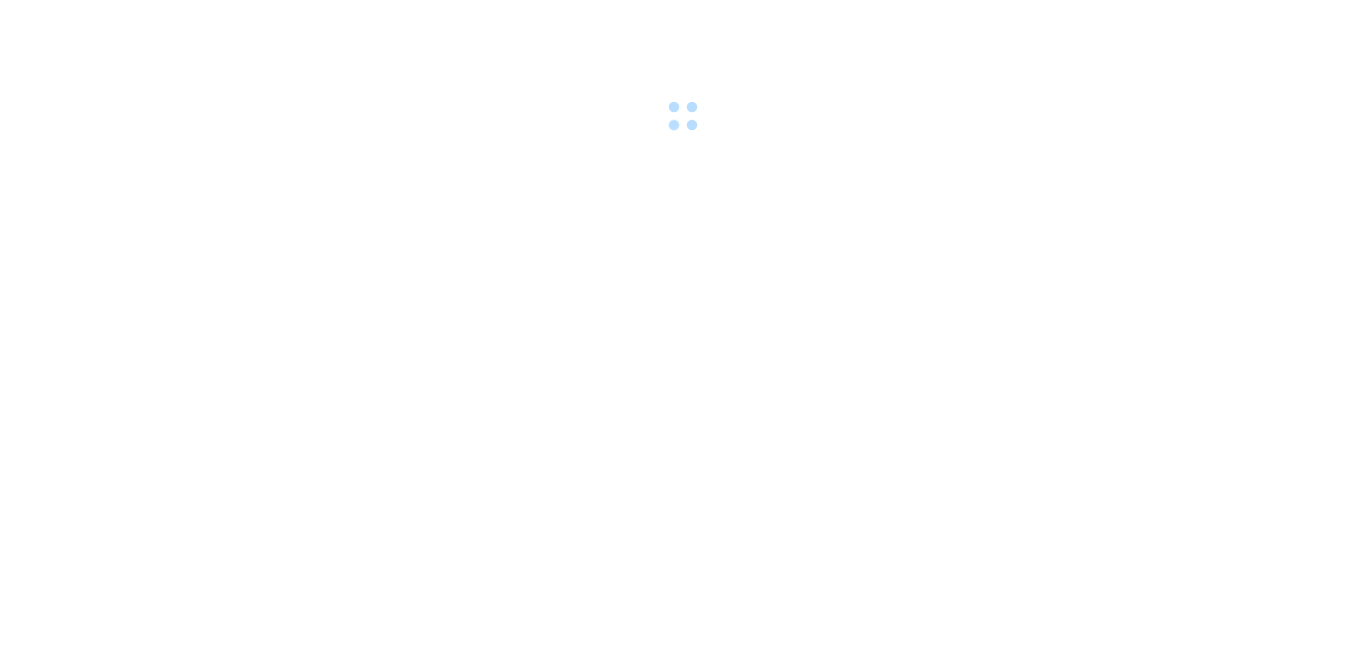 scroll, scrollTop: 0, scrollLeft: 0, axis: both 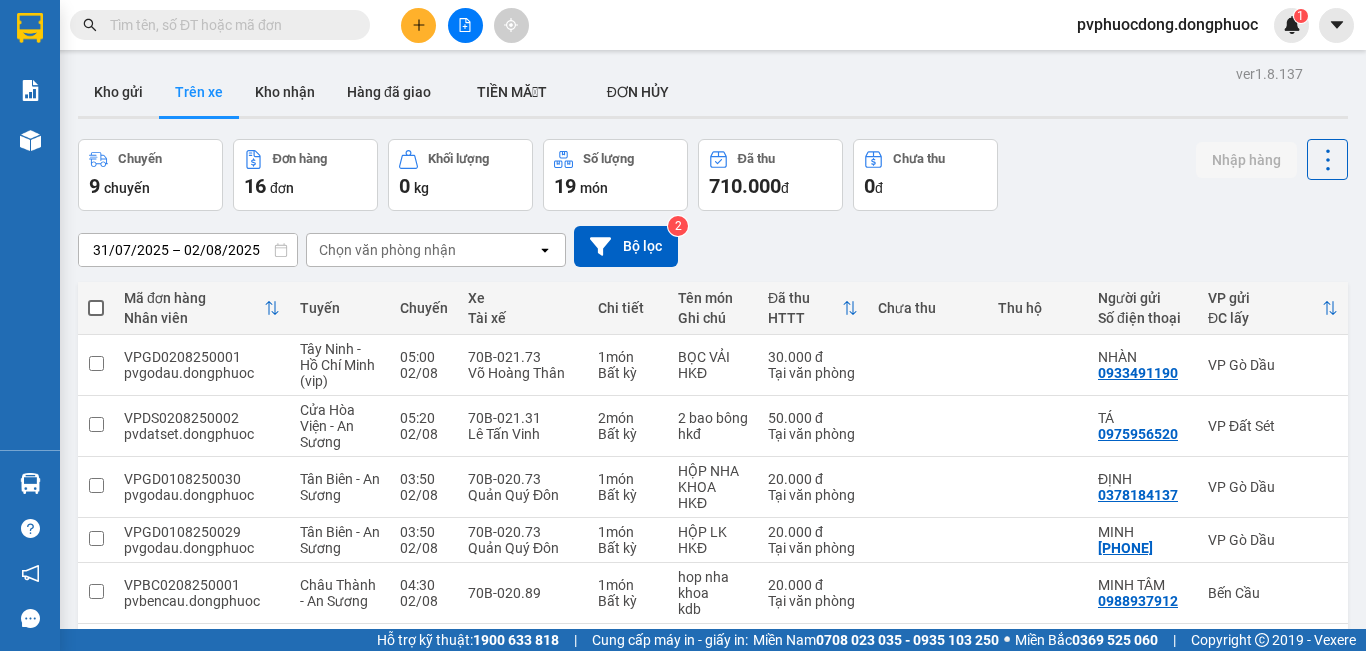 click on "31/07/2025 – 02/08/2025" at bounding box center [188, 250] 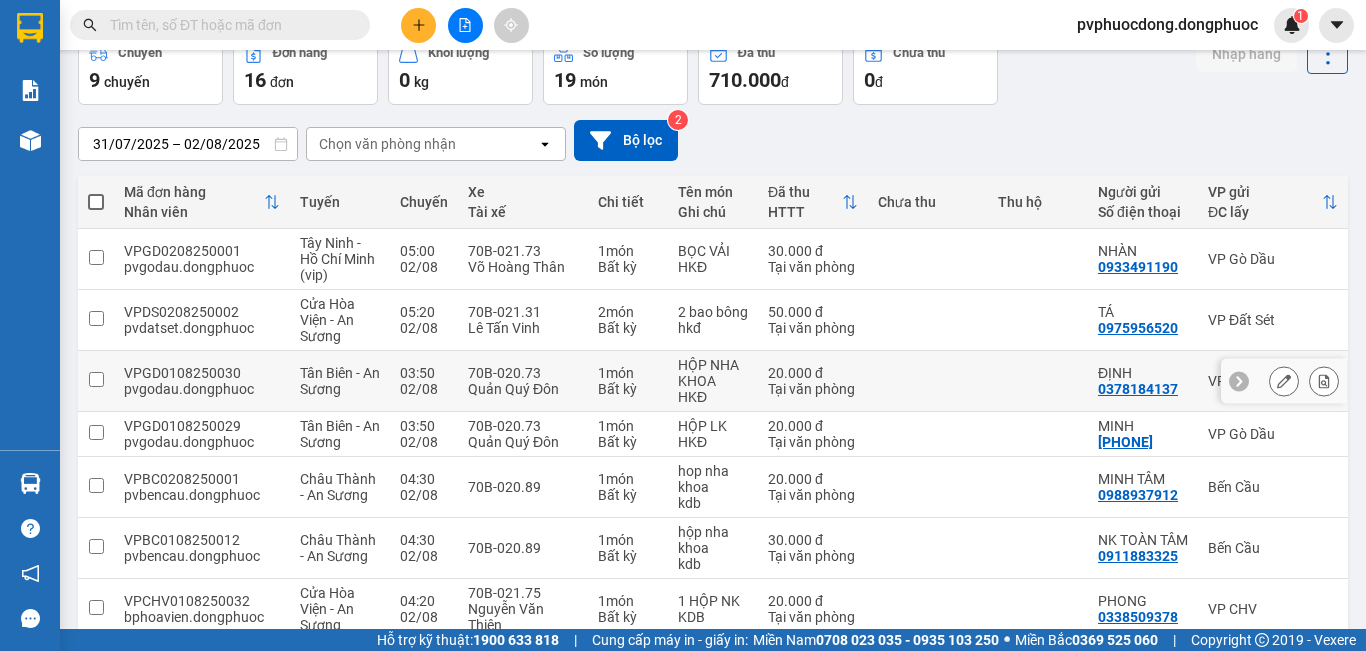 scroll, scrollTop: 0, scrollLeft: 0, axis: both 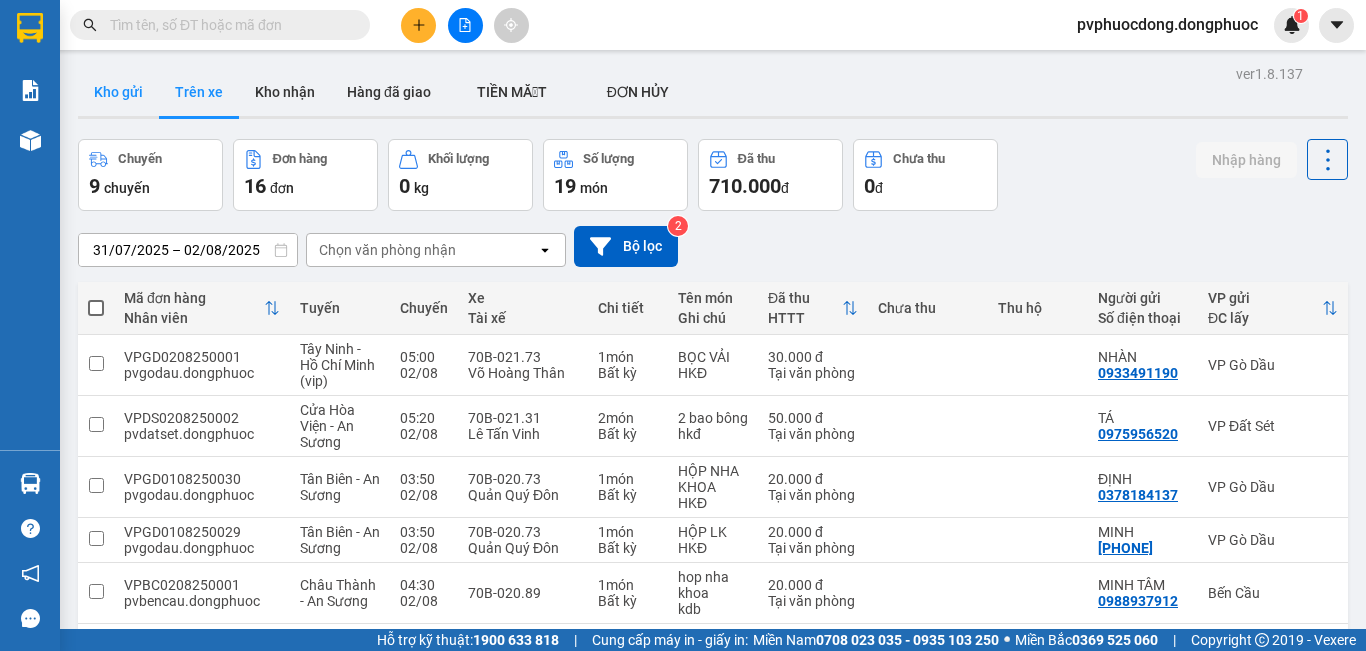click on "Kho gửi" at bounding box center (118, 92) 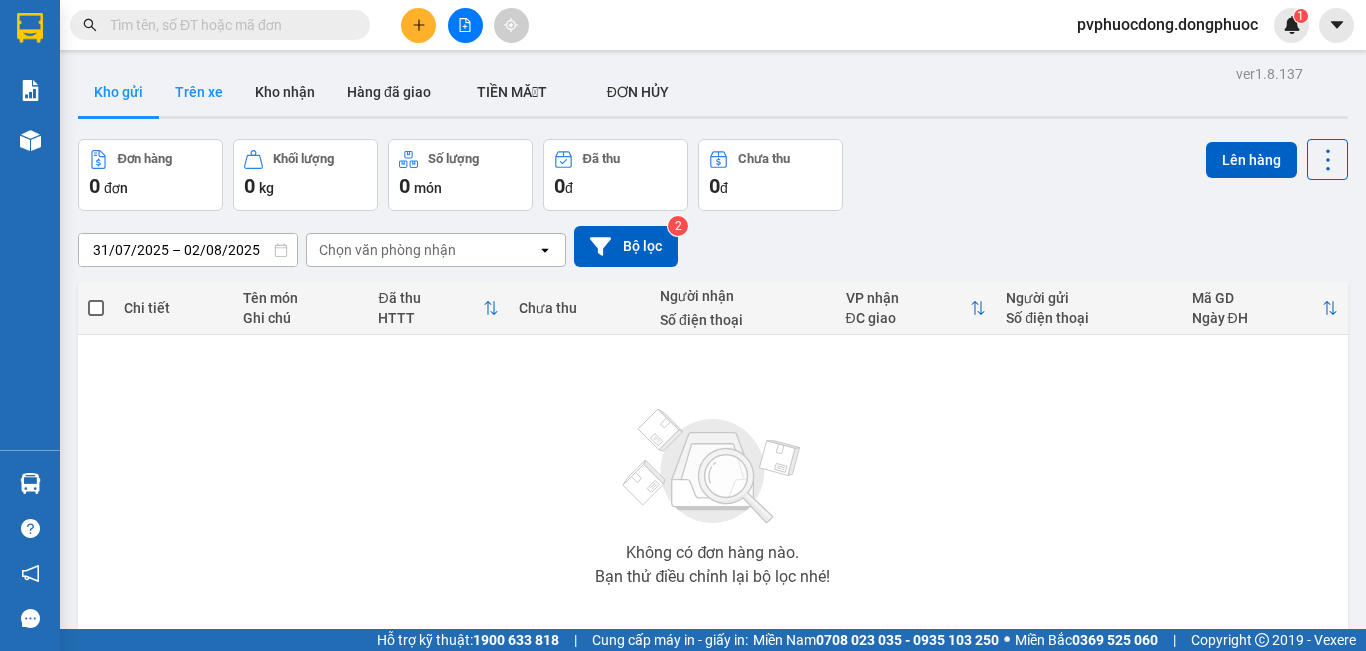 click on "Trên xe" at bounding box center [199, 92] 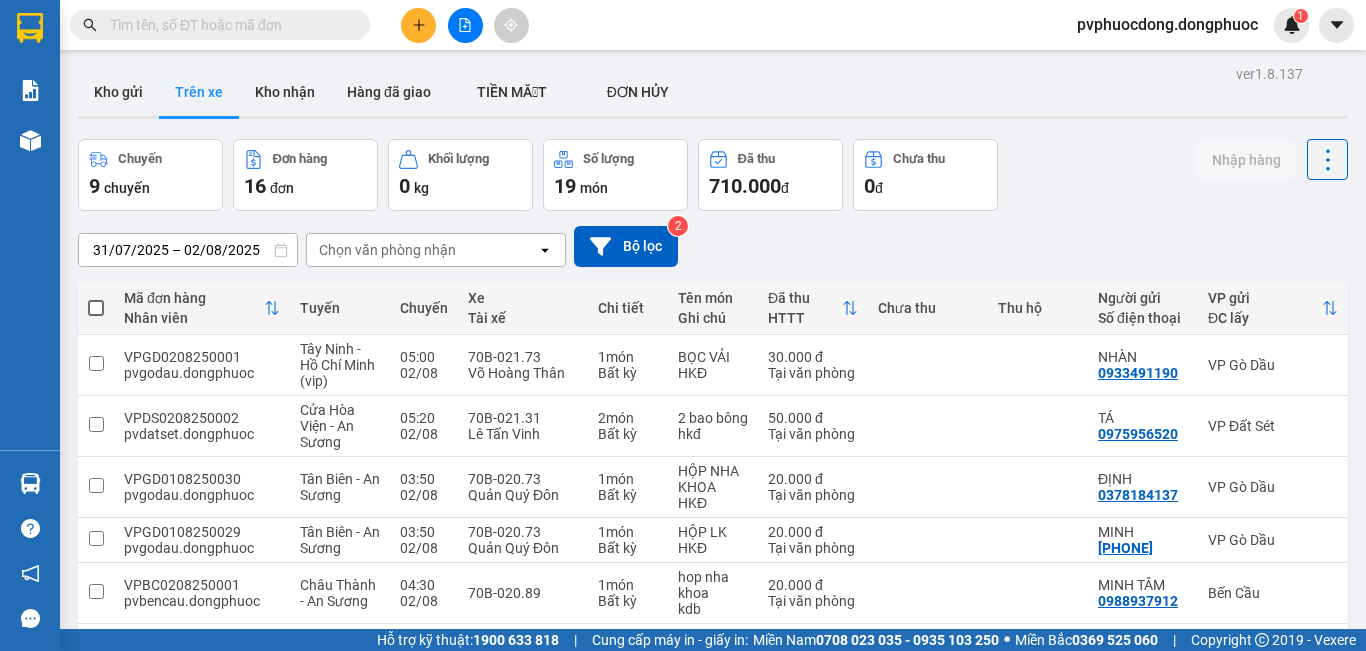 click on "Chọn văn phòng nhận" at bounding box center [387, 250] 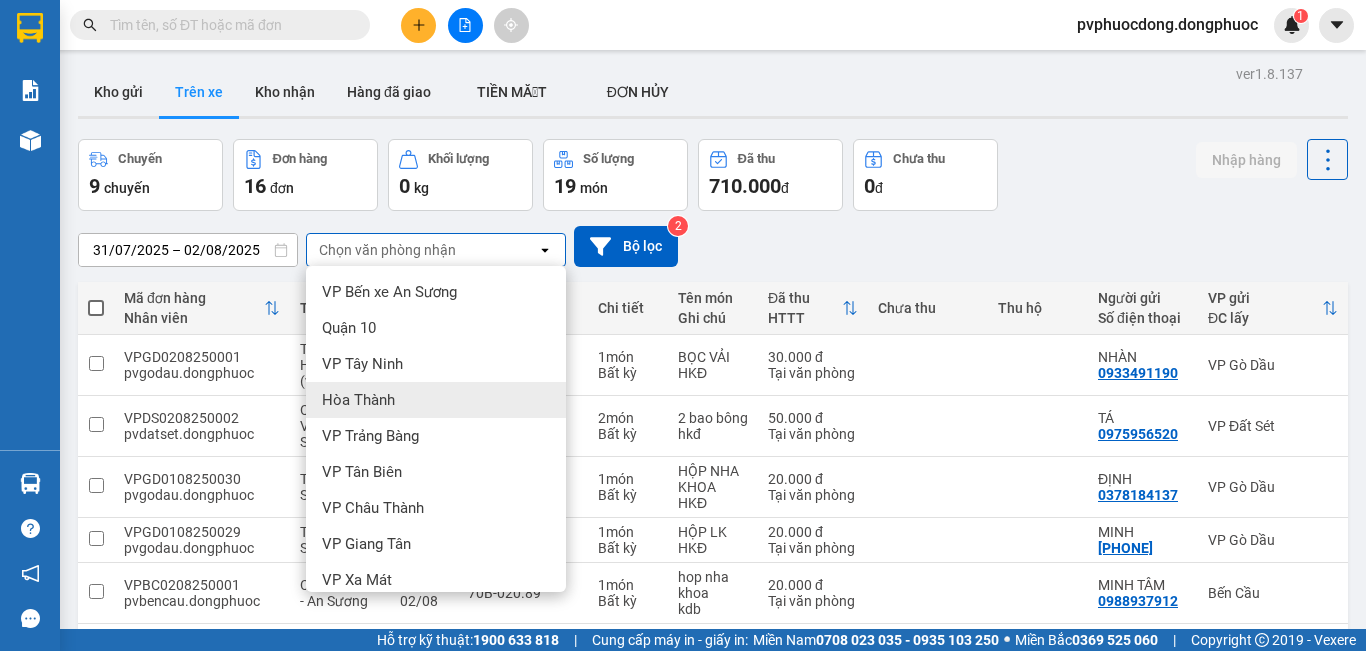 scroll, scrollTop: 200, scrollLeft: 0, axis: vertical 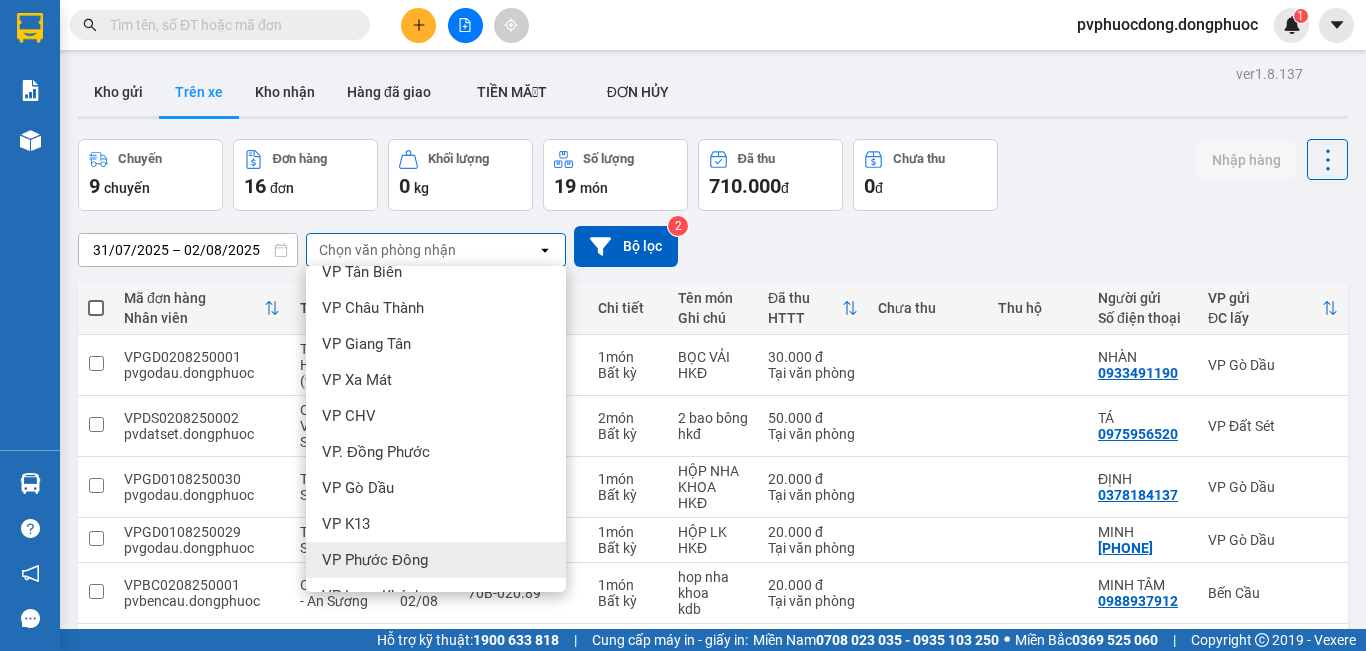 click on "VP Phước Đông" at bounding box center (436, 560) 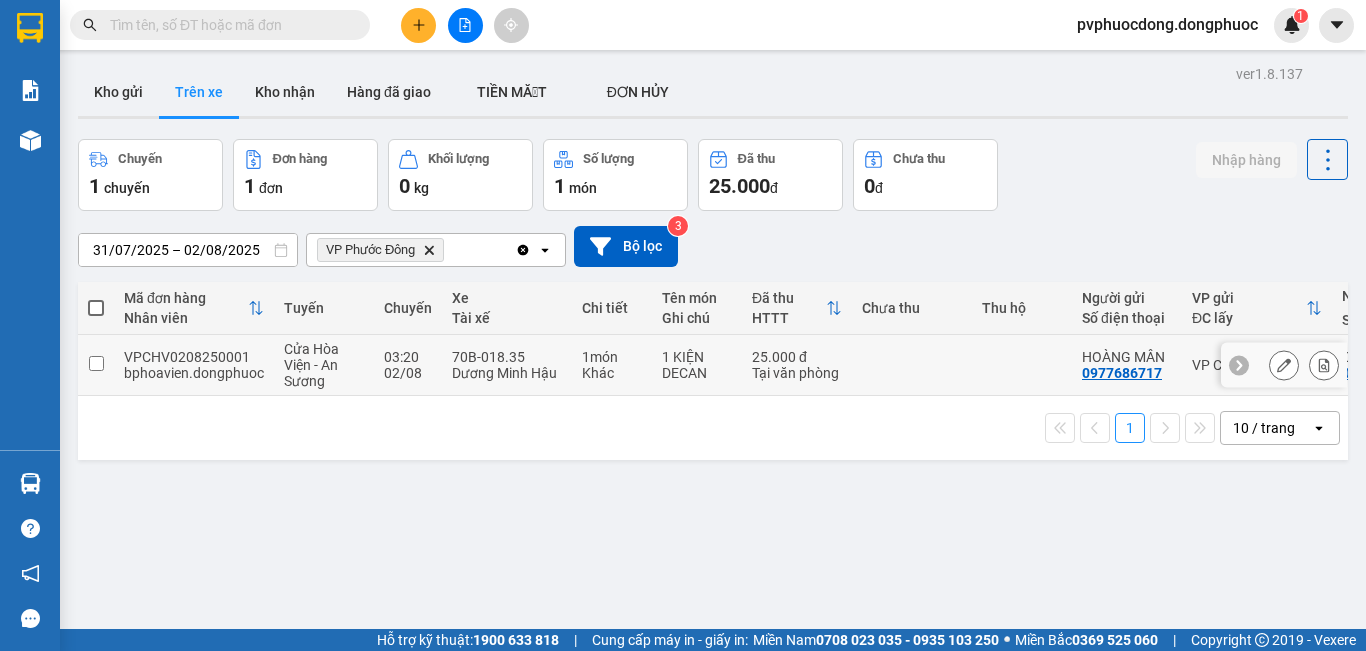 click at bounding box center (912, 365) 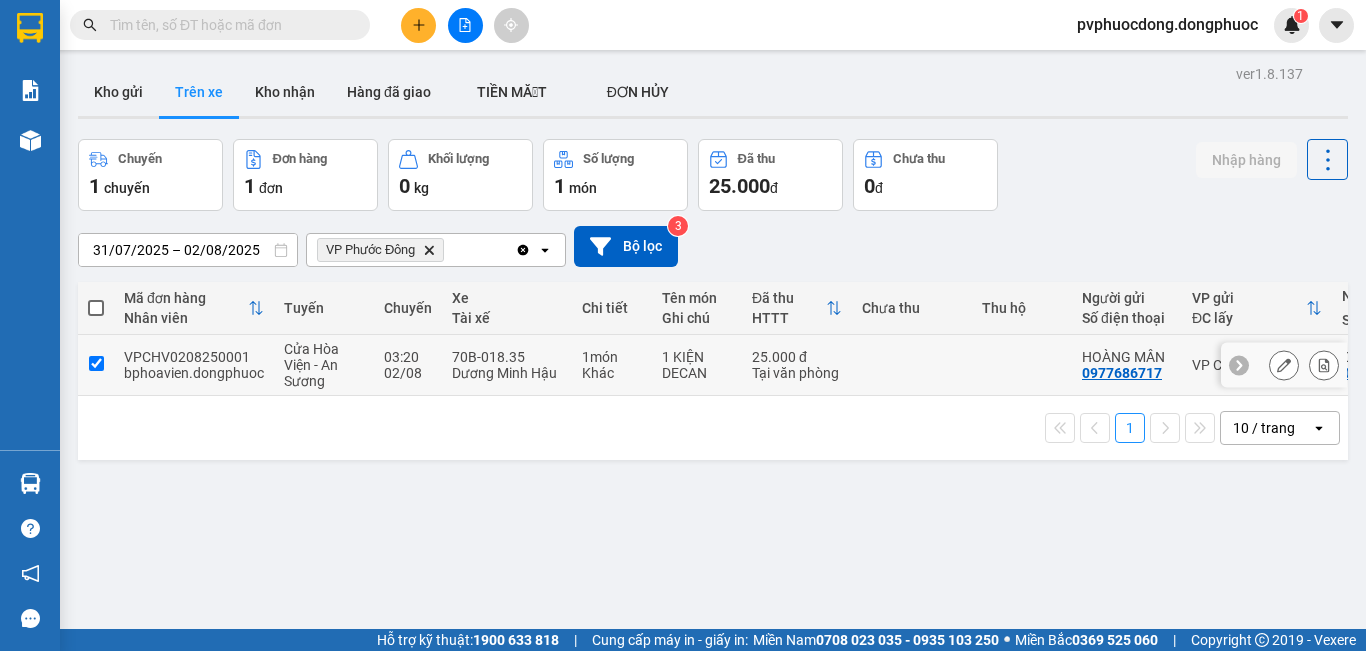 checkbox on "true" 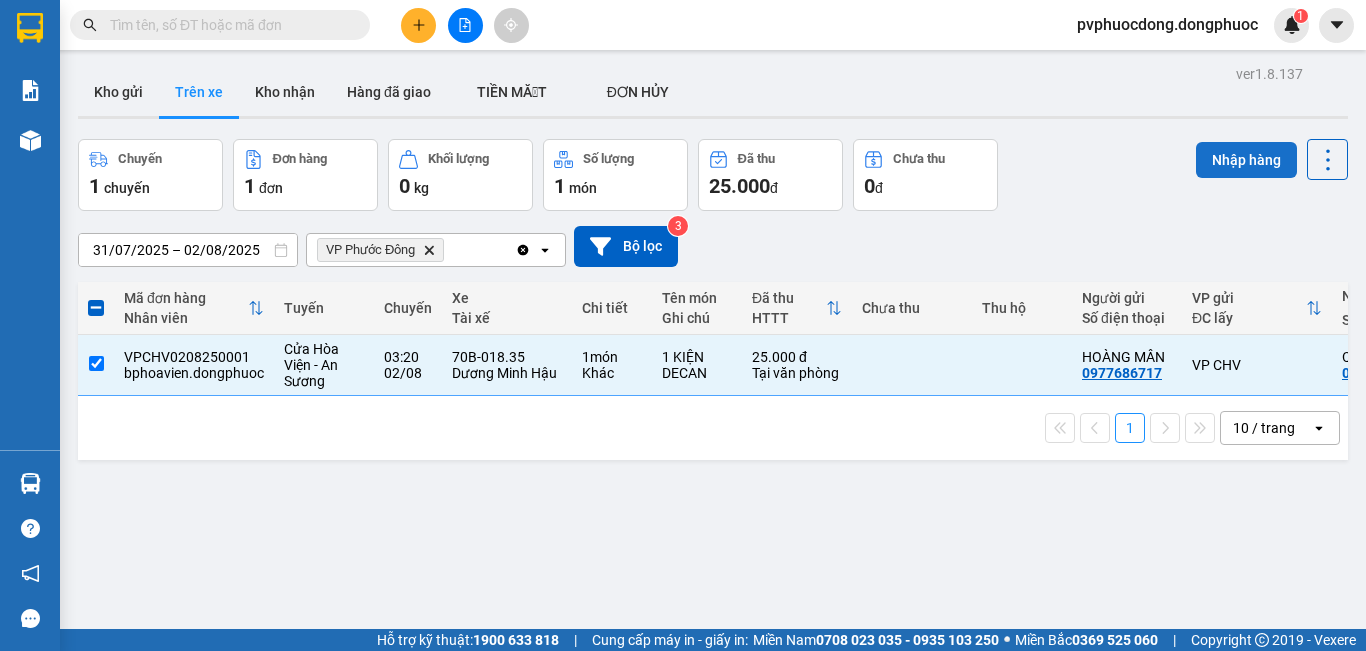 click on "Nhập hàng" at bounding box center [1246, 160] 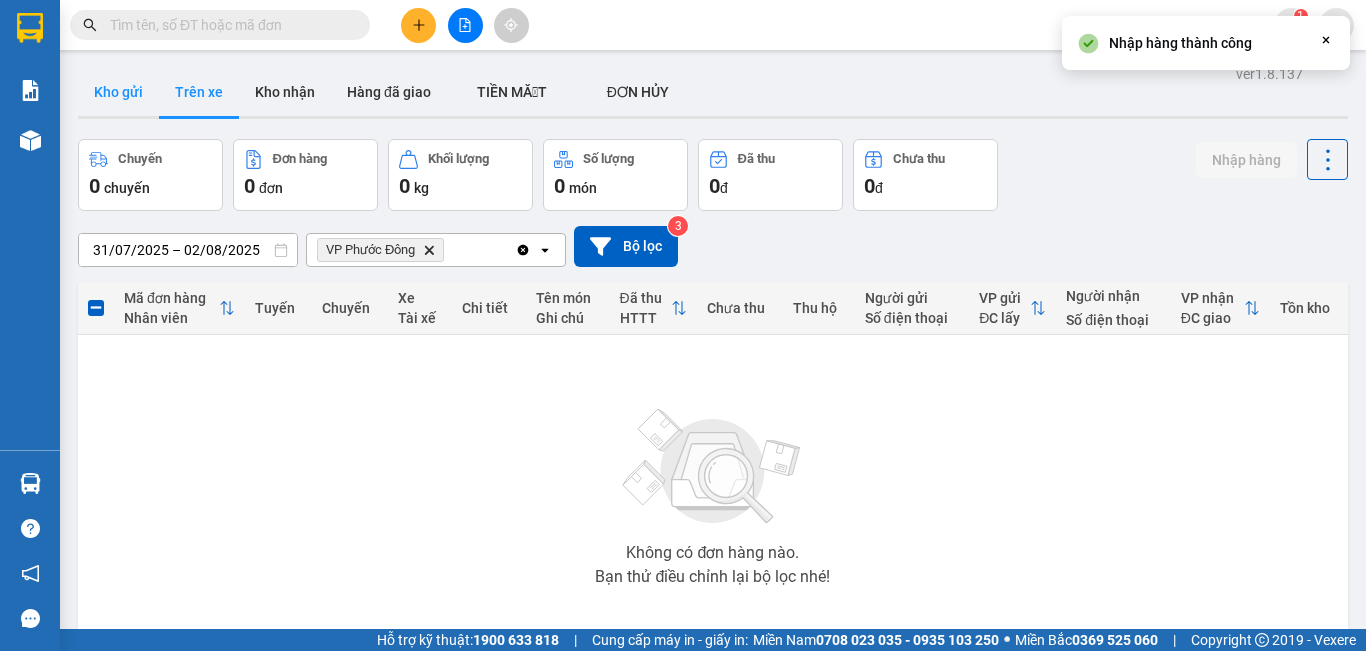 click on "Kho gửi" at bounding box center [118, 92] 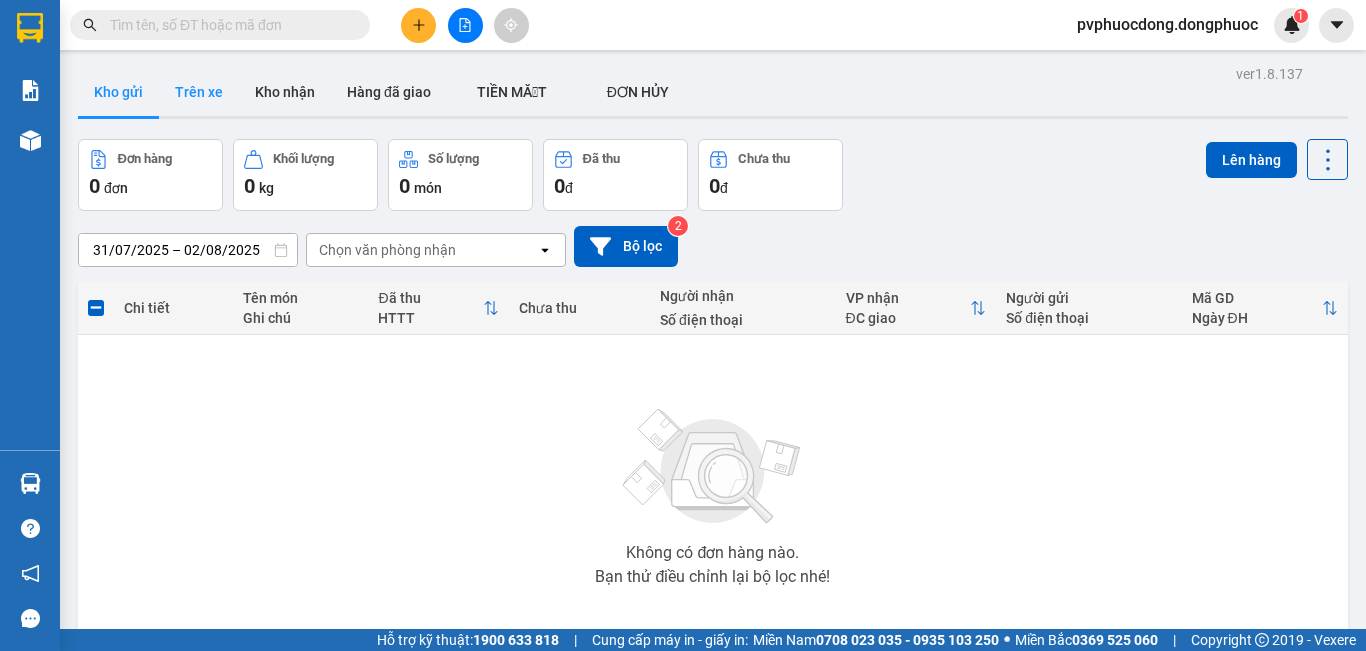 click on "Trên xe" at bounding box center [199, 92] 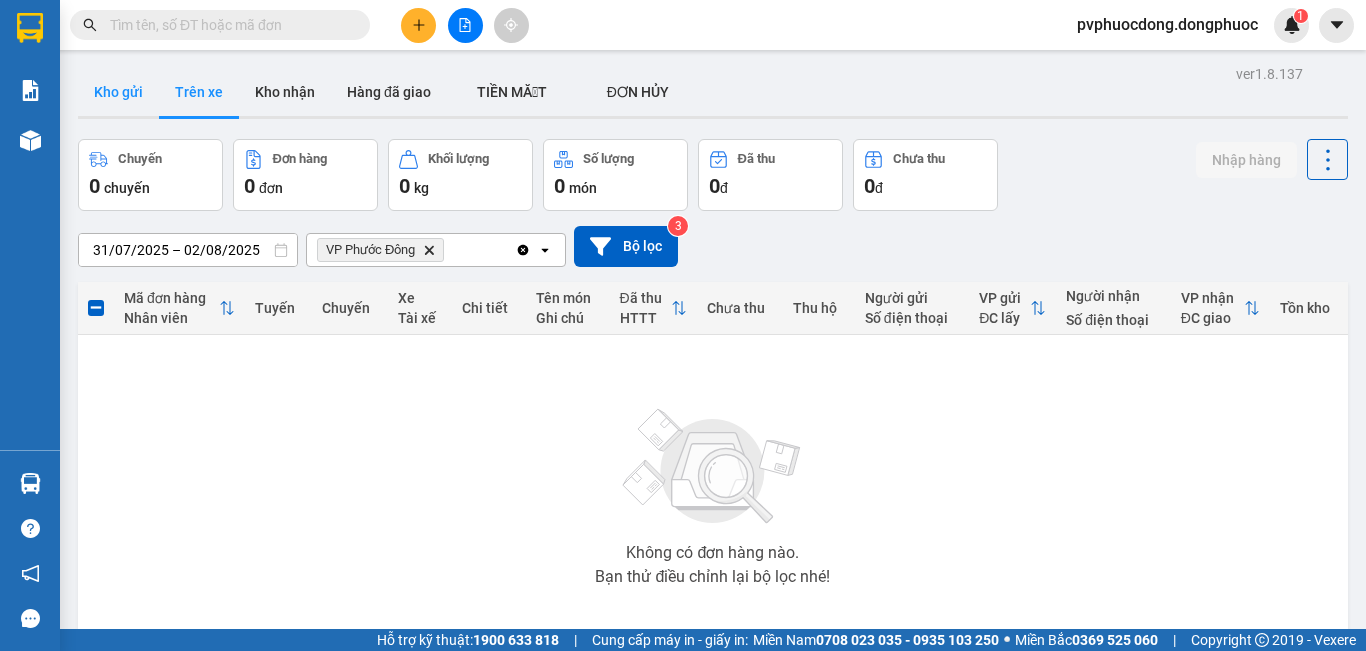 click on "Kho gửi" at bounding box center [118, 92] 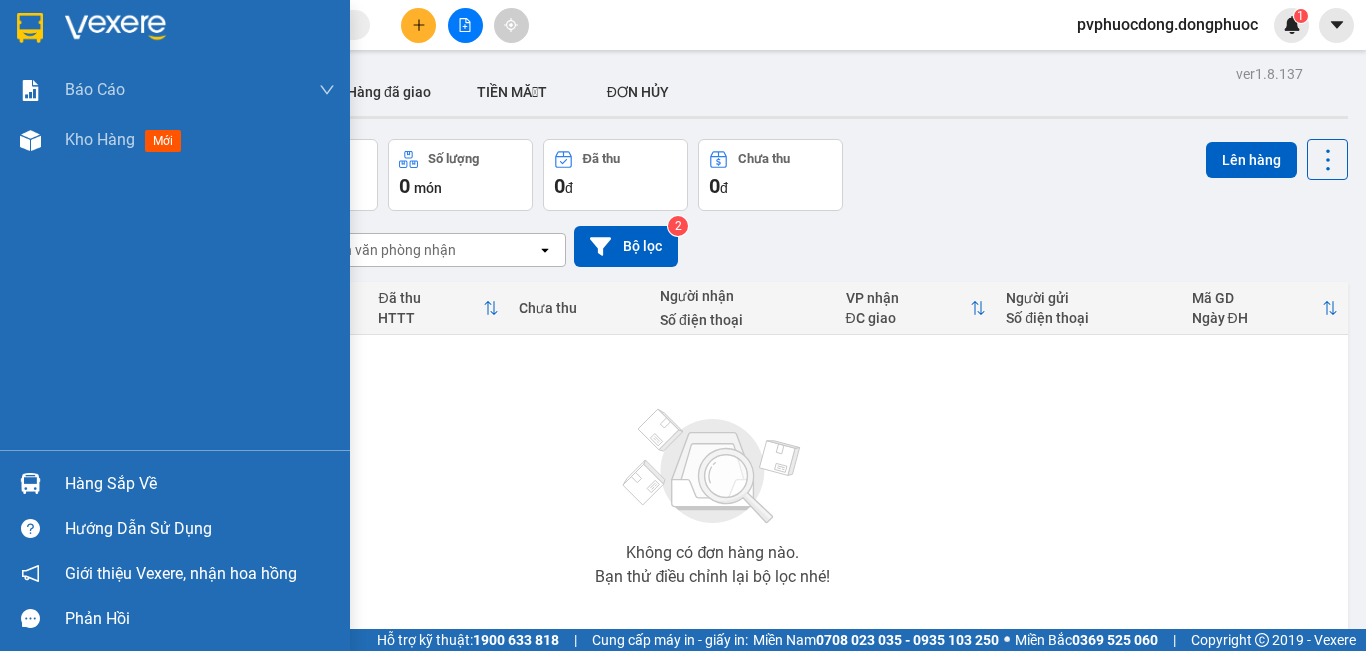 click on "Hàng sắp về" at bounding box center (175, 483) 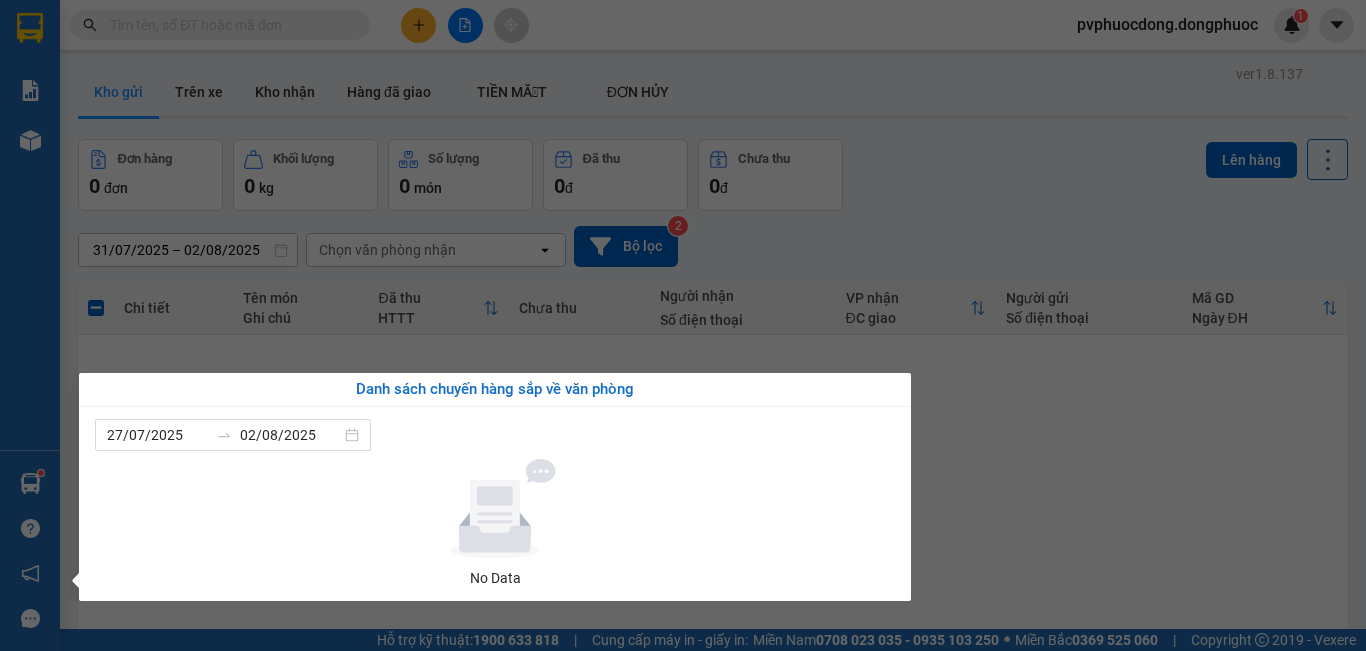 click on "Kết quả tìm kiếm ( 0 )  Bộ lọc  No Data pvphuocdong.dongphuoc 1     Báo cáo Mẫu 1: Báo cáo dòng tiền  Mẫu 1: Báo cáo dòng tiền theo nhân viên Mẫu 1: Báo cáo dòng tiền theo nhân viên (VP) Mẫu 2: Doanh số tạo đơn theo Văn phòng, nhân viên - Trạm     Kho hàng mới Hàng sắp về Hướng dẫn sử dụng Giới thiệu Vexere, nhận hoa hồng Phản hồi Phần mềm hỗ trợ bạn tốt chứ? ver  1.8.137 Kho gửi Trên xe Kho nhận Hàng đã giao TIỀN MẶT  ĐƠN HỦY Đơn hàng 0 đơn Khối lượng 0 kg Số lượng 0 món Đã thu 0  đ Chưa thu 0  đ Lên hàng [DATE] – [DATE] Press the down arrow key to interact with the calendar and select a date. Press the escape button to close the calendar. Selected date range is from [DATE] to [DATE]. Chọn văn phòng nhận open Bộ lọc 2 Chi tiết Tên món Ghi chú Đã thu HTTT Chưa thu Người nhận Số điện thoại VP nhận ĐC giao Người gửi Mã GD" at bounding box center (683, 325) 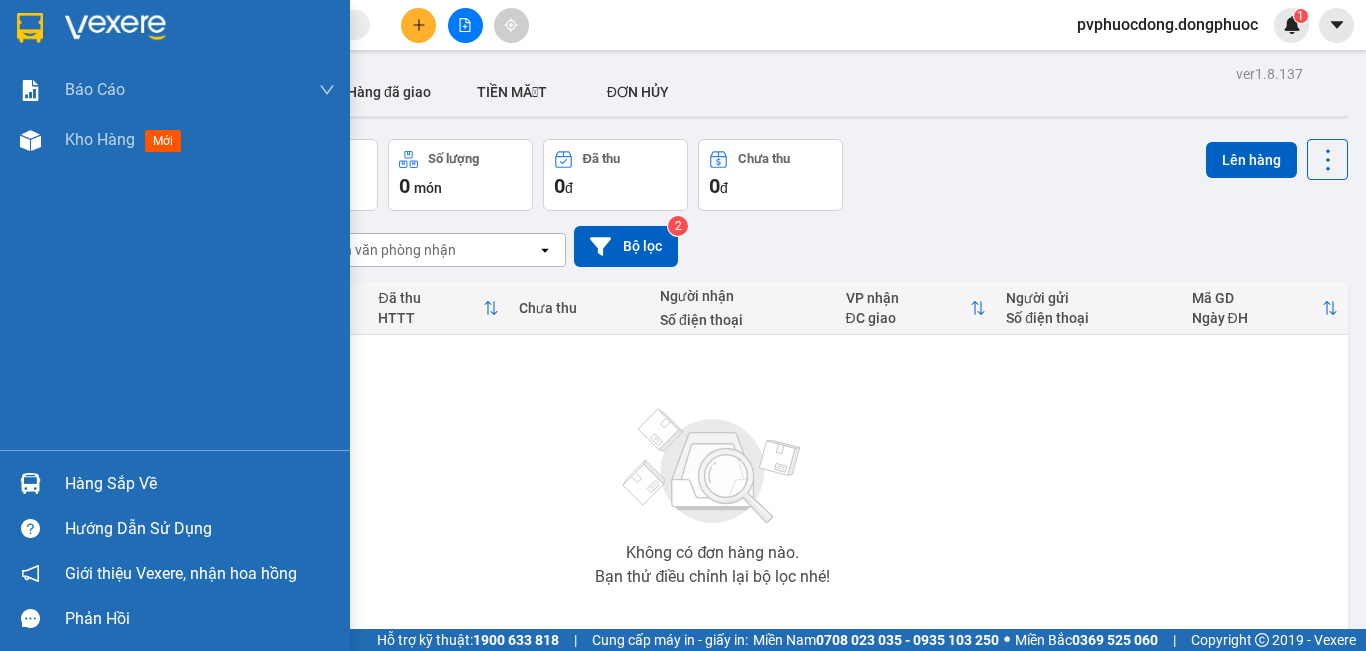 click at bounding box center [30, 483] 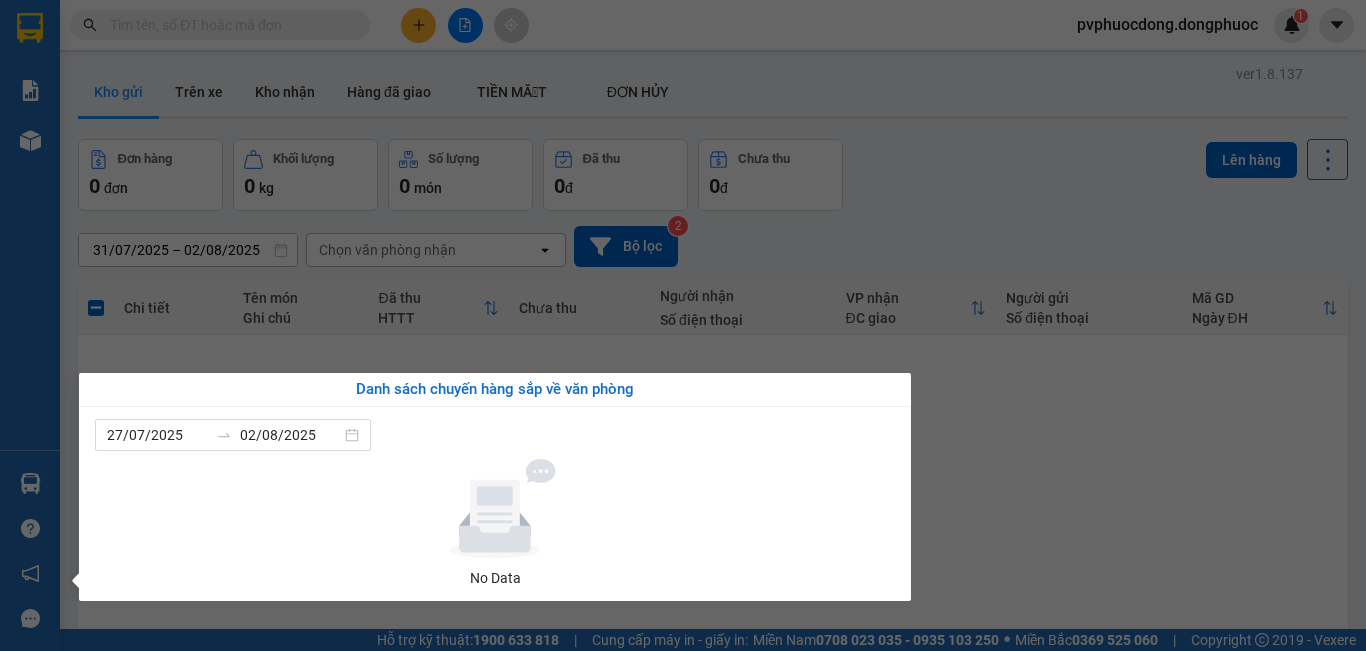 click on "Kết quả tìm kiếm ( 0 )  Bộ lọc  No Data pvphuocdong.dongphuoc 1     Báo cáo Mẫu 1: Báo cáo dòng tiền  Mẫu 1: Báo cáo dòng tiền theo nhân viên Mẫu 1: Báo cáo dòng tiền theo nhân viên (VP) Mẫu 2: Doanh số tạo đơn theo Văn phòng, nhân viên - Trạm     Kho hàng mới Hàng sắp về Hướng dẫn sử dụng Giới thiệu Vexere, nhận hoa hồng Phản hồi Phần mềm hỗ trợ bạn tốt chứ? ver  1.8.137 Kho gửi Trên xe Kho nhận Hàng đã giao TIỀN MẶT  ĐƠN HỦY Đơn hàng 0 đơn Khối lượng 0 kg Số lượng 0 món Đã thu 0  đ Chưa thu 0  đ Lên hàng [DATE] – [DATE] Press the down arrow key to interact with the calendar and select a date. Press the escape button to close the calendar. Selected date range is from [DATE] to [DATE]. Chọn văn phòng nhận open Bộ lọc 2 Chi tiết Tên món Ghi chú Đã thu HTTT Chưa thu Người nhận Số điện thoại VP nhận ĐC giao Người gửi Mã GD" at bounding box center [683, 325] 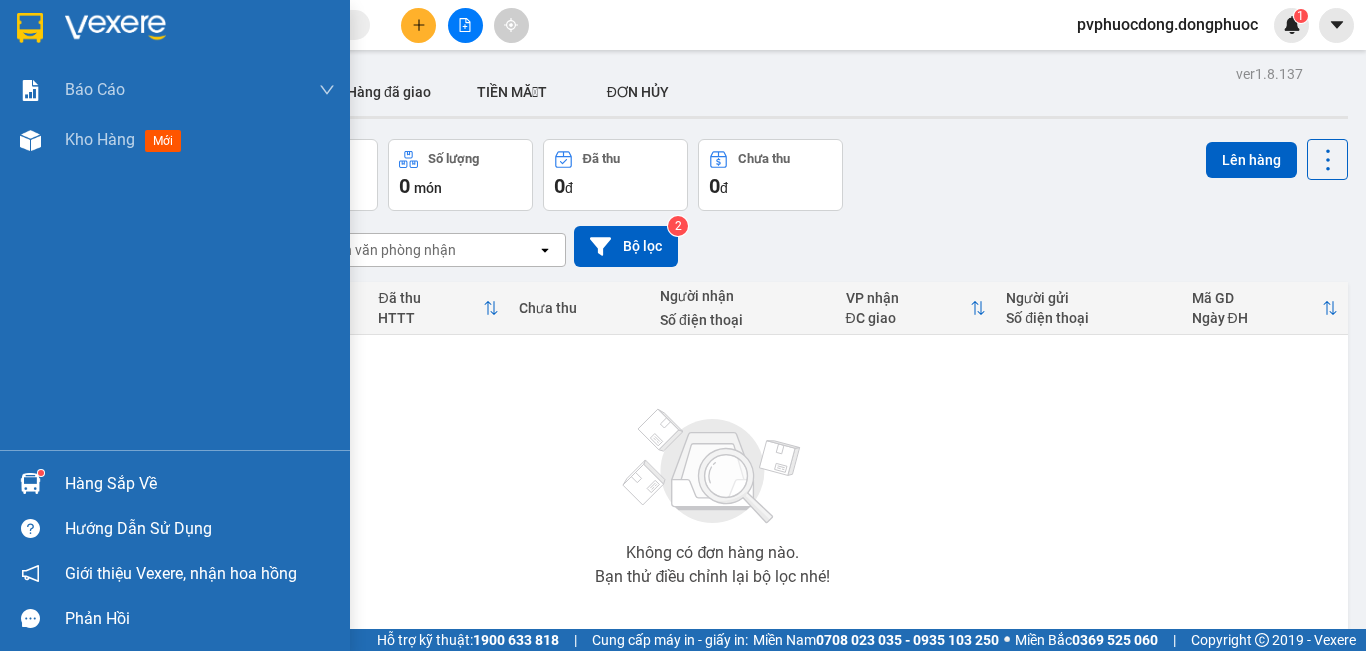 click on "Hàng sắp về" at bounding box center (200, 484) 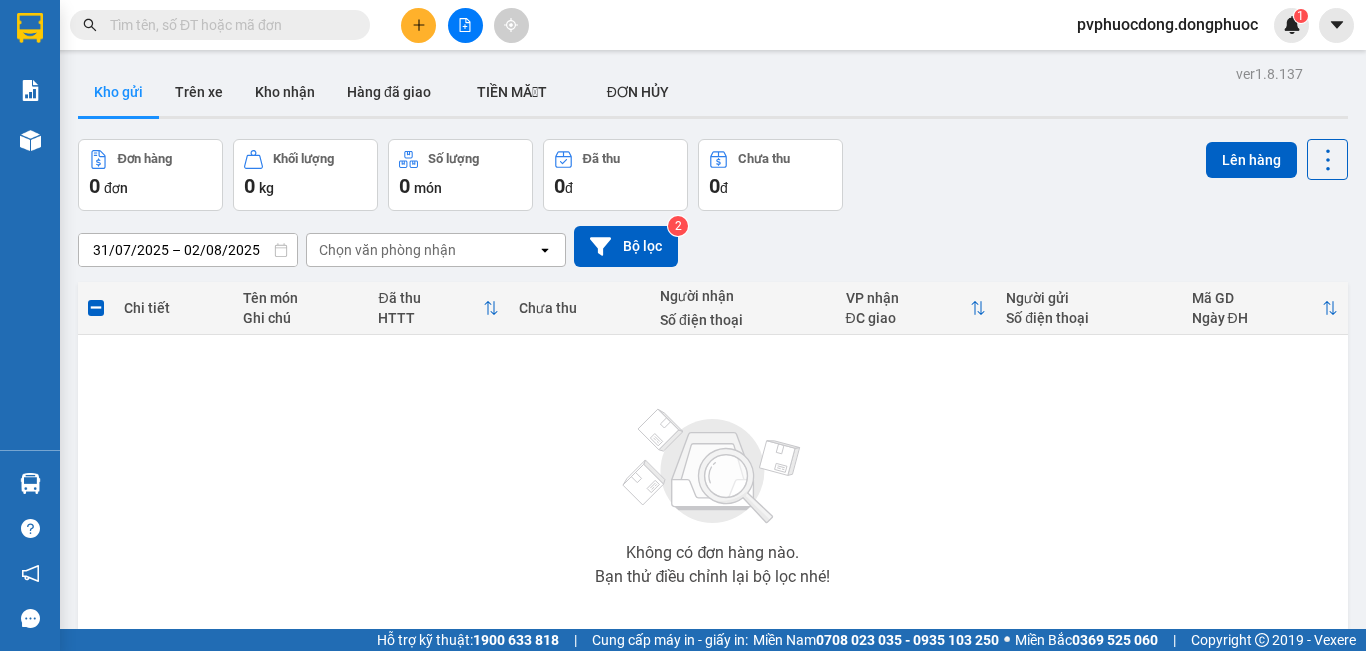 click on "Kết quả tìm kiếm ( 0 )  Bộ lọc  No Data pvphuocdong.dongphuoc 1     Báo cáo Mẫu 1: Báo cáo dòng tiền  Mẫu 1: Báo cáo dòng tiền theo nhân viên Mẫu 1: Báo cáo dòng tiền theo nhân viên (VP) Mẫu 2: Doanh số tạo đơn theo Văn phòng, nhân viên - Trạm     Kho hàng mới Hàng sắp về Hướng dẫn sử dụng Giới thiệu Vexere, nhận hoa hồng Phản hồi Phần mềm hỗ trợ bạn tốt chứ? ver  1.8.137 Kho gửi Trên xe Kho nhận Hàng đã giao TIỀN MẶT  ĐƠN HỦY Đơn hàng 0 đơn Khối lượng 0 kg Số lượng 0 món Đã thu 0  đ Chưa thu 0  đ Lên hàng [DATE] – [DATE] Press the down arrow key to interact with the calendar and select a date. Press the escape button to close the calendar. Selected date range is from [DATE] to [DATE]. Chọn văn phòng nhận open Bộ lọc 2 Chi tiết Tên món Ghi chú Đã thu HTTT Chưa thu Người nhận Số điện thoại VP nhận ĐC giao Người gửi Mã GD" at bounding box center (683, 325) 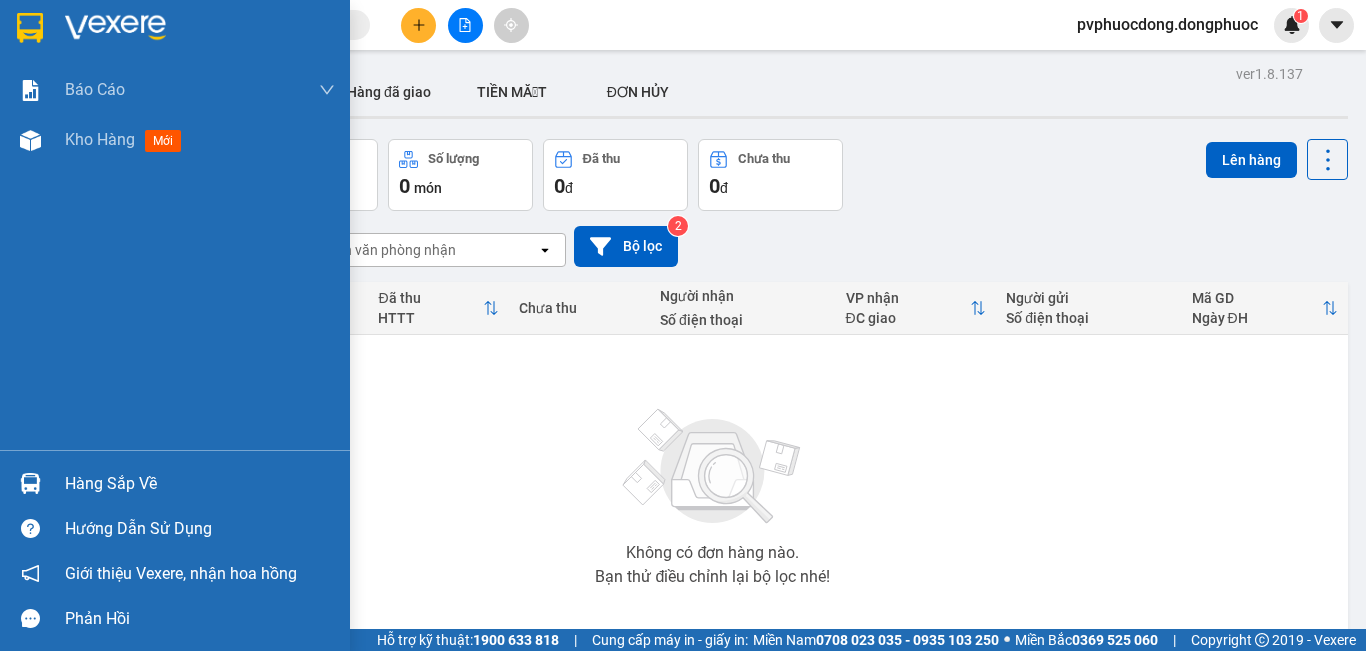 click at bounding box center [30, 483] 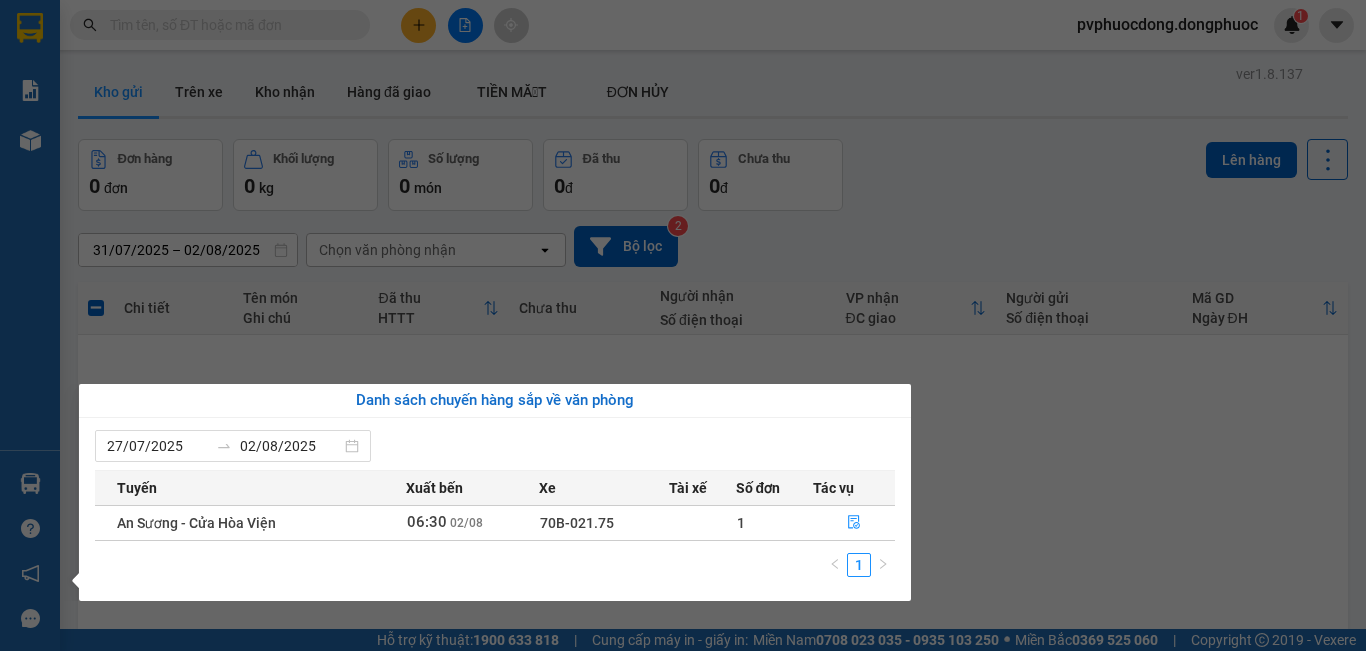 click on "Kết quả tìm kiếm ( 0 )  Bộ lọc  No Data pvphuocdong.dongphuoc 1     Báo cáo Mẫu 1: Báo cáo dòng tiền  Mẫu 1: Báo cáo dòng tiền theo nhân viên Mẫu 1: Báo cáo dòng tiền theo nhân viên (VP) Mẫu 2: Doanh số tạo đơn theo Văn phòng, nhân viên - Trạm     Kho hàng mới Hàng sắp về Hướng dẫn sử dụng Giới thiệu Vexere, nhận hoa hồng Phản hồi Phần mềm hỗ trợ bạn tốt chứ? ver  1.8.137 Kho gửi Trên xe Kho nhận Hàng đã giao TIỀN MẶT  ĐƠN HỦY Đơn hàng 0 đơn Khối lượng 0 kg Số lượng 0 món Đã thu 0  đ Chưa thu 0  đ Lên hàng [DATE] – [DATE] Press the down arrow key to interact with the calendar and select a date. Press the escape button to close the calendar. Selected date range is from [DATE] to [DATE]. Chọn văn phòng nhận open Bộ lọc 2 Chi tiết Tên món Ghi chú Đã thu HTTT Chưa thu Người nhận Số điện thoại VP nhận ĐC giao Người gửi Mã GD" at bounding box center (683, 325) 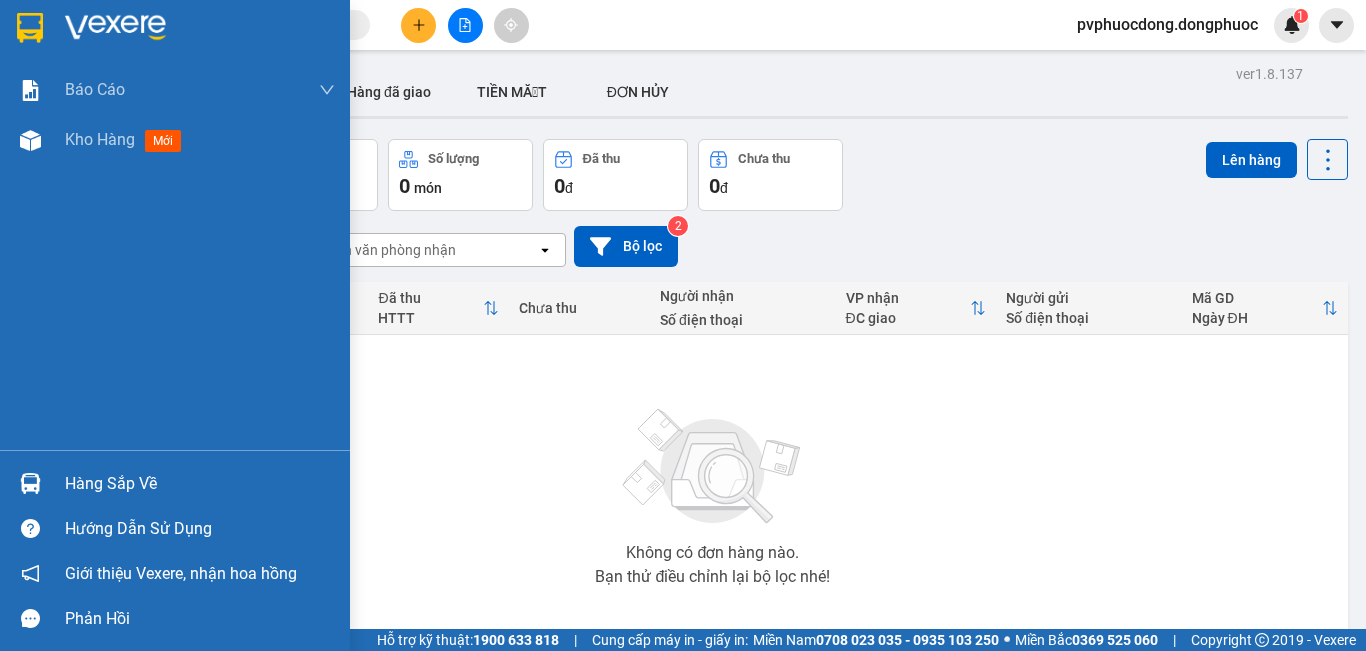 click on "Hàng sắp về Hướng dẫn sử dụng Giới thiệu Vexere, nhận hoa hồng Phản hồi" at bounding box center (175, 545) 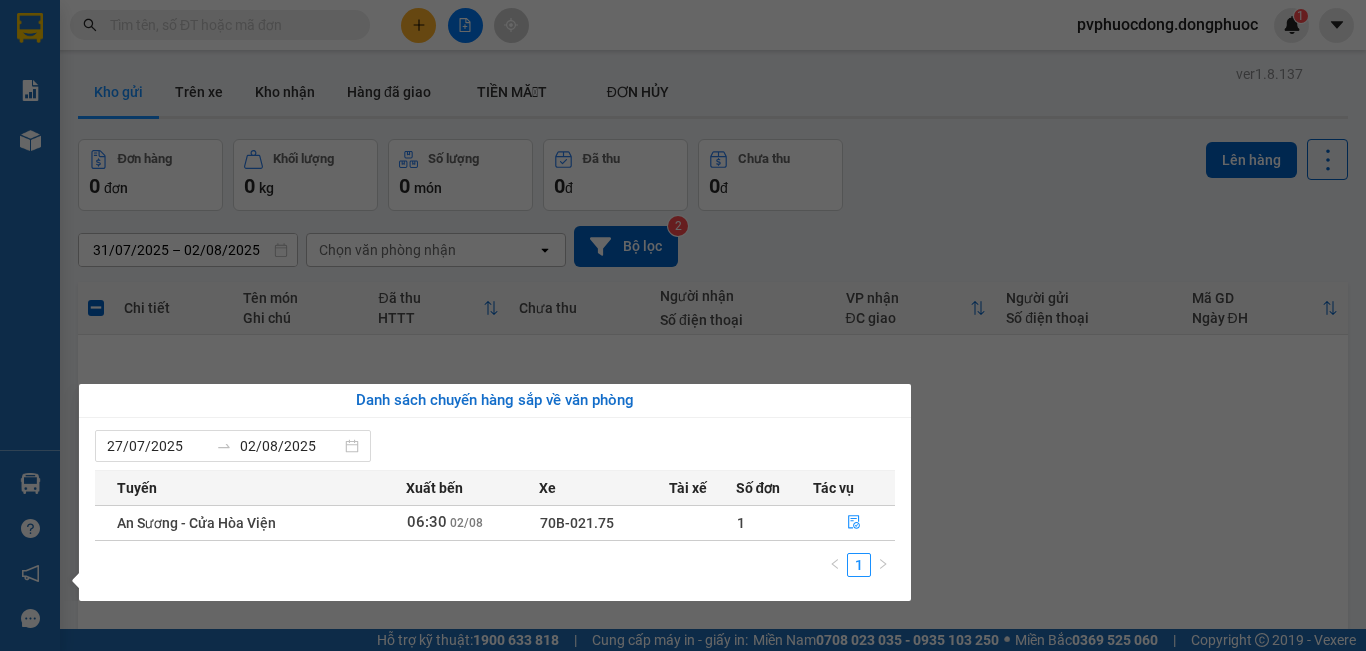 click on "Kết quả tìm kiếm ( 0 )  Bộ lọc  No Data pvphuocdong.dongphuoc 1     Báo cáo Mẫu 1: Báo cáo dòng tiền  Mẫu 1: Báo cáo dòng tiền theo nhân viên Mẫu 1: Báo cáo dòng tiền theo nhân viên (VP) Mẫu 2: Doanh số tạo đơn theo Văn phòng, nhân viên - Trạm     Kho hàng mới Hàng sắp về Hướng dẫn sử dụng Giới thiệu Vexere, nhận hoa hồng Phản hồi Phần mềm hỗ trợ bạn tốt chứ? ver  1.8.137 Kho gửi Trên xe Kho nhận Hàng đã giao TIỀN MẶT  ĐƠN HỦY Đơn hàng 0 đơn Khối lượng 0 kg Số lượng 0 món Đã thu 0  đ Chưa thu 0  đ Lên hàng [DATE] – [DATE] Press the down arrow key to interact with the calendar and select a date. Press the escape button to close the calendar. Selected date range is from [DATE] to [DATE]. Chọn văn phòng nhận open Bộ lọc 2 Chi tiết Tên món Ghi chú Đã thu HTTT Chưa thu Người nhận Số điện thoại VP nhận ĐC giao Người gửi Mã GD" at bounding box center (683, 325) 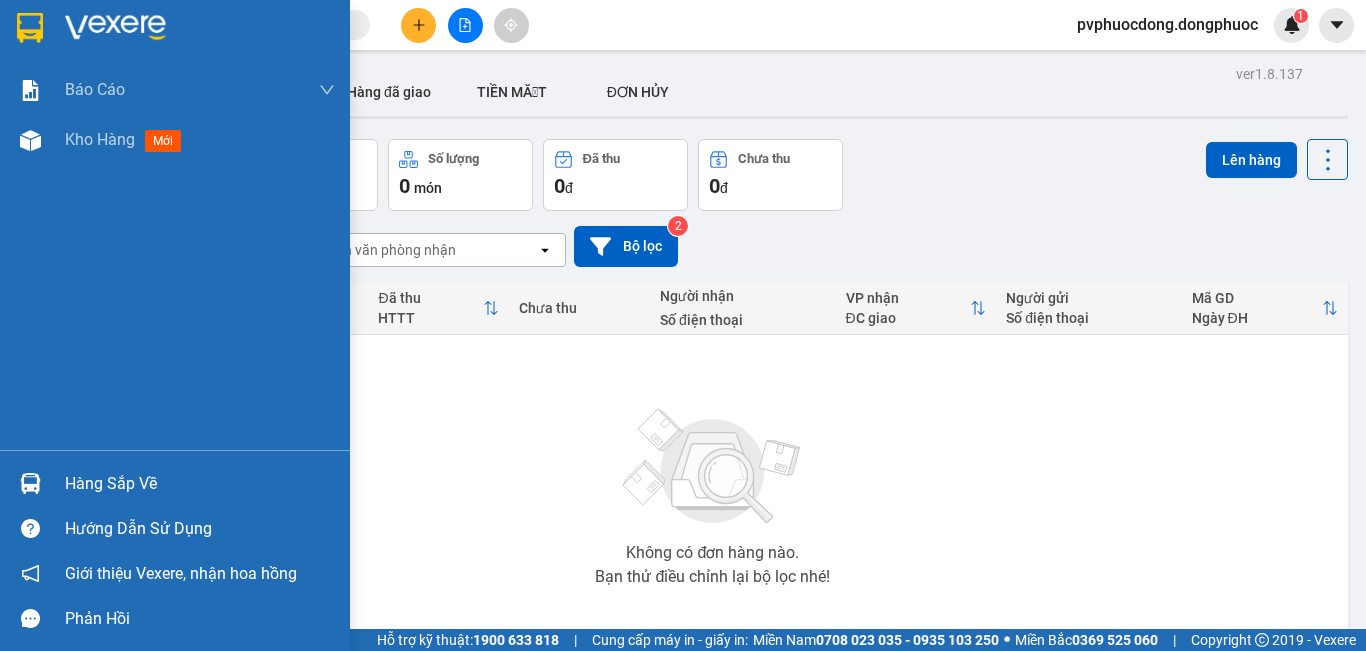 click at bounding box center [30, 483] 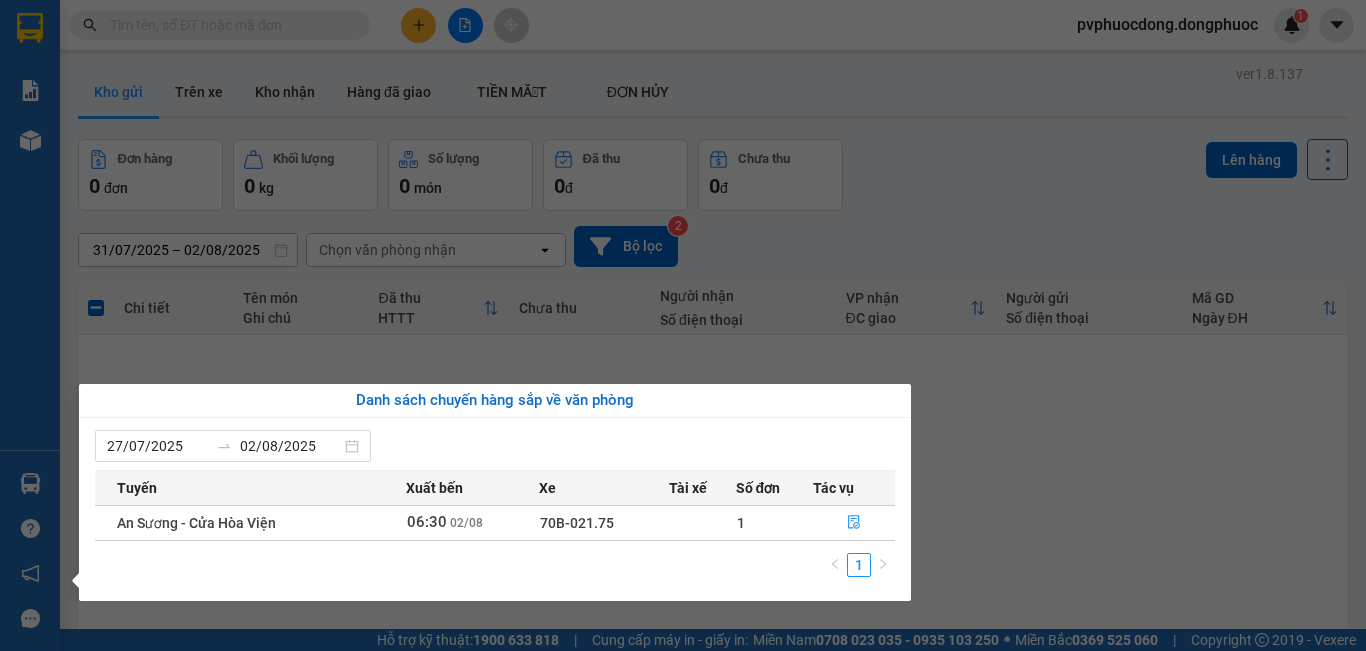 click on "Kết quả tìm kiếm ( 0 )  Bộ lọc  No Data pvphuocdong.dongphuoc 1     Báo cáo Mẫu 1: Báo cáo dòng tiền  Mẫu 1: Báo cáo dòng tiền theo nhân viên Mẫu 1: Báo cáo dòng tiền theo nhân viên (VP) Mẫu 2: Doanh số tạo đơn theo Văn phòng, nhân viên - Trạm     Kho hàng mới Hàng sắp về Hướng dẫn sử dụng Giới thiệu Vexere, nhận hoa hồng Phản hồi Phần mềm hỗ trợ bạn tốt chứ? ver  1.8.137 Kho gửi Trên xe Kho nhận Hàng đã giao TIỀN MẶT  ĐƠN HỦY Đơn hàng 0 đơn Khối lượng 0 kg Số lượng 0 món Đã thu 0  đ Chưa thu 0  đ Lên hàng [DATE] – [DATE] Press the down arrow key to interact with the calendar and select a date. Press the escape button to close the calendar. Selected date range is from [DATE] to [DATE]. Chọn văn phòng nhận open Bộ lọc 2 Chi tiết Tên món Ghi chú Đã thu HTTT Chưa thu Người nhận Số điện thoại VP nhận ĐC giao Người gửi Mã GD" at bounding box center [683, 325] 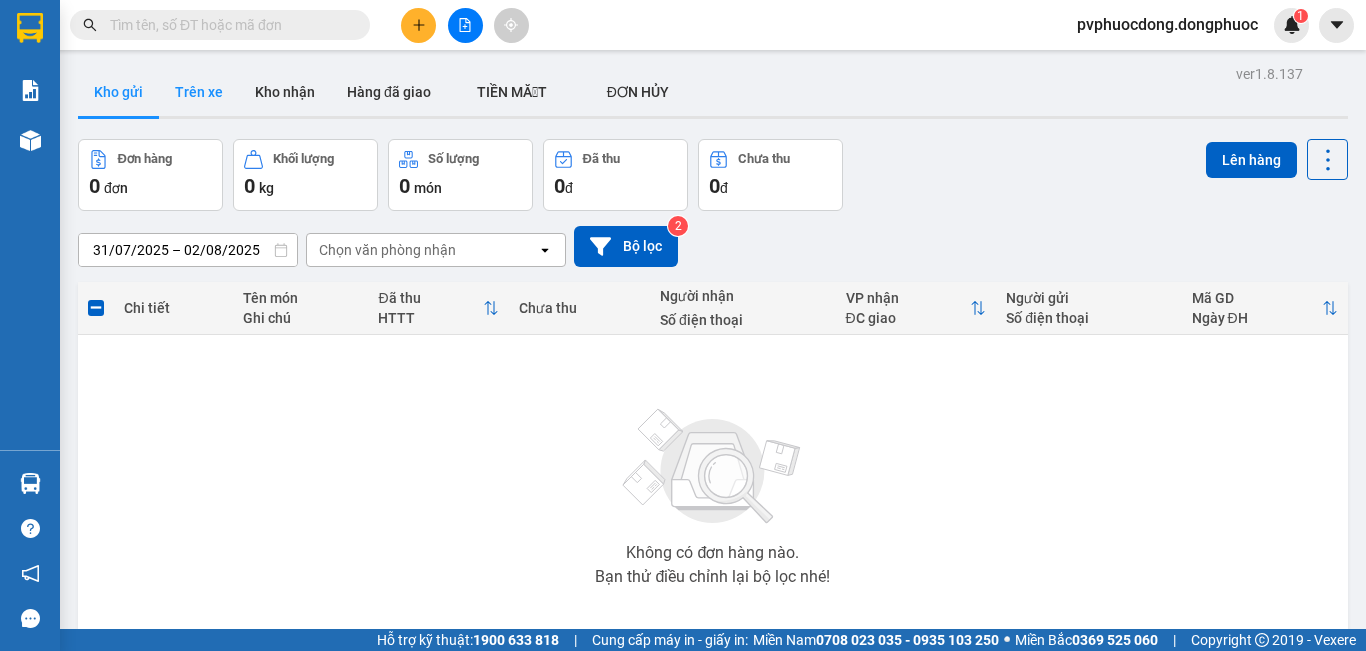 click on "Trên xe" at bounding box center [199, 92] 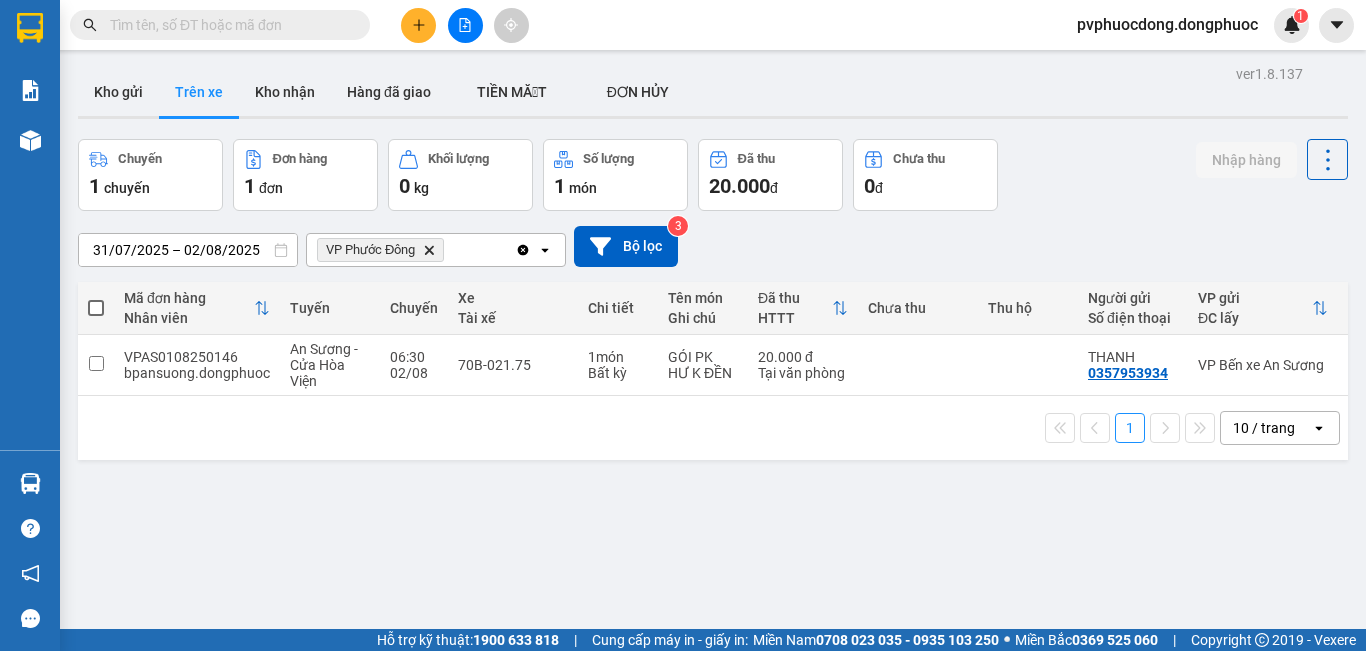 click on "Kho gửi" at bounding box center (118, 92) 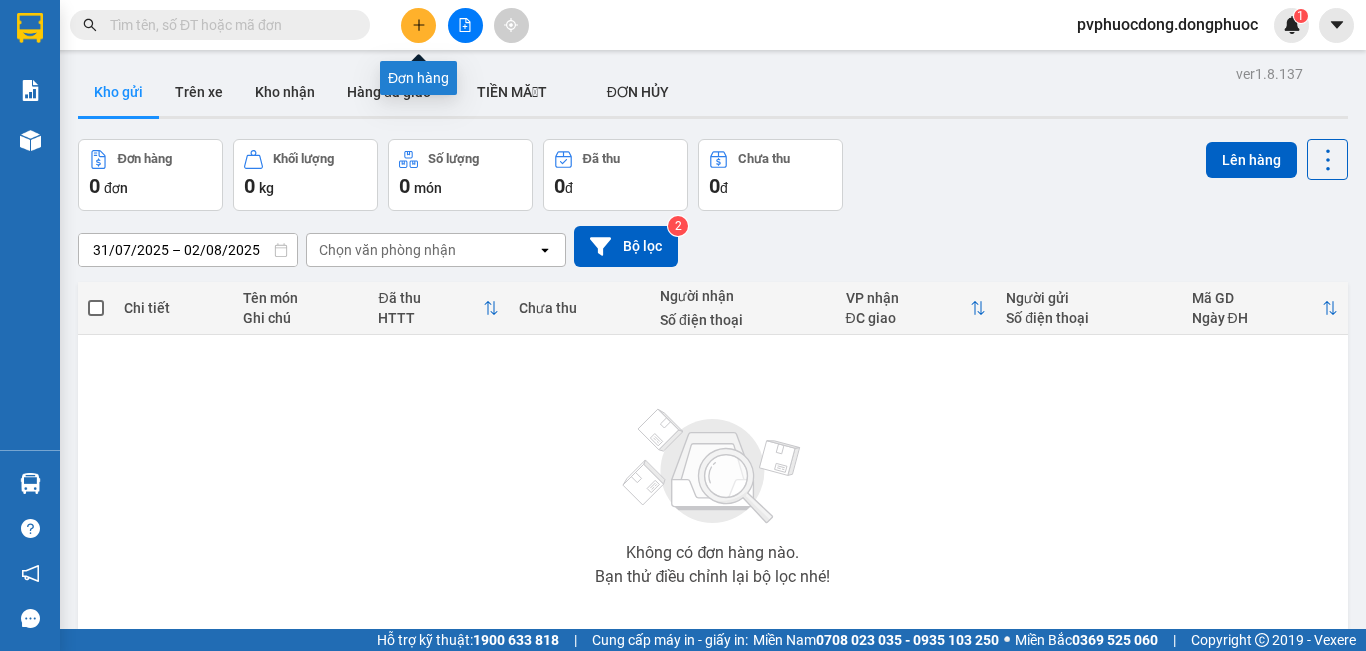 click 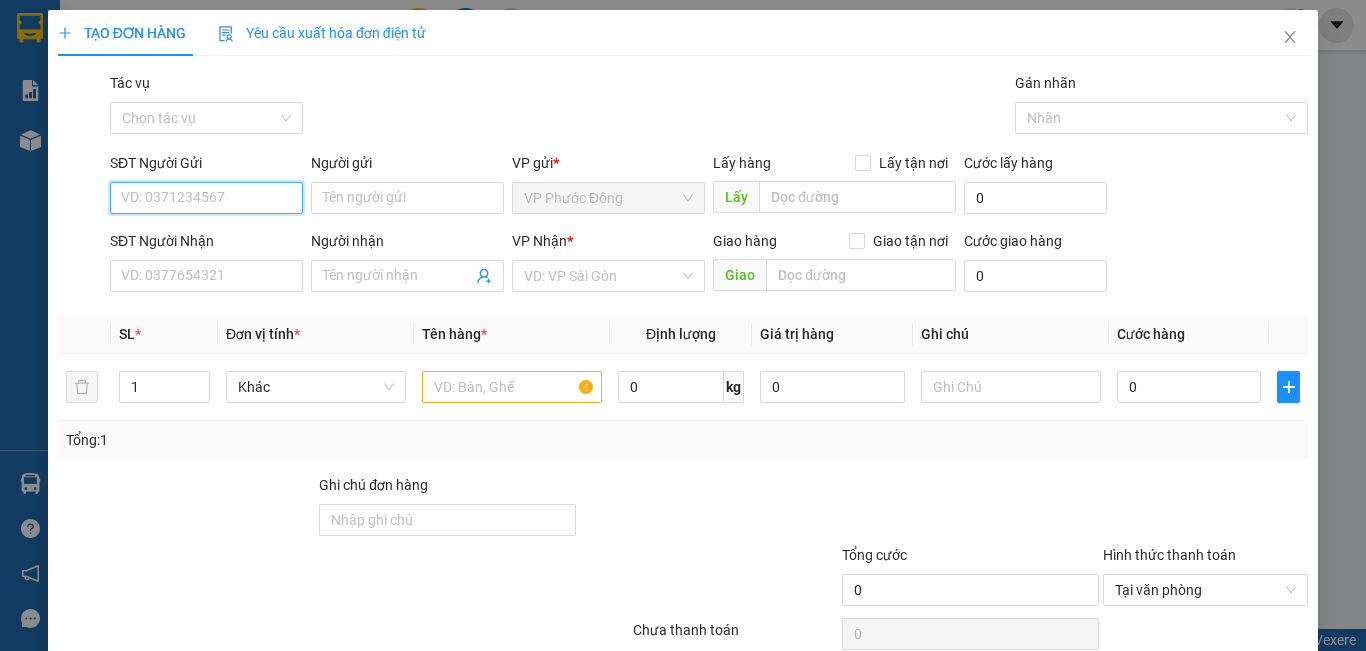 click on "SĐT Người Gửi" at bounding box center (206, 198) 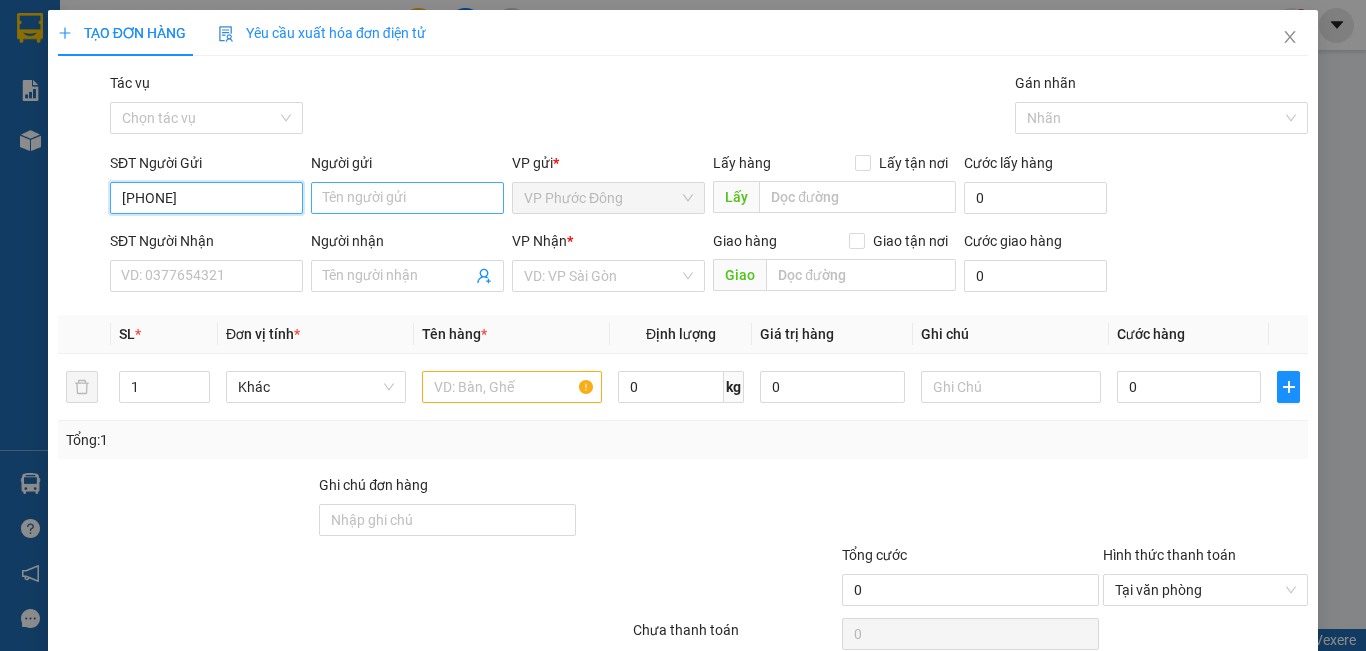 type on "[PHONE]" 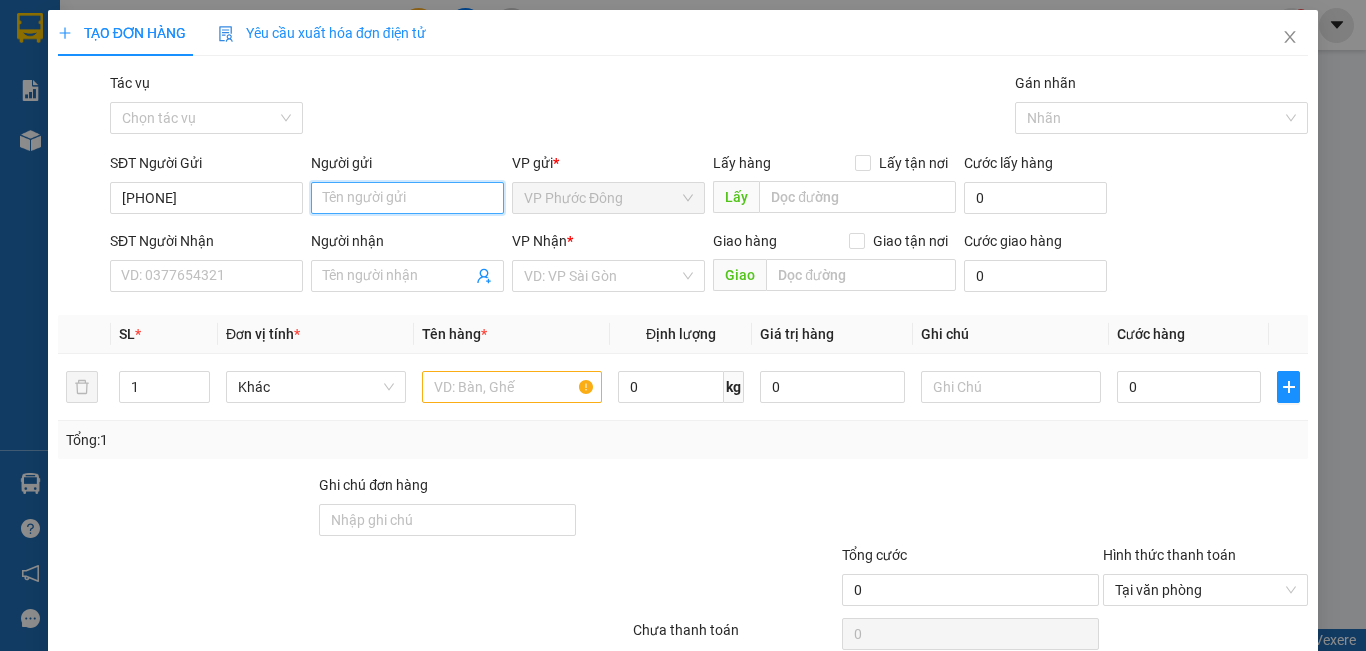 click on "Người gửi" at bounding box center [407, 198] 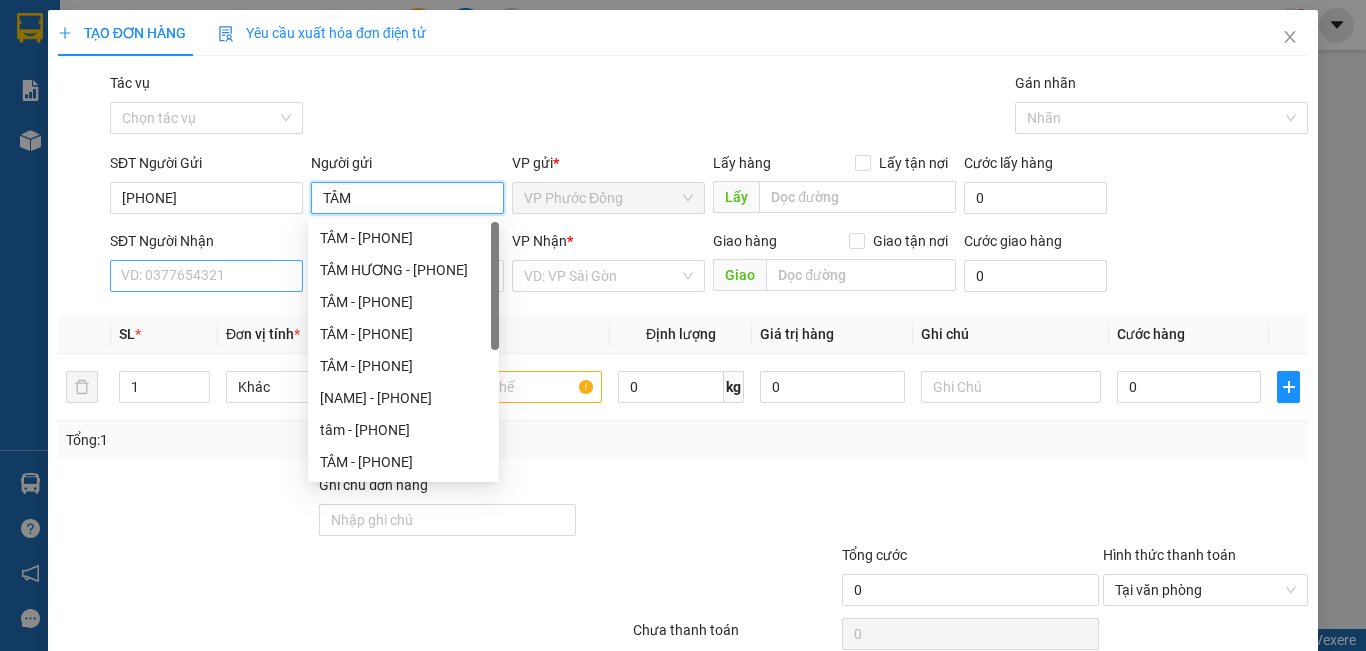 type on "TÂM" 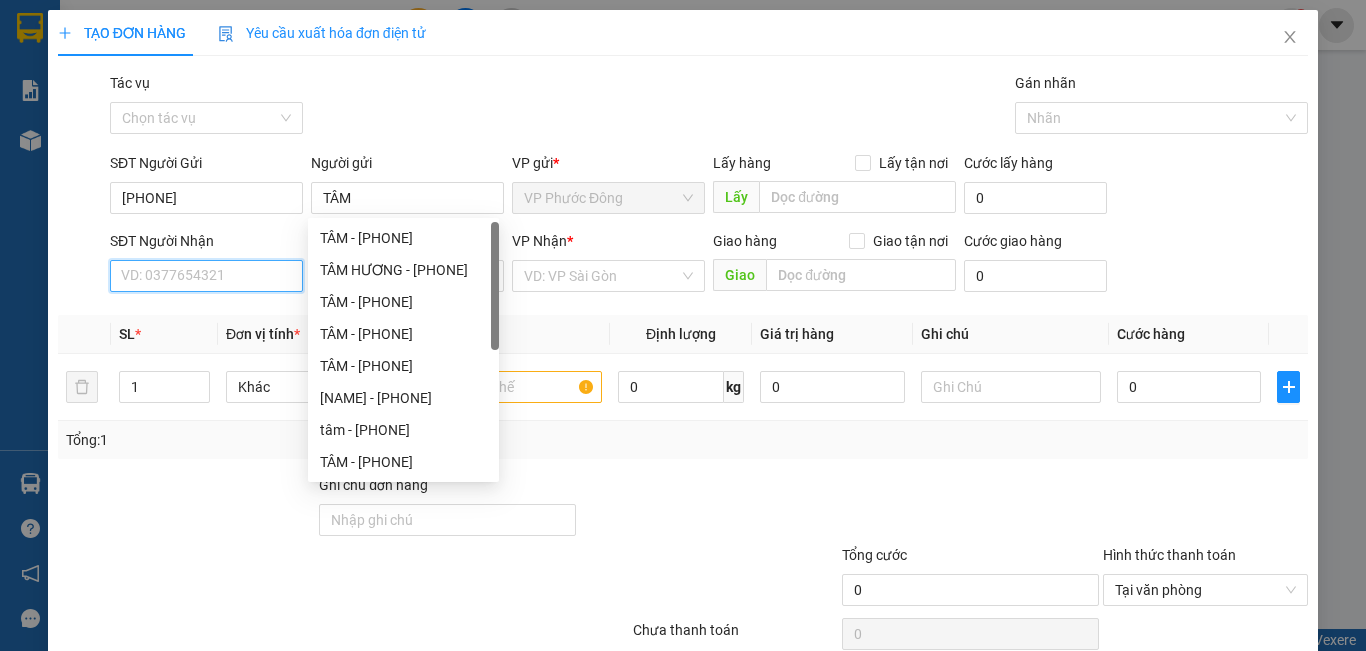 click on "SĐT Người Nhận" at bounding box center [206, 276] 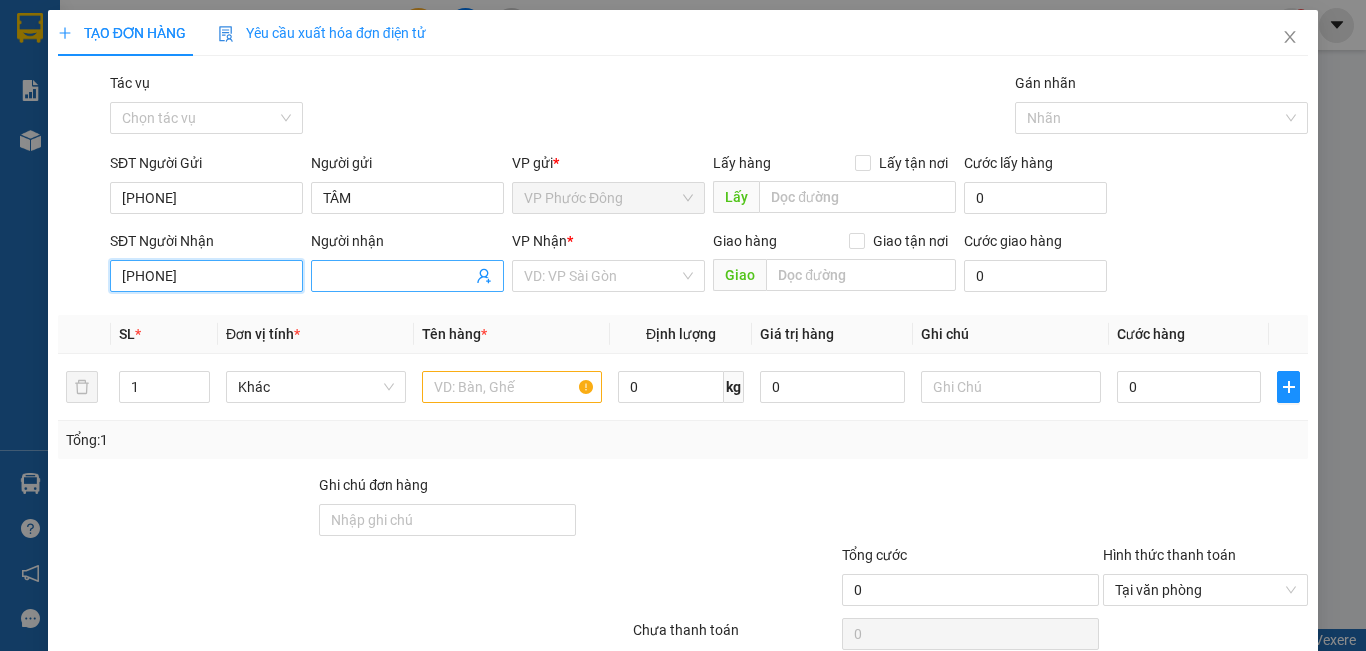 type on "[PHONE]" 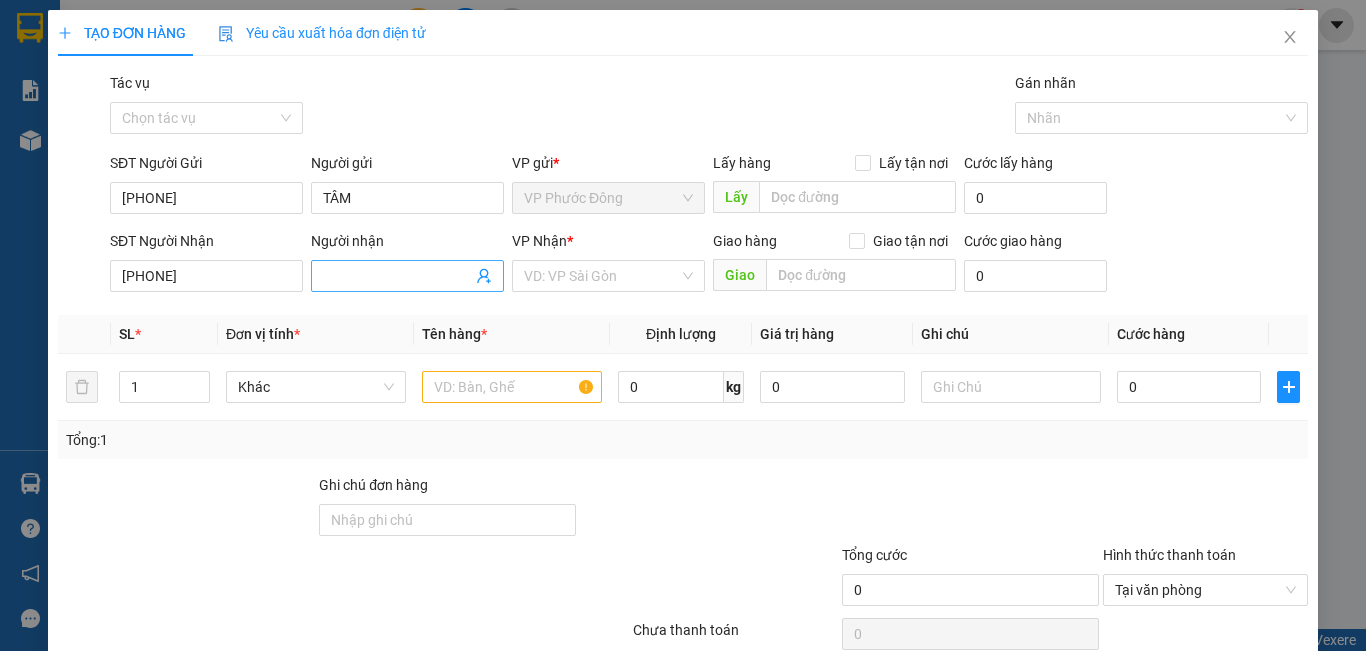 click on "Người nhận" at bounding box center (397, 276) 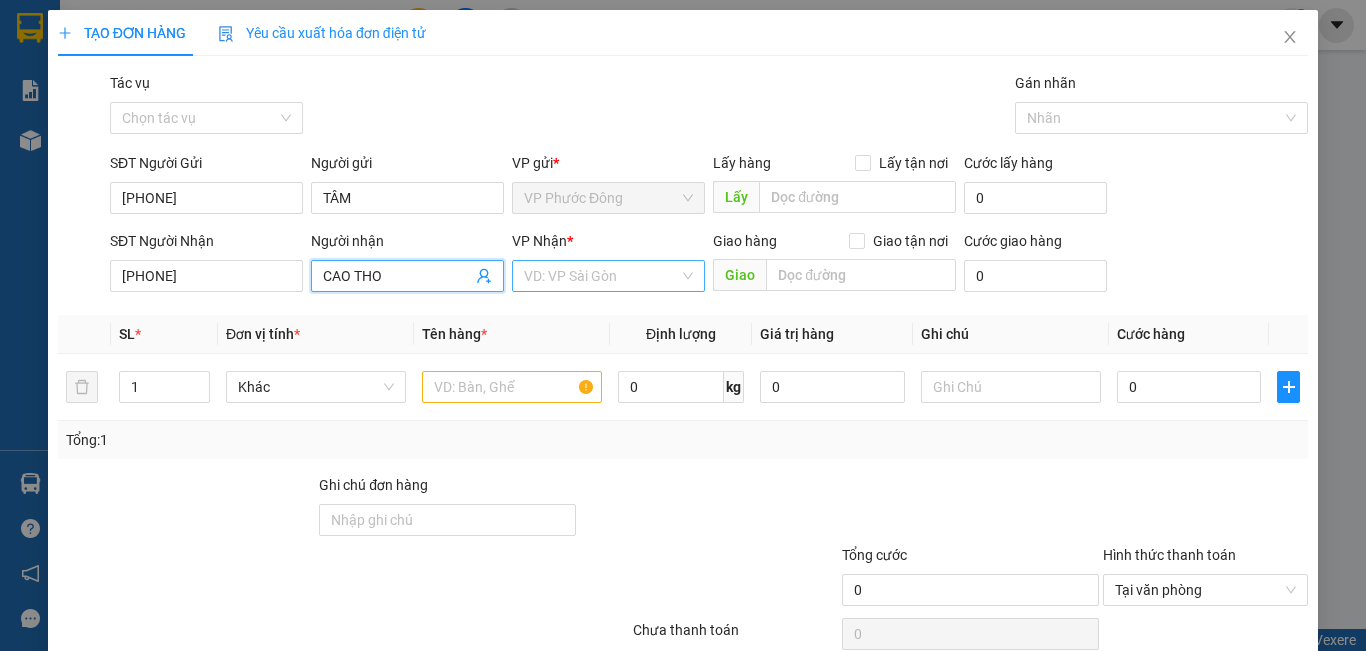 click on "VD: VP Sài Gòn" at bounding box center (608, 276) 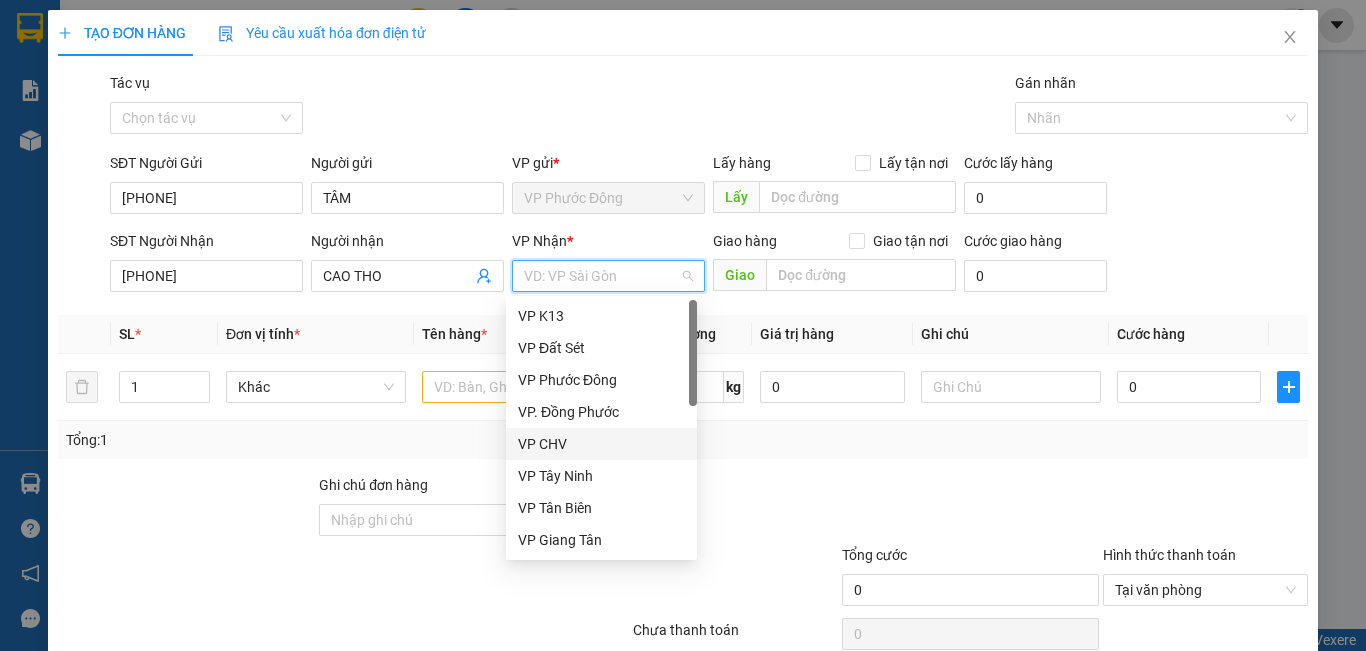 click on "VP CHV" at bounding box center [601, 444] 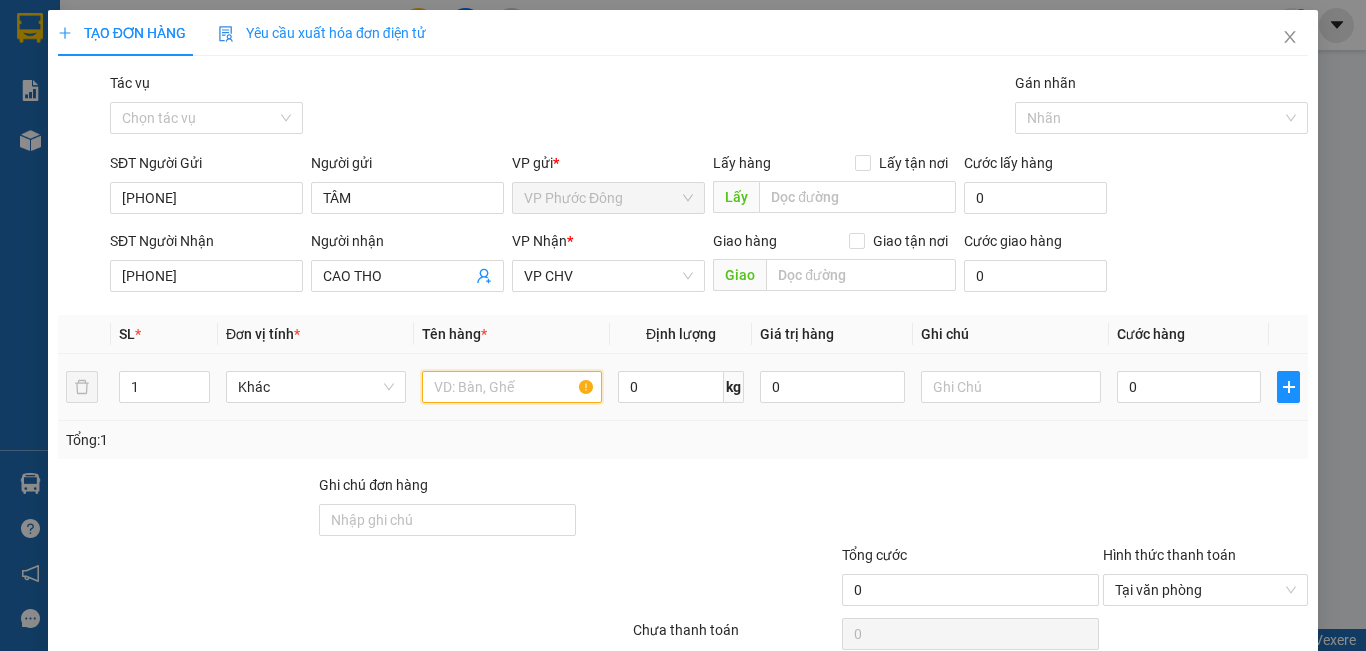 click at bounding box center [512, 387] 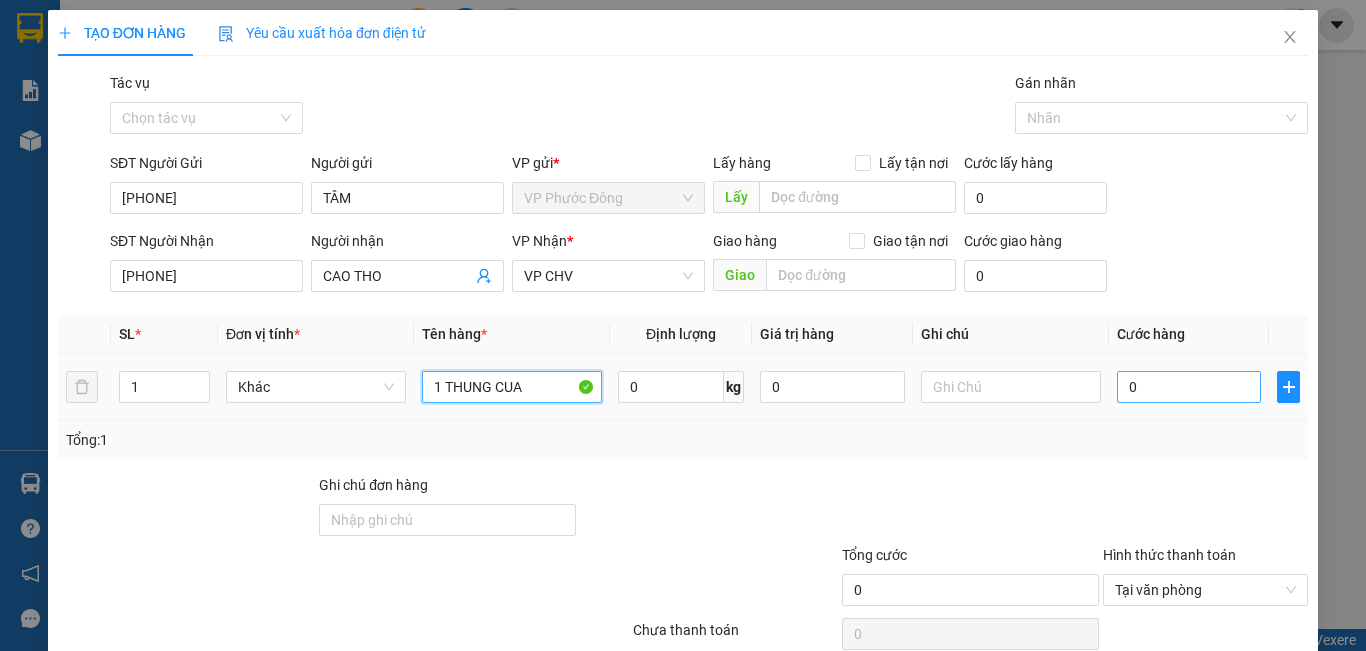 type on "1 THUNG CUA" 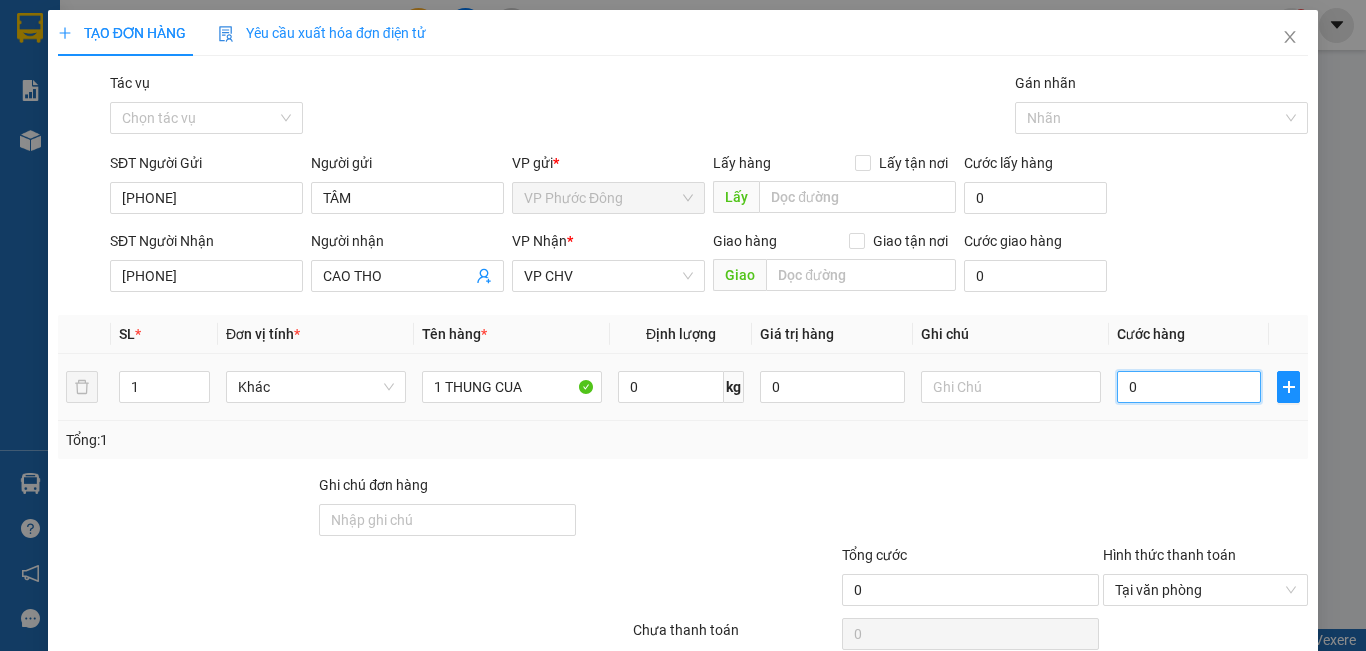 click on "0" at bounding box center (1189, 387) 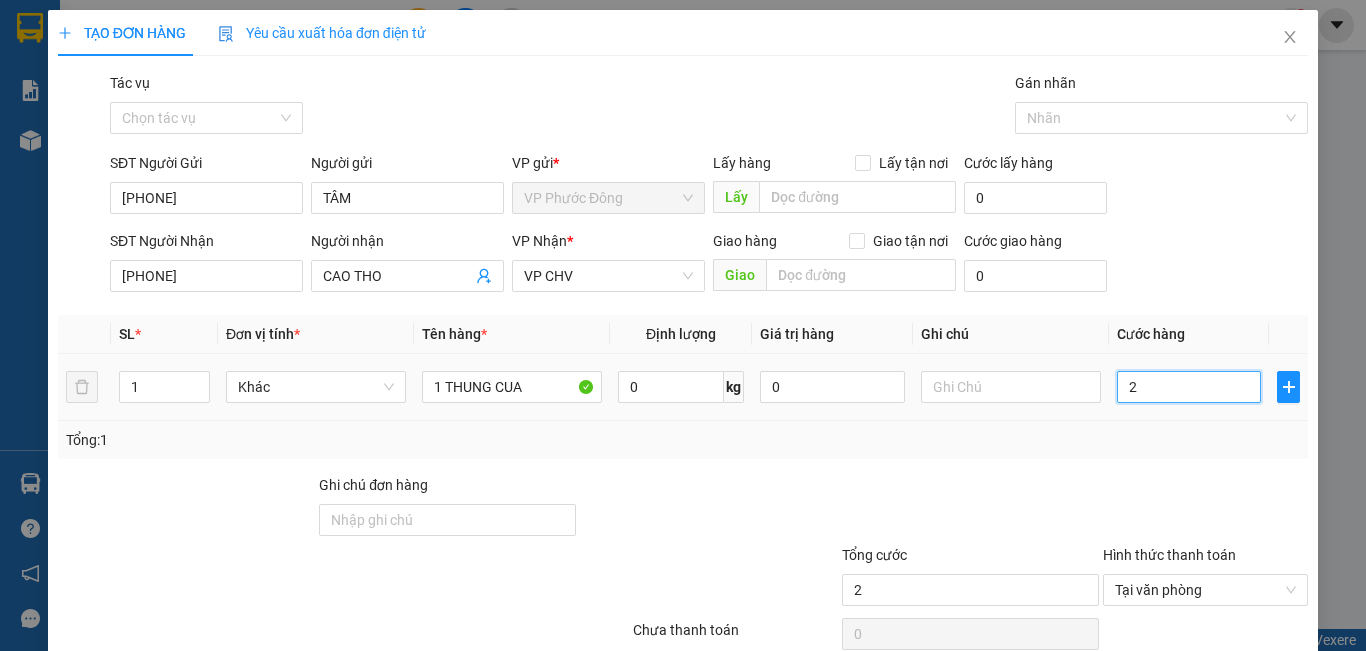 type on "2" 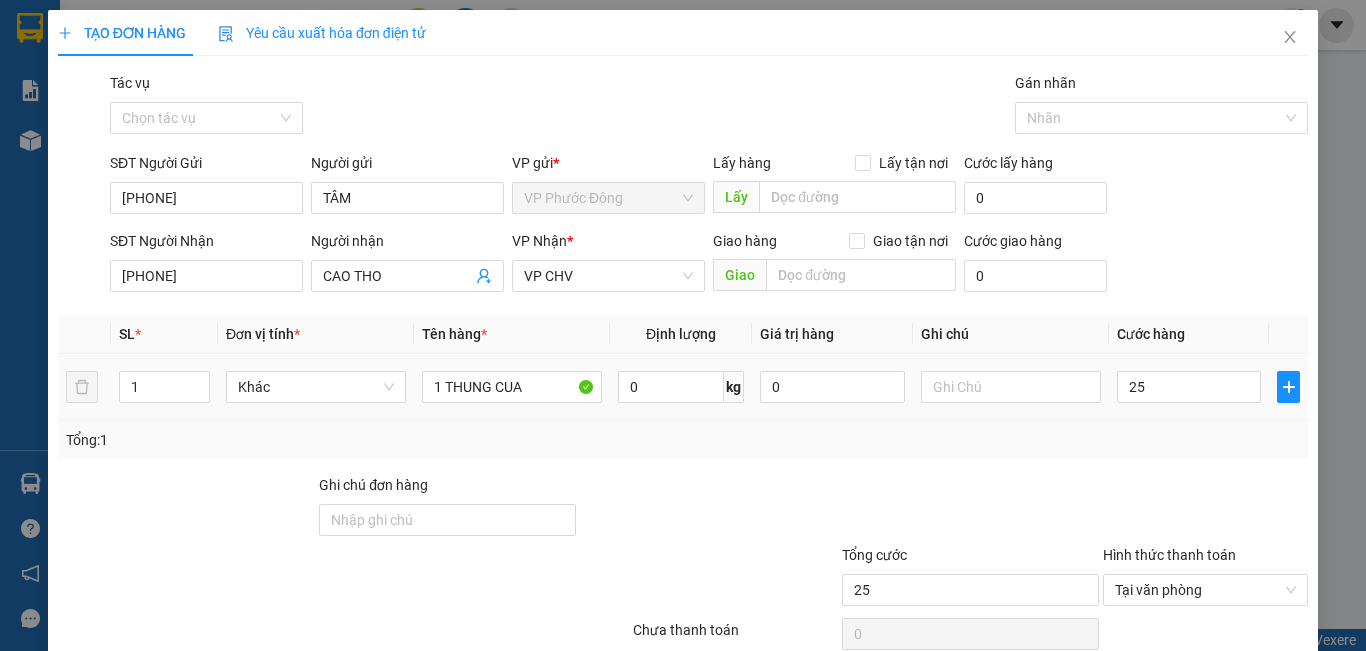 type on "25.000" 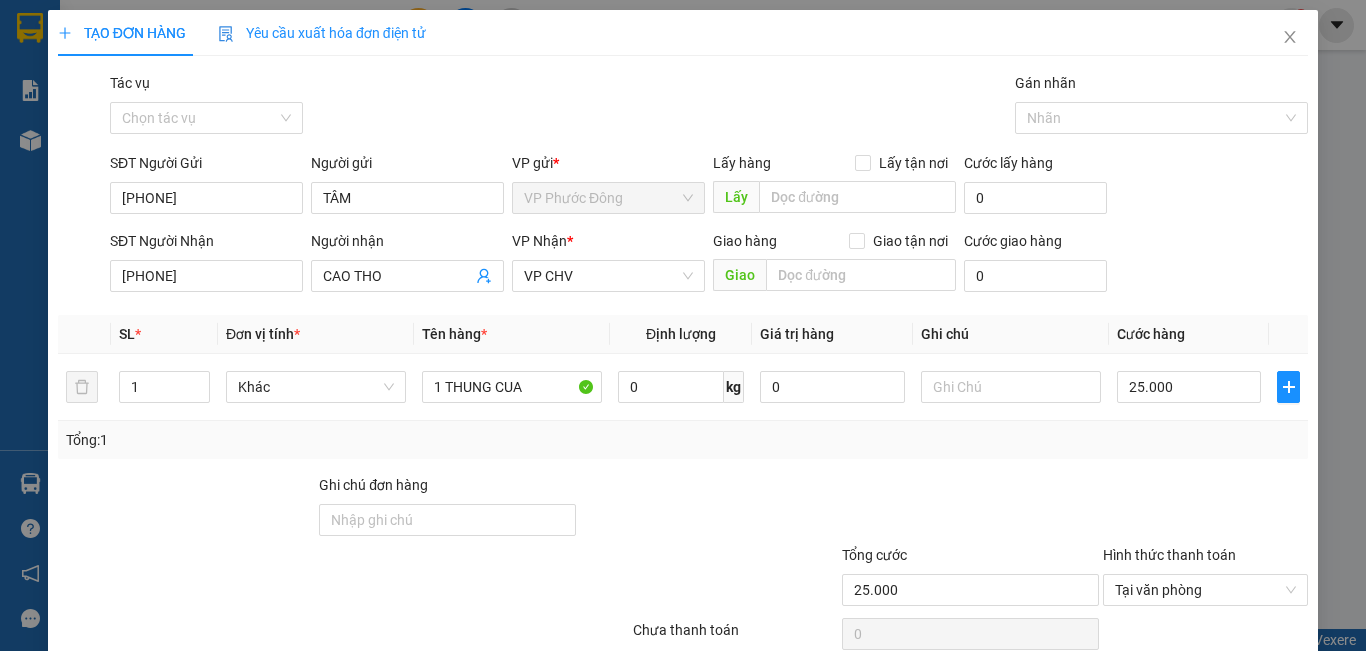 click on "Transit Pickup Surcharge Ids Transit Deliver Surcharge Ids Transit Deliver Surcharge Transit Deliver Surcharge Gói vận chuyển  * Tiêu chuẩn Tác vụ Chọn tác vụ Gán nhãn   Nhãn SĐT Người Gửi [PHONE] Người gửi TÂM VP gửi  * VP Phước Đông Lấy hàng Lấy tận nơi Lấy Cước lấy hàng 0 SĐT Người Nhận [PHONE] Người nhận CAO THO VP Nhận  * VP CHV Giao hàng Giao tận nơi Giao Cước giao hàng 0 SL  * Đơn vị tính  * Tên hàng  * Định lượng Giá trị hàng Ghi chú Cước hàng                   1 Khác 1 THUNG CUA 0 kg 0 25.000 Tổng:  1 Ghi chú đơn hàng Tổng cước 25.000 Hình thức thanh toán Tại văn phòng Số tiền thu trước 0 Chưa thanh toán 0 Chọn HT Thanh Toán Lưu nháp Xóa Thông tin Lưu Lưu và In" at bounding box center [683, 386] 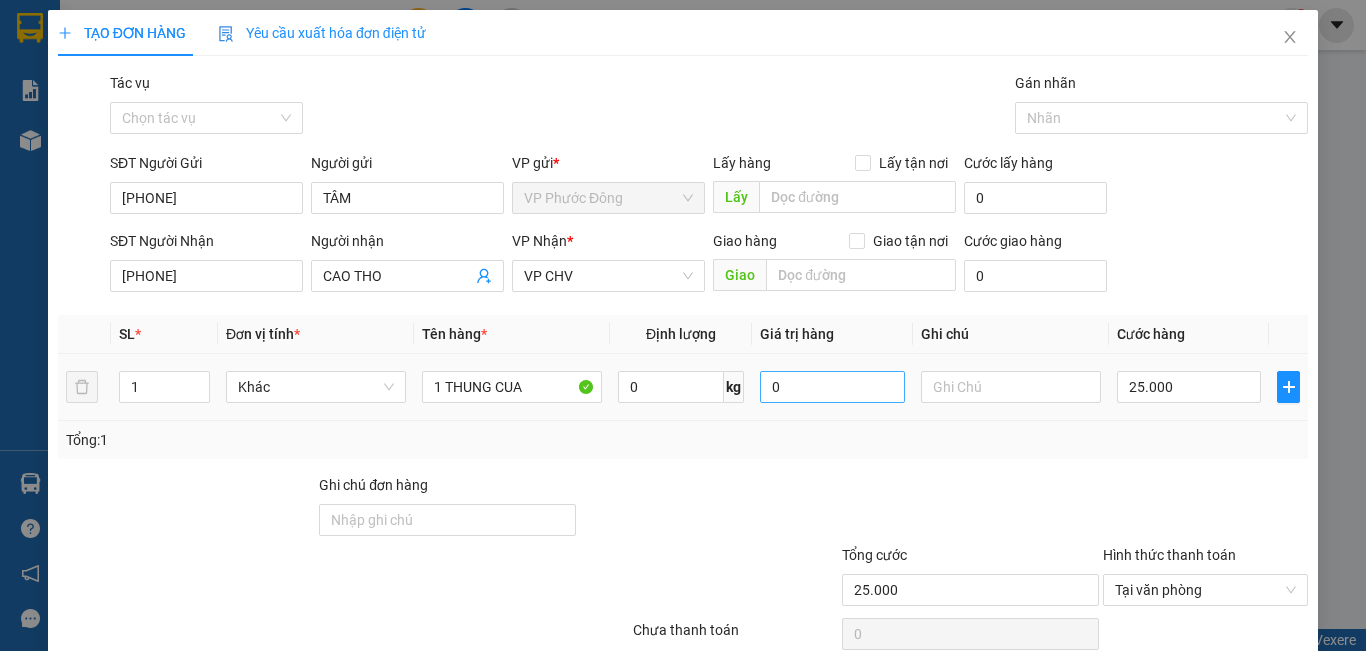 scroll, scrollTop: 89, scrollLeft: 0, axis: vertical 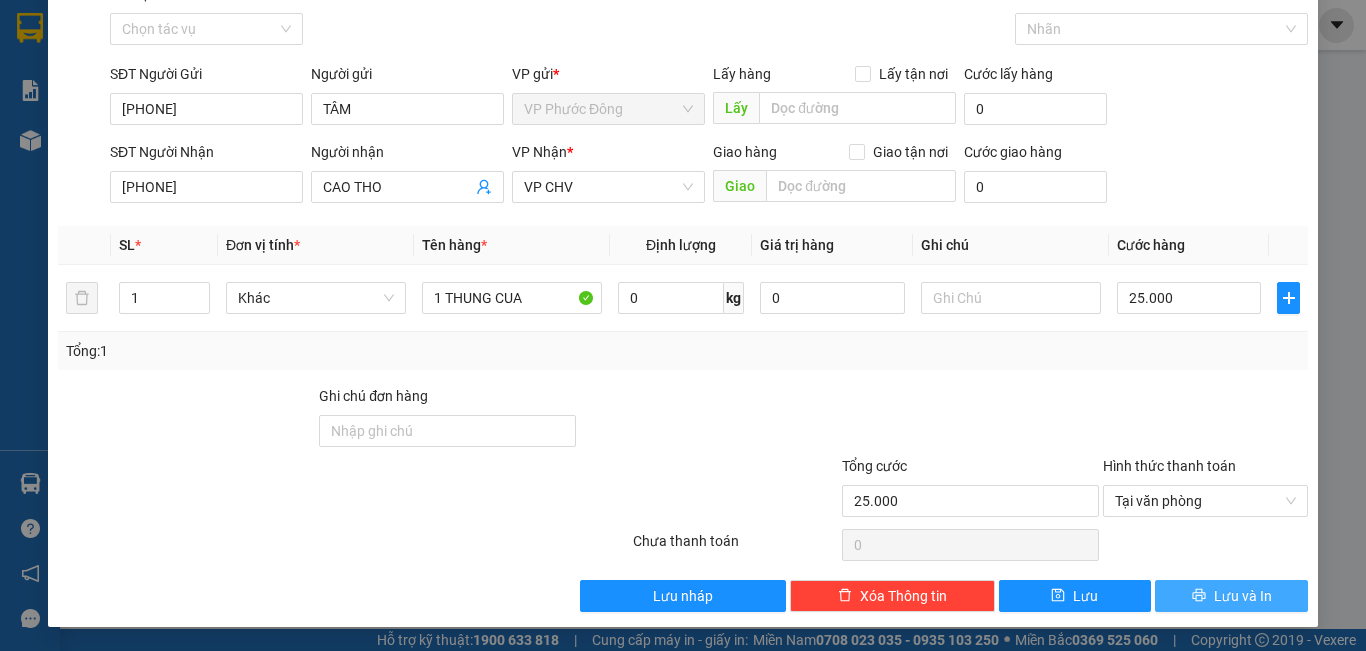 click on "Lưu và In" at bounding box center (1243, 596) 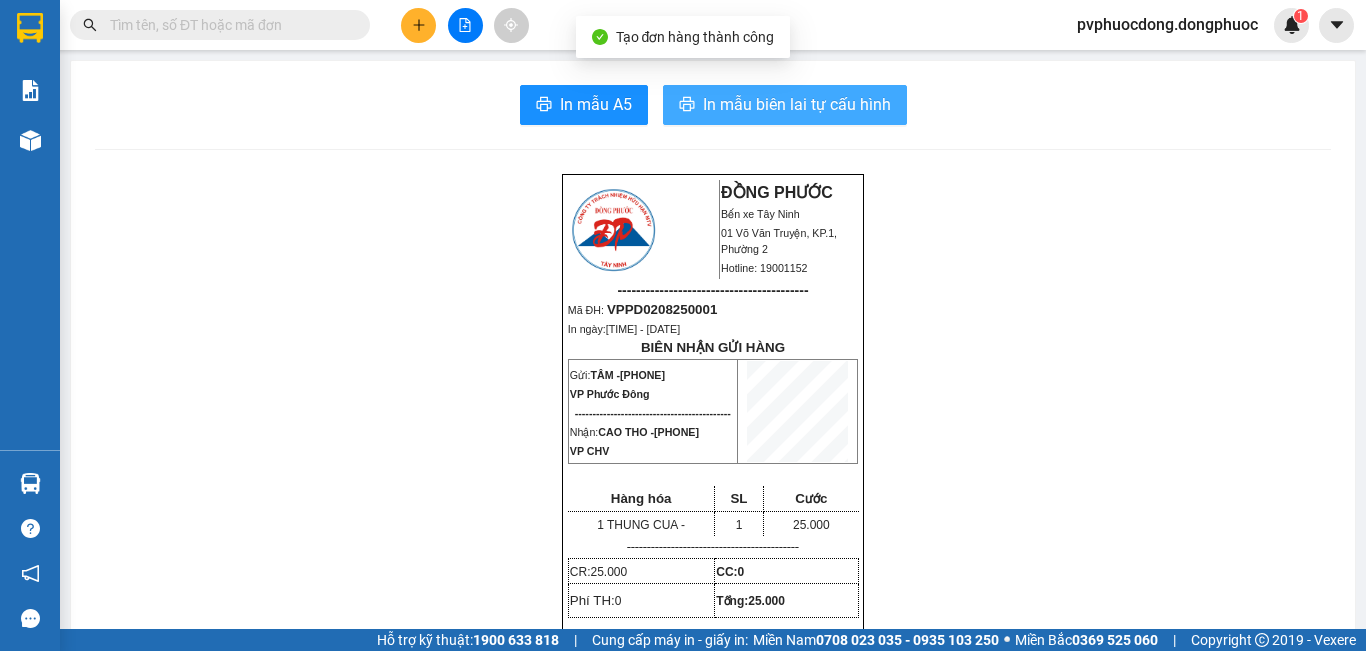 click on "In mẫu biên lai tự cấu hình" at bounding box center (797, 104) 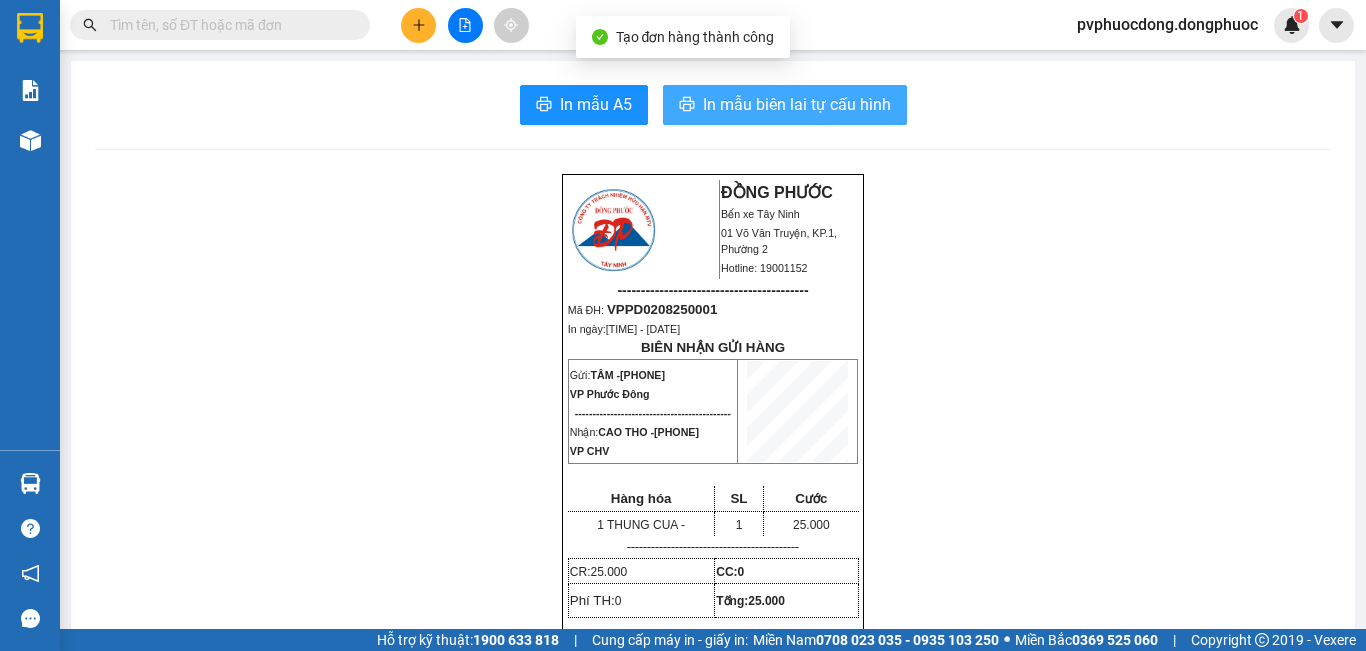 scroll, scrollTop: 0, scrollLeft: 0, axis: both 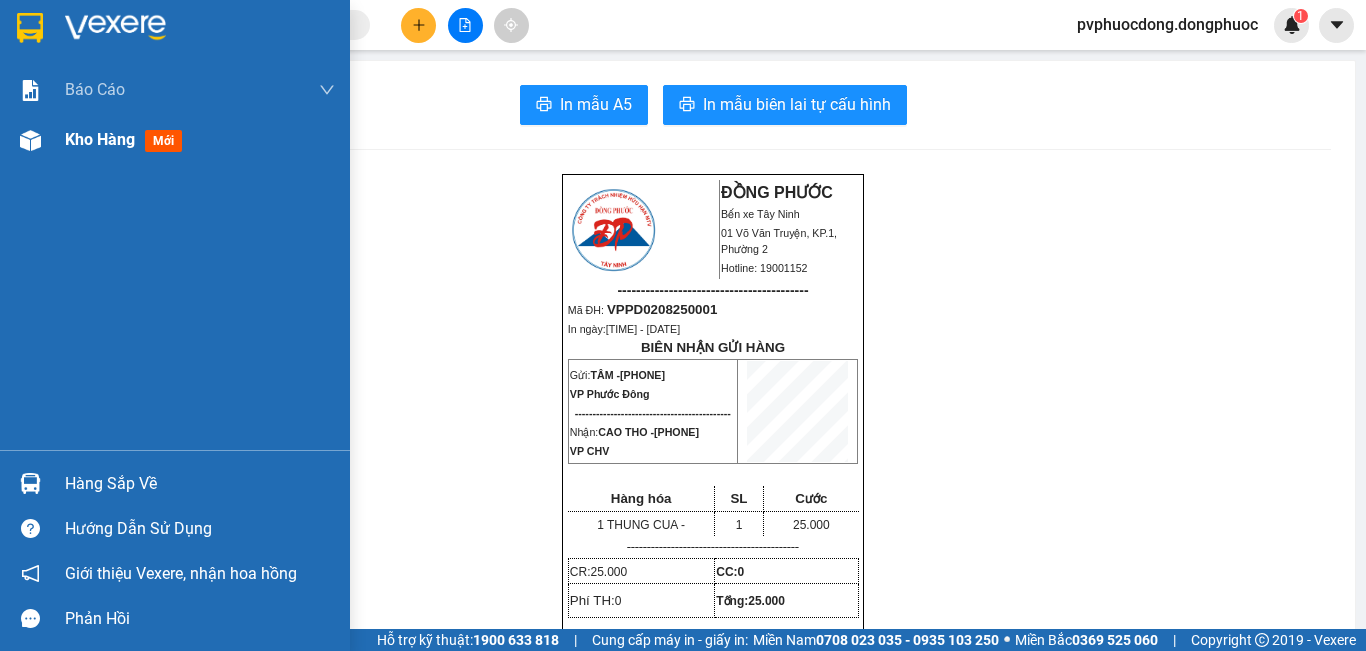 click on "Kho hàng mới" at bounding box center [127, 139] 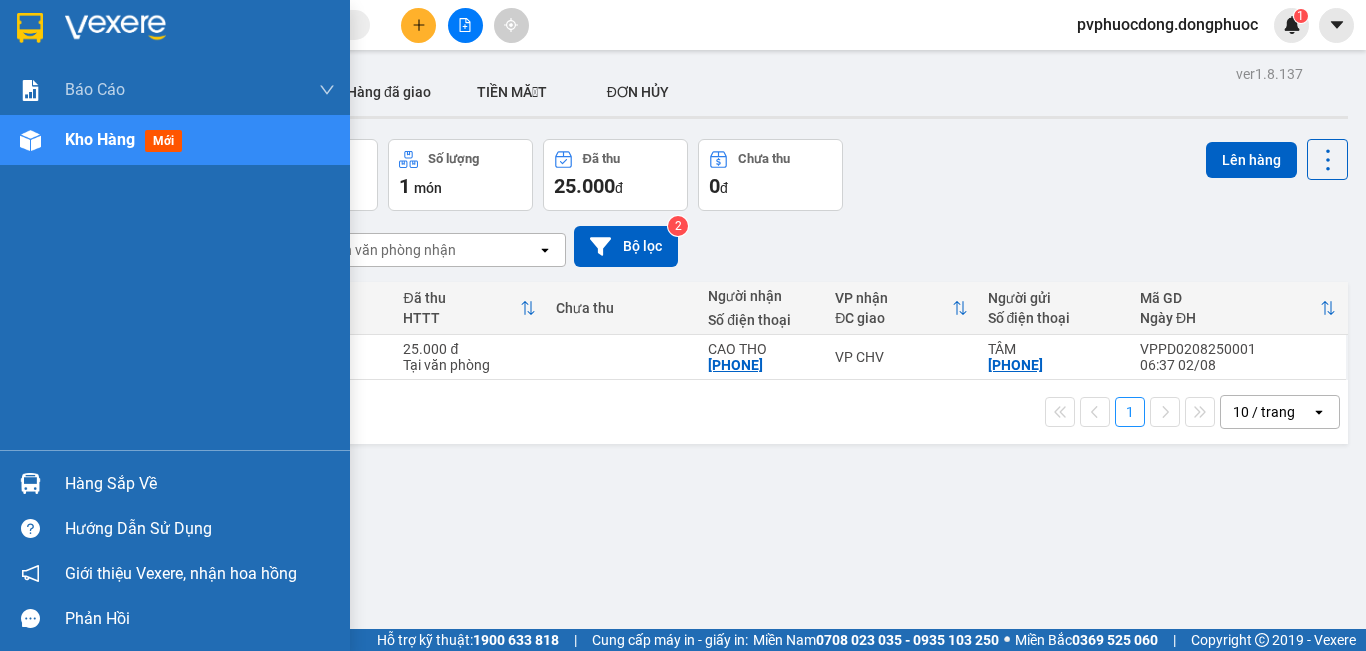 click on "Hàng sắp về" at bounding box center [175, 483] 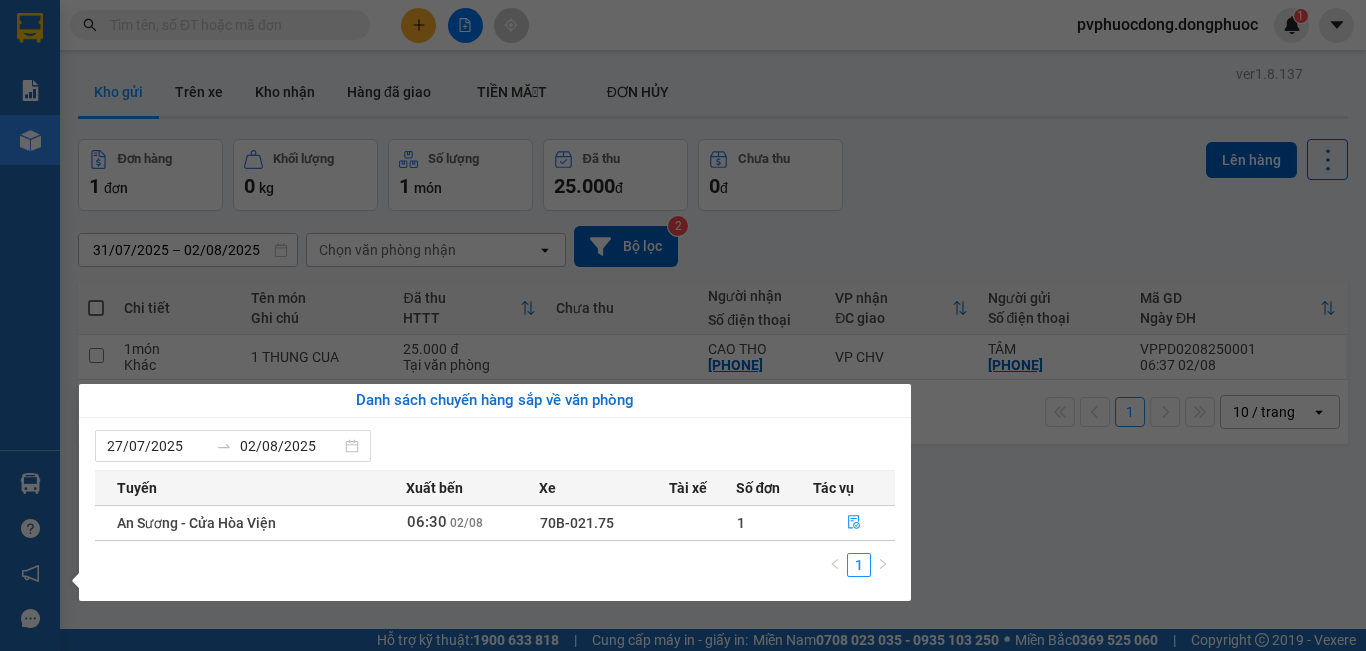 click on "Kết quả tìm kiếm ( 0 )  Bộ lọc  No Data pvphuocdong.dongphuoc 1     Báo cáo Mẫu 1: Báo cáo dòng tiền  Mẫu 1: Báo cáo dòng tiền theo nhân viên Mẫu 1: Báo cáo dòng tiền theo nhân viên (VP) Mẫu 2: Doanh số tạo đơn theo Văn phòng, nhân viên - Trạm     Kho hàng mới Hàng sắp về Hướng dẫn sử dụng Giới thiệu Vexere, nhận hoa hồng Phản hồi Phần mềm hỗ trợ bạn tốt chứ? ver  1.8.137 Kho gửi Trên xe Kho nhận Hàng đã giao TIỀN MẶT  ĐƠN HỦY Đơn hàng 1 đơn Khối lượng 0 kg Số lượng 1 món Đã thu 25.000  đ Chưa thu 0  đ Lên hàng [DATE] – [DATE] Press the down arrow key to interact with the calendar and select a date. Press the escape button to close the calendar. Selected date range is from [DATE] to [DATE]. Chọn văn phòng nhận open Bộ lọc 2 Chi tiết Tên món Ghi chú Đã thu HTTT Chưa thu Người nhận Số điện thoại VP nhận ĐC giao Người gửi 1" at bounding box center (683, 325) 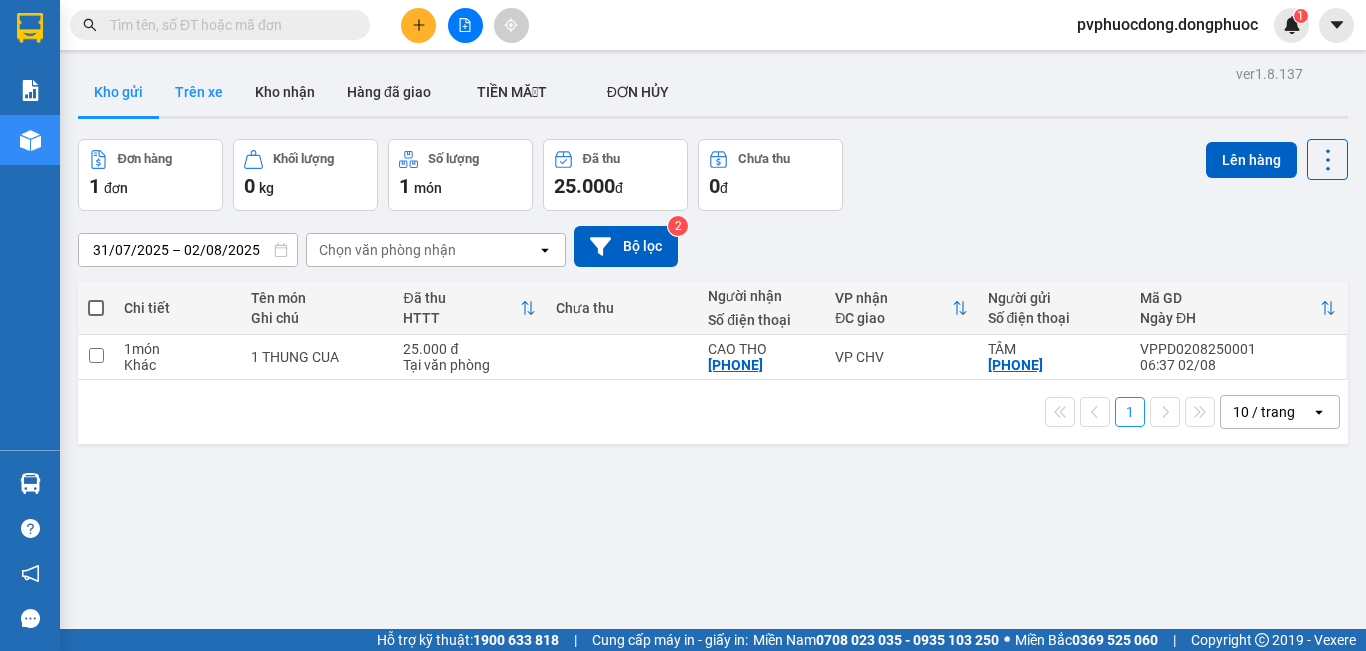 click on "Trên xe" at bounding box center (199, 92) 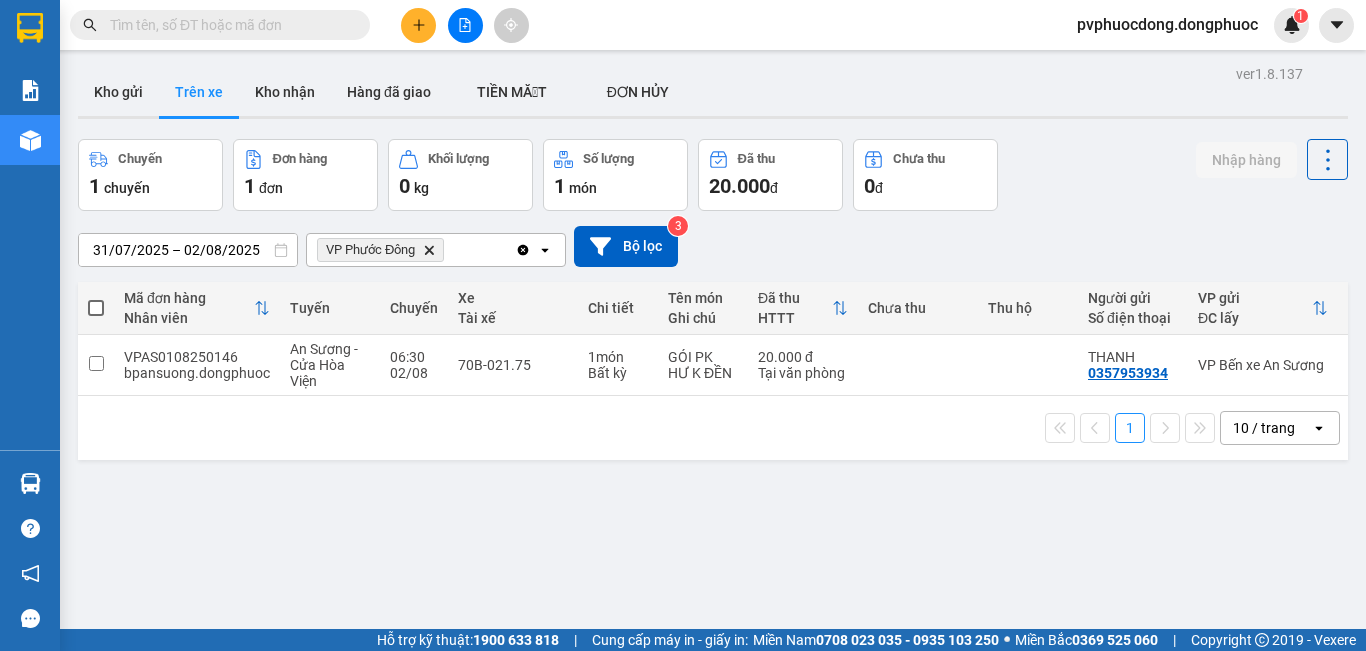 click on "Kho gửi" at bounding box center (118, 92) 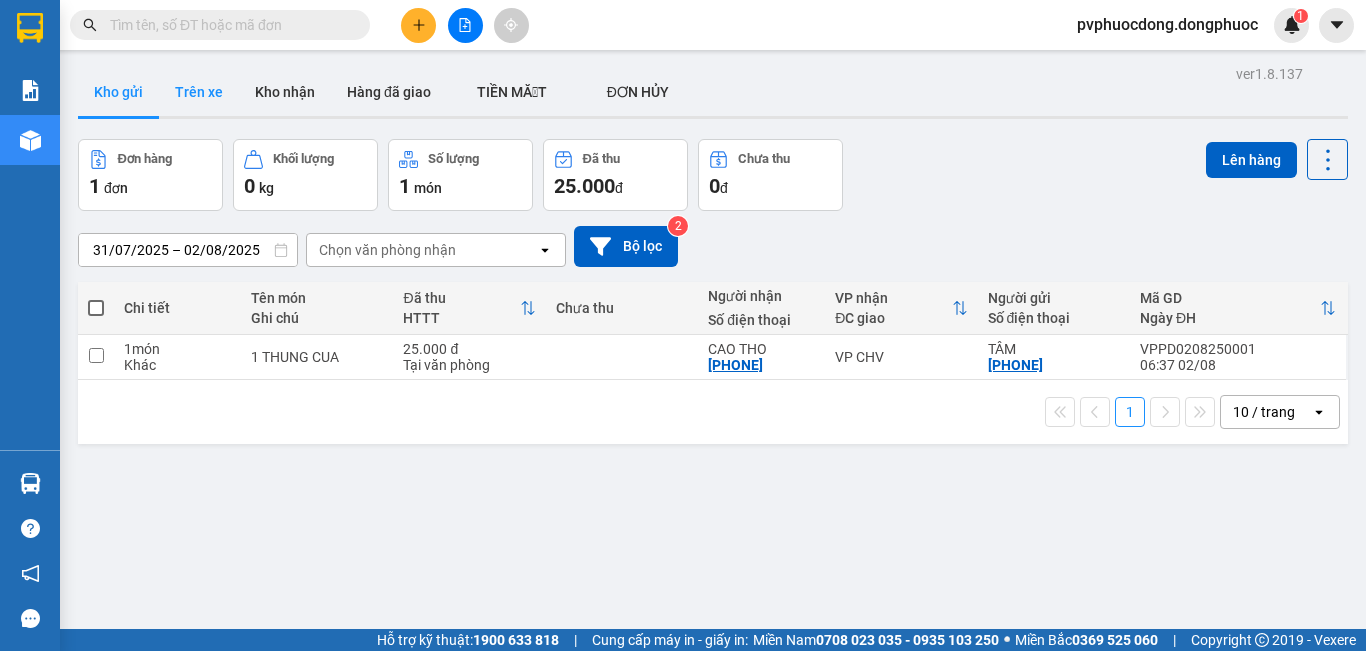 click on "Trên xe" at bounding box center (199, 92) 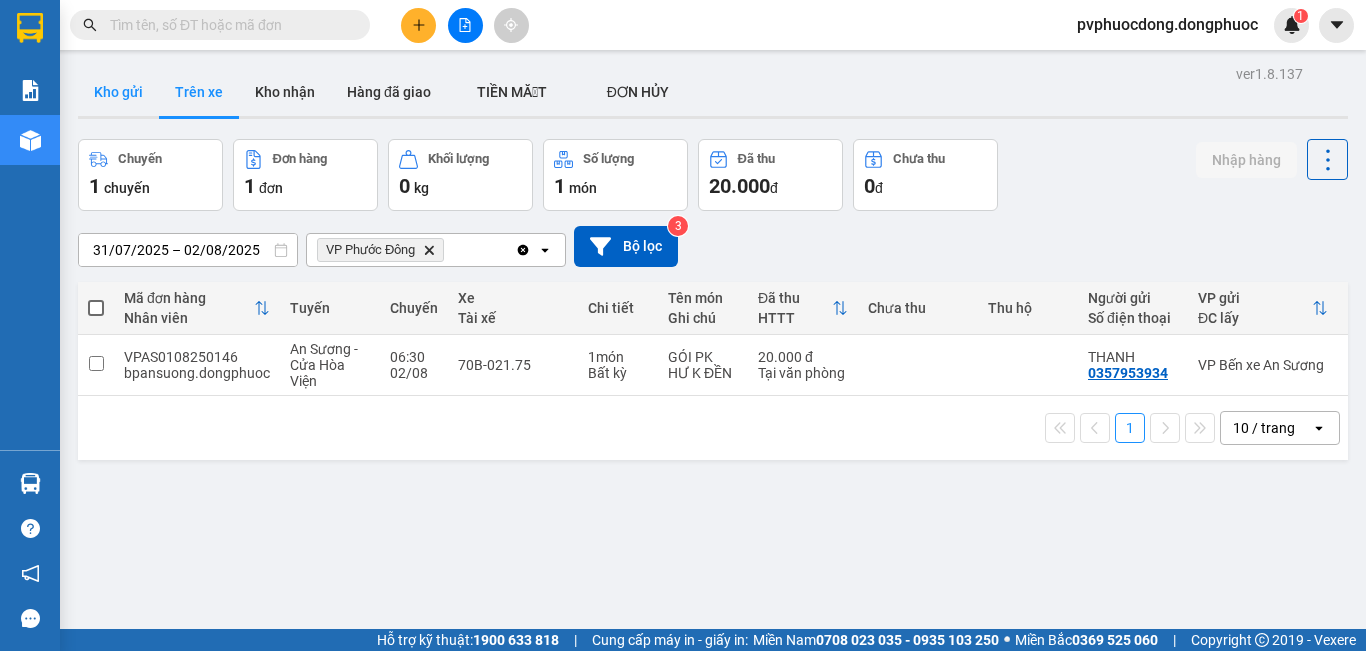 click on "Kho gửi" at bounding box center (118, 92) 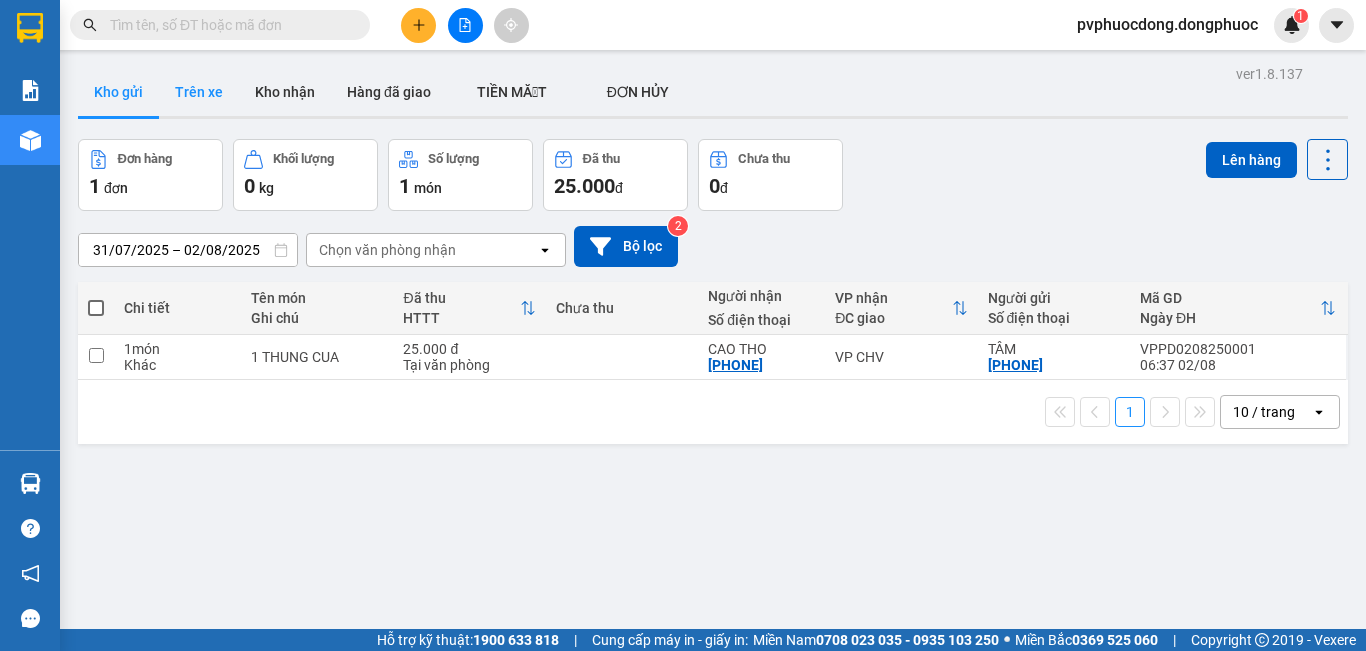 click on "Trên xe" at bounding box center [199, 92] 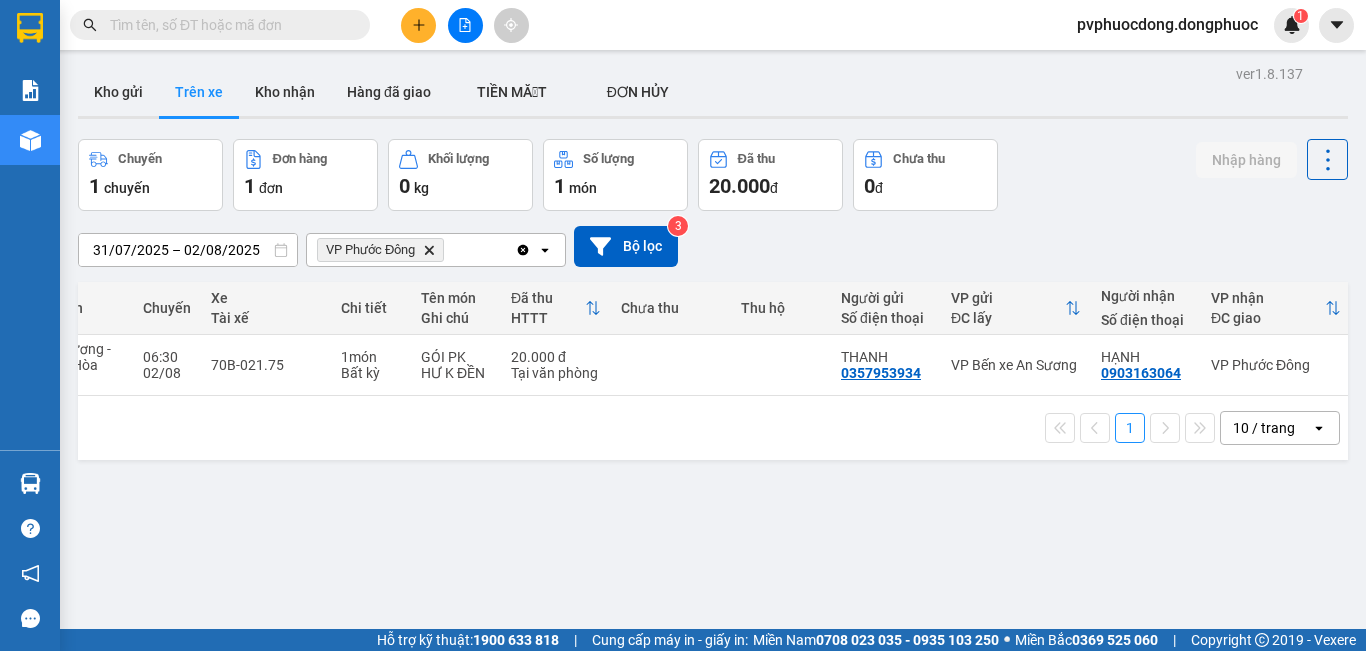 scroll, scrollTop: 0, scrollLeft: 0, axis: both 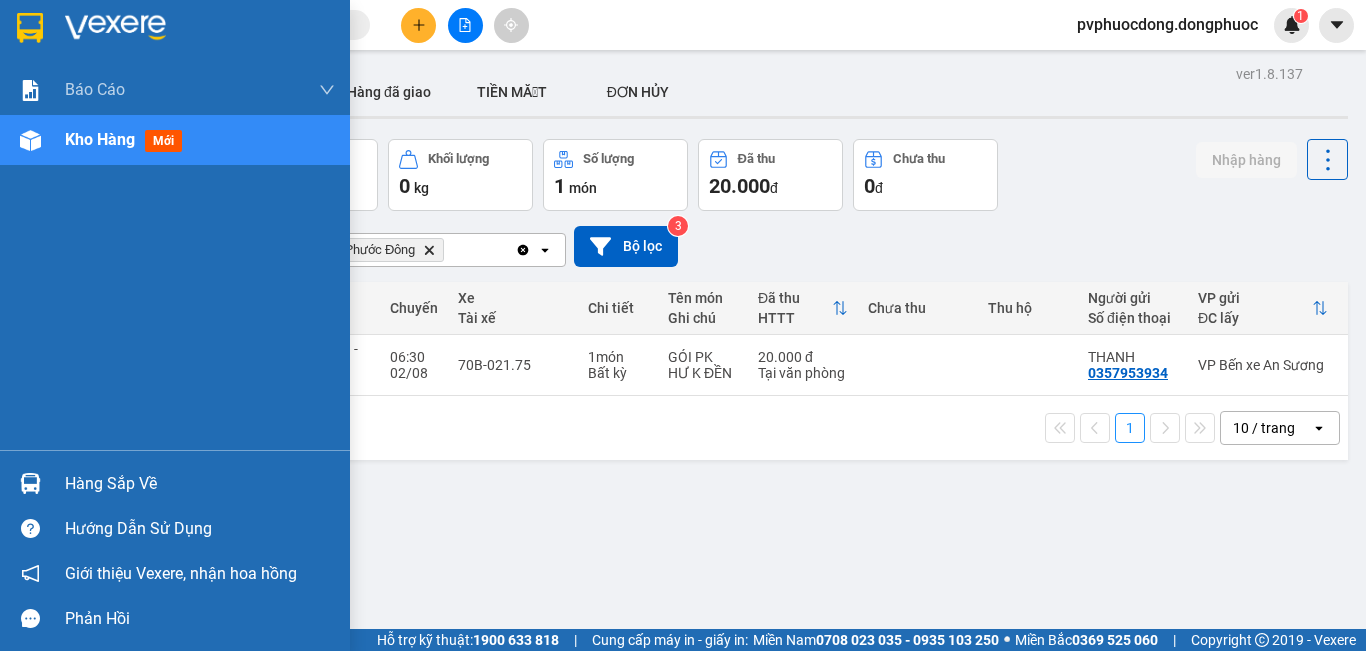 click at bounding box center [30, 483] 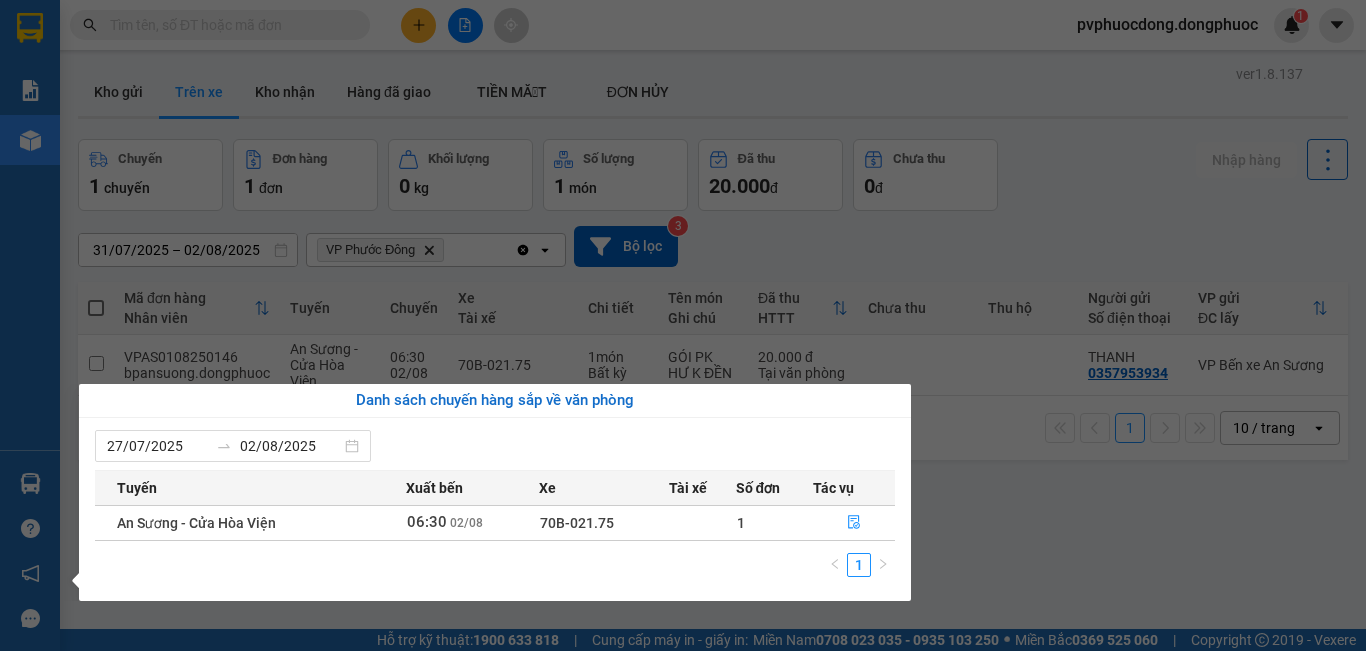 click on "Kết quả tìm kiếm ( 0 )  Bộ lọc  No Data pvphuocdong.dongphuoc 1     Báo cáo Mẫu 1: Báo cáo dòng tiền  Mẫu 1: Báo cáo dòng tiền theo nhân viên Mẫu 1: Báo cáo dòng tiền theo nhân viên (VP) Mẫu 2: Doanh số tạo đơn theo Văn phòng, nhân viên - Trạm     Kho hàng mới Hàng sắp về Hướng dẫn sử dụng Giới thiệu Vexere, nhận hoa hồng Phản hồi Phần mềm hỗ trợ bạn tốt chứ? ver  1.8.137 Kho gửi Trên xe Kho nhận Hàng đã giao TIỀN MẶT  ĐƠN HỦY Chuyến 1 chuyến Đơn hàng 1 đơn Khối lượng 0 kg Số lượng 1 món Đã thu 20.000  đ Chưa thu 0  đ Nhập hàng [DATE] – [DATE] Press the down arrow key to interact with the calendar and select a date. Press the escape button to close the calendar. Selected date range is from [DATE] to [DATE]. VP Phước Đông Delete Clear all open Bộ lọc 3 Mã đơn hàng Nhân viên Tuyến Chuyến Xe Tài xế Chi tiết Tên món Ghi chú HTTT 1" at bounding box center (683, 325) 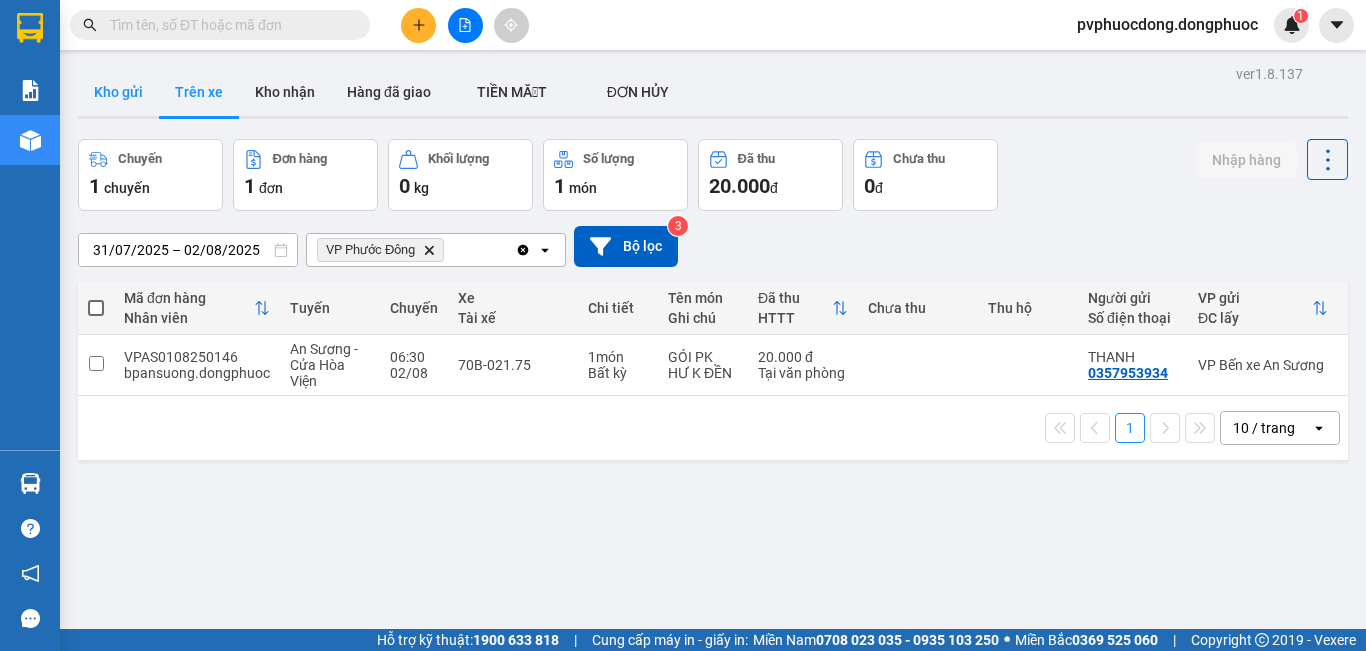 click on "Kho gửi" at bounding box center (118, 92) 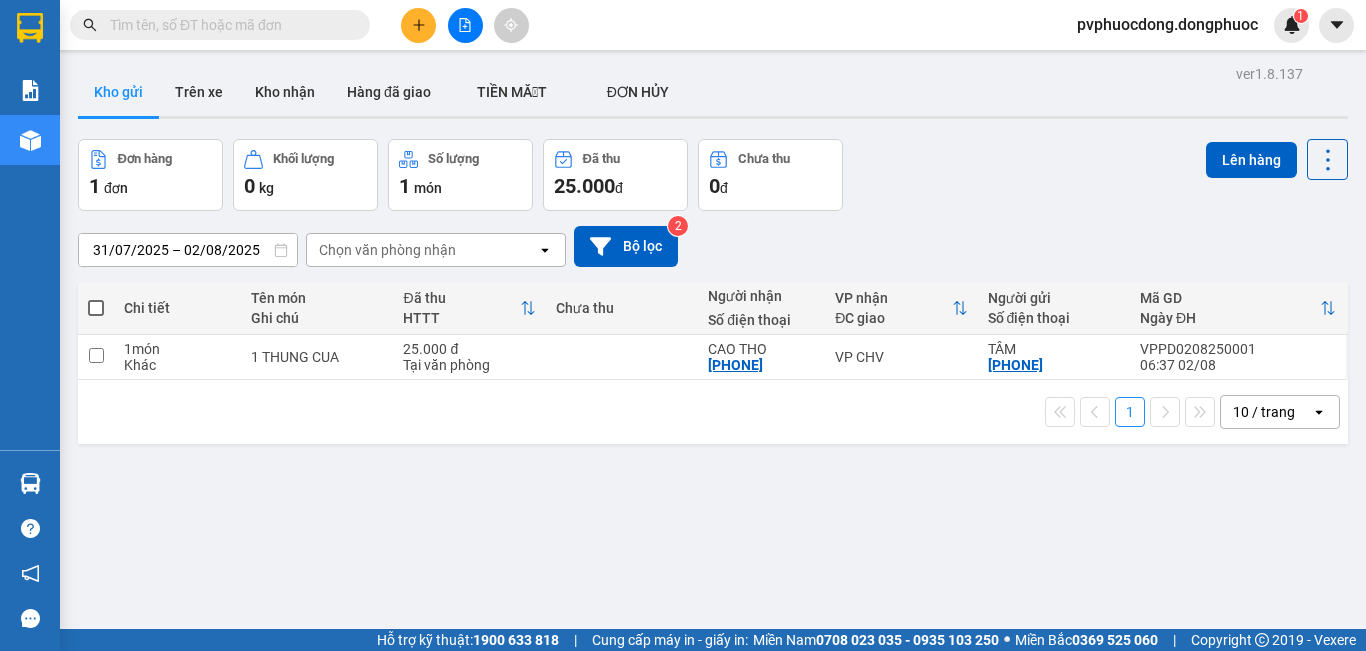 click 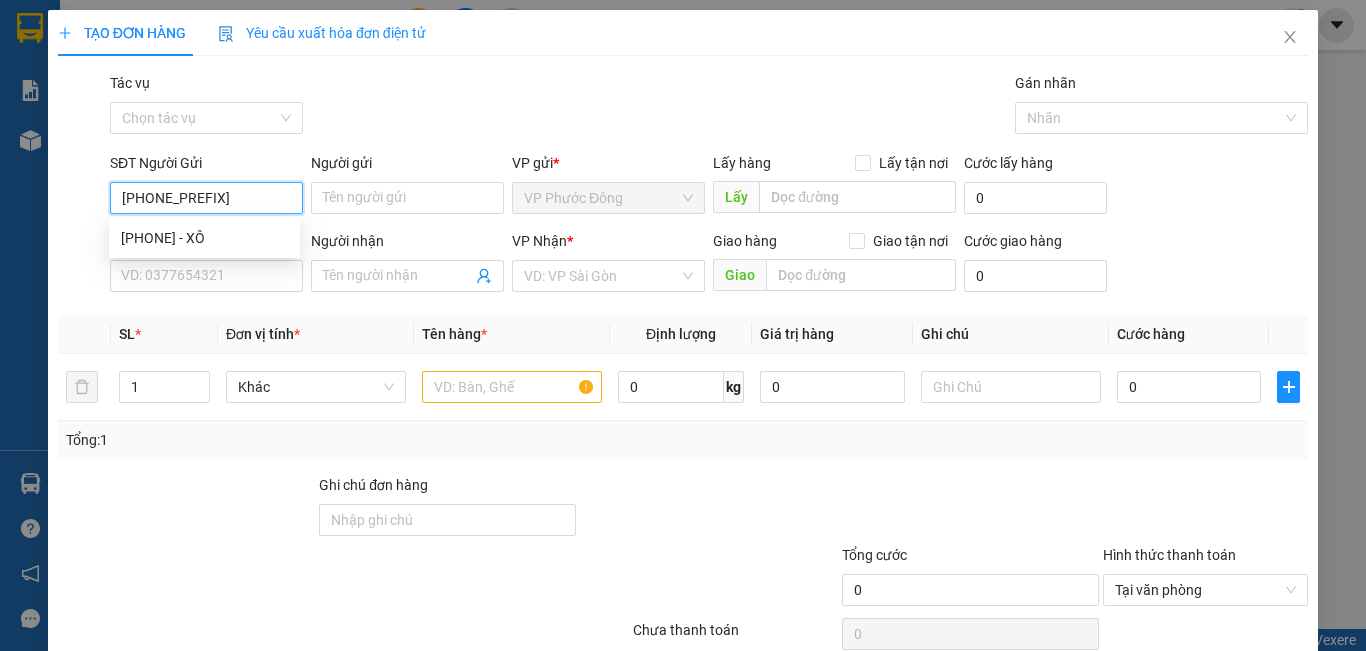 type on "[PHONE]" 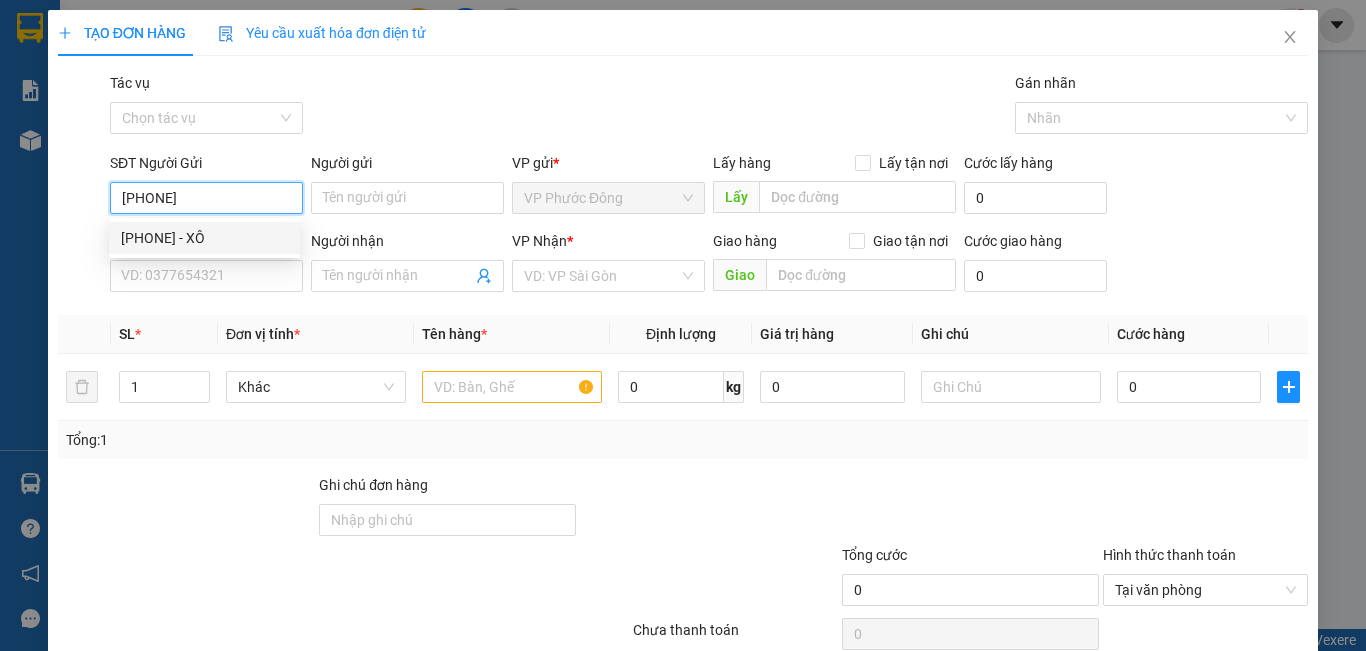 click on "[PHONE] - XÔ" at bounding box center (204, 238) 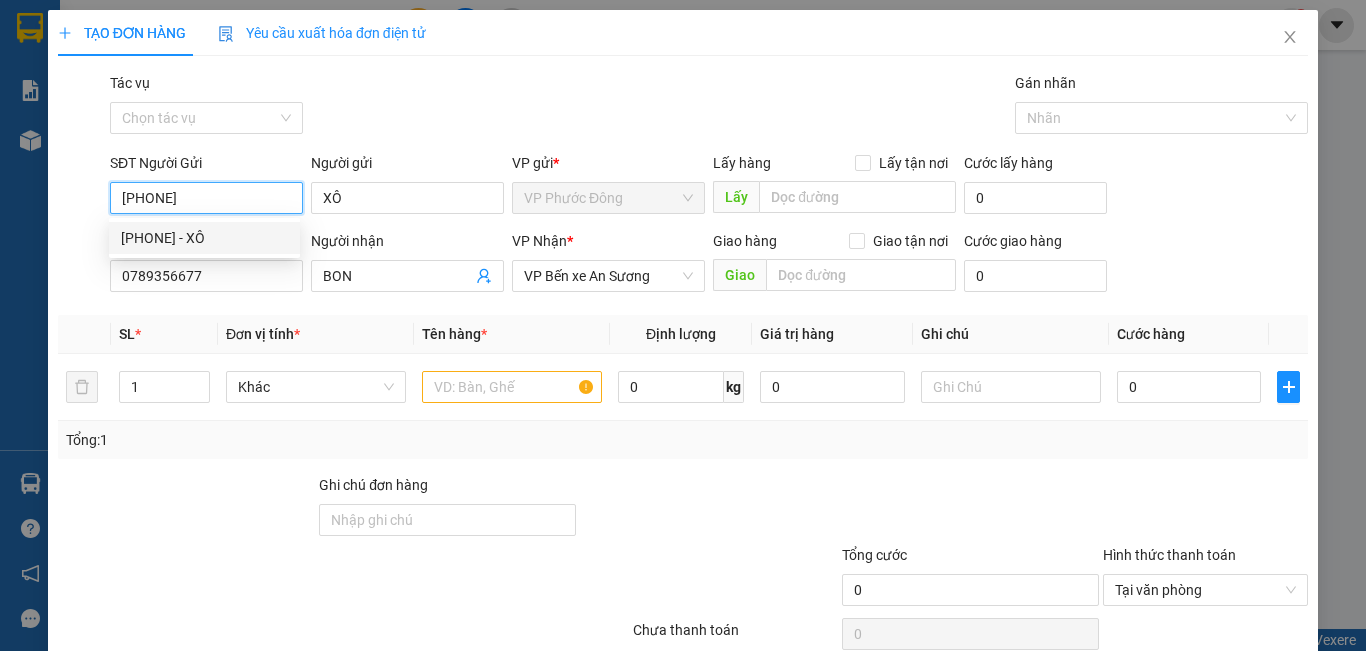 type on "20.000" 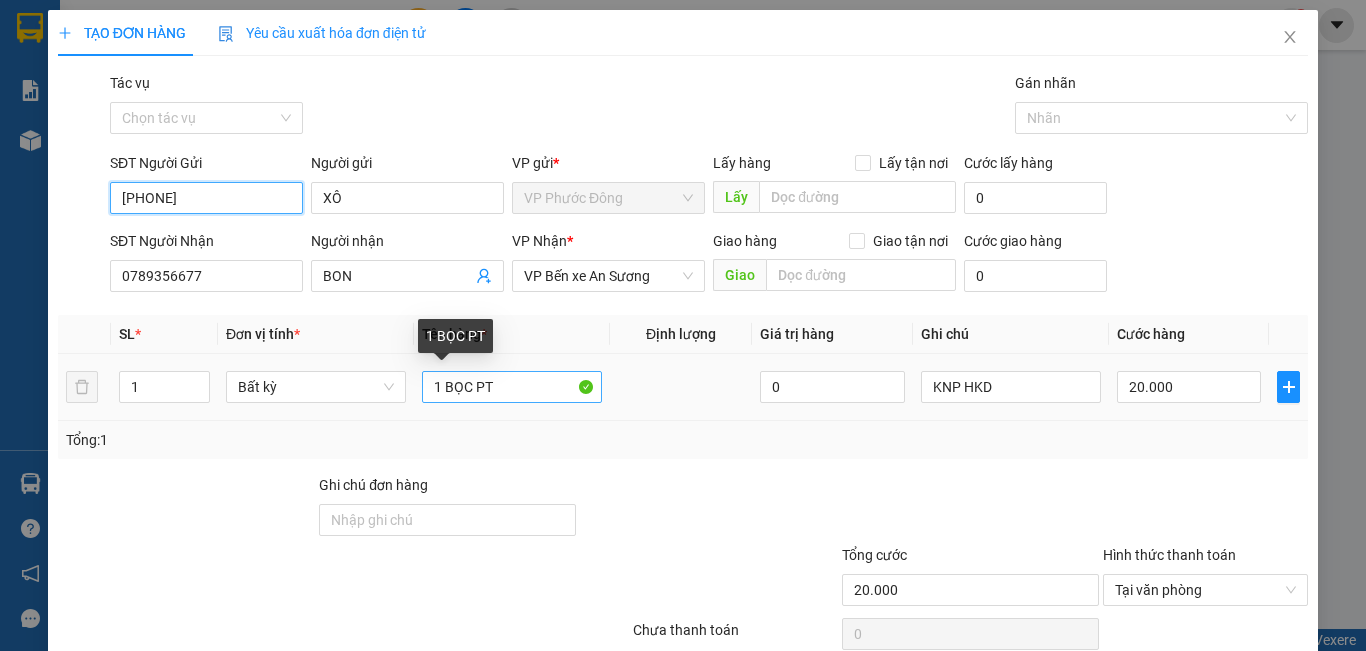 type on "[PHONE]" 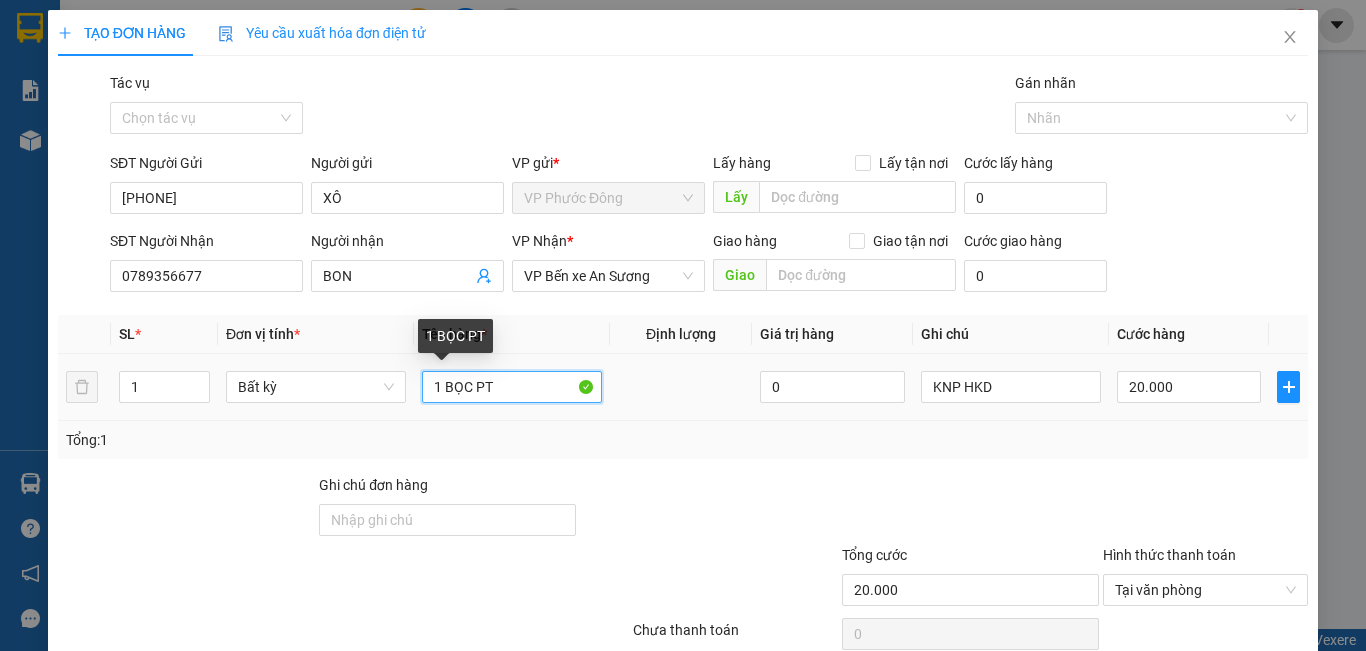 drag, startPoint x: 466, startPoint y: 382, endPoint x: 444, endPoint y: 397, distance: 26.627054 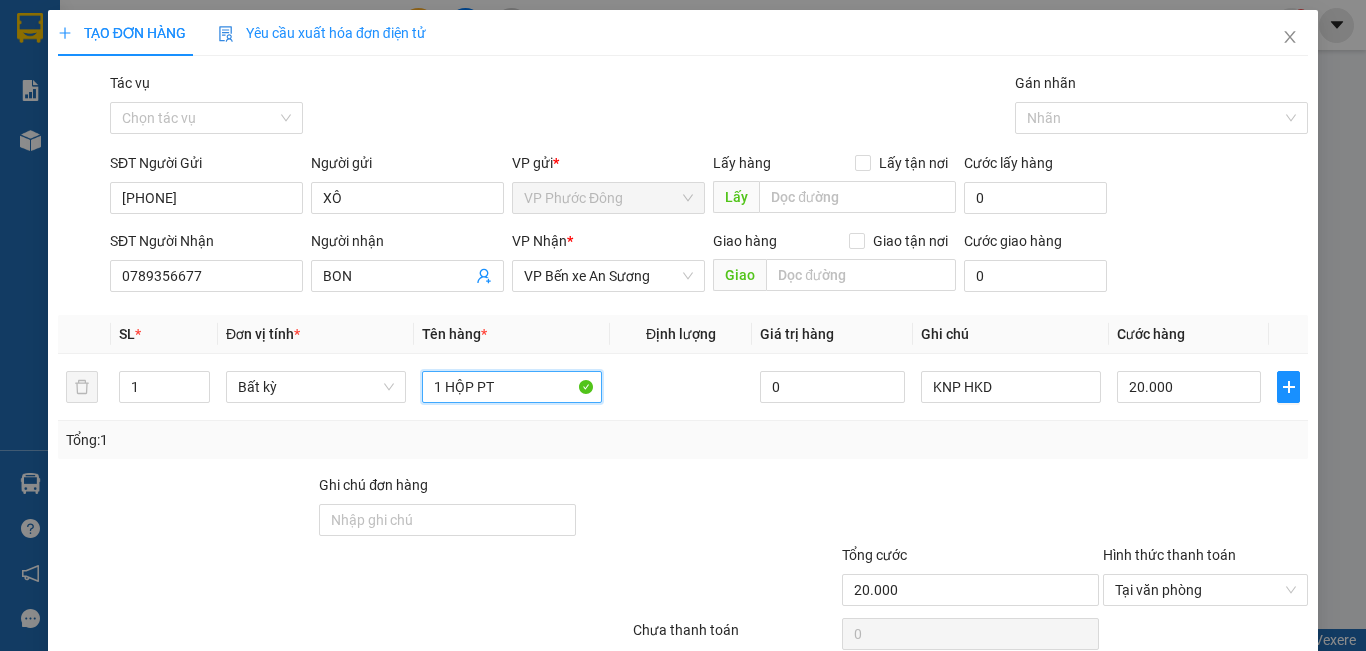 type on "1 HỘP PT" 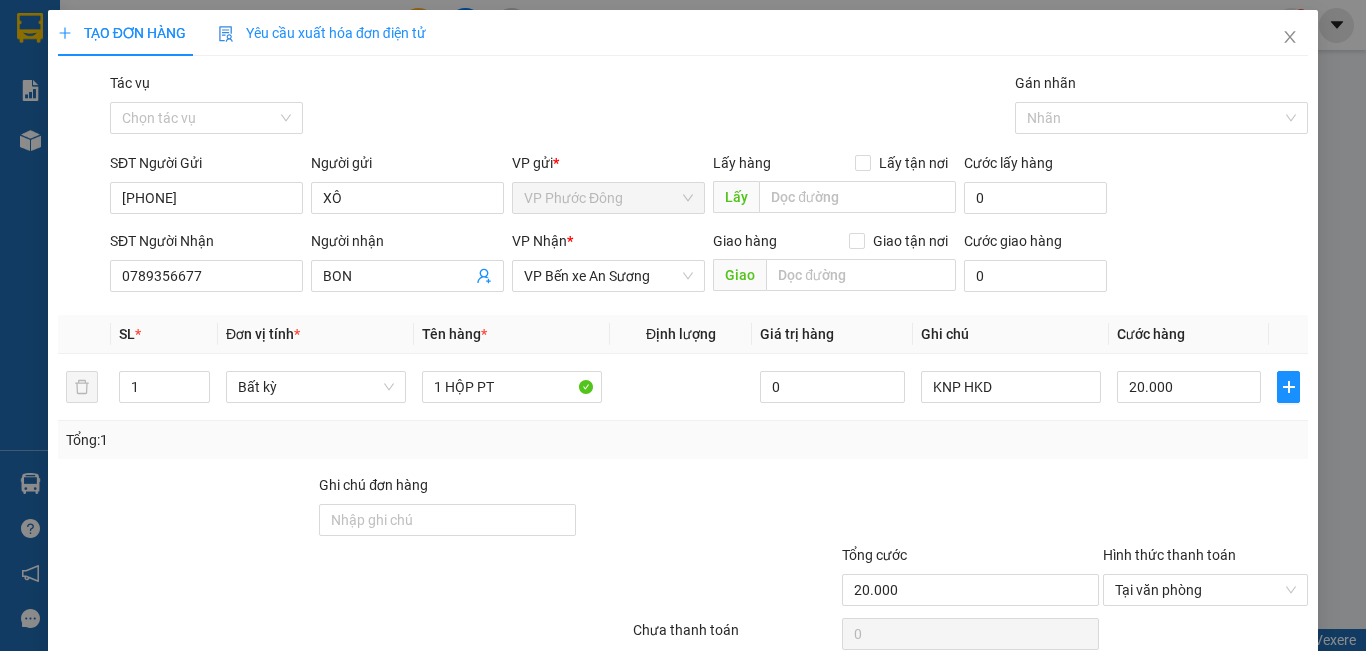 click on "Tổng:  1" at bounding box center (683, 440) 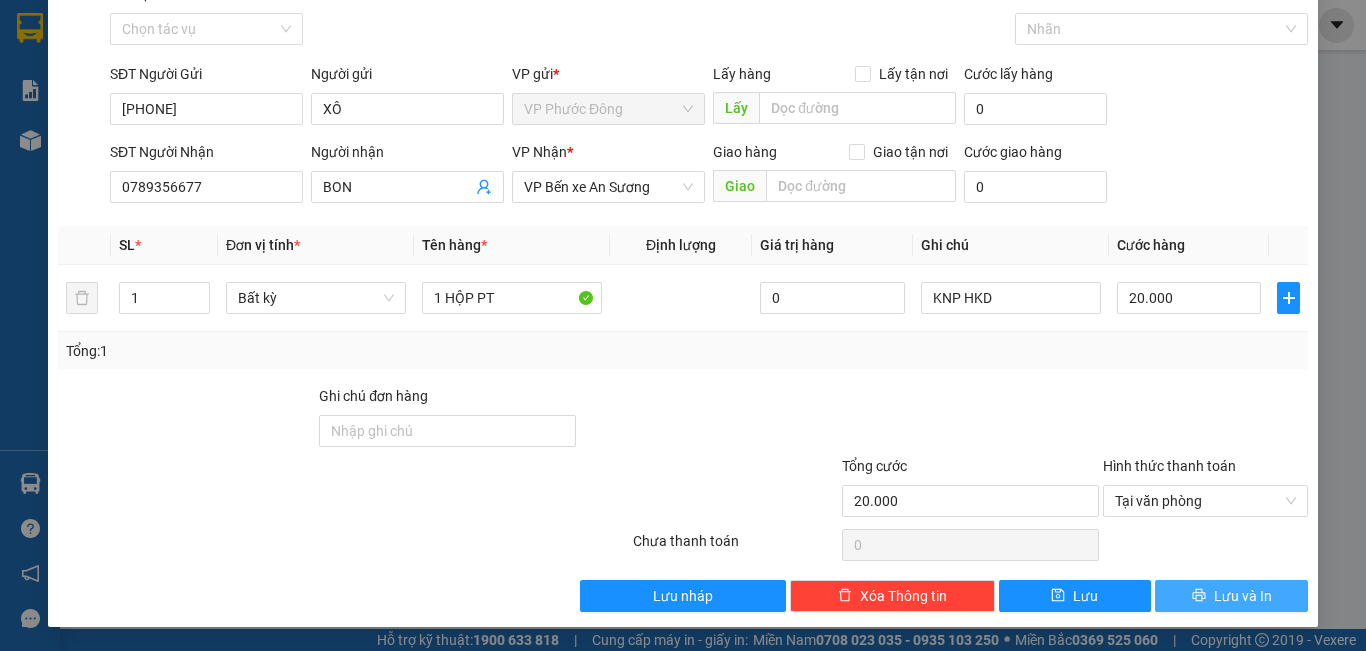 click on "Lưu và In" at bounding box center [1243, 596] 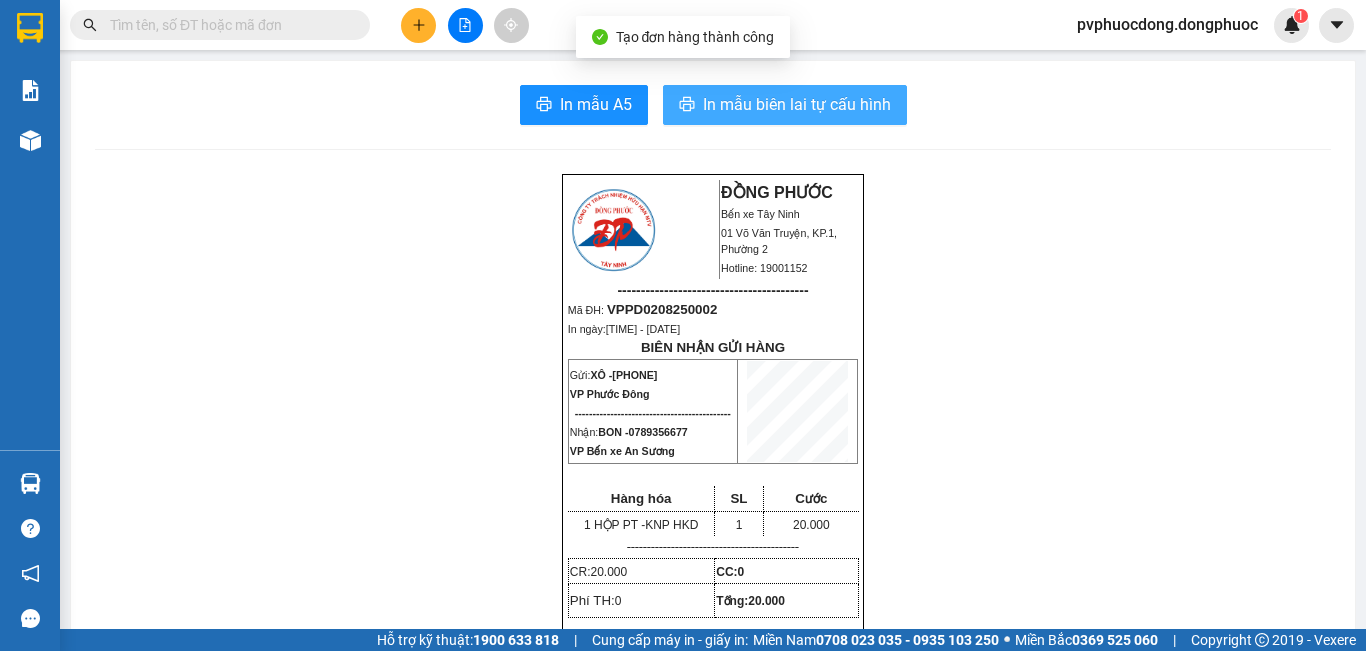 click on "In mẫu biên lai tự cấu hình" at bounding box center (797, 104) 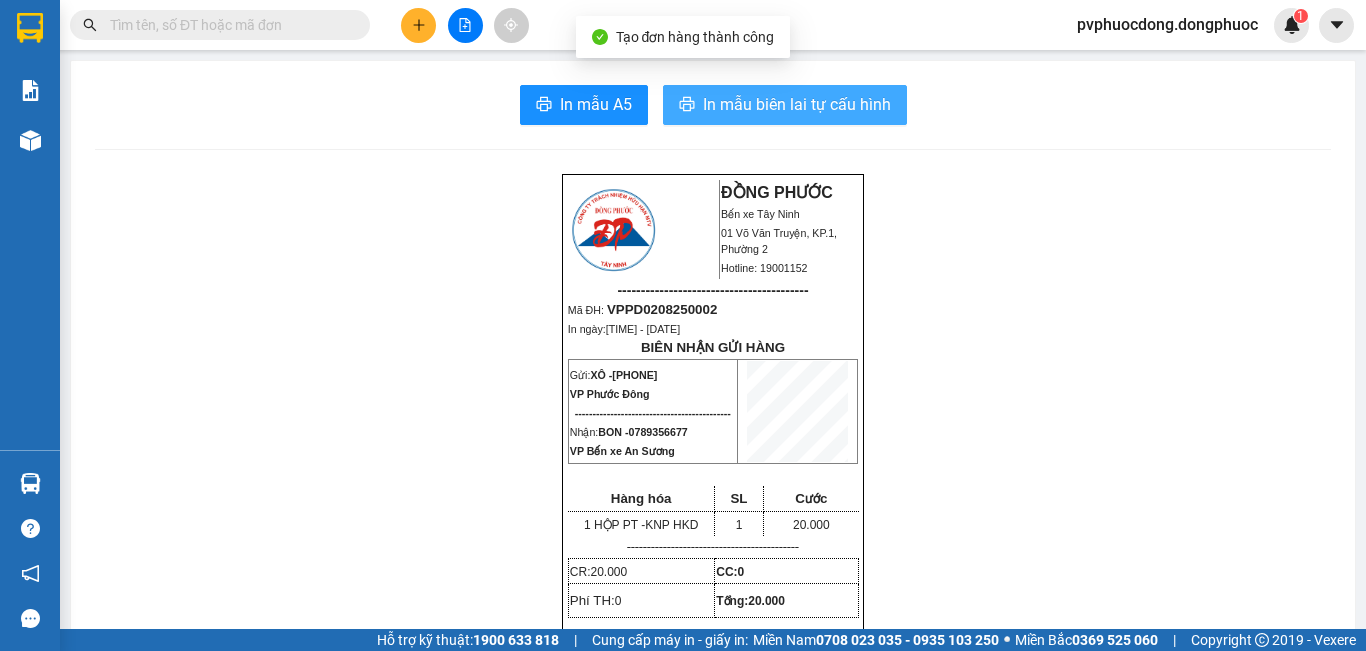 scroll, scrollTop: 0, scrollLeft: 0, axis: both 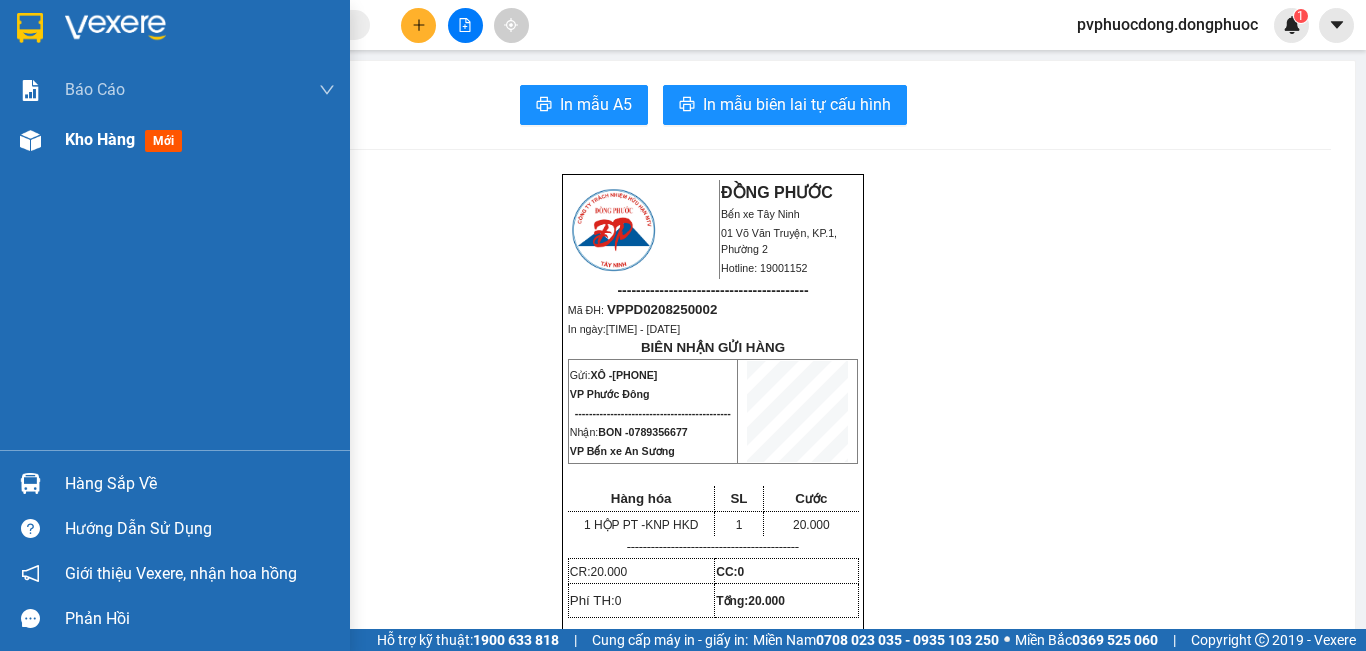 click at bounding box center [30, 140] 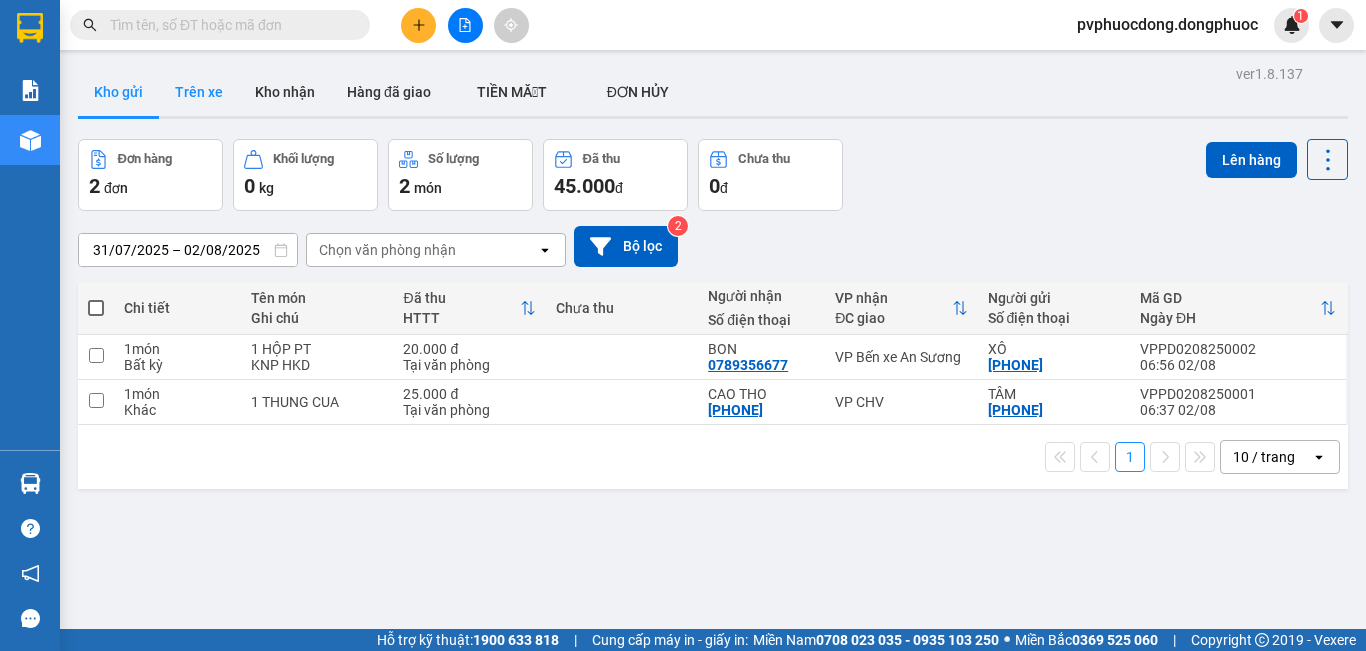 click on "Trên xe" at bounding box center (199, 92) 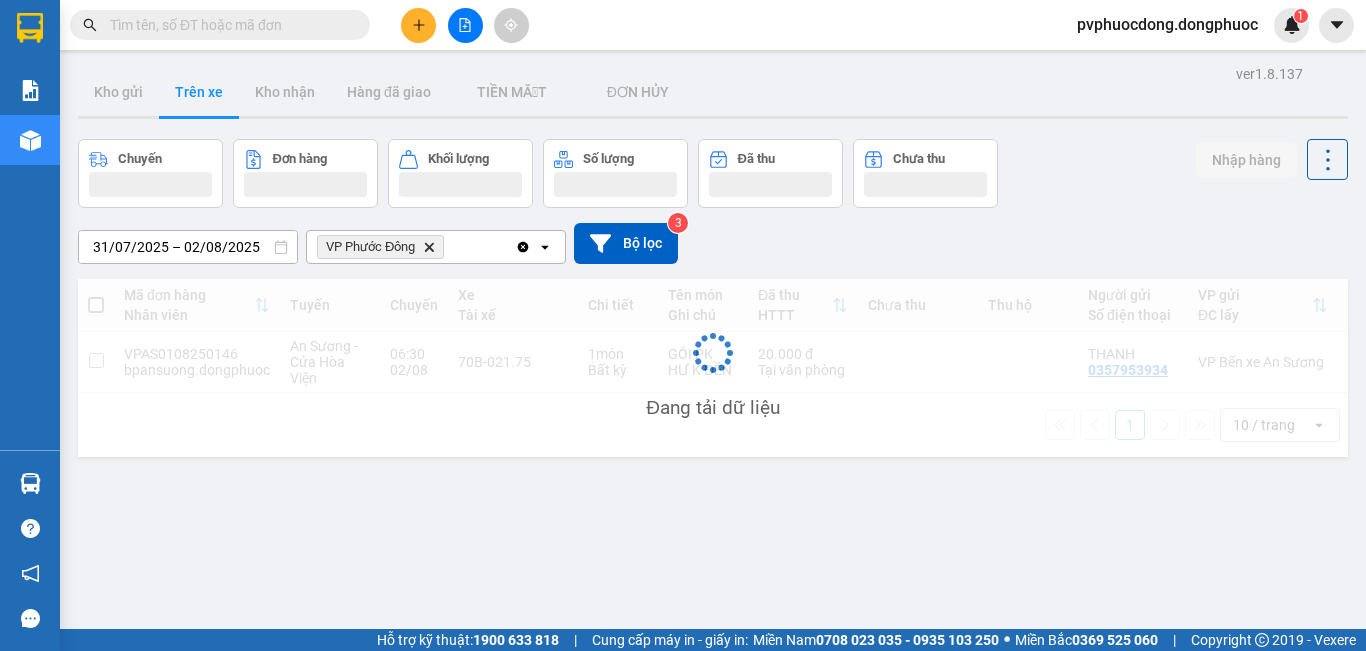 click on "Kho gửi" at bounding box center [118, 92] 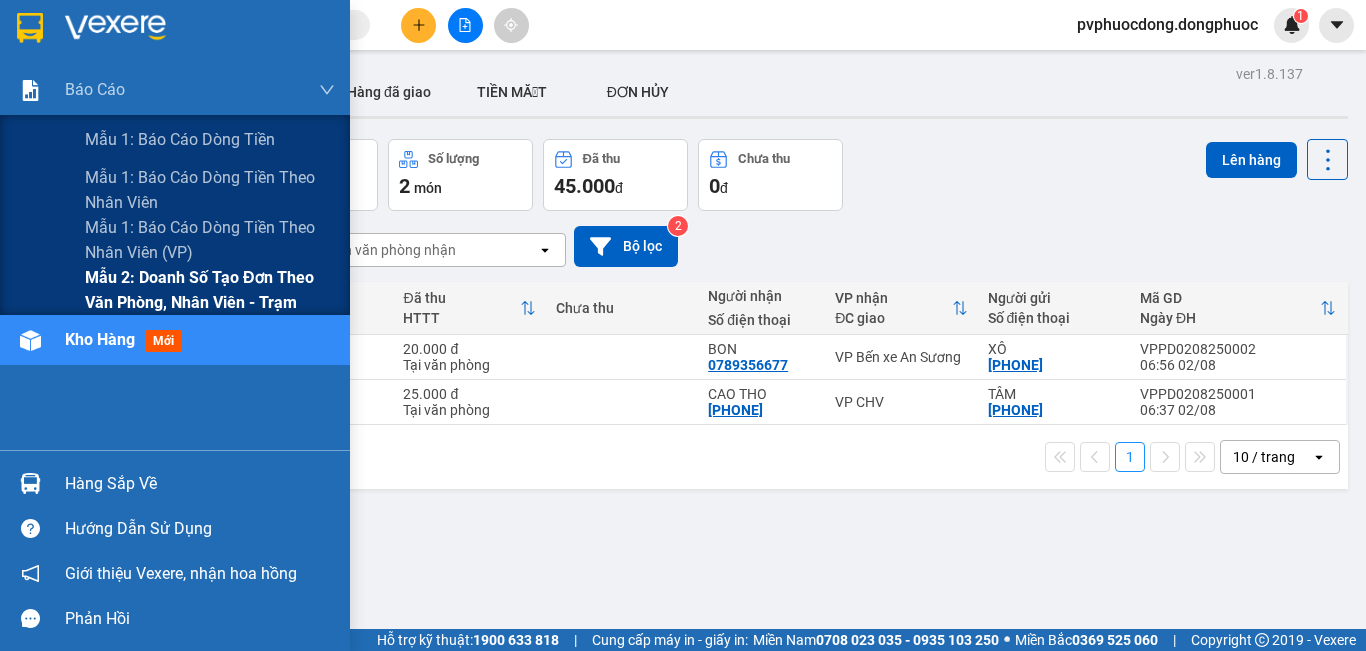 click on "Mẫu 2: Doanh số tạo đơn theo Văn phòng, nhân viên - Trạm" at bounding box center (210, 290) 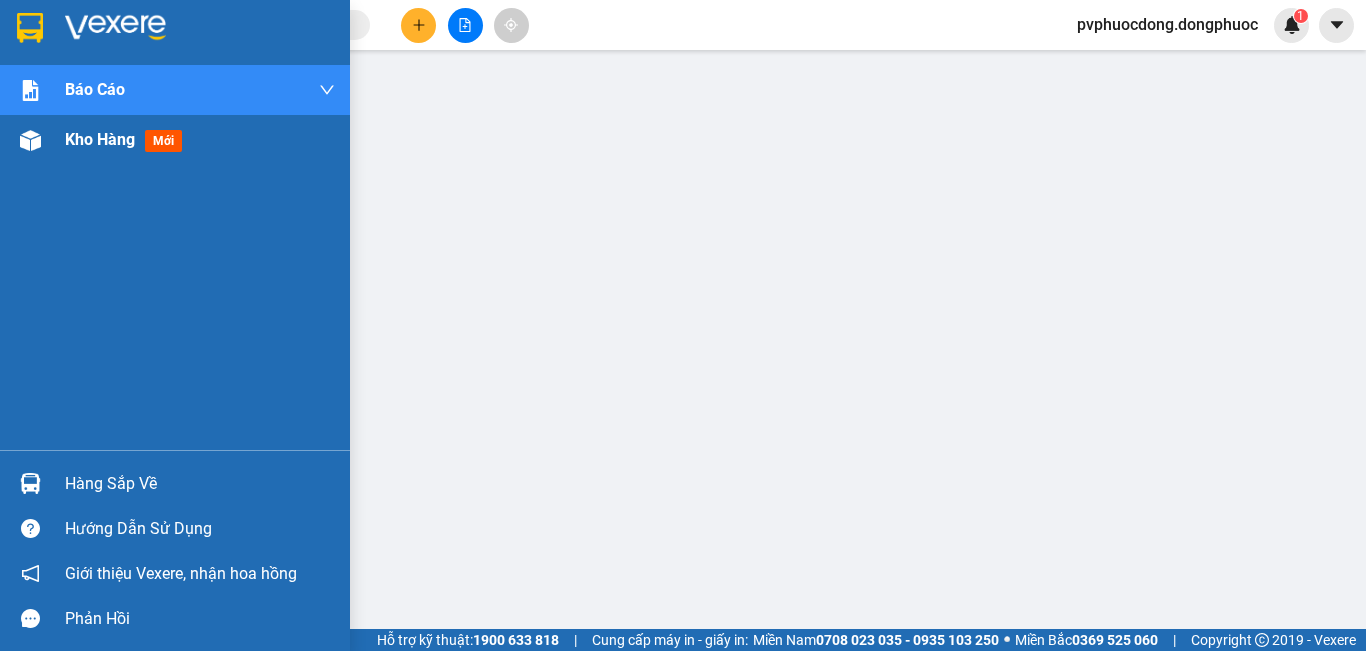 click on "Kho hàng mới" at bounding box center [200, 140] 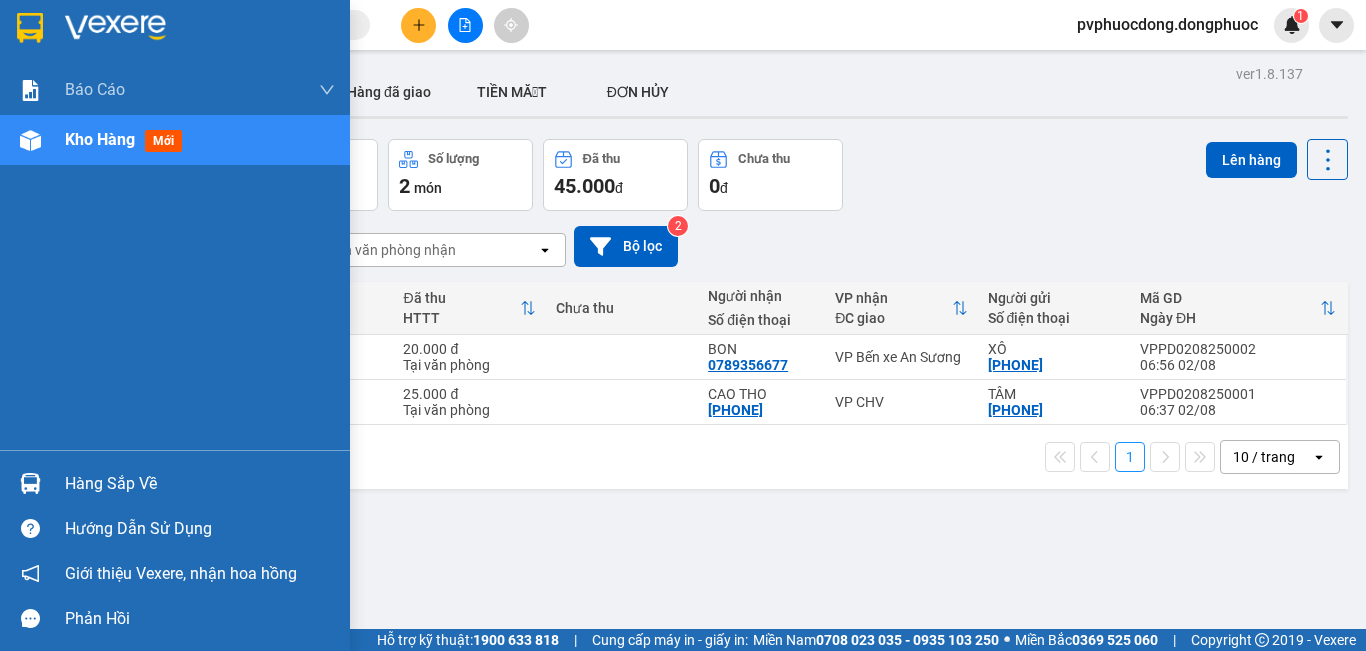 click on "Hàng sắp về" at bounding box center (175, 483) 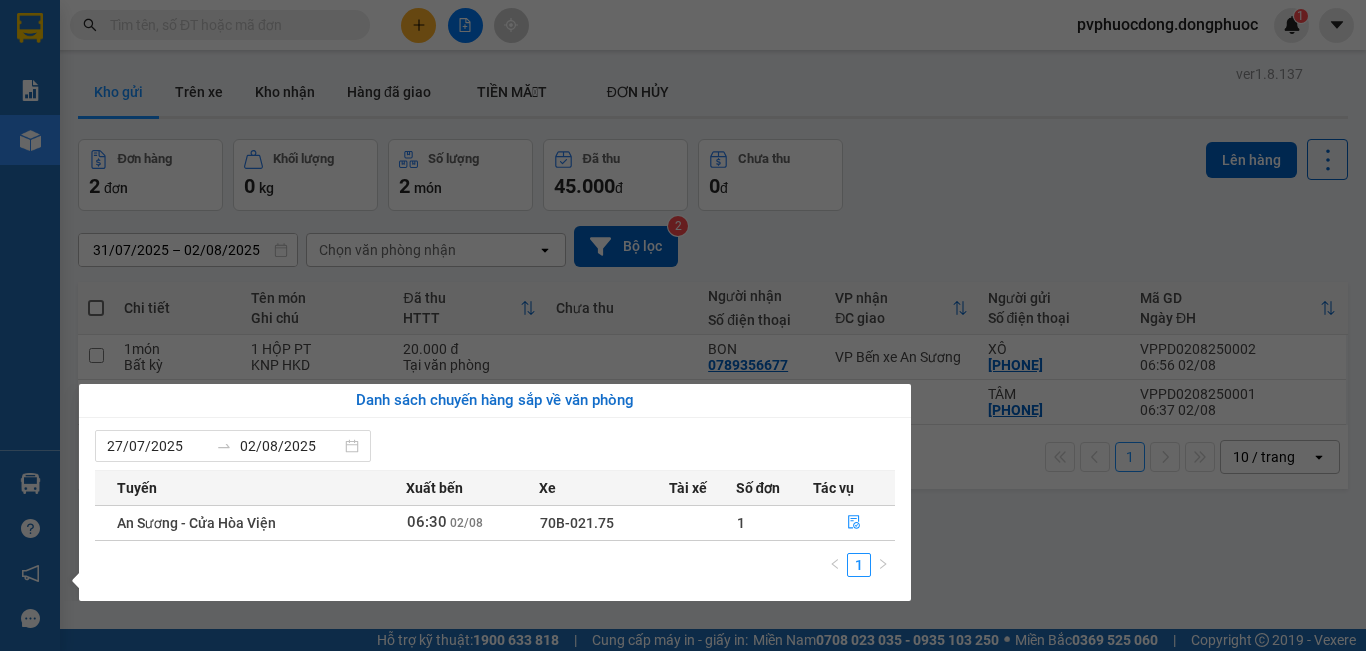 click on "Kết quả tìm kiếm ( 0 )  Bộ lọc  No Data pvphuocdong.dongphuoc 1     Báo cáo Mẫu 1: Báo cáo dòng tiền  Mẫu 1: Báo cáo dòng tiền theo nhân viên Mẫu 1: Báo cáo dòng tiền theo nhân viên (VP) Mẫu 2: Doanh số tạo đơn theo Văn phòng, nhân viên - Trạm     Kho hàng mới Hàng sắp về Hướng dẫn sử dụng Giới thiệu Vexere, nhận hoa hồng Phản hồi Phần mềm hỗ trợ bạn tốt chứ? ver  1.8.137 Kho gửi Trên xe Kho nhận Hàng đã giao TIỀN MẶT  ĐƠN HỦY Đơn hàng 2 đơn Khối lượng 0 kg Số lượng 2 món Đã thu 45.000  đ Chưa thu 0  đ Lên hàng [DATE] – [DATE] Press the down arrow key to interact with the calendar and select a date. Press the escape button to close the calendar. Selected date range is from [DATE] to [DATE]. Chọn văn phòng nhận open Bộ lọc 2 Chi tiết Tên món Ghi chú Đã thu HTTT Chưa thu Người nhận Số điện thoại VP nhận ĐC giao Người gửi 1" at bounding box center (683, 325) 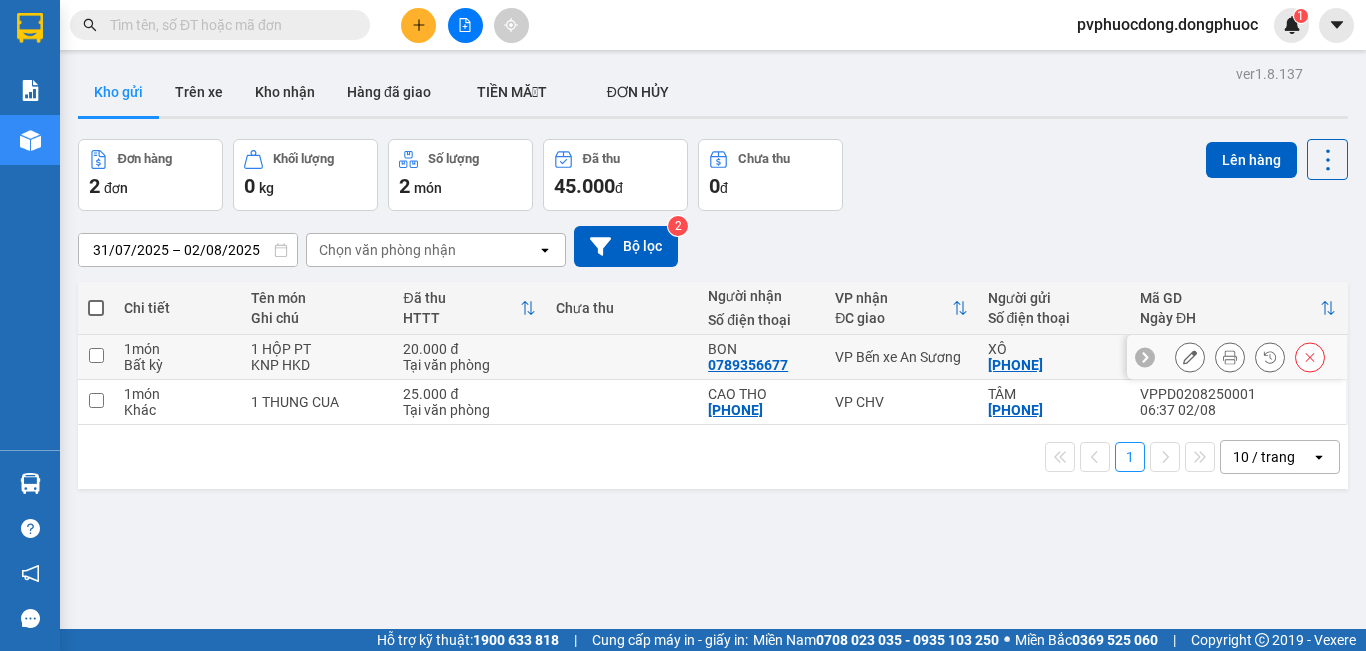 click on "VP Bến xe An Sương" at bounding box center (901, 357) 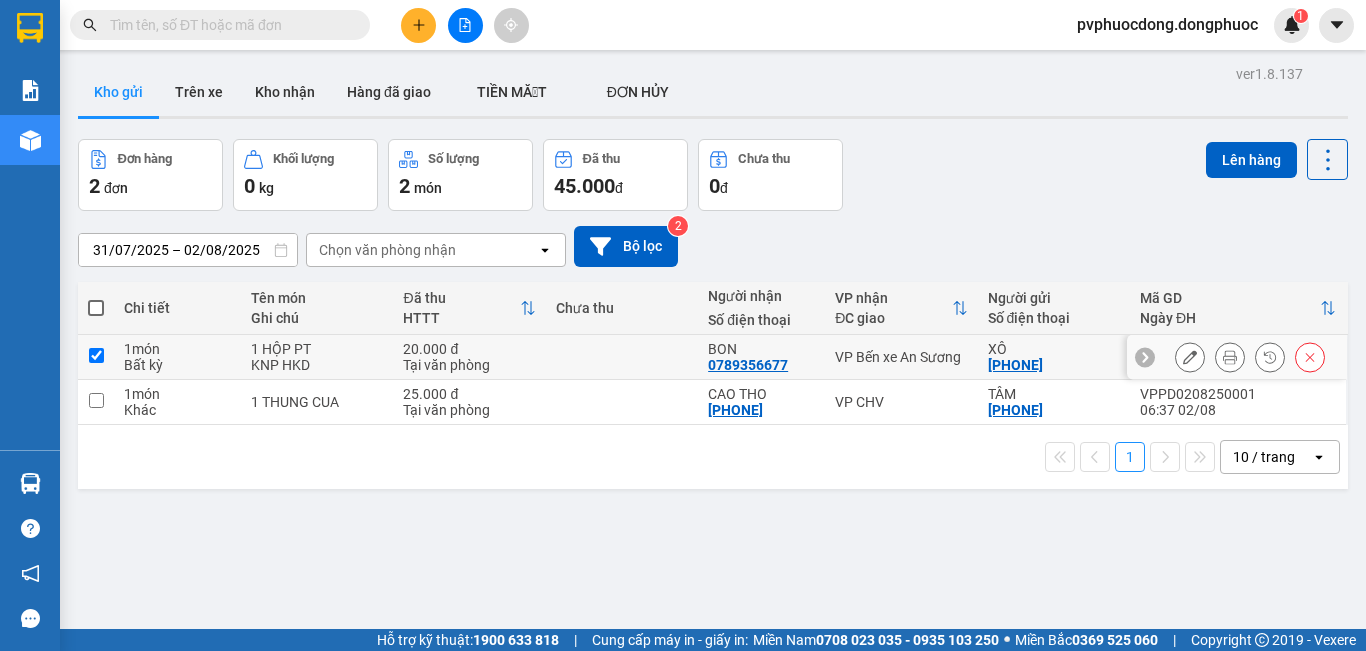 checkbox on "true" 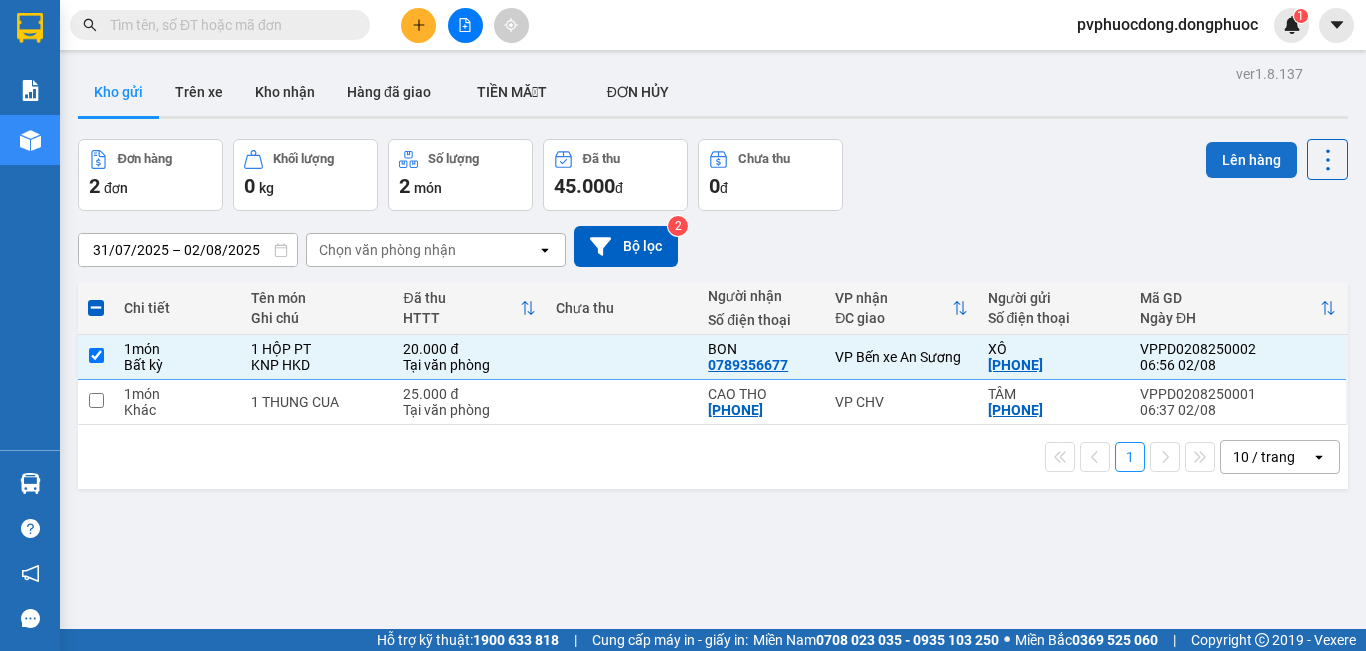 click on "Lên hàng" at bounding box center (1251, 160) 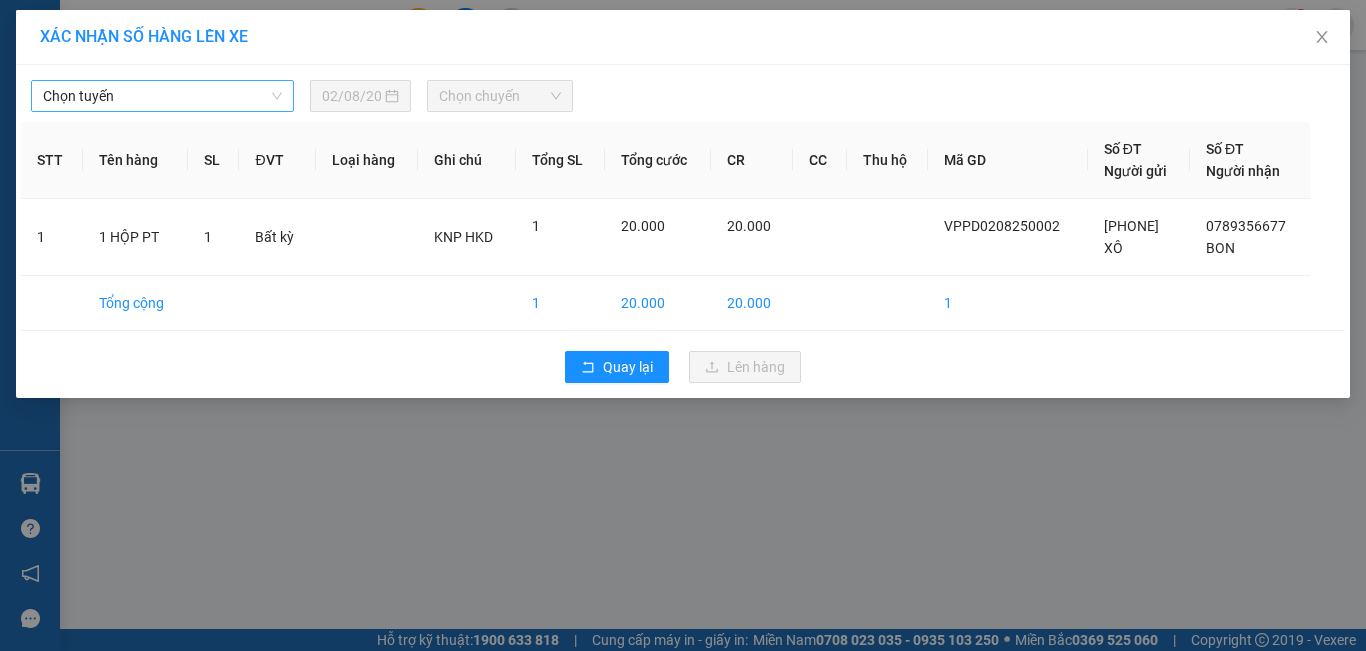 click on "Chọn tuyến" at bounding box center (162, 96) 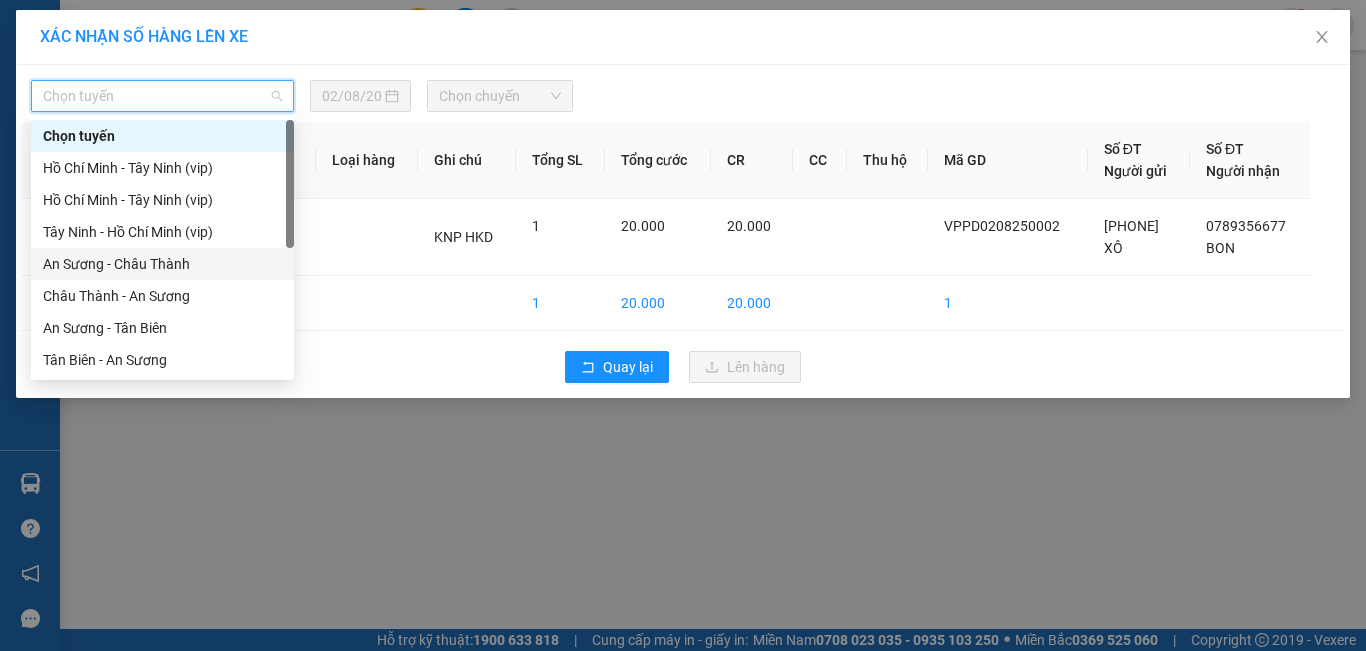 scroll, scrollTop: 288, scrollLeft: 0, axis: vertical 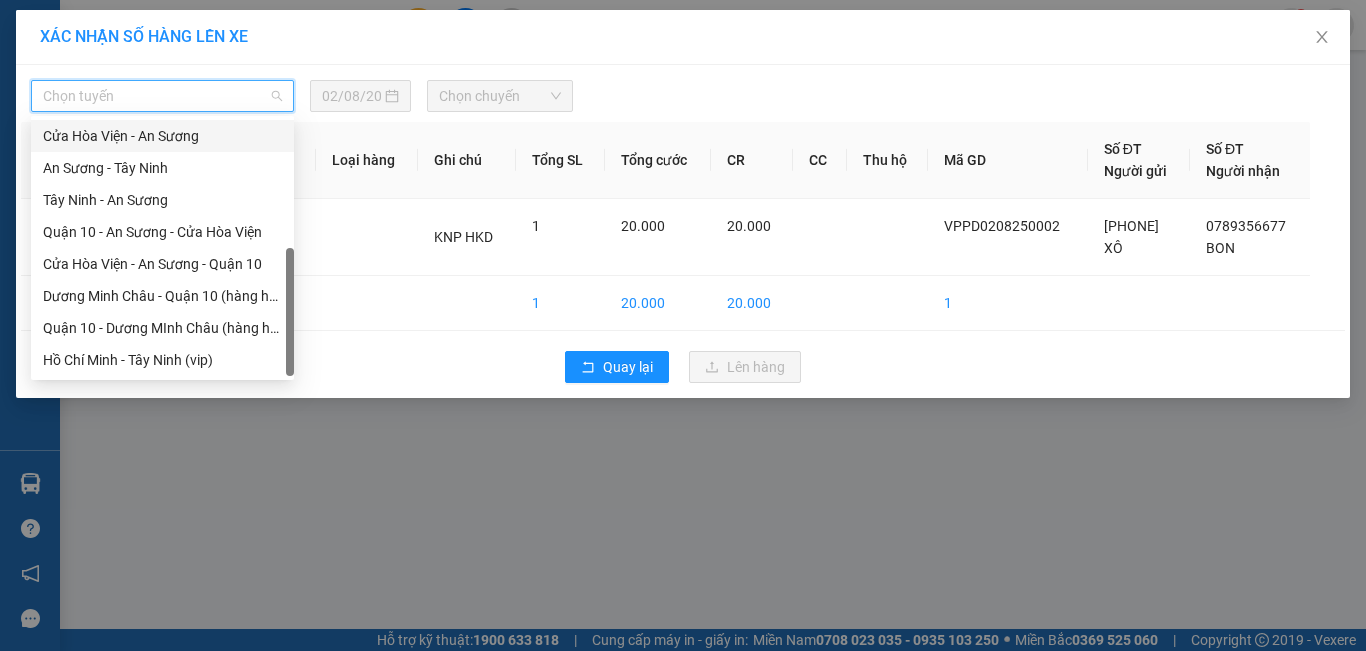 click on "Cửa Hòa Viện - An Sương" at bounding box center (162, 136) 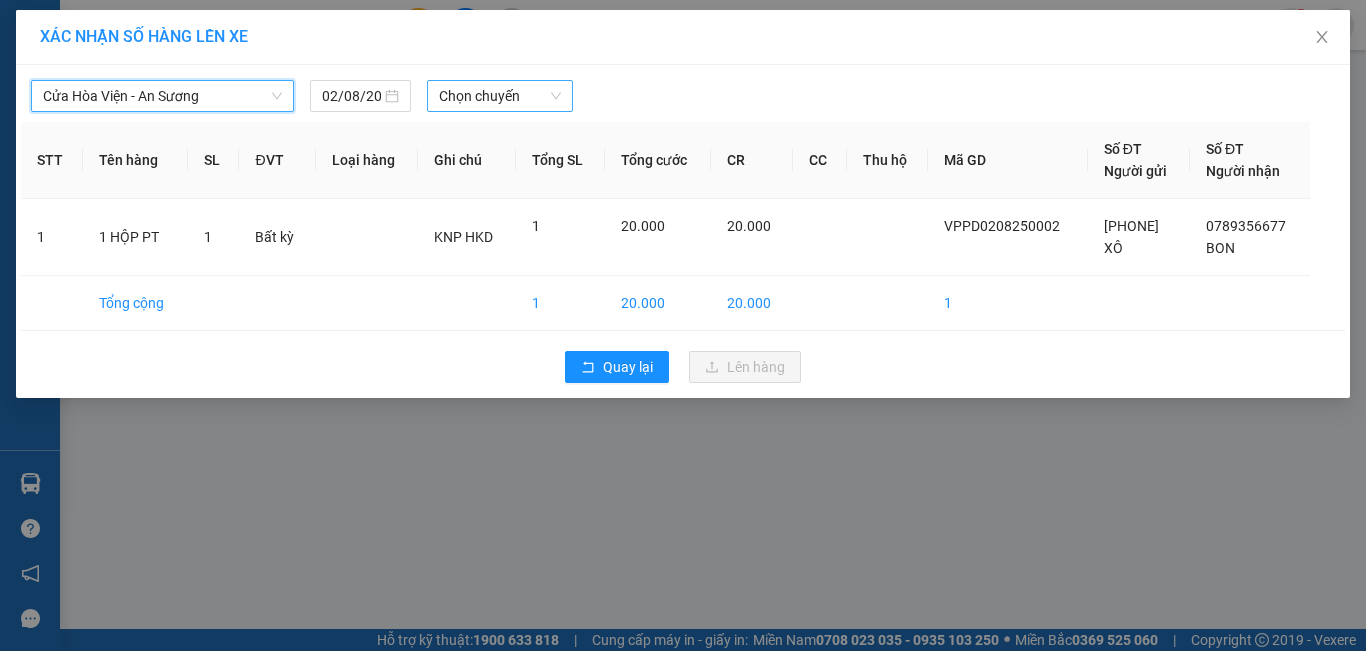 click on "Chọn chuyến" at bounding box center (500, 96) 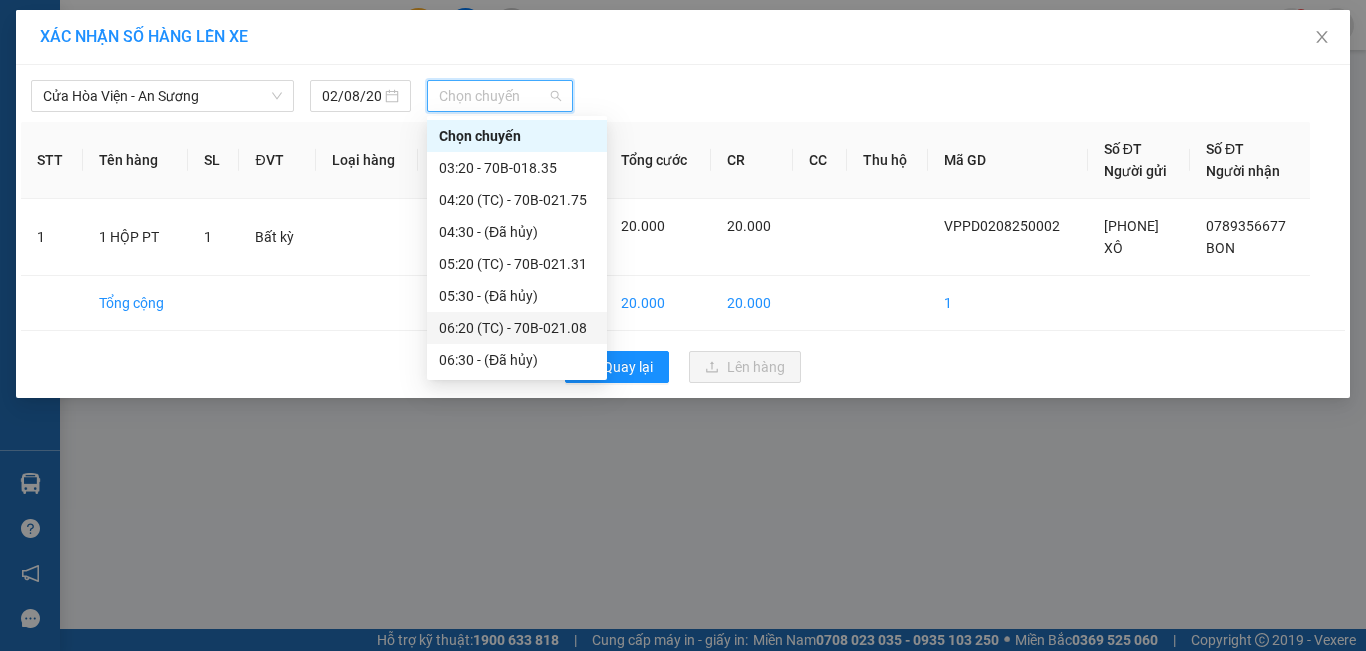 click on "06:20   (TC)   - 70B-021.08" at bounding box center (517, 328) 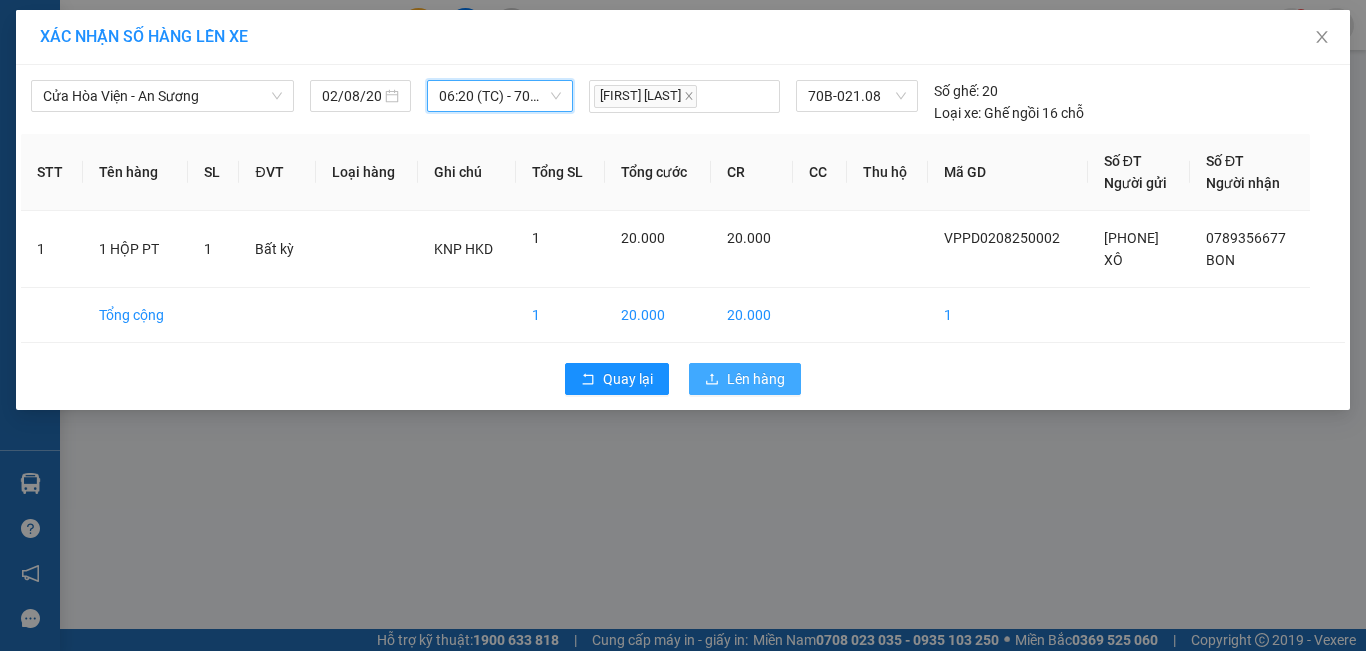 click on "Lên hàng" at bounding box center [756, 379] 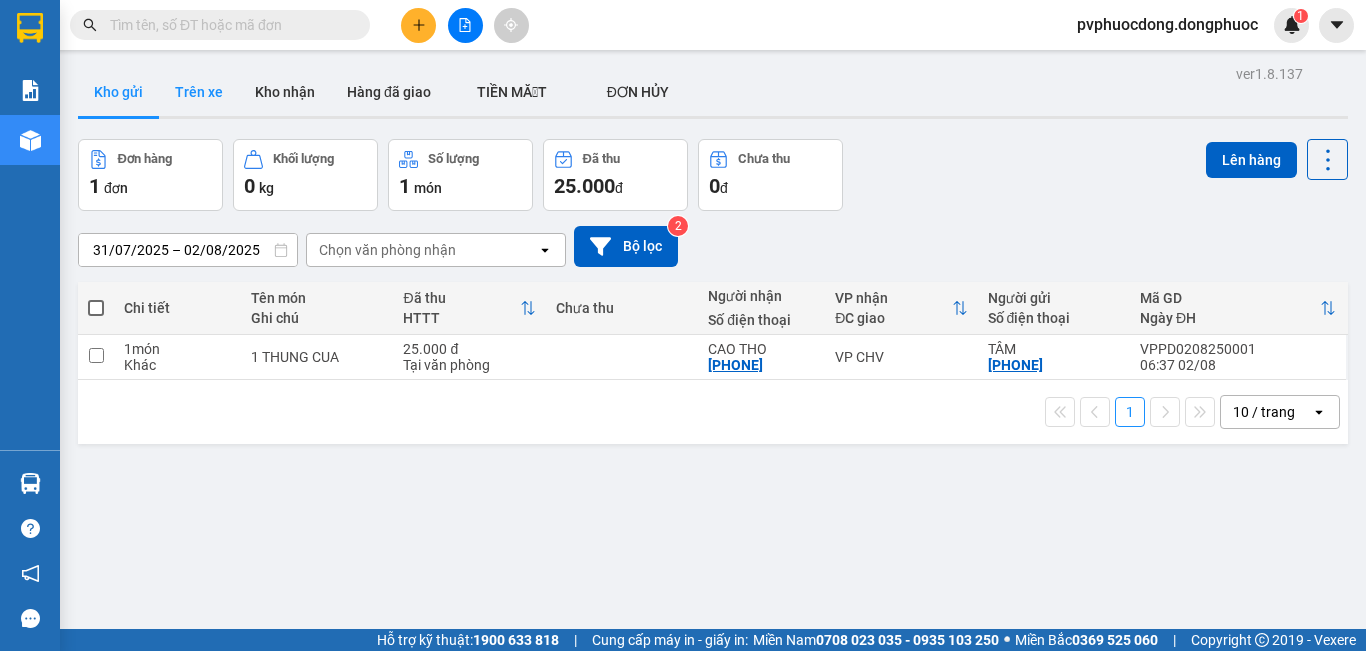 click on "Trên xe" at bounding box center (199, 92) 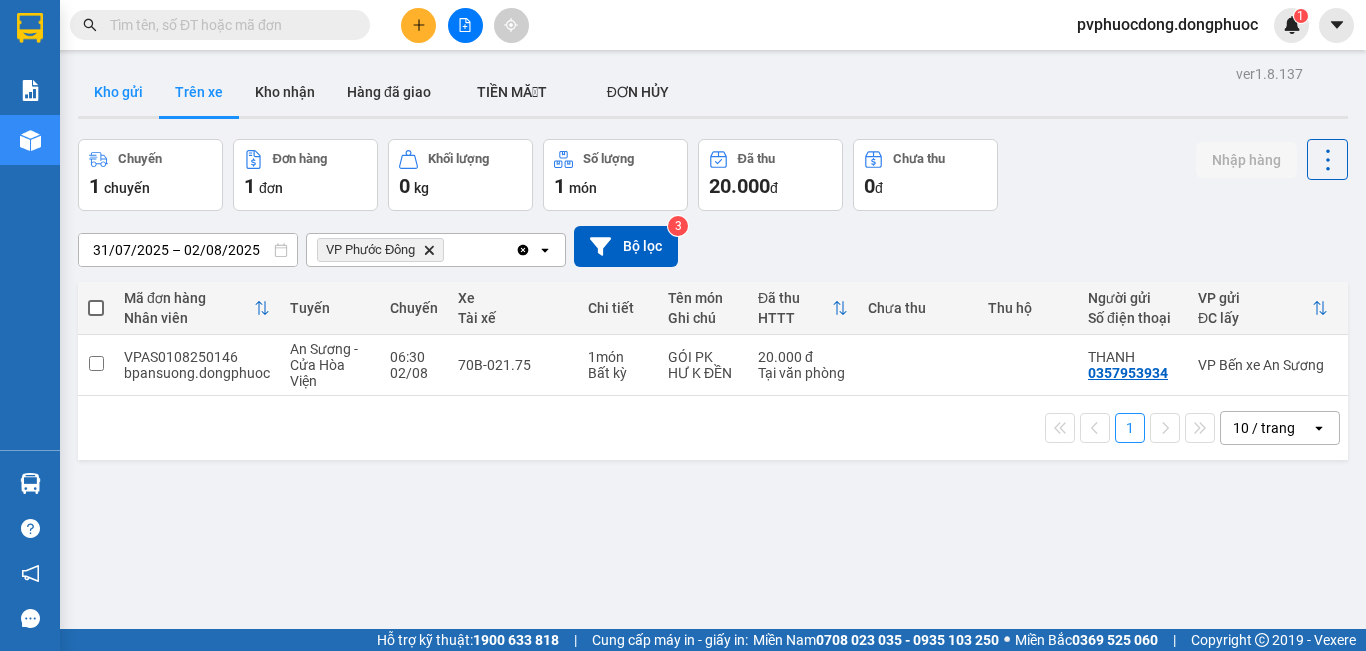 click on "Kho gửi" at bounding box center [118, 92] 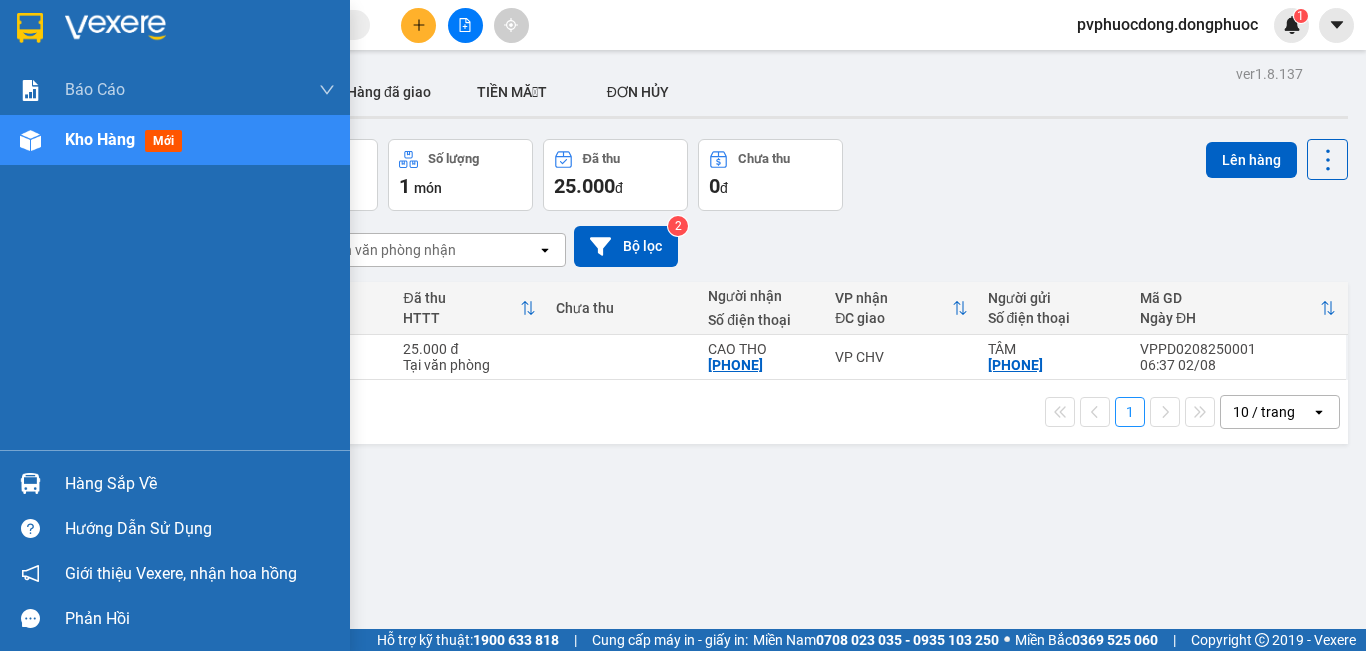 click at bounding box center [30, 483] 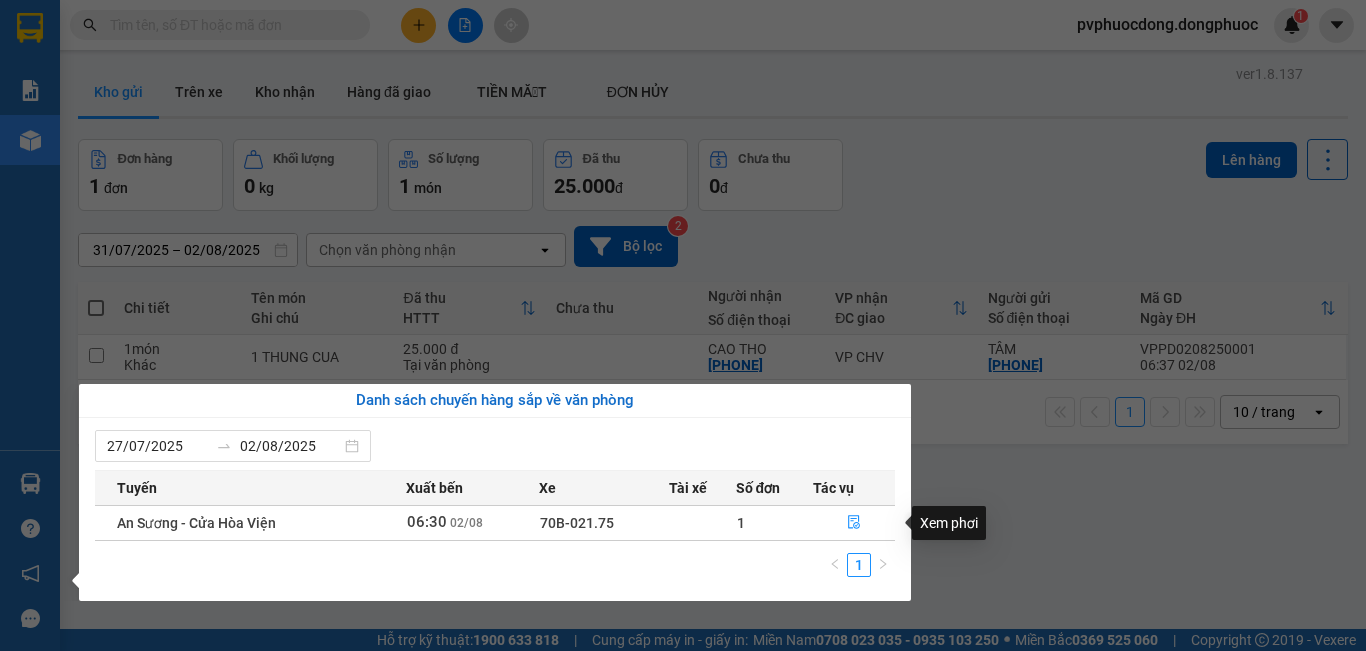 click on "Xem phơi" at bounding box center (949, 523) 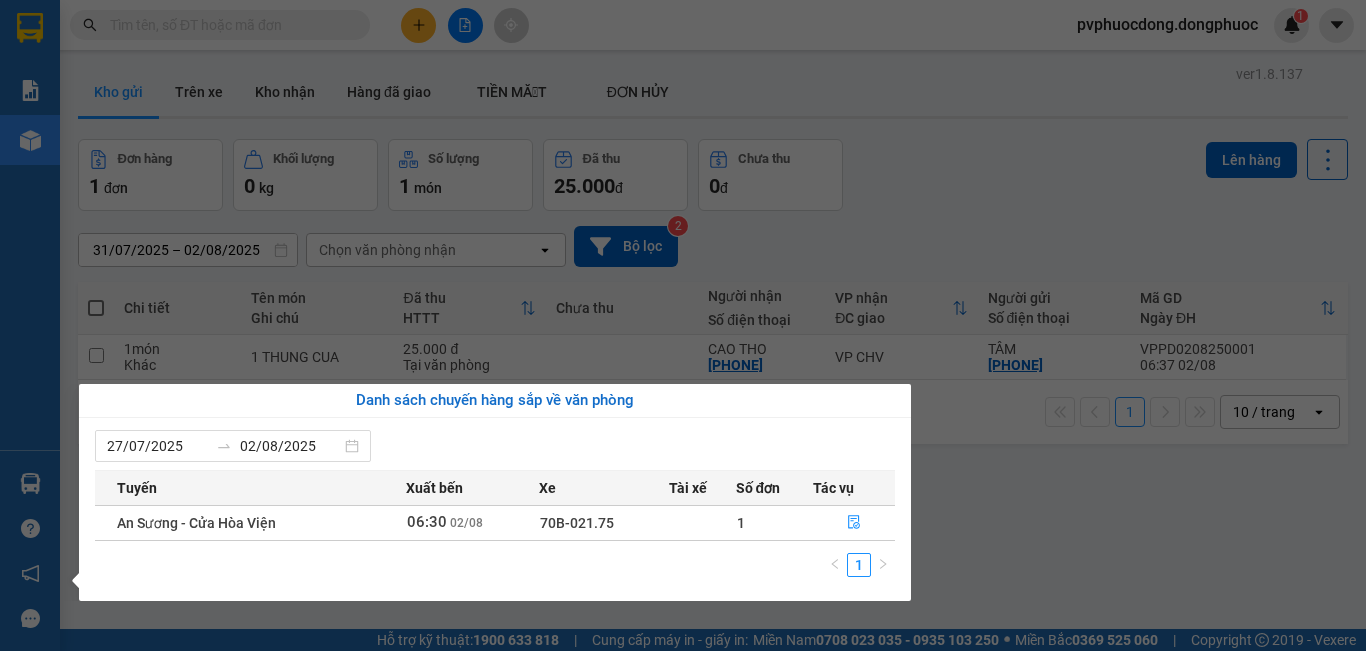 click on "Kết quả tìm kiếm ( 0 )  Bộ lọc  No Data pvphuocdong.dongphuoc 1     Báo cáo Mẫu 1: Báo cáo dòng tiền  Mẫu 1: Báo cáo dòng tiền theo nhân viên Mẫu 1: Báo cáo dòng tiền theo nhân viên (VP) Mẫu 2: Doanh số tạo đơn theo Văn phòng, nhân viên - Trạm     Kho hàng mới Hàng sắp về Hướng dẫn sử dụng Giới thiệu Vexere, nhận hoa hồng Phản hồi Phần mềm hỗ trợ bạn tốt chứ? ver  1.8.137 Kho gửi Trên xe Kho nhận Hàng đã giao TIỀN MẶT  ĐƠN HỦY Đơn hàng 1 đơn Khối lượng 0 kg Số lượng 1 món Đã thu 25.000  đ Chưa thu 0  đ Lên hàng [DATE] – [DATE] Press the down arrow key to interact with the calendar and select a date. Press the escape button to close the calendar. Selected date range is from [DATE] to [DATE]. Chọn văn phòng nhận open Bộ lọc 2 Chi tiết Tên món Ghi chú Đã thu HTTT Chưa thu Người nhận Số điện thoại VP nhận ĐC giao Người gửi 1" at bounding box center [683, 325] 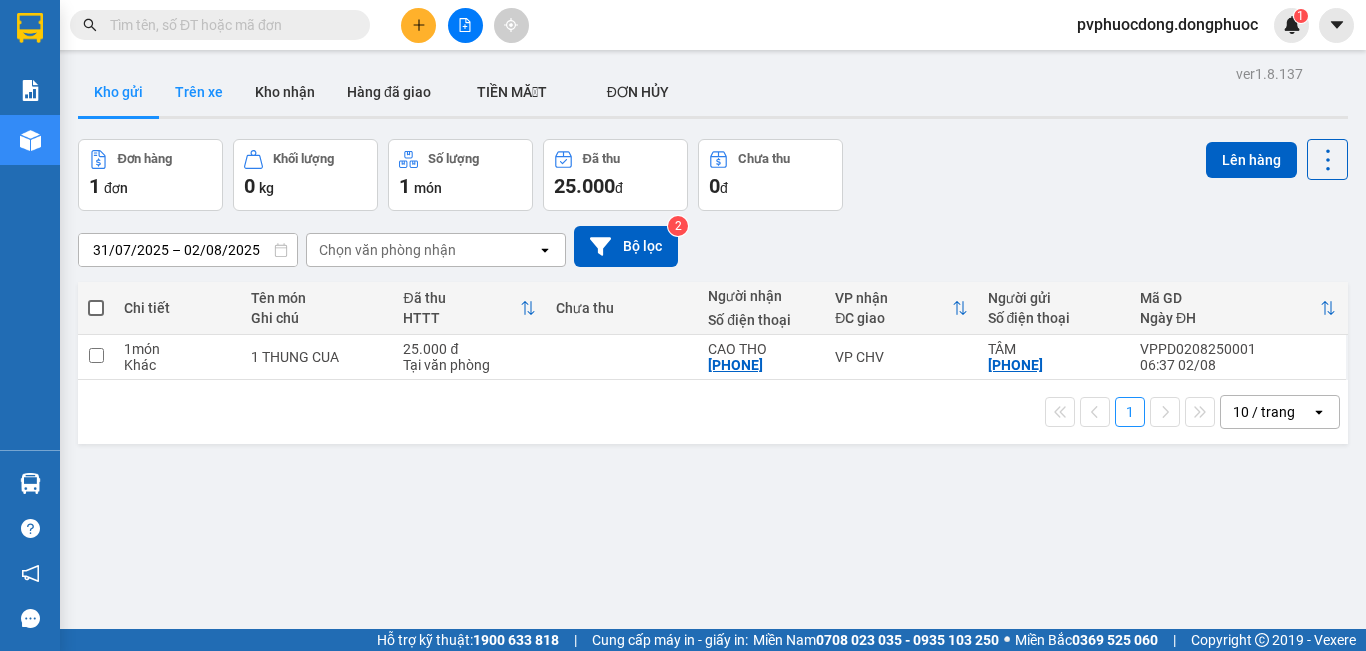 click on "Trên xe" at bounding box center [199, 92] 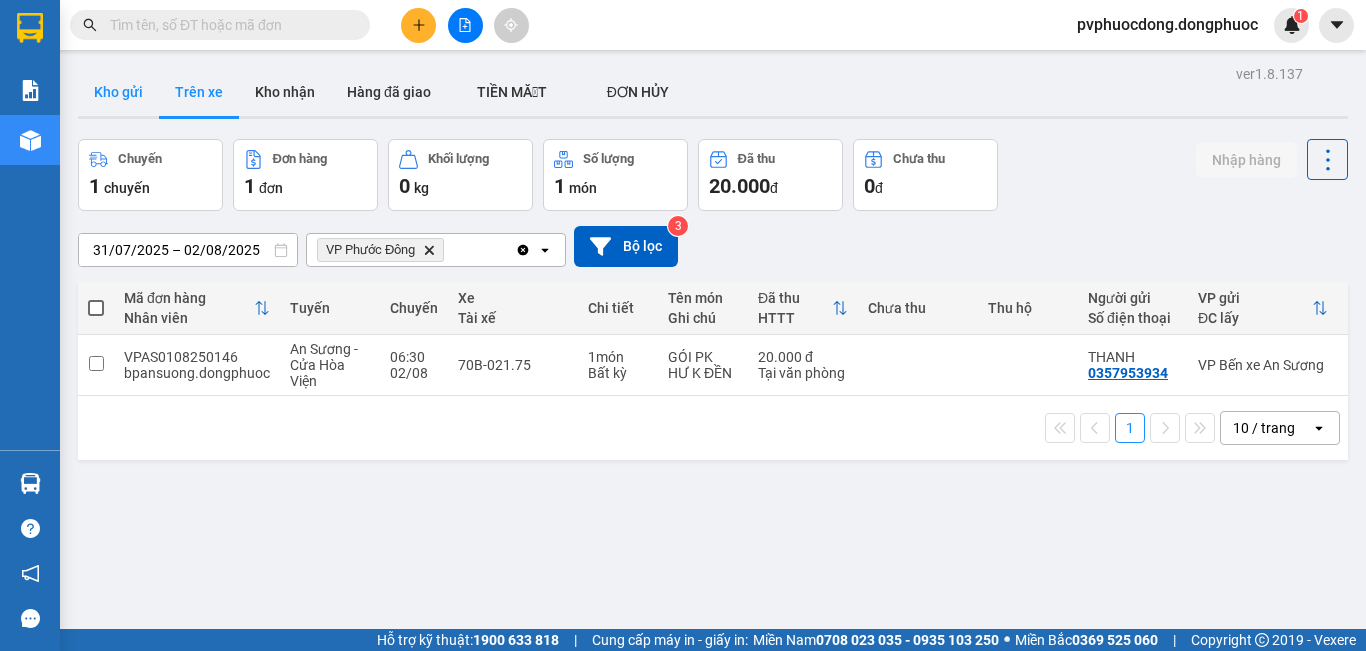 click on "Kho gửi" at bounding box center [118, 92] 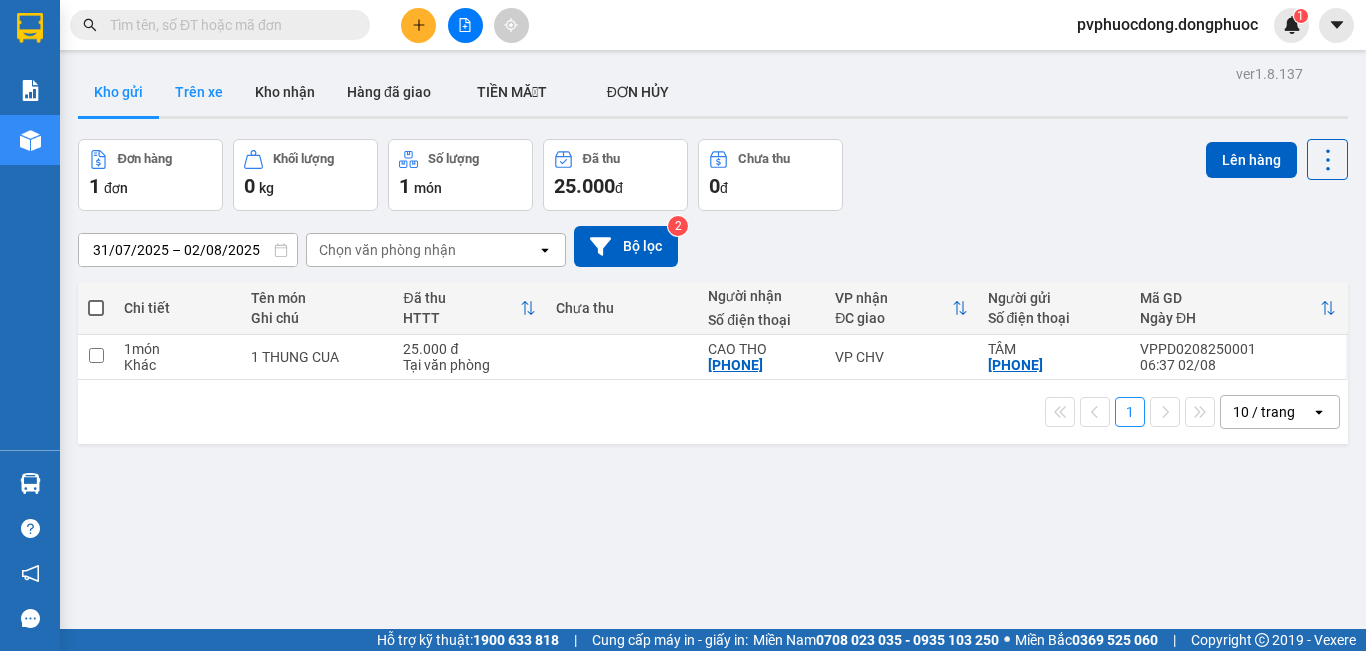click on "Trên xe" at bounding box center [199, 92] 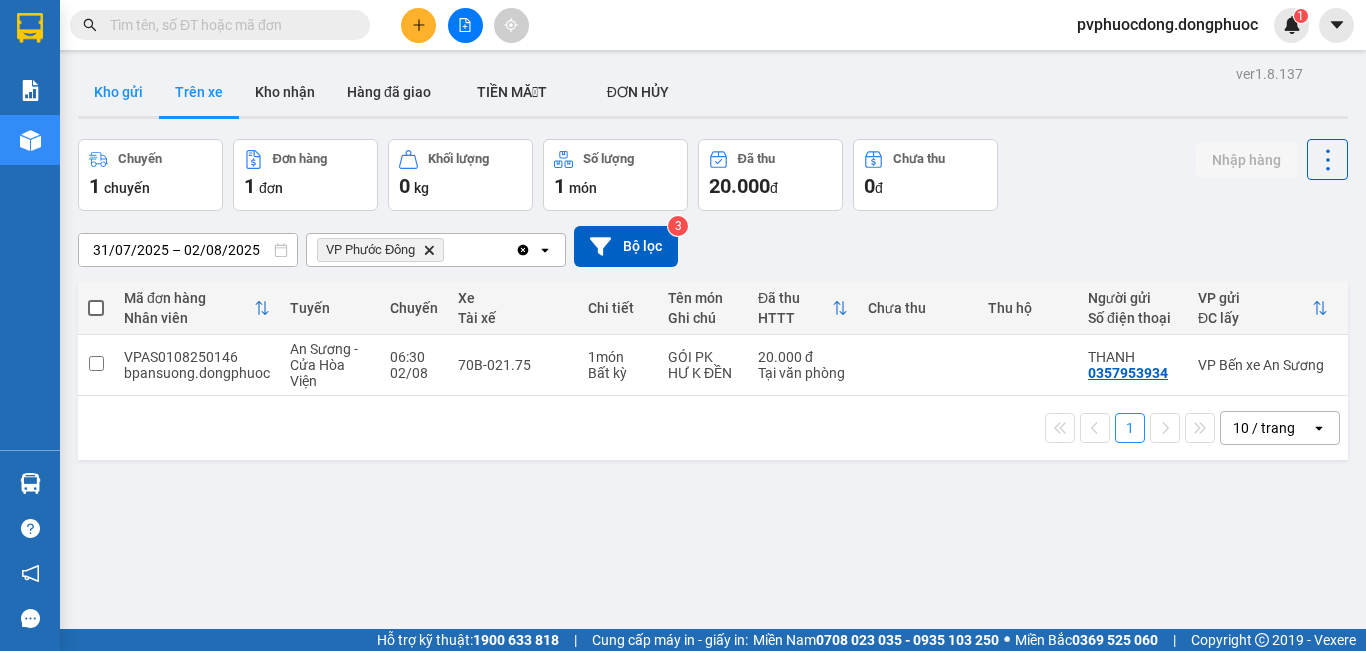 click on "Kho gửi" at bounding box center [118, 92] 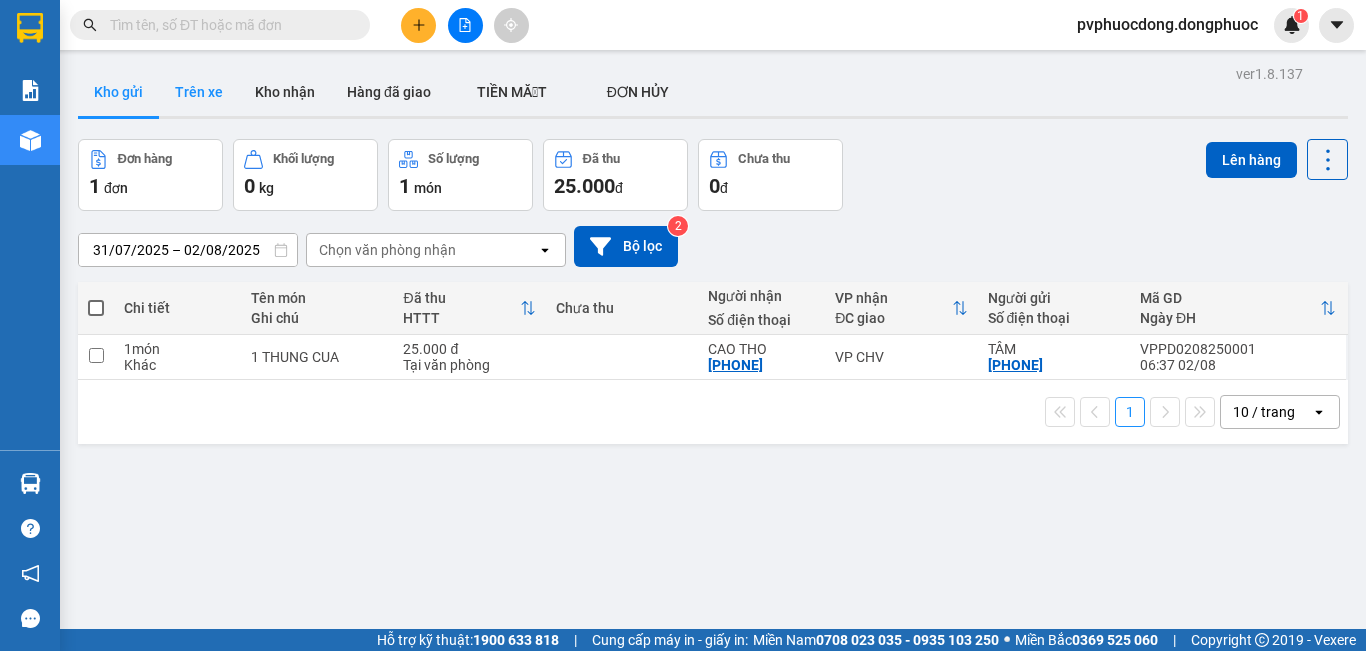 click on "Trên xe" at bounding box center (199, 92) 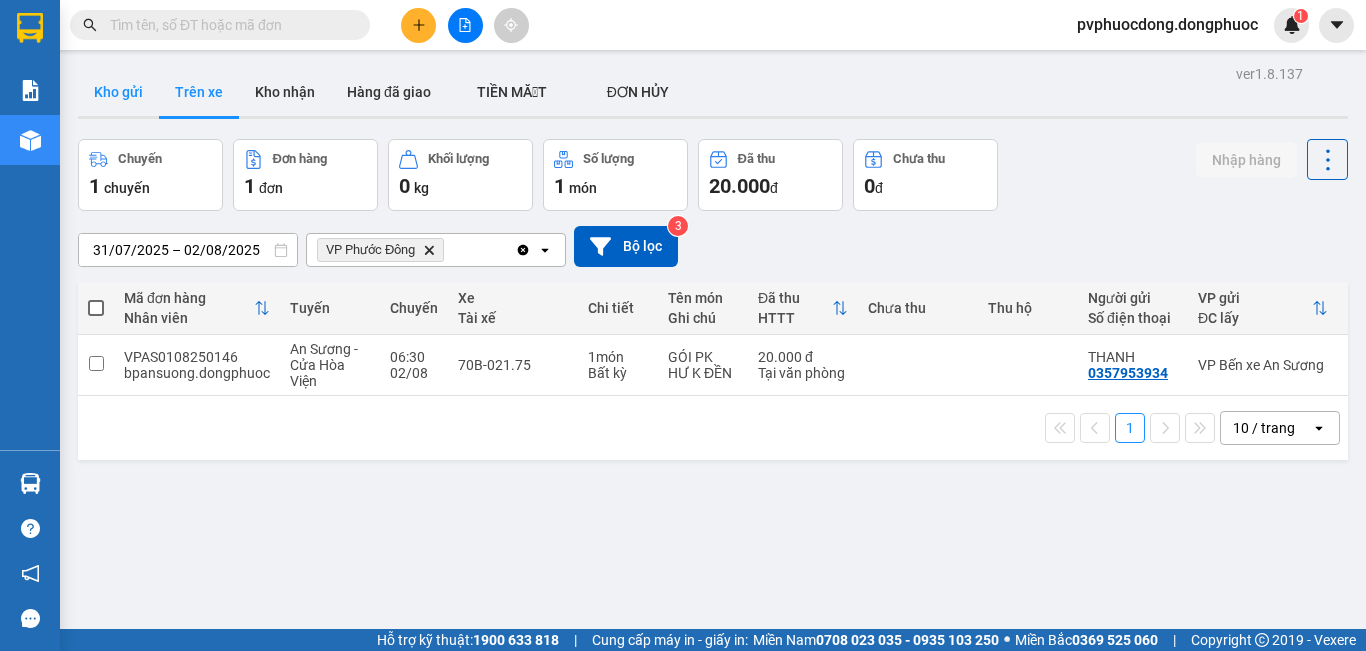 click on "Kho gửi" at bounding box center (118, 92) 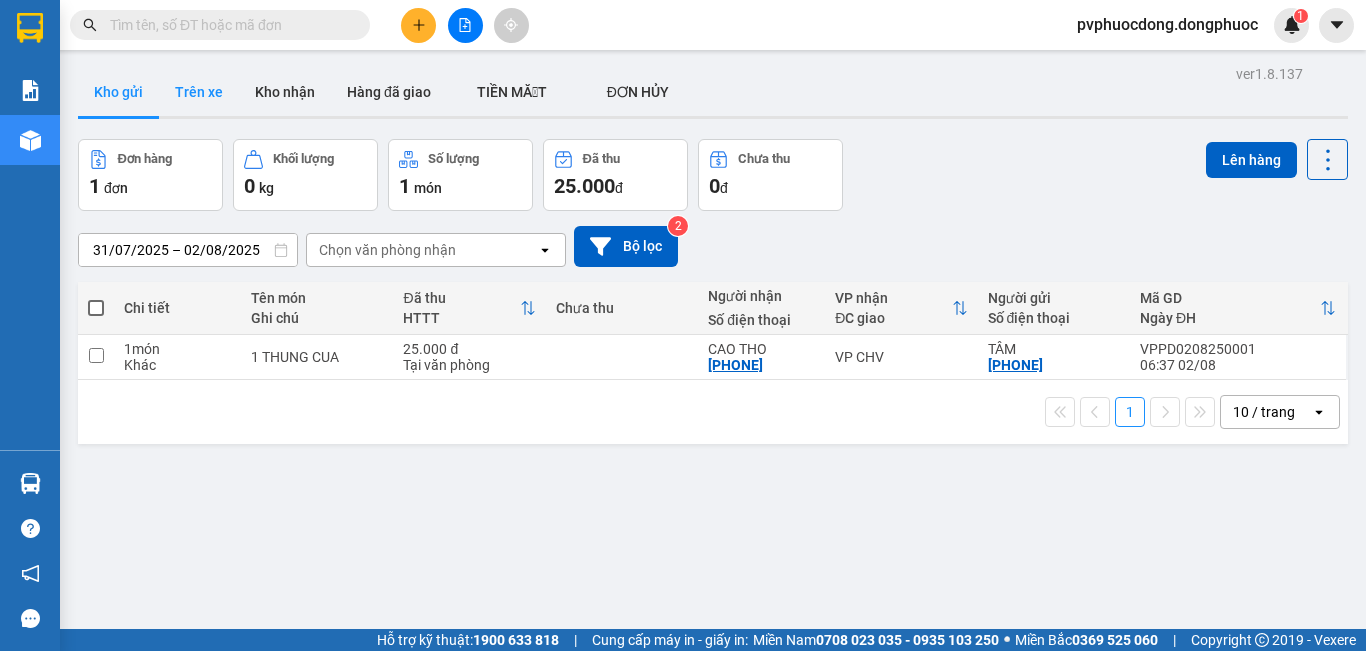 click on "Trên xe" at bounding box center [199, 92] 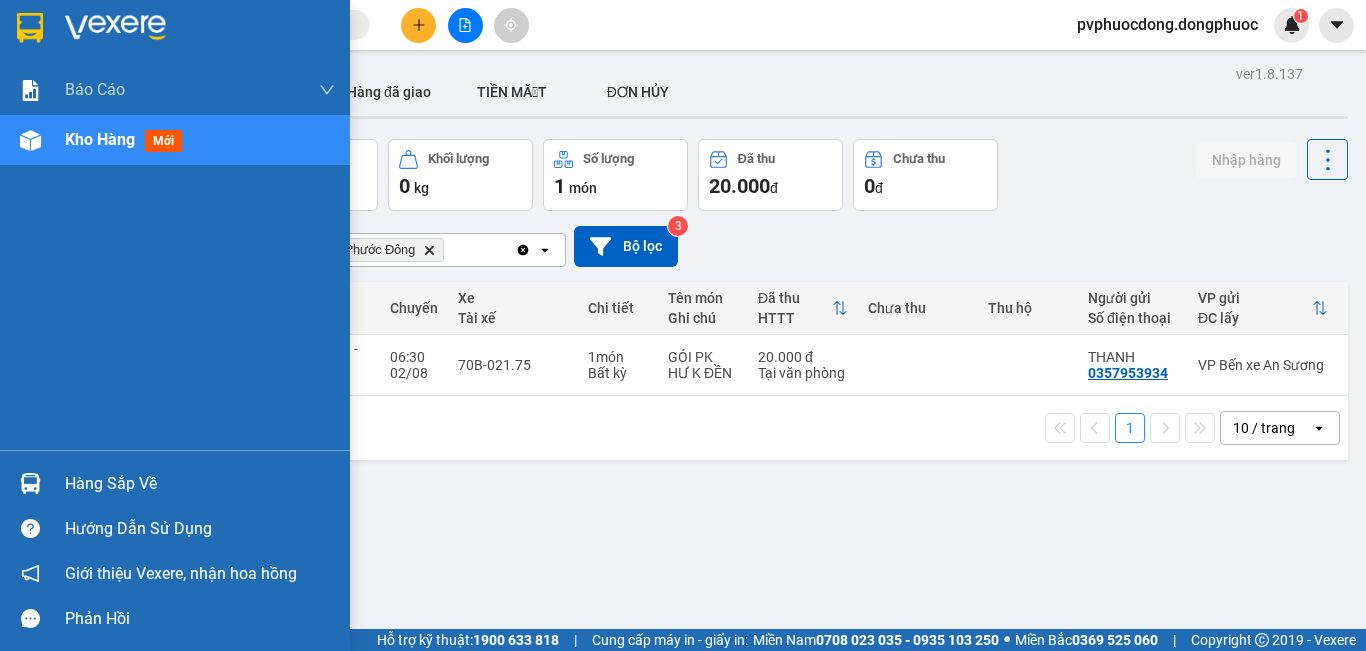 click at bounding box center (30, 483) 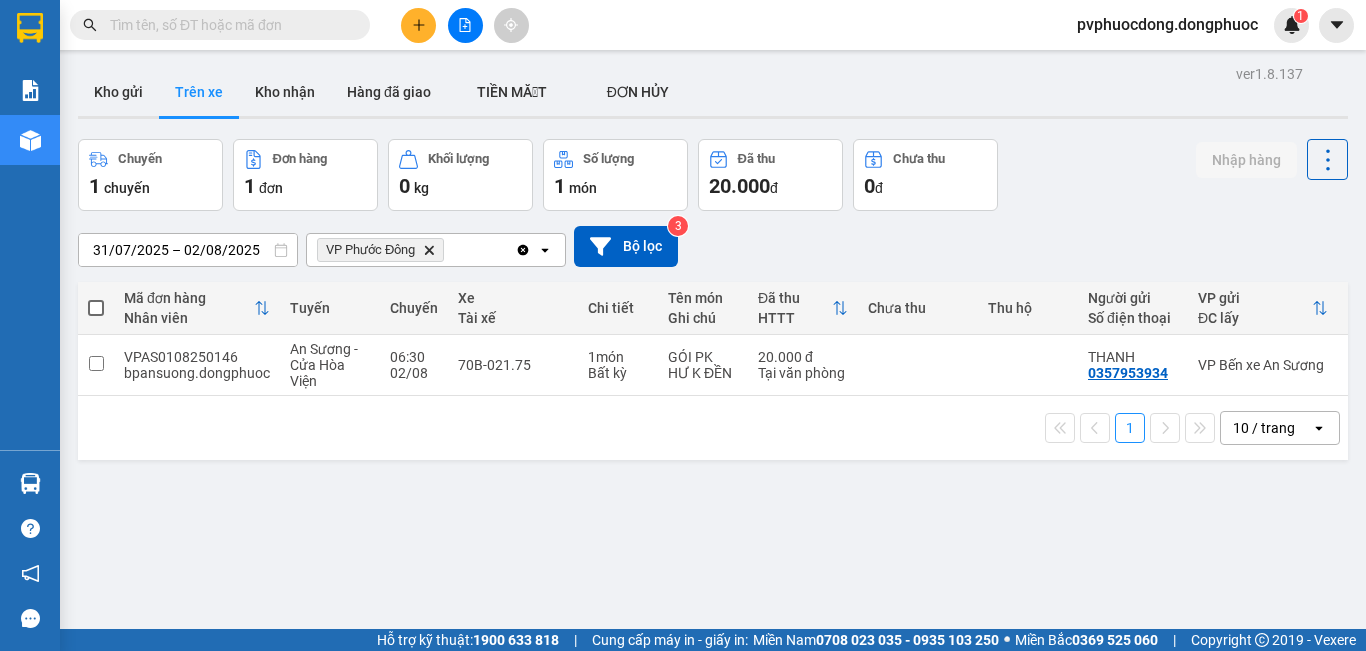 click on "Kết quả tìm kiếm ( 0 )  Bộ lọc  No Data pvphuocdong.dongphuoc 1     Báo cáo Mẫu 1: Báo cáo dòng tiền  Mẫu 1: Báo cáo dòng tiền theo nhân viên Mẫu 1: Báo cáo dòng tiền theo nhân viên (VP) Mẫu 2: Doanh số tạo đơn theo Văn phòng, nhân viên - Trạm     Kho hàng mới Hàng sắp về Hướng dẫn sử dụng Giới thiệu Vexere, nhận hoa hồng Phản hồi Phần mềm hỗ trợ bạn tốt chứ? ver  1.8.137 Kho gửi Trên xe Kho nhận Hàng đã giao TIỀN MẶT  ĐƠN HỦY Chuyến 1 chuyến Đơn hàng 1 đơn Khối lượng 0 kg Số lượng 1 món Đã thu 20.000  đ Chưa thu 0  đ Nhập hàng [DATE] – [DATE] Press the down arrow key to interact with the calendar and select a date. Press the escape button to close the calendar. Selected date range is from [DATE] to [DATE]. VP Phước Đông Delete Clear all open Bộ lọc 3 Mã đơn hàng Nhân viên Tuyến Chuyến Xe Tài xế Chi tiết Tên món Ghi chú HTTT 1" at bounding box center (683, 325) 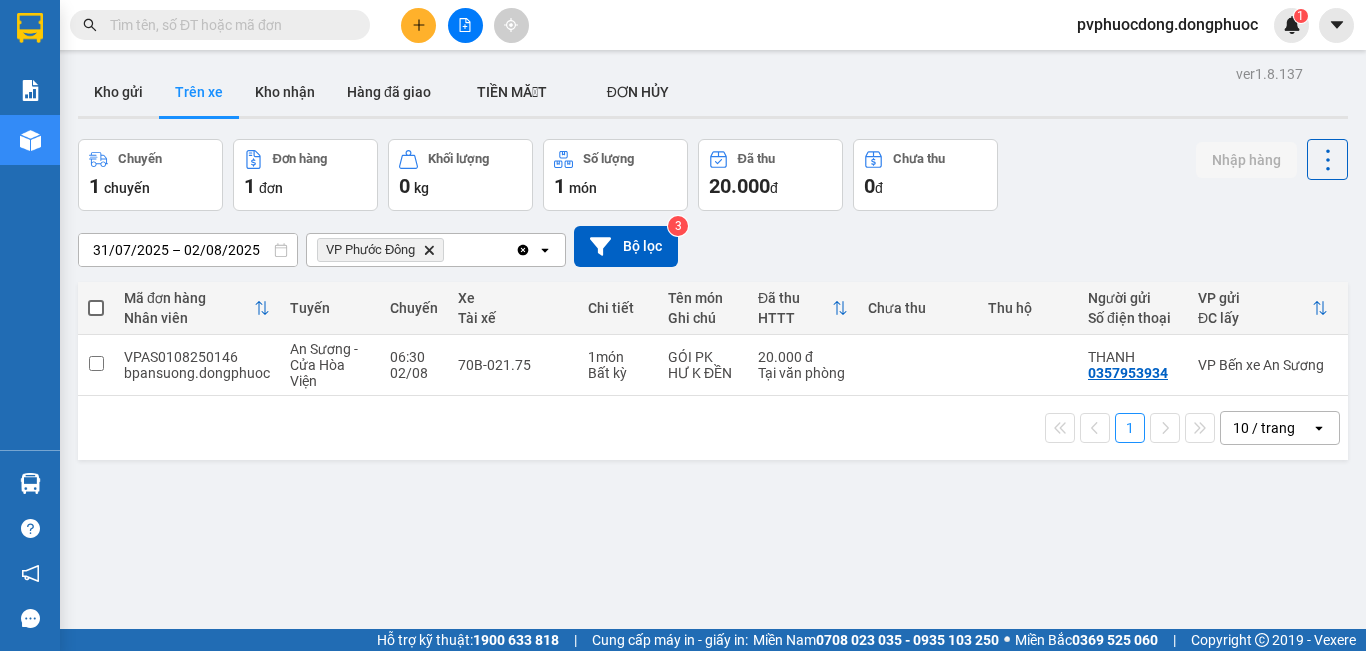 click at bounding box center [713, 117] 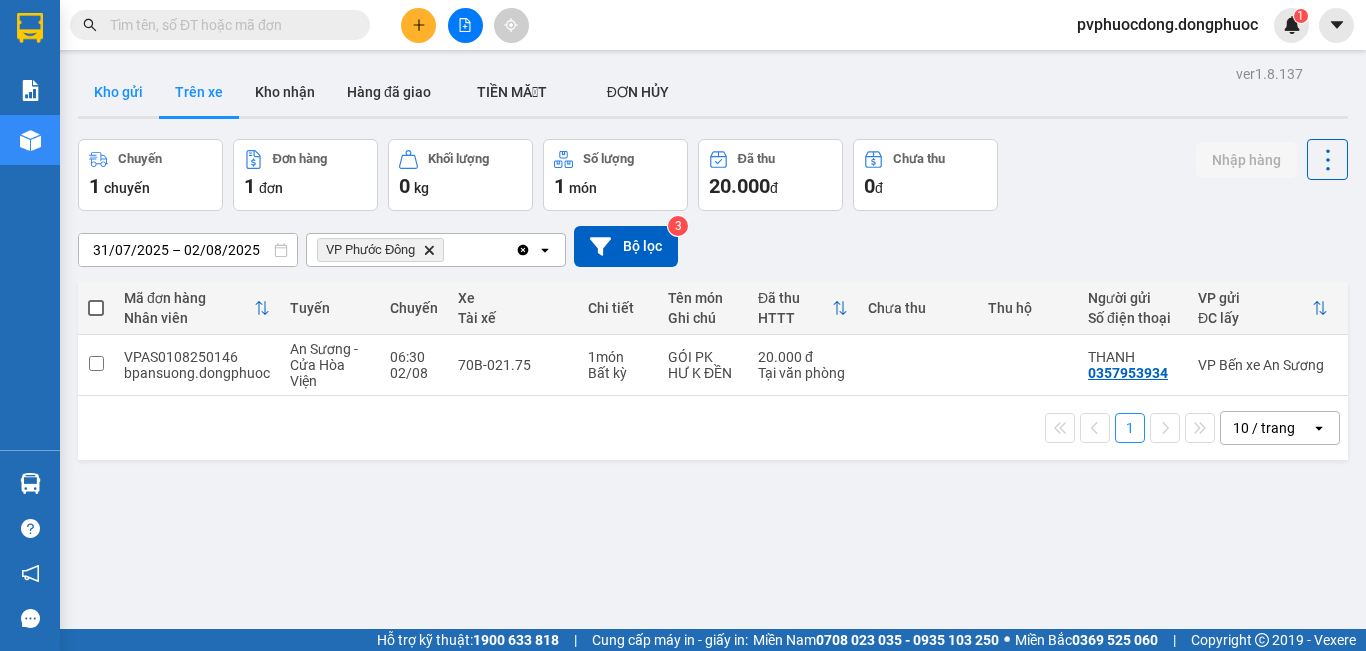 click on "Kho gửi" at bounding box center (118, 92) 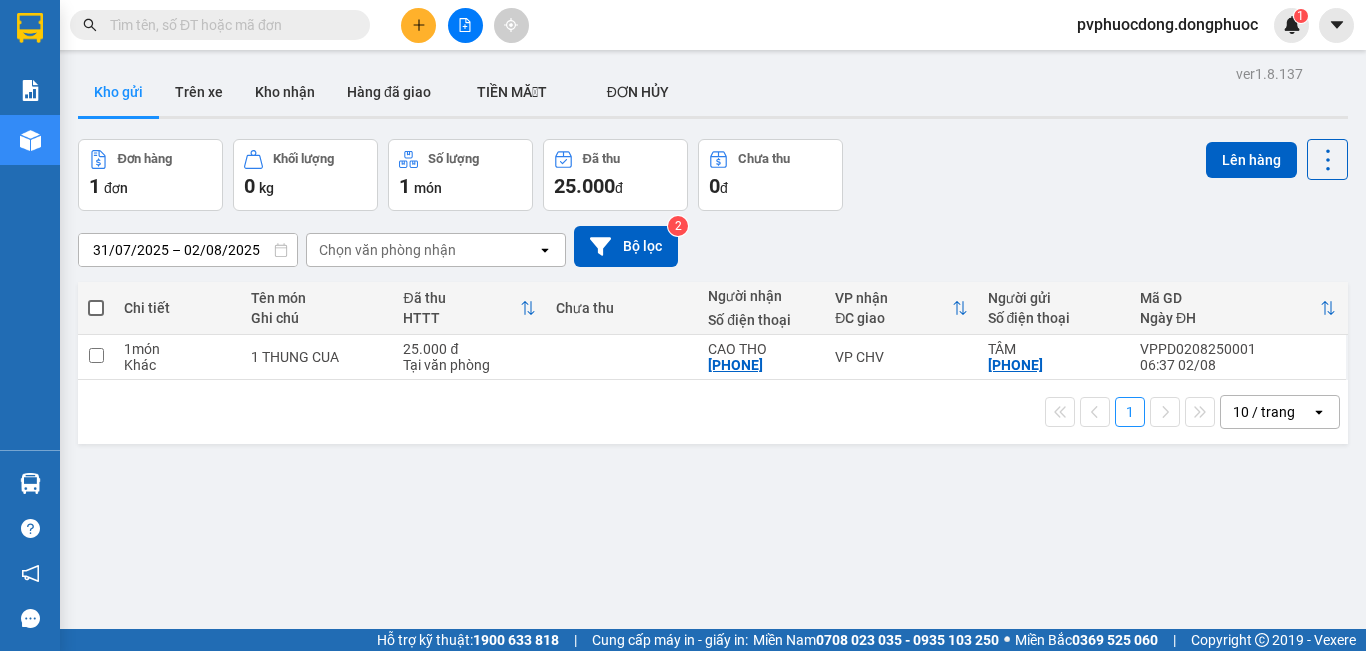 click on "ver  1.8.137 Kho gửi Trên xe Kho nhận Hàng đã giao TIỀN MẶT  ĐƠN HỦY Đơn hàng 1 đơn Khối lượng 0 kg Số lượng 1 món Đã thu 25.000  đ Chưa thu 0  đ Lên hàng 31/07/2025 – 02/08/2025 Press the down arrow key to interact with the calendar and select a date. Press the escape button to close the calendar. Selected date range is from 31/07/2025 to 02/08/2025. Chọn văn phòng nhận open Bộ lọc 2 Chi tiết Tên món Ghi chú Đã thu HTTT Chưa thu Người nhận Số điện thoại VP nhận ĐC giao Người gửi Số điện thoại Mã GD Ngày ĐH 1  món Khác 1 THUNG CUA 25.000 đ Tại văn phòng CAO THO [PHONE] VP CHV TÂM [PHONE] VPPD0208250001 06:37 02/08 1 10 / trang open Đang tải dữ liệu" at bounding box center [683, 314] 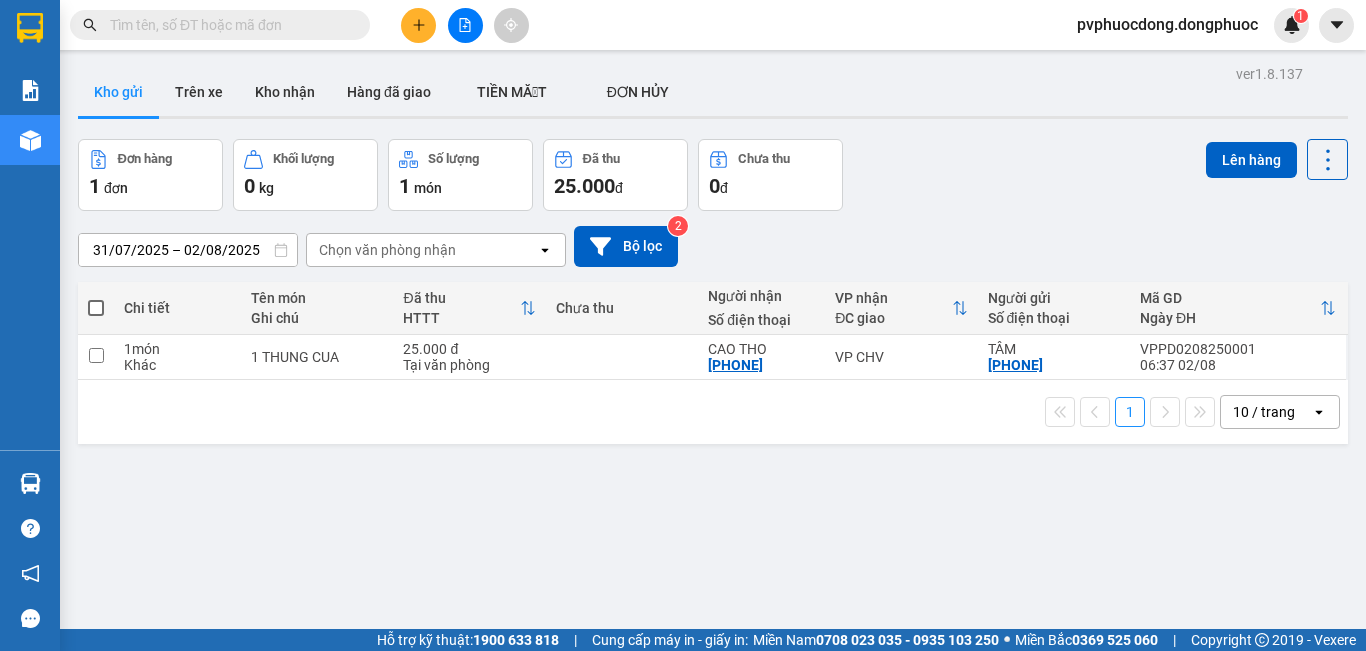 click at bounding box center (30, 483) 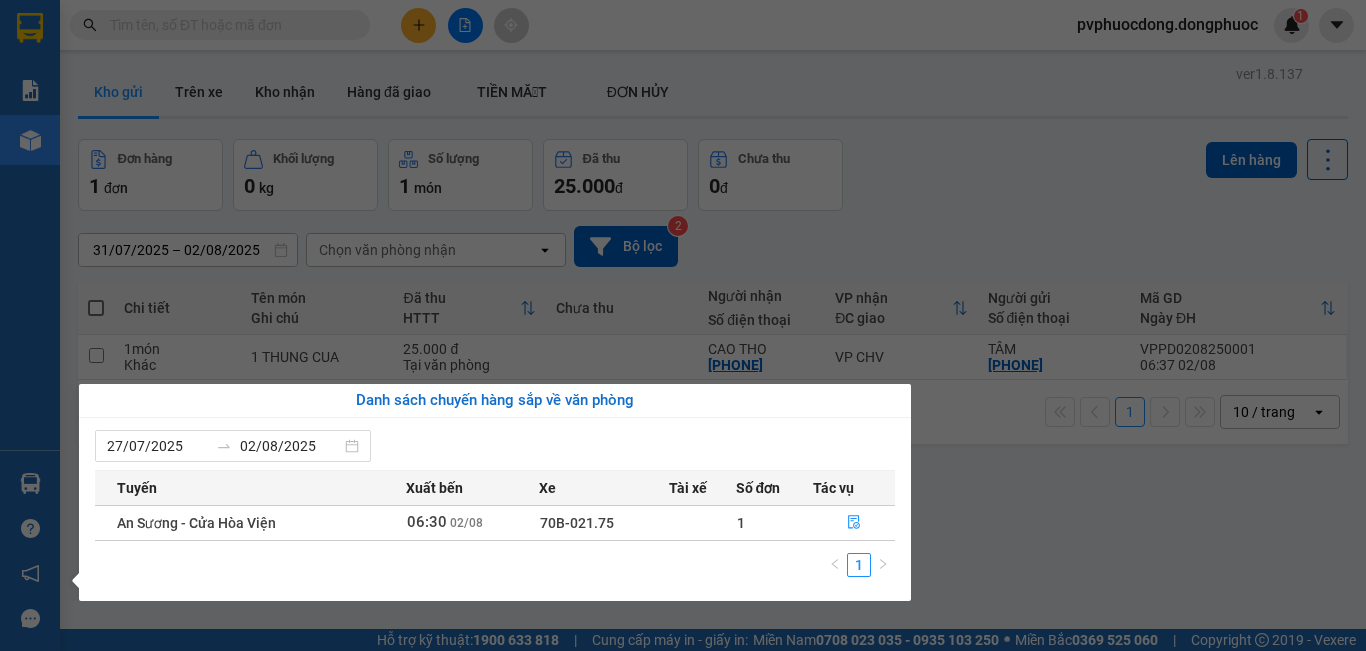 click on "Kết quả tìm kiếm ( 0 )  Bộ lọc  No Data pvphuocdong.dongphuoc 1     Báo cáo Mẫu 1: Báo cáo dòng tiền  Mẫu 1: Báo cáo dòng tiền theo nhân viên Mẫu 1: Báo cáo dòng tiền theo nhân viên (VP) Mẫu 2: Doanh số tạo đơn theo Văn phòng, nhân viên - Trạm     Kho hàng mới Hàng sắp về Hướng dẫn sử dụng Giới thiệu Vexere, nhận hoa hồng Phản hồi Phần mềm hỗ trợ bạn tốt chứ? ver  1.8.137 Kho gửi Trên xe Kho nhận Hàng đã giao TIỀN MẶT  ĐƠN HỦY Đơn hàng 1 đơn Khối lượng 0 kg Số lượng 1 món Đã thu 25.000  đ Chưa thu 0  đ Lên hàng [DATE] – [DATE] Press the down arrow key to interact with the calendar and select a date. Press the escape button to close the calendar. Selected date range is from [DATE] to [DATE]. Chọn văn phòng nhận open Bộ lọc 2 Chi tiết Tên món Ghi chú Đã thu HTTT Chưa thu Người nhận Số điện thoại VP nhận ĐC giao Người gửi 1" at bounding box center [683, 325] 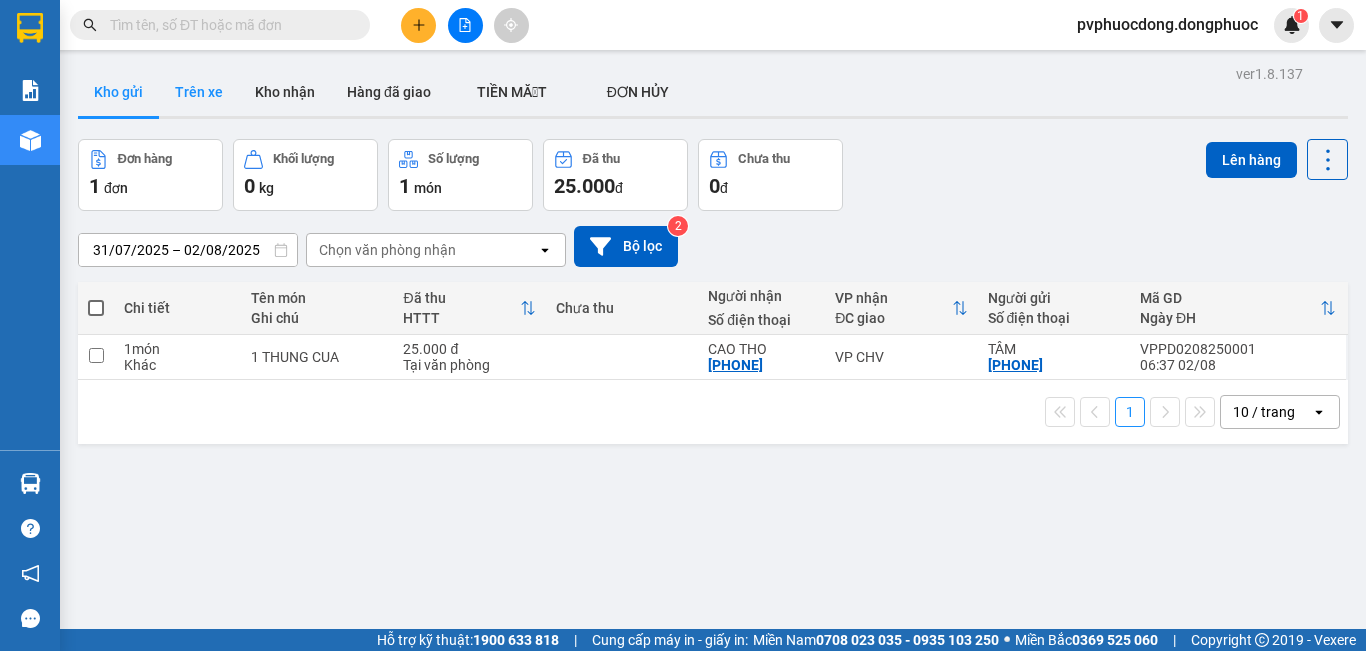 click on "Trên xe" at bounding box center (199, 92) 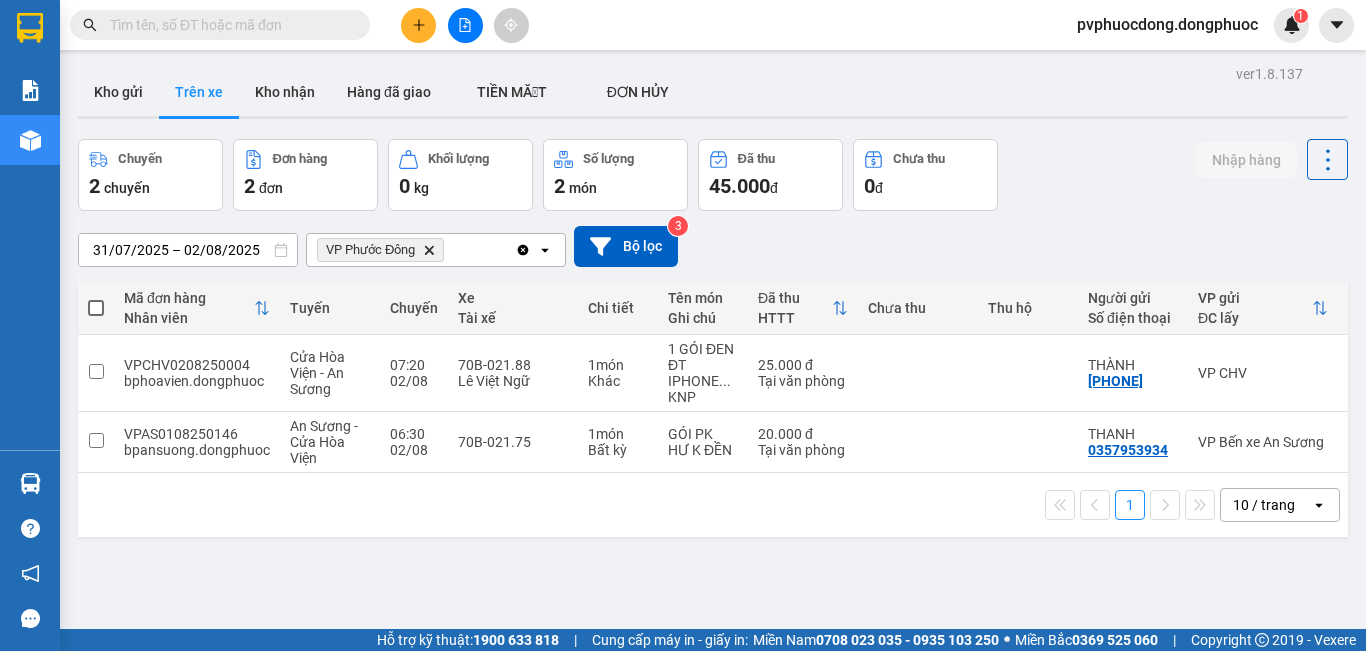 click on "Kho gửi" at bounding box center (118, 92) 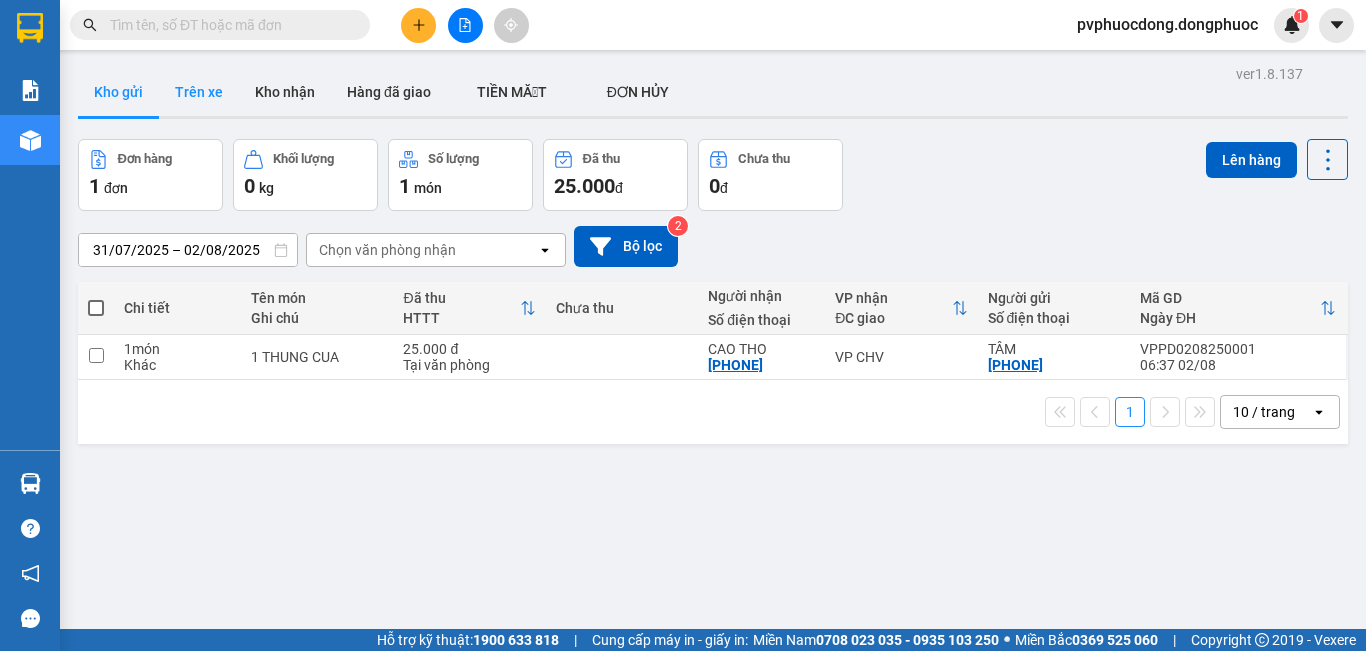 click on "Trên xe" at bounding box center [199, 92] 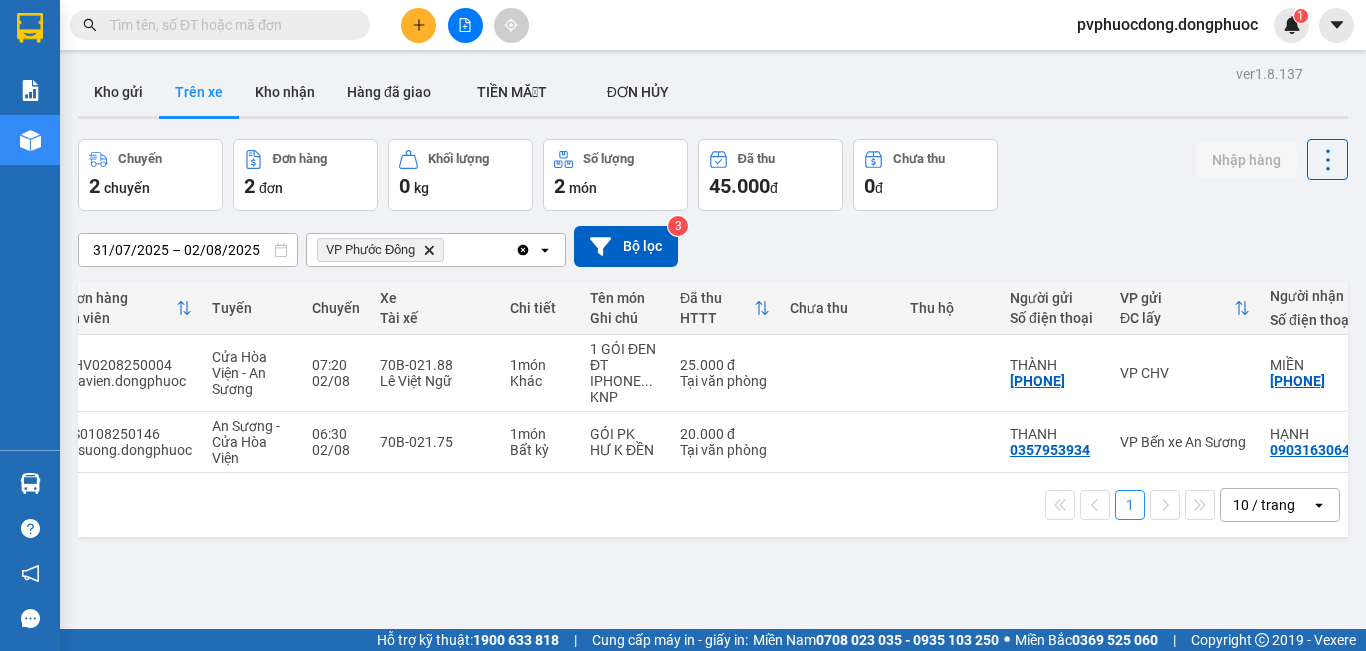 scroll, scrollTop: 0, scrollLeft: 0, axis: both 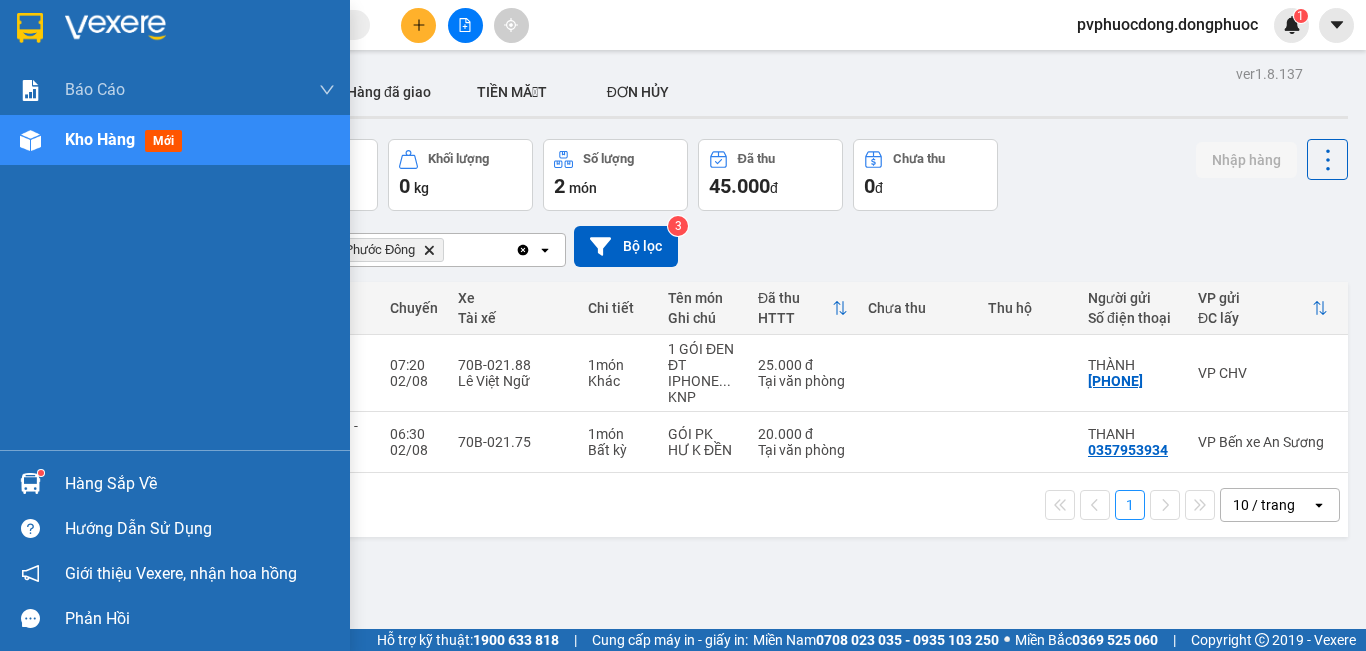 click on "Hàng sắp về" at bounding box center (175, 483) 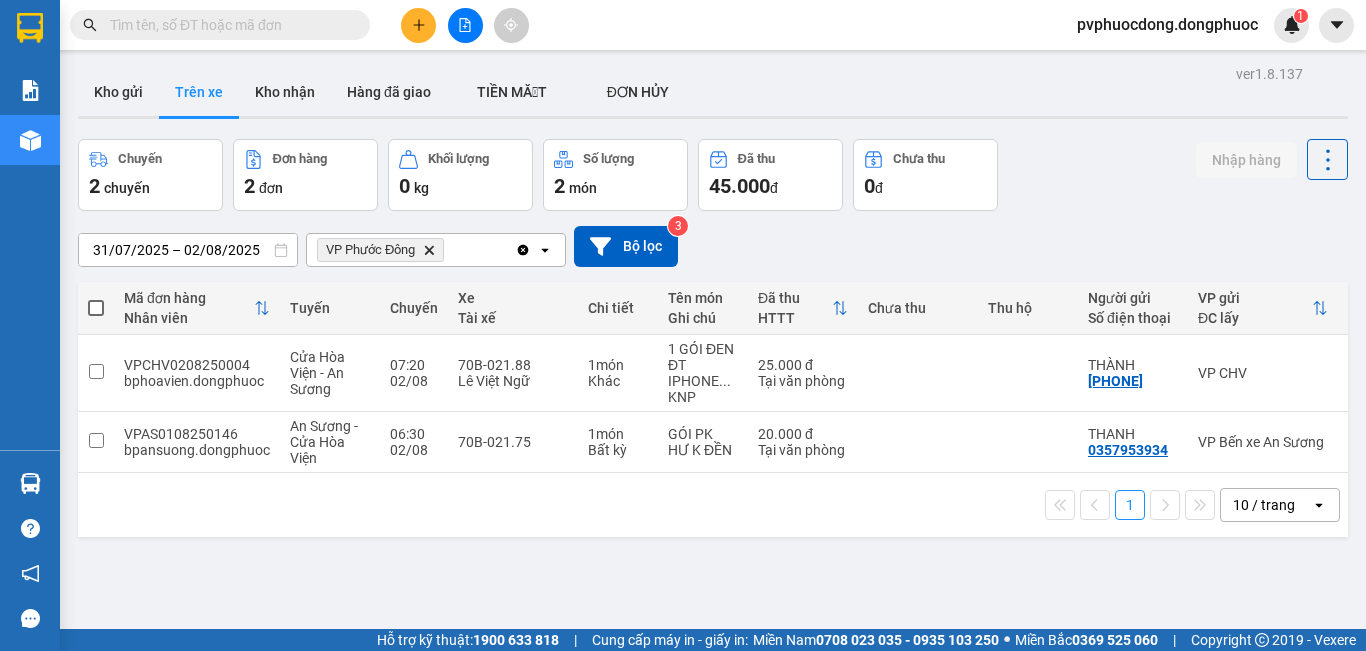 click on "Kết quả tìm kiếm ( 0 )  Bộ lọc  No Data pvphuocdong.dongphuoc 1     Báo cáo Mẫu 1: Báo cáo dòng tiền  Mẫu 1: Báo cáo dòng tiền theo nhân viên Mẫu 1: Báo cáo dòng tiền theo nhân viên (VP) Mẫu 2: Doanh số tạo đơn theo Văn phòng, nhân viên - Trạm     Kho hàng mới Hàng sắp về Hướng dẫn sử dụng Giới thiệu Vexere, nhận hoa hồng Phản hồi Phần mềm hỗ trợ bạn tốt chứ? ver  1.8.137 Kho gửi Trên xe Kho nhận Hàng đã giao TIỀN MẶT  ĐƠN HỦY Chuyến 2 chuyến Đơn hàng 2 đơn Khối lượng 0 kg Số lượng 2 món Đã thu 45.000  đ Chưa thu 0  đ Nhập hàng [DATE] – [DATE] Press the down arrow key to interact with the calendar and select a date. Press the escape button to close the calendar. Selected date range is from [DATE] to [DATE]. VP Phước Đông Delete Clear all open Bộ lọc 3 Mã đơn hàng Nhân viên Tuyến Chuyến Xe Tài xế Chi tiết Tên món Ghi chú HTTT 1" at bounding box center [683, 325] 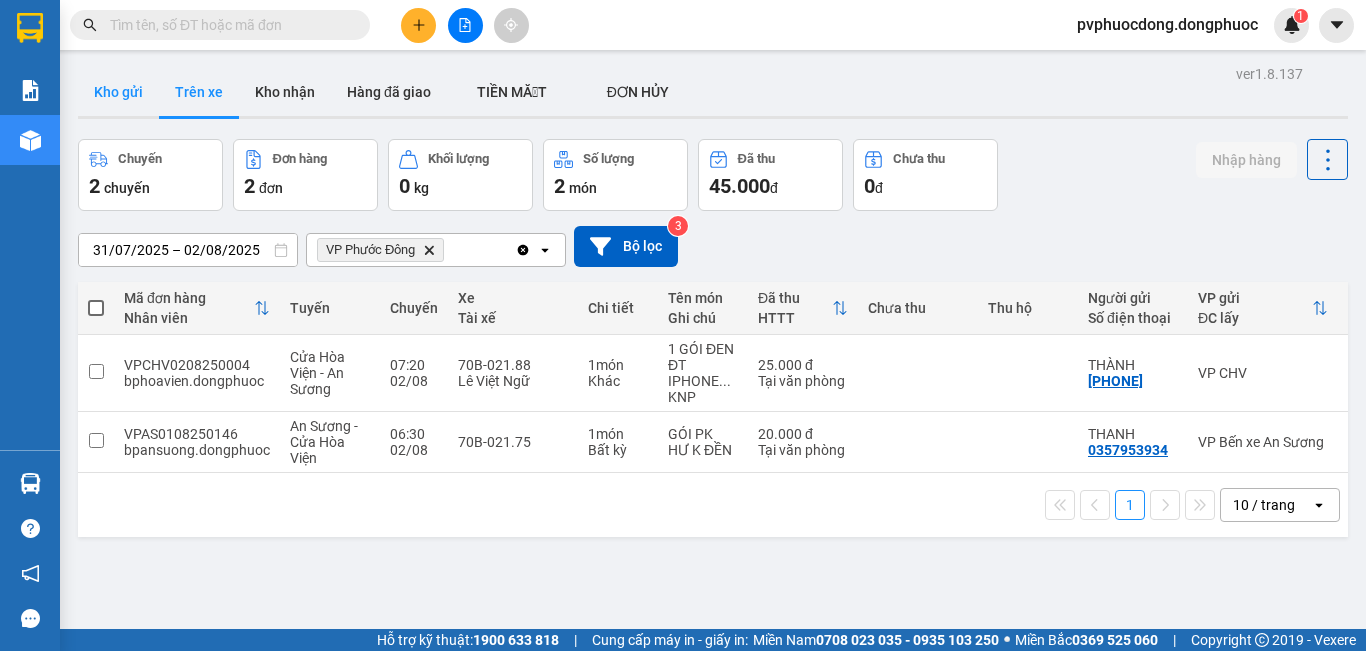 click on "Kho gửi" at bounding box center (118, 92) 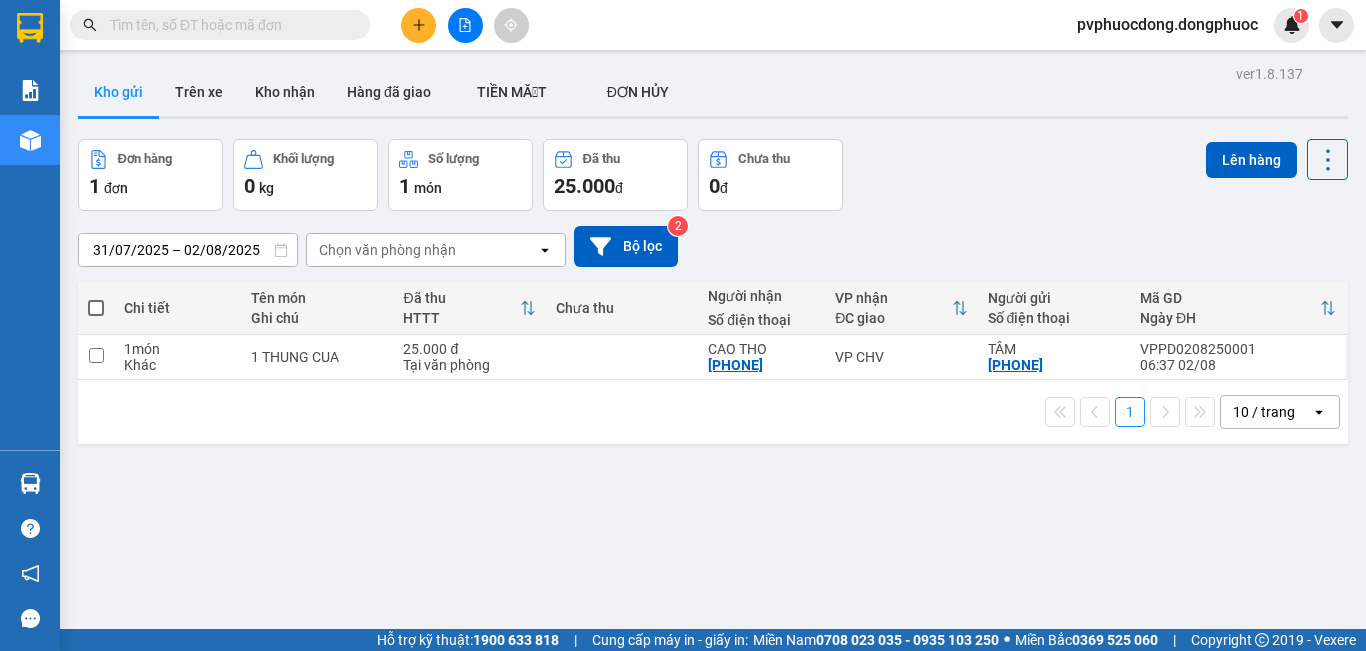 click on "Trên xe" at bounding box center [199, 92] 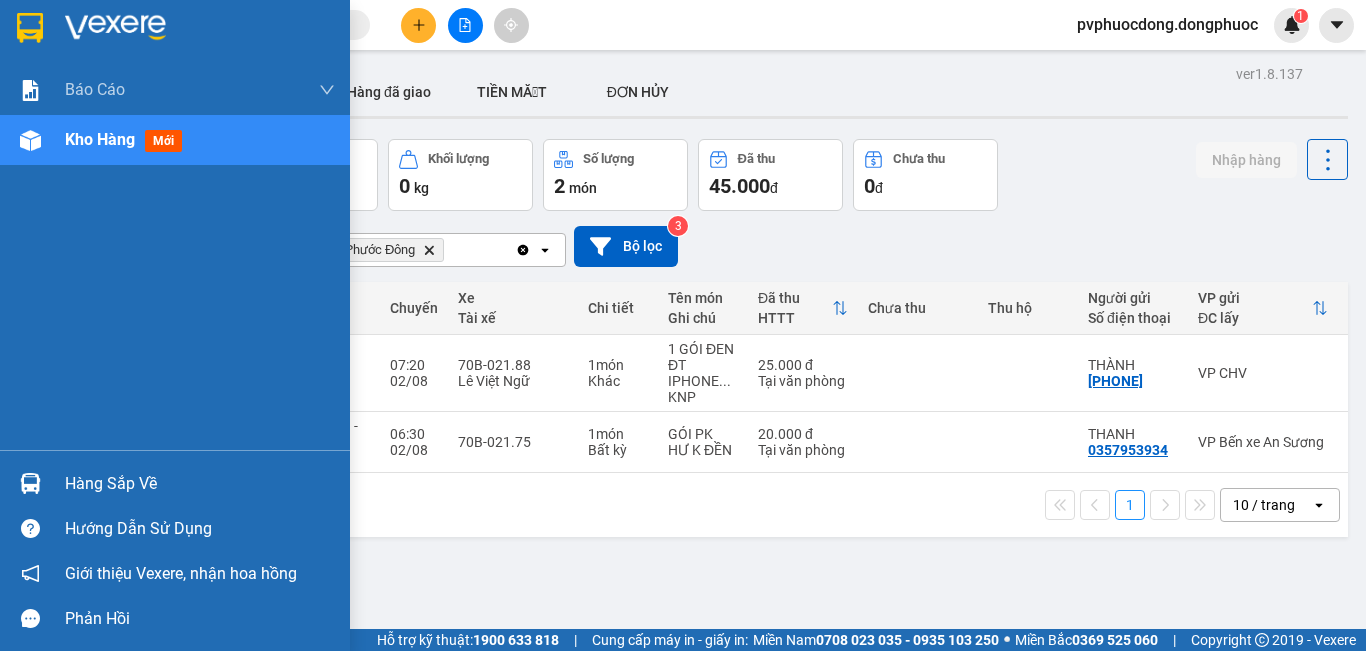 click at bounding box center [30, 483] 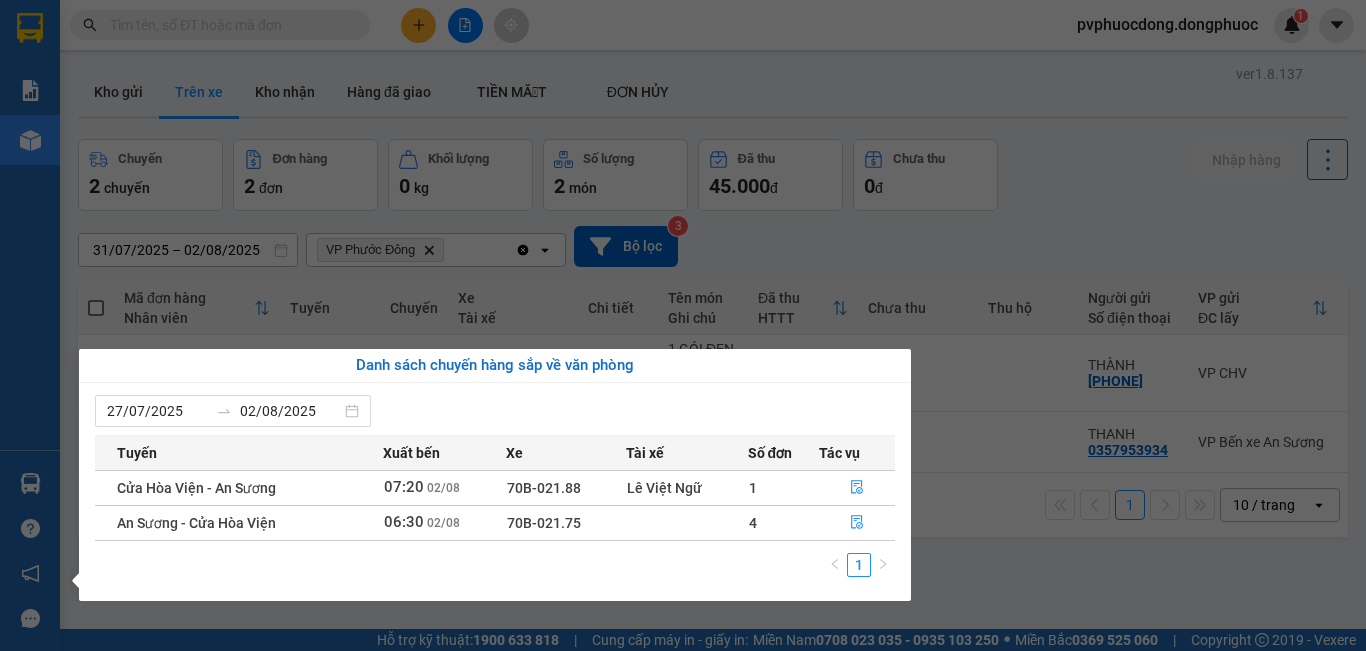 click on "Kết quả tìm kiếm ( 0 )  Bộ lọc  No Data pvphuocdong.dongphuoc 1     Báo cáo Mẫu 1: Báo cáo dòng tiền  Mẫu 1: Báo cáo dòng tiền theo nhân viên Mẫu 1: Báo cáo dòng tiền theo nhân viên (VP) Mẫu 2: Doanh số tạo đơn theo Văn phòng, nhân viên - Trạm     Kho hàng mới Hàng sắp về Hướng dẫn sử dụng Giới thiệu Vexere, nhận hoa hồng Phản hồi Phần mềm hỗ trợ bạn tốt chứ? ver  1.8.137 Kho gửi Trên xe Kho nhận Hàng đã giao TIỀN MẶT  ĐƠN HỦY Chuyến 2 chuyến Đơn hàng 2 đơn Khối lượng 0 kg Số lượng 2 món Đã thu 45.000  đ Chưa thu 0  đ Nhập hàng [DATE] – [DATE] Press the down arrow key to interact with the calendar and select a date. Press the escape button to close the calendar. Selected date range is from [DATE] to [DATE]. VP Phước Đông Delete Clear all open Bộ lọc 3 Mã đơn hàng Nhân viên Tuyến Chuyến Xe Tài xế Chi tiết Tên món Ghi chú HTTT 1" at bounding box center [683, 325] 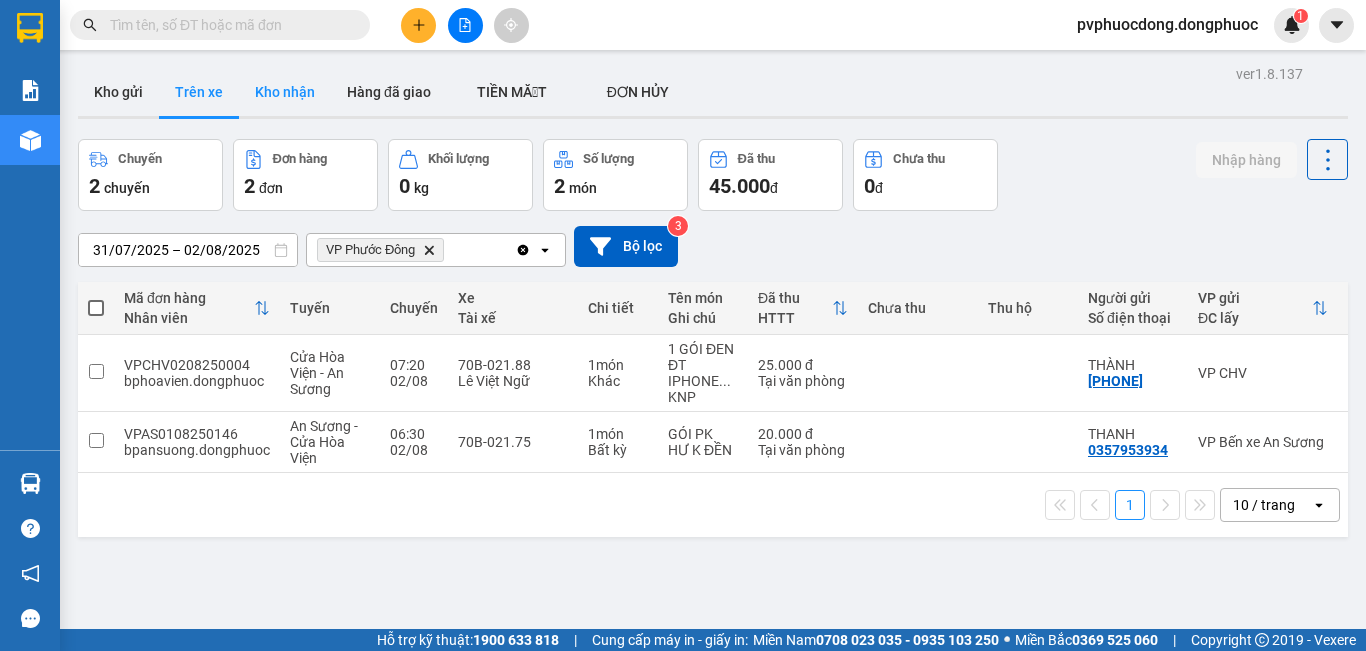 click on "Kho nhận" at bounding box center (285, 92) 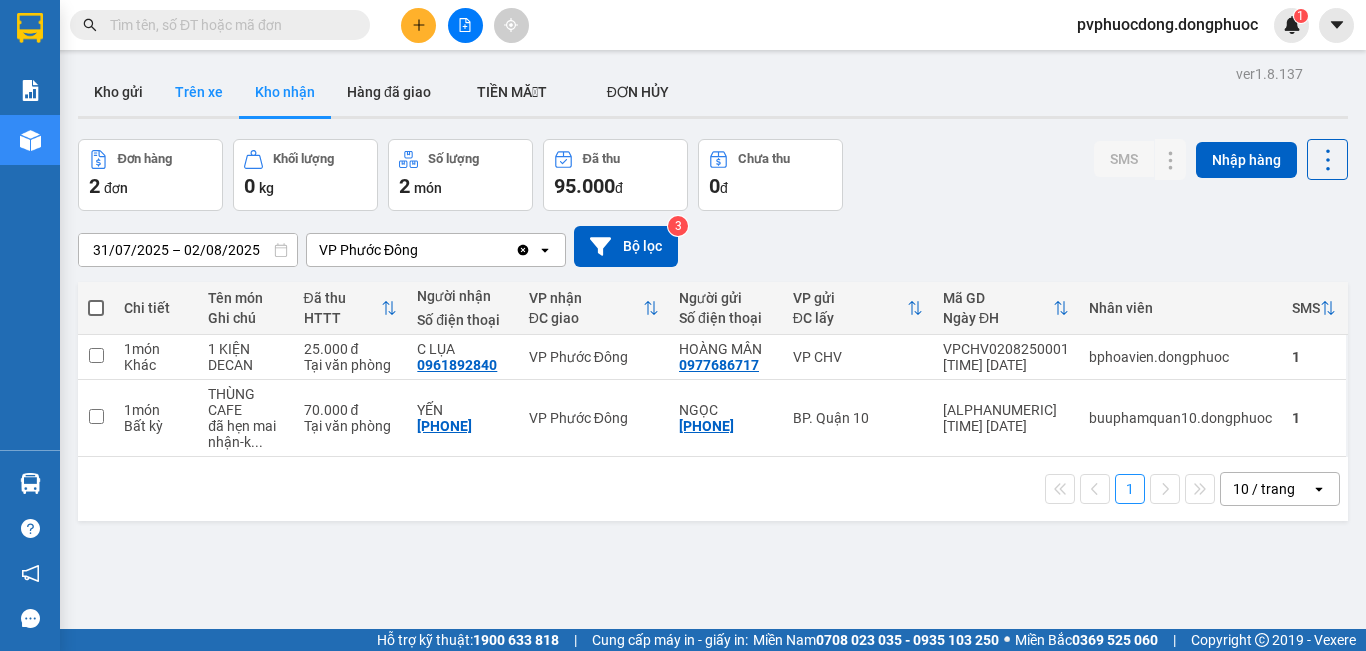 click on "Trên xe" at bounding box center (199, 92) 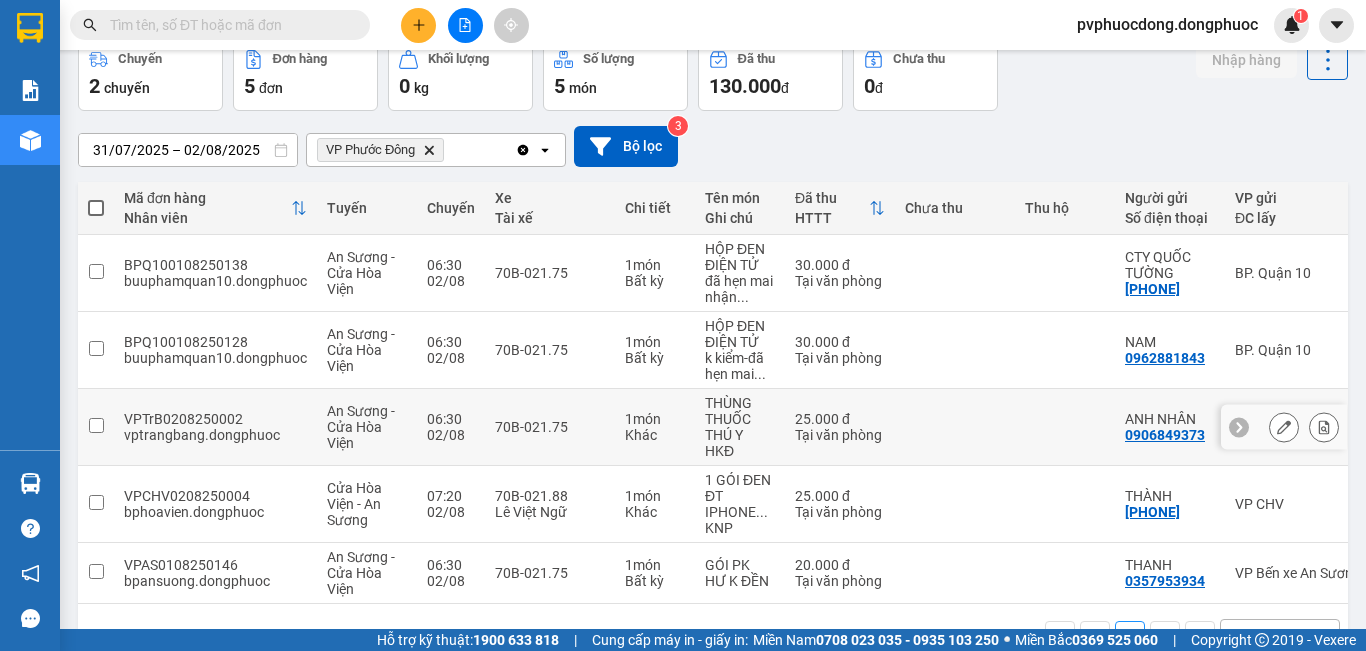 scroll, scrollTop: 165, scrollLeft: 0, axis: vertical 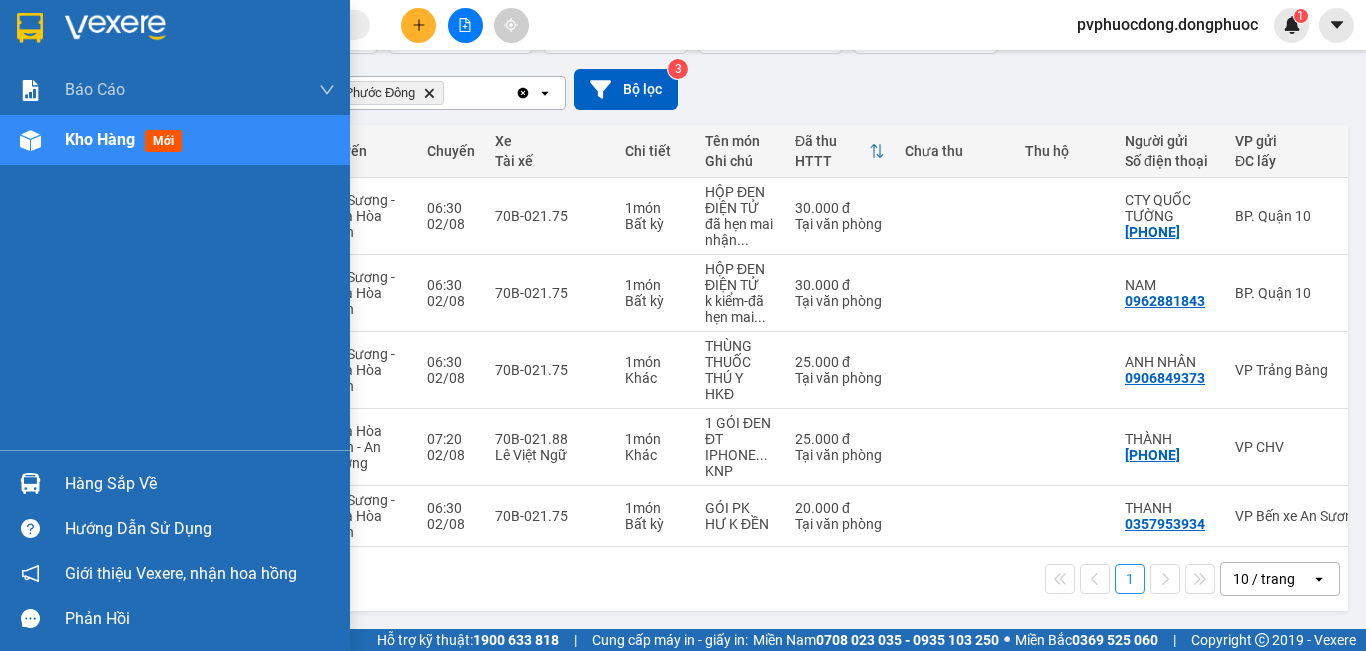 click on "Hàng sắp về" at bounding box center (200, 484) 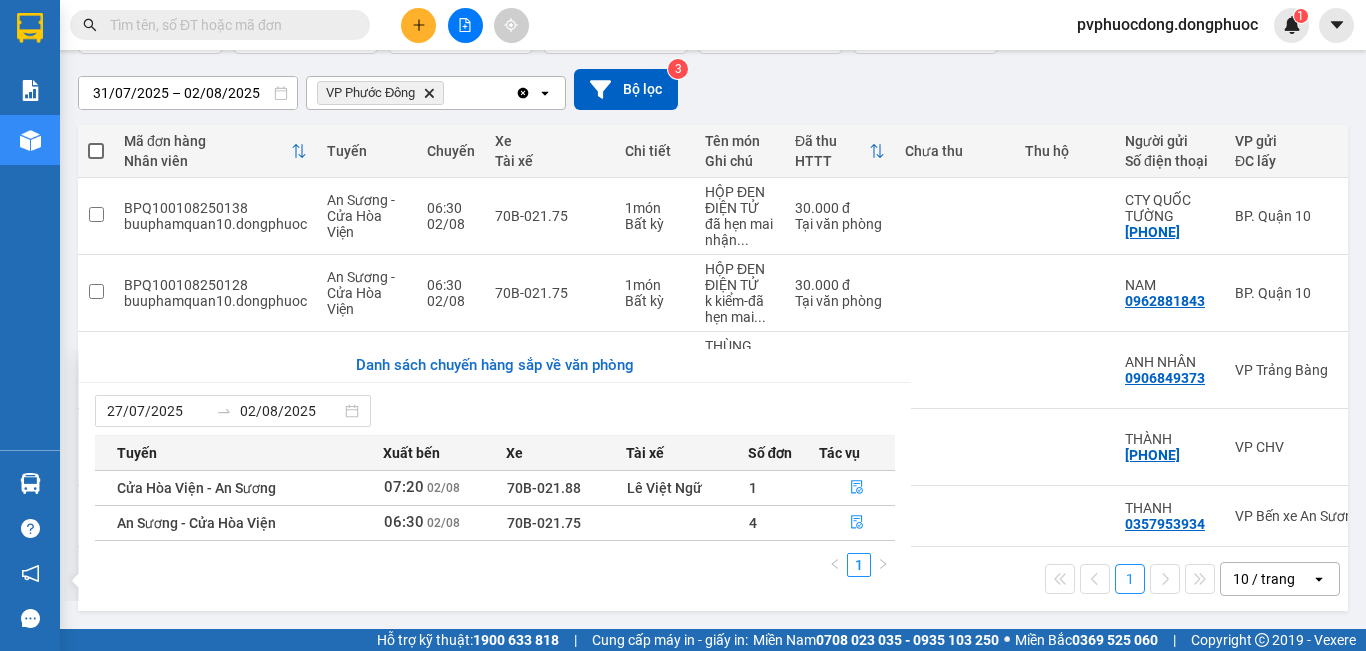 click on "Kết quả tìm kiếm ( 0 )  Bộ lọc  No Data pvphuocdong.dongphuoc 1     Báo cáo Mẫu 1: Báo cáo dòng tiền  Mẫu 1: Báo cáo dòng tiền theo nhân viên Mẫu 1: Báo cáo dòng tiền theo nhân viên (VP) Mẫu 2: Doanh số tạo đơn theo Văn phòng, nhân viên - Trạm     Kho hàng mới Hàng sắp về Hướng dẫn sử dụng Giới thiệu Vexere, nhận hoa hồng Phản hồi Phần mềm hỗ trợ bạn tốt chứ? ver  1.8.137 Kho gửi Trên xe Kho nhận Hàng đã giao TIỀN MẶT  ĐƠN HỦY Chuyến 2 chuyến Đơn hàng 5 đơn Khối lượng 0 kg Số lượng 5 món Đã thu 130.000  đ Chưa thu 0  đ Nhập hàng [DATE] – [DATE] Press the down arrow key to interact with the calendar and select a date. Press the escape button to close the calendar. Selected date range is from [DATE] to [DATE]. VP Phước Đông Delete Clear all open Bộ lọc 3 Mã đơn hàng Nhân viên Tuyến Chuyến Xe Tài xế Chi tiết Tên món Ghi chú HTTT" at bounding box center (683, 325) 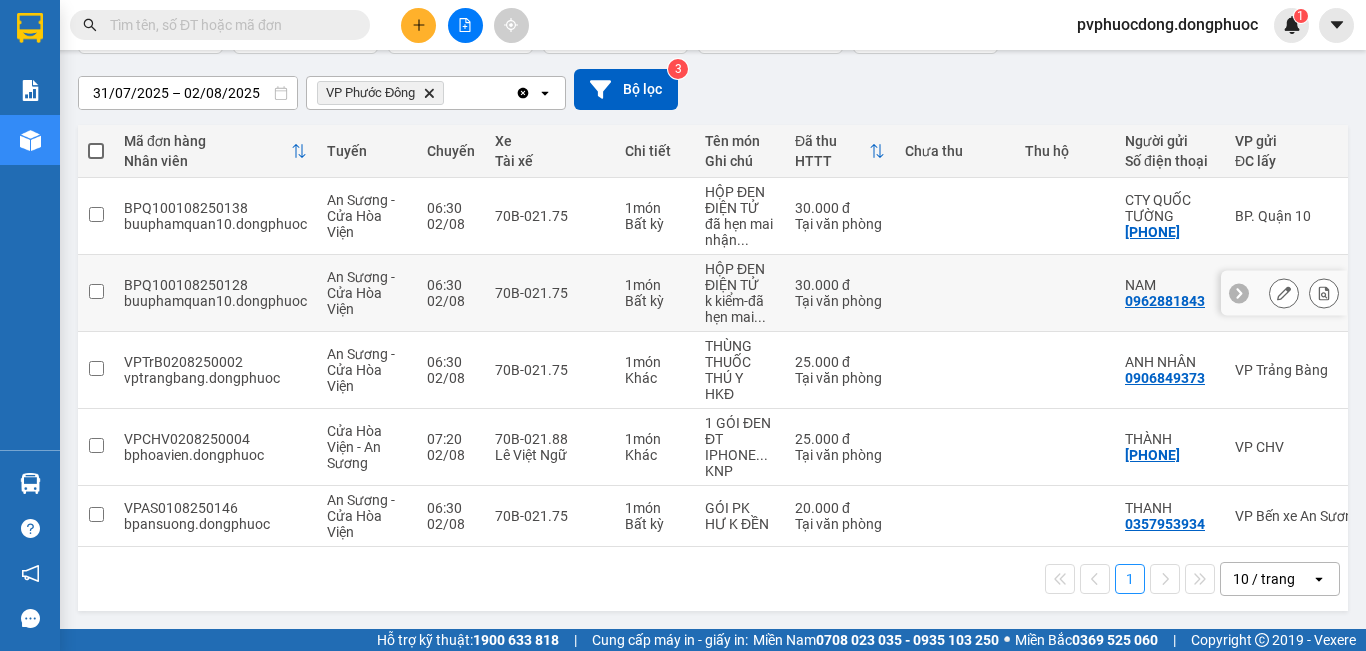 scroll, scrollTop: 0, scrollLeft: 0, axis: both 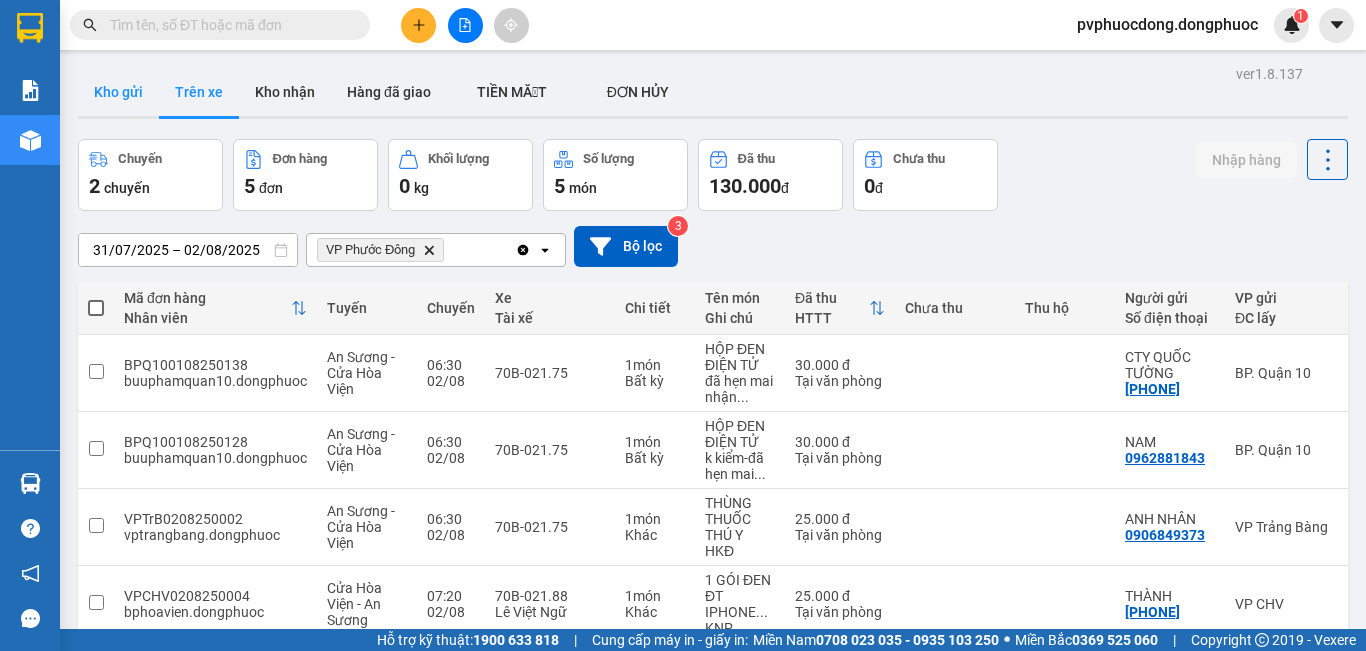 click on "Kho gửi" at bounding box center (118, 92) 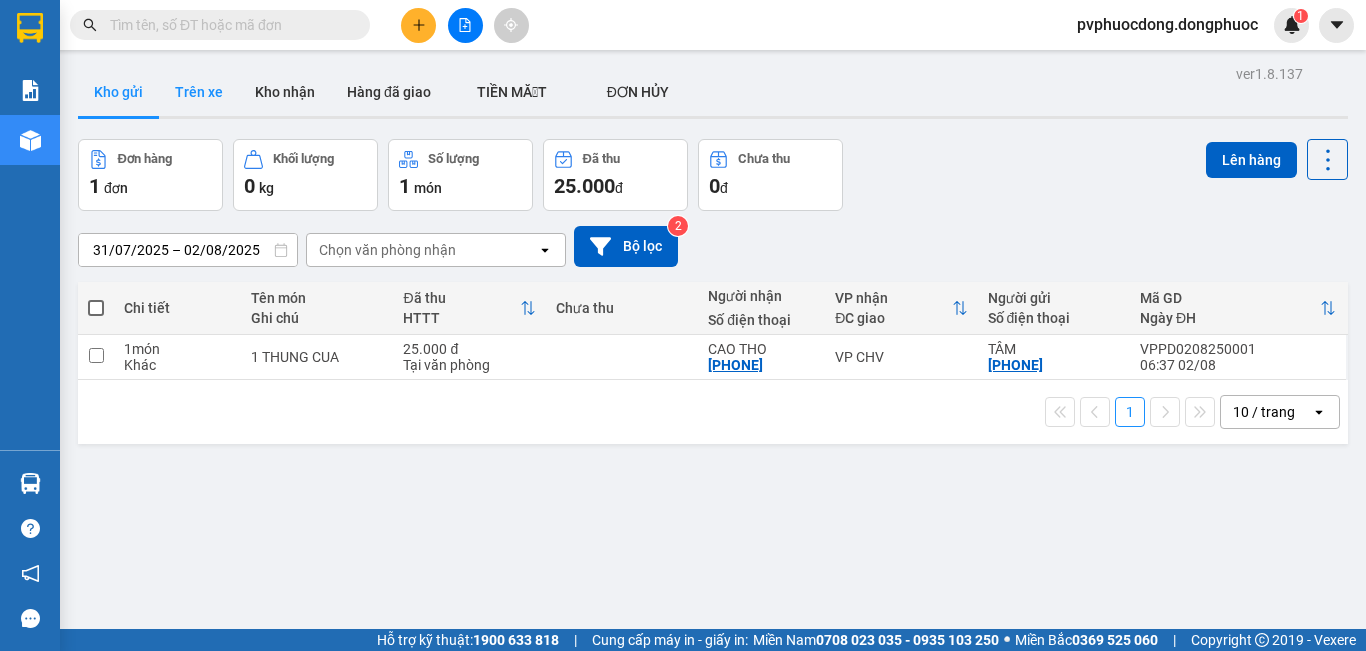 click on "Trên xe" at bounding box center [199, 92] 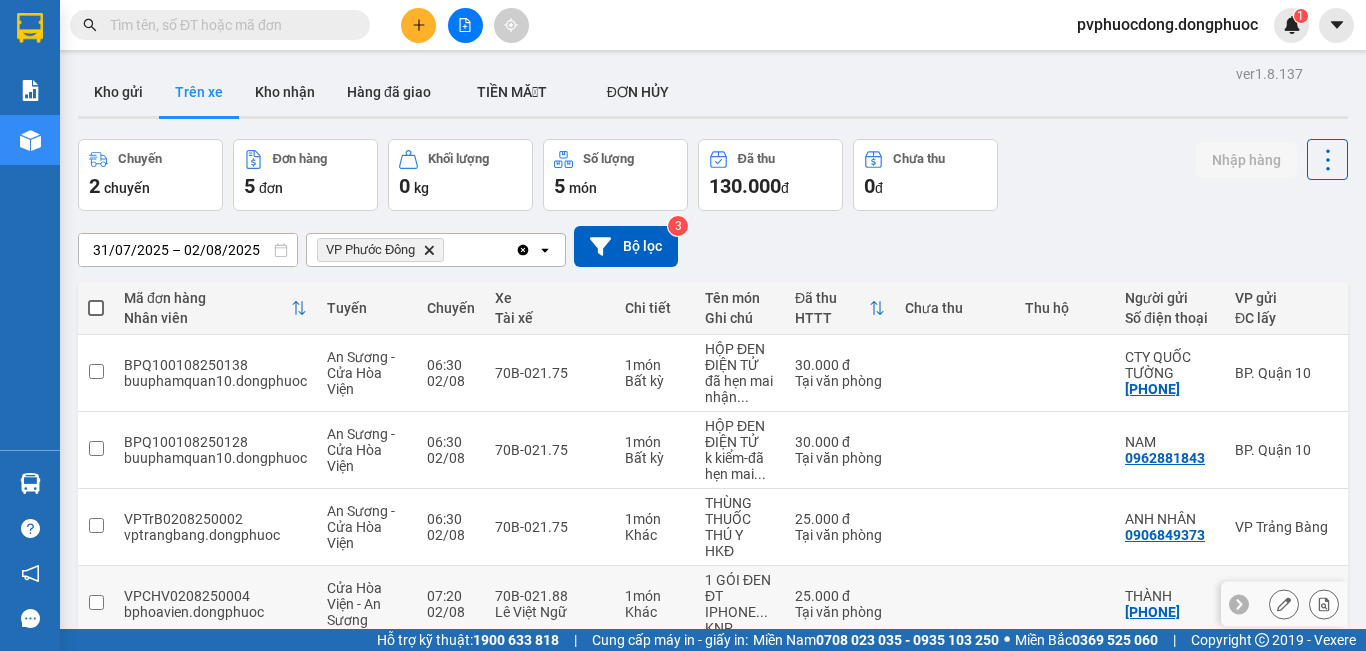 scroll, scrollTop: 165, scrollLeft: 0, axis: vertical 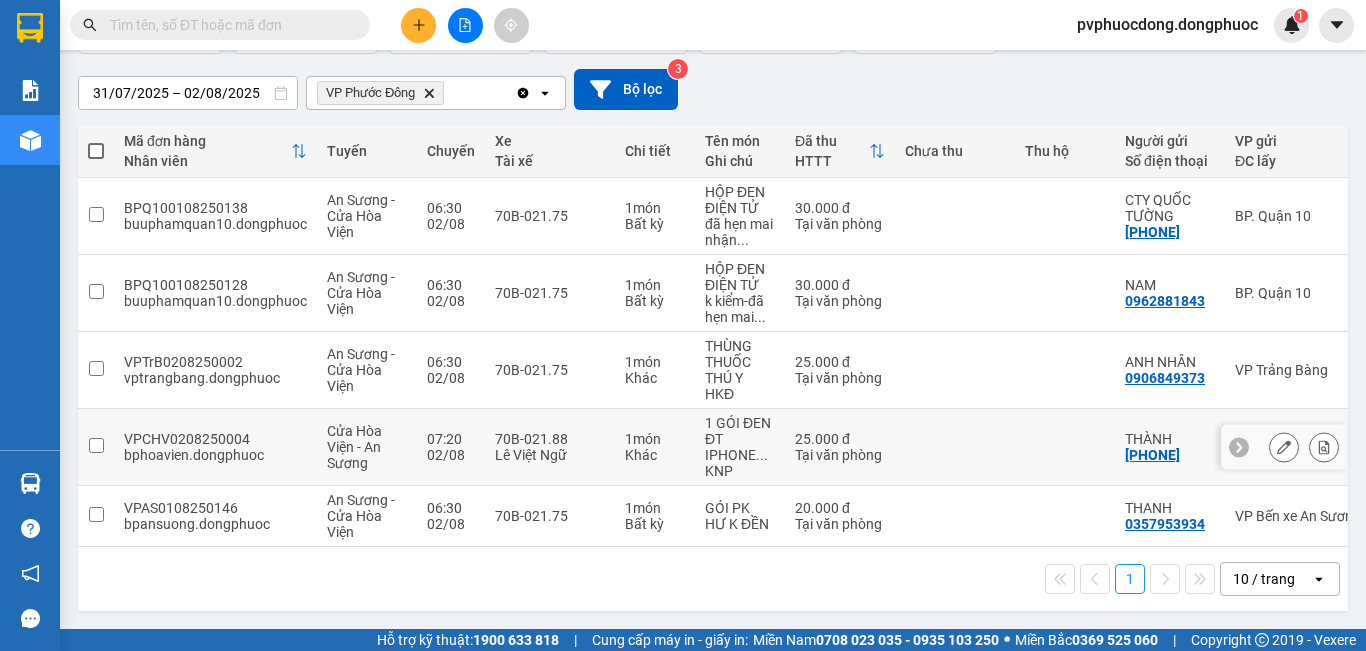 click on "25.000 đ Tại văn phòng" at bounding box center [840, 447] 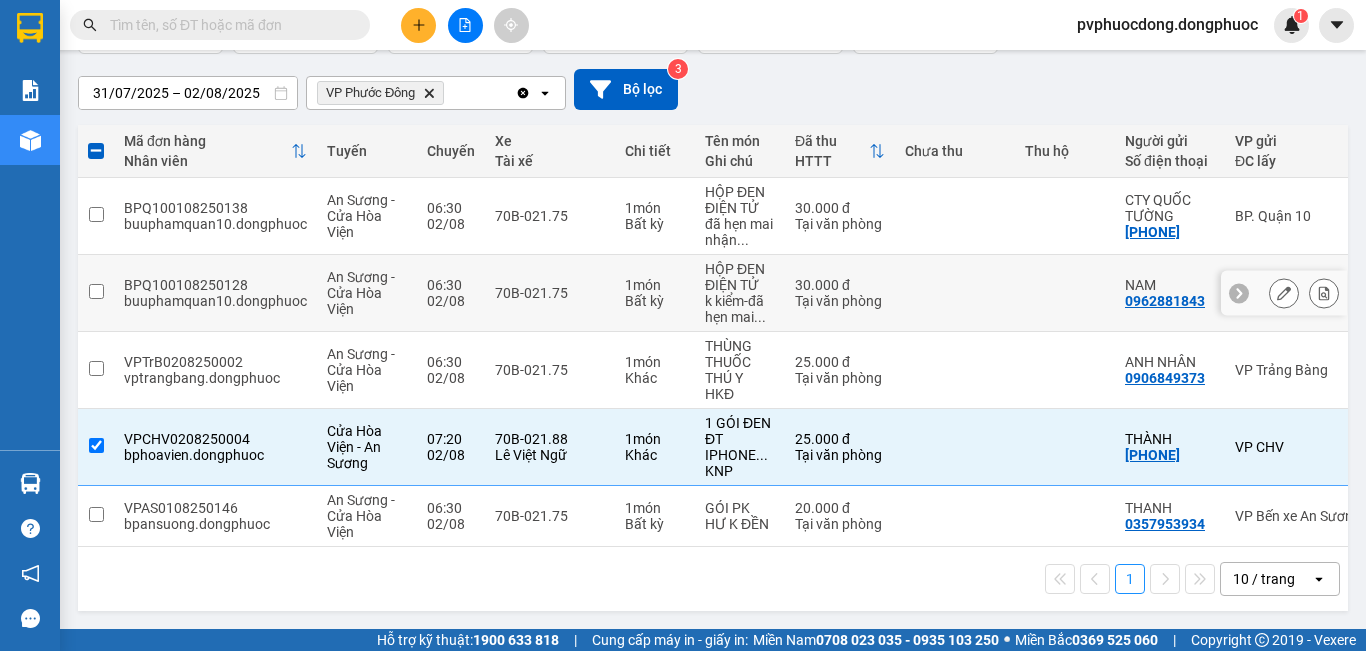scroll, scrollTop: 0, scrollLeft: 0, axis: both 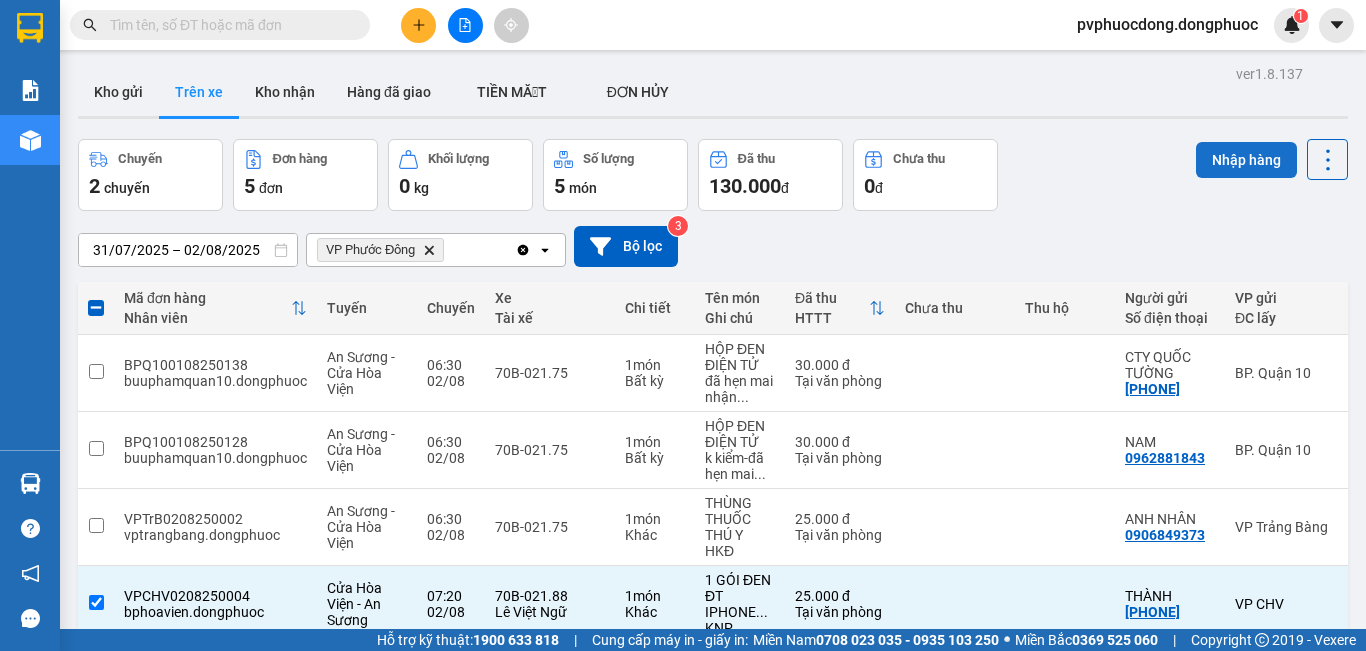 click on "Nhập hàng" at bounding box center [1246, 160] 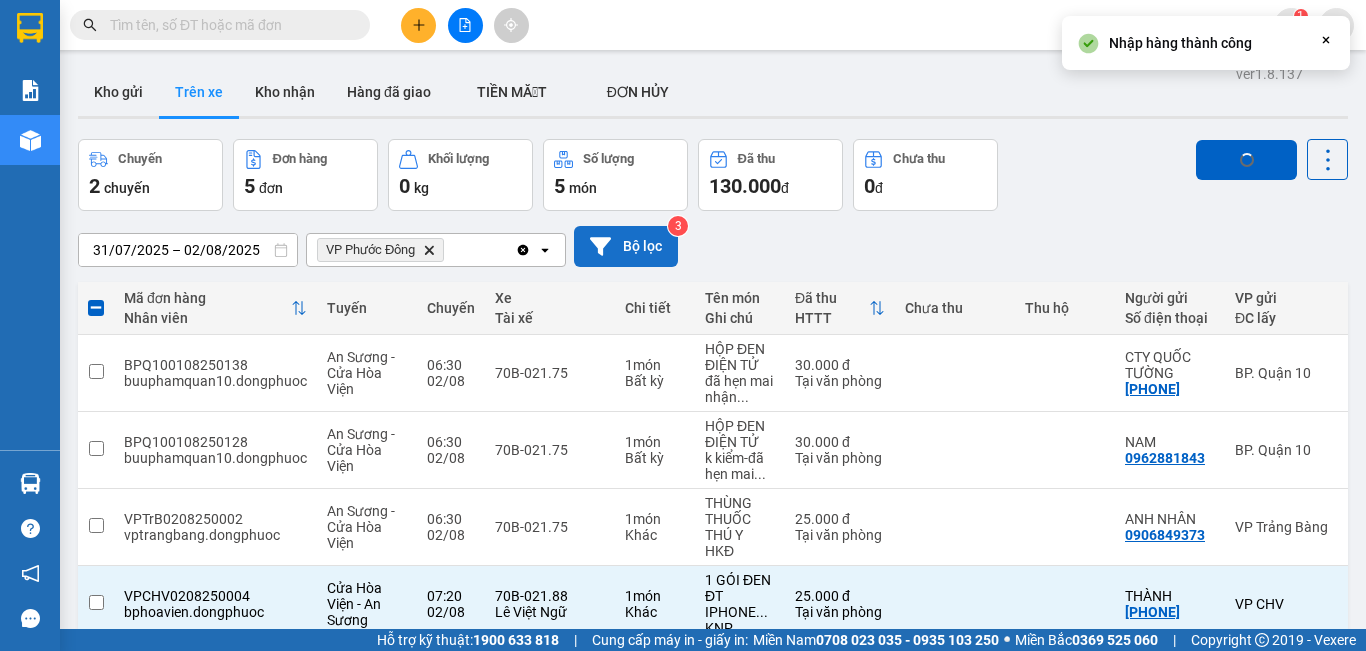 checkbox on "false" 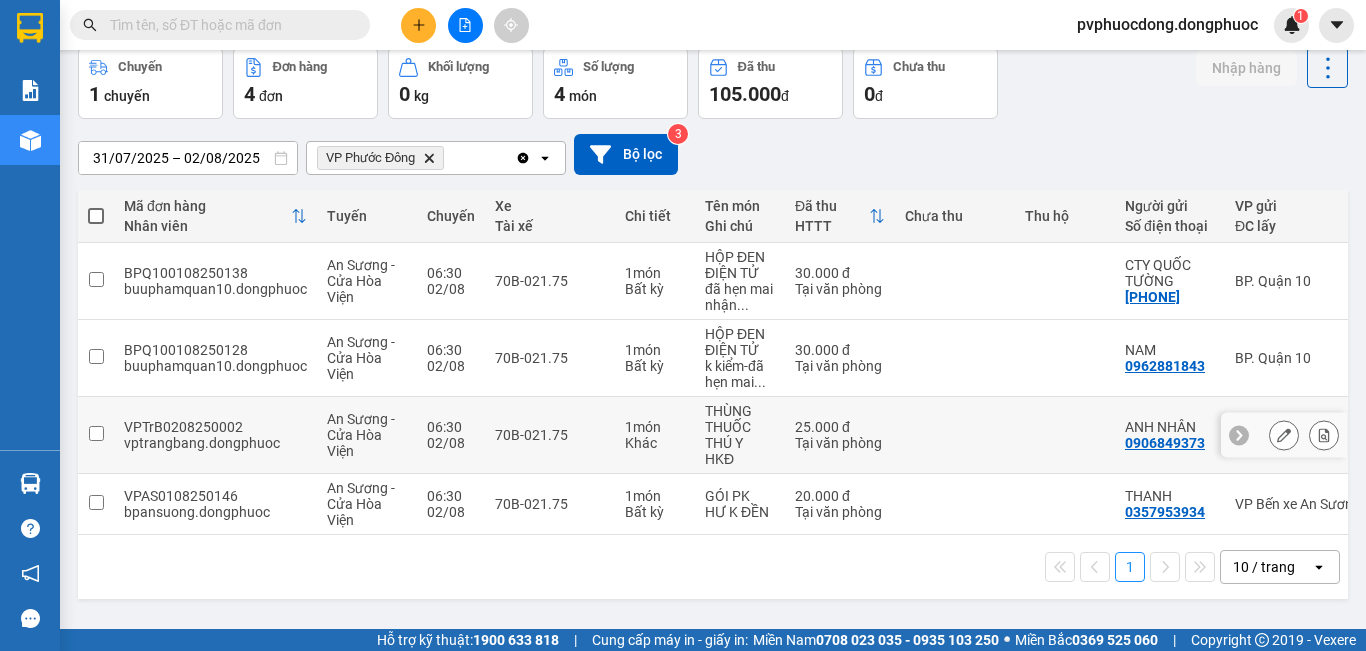 scroll, scrollTop: 0, scrollLeft: 0, axis: both 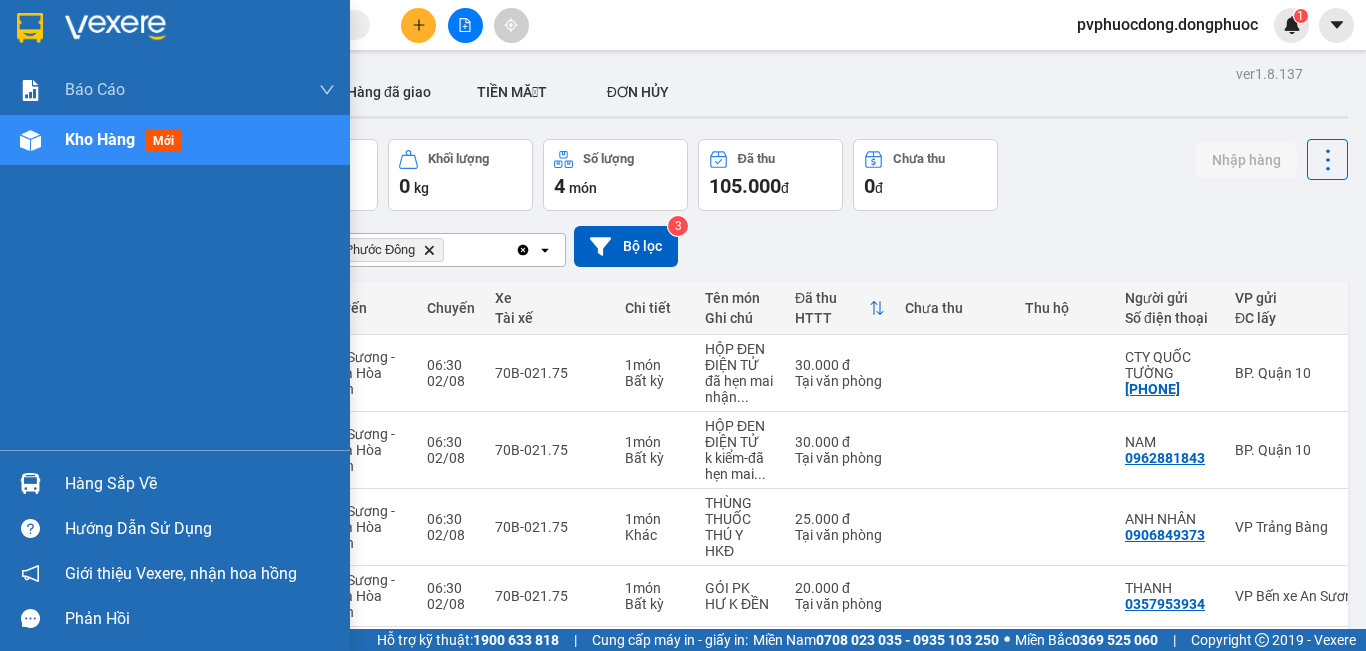 click on "Hàng sắp về" at bounding box center (175, 483) 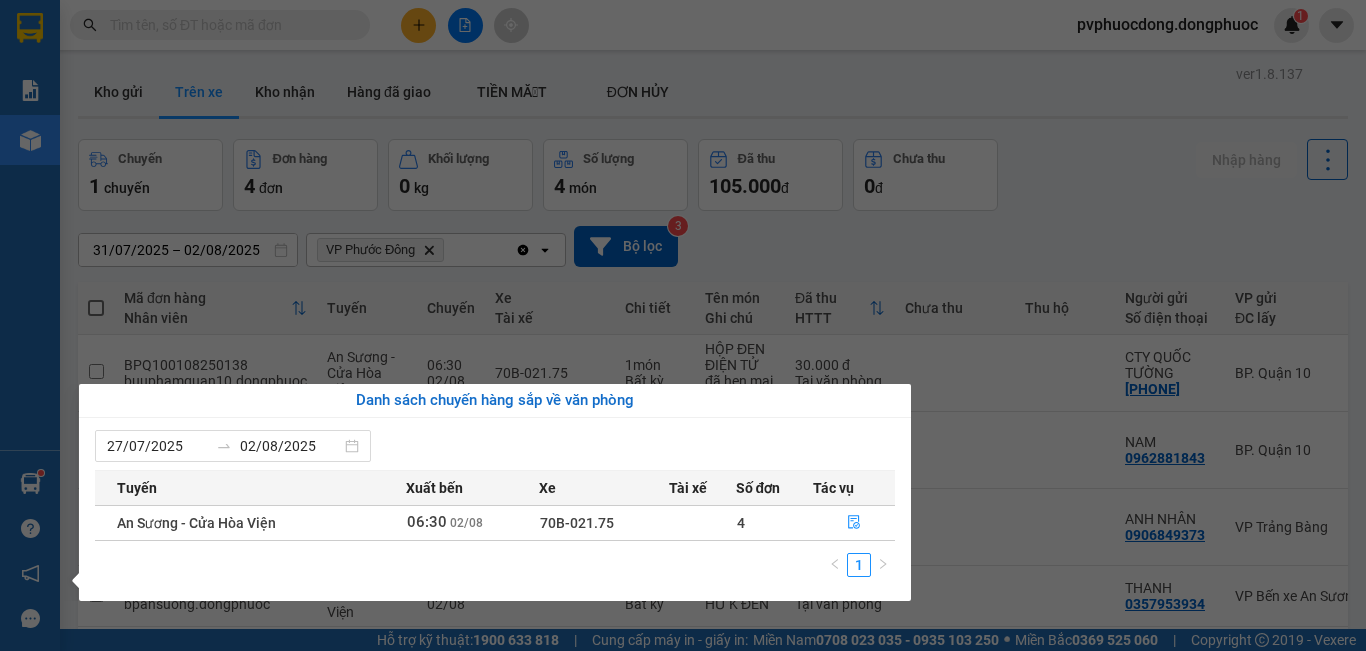 click on "Kết quả tìm kiếm ( 0 )  Bộ lọc  No Data pvphuocdong.dongphuoc 1     Báo cáo Mẫu 1: Báo cáo dòng tiền  Mẫu 1: Báo cáo dòng tiền theo nhân viên Mẫu 1: Báo cáo dòng tiền theo nhân viên (VP) Mẫu 2: Doanh số tạo đơn theo Văn phòng, nhân viên - Trạm     Kho hàng mới Hàng sắp về Hướng dẫn sử dụng Giới thiệu Vexere, nhận hoa hồng Phản hồi Phần mềm hỗ trợ bạn tốt chứ? ver  1.8.137 Kho gửi Trên xe Kho nhận Hàng đã giao TIỀN MẶT  ĐƠN HỦY Chuyến 1 chuyến Đơn hàng 4 đơn Khối lượng 0 kg Số lượng 4 món Đã thu 105.000  đ Chưa thu 0  đ Nhập hàng [DATE] – [DATE] Press the down arrow key to interact with the calendar and select a date. Press the escape button to close the calendar. Selected date range is from [DATE] to [DATE]. VP Phước Đông Delete Clear all open Bộ lọc 3 Mã đơn hàng Nhân viên Tuyến Chuyến Xe Tài xế Chi tiết Tên món Ghi chú HTTT" at bounding box center (683, 325) 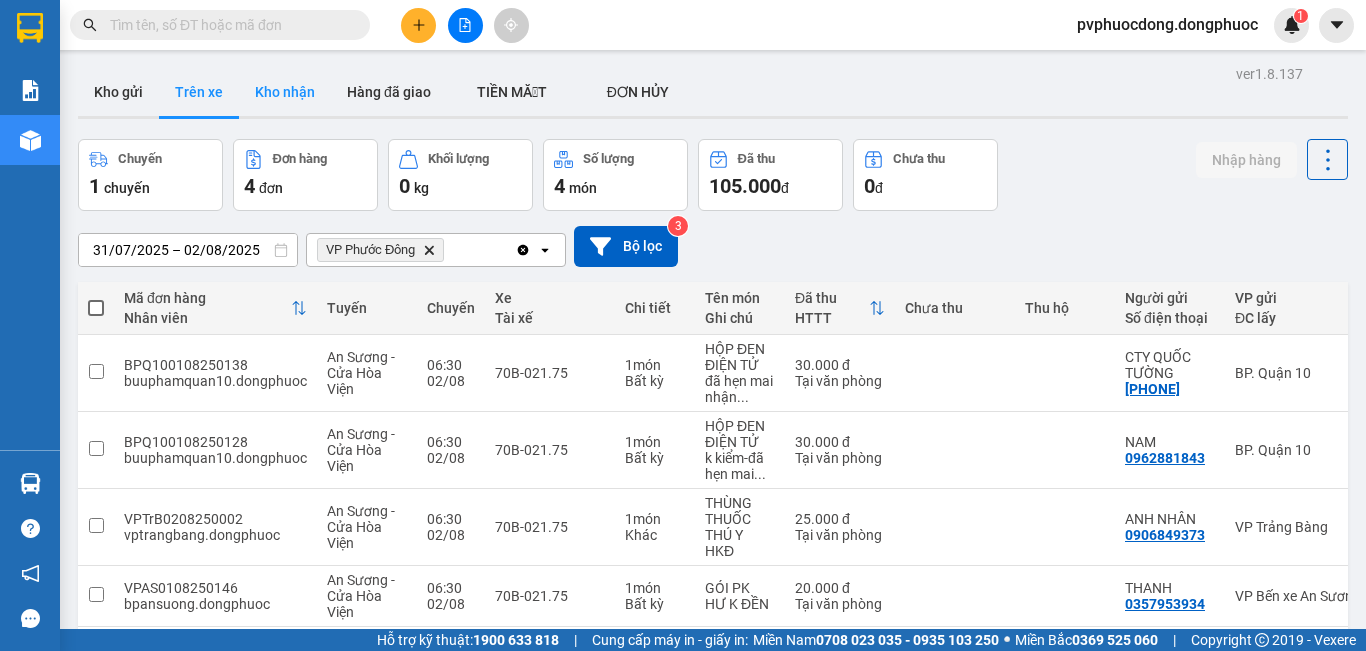 click on "Kho nhận" at bounding box center [285, 92] 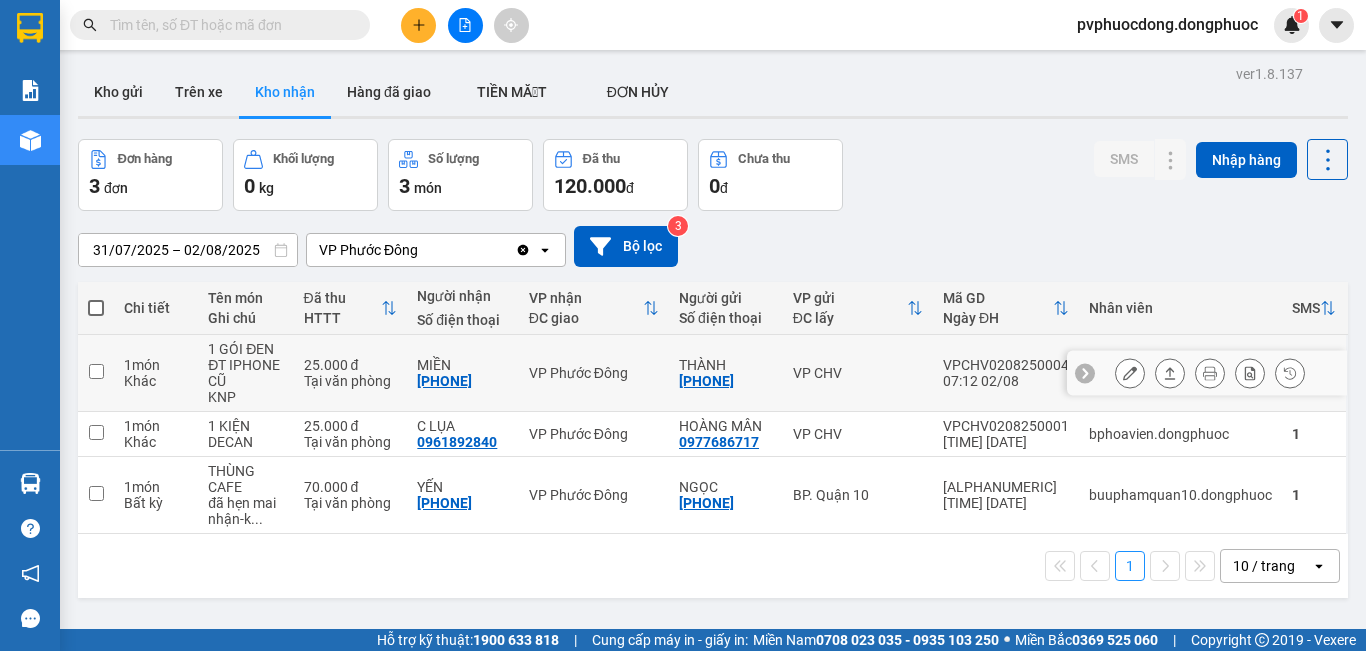 scroll, scrollTop: 92, scrollLeft: 0, axis: vertical 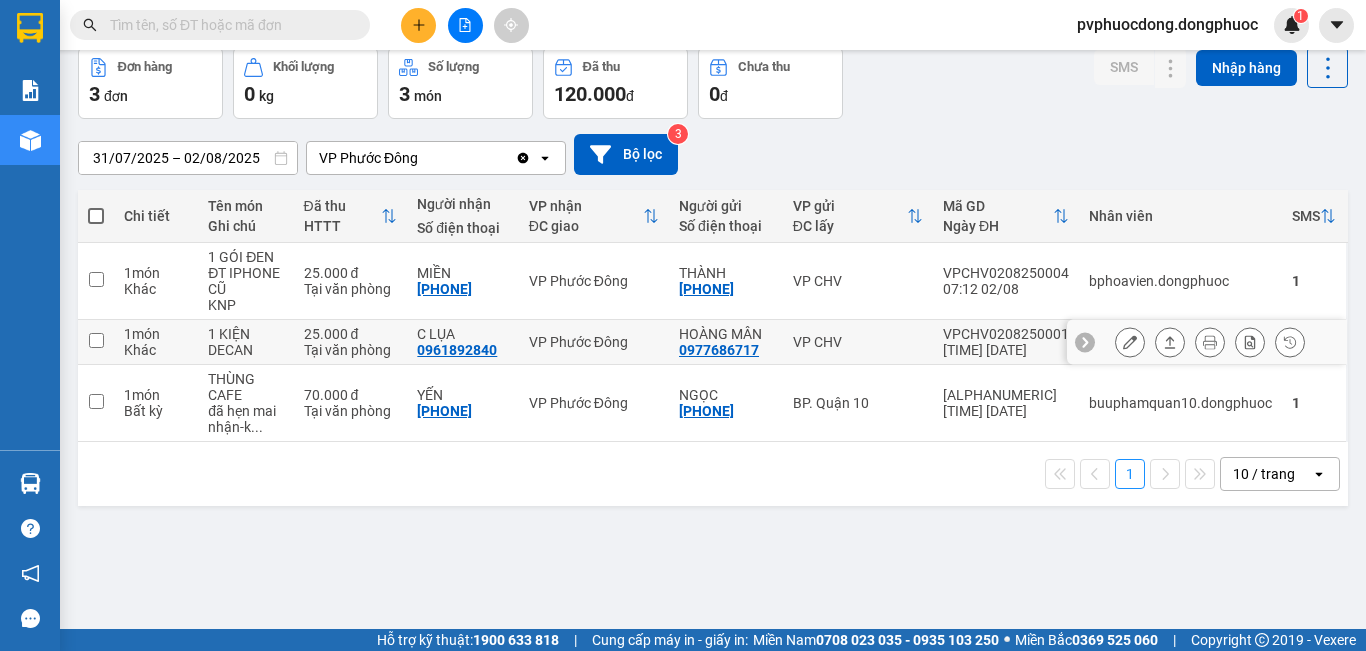 click on "VP Phước Đông" at bounding box center (594, 342) 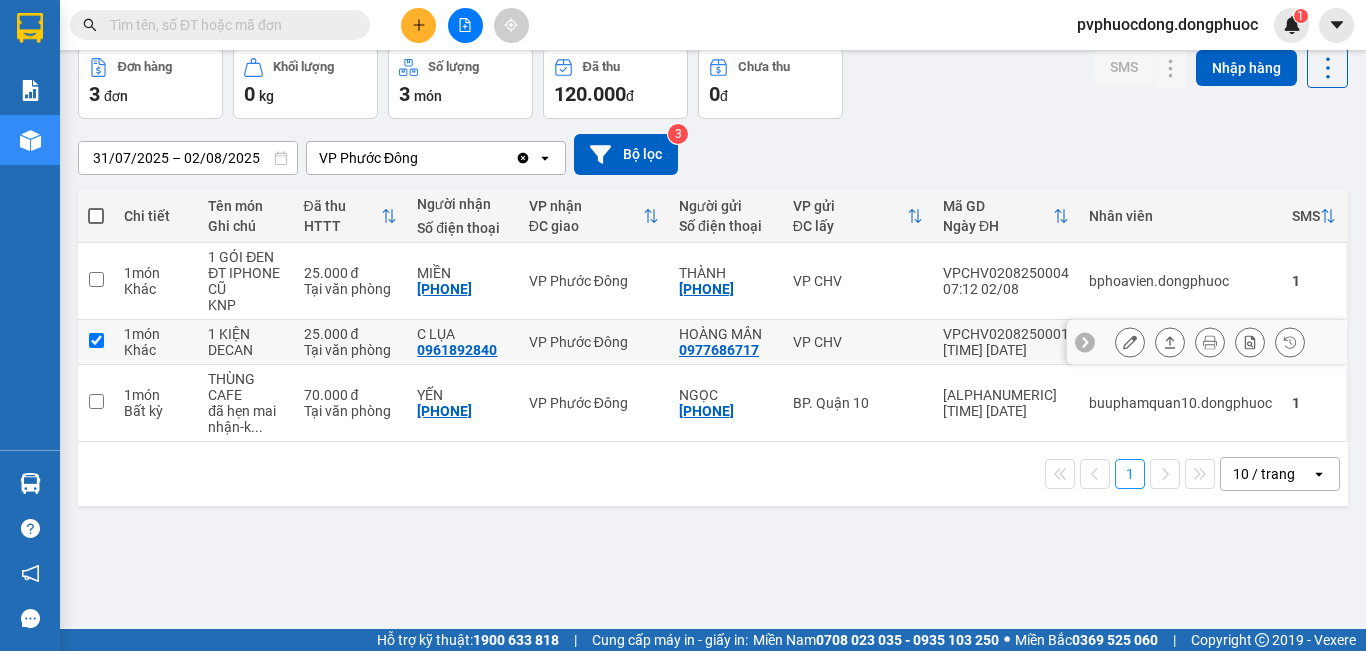 checkbox on "true" 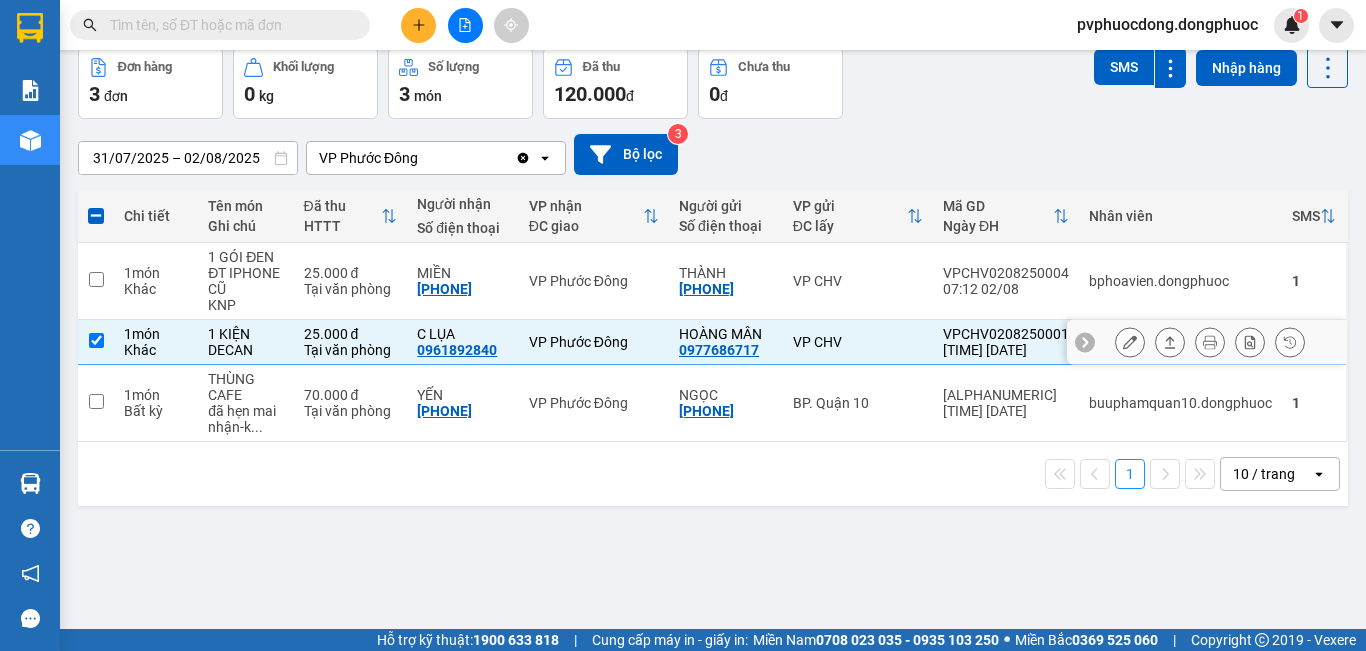 click 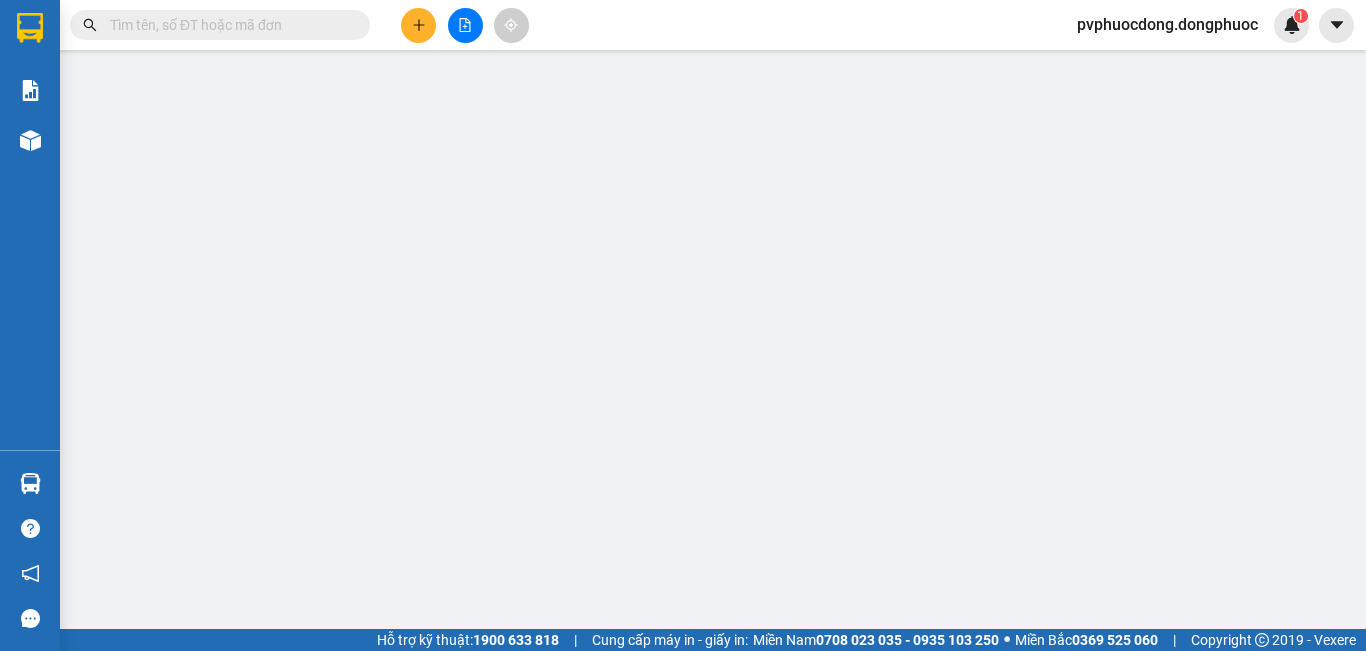 scroll, scrollTop: 0, scrollLeft: 0, axis: both 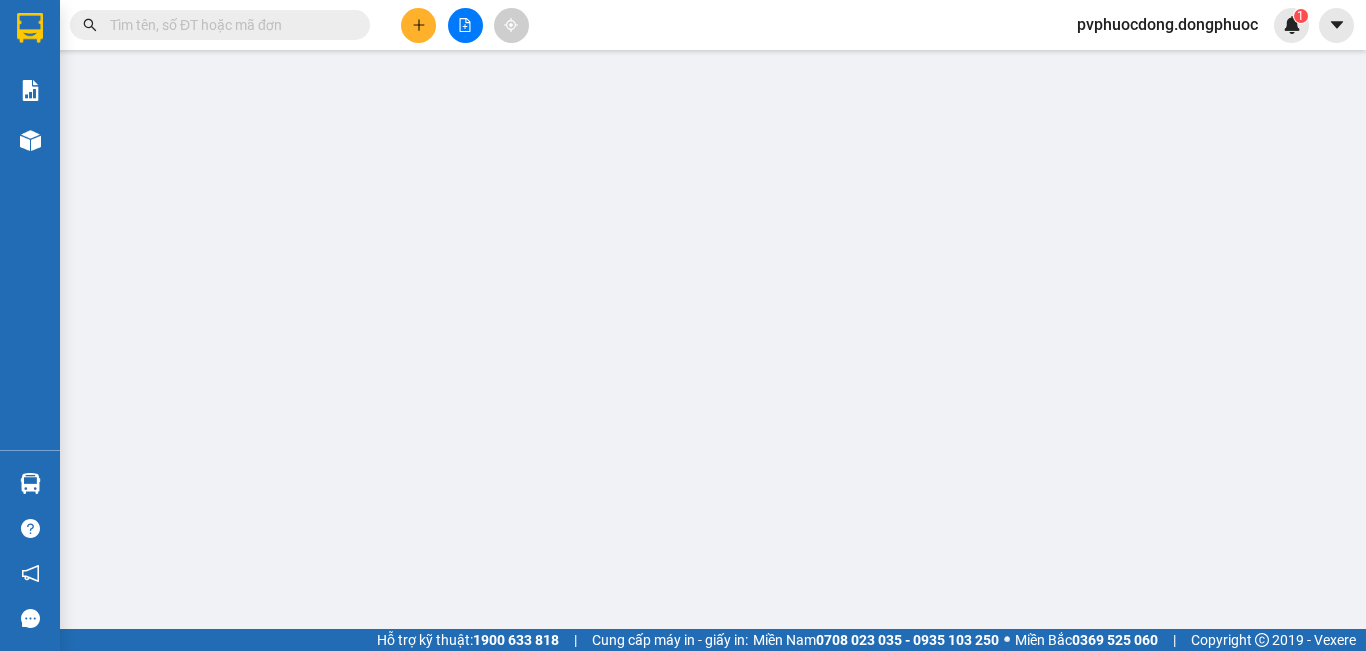 type on "0977686717" 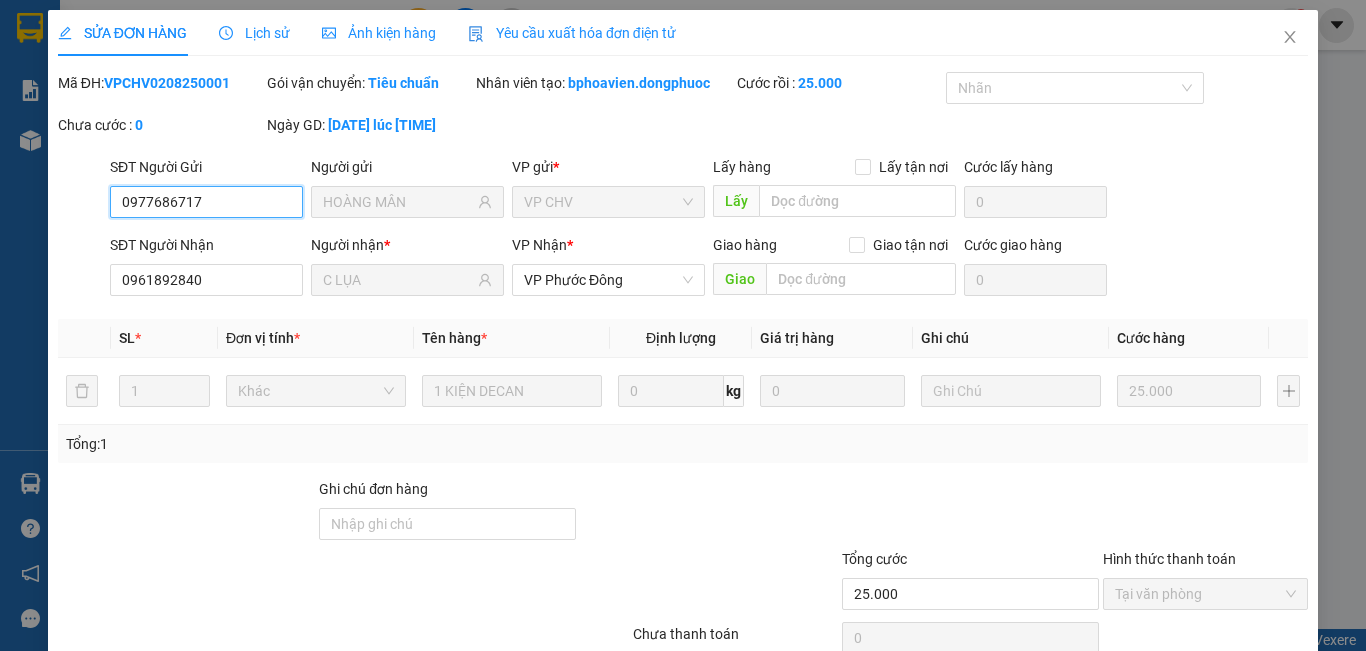 scroll, scrollTop: 93, scrollLeft: 0, axis: vertical 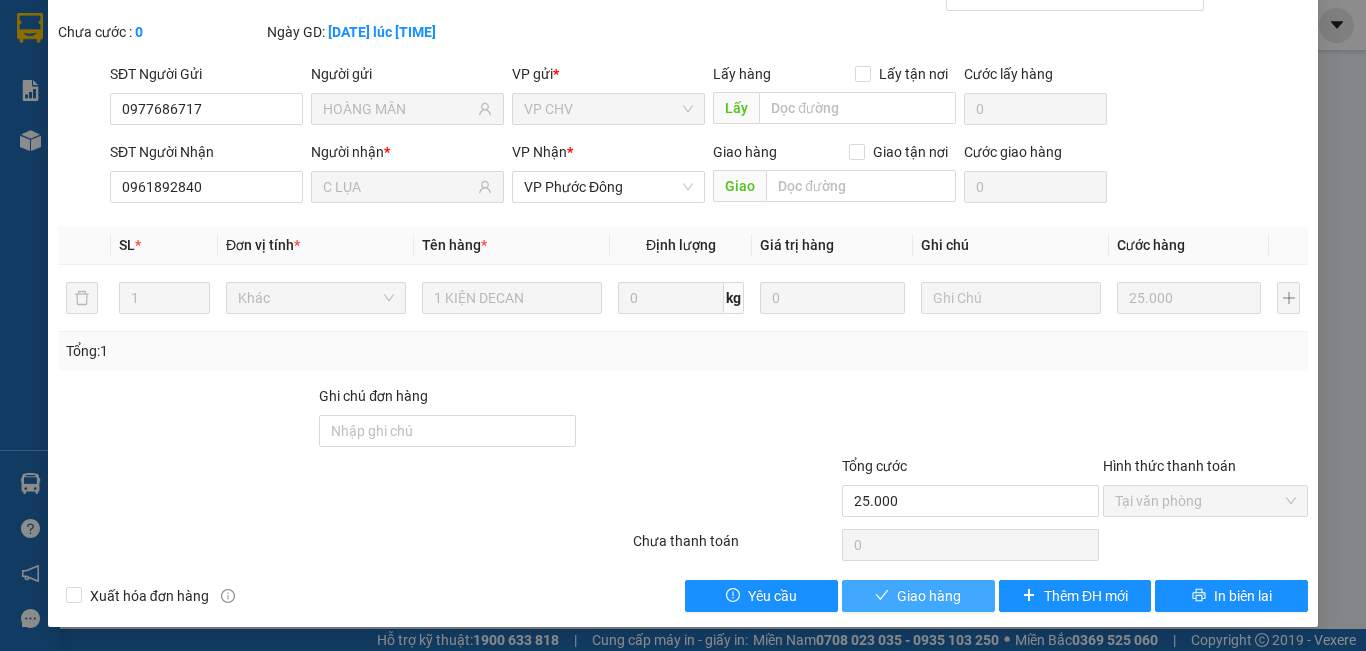 click on "Giao hàng" at bounding box center (929, 596) 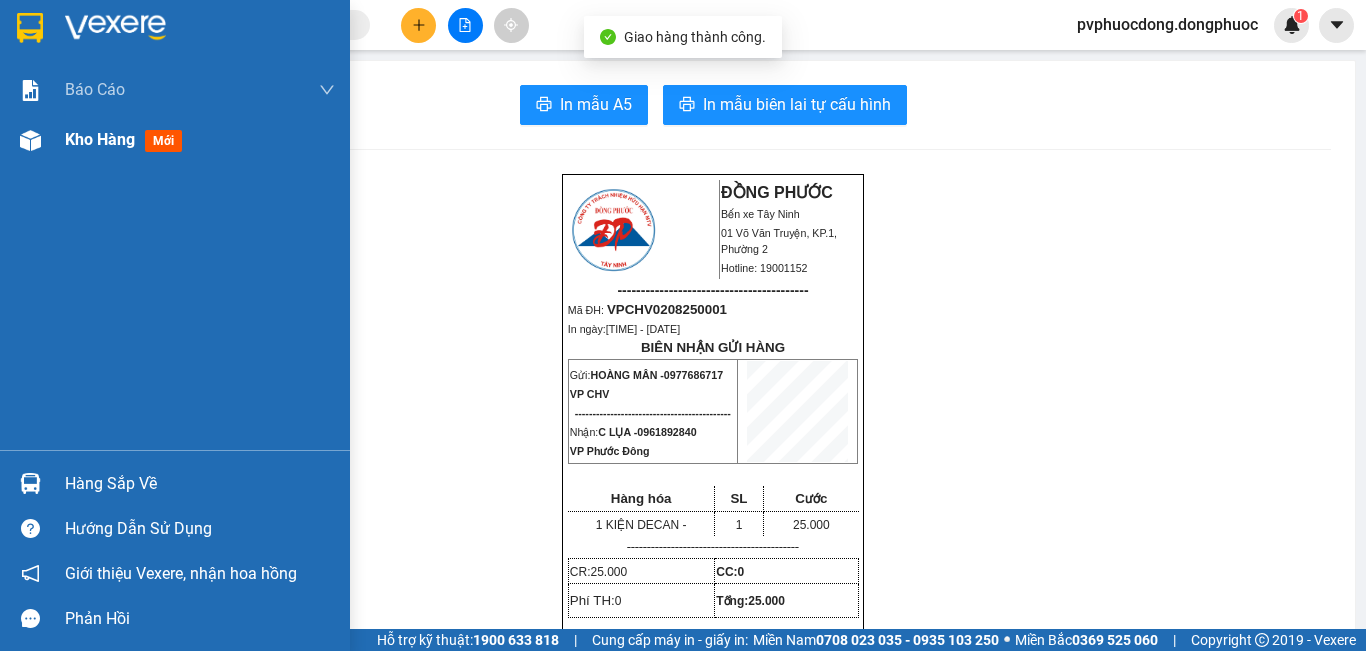 click on "Kho hàng" at bounding box center (100, 139) 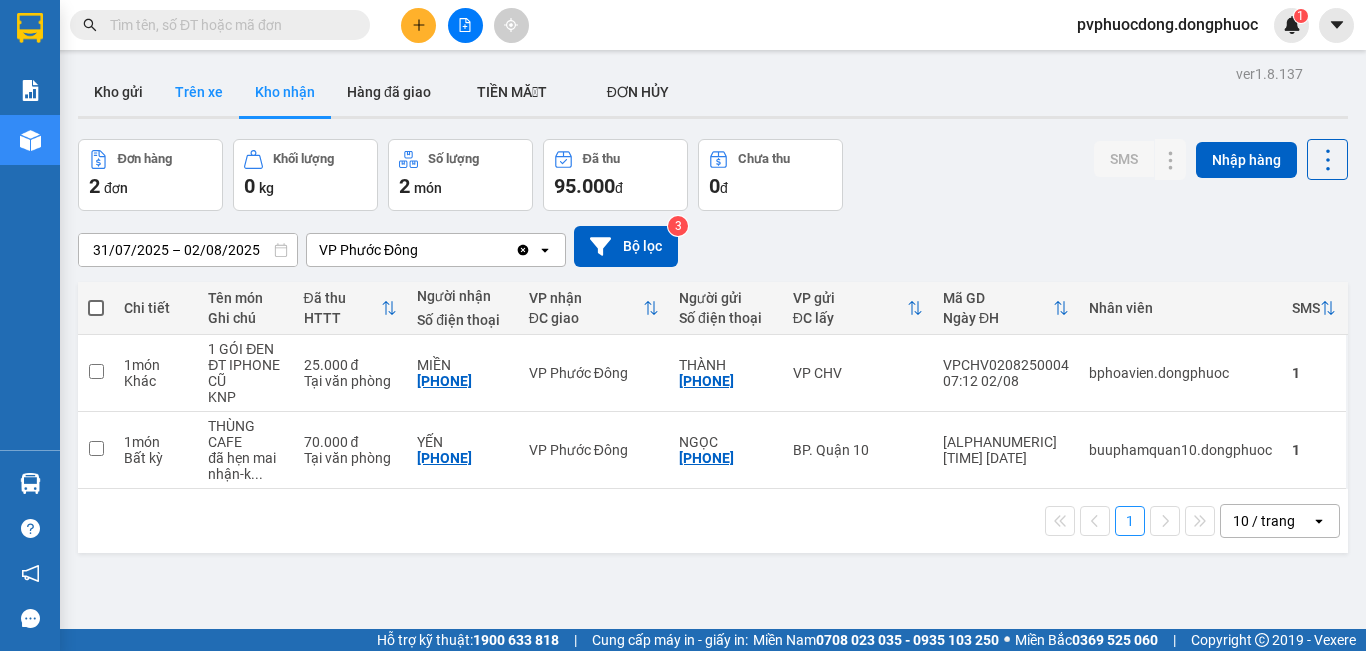 click on "Trên xe" at bounding box center (199, 92) 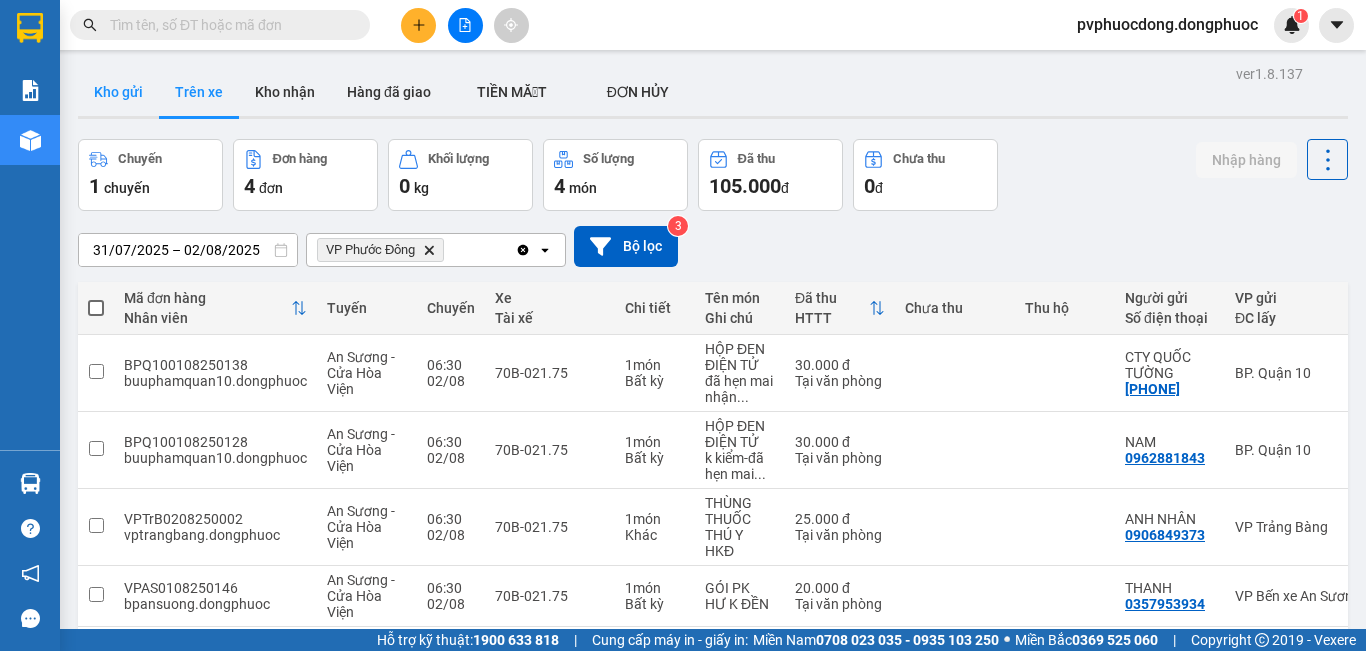 click on "Kho gửi" at bounding box center (118, 92) 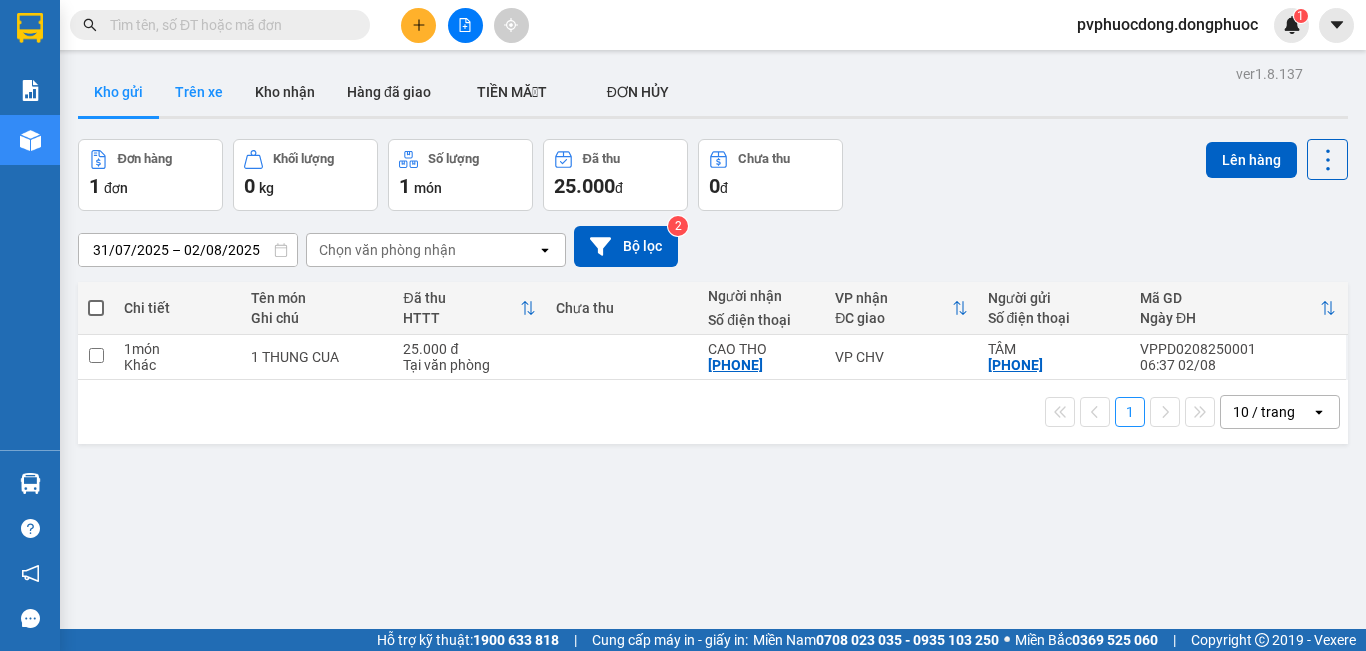 click on "Trên xe" at bounding box center [199, 92] 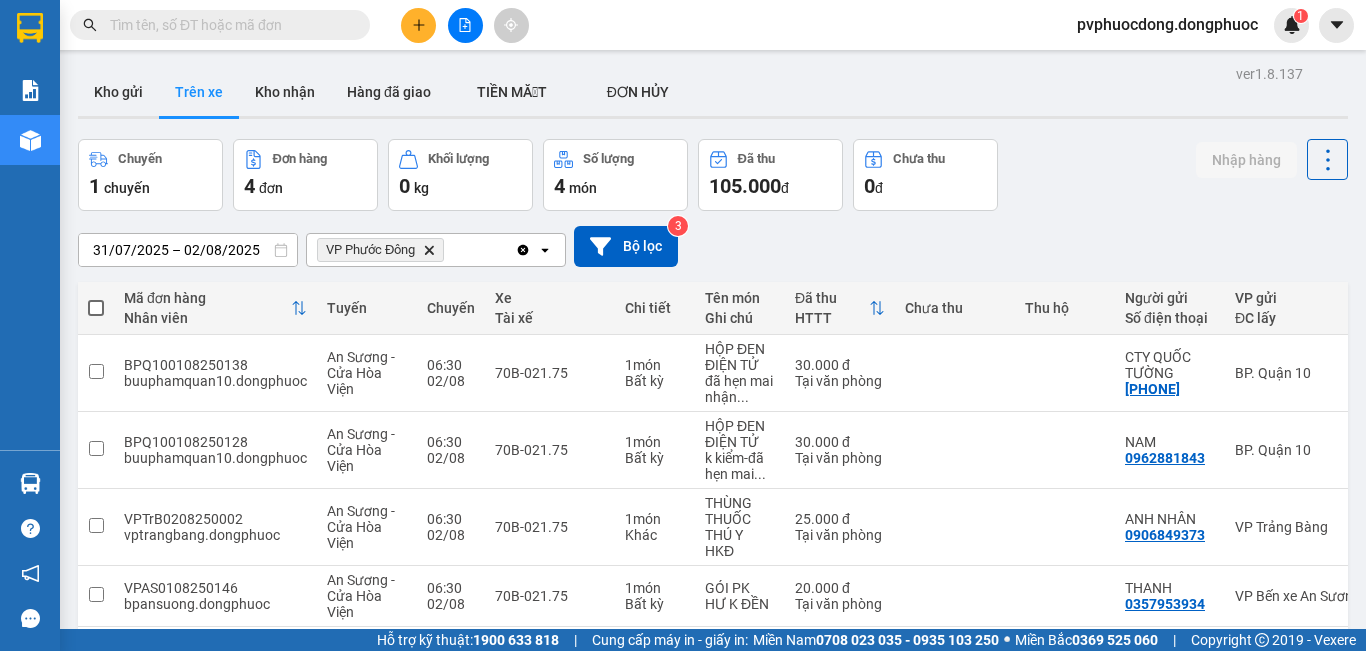 click on "Kho gửi" at bounding box center [118, 92] 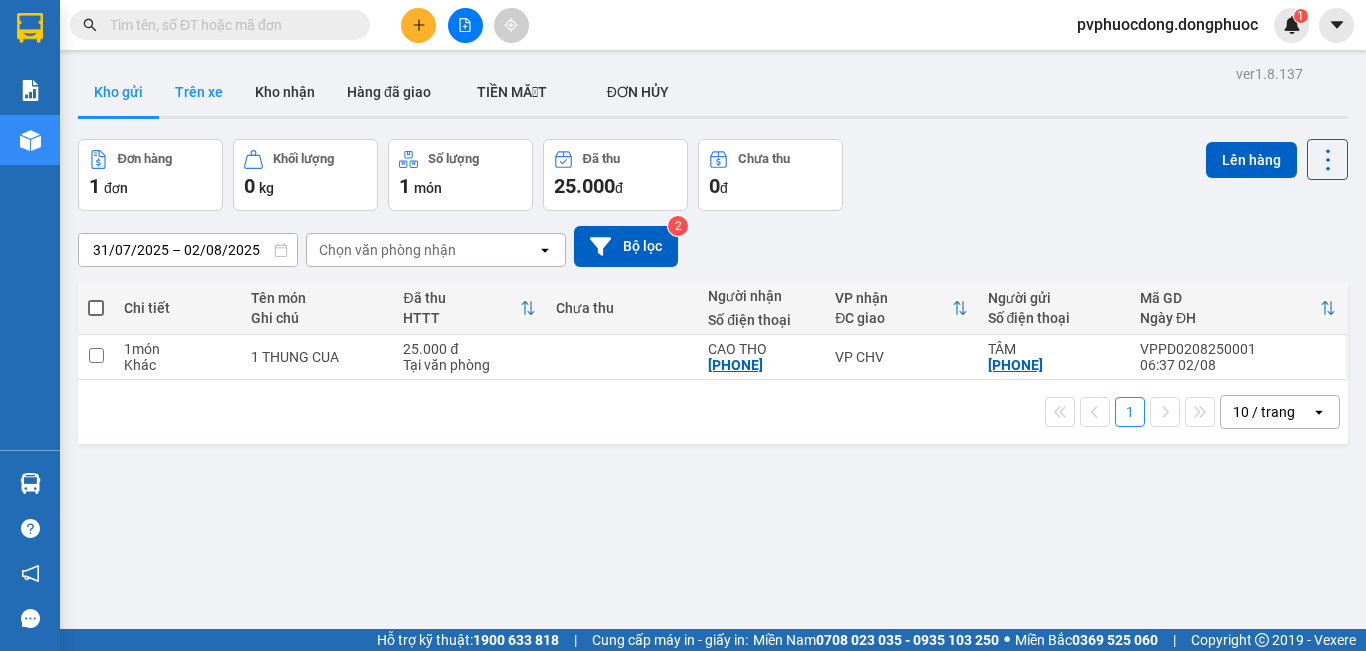 click on "Trên xe" at bounding box center (199, 92) 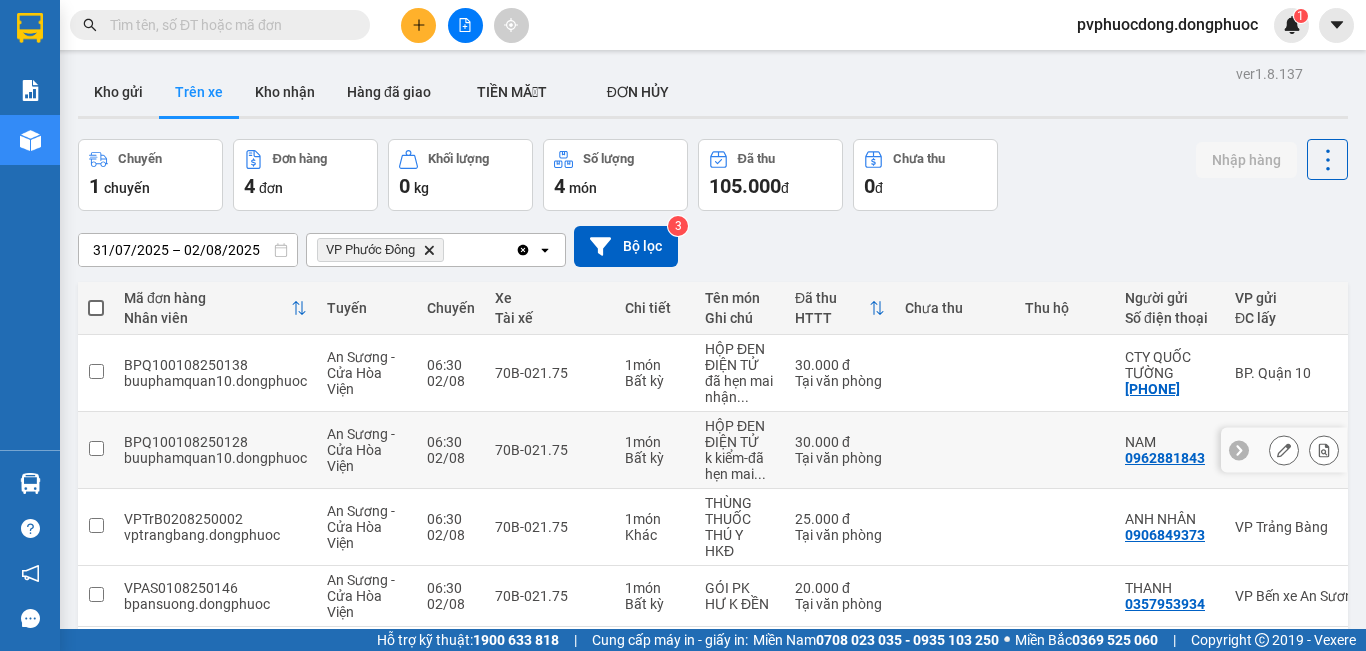 scroll, scrollTop: 92, scrollLeft: 0, axis: vertical 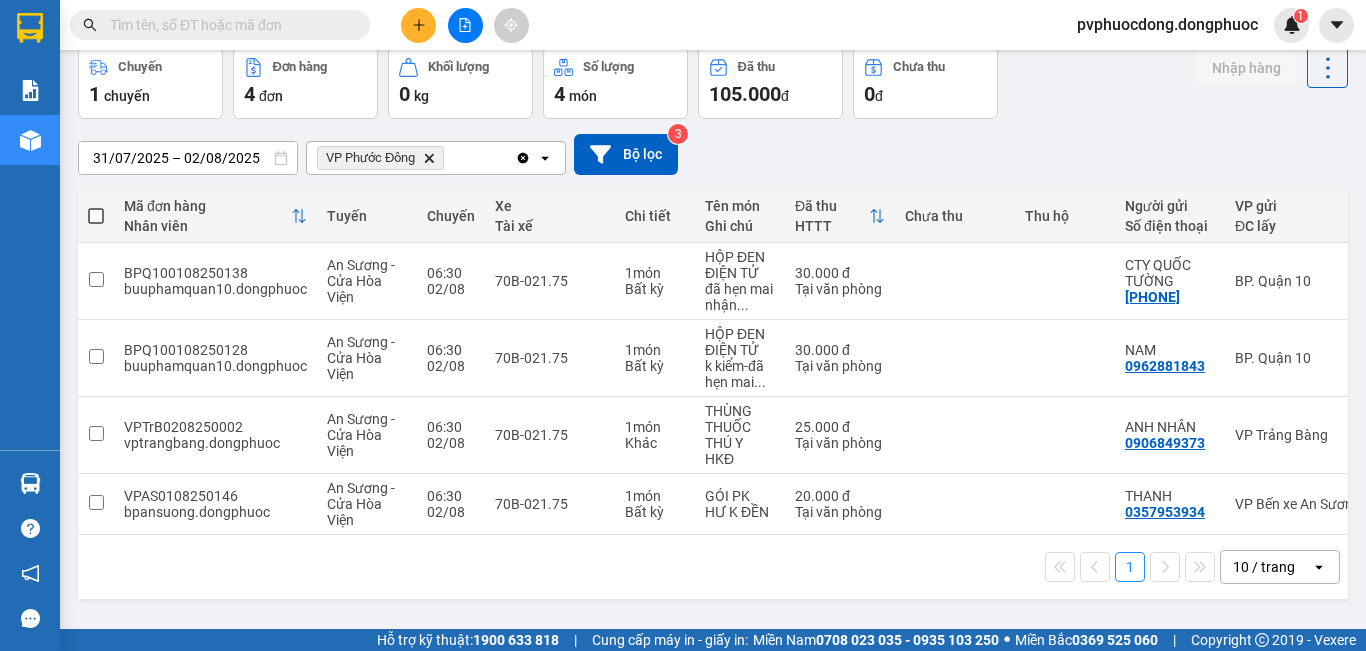 click on "10 / trang" at bounding box center [1264, 567] 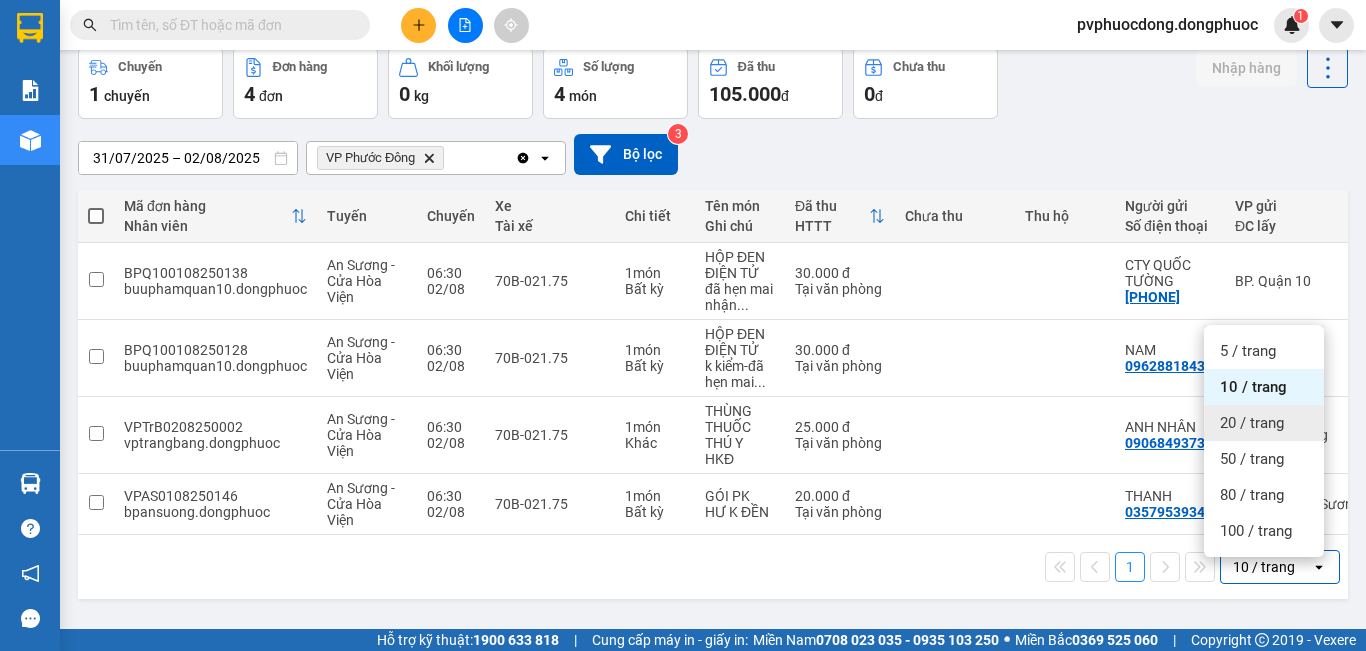 click on "20 / trang" at bounding box center (1264, 423) 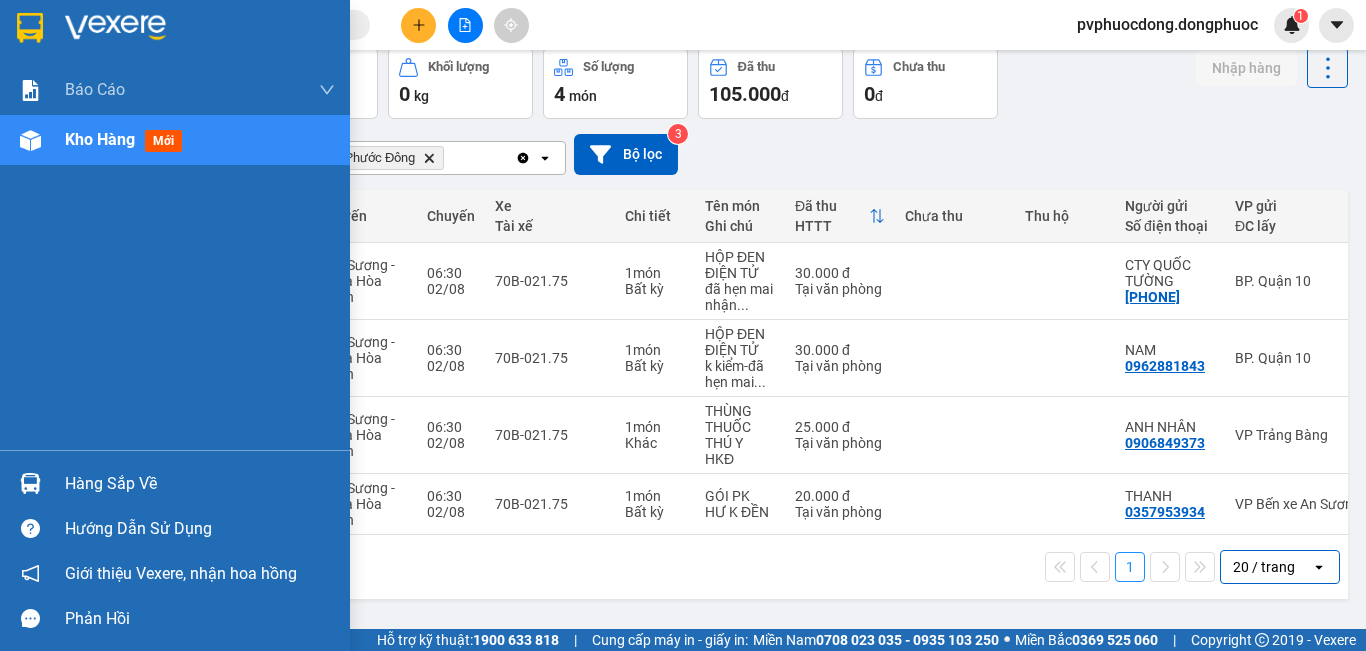 click at bounding box center [30, 483] 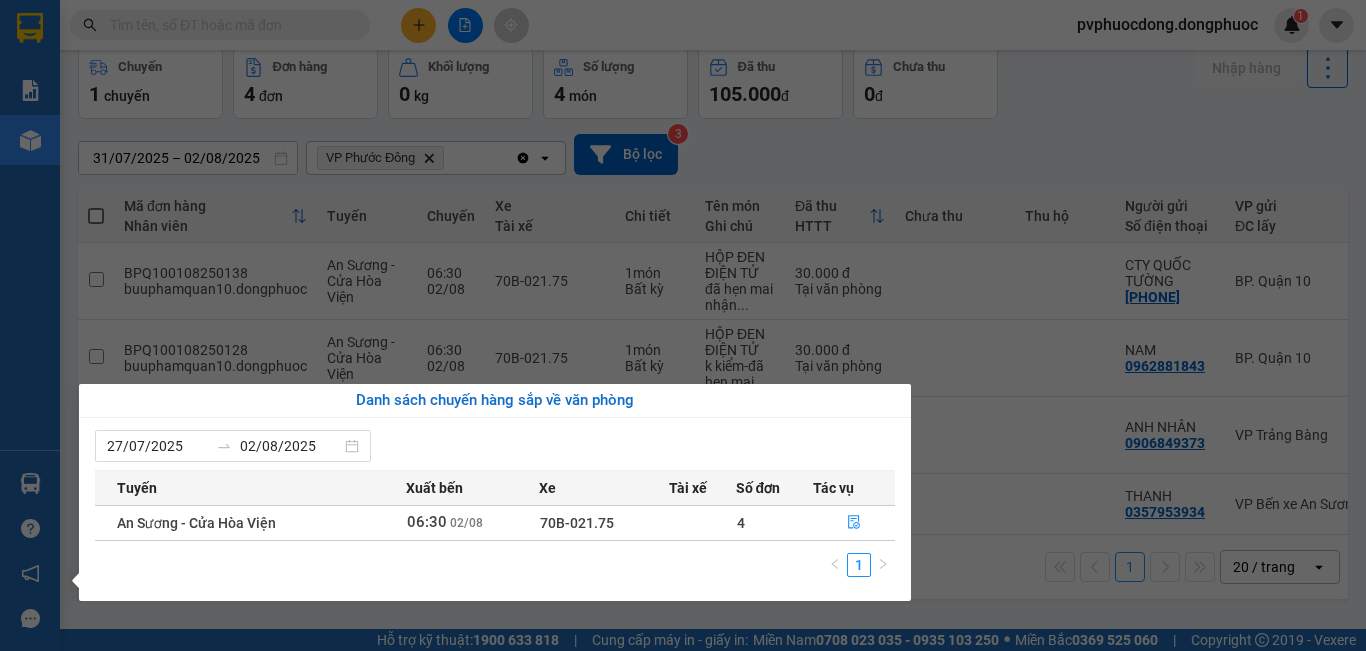 click on "Kết quả tìm kiếm ( 0 )  Bộ lọc  No Data pvphuocdong.dongphuoc 1     Báo cáo Mẫu 1: Báo cáo dòng tiền  Mẫu 1: Báo cáo dòng tiền theo nhân viên Mẫu 1: Báo cáo dòng tiền theo nhân viên (VP) Mẫu 2: Doanh số tạo đơn theo Văn phòng, nhân viên - Trạm     Kho hàng mới Hàng sắp về Hướng dẫn sử dụng Giới thiệu Vexere, nhận hoa hồng Phản hồi Phần mềm hỗ trợ bạn tốt chứ? ver  1.8.137 Kho gửi Trên xe Kho nhận Hàng đã giao TIỀN MẶT  ĐƠN HỦY Chuyến 1 chuyến Đơn hàng 4 đơn Khối lượng 0 kg Số lượng 4 món Đã thu 105.000  đ Chưa thu 0  đ Nhập hàng [DATE] – [DATE] Press the down arrow key to interact with the calendar and select a date. Press the escape button to close the calendar. Selected date range is from [DATE] to [DATE]. VP Phước Đông Delete Clear all open Bộ lọc 3 Mã đơn hàng Nhân viên Tuyến Chuyến Xe Tài xế Chi tiết Tên món Ghi chú HTTT" at bounding box center (683, 325) 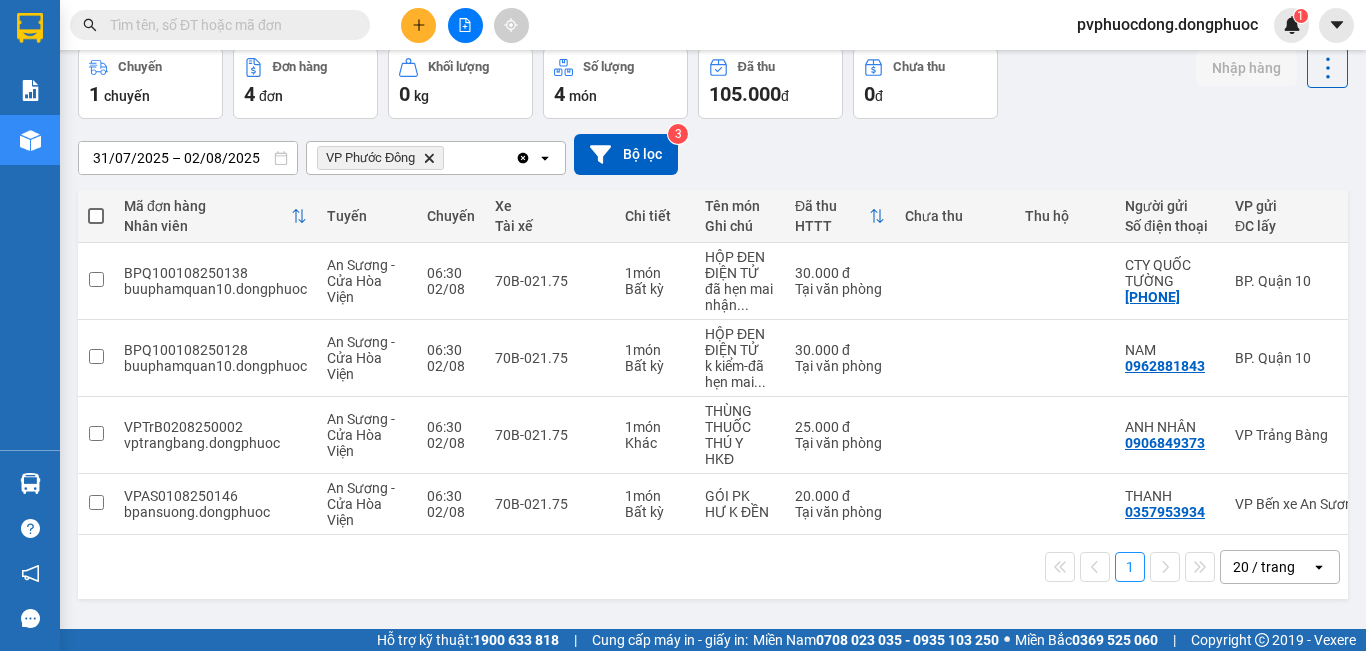 scroll, scrollTop: 0, scrollLeft: 0, axis: both 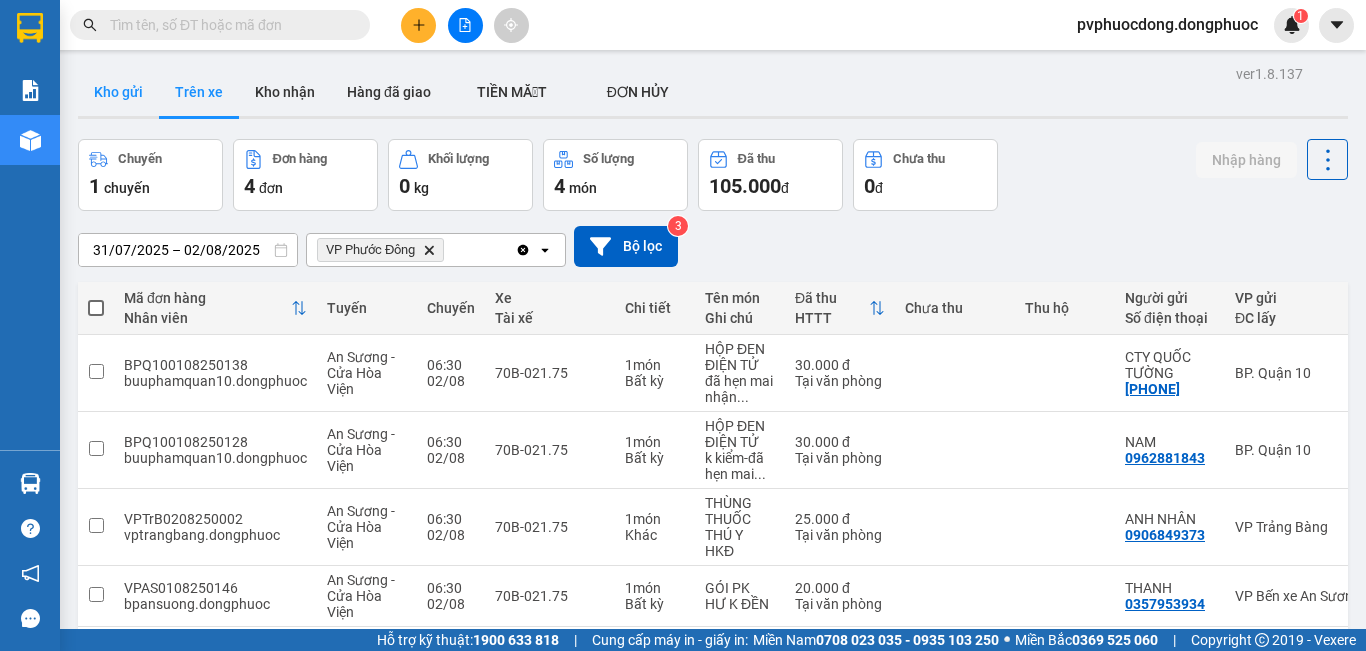 click on "Kho gửi" at bounding box center [118, 92] 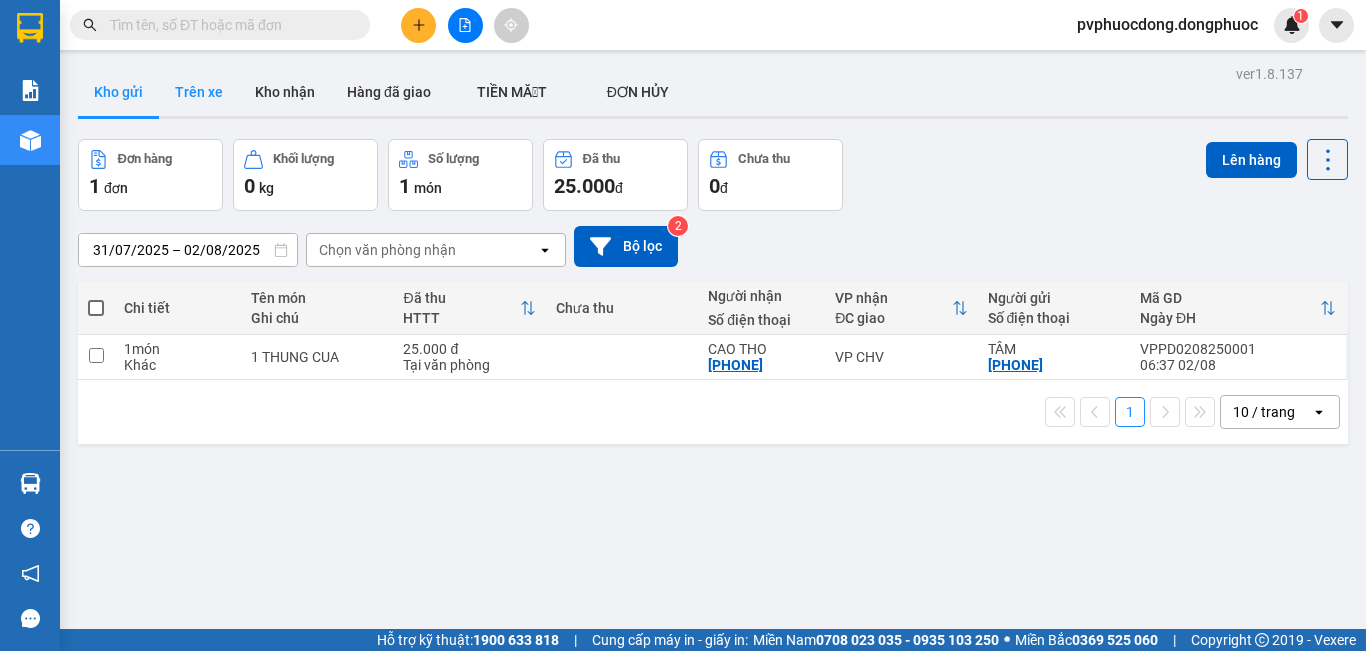 click on "Trên xe" at bounding box center [199, 92] 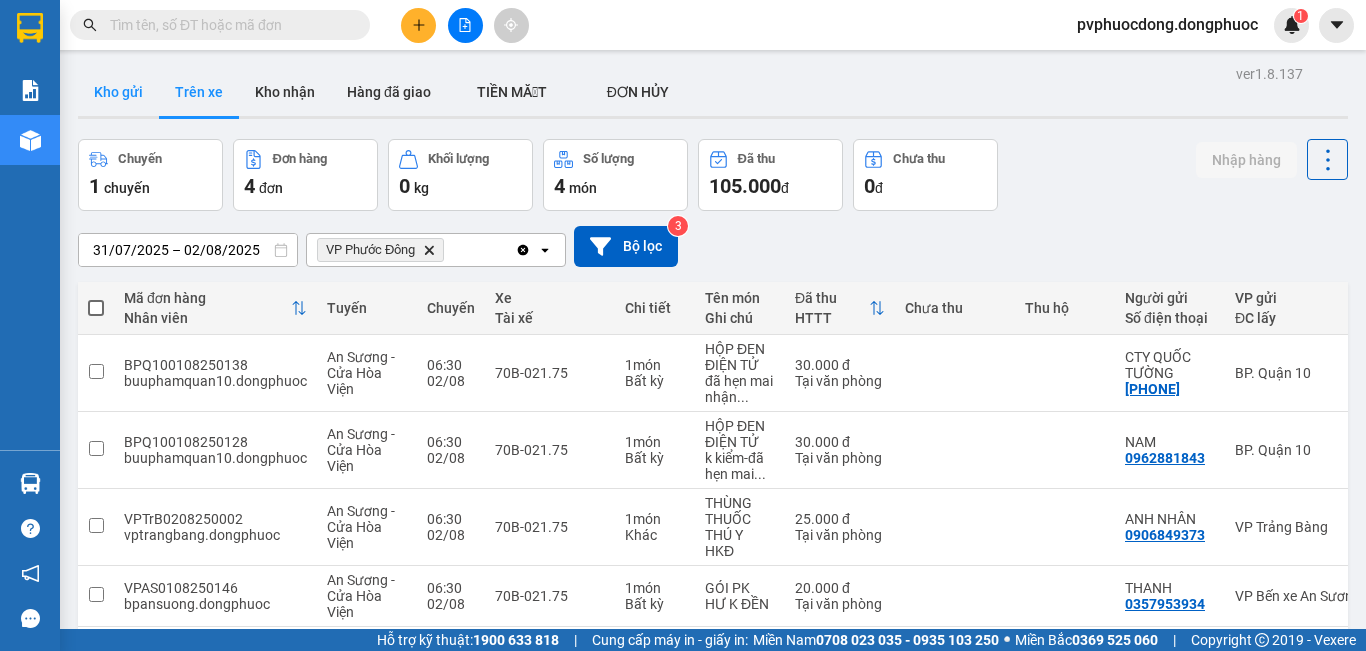 click on "Kho gửi" at bounding box center [118, 92] 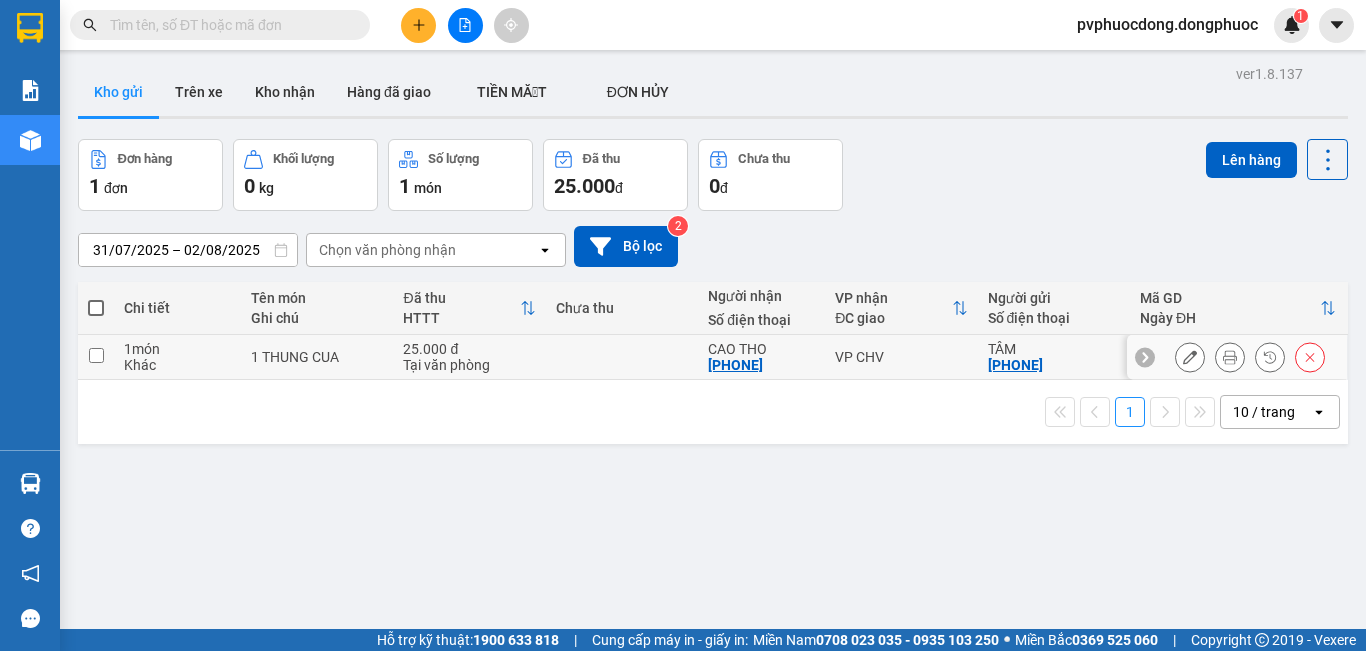 click at bounding box center (622, 357) 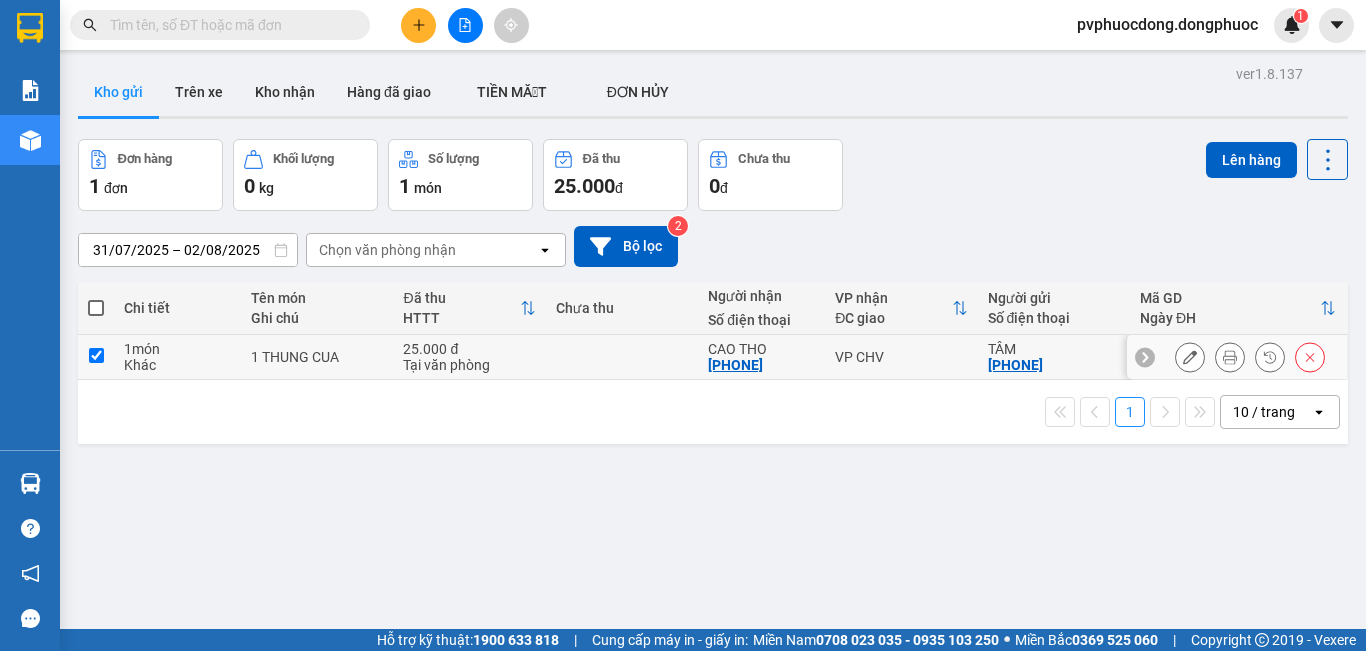 checkbox on "true" 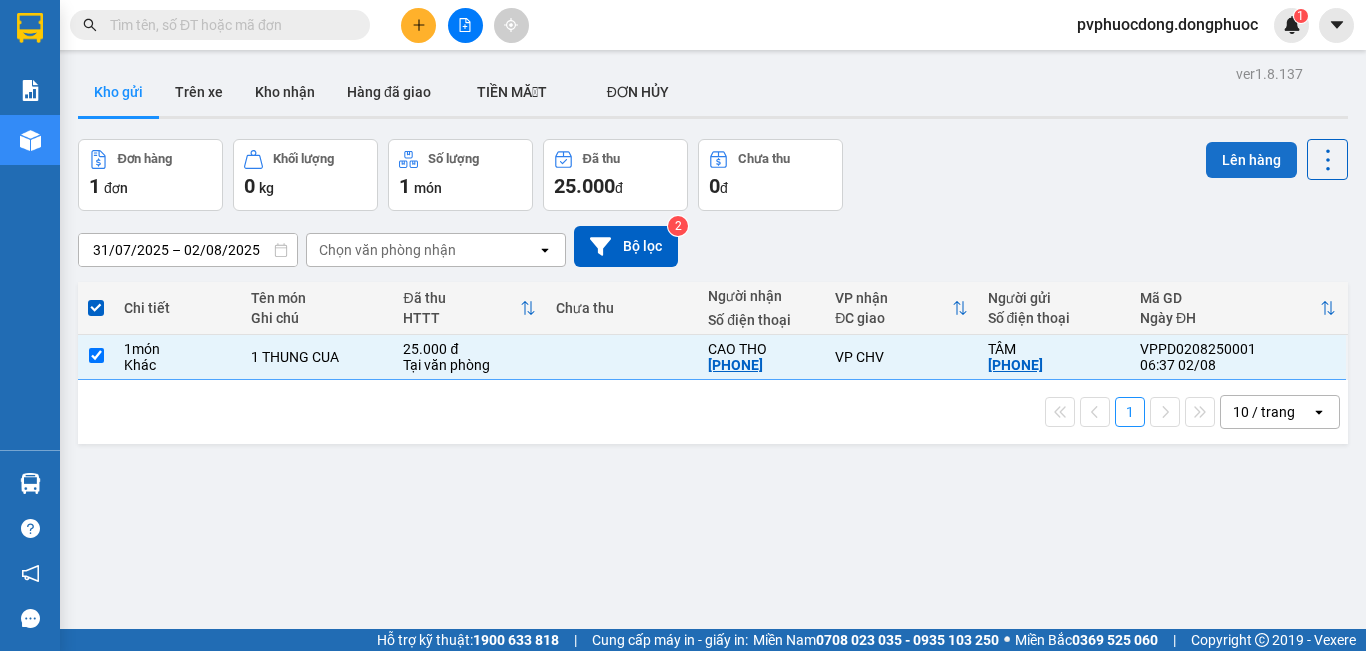 click on "Lên hàng" at bounding box center (1251, 160) 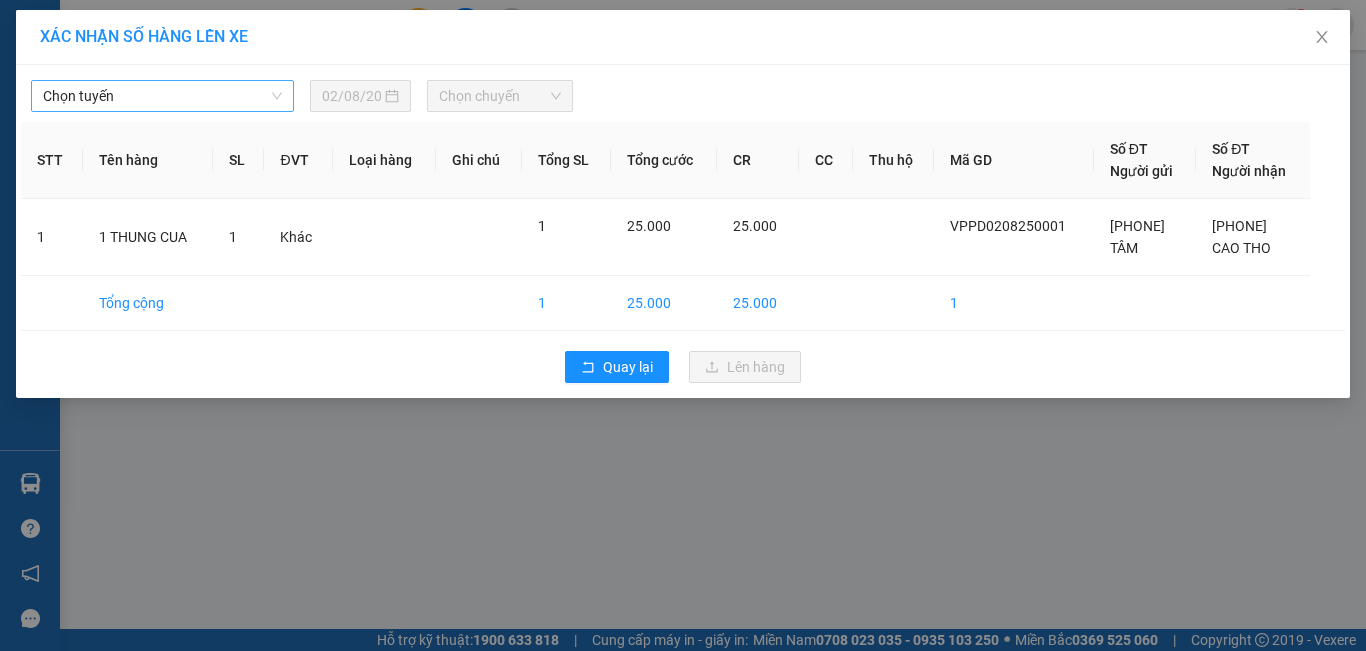 click on "Chọn tuyến" at bounding box center [162, 96] 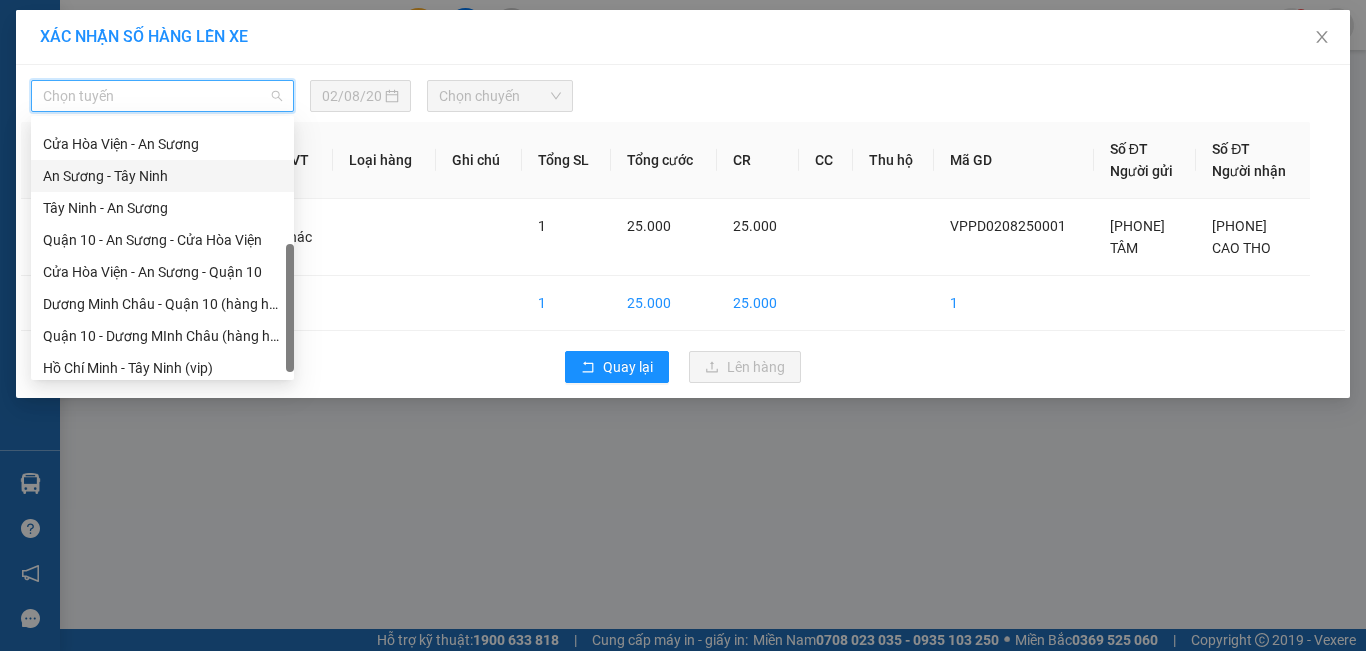 scroll, scrollTop: 180, scrollLeft: 0, axis: vertical 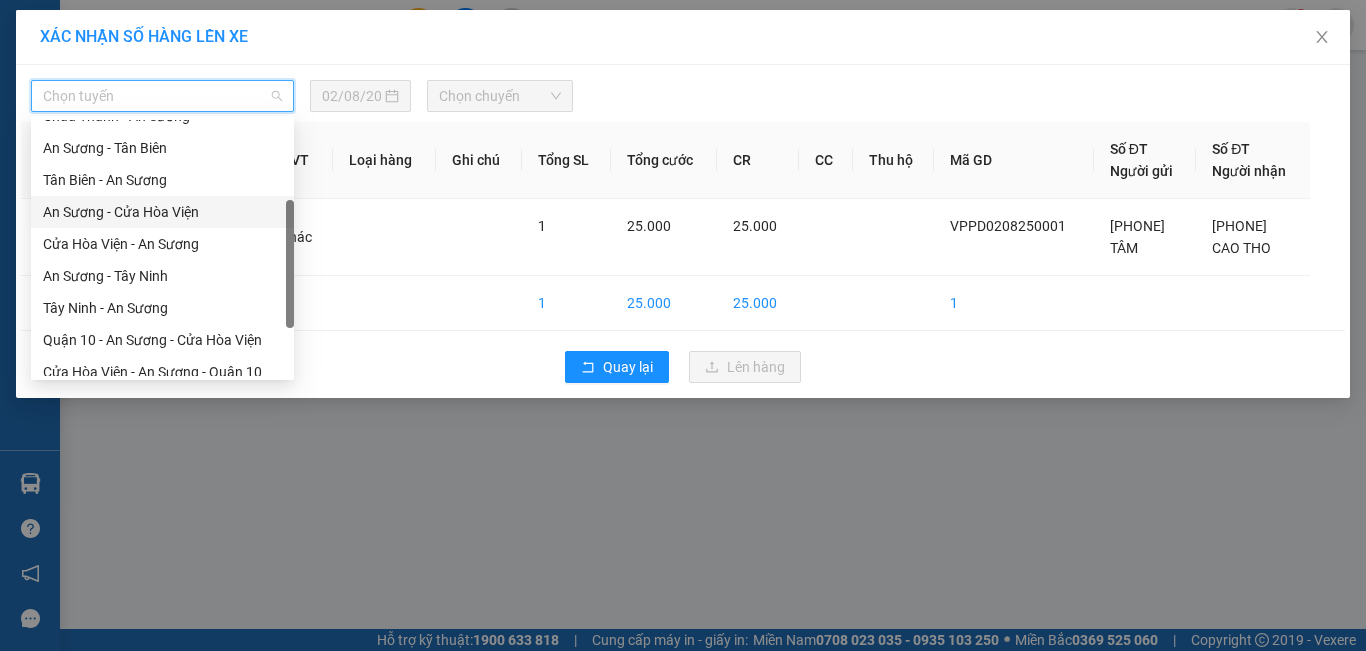 click on "An Sương - Cửa Hòa Viện" at bounding box center (162, 212) 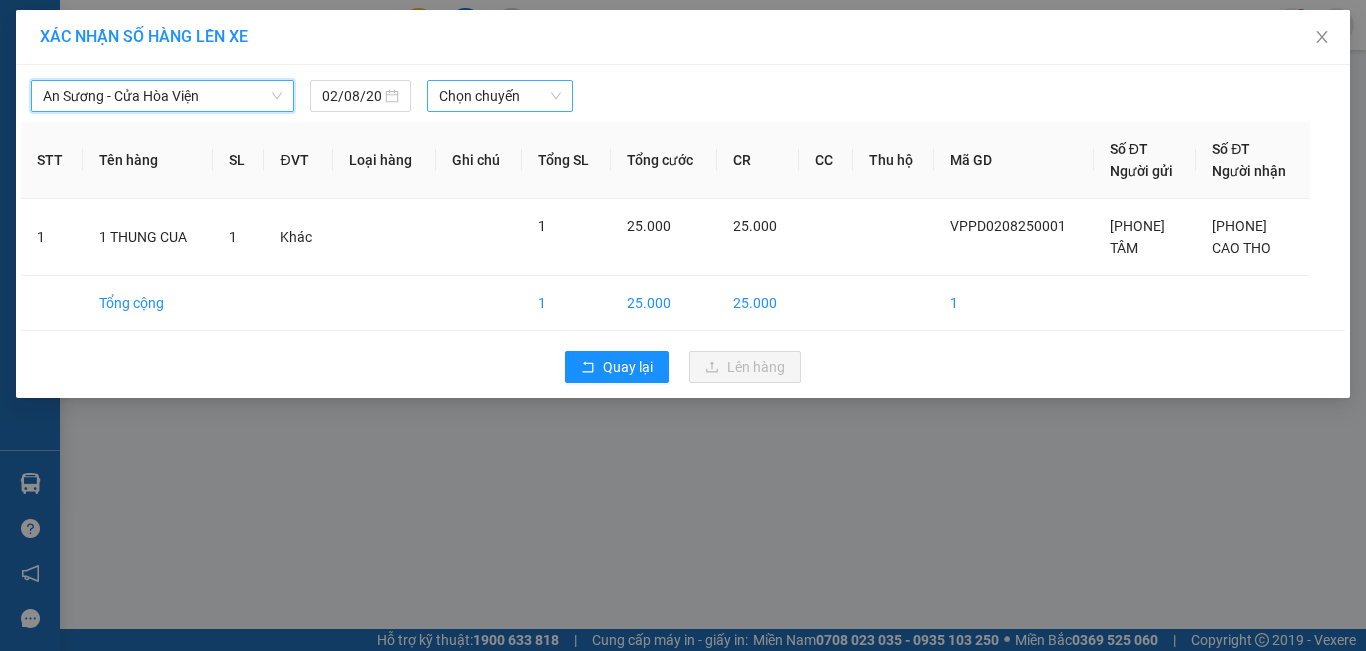 click on "Chọn chuyến" at bounding box center (500, 96) 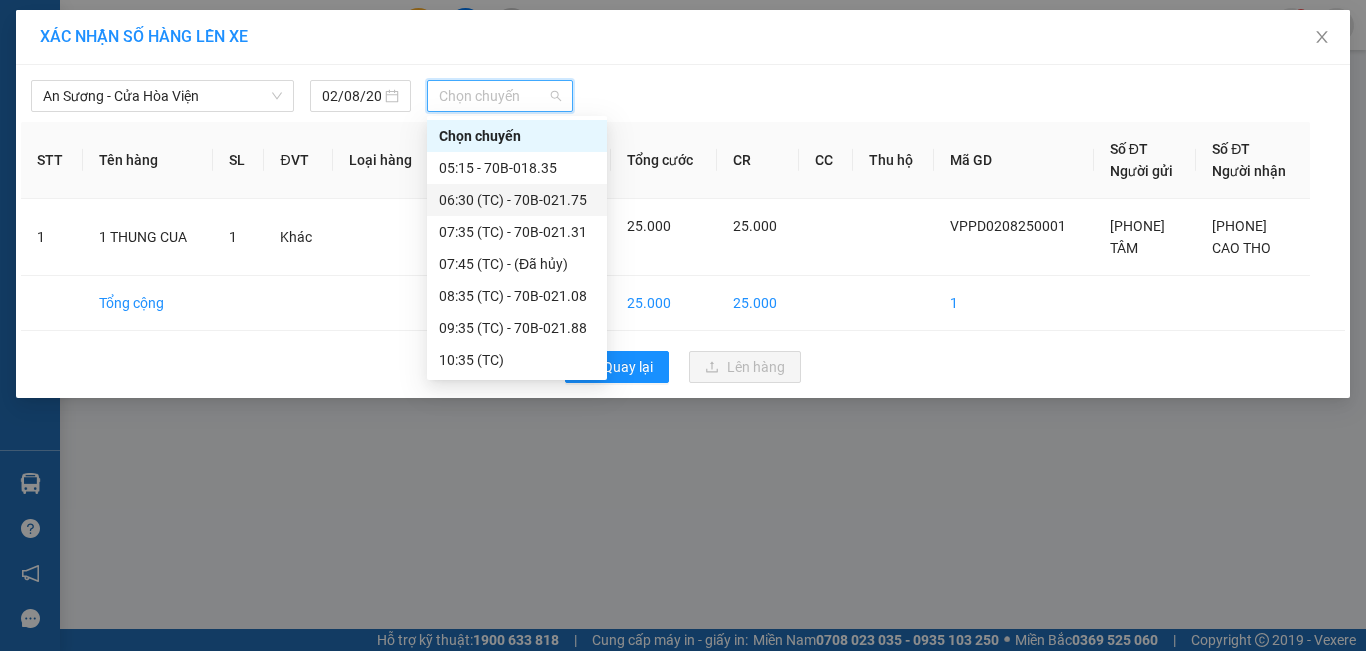 click on "[TIME]   (TC)   - [ALPHANUMERIC]" at bounding box center [517, 200] 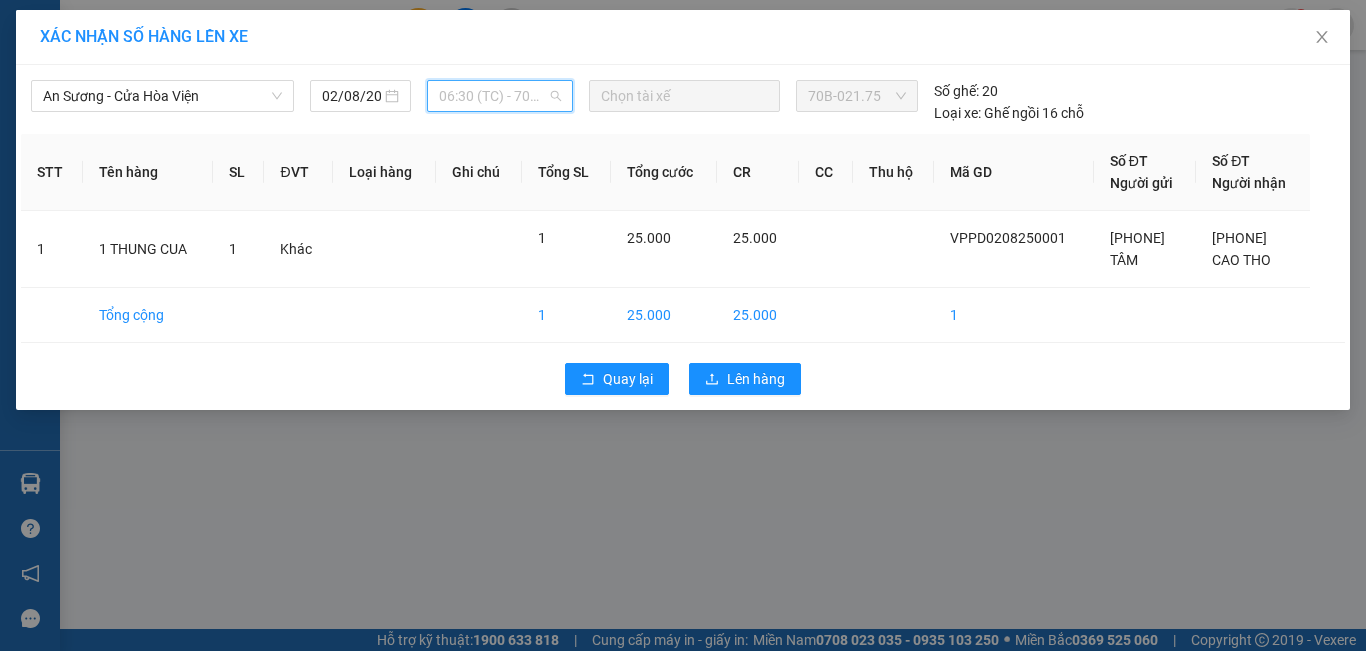 click on "[TIME]   (TC)   - [ALPHANUMERIC]" at bounding box center (500, 96) 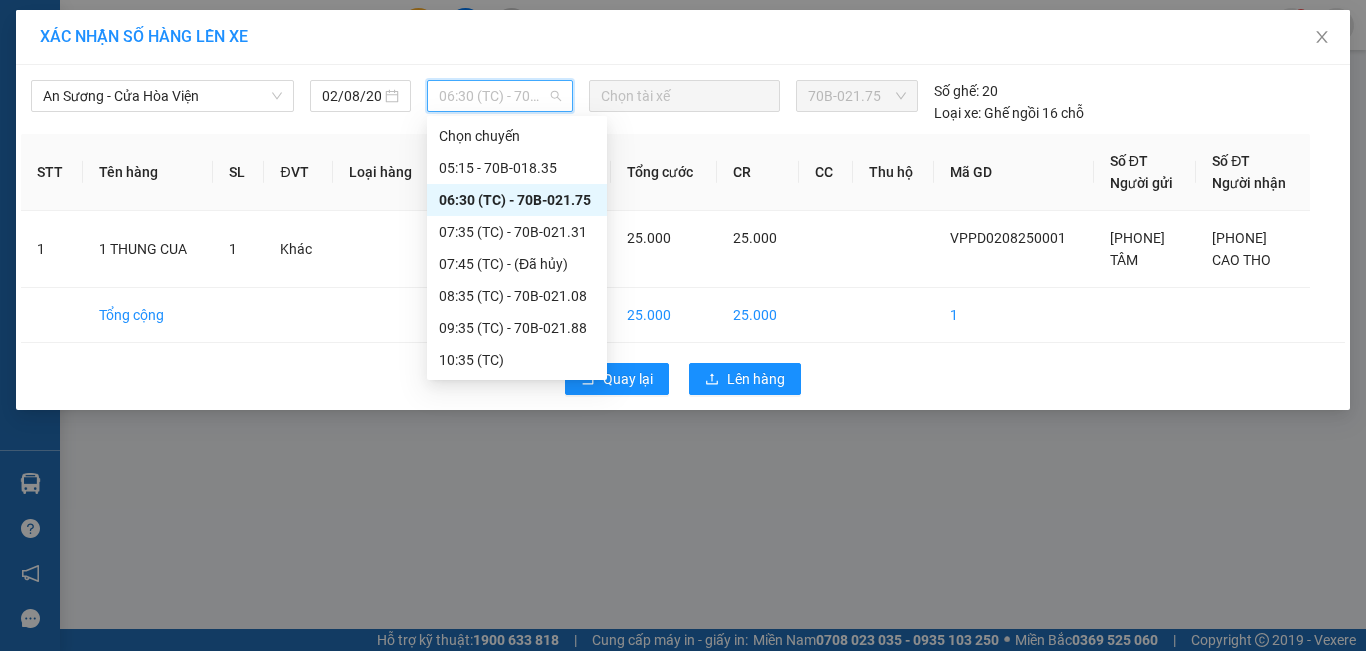 click on "[TIME]   (TC)   - [ALPHANUMERIC]" at bounding box center [517, 200] 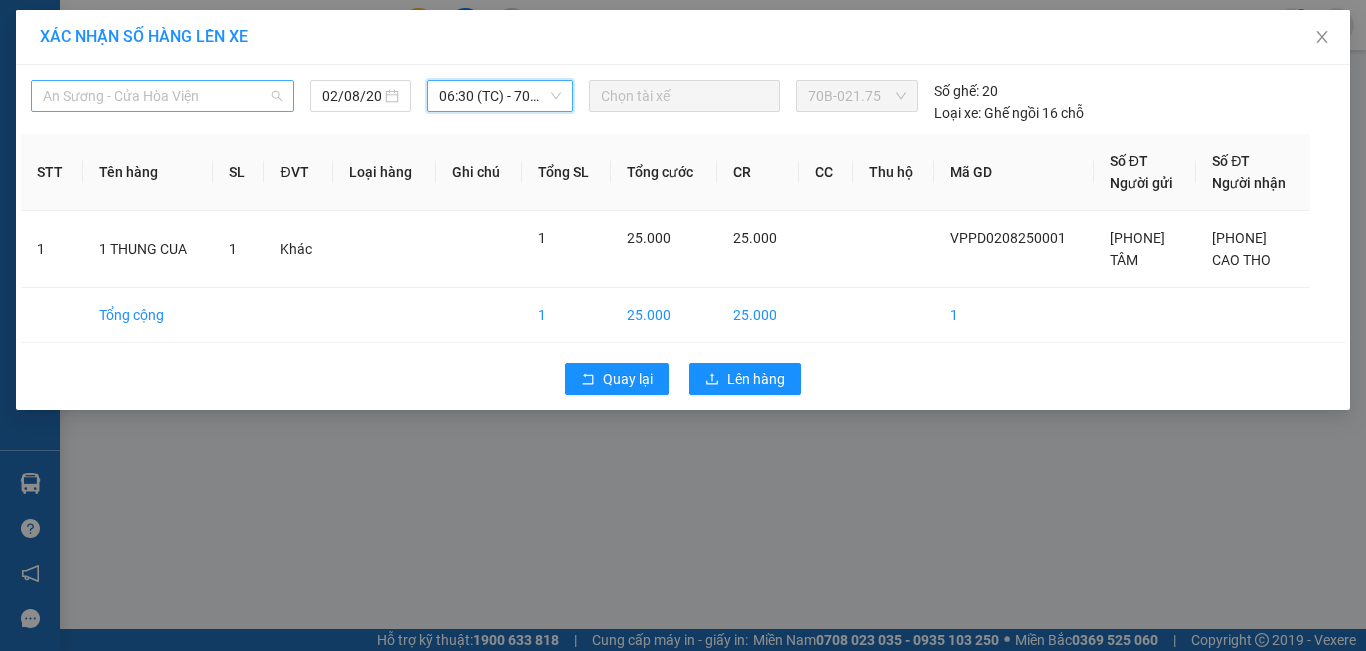 click on "An Sương - Cửa Hòa Viện" at bounding box center (162, 96) 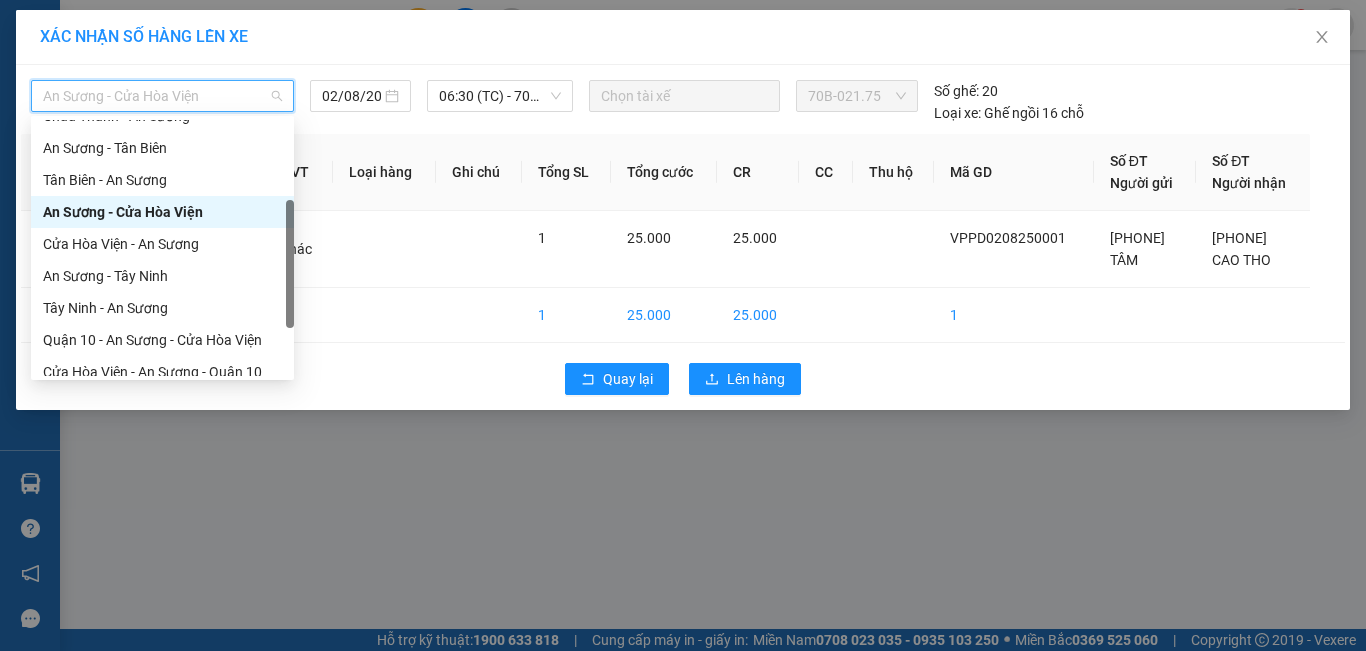 click on "An Sương - Cửa Hòa Viện" at bounding box center [162, 212] 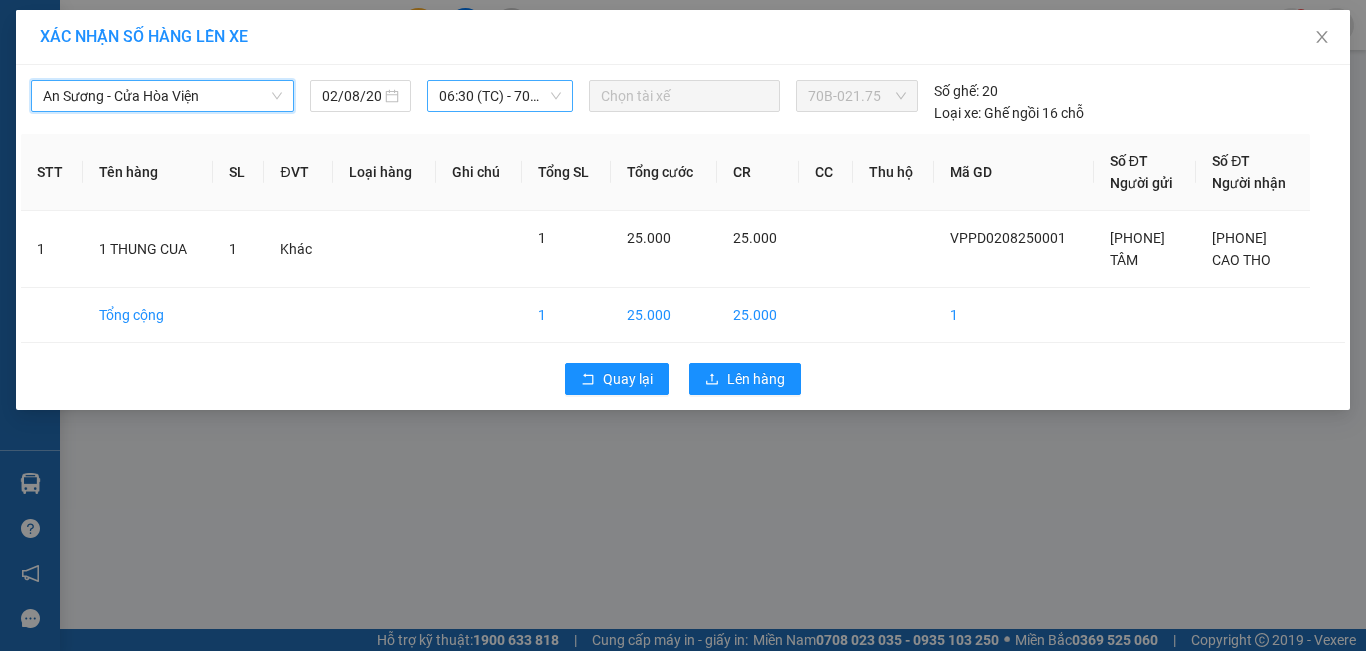 click on "[TIME]   (TC)   - [ALPHANUMERIC]" at bounding box center (500, 96) 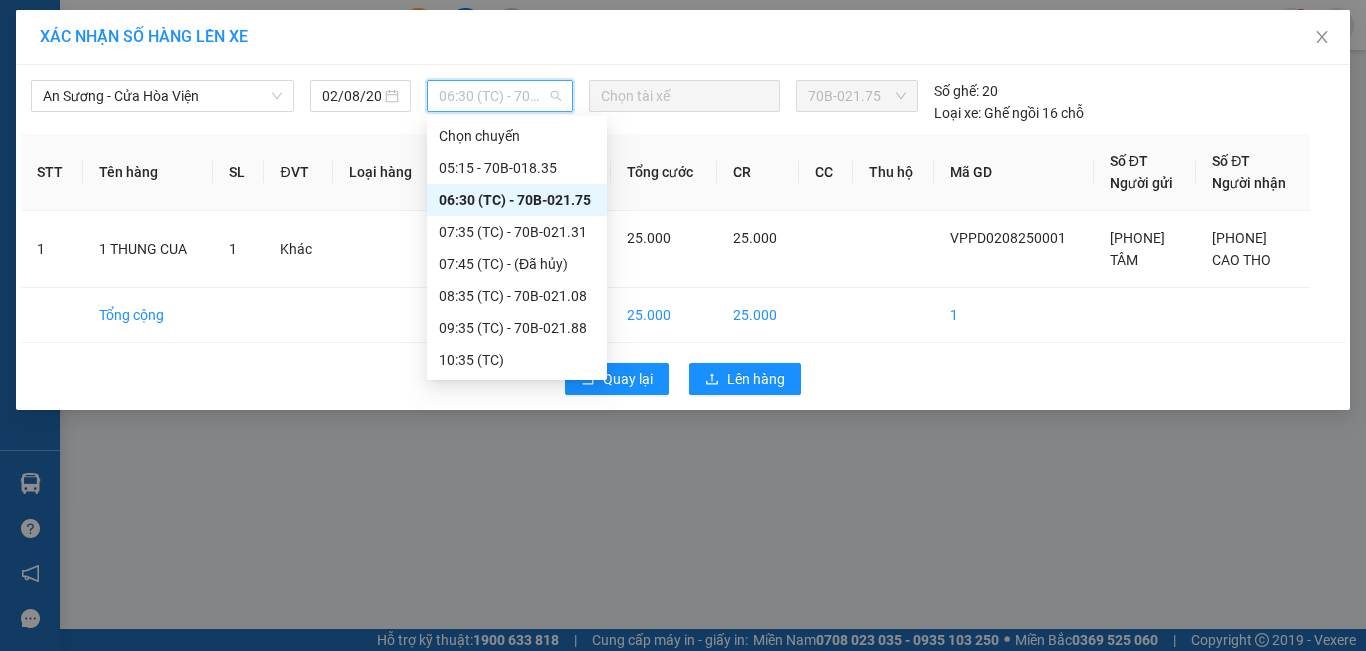 click on "[TIME]   (TC)   - [ALPHANUMERIC]" at bounding box center (517, 200) 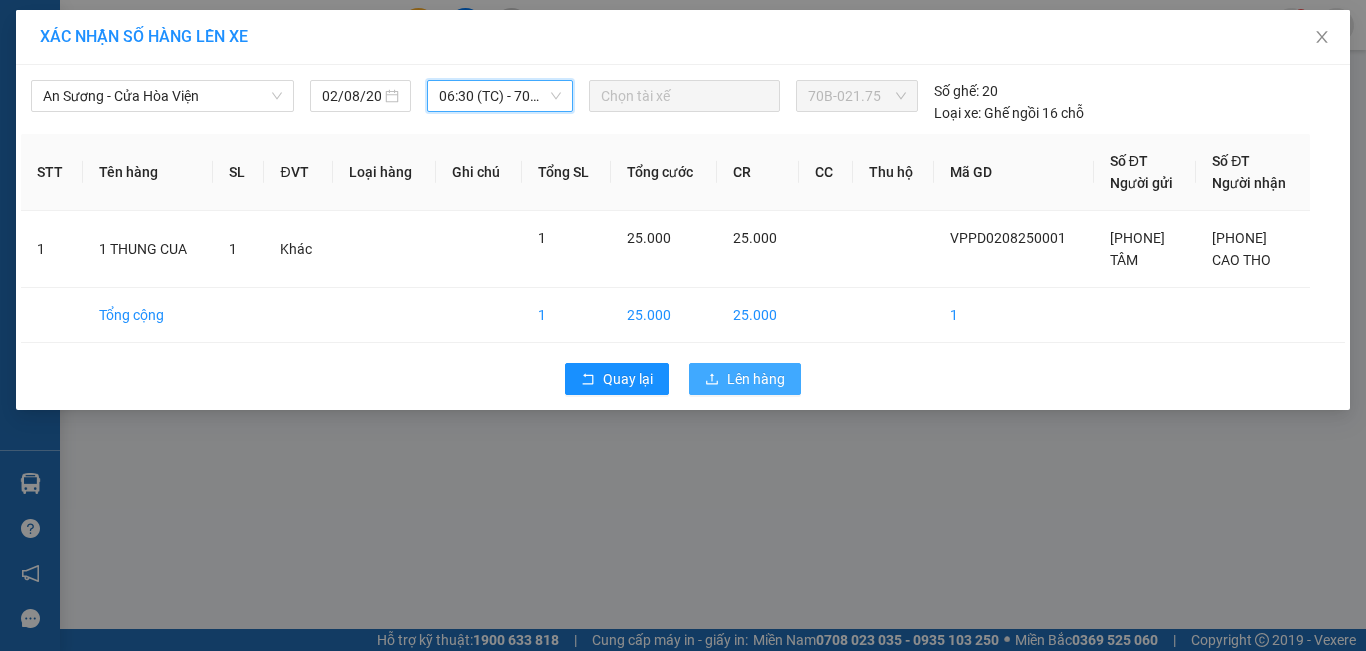click on "Lên hàng" at bounding box center (756, 379) 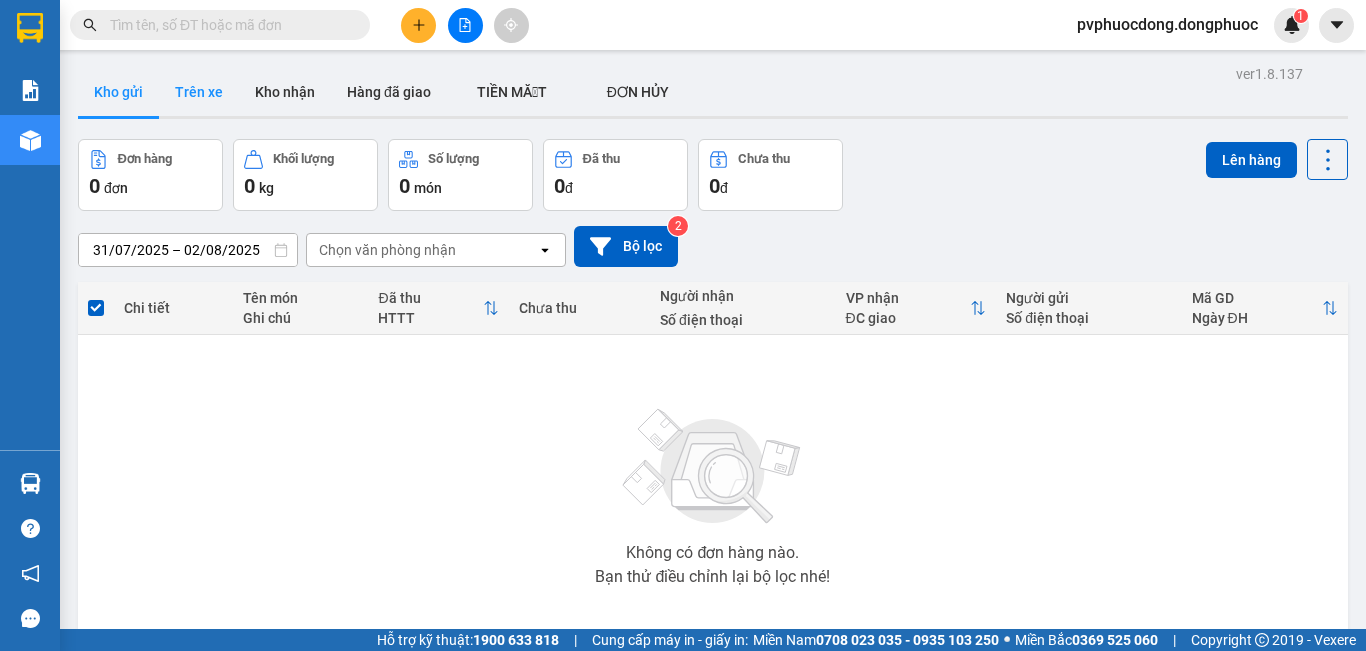 click on "Trên xe" at bounding box center (199, 92) 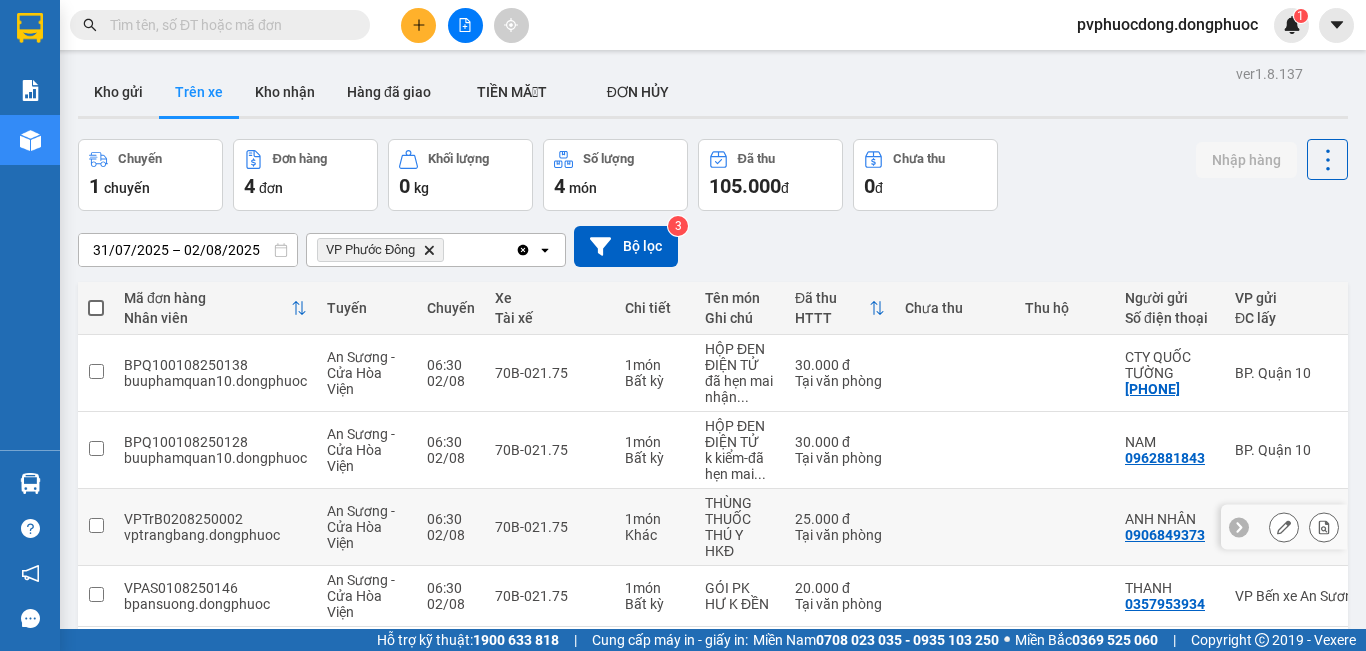 scroll, scrollTop: 92, scrollLeft: 0, axis: vertical 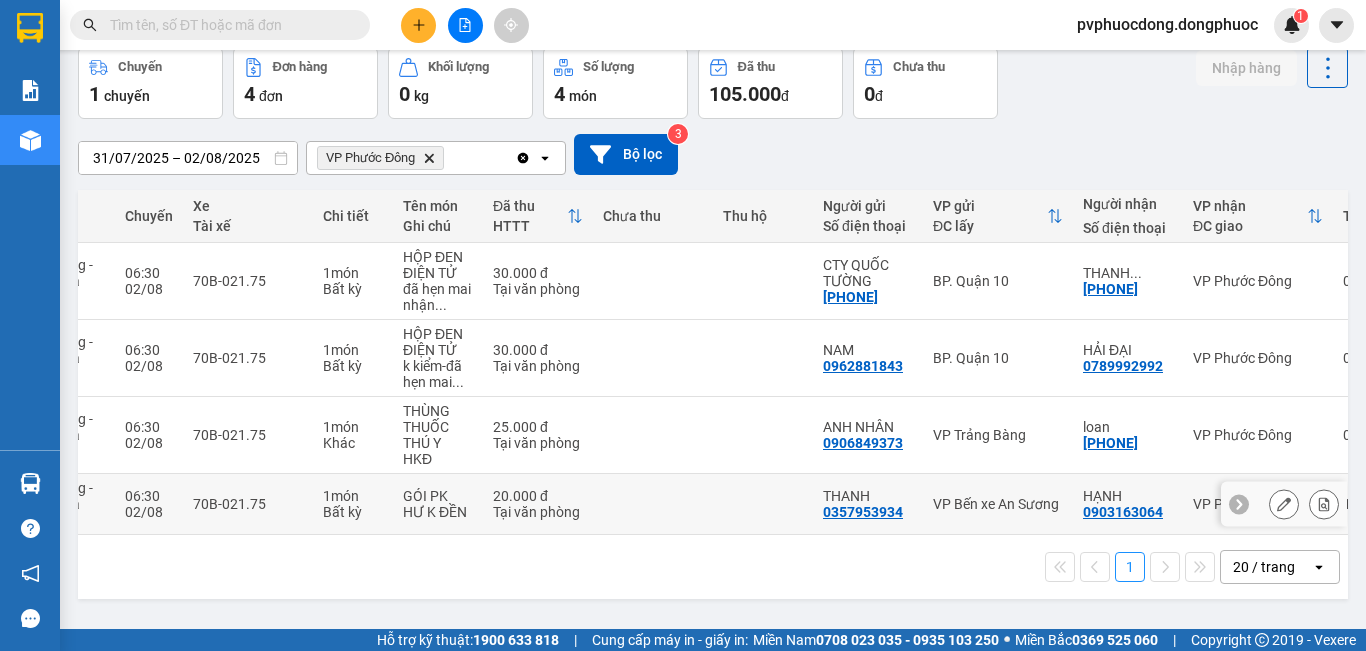 click on "VP Bến xe An Sương" at bounding box center (998, 504) 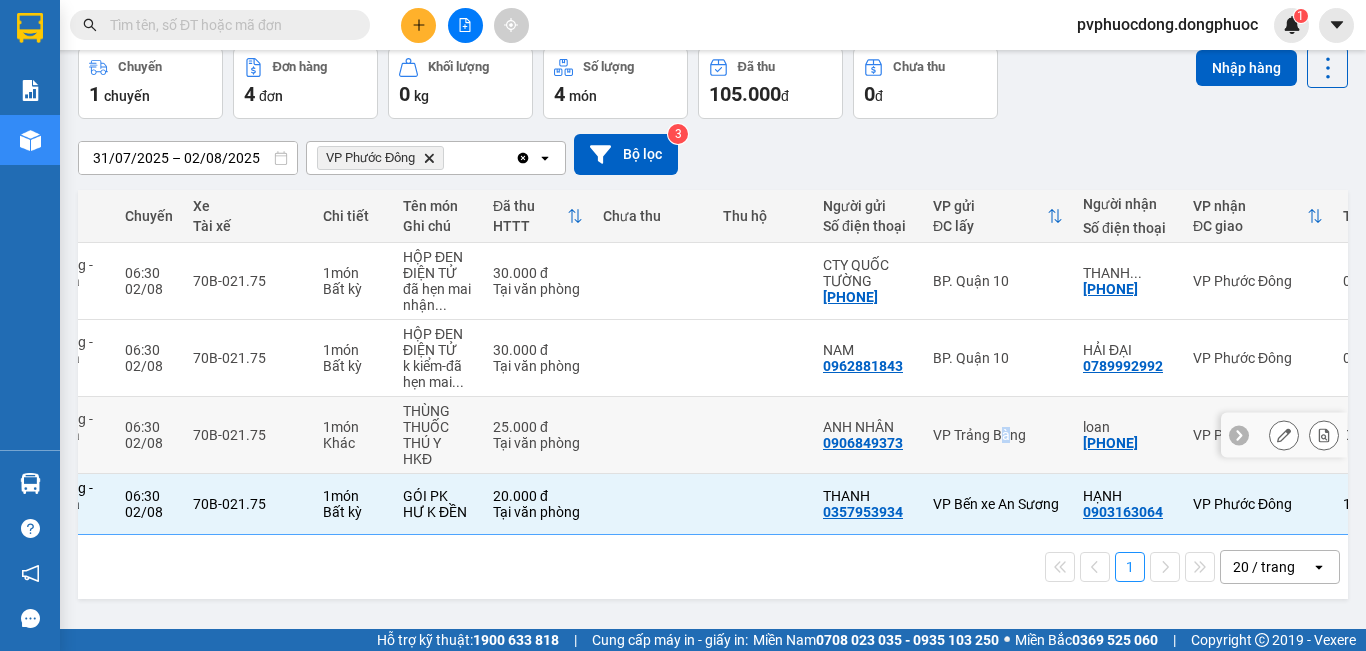 click on "VP Trảng Bàng" at bounding box center [998, 435] 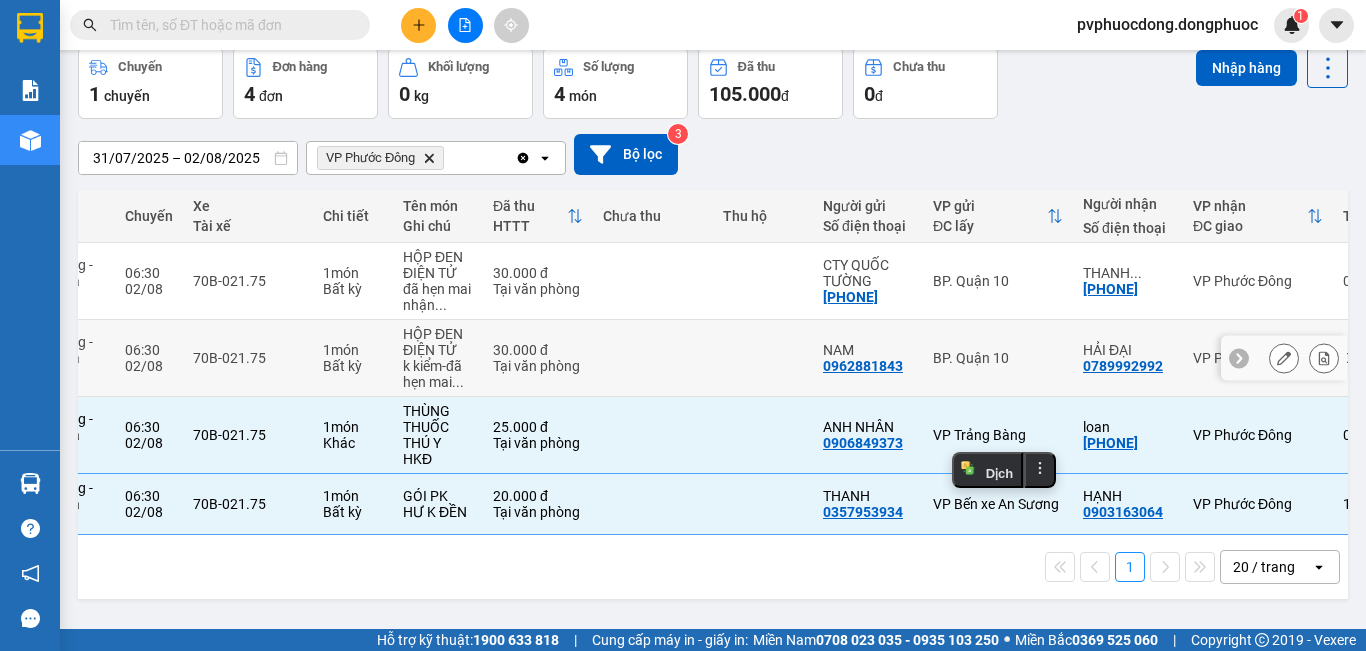 click on "BP. Quận 10" at bounding box center (998, 358) 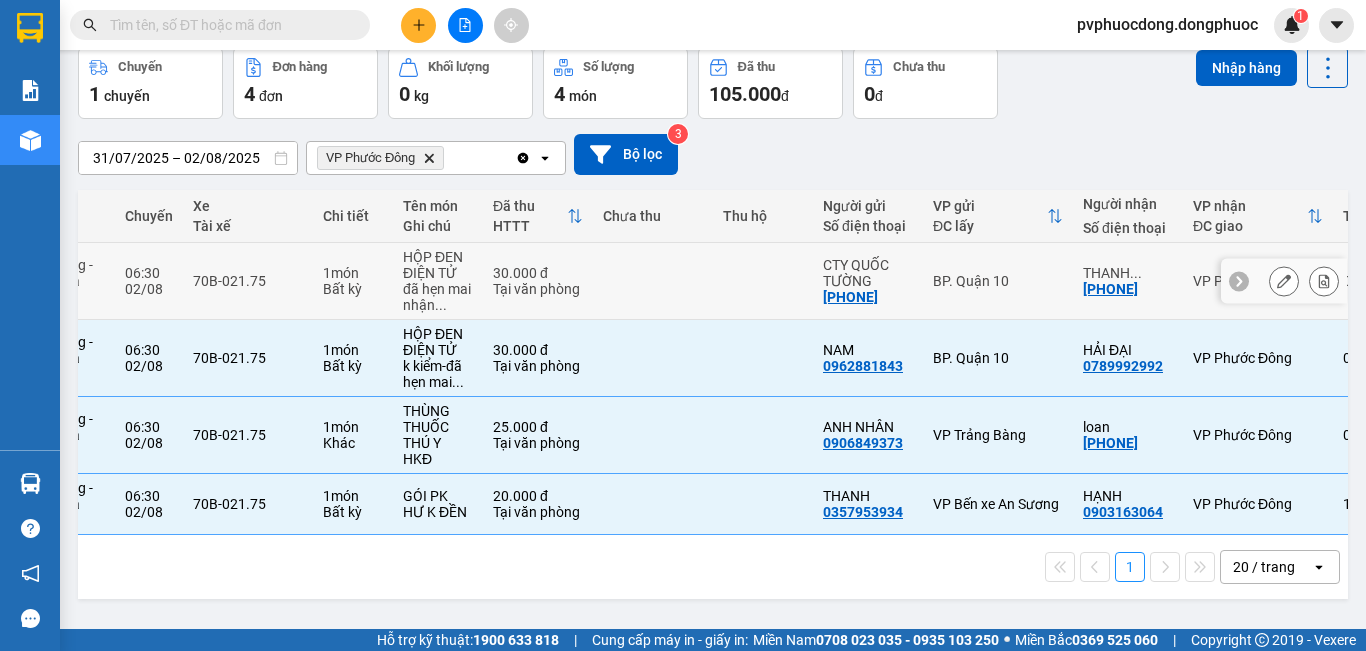 click on "BP. Quận 10" at bounding box center [998, 281] 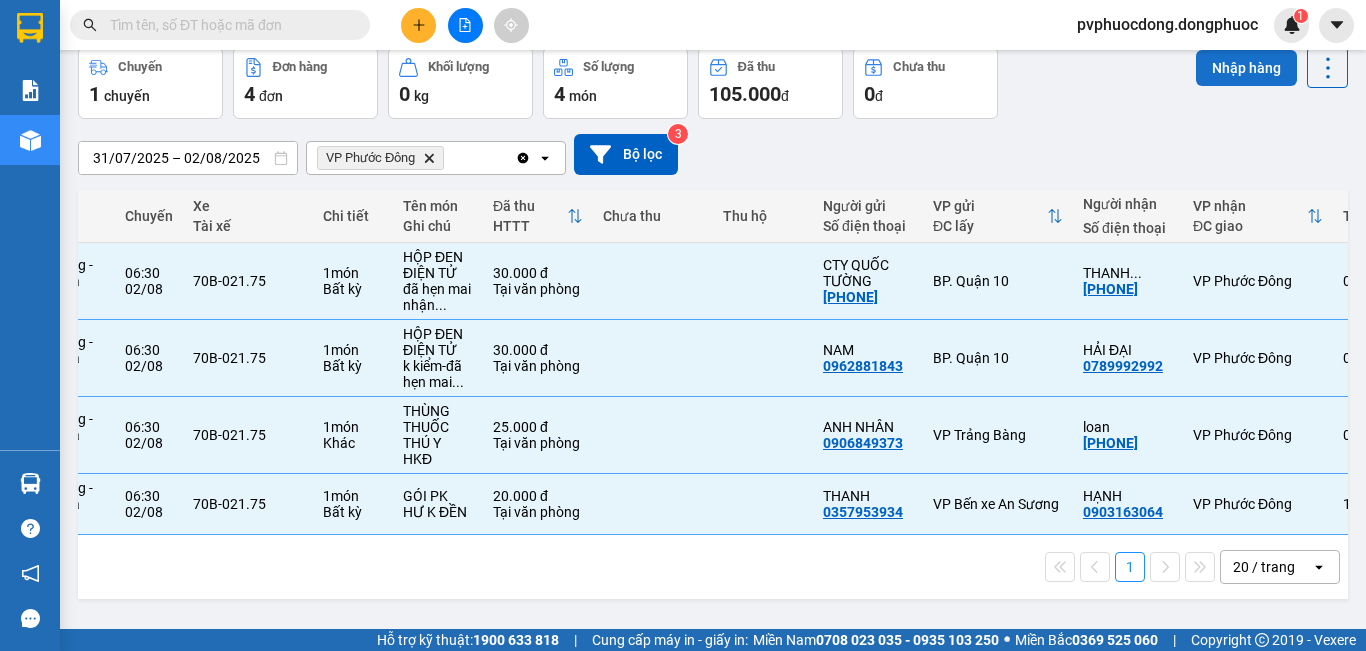 click on "Nhập hàng" at bounding box center (1246, 68) 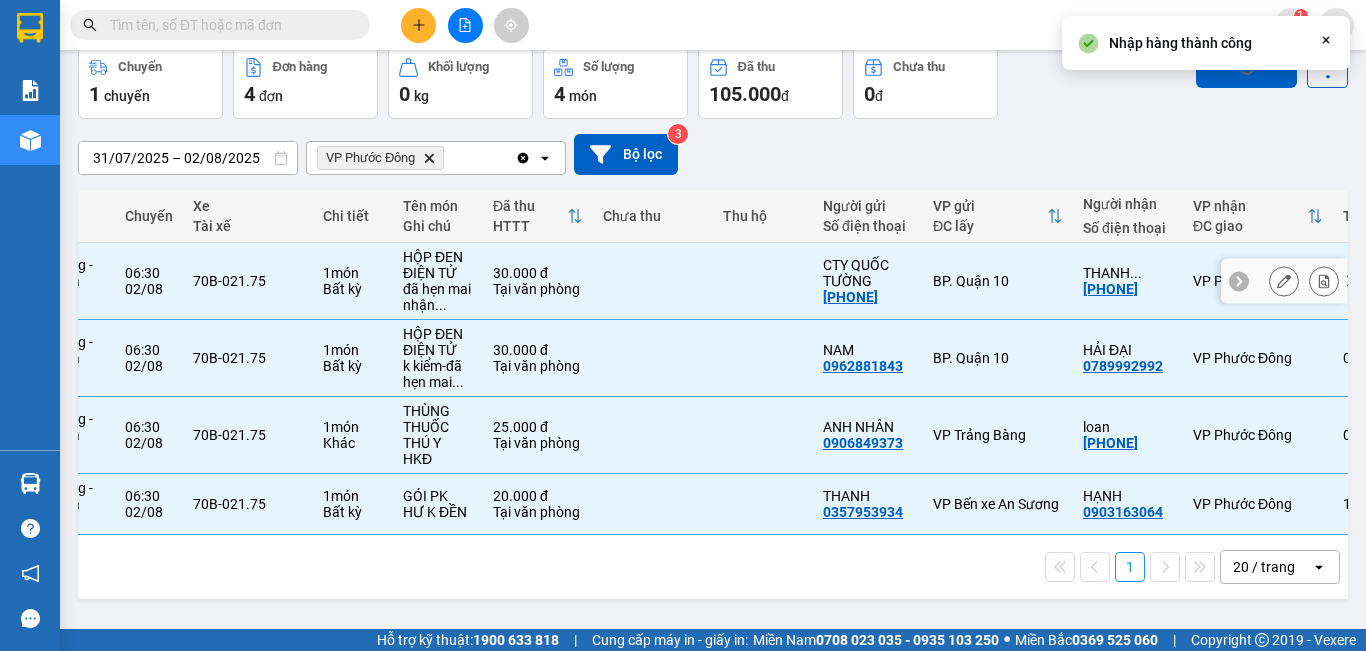 checkbox on "false" 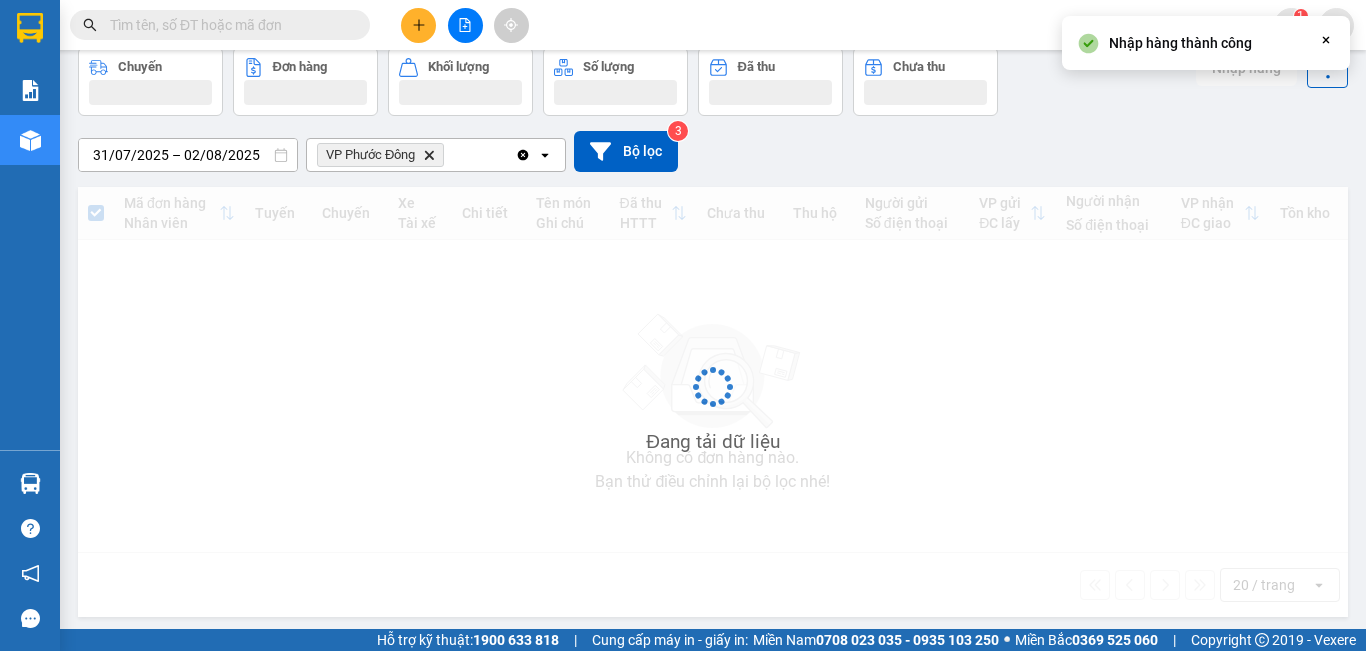 scroll, scrollTop: 0, scrollLeft: 0, axis: both 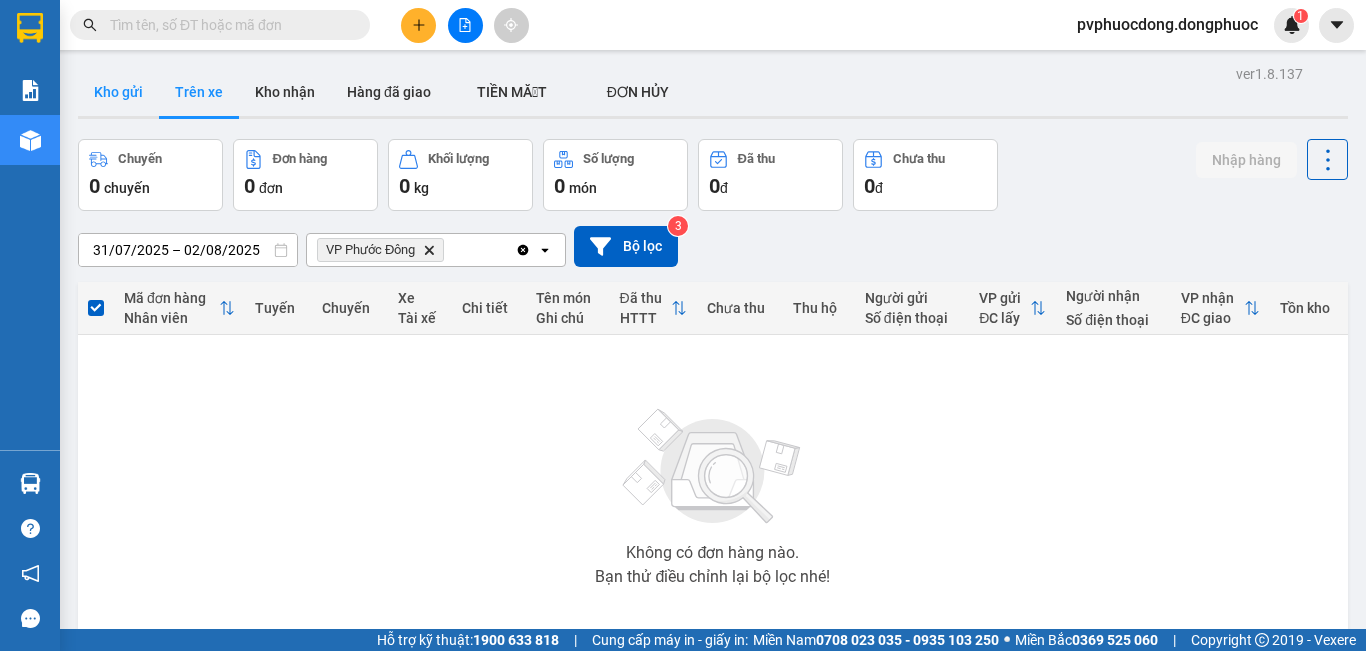 click on "Kho gửi" at bounding box center (118, 92) 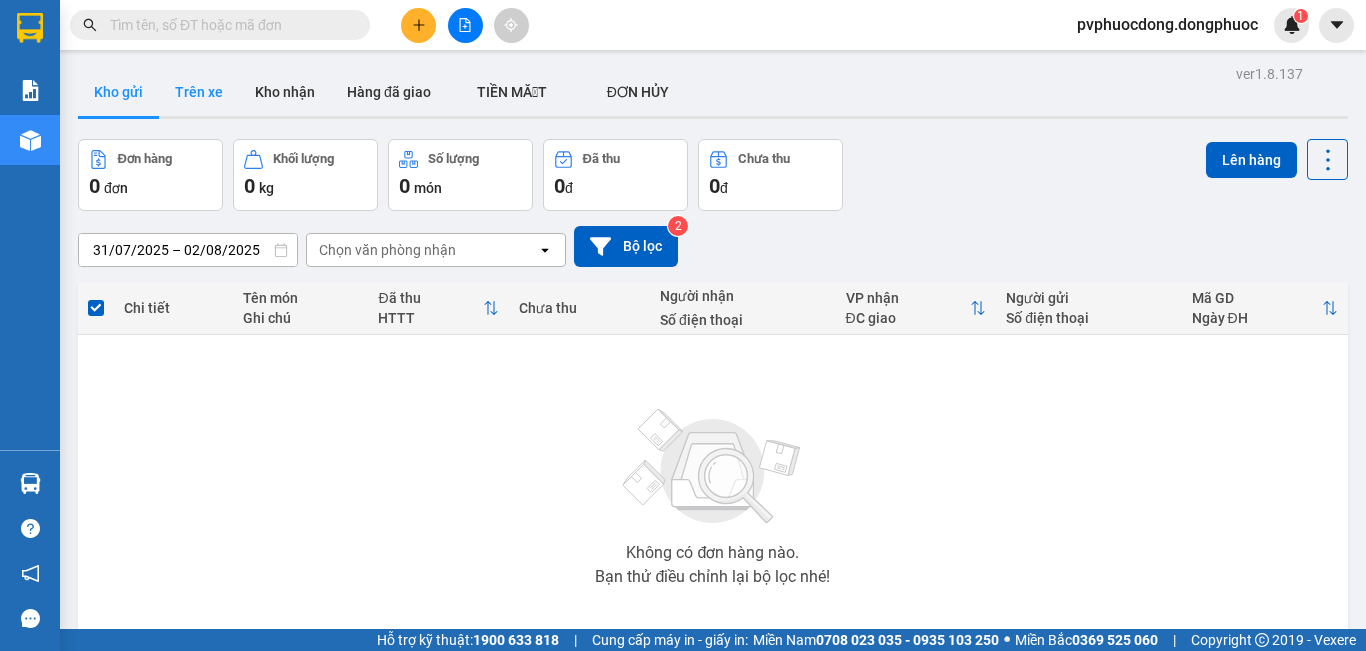 click on "Trên xe" at bounding box center [199, 92] 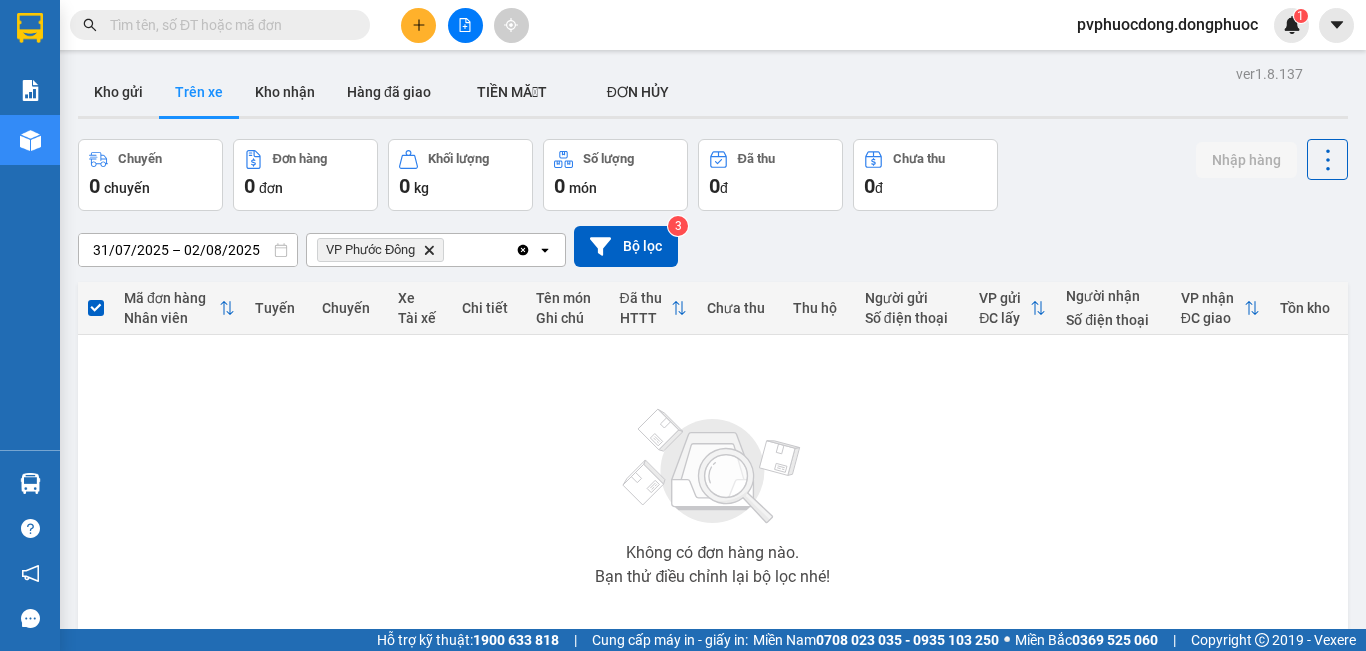 click at bounding box center (713, 117) 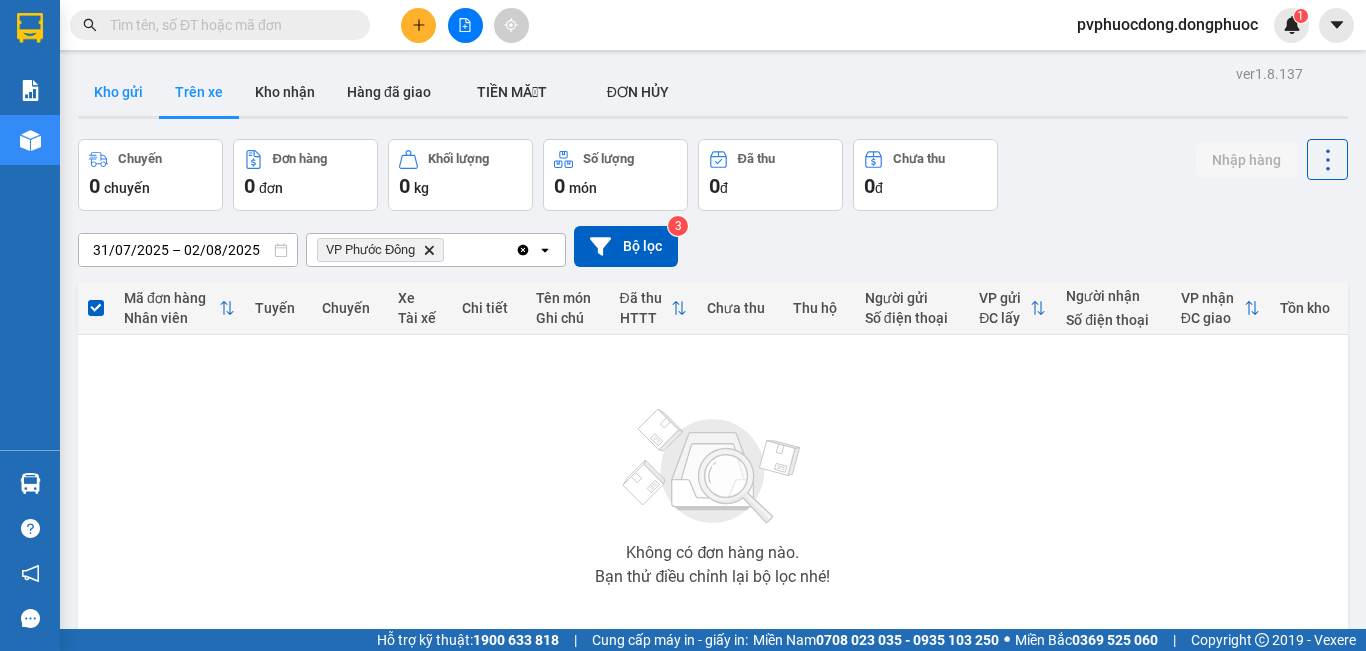 click on "Kho gửi" at bounding box center (118, 92) 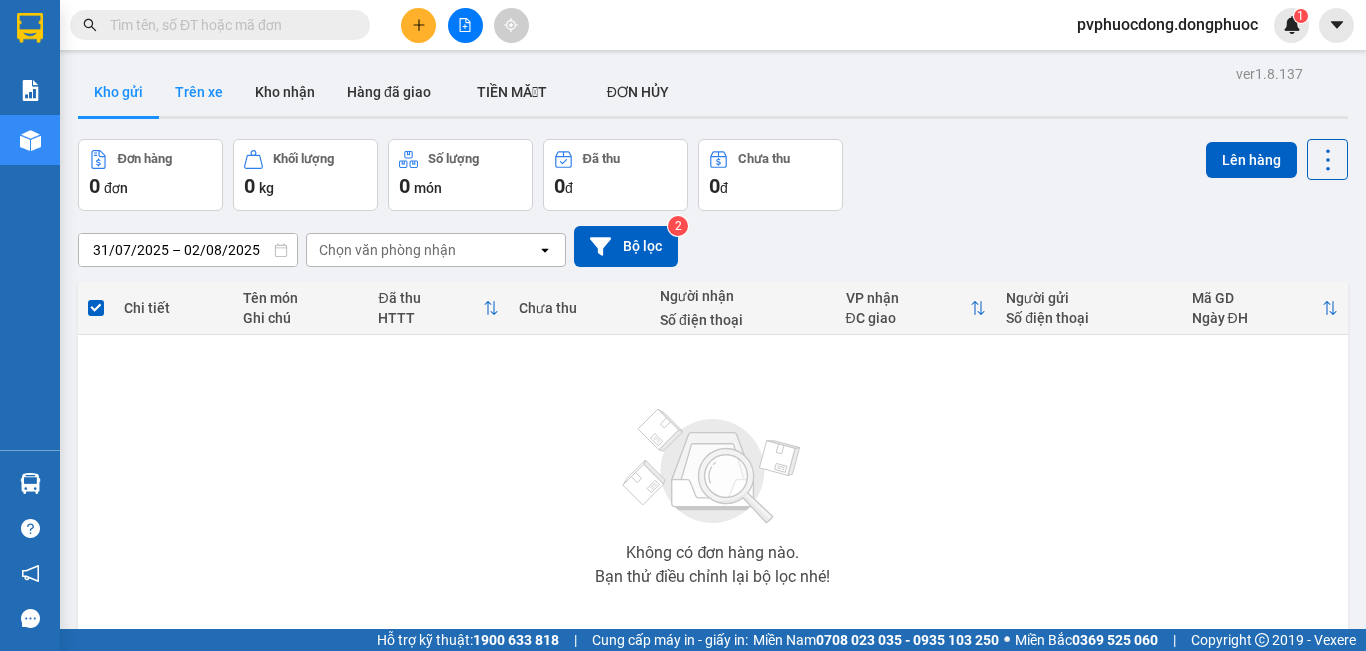 click on "Trên xe" at bounding box center [199, 92] 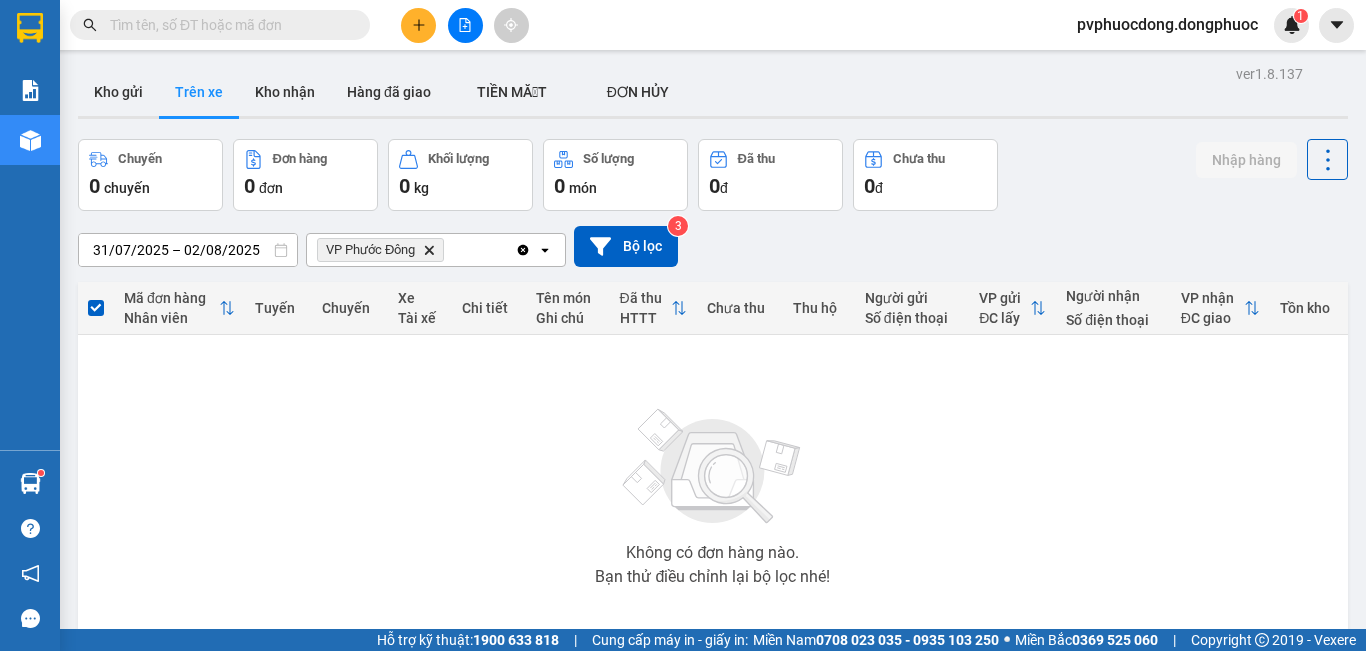 click on "Trên xe" at bounding box center [199, 92] 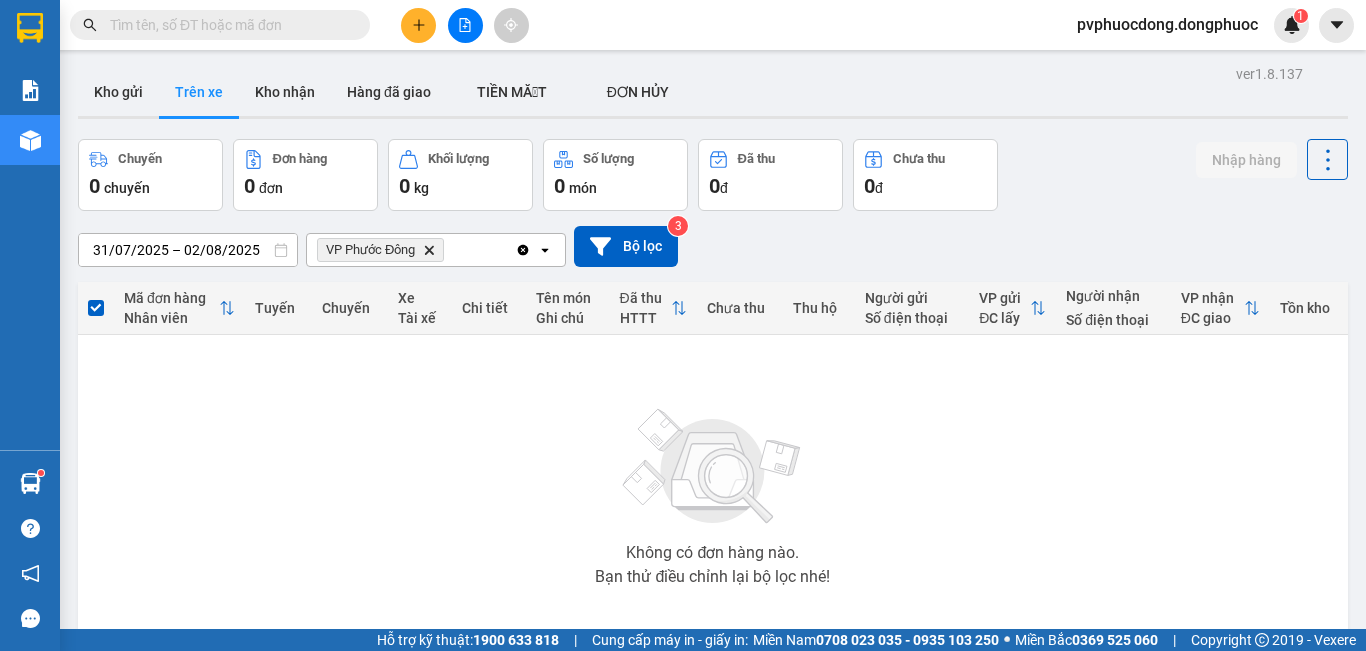 click on "Kho gửi" at bounding box center [118, 92] 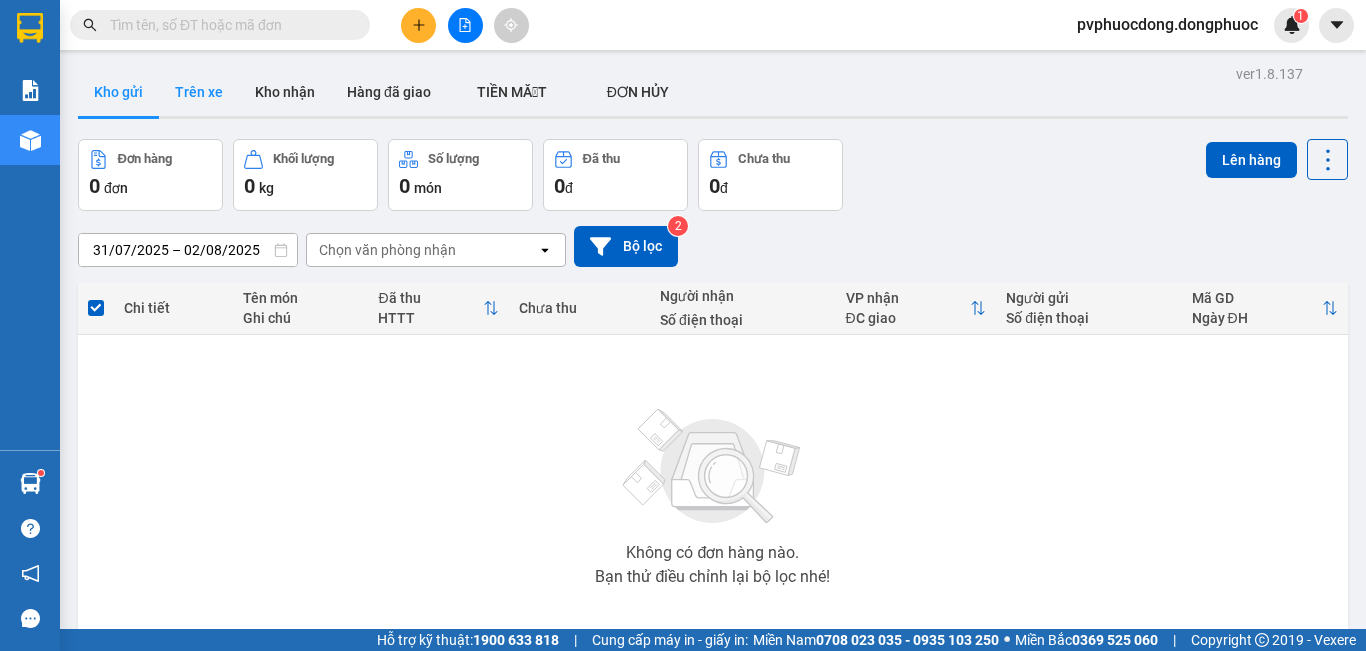 click on "Trên xe" at bounding box center (199, 92) 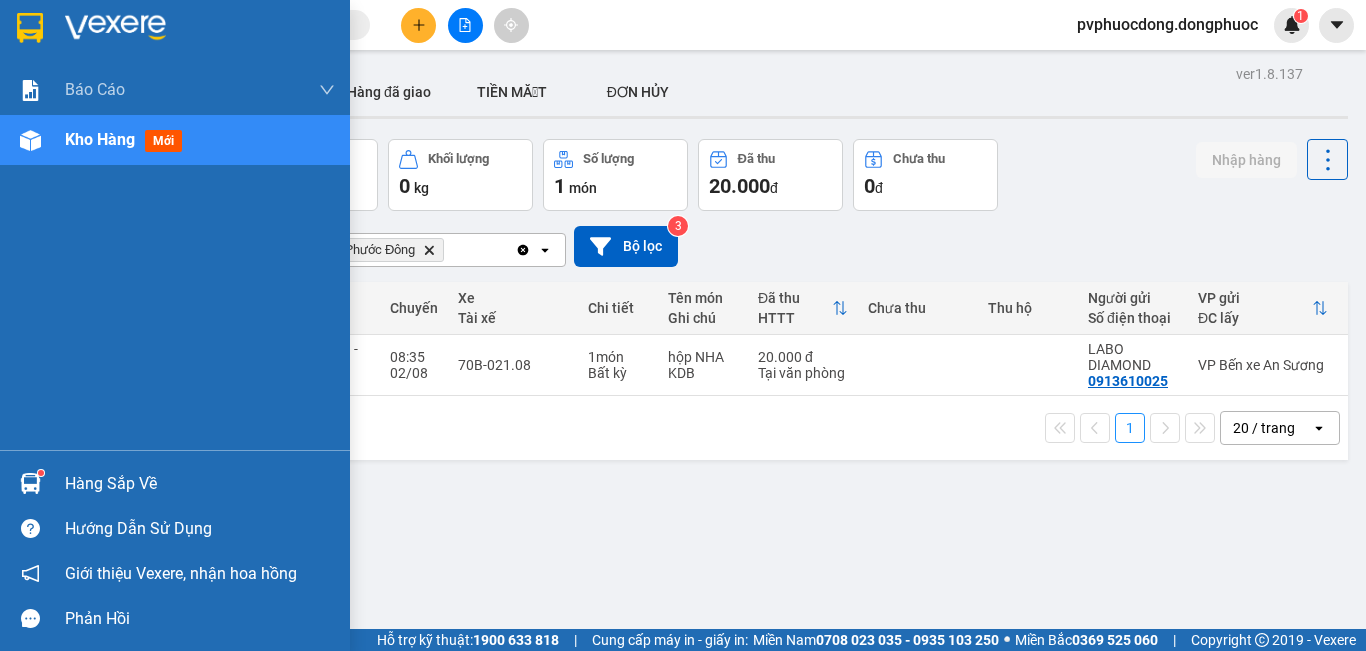 click on "Hàng sắp về" at bounding box center (200, 484) 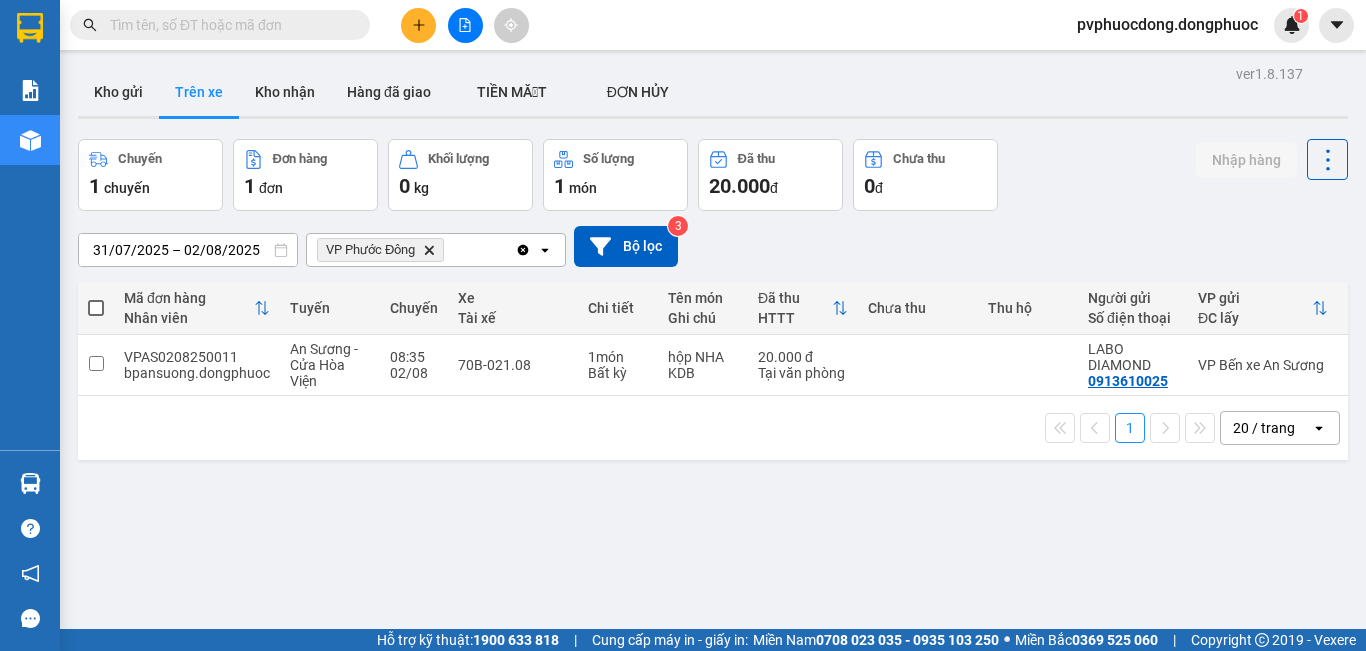 click on "Kết quả tìm kiếm ( 0 )  Bộ lọc  No Data pvphuocdong.dongphuoc 1     Báo cáo Mẫu 1: Báo cáo dòng tiền  Mẫu 1: Báo cáo dòng tiền theo nhân viên Mẫu 1: Báo cáo dòng tiền theo nhân viên (VP) Mẫu 2: Doanh số tạo đơn theo Văn phòng, nhân viên - Trạm     Kho hàng mới Hàng sắp về Hướng dẫn sử dụng Giới thiệu Vexere, nhận hoa hồng Phản hồi Phần mềm hỗ trợ bạn tốt chứ? ver  1.8.137 Kho gửi Trên xe Kho nhận Hàng đã giao TIỀN MẶT  ĐƠN HỦY Chuyến 1 chuyến Đơn hàng 1 đơn Khối lượng 0 kg Số lượng 1 món Đã thu 20.000  đ Chưa thu 0  đ Nhập hàng [DATE] – [DATE] Press the down arrow key to interact with the calendar and select a date. Press the escape button to close the calendar. Selected date range is from [DATE] to [DATE]. VP Phước Đông Delete Clear all open Bộ lọc 3 Mã đơn hàng Nhân viên Tuyến Chuyến Xe Tài xế Chi tiết Tên món Ghi chú HTTT 1" at bounding box center (683, 325) 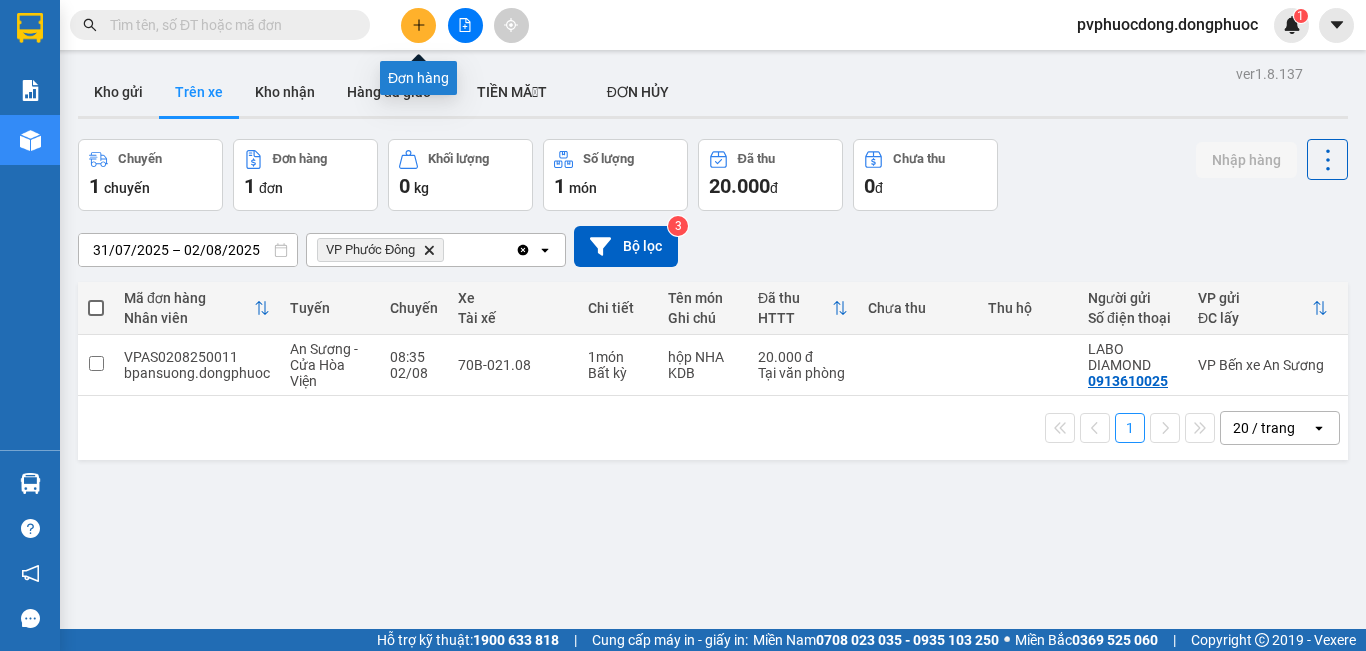 click 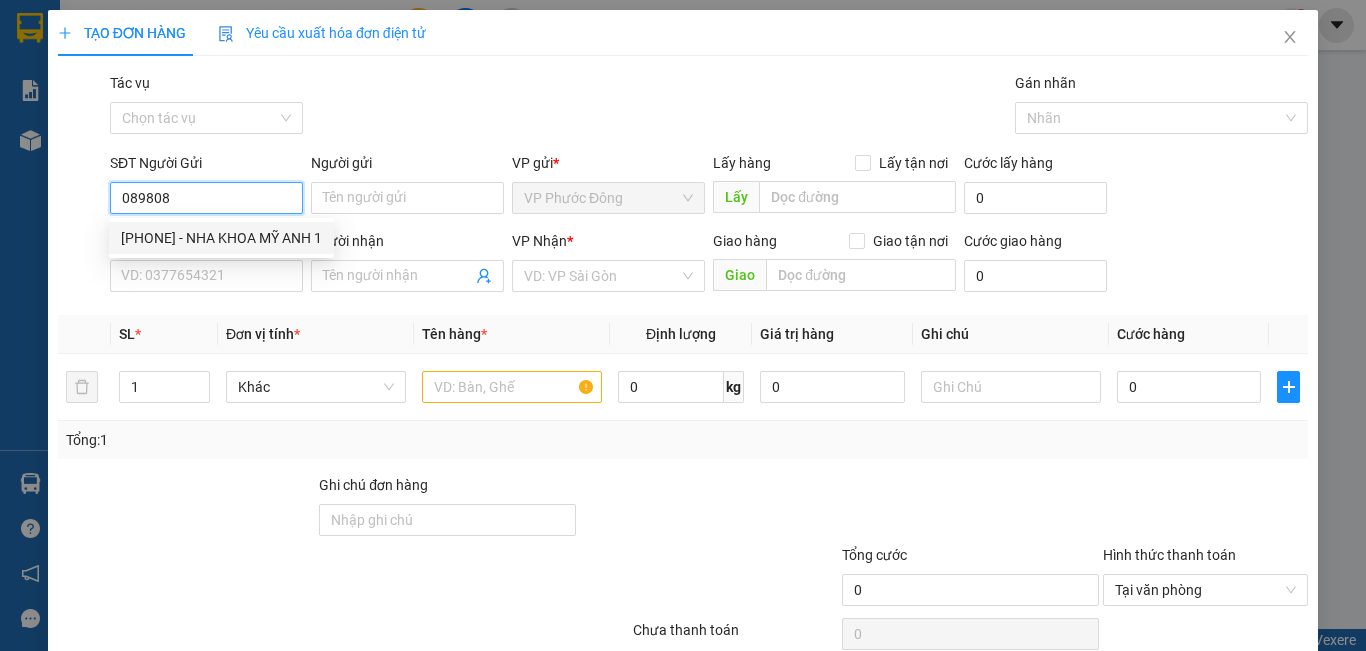 click on "[PHONE] - NHA KHOA MỸ ANH 1" at bounding box center (221, 238) 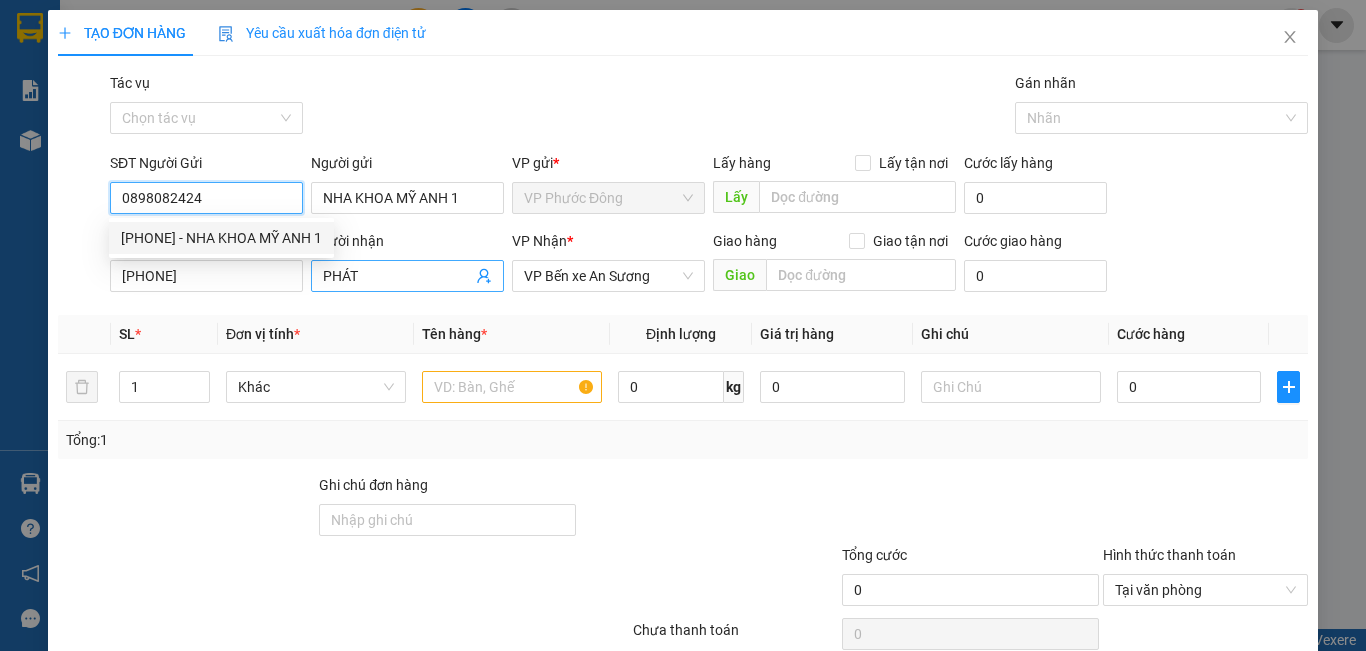 type on "20.000" 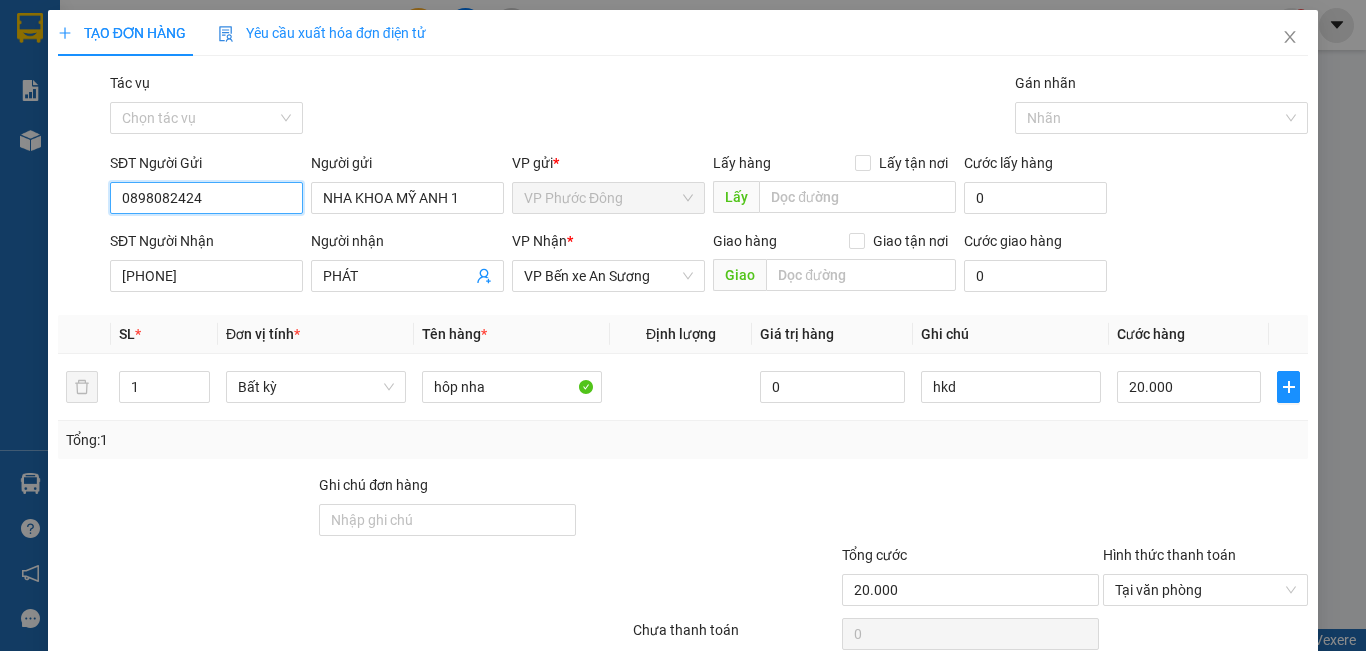 scroll, scrollTop: 89, scrollLeft: 0, axis: vertical 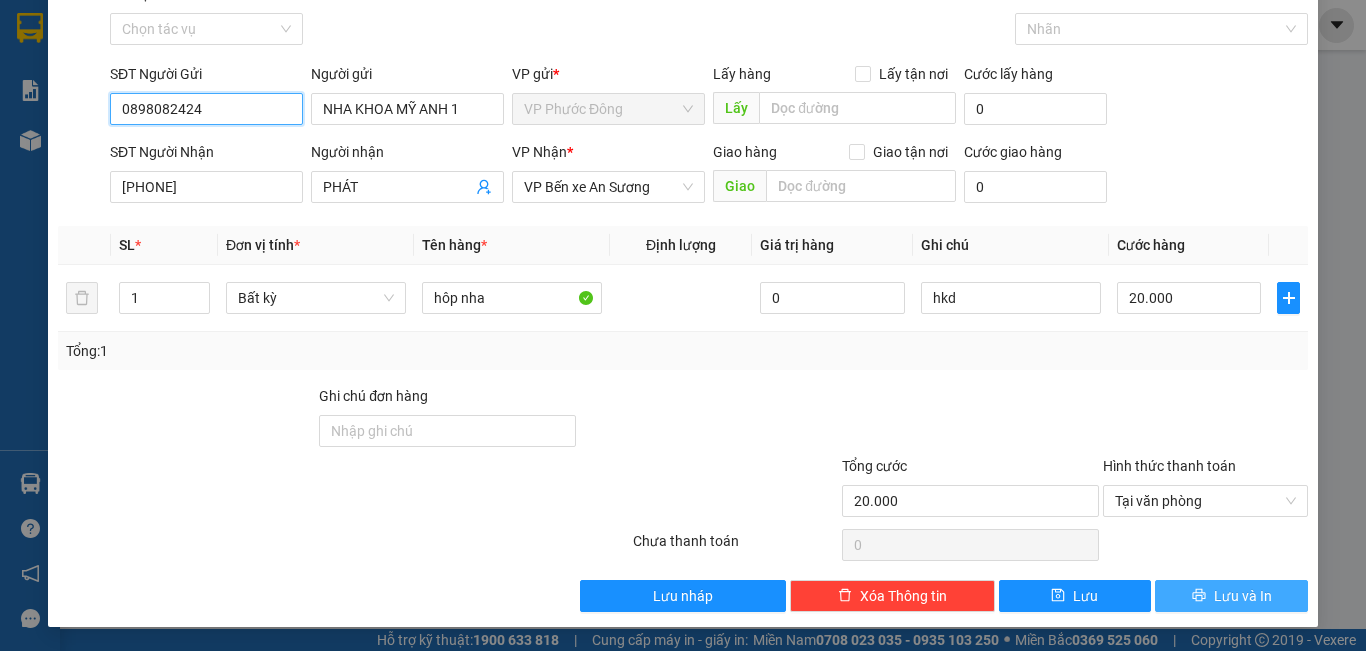 type on "0898082424" 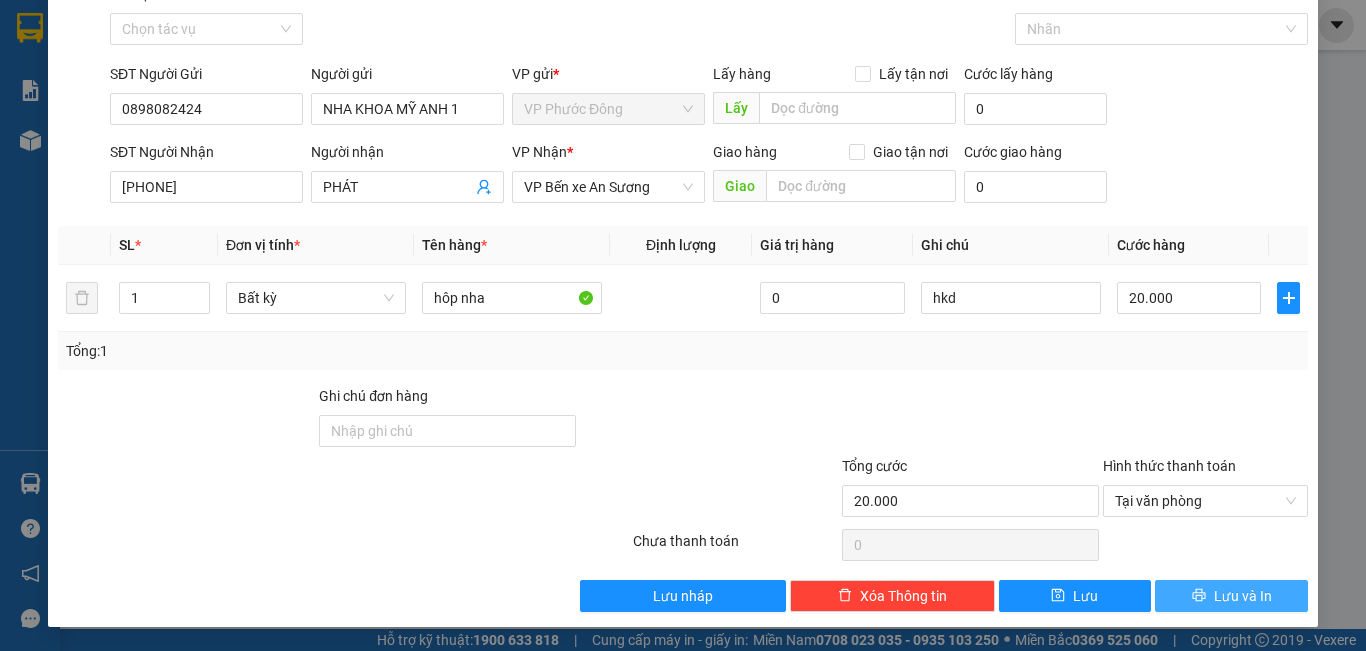 click on "Lưu và In" at bounding box center [1243, 596] 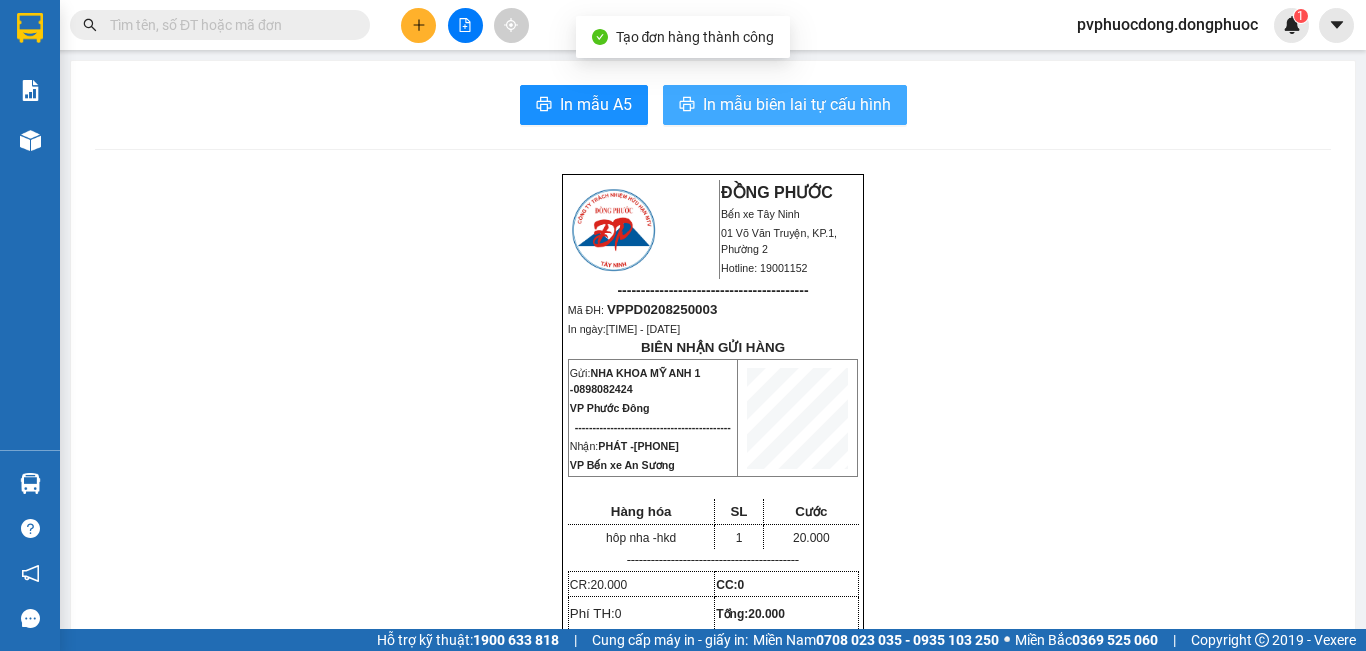 click on "In mẫu biên lai tự cấu hình" at bounding box center (797, 104) 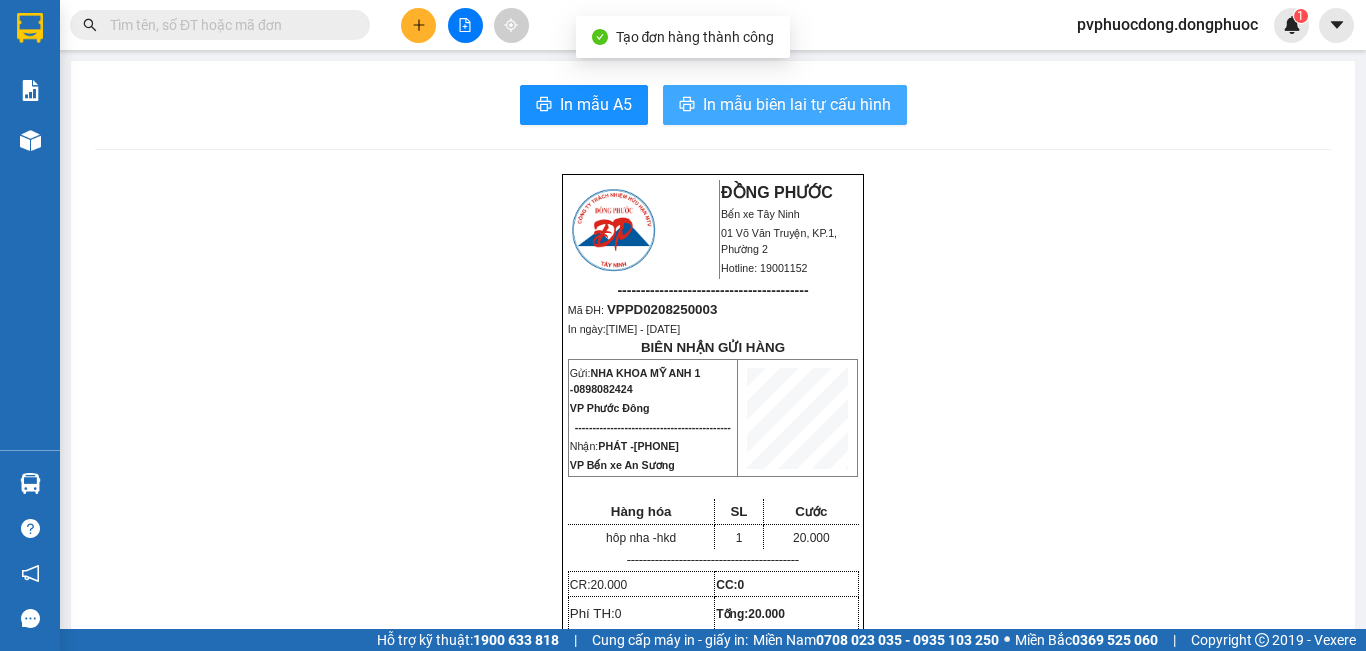 scroll, scrollTop: 0, scrollLeft: 0, axis: both 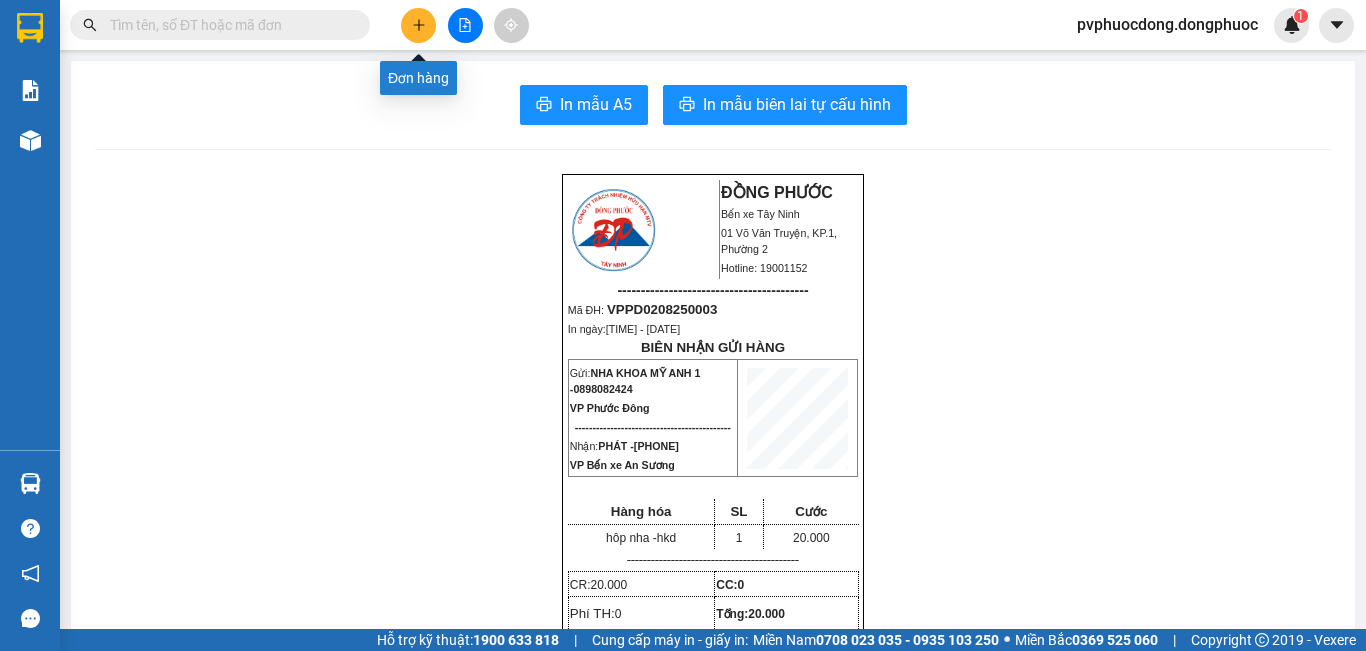click at bounding box center [418, 25] 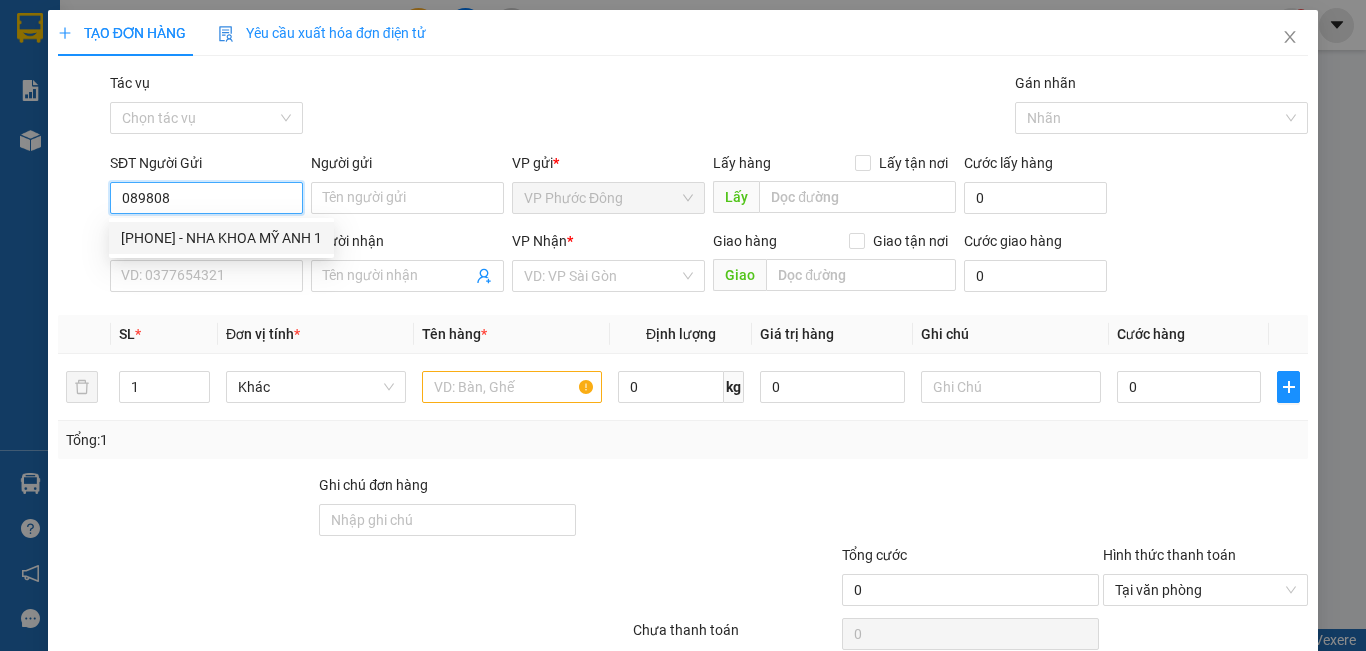 click on "[PHONE] - NHA KHOA MỸ ANH 1" at bounding box center [221, 238] 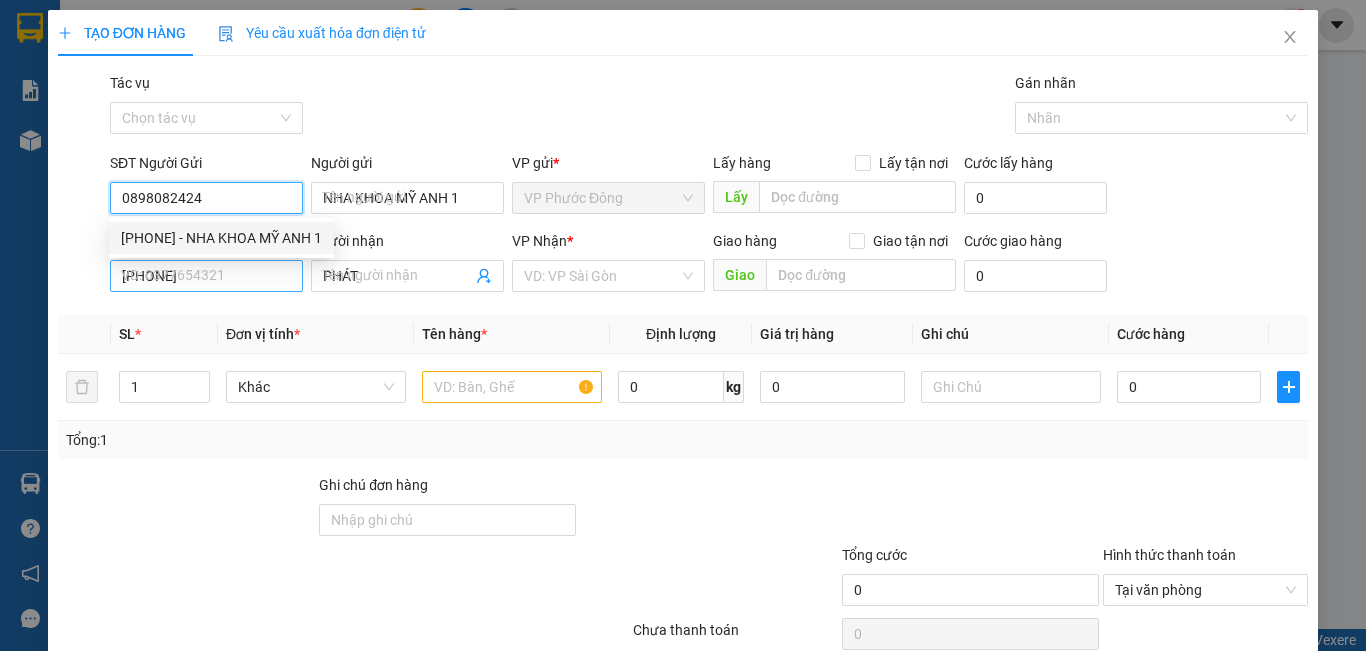 type on "20.000" 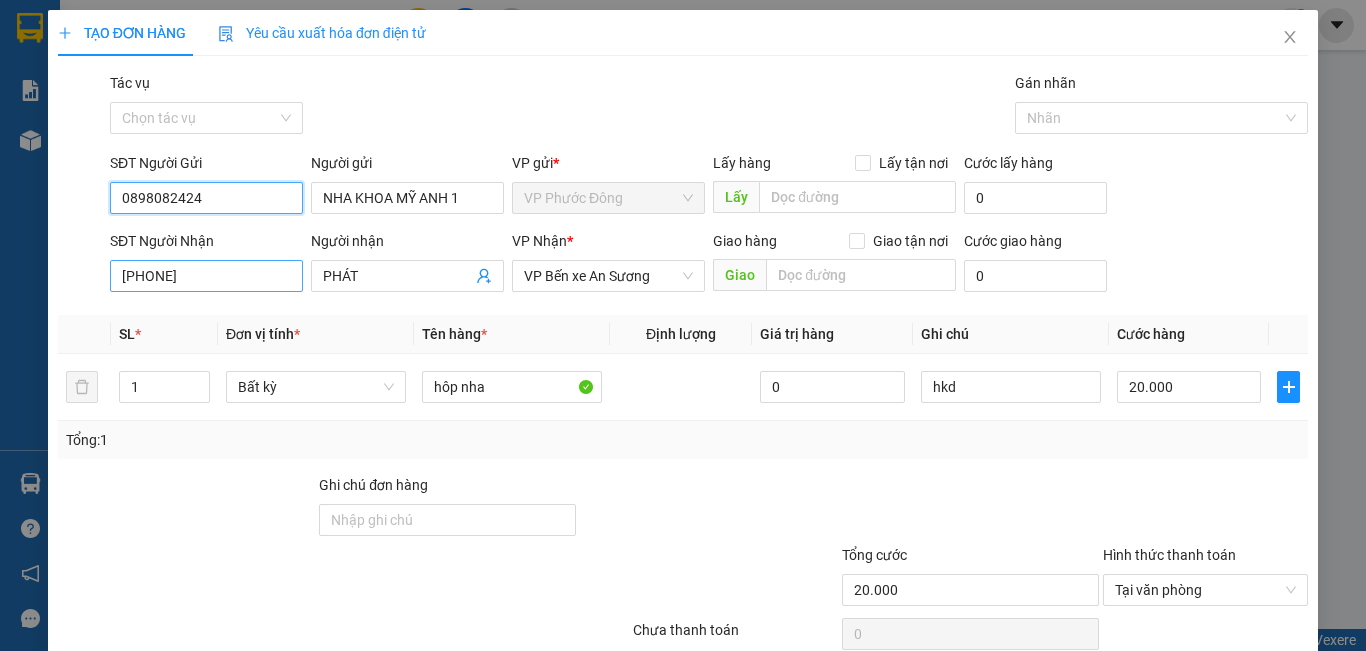 type on "0898082424" 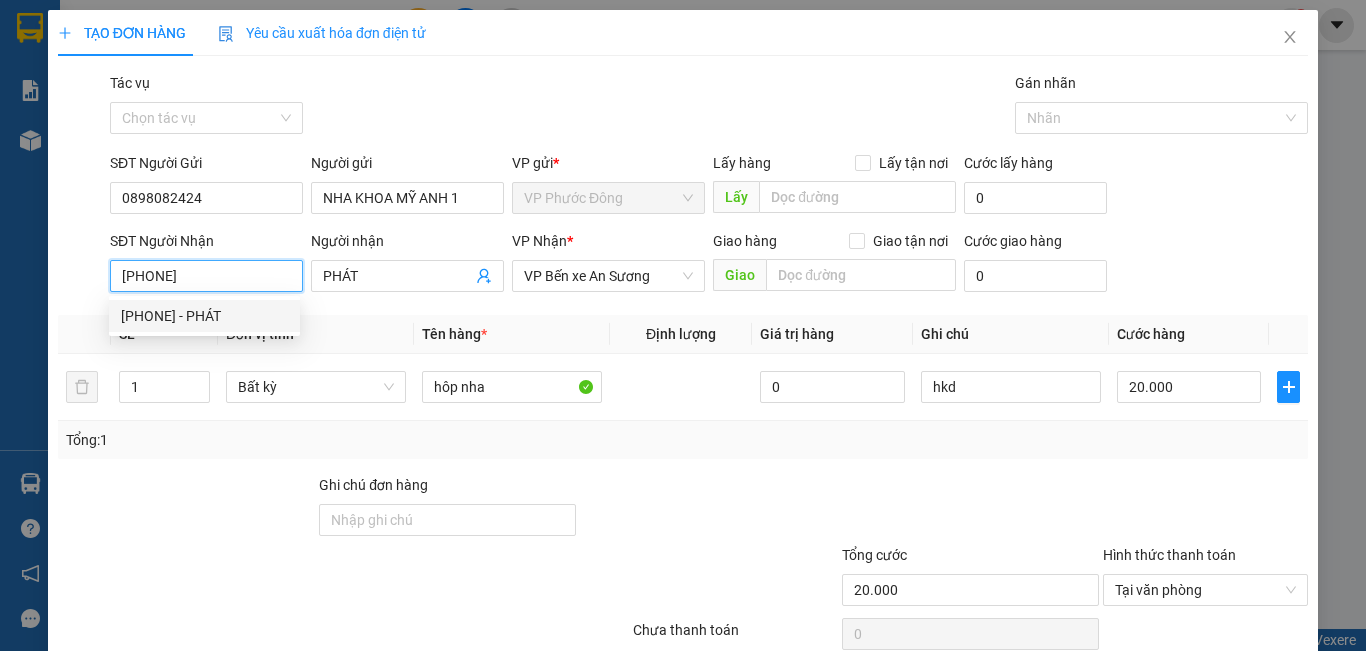 drag, startPoint x: 209, startPoint y: 277, endPoint x: 119, endPoint y: 282, distance: 90.13878 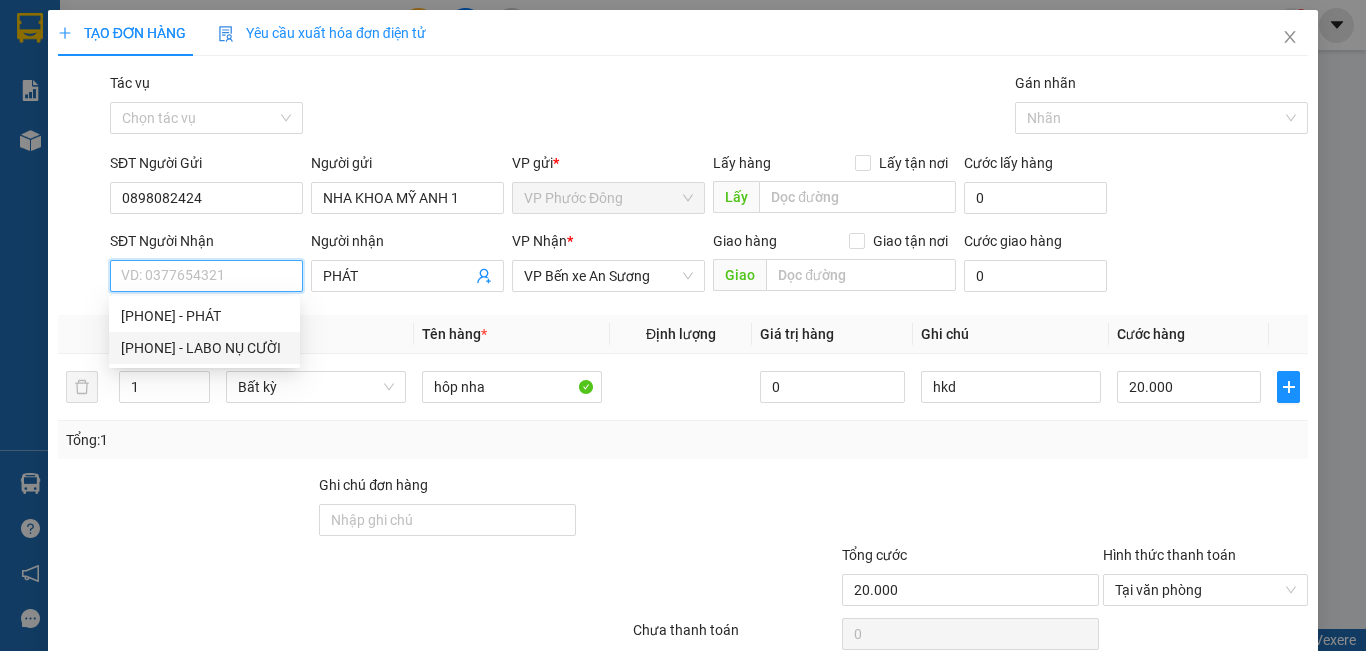 click on "[PHONE] - LABO NỤ CƯỜI" at bounding box center [204, 348] 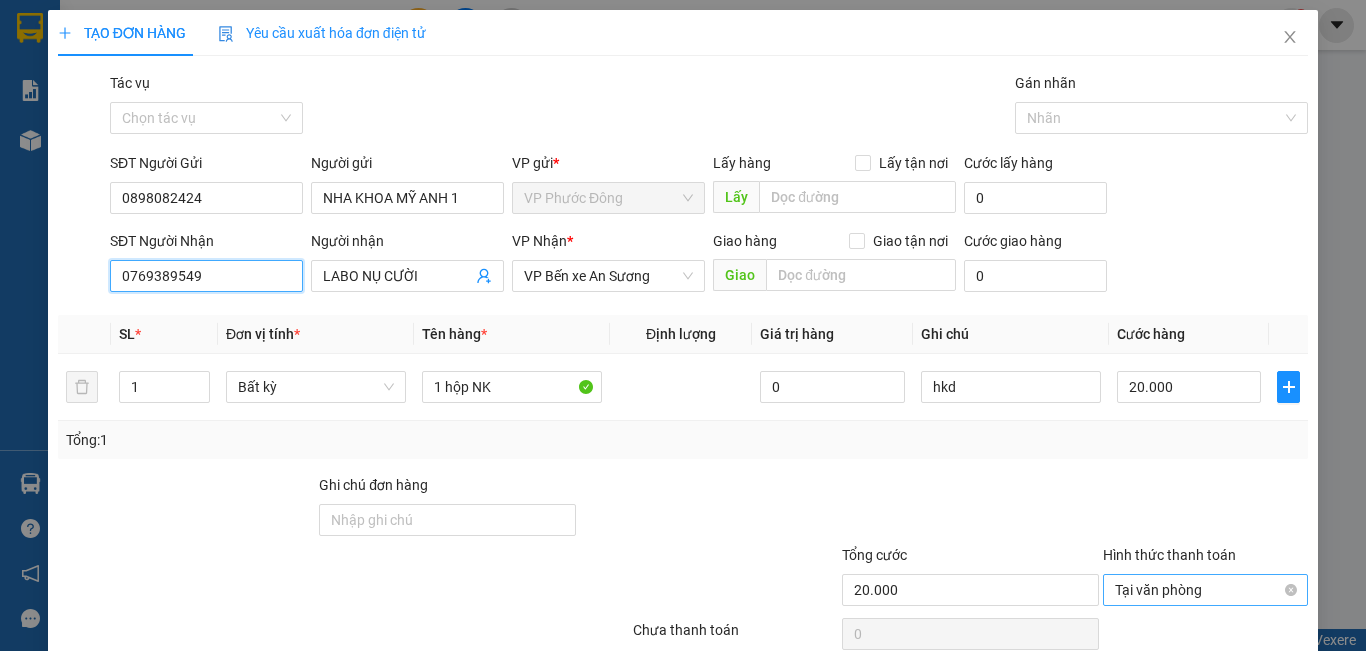 scroll, scrollTop: 89, scrollLeft: 0, axis: vertical 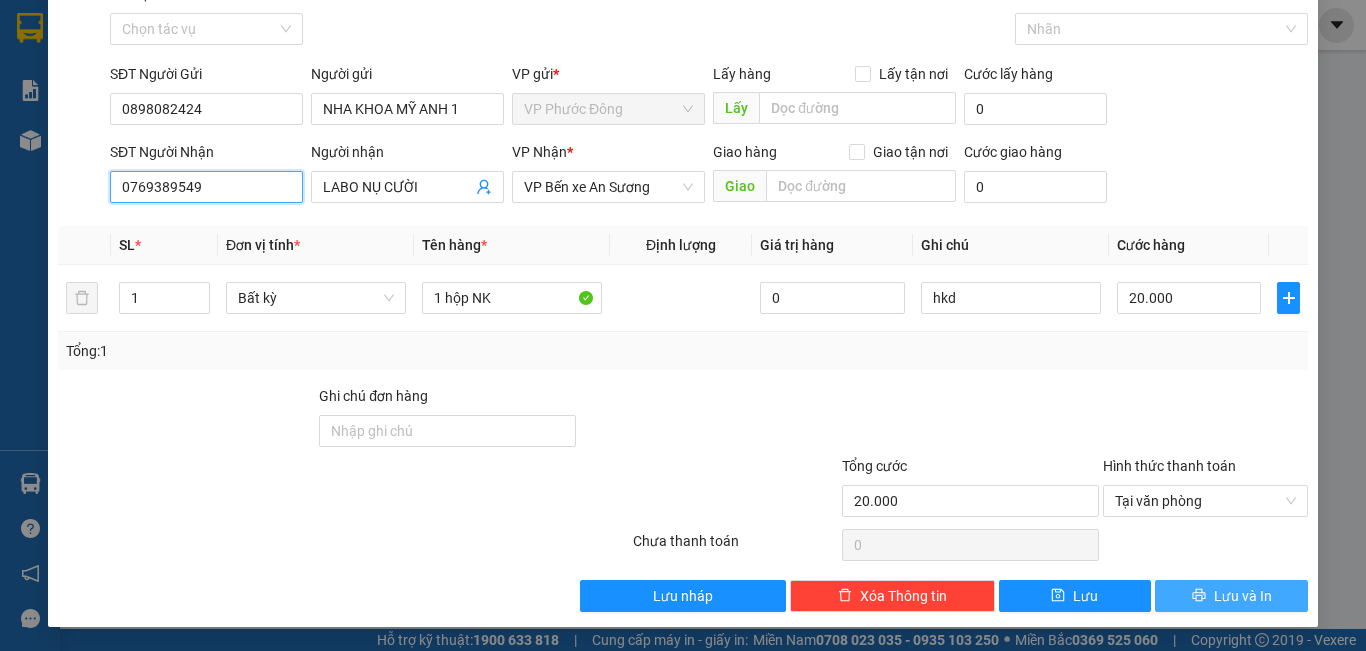type on "0769389549" 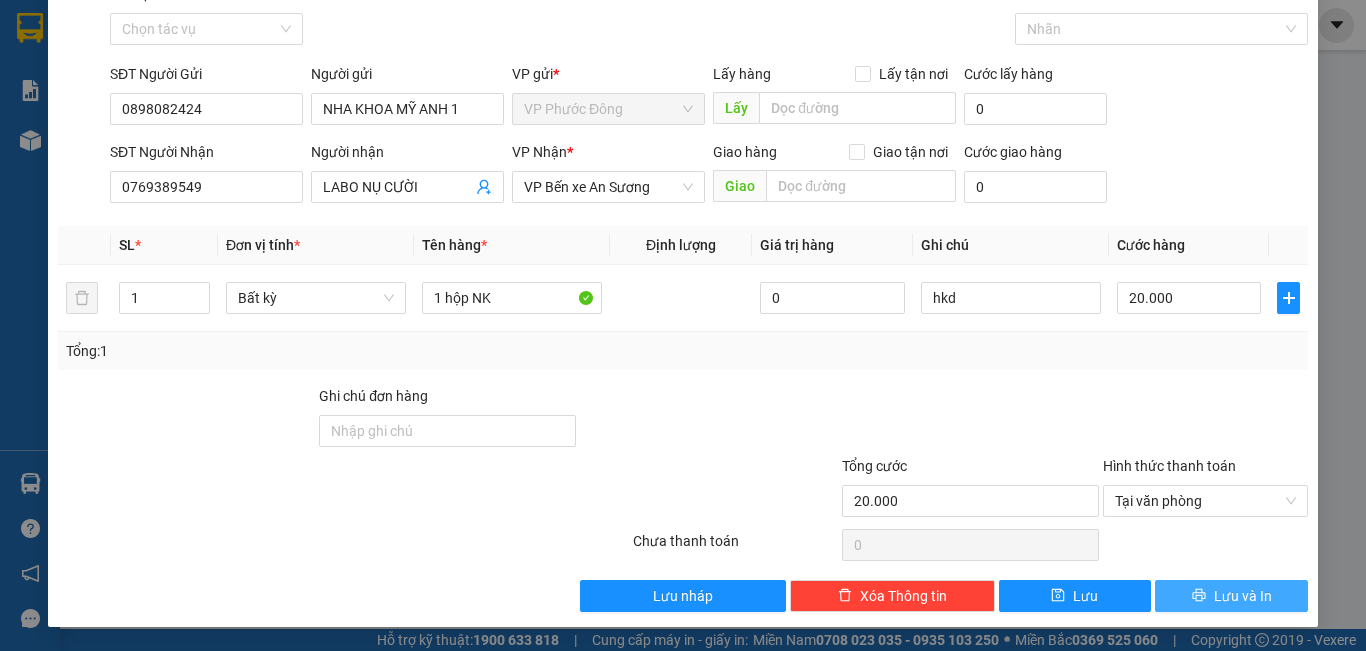 click on "Lưu và In" at bounding box center (1243, 596) 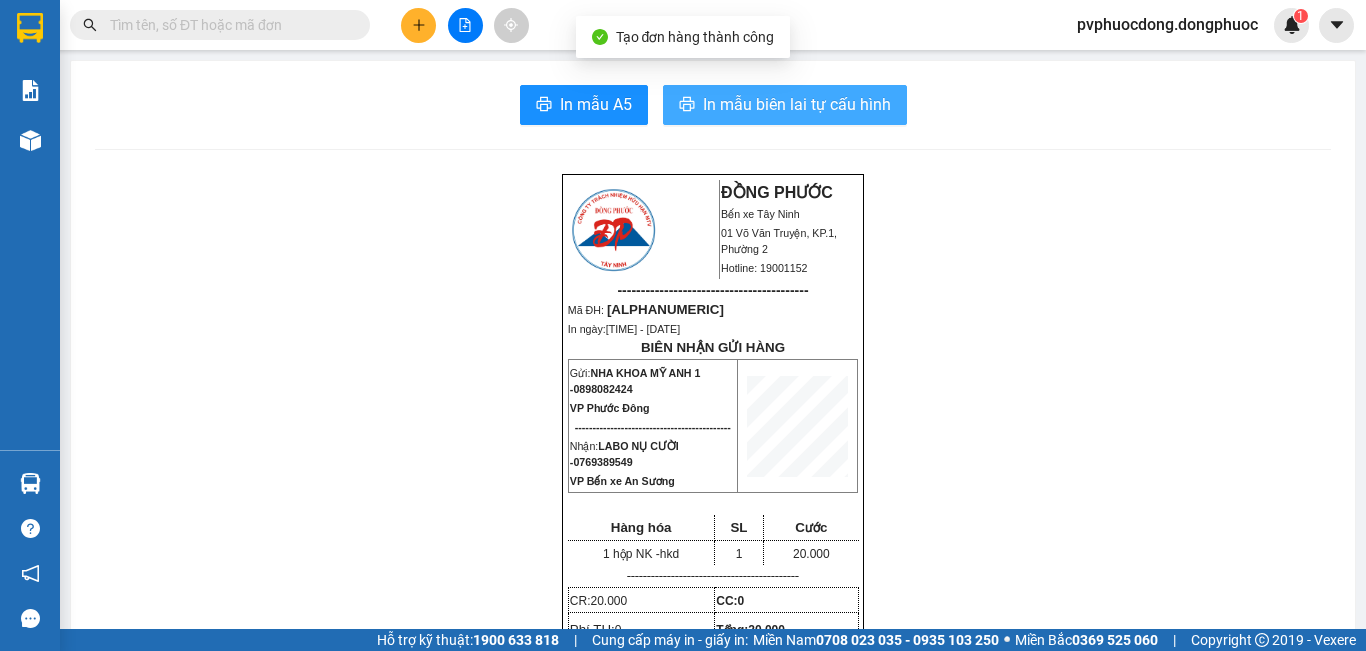 click on "In mẫu biên lai tự cấu hình" at bounding box center (797, 104) 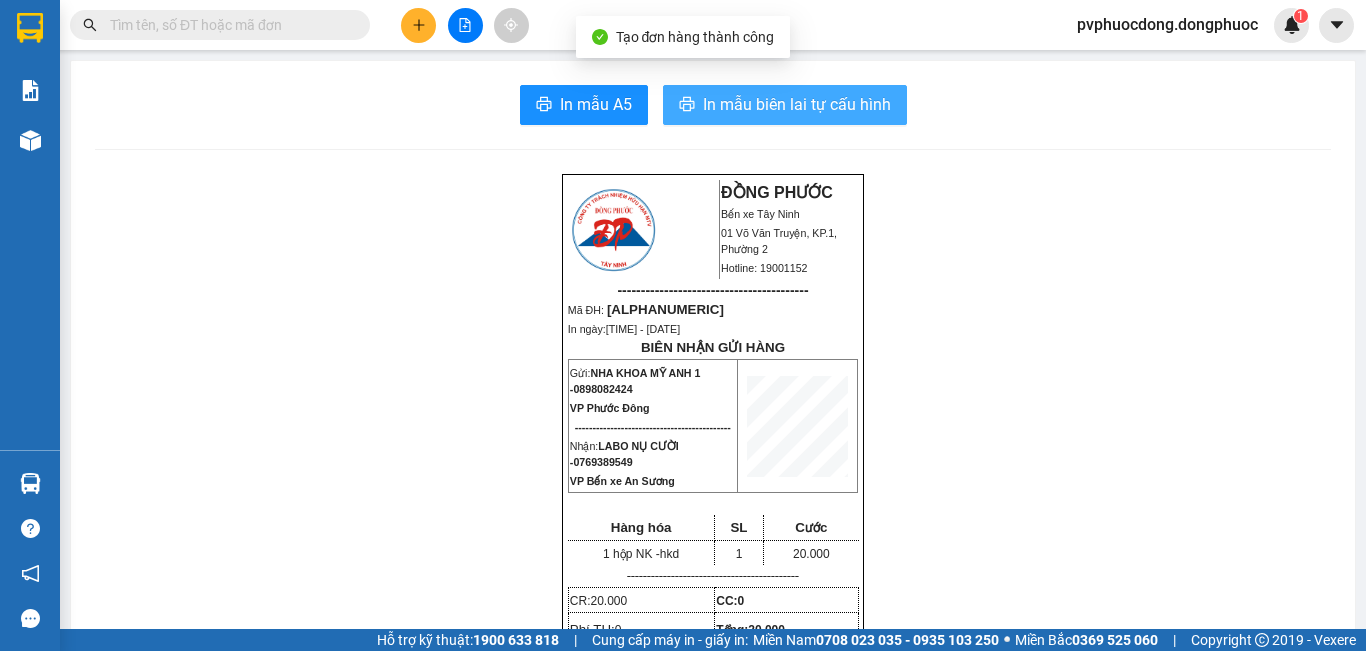scroll, scrollTop: 0, scrollLeft: 0, axis: both 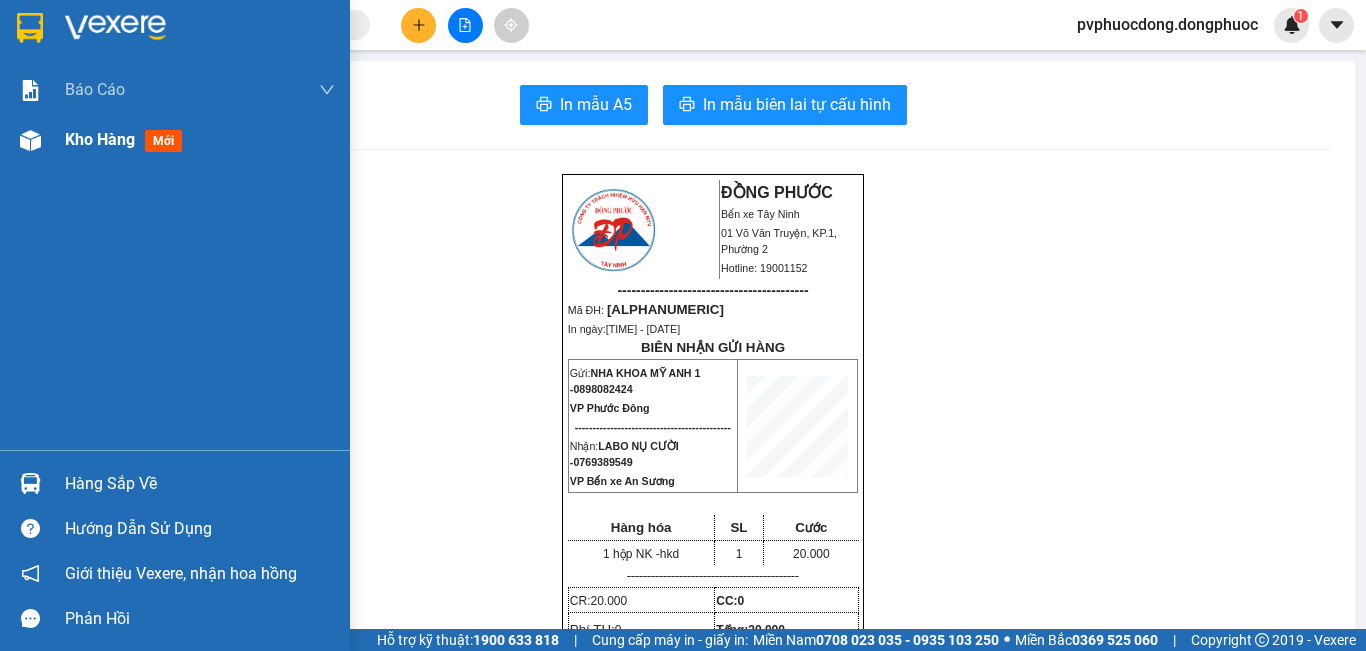 click on "Kho hàng" at bounding box center [100, 139] 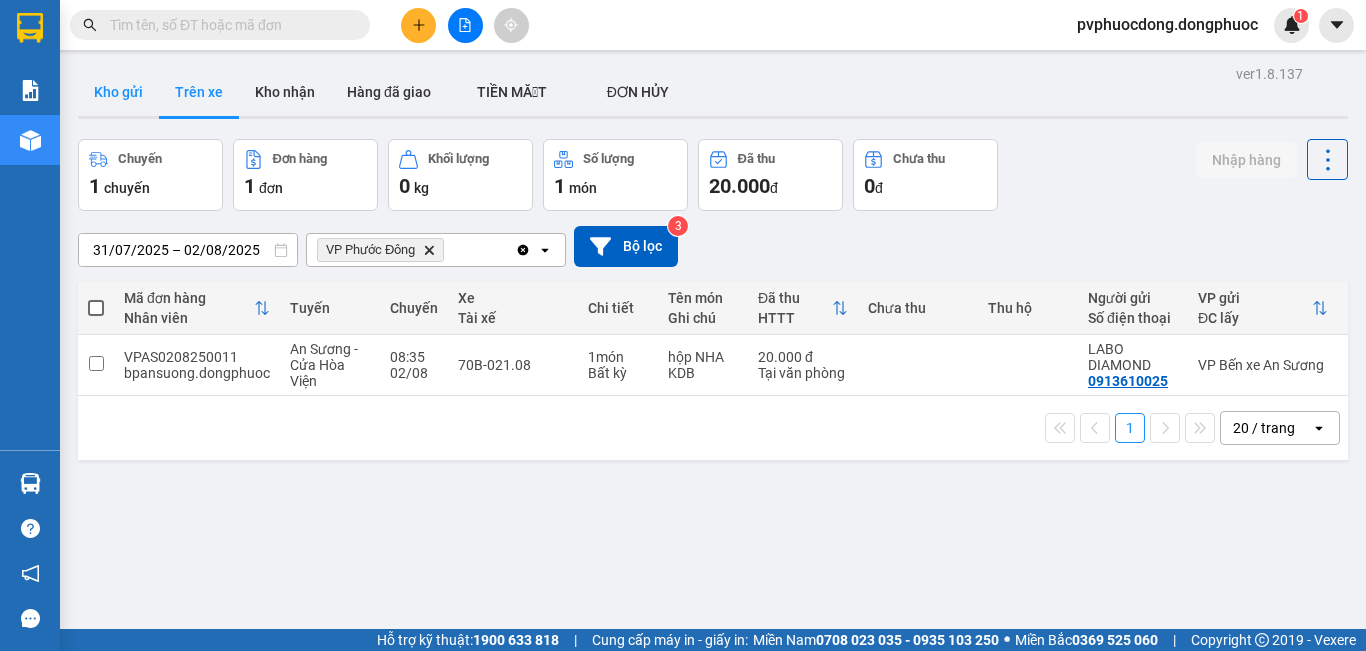 click on "Kho gửi" at bounding box center [118, 92] 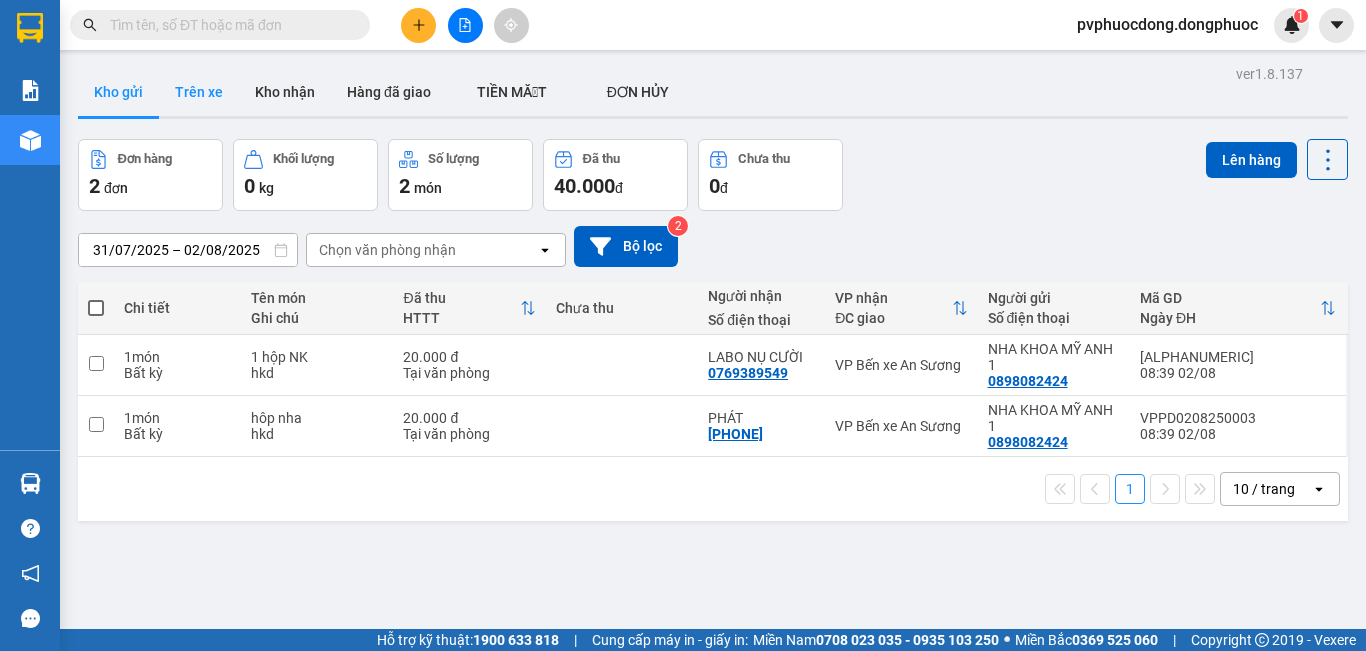 click on "Trên xe" at bounding box center [199, 92] 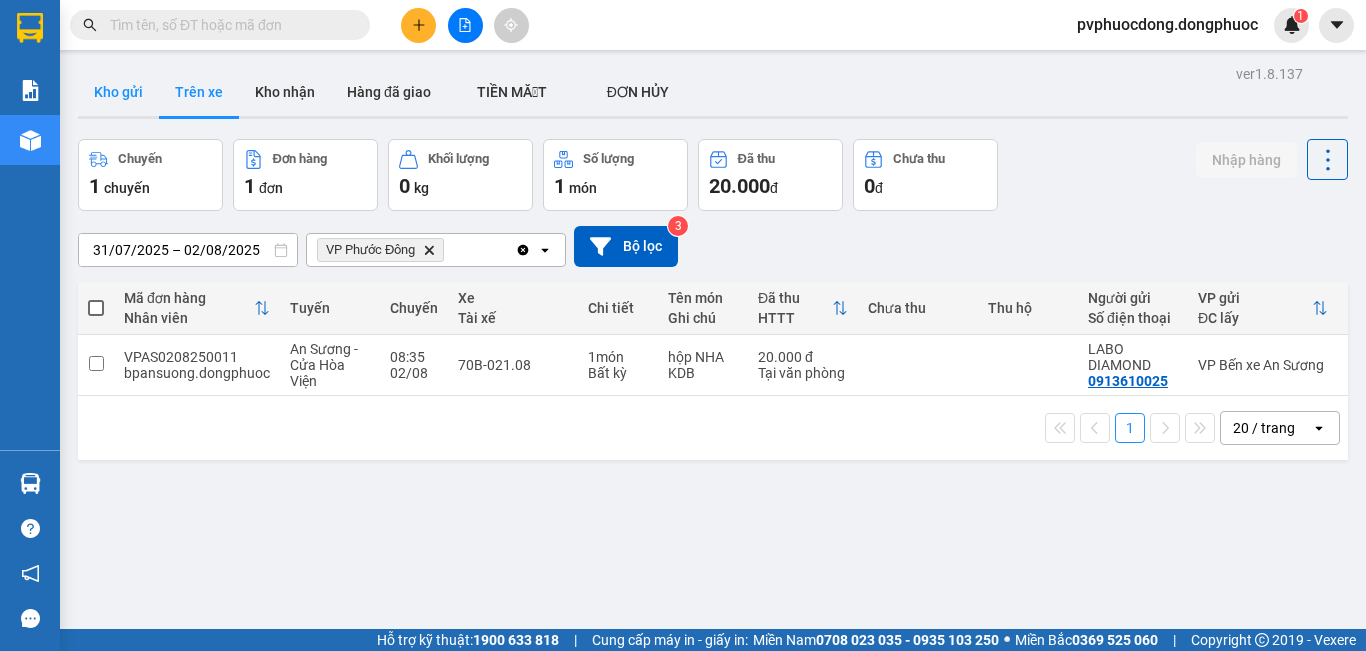 click on "Kho gửi" at bounding box center [118, 92] 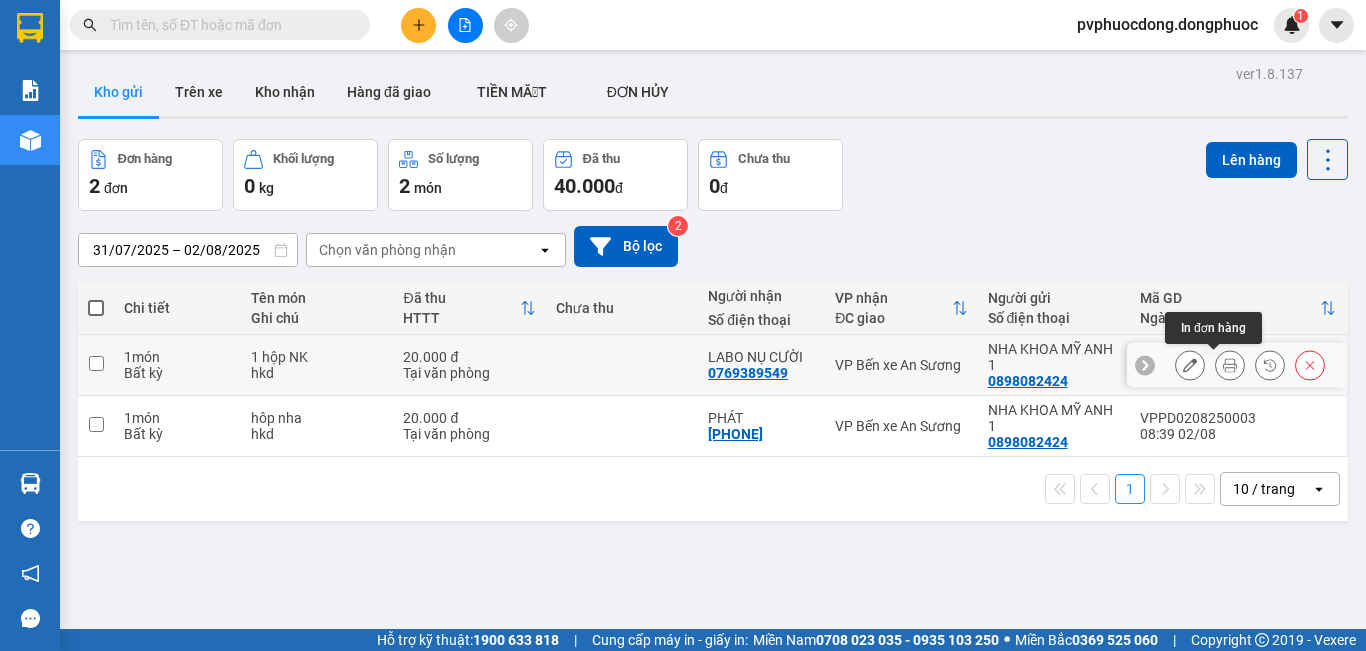 click 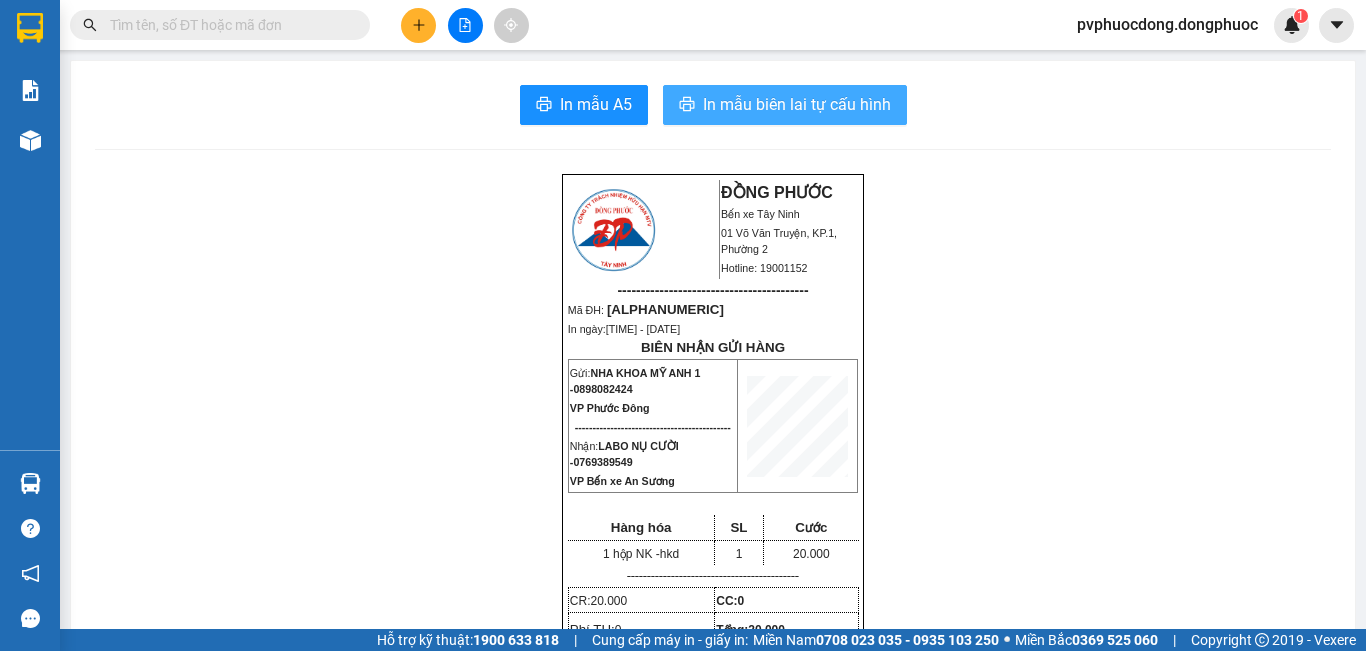 click on "In mẫu biên lai tự cấu hình" at bounding box center (797, 104) 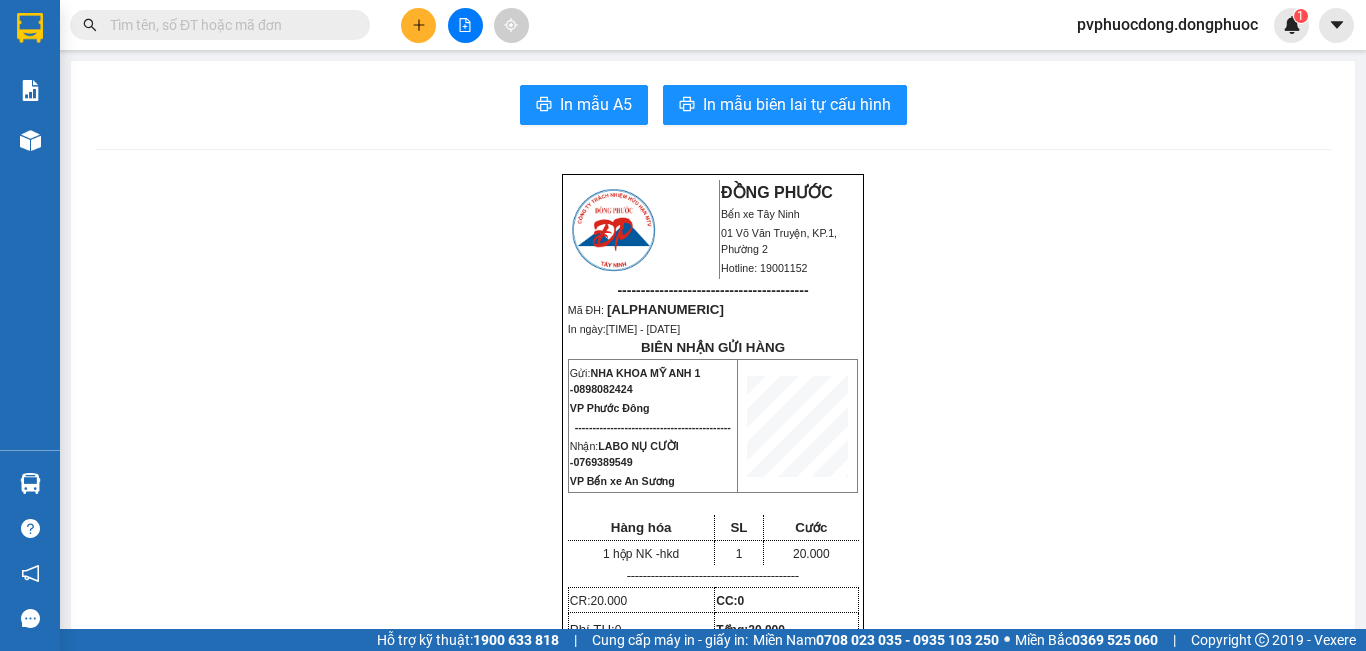scroll, scrollTop: 0, scrollLeft: 0, axis: both 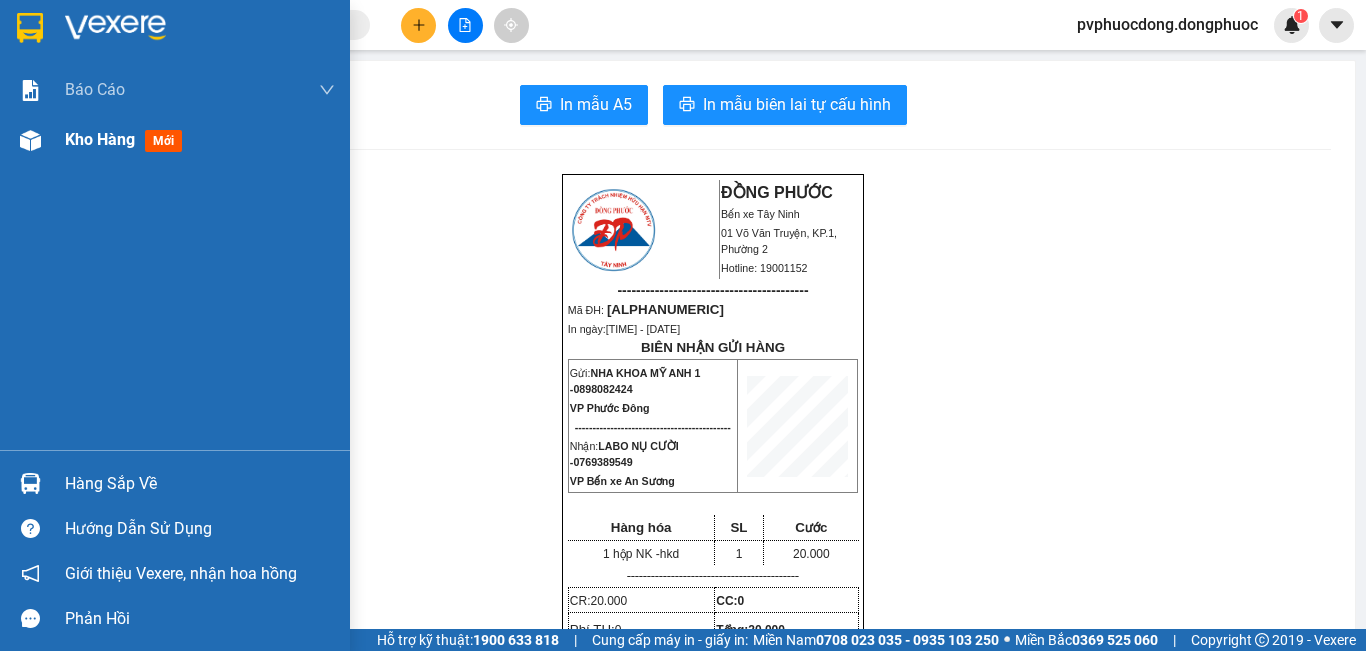 click on "mới" at bounding box center [163, 141] 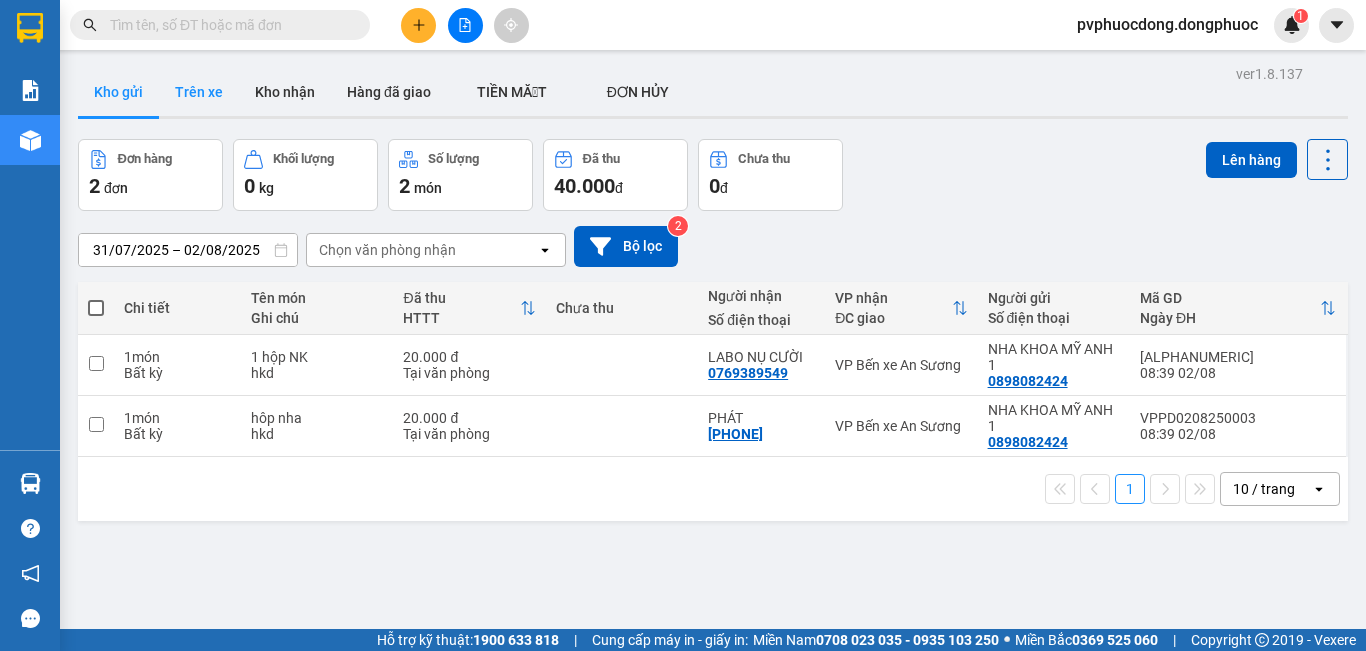 click on "Trên xe" at bounding box center (199, 92) 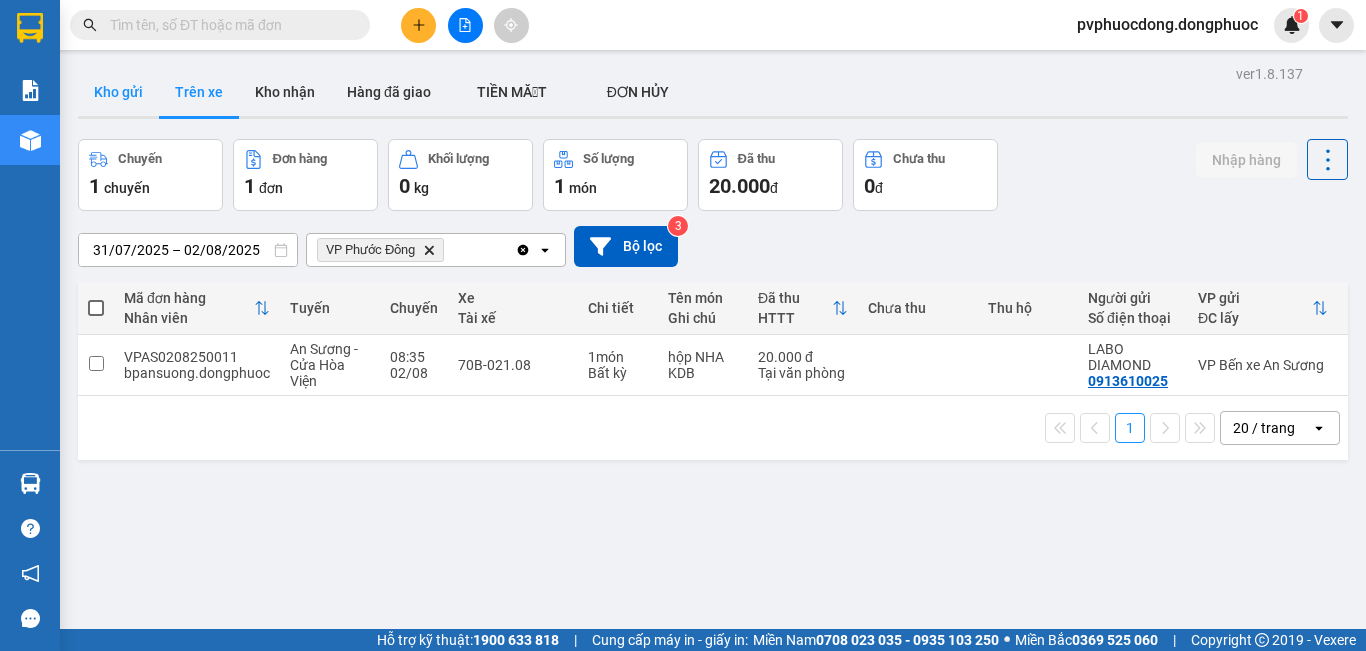 click on "Kho gửi" at bounding box center [118, 92] 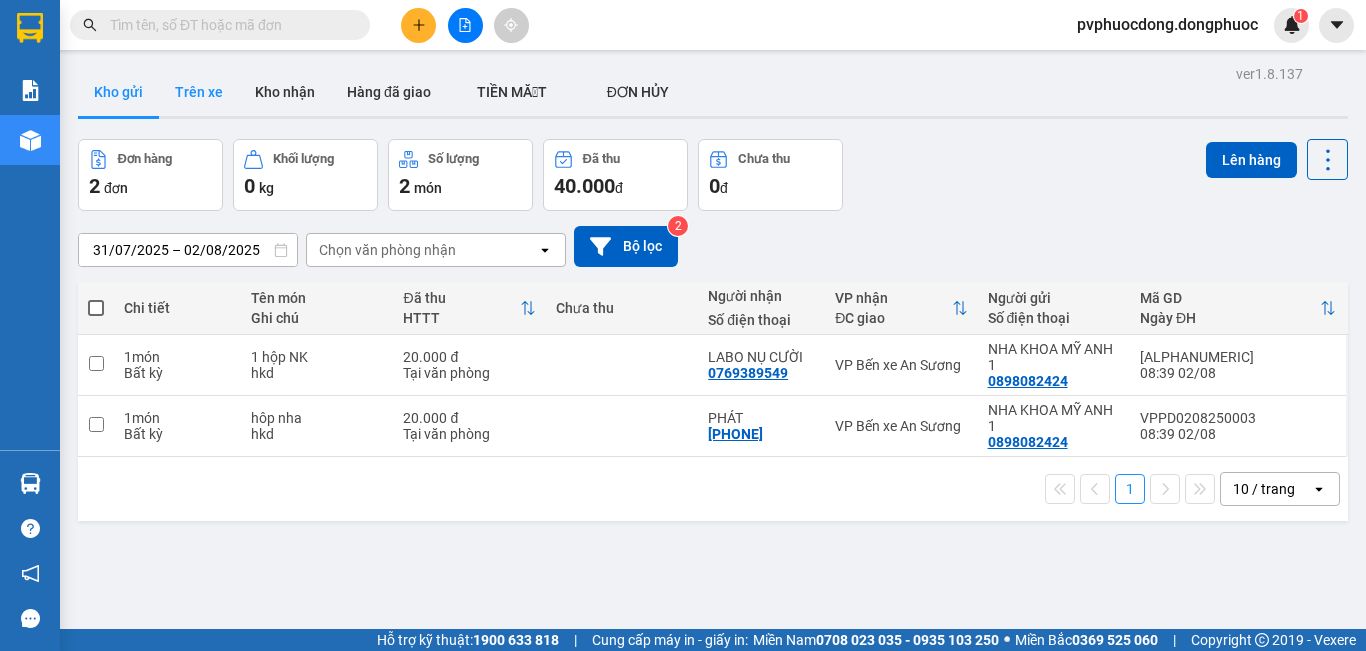 click on "Trên xe" at bounding box center (199, 92) 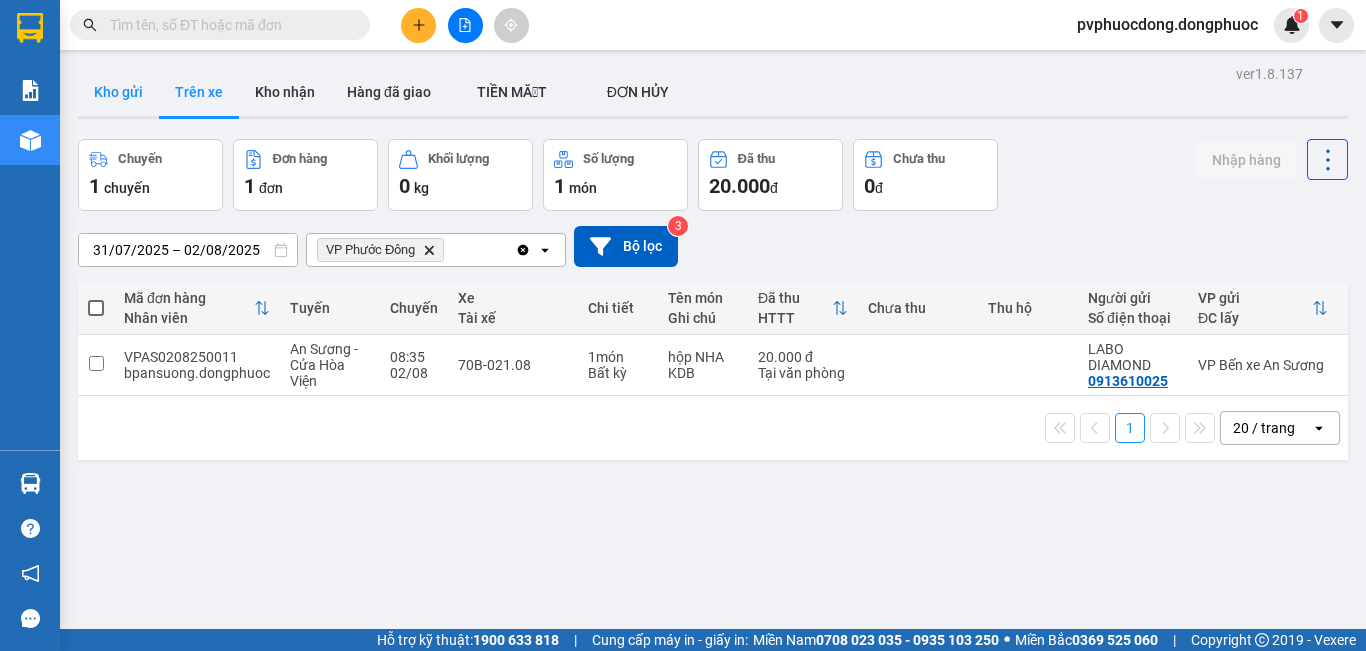 click on "Kho gửi" at bounding box center [118, 92] 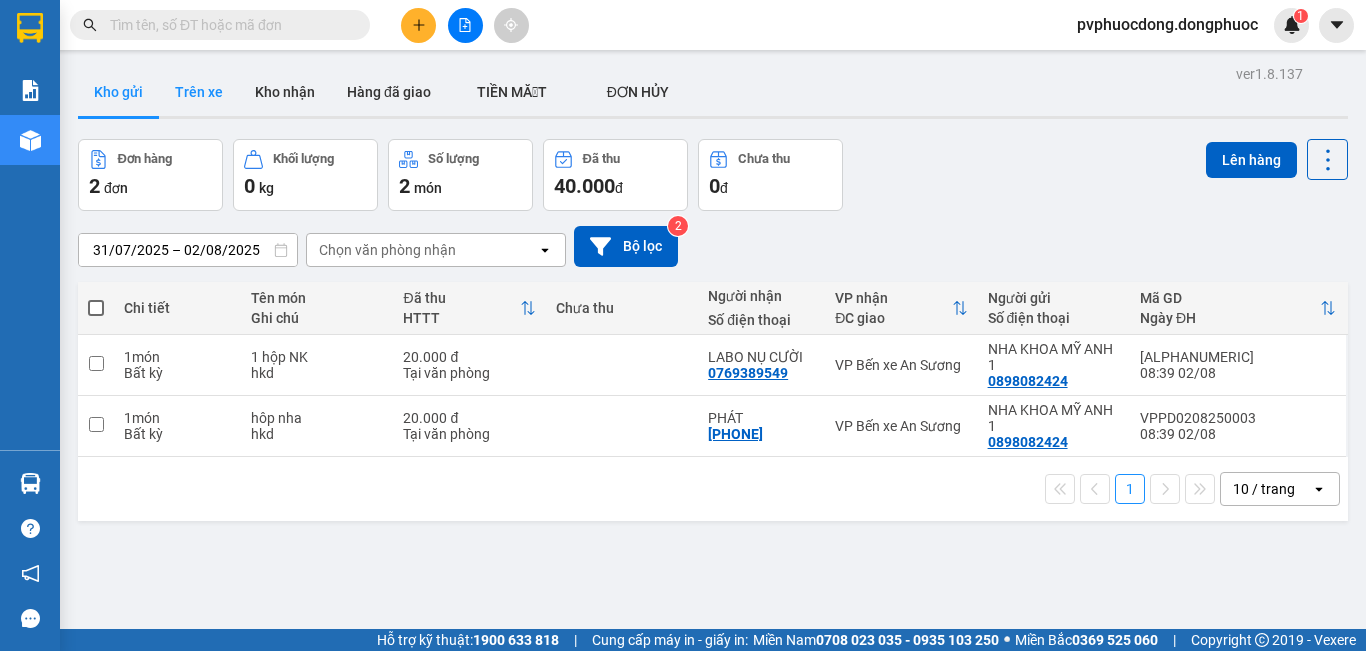 click on "Trên xe" at bounding box center [199, 92] 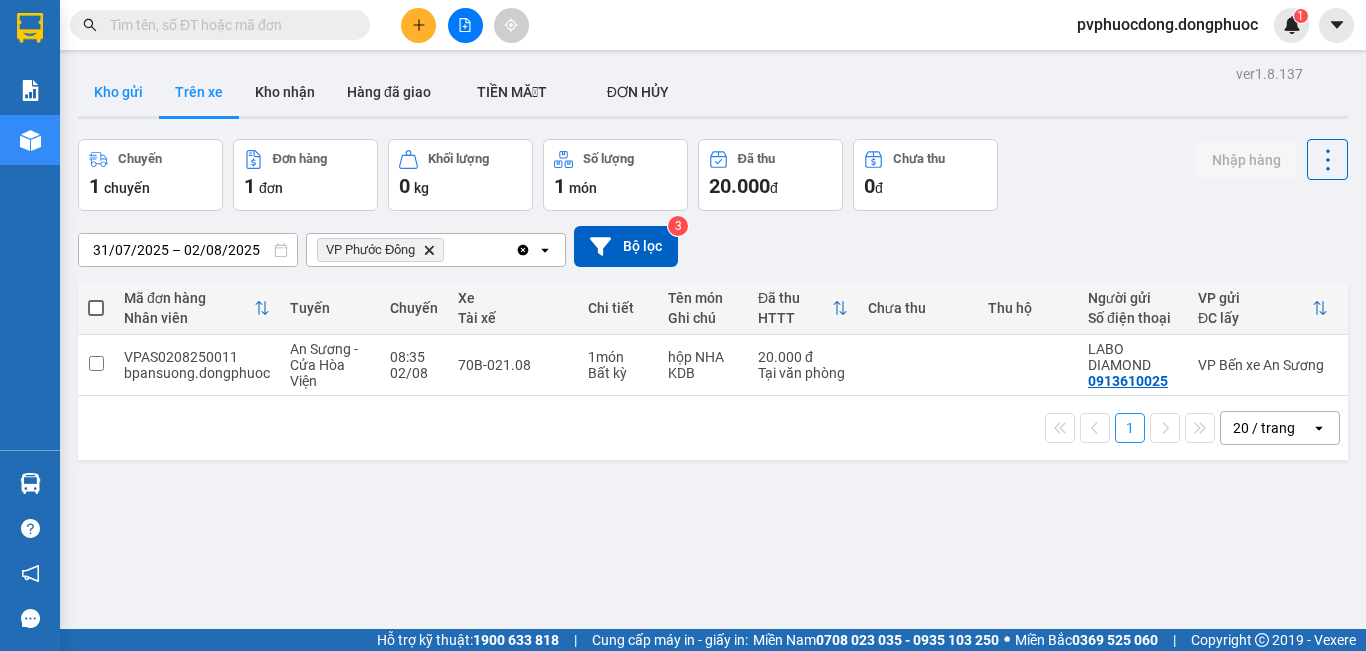 click on "Kho gửi" at bounding box center (118, 92) 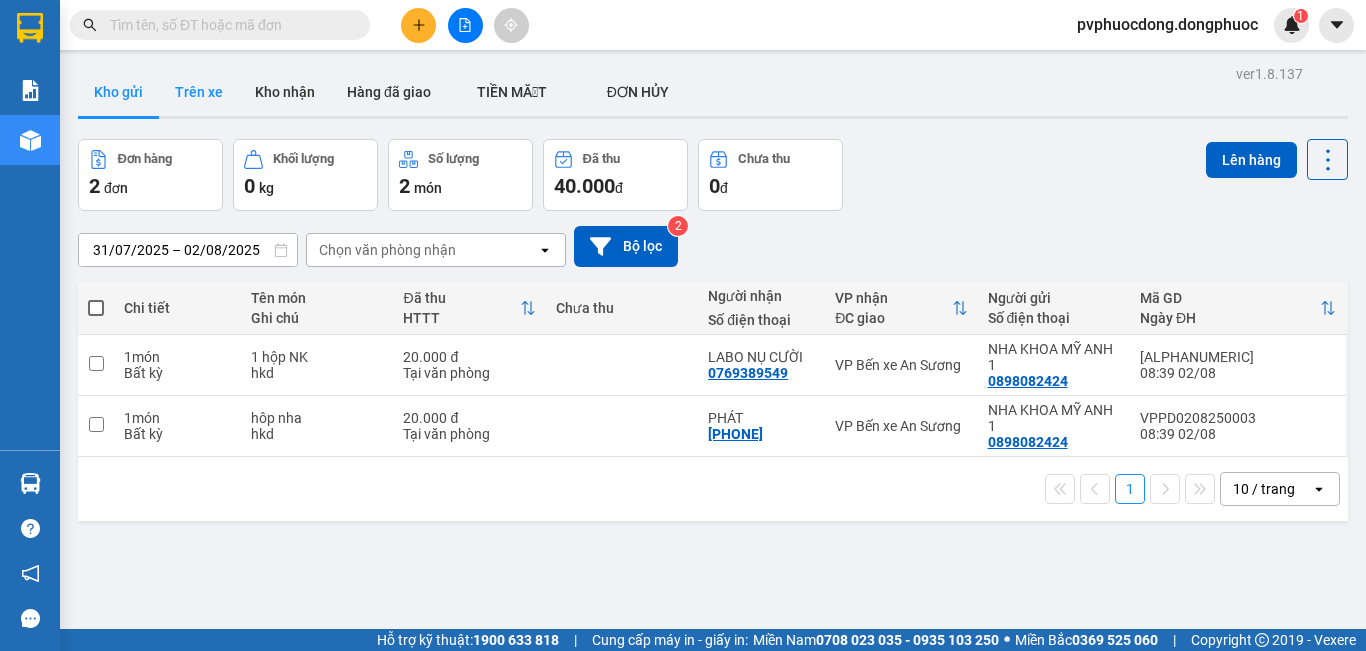 click on "Trên xe" at bounding box center (199, 92) 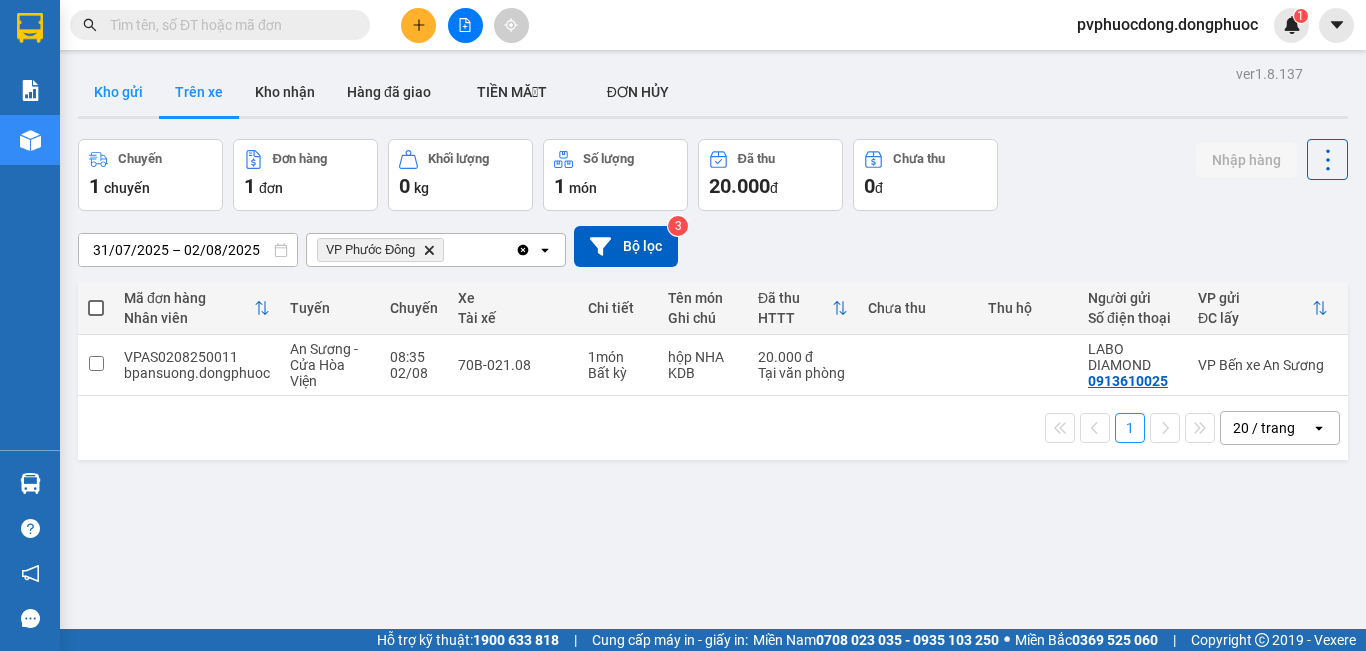 click on "Kho gửi" at bounding box center (118, 92) 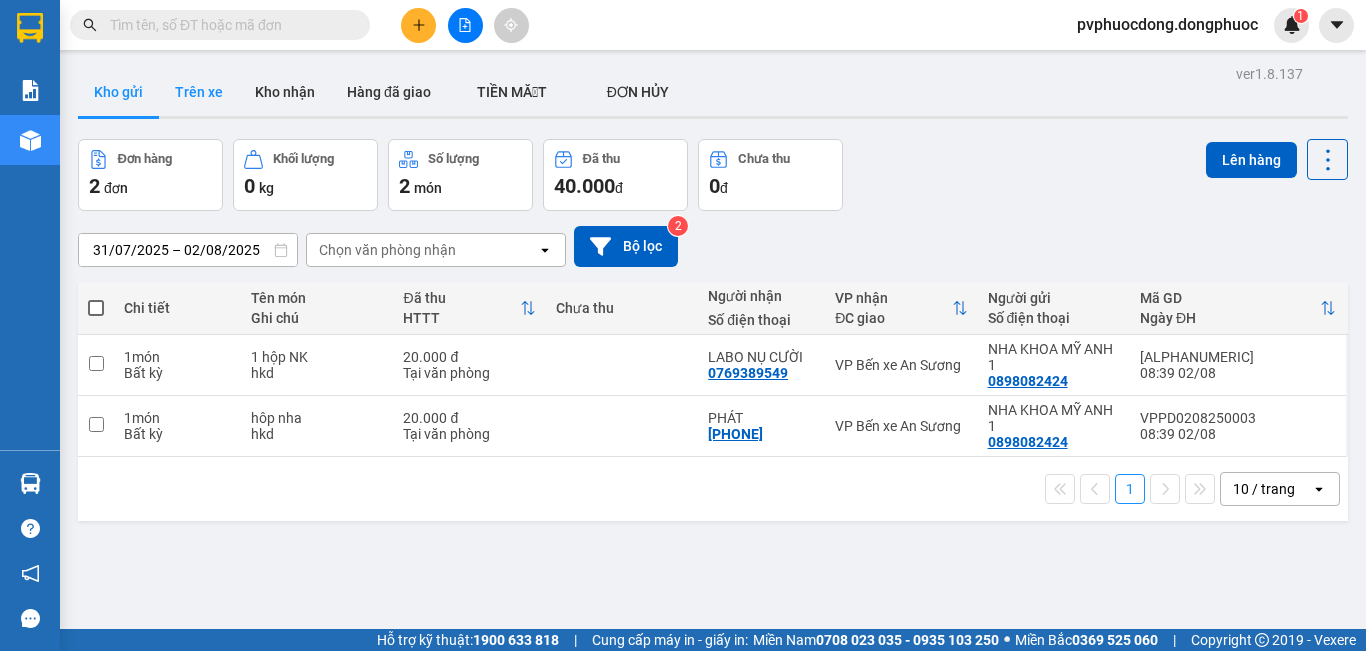 click on "Trên xe" at bounding box center [199, 92] 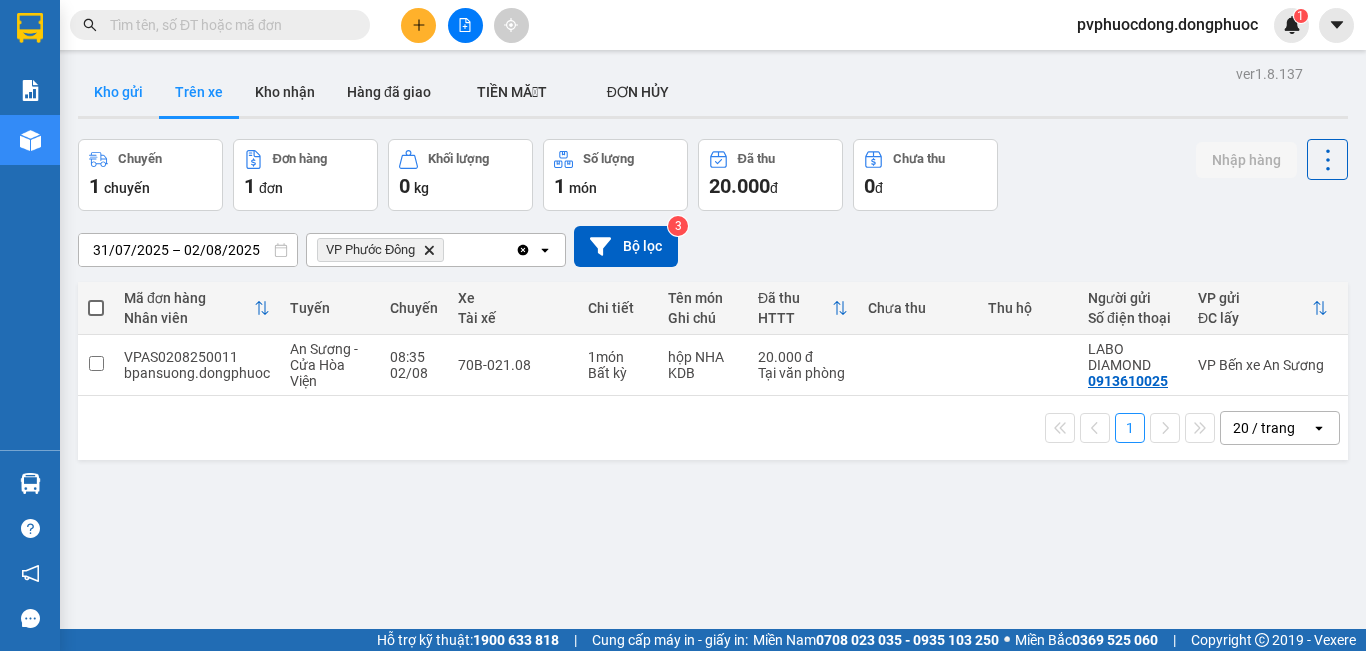 click on "Kho gửi" at bounding box center [118, 92] 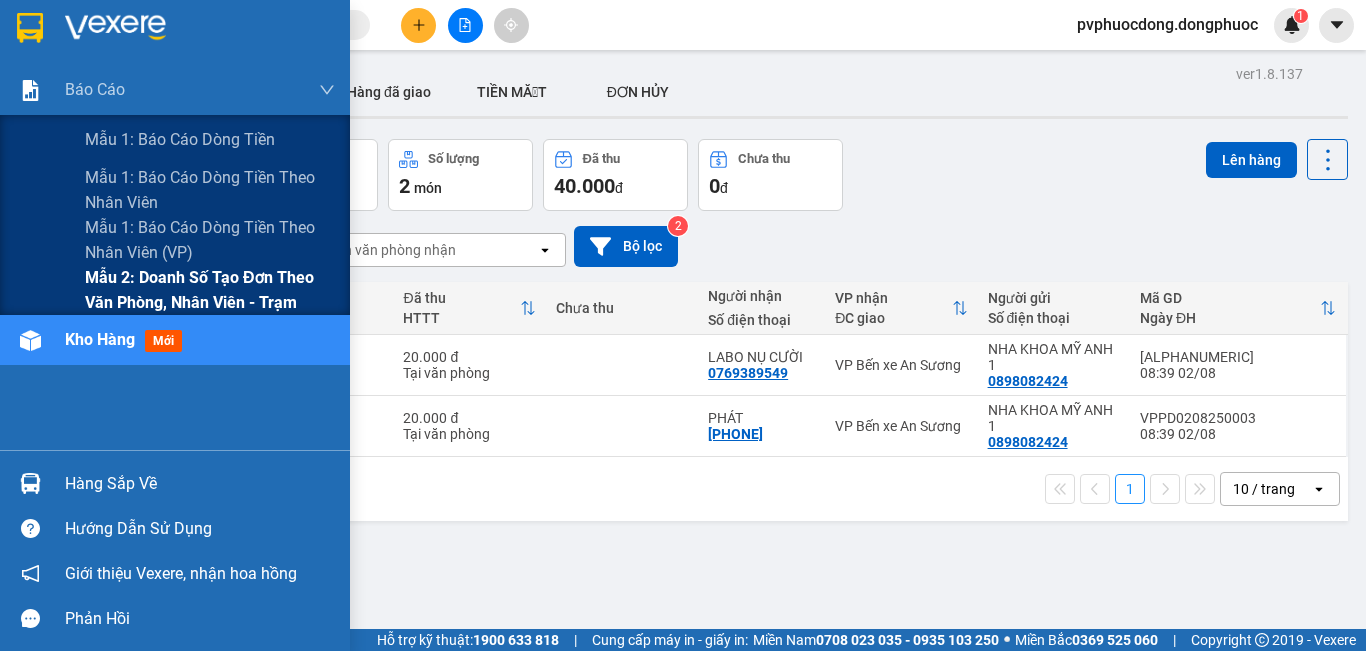 click on "Mẫu 2: Doanh số tạo đơn theo Văn phòng, nhân viên - Trạm" at bounding box center (210, 290) 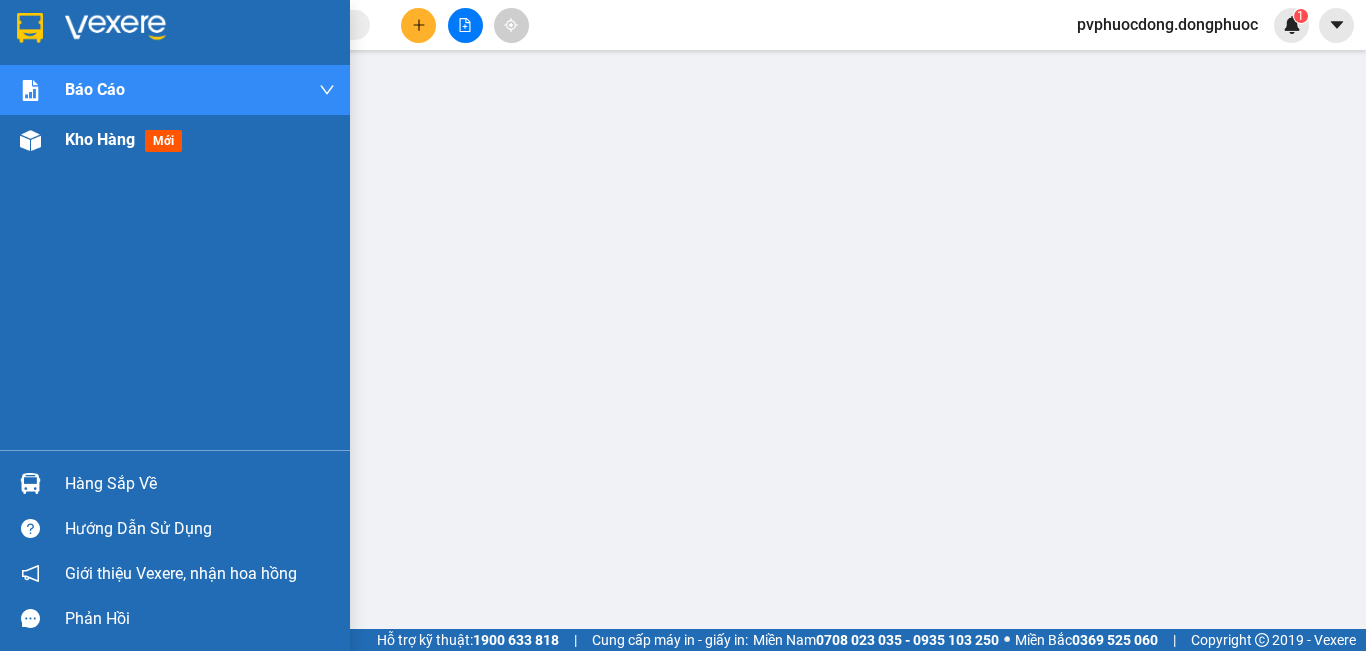 click on "Kho hàng mới" at bounding box center [127, 139] 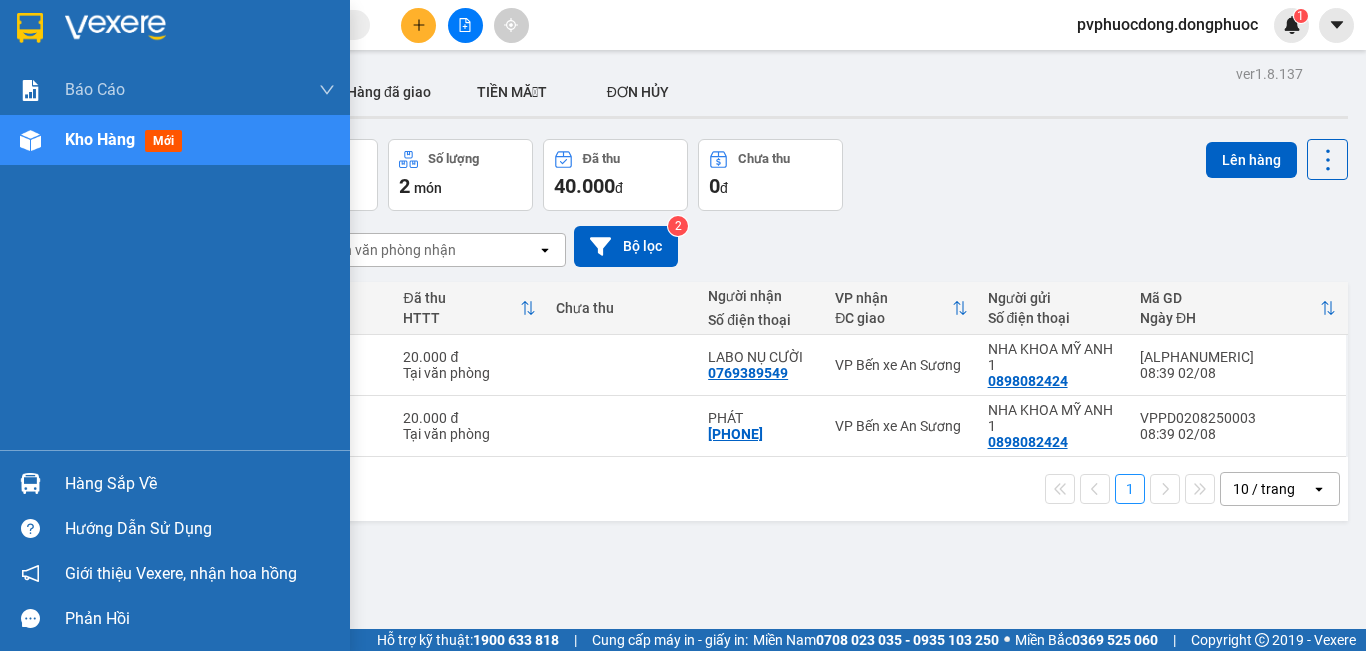 click at bounding box center [30, 483] 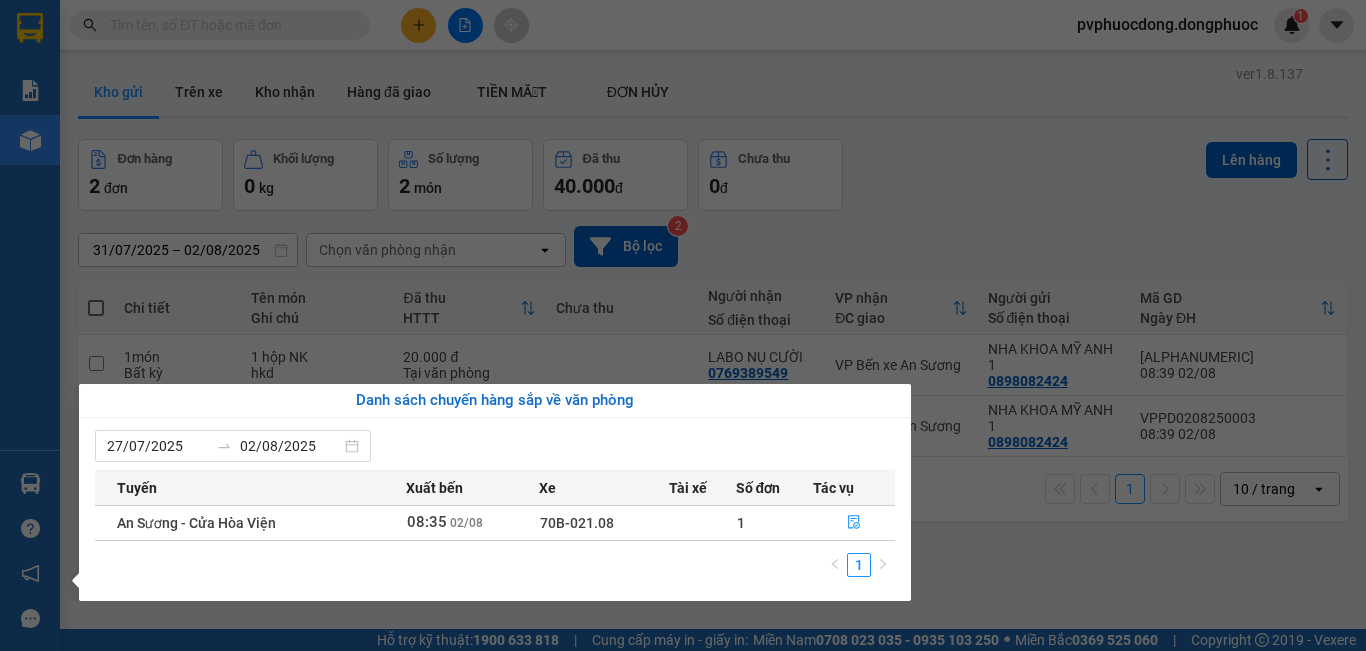 click on "Kết quả tìm kiếm ( 0 )  Bộ lọc  No Data pvphuocdong.dongphuoc 1     Báo cáo Mẫu 1: Báo cáo dòng tiền  Mẫu 1: Báo cáo dòng tiền theo nhân viên Mẫu 1: Báo cáo dòng tiền theo nhân viên (VP) Mẫu 2: Doanh số tạo đơn theo Văn phòng, nhân viên - Trạm     Kho hàng mới Hàng sắp về Hướng dẫn sử dụng Giới thiệu Vexere, nhận hoa hồng Phản hồi Phần mềm hỗ trợ bạn tốt chứ? ver  1.8.137 Kho gửi Trên xe Kho nhận Hàng đã giao TIỀN MẶT  ĐƠN HỦY Đơn hàng 2 đơn Khối lượng 0 kg Số lượng 2 món Đã thu 40.000  đ Chưa thu 0  đ Lên hàng 31/07/2025 – 02/08/2025 Press the down arrow key to interact with the calendar and select a date. Press the escape button to close the calendar. Selected date range is from 31/07/2025 to 02/08/2025. Chọn văn phòng nhận open Bộ lọc 2 Chi tiết Tên món Ghi chú Đã thu HTTT Chưa thu Người nhận Số điện thoại VP nhận ĐC giao Người gửi 1" at bounding box center [683, 325] 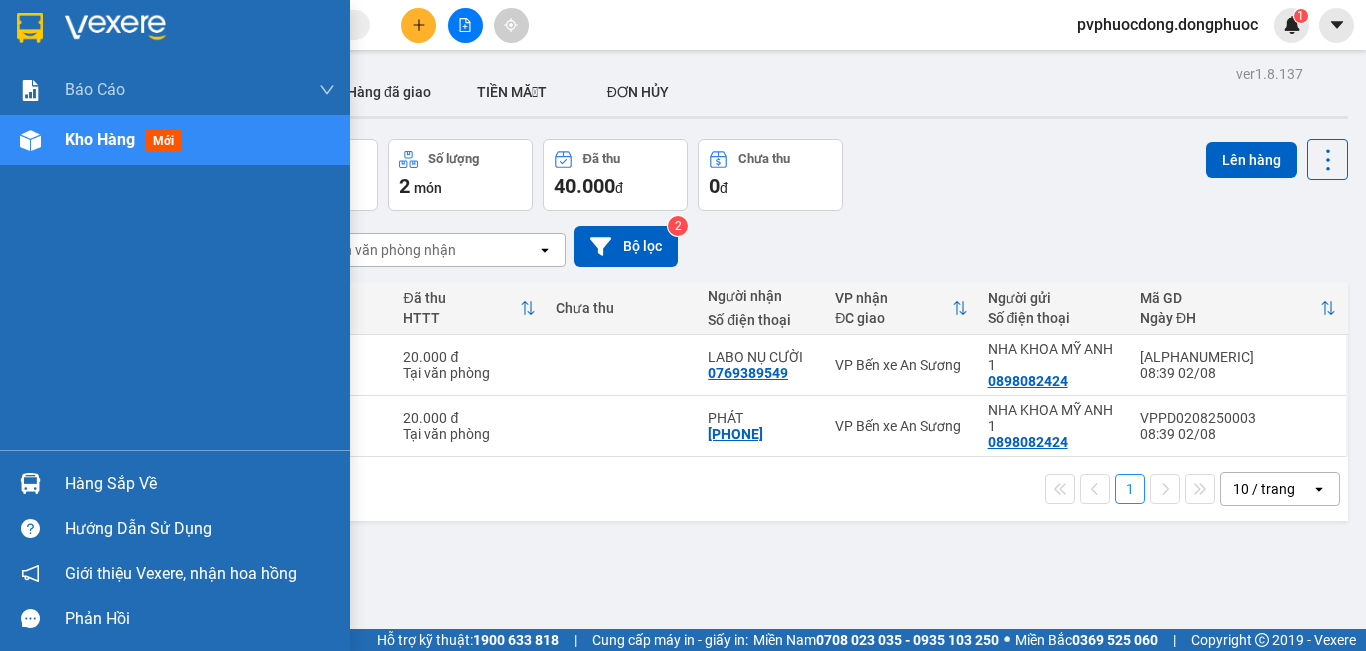 click at bounding box center (30, 483) 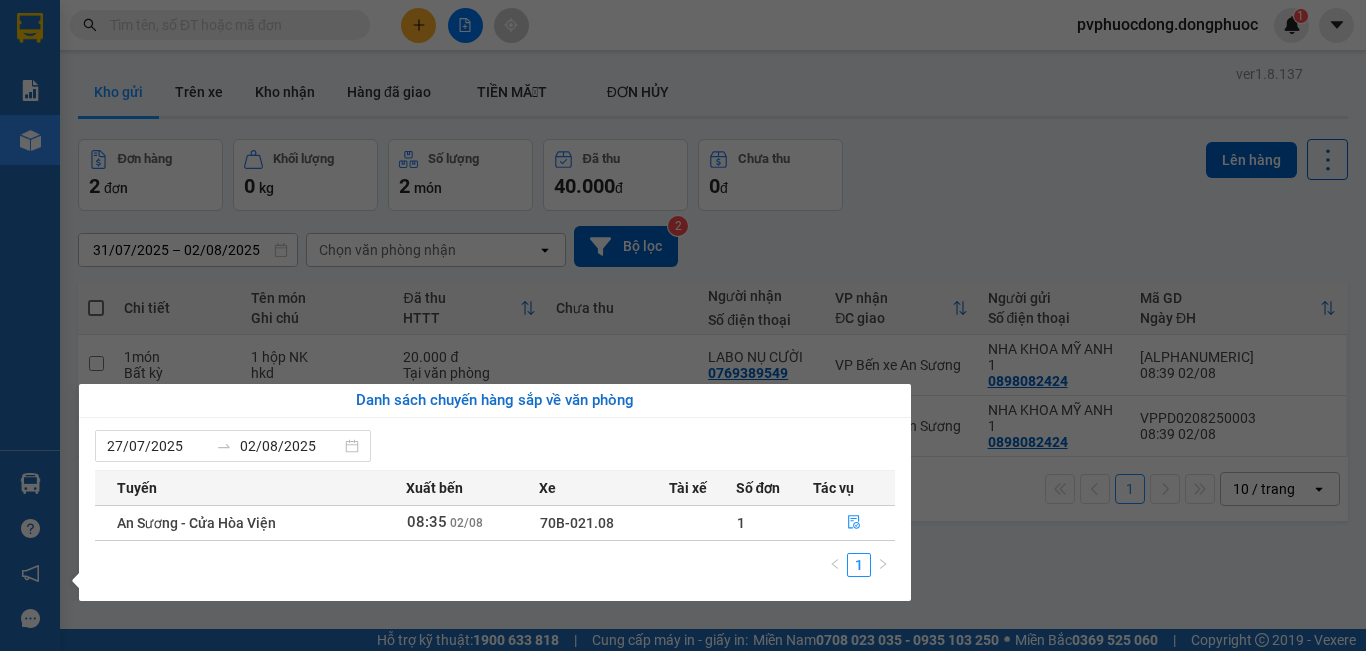 click on "Kết quả tìm kiếm ( 0 )  Bộ lọc  No Data pvphuocdong.dongphuoc 1     Báo cáo Mẫu 1: Báo cáo dòng tiền  Mẫu 1: Báo cáo dòng tiền theo nhân viên Mẫu 1: Báo cáo dòng tiền theo nhân viên (VP) Mẫu 2: Doanh số tạo đơn theo Văn phòng, nhân viên - Trạm     Kho hàng mới Hàng sắp về Hướng dẫn sử dụng Giới thiệu Vexere, nhận hoa hồng Phản hồi Phần mềm hỗ trợ bạn tốt chứ? ver  1.8.137 Kho gửi Trên xe Kho nhận Hàng đã giao TIỀN MẶT  ĐƠN HỦY Đơn hàng 2 đơn Khối lượng 0 kg Số lượng 2 món Đã thu 40.000  đ Chưa thu 0  đ Lên hàng 31/07/2025 – 02/08/2025 Press the down arrow key to interact with the calendar and select a date. Press the escape button to close the calendar. Selected date range is from 31/07/2025 to 02/08/2025. Chọn văn phòng nhận open Bộ lọc 2 Chi tiết Tên món Ghi chú Đã thu HTTT Chưa thu Người nhận Số điện thoại VP nhận ĐC giao Người gửi 1" at bounding box center [683, 325] 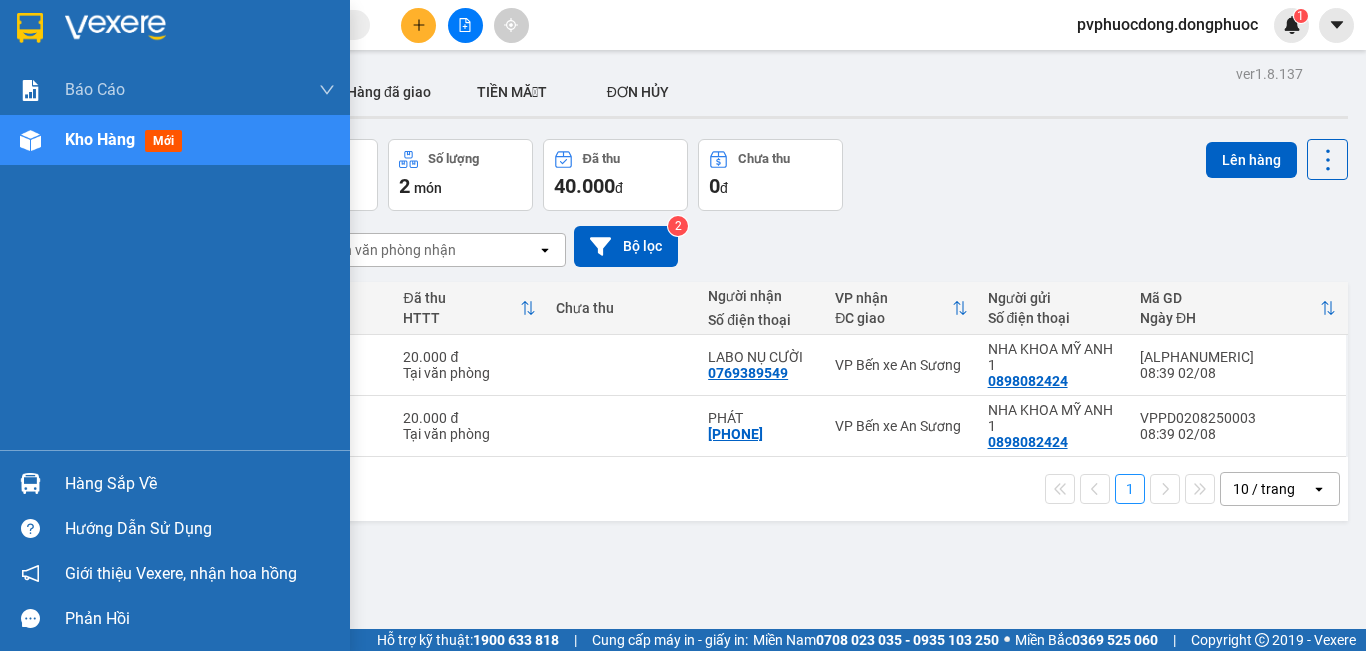 click on "Hàng sắp về" at bounding box center (175, 483) 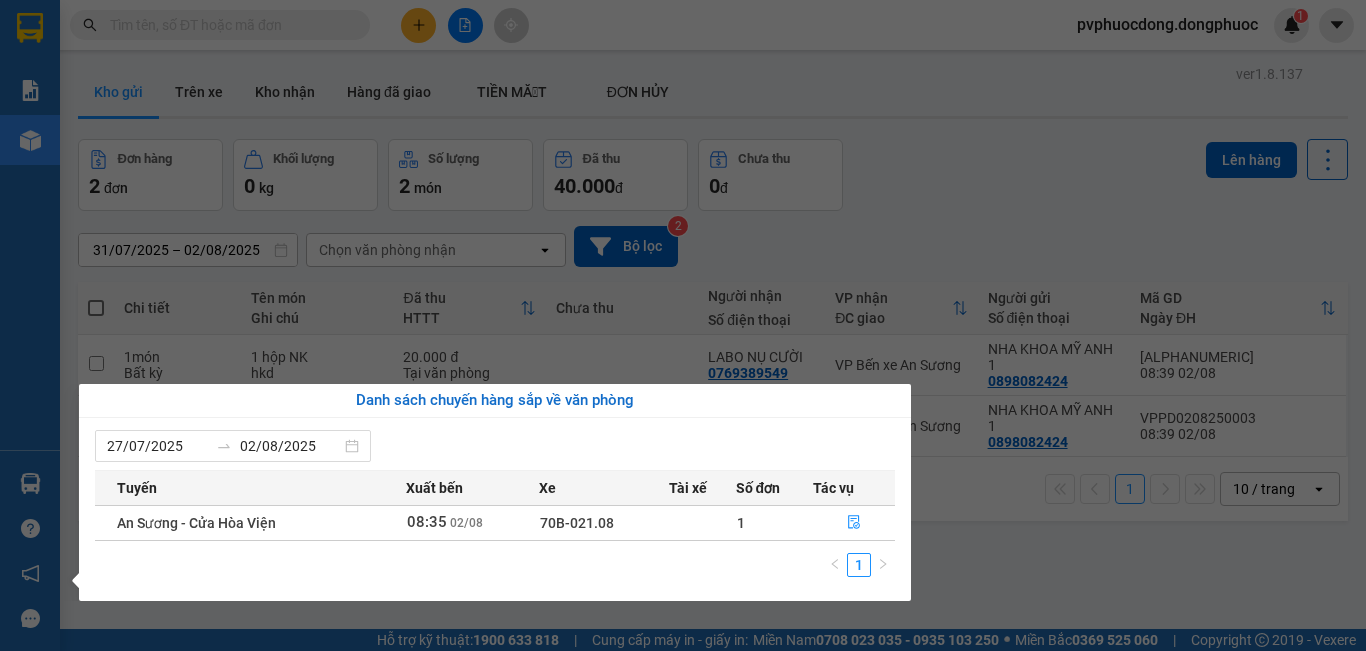 click on "Kết quả tìm kiếm ( 0 )  Bộ lọc  No Data pvphuocdong.dongphuoc 1     Báo cáo Mẫu 1: Báo cáo dòng tiền  Mẫu 1: Báo cáo dòng tiền theo nhân viên Mẫu 1: Báo cáo dòng tiền theo nhân viên (VP) Mẫu 2: Doanh số tạo đơn theo Văn phòng, nhân viên - Trạm     Kho hàng mới Hàng sắp về Hướng dẫn sử dụng Giới thiệu Vexere, nhận hoa hồng Phản hồi Phần mềm hỗ trợ bạn tốt chứ? ver  1.8.137 Kho gửi Trên xe Kho nhận Hàng đã giao TIỀN MẶT  ĐƠN HỦY Đơn hàng 2 đơn Khối lượng 0 kg Số lượng 2 món Đã thu 40.000  đ Chưa thu 0  đ Lên hàng 31/07/2025 – 02/08/2025 Press the down arrow key to interact with the calendar and select a date. Press the escape button to close the calendar. Selected date range is from 31/07/2025 to 02/08/2025. Chọn văn phòng nhận open Bộ lọc 2 Chi tiết Tên món Ghi chú Đã thu HTTT Chưa thu Người nhận Số điện thoại VP nhận ĐC giao Người gửi 1" at bounding box center (683, 325) 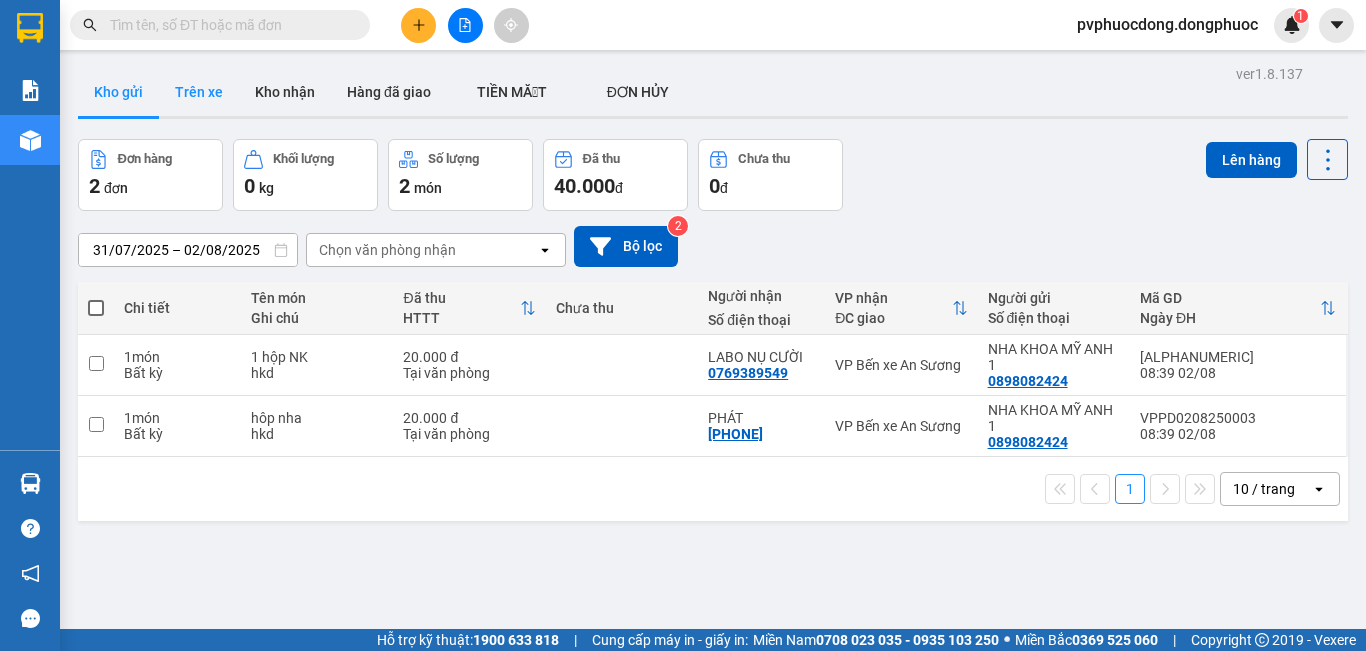 click on "Trên xe" at bounding box center (199, 92) 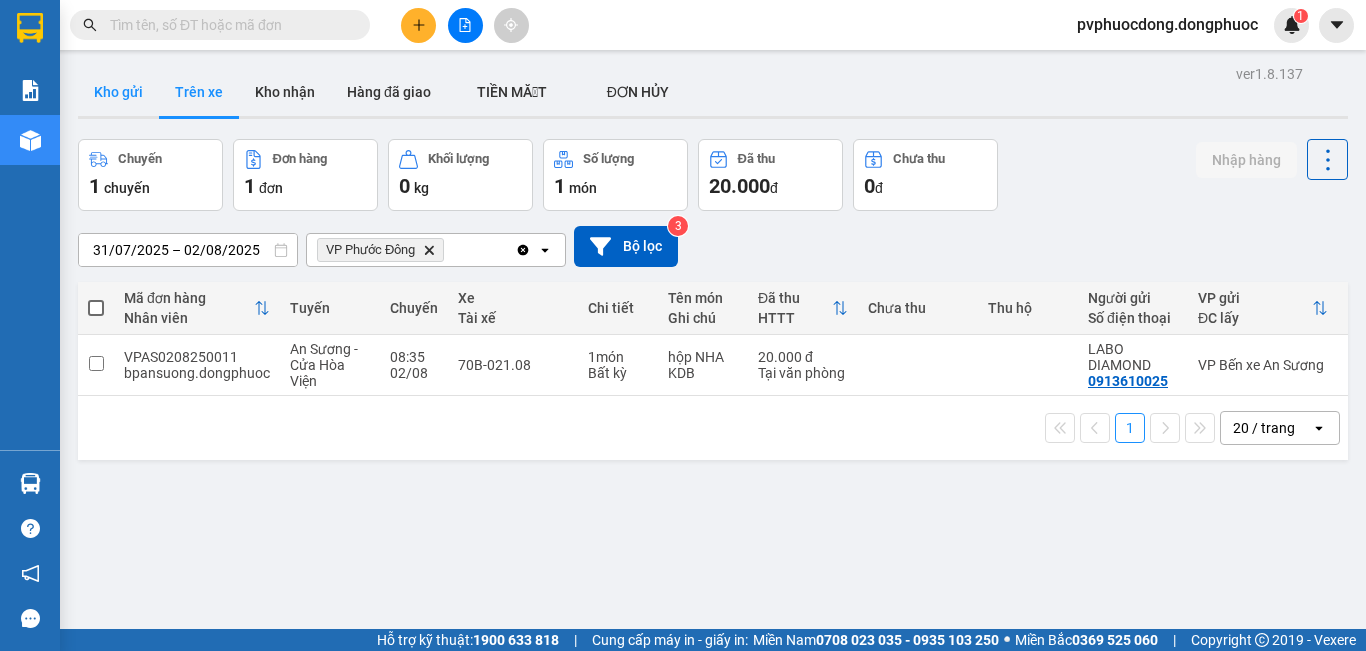 click on "Kho gửi" at bounding box center [118, 92] 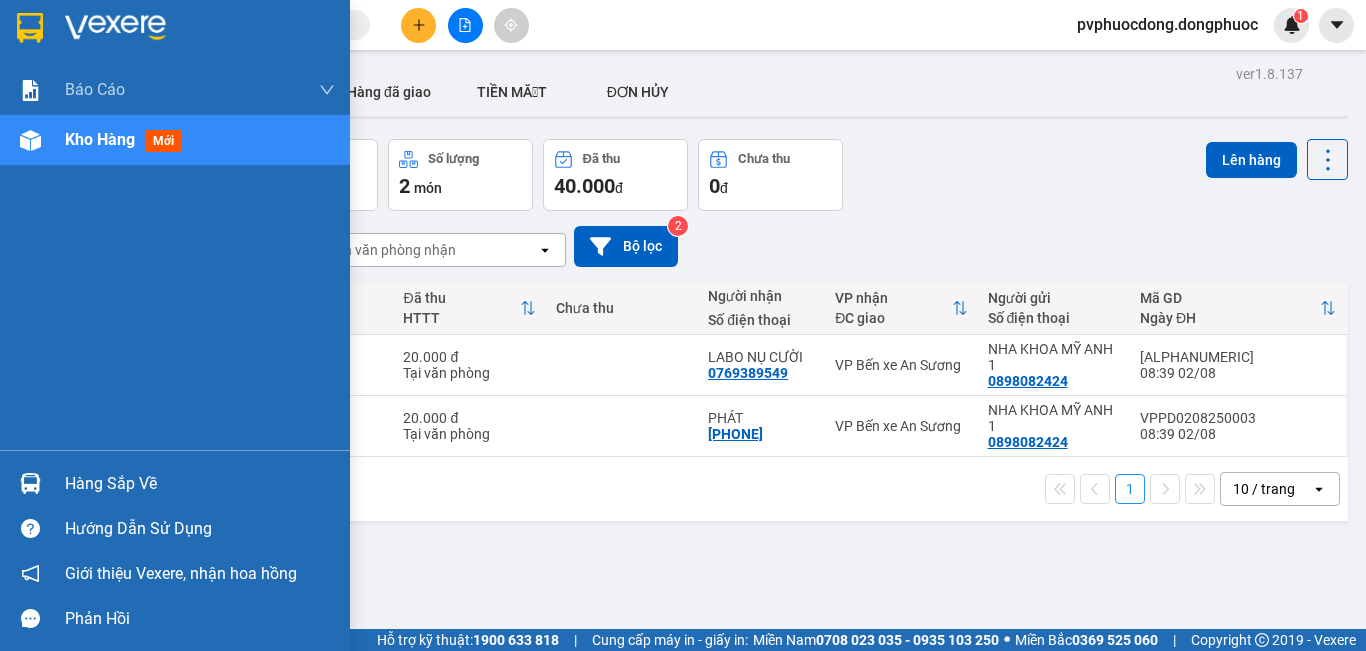click at bounding box center [30, 483] 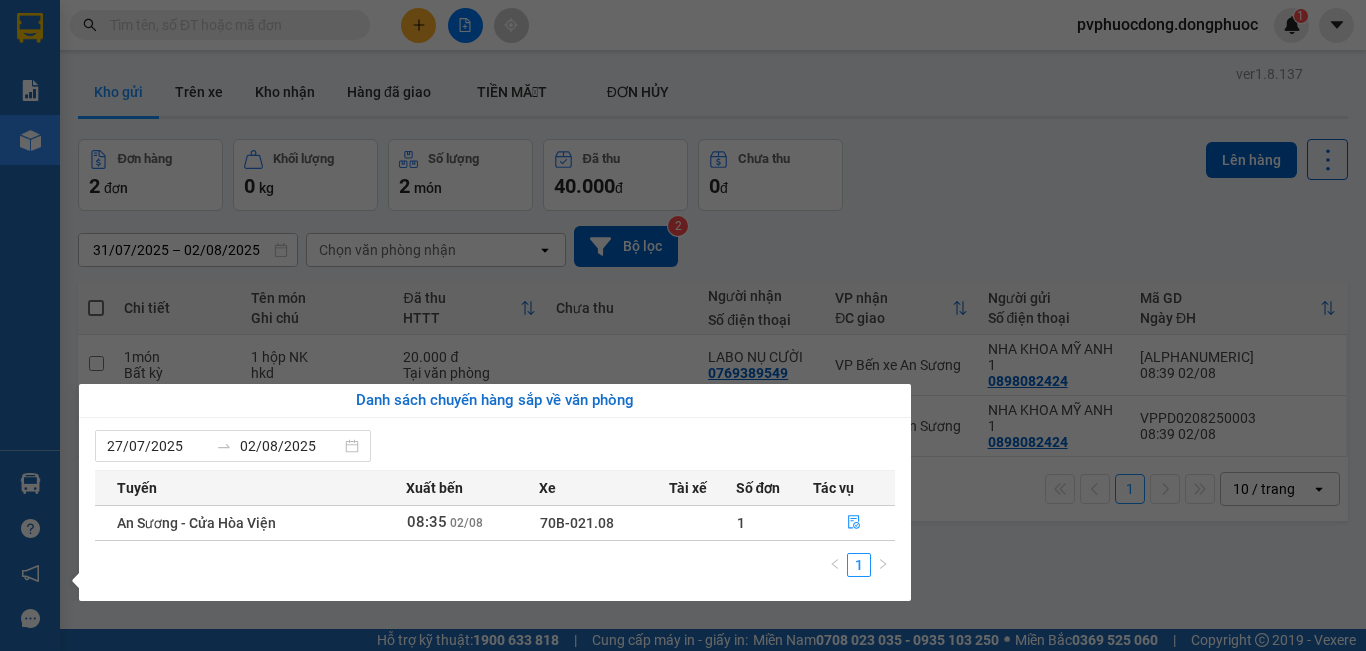 drag, startPoint x: 1079, startPoint y: 571, endPoint x: 965, endPoint y: 538, distance: 118.680244 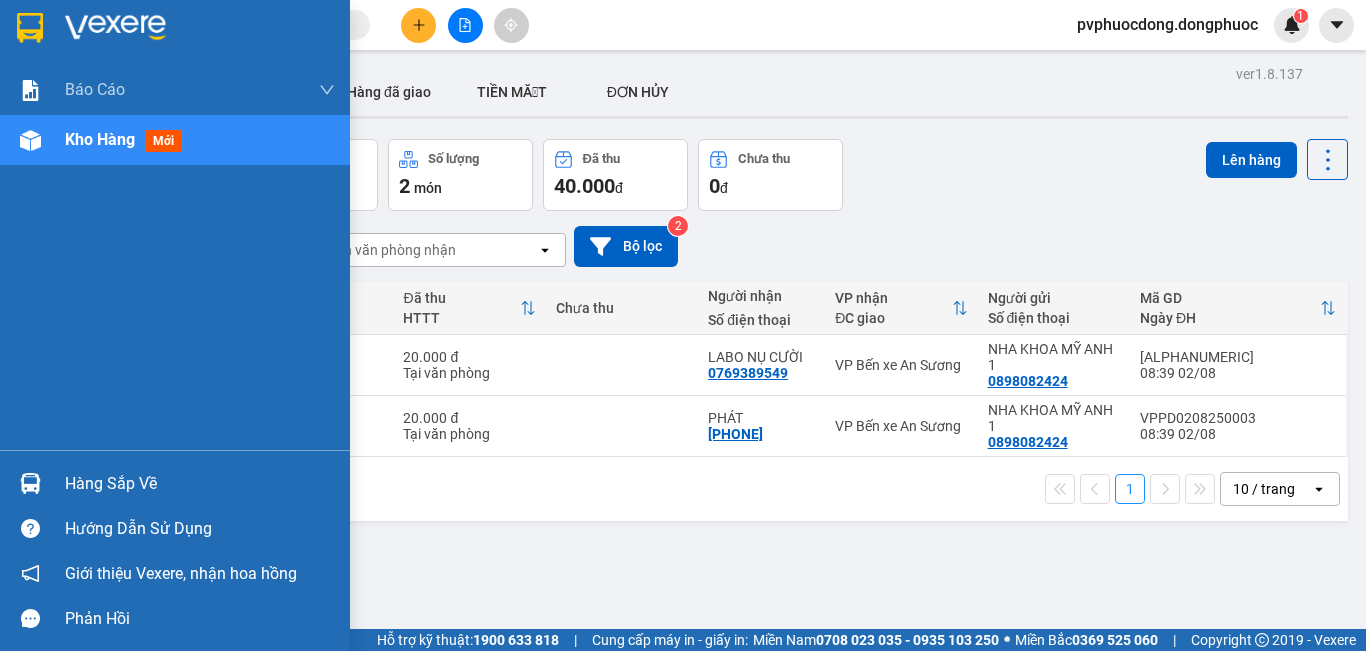 click on "Hàng sắp về" at bounding box center [175, 483] 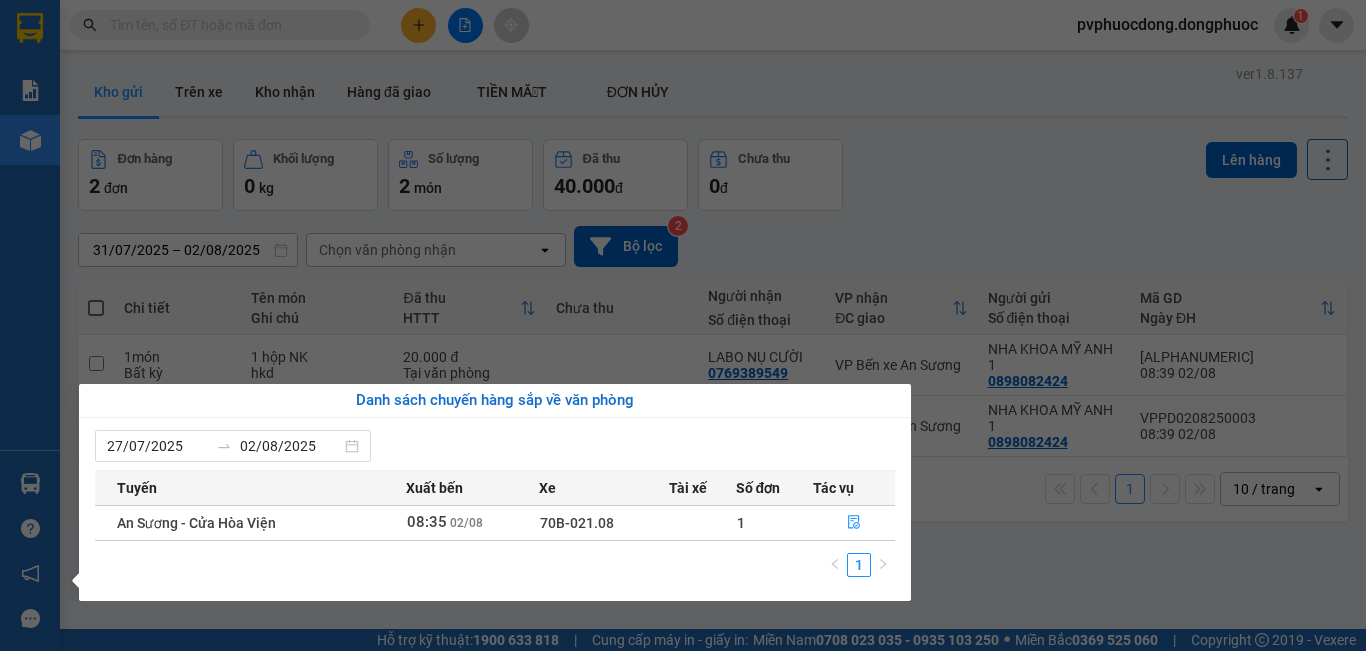 click on "Kết quả tìm kiếm ( 0 )  Bộ lọc  No Data pvphuocdong.dongphuoc 1     Báo cáo Mẫu 1: Báo cáo dòng tiền  Mẫu 1: Báo cáo dòng tiền theo nhân viên Mẫu 1: Báo cáo dòng tiền theo nhân viên (VP) Mẫu 2: Doanh số tạo đơn theo Văn phòng, nhân viên - Trạm     Kho hàng mới Hàng sắp về Hướng dẫn sử dụng Giới thiệu Vexere, nhận hoa hồng Phản hồi Phần mềm hỗ trợ bạn tốt chứ? ver  1.8.137 Kho gửi Trên xe Kho nhận Hàng đã giao TIỀN MẶT  ĐƠN HỦY Đơn hàng 2 đơn Khối lượng 0 kg Số lượng 2 món Đã thu 40.000  đ Chưa thu 0  đ Lên hàng 31/07/2025 – 02/08/2025 Press the down arrow key to interact with the calendar and select a date. Press the escape button to close the calendar. Selected date range is from 31/07/2025 to 02/08/2025. Chọn văn phòng nhận open Bộ lọc 2 Chi tiết Tên món Ghi chú Đã thu HTTT Chưa thu Người nhận Số điện thoại VP nhận ĐC giao Người gửi 1" at bounding box center [683, 325] 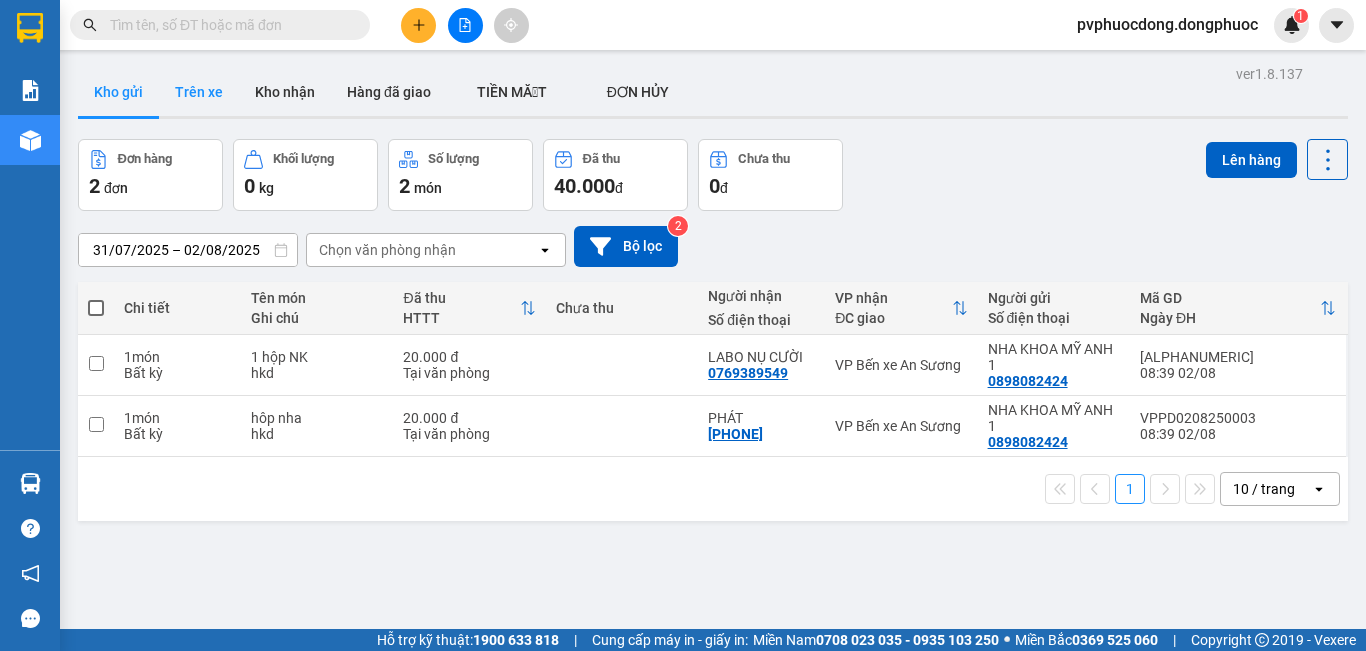 click on "Trên xe" at bounding box center (199, 92) 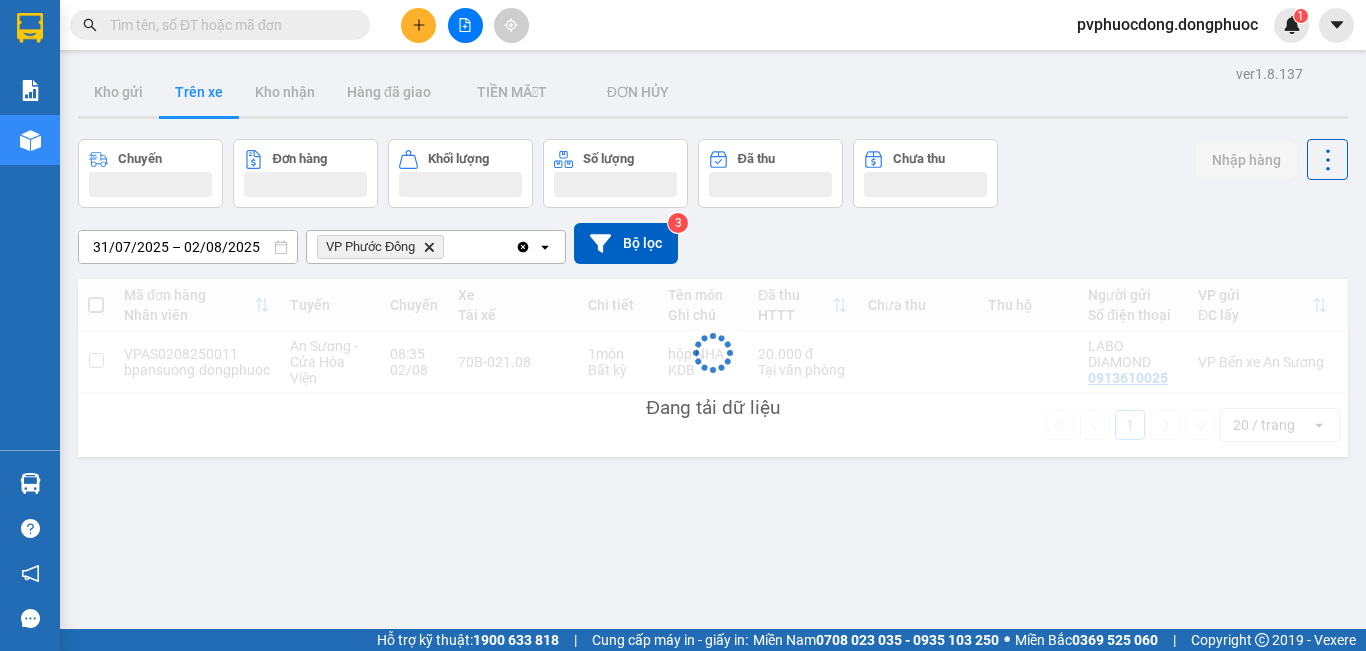 click on "Kho gửi" at bounding box center [118, 92] 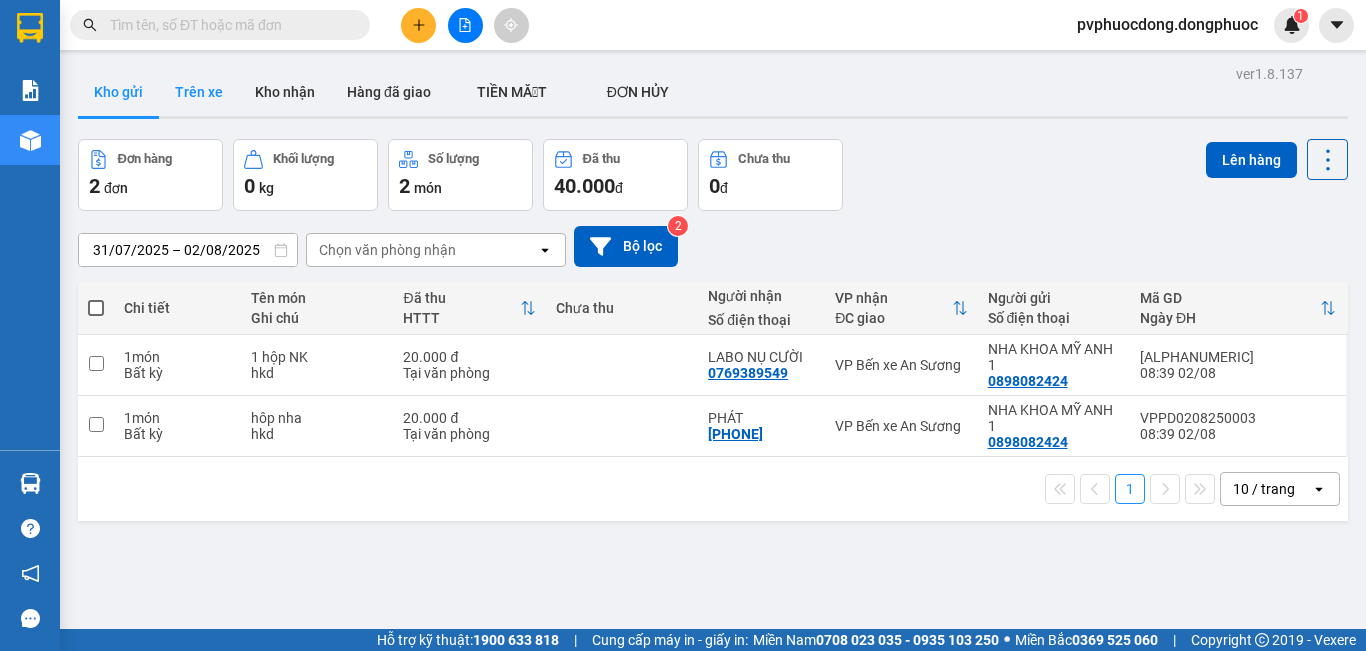 click on "Trên xe" at bounding box center (199, 92) 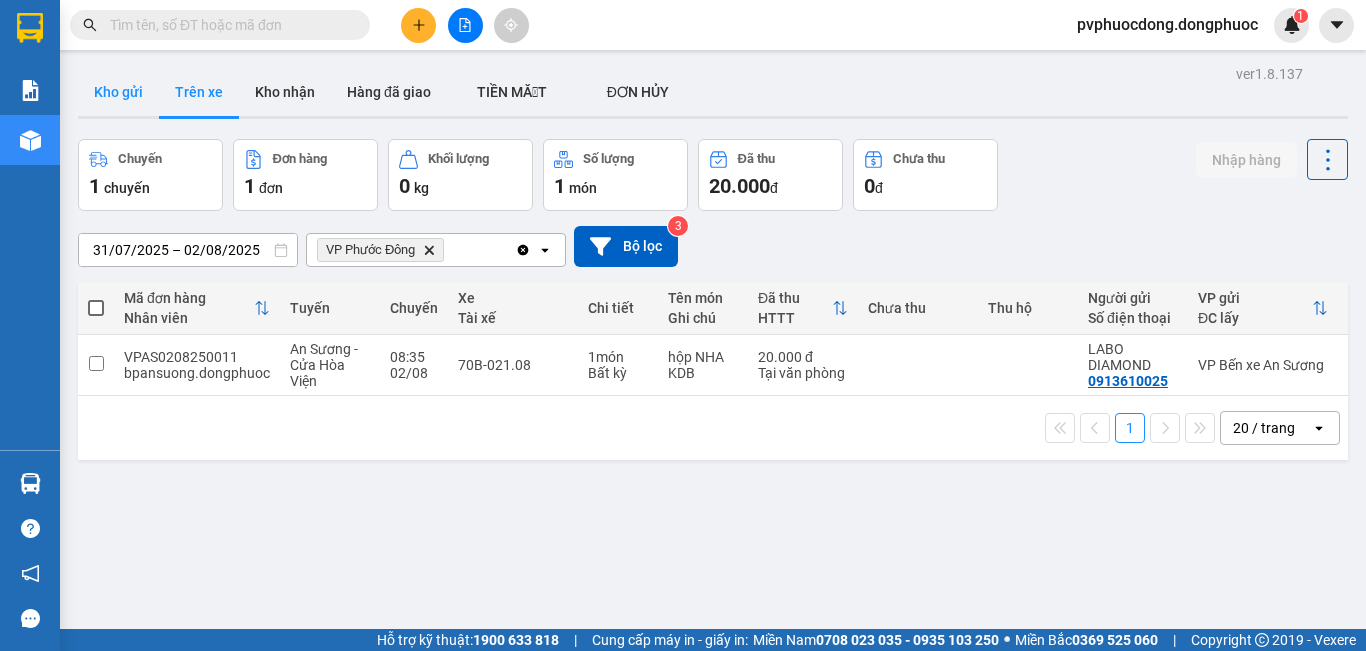 click on "Kho gửi" at bounding box center (118, 92) 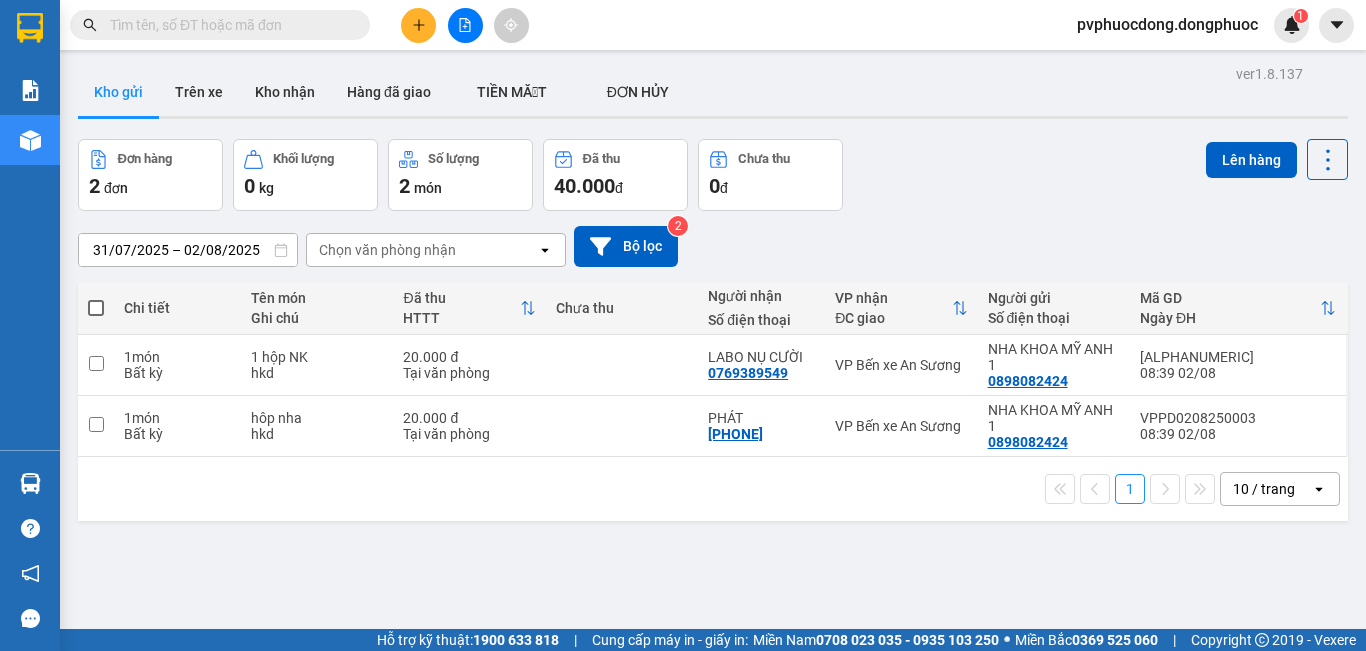 click at bounding box center (418, 25) 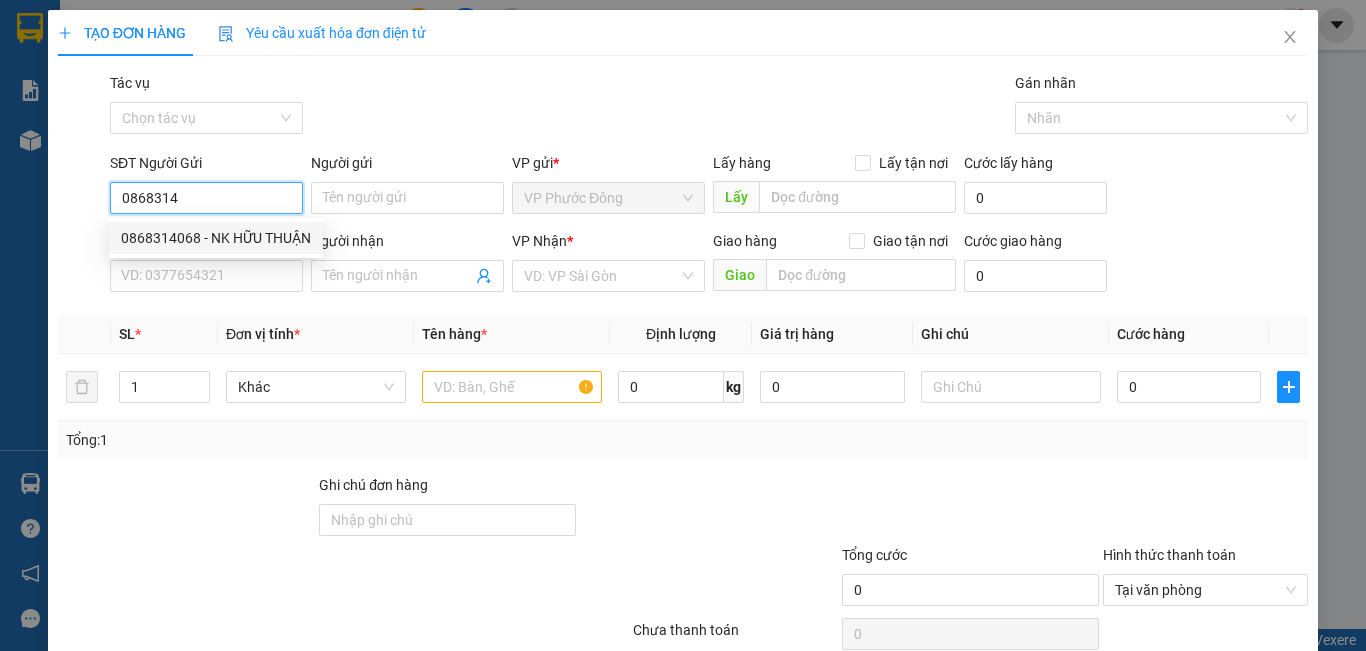 click on "0868314068 - NK HỮU THUẬN" at bounding box center [216, 238] 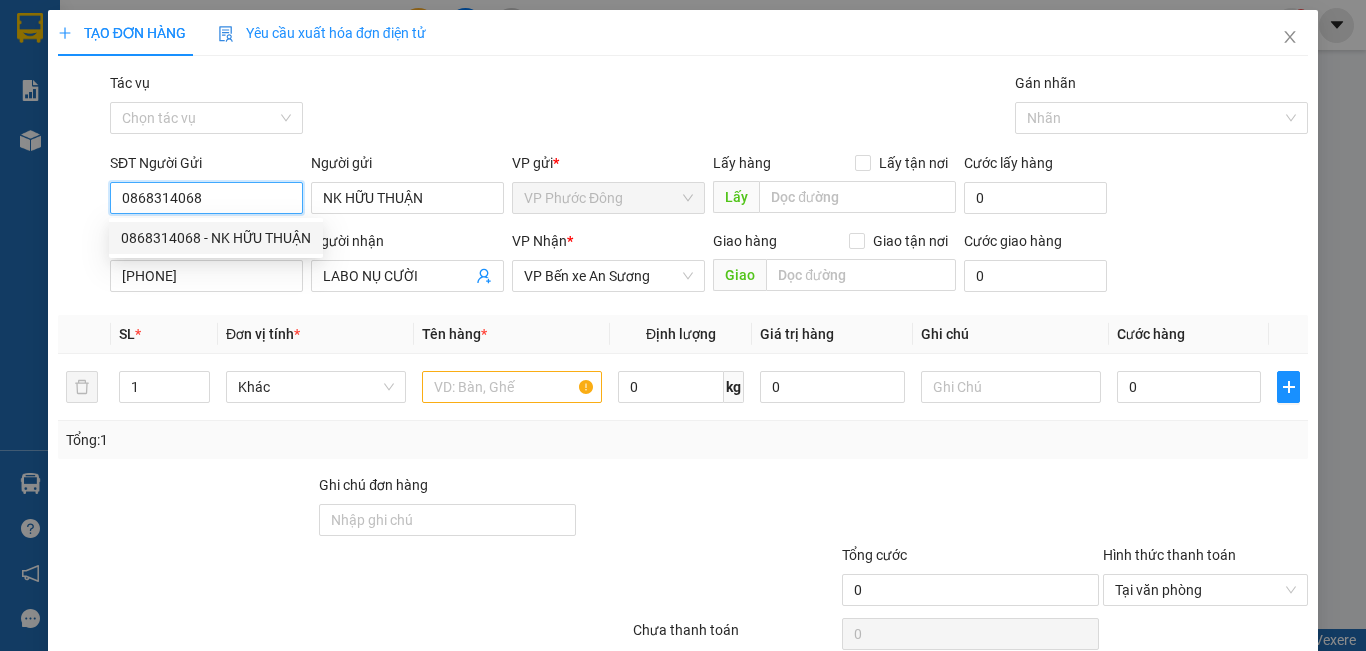 type on "20.000" 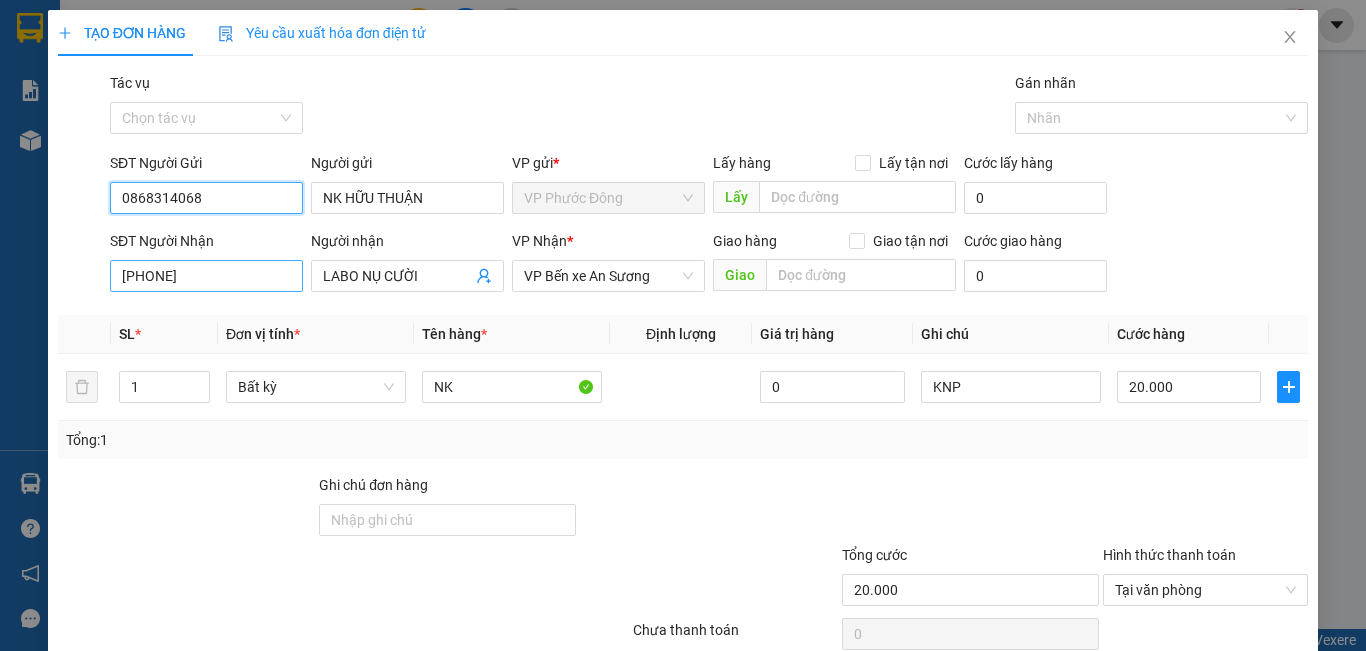 type on "0868314068" 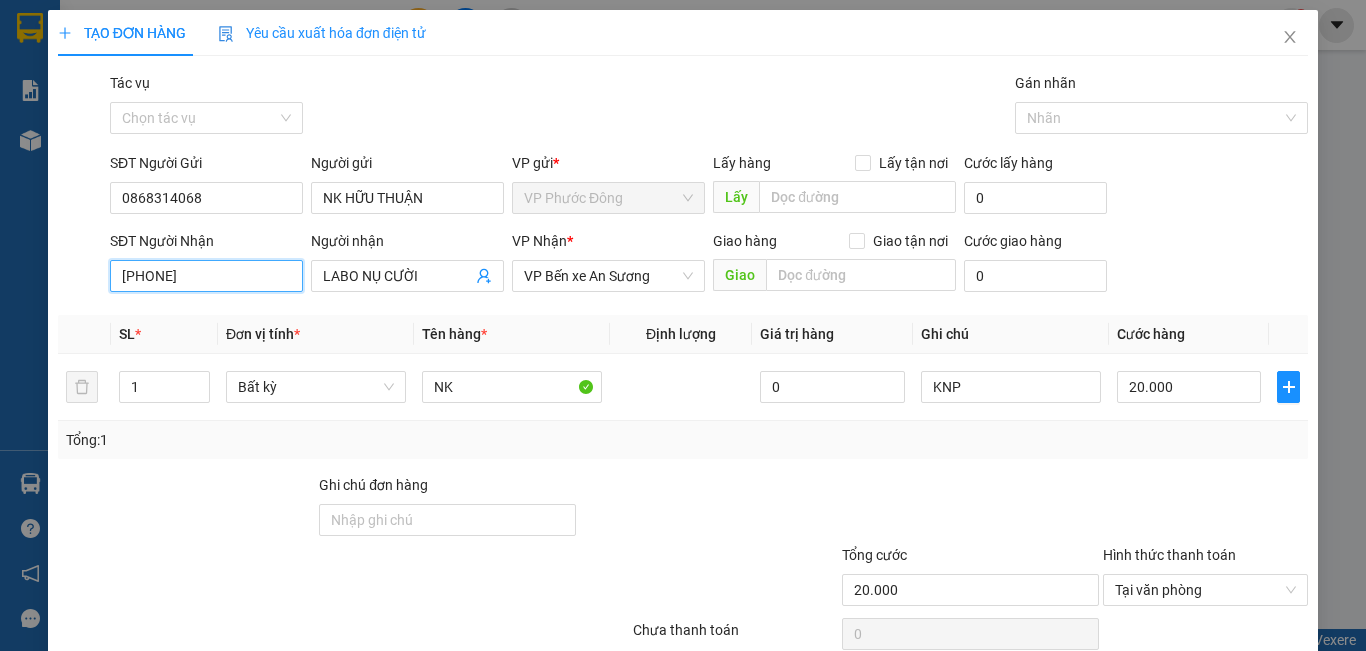 click on "[PHONE]" at bounding box center [206, 276] 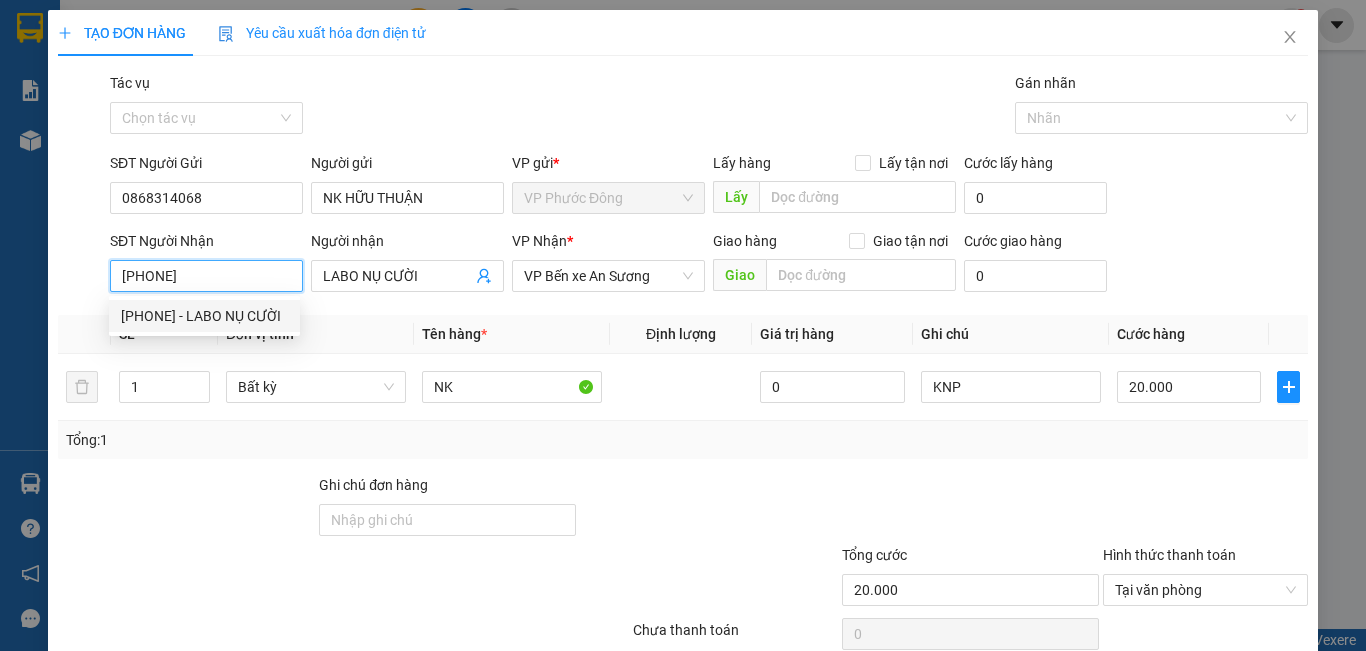drag, startPoint x: 239, startPoint y: 286, endPoint x: 76, endPoint y: 293, distance: 163.15024 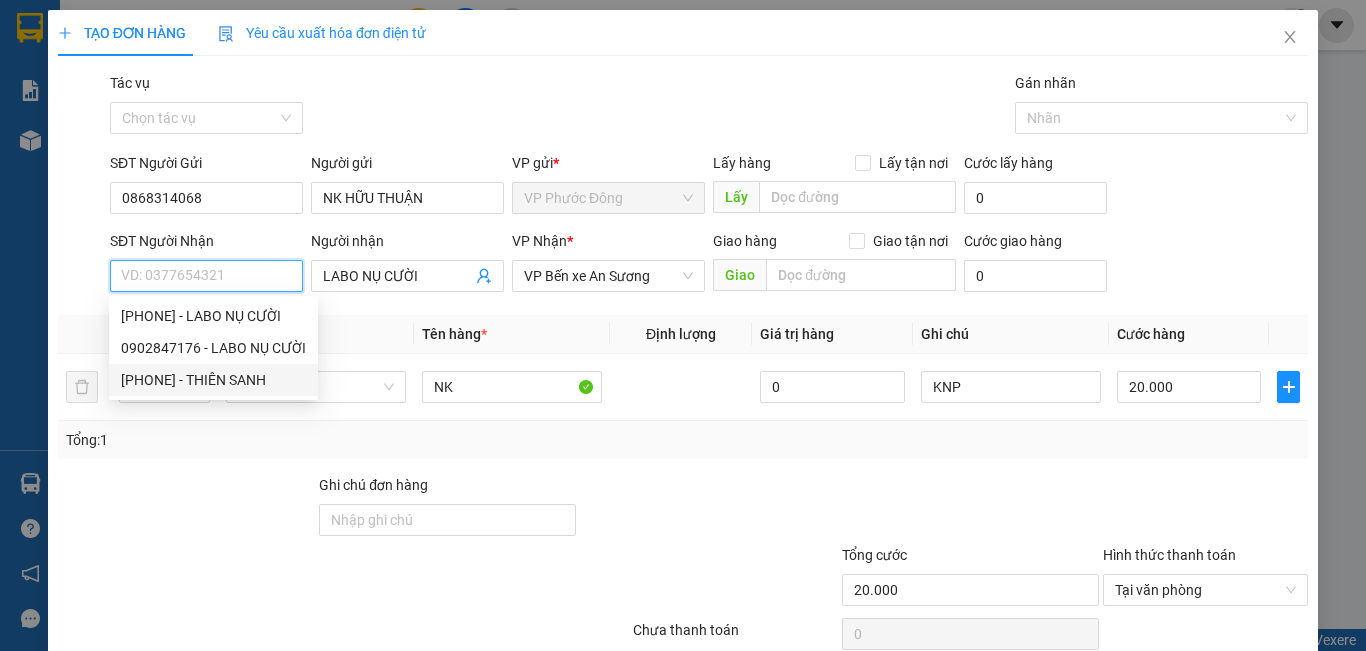 click on "[PHONE] - THIÊN SANH" at bounding box center (213, 380) 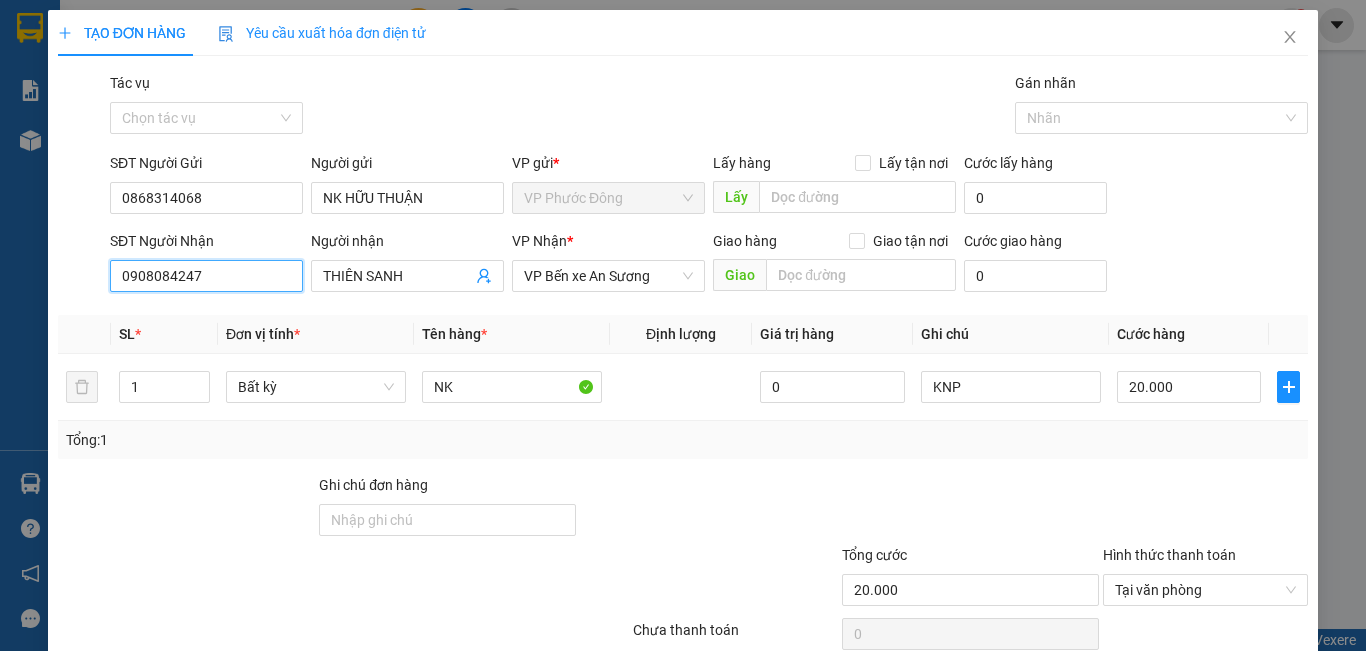 scroll, scrollTop: 89, scrollLeft: 0, axis: vertical 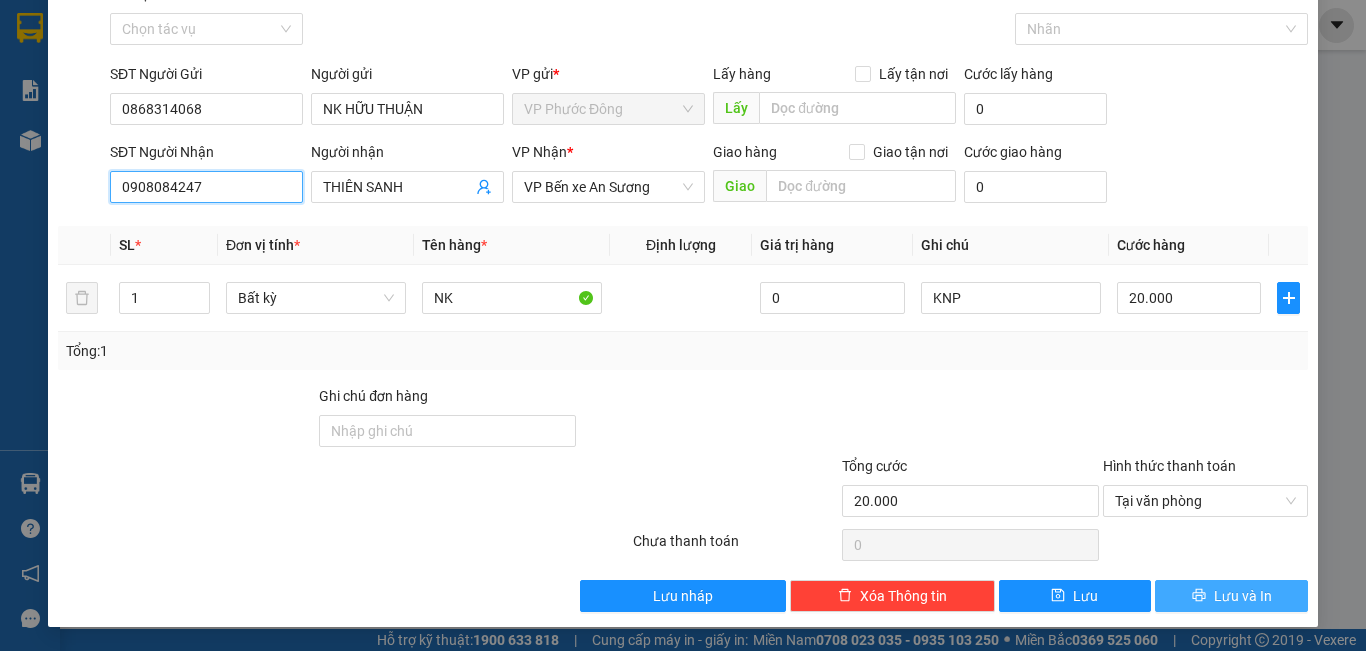 type on "0908084247" 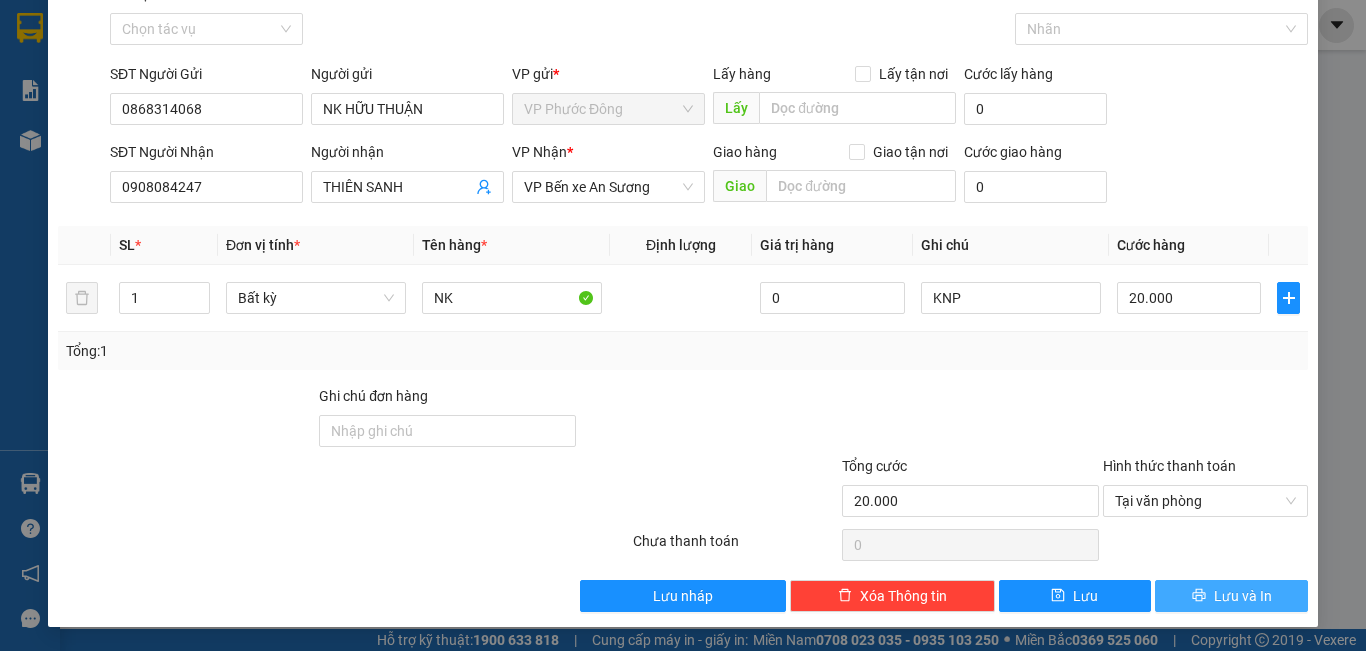 click on "Lưu và In" at bounding box center (1243, 596) 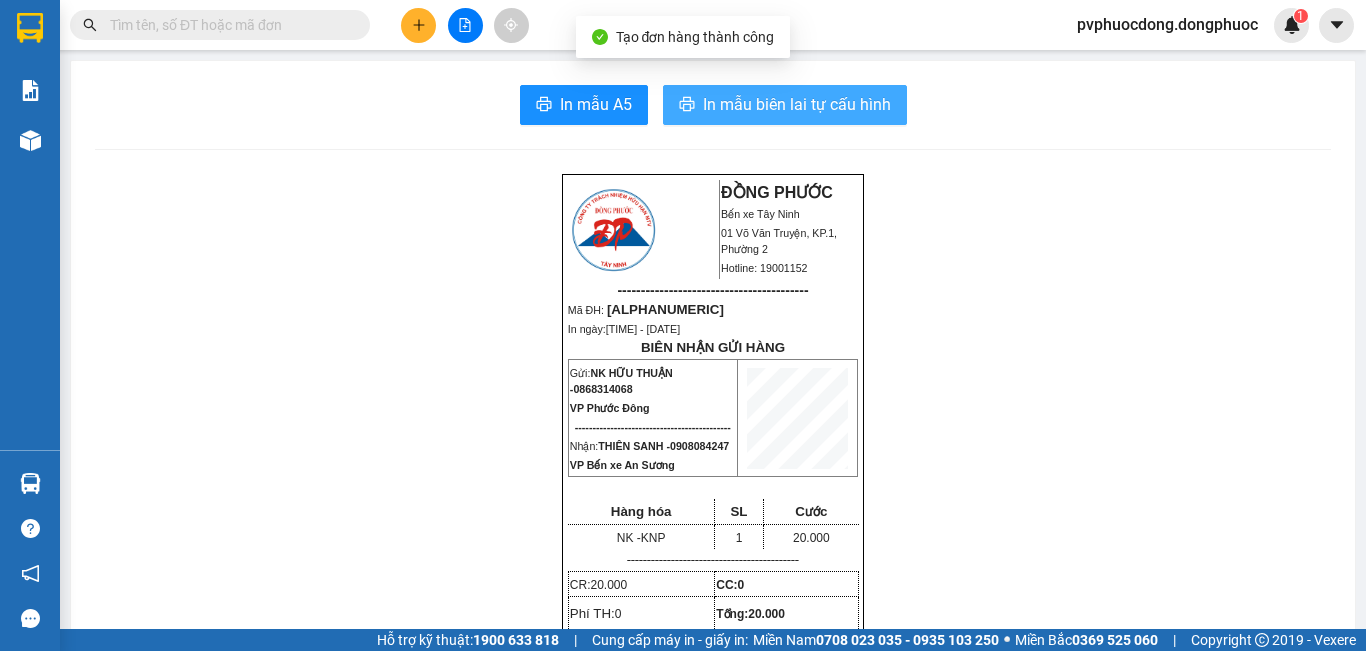click on "In mẫu biên lai tự cấu hình" at bounding box center [797, 104] 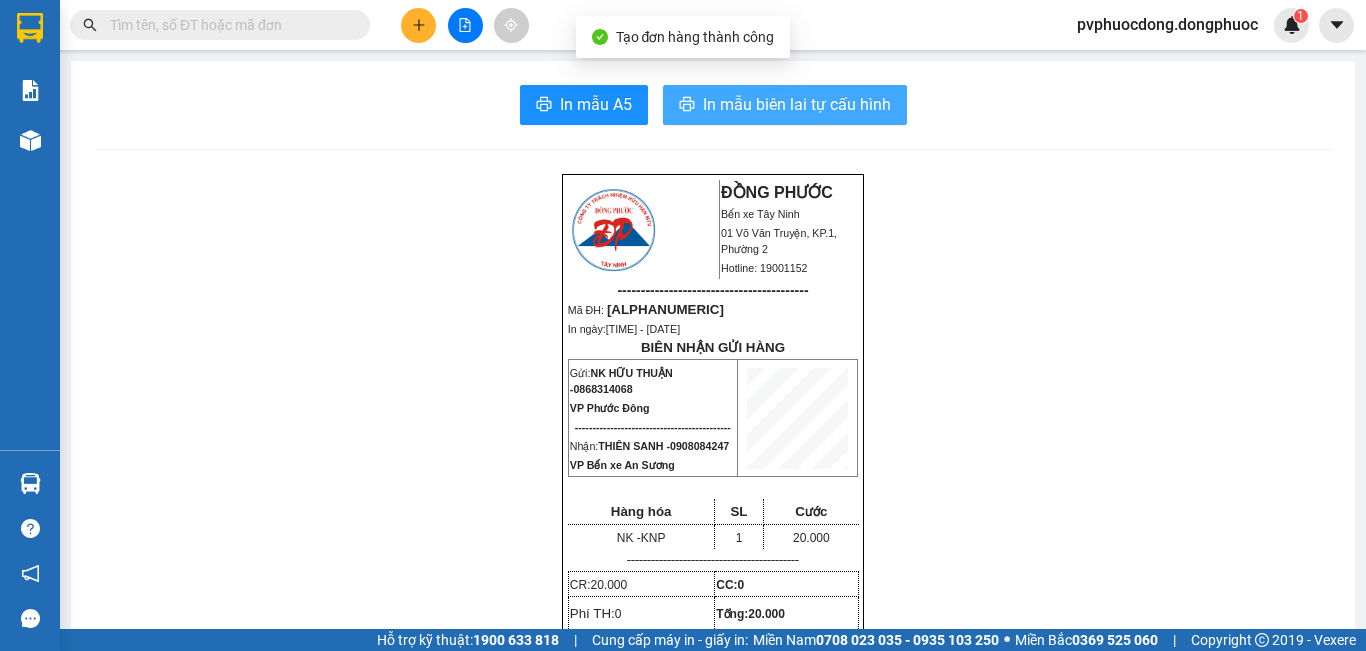 scroll, scrollTop: 0, scrollLeft: 0, axis: both 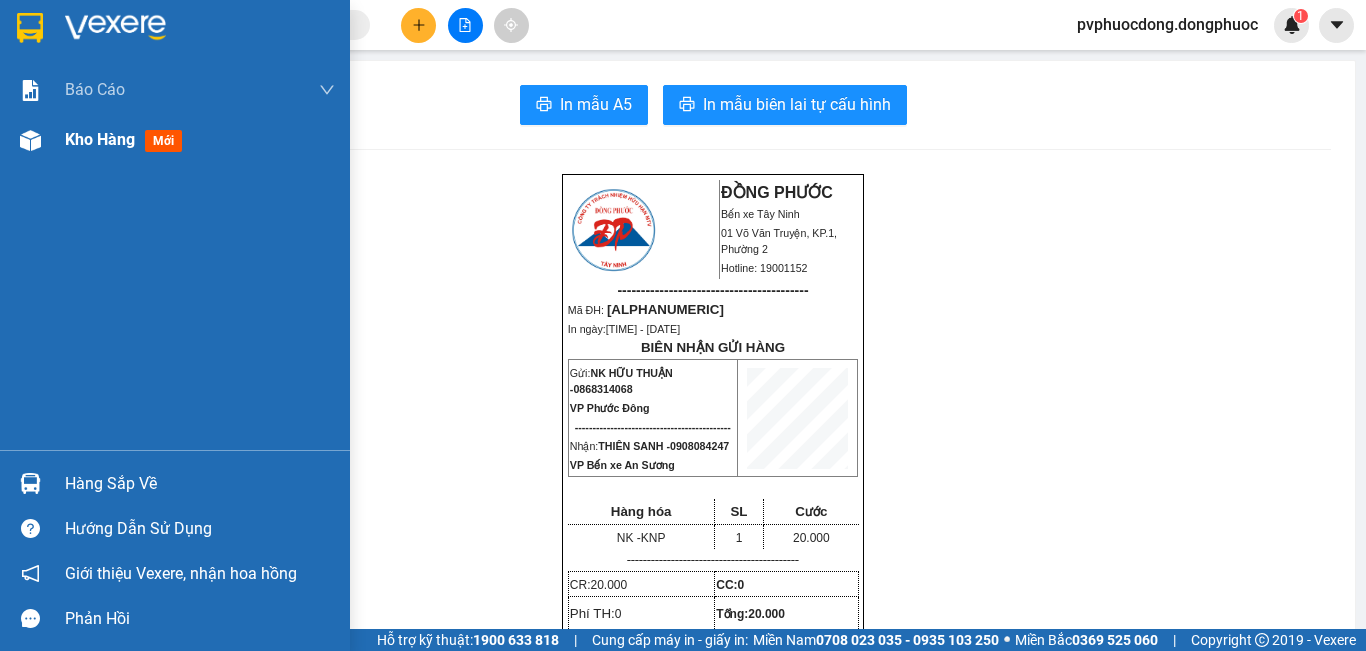 click on "Kho hàng" at bounding box center (100, 139) 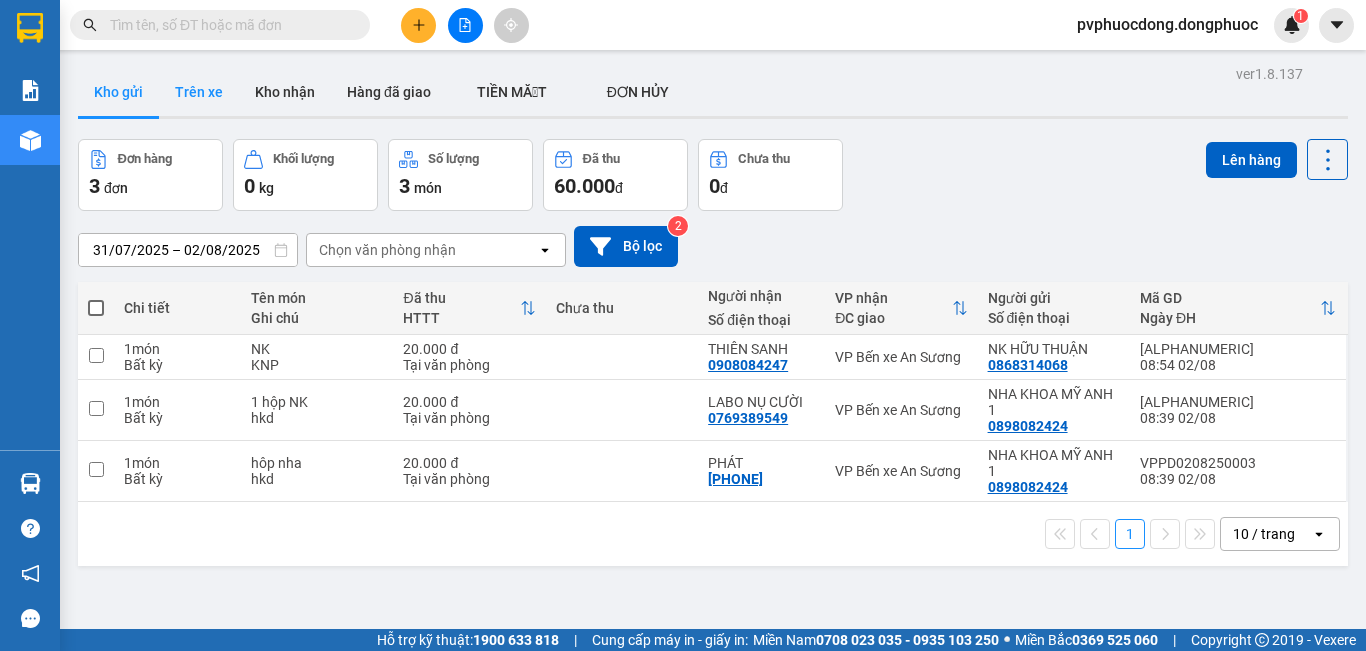 click on "Trên xe" at bounding box center (199, 92) 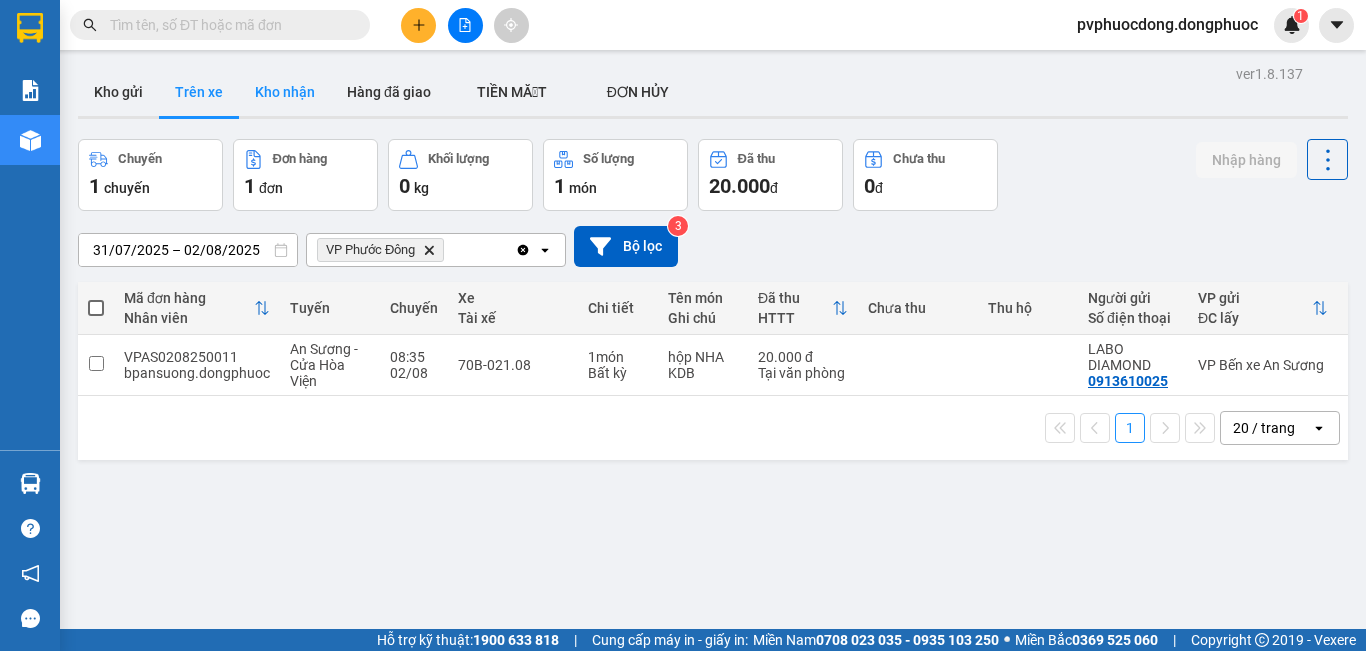 click on "Kho nhận" at bounding box center (285, 92) 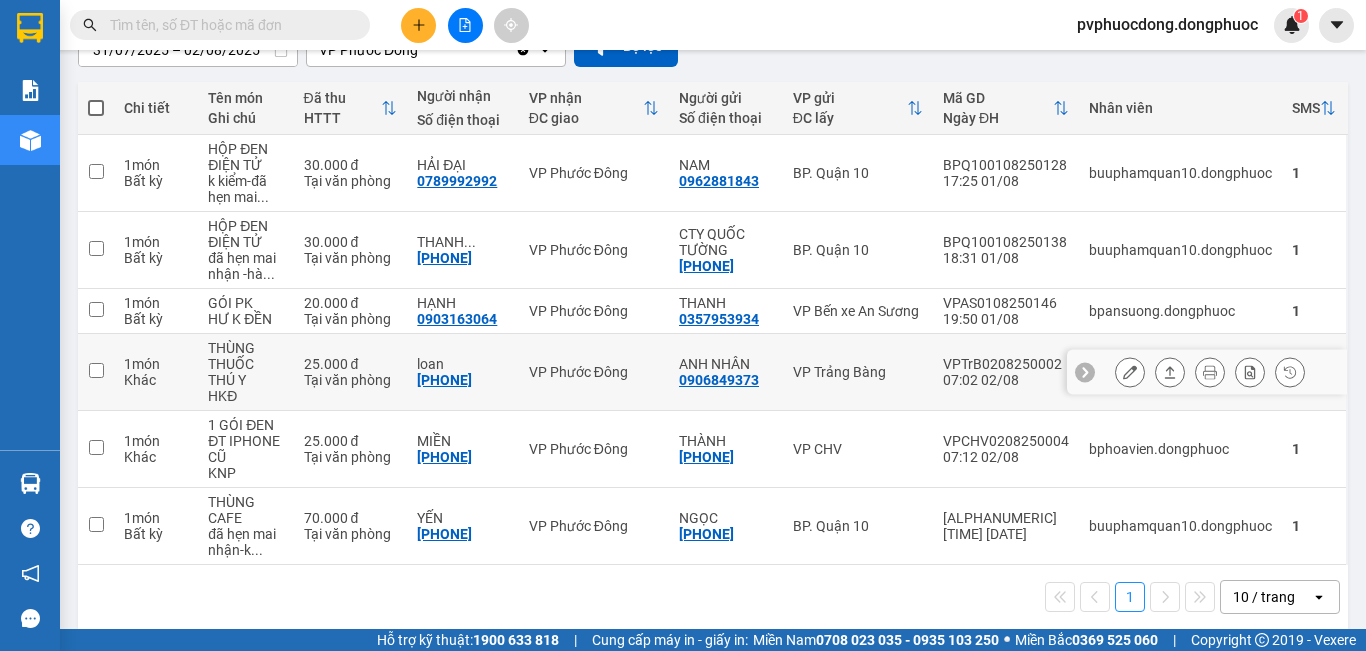 scroll, scrollTop: 0, scrollLeft: 0, axis: both 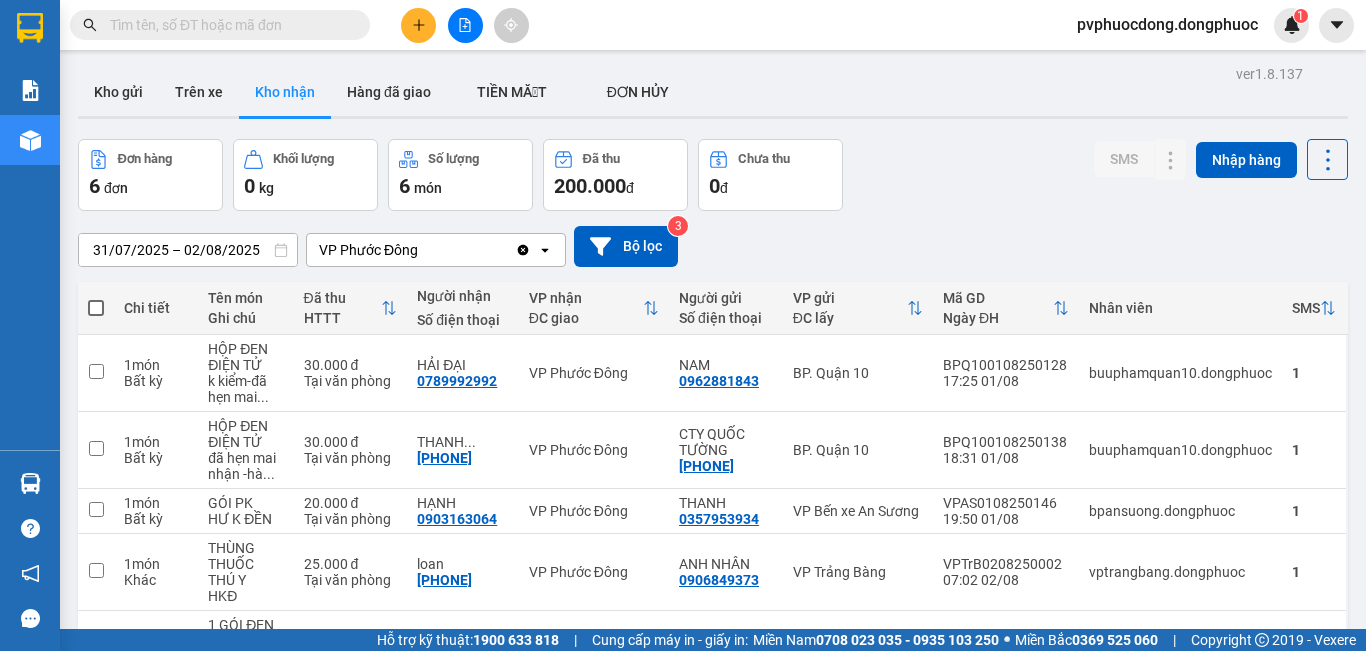 click at bounding box center (228, 25) 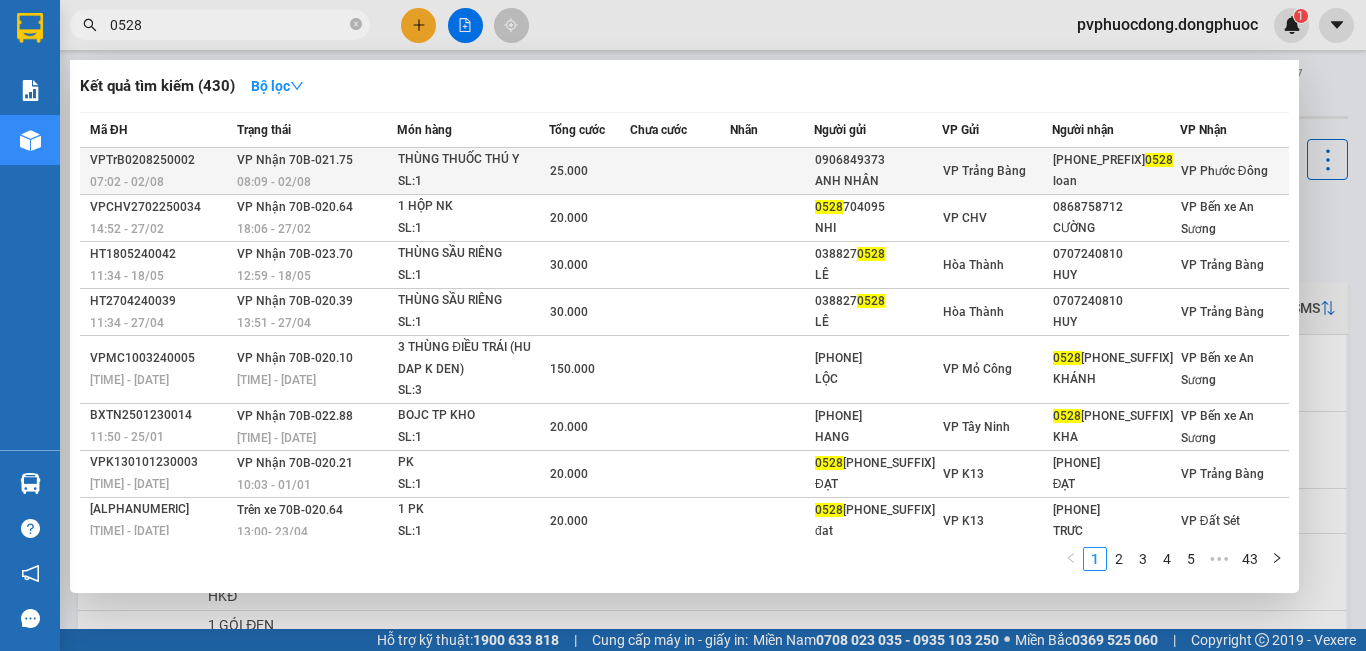 type on "0528" 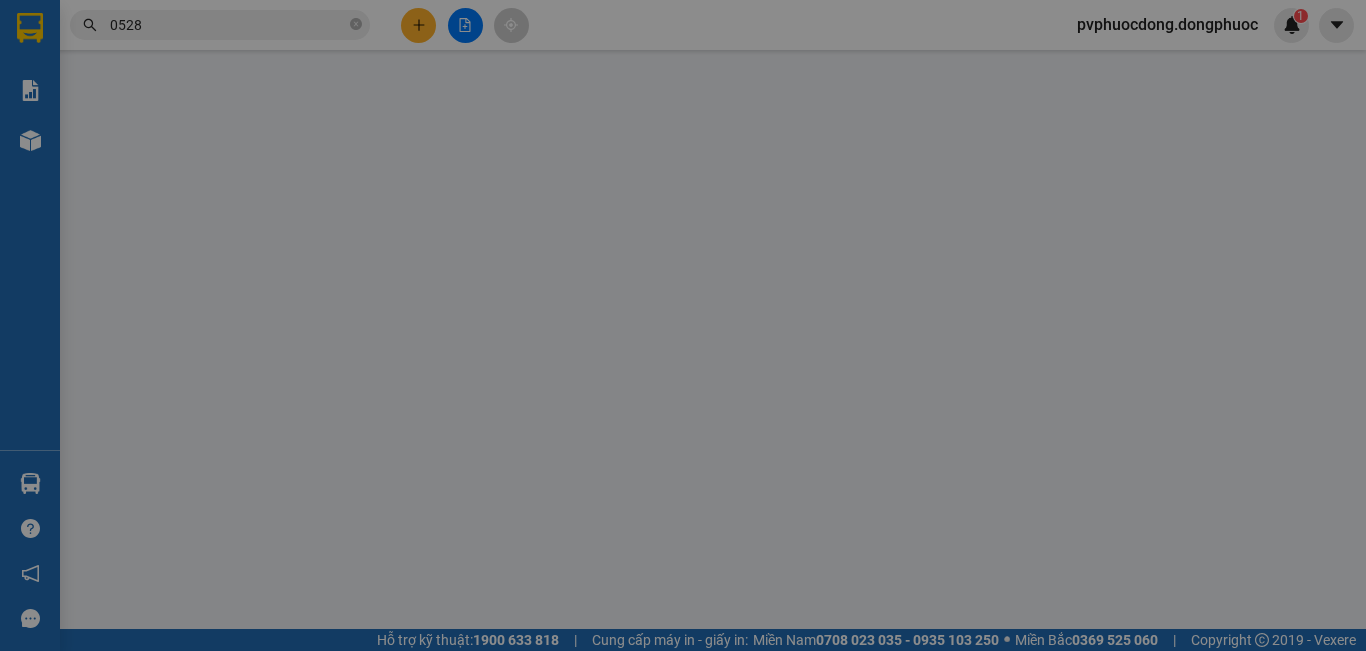 type on "0906849373" 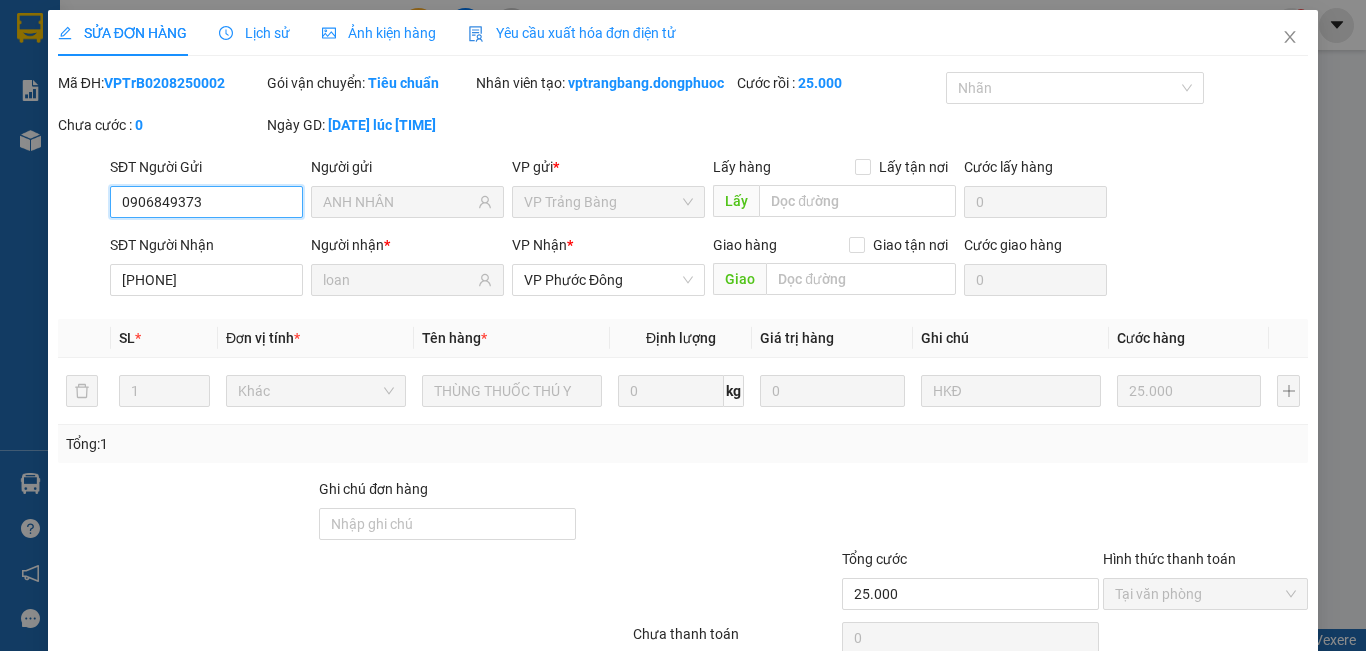 scroll, scrollTop: 115, scrollLeft: 0, axis: vertical 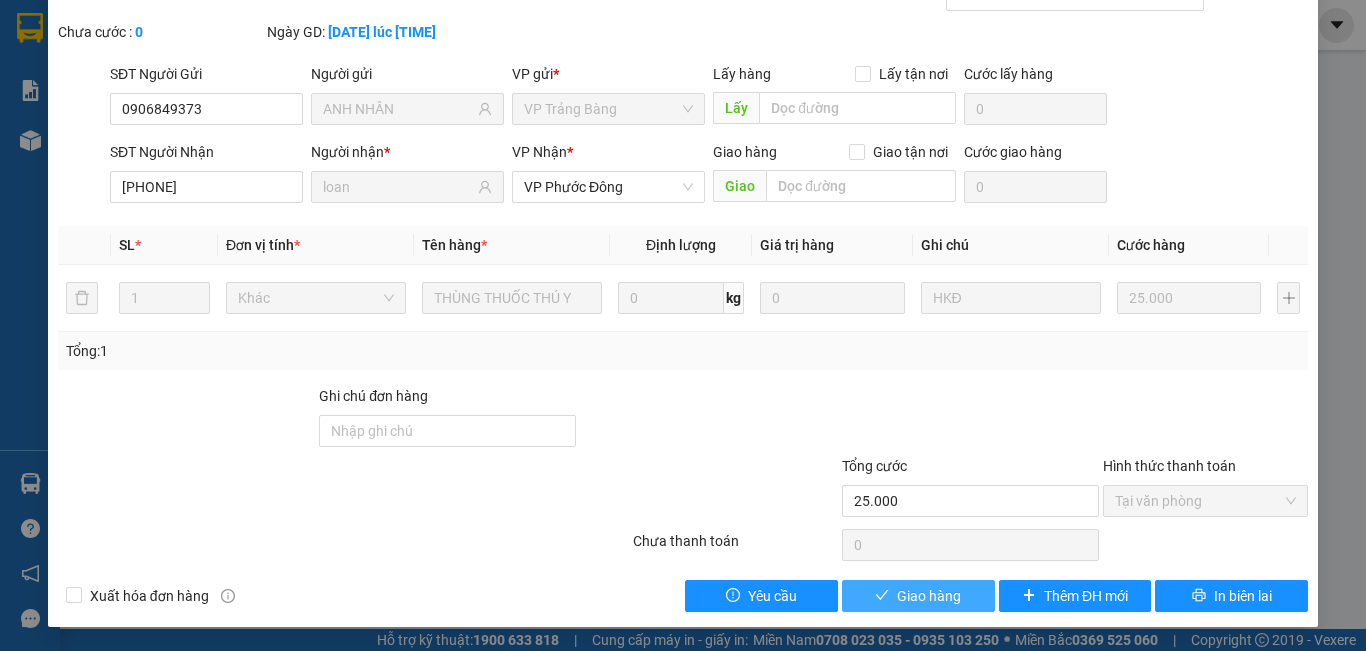 click on "Giao hàng" at bounding box center (929, 596) 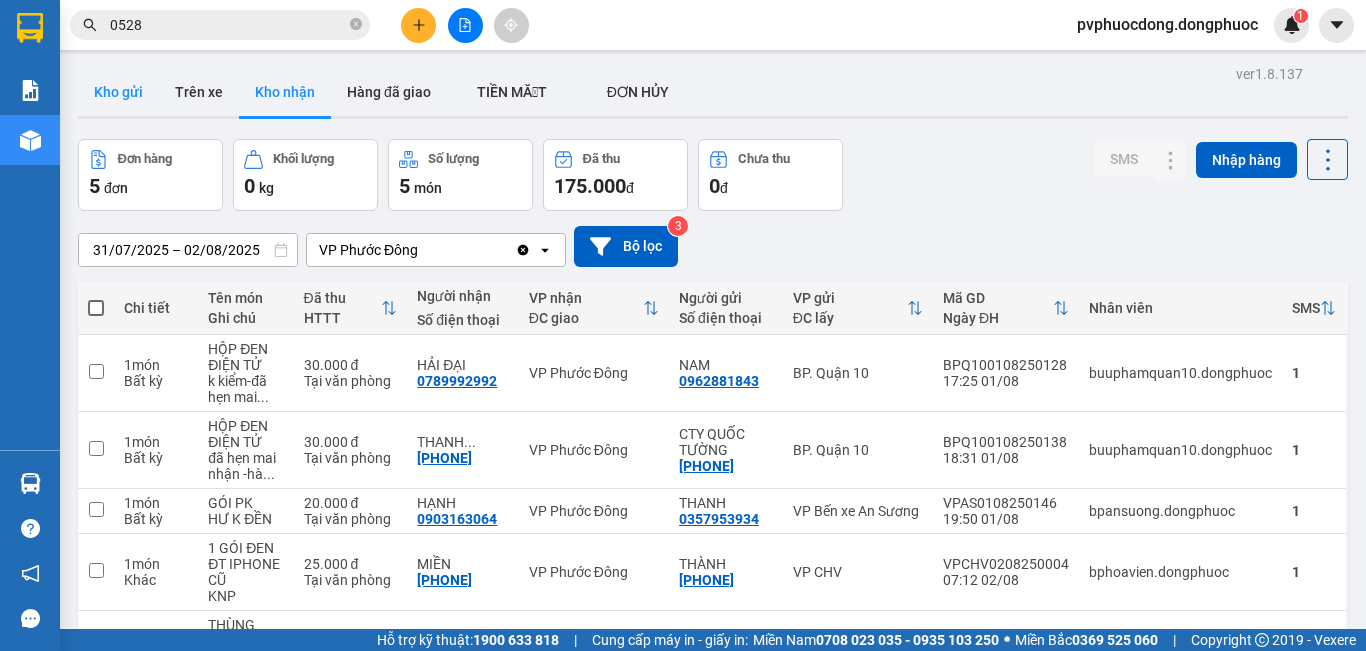 click on "Kho gửi" at bounding box center (118, 92) 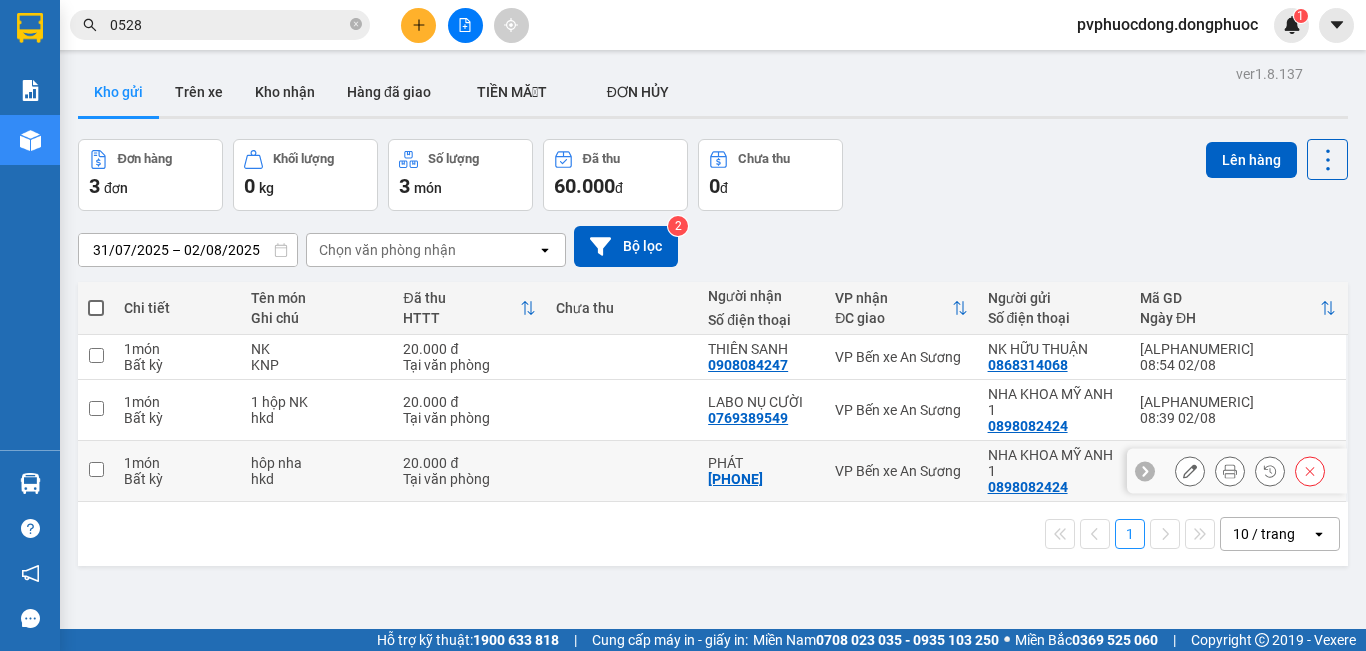 click on "VP Bến xe An Sương" at bounding box center [901, 471] 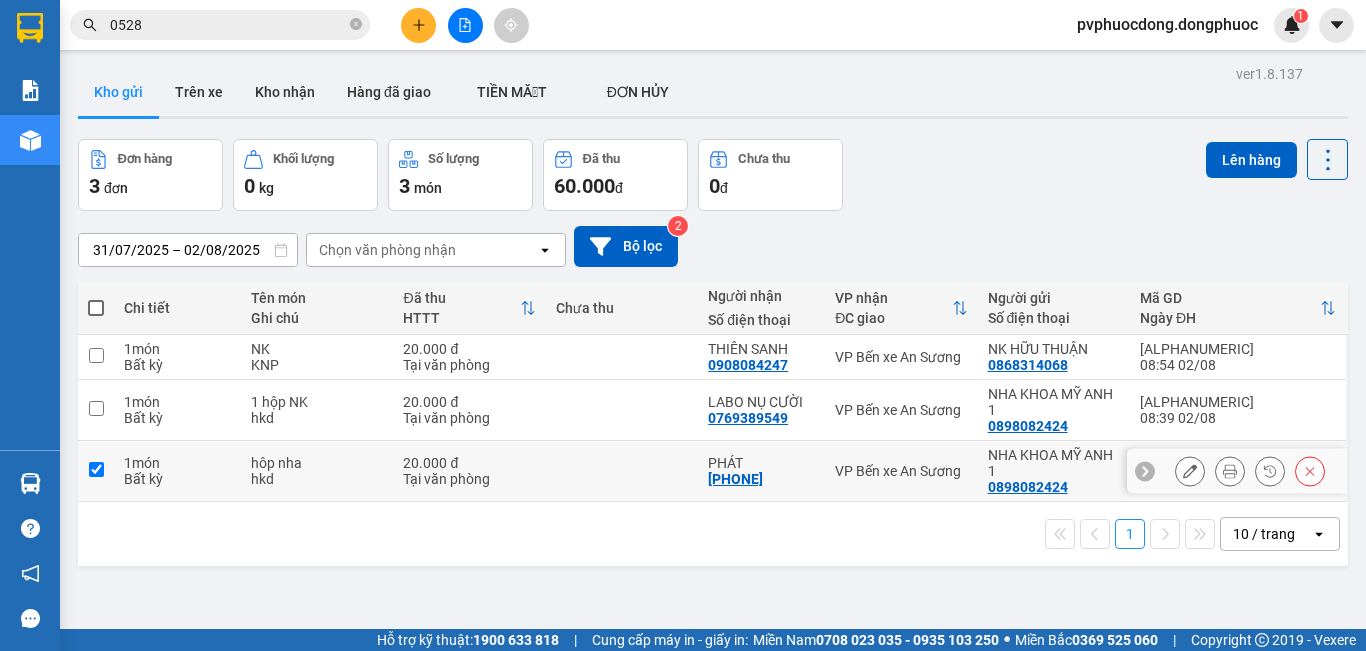 checkbox on "true" 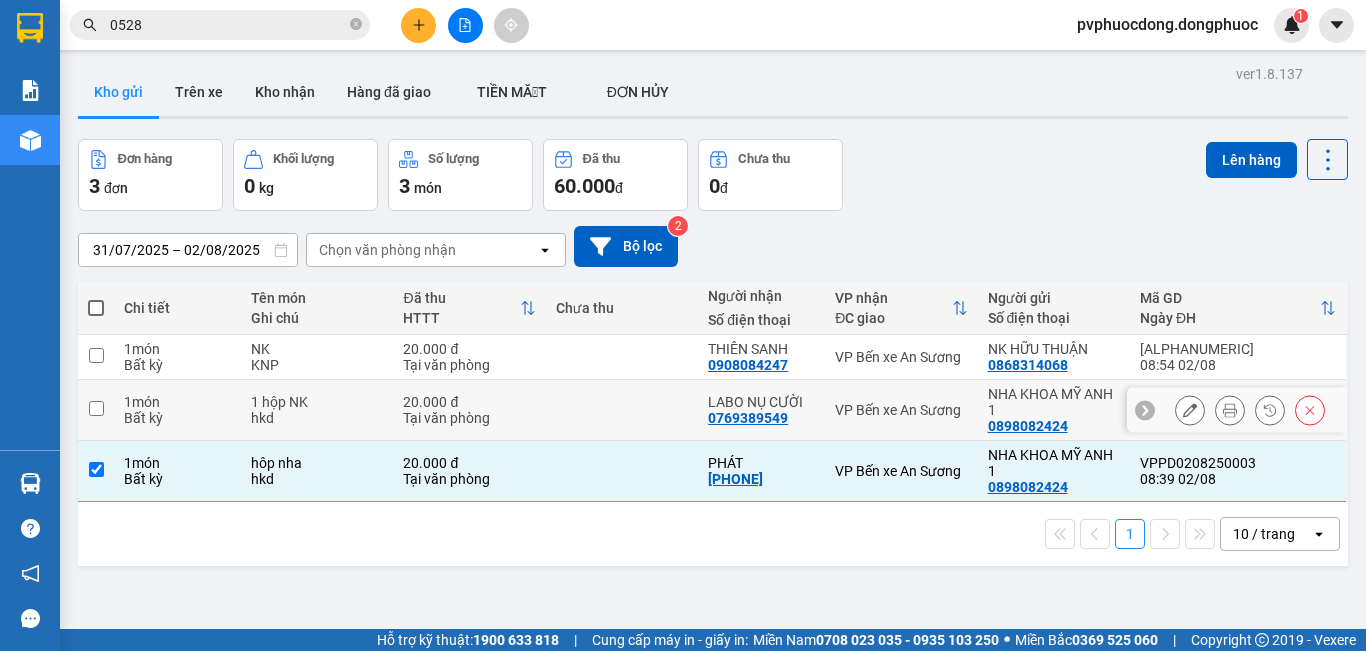 click on "VP Bến xe An Sương" at bounding box center [901, 410] 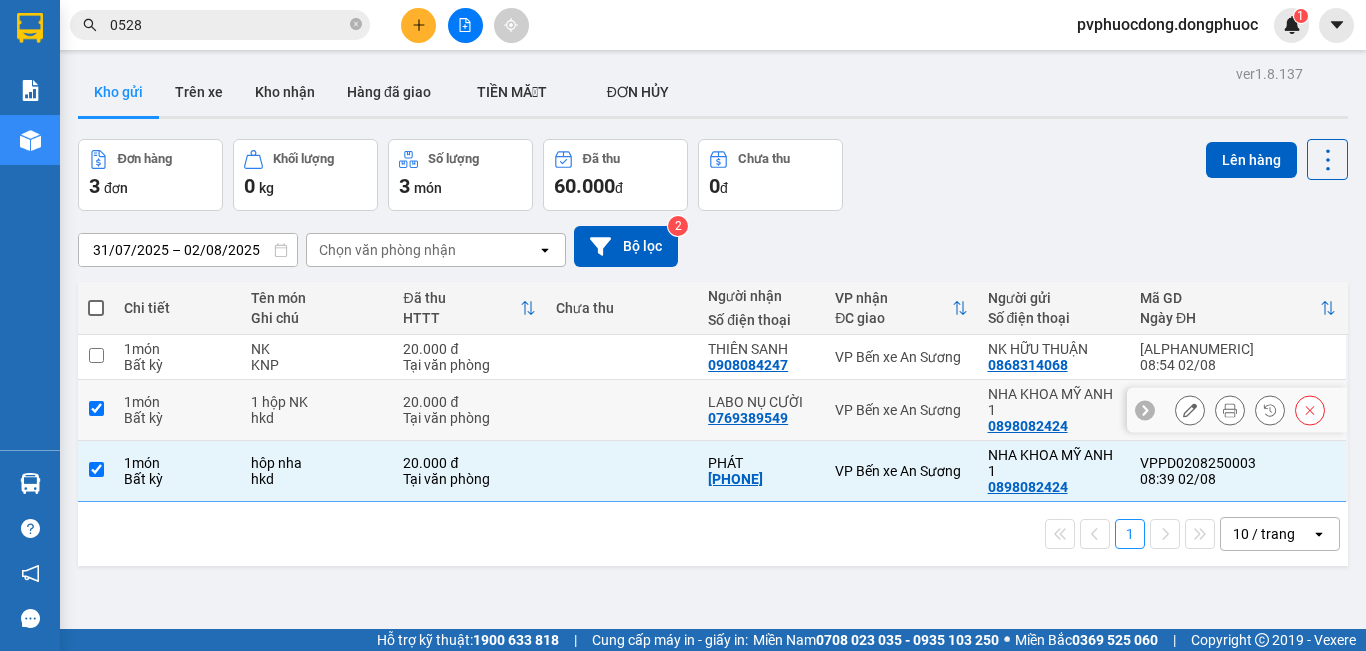 checkbox on "true" 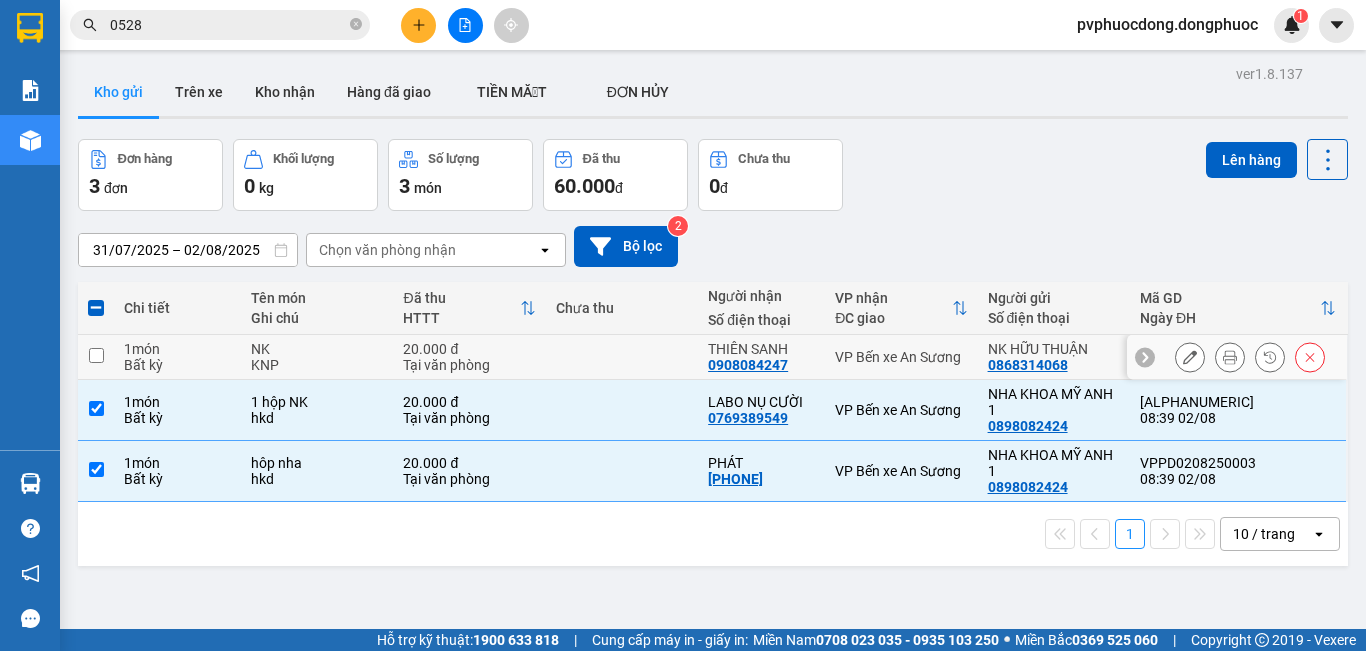 click on "VP Bến xe An Sương" at bounding box center (901, 357) 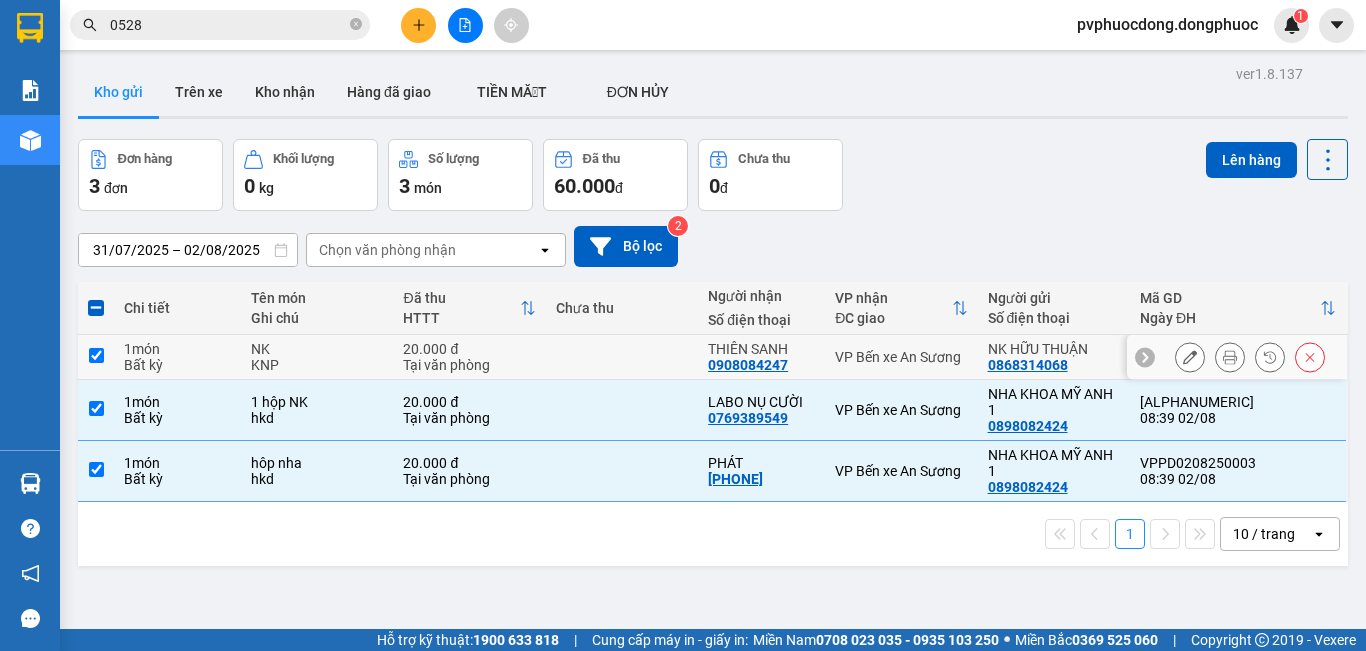 checkbox on "true" 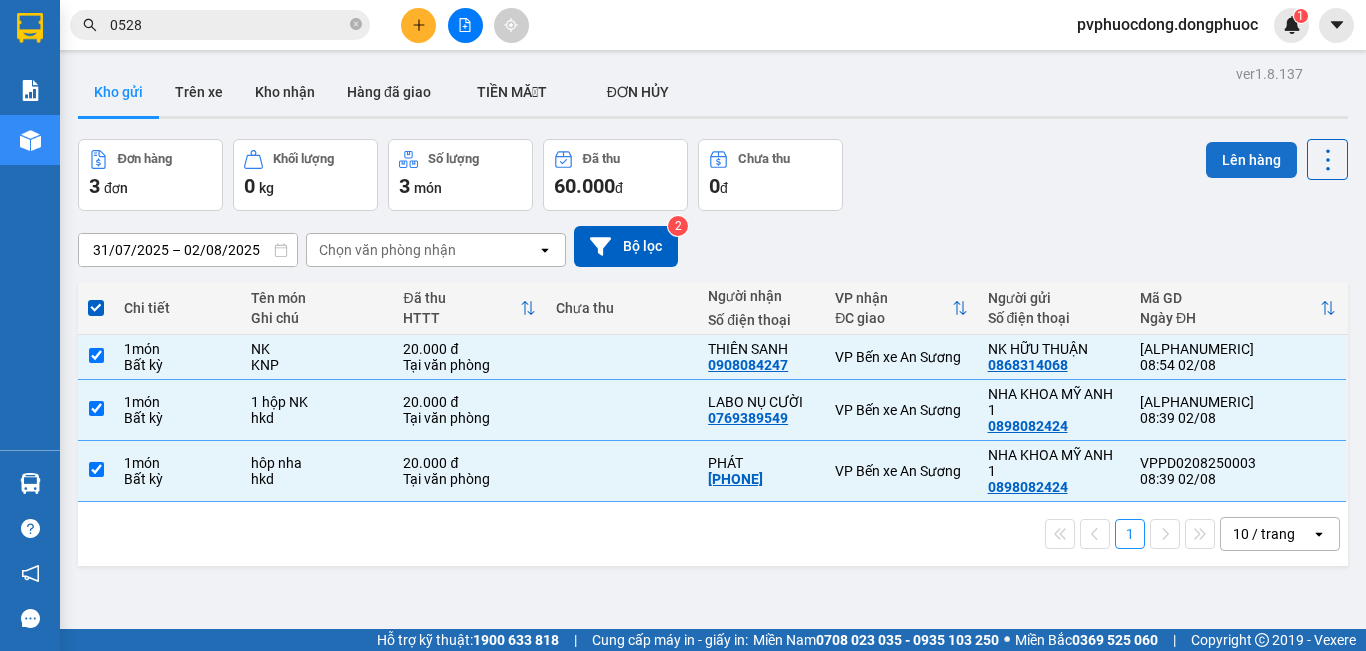 click on "Lên hàng" at bounding box center [1251, 160] 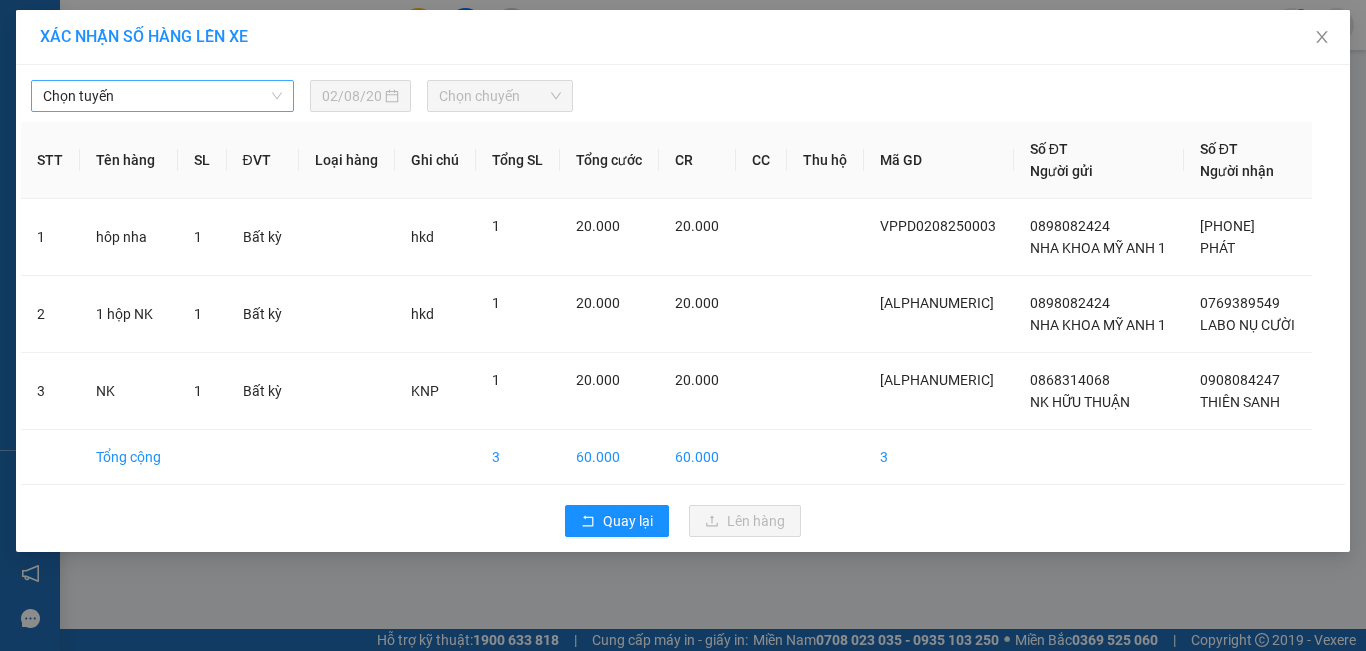 click on "Chọn tuyến" at bounding box center [162, 96] 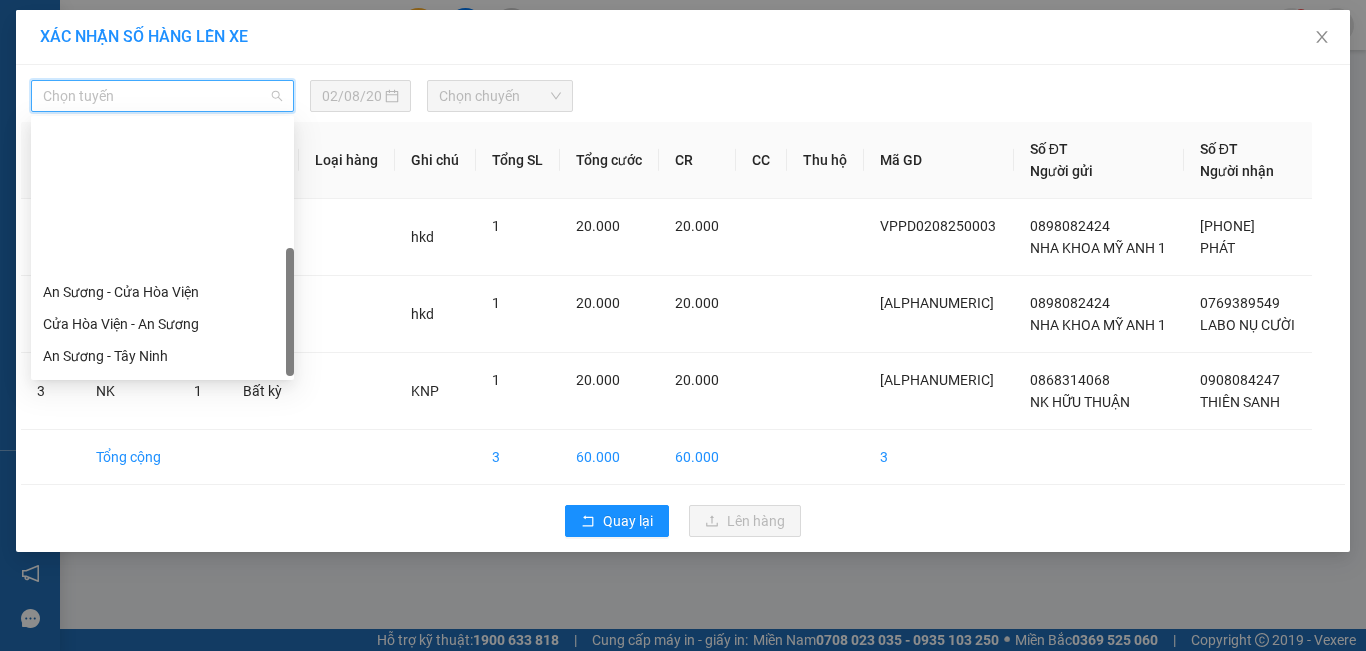 scroll, scrollTop: 280, scrollLeft: 0, axis: vertical 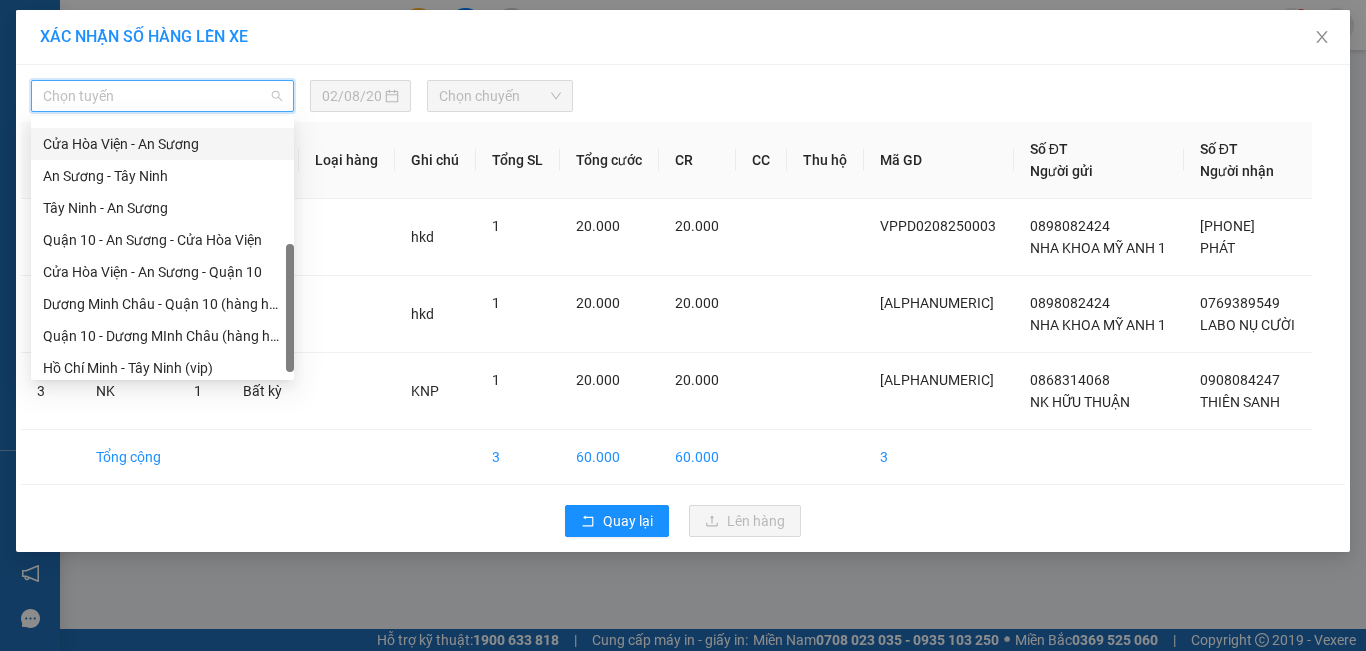 click on "Cửa Hòa Viện - An Sương" at bounding box center (162, 144) 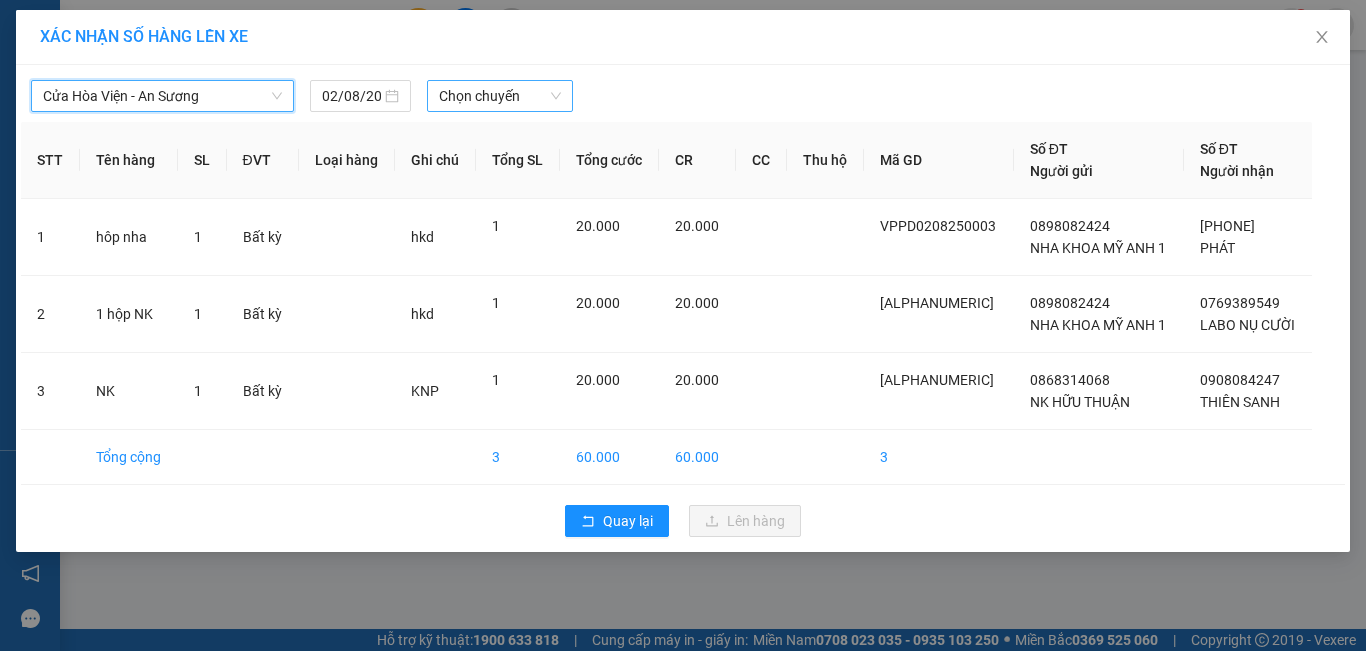 click on "Chọn chuyến" at bounding box center [500, 96] 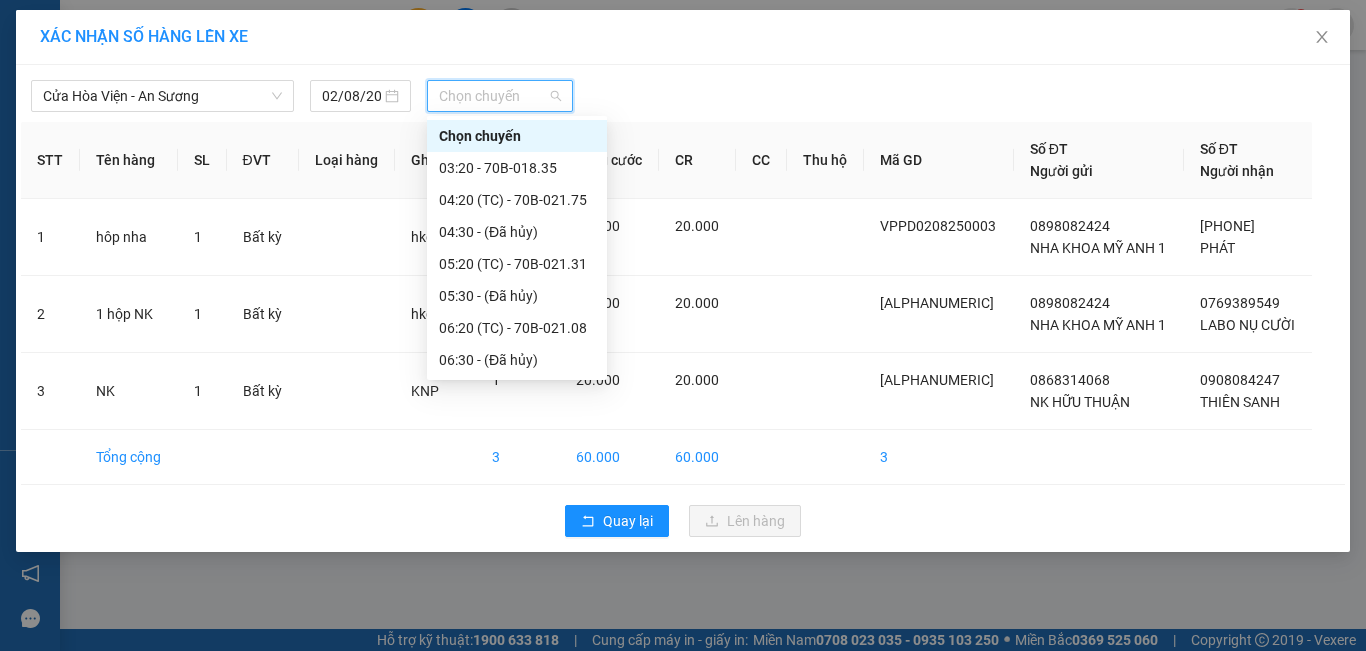 scroll, scrollTop: 300, scrollLeft: 0, axis: vertical 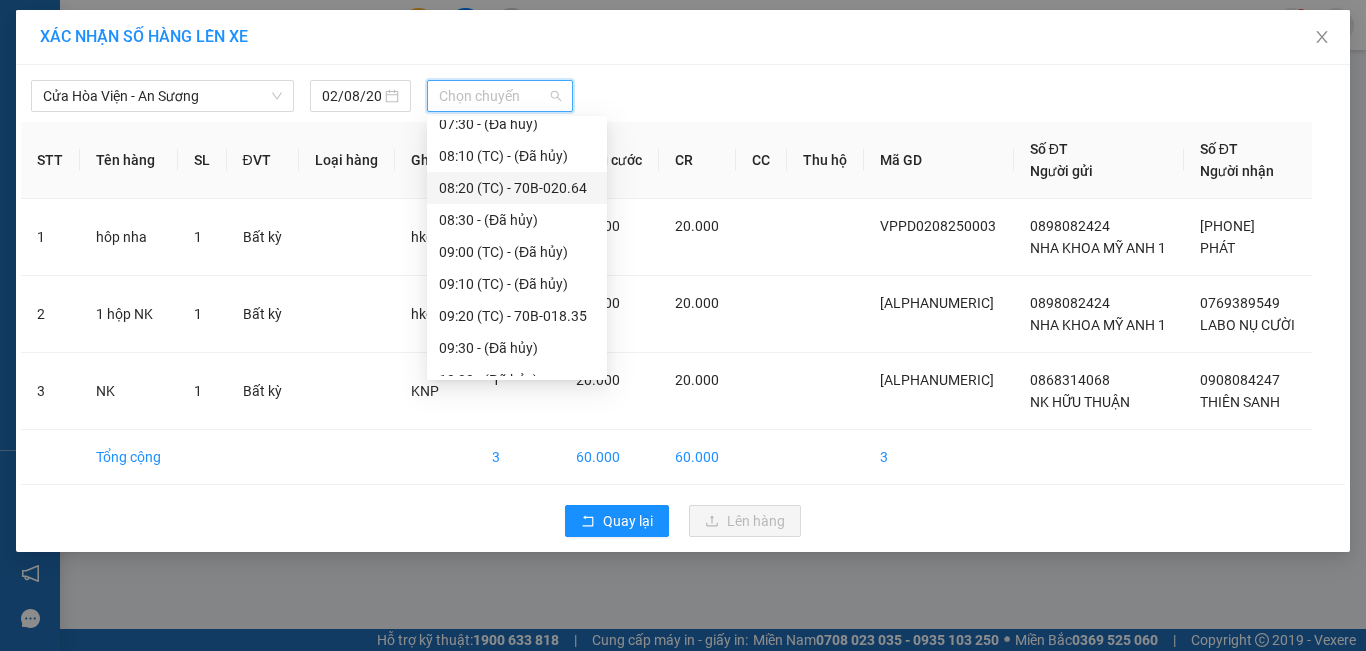 click on "[TIME]   (TC)   - [ALPHANUMERIC]" at bounding box center [517, 188] 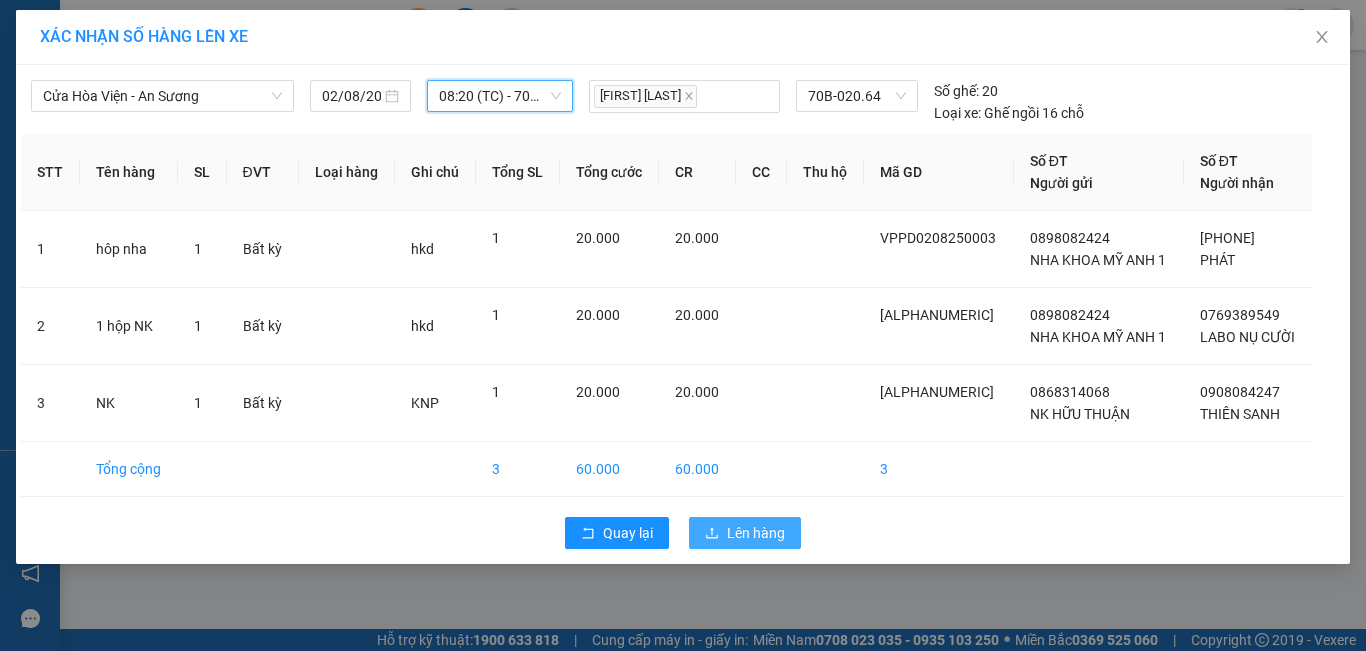 click on "Lên hàng" at bounding box center [745, 533] 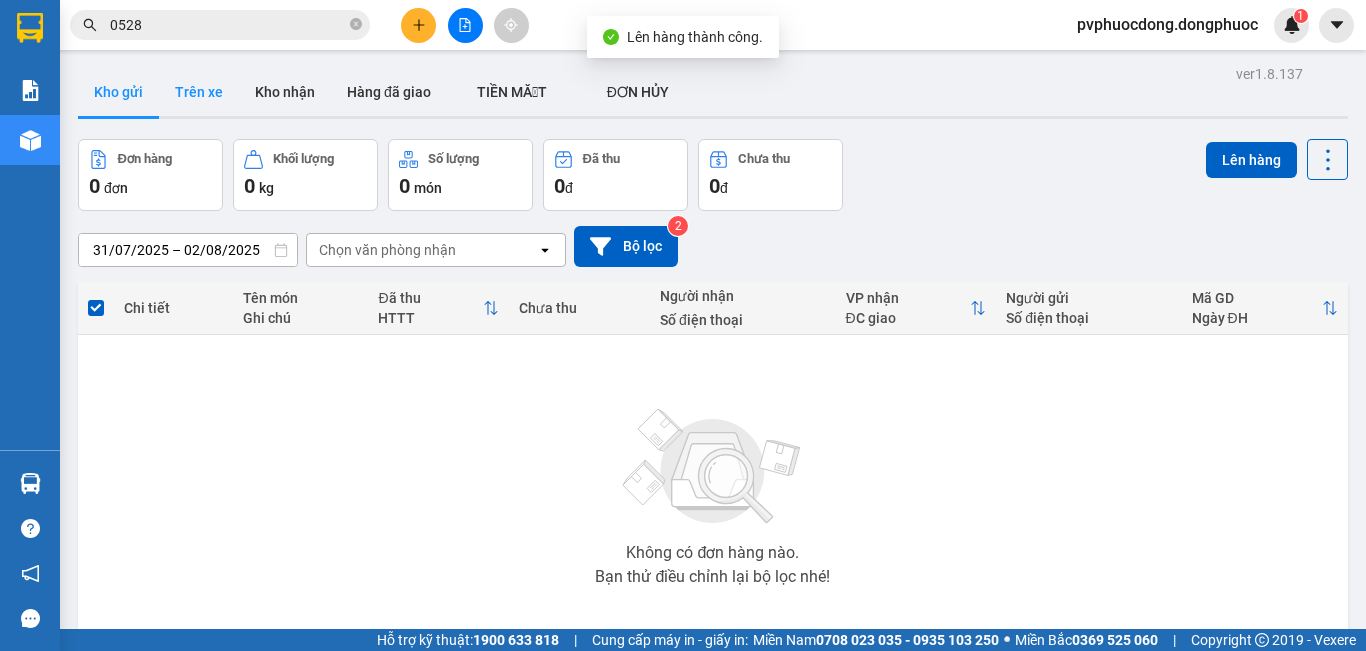 click on "Trên xe" at bounding box center (199, 92) 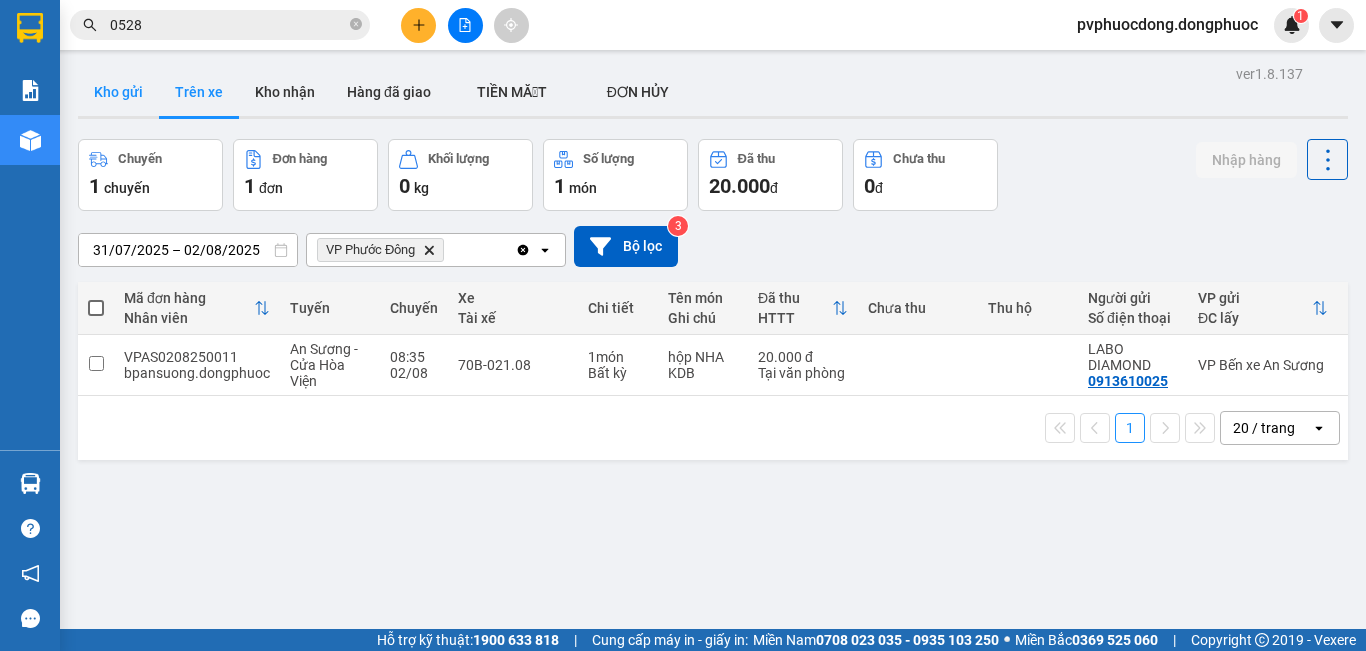 click on "Kho gửi" at bounding box center (118, 92) 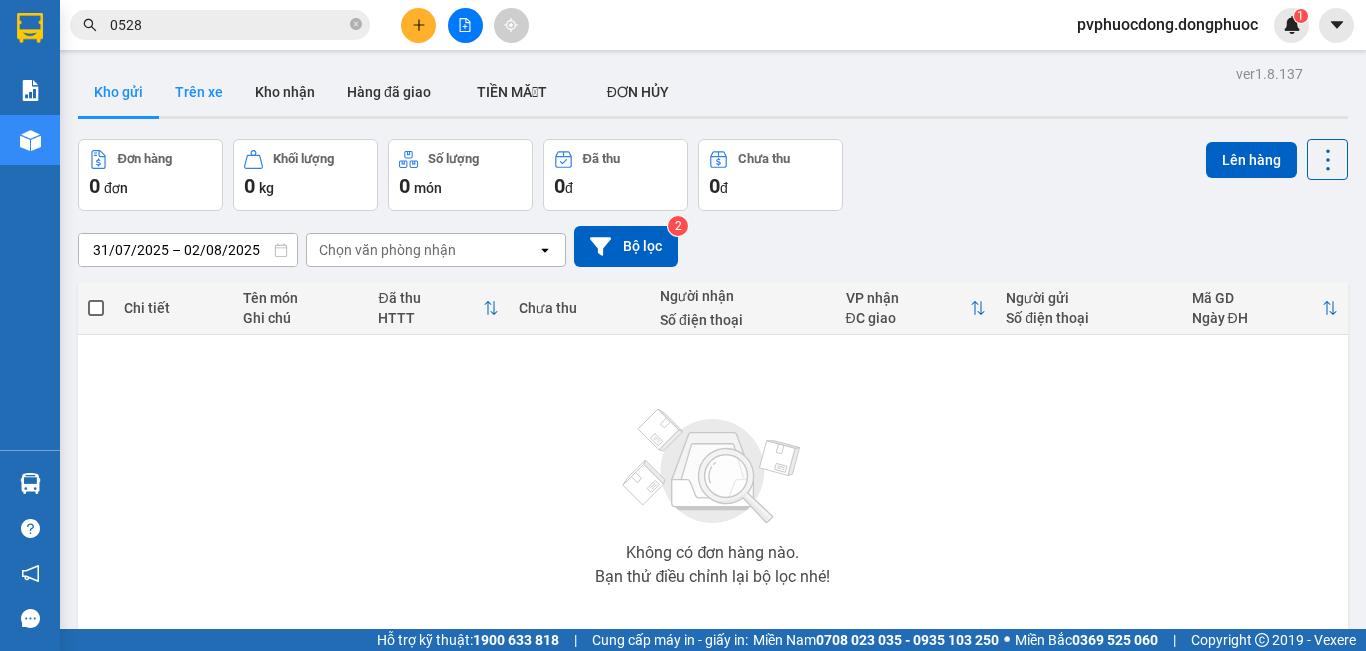click on "Trên xe" at bounding box center [199, 92] 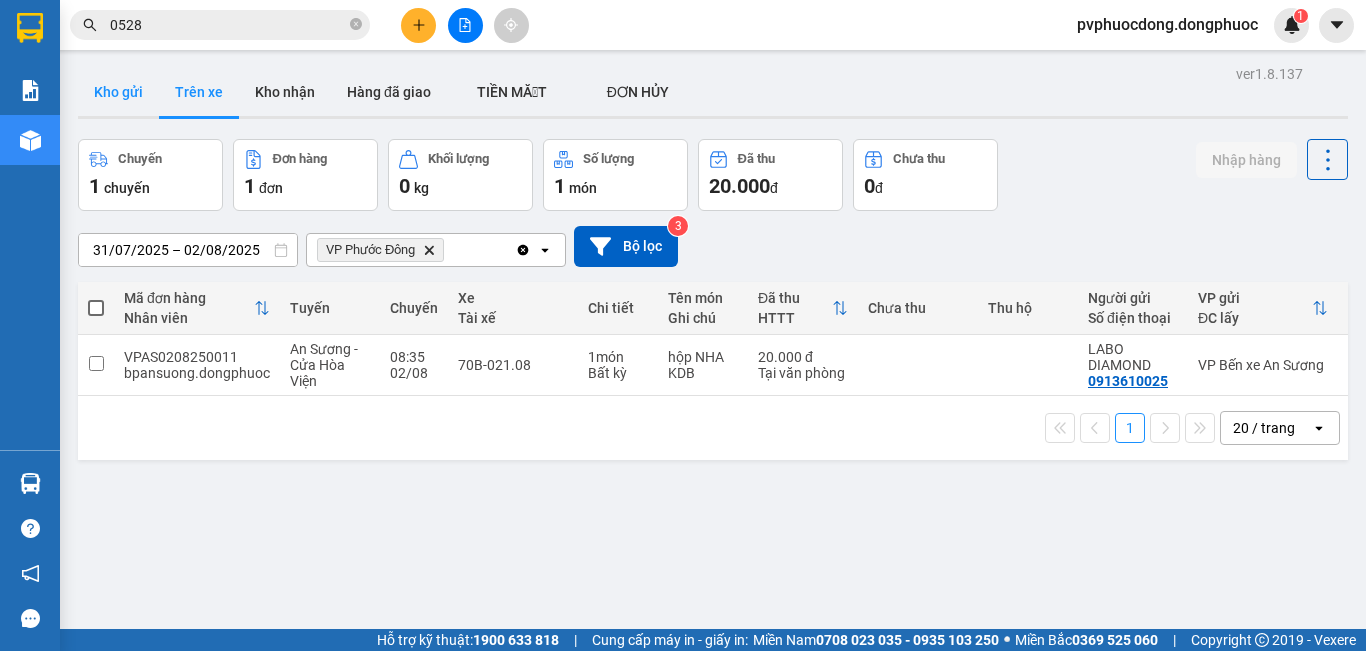 click on "Kho gửi" at bounding box center (118, 92) 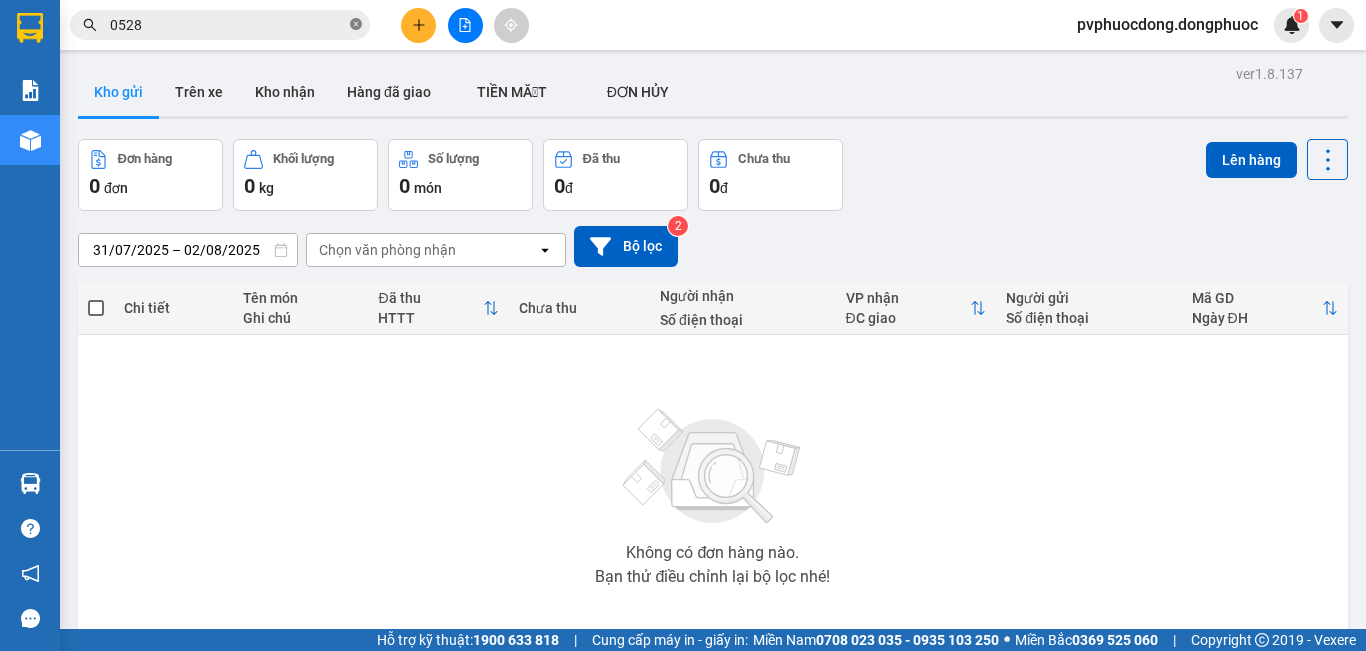 click on "0528" at bounding box center (220, 25) 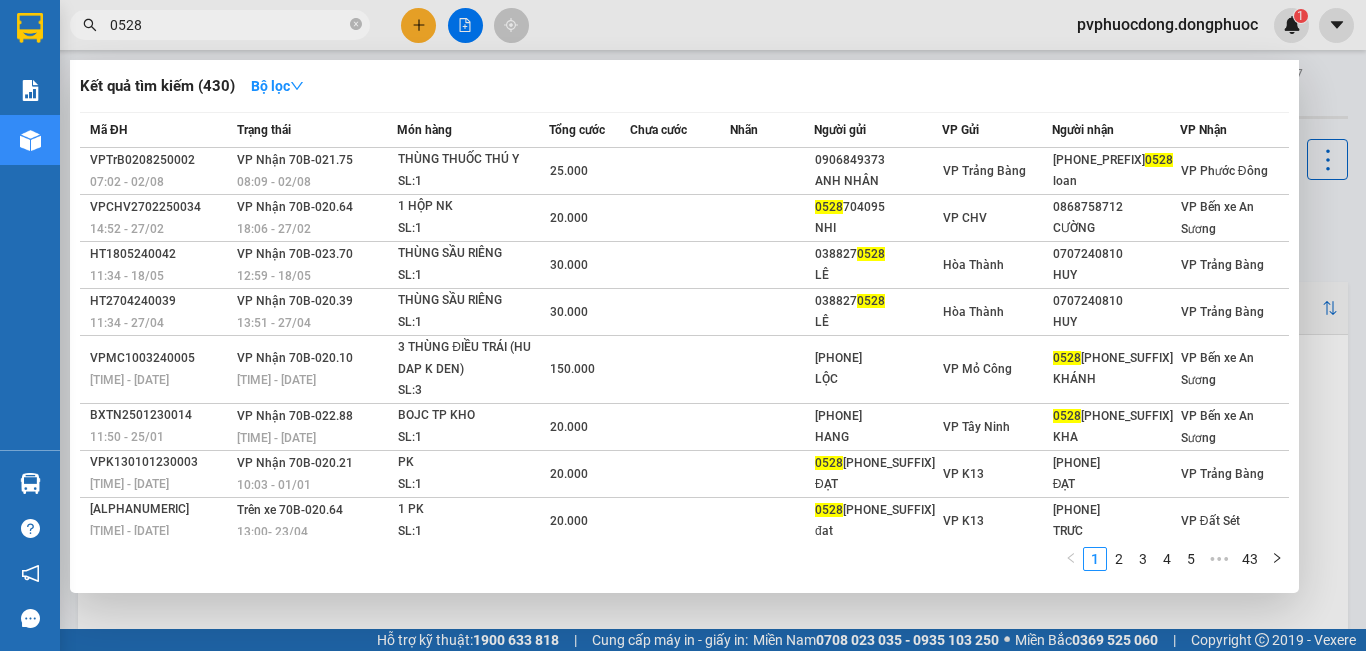 click on "0528" at bounding box center [220, 25] 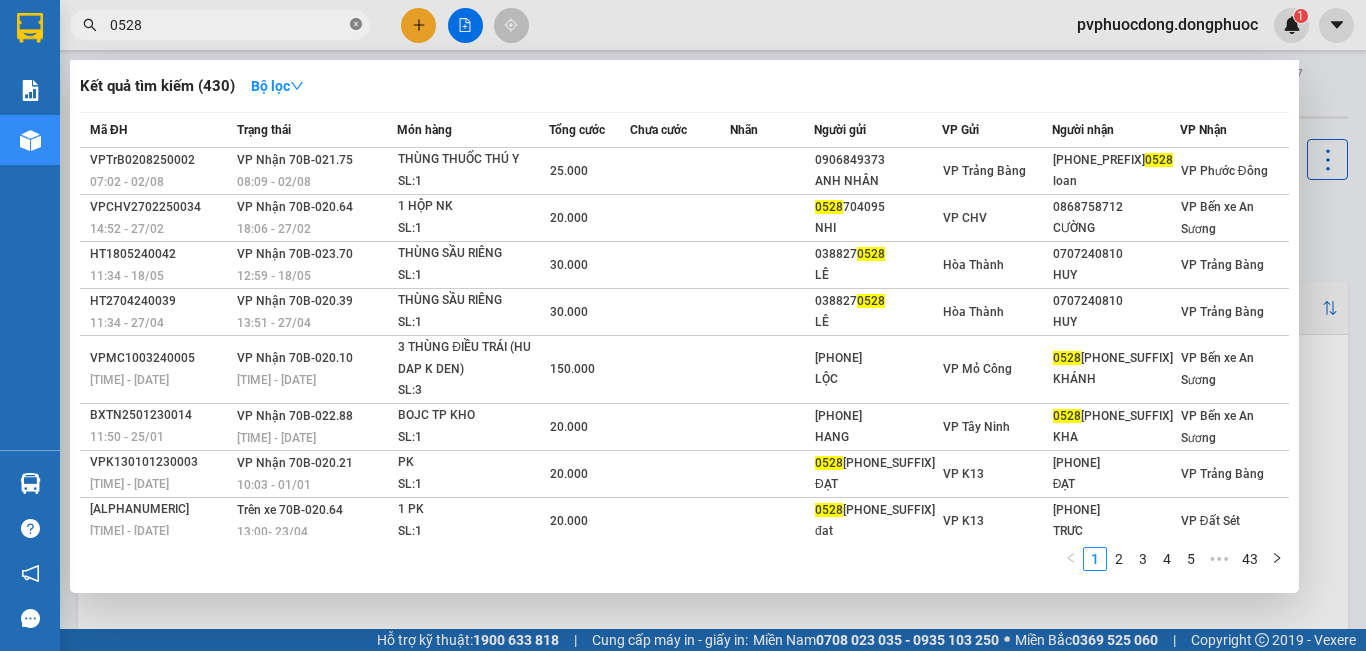 click 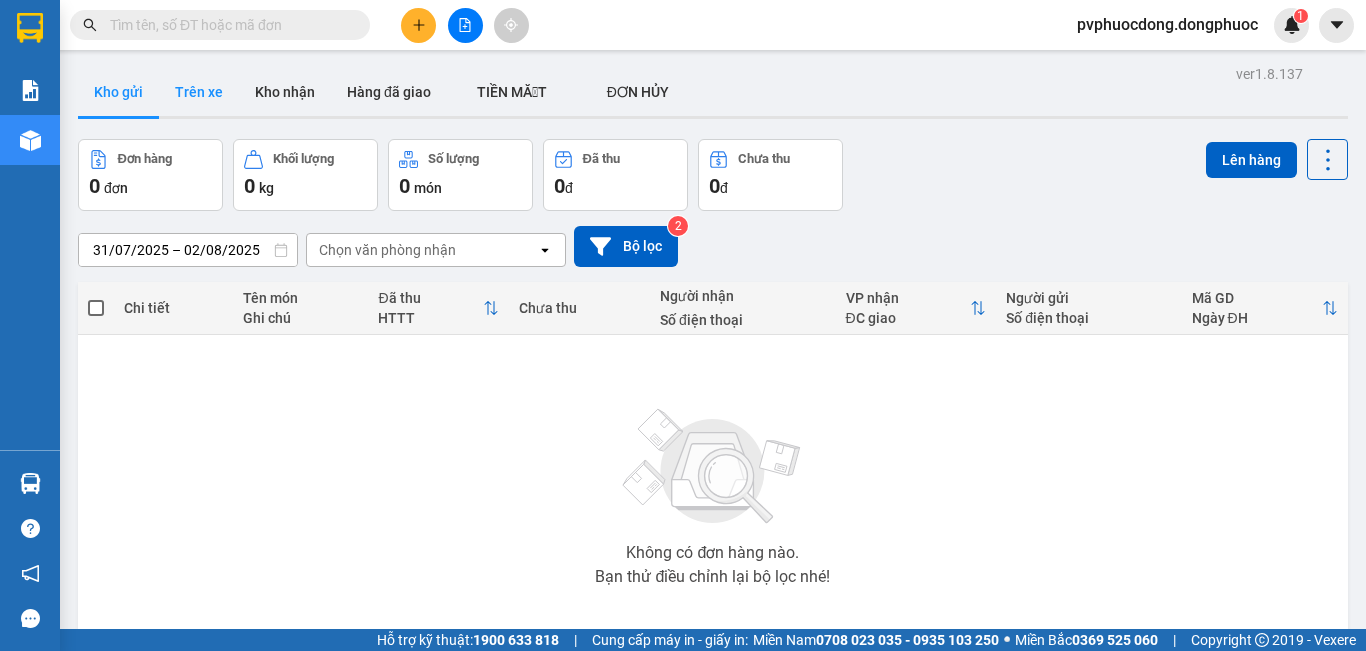 click on "Trên xe" at bounding box center [199, 92] 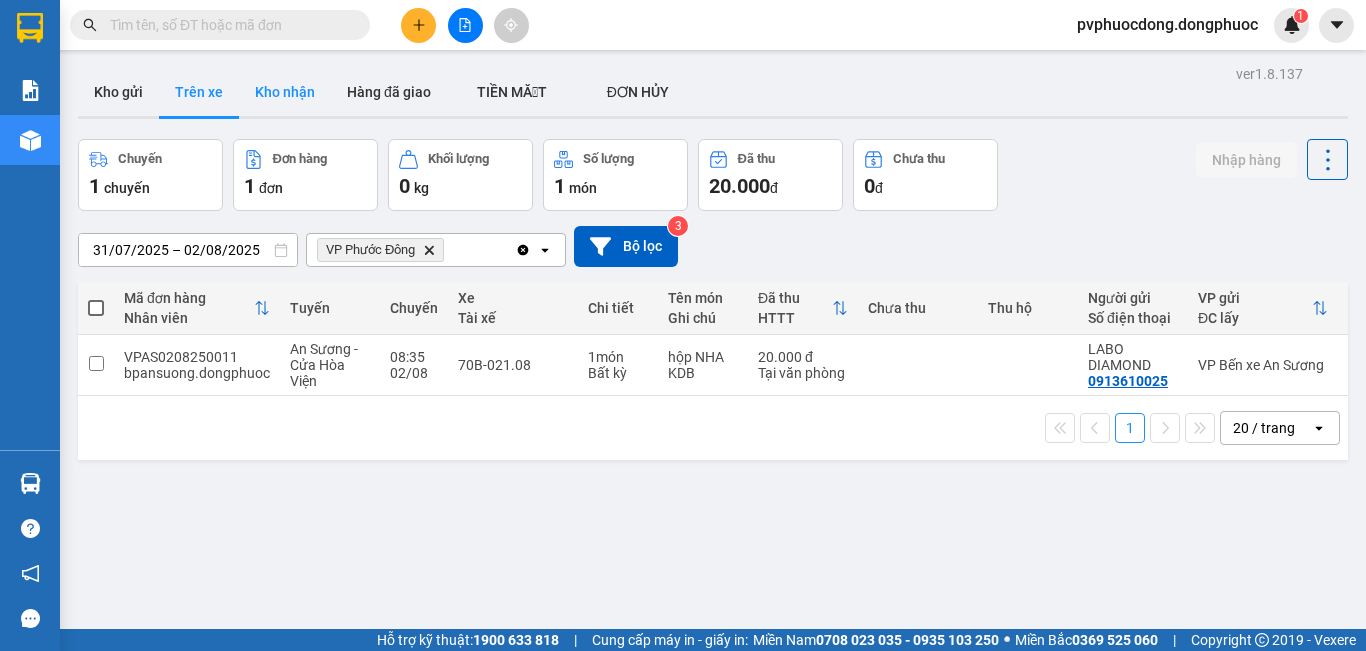 click on "Kho nhận" at bounding box center [285, 92] 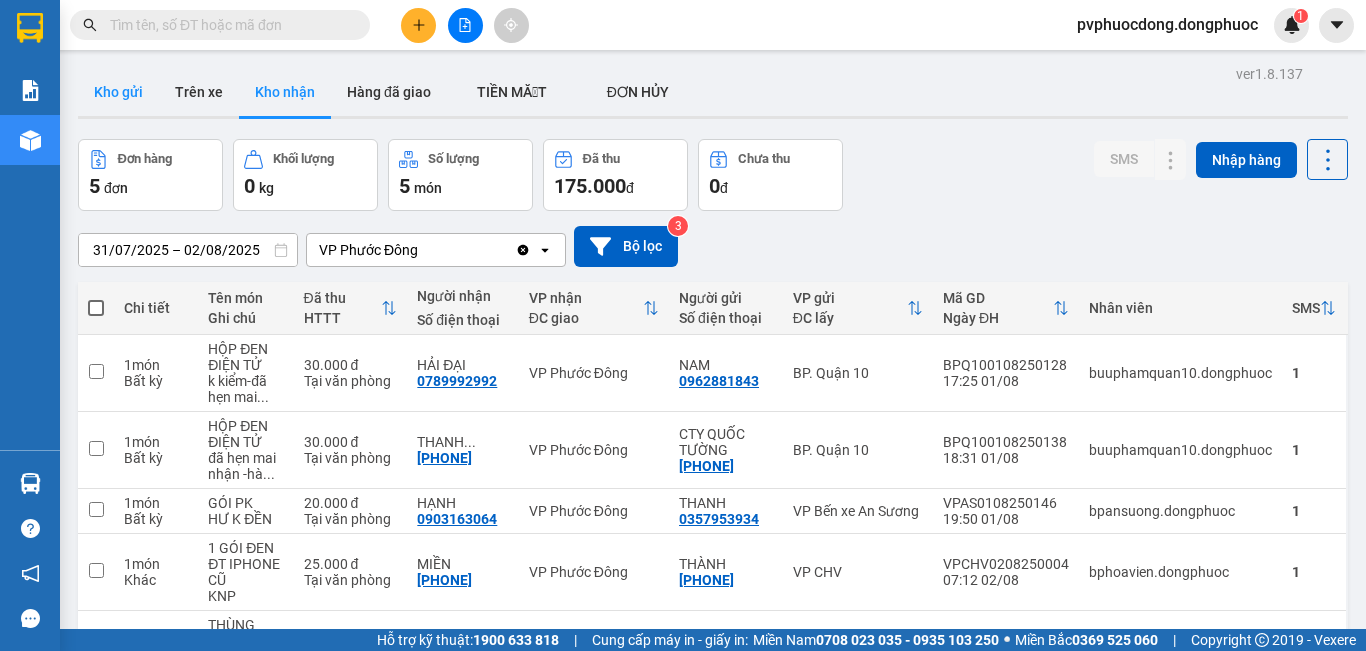 click on "Kho gửi" at bounding box center [118, 92] 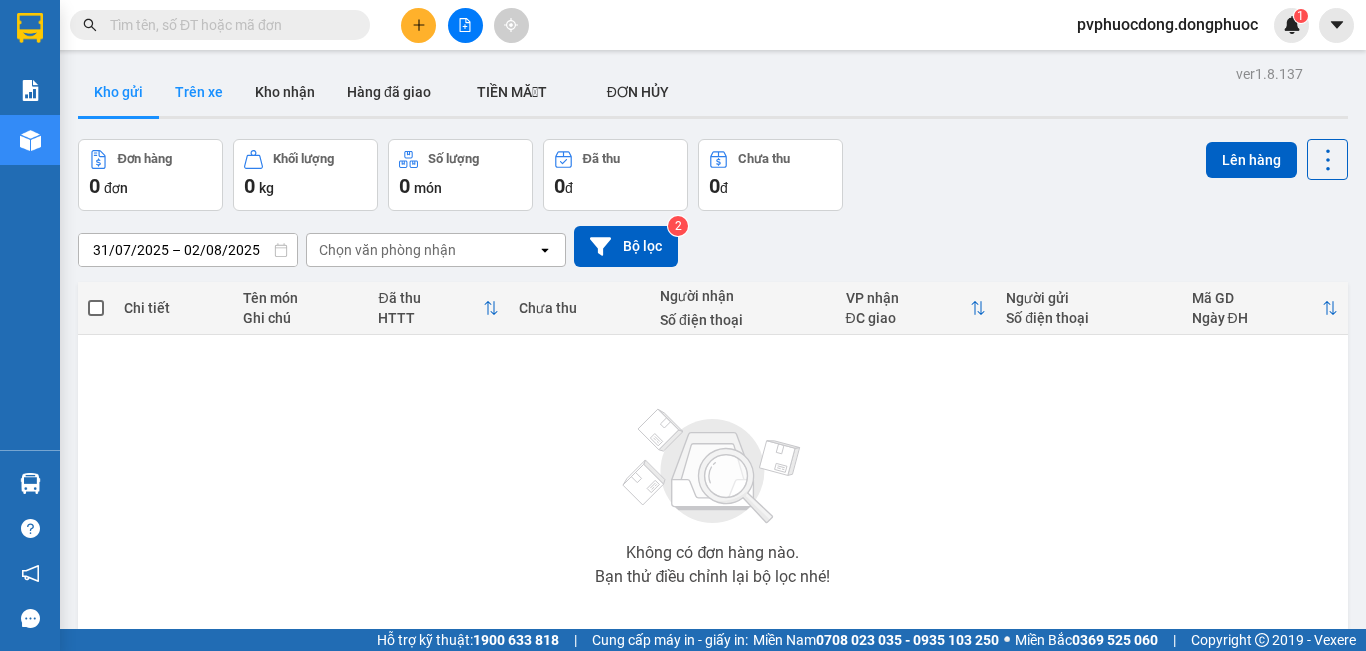 click on "Trên xe" at bounding box center (199, 92) 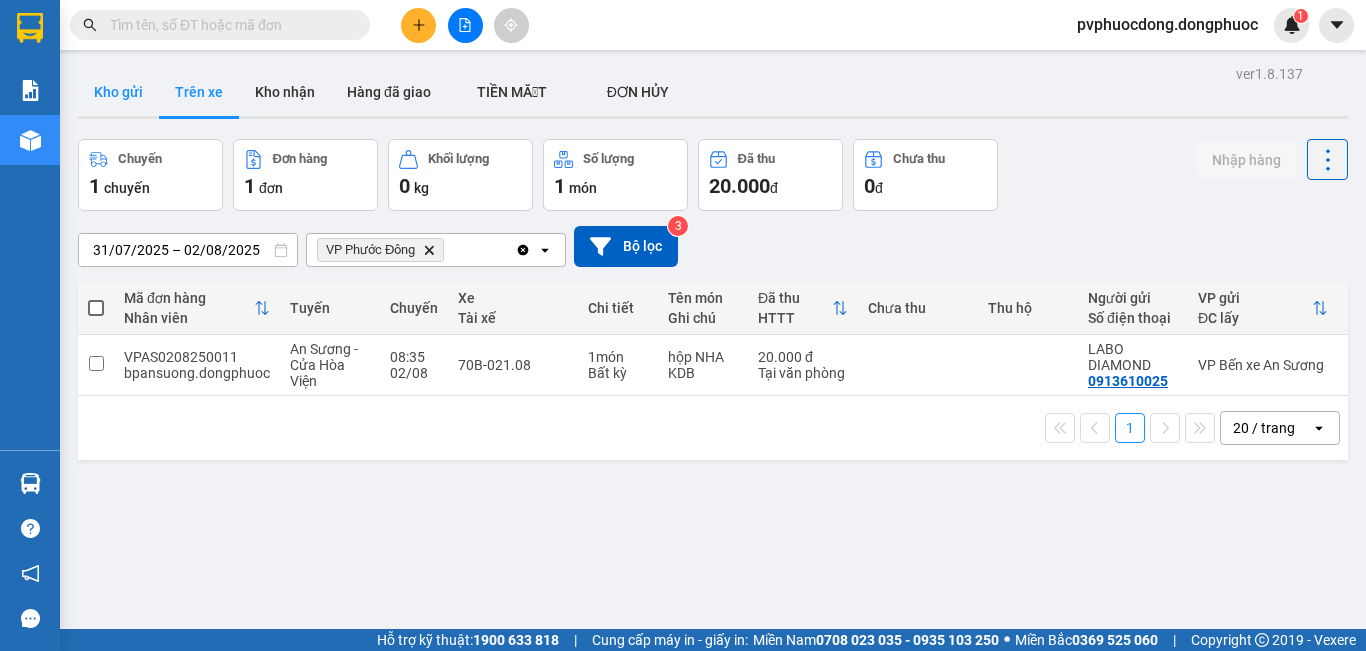 click on "Kho gửi" at bounding box center (118, 92) 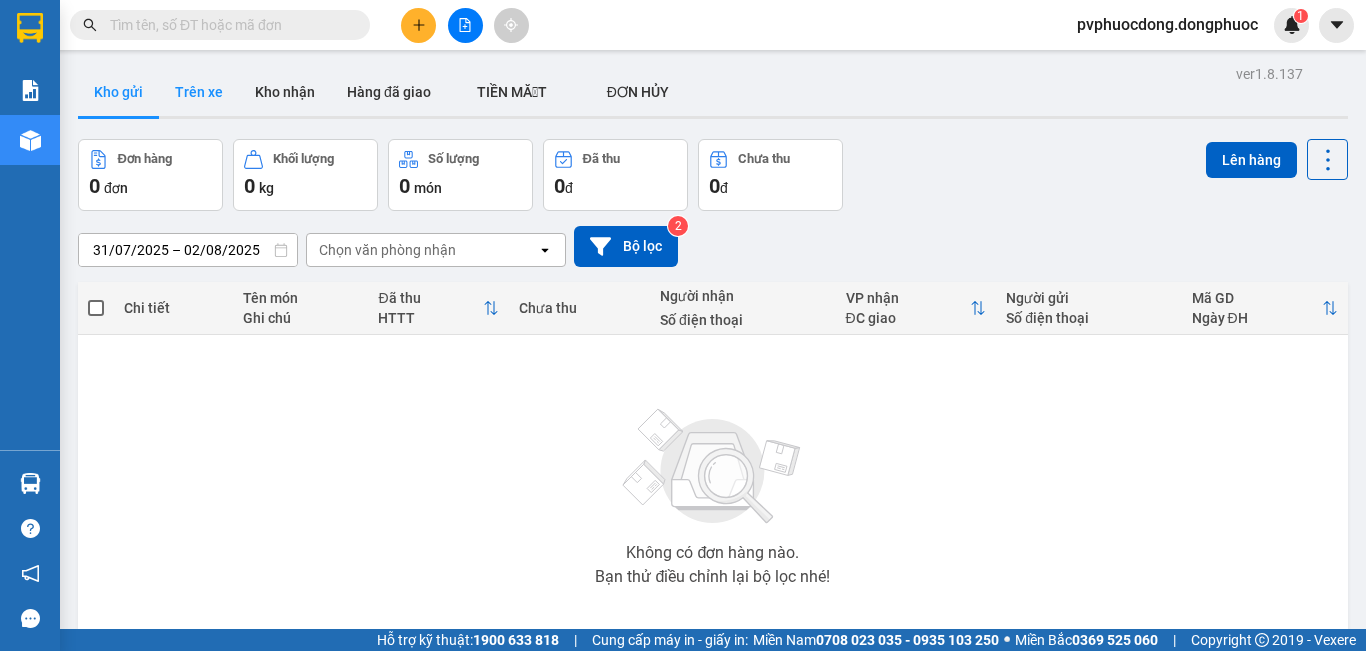 click on "Trên xe" at bounding box center [199, 92] 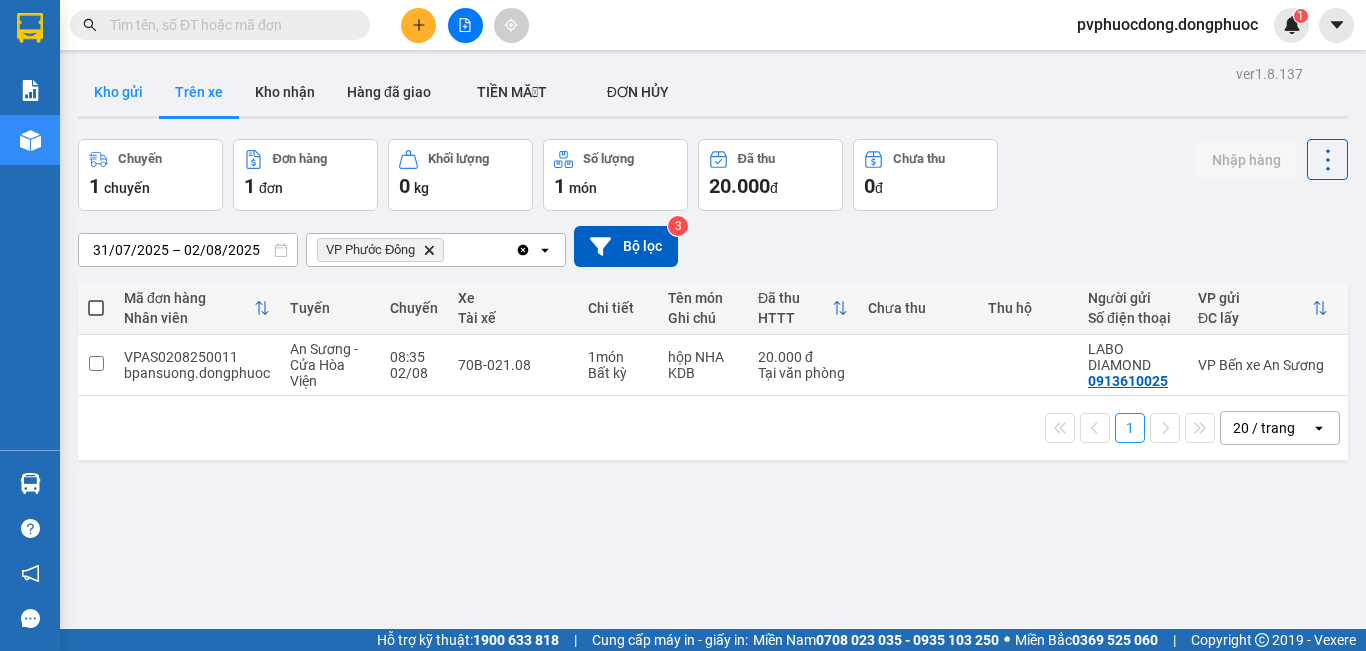 click on "Kho gửi" at bounding box center (118, 92) 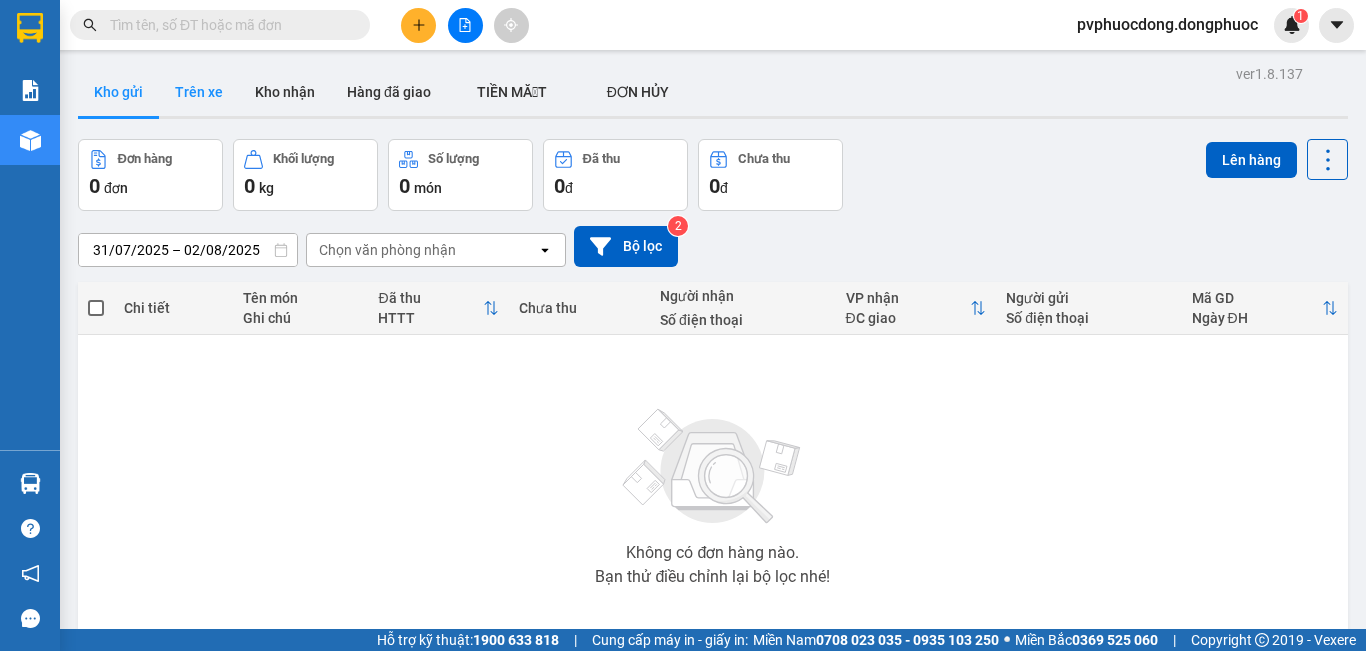 click on "Trên xe" at bounding box center (199, 92) 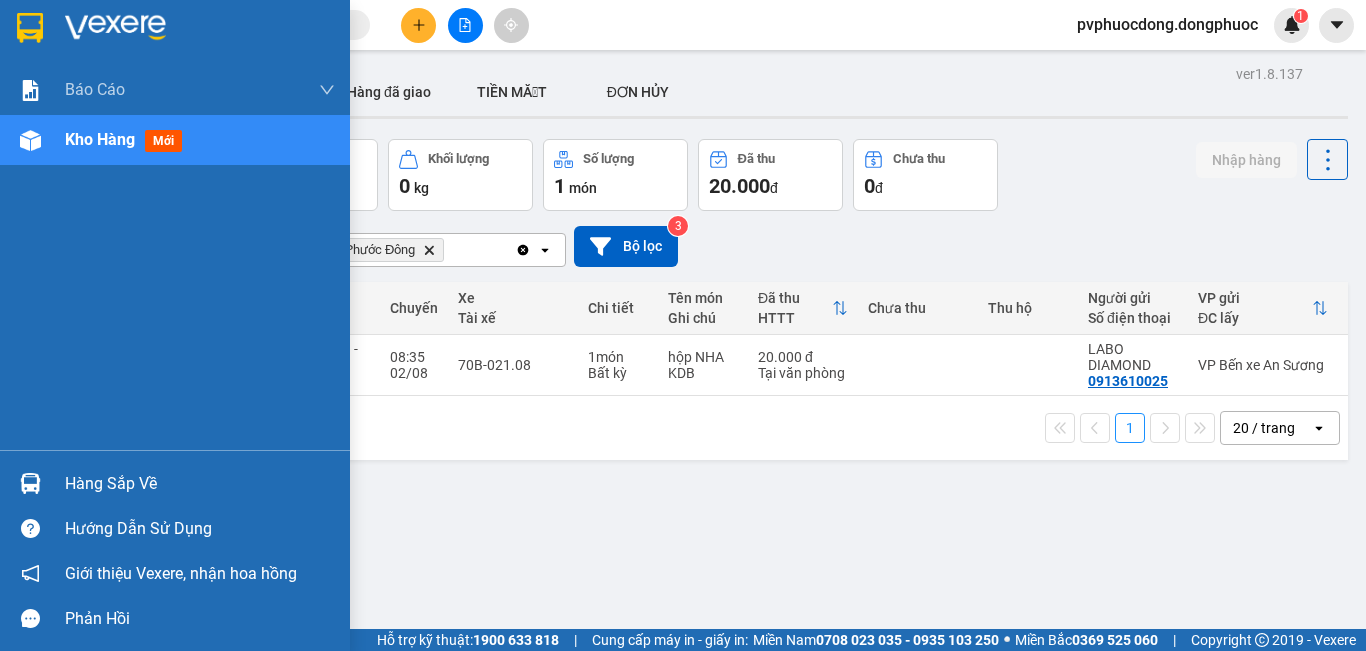 click on "Hàng sắp về" at bounding box center [200, 484] 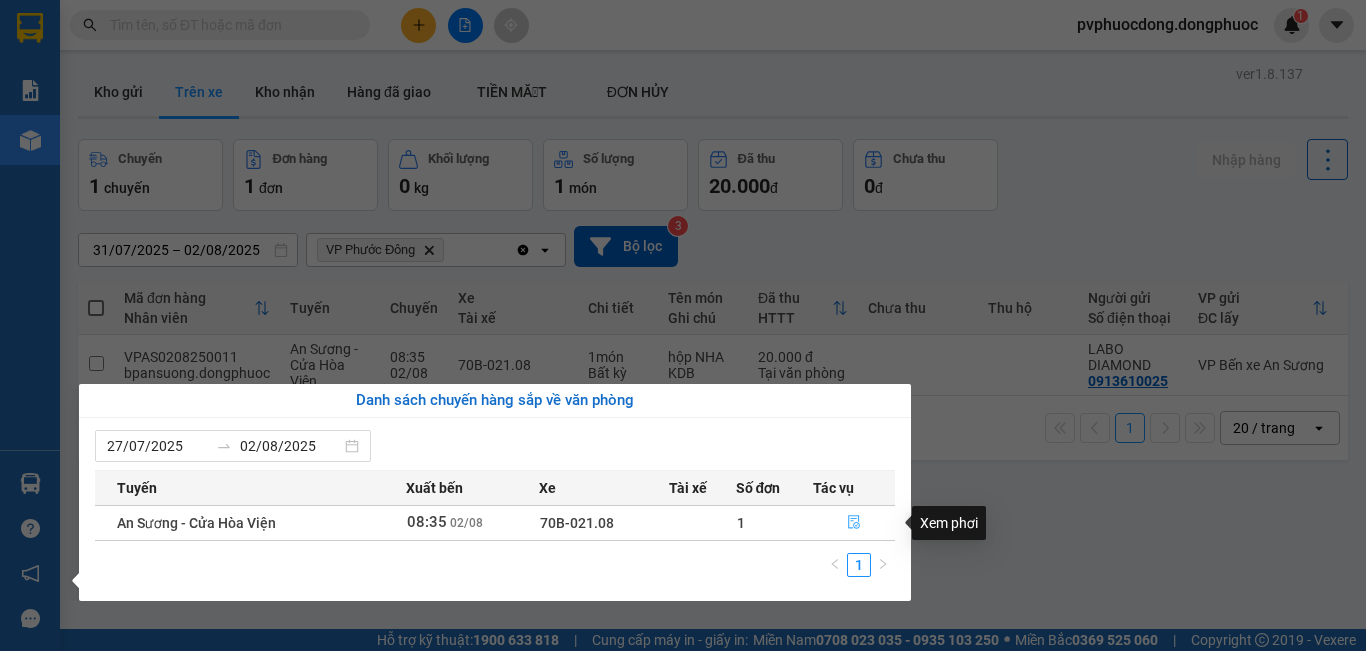 click 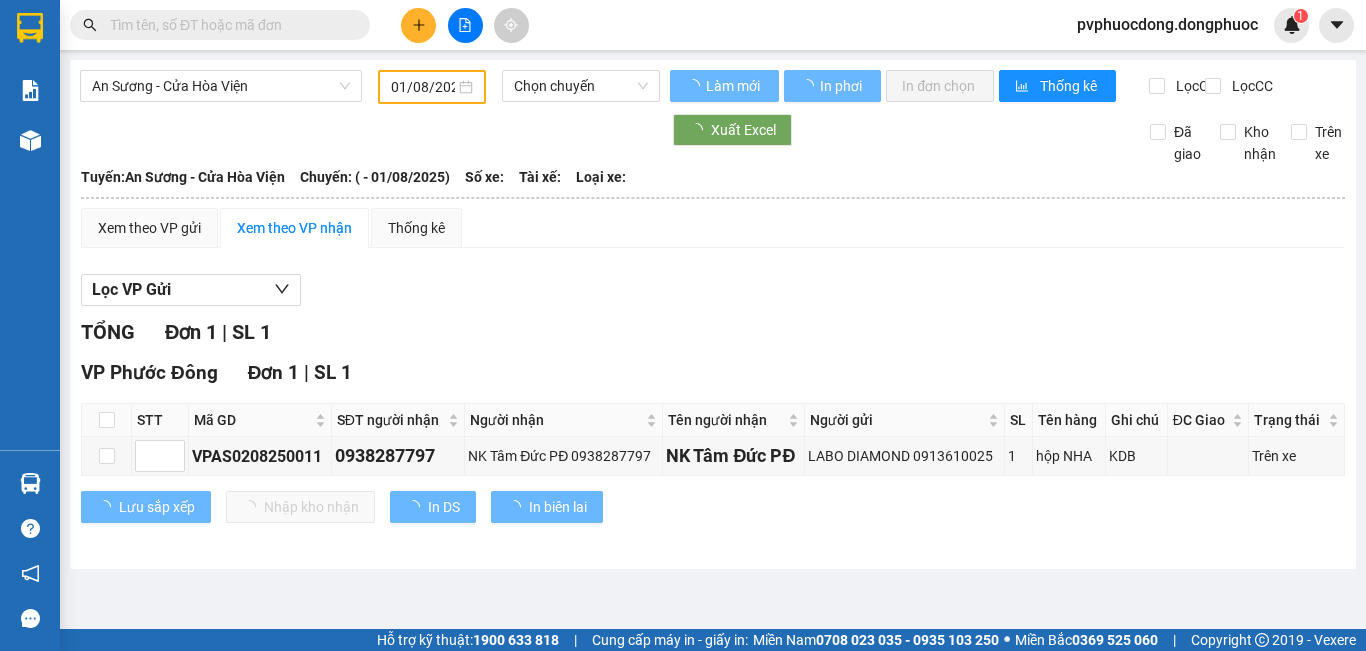 type on "02/08/2025" 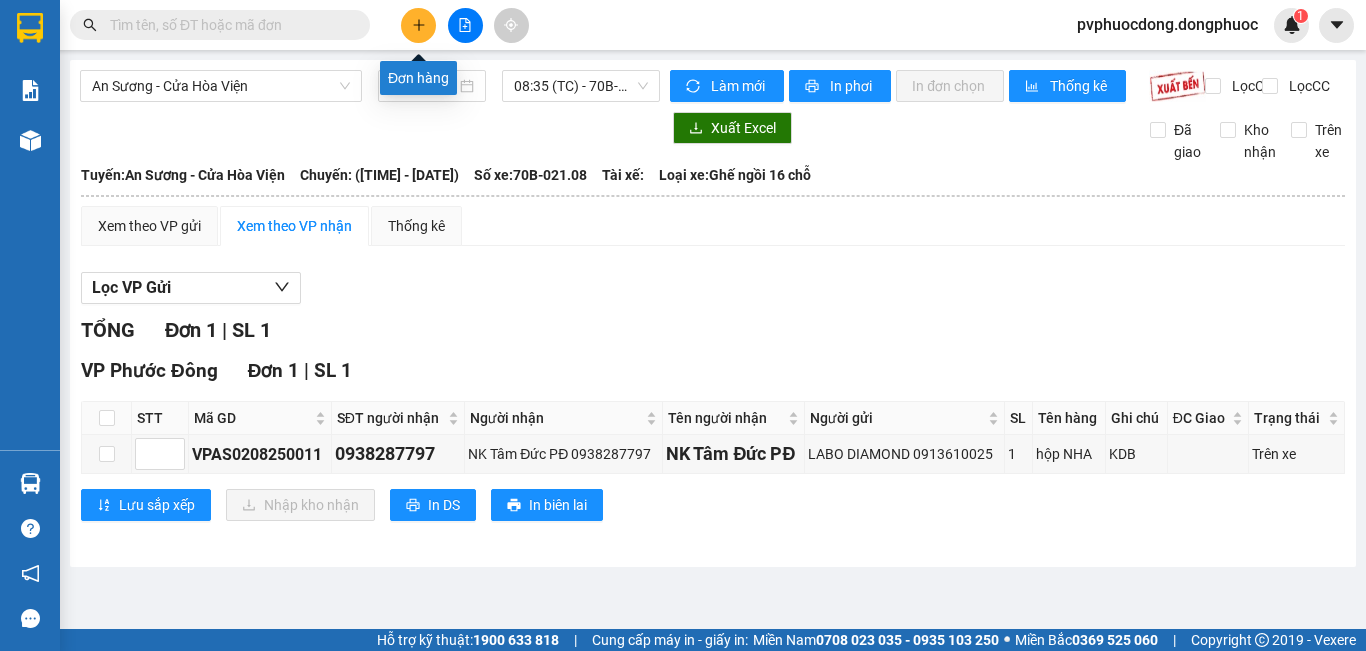 click at bounding box center (418, 25) 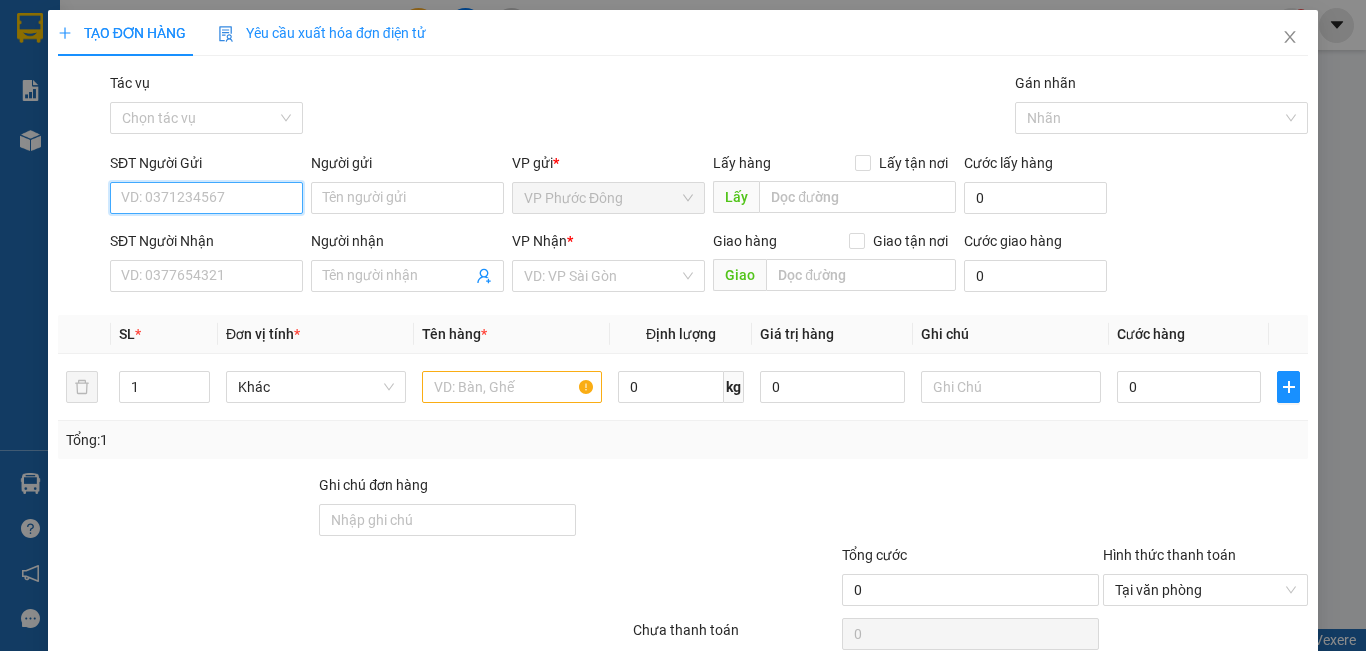 click on "SĐT Người Gửi" at bounding box center (206, 198) 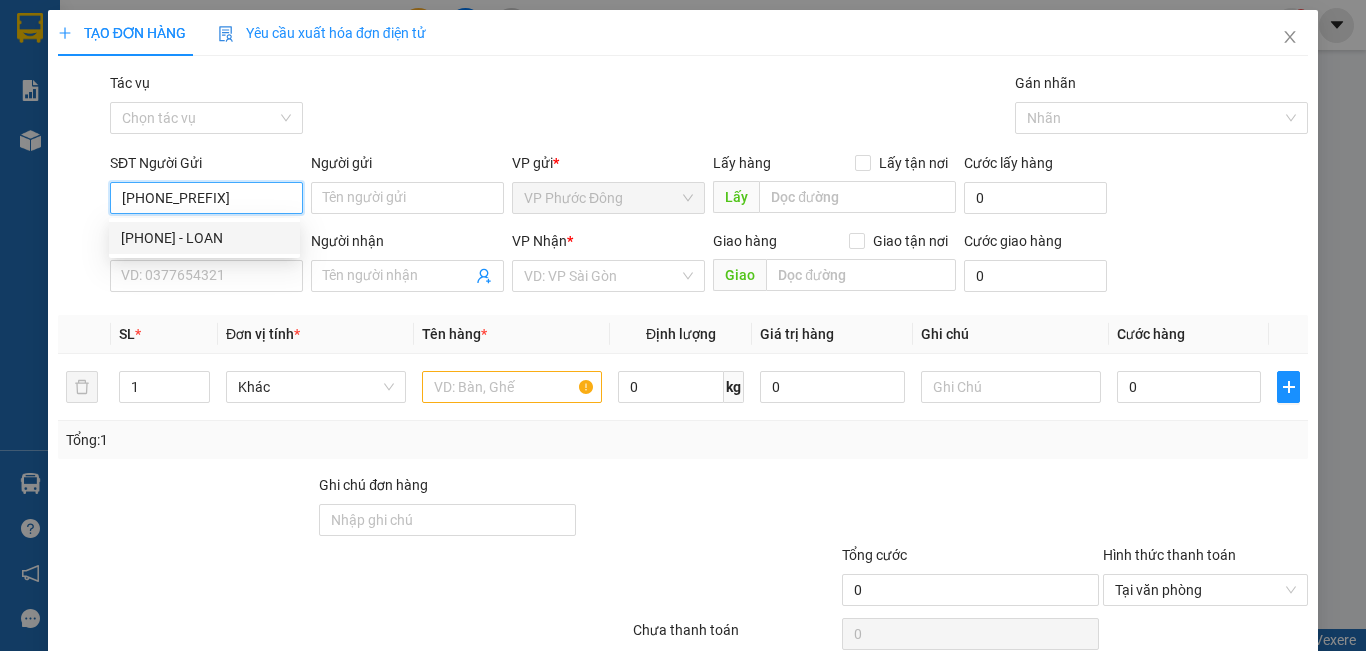 click on "[PHONE] - LOAN" at bounding box center [204, 238] 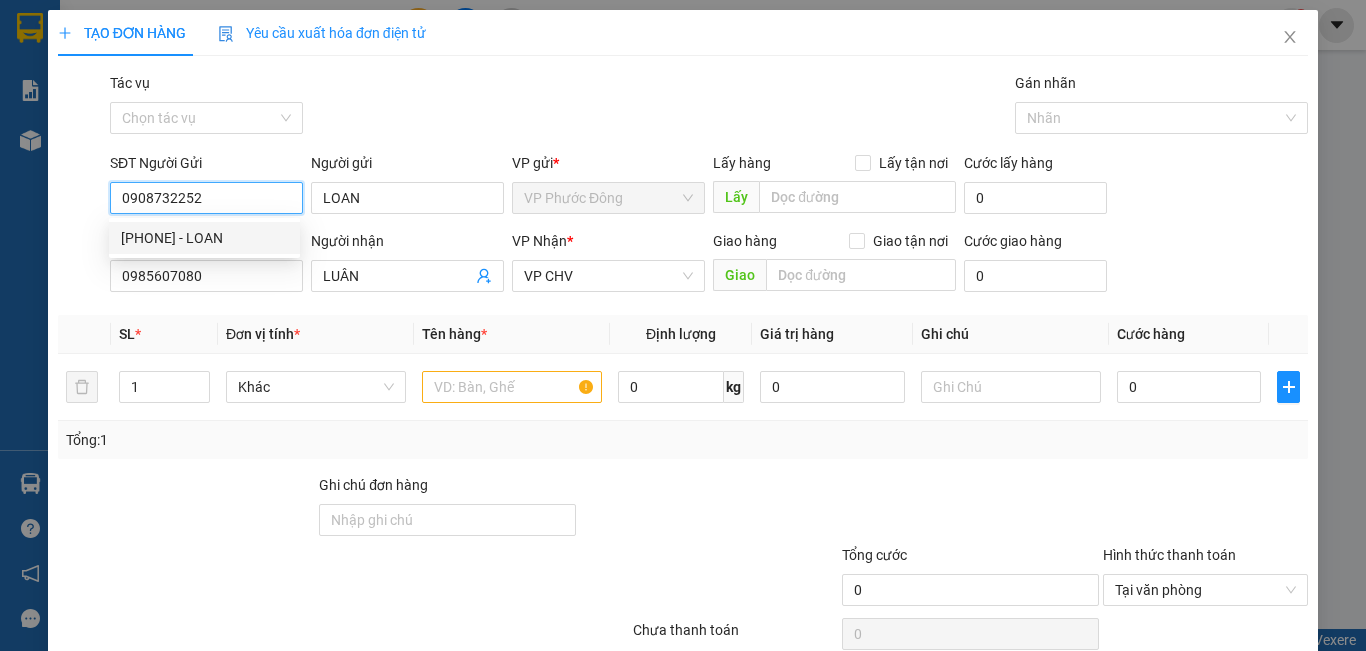 type on "20.000" 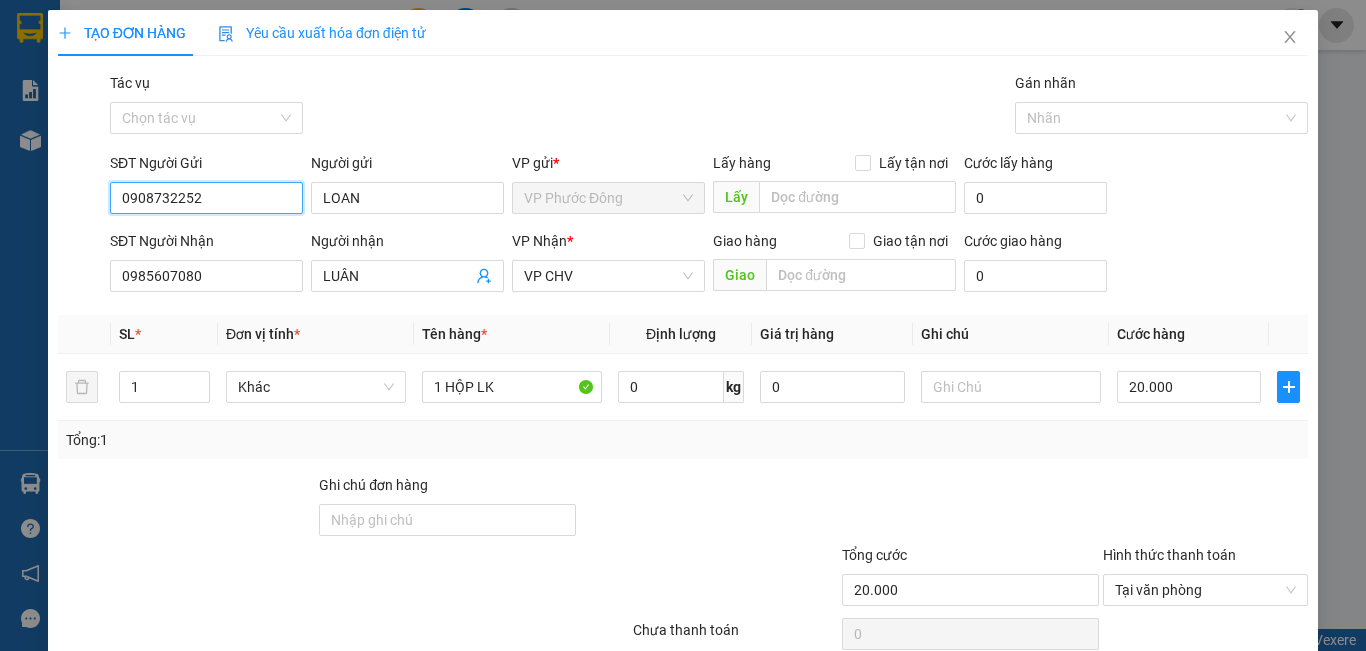 scroll, scrollTop: 89, scrollLeft: 0, axis: vertical 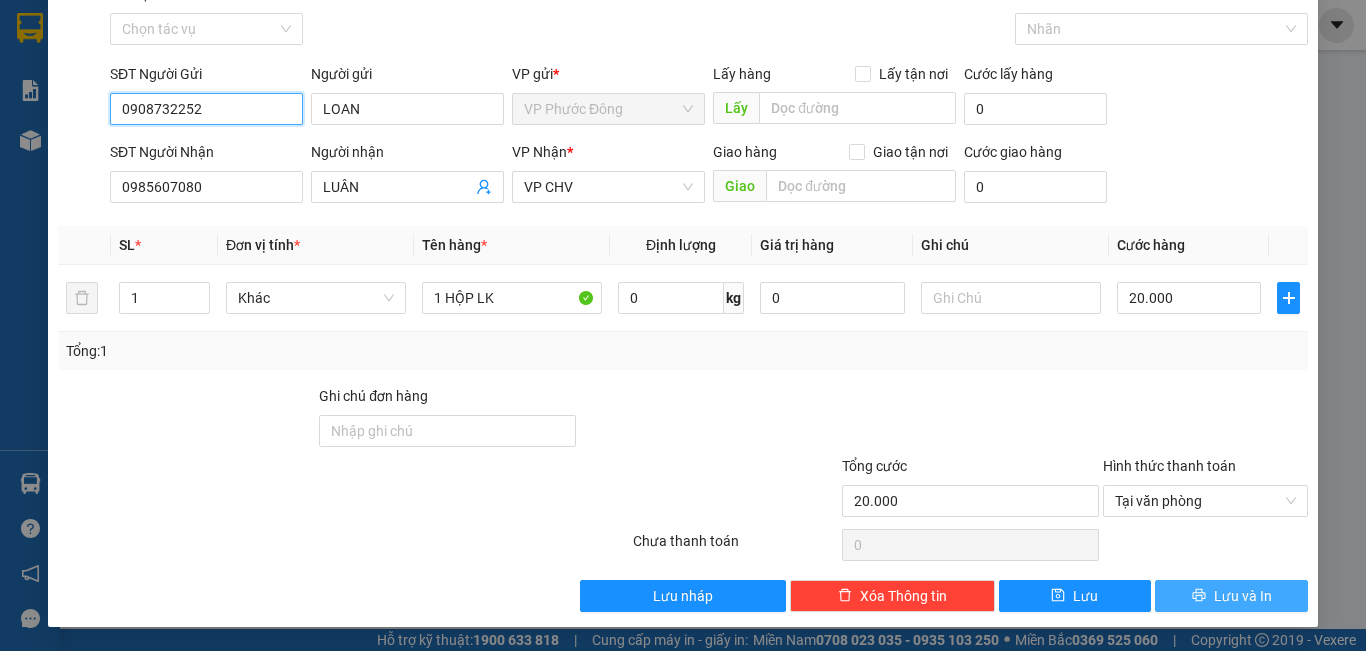 type on "0908732252" 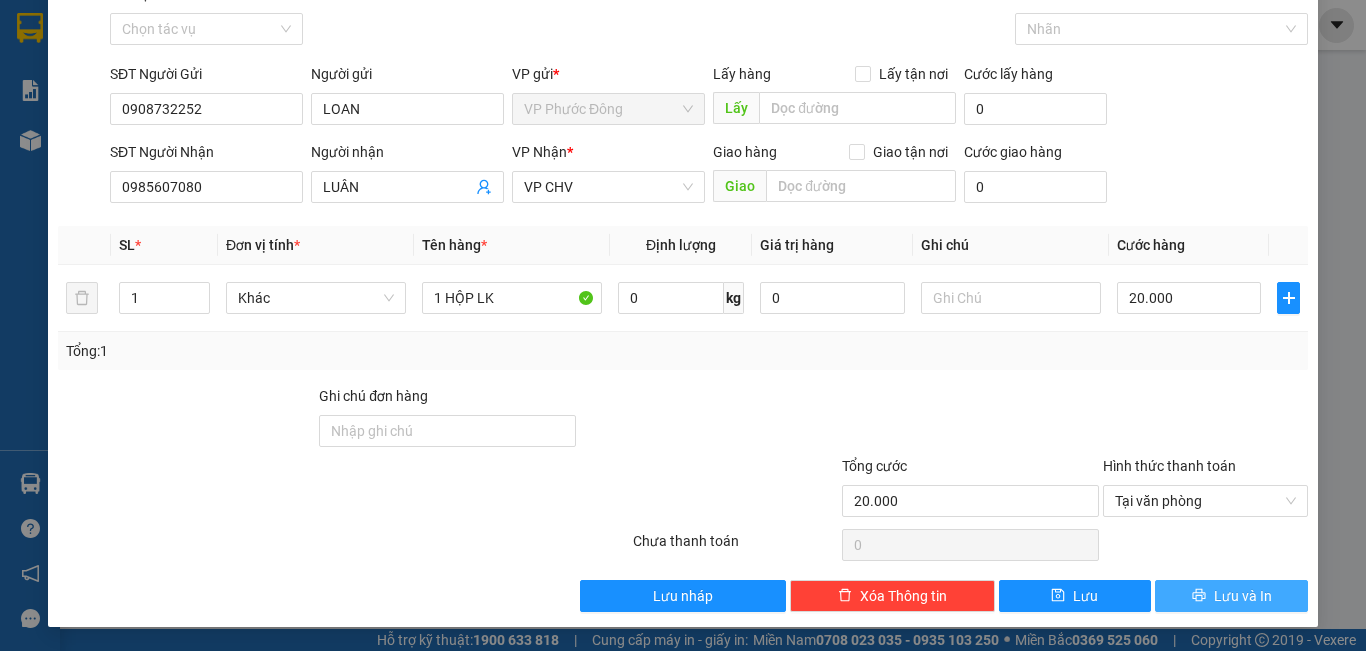 click on "Lưu và In" at bounding box center [1231, 596] 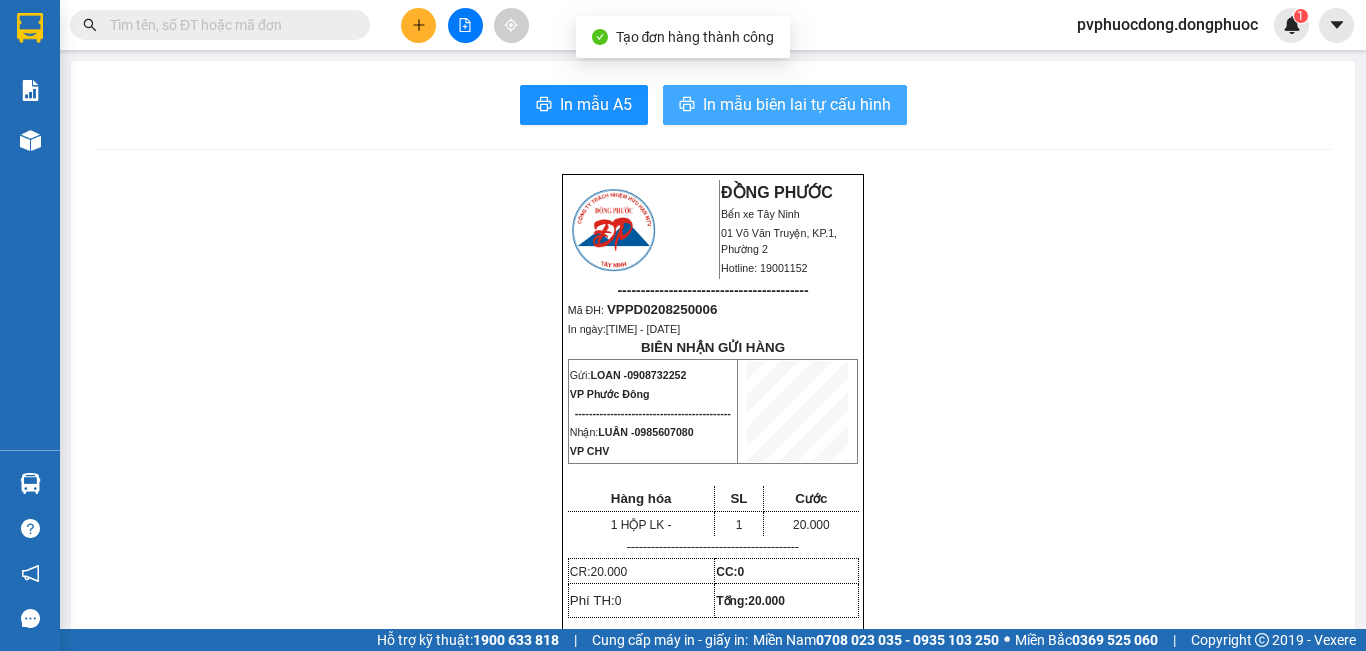 click on "In mẫu biên lai tự cấu hình" at bounding box center [797, 104] 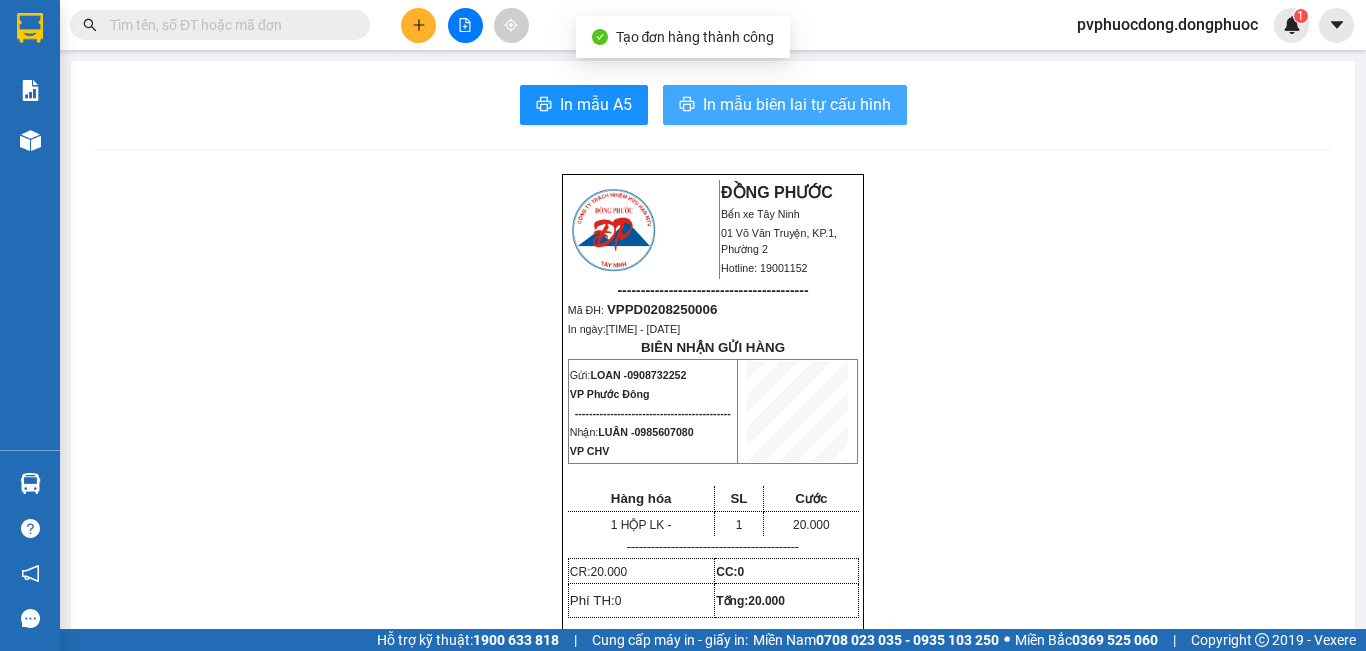 scroll, scrollTop: 0, scrollLeft: 0, axis: both 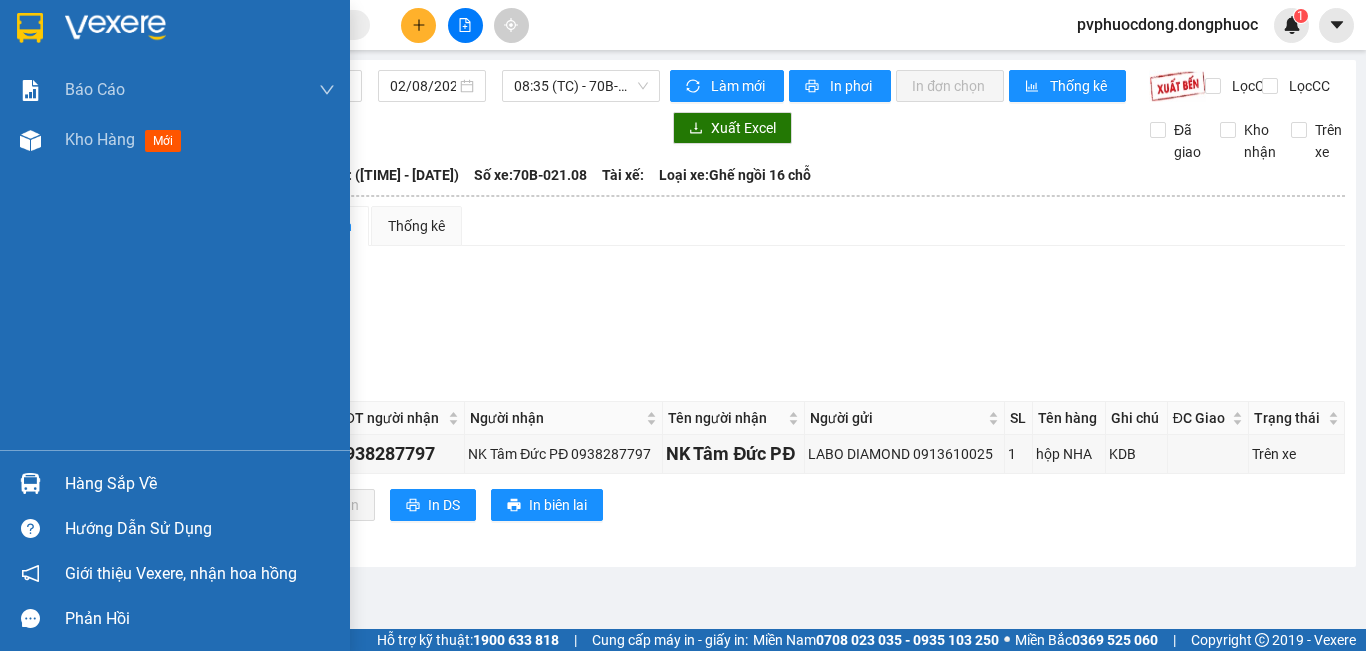 click on "Hàng sắp về" at bounding box center (175, 483) 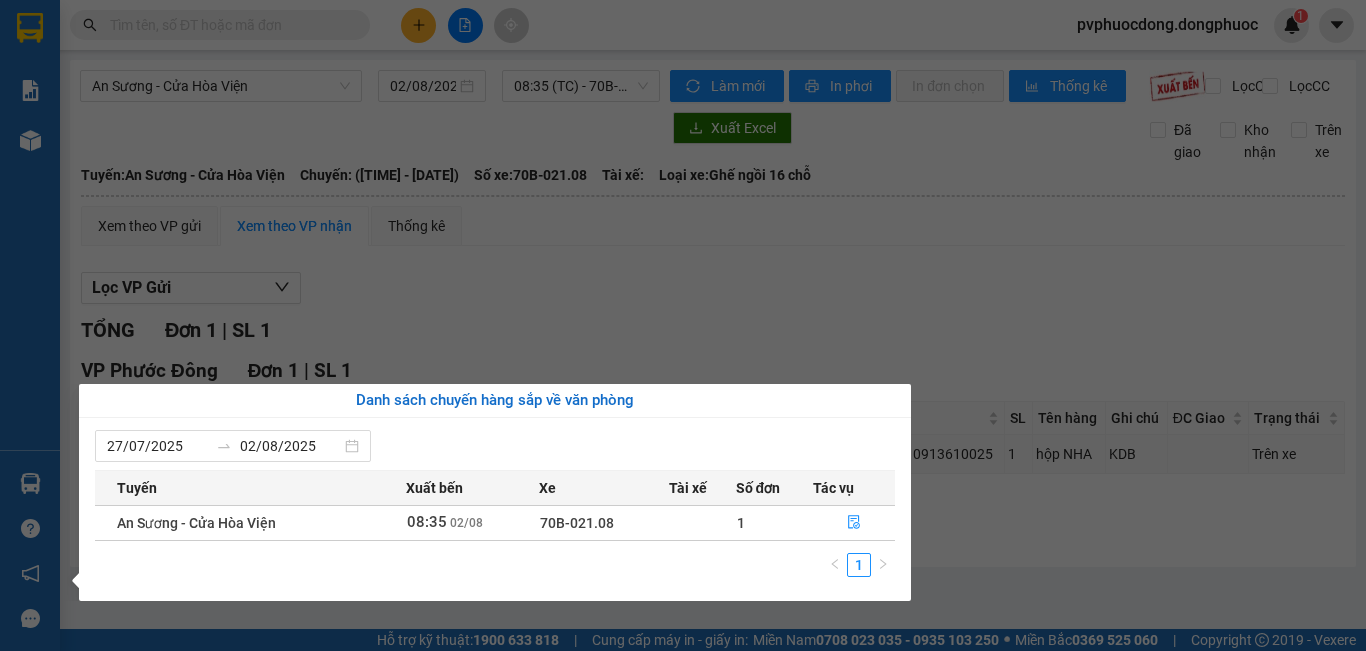 click on "Kết quả tìm kiếm ( 430 )  Bộ lọc  Mã ĐH Trạng thái Món hàng Tổng cước Chưa cước Nhãn Người gửi VP Gửi Người nhận VP Nhận VPTrB0208250002 07:02 - 02/08 VP Nhận   70B-021.75 08:09 - 02/08 THÙNG THUỐC THÚ Y SL:  1 25.000 0906849373 ANH NHÂN  VP Trảng Bàng 0343010528 loan VP Phước Đông VPCHV2702250034 14:52 - 27/02 VP Nhận   70B-020.64 18:06 - 27/02 1 HỘP NK SL:  1 20.000 0528704095 NHI VP CHV 0868758712 CƯỜNG VP Bến xe An Sương HT1805240042 11:34 - 18/05 VP Nhận   70B-023.70 12:59 - 18/05 THÙNG SẦU RIÊNG SL:  1 30.000 0388270528 LÊ Hòa Thành 0707240810 HUY VP Trảng Bàng HT2704240039 11:34 - 27/04 VP Nhận   70B-020.39 13:51 - 27/04 THÙNG SẦU RIÊNG SL:  1 30.000 0388270528 LÊ Hòa Thành 0707240810 HUY VP Trảng Bàng VPMC1003240005 09:09 - 10/03 VP Nhận   70B-020.10 12:45 - 10/03 3 THÙNG ĐIỀU TRÁI (HU DAP K DEN) SL:  3 150.000 0933600719 LỘC  VP Mỏ Công 0528829877 KHÁNH VP Bến xe An Sương BXTN2501230014   SL:" at bounding box center [683, 325] 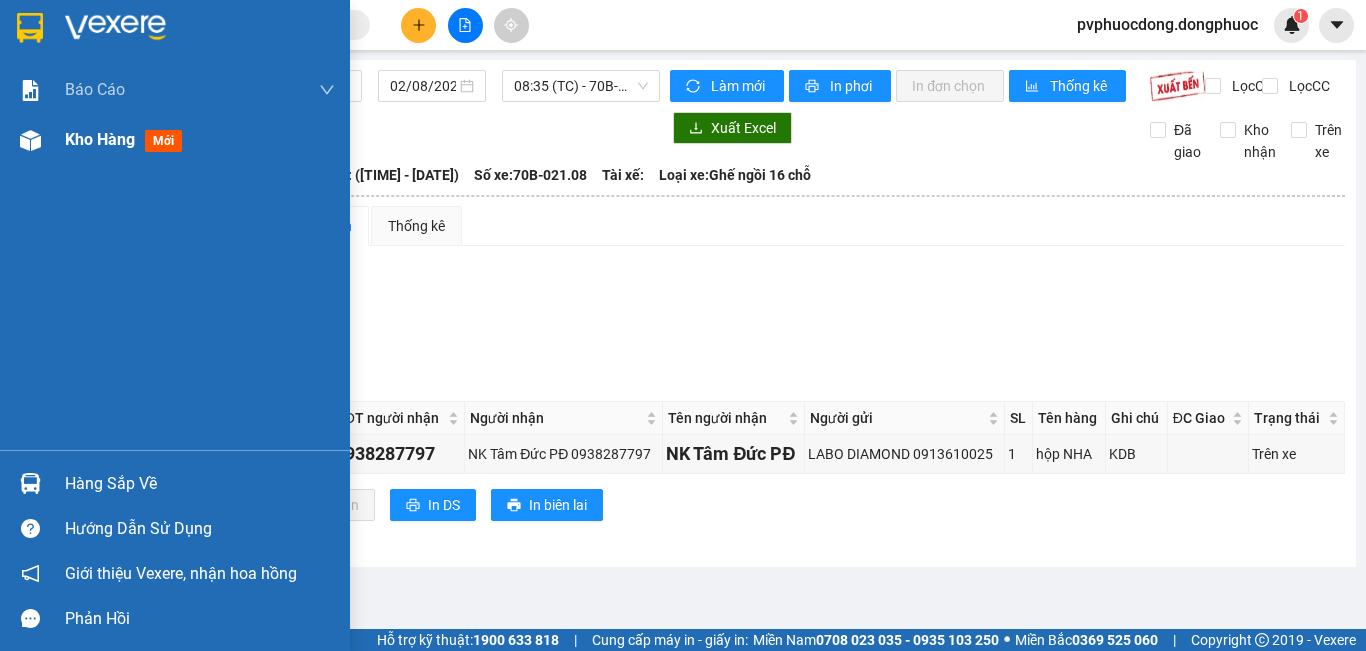click on "Kho hàng mới" at bounding box center (175, 140) 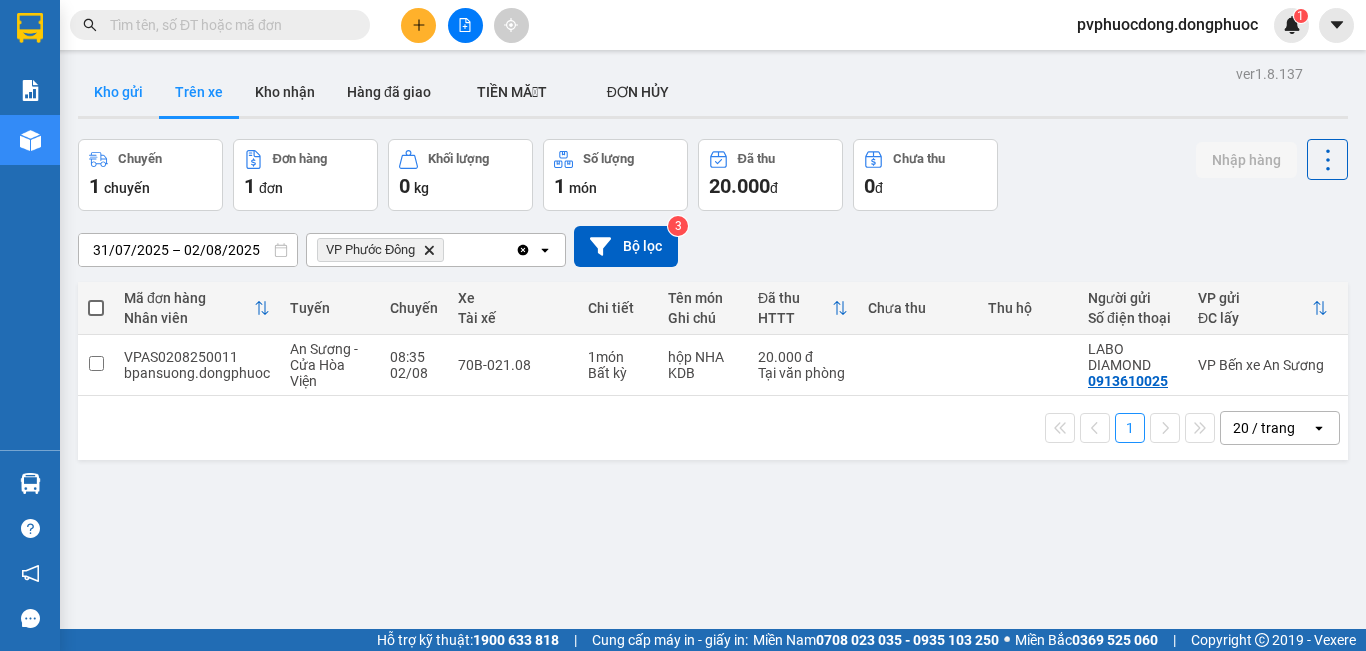 click on "Kho gửi" at bounding box center (118, 92) 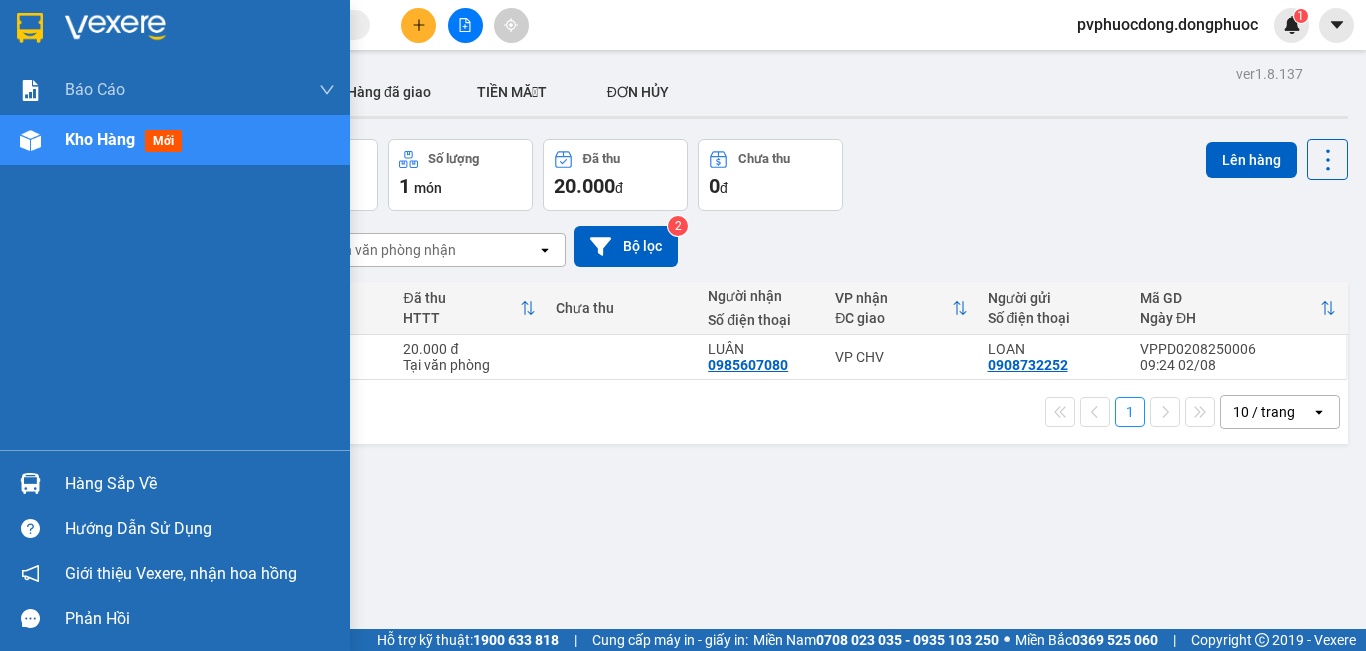 click at bounding box center [30, 483] 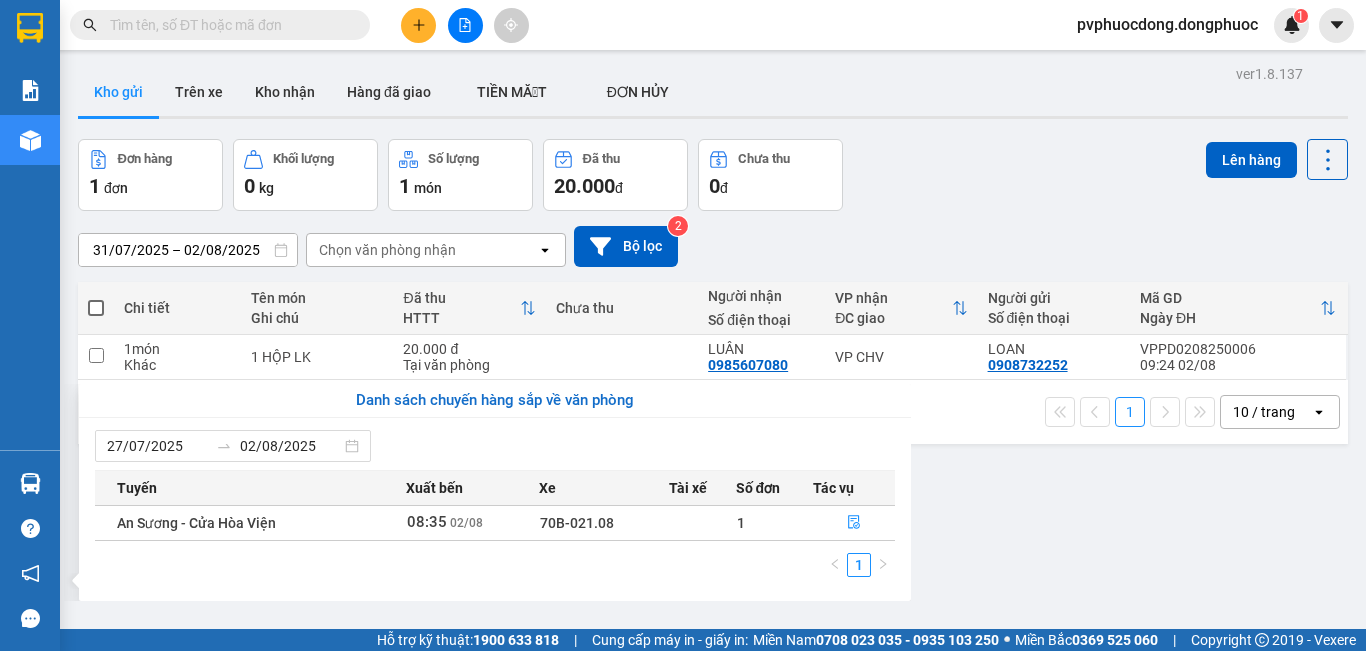 click on "Kết quả tìm kiếm ( 430 )  Bộ lọc  Mã ĐH Trạng thái Món hàng Tổng cước Chưa cước Nhãn Người gửi VP Gửi Người nhận VP Nhận VPTrB0208250002 07:02 - 02/08 VP Nhận   70B-021.75 08:09 - 02/08 THÙNG THUỐC THÚ Y SL:  1 25.000 0906849373 ANH NHÂN  VP Trảng Bàng 0343010528 loan VP Phước Đông VPCHV2702250034 14:52 - 27/02 VP Nhận   70B-020.64 18:06 - 27/02 1 HỘP NK SL:  1 20.000 0528704095 NHI VP CHV 0868758712 CƯỜNG VP Bến xe An Sương HT1805240042 11:34 - 18/05 VP Nhận   70B-023.70 12:59 - 18/05 THÙNG SẦU RIÊNG SL:  1 30.000 0388270528 LÊ Hòa Thành 0707240810 HUY VP Trảng Bàng HT2704240039 11:34 - 27/04 VP Nhận   70B-020.39 13:51 - 27/04 THÙNG SẦU RIÊNG SL:  1 30.000 0388270528 LÊ Hòa Thành 0707240810 HUY VP Trảng Bàng VPMC1003240005 09:09 - 10/03 VP Nhận   70B-020.10 12:45 - 10/03 3 THÙNG ĐIỀU TRÁI (HU DAP K DEN) SL:  3 150.000 0933600719 LỘC  VP Mỏ Công 0528829877 KHÁNH VP Bến xe An Sương BXTN2501230014   SL:" at bounding box center [683, 325] 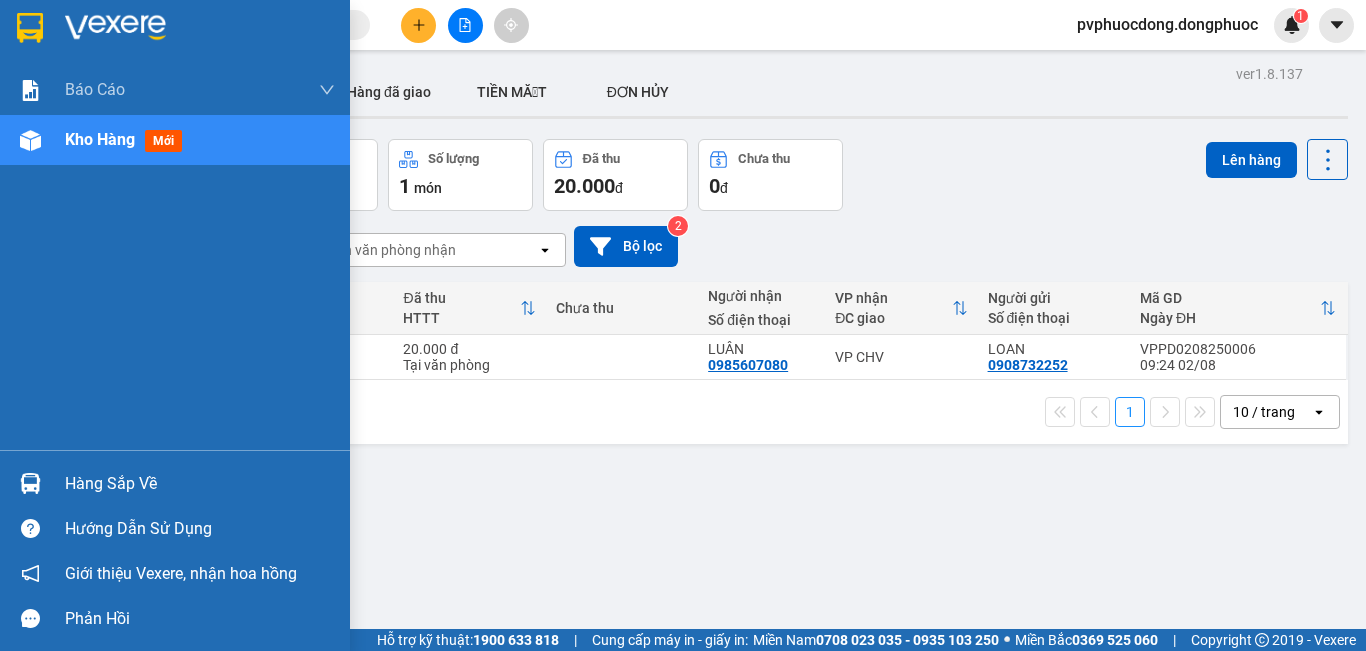 click on "Hàng sắp về" at bounding box center (200, 484) 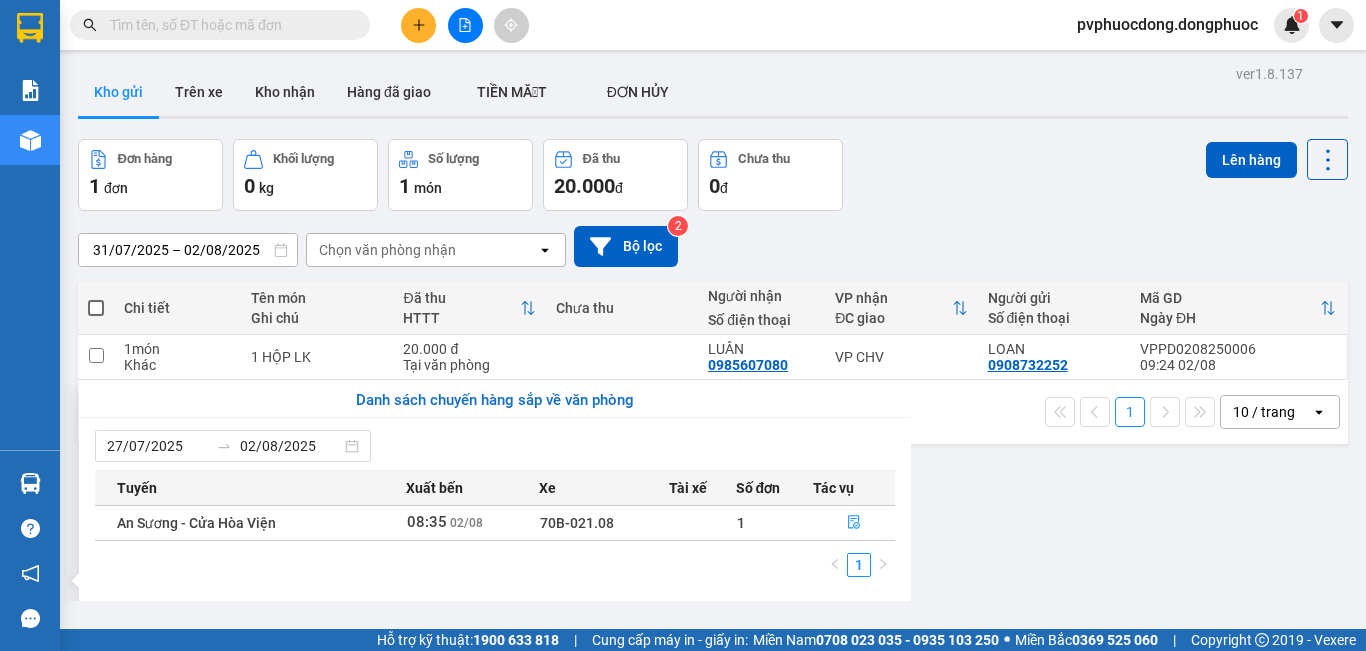 click on "Kết quả tìm kiếm ( 430 )  Bộ lọc  Mã ĐH Trạng thái Món hàng Tổng cước Chưa cước Nhãn Người gửi VP Gửi Người nhận VP Nhận VPTrB0208250002 07:02 - 02/08 VP Nhận   70B-021.75 08:09 - 02/08 THÙNG THUỐC THÚ Y SL:  1 25.000 [PHONE] ANH NHÂN  VP Trảng Bàng [PHONE] loan VP Phước Đông VPCHV2702250034 14:52 - [DATE] VP Nhận   70B-020.64 18:06 - [DATE] 1 HỘP NK SL:  1 20.000 [PHONE] NHI VP CHV [PHONE] CƯỜNG VP Bến xe An Sương HT1805240042 11:34 - [DATE] VP Nhận   70B-023.70 12:59 - [DATE] THÙNG SẦU RIÊNG SL:  1 30.000 [PHONE] LÊ Hòa Thành [PHONE] HUY VP Trảng Bàng HT2704240039 11:34 - [DATE] VP Nhận   70B-020.39 13:51 - [DATE] THÙNG SẦU RIÊNG SL:  1 30.000 [PHONE] LÊ Hòa Thành [PHONE] HUY VP Trảng Bàng VPMC1003240005 09:09 - [DATE] VP Nhận   70B-020.10 12:45 - [DATE] 3 THÙNG ĐIỀU TRÁI (HU DAP K DEN) SL:  3 150.000 [PHONE] LỘC  VP Mỏ Công [PHONE] KHÁNH VP Bến xe An Sương BXTN2501230014   SL:" at bounding box center (683, 325) 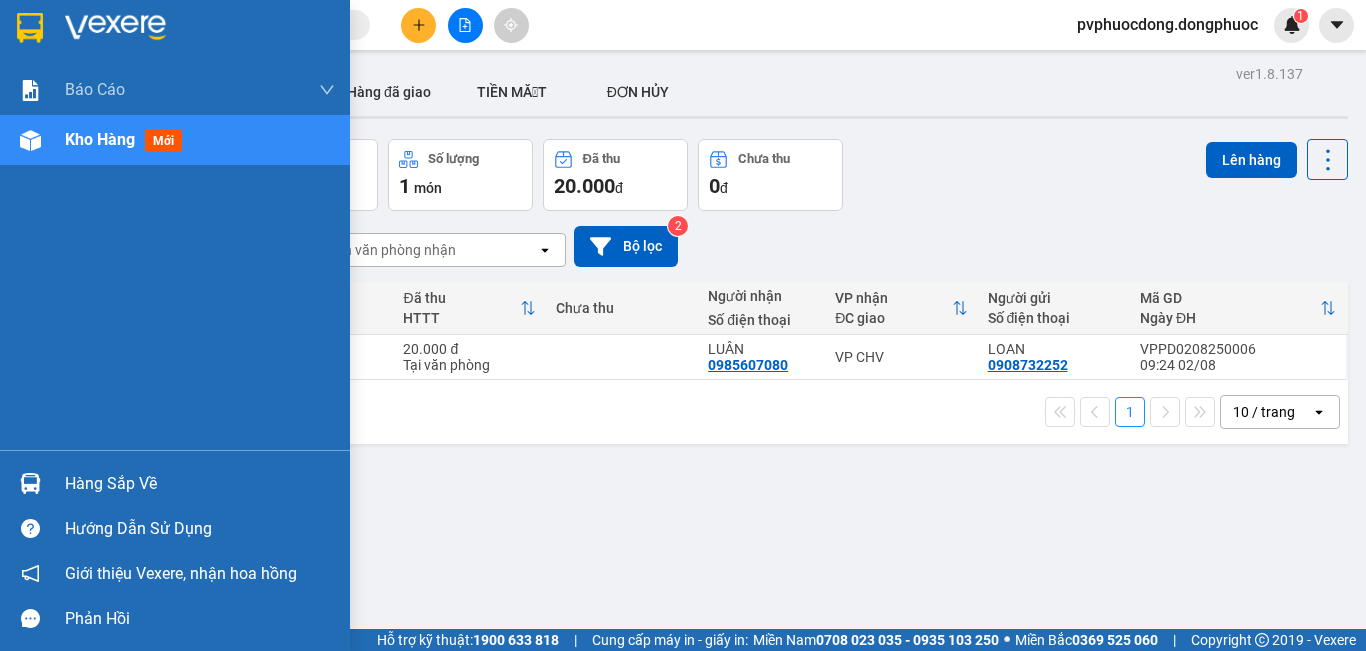 click on "Hàng sắp về" at bounding box center (200, 484) 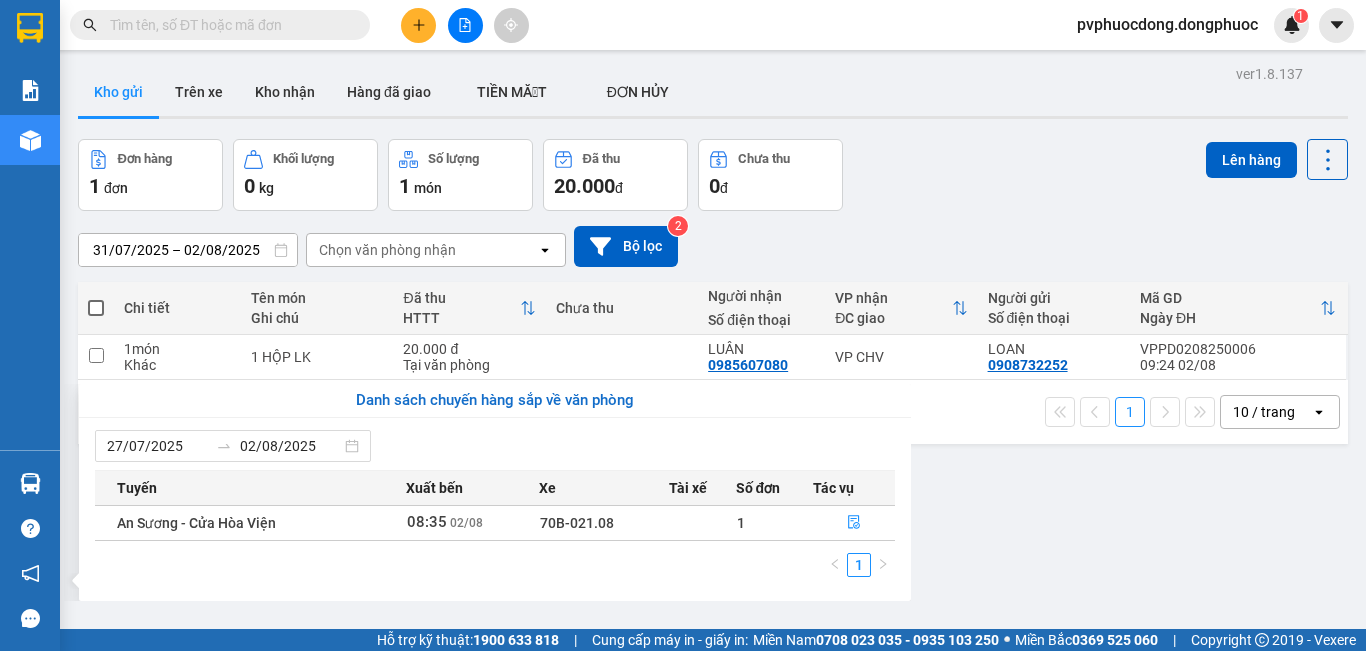 click on "Kết quả tìm kiếm ( 430 )  Bộ lọc  Mã ĐH Trạng thái Món hàng Tổng cước Chưa cước Nhãn Người gửi VP Gửi Người nhận VP Nhận VPTrB0208250002 07:02 - 02/08 VP Nhận   70B-021.75 08:09 - 02/08 THÙNG THUỐC THÚ Y SL:  1 25.000 [PHONE] ANH NHÂN  VP Trảng Bàng [PHONE] loan VP Phước Đông VPCHV2702250034 14:52 - [DATE] VP Nhận   70B-020.64 18:06 - [DATE] 1 HỘP NK SL:  1 20.000 [PHONE] NHI VP CHV [PHONE] CƯỜNG VP Bến xe An Sương HT1805240042 11:34 - [DATE] VP Nhận   70B-023.70 12:59 - [DATE] THÙNG SẦU RIÊNG SL:  1 30.000 [PHONE] LÊ Hòa Thành [PHONE] HUY VP Trảng Bàng HT2704240039 11:34 - [DATE] VP Nhận   70B-020.39 13:51 - [DATE] THÙNG SẦU RIÊNG SL:  1 30.000 [PHONE] LÊ Hòa Thành [PHONE] HUY VP Trảng Bàng VPMC1003240005 09:09 - [DATE] VP Nhận   70B-020.10 12:45 - [DATE] 3 THÙNG ĐIỀU TRÁI (HU DAP K DEN) SL:  3 150.000 [PHONE] LỘC  VP Mỏ Công [PHONE] KHÁNH VP Bến xe An Sương BXTN2501230014   SL:" at bounding box center (683, 325) 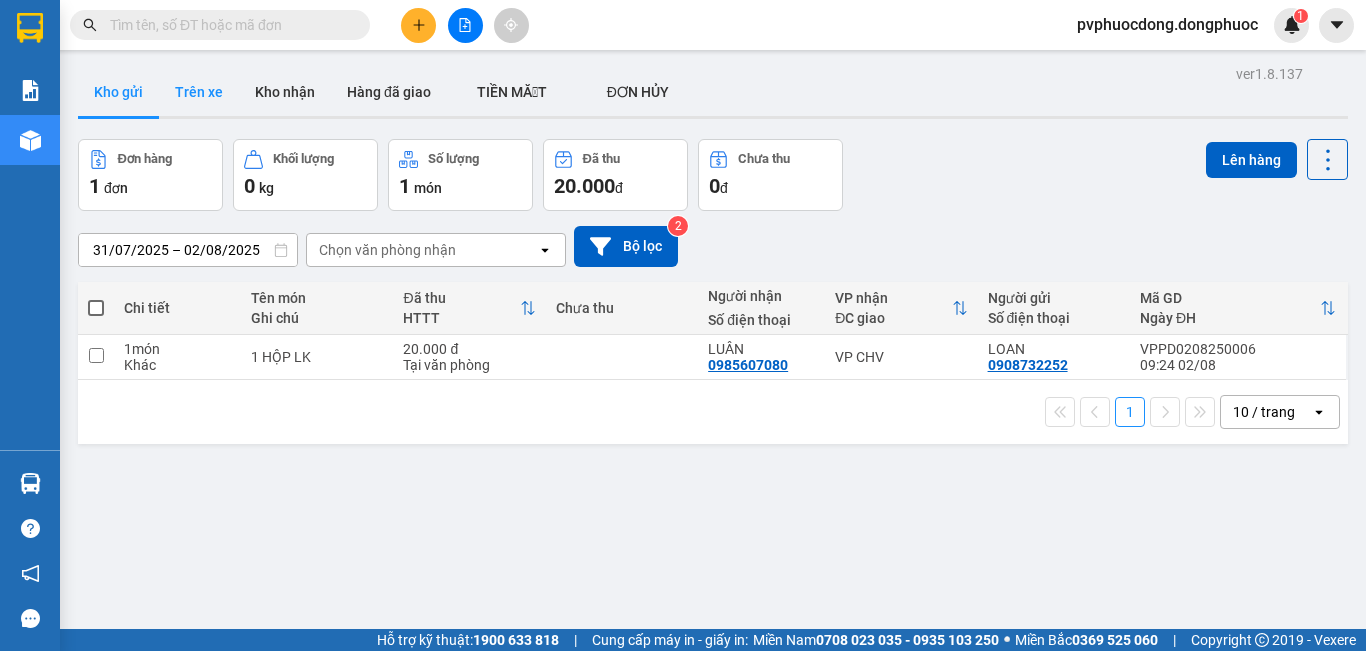 click on "Trên xe" at bounding box center (199, 92) 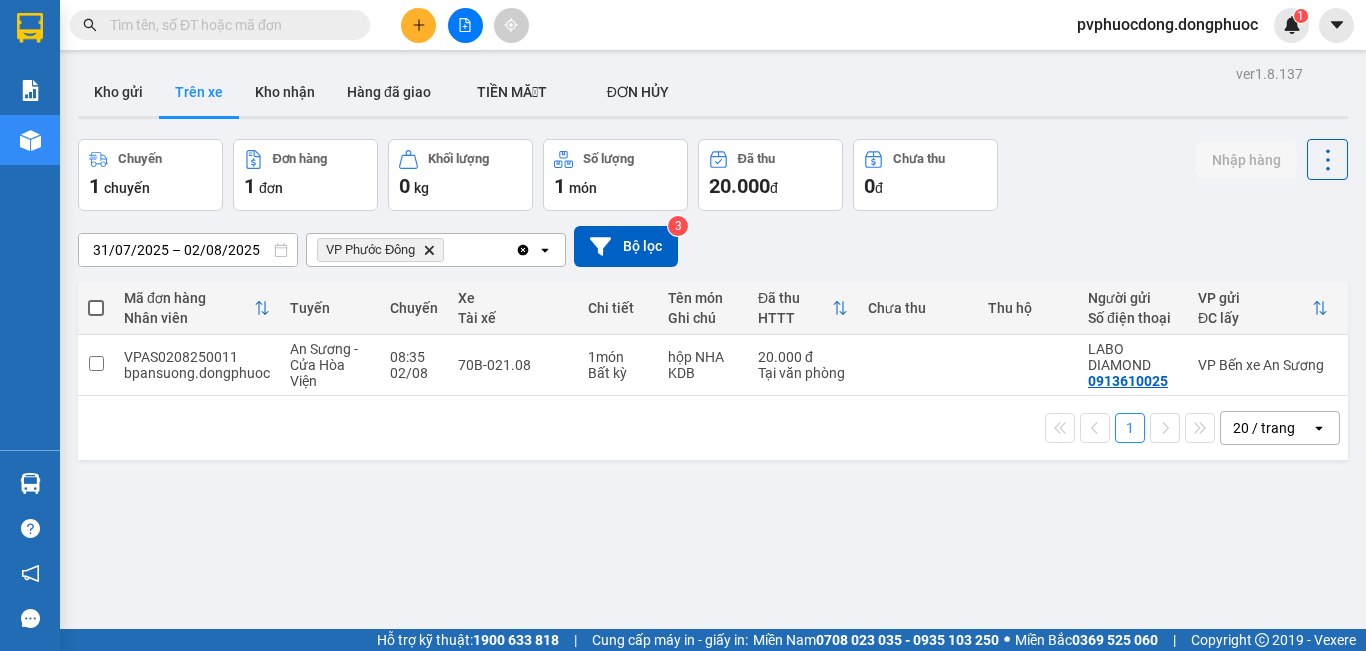 click on "Kho gửi" at bounding box center (118, 92) 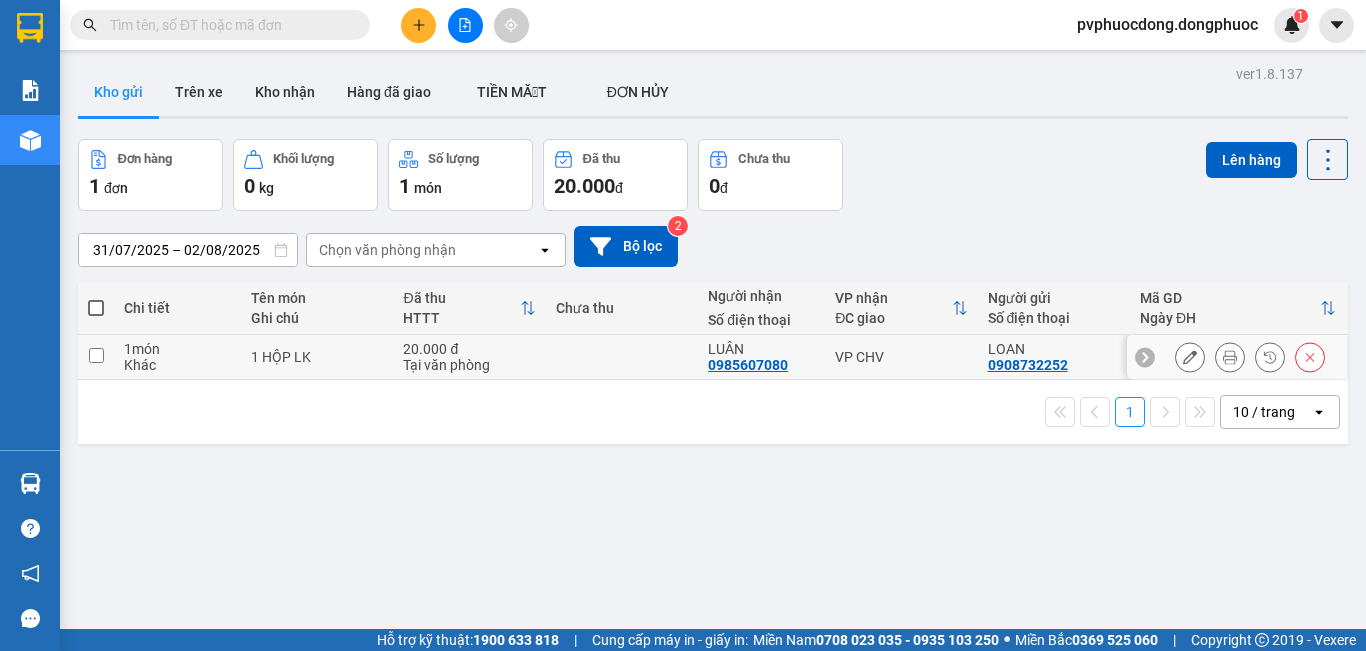 click on "VP CHV" at bounding box center [901, 357] 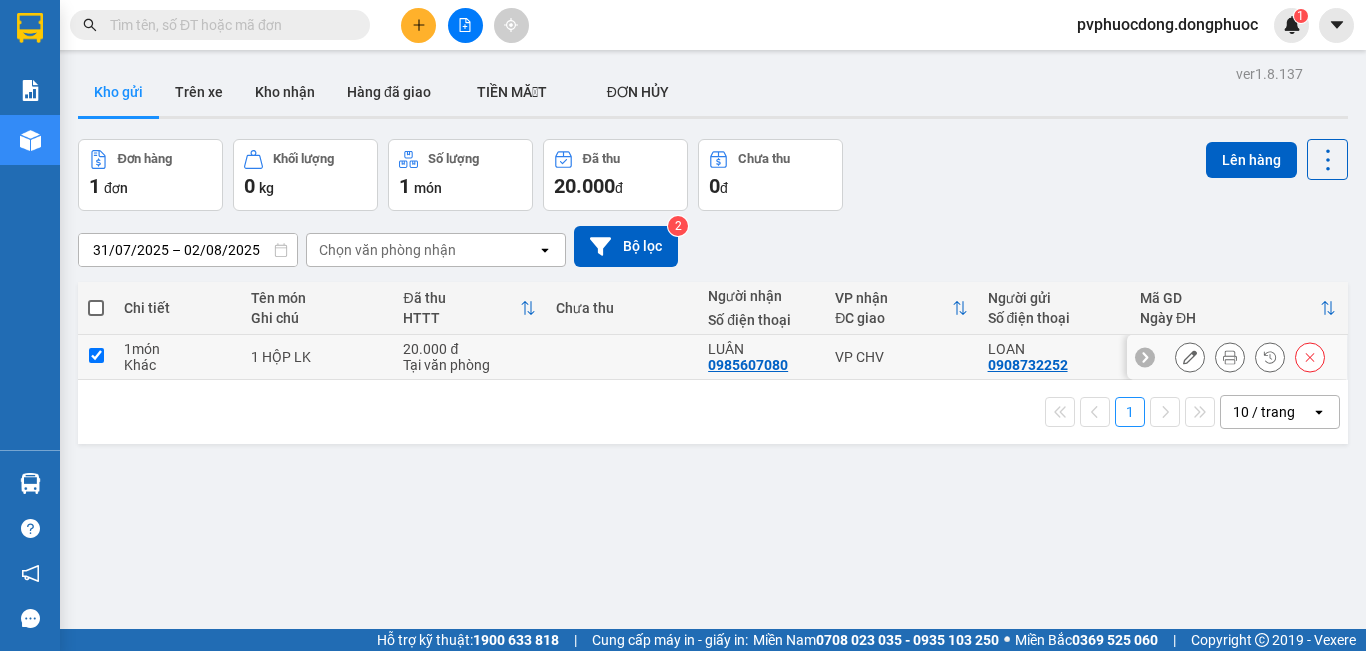 checkbox on "true" 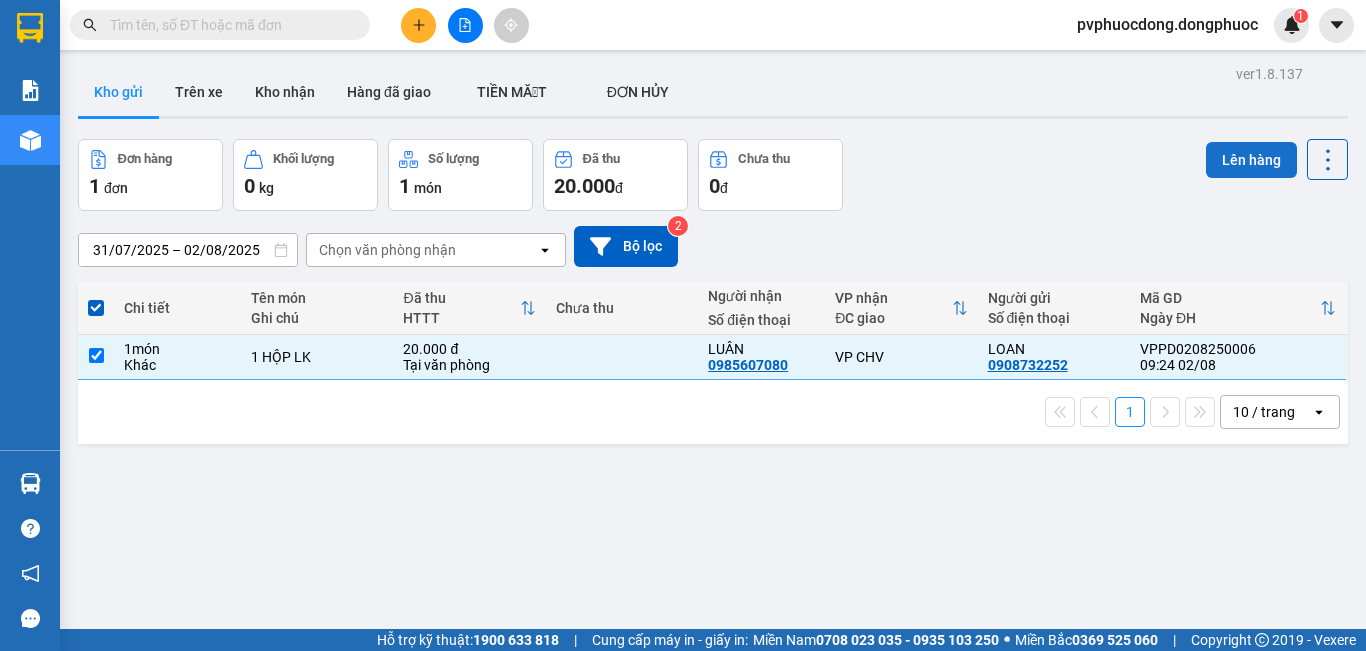click on "Lên hàng" at bounding box center (1251, 160) 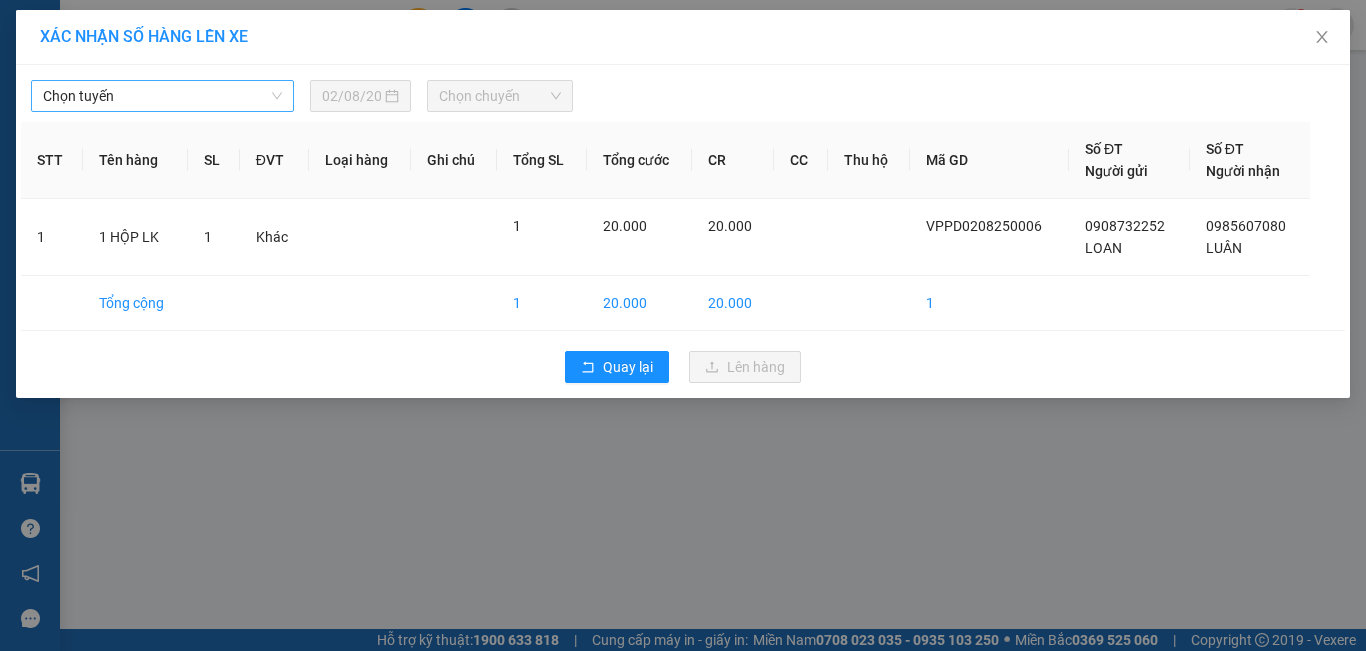 click on "Chọn tuyến" at bounding box center (162, 96) 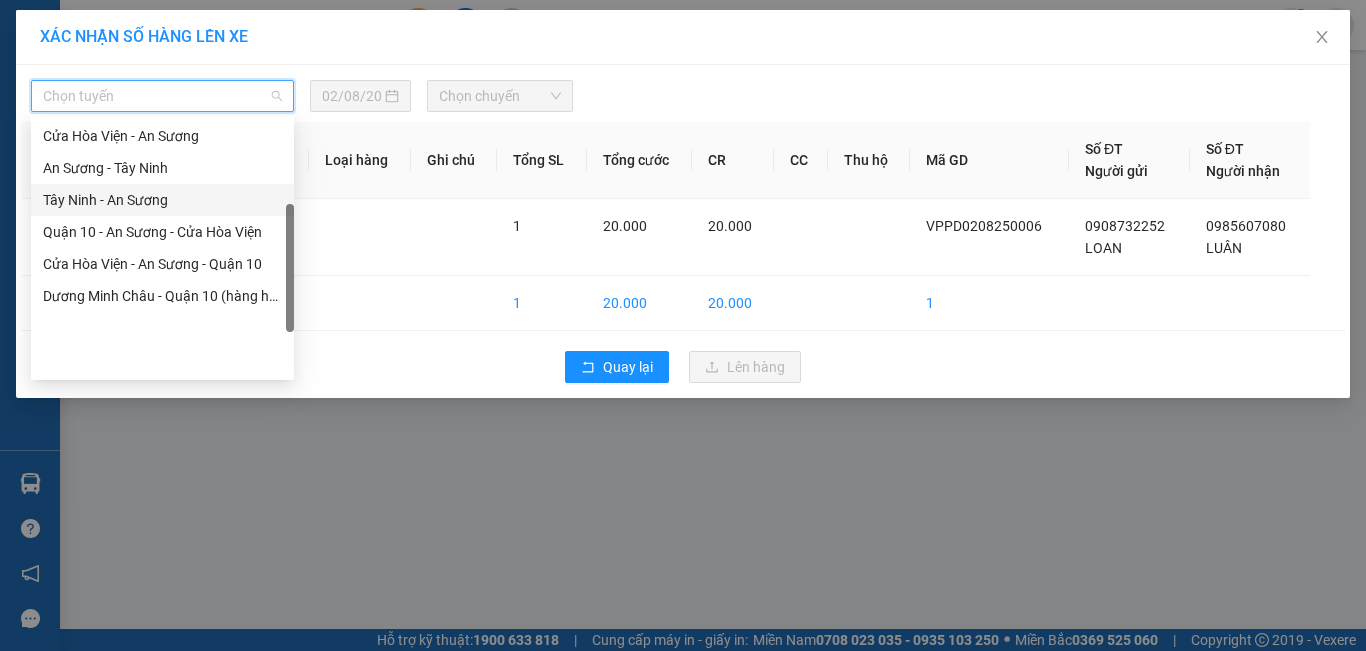 scroll, scrollTop: 188, scrollLeft: 0, axis: vertical 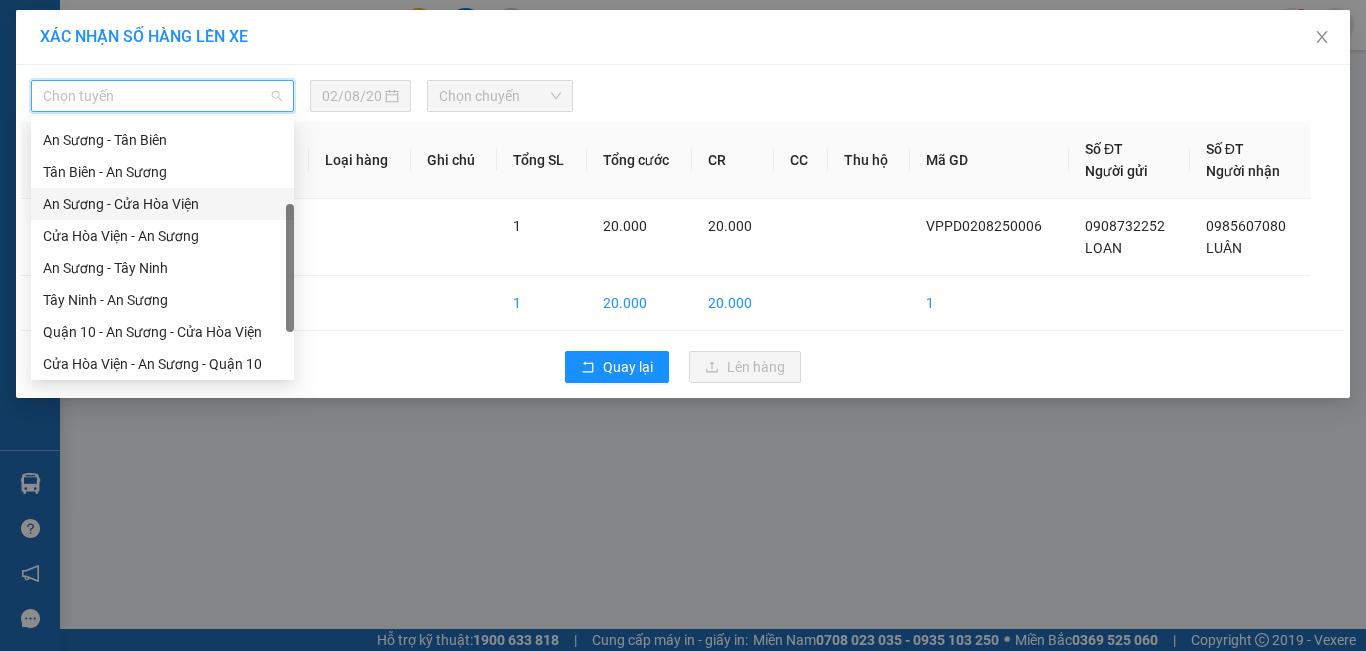 click on "An Sương - Cửa Hòa Viện" at bounding box center (162, 204) 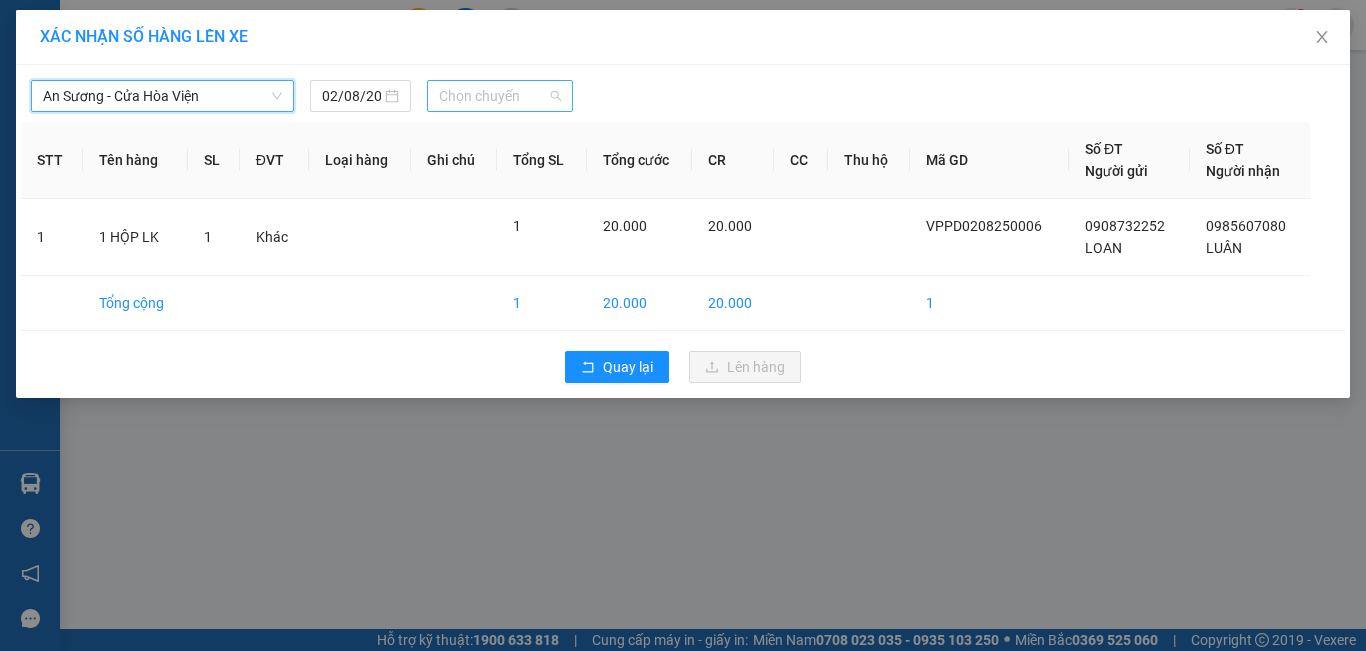 click on "Chọn chuyến" at bounding box center [500, 96] 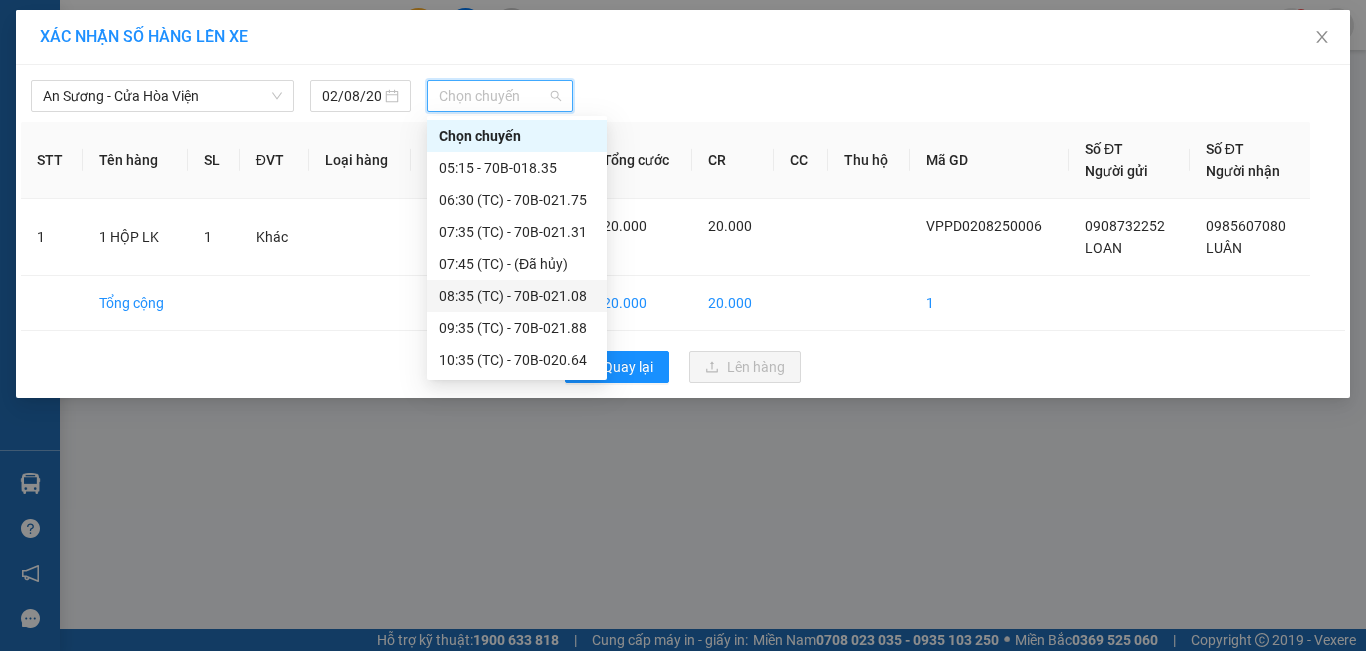 click on "08:35   (TC)   - 70B-021.08" at bounding box center (517, 296) 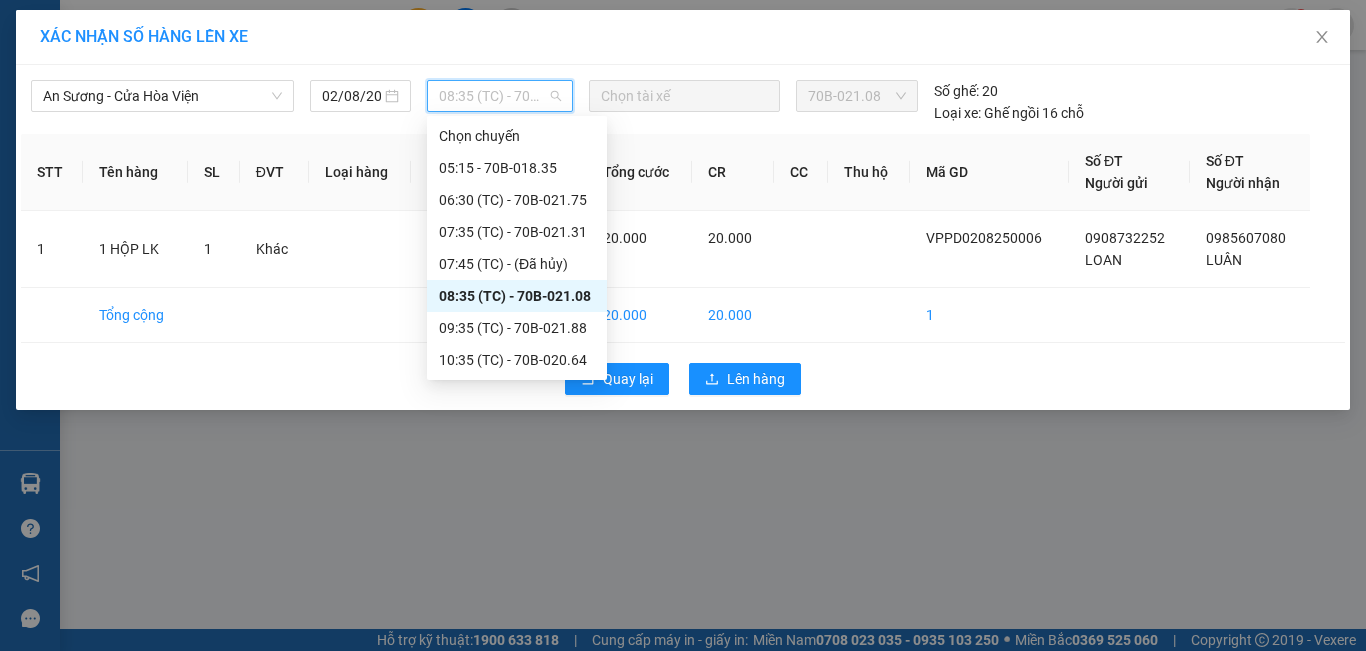 click on "08:35   (TC)   - 70B-021.08" at bounding box center [500, 96] 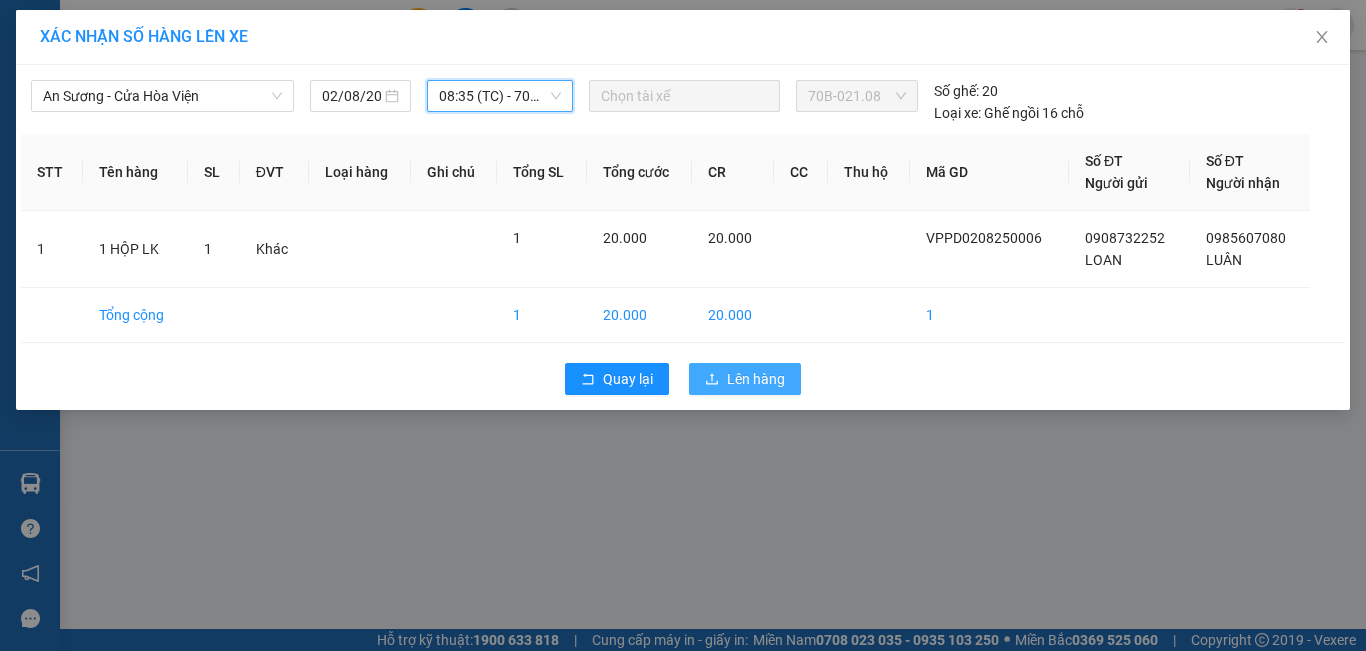 click on "Lên hàng" at bounding box center (756, 379) 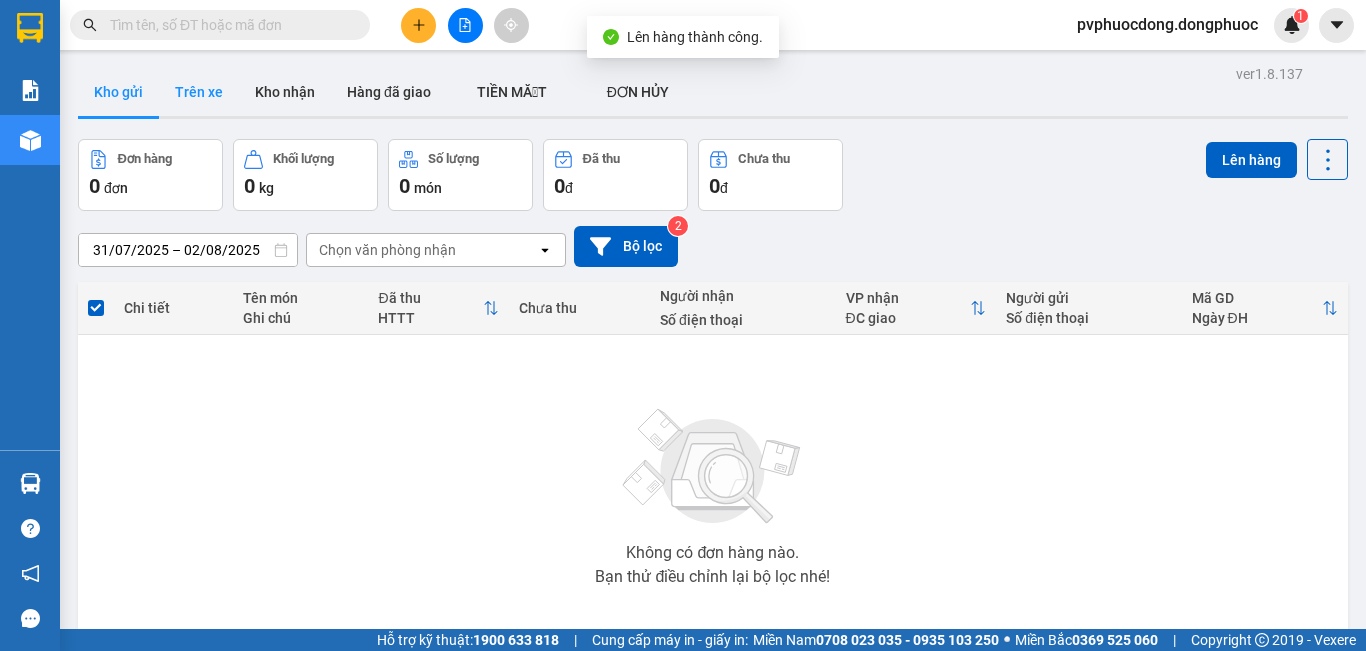 click on "Trên xe" at bounding box center [199, 92] 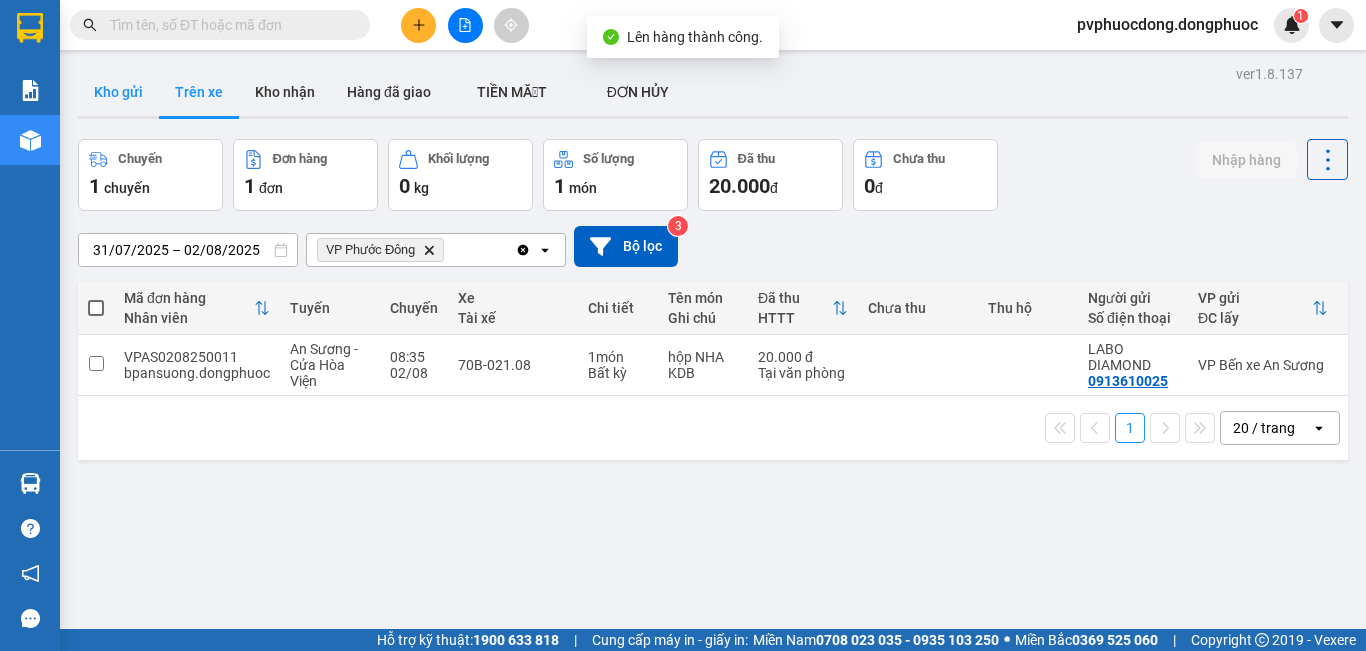 click on "Kho gửi" at bounding box center [118, 92] 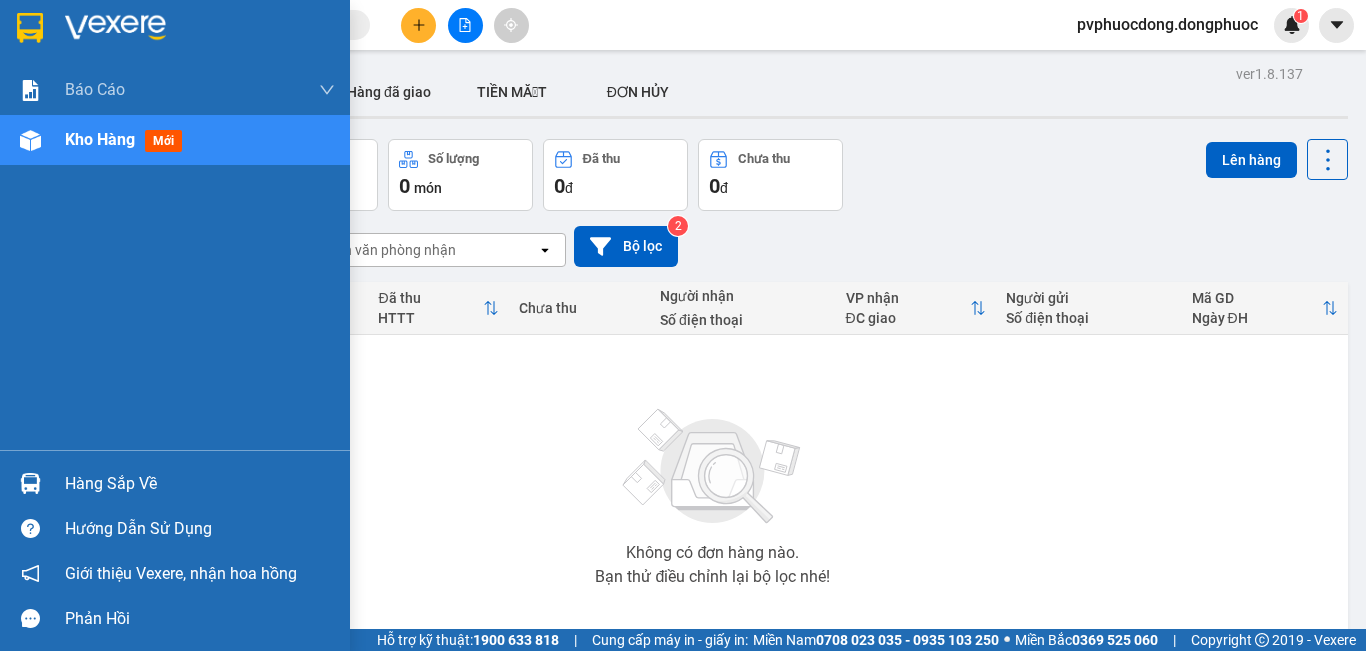 click at bounding box center (30, 483) 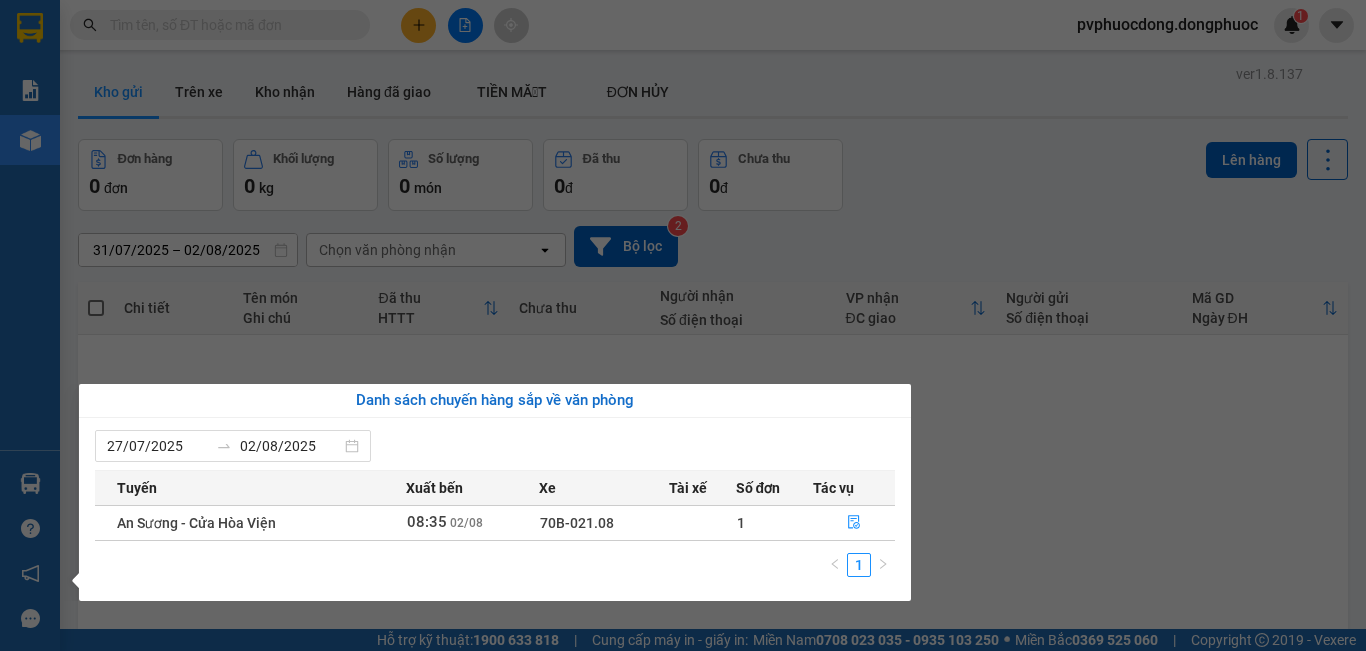 click on "Kết quả tìm kiếm ( 430 )  Bộ lọc  Mã ĐH Trạng thái Món hàng Tổng cước Chưa cước Nhãn Người gửi VP Gửi Người nhận VP Nhận VPTrB0208250002 07:02 - 02/08 VP Nhận   70B-021.75 08:09 - 02/08 THÙNG THUỐC THÚ Y SL:  1 25.000 0906849373 ANH NHÂN  VP Trảng Bàng 0343010528 loan VP Phước Đông VPCHV2702250034 14:52 - 27/02 VP Nhận   70B-020.64 18:06 - 27/02 1 HỘP NK SL:  1 20.000 0528704095 NHI VP CHV 0868758712 CƯỜNG VP Bến xe An Sương HT1805240042 11:34 - 18/05 VP Nhận   70B-023.70 12:59 - 18/05 THÙNG SẦU RIÊNG SL:  1 30.000 0388270528 LÊ Hòa Thành 0707240810 HUY VP Trảng Bàng HT2704240039 11:34 - 27/04 VP Nhận   70B-020.39 13:51 - 27/04 THÙNG SẦU RIÊNG SL:  1 30.000 0388270528 LÊ Hòa Thành 0707240810 HUY VP Trảng Bàng VPMC1003240005 09:09 - 10/03 VP Nhận   70B-020.10 12:45 - 10/03 3 THÙNG ĐIỀU TRÁI (HU DAP K DEN) SL:  3 150.000 0933600719 LỘC  VP Mỏ Công 0528829877 KHÁNH VP Bến xe An Sương BXTN2501230014   SL:" at bounding box center [683, 325] 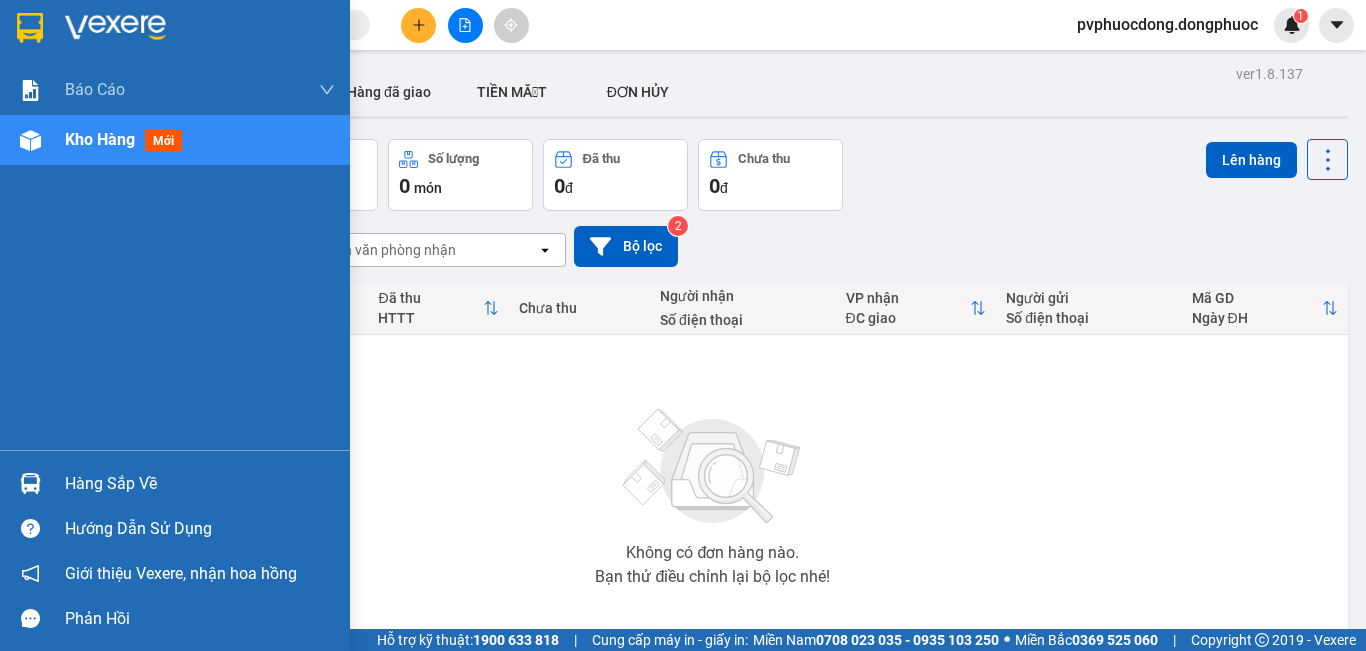 click on "Hàng sắp về" at bounding box center (200, 484) 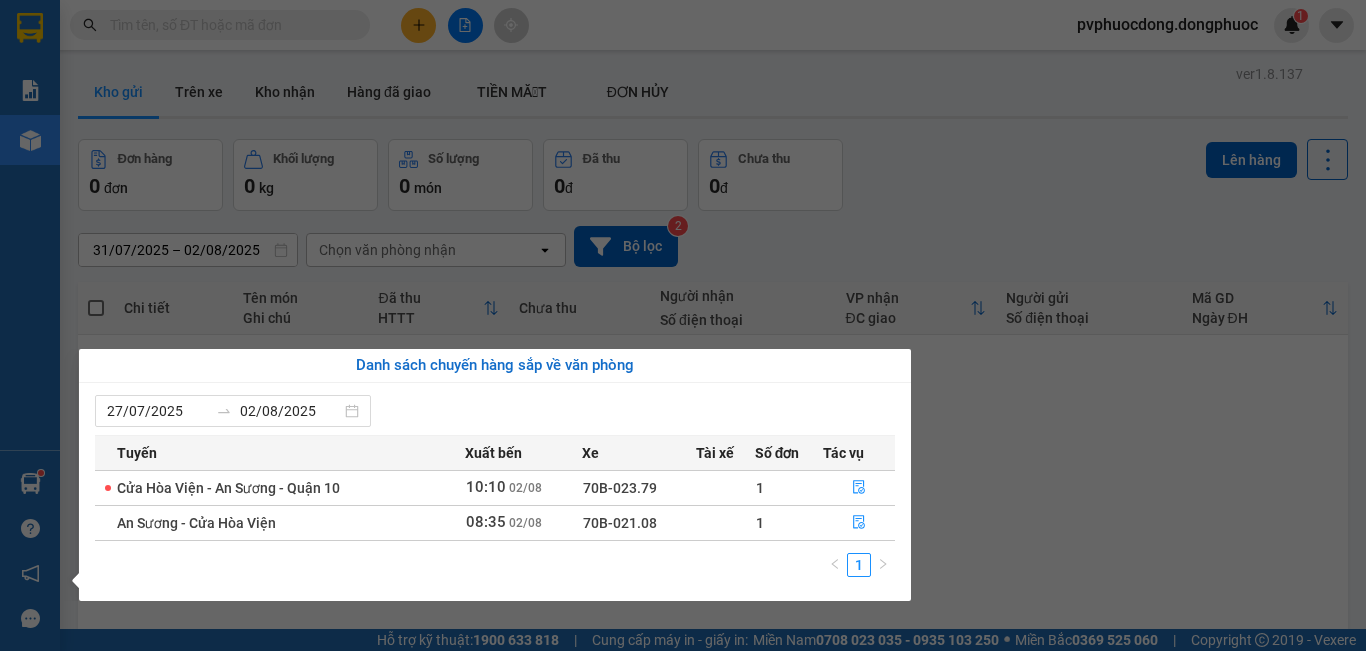 click on "Kết quả tìm kiếm ( 430 )  Bộ lọc  Mã ĐH Trạng thái Món hàng Tổng cước Chưa cước Nhãn Người gửi VP Gửi Người nhận VP Nhận VPTrB0208250002 07:02 - 02/08 VP Nhận   70B-021.75 08:09 - 02/08 THÙNG THUỐC THÚ Y SL:  1 25.000 0906849373 ANH NHÂN  VP Trảng Bàng 0343010528 loan VP Phước Đông VPCHV2702250034 14:52 - 27/02 VP Nhận   70B-020.64 18:06 - 27/02 1 HỘP NK SL:  1 20.000 0528704095 NHI VP CHV 0868758712 CƯỜNG VP Bến xe An Sương HT1805240042 11:34 - 18/05 VP Nhận   70B-023.70 12:59 - 18/05 THÙNG SẦU RIÊNG SL:  1 30.000 0388270528 LÊ Hòa Thành 0707240810 HUY VP Trảng Bàng HT2704240039 11:34 - 27/04 VP Nhận   70B-020.39 13:51 - 27/04 THÙNG SẦU RIÊNG SL:  1 30.000 0388270528 LÊ Hòa Thành 0707240810 HUY VP Trảng Bàng VPMC1003240005 09:09 - 10/03 VP Nhận   70B-020.10 12:45 - 10/03 3 THÙNG ĐIỀU TRÁI (HU DAP K DEN) SL:  3 150.000 0933600719 LỘC  VP Mỏ Công 0528829877 KHÁNH VP Bến xe An Sương BXTN2501230014   SL:" at bounding box center (683, 325) 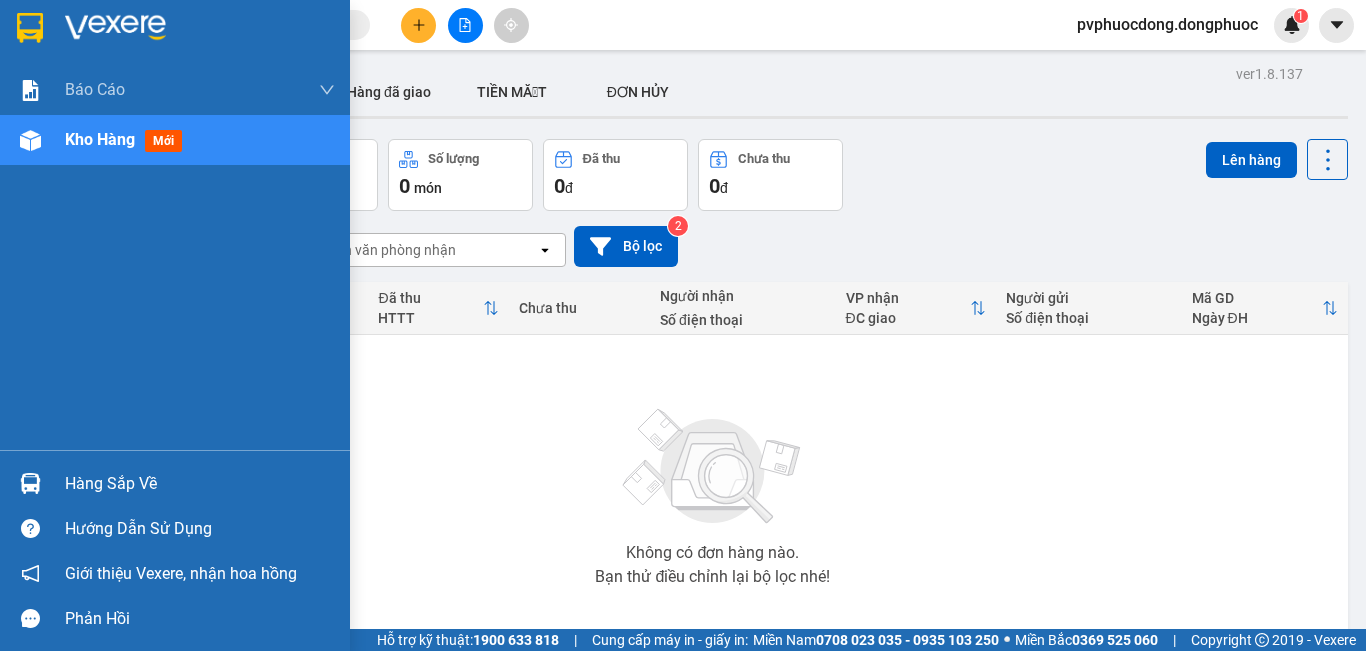click on "Hàng sắp về" at bounding box center [175, 483] 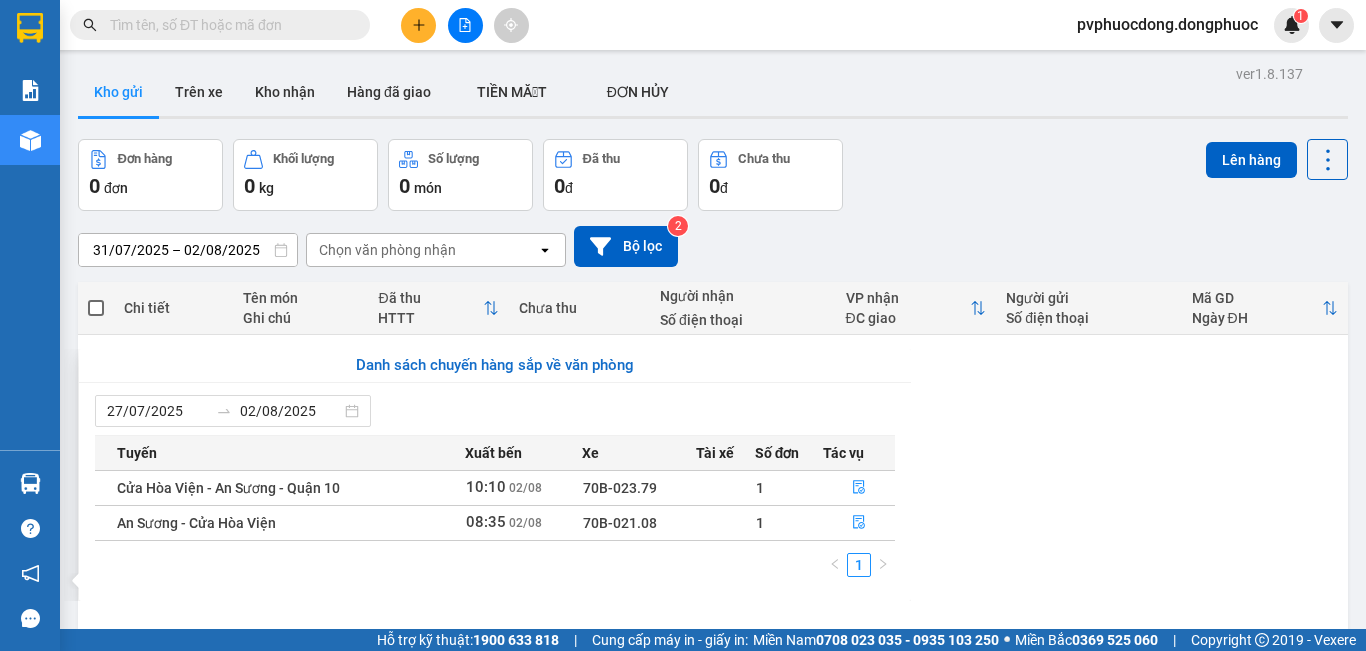 click on "Kết quả tìm kiếm ( 430 )  Bộ lọc  Mã ĐH Trạng thái Món hàng Tổng cước Chưa cước Nhãn Người gửi VP Gửi Người nhận VP Nhận VPTrB0208250002 07:02 - 02/08 VP Nhận   70B-021.75 08:09 - 02/08 THÙNG THUỐC THÚ Y SL:  1 25.000 0906849373 ANH NHÂN  VP Trảng Bàng 0343010528 loan VP Phước Đông VPCHV2702250034 14:52 - 27/02 VP Nhận   70B-020.64 18:06 - 27/02 1 HỘP NK SL:  1 20.000 0528704095 NHI VP CHV 0868758712 CƯỜNG VP Bến xe An Sương HT1805240042 11:34 - 18/05 VP Nhận   70B-023.70 12:59 - 18/05 THÙNG SẦU RIÊNG SL:  1 30.000 0388270528 LÊ Hòa Thành 0707240810 HUY VP Trảng Bàng HT2704240039 11:34 - 27/04 VP Nhận   70B-020.39 13:51 - 27/04 THÙNG SẦU RIÊNG SL:  1 30.000 0388270528 LÊ Hòa Thành 0707240810 HUY VP Trảng Bàng VPMC1003240005 09:09 - 10/03 VP Nhận   70B-020.10 12:45 - 10/03 3 THÙNG ĐIỀU TRÁI (HU DAP K DEN) SL:  3 150.000 0933600719 LỘC  VP Mỏ Công 0528829877 KHÁNH VP Bến xe An Sương BXTN2501230014   SL:" at bounding box center (683, 325) 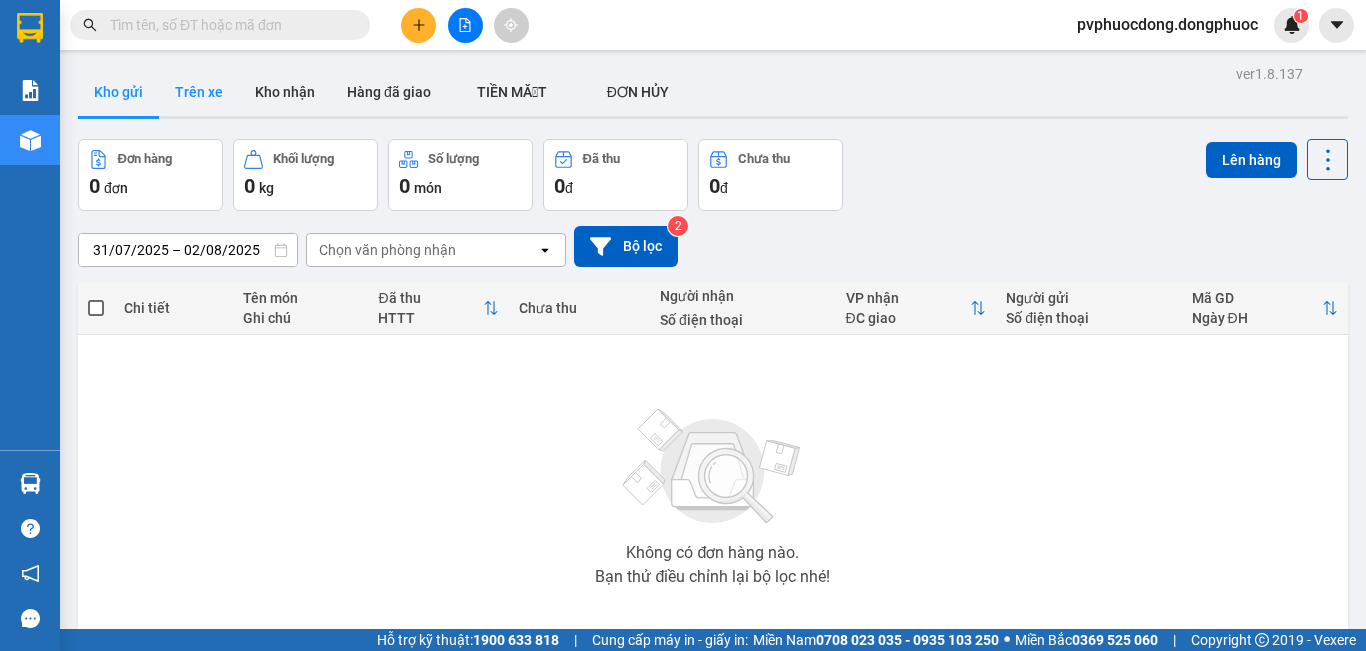 click on "Trên xe" at bounding box center [199, 92] 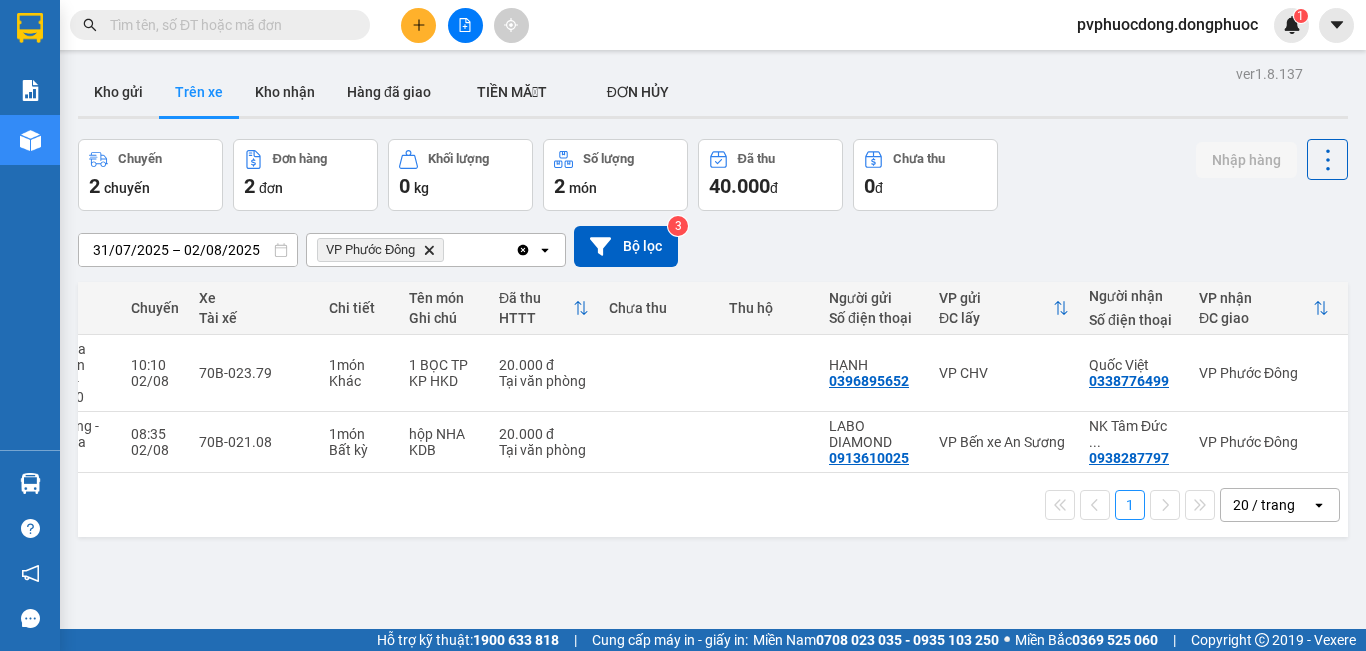 scroll, scrollTop: 0, scrollLeft: 0, axis: both 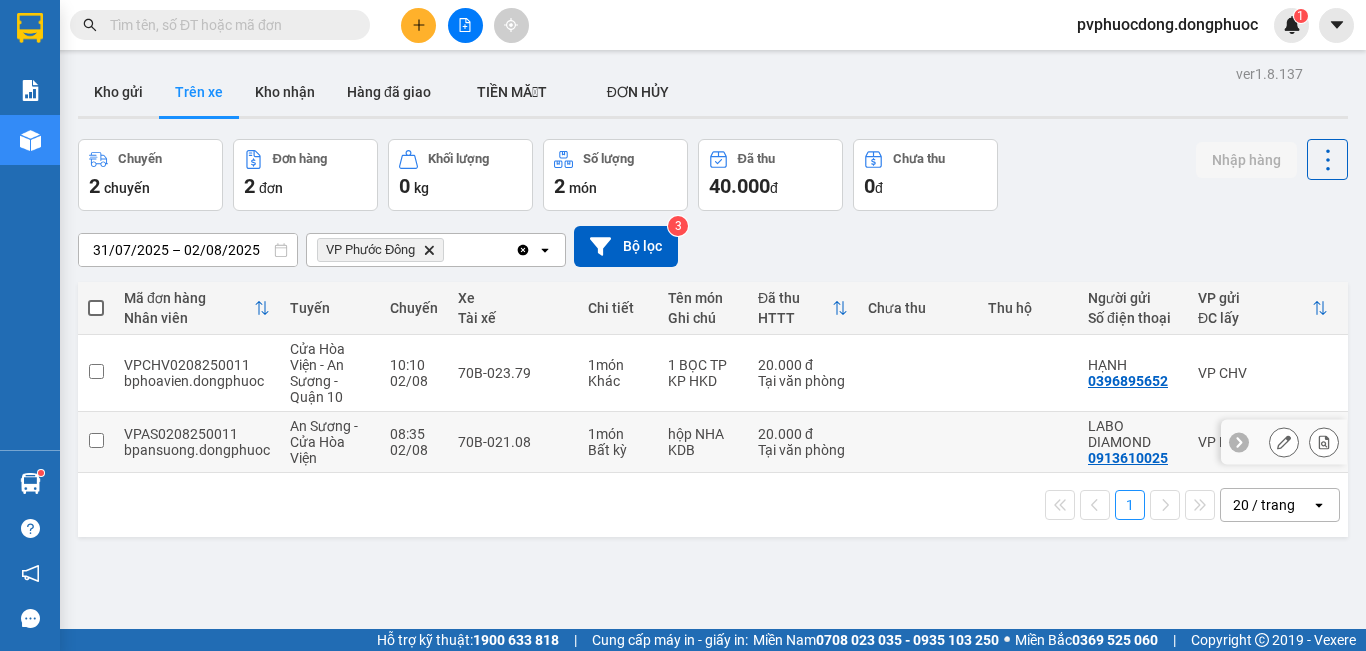 click at bounding box center (96, 440) 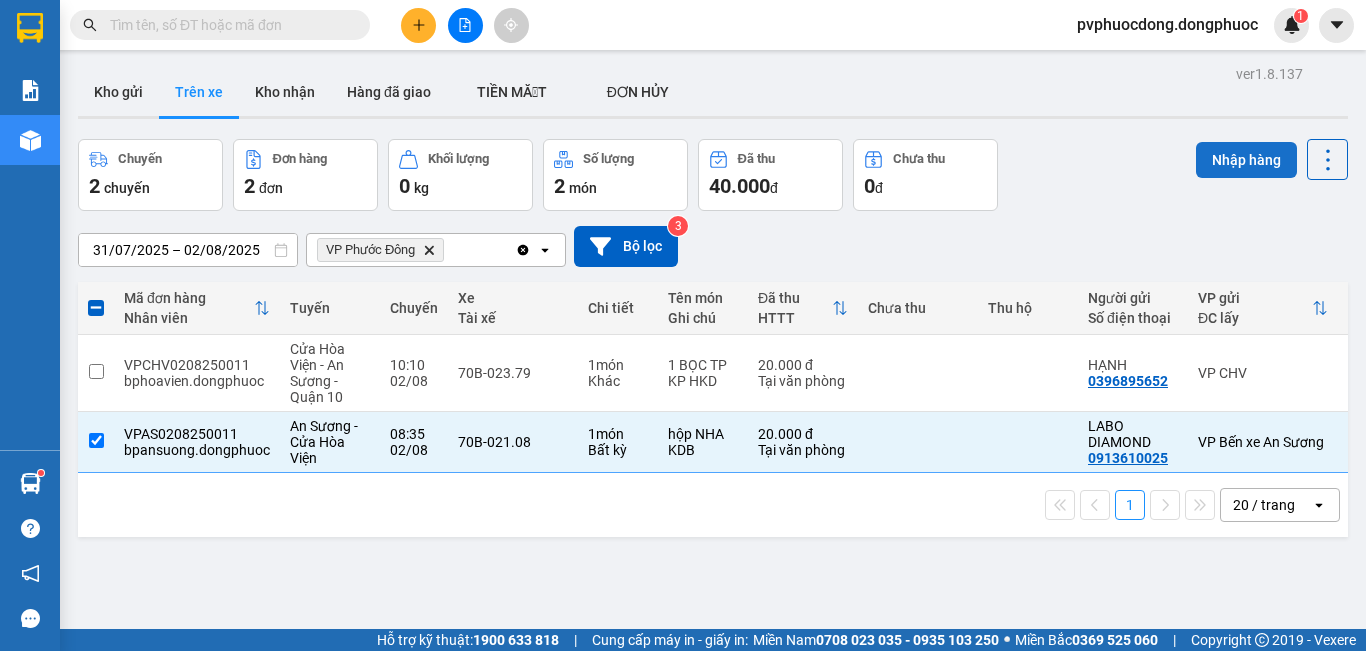 click on "Nhập hàng" at bounding box center (1246, 160) 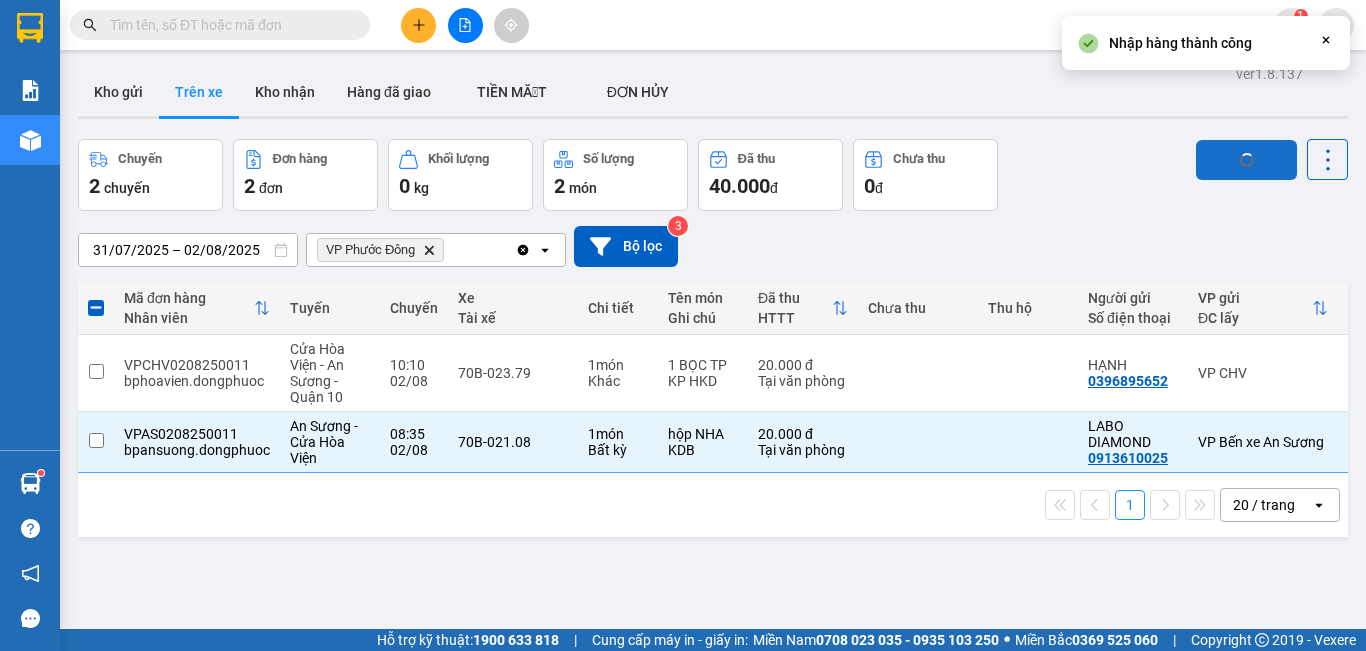 checkbox on "false" 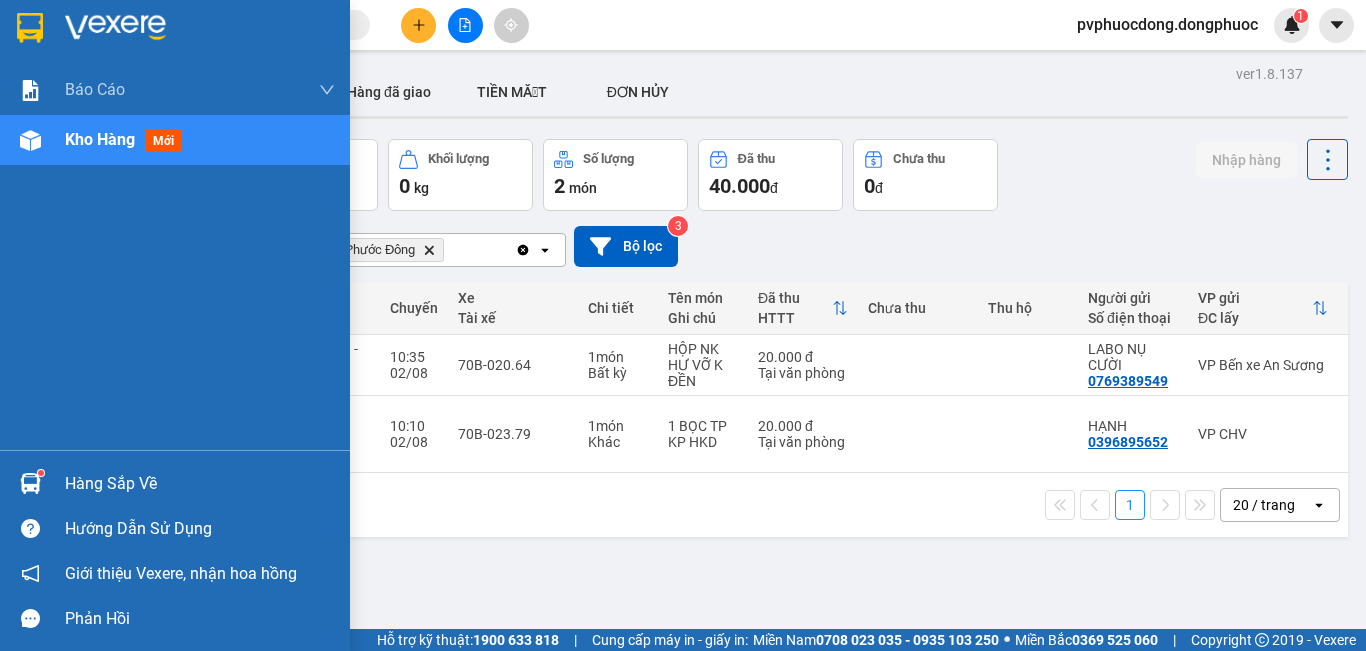 click at bounding box center (30, 483) 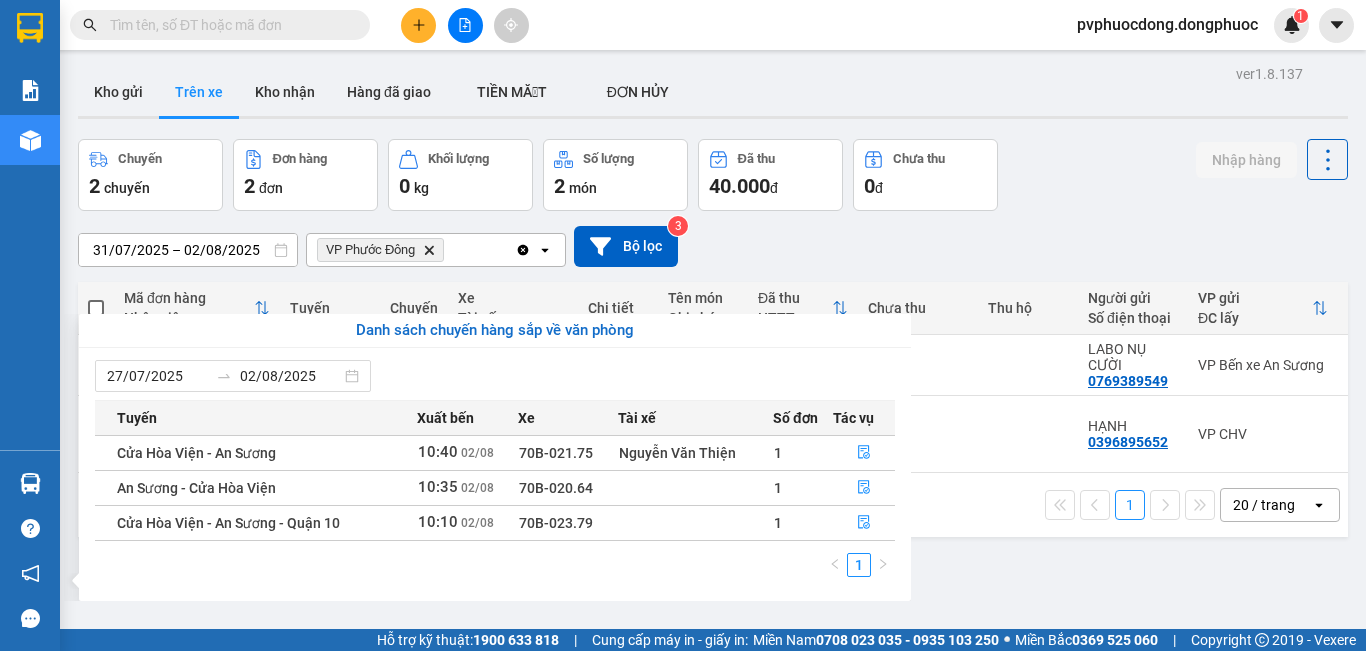 click on "Kết quả tìm kiếm ( 430 )  Bộ lọc  Mã ĐH Trạng thái Món hàng Tổng cước Chưa cước Nhãn Người gửi VP Gửi Người nhận VP Nhận VPTrB0208250002 07:02 - 02/08 VP Nhận   70B-021.75 08:09 - 02/08 THÙNG THUỐC THÚ Y SL:  1 25.000 0906849373 ANH NHÂN  VP Trảng Bàng 0343010528 loan VP Phước Đông VPCHV2702250034 14:52 - 27/02 VP Nhận   70B-020.64 18:06 - 27/02 1 HỘP NK SL:  1 20.000 0528704095 NHI VP CHV 0868758712 CƯỜNG VP Bến xe An Sương HT1805240042 11:34 - 18/05 VP Nhận   70B-023.70 12:59 - 18/05 THÙNG SẦU RIÊNG SL:  1 30.000 0388270528 LÊ Hòa Thành 0707240810 HUY VP Trảng Bàng HT2704240039 11:34 - 27/04 VP Nhận   70B-020.39 13:51 - 27/04 THÙNG SẦU RIÊNG SL:  1 30.000 0388270528 LÊ Hòa Thành 0707240810 HUY VP Trảng Bàng VPMC1003240005 09:09 - 10/03 VP Nhận   70B-020.10 12:45 - 10/03 3 THÙNG ĐIỀU TRÁI (HU DAP K DEN) SL:  3 150.000 0933600719 LỘC  VP Mỏ Công 0528829877 KHÁNH VP Bến xe An Sương BXTN2501230014   SL:" at bounding box center [683, 325] 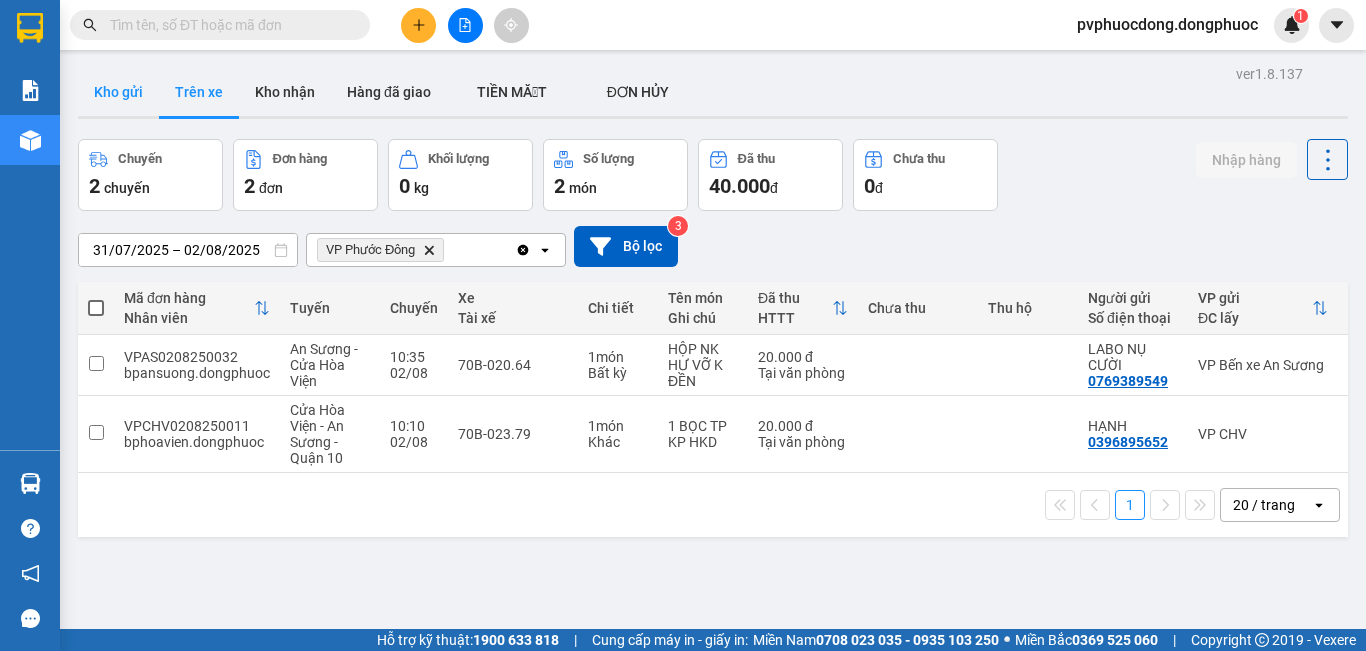 click on "Kho gửi" at bounding box center (118, 92) 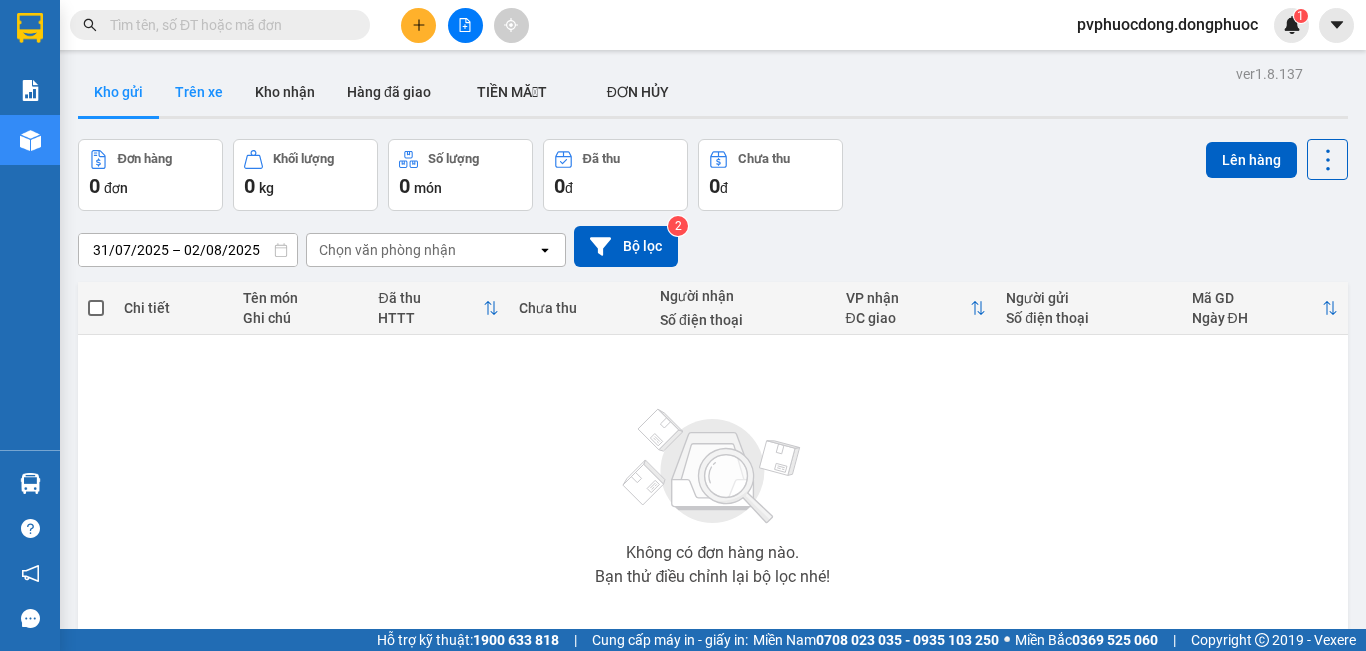 click on "Trên xe" at bounding box center [199, 92] 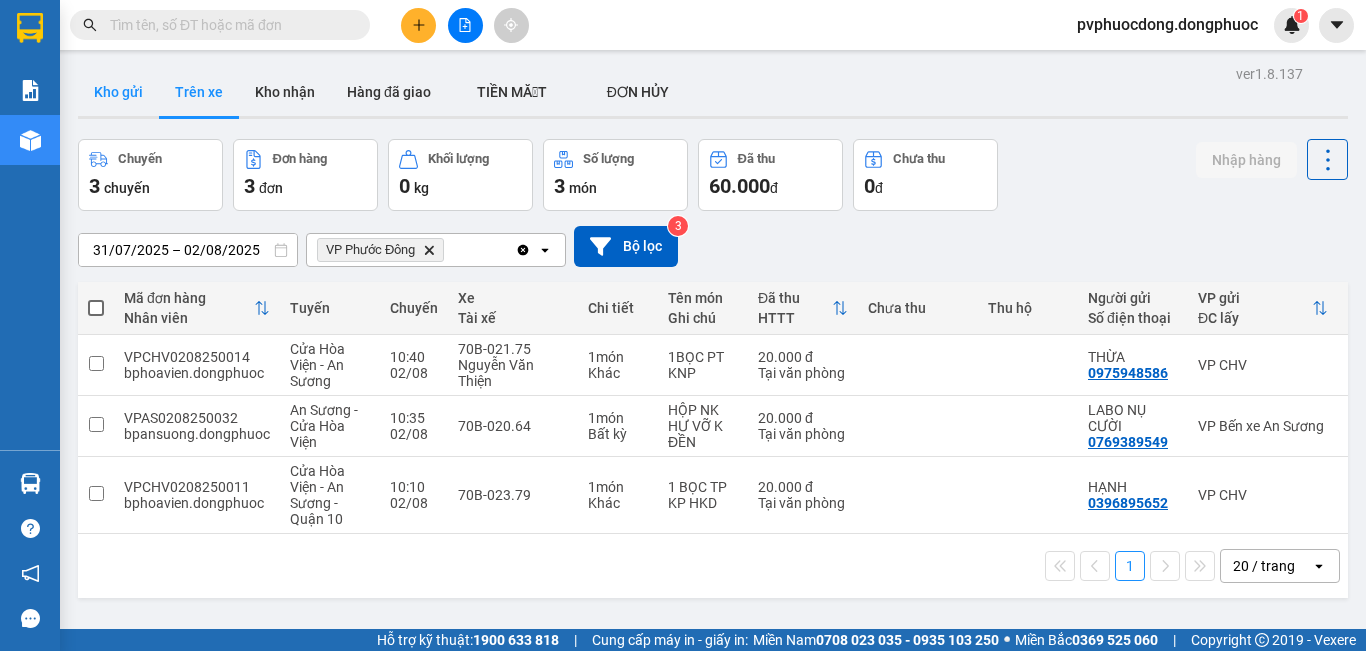 click on "Kho gửi" at bounding box center (118, 92) 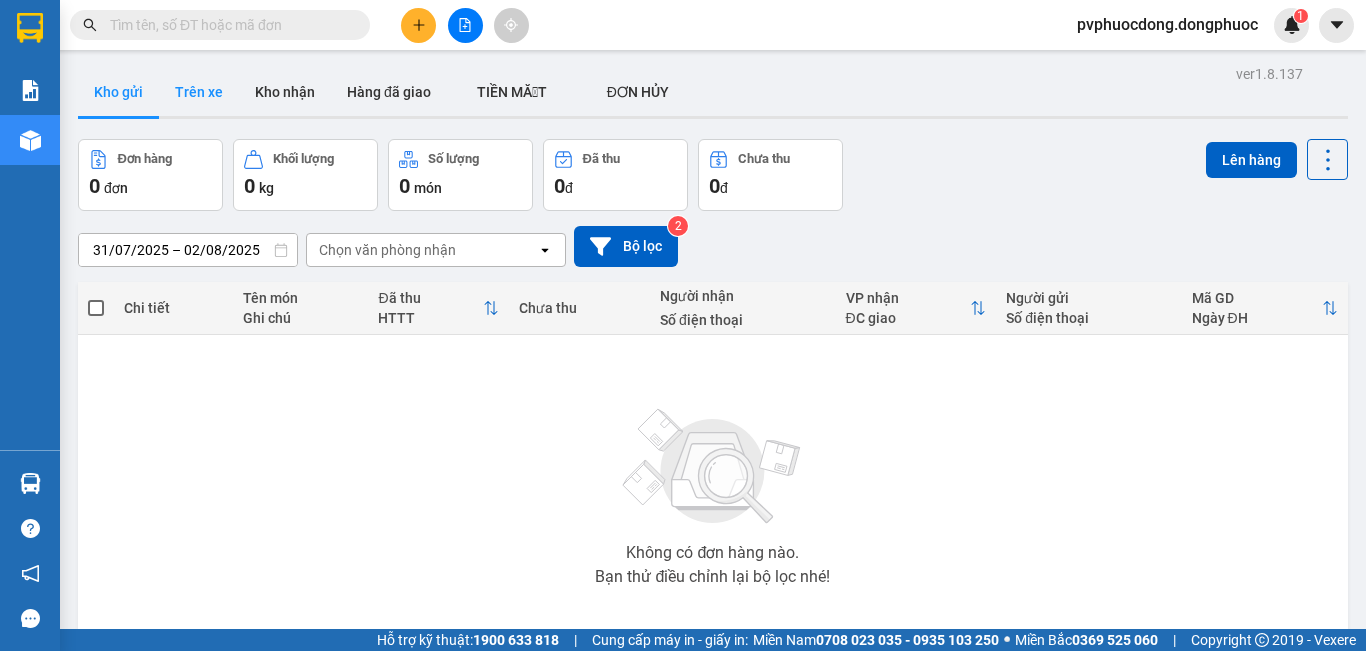 click on "Trên xe" at bounding box center [199, 92] 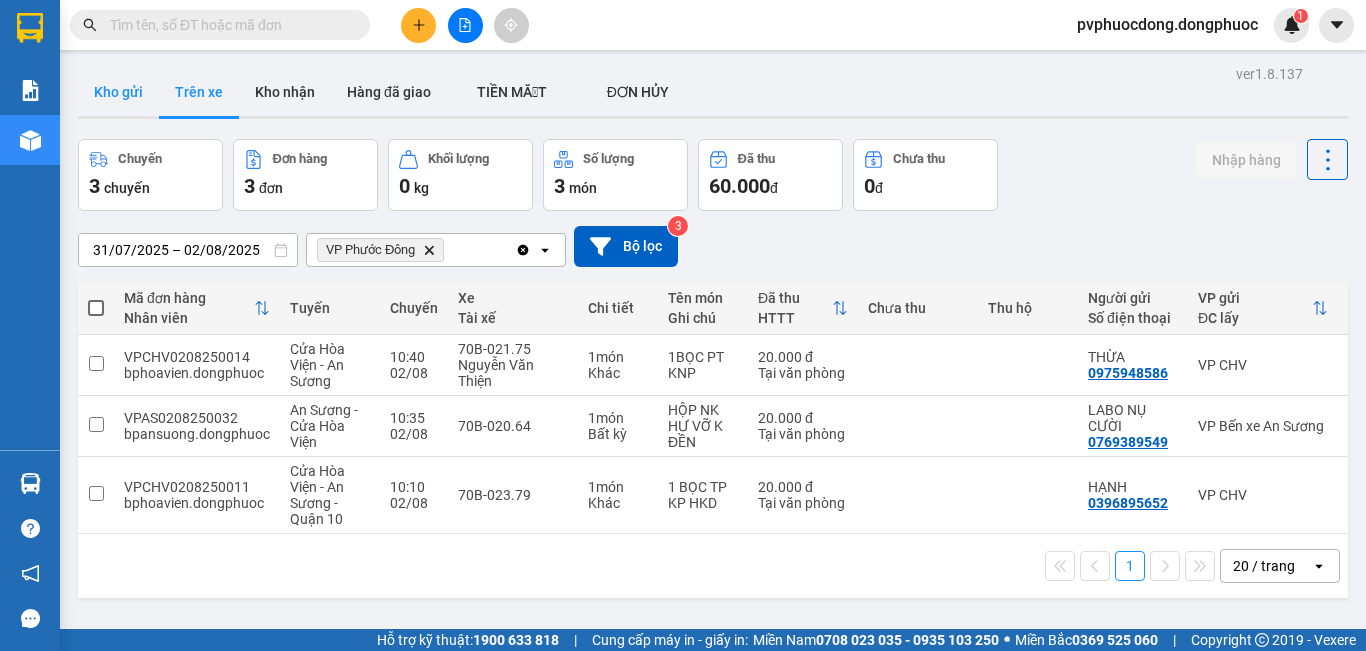 click on "Kho gửi" at bounding box center (118, 92) 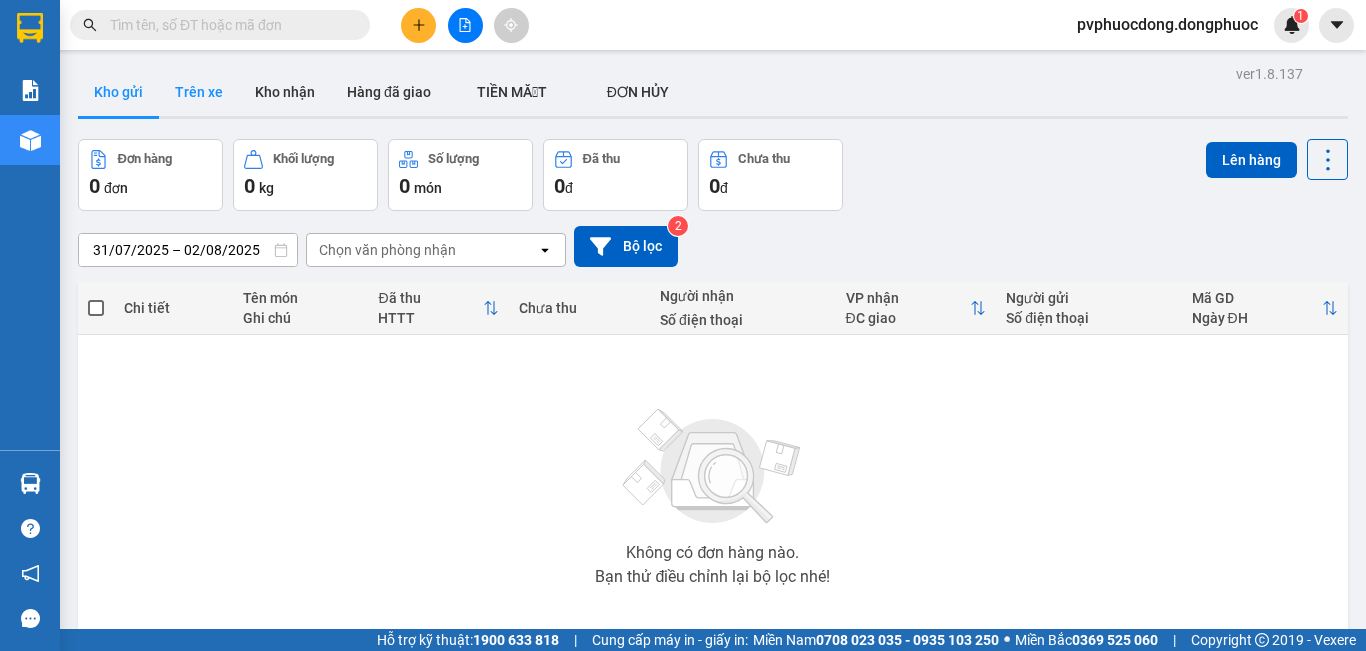 click on "Trên xe" at bounding box center (199, 92) 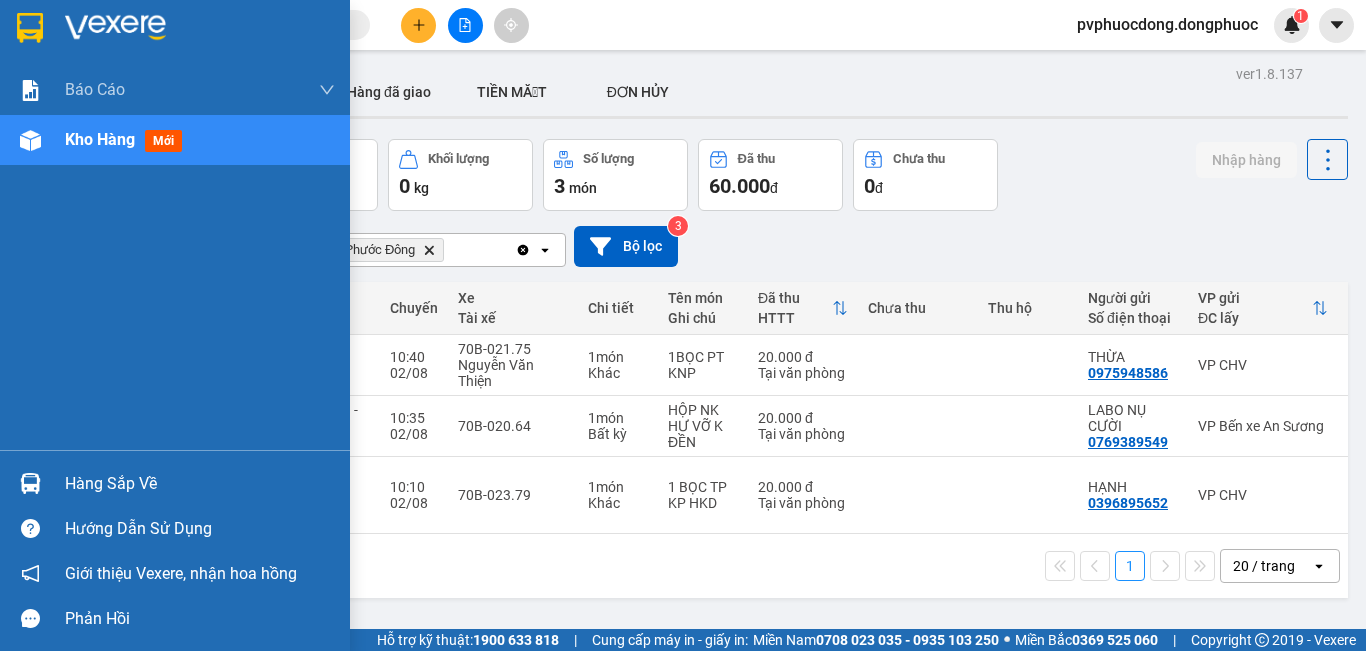 click on "Hàng sắp về" at bounding box center [175, 483] 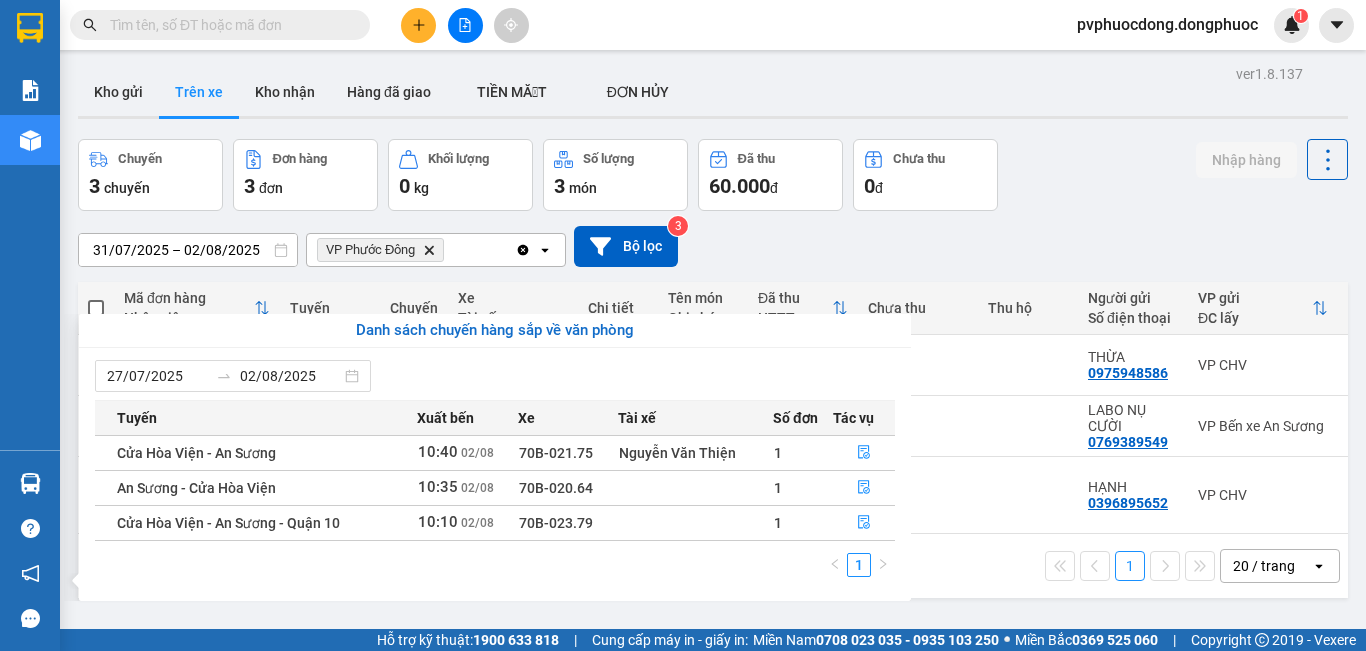 click on "Kết quả tìm kiếm ( 430 )  Bộ lọc  Mã ĐH Trạng thái Món hàng Tổng cước Chưa cước Nhãn Người gửi VP Gửi Người nhận VP Nhận VPTrB0208250002 07:02 - 02/08 VP Nhận   70B-021.75 08:09 - 02/08 THÙNG THUỐC THÚ Y SL:  1 25.000 0906849373 ANH NHÂN  VP Trảng Bàng 0343010528 loan VP Phước Đông VPCHV2702250034 14:52 - 27/02 VP Nhận   70B-020.64 18:06 - 27/02 1 HỘP NK SL:  1 20.000 0528704095 NHI VP CHV 0868758712 CƯỜNG VP Bến xe An Sương HT1805240042 11:34 - 18/05 VP Nhận   70B-023.70 12:59 - 18/05 THÙNG SẦU RIÊNG SL:  1 30.000 0388270528 LÊ Hòa Thành 0707240810 HUY VP Trảng Bàng HT2704240039 11:34 - 27/04 VP Nhận   70B-020.39 13:51 - 27/04 THÙNG SẦU RIÊNG SL:  1 30.000 0388270528 LÊ Hòa Thành 0707240810 HUY VP Trảng Bàng VPMC1003240005 09:09 - 10/03 VP Nhận   70B-020.10 12:45 - 10/03 3 THÙNG ĐIỀU TRÁI (HU DAP K DEN) SL:  3 150.000 0933600719 LỘC  VP Mỏ Công 0528829877 KHÁNH VP Bến xe An Sương BXTN2501230014   SL:" at bounding box center (683, 325) 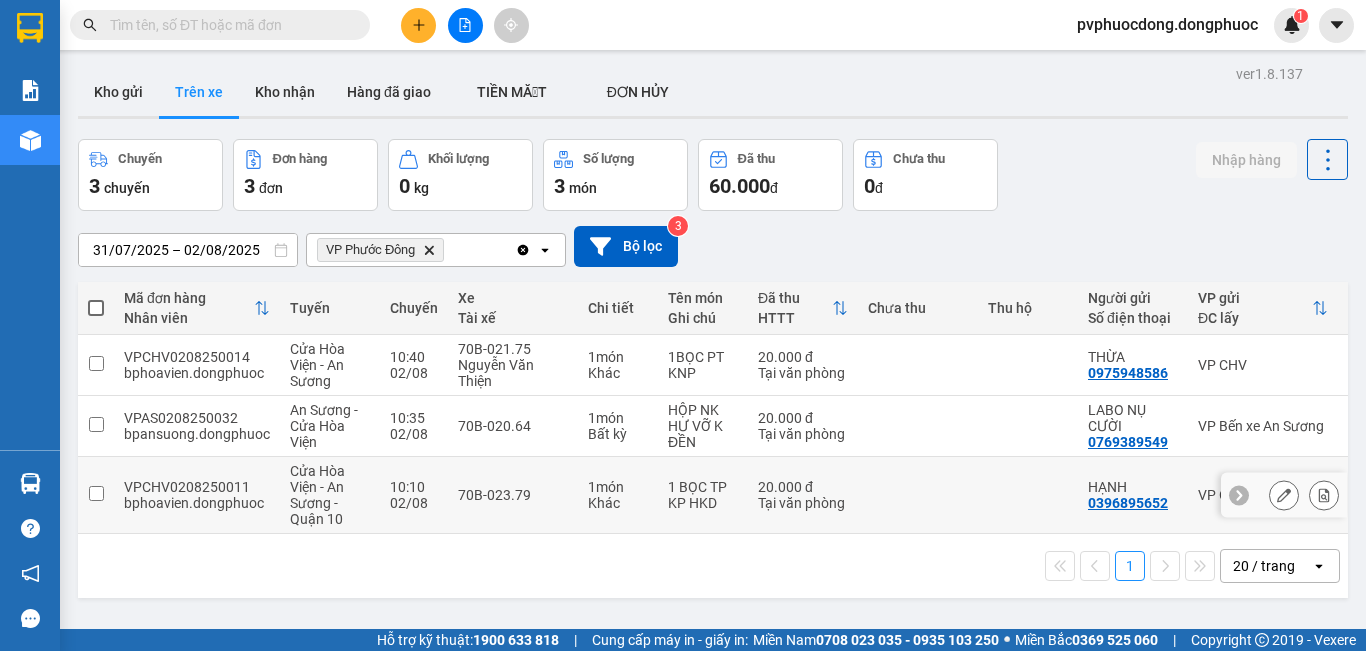 click on "Khác" at bounding box center [618, 503] 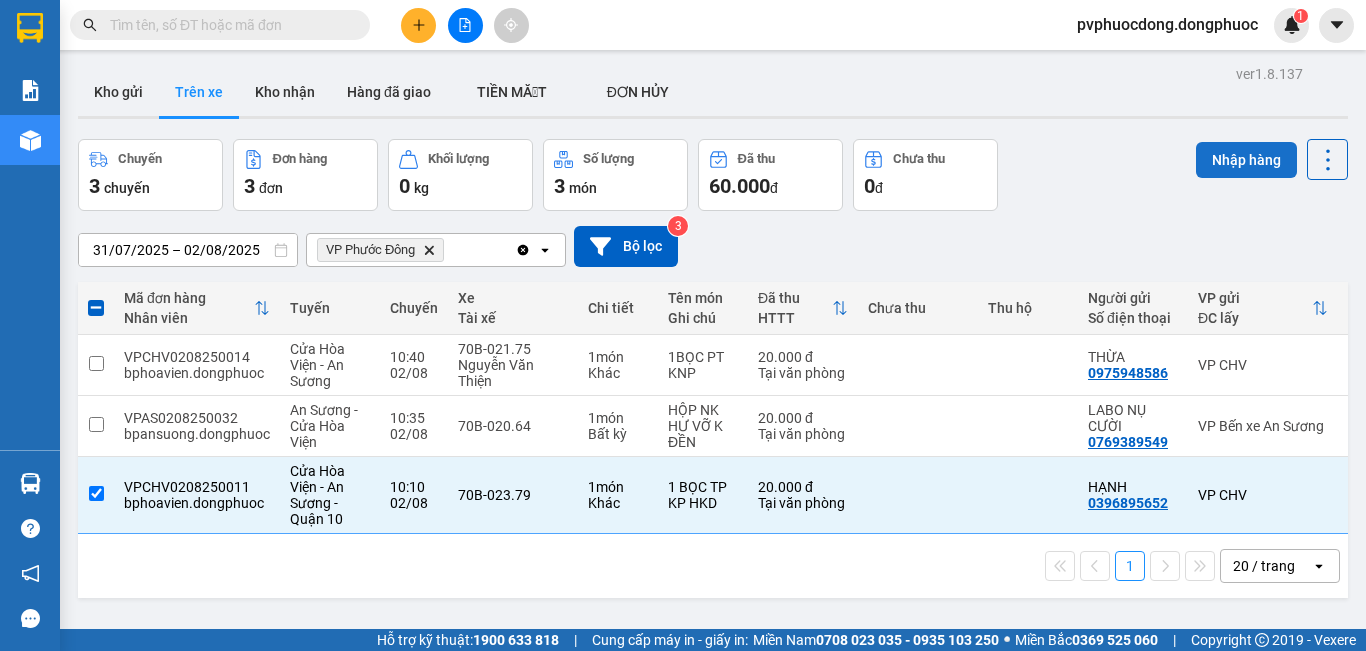click on "Nhập hàng" at bounding box center (1246, 160) 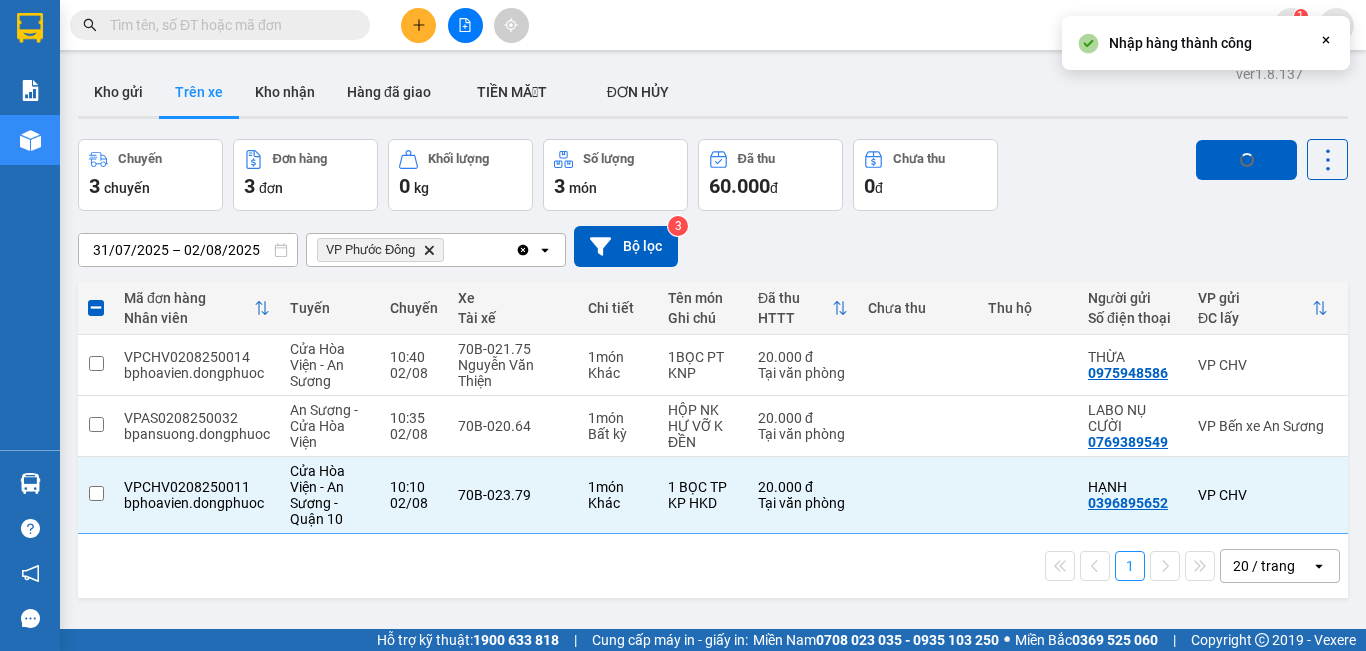 checkbox on "false" 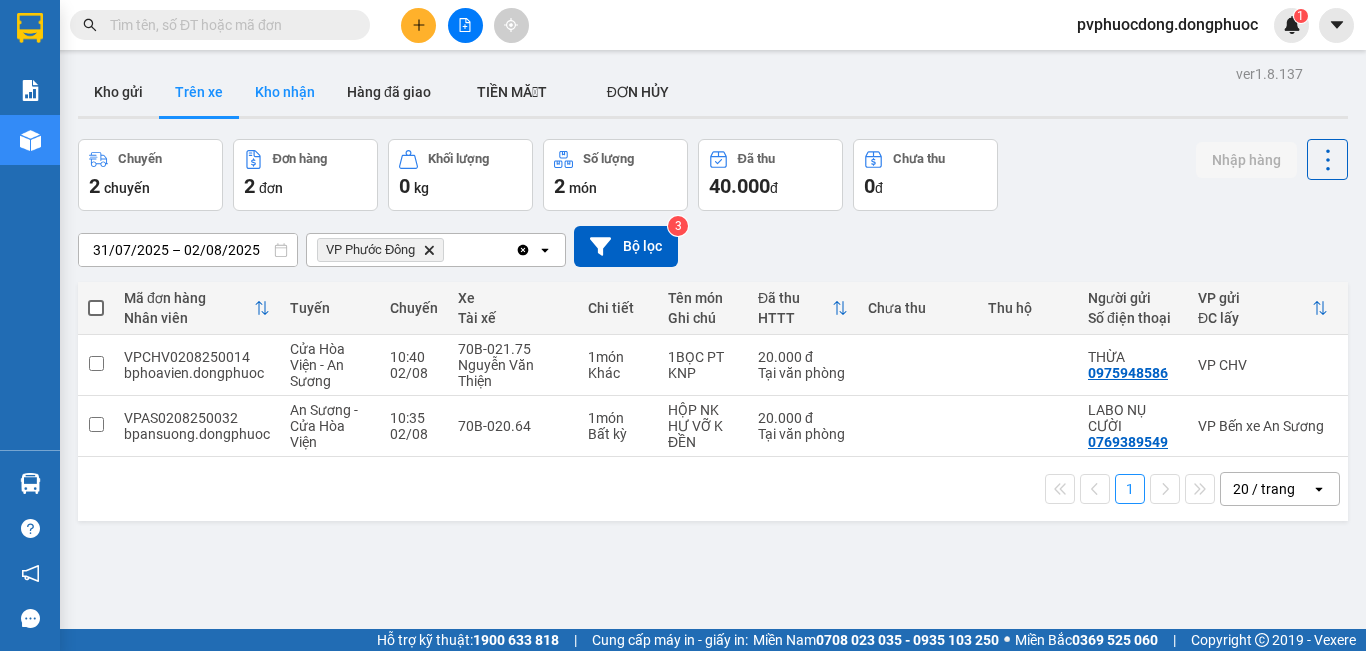 click on "Kho nhận" at bounding box center [285, 92] 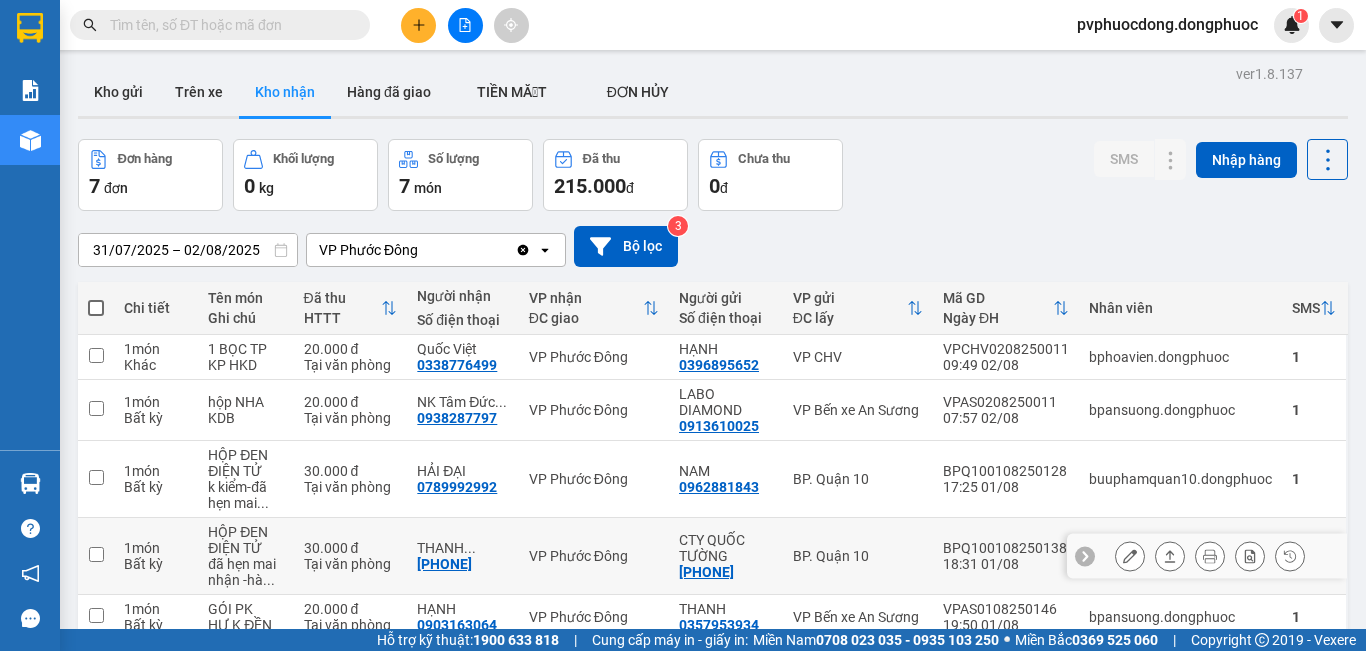 scroll, scrollTop: 247, scrollLeft: 0, axis: vertical 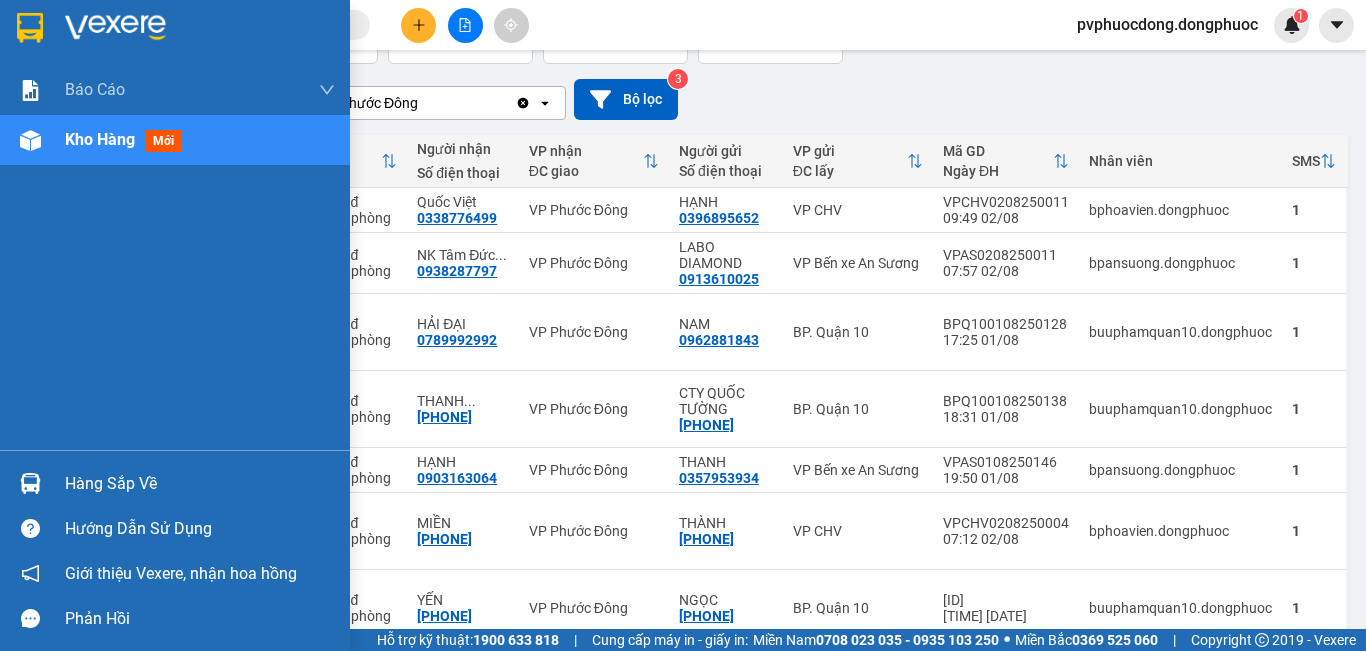 click on "Hàng sắp về" at bounding box center (200, 484) 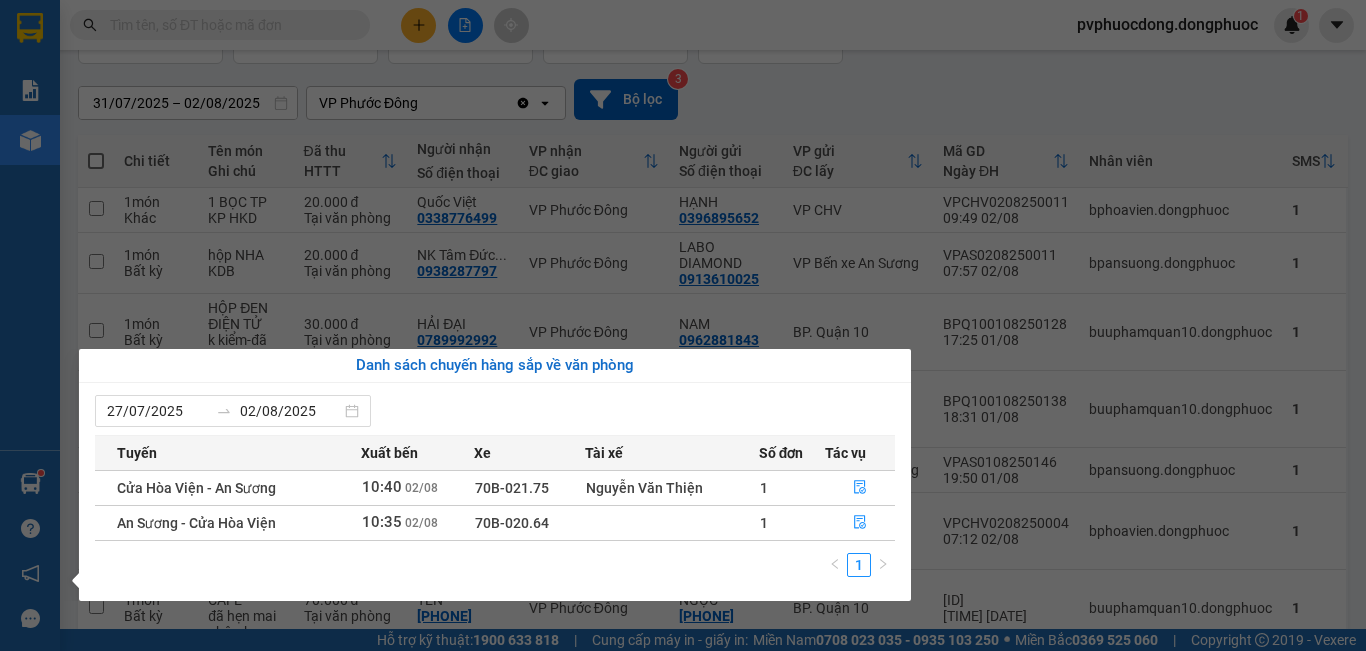 drag, startPoint x: 818, startPoint y: 95, endPoint x: 811, endPoint y: 87, distance: 10.630146 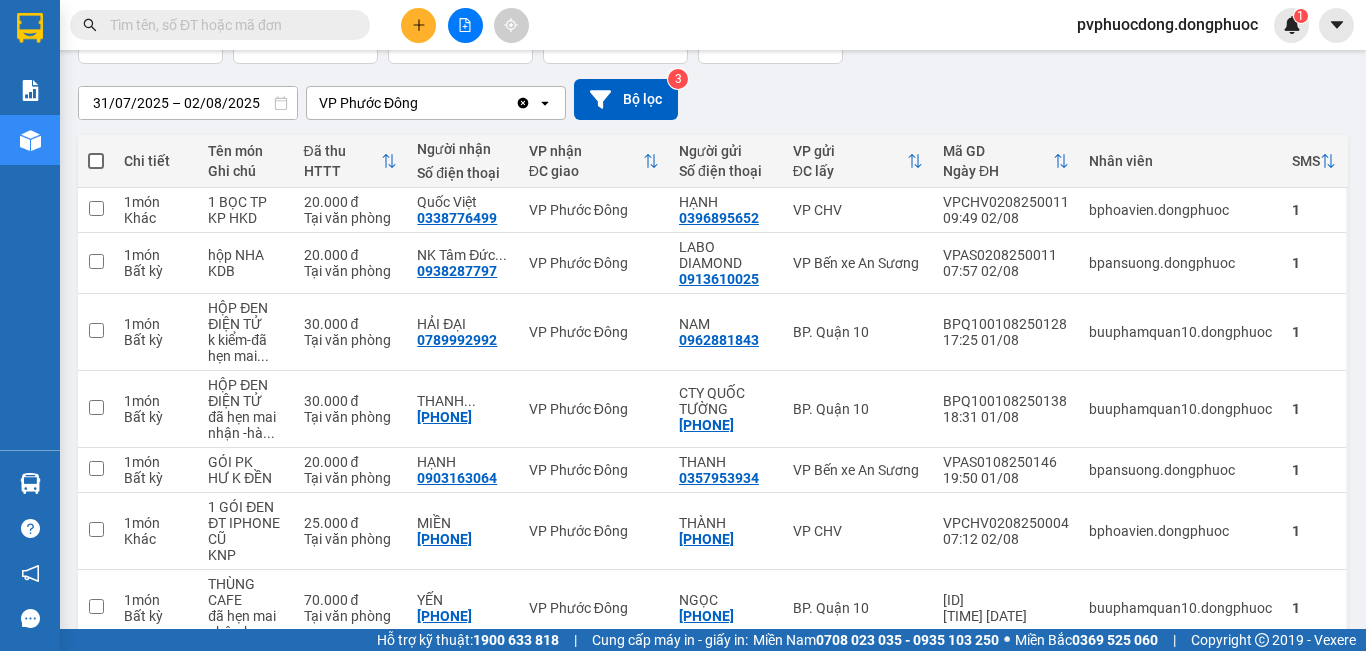 scroll, scrollTop: 0, scrollLeft: 0, axis: both 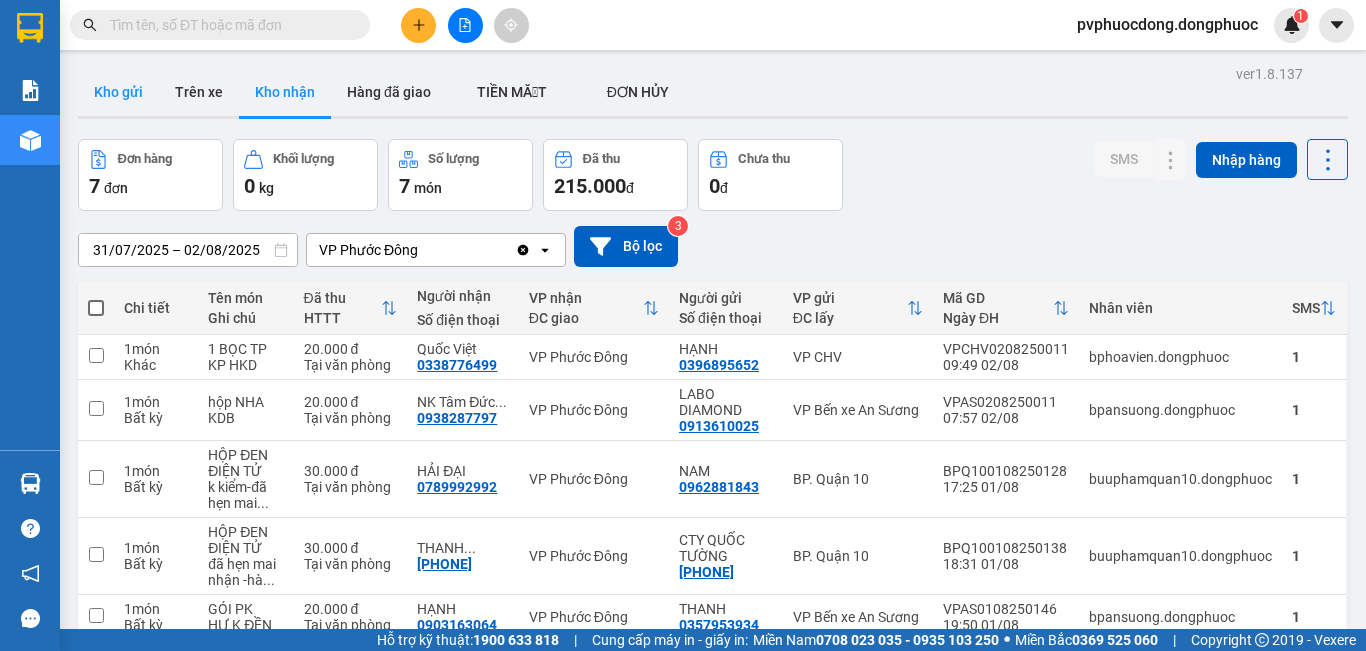click on "Kho gửi" at bounding box center (118, 92) 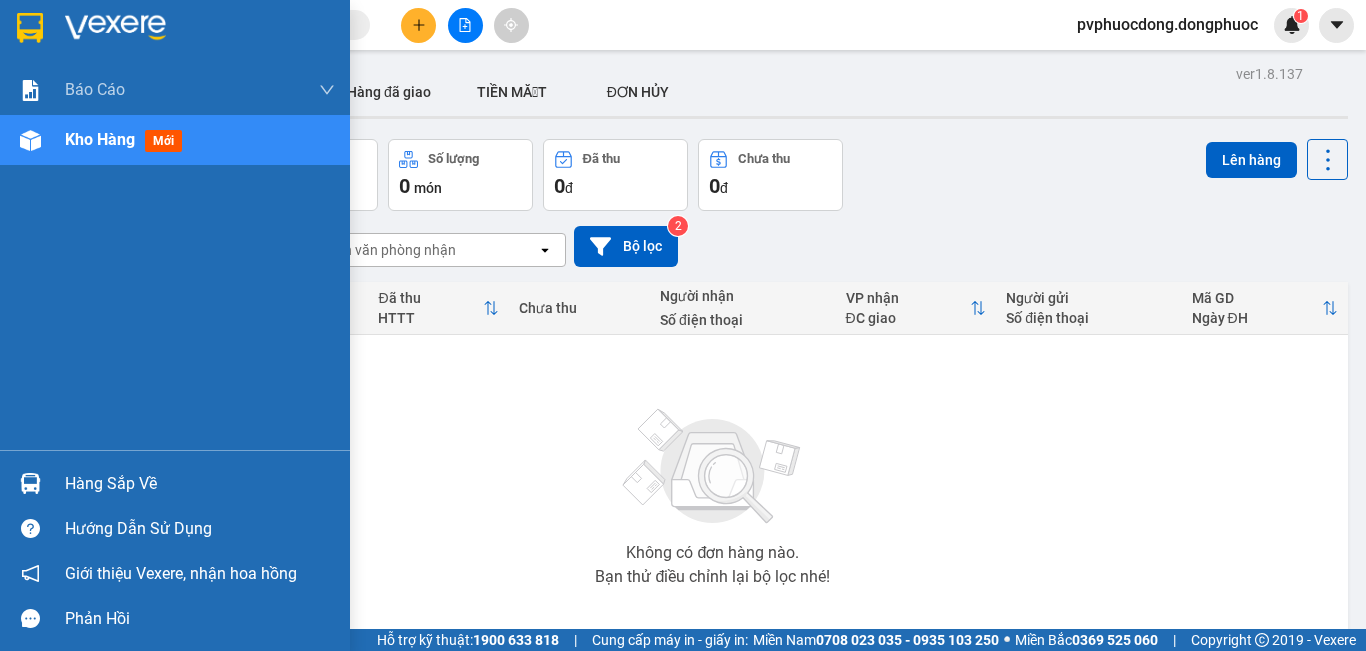 click at bounding box center (30, 483) 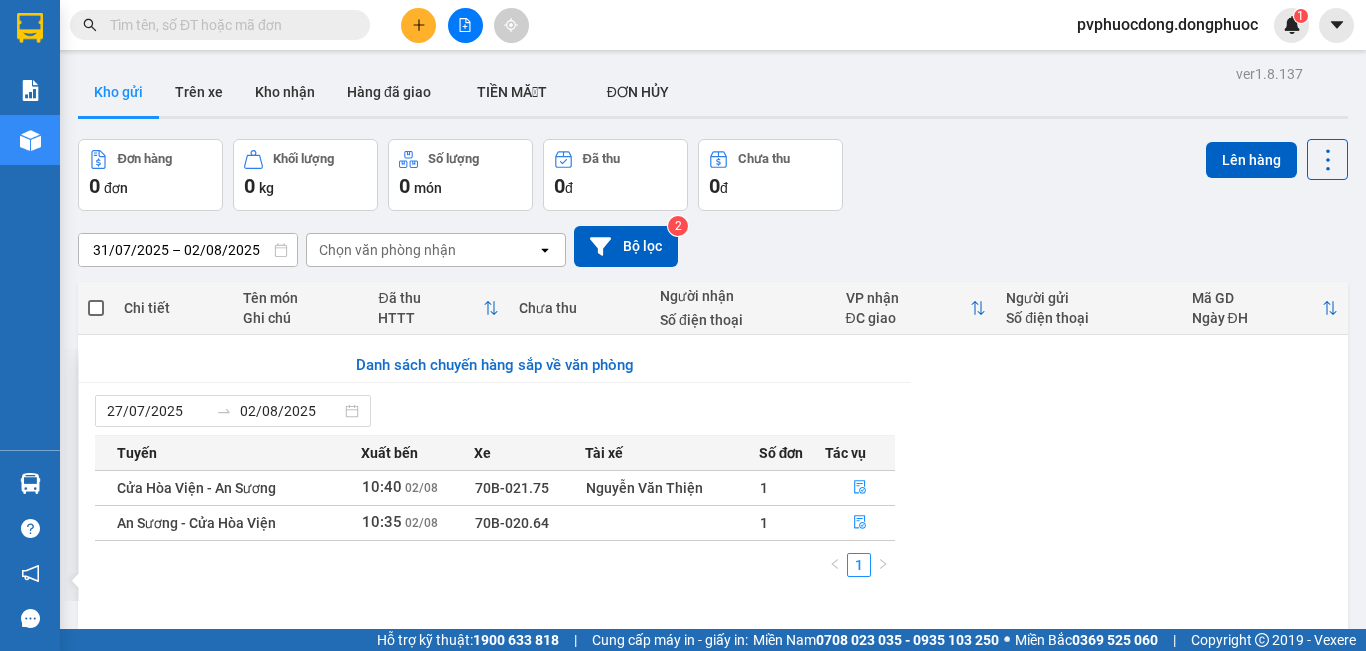 click on "Kết quả tìm kiếm ( 430 )  Bộ lọc  Mã ĐH Trạng thái Món hàng Tổng cước Chưa cước Nhãn Người gửi VP Gửi Người nhận VP Nhận VPTrB0208250002 07:02 - 02/08 VP Nhận   70B-021.75 08:09 - 02/08 THÙNG THUỐC THÚ Y SL:  1 25.000 0906849373 ANH NHÂN  VP Trảng Bàng 0343010528 loan VP Phước Đông VPCHV2702250034 14:52 - 27/02 VP Nhận   70B-020.64 18:06 - 27/02 1 HỘP NK SL:  1 20.000 0528704095 NHI VP CHV 0868758712 CƯỜNG VP Bến xe An Sương HT1805240042 11:34 - 18/05 VP Nhận   70B-023.70 12:59 - 18/05 THÙNG SẦU RIÊNG SL:  1 30.000 0388270528 LÊ Hòa Thành 0707240810 HUY VP Trảng Bàng HT2704240039 11:34 - 27/04 VP Nhận   70B-020.39 13:51 - 27/04 THÙNG SẦU RIÊNG SL:  1 30.000 0388270528 LÊ Hòa Thành 0707240810 HUY VP Trảng Bàng VPMC1003240005 09:09 - 10/03 VP Nhận   70B-020.10 12:45 - 10/03 3 THÙNG ĐIỀU TRÁI (HU DAP K DEN) SL:  3 150.000 0933600719 LỘC  VP Mỏ Công 0528829877 KHÁNH VP Bến xe An Sương BXTN2501230014   SL:" at bounding box center [683, 325] 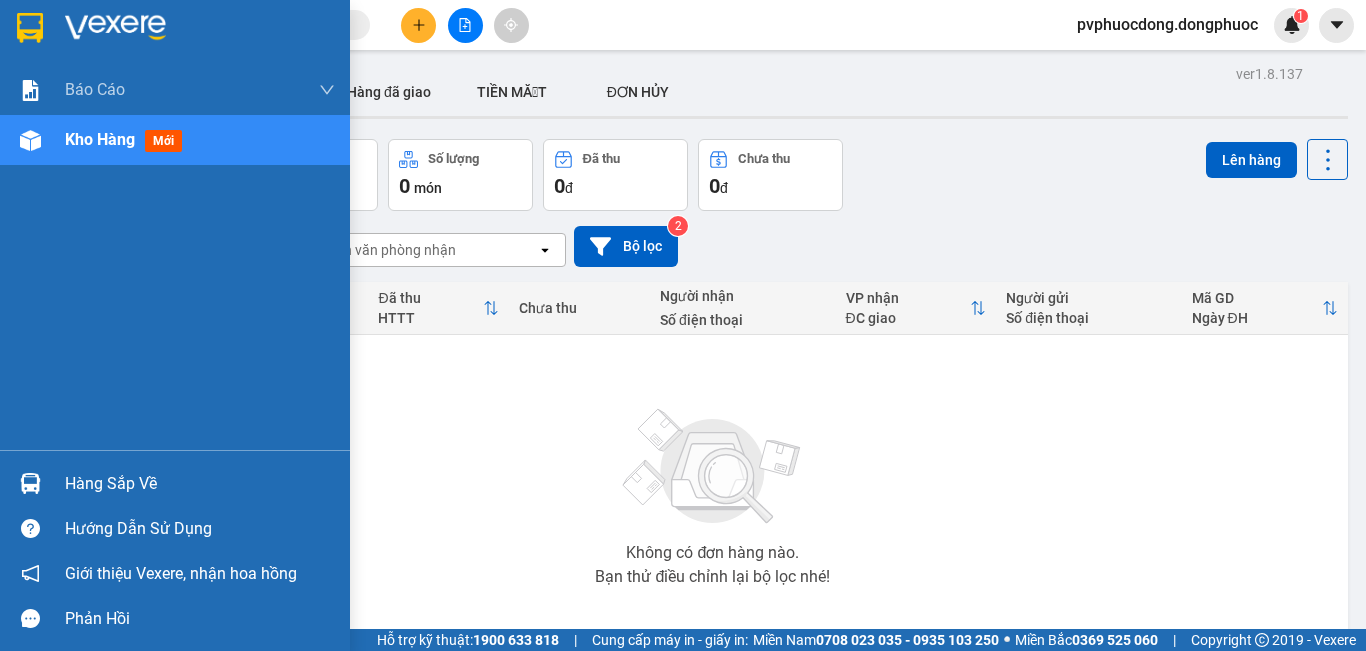 click at bounding box center [30, 483] 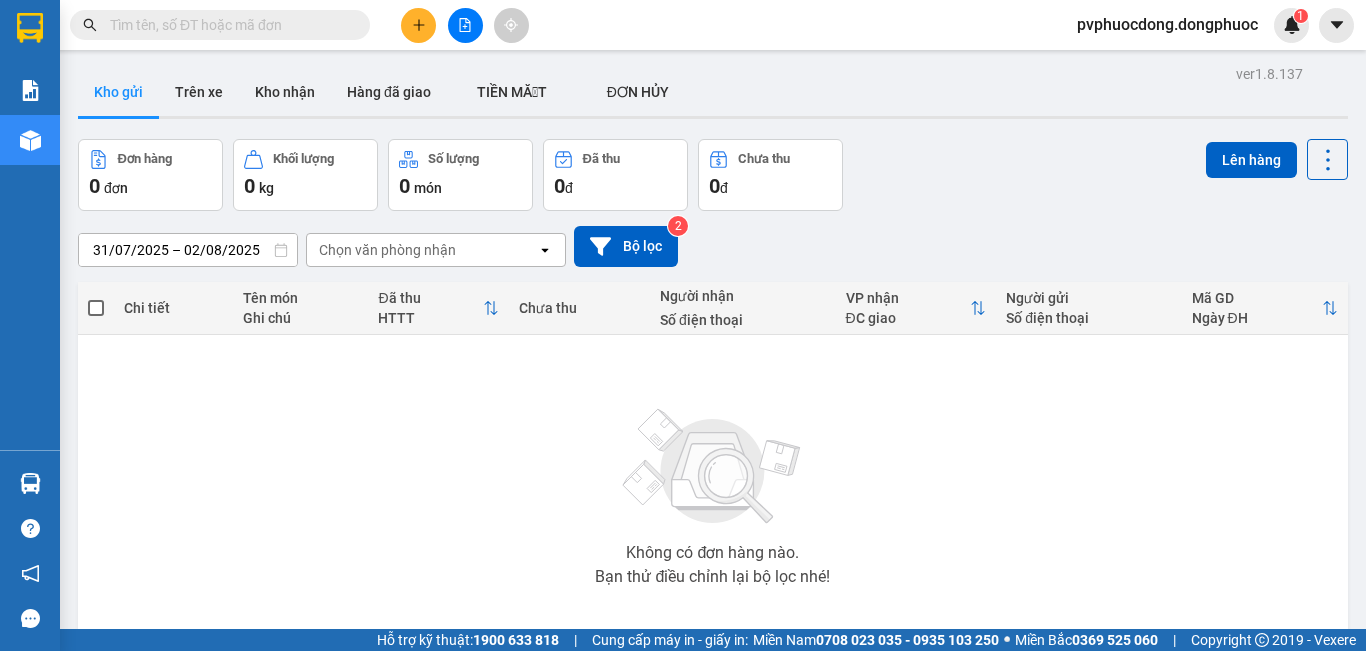 click on "Kết quả tìm kiếm ( 430 )  Bộ lọc  Mã ĐH Trạng thái Món hàng Tổng cước Chưa cước Nhãn Người gửi VP Gửi Người nhận VP Nhận VPTrB0208250002 07:02 - 02/08 VP Nhận   70B-021.75 08:09 - 02/08 THÙNG THUỐC THÚ Y SL:  1 25.000 0906849373 ANH NHÂN  VP Trảng Bàng 0343010528 loan VP Phước Đông VPCHV2702250034 14:52 - 27/02 VP Nhận   70B-020.64 18:06 - 27/02 1 HỘP NK SL:  1 20.000 0528704095 NHI VP CHV 0868758712 CƯỜNG VP Bến xe An Sương HT1805240042 11:34 - 18/05 VP Nhận   70B-023.70 12:59 - 18/05 THÙNG SẦU RIÊNG SL:  1 30.000 0388270528 LÊ Hòa Thành 0707240810 HUY VP Trảng Bàng HT2704240039 11:34 - 27/04 VP Nhận   70B-020.39 13:51 - 27/04 THÙNG SẦU RIÊNG SL:  1 30.000 0388270528 LÊ Hòa Thành 0707240810 HUY VP Trảng Bàng VPMC1003240005 09:09 - 10/03 VP Nhận   70B-020.10 12:45 - 10/03 3 THÙNG ĐIỀU TRÁI (HU DAP K DEN) SL:  3 150.000 0933600719 LỘC  VP Mỏ Công 0528829877 KHÁNH VP Bến xe An Sương BXTN2501230014   SL:" at bounding box center [683, 325] 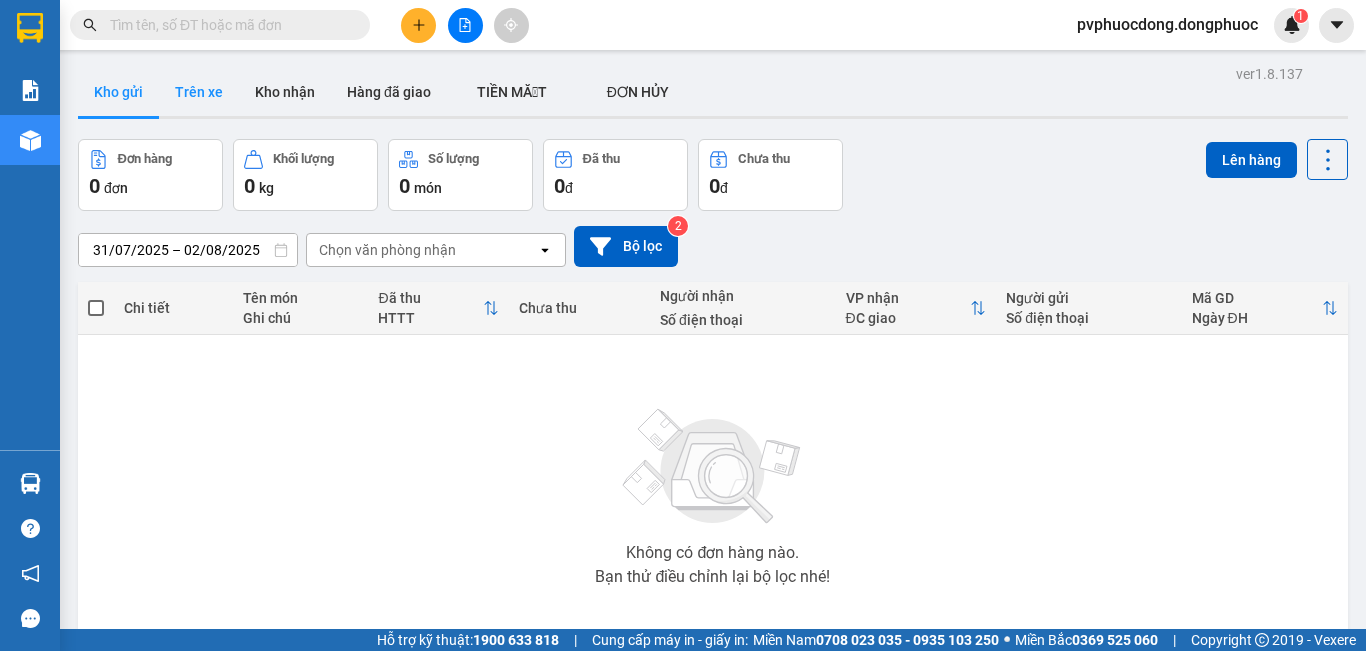 click on "Trên xe" at bounding box center [199, 92] 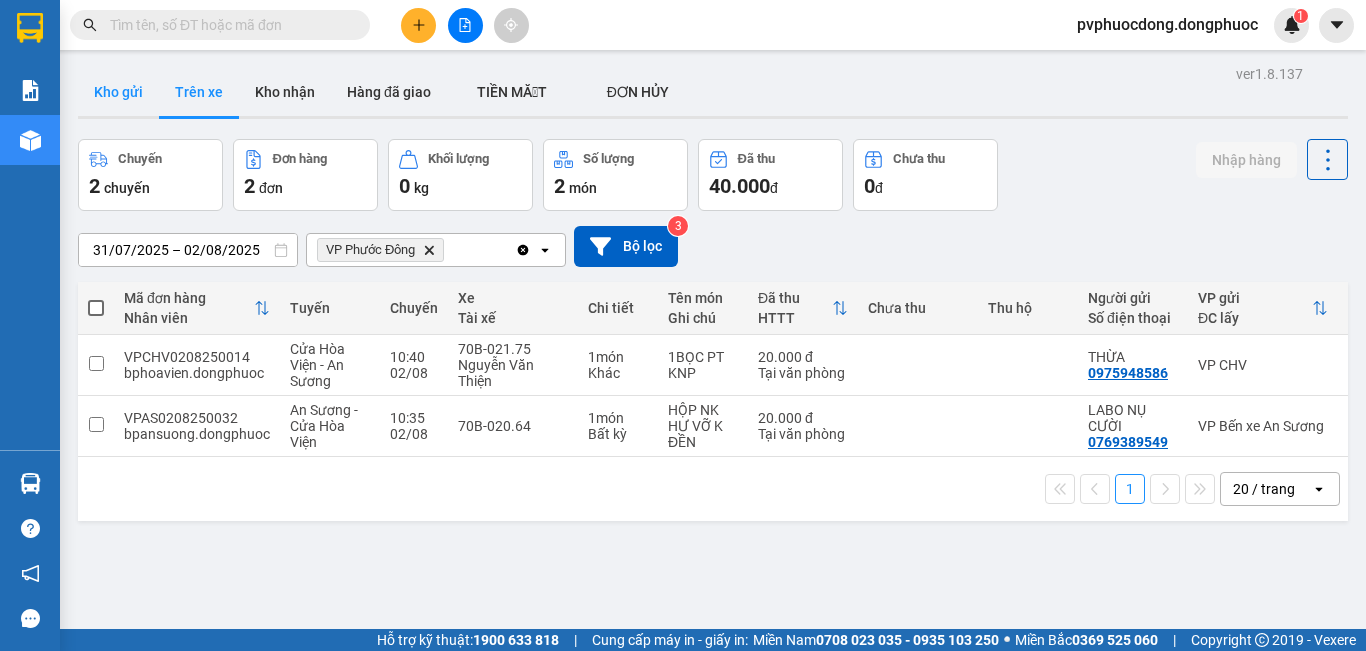 click on "Kho gửi" at bounding box center (118, 92) 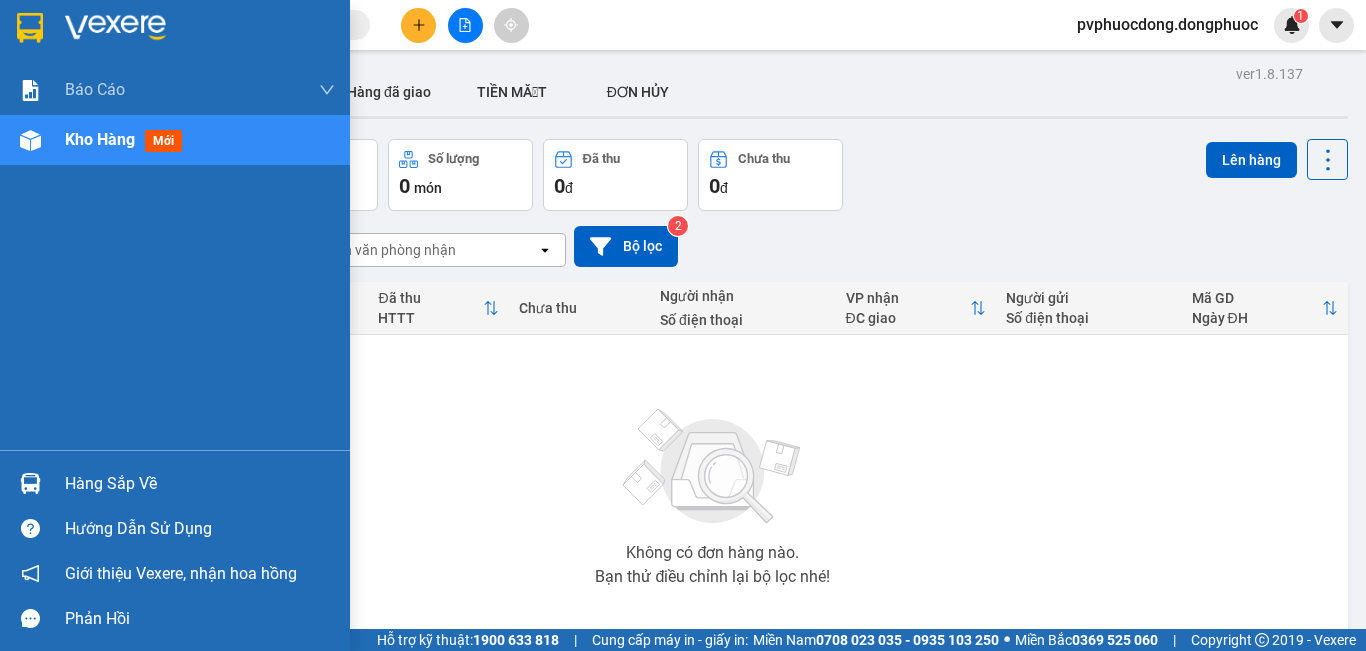 click at bounding box center (30, 483) 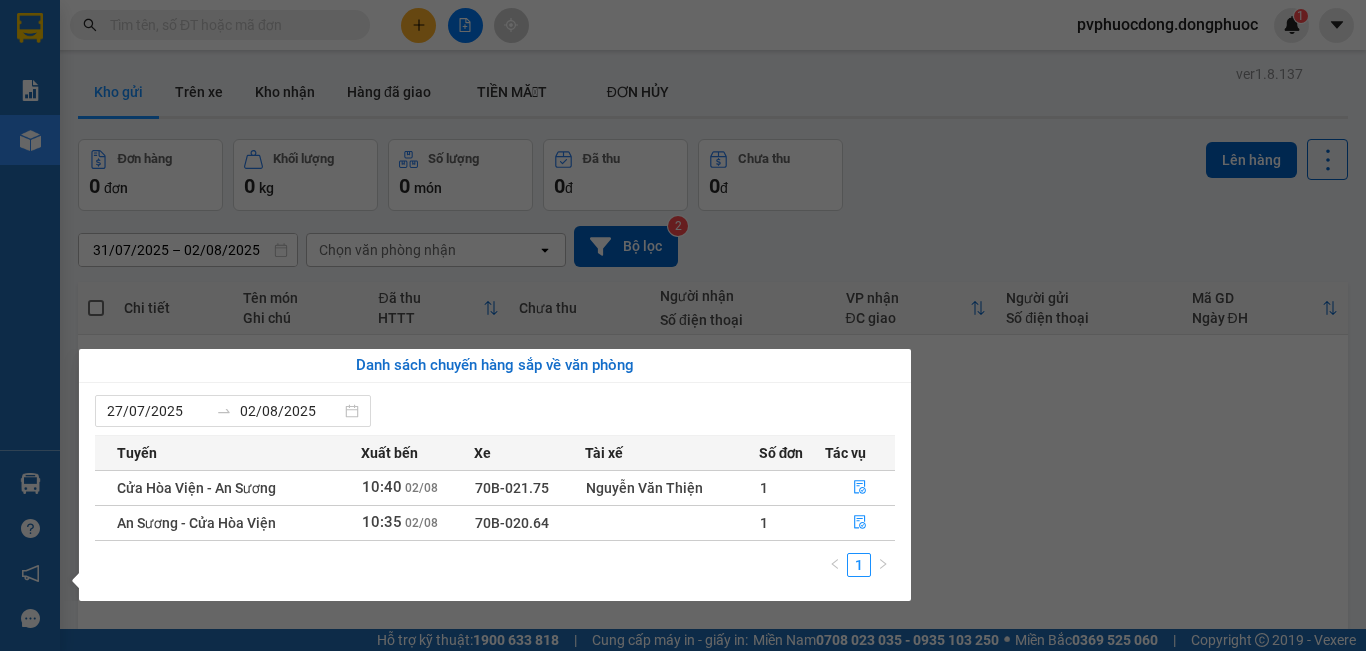 click on "Kết quả tìm kiếm ( 430 )  Bộ lọc  Mã ĐH Trạng thái Món hàng Tổng cước Chưa cước Nhãn Người gửi VP Gửi Người nhận VP Nhận VPTrB0208250002 07:02 - 02/08 VP Nhận   70B-021.75 08:09 - 02/08 THÙNG THUỐC THÚ Y SL:  1 25.000 0906849373 ANH NHÂN  VP Trảng Bàng 0343010528 loan VP Phước Đông VPCHV2702250034 14:52 - 27/02 VP Nhận   70B-020.64 18:06 - 27/02 1 HỘP NK SL:  1 20.000 0528704095 NHI VP CHV 0868758712 CƯỜNG VP Bến xe An Sương HT1805240042 11:34 - 18/05 VP Nhận   70B-023.70 12:59 - 18/05 THÙNG SẦU RIÊNG SL:  1 30.000 0388270528 LÊ Hòa Thành 0707240810 HUY VP Trảng Bàng HT2704240039 11:34 - 27/04 VP Nhận   70B-020.39 13:51 - 27/04 THÙNG SẦU RIÊNG SL:  1 30.000 0388270528 LÊ Hòa Thành 0707240810 HUY VP Trảng Bàng VPMC1003240005 09:09 - 10/03 VP Nhận   70B-020.10 12:45 - 10/03 3 THÙNG ĐIỀU TRÁI (HU DAP K DEN) SL:  3 150.000 0933600719 LỘC  VP Mỏ Công 0528829877 KHÁNH VP Bến xe An Sương BXTN2501230014   SL:" at bounding box center [683, 325] 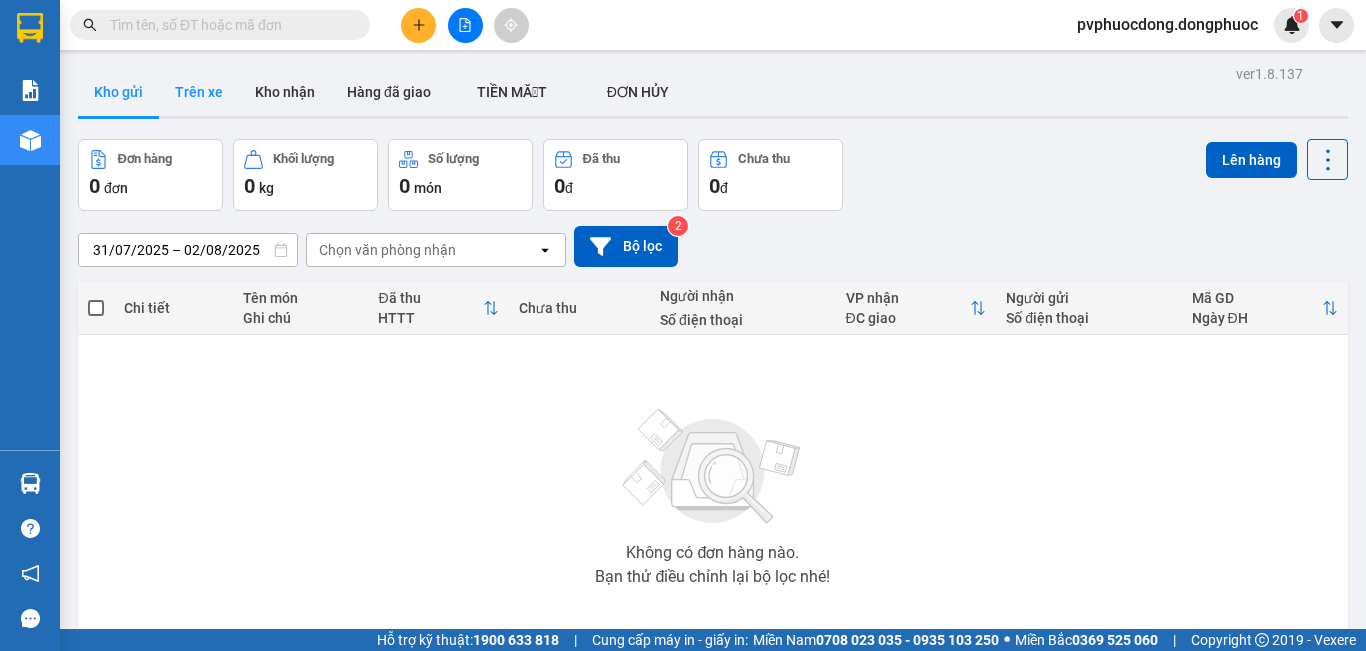 click on "Trên xe" at bounding box center [199, 92] 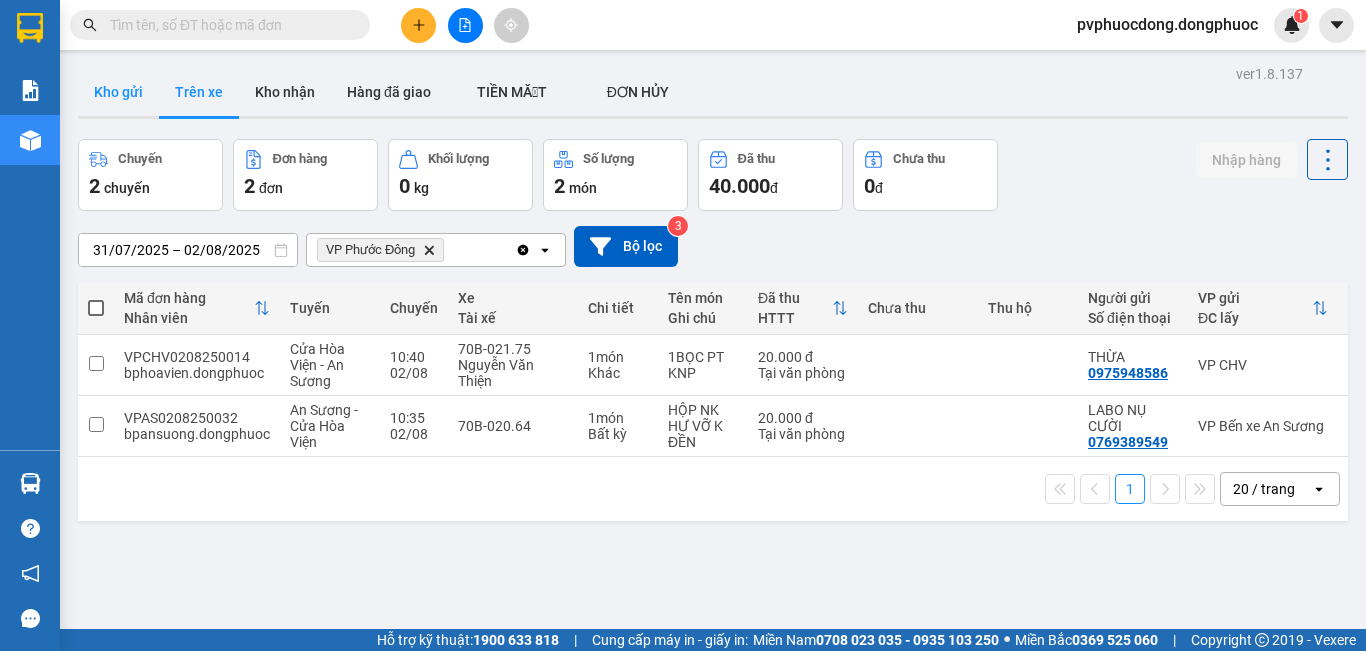 drag, startPoint x: 168, startPoint y: 96, endPoint x: 141, endPoint y: 100, distance: 27.294687 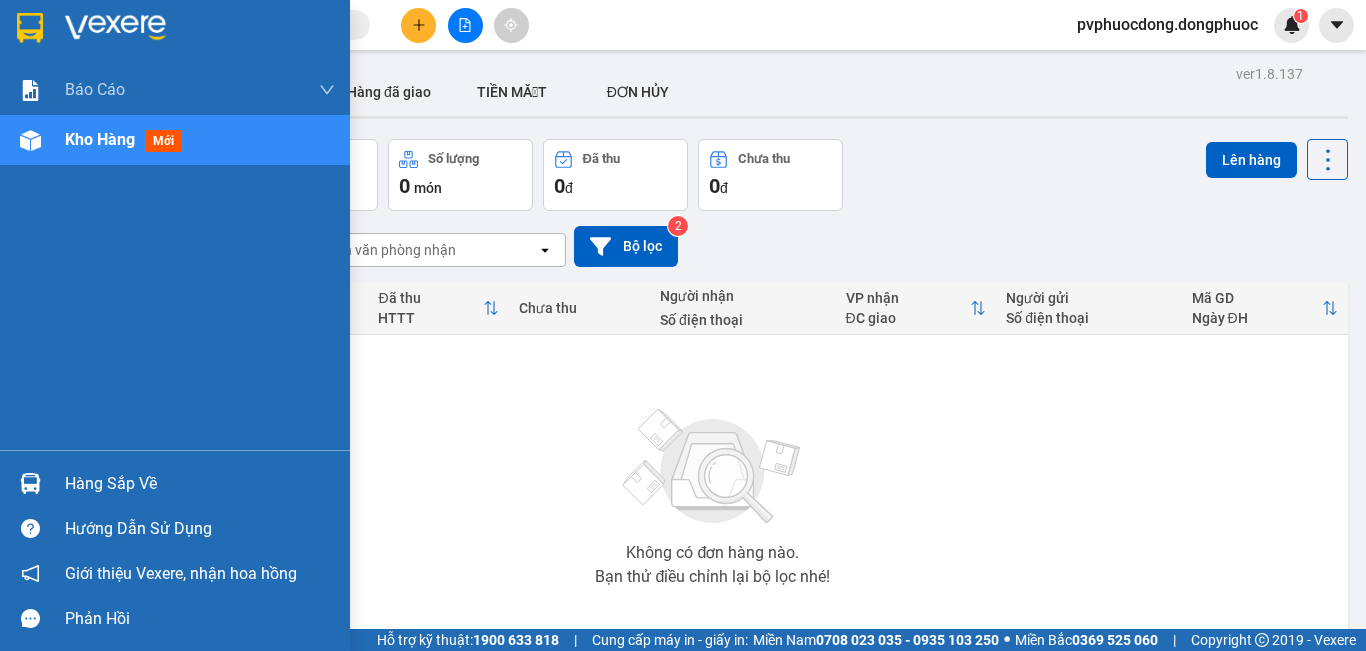 click at bounding box center (30, 483) 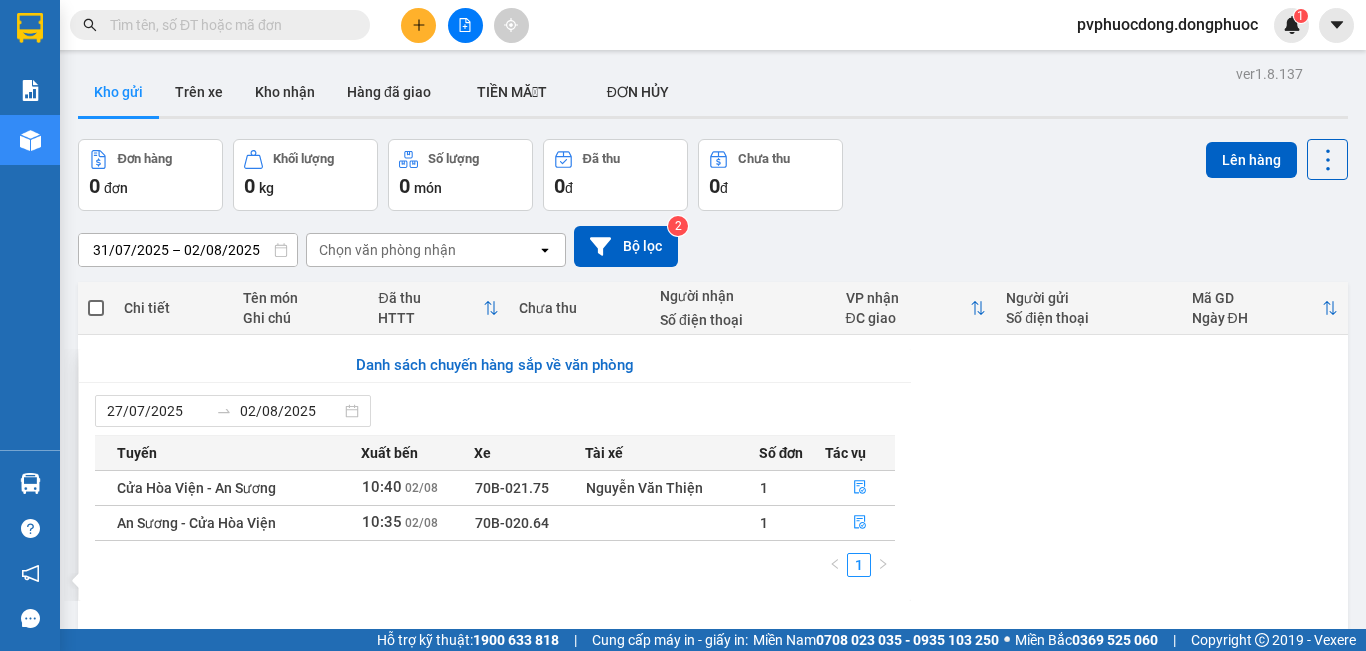 click on "Kết quả tìm kiếm ( 430 )  Bộ lọc  Mã ĐH Trạng thái Món hàng Tổng cước Chưa cước Nhãn Người gửi VP Gửi Người nhận VP Nhận VPTrB0208250002 07:02 - 02/08 VP Nhận   70B-021.75 08:09 - 02/08 THÙNG THUỐC THÚ Y SL:  1 25.000 0906849373 ANH NHÂN  VP Trảng Bàng 0343010528 loan VP Phước Đông VPCHV2702250034 14:52 - 27/02 VP Nhận   70B-020.64 18:06 - 27/02 1 HỘP NK SL:  1 20.000 0528704095 NHI VP CHV 0868758712 CƯỜNG VP Bến xe An Sương HT1805240042 11:34 - 18/05 VP Nhận   70B-023.70 12:59 - 18/05 THÙNG SẦU RIÊNG SL:  1 30.000 0388270528 LÊ Hòa Thành 0707240810 HUY VP Trảng Bàng HT2704240039 11:34 - 27/04 VP Nhận   70B-020.39 13:51 - 27/04 THÙNG SẦU RIÊNG SL:  1 30.000 0388270528 LÊ Hòa Thành 0707240810 HUY VP Trảng Bàng VPMC1003240005 09:09 - 10/03 VP Nhận   70B-020.10 12:45 - 10/03 3 THÙNG ĐIỀU TRÁI (HU DAP K DEN) SL:  3 150.000 0933600719 LỘC  VP Mỏ Công 0528829877 KHÁNH VP Bến xe An Sương BXTN2501230014   SL:" at bounding box center [683, 325] 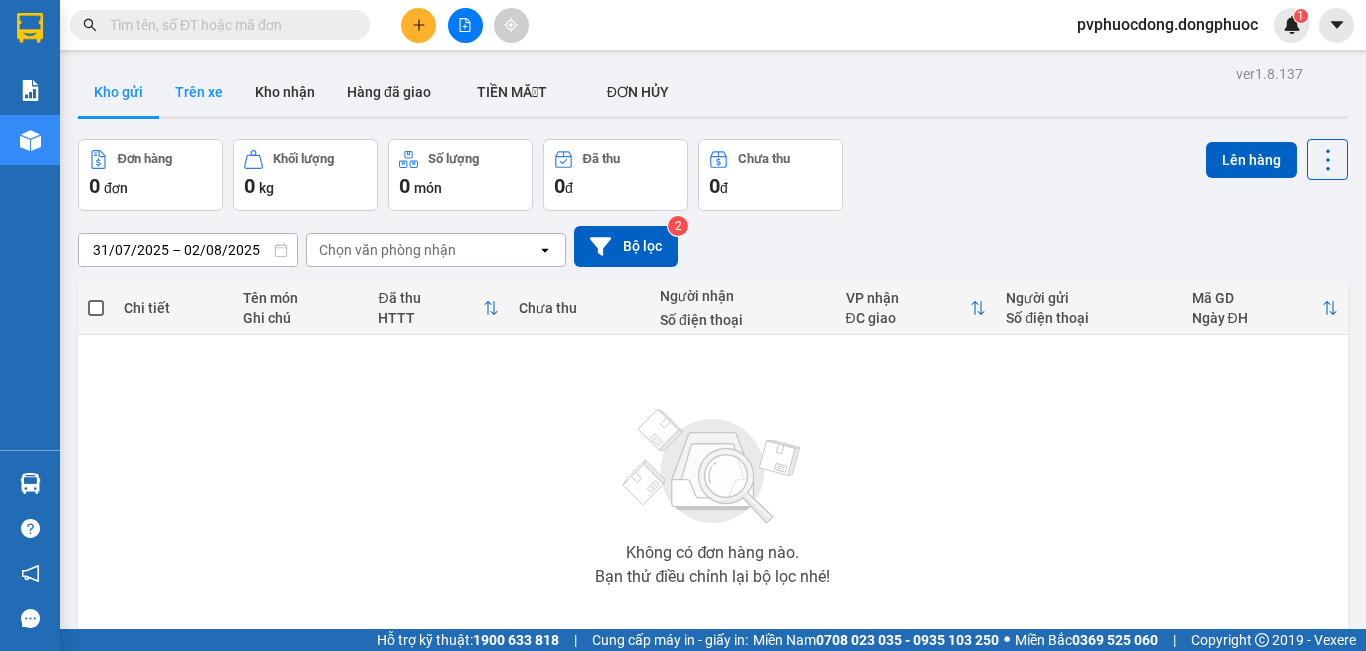 click on "Trên xe" at bounding box center [199, 92] 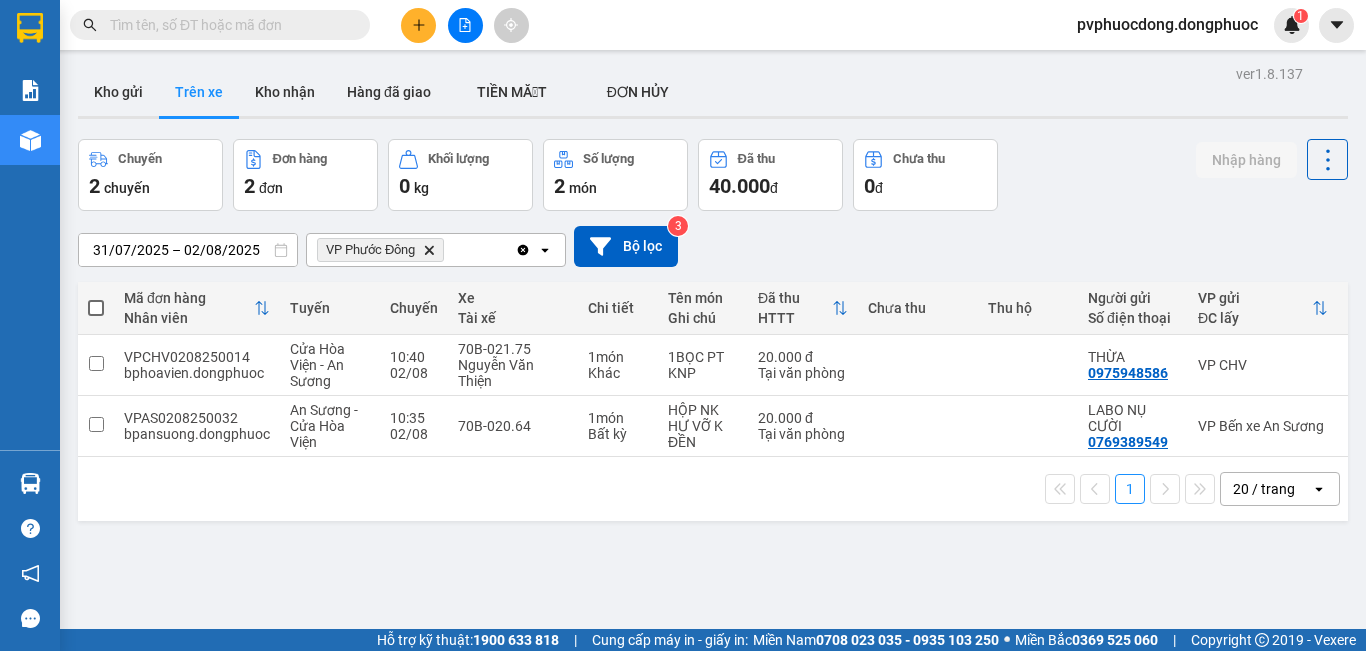 click on "Kho gửi" at bounding box center [118, 92] 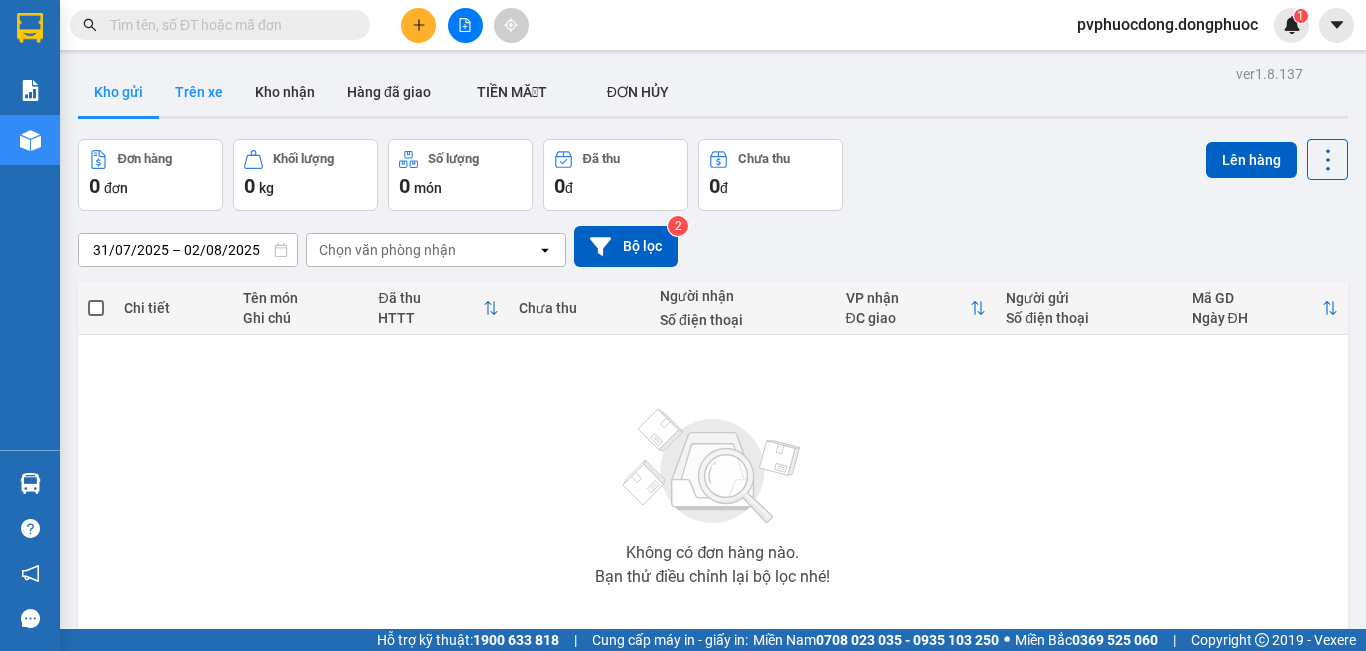 click on "Trên xe" at bounding box center (199, 92) 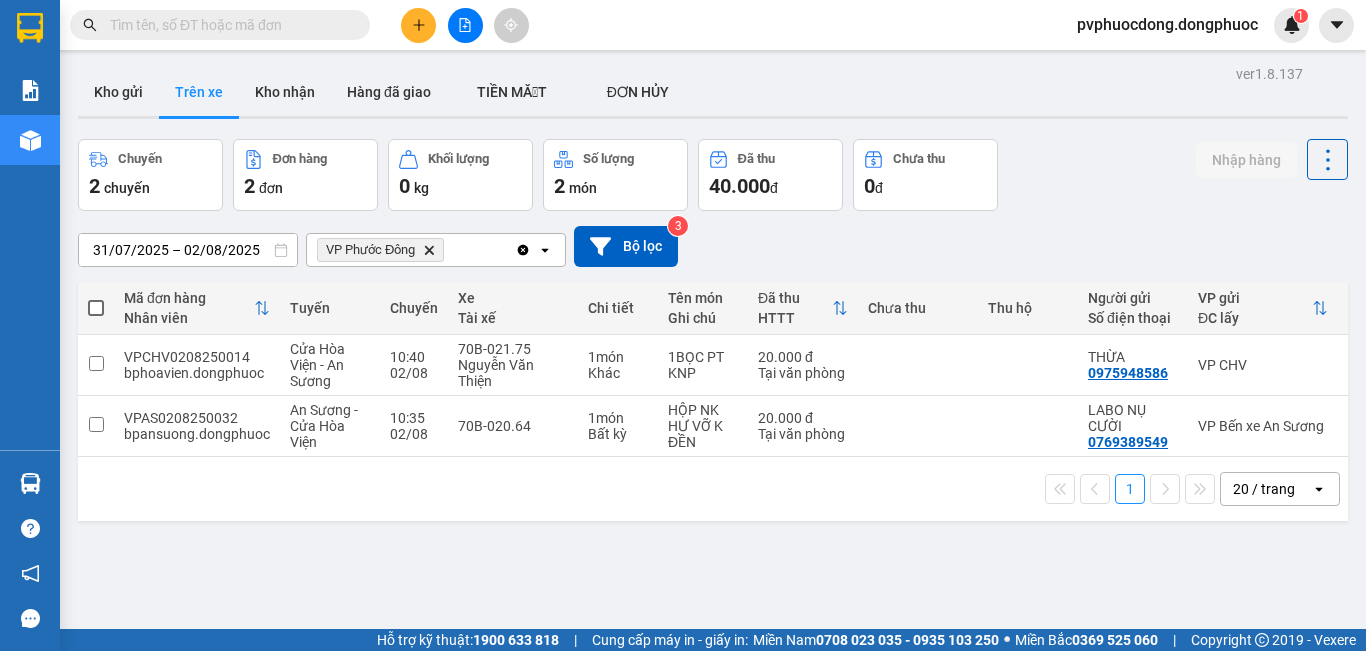 click on "Kho gửi" at bounding box center [118, 92] 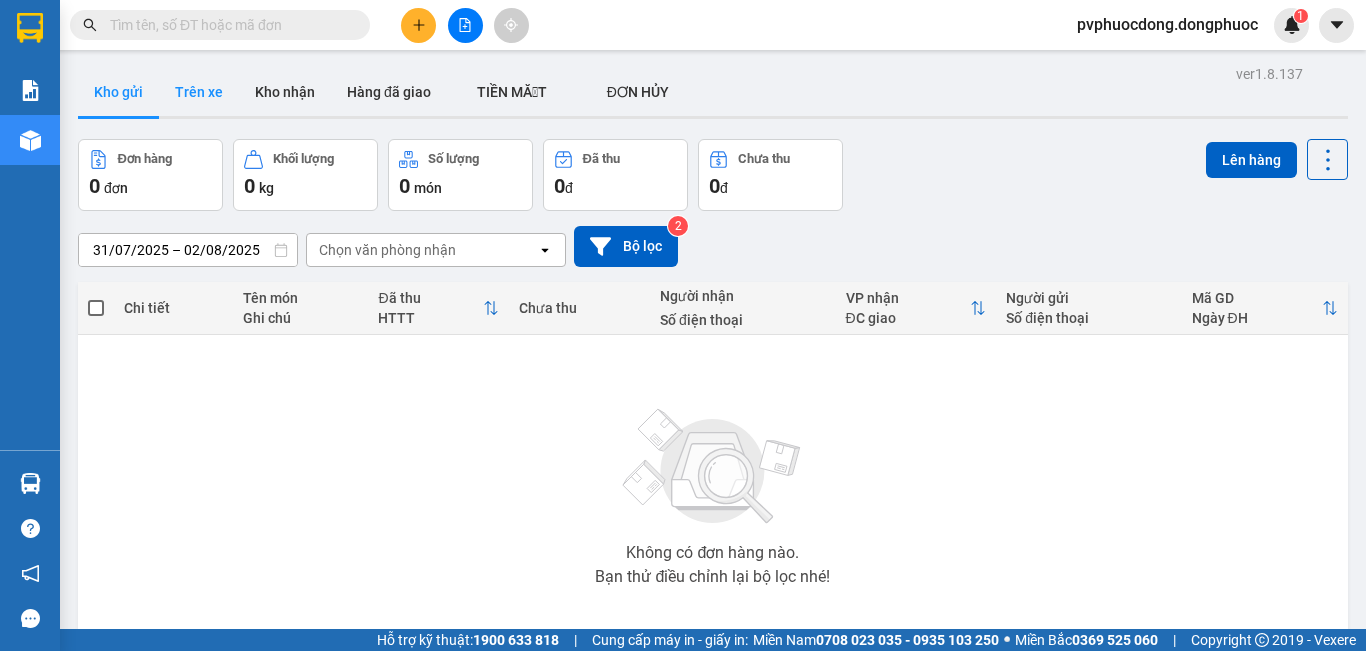 click on "Trên xe" at bounding box center [199, 92] 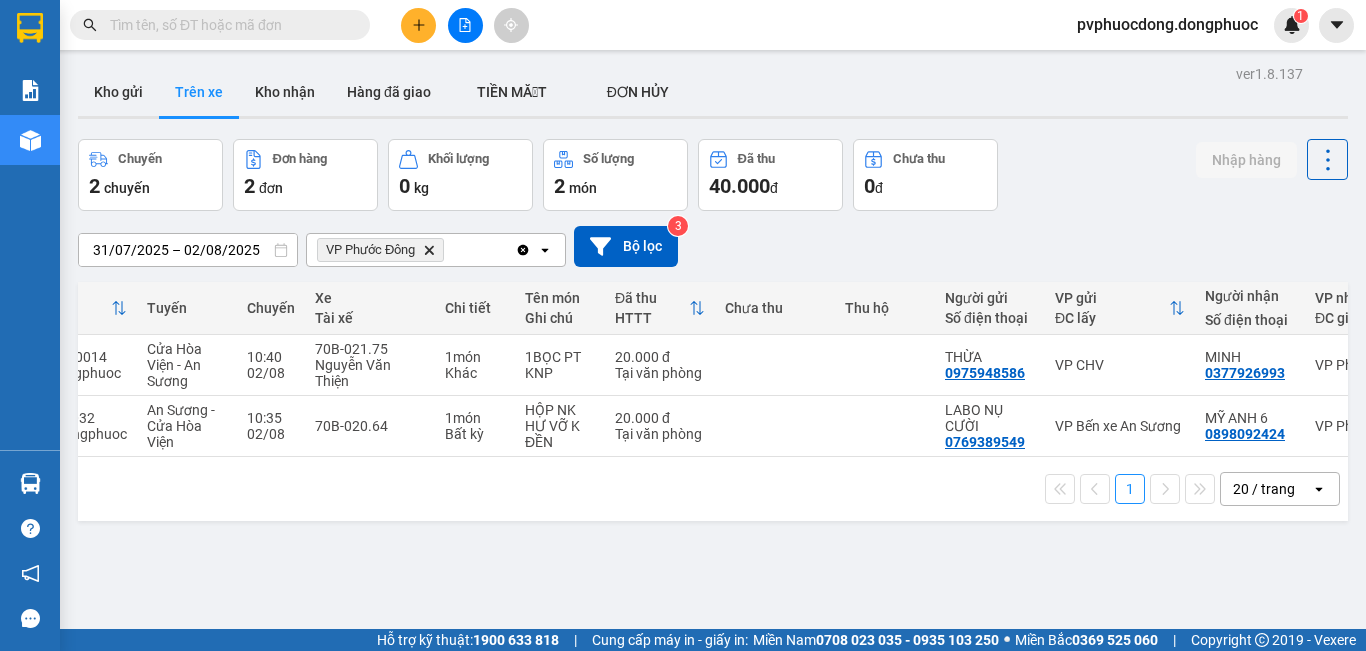 scroll, scrollTop: 0, scrollLeft: 0, axis: both 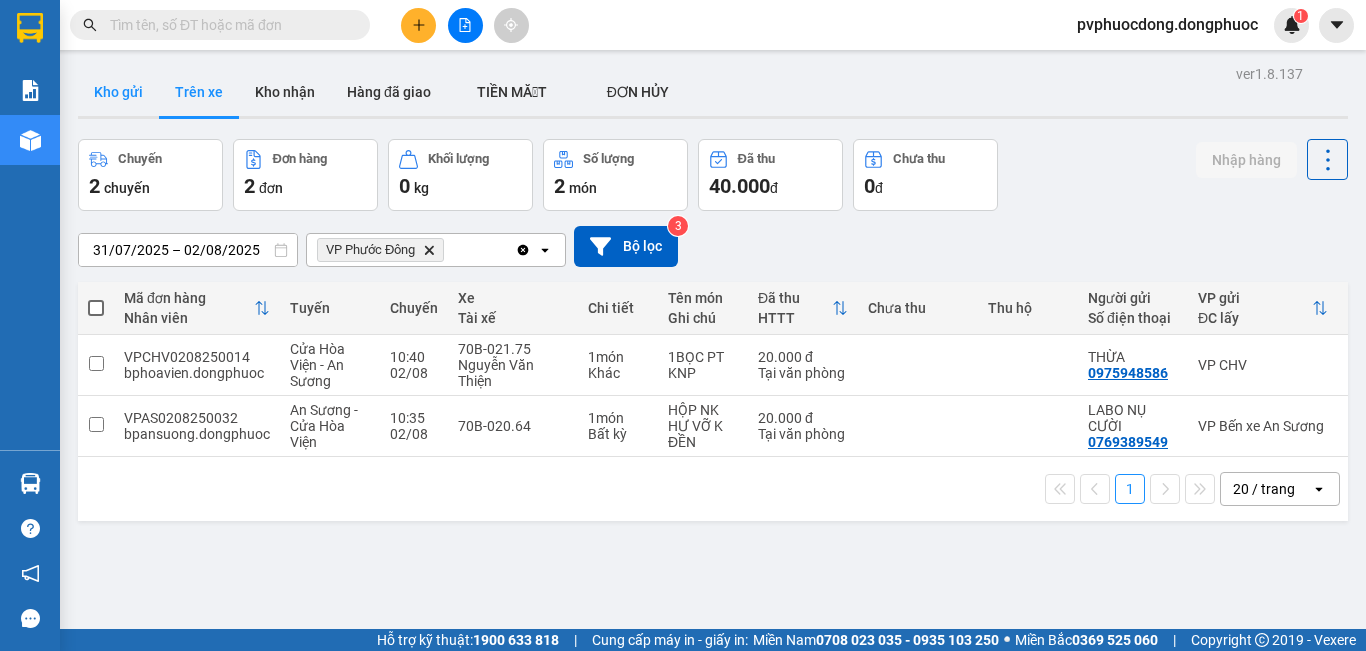 click on "Kho gửi" at bounding box center [118, 92] 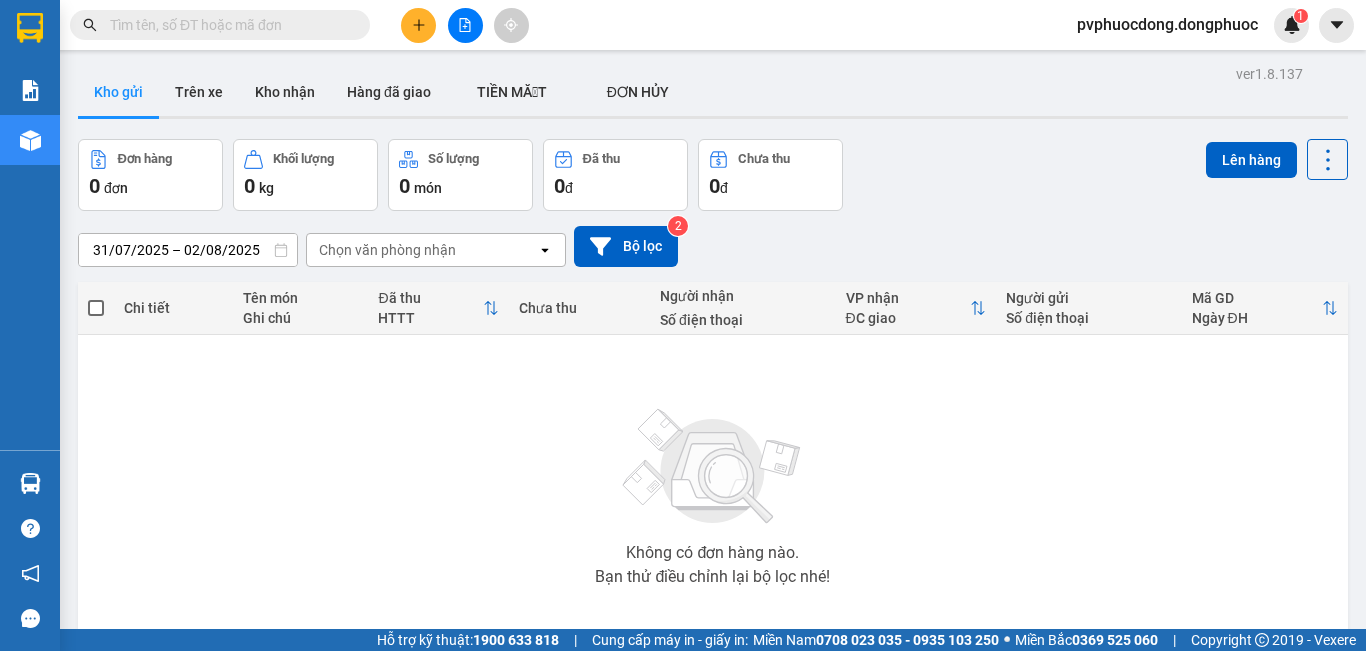 click on "Trên xe" at bounding box center [199, 92] 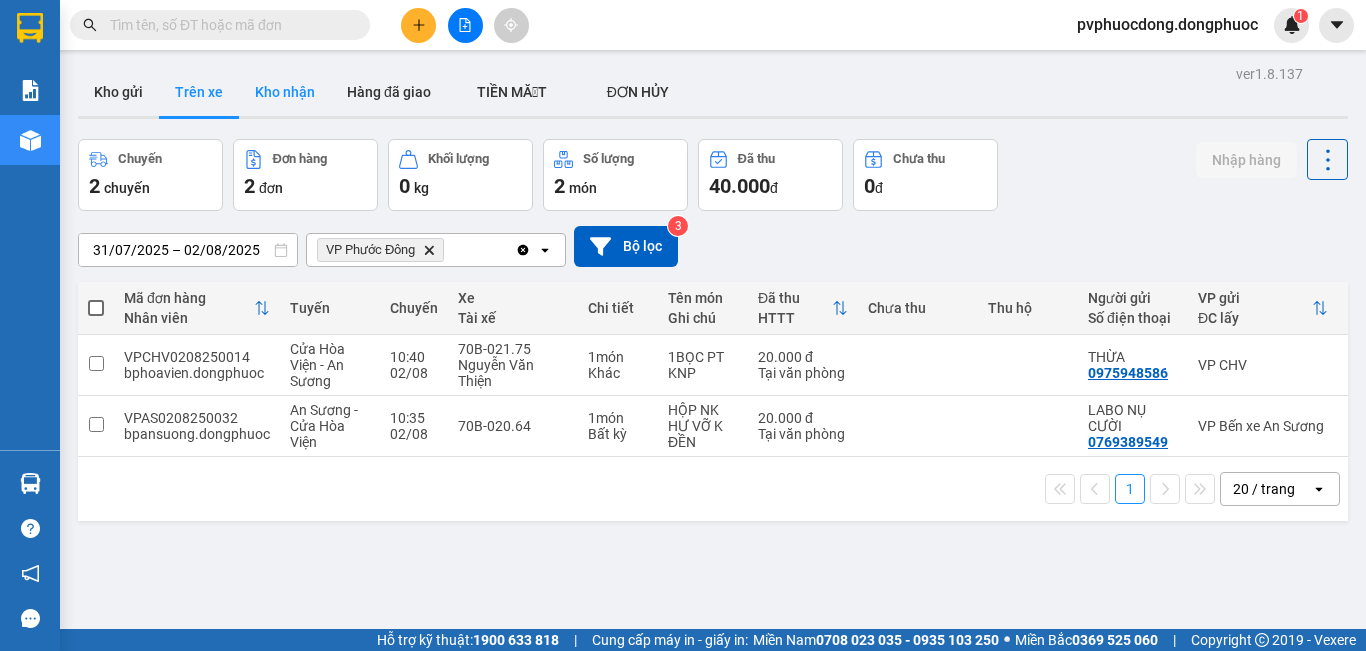 click on "Kho nhận" at bounding box center (285, 92) 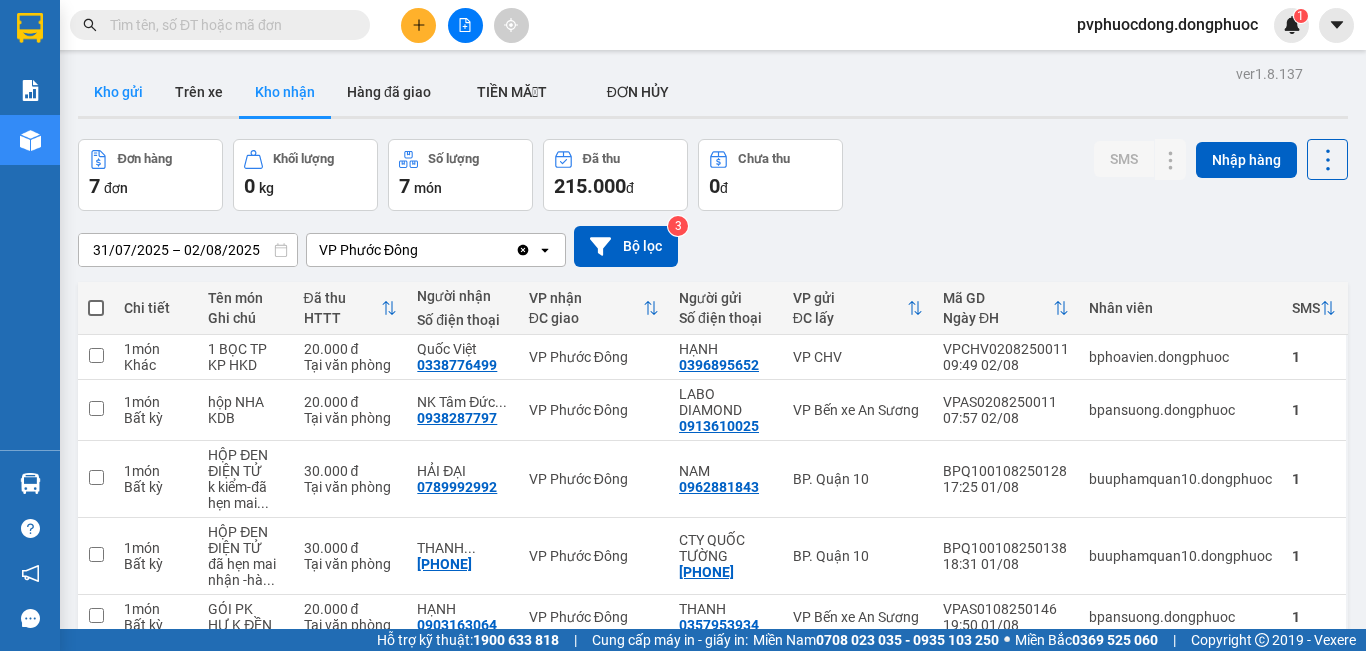 click on "Kho gửi" at bounding box center (118, 92) 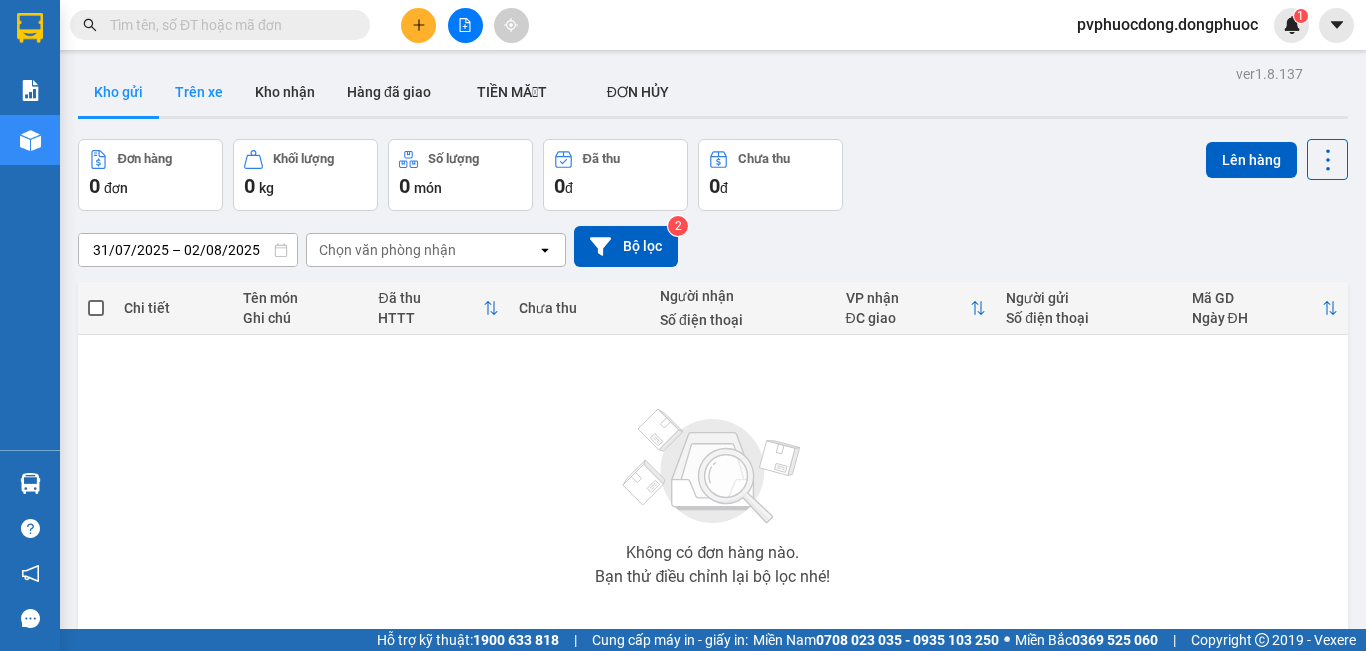 click on "Trên xe" at bounding box center (199, 92) 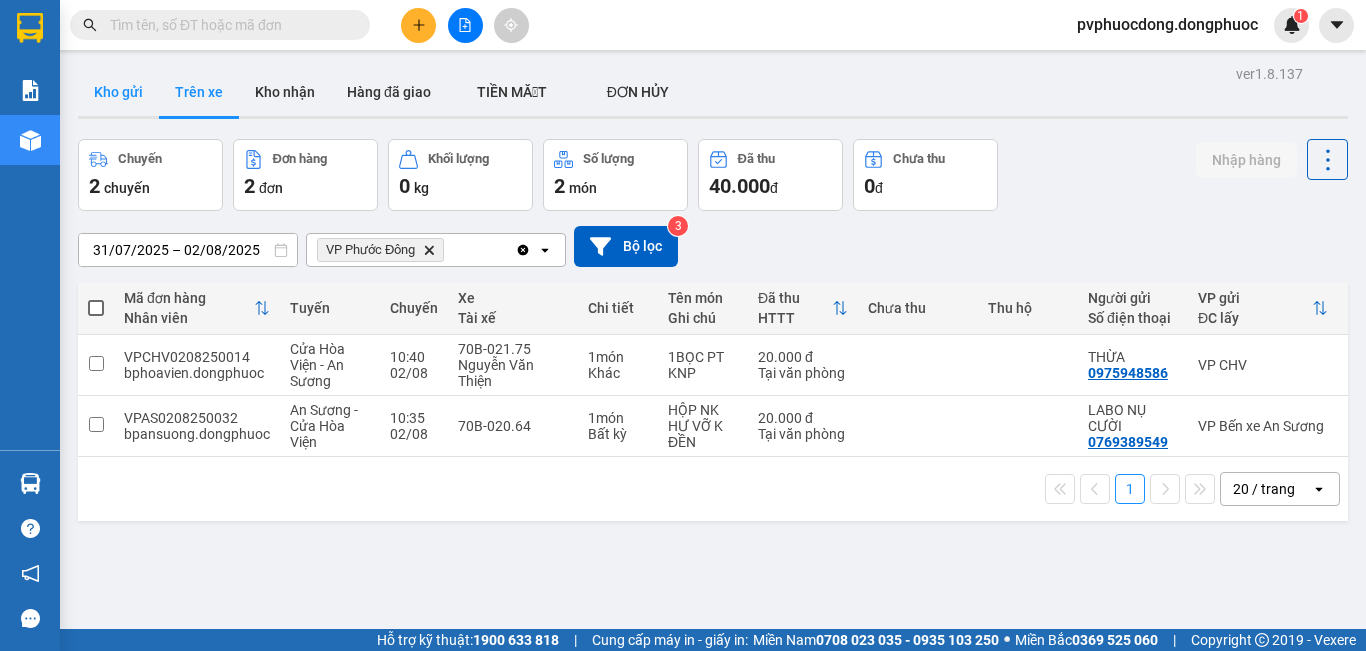 click on "Kho gửi" at bounding box center (118, 92) 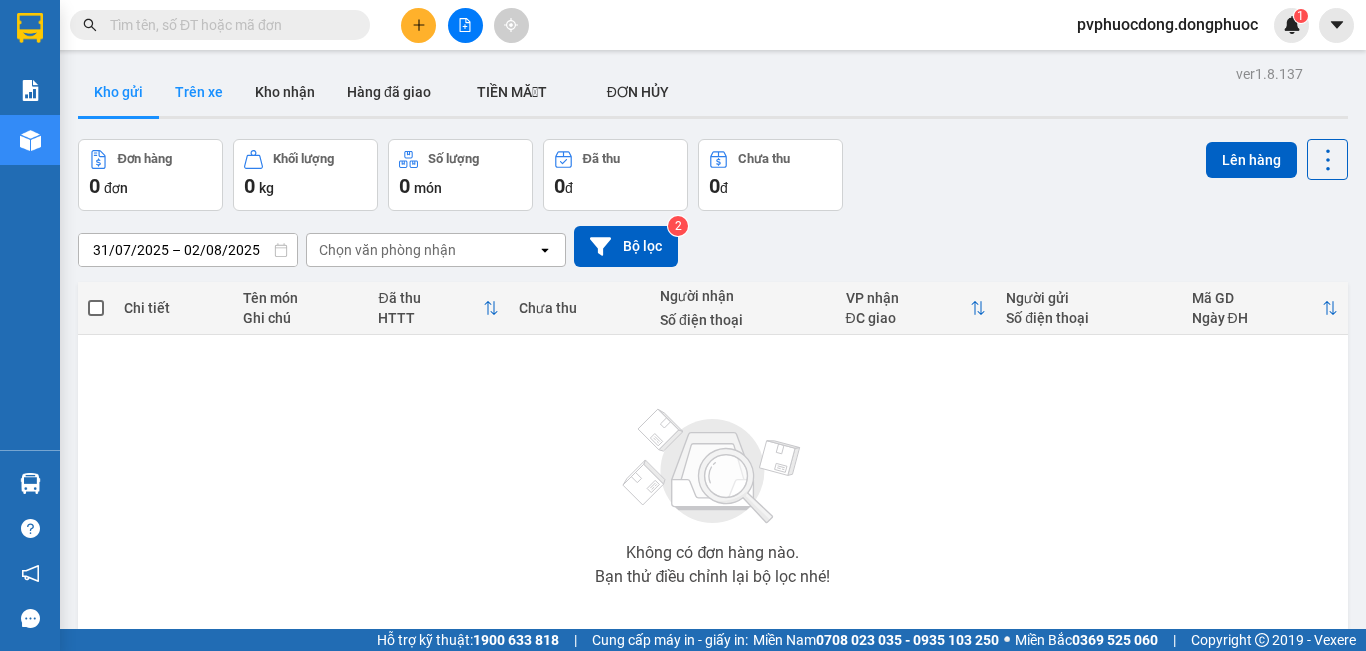 click on "Trên xe" at bounding box center [199, 92] 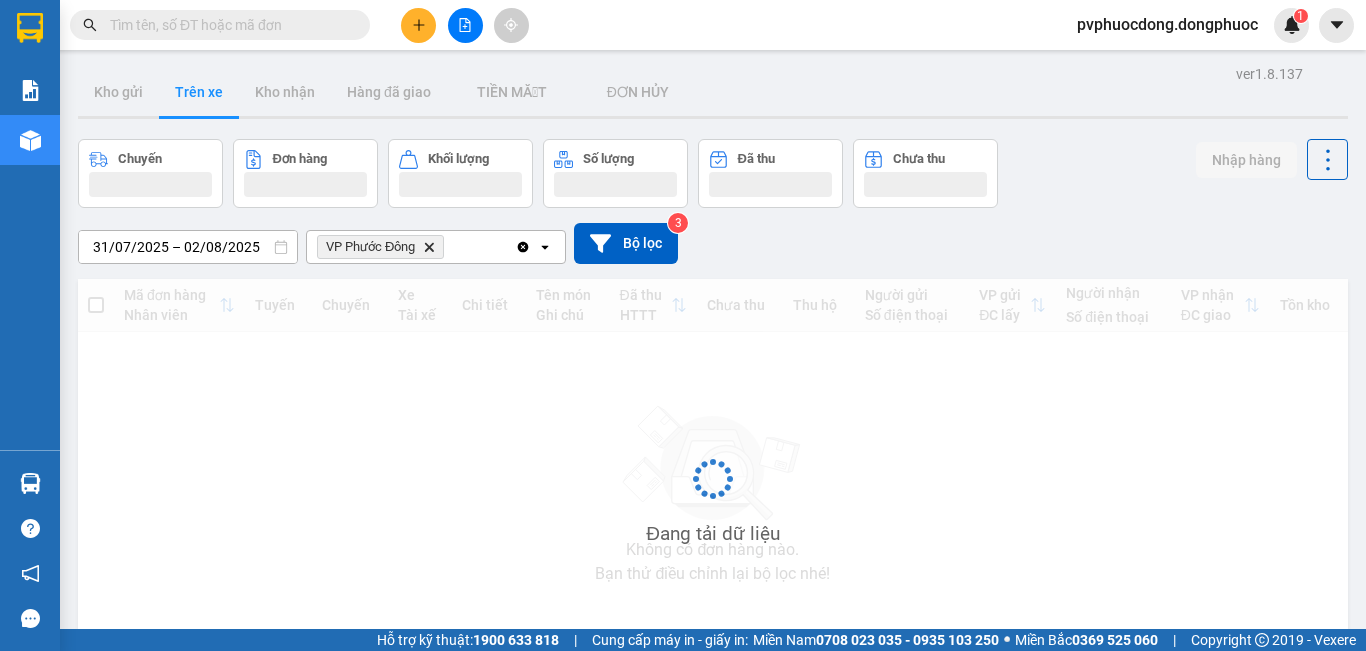 click on "Trên xe" at bounding box center [199, 92] 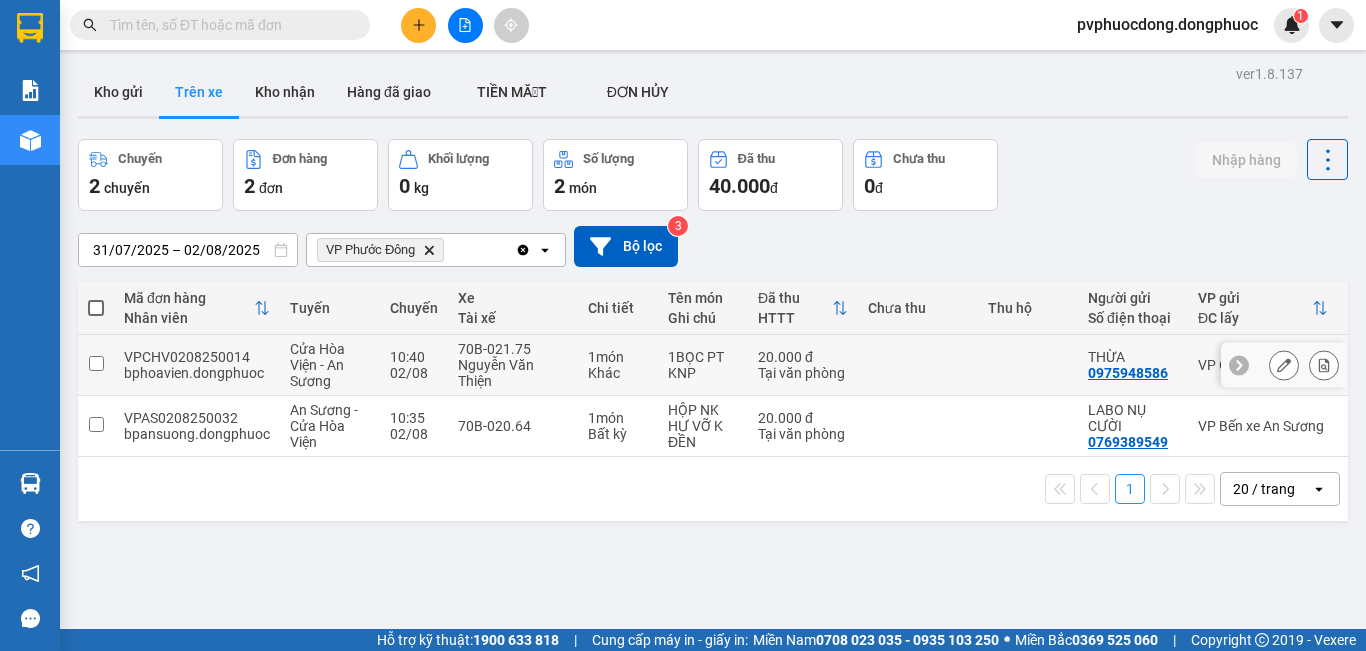 click on "20.000 đ Tại văn phòng" at bounding box center (803, 365) 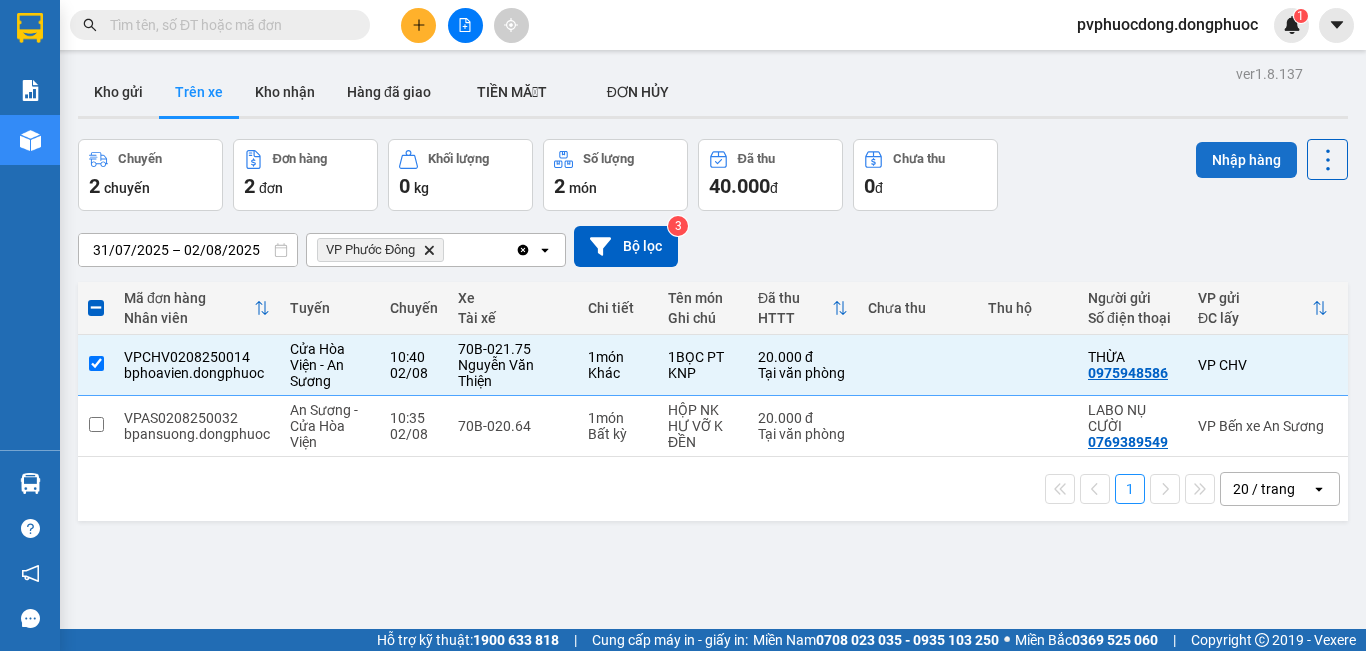 click on "Nhập hàng" at bounding box center (1246, 160) 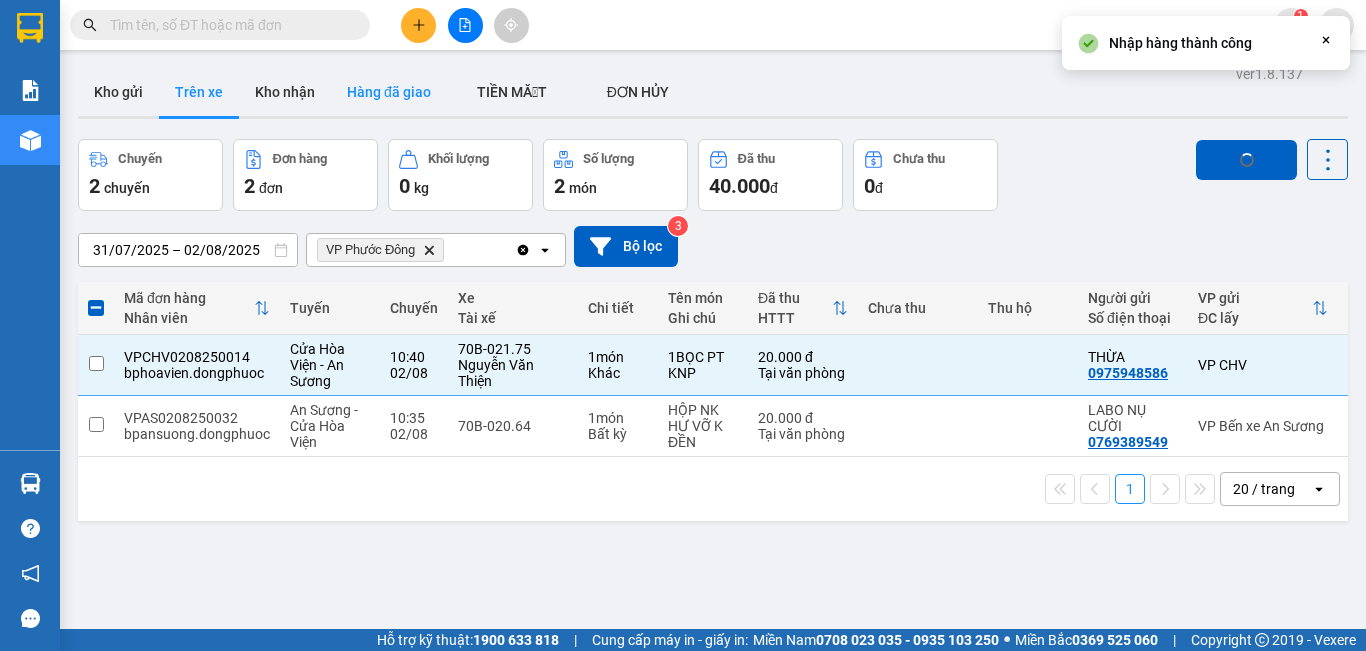 checkbox on "false" 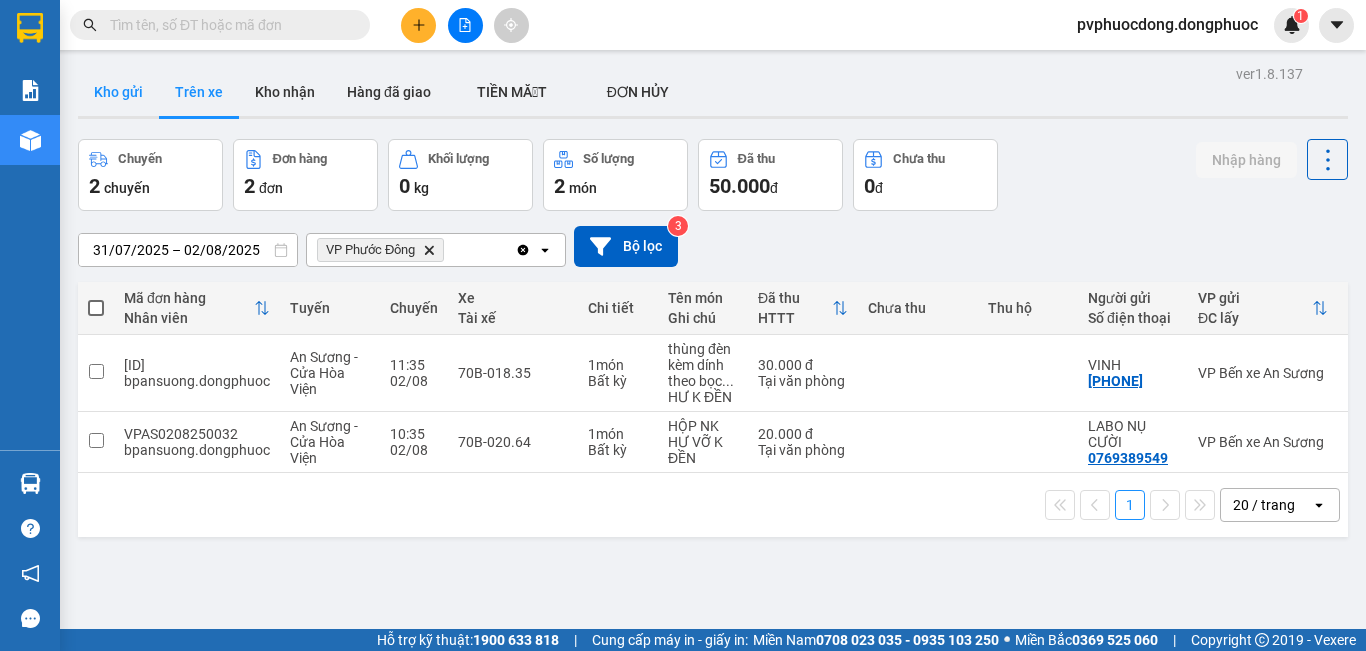 click on "Kho gửi" at bounding box center [118, 92] 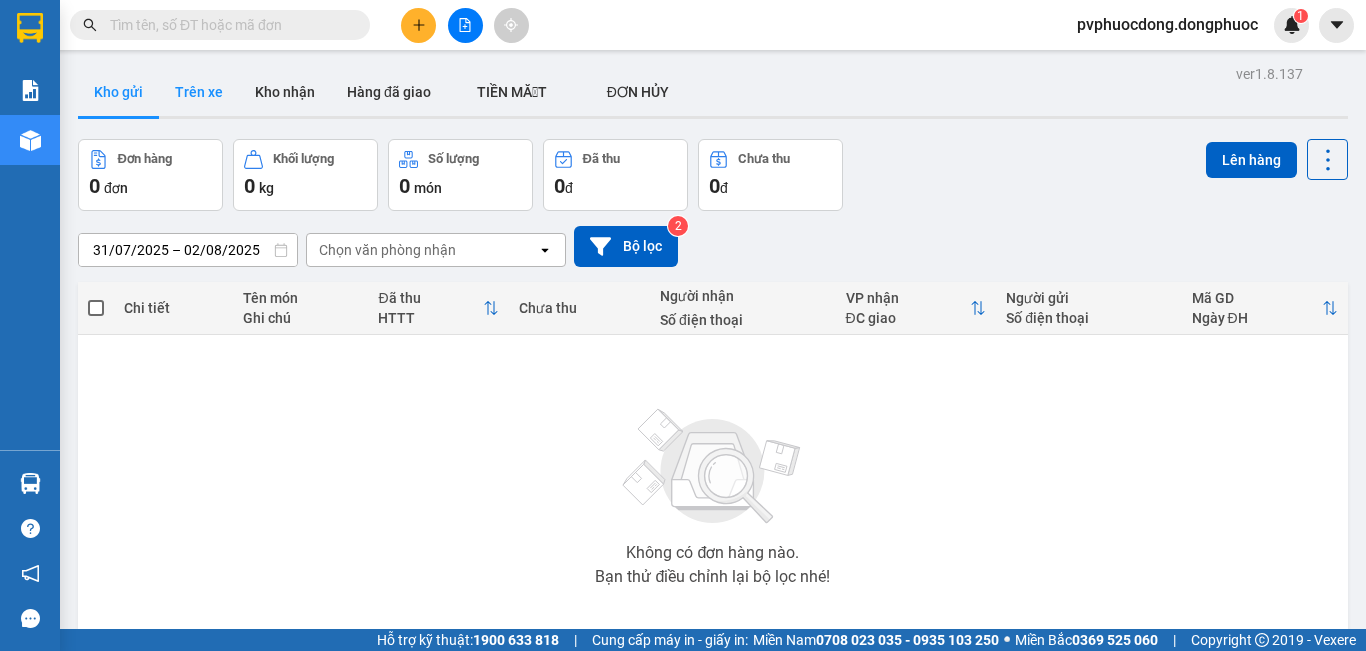 click on "Trên xe" at bounding box center (199, 92) 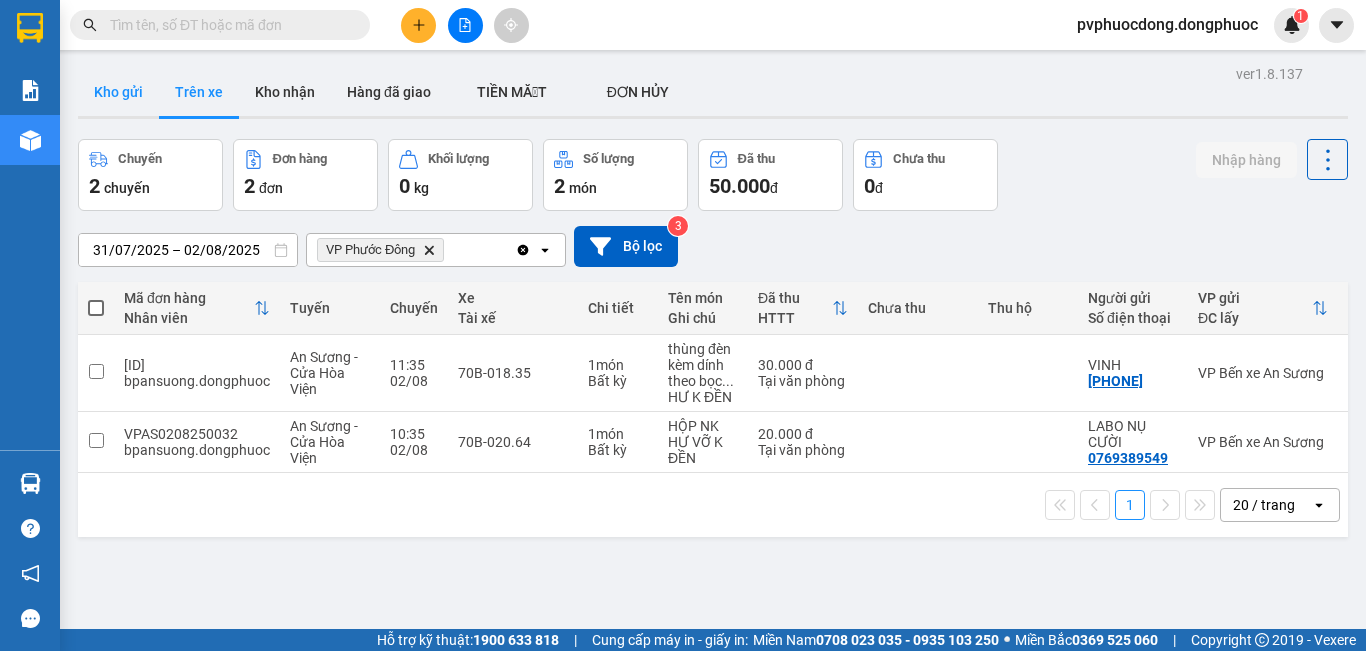 click on "Kho gửi" at bounding box center [118, 92] 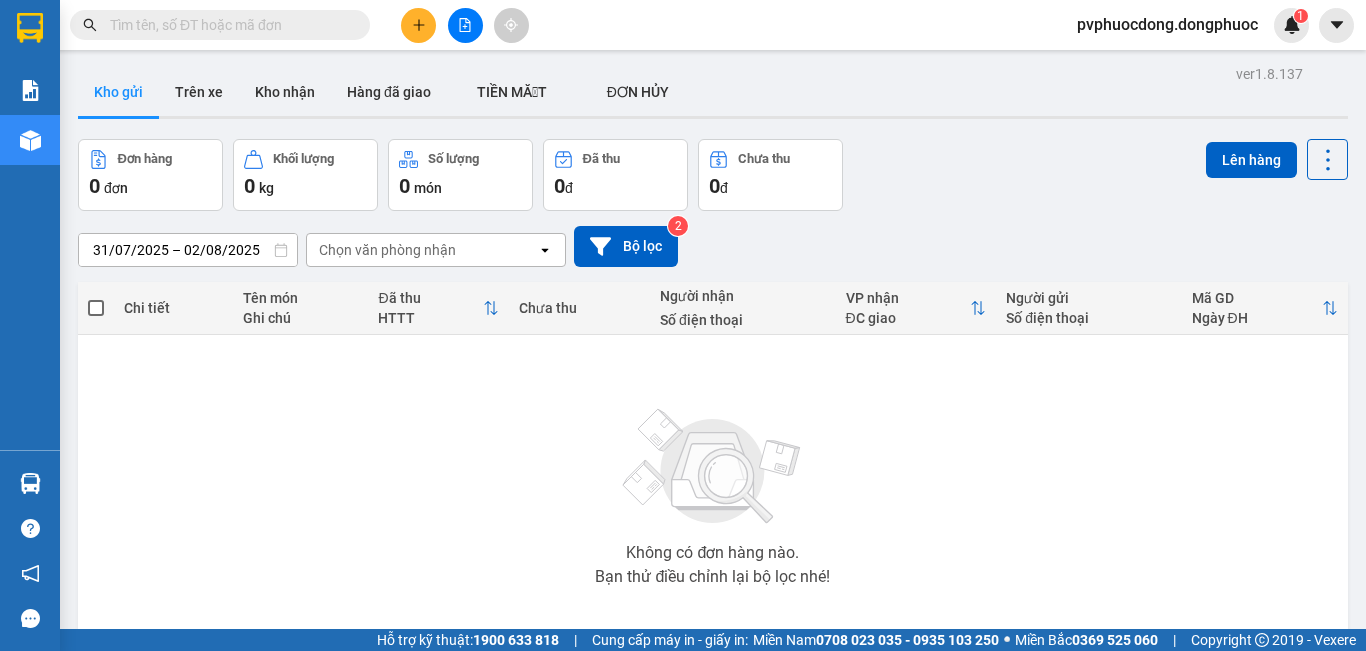 click on "Trên xe" at bounding box center [199, 92] 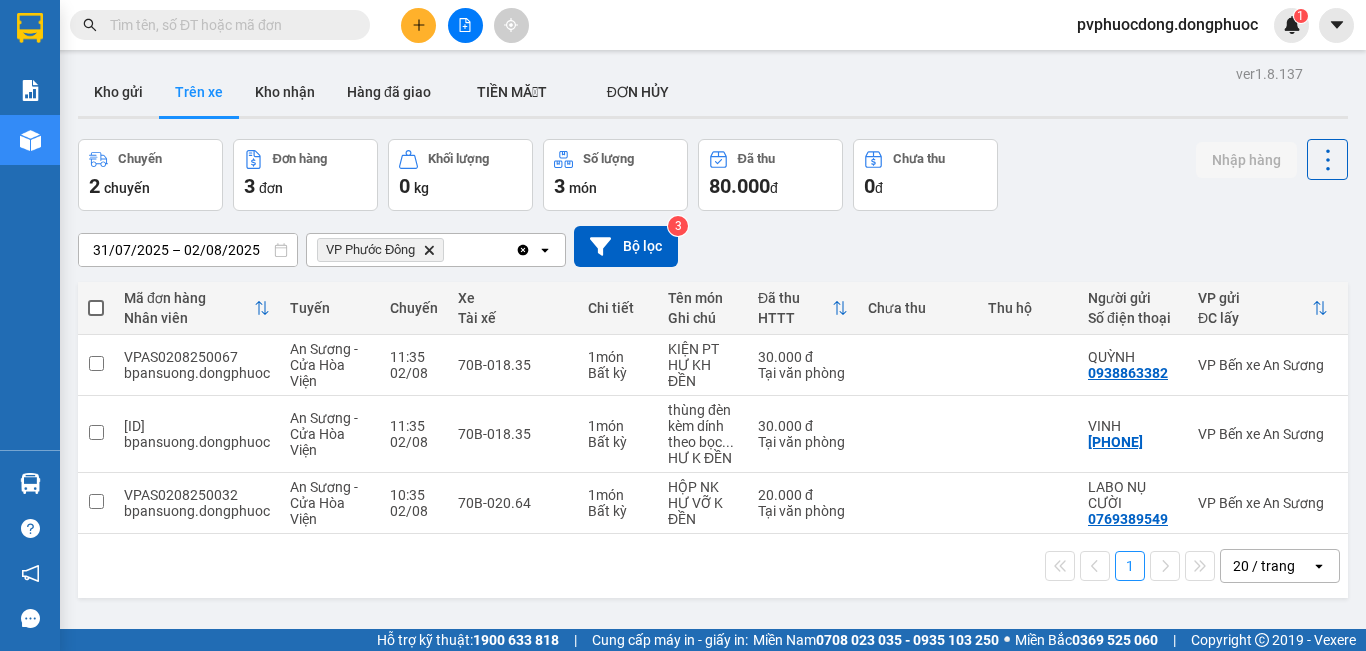click on "Kho nhận" at bounding box center [285, 92] 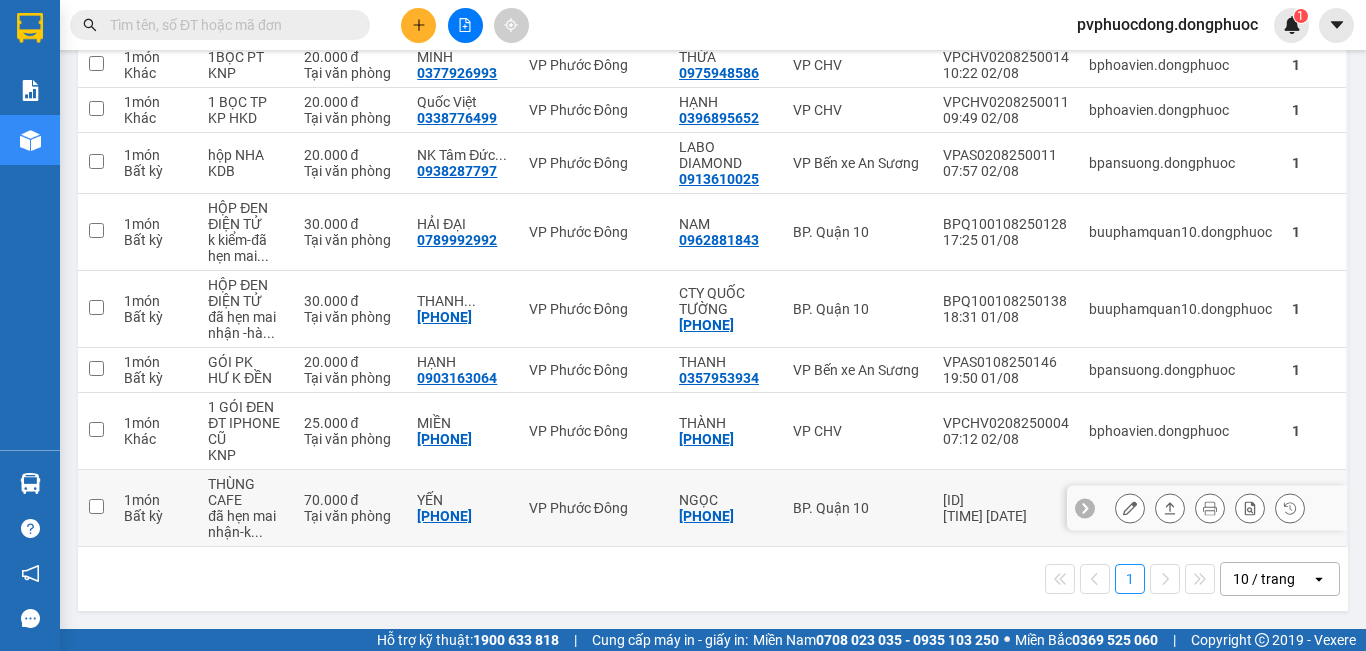 scroll, scrollTop: 0, scrollLeft: 0, axis: both 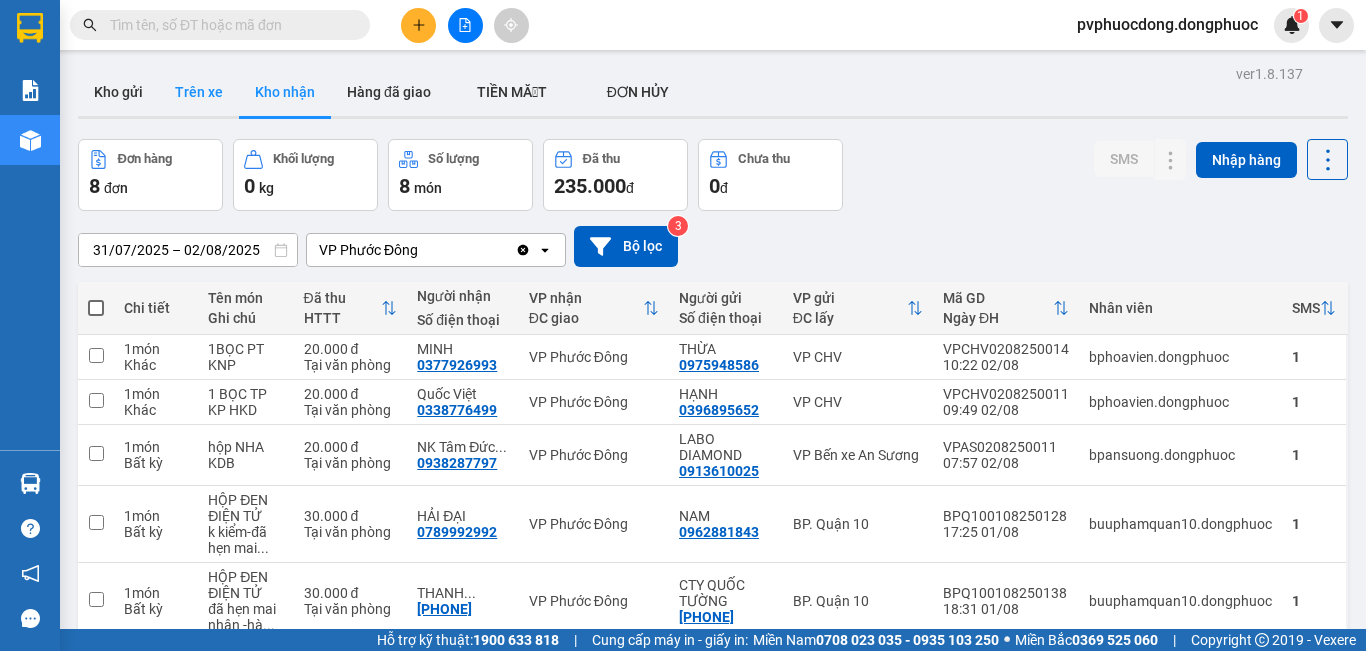 click on "Trên xe" at bounding box center (199, 92) 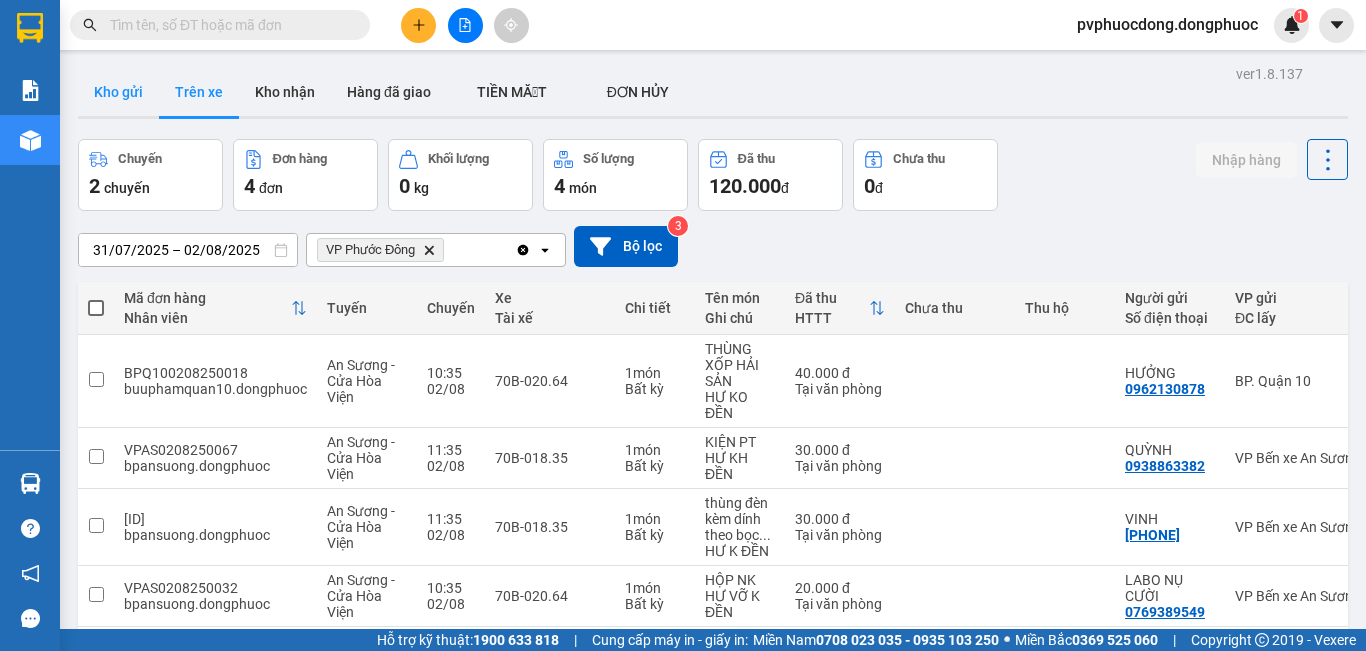 click on "Kho gửi" at bounding box center (118, 92) 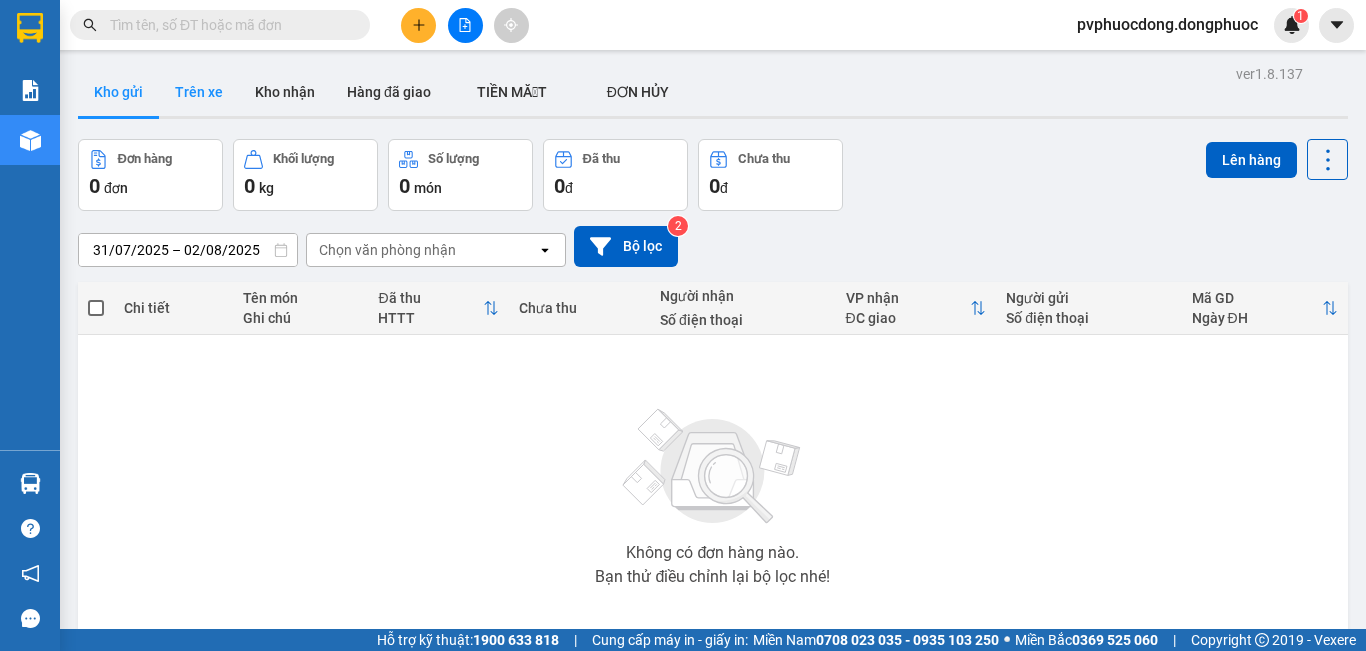 click on "Trên xe" at bounding box center [199, 92] 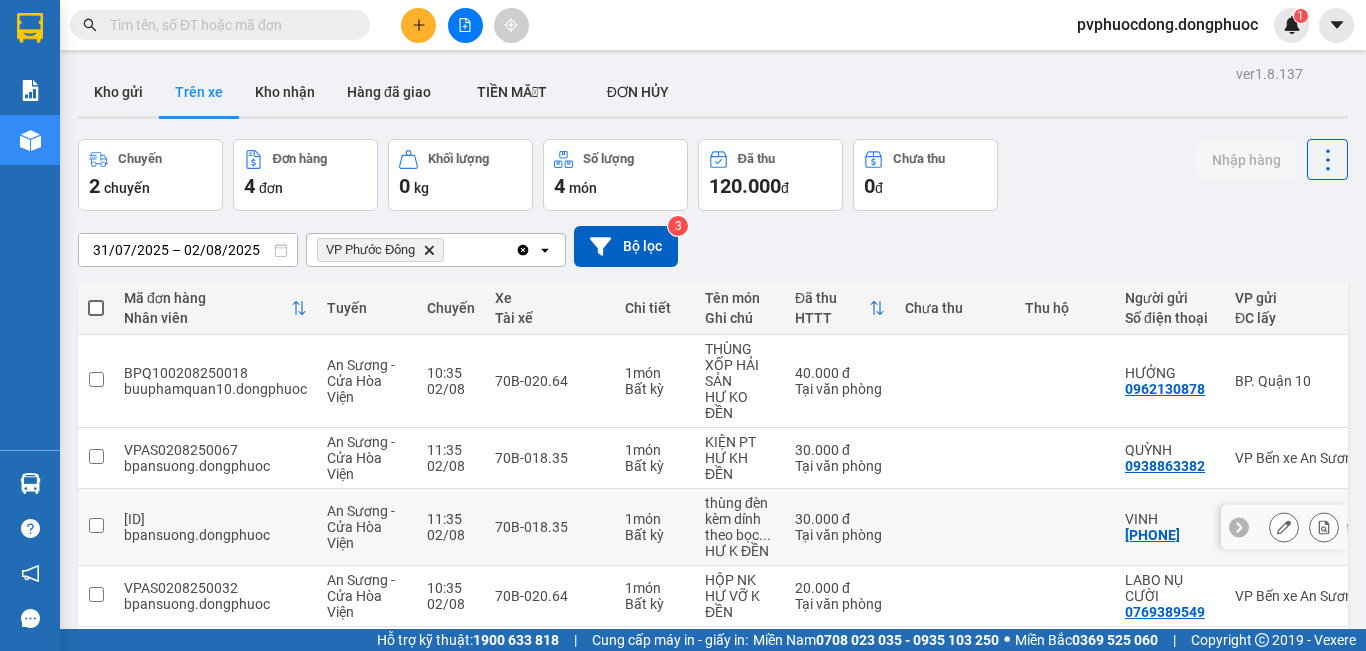 scroll, scrollTop: 92, scrollLeft: 0, axis: vertical 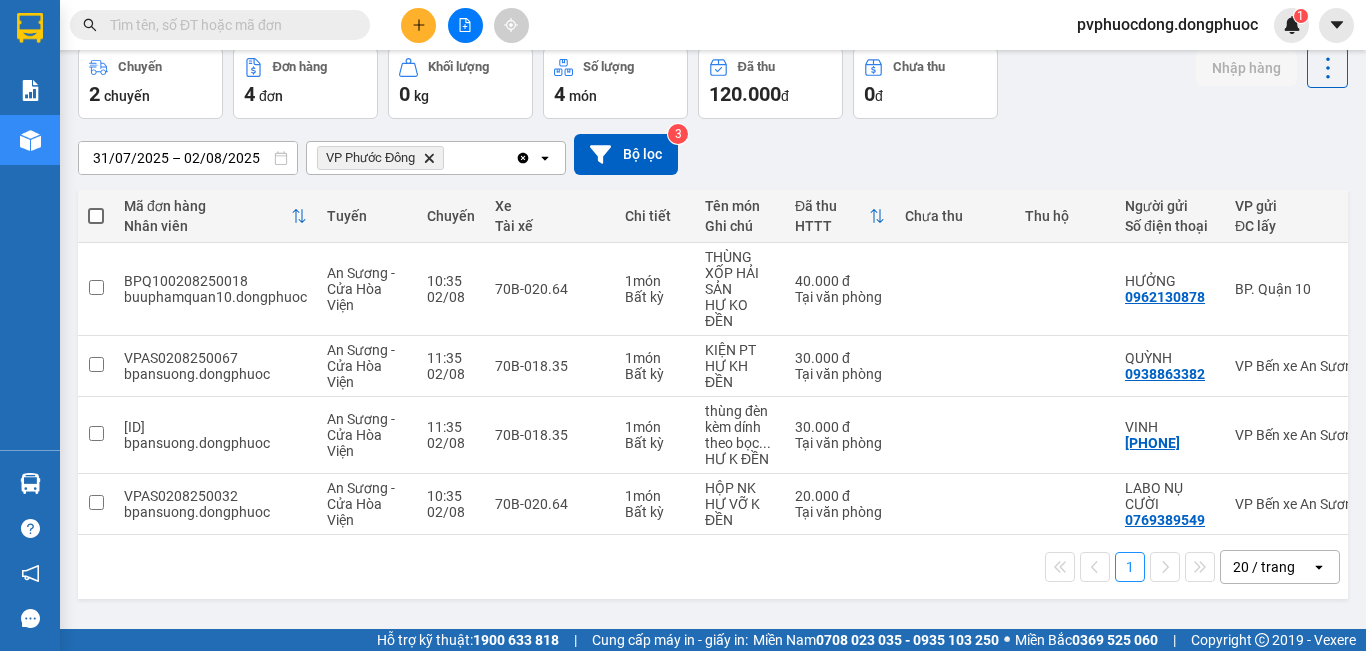 click 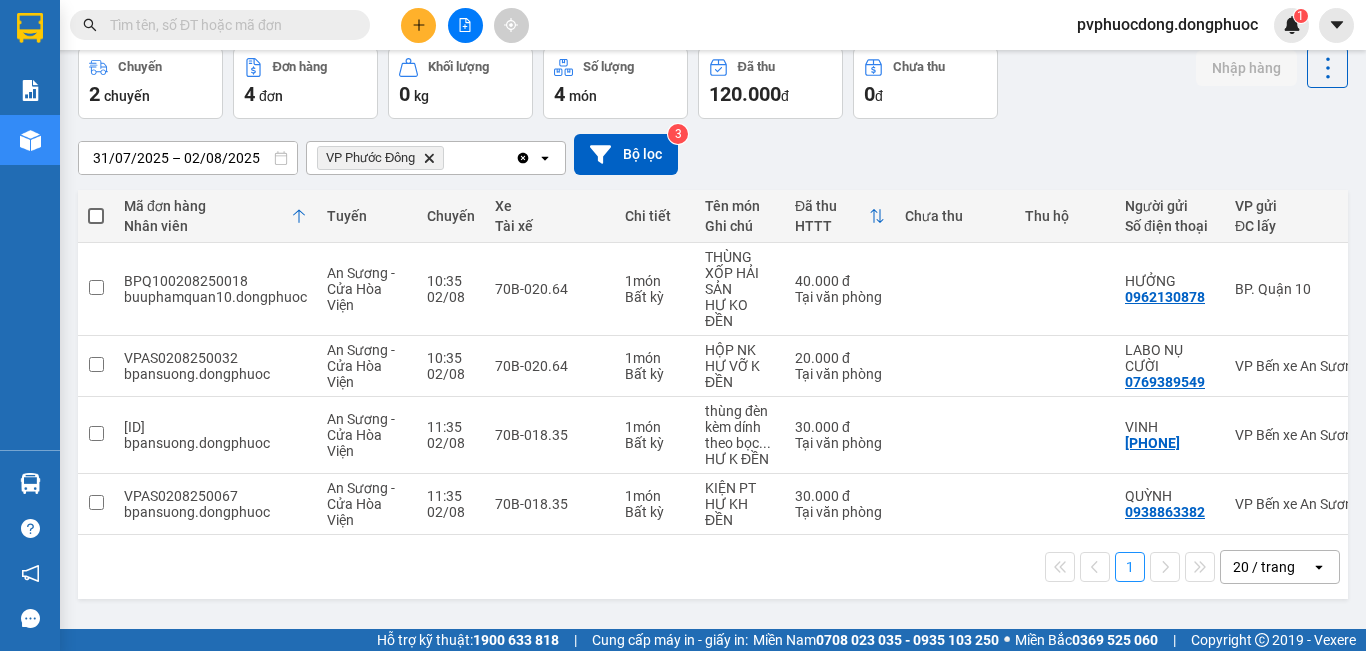 scroll, scrollTop: 0, scrollLeft: 0, axis: both 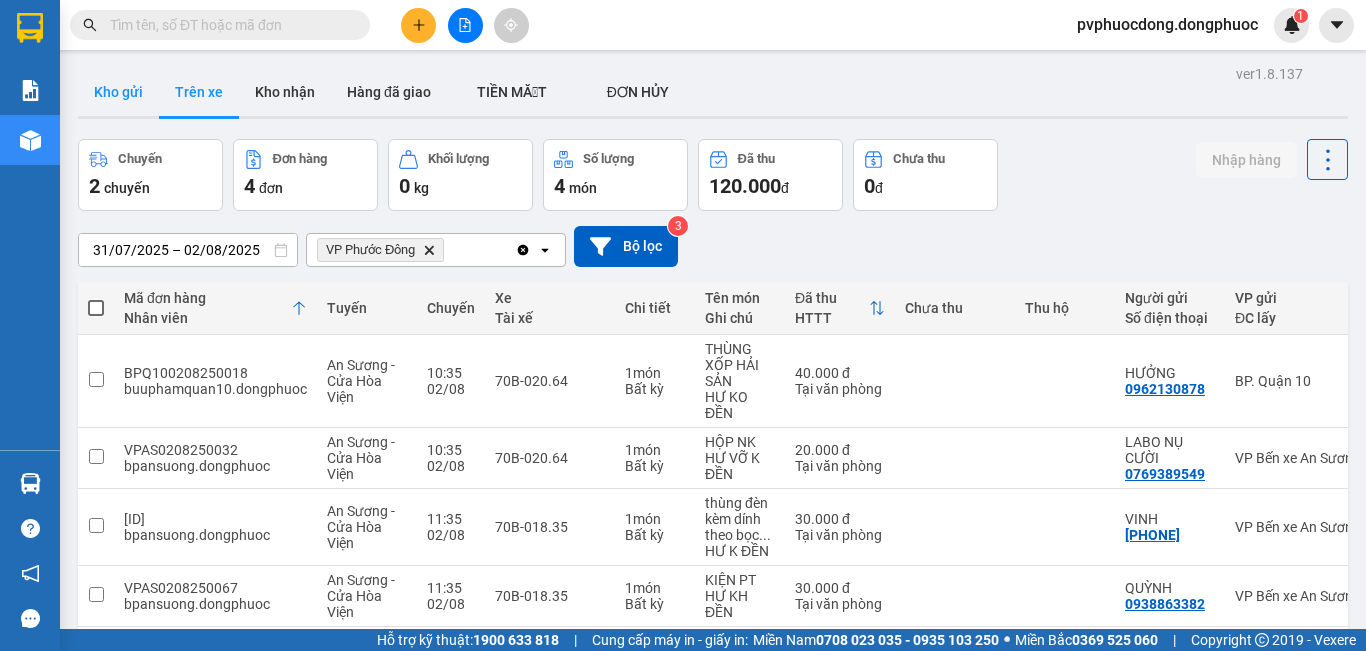 click on "Kho gửi" at bounding box center [118, 92] 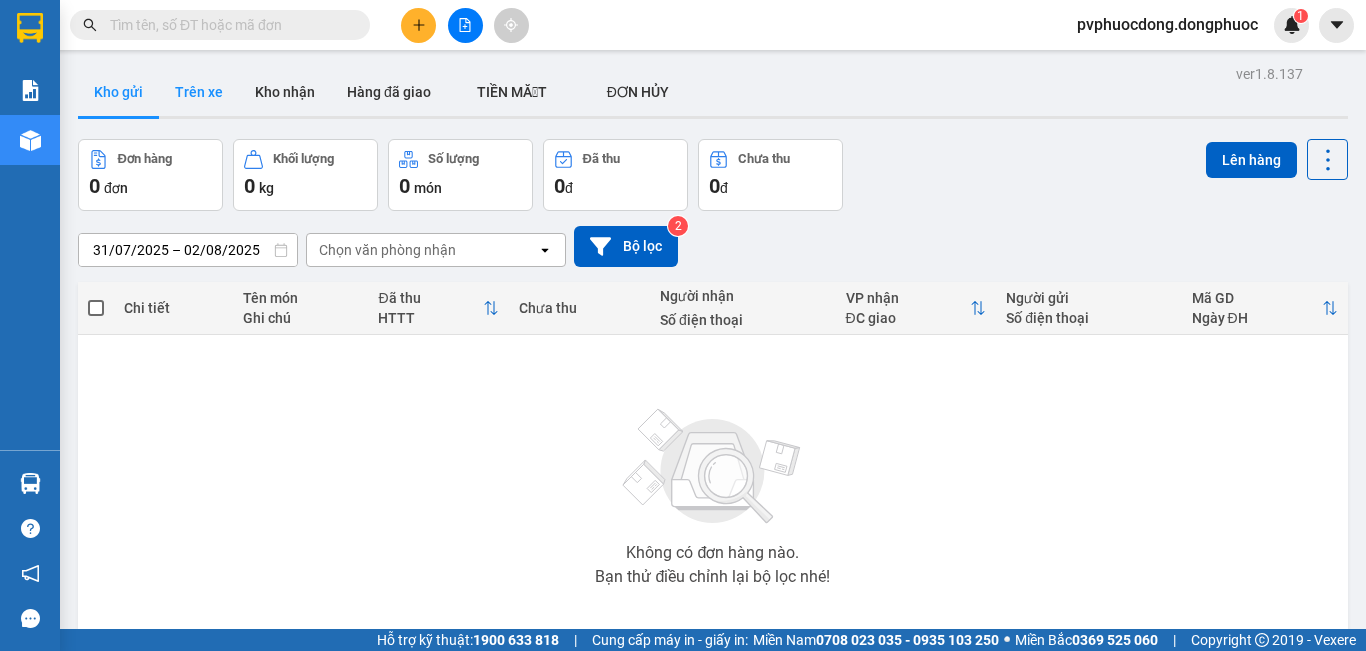 click on "Trên xe" at bounding box center [199, 92] 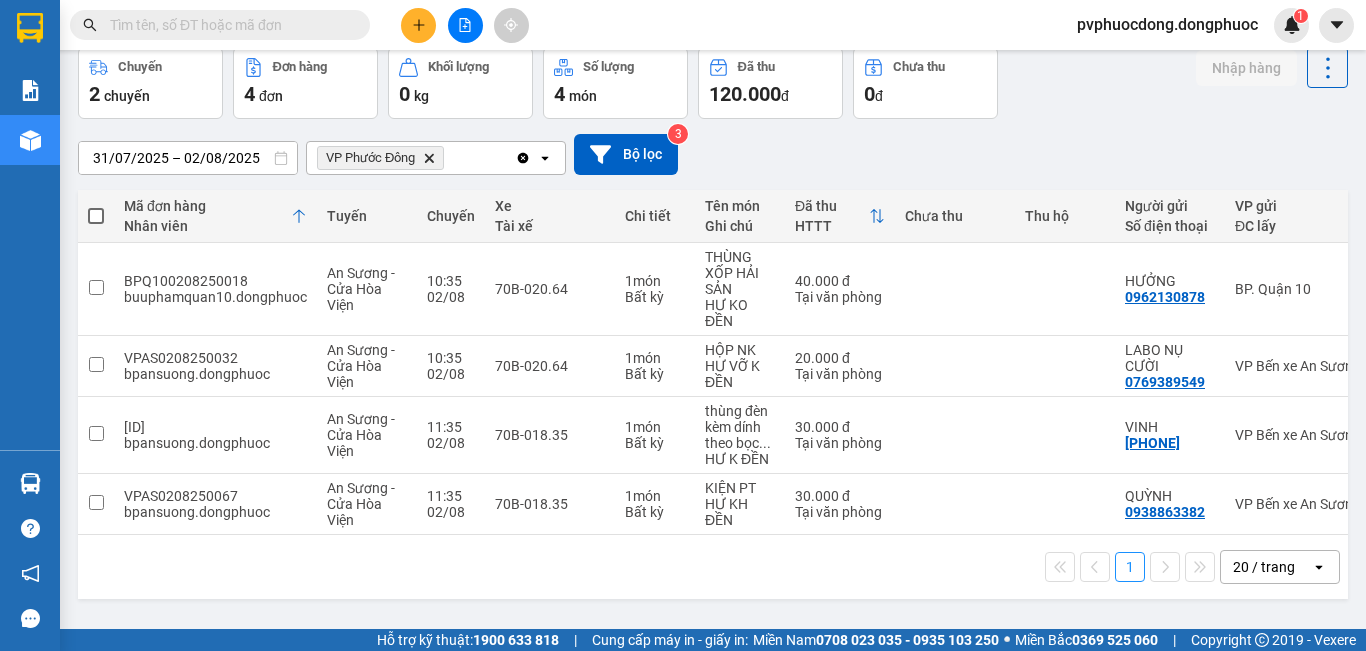 scroll, scrollTop: 0, scrollLeft: 0, axis: both 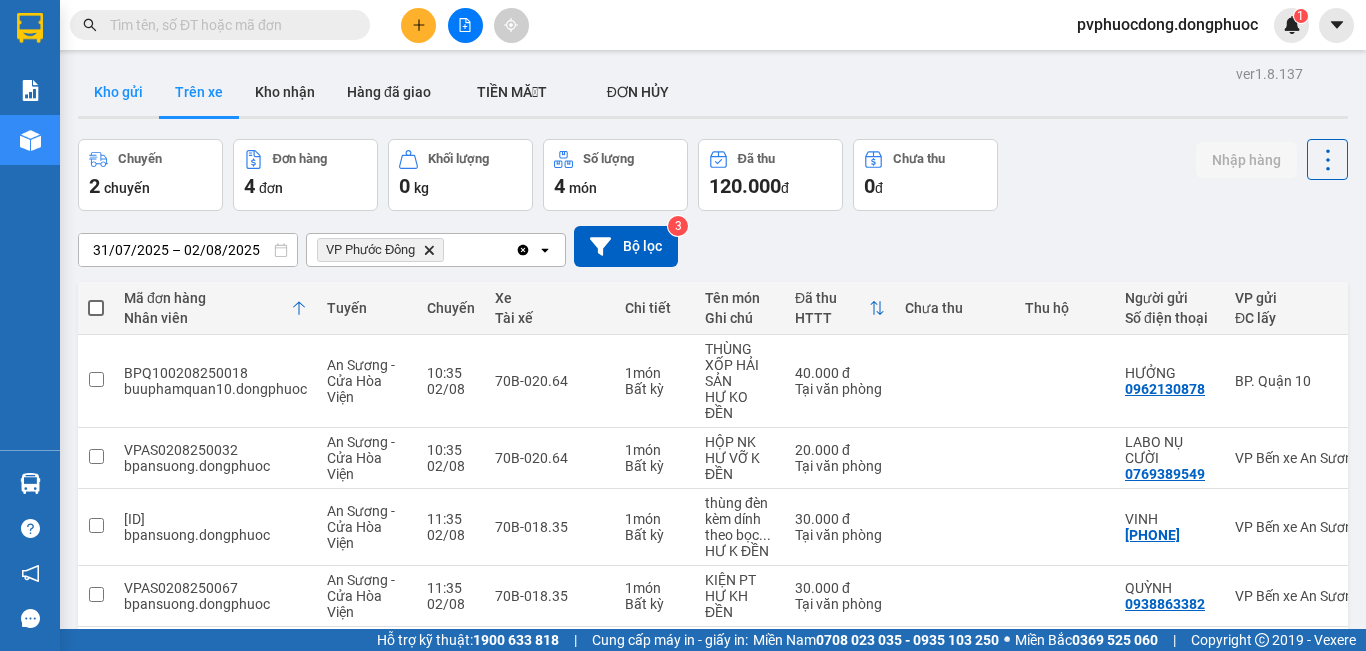 click on "Kho gửi" at bounding box center (118, 92) 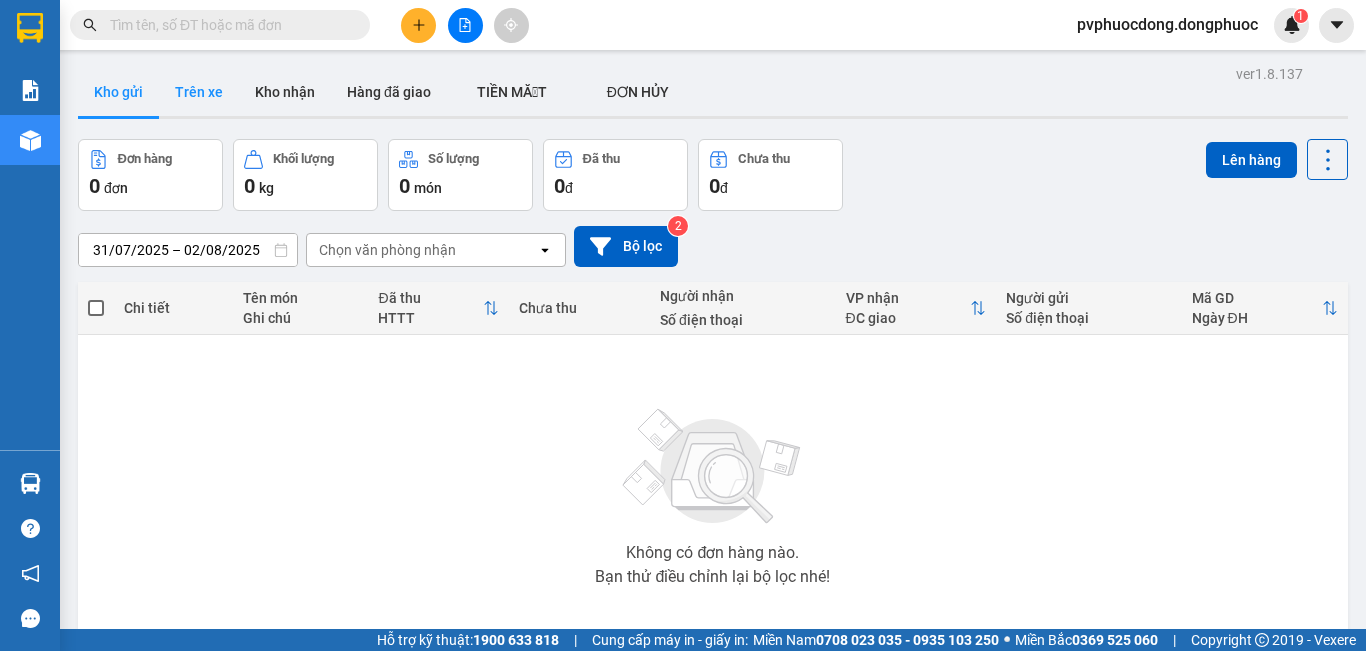 click on "Trên xe" at bounding box center (199, 92) 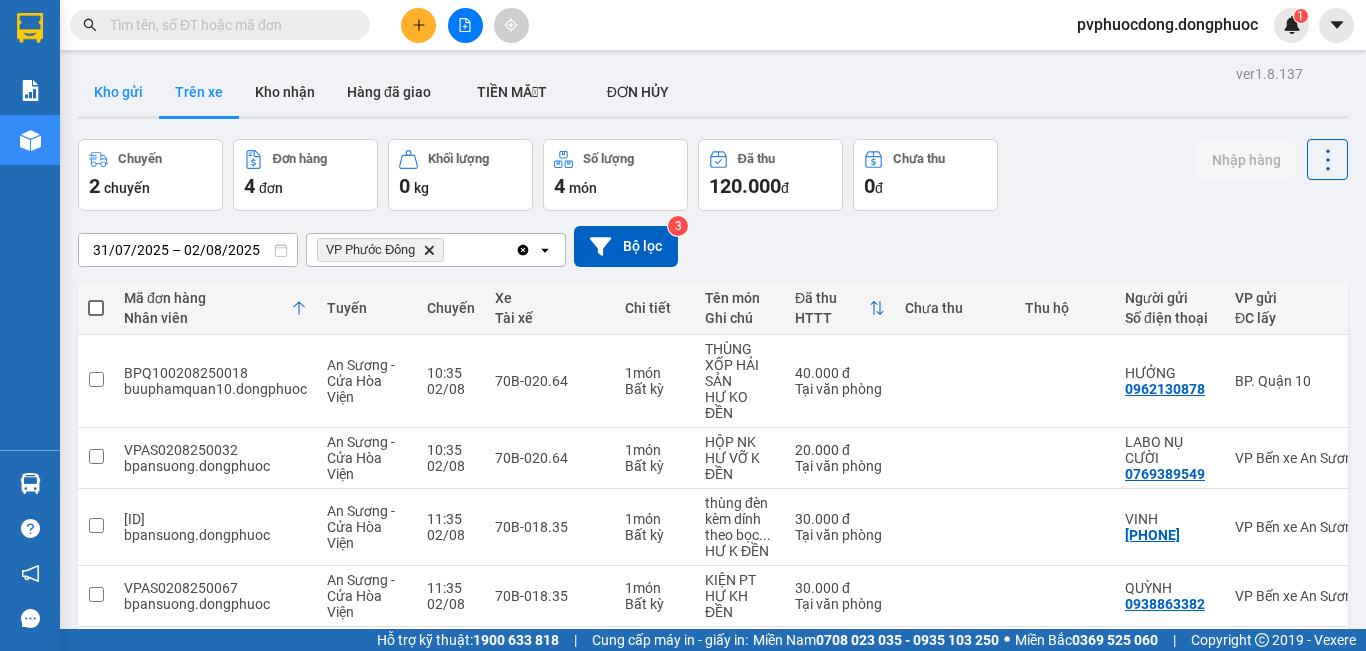 click on "Kho gửi" at bounding box center [118, 92] 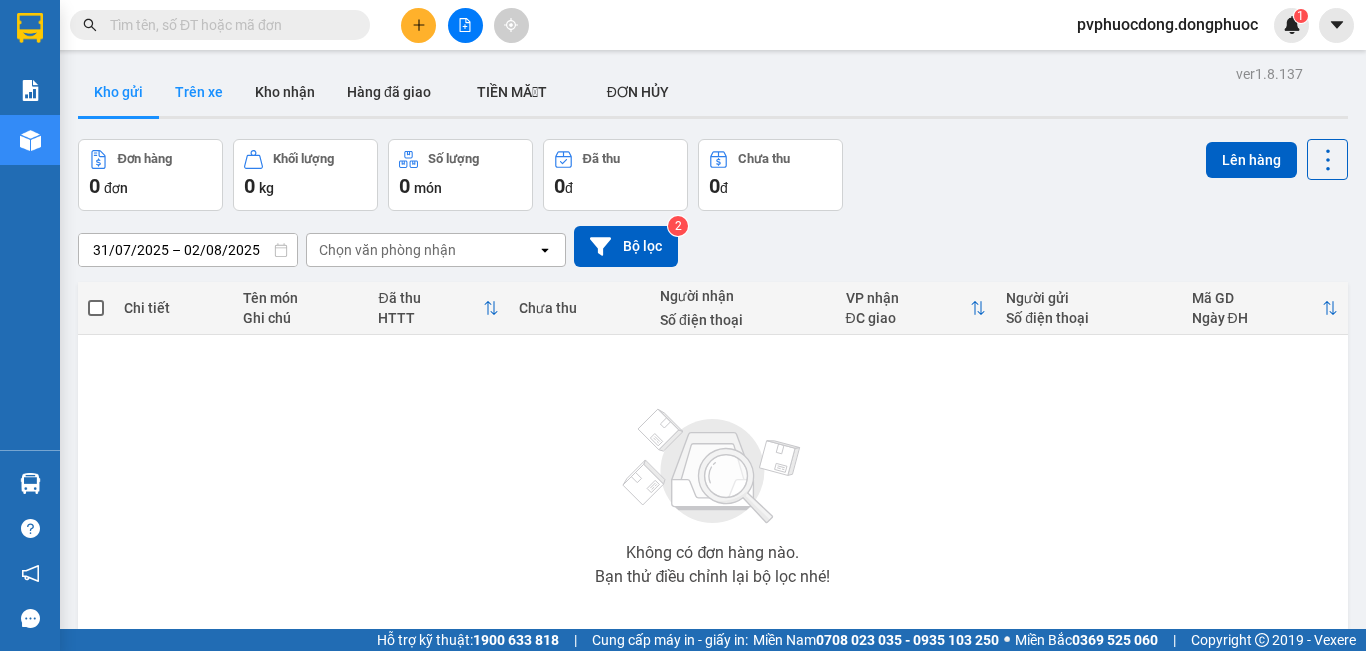 click on "Trên xe" at bounding box center (199, 92) 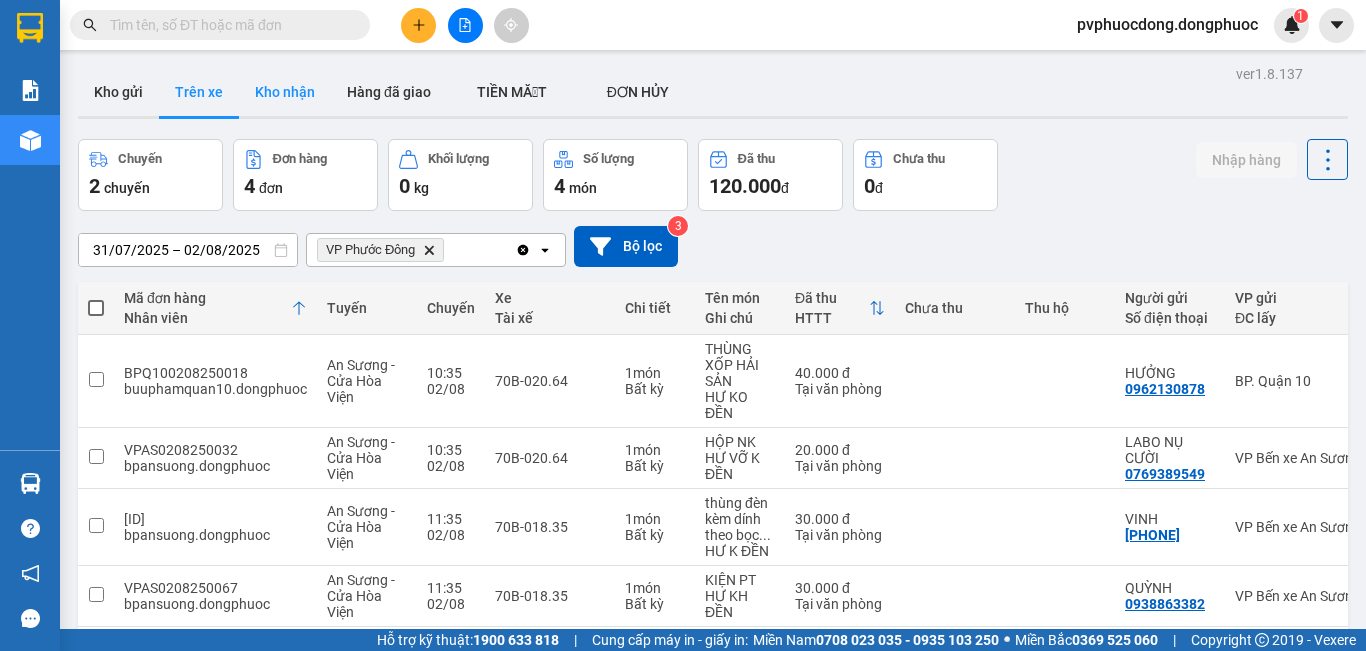 click on "Kho nhận" at bounding box center (285, 92) 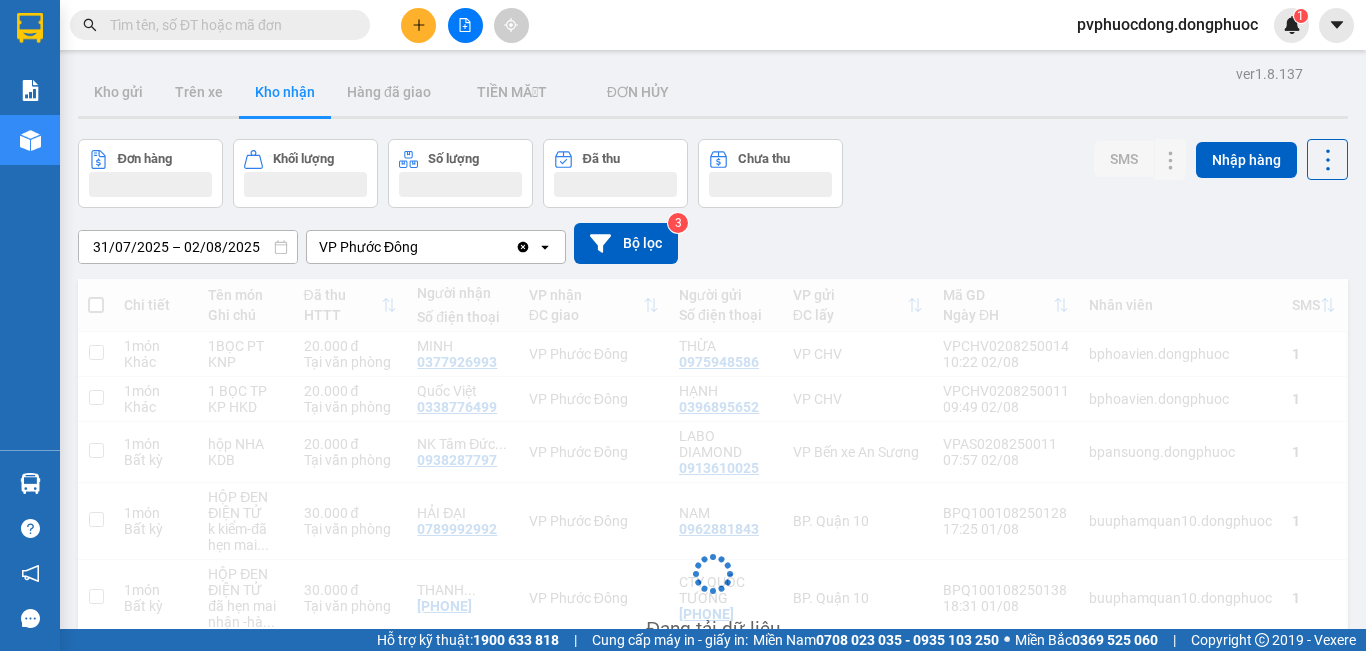 click on "Trên xe" at bounding box center [199, 92] 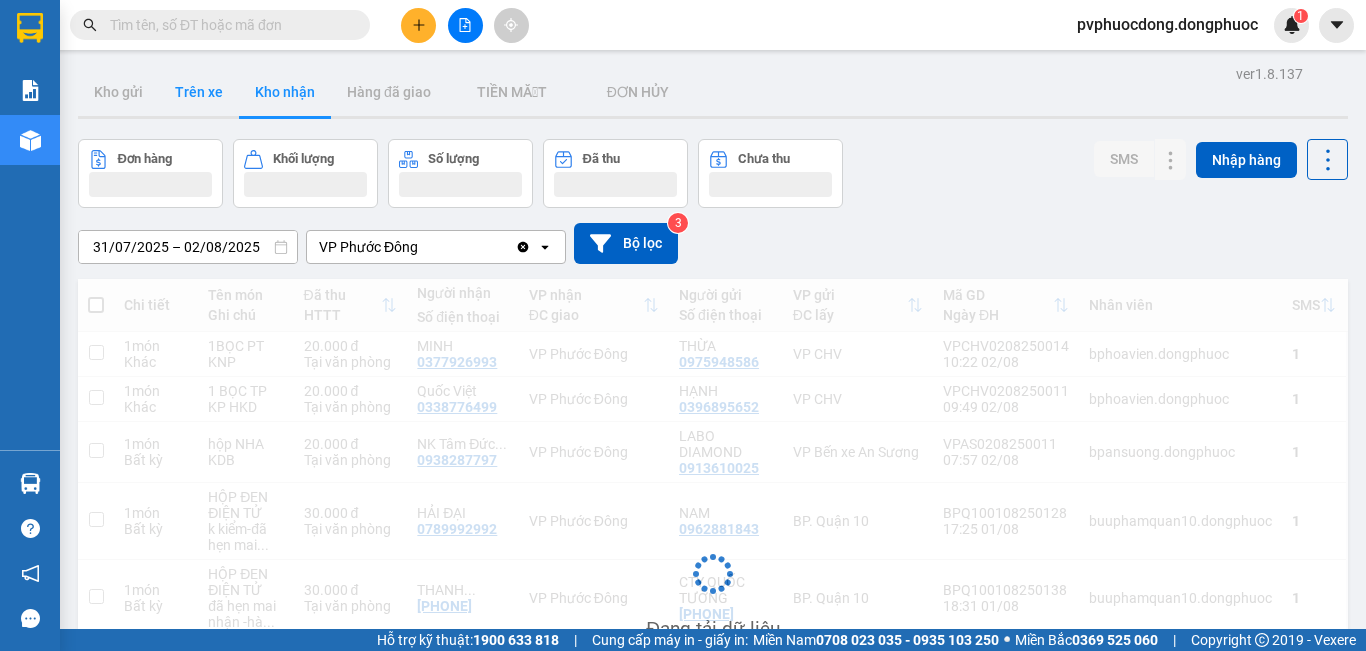 click on "Trên xe" at bounding box center (199, 92) 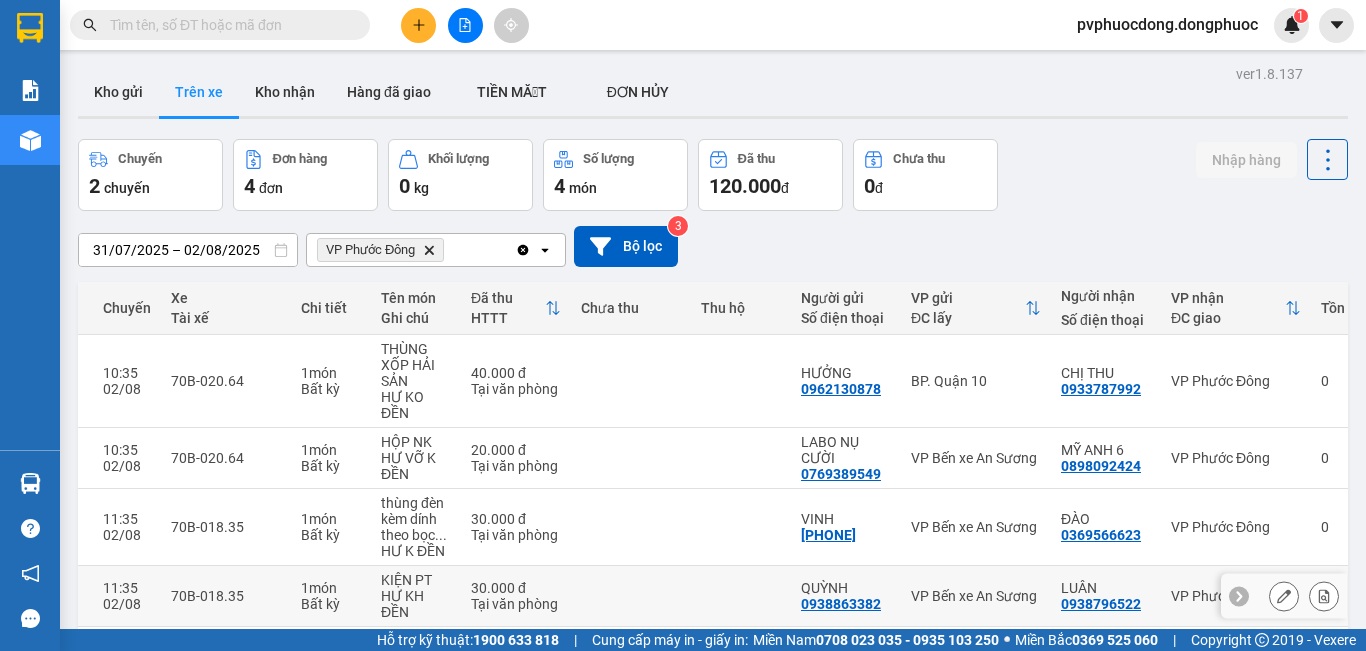 scroll, scrollTop: 0, scrollLeft: 322, axis: horizontal 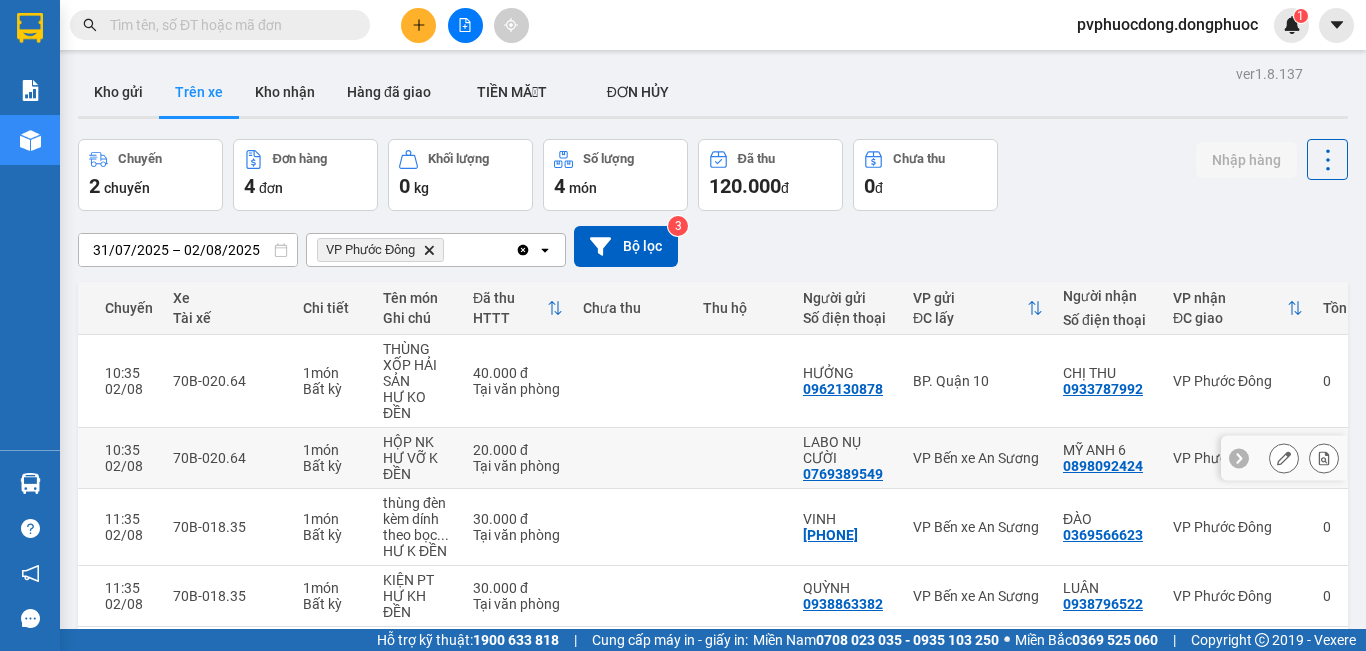 click on "VP Bến xe An Sương" at bounding box center (978, 458) 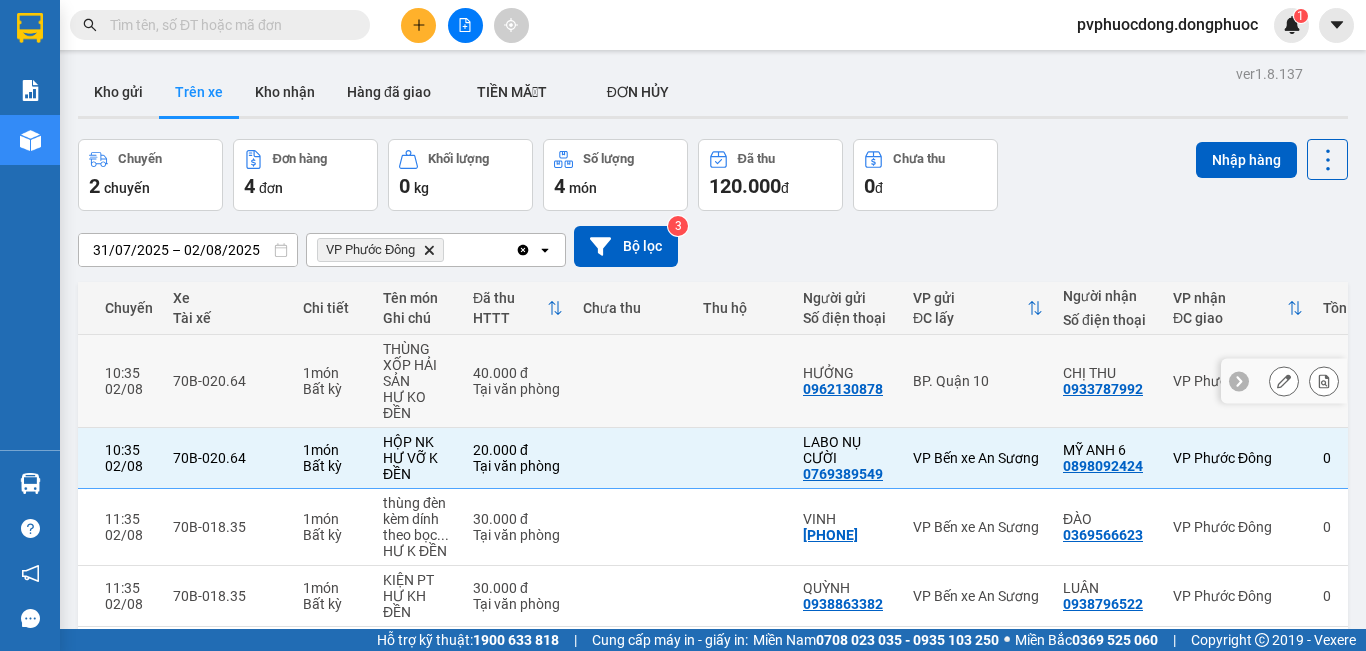 click on "BP. Quận 10" at bounding box center (978, 381) 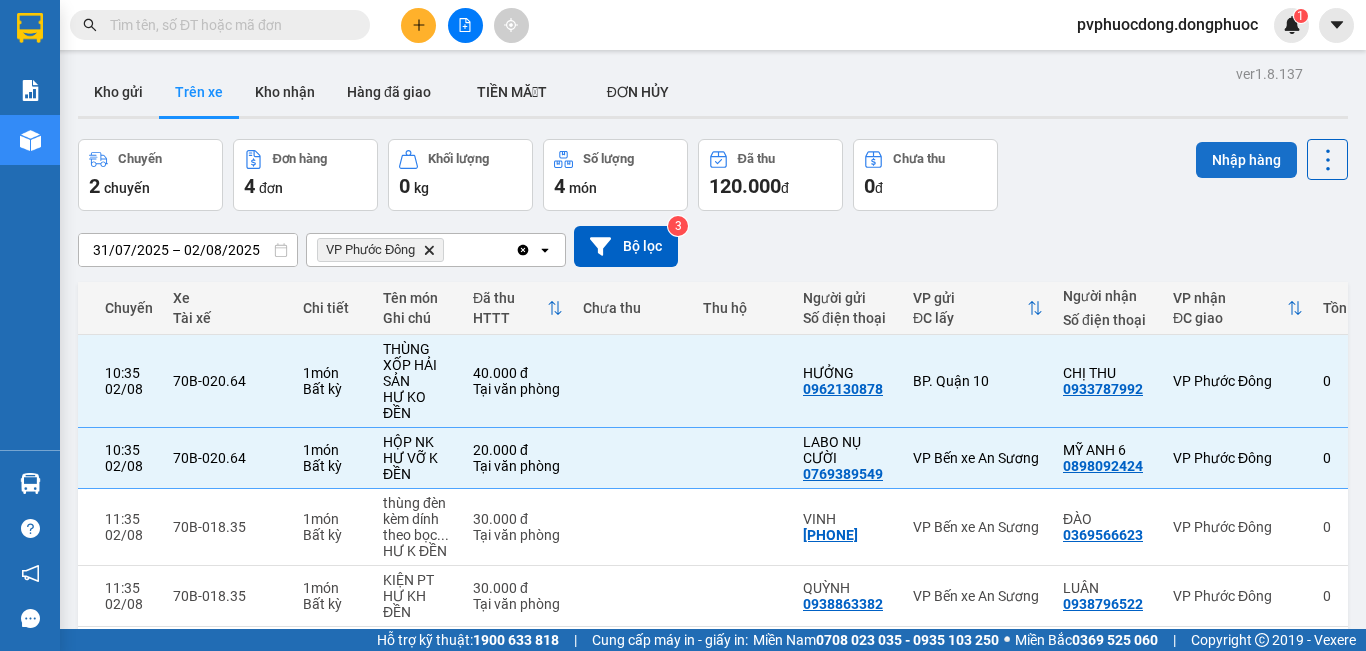 click on "Nhập hàng" at bounding box center (1246, 160) 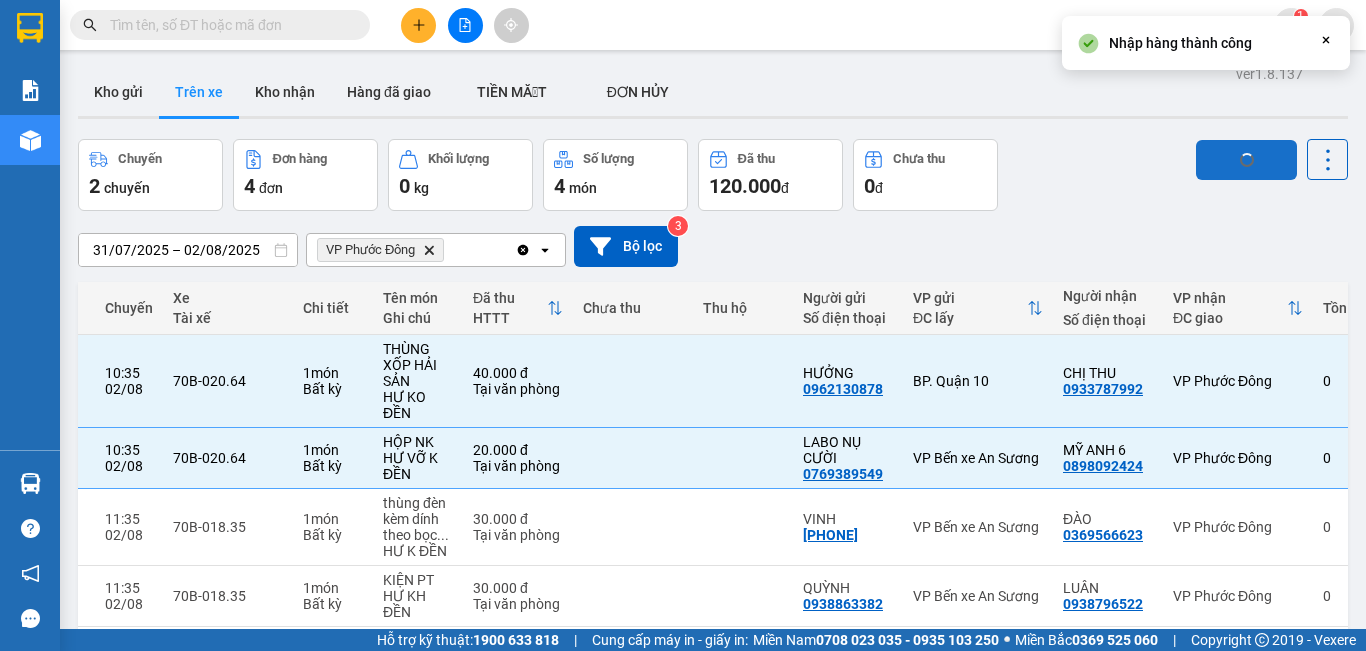 checkbox on "false" 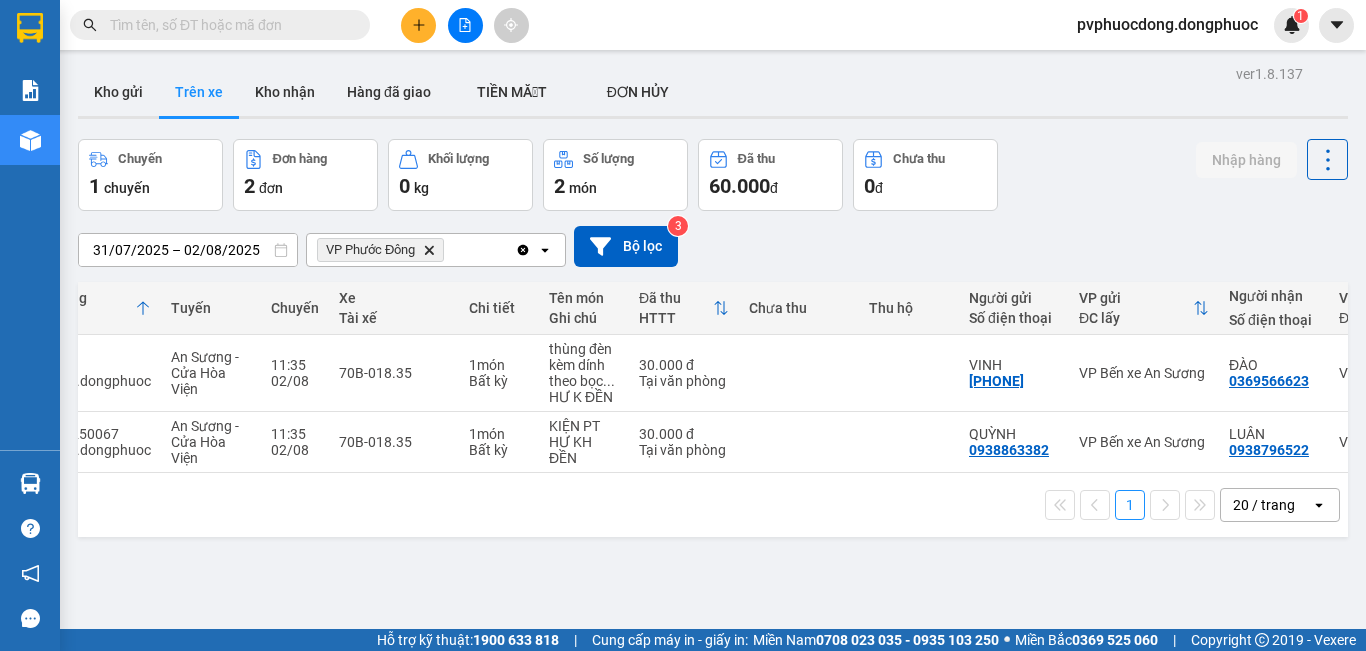 scroll, scrollTop: 0, scrollLeft: 0, axis: both 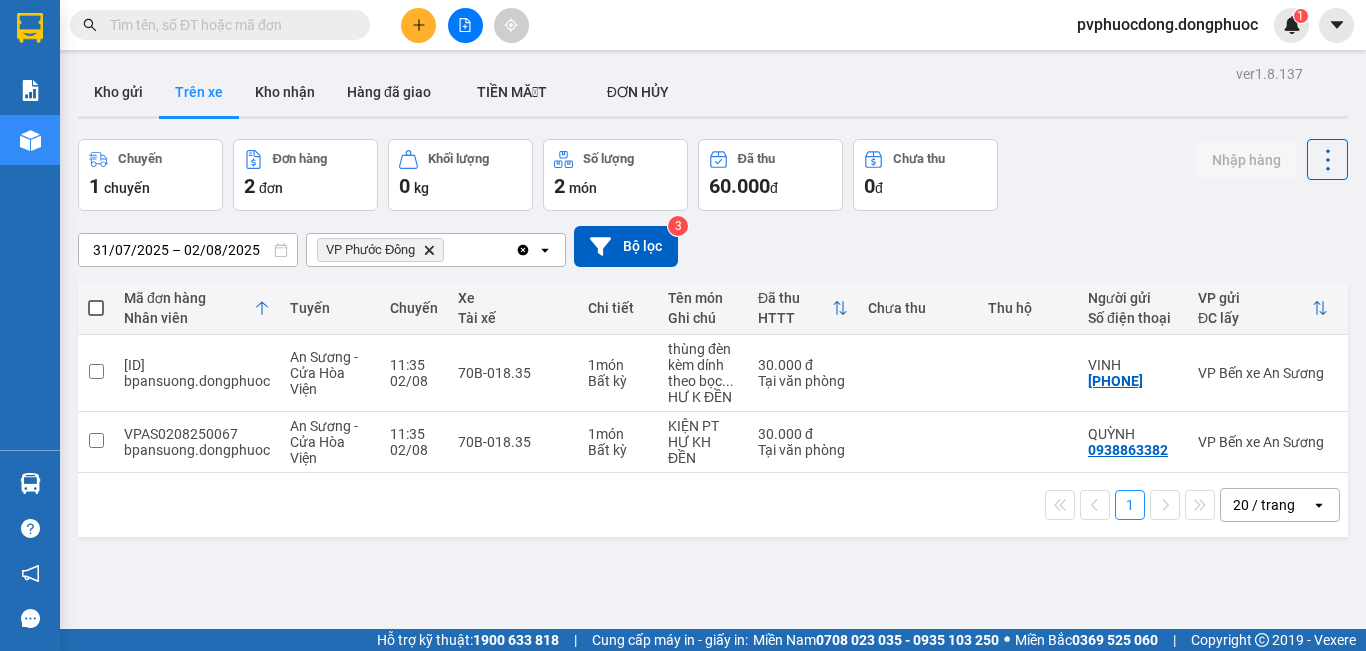 click at bounding box center [465, 25] 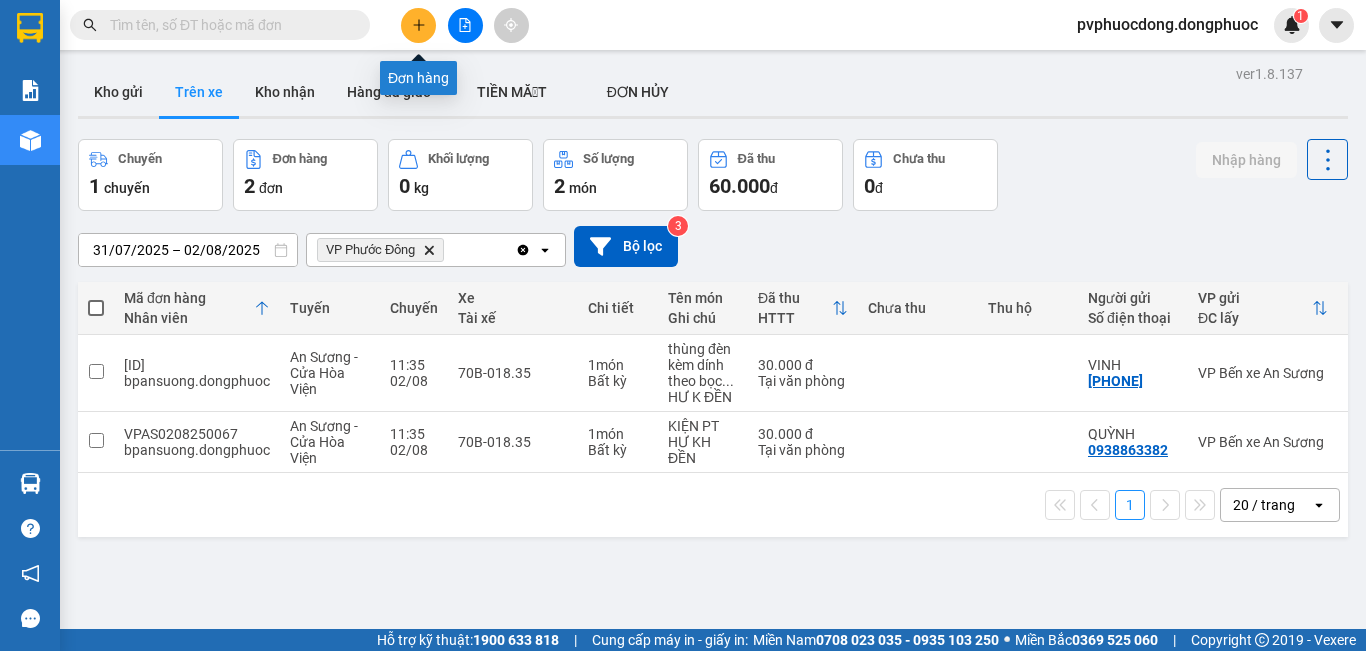 click at bounding box center [418, 25] 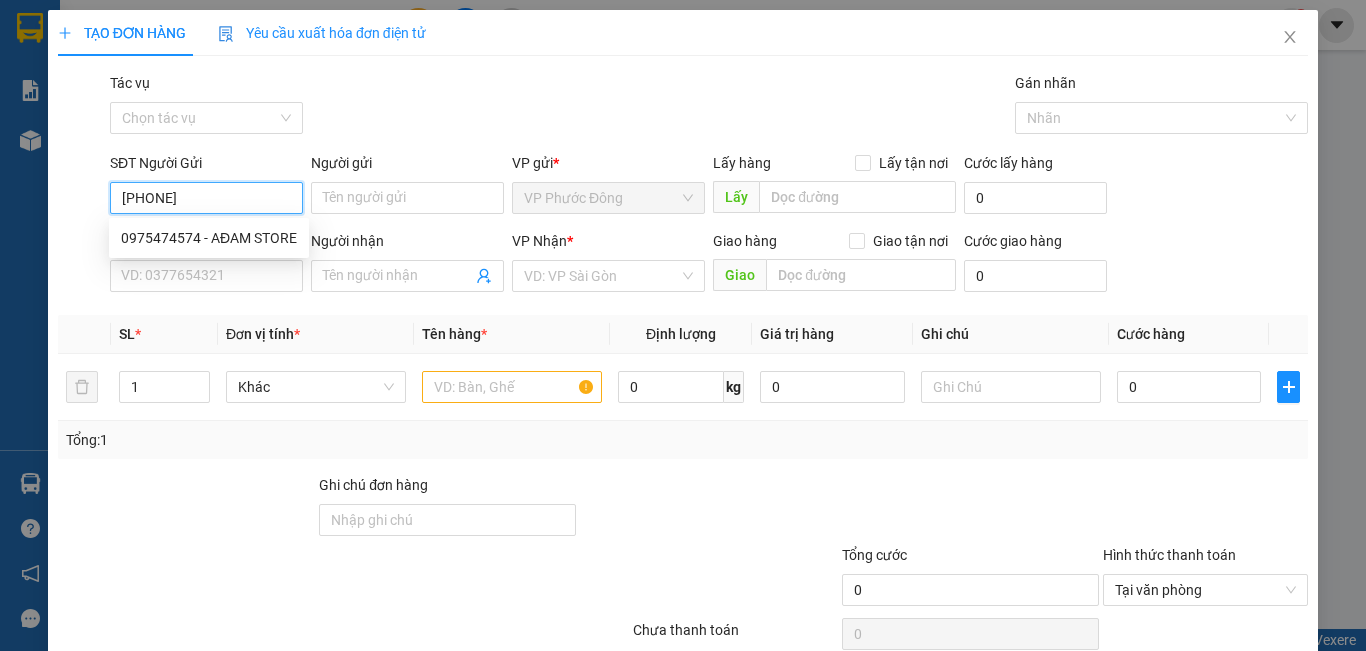 type on "0975474574" 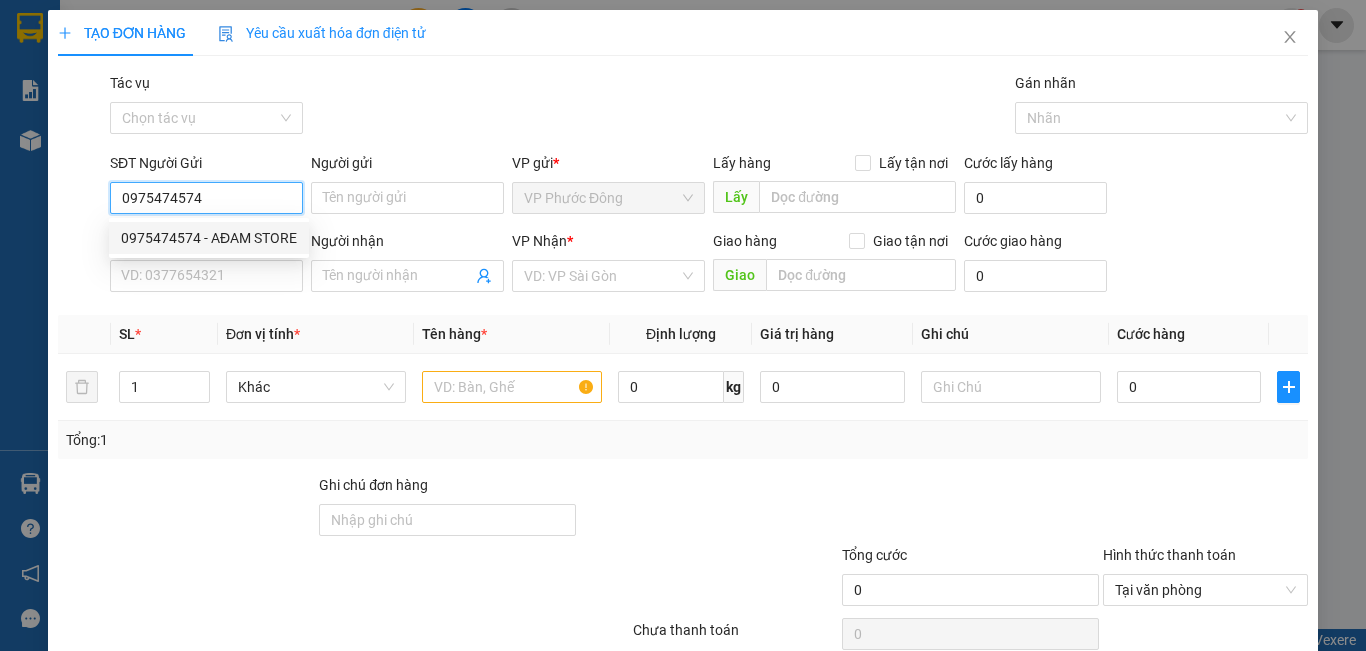 click on "0975474574 - AĐAM STORE" at bounding box center (209, 238) 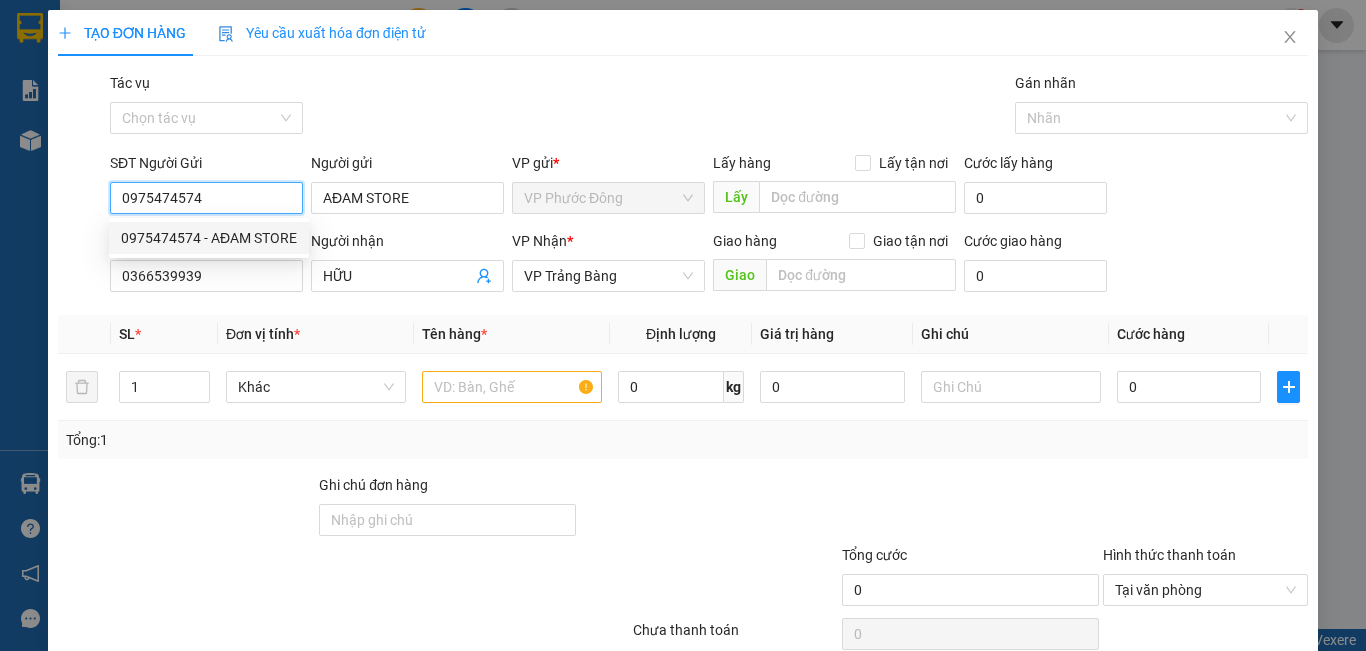 type on "20.000" 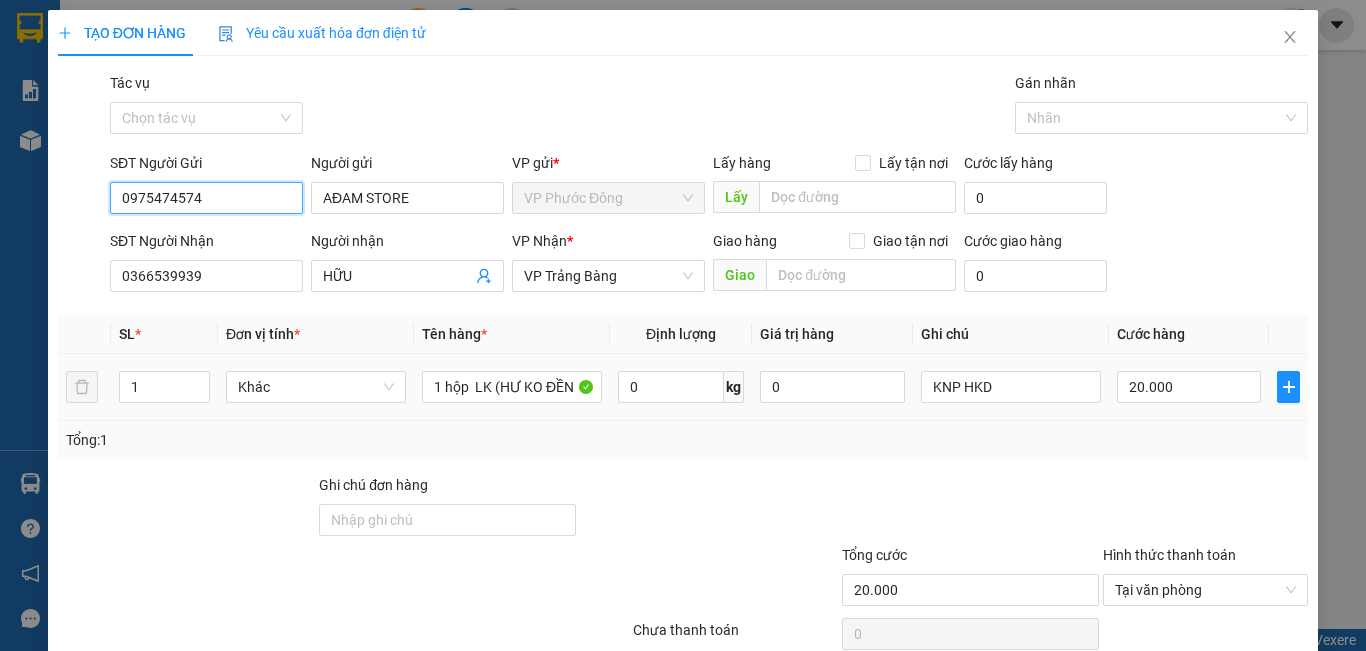 scroll, scrollTop: 89, scrollLeft: 0, axis: vertical 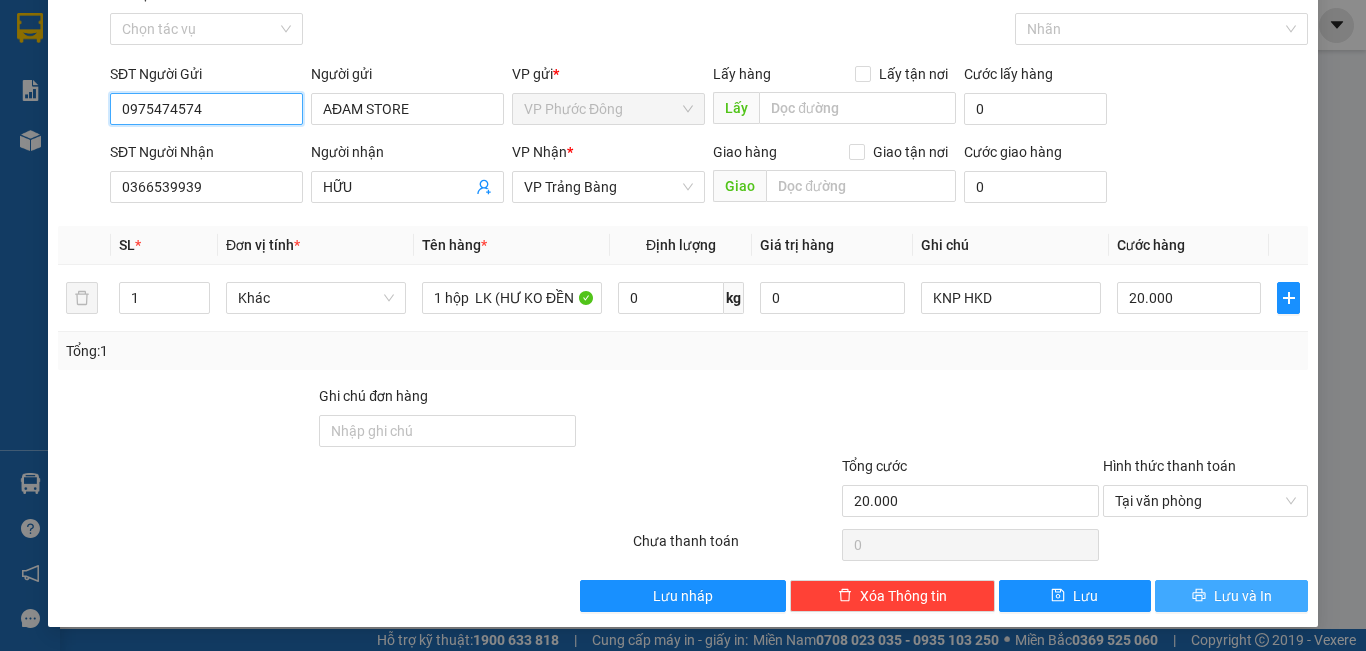 type on "0975474574" 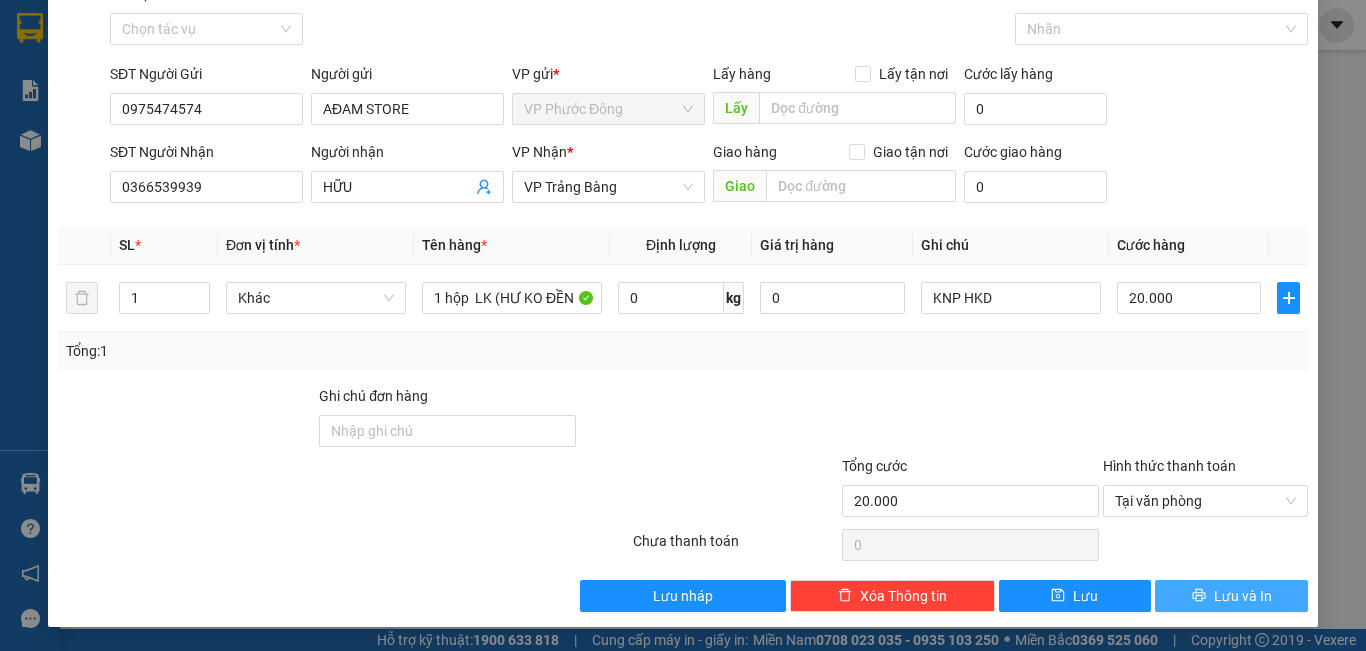 click on "Lưu và In" at bounding box center [1243, 596] 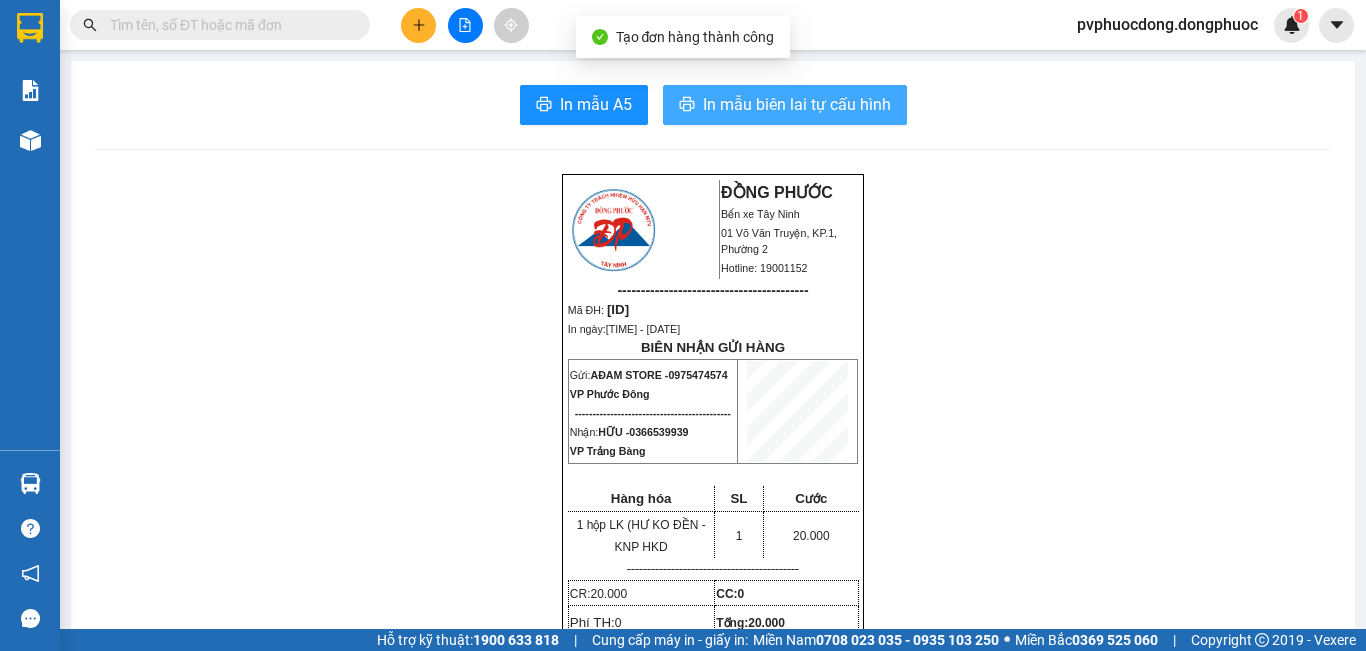 click on "In mẫu biên lai tự cấu hình" at bounding box center [785, 105] 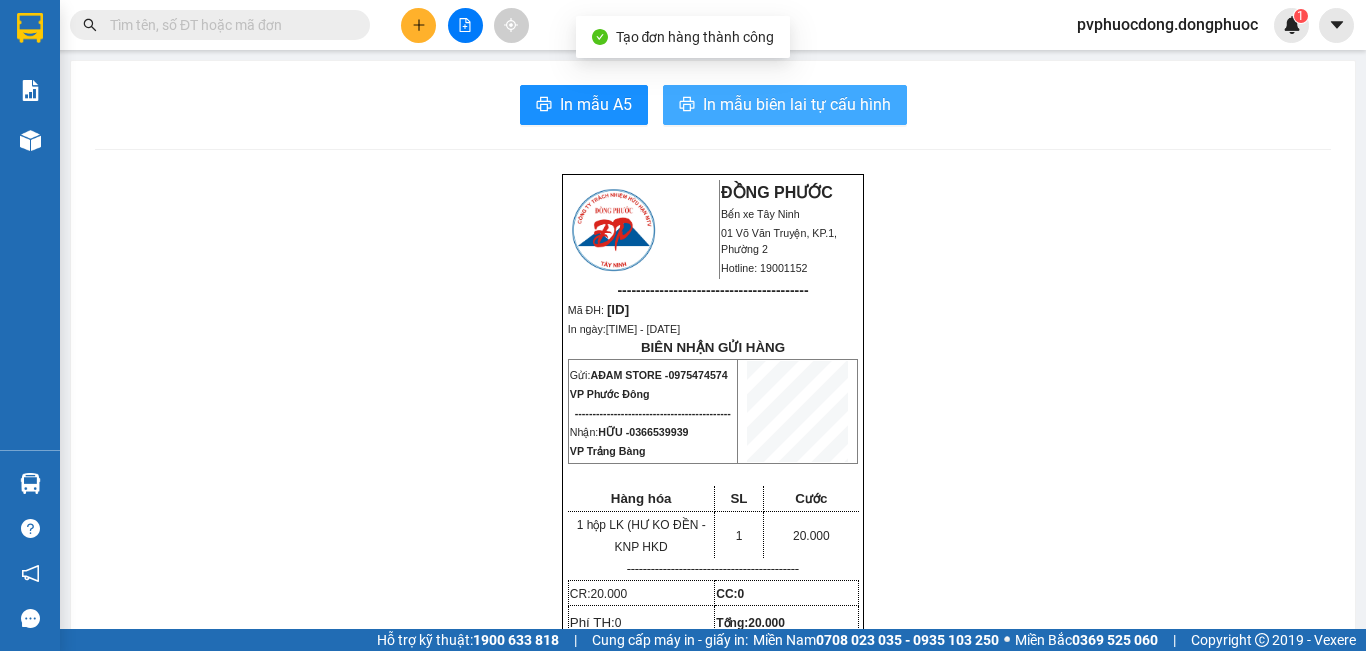 scroll, scrollTop: 0, scrollLeft: 0, axis: both 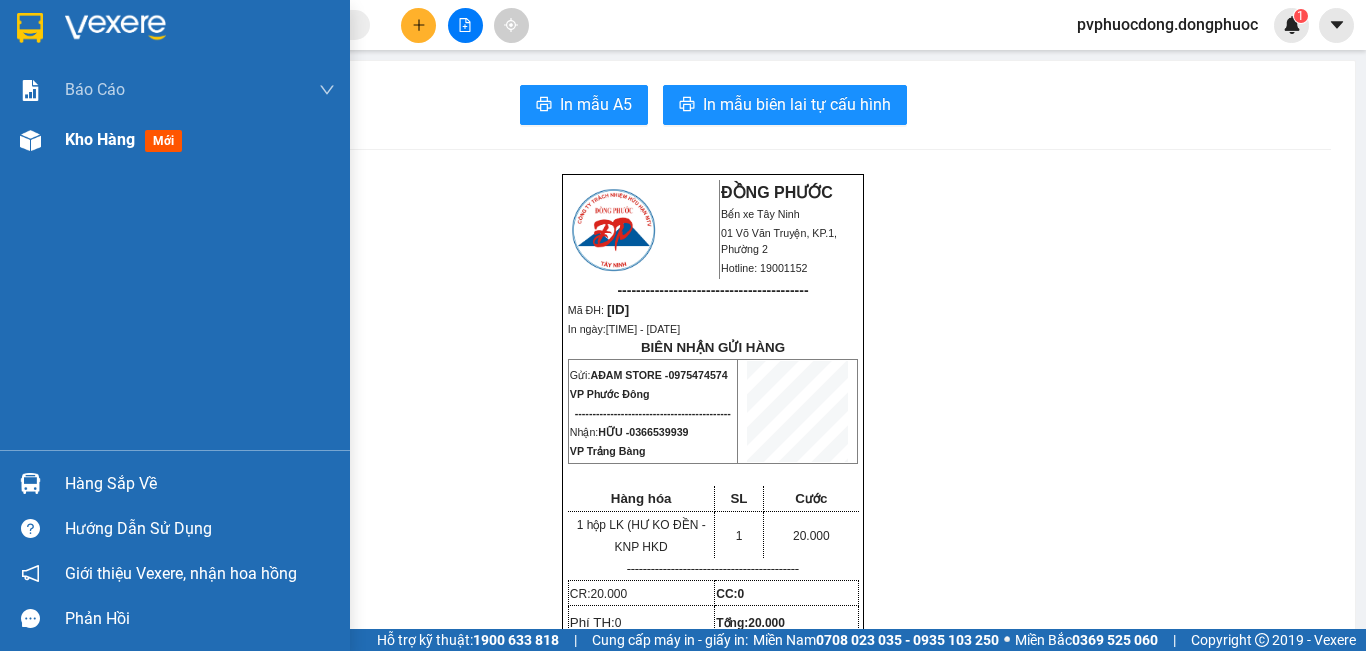 click on "Kho hàng mới" at bounding box center (200, 140) 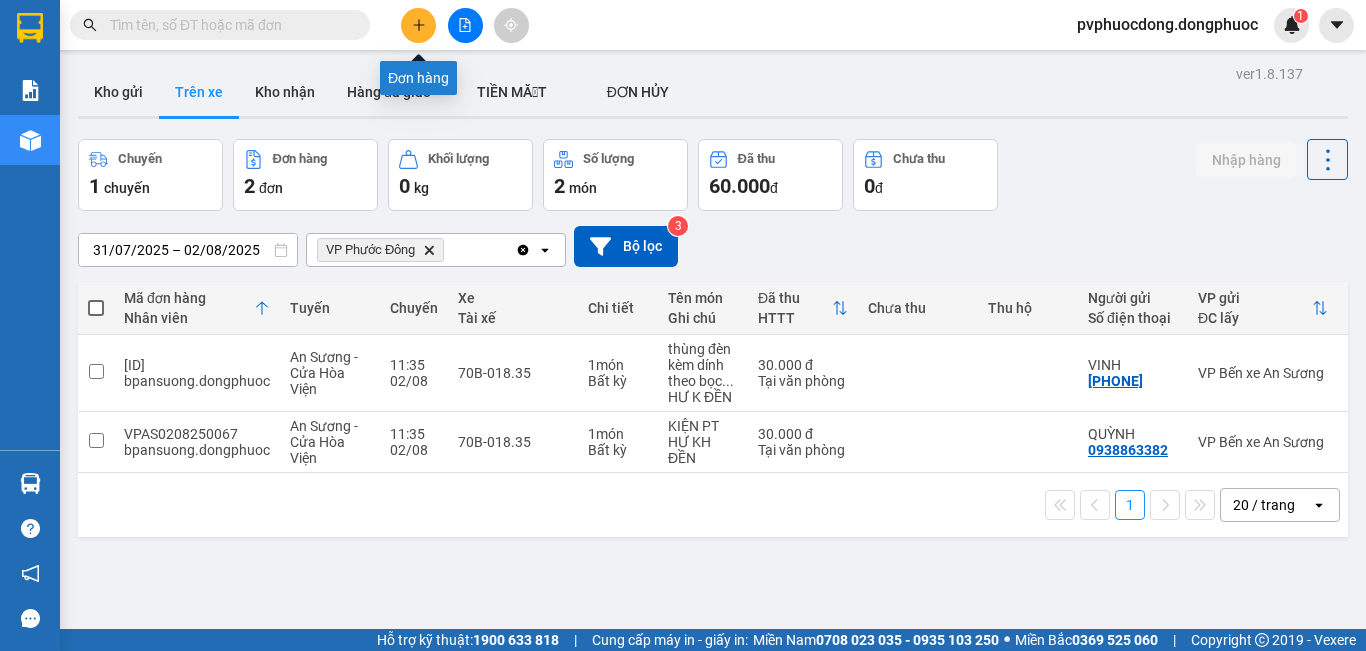 click at bounding box center (418, 25) 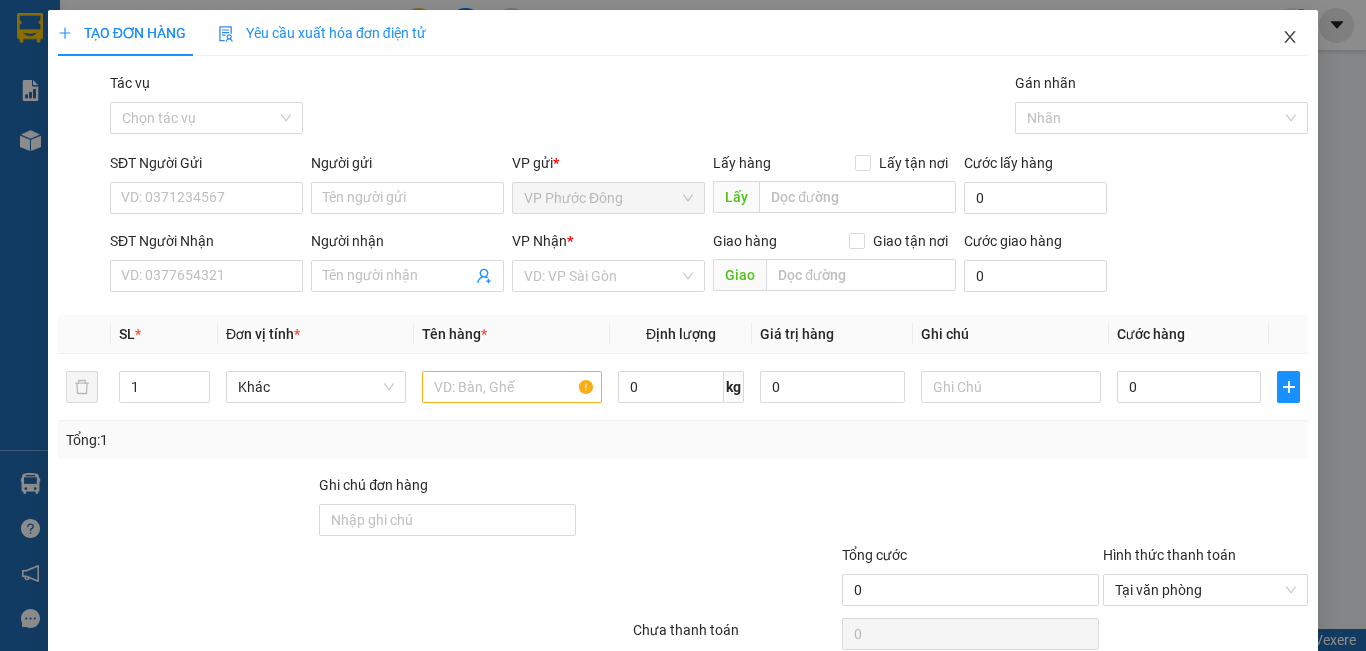 click at bounding box center [1290, 38] 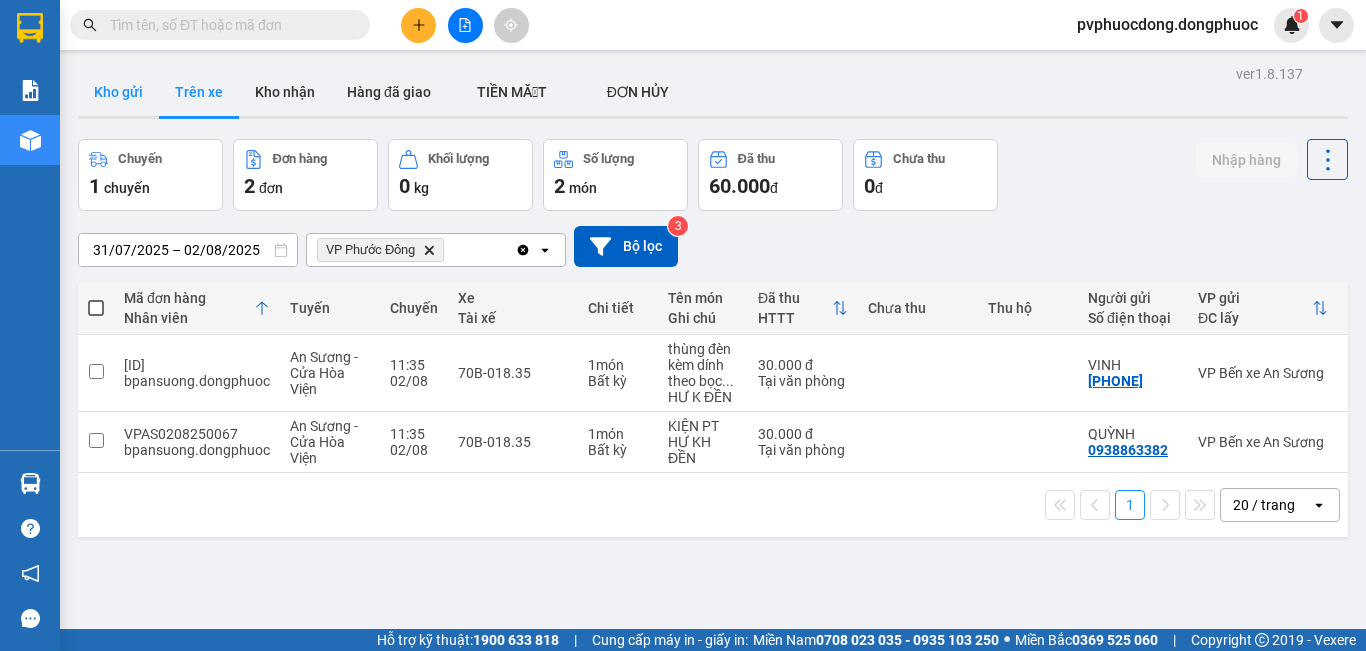 click on "Kho gửi" at bounding box center [118, 92] 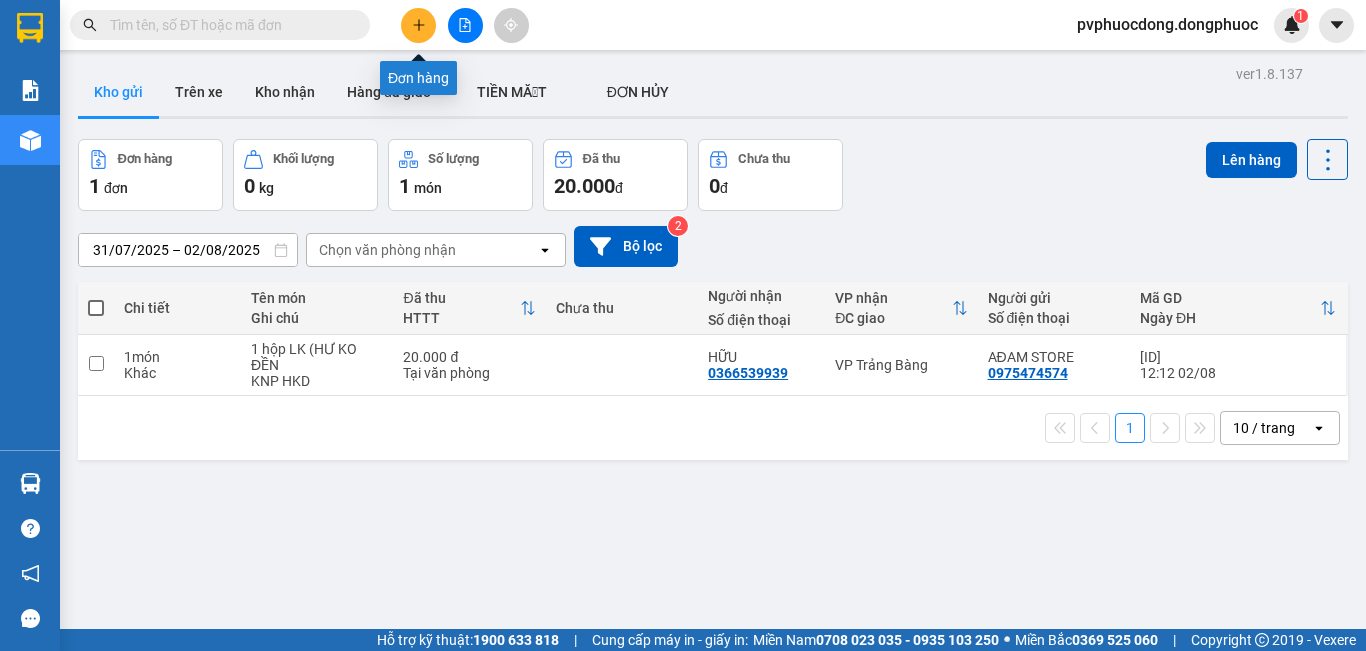 click at bounding box center [418, 25] 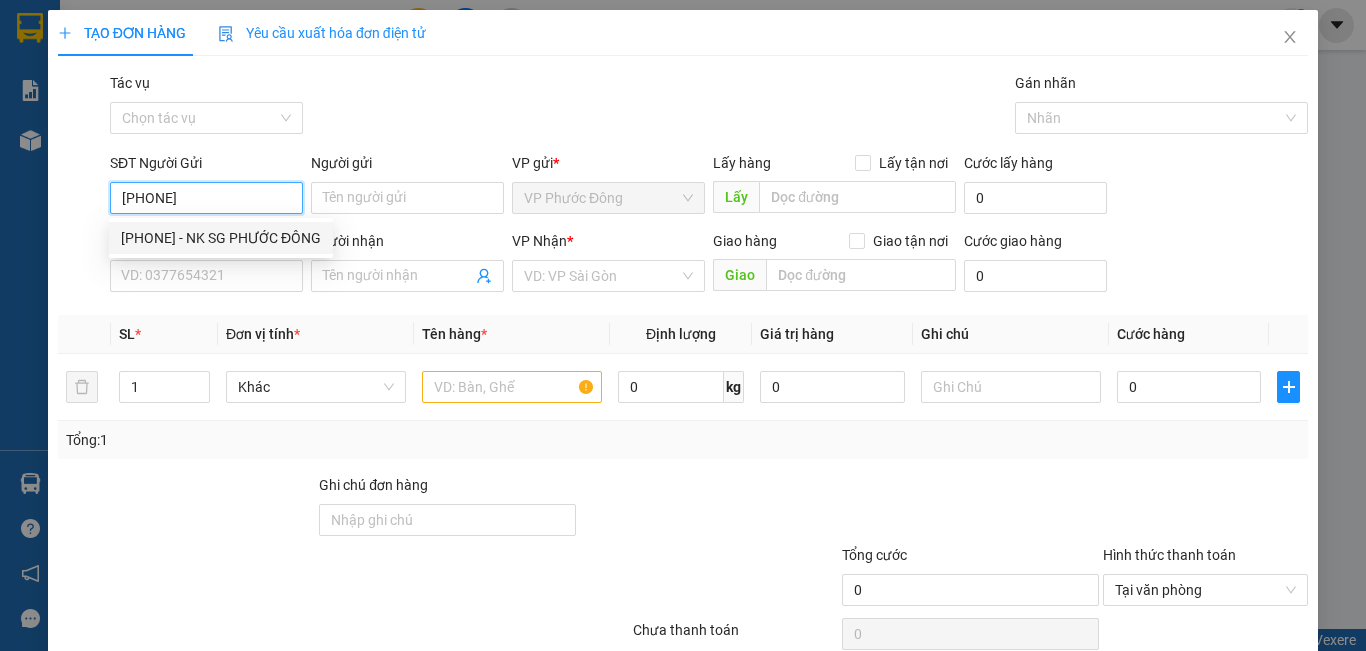 click on "0772518556 - NK SG PHƯỚC ĐÔNG" at bounding box center (221, 238) 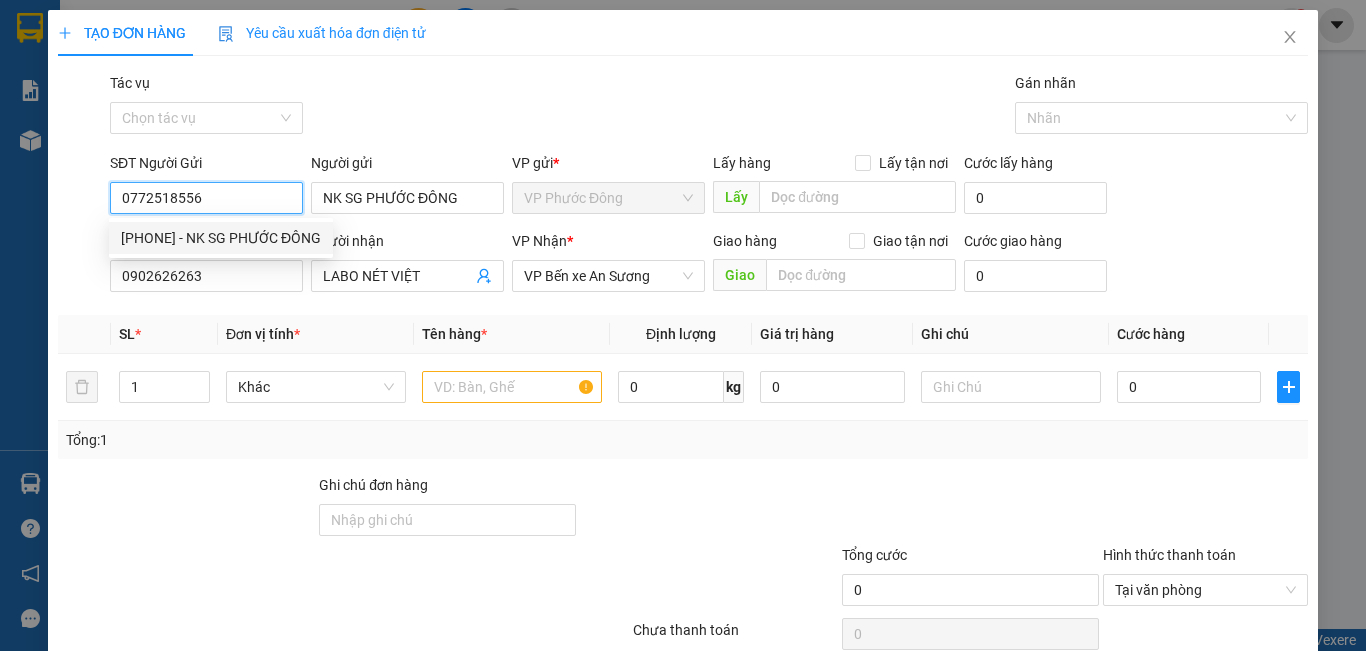 type on "20.000" 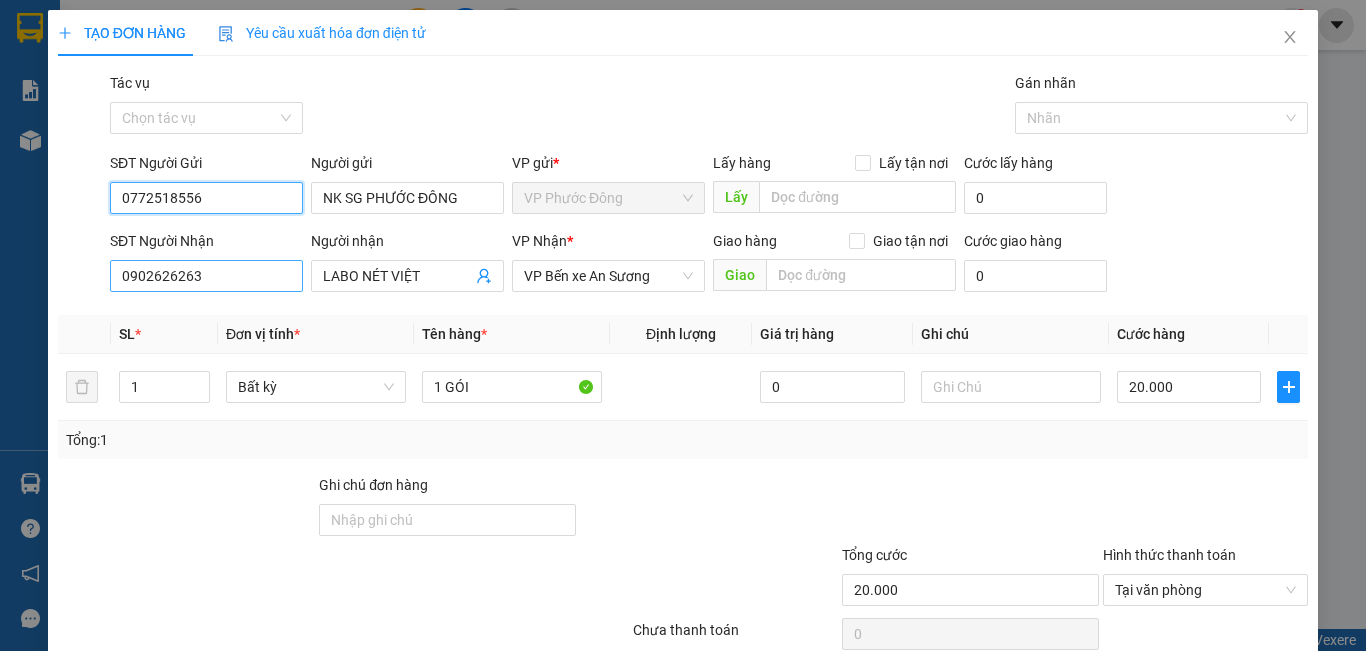 type on "0772518556" 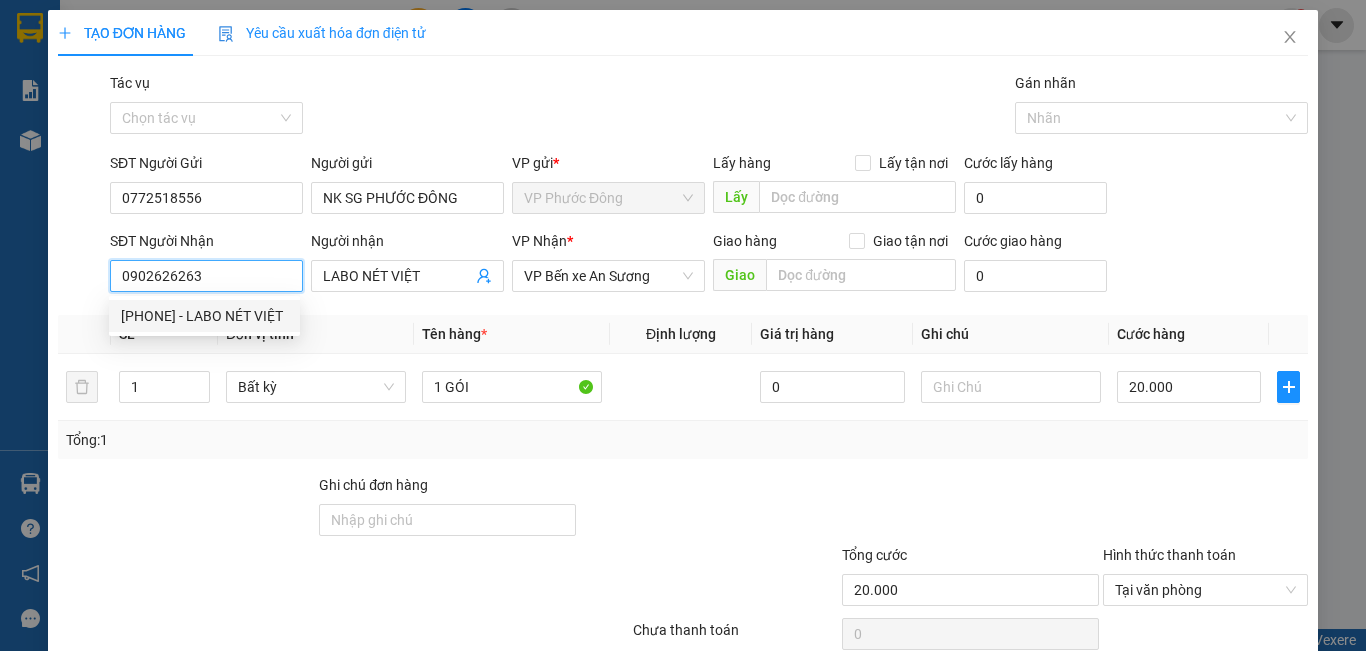 drag, startPoint x: 198, startPoint y: 279, endPoint x: 99, endPoint y: 280, distance: 99.00505 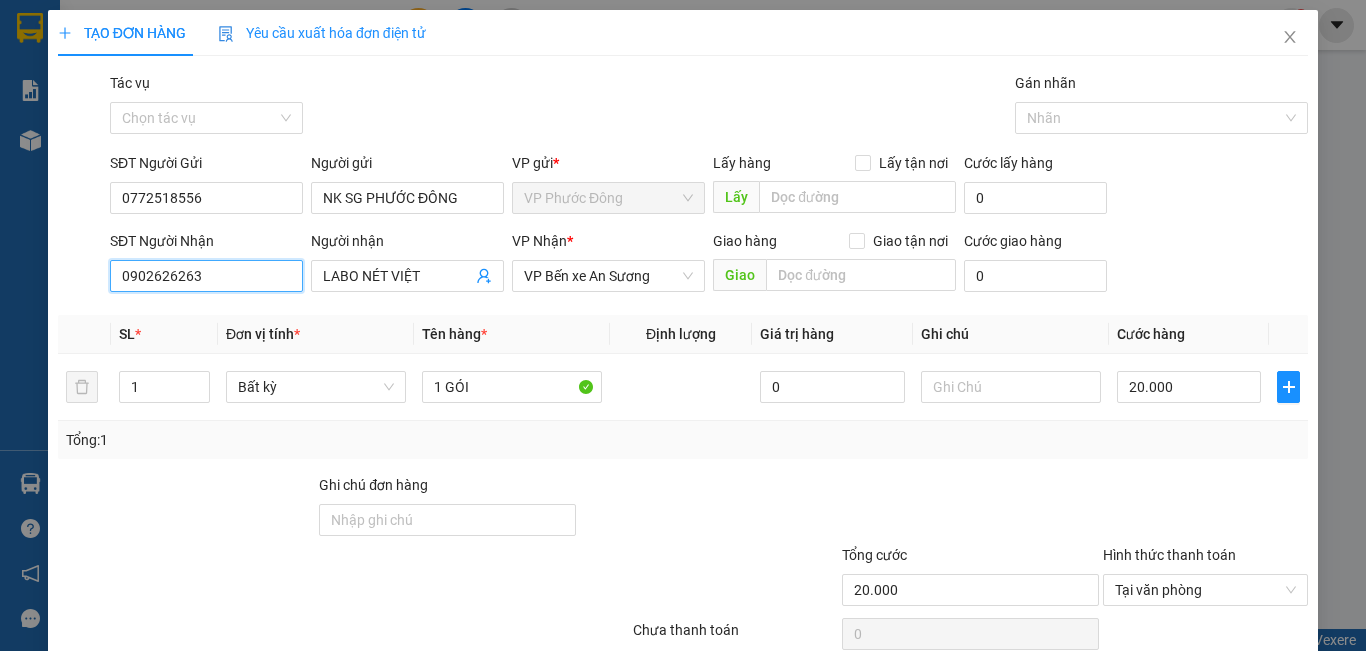 scroll, scrollTop: 89, scrollLeft: 0, axis: vertical 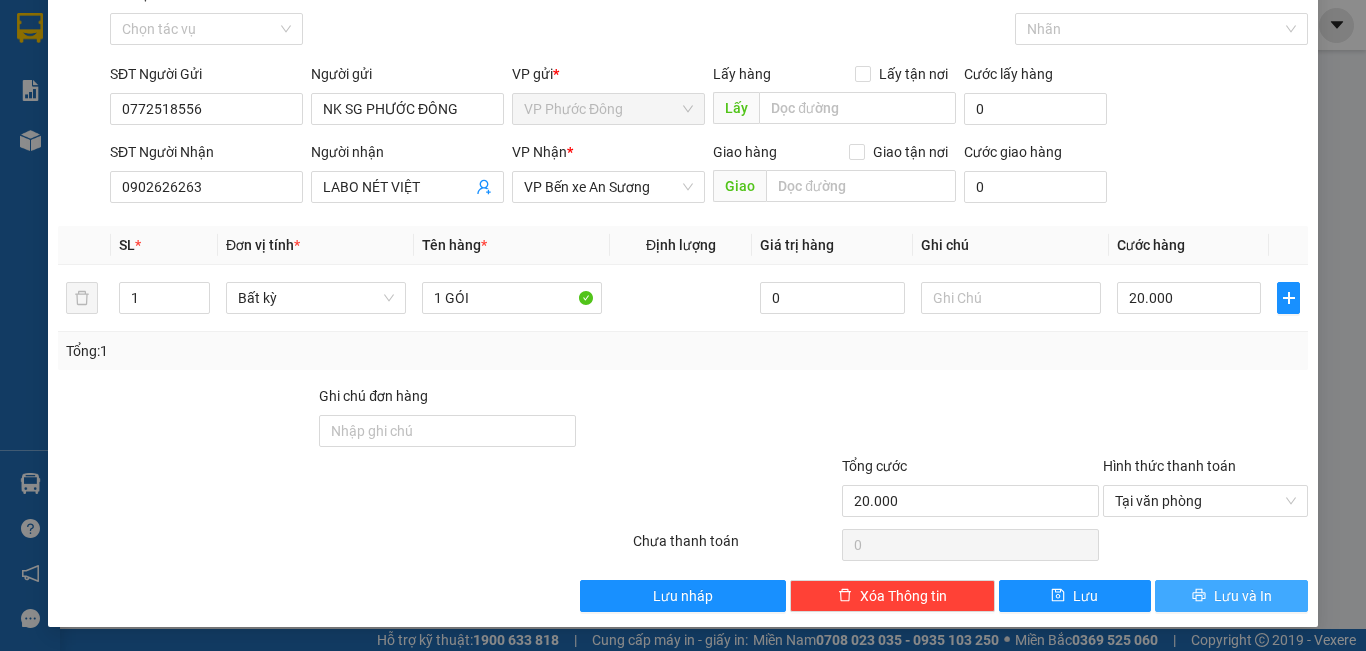 click on "Lưu và In" at bounding box center [1243, 596] 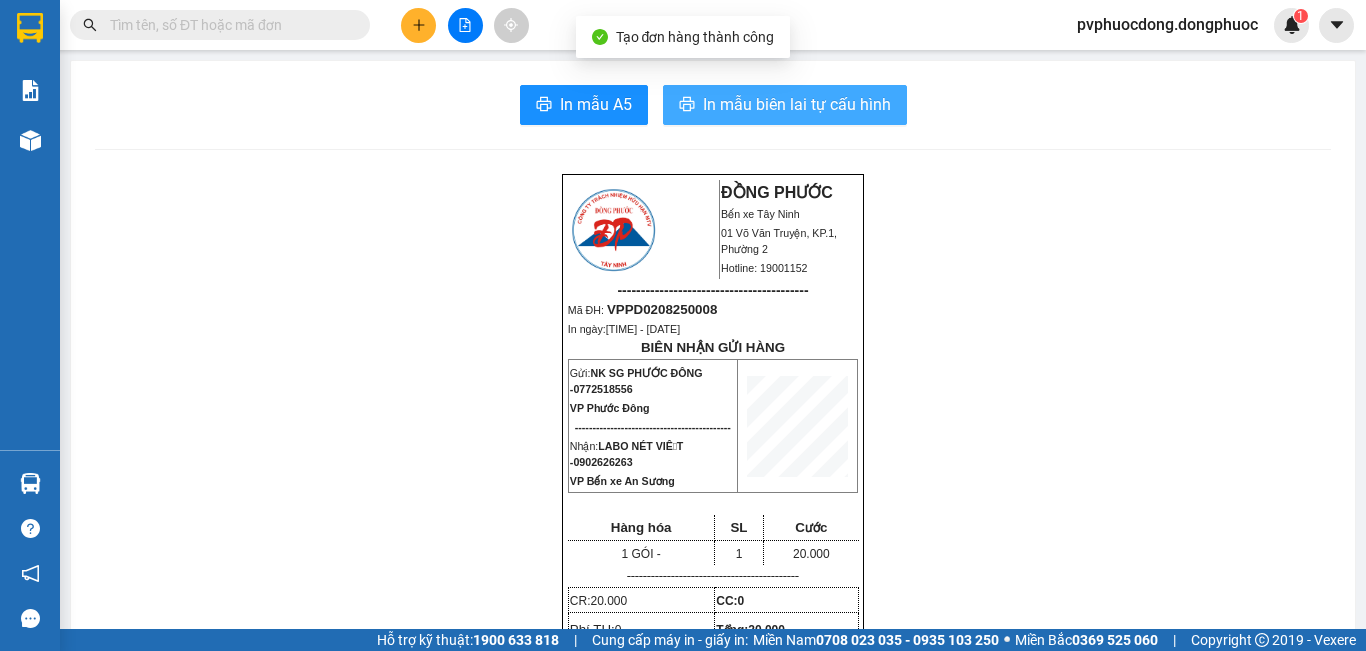 click on "In mẫu biên lai tự cấu hình" at bounding box center [797, 104] 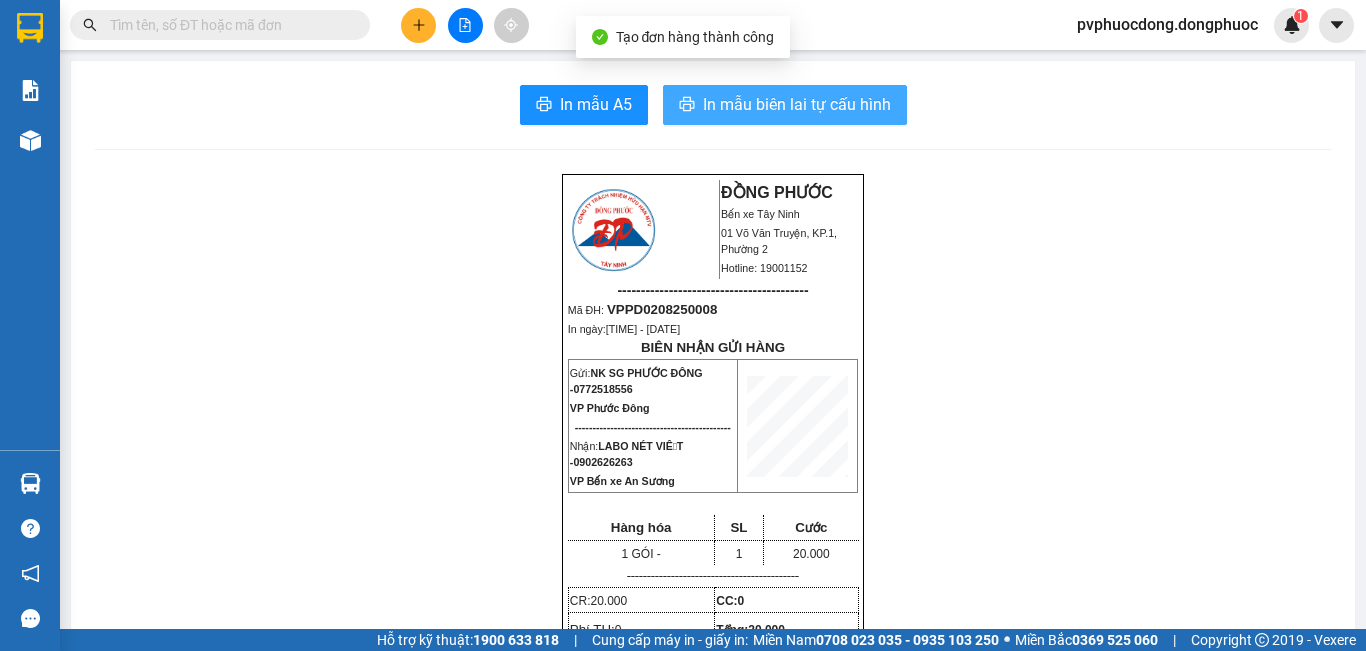 scroll, scrollTop: 0, scrollLeft: 0, axis: both 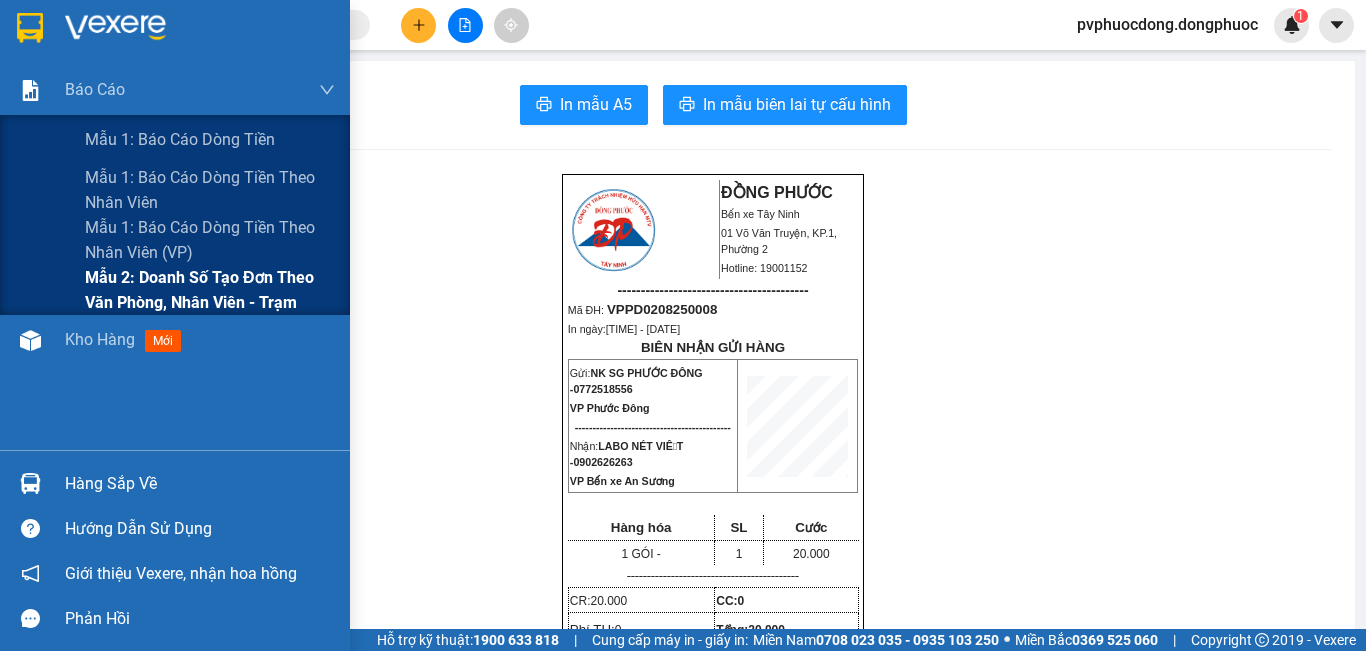 click on "Mẫu 2: Doanh số tạo đơn theo Văn phòng, nhân viên - Trạm" at bounding box center (210, 290) 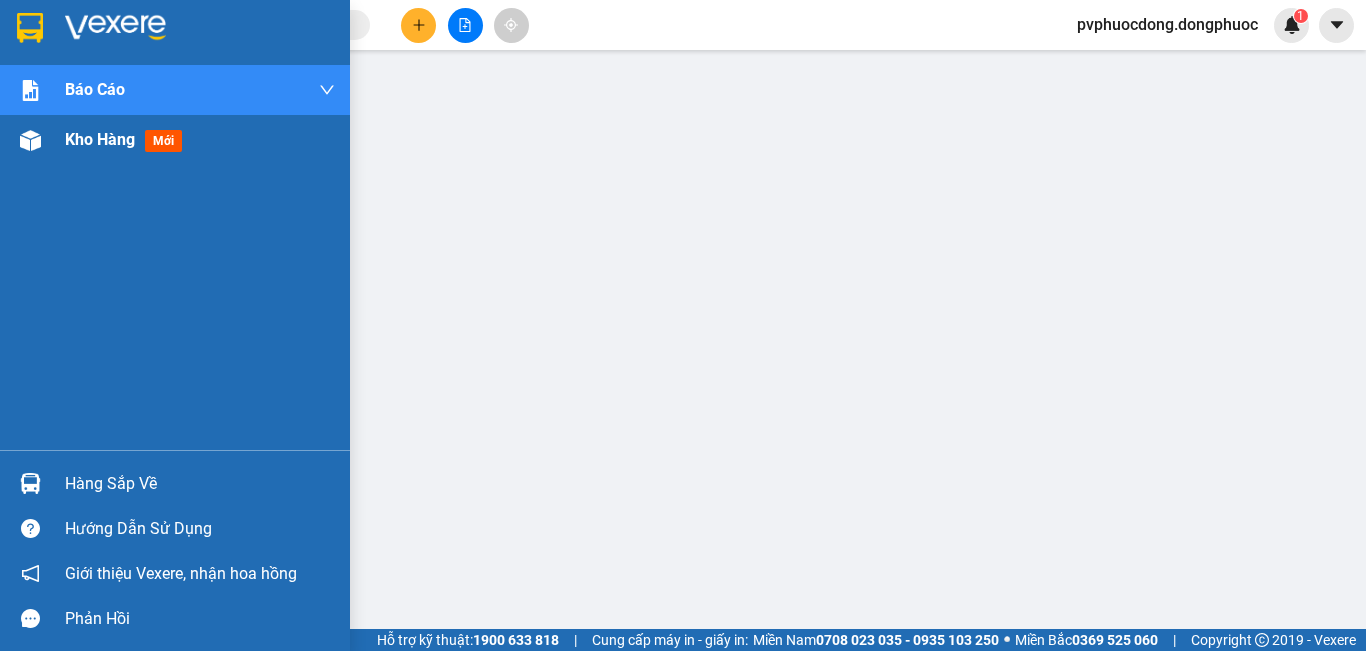drag, startPoint x: 76, startPoint y: 148, endPoint x: 308, endPoint y: 147, distance: 232.00215 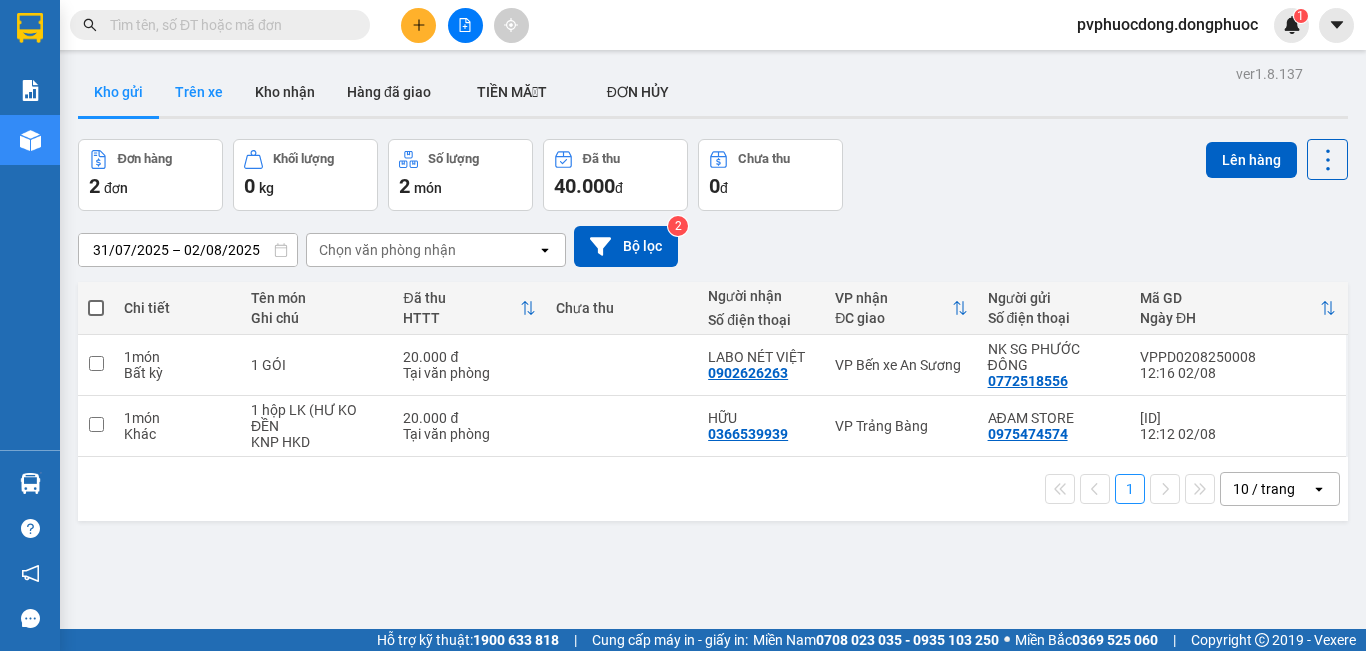 click on "Trên xe" at bounding box center [199, 92] 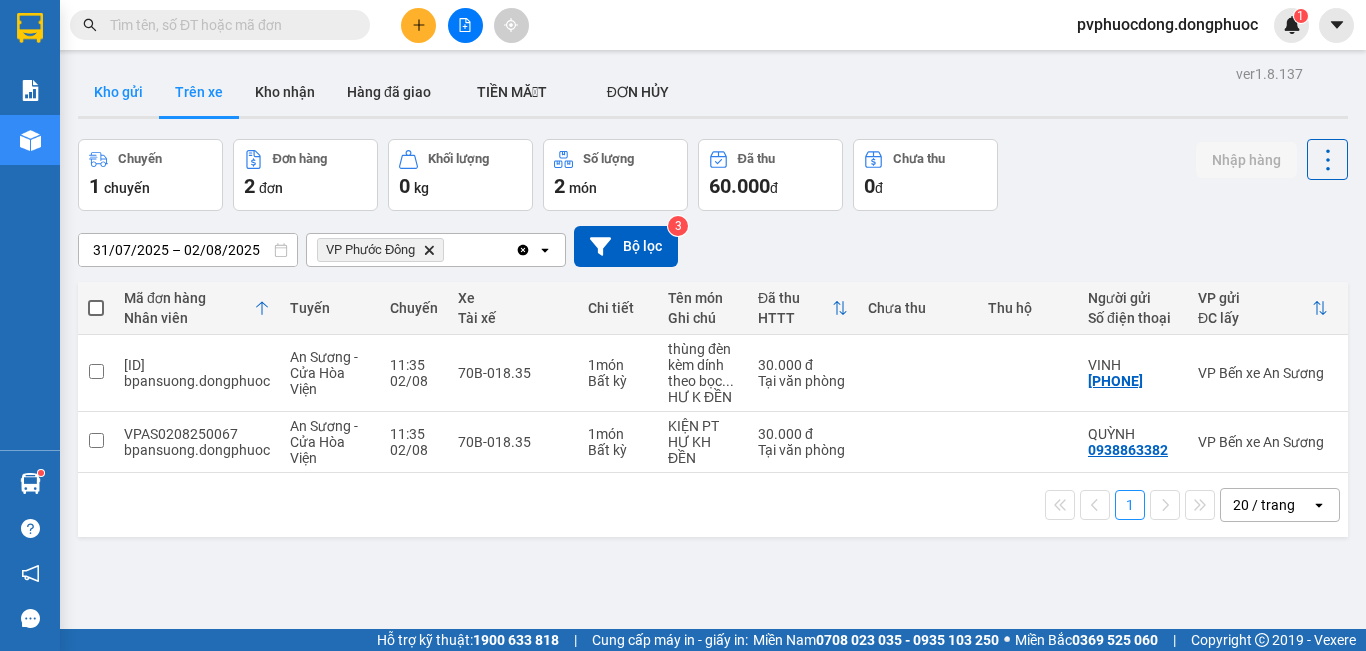 click on "Kho gửi" at bounding box center [118, 92] 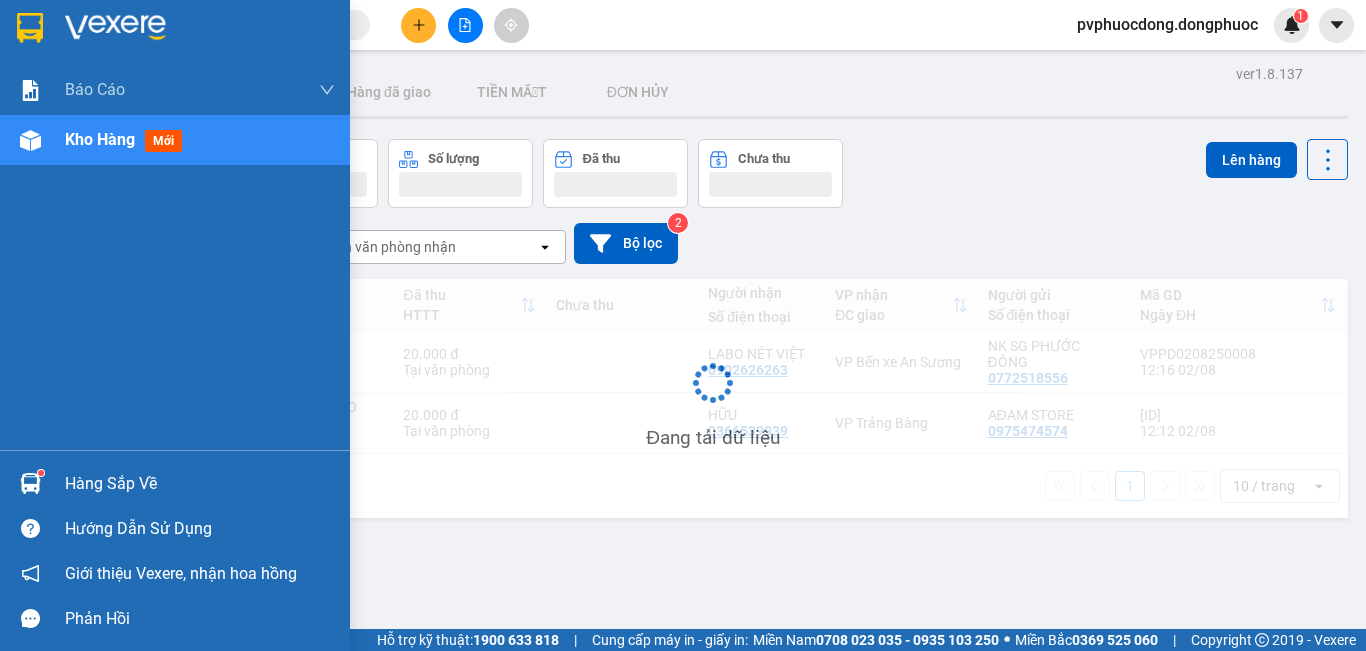 click at bounding box center (30, 483) 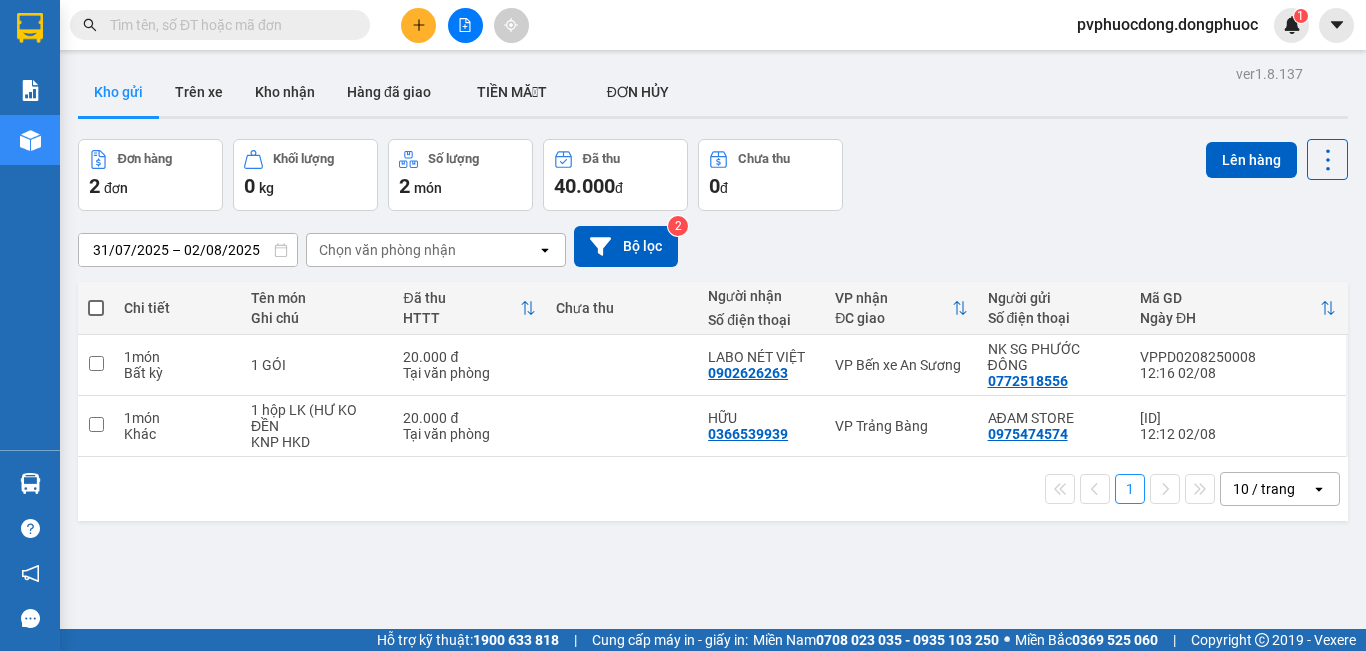 click on "Kết quả tìm kiếm ( 430 )  Bộ lọc  Mã ĐH Trạng thái Món hàng Tổng cước Chưa cước Nhãn Người gửi VP Gửi Người nhận VP Nhận VPTrB0208250002 07:02 - 02/08 VP Nhận   70B-021.75 08:09 - 02/08 THÙNG THUỐC THÚ Y SL:  1 25.000 0906849373 ANH NHÂN  VP Trảng Bàng 0343010528 loan VP Phước Đông VPCHV2702250034 14:52 - 27/02 VP Nhận   70B-020.64 18:06 - 27/02 1 HỘP NK SL:  1 20.000 0528704095 NHI VP CHV 0868758712 CƯỜNG VP Bến xe An Sương HT1805240042 11:34 - 18/05 VP Nhận   70B-023.70 12:59 - 18/05 THÙNG SẦU RIÊNG SL:  1 30.000 0388270528 LÊ Hòa Thành 0707240810 HUY VP Trảng Bàng HT2704240039 11:34 - 27/04 VP Nhận   70B-020.39 13:51 - 27/04 THÙNG SẦU RIÊNG SL:  1 30.000 0388270528 LÊ Hòa Thành 0707240810 HUY VP Trảng Bàng VPMC1003240005 09:09 - 10/03 VP Nhận   70B-020.10 12:45 - 10/03 3 THÙNG ĐIỀU TRÁI (HU DAP K DEN) SL:  3 150.000 0933600719 LỘC  VP Mỏ Công 0528829877 KHÁNH VP Bến xe An Sương BXTN2501230014   SL:" at bounding box center (683, 325) 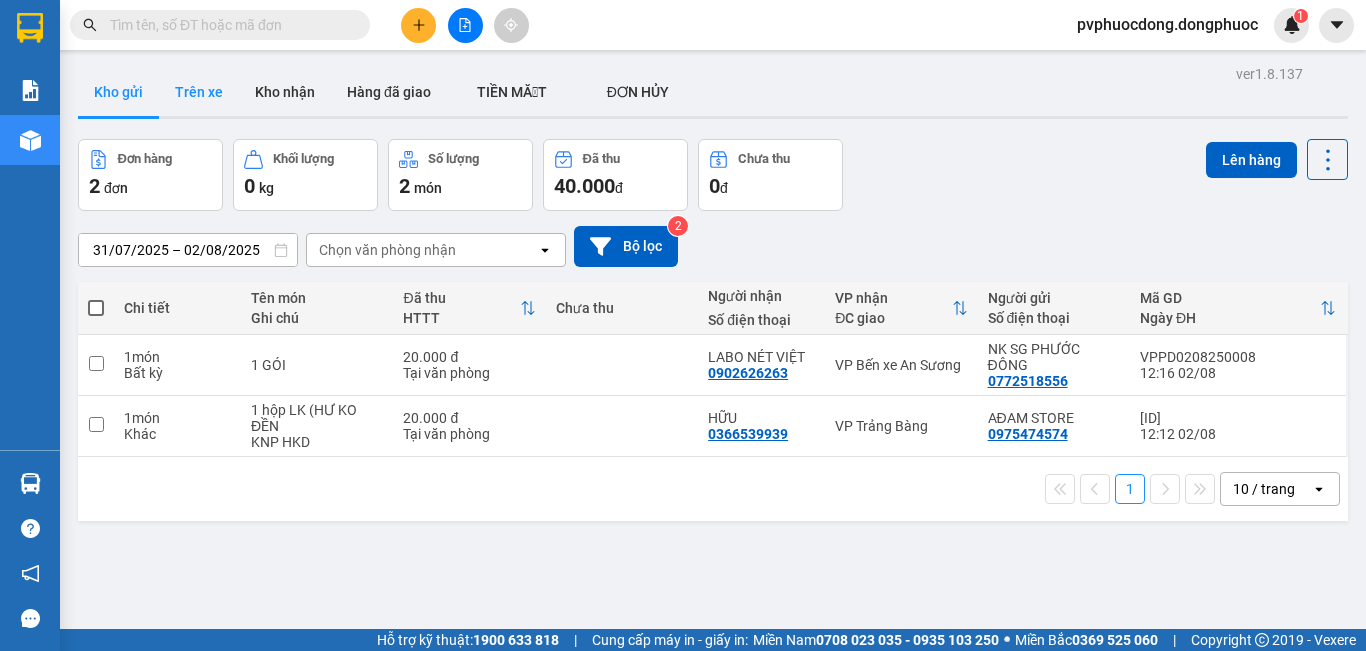 click on "Trên xe" at bounding box center [199, 92] 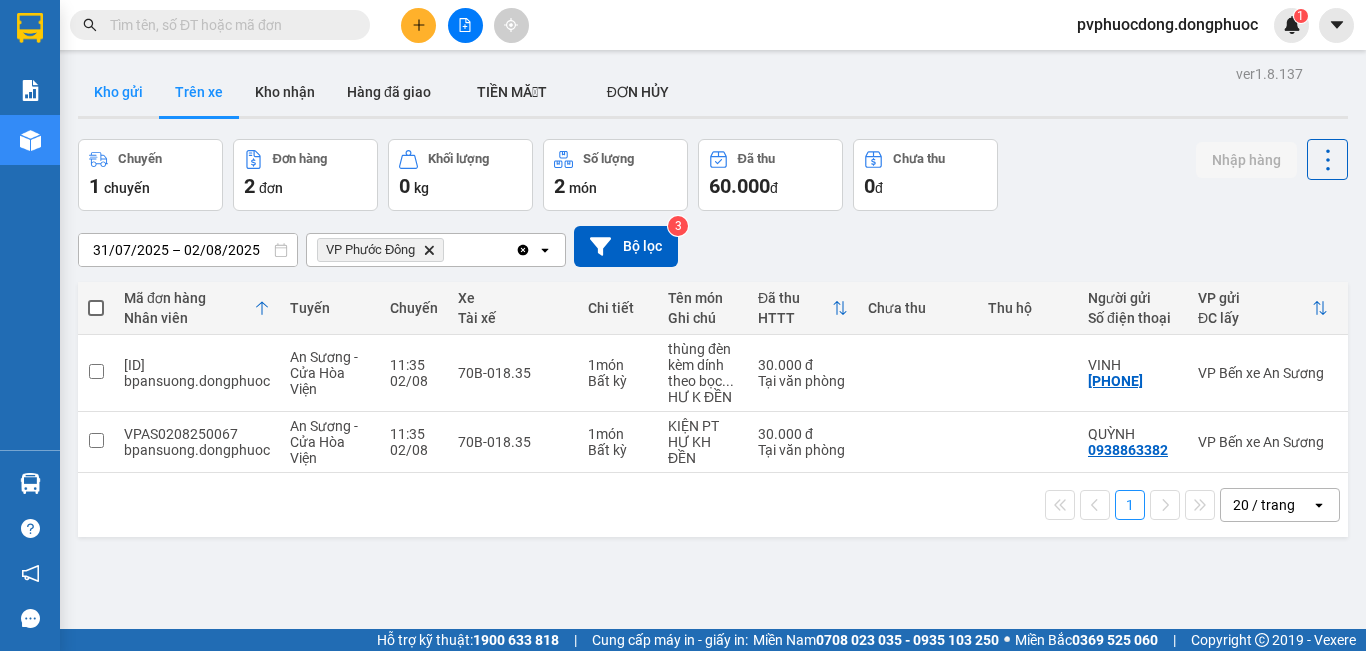 click on "Kho gửi" at bounding box center (118, 92) 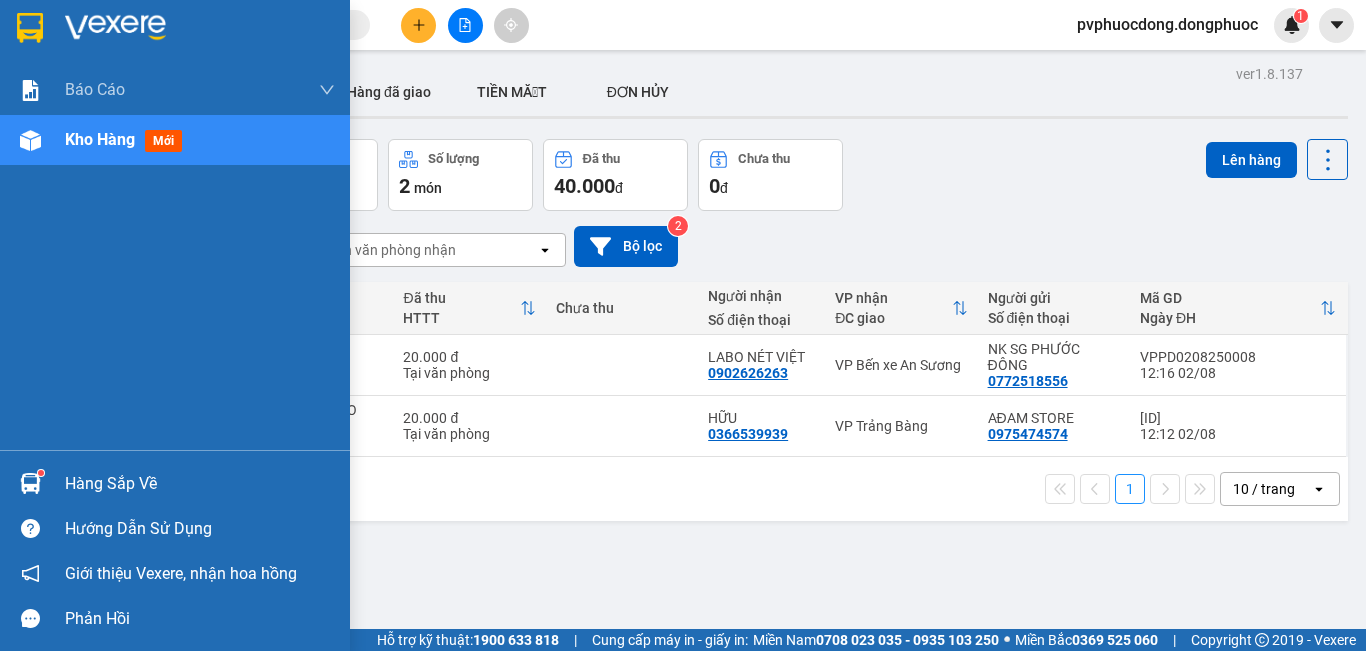 click on "Hàng sắp về" at bounding box center [200, 484] 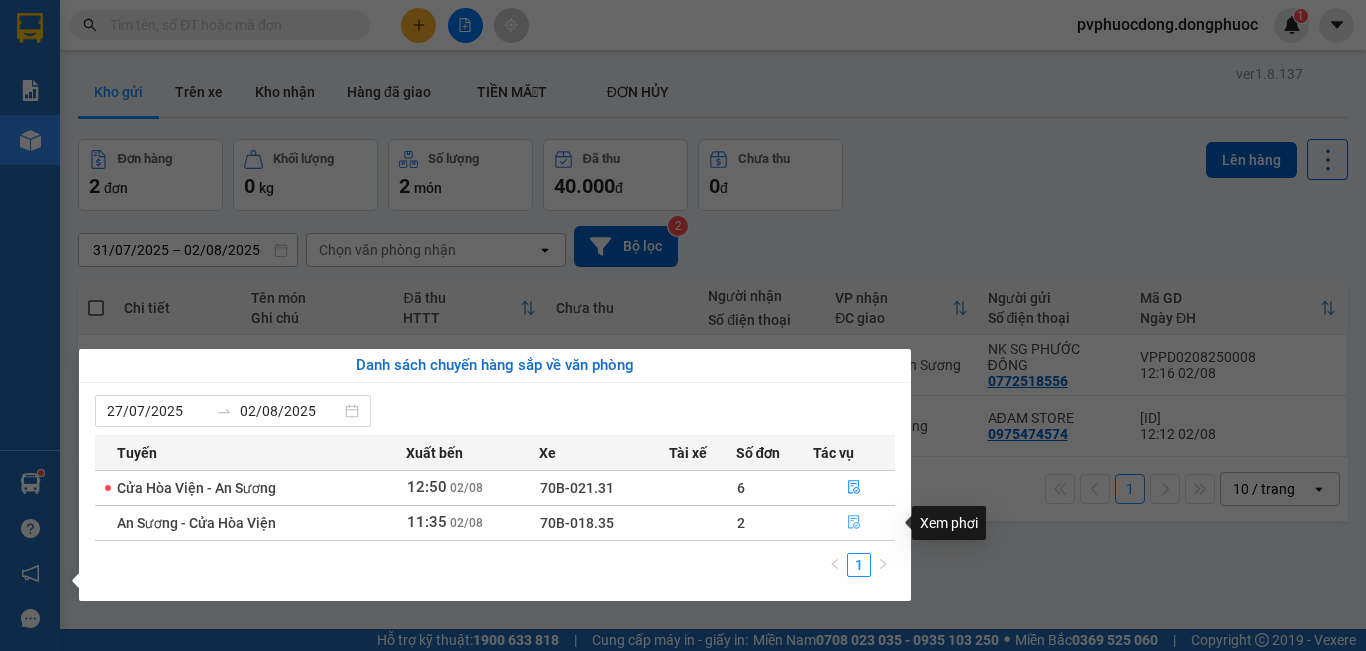click 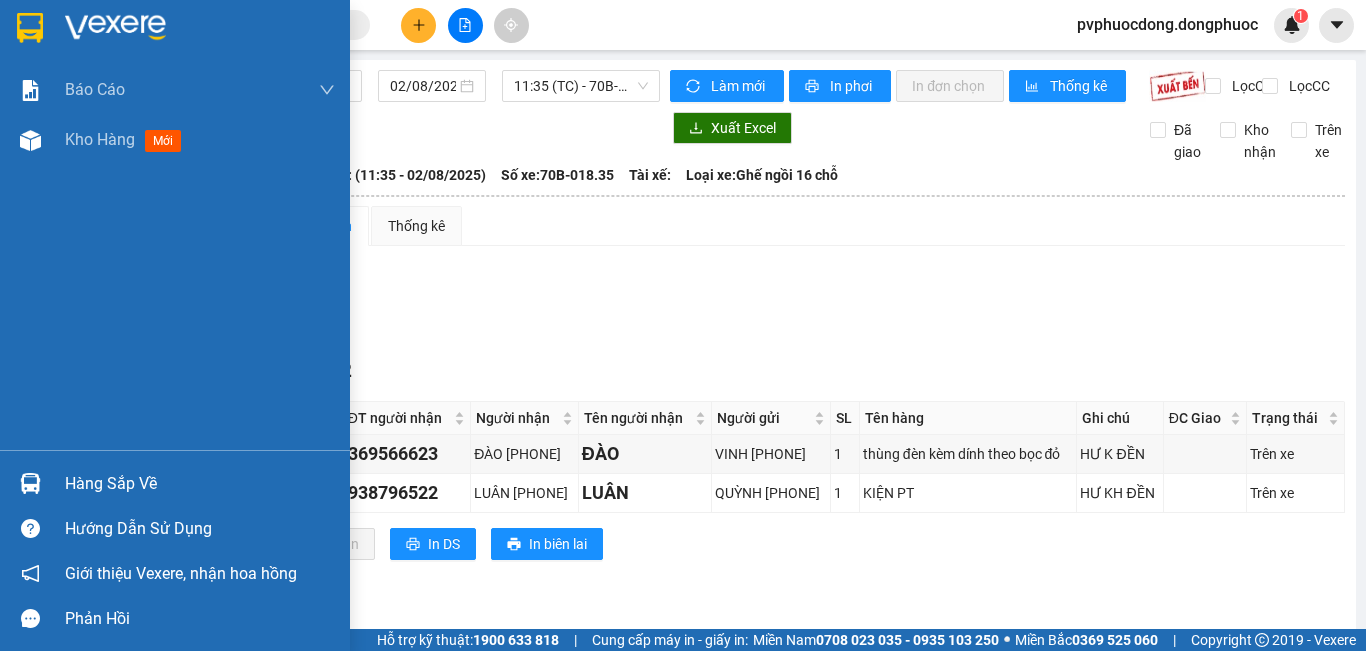 click on "Hàng sắp về" at bounding box center (200, 484) 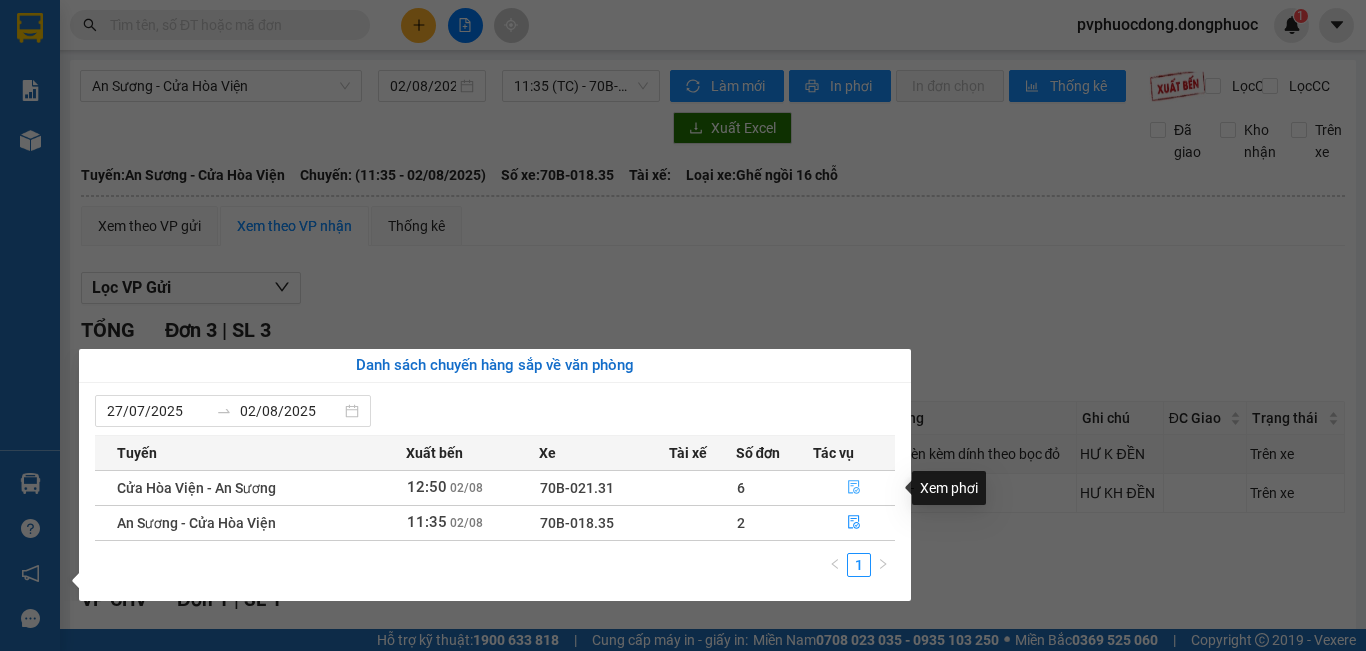 click 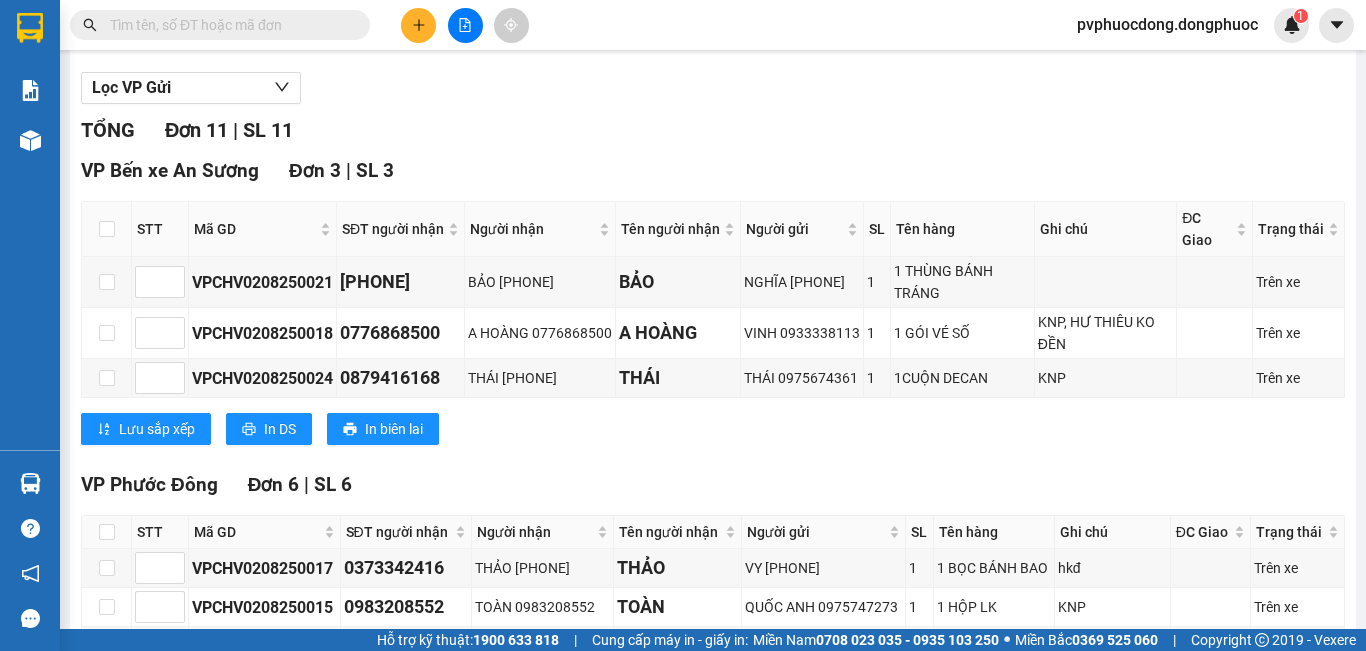 scroll, scrollTop: 400, scrollLeft: 0, axis: vertical 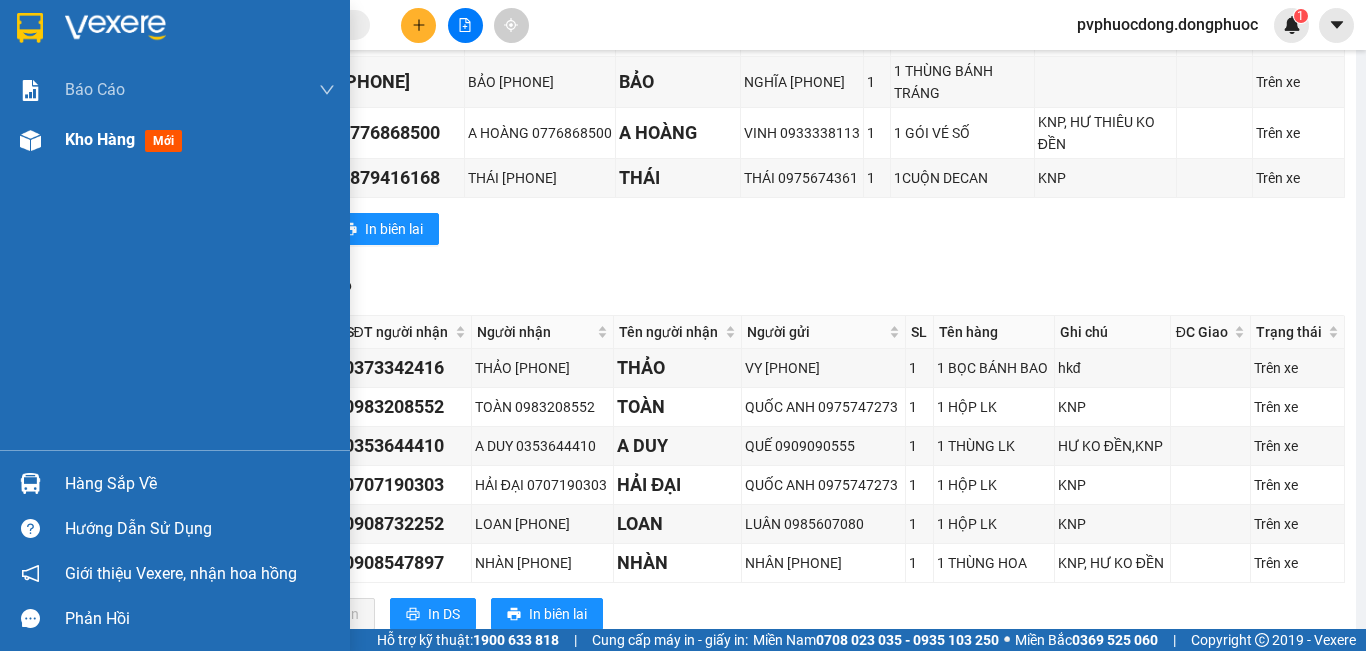 click on "Kho hàng mới" at bounding box center (127, 139) 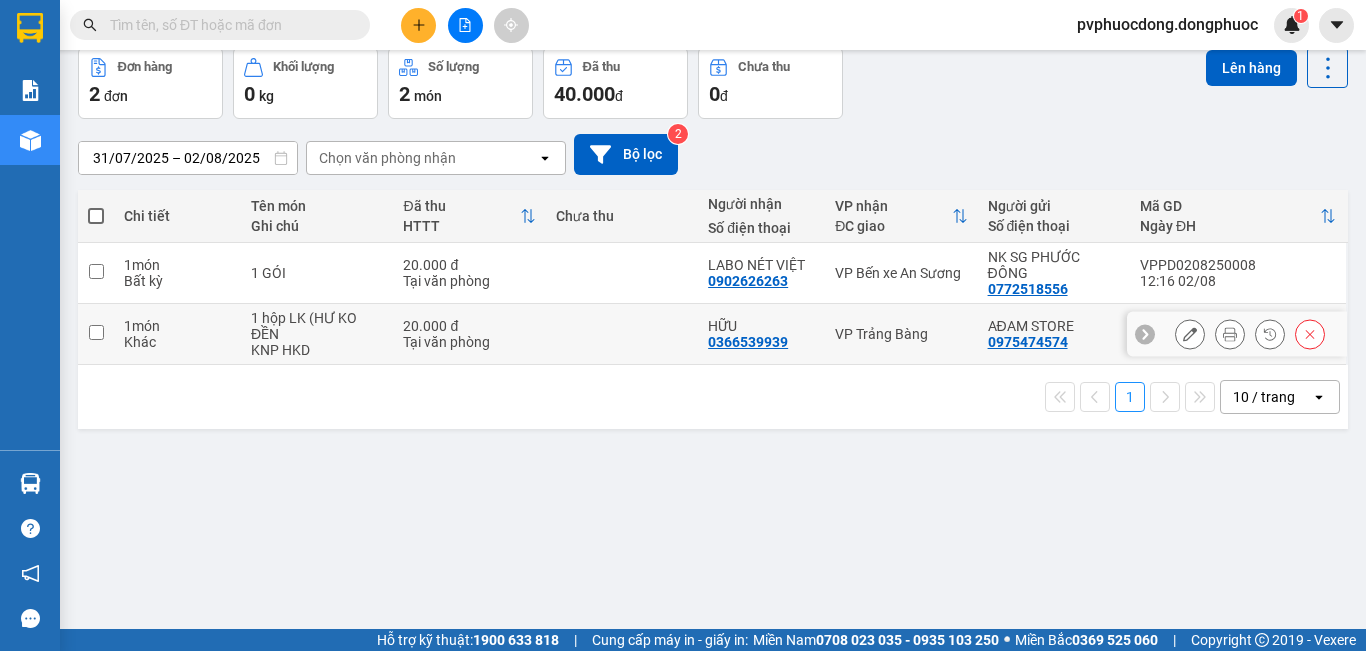 scroll, scrollTop: 0, scrollLeft: 0, axis: both 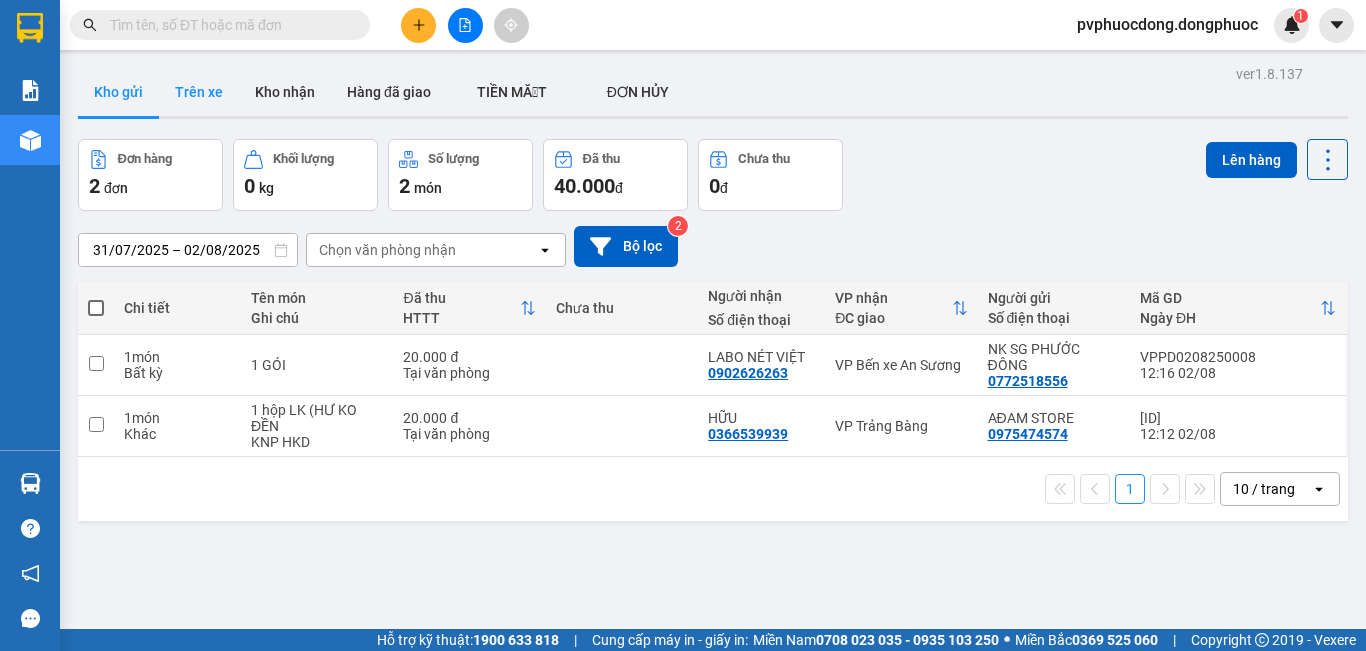 click on "Trên xe" at bounding box center (199, 92) 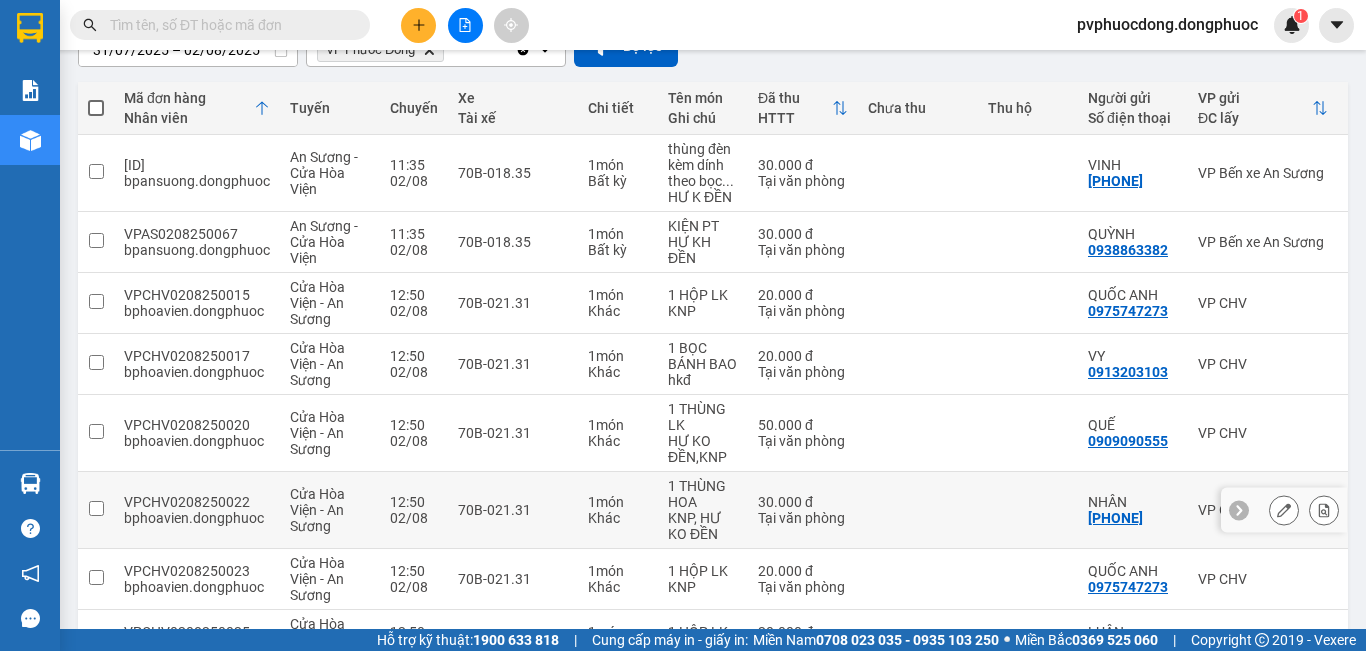 scroll, scrollTop: 0, scrollLeft: 0, axis: both 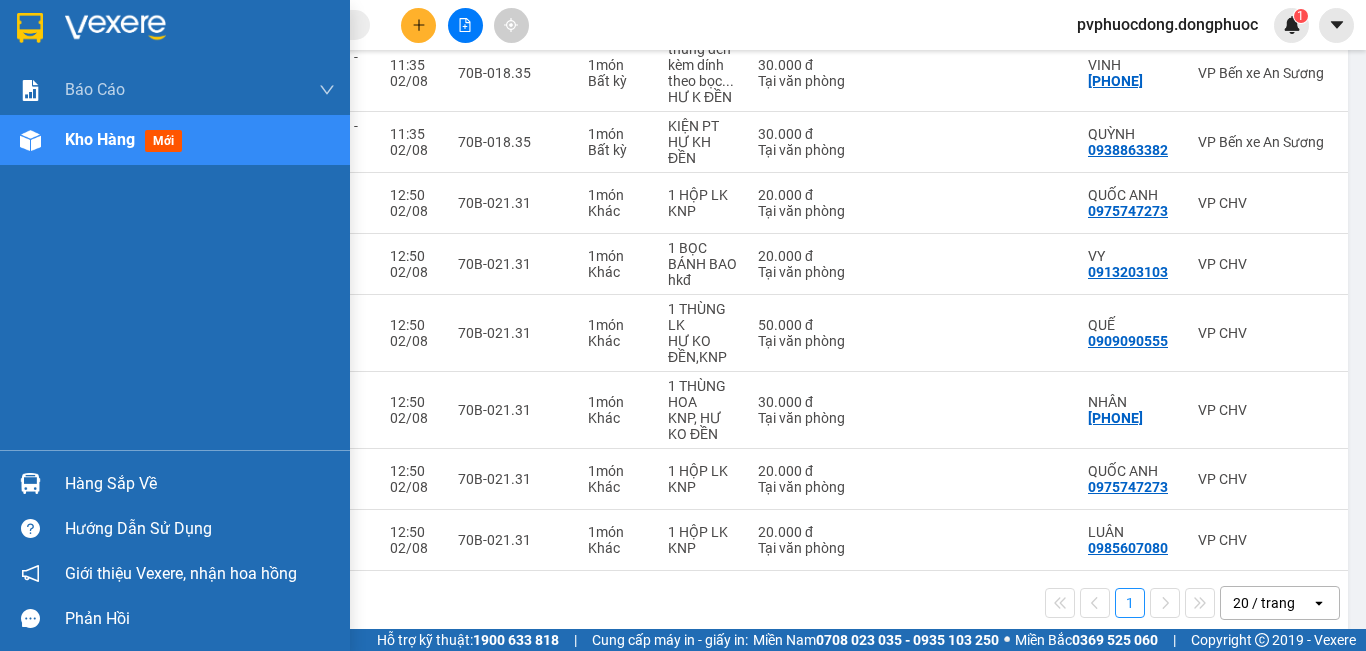 click on "Hàng sắp về" at bounding box center (175, 483) 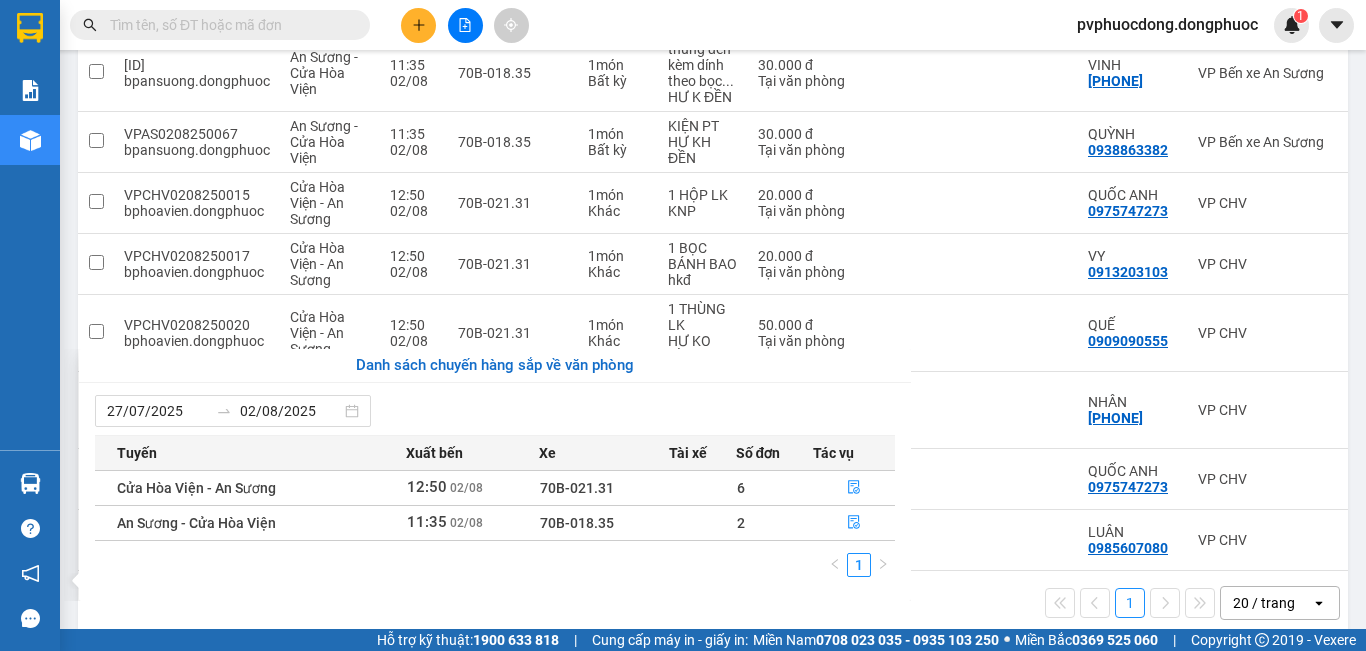 click on "Kết quả tìm kiếm ( 430 )  Bộ lọc  Mã ĐH Trạng thái Món hàng Tổng cước Chưa cước Nhãn Người gửi VP Gửi Người nhận VP Nhận VPTrB0208250002 07:02 - 02/08 VP Nhận   70B-021.75 08:09 - 02/08 THÙNG THUỐC THÚ Y SL:  1 25.000 0906849373 ANH NHÂN  VP Trảng Bàng 0343010528 loan VP Phước Đông VPCHV2702250034 14:52 - 27/02 VP Nhận   70B-020.64 18:06 - 27/02 1 HỘP NK SL:  1 20.000 0528704095 NHI VP CHV 0868758712 CƯỜNG VP Bến xe An Sương HT1805240042 11:34 - 18/05 VP Nhận   70B-023.70 12:59 - 18/05 THÙNG SẦU RIÊNG SL:  1 30.000 0388270528 LÊ Hòa Thành 0707240810 HUY VP Trảng Bàng HT2704240039 11:34 - 27/04 VP Nhận   70B-020.39 13:51 - 27/04 THÙNG SẦU RIÊNG SL:  1 30.000 0388270528 LÊ Hòa Thành 0707240810 HUY VP Trảng Bàng VPMC1003240005 09:09 - 10/03 VP Nhận   70B-020.10 12:45 - 10/03 3 THÙNG ĐIỀU TRÁI (HU DAP K DEN) SL:  3 150.000 0933600719 LỘC  VP Mỏ Công 0528829877 KHÁNH VP Bến xe An Sương BXTN2501230014   SL:" at bounding box center (683, 325) 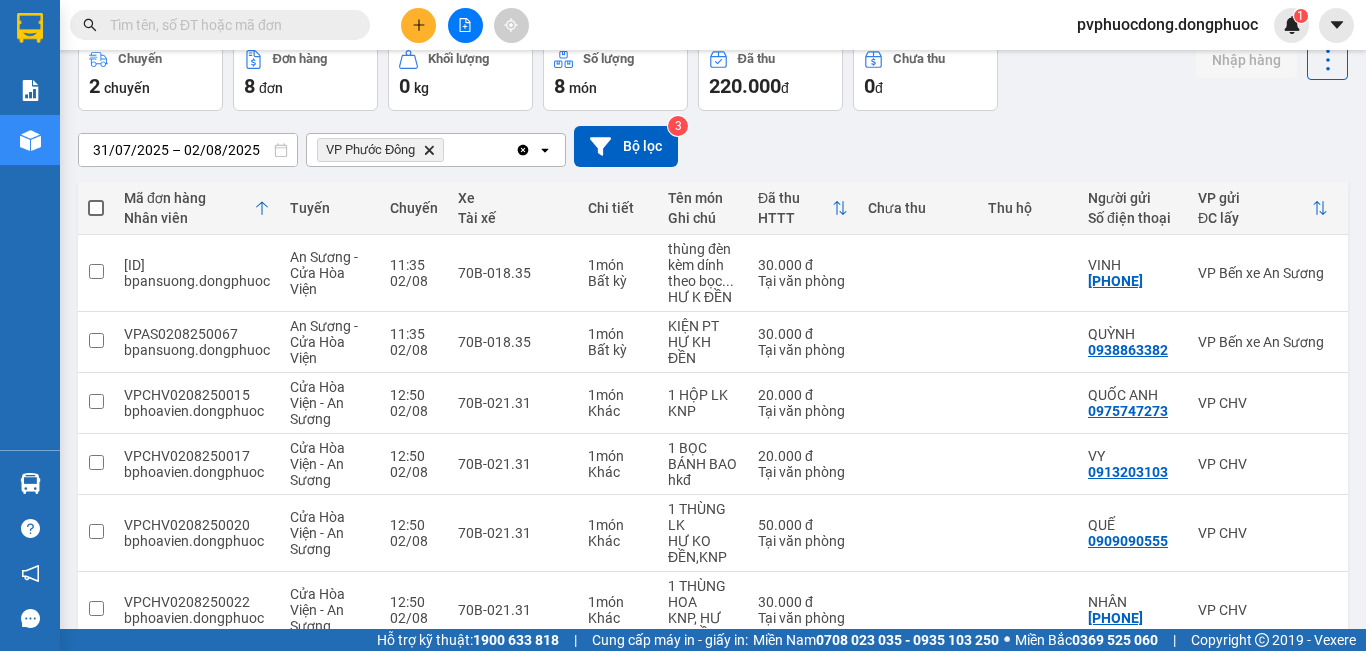 scroll, scrollTop: 0, scrollLeft: 0, axis: both 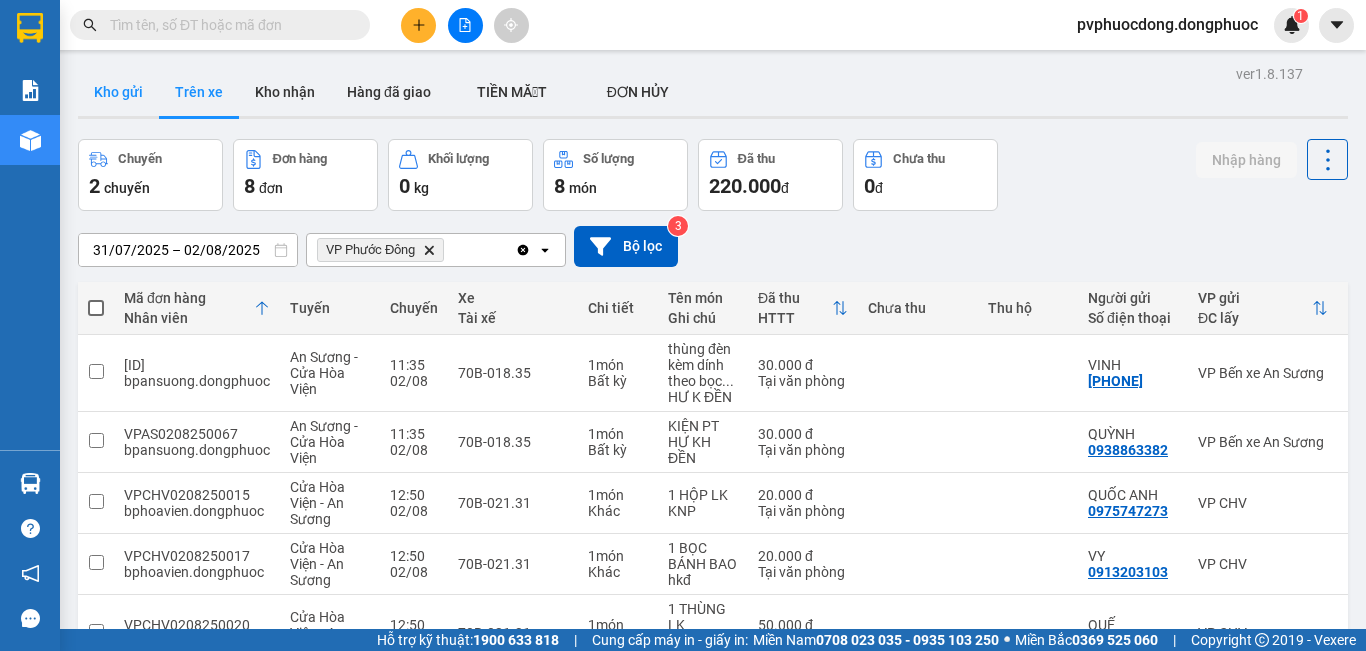 click on "Kho gửi" at bounding box center [118, 92] 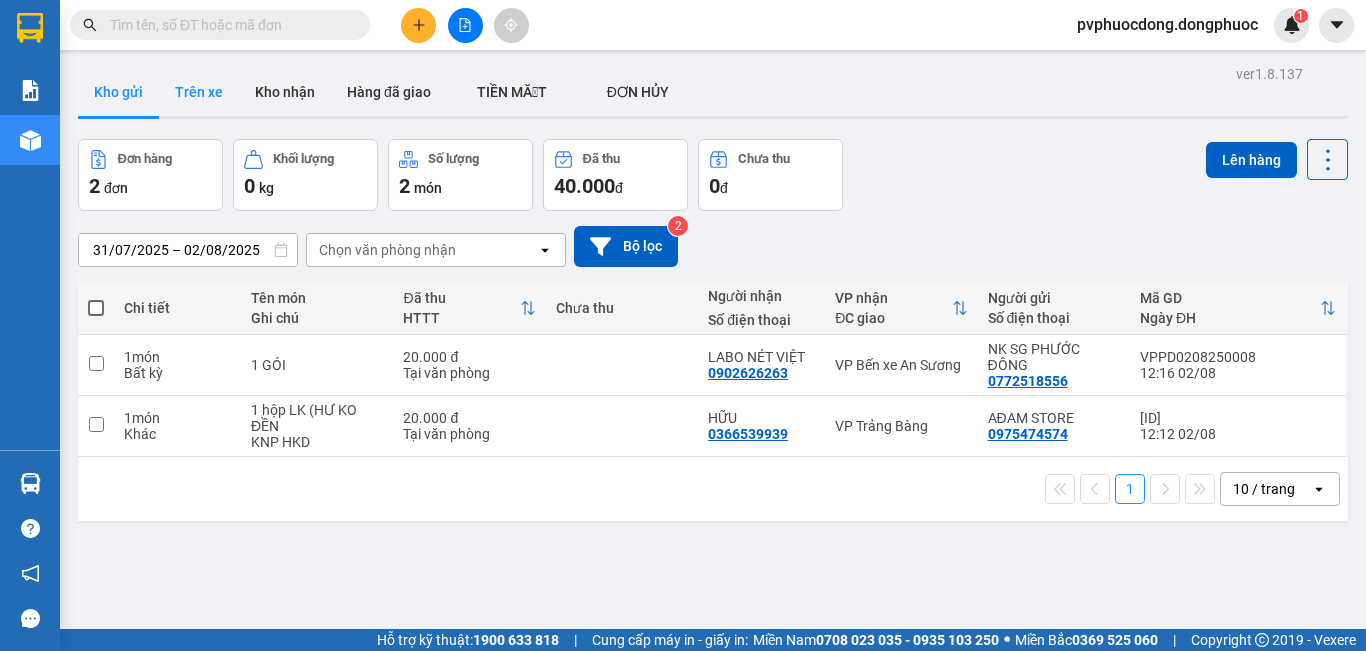 click on "Trên xe" at bounding box center [199, 92] 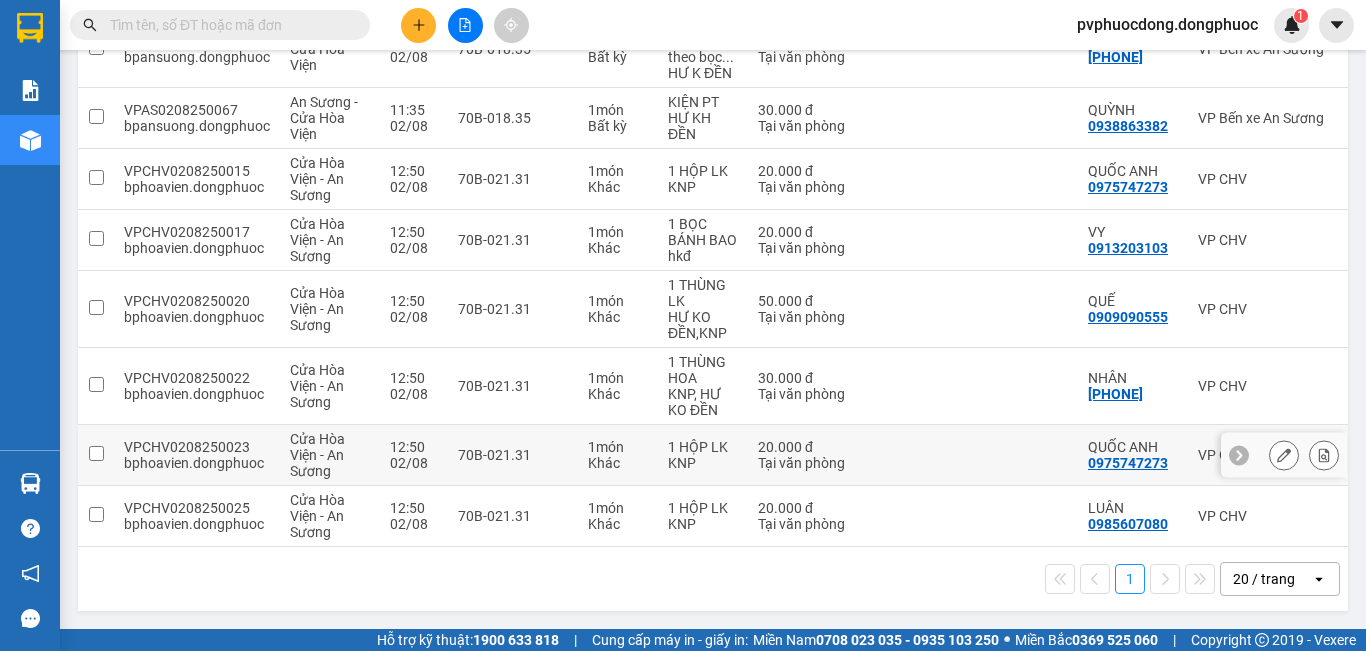 scroll, scrollTop: 132, scrollLeft: 0, axis: vertical 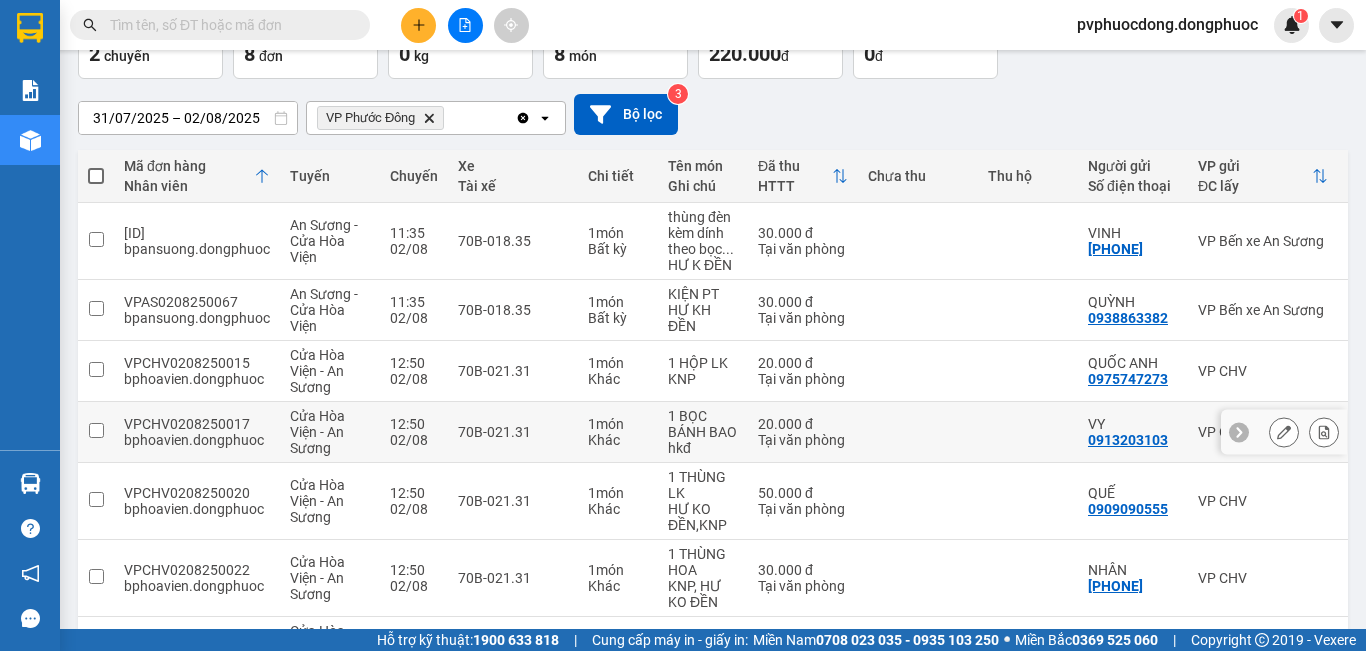 drag, startPoint x: 454, startPoint y: 402, endPoint x: 467, endPoint y: 319, distance: 84.0119 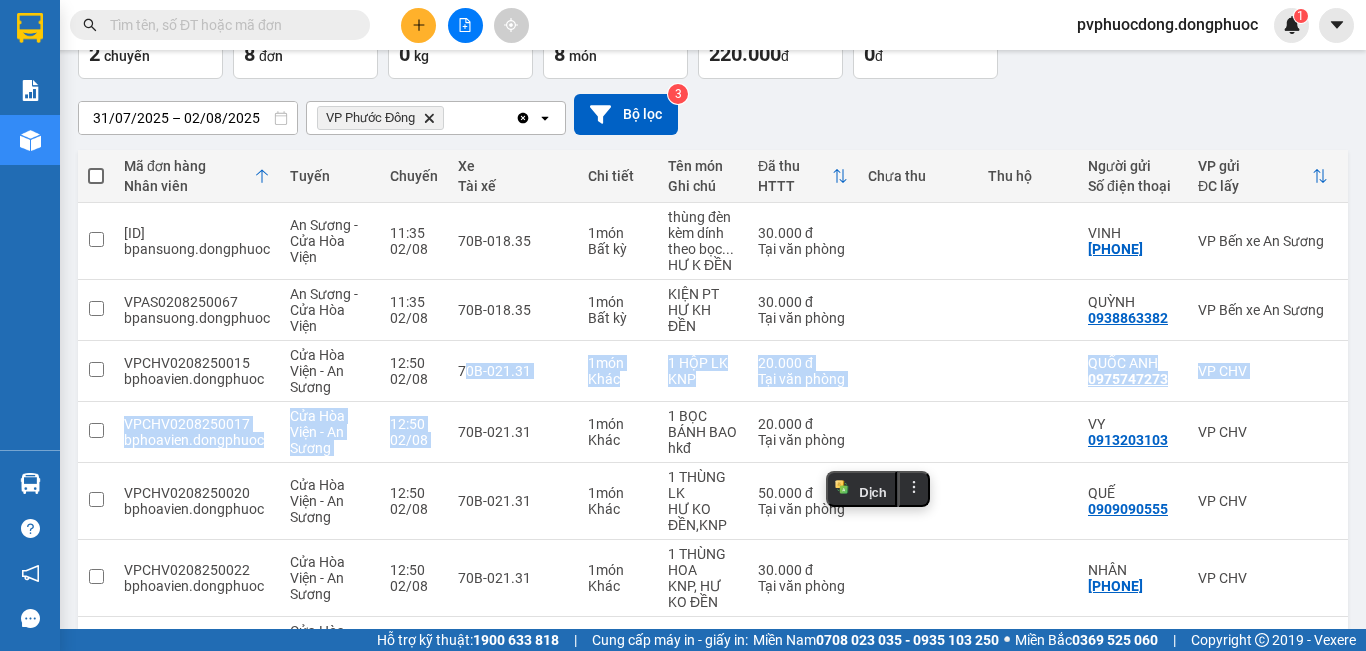 scroll, scrollTop: 0, scrollLeft: 0, axis: both 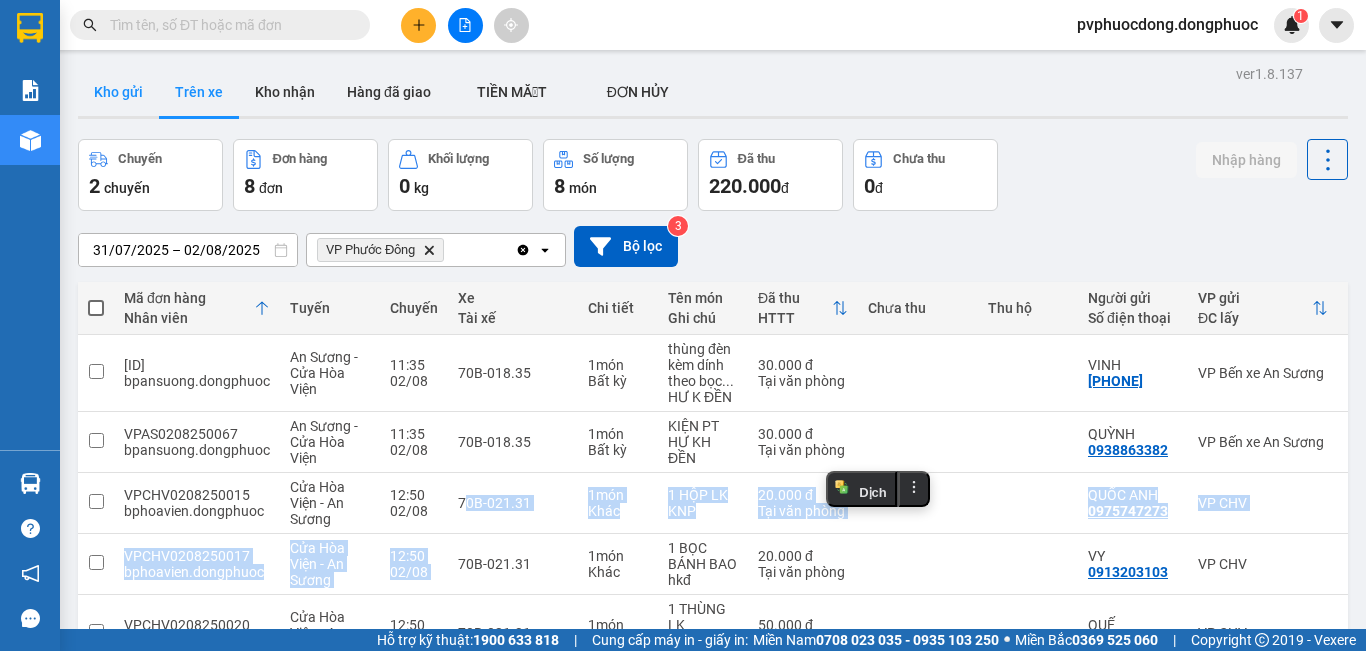 click on "Kho gửi" at bounding box center [118, 92] 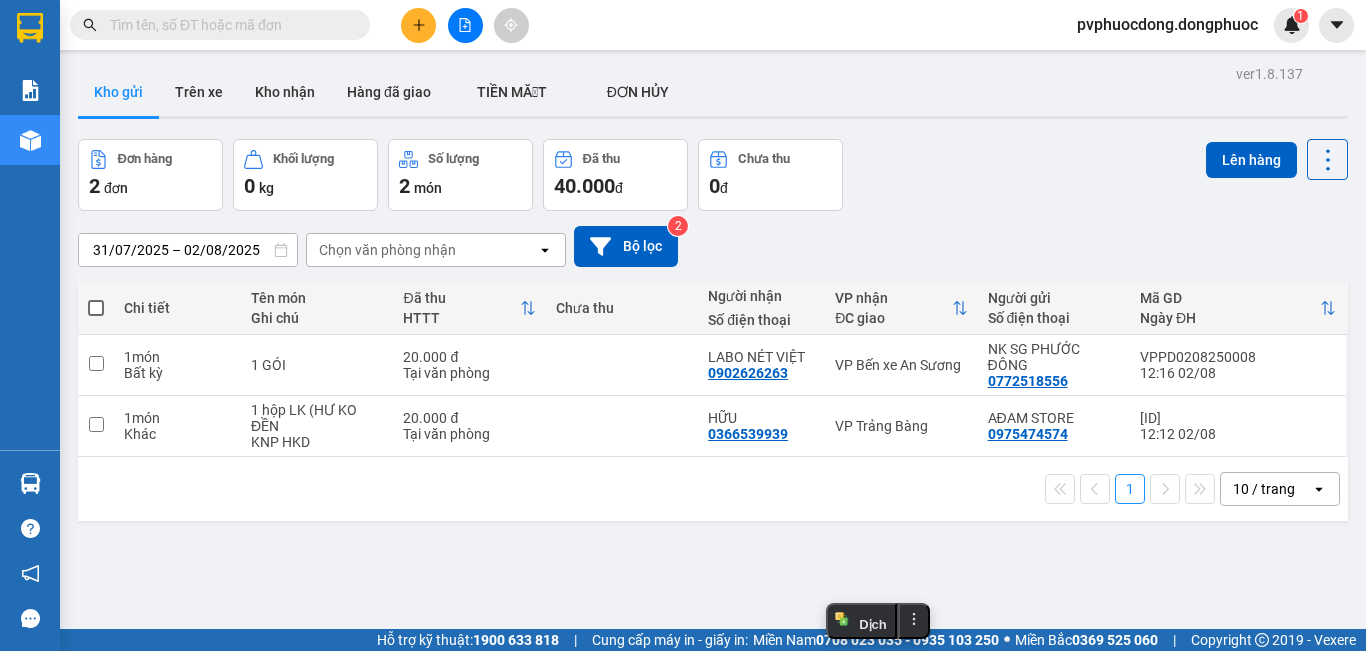 click on "Trên xe" at bounding box center (199, 92) 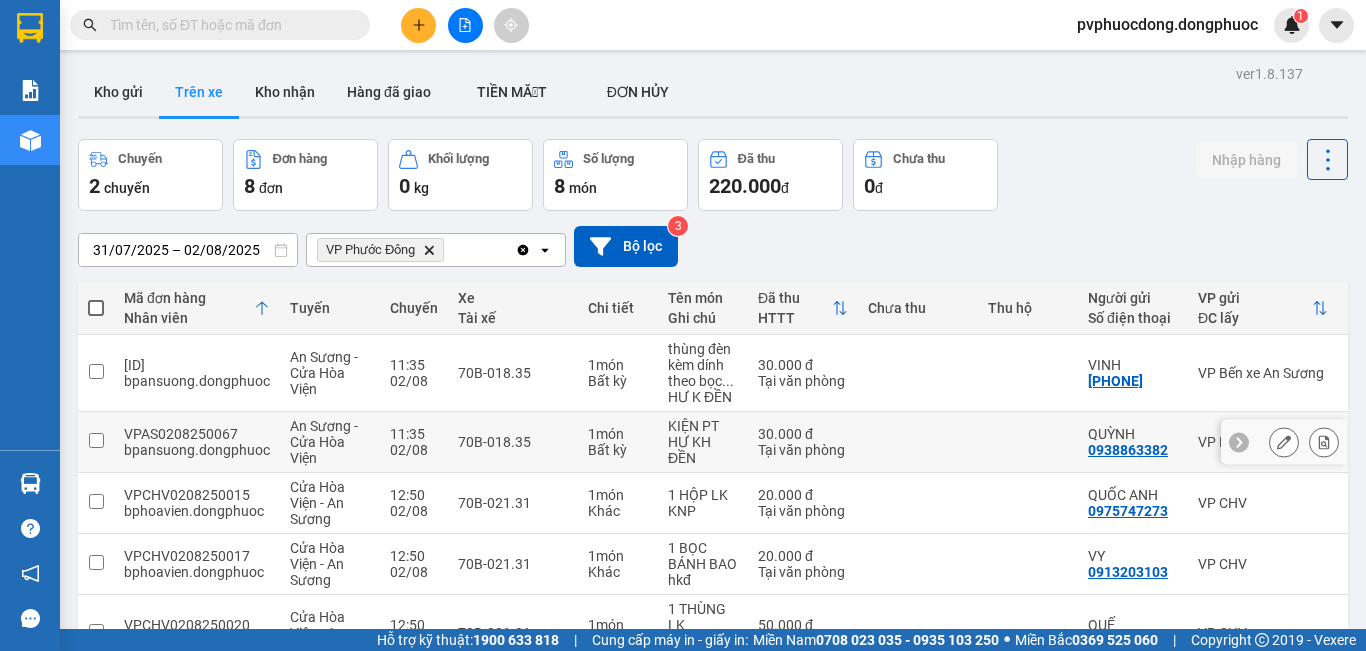 click on "KIỆN PT HƯ KH ĐỀN" at bounding box center [703, 442] 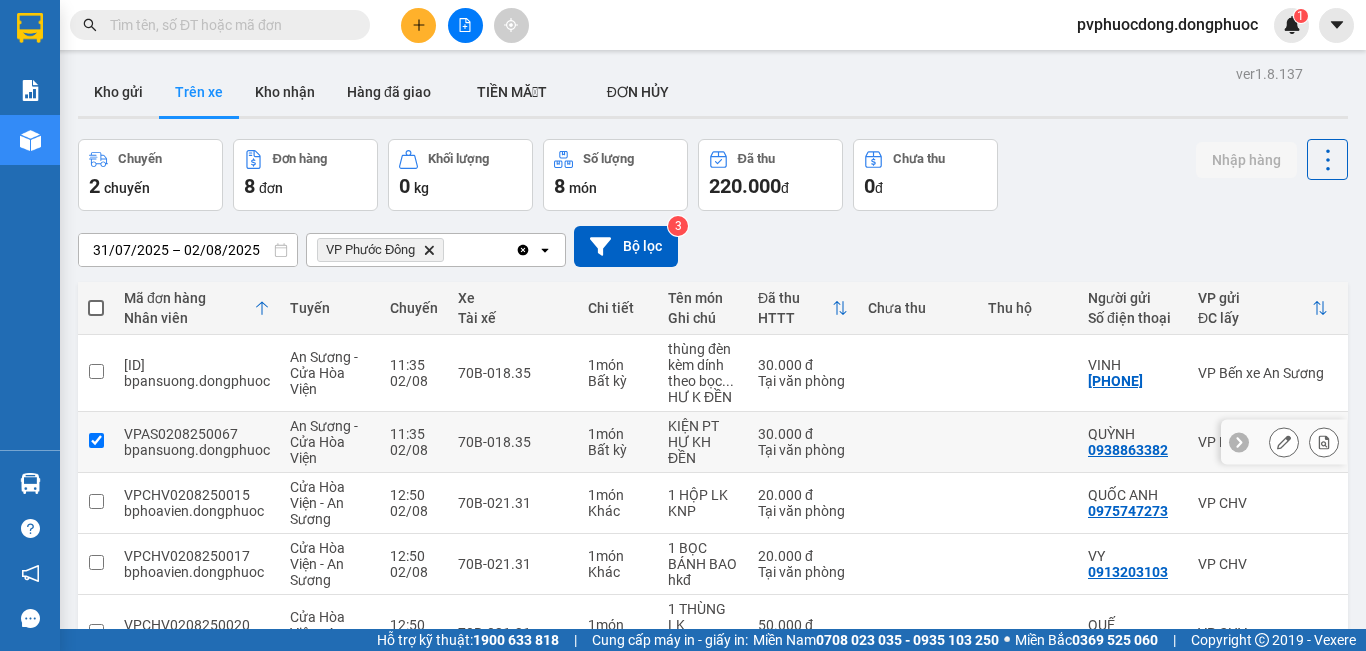 checkbox on "true" 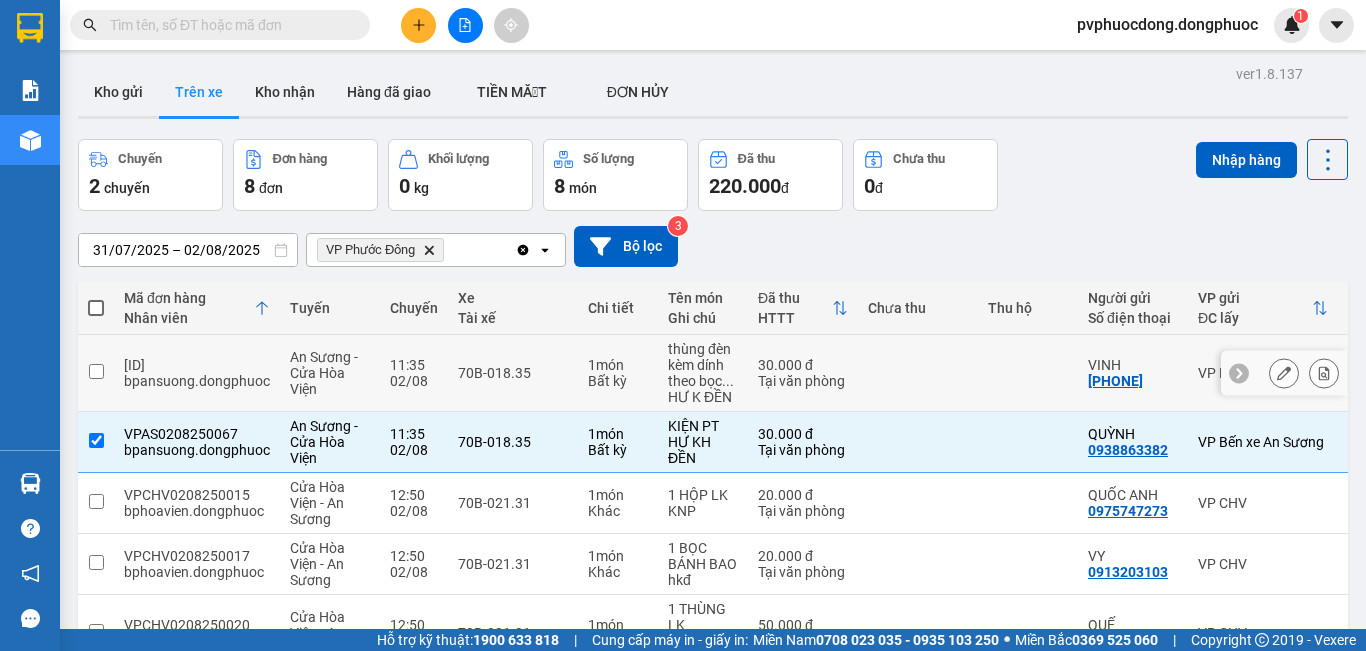 click on "thùng đèn kèm dính theo bọc ..." at bounding box center (703, 365) 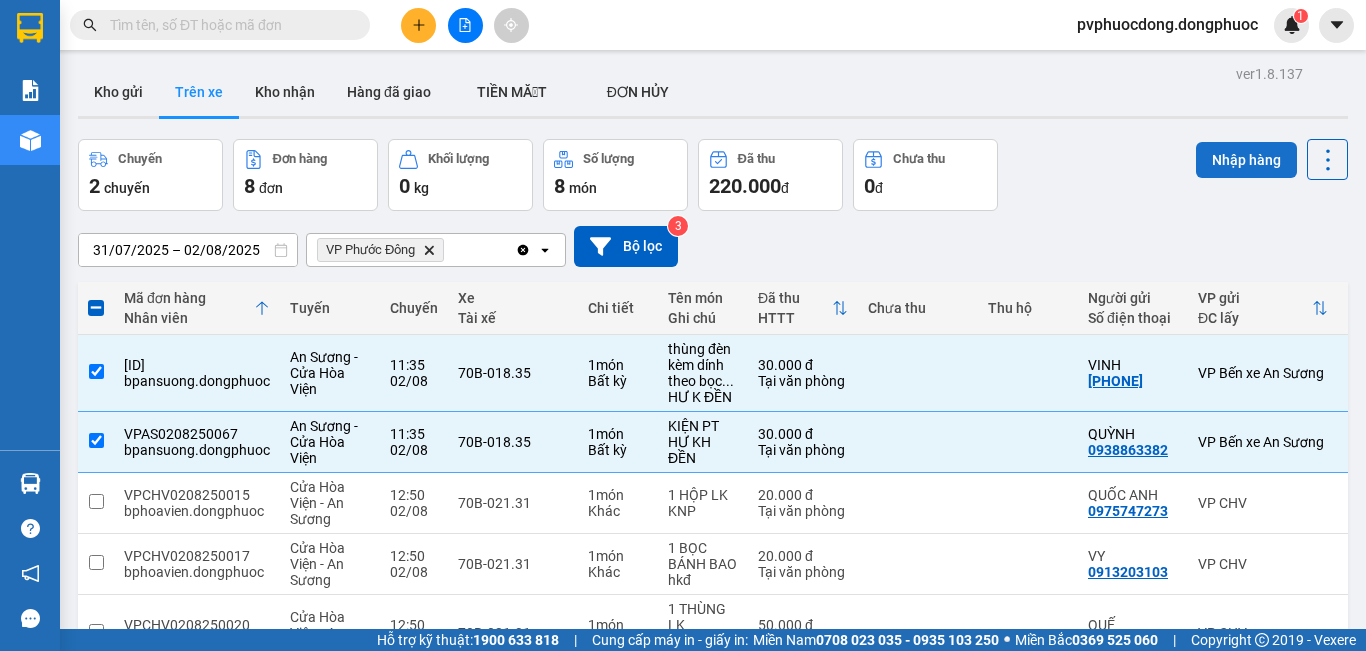 click on "Nhập hàng" at bounding box center (1246, 160) 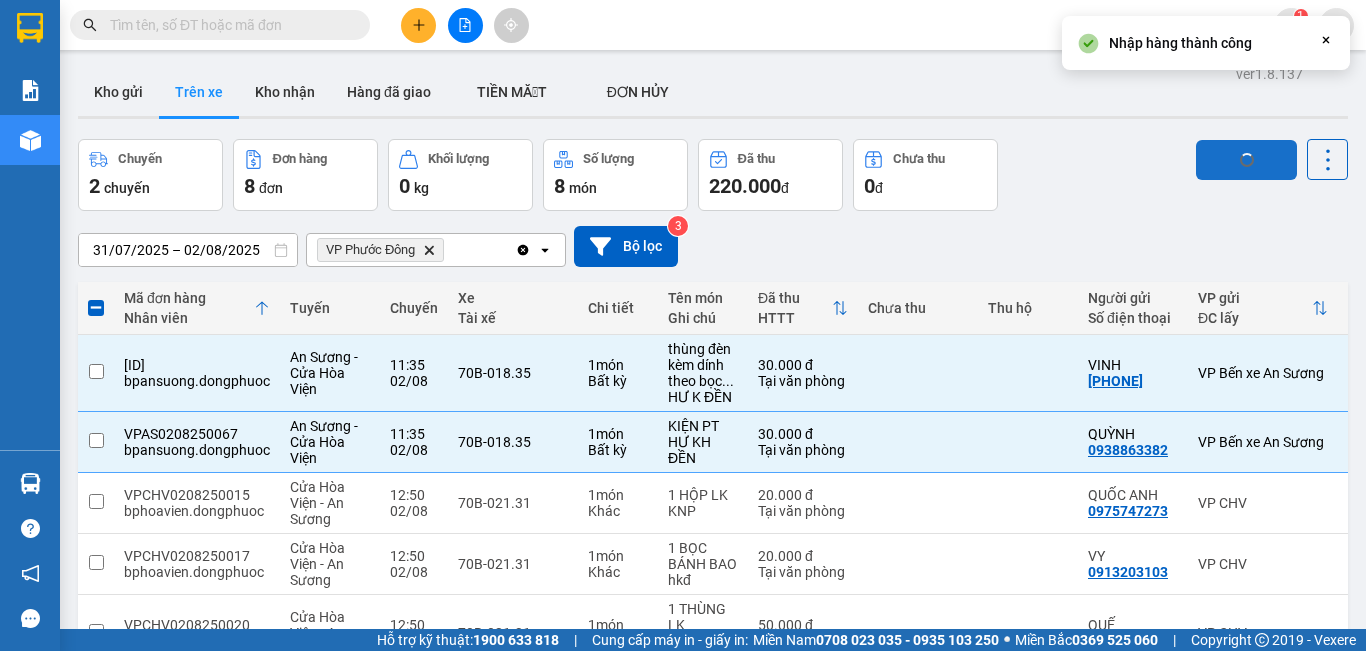 checkbox on "false" 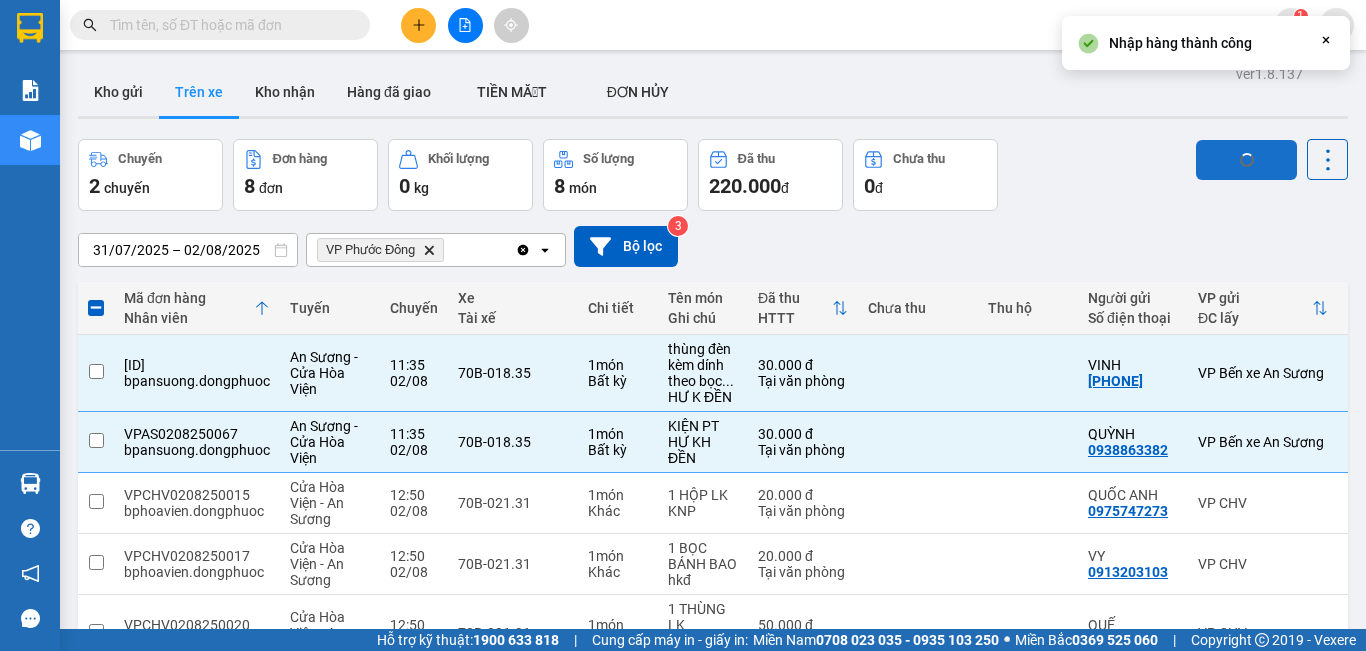 checkbox on "false" 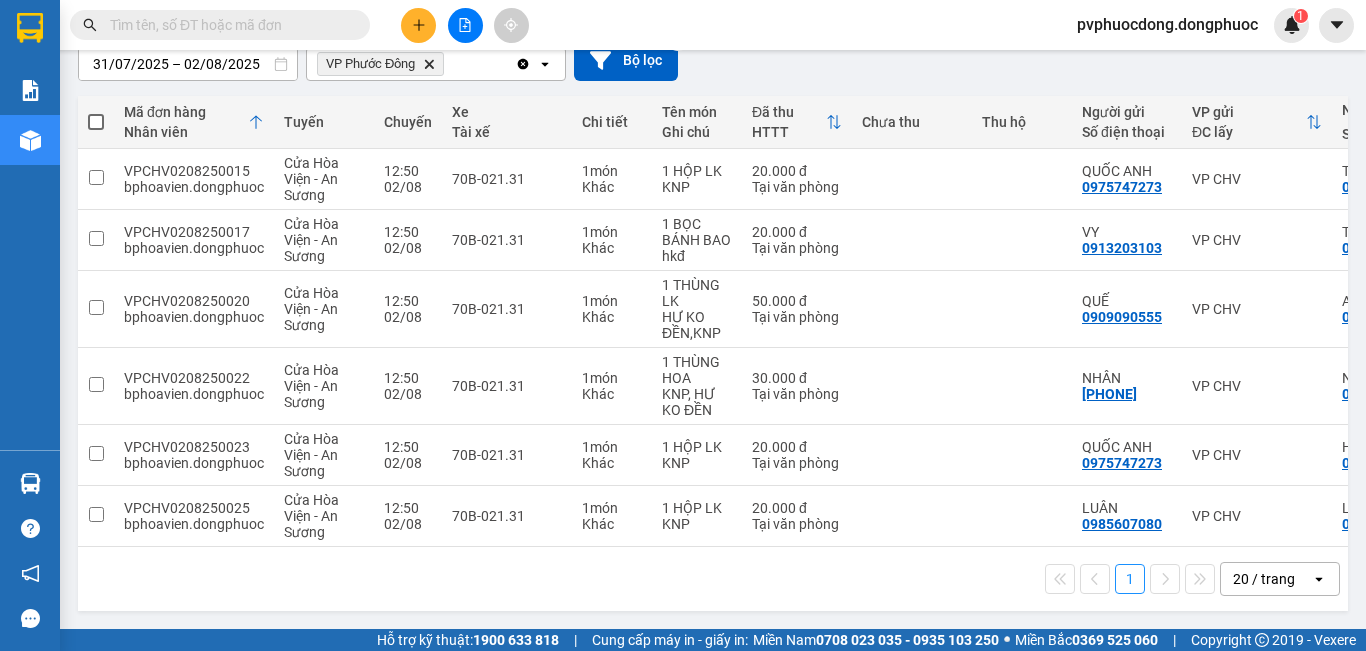 scroll, scrollTop: 0, scrollLeft: 0, axis: both 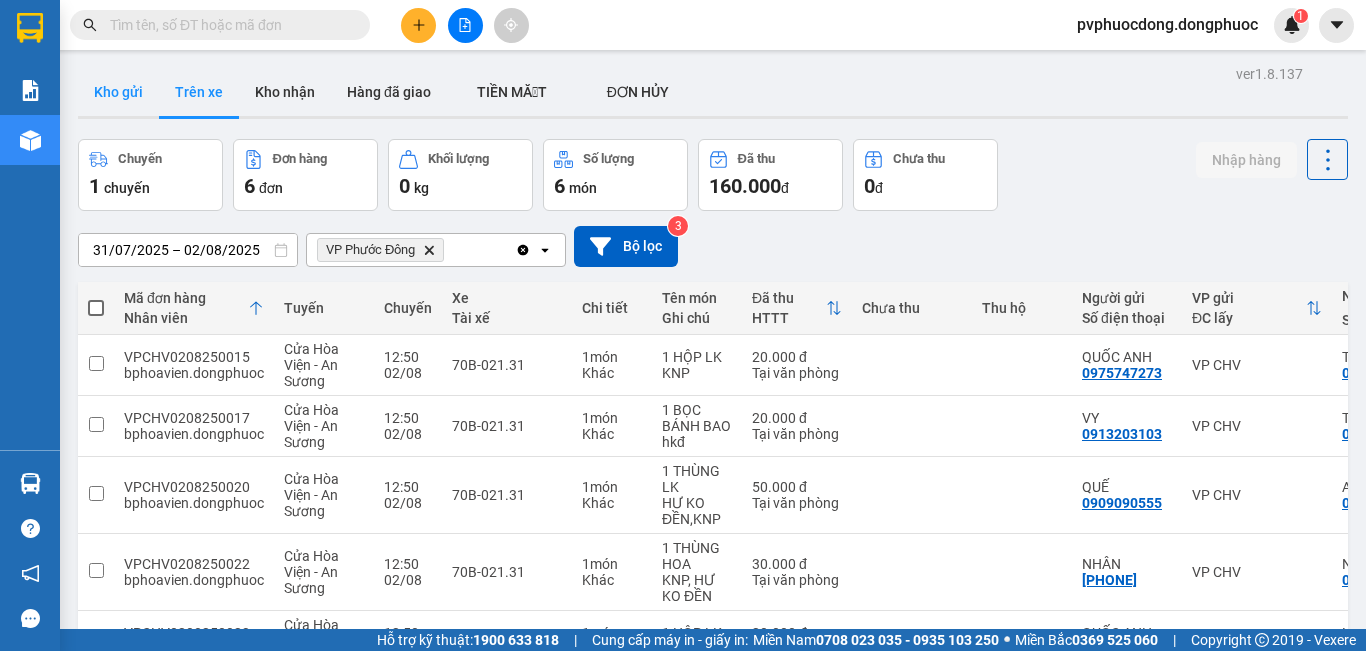 click on "Kho gửi" at bounding box center [118, 92] 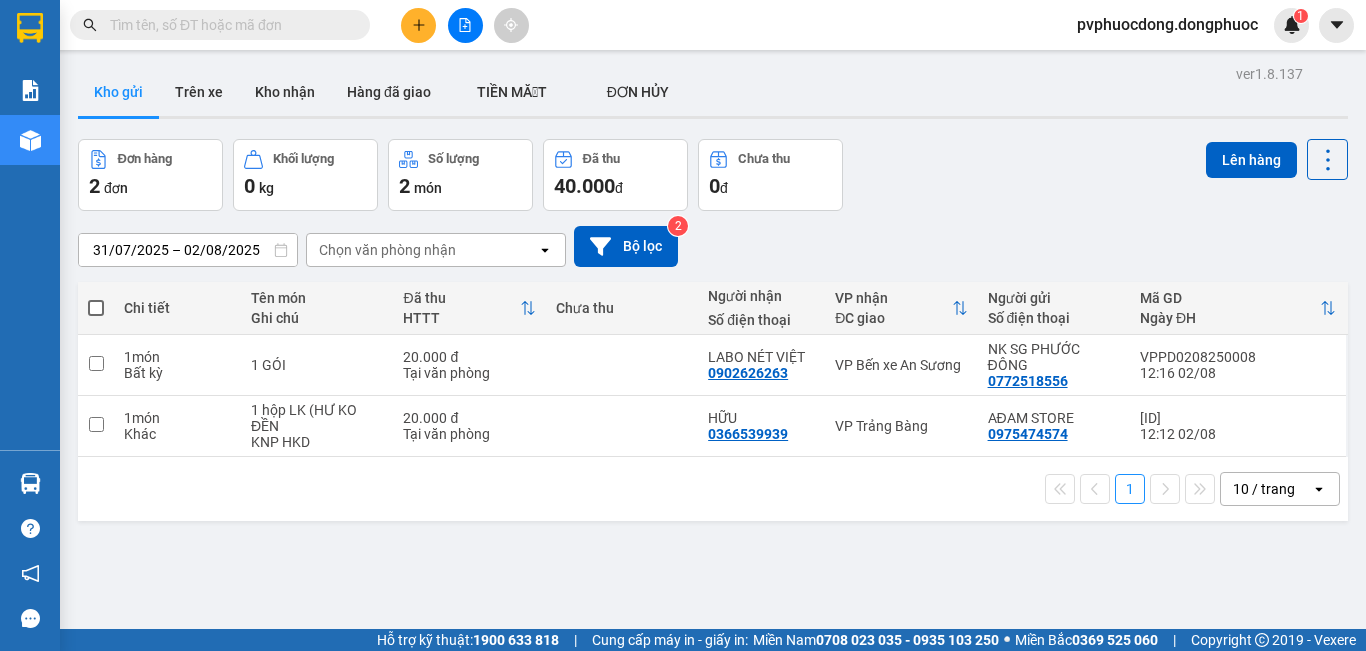 click on "Hàng sắp về" at bounding box center [30, 483] 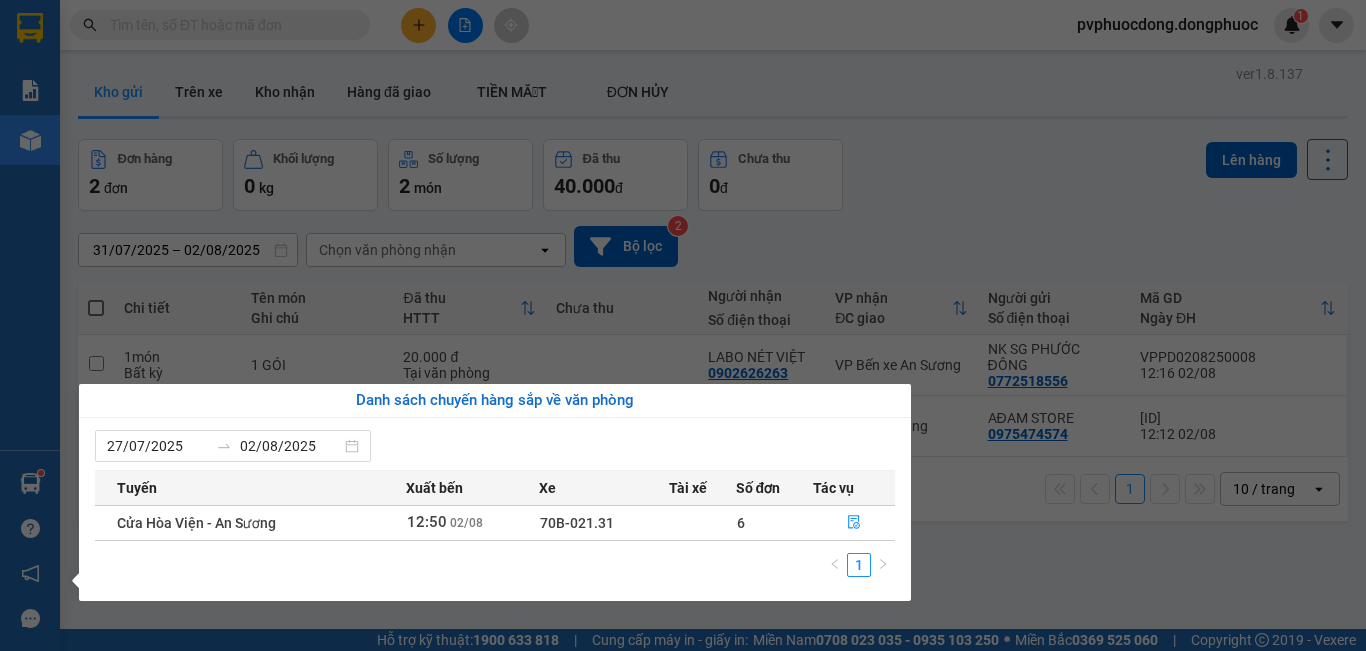 click on "Kết quả tìm kiếm ( 430 )  Bộ lọc  Mã ĐH Trạng thái Món hàng Tổng cước Chưa cước Nhãn Người gửi VP Gửi Người nhận VP Nhận VPTrB0208250002 07:02 - 02/08 VP Nhận   70B-021.75 08:09 - 02/08 THÙNG THUỐC THÚ Y SL:  1 25.000 0906849373 ANH NHÂN  VP Trảng Bàng 0343010528 loan VP Phước Đông VPCHV2702250034 14:52 - 27/02 VP Nhận   70B-020.64 18:06 - 27/02 1 HỘP NK SL:  1 20.000 0528704095 NHI VP CHV 0868758712 CƯỜNG VP Bến xe An Sương HT1805240042 11:34 - 18/05 VP Nhận   70B-023.70 12:59 - 18/05 THÙNG SẦU RIÊNG SL:  1 30.000 0388270528 LÊ Hòa Thành 0707240810 HUY VP Trảng Bàng HT2704240039 11:34 - 27/04 VP Nhận   70B-020.39 13:51 - 27/04 THÙNG SẦU RIÊNG SL:  1 30.000 0388270528 LÊ Hòa Thành 0707240810 HUY VP Trảng Bàng VPMC1003240005 09:09 - 10/03 VP Nhận   70B-020.10 12:45 - 10/03 3 THÙNG ĐIỀU TRÁI (HU DAP K DEN) SL:  3 150.000 0933600719 LỘC  VP Mỏ Công 0528829877 KHÁNH VP Bến xe An Sương BXTN2501230014   SL:" at bounding box center (683, 325) 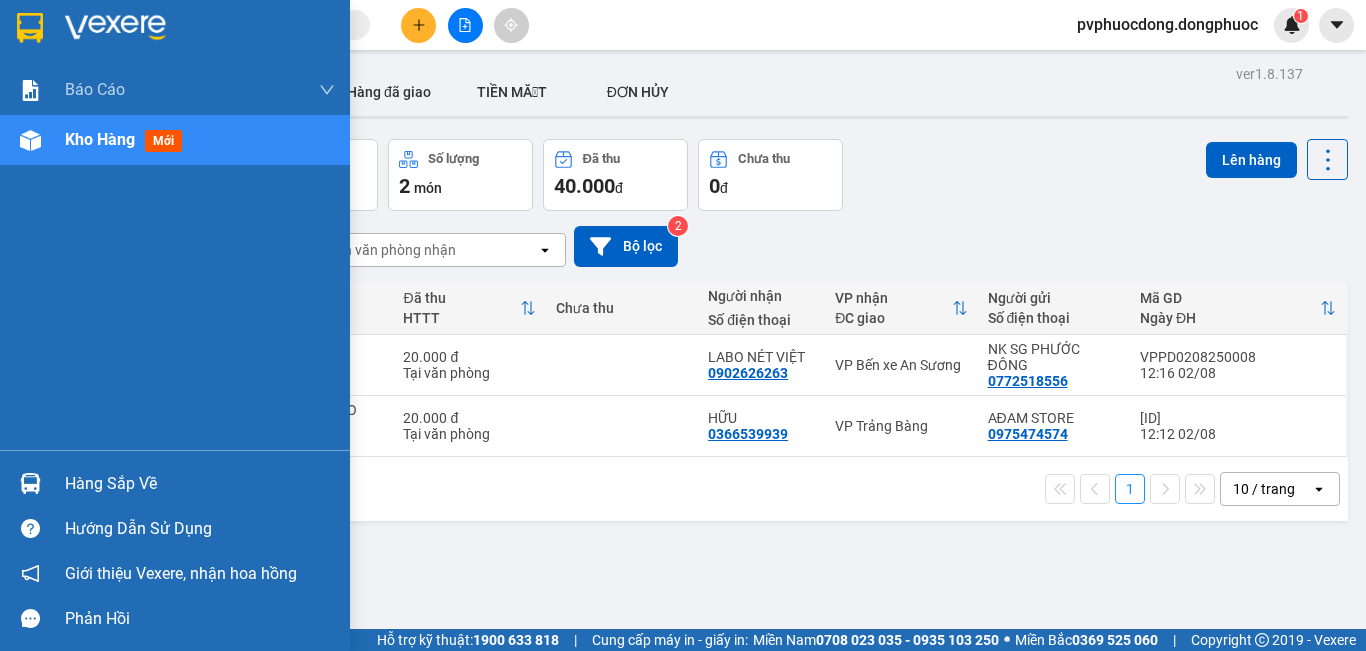 click on "Hàng sắp về" at bounding box center (200, 484) 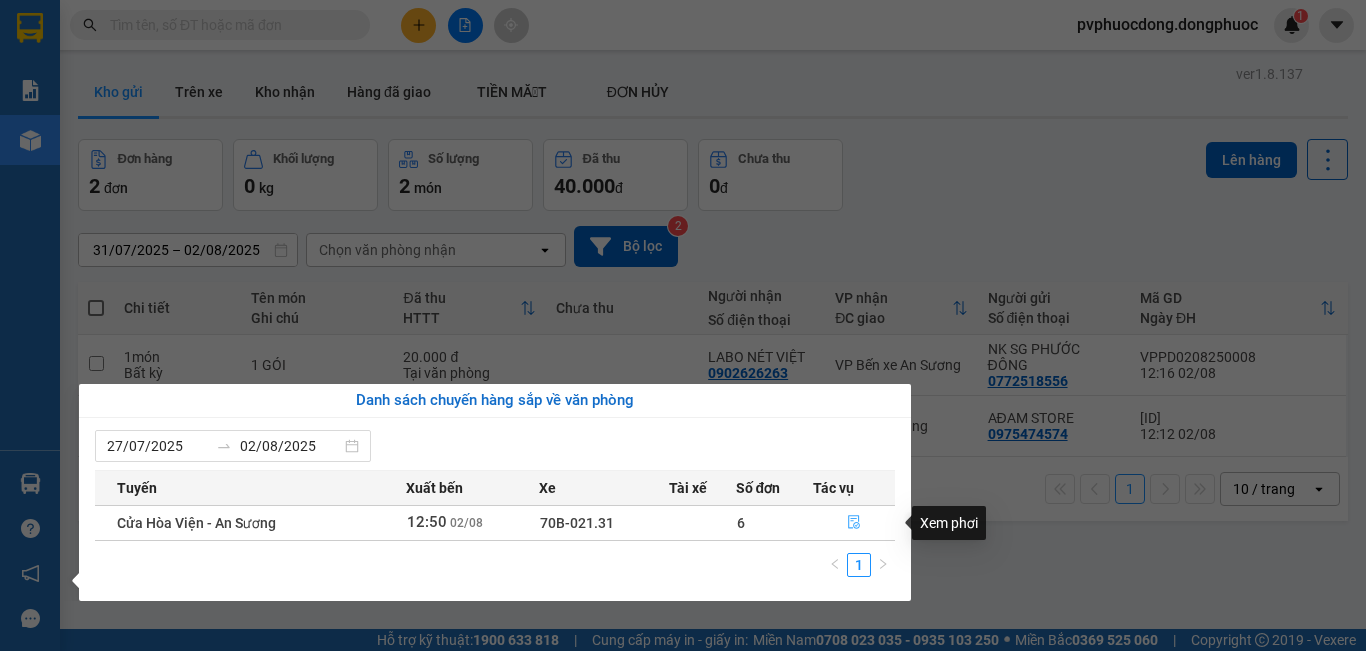 click 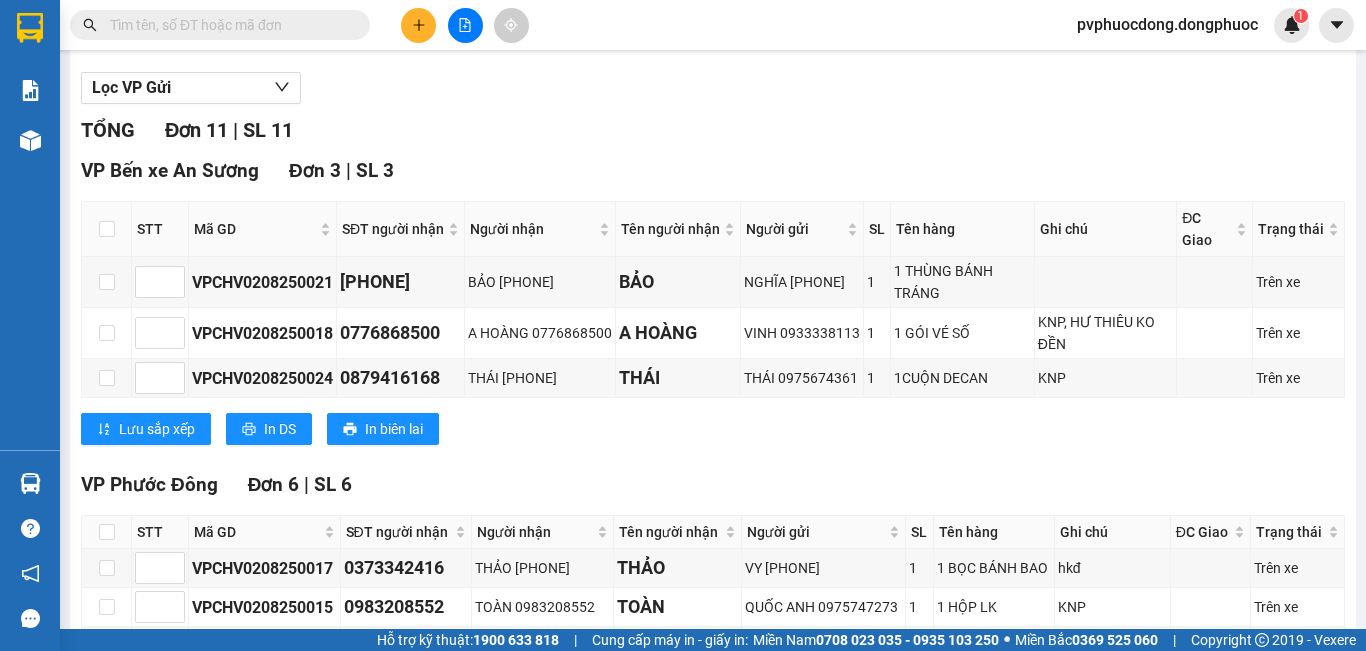 scroll, scrollTop: 0, scrollLeft: 0, axis: both 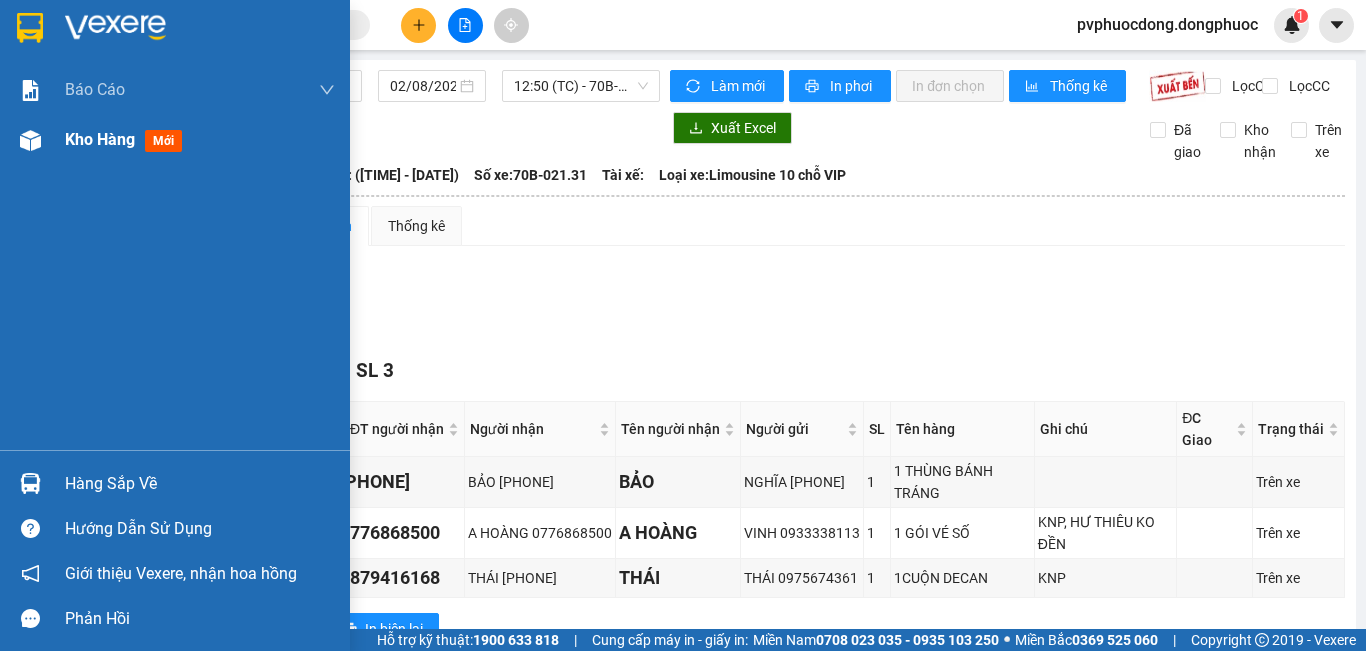 click on "Kho hàng" at bounding box center (100, 139) 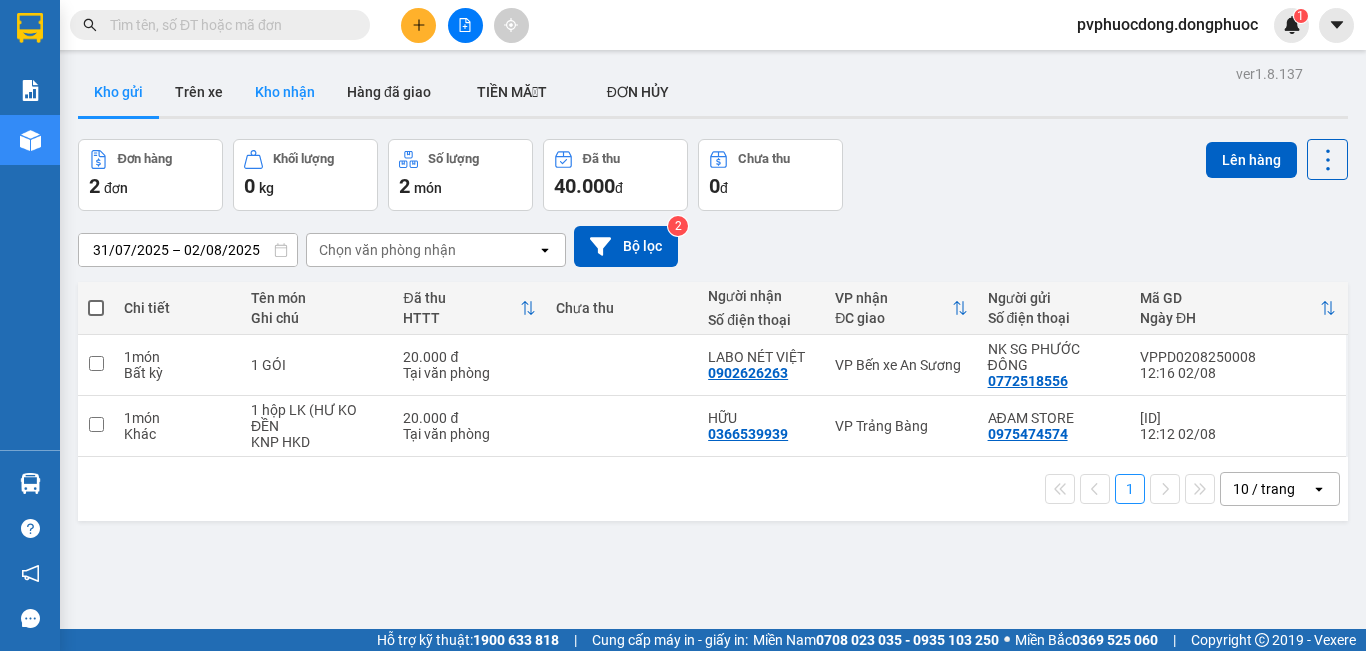 click on "Kho nhận" at bounding box center (285, 92) 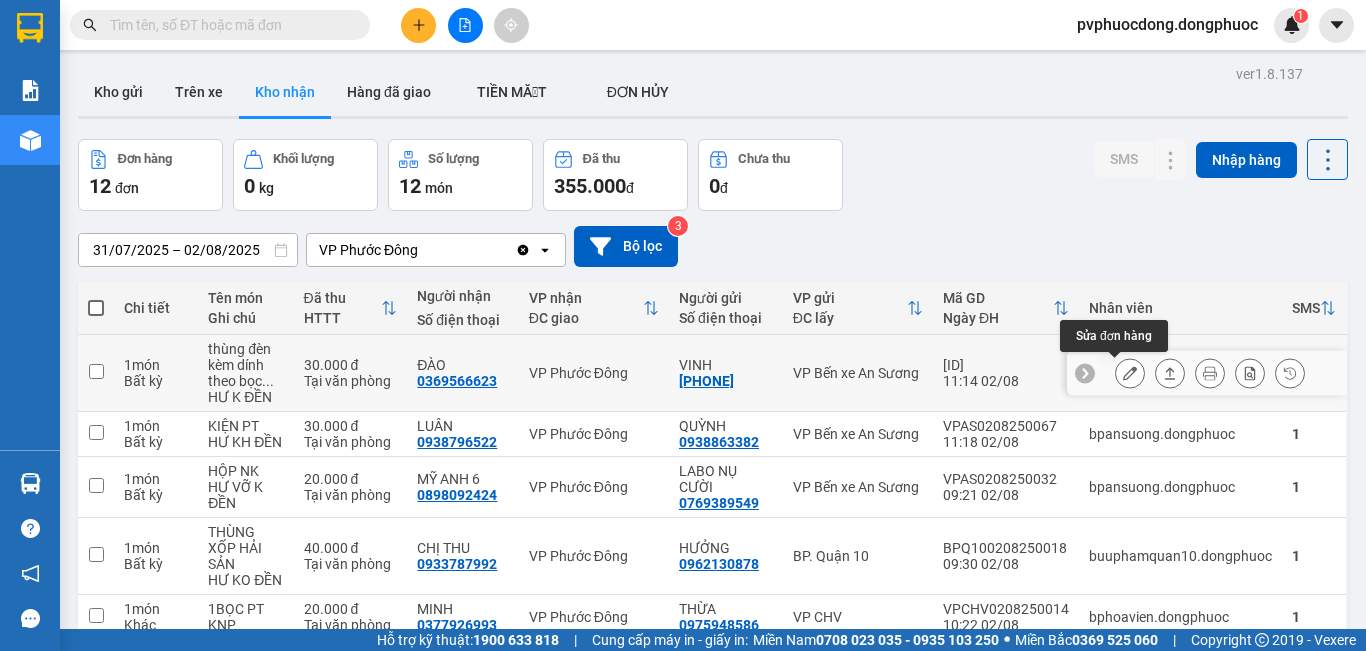 click 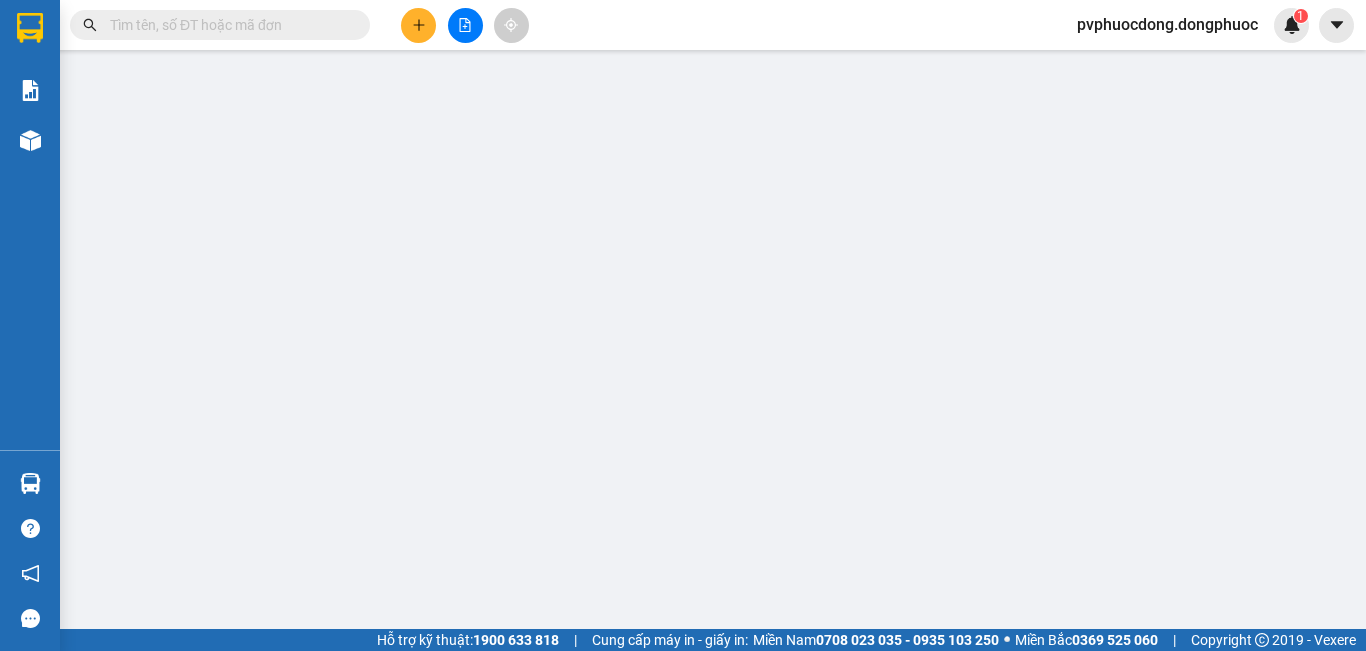type on "0855292749" 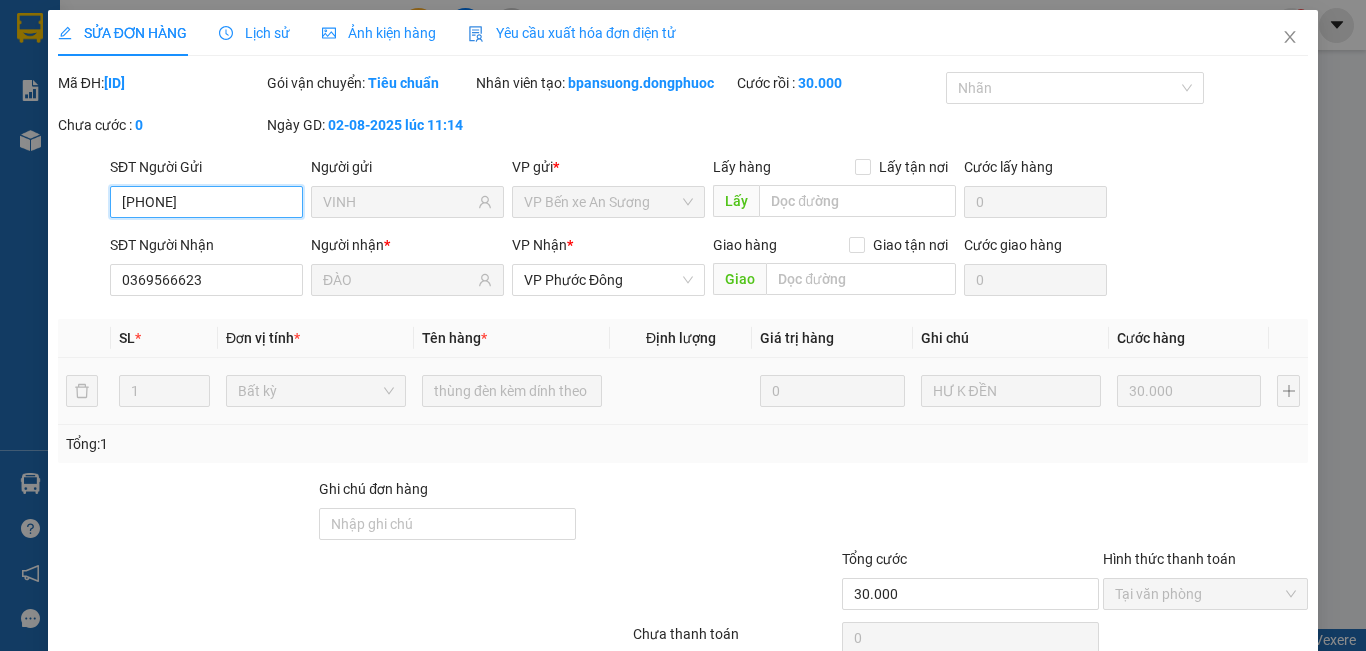 scroll, scrollTop: 93, scrollLeft: 0, axis: vertical 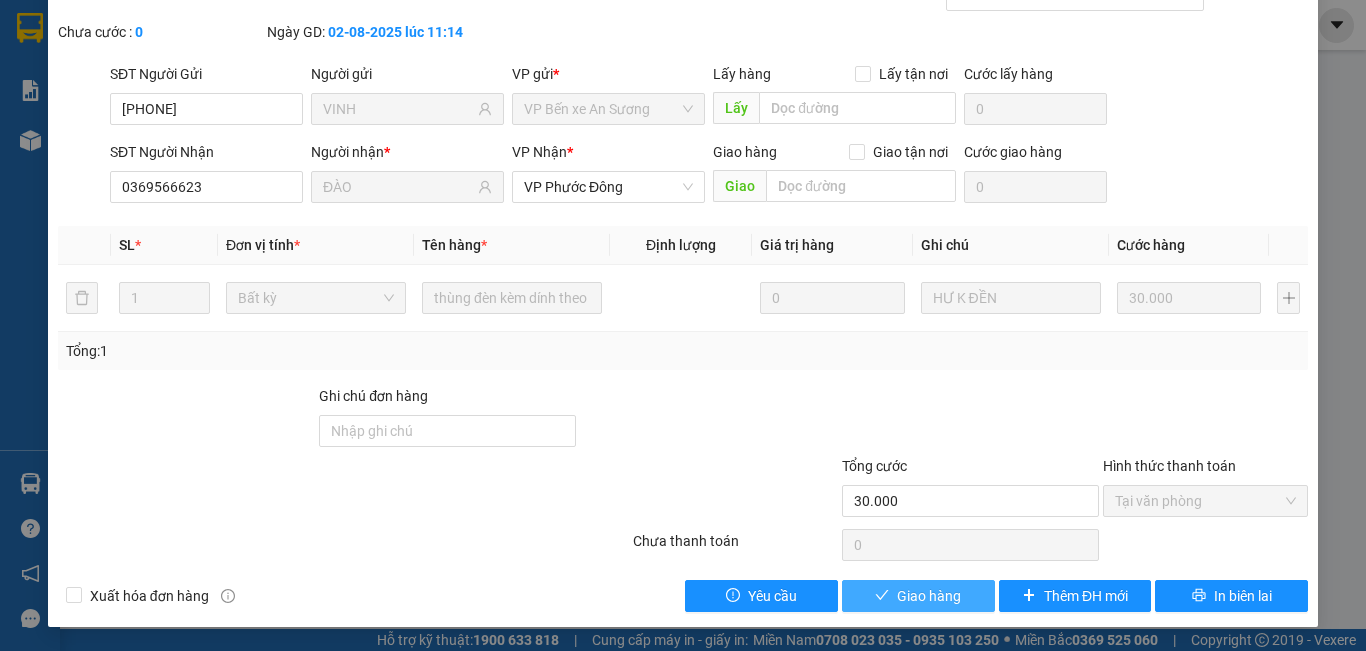 click on "Giao hàng" at bounding box center (929, 596) 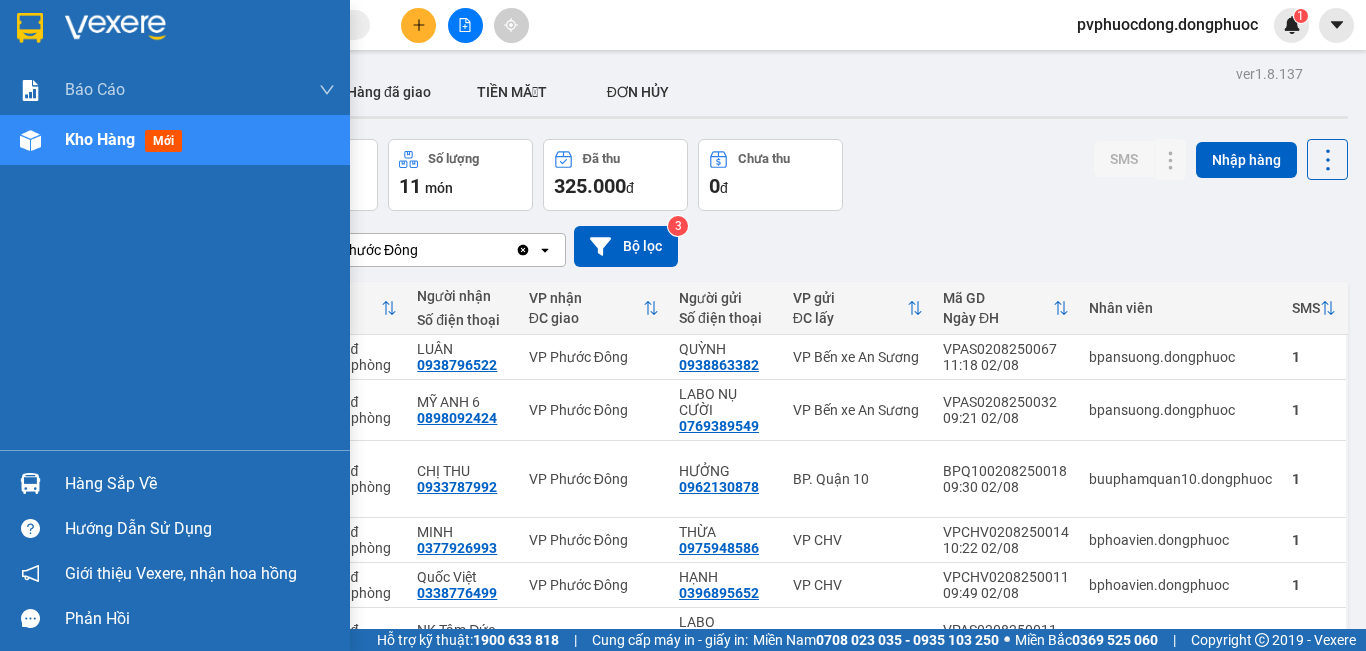 click on "Hàng sắp về" at bounding box center (200, 484) 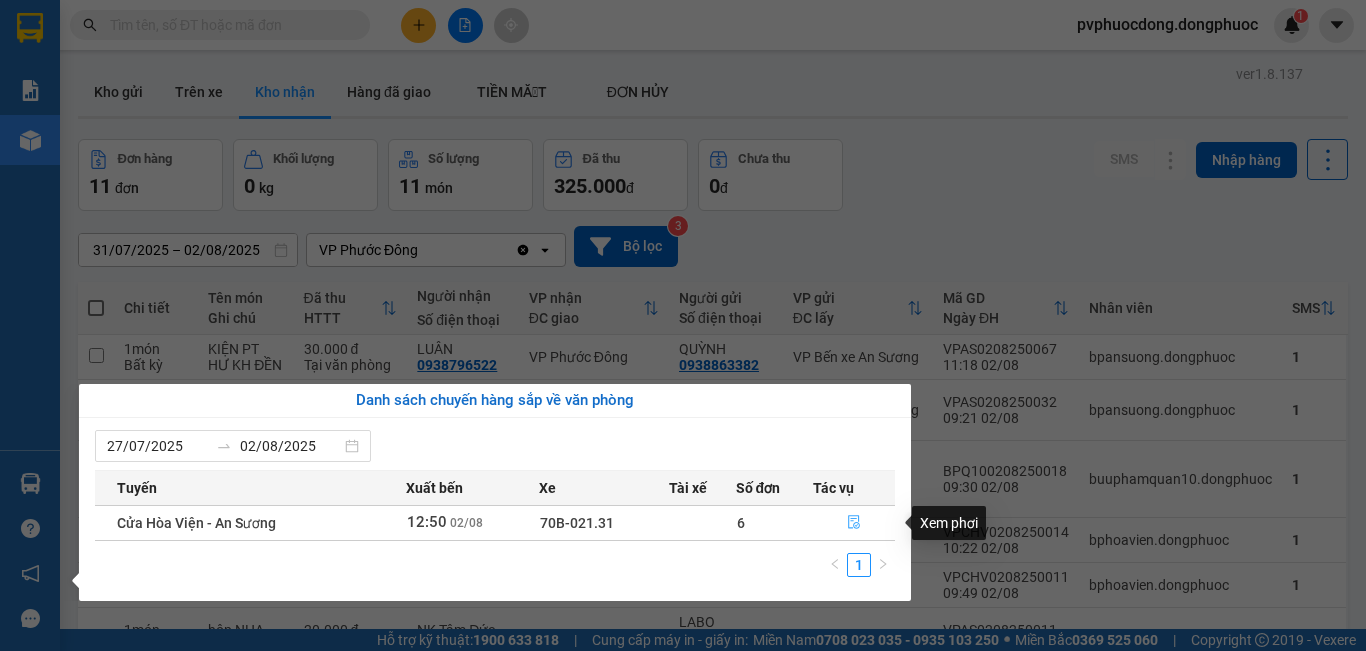 click 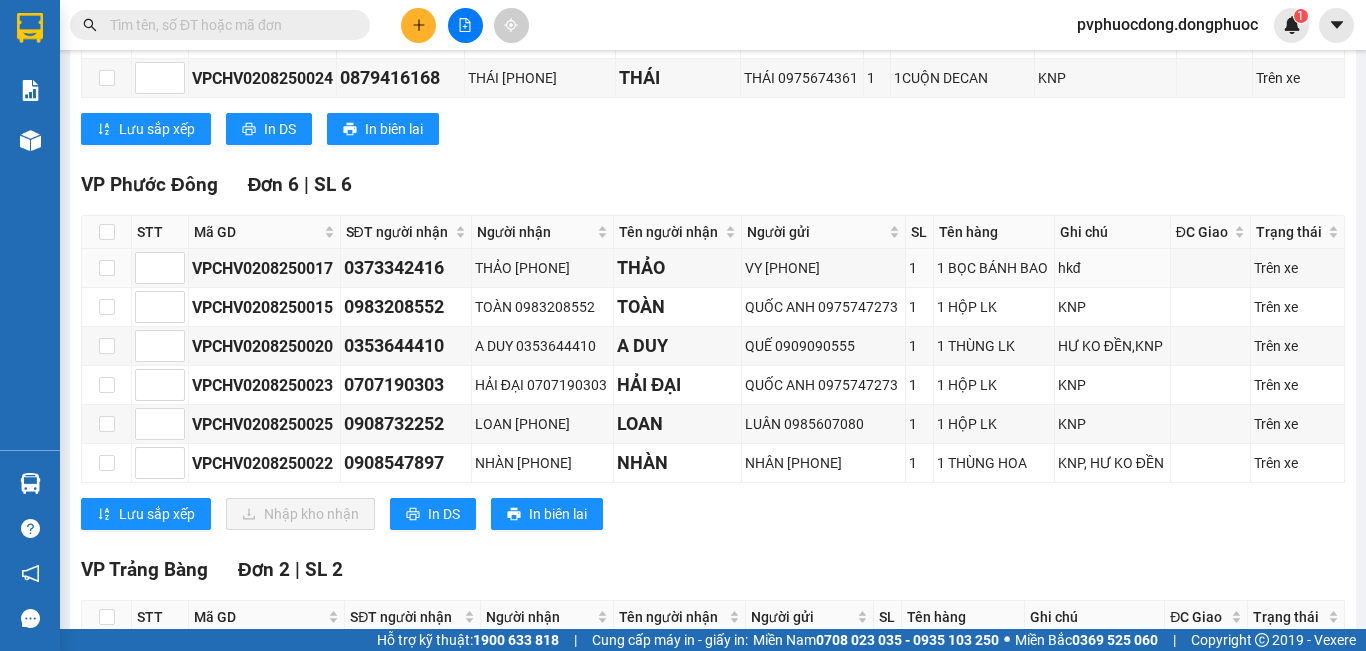scroll, scrollTop: 400, scrollLeft: 0, axis: vertical 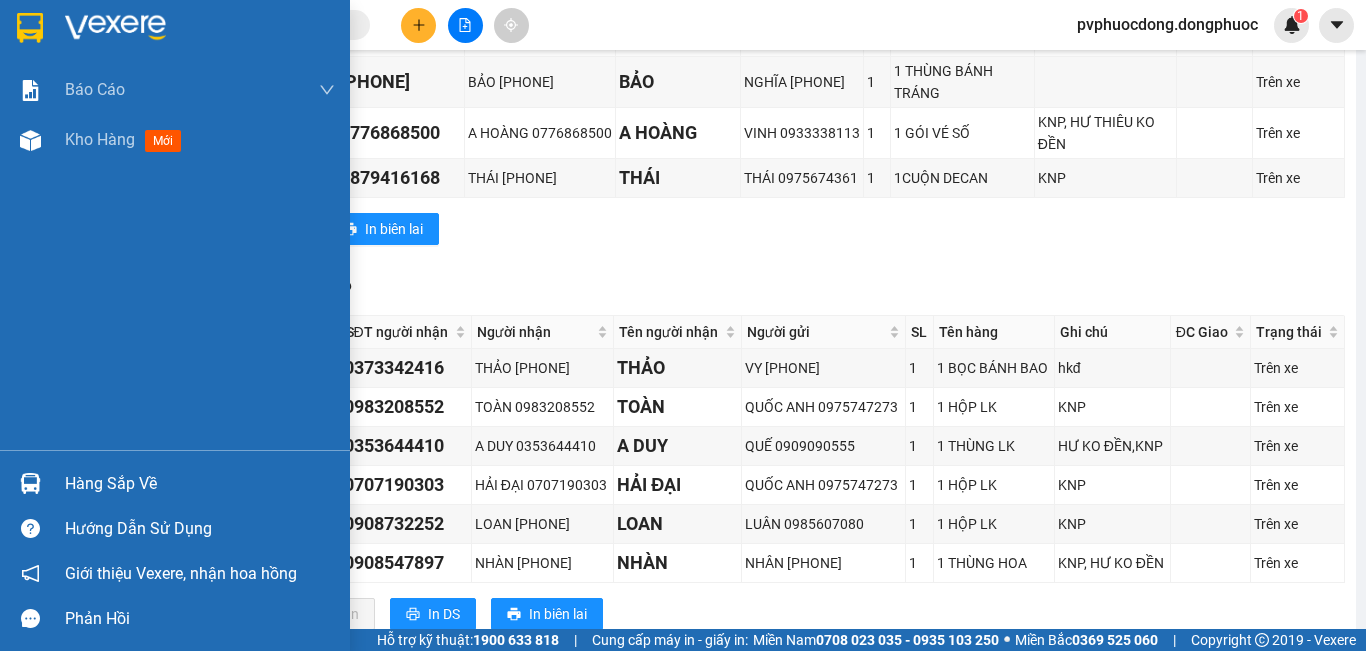 click on "Hàng sắp về" at bounding box center (200, 484) 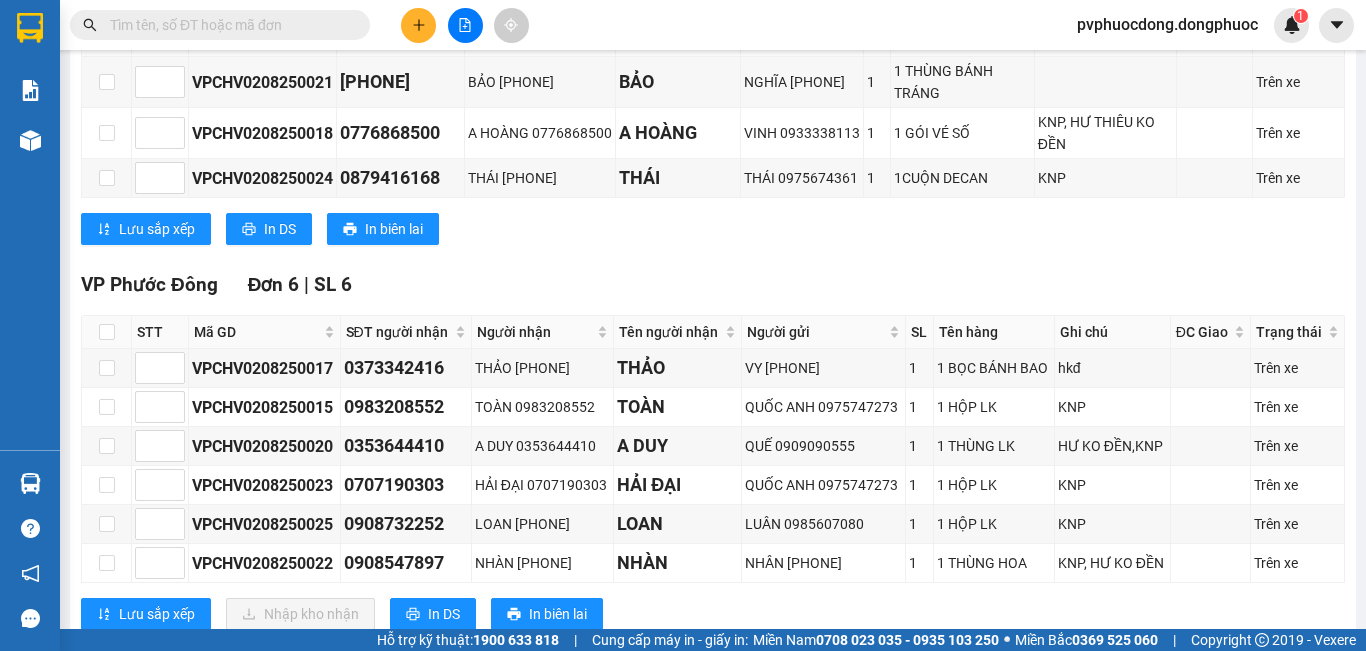 click on "Kết quả tìm kiếm ( 430 )  Bộ lọc  Mã ĐH Trạng thái Món hàng Tổng cước Chưa cước Nhãn Người gửi VP Gửi Người nhận VP Nhận VPTrB0208250002 07:02 - 02/08 VP Nhận   70B-021.75 08:09 - 02/08 THÙNG THUỐC THÚ Y SL:  1 25.000 0906849373 ANH NHÂN  VP Trảng Bàng 0343010528 loan VP Phước Đông VPCHV2702250034 14:52 - 27/02 VP Nhận   70B-020.64 18:06 - 27/02 1 HỘP NK SL:  1 20.000 0528704095 NHI VP CHV 0868758712 CƯỜNG VP Bến xe An Sương HT1805240042 11:34 - 18/05 VP Nhận   70B-023.70 12:59 - 18/05 THÙNG SẦU RIÊNG SL:  1 30.000 0388270528 LÊ Hòa Thành 0707240810 HUY VP Trảng Bàng HT2704240039 11:34 - 27/04 VP Nhận   70B-020.39 13:51 - 27/04 THÙNG SẦU RIÊNG SL:  1 30.000 0388270528 LÊ Hòa Thành 0707240810 HUY VP Trảng Bàng VPMC1003240005 09:09 - 10/03 VP Nhận   70B-020.10 12:45 - 10/03 3 THÙNG ĐIỀU TRÁI (HU DAP K DEN) SL:  3 150.000 0933600719 LỘC  VP Mỏ Công 0528829877 KHÁNH VP Bến xe An Sương BXTN2501230014   SL:" at bounding box center (683, 325) 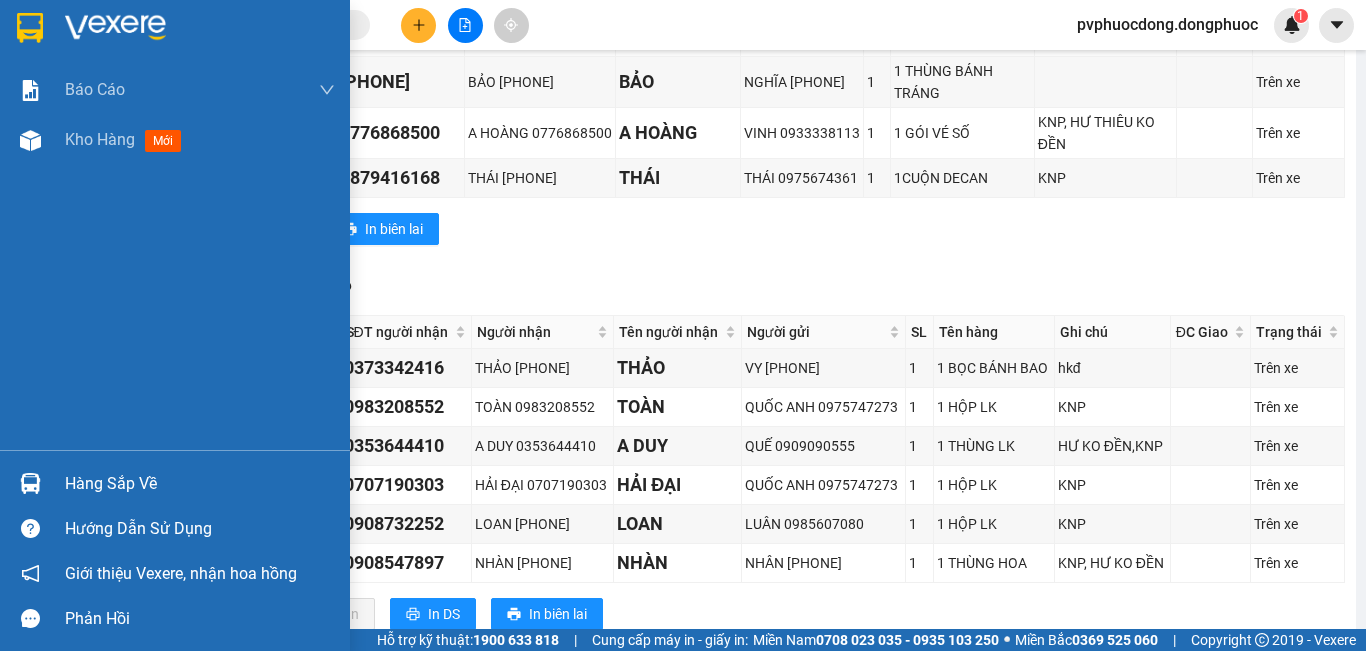 click at bounding box center (30, 483) 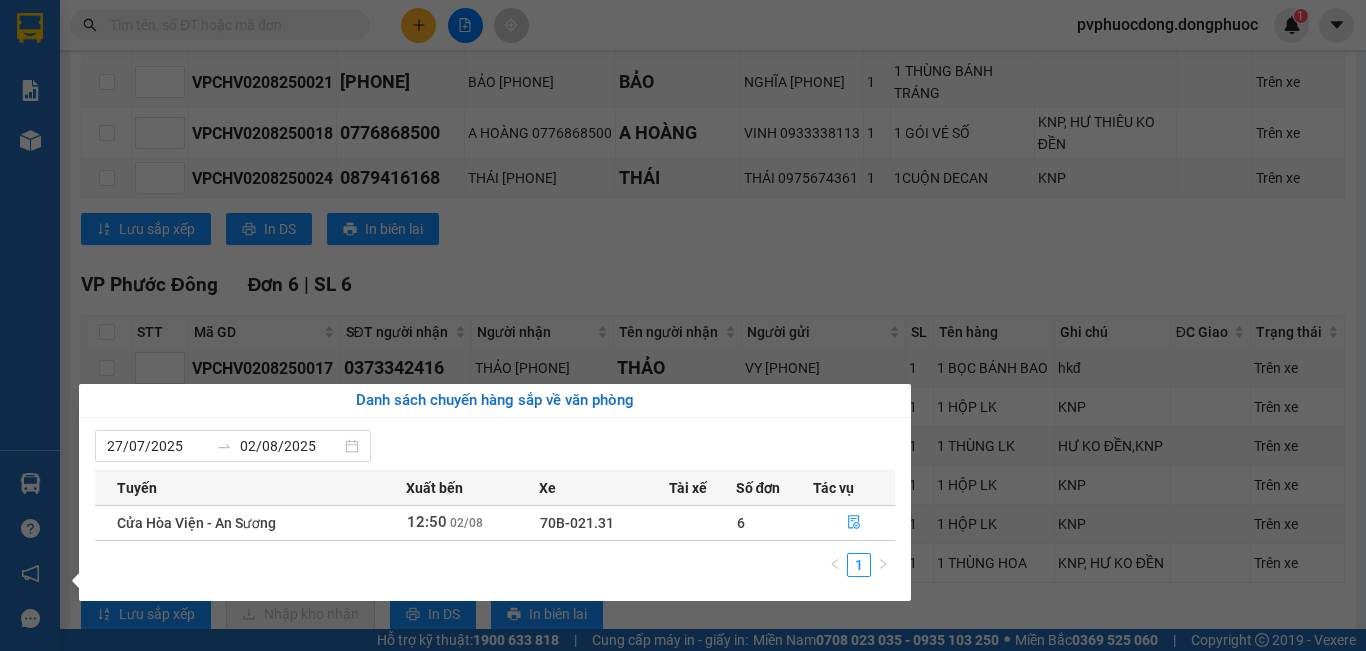 click on "Kết quả tìm kiếm ( 430 )  Bộ lọc  Mã ĐH Trạng thái Món hàng Tổng cước Chưa cước Nhãn Người gửi VP Gửi Người nhận VP Nhận VPTrB0208250002 07:02 - 02/08 VP Nhận   70B-021.75 08:09 - 02/08 THÙNG THUỐC THÚ Y SL:  1 25.000 0906849373 ANH NHÂN  VP Trảng Bàng 0343010528 loan VP Phước Đông VPCHV2702250034 14:52 - 27/02 VP Nhận   70B-020.64 18:06 - 27/02 1 HỘP NK SL:  1 20.000 0528704095 NHI VP CHV 0868758712 CƯỜNG VP Bến xe An Sương HT1805240042 11:34 - 18/05 VP Nhận   70B-023.70 12:59 - 18/05 THÙNG SẦU RIÊNG SL:  1 30.000 0388270528 LÊ Hòa Thành 0707240810 HUY VP Trảng Bàng HT2704240039 11:34 - 27/04 VP Nhận   70B-020.39 13:51 - 27/04 THÙNG SẦU RIÊNG SL:  1 30.000 0388270528 LÊ Hòa Thành 0707240810 HUY VP Trảng Bàng VPMC1003240005 09:09 - 10/03 VP Nhận   70B-020.10 12:45 - 10/03 3 THÙNG ĐIỀU TRÁI (HU DAP K DEN) SL:  3 150.000 0933600719 LỘC  VP Mỏ Công 0528829877 KHÁNH VP Bến xe An Sương BXTN2501230014   SL:" at bounding box center (683, 325) 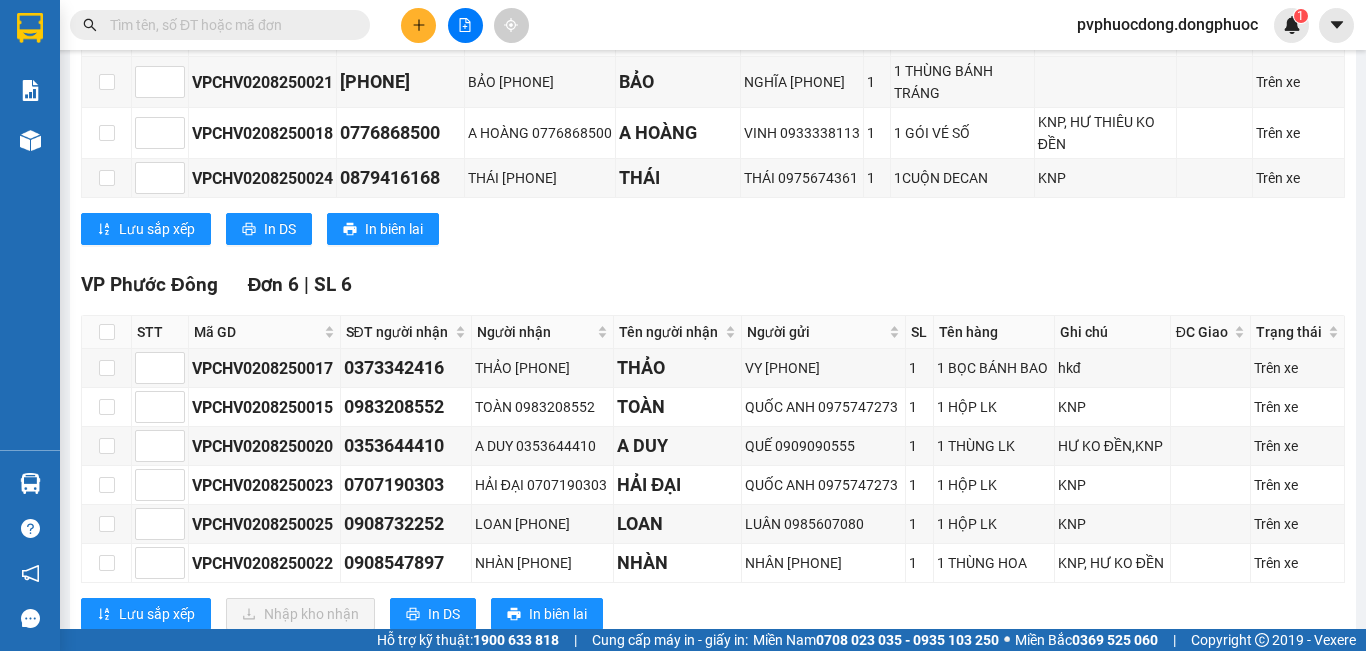 scroll, scrollTop: 0, scrollLeft: 0, axis: both 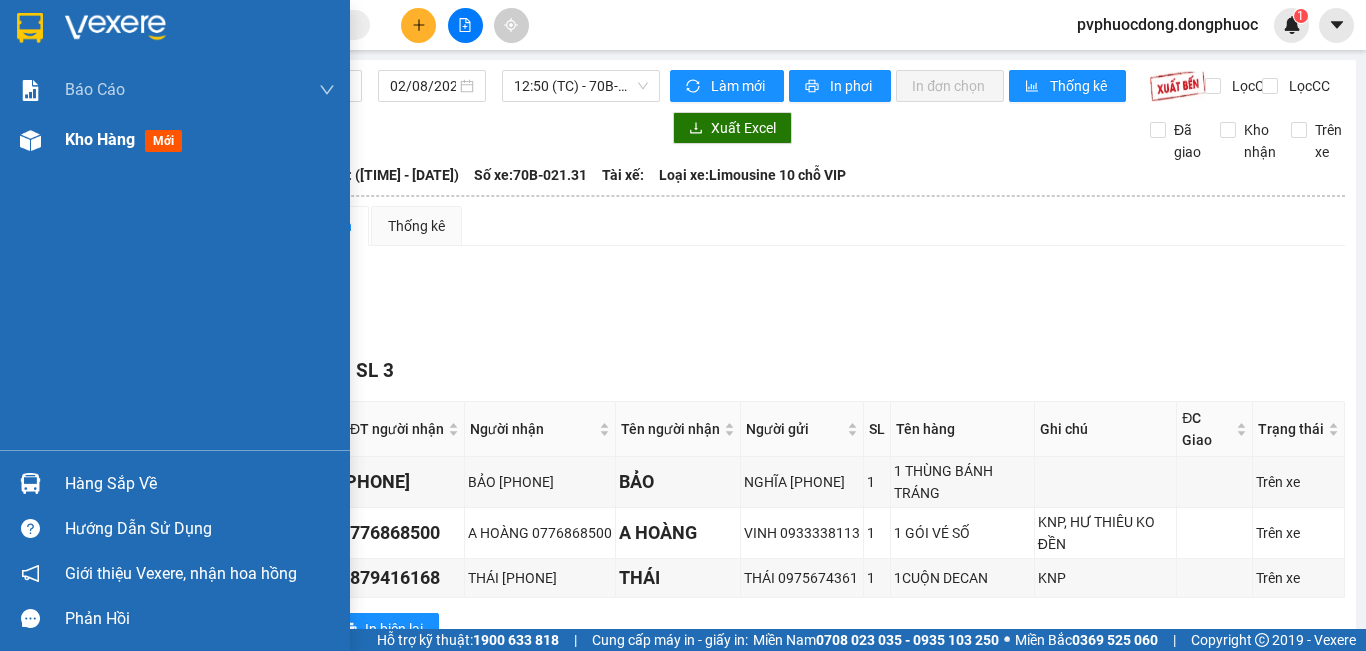 click on "Kho hàng mới" at bounding box center [127, 139] 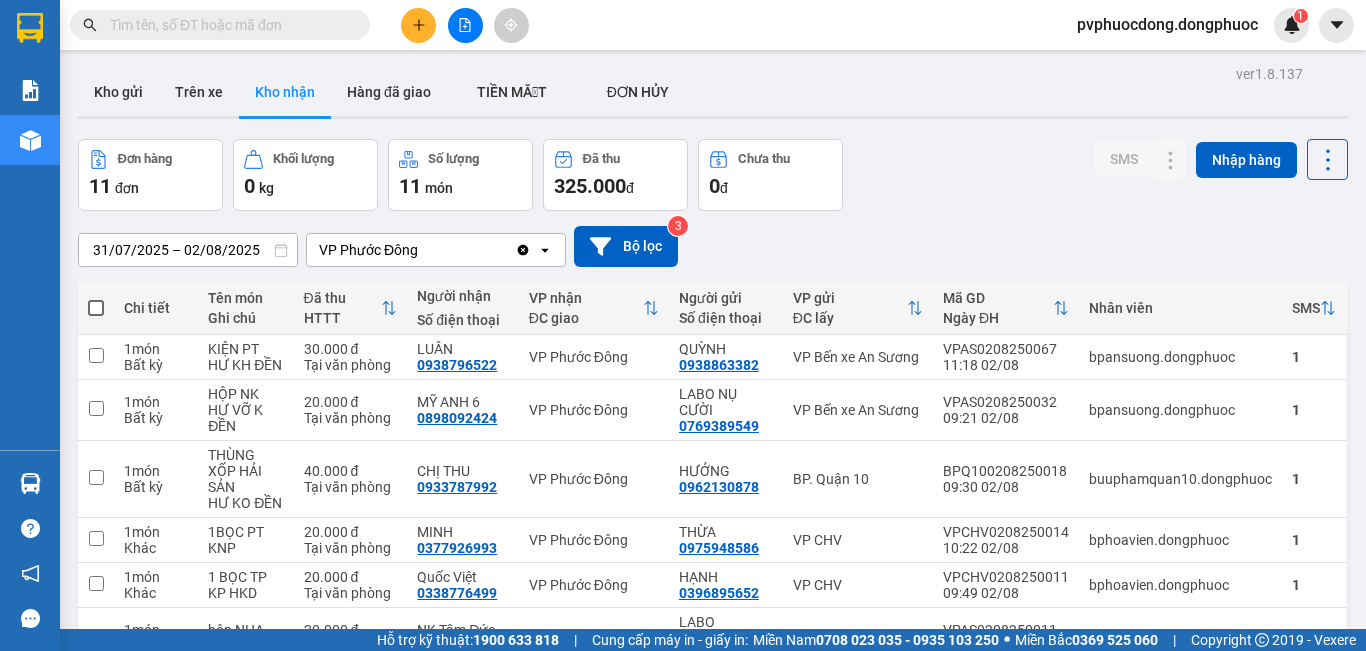 click on "Trên xe" at bounding box center (199, 92) 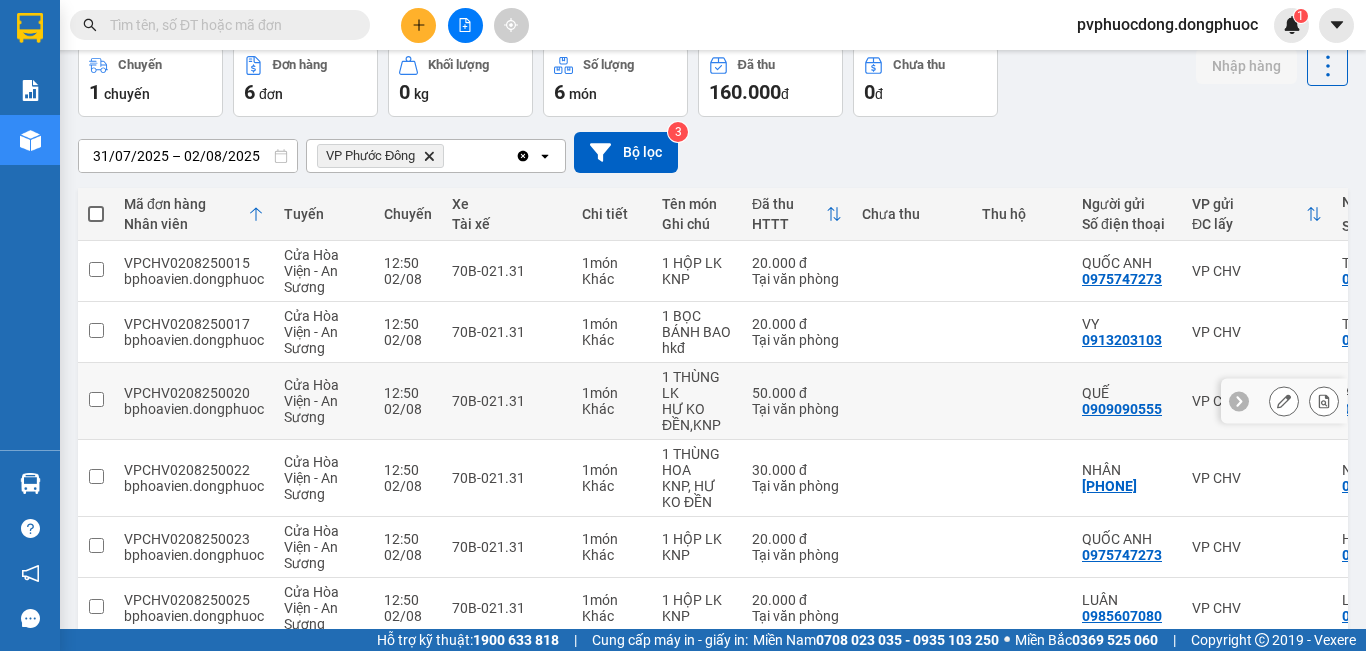 scroll, scrollTop: 0, scrollLeft: 0, axis: both 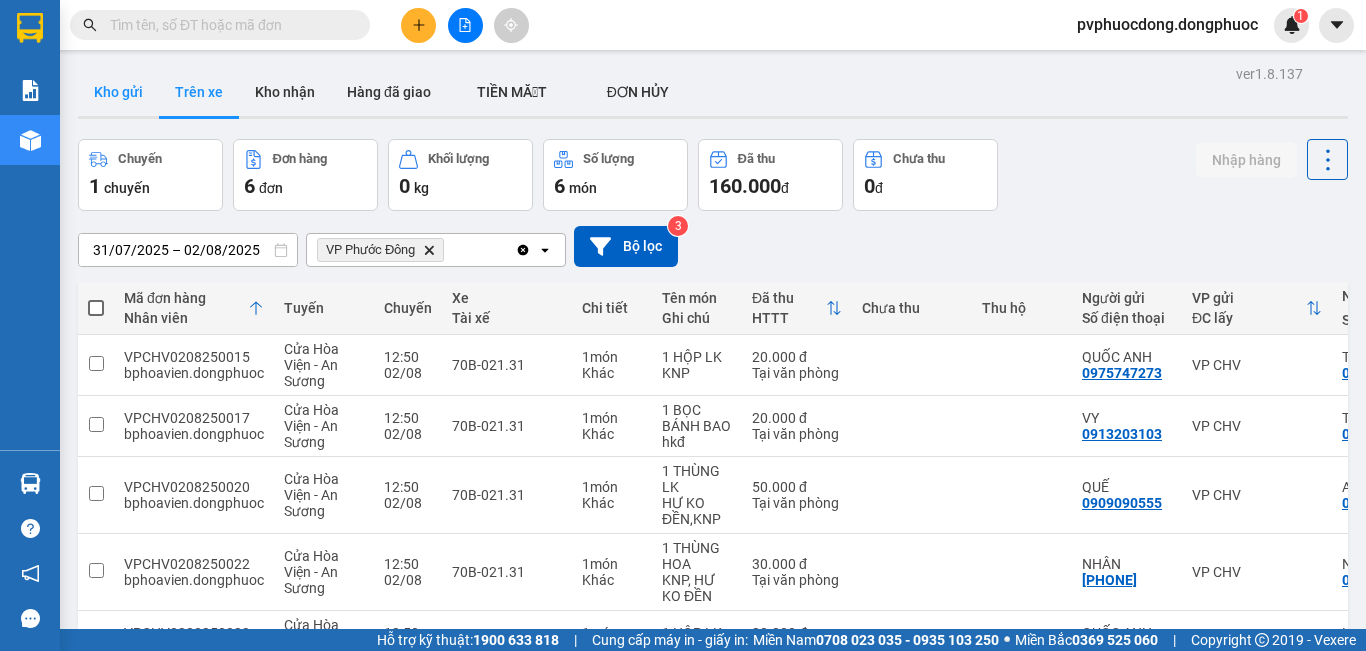 click on "Kho gửi" at bounding box center [118, 92] 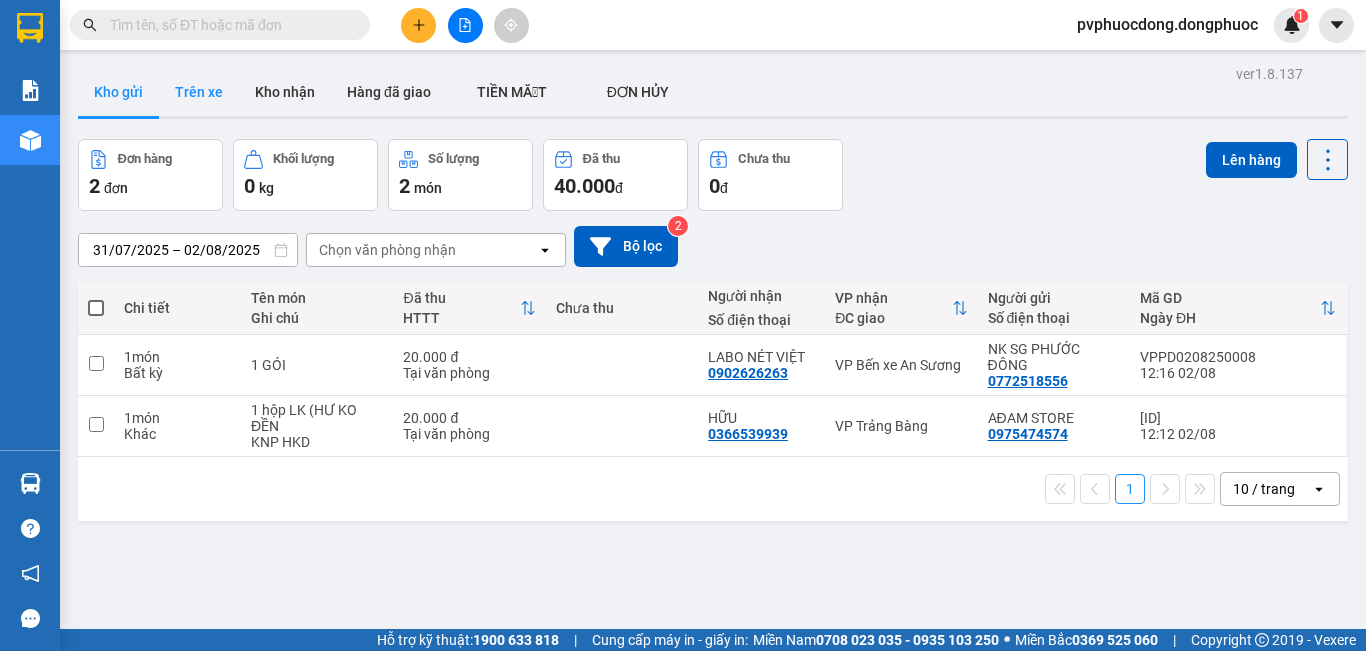 click on "Trên xe" at bounding box center (199, 92) 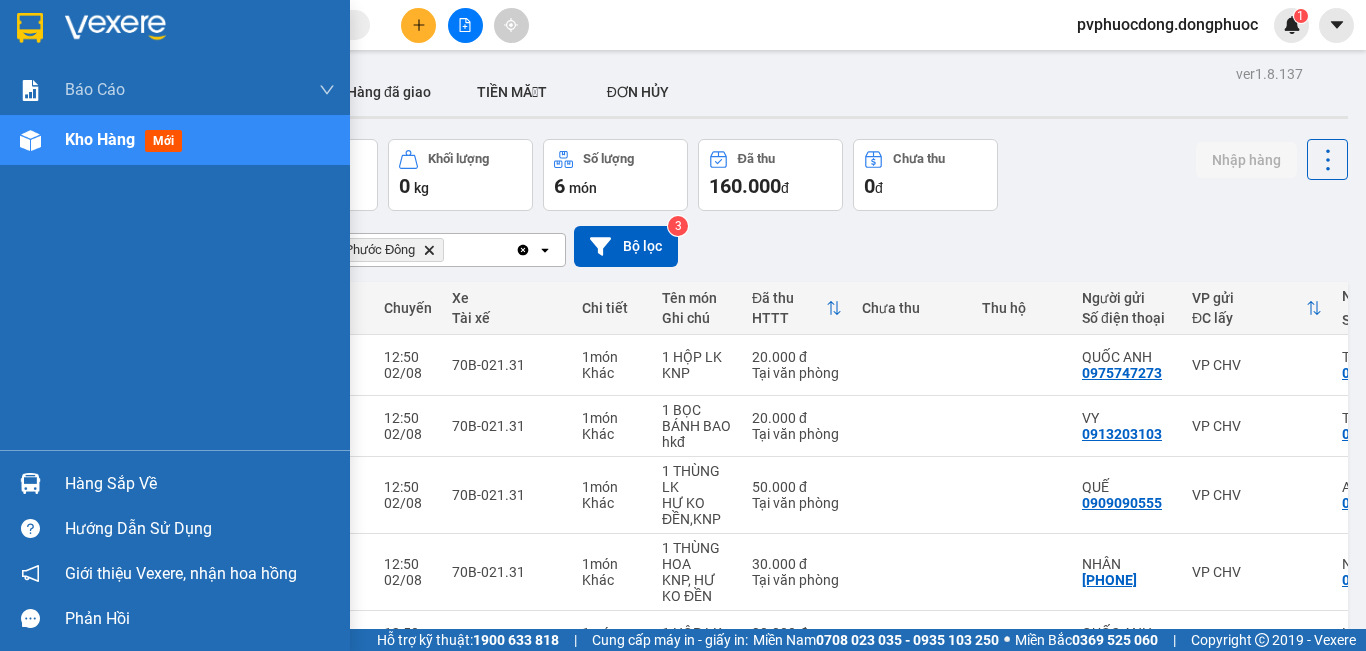 click on "Hàng sắp về" at bounding box center [200, 484] 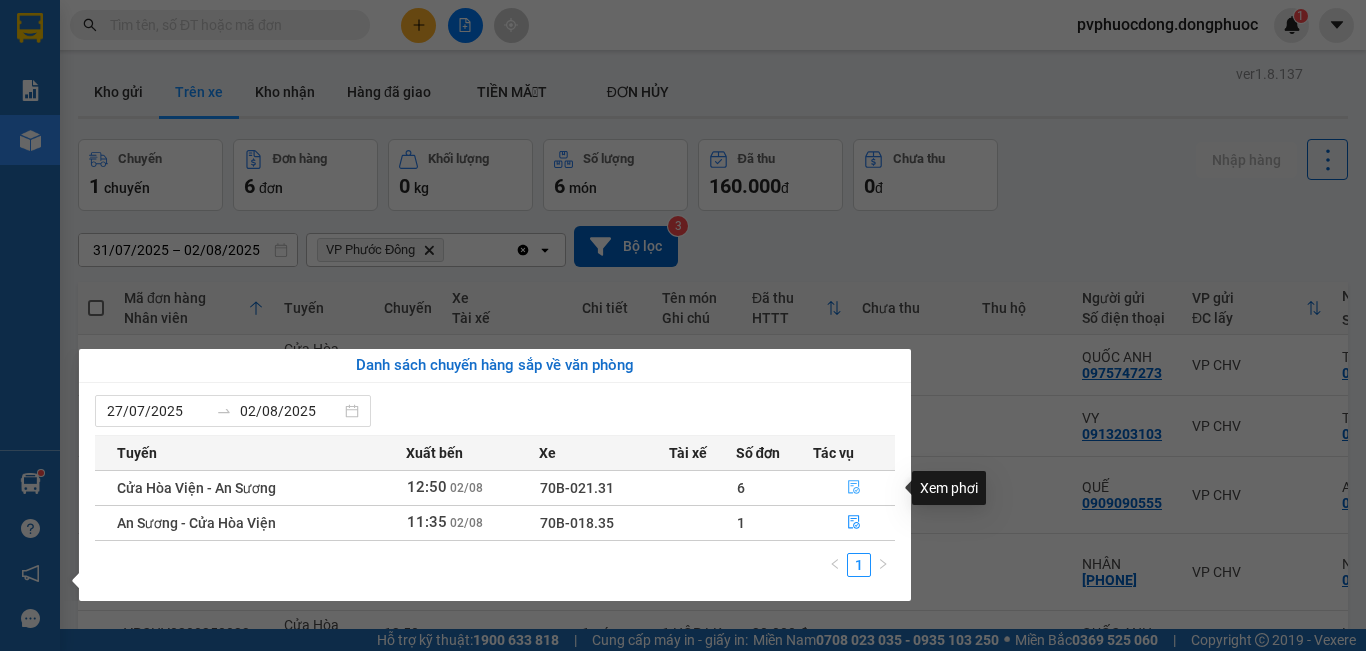 click 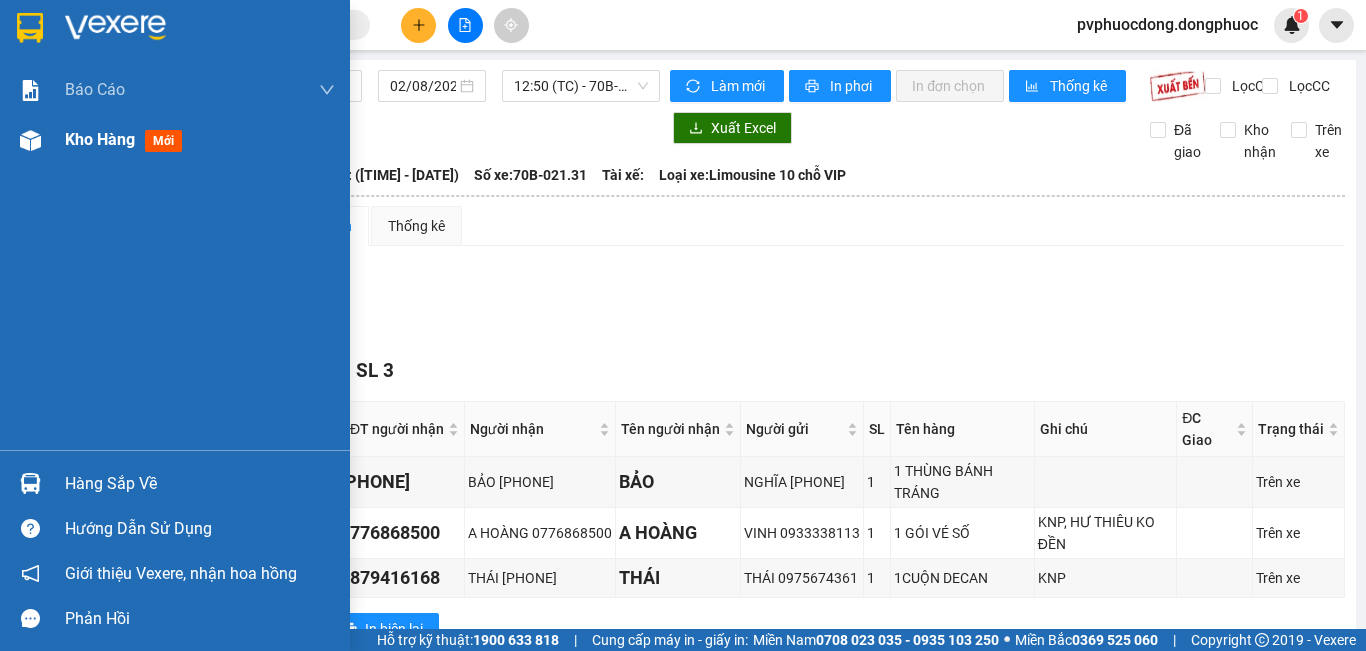 click on "Kho hàng mới" at bounding box center [175, 140] 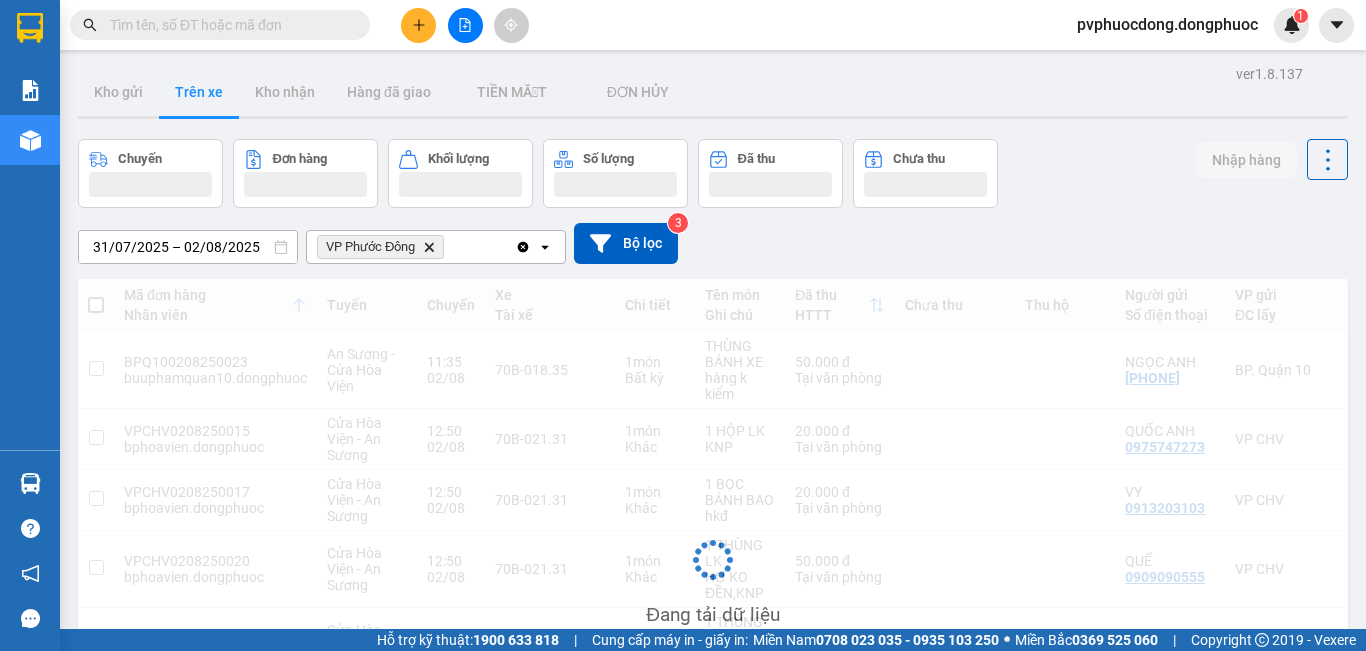click on "Kho nhận" at bounding box center [285, 92] 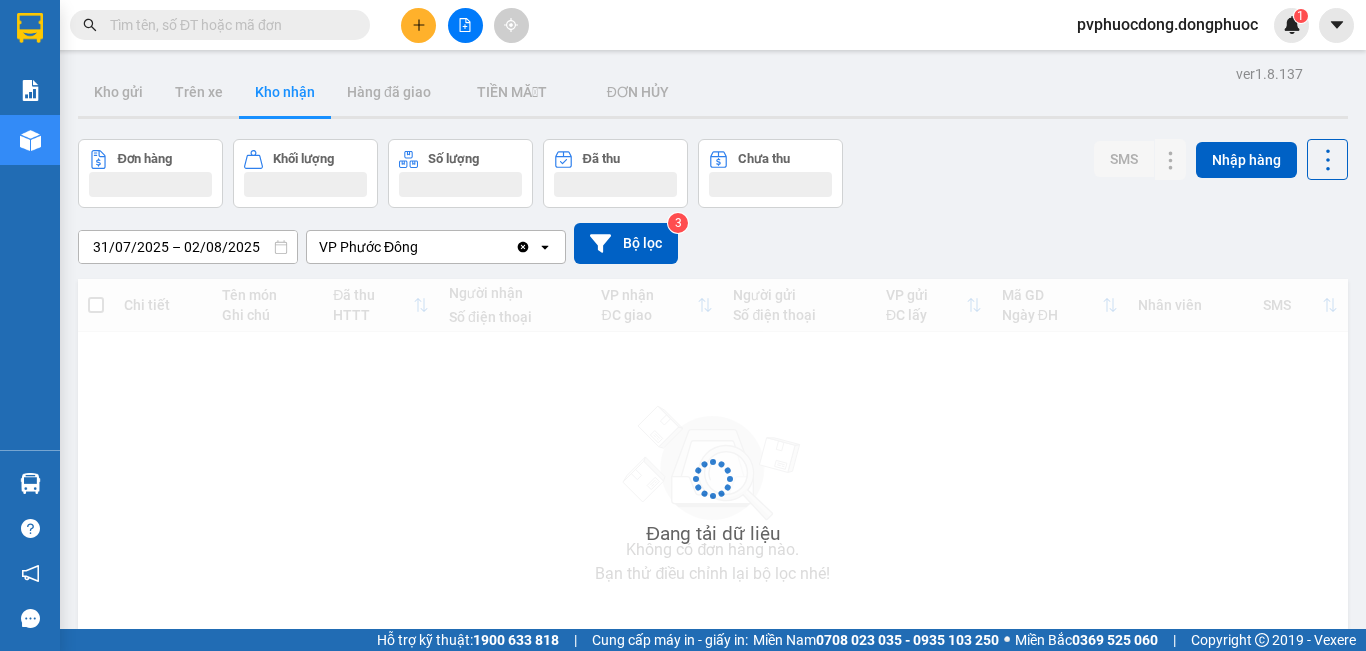 click on "Kho nhận" at bounding box center [285, 92] 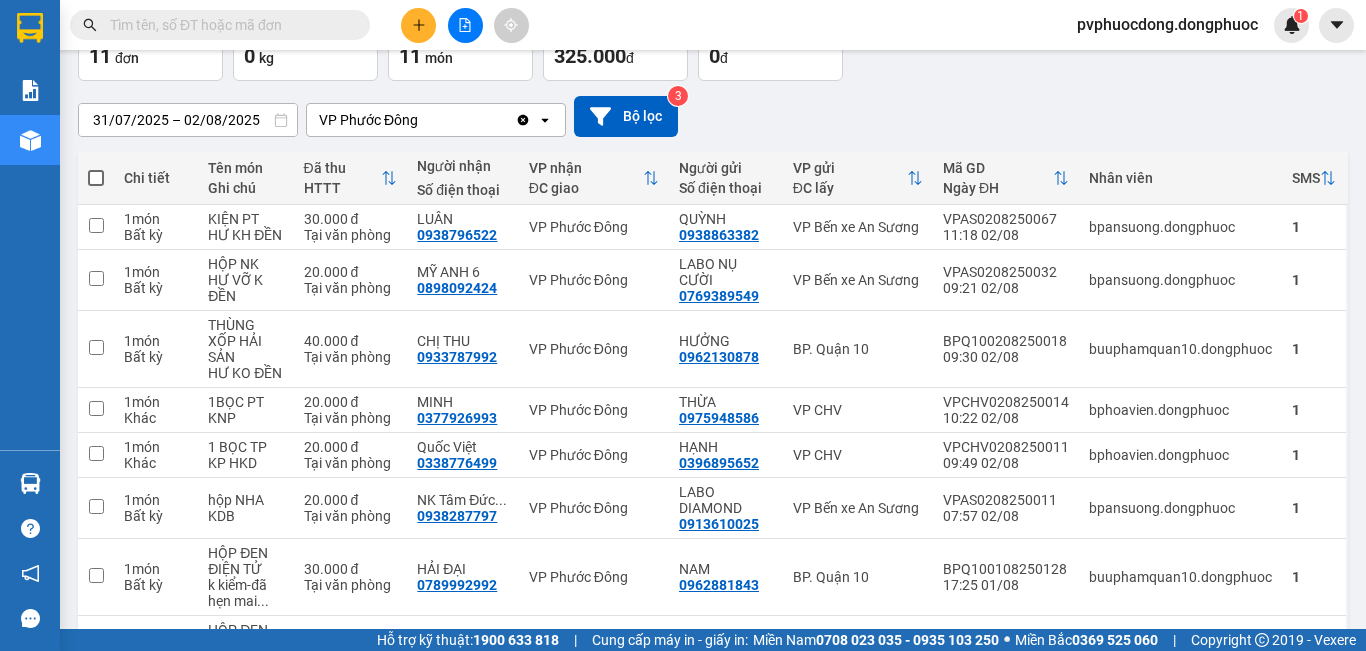 scroll, scrollTop: 0, scrollLeft: 0, axis: both 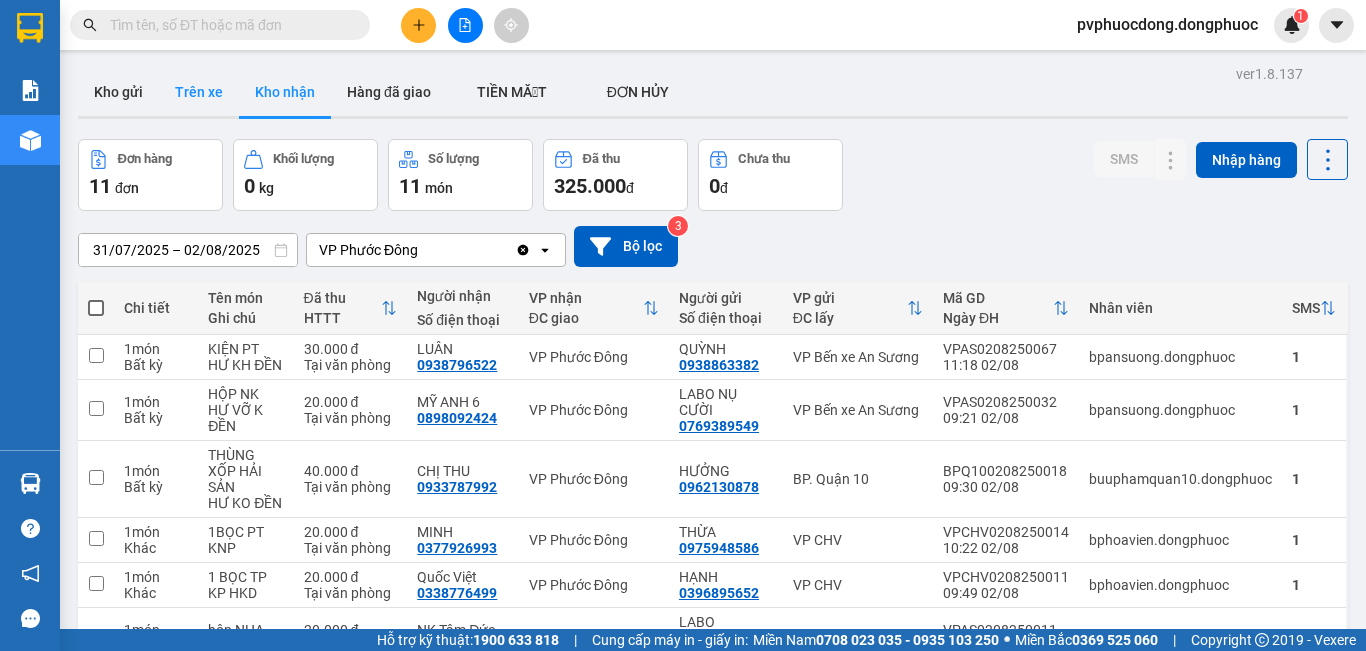 click on "Trên xe" at bounding box center [199, 92] 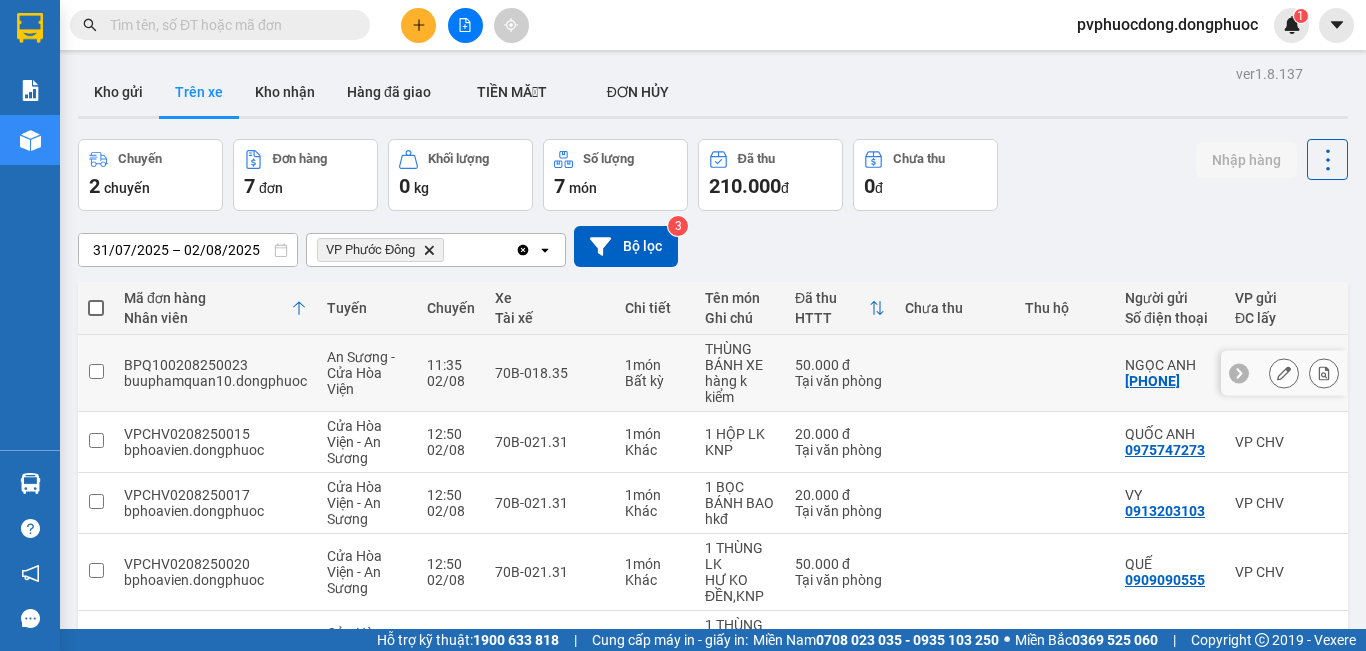 scroll, scrollTop: 200, scrollLeft: 0, axis: vertical 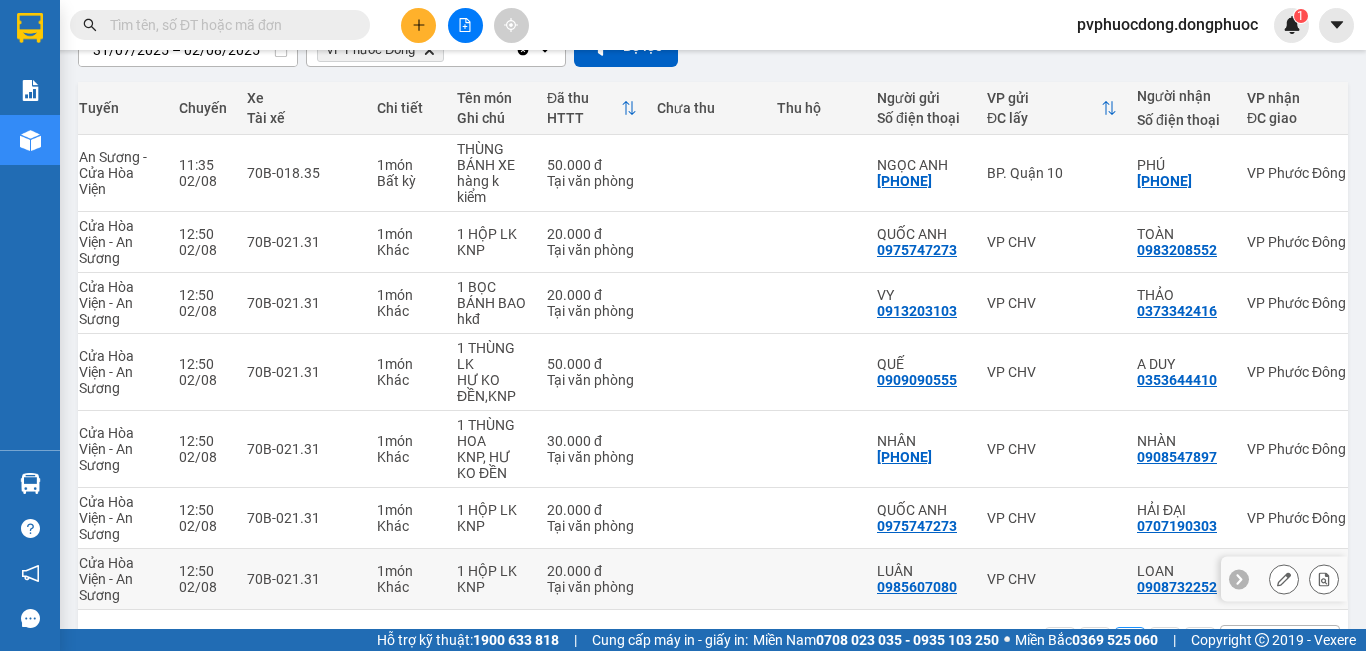 click on "VP CHV" at bounding box center (1052, 579) 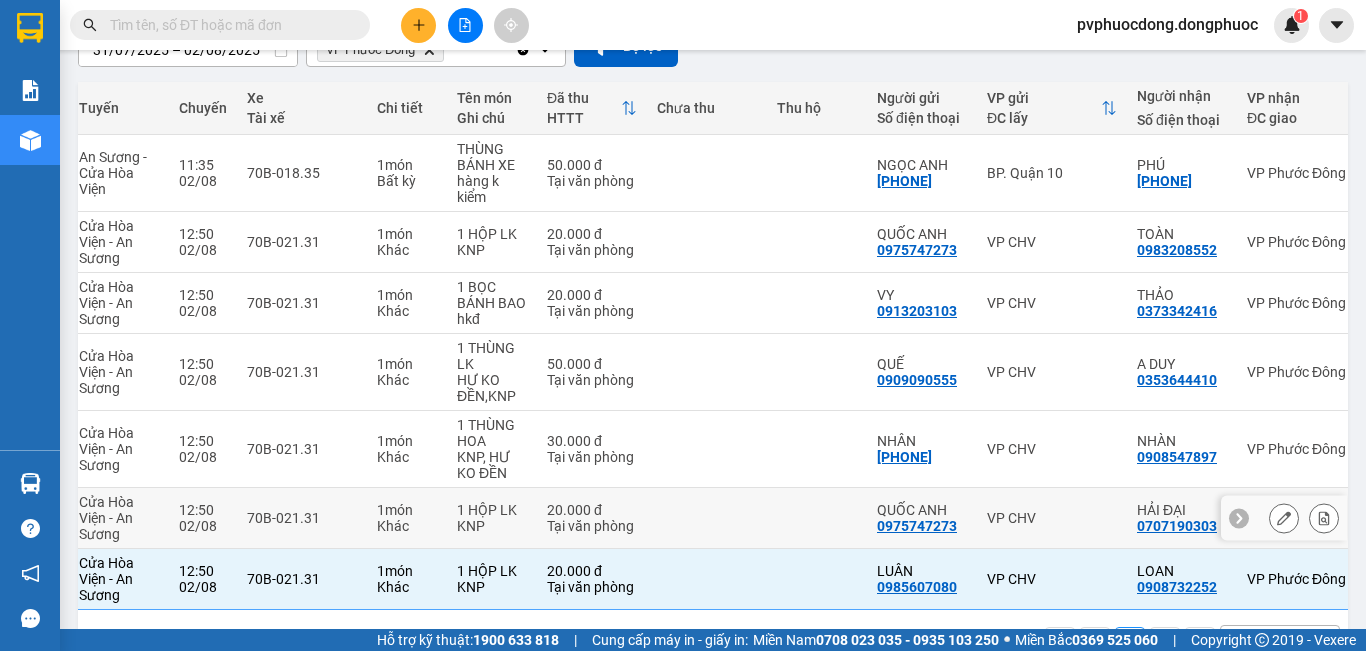 click on "VP CHV" at bounding box center (1052, 518) 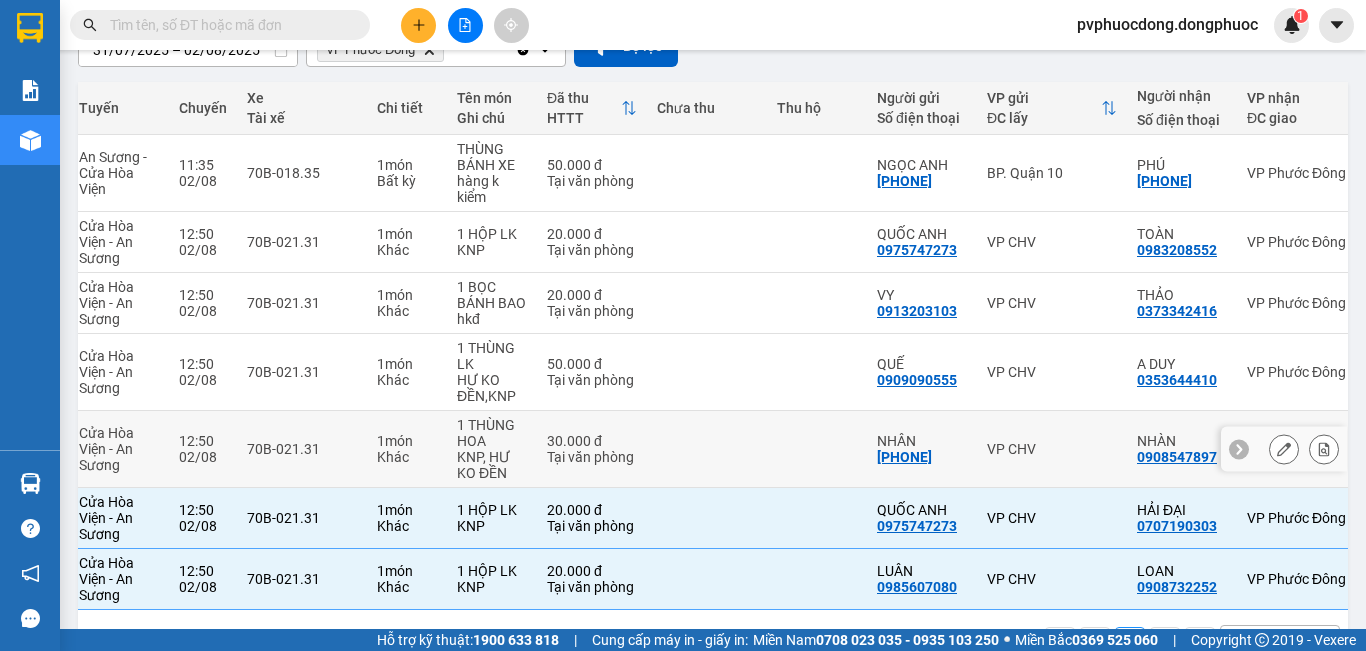 click on "VP CHV" at bounding box center (1052, 449) 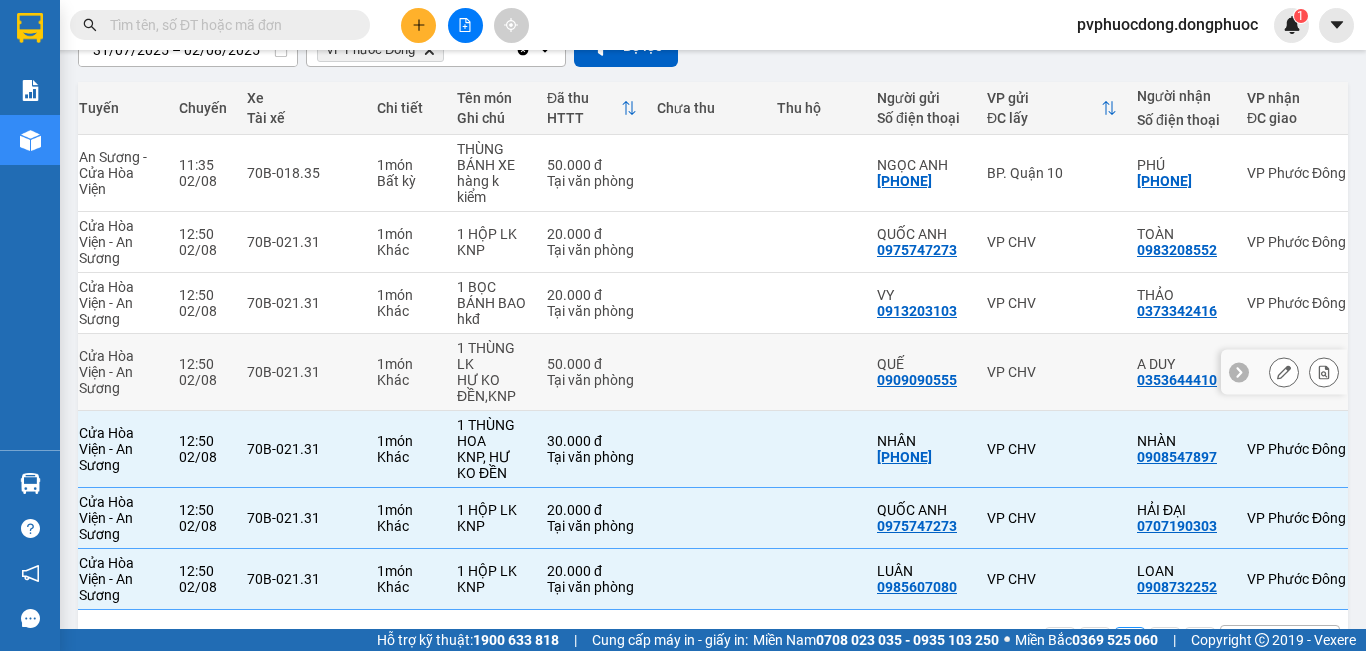 drag, startPoint x: 1082, startPoint y: 378, endPoint x: 1078, endPoint y: 343, distance: 35.22783 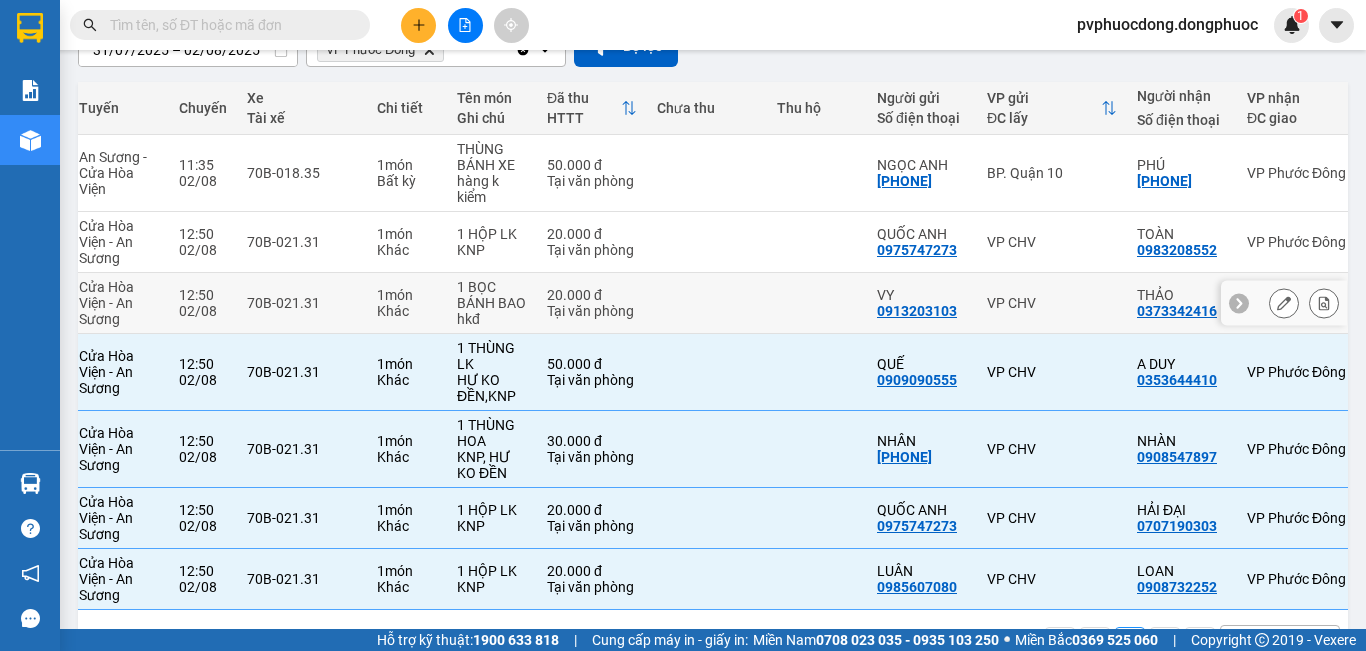 click on "VP CHV" at bounding box center [1052, 303] 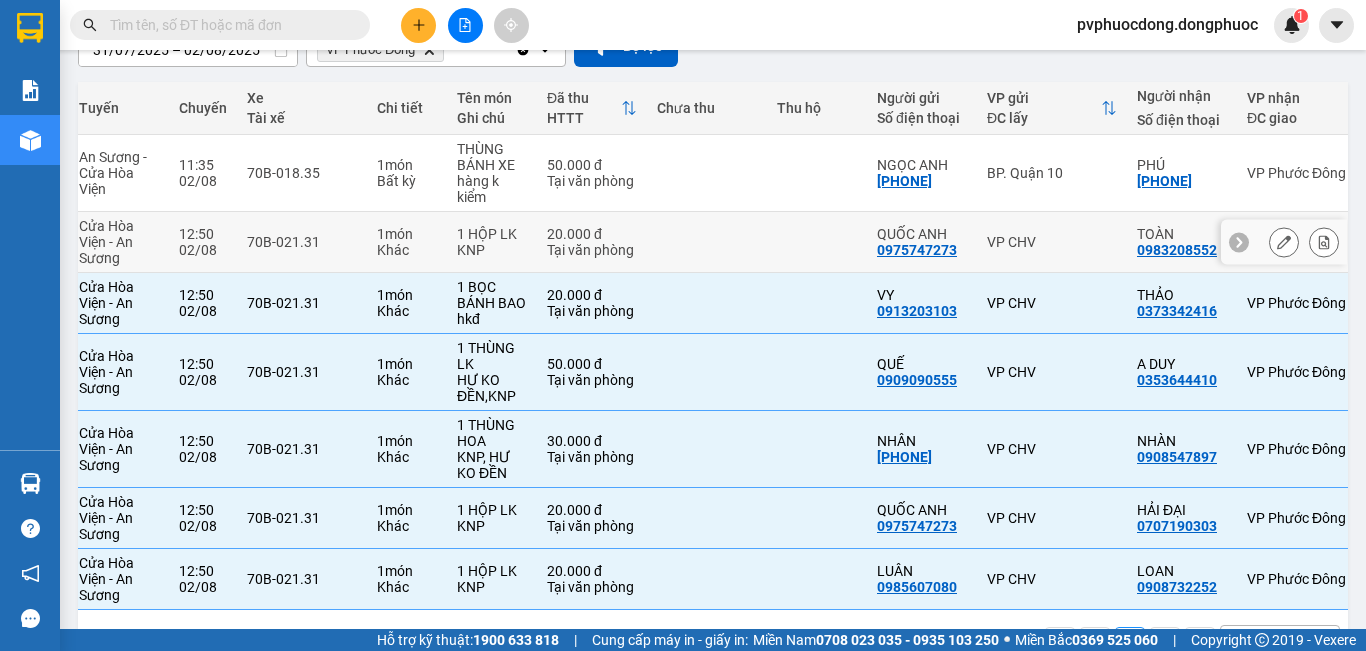 click on "VP CHV" at bounding box center (1052, 242) 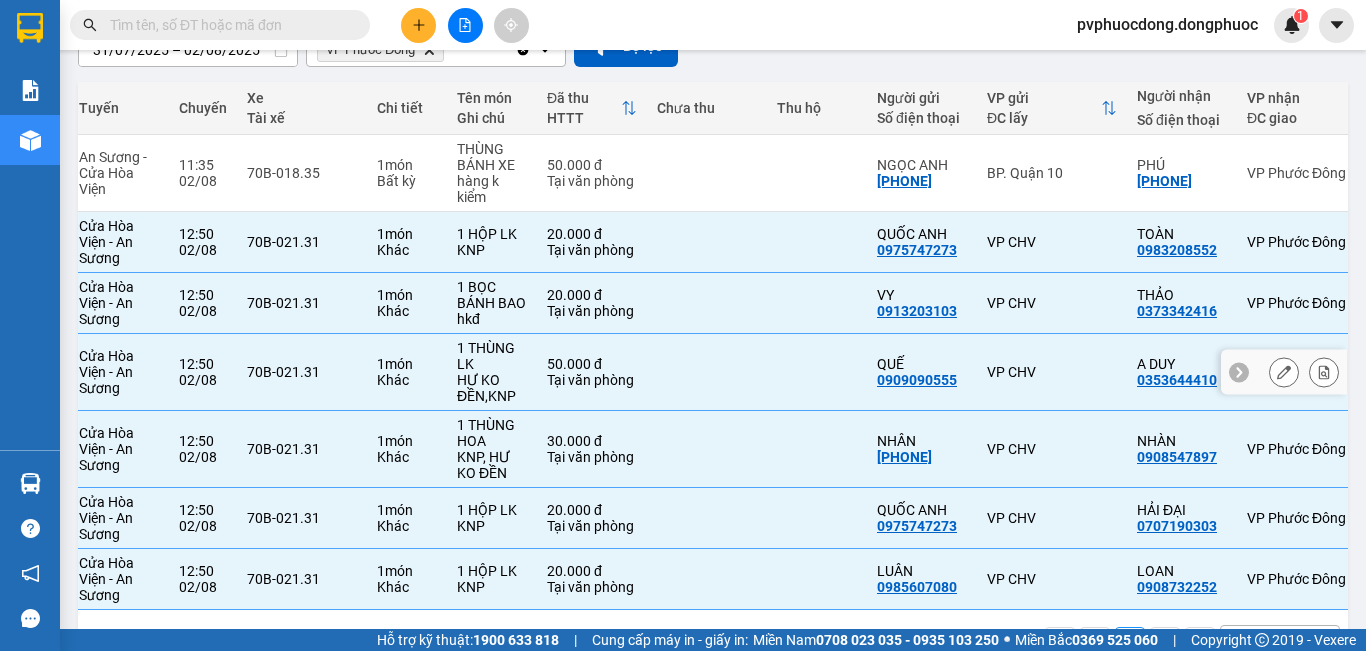 scroll, scrollTop: 0, scrollLeft: 0, axis: both 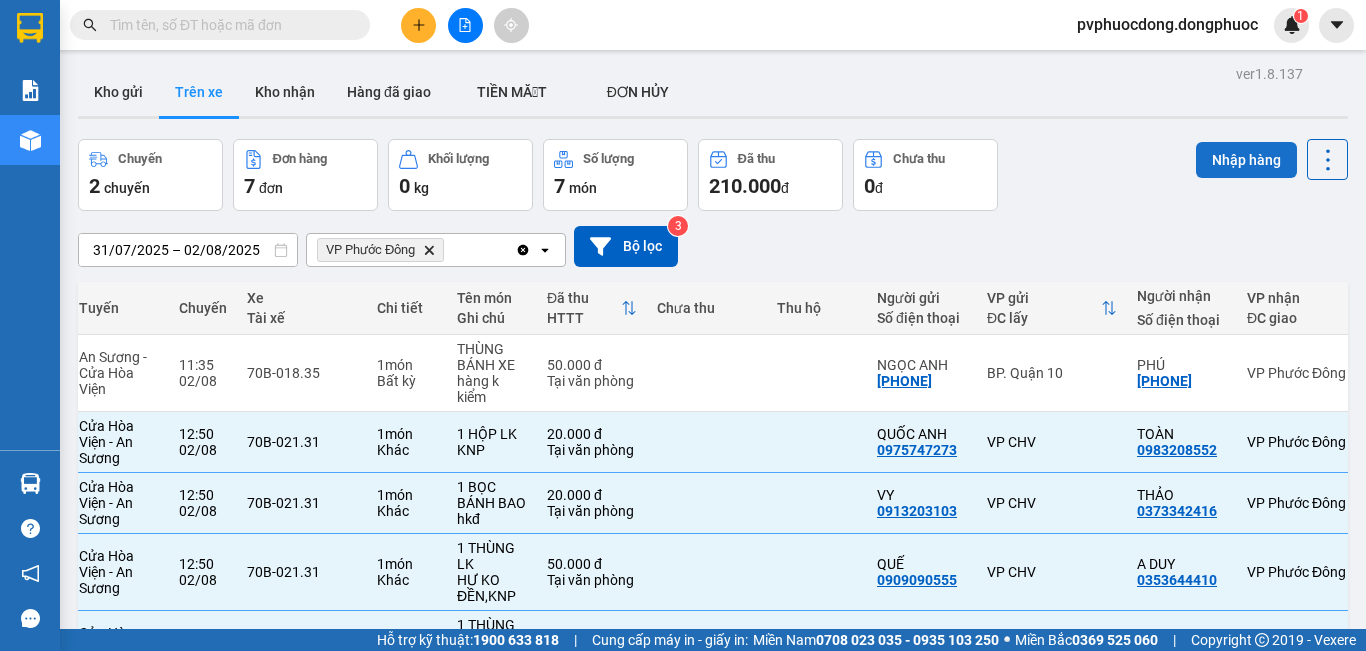 click on "Nhập hàng" at bounding box center [1246, 160] 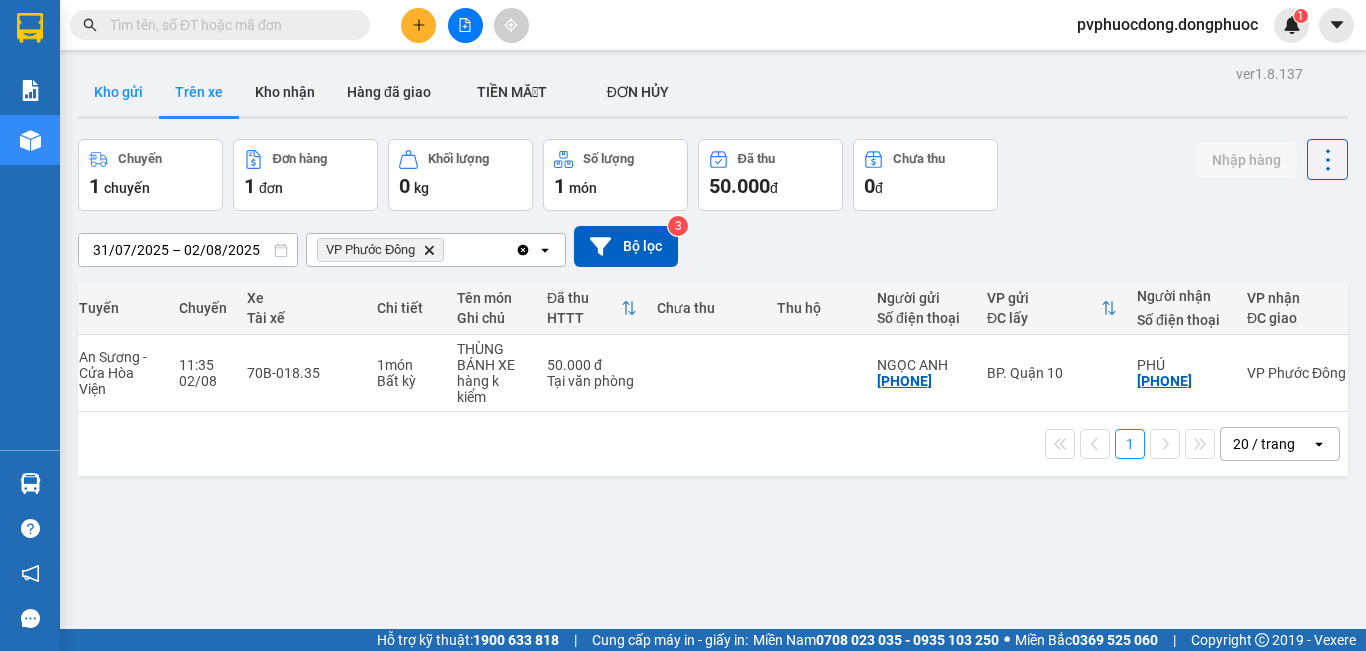 click on "Kho gửi" at bounding box center (118, 92) 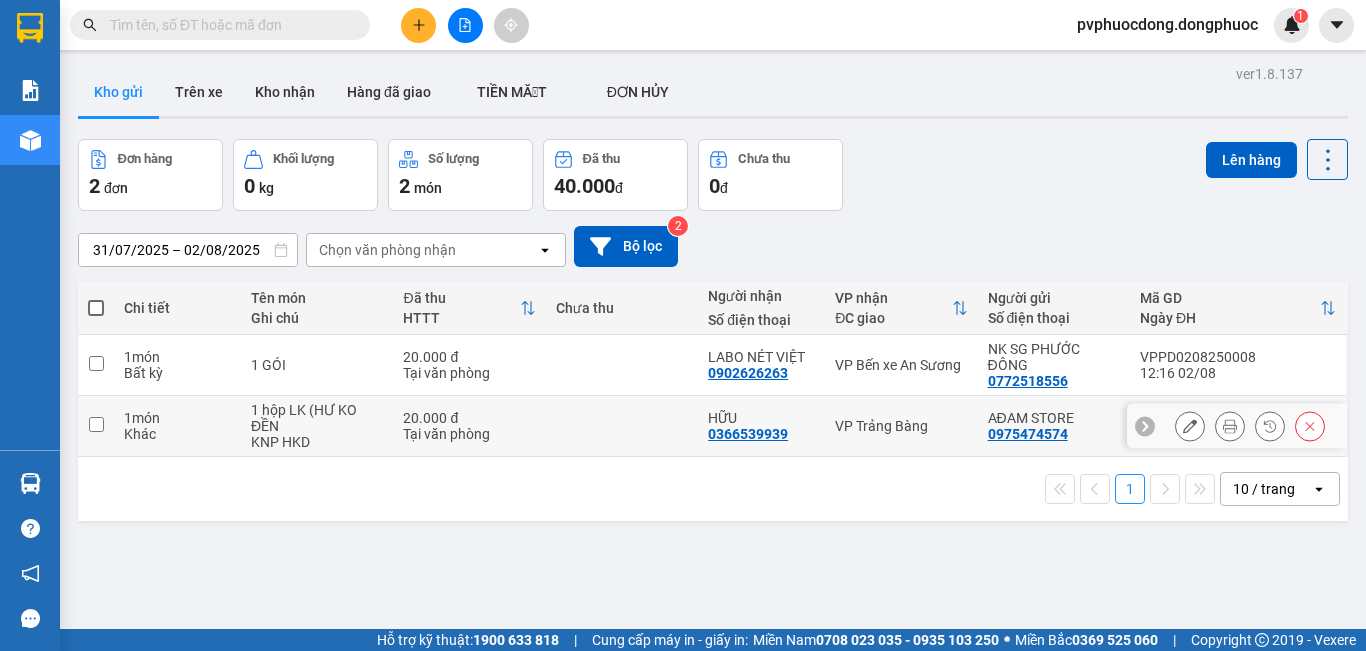 click on "VP Trảng Bàng" at bounding box center [901, 426] 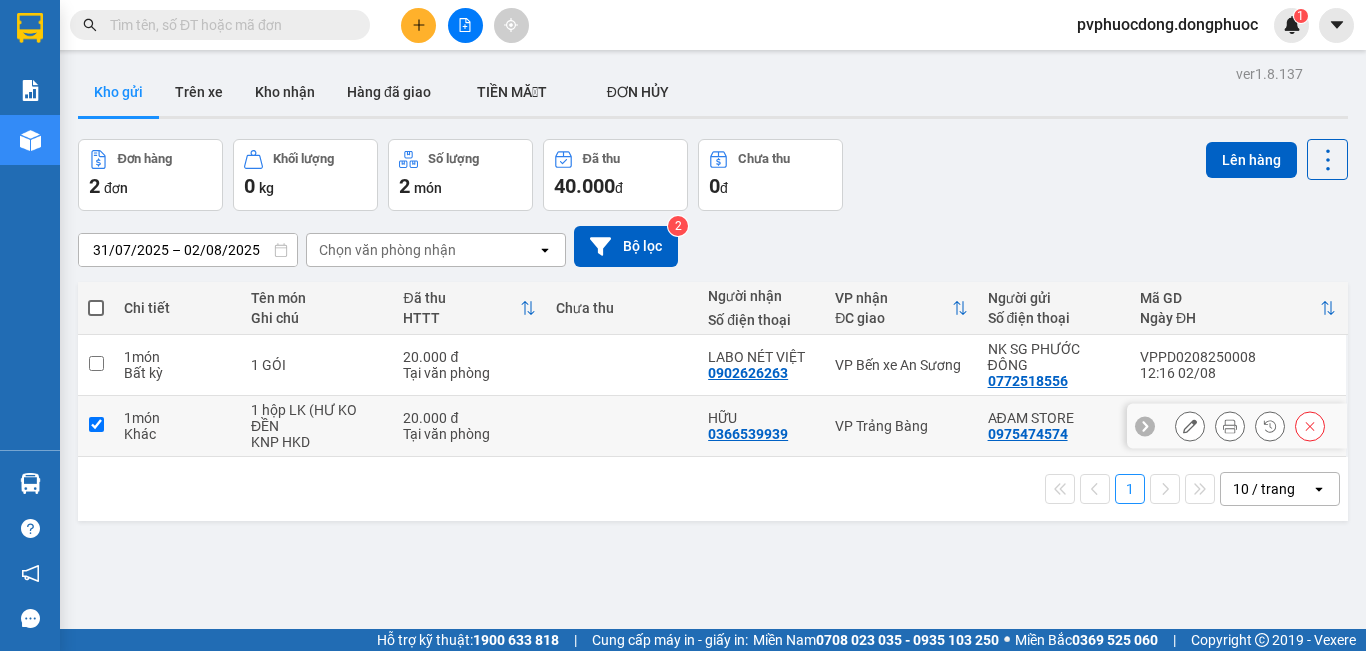 checkbox on "true" 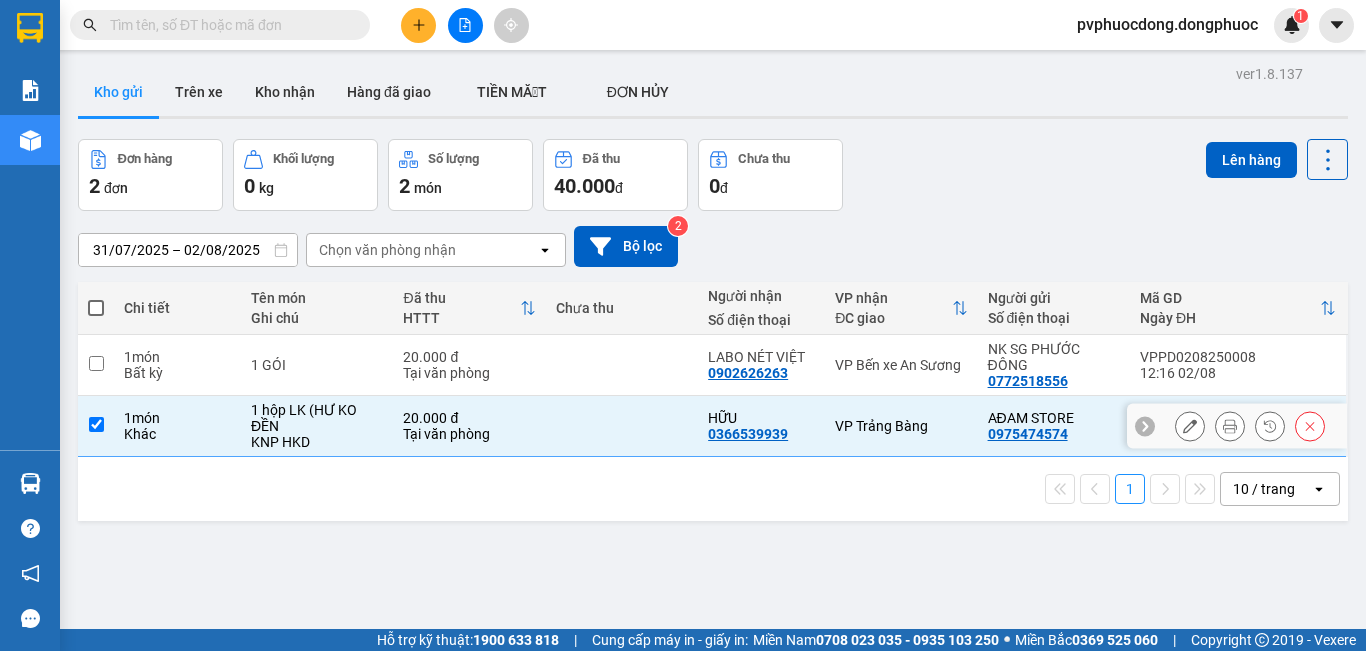click on "VP Bến xe An Sương" at bounding box center [901, 365] 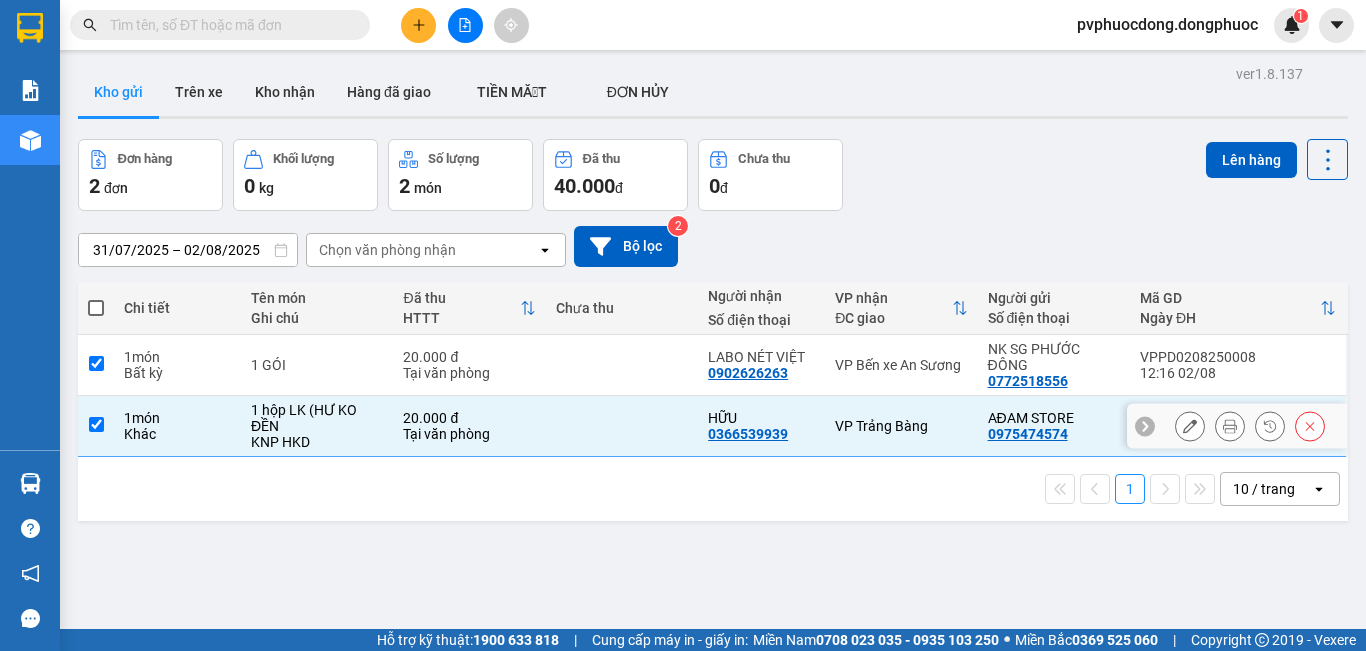 checkbox on "true" 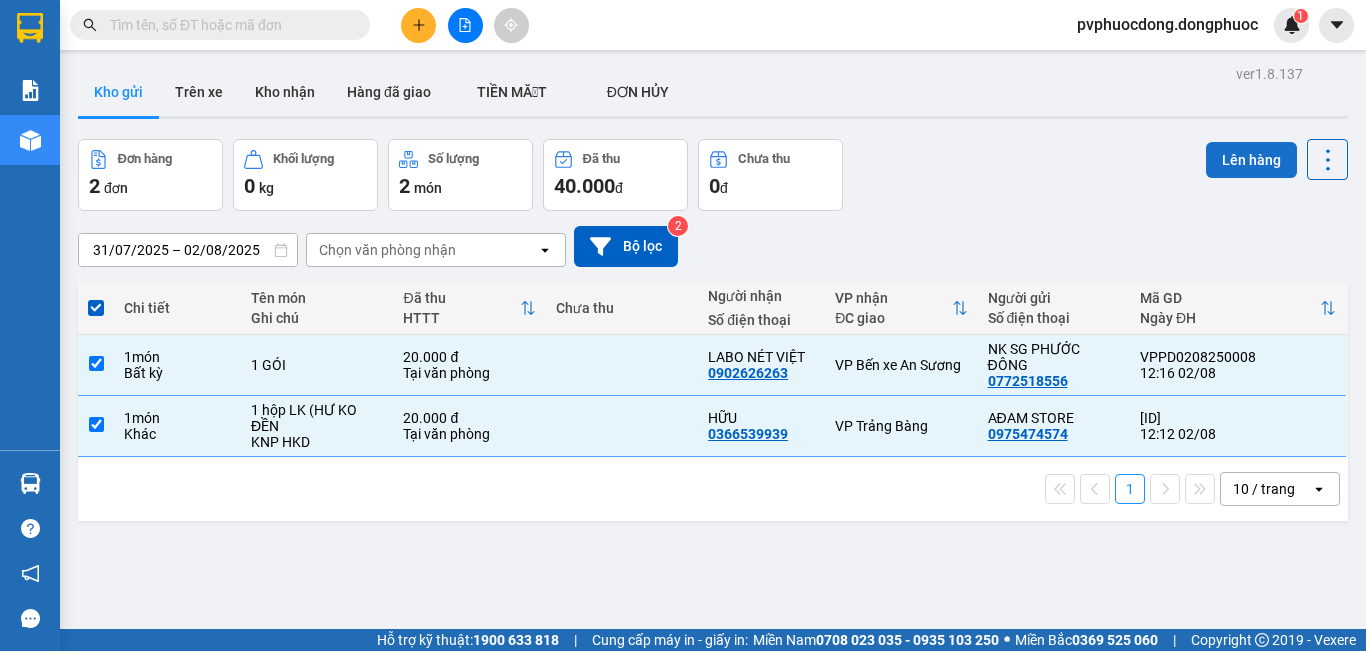 click on "Lên hàng" at bounding box center [1251, 160] 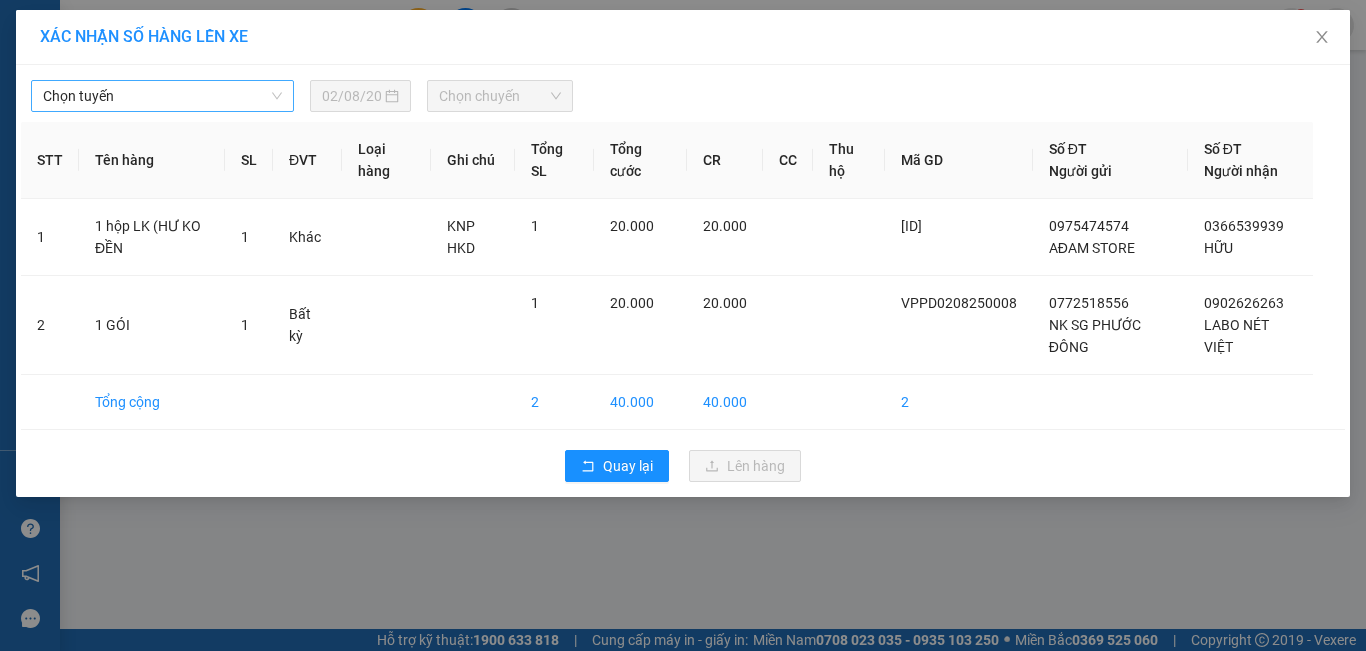click on "Chọn tuyến" at bounding box center (162, 96) 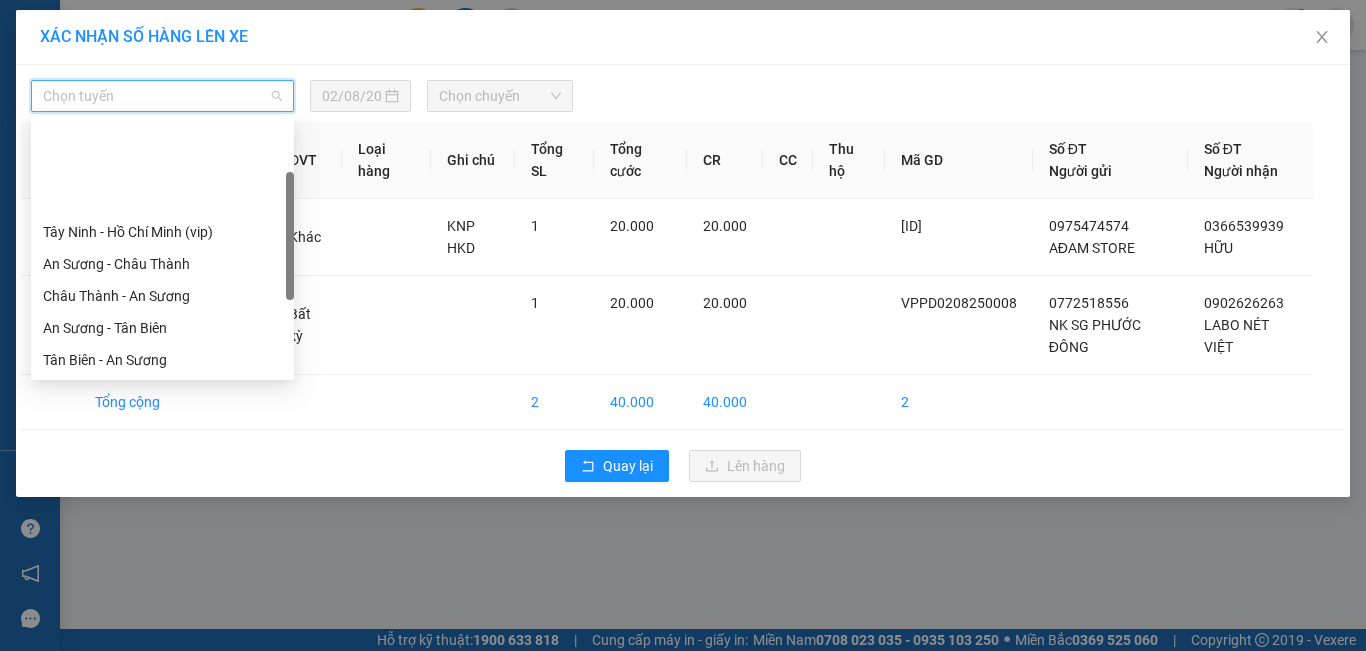 scroll, scrollTop: 200, scrollLeft: 0, axis: vertical 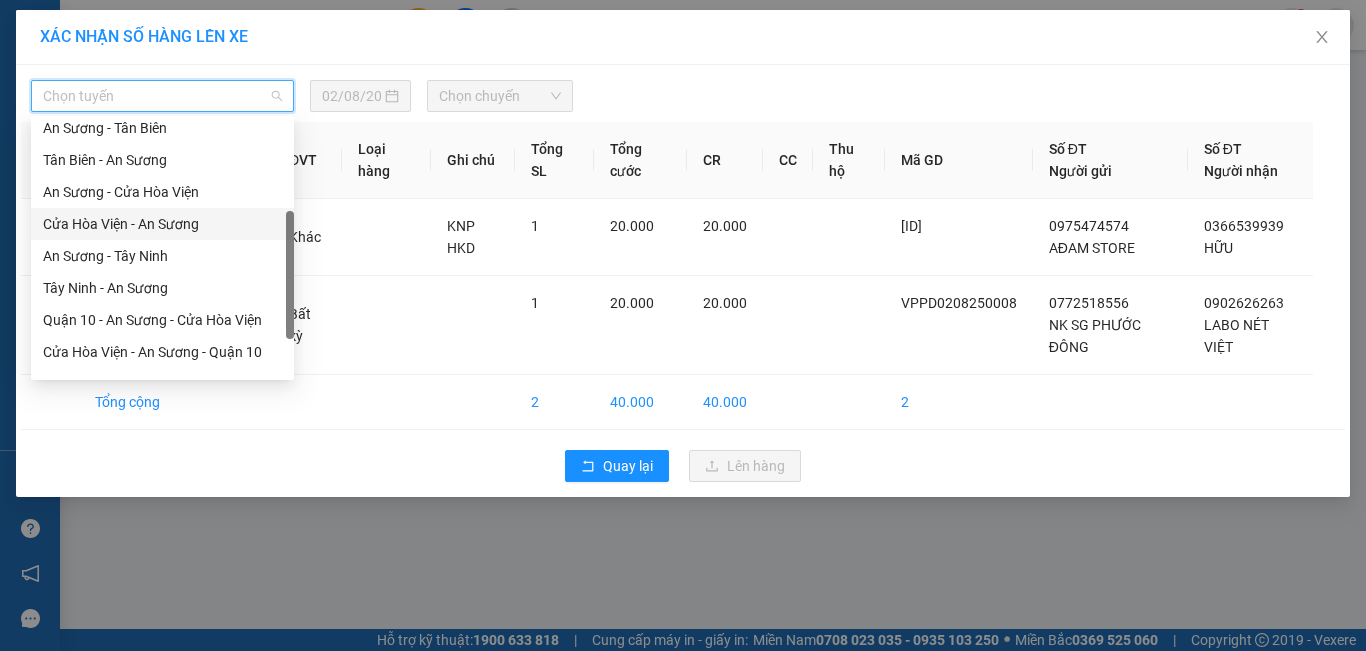 click on "Cửa Hòa Viện - An Sương" at bounding box center [162, 224] 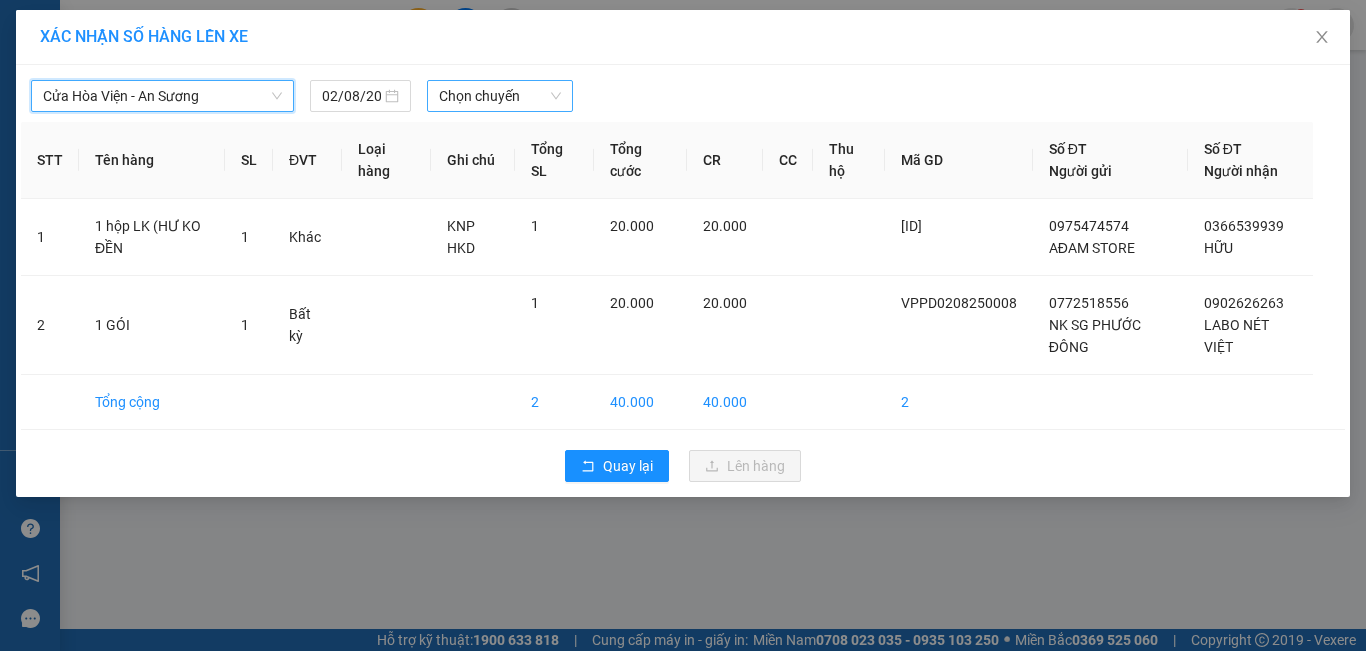 click on "Chọn chuyến" at bounding box center (500, 96) 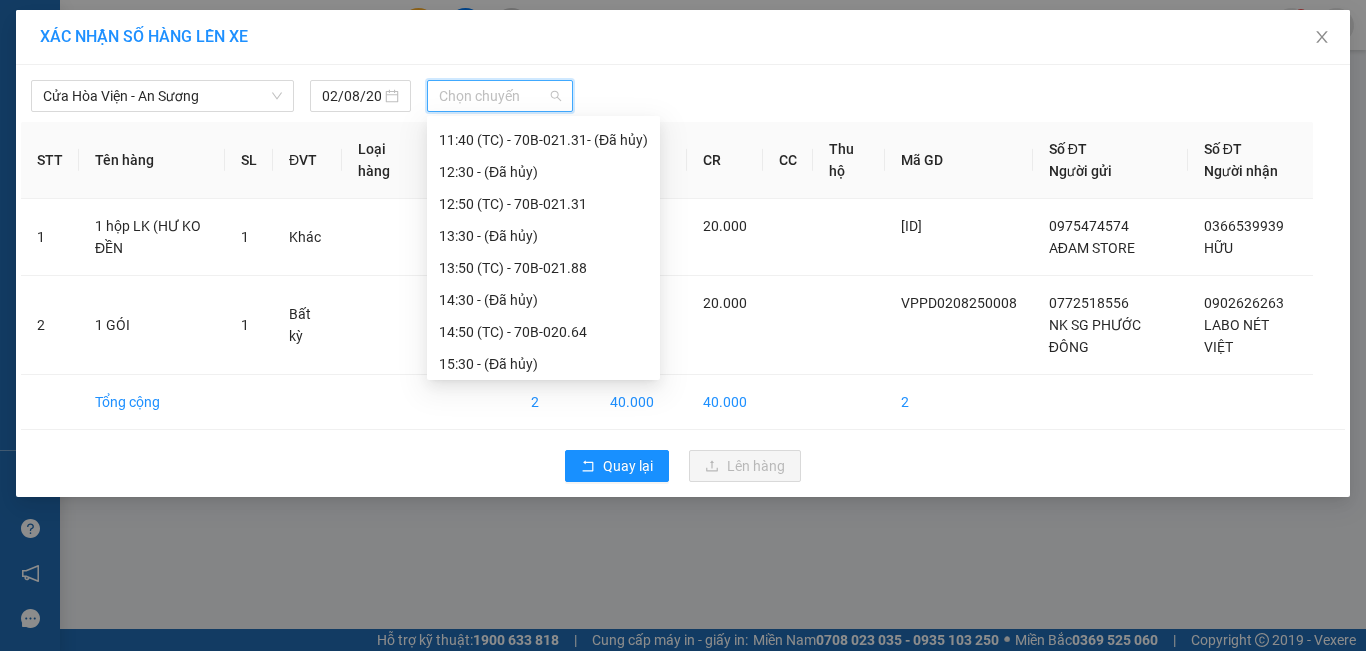 scroll, scrollTop: 536, scrollLeft: 0, axis: vertical 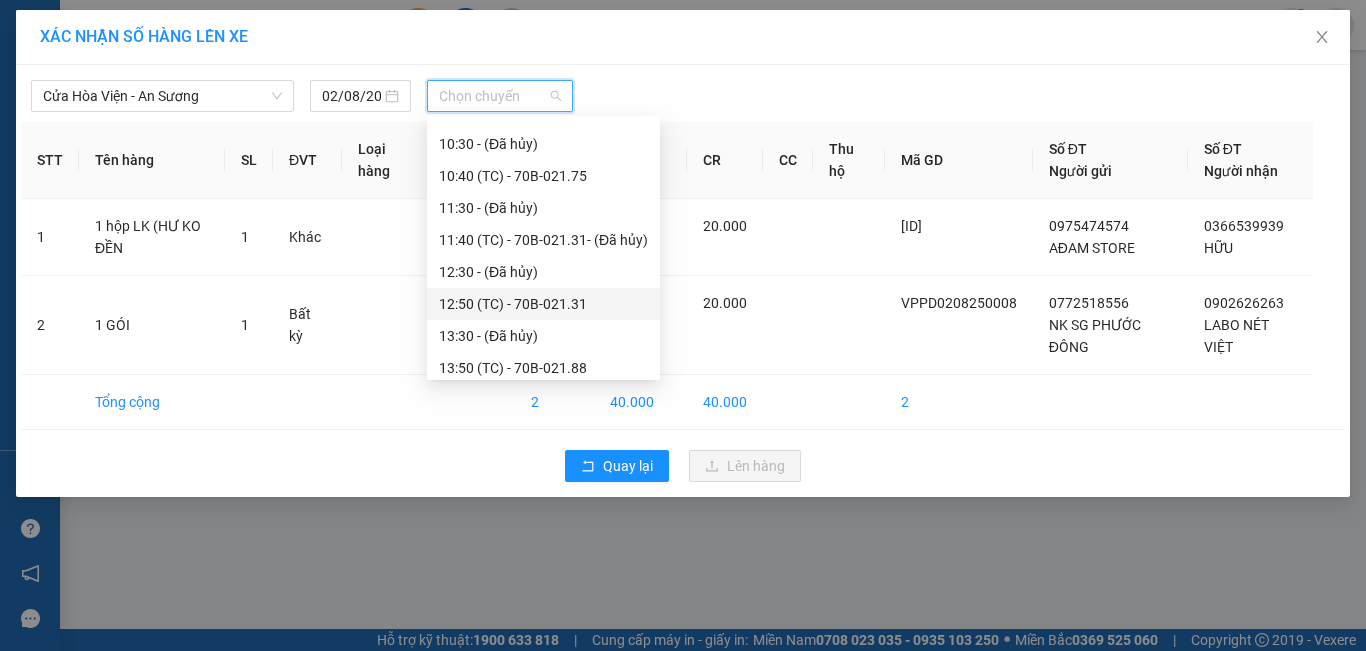 click on "12:50   (TC)   - 70B-021.31" at bounding box center (543, 304) 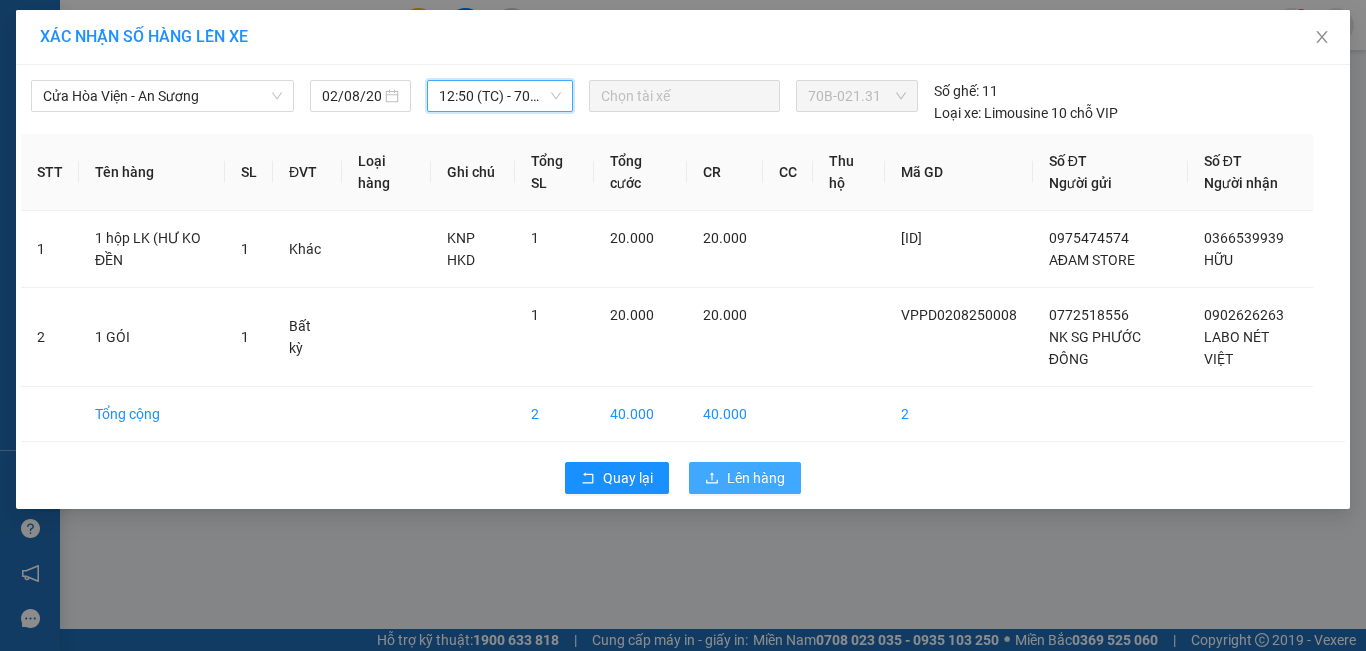 click on "Lên hàng" at bounding box center [756, 478] 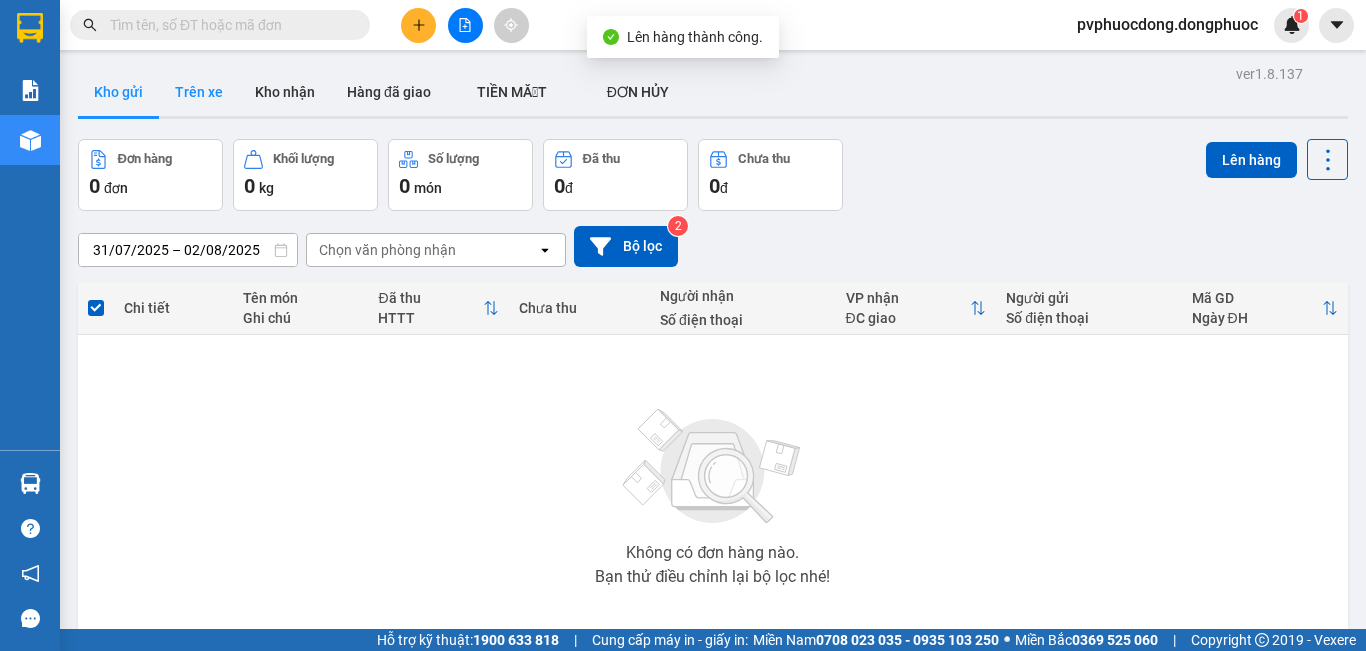 click on "Trên xe" at bounding box center (199, 92) 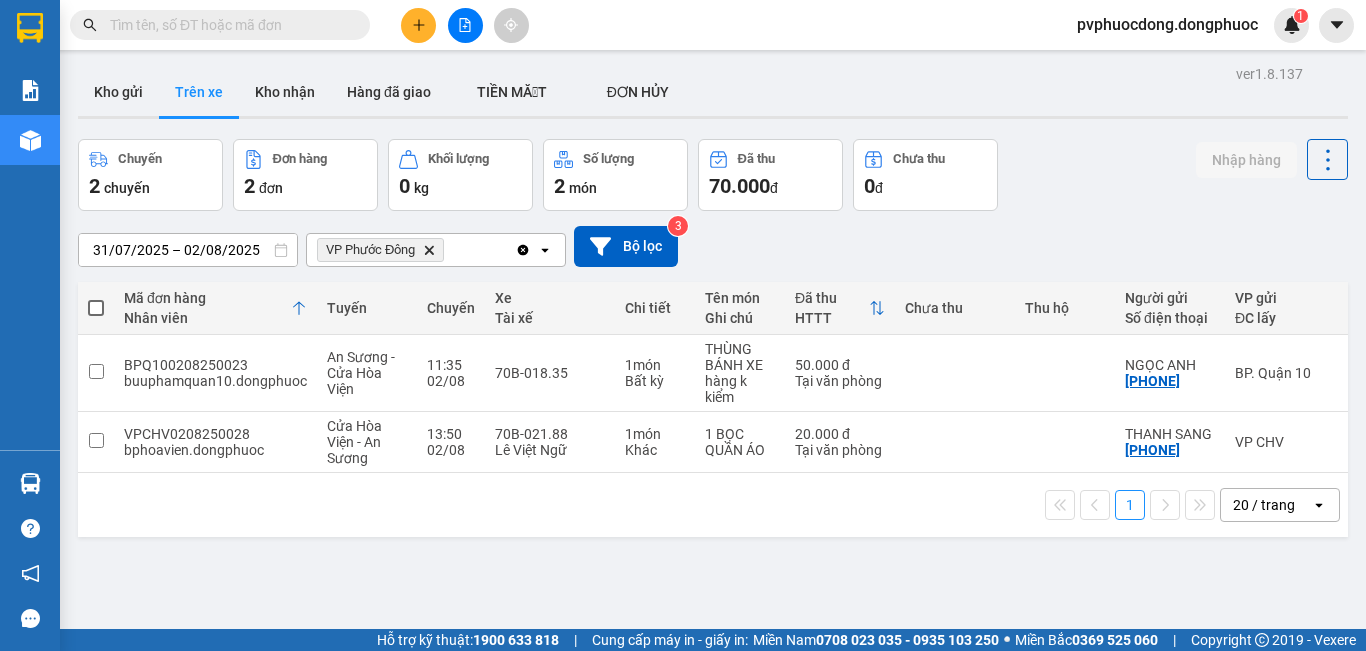 click 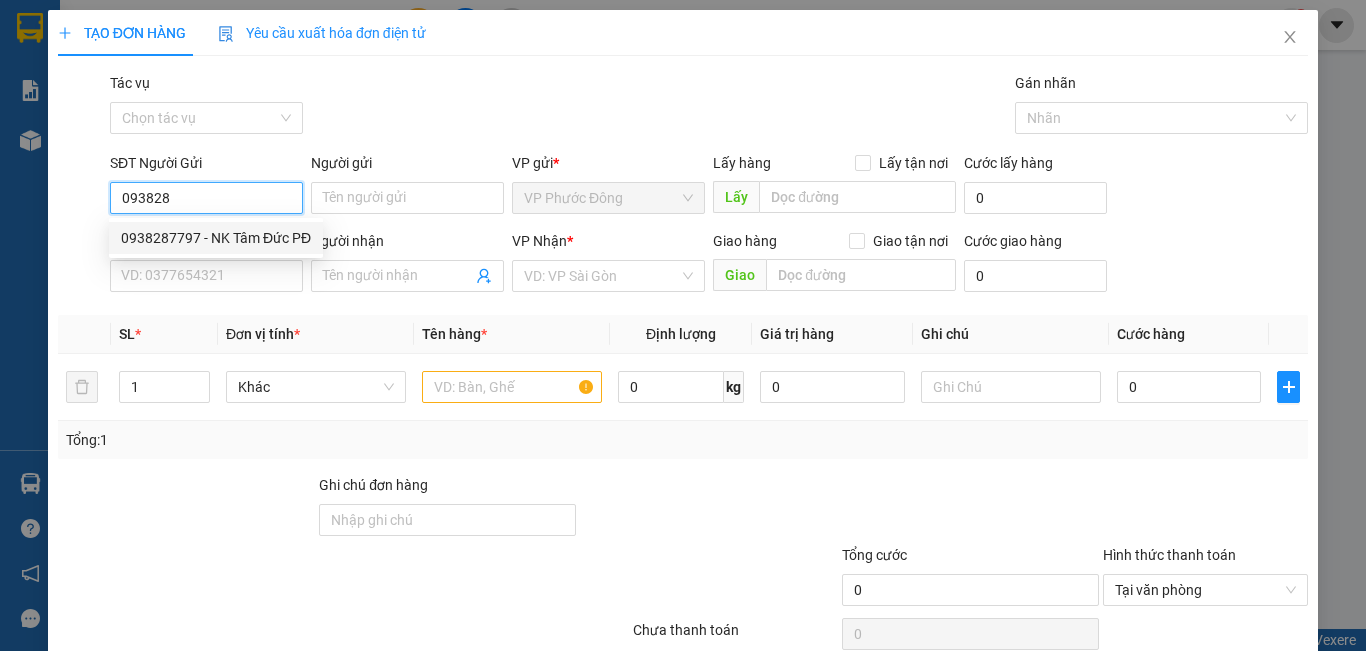 click on "0938287797 - NK Tâm Đức PĐ" at bounding box center [216, 238] 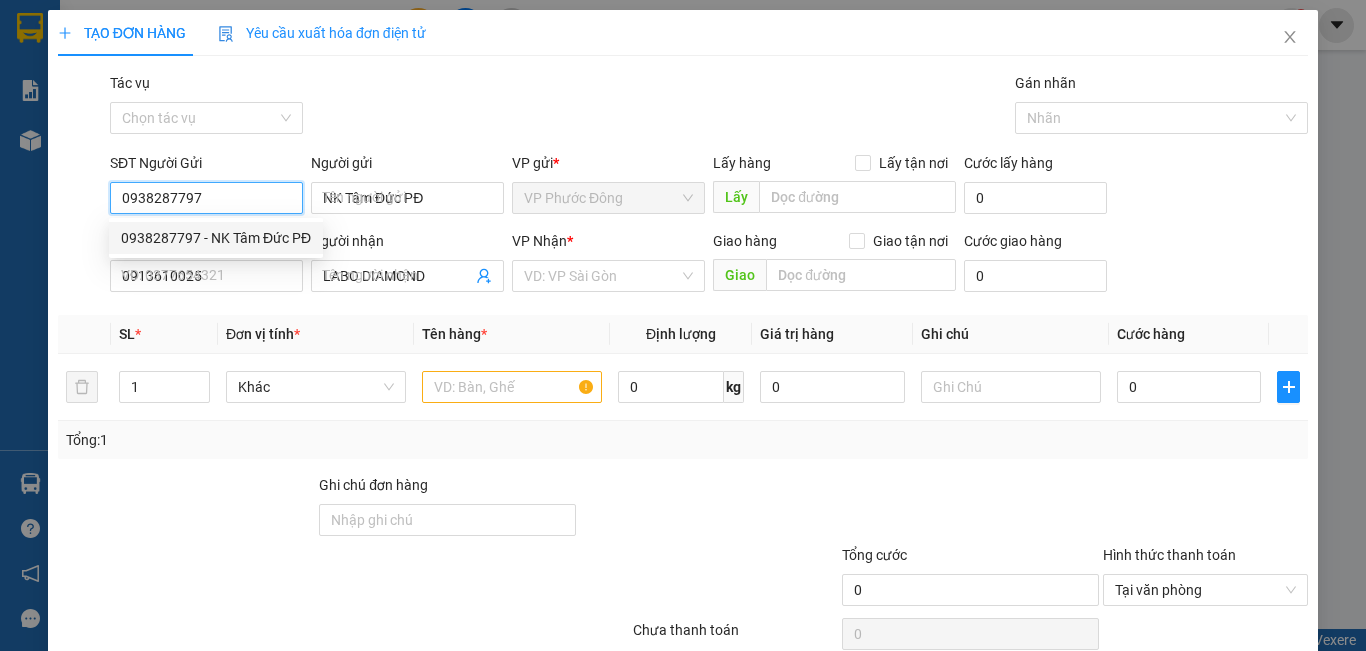 type on "20.000" 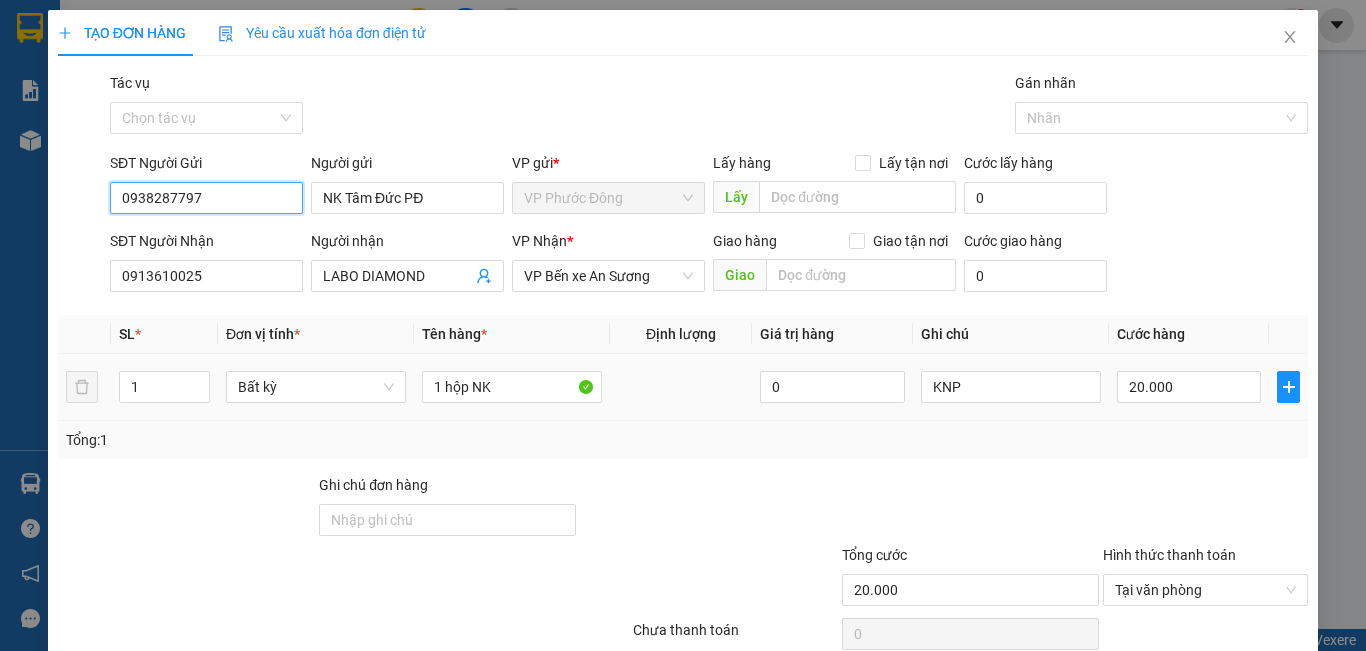 scroll, scrollTop: 89, scrollLeft: 0, axis: vertical 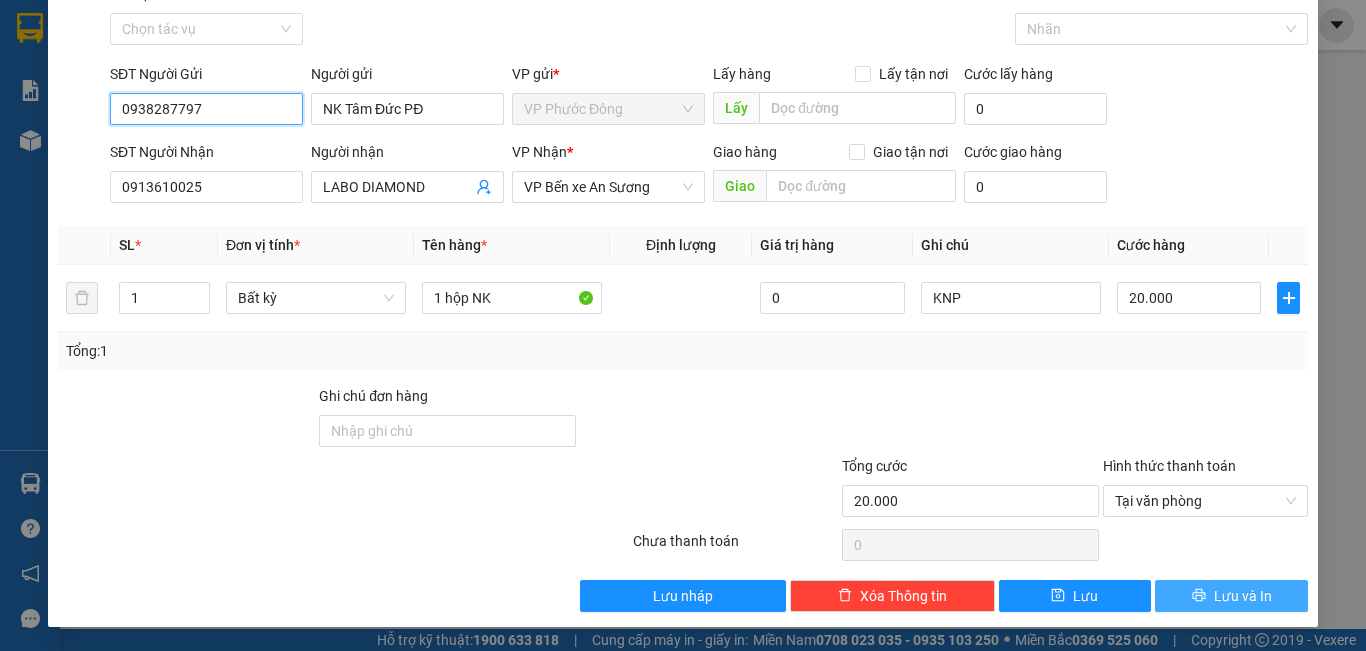 type on "0938287797" 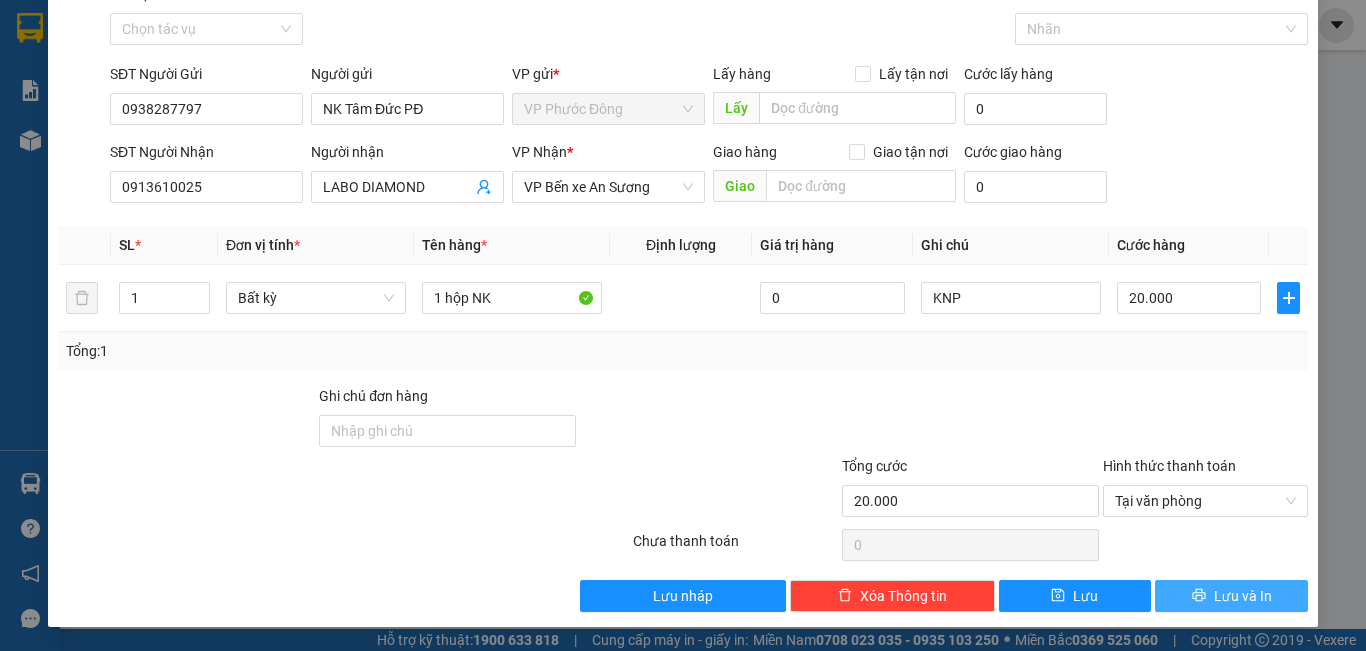 click on "Lưu và In" at bounding box center [1243, 596] 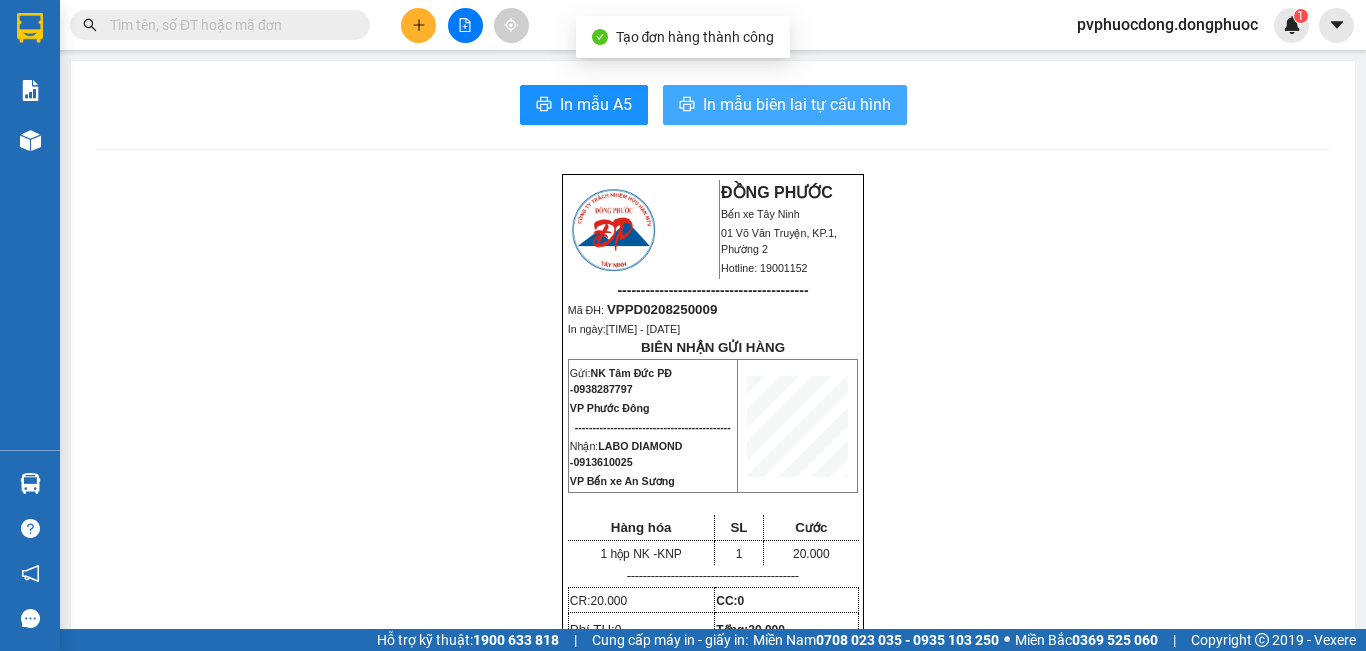 click on "In mẫu biên lai tự cấu hình" at bounding box center (797, 104) 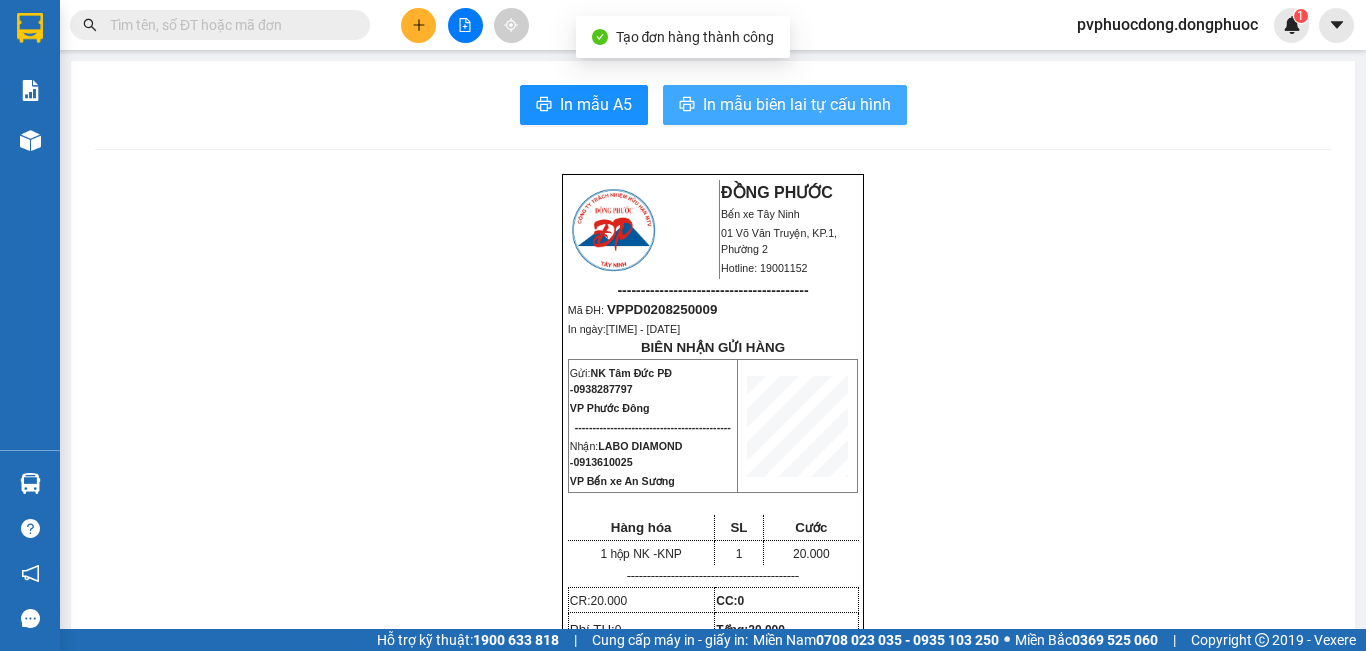 scroll, scrollTop: 0, scrollLeft: 0, axis: both 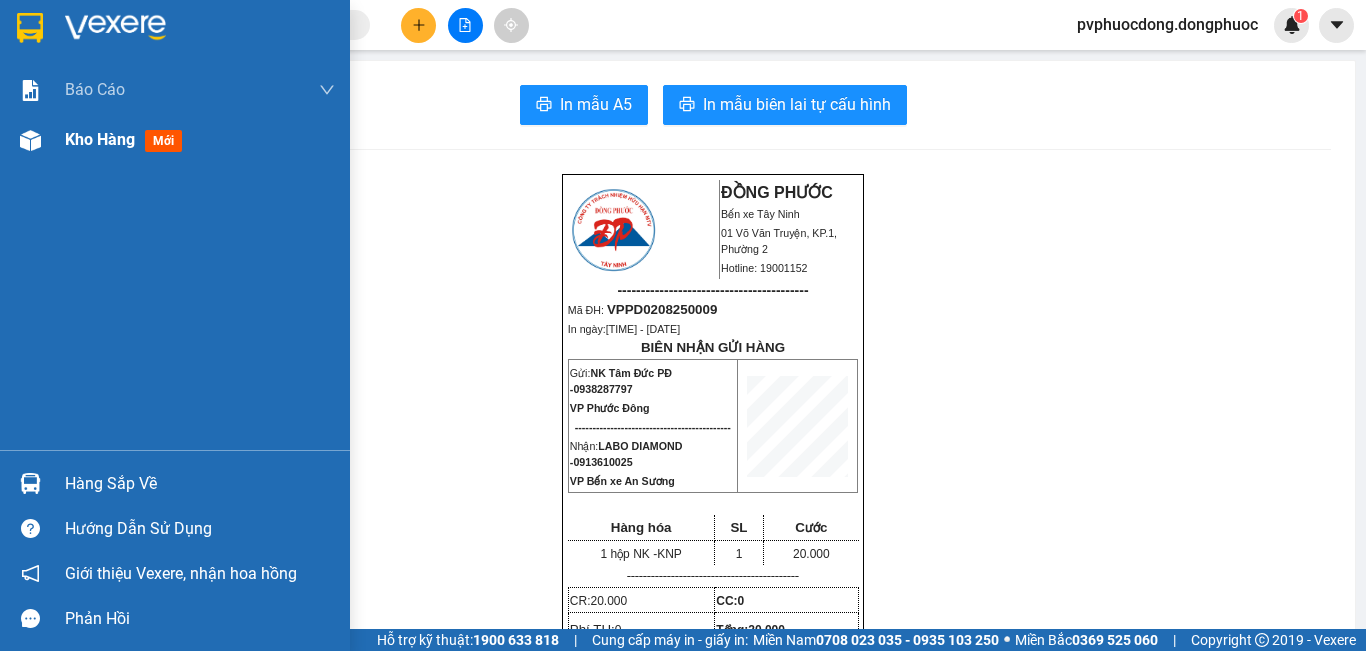 click on "Kho hàng" at bounding box center (100, 139) 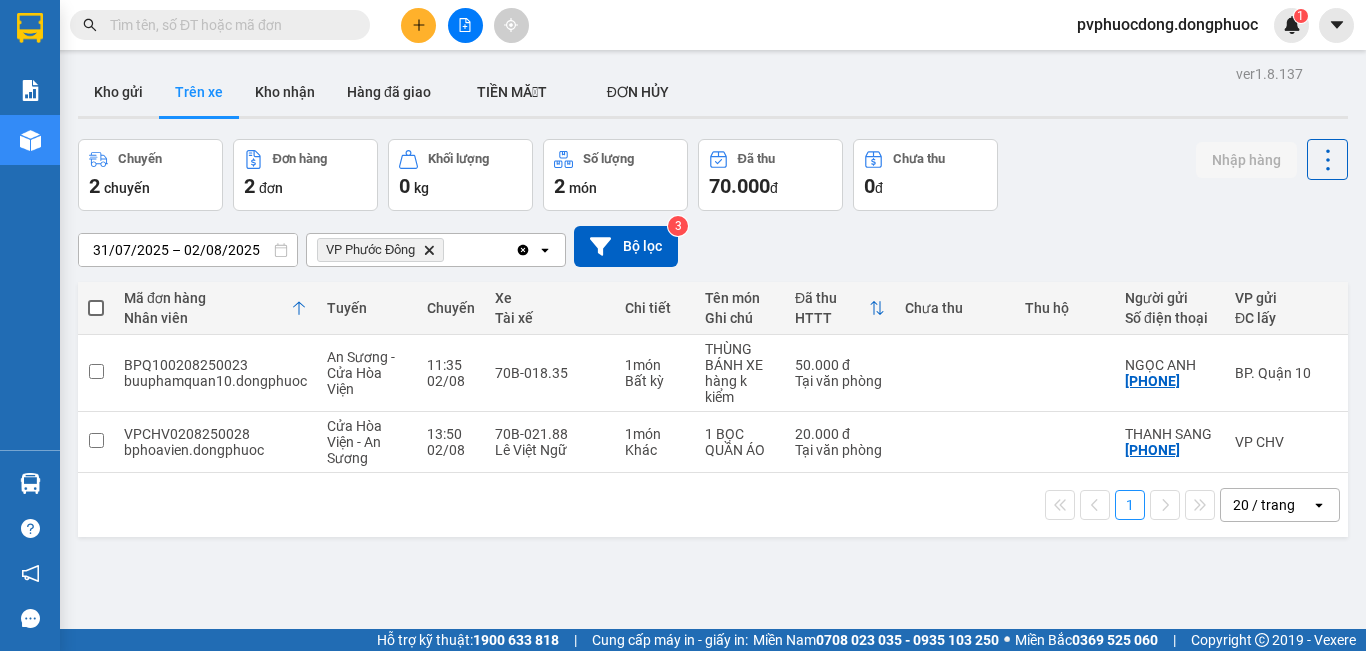 drag, startPoint x: 300, startPoint y: 102, endPoint x: 432, endPoint y: 140, distance: 137.36084 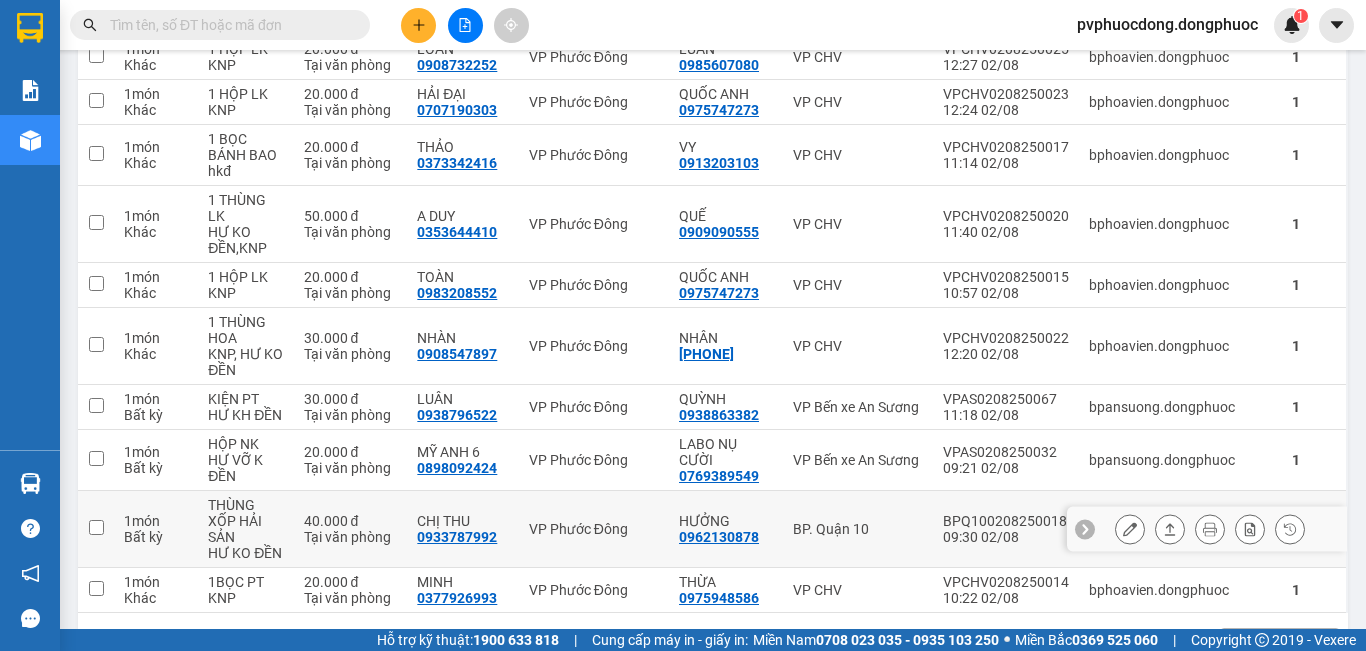 scroll, scrollTop: 398, scrollLeft: 0, axis: vertical 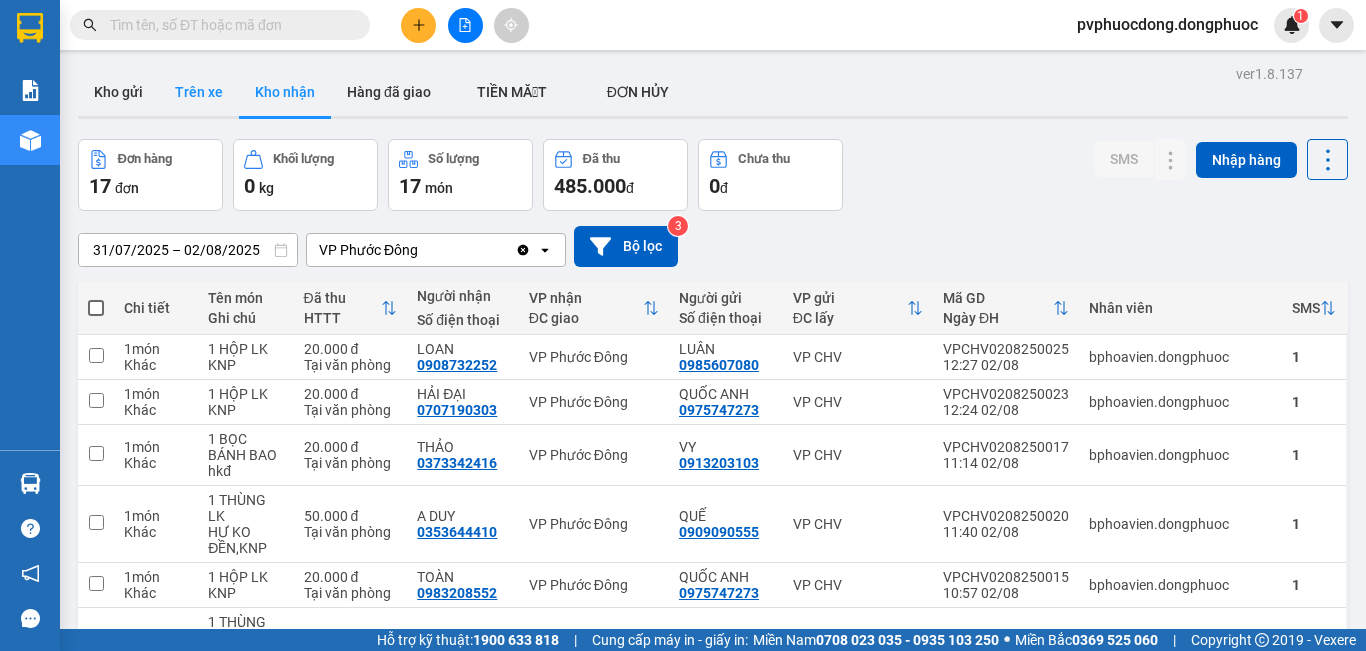 click on "Trên xe" at bounding box center [199, 92] 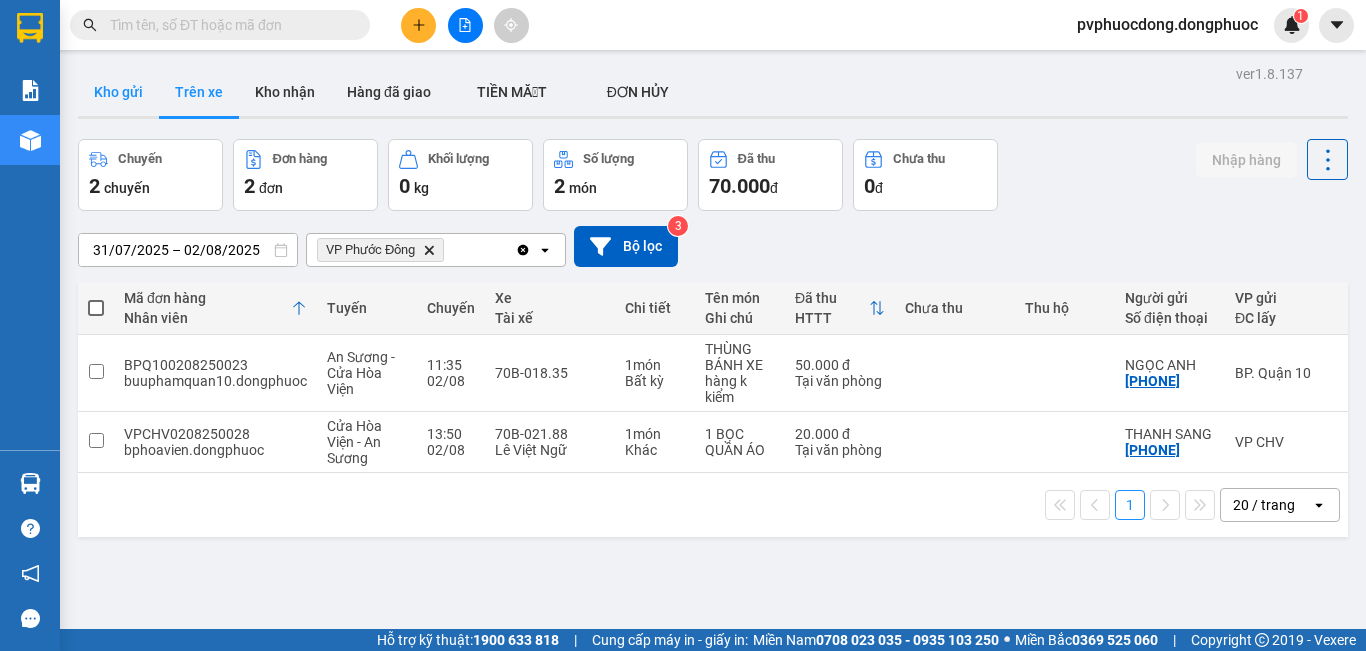 click on "Kho gửi" at bounding box center [118, 92] 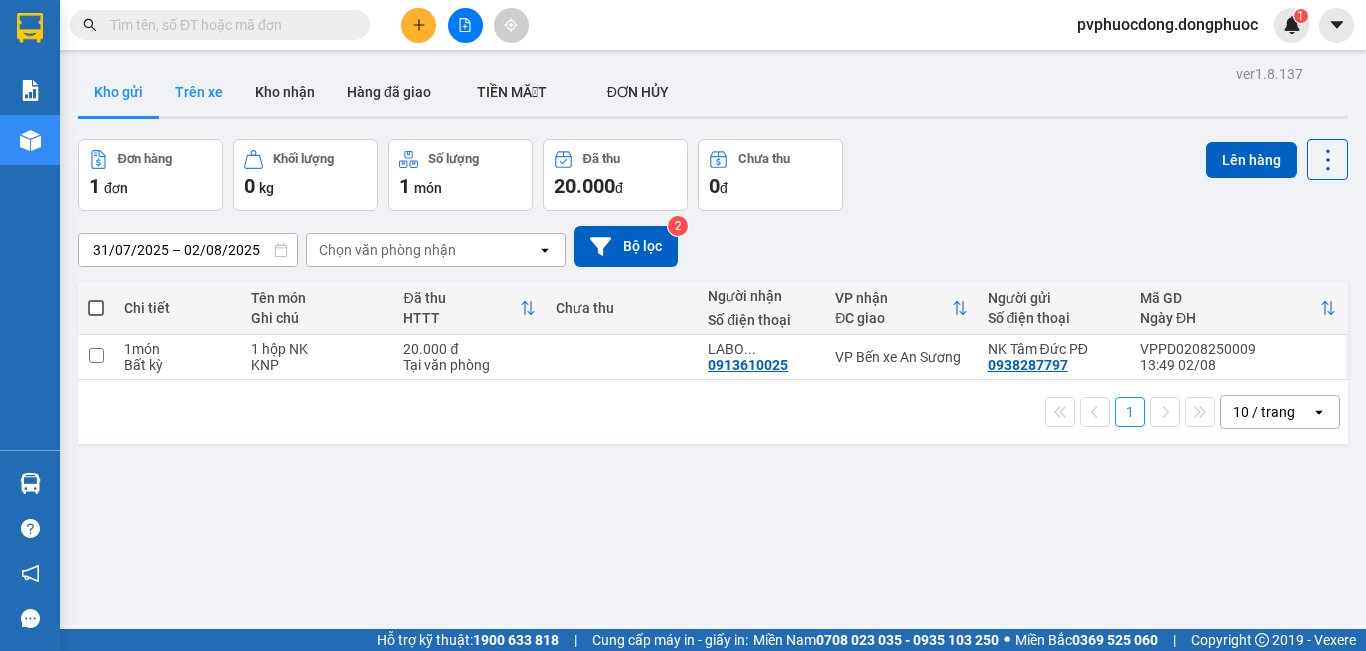 click on "Trên xe" at bounding box center [199, 92] 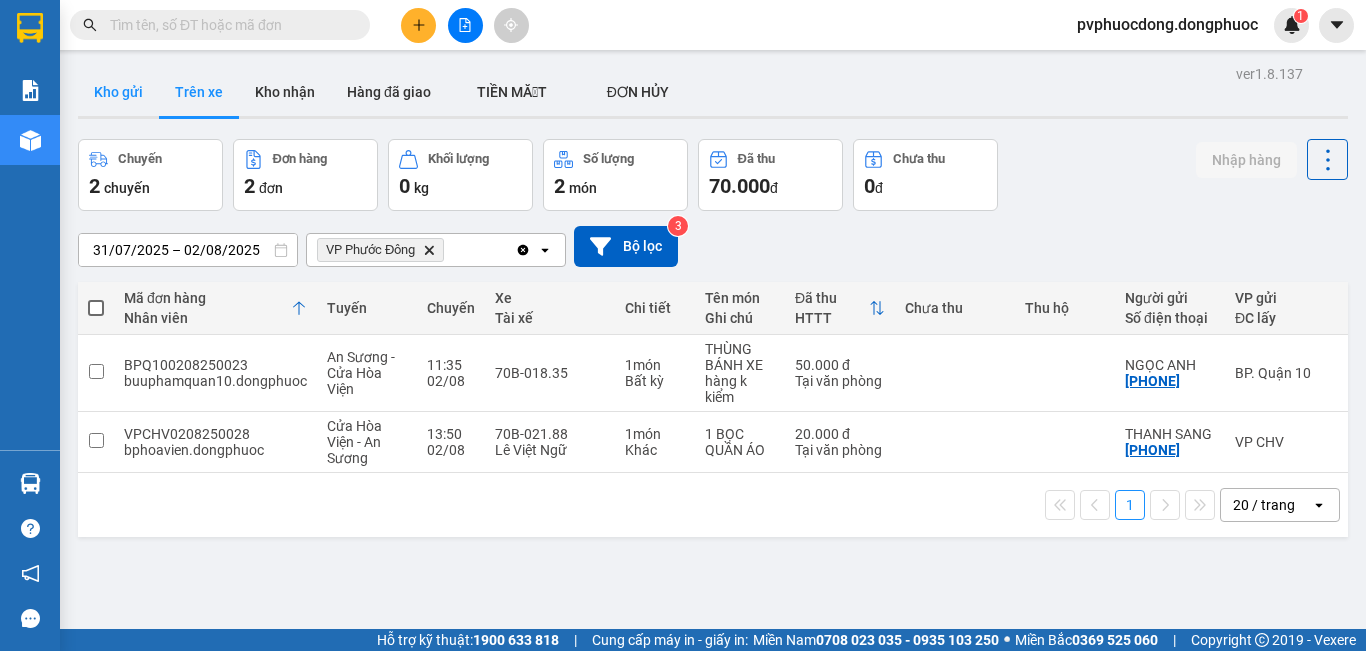 click on "Kho gửi" at bounding box center [118, 92] 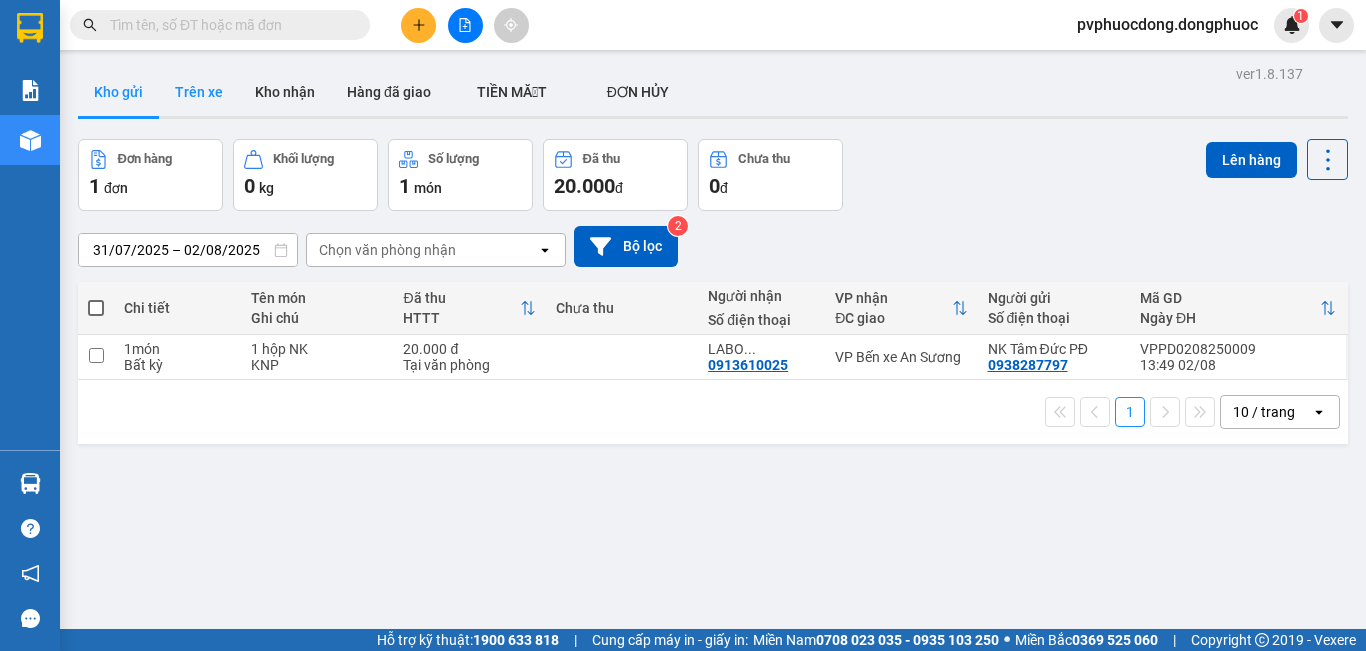 click on "Trên xe" at bounding box center (199, 92) 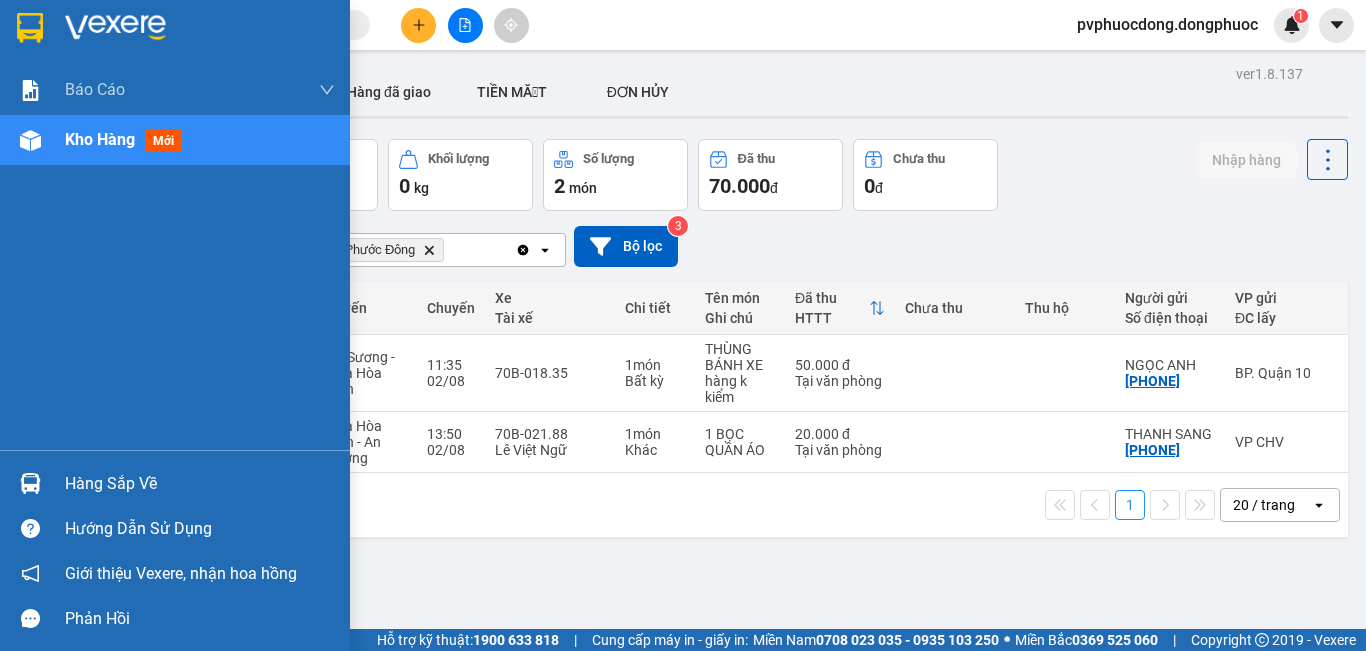 click on "Hàng sắp về" at bounding box center [175, 483] 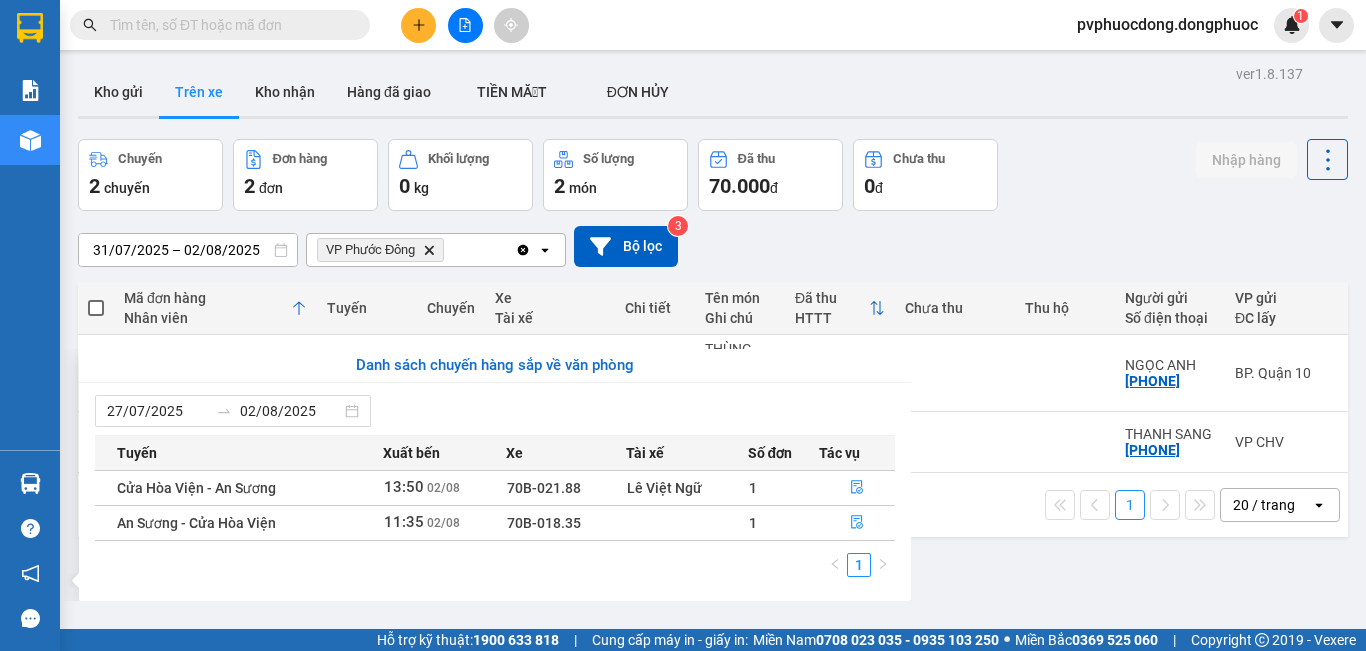 click on "Kết quả tìm kiếm ( 430 )  Bộ lọc  Mã ĐH Trạng thái Món hàng Tổng cước Chưa cước Nhãn Người gửi VP Gửi Người nhận VP Nhận VPTrB0208250002 07:02 - 02/08 VP Nhận   70B-021.75 08:09 - 02/08 THÙNG THUỐC THÚ Y SL:  1 25.000 0906849373 ANH NHÂN  VP Trảng Bàng 0343010528 loan VP Phước Đông VPCHV2702250034 14:52 - 27/02 VP Nhận   70B-020.64 18:06 - 27/02 1 HỘP NK SL:  1 20.000 0528704095 NHI VP CHV 0868758712 CƯỜNG VP Bến xe An Sương HT1805240042 11:34 - 18/05 VP Nhận   70B-023.70 12:59 - 18/05 THÙNG SẦU RIÊNG SL:  1 30.000 0388270528 LÊ Hòa Thành 0707240810 HUY VP Trảng Bàng HT2704240039 11:34 - 27/04 VP Nhận   70B-020.39 13:51 - 27/04 THÙNG SẦU RIÊNG SL:  1 30.000 0388270528 LÊ Hòa Thành 0707240810 HUY VP Trảng Bàng VPMC1003240005 09:09 - 10/03 VP Nhận   70B-020.10 12:45 - 10/03 3 THÙNG ĐIỀU TRÁI (HU DAP K DEN) SL:  3 150.000 0933600719 LỘC  VP Mỏ Công 0528829877 KHÁNH VP Bến xe An Sương BXTN2501230014   SL:" at bounding box center (683, 325) 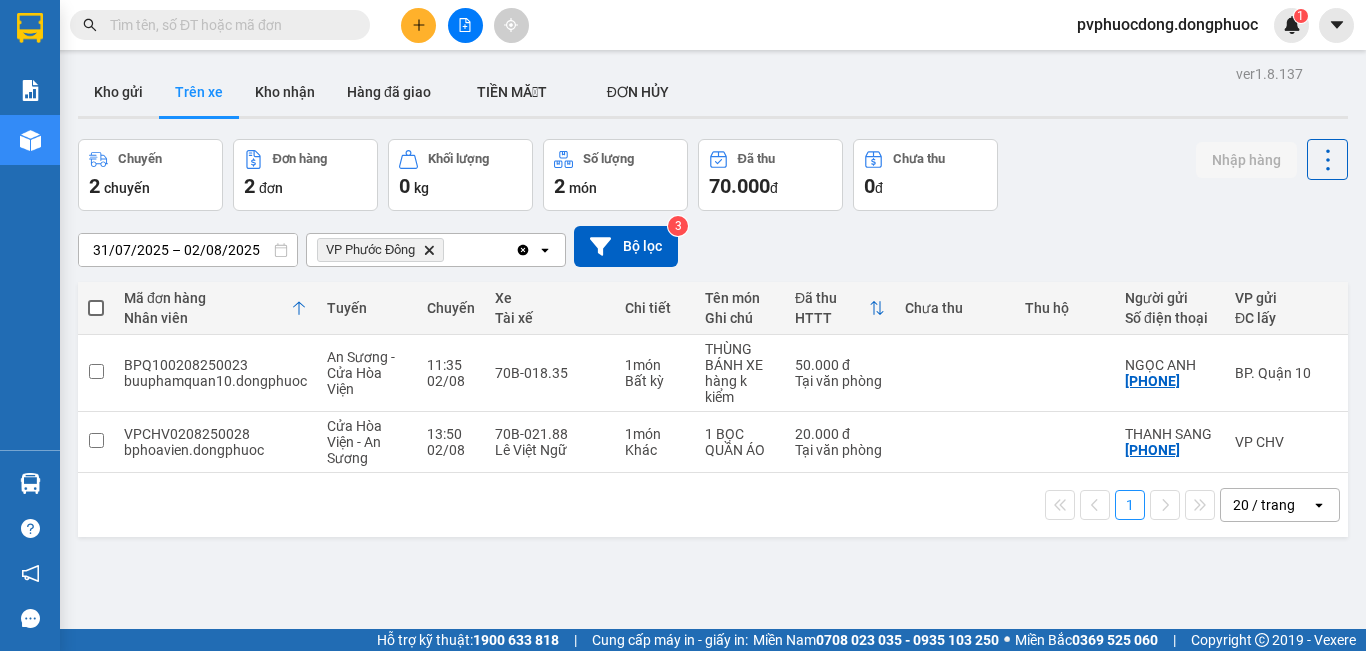 click at bounding box center [418, 25] 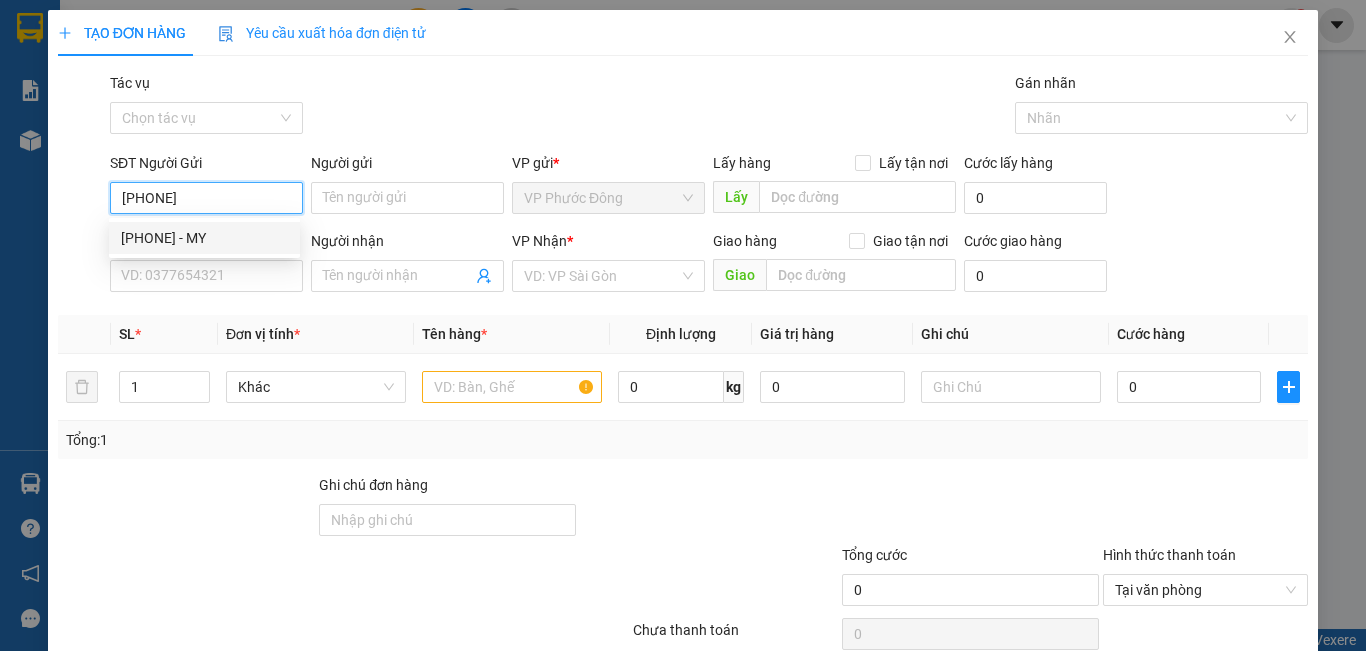click on "0888289168 - MY" at bounding box center [204, 238] 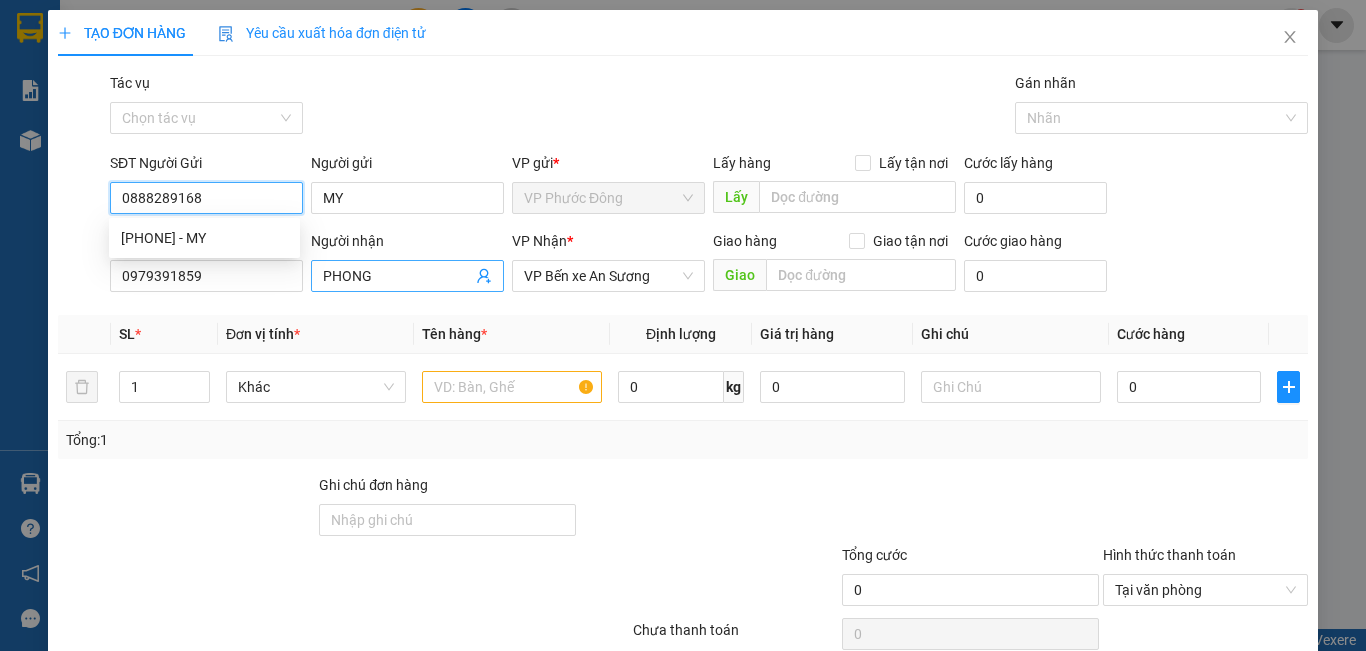 type on "270.000" 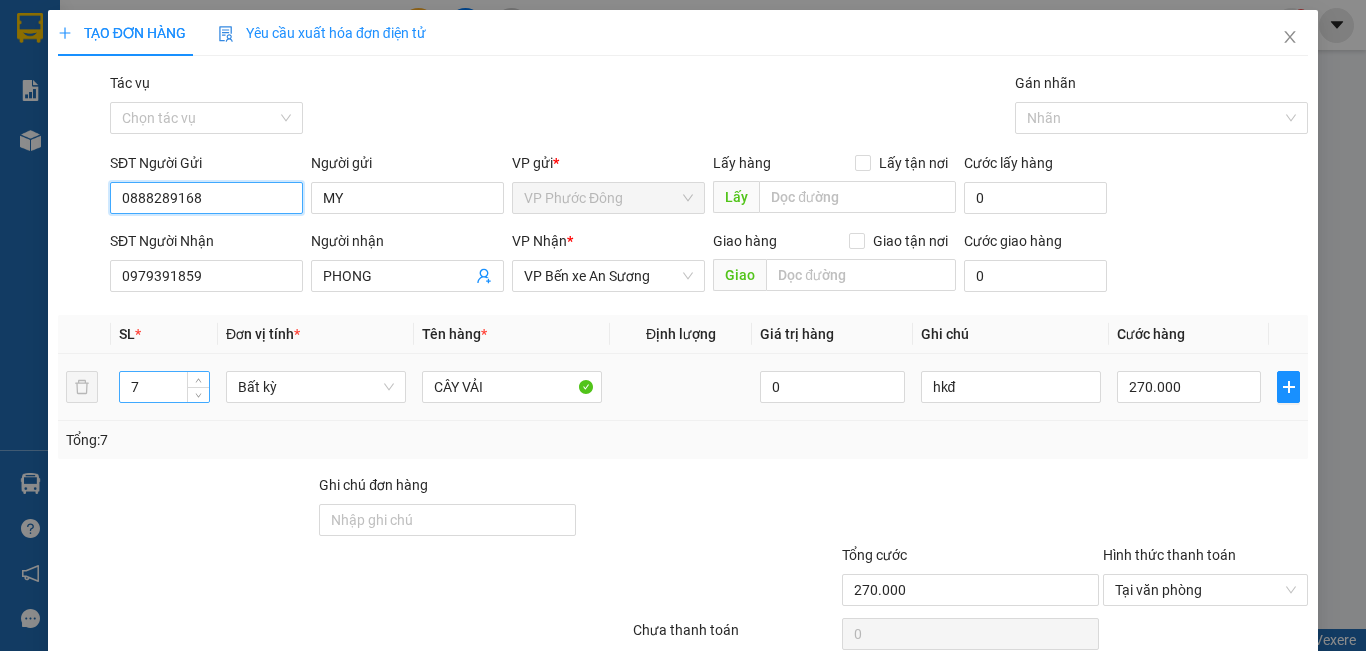 type on "0888289168" 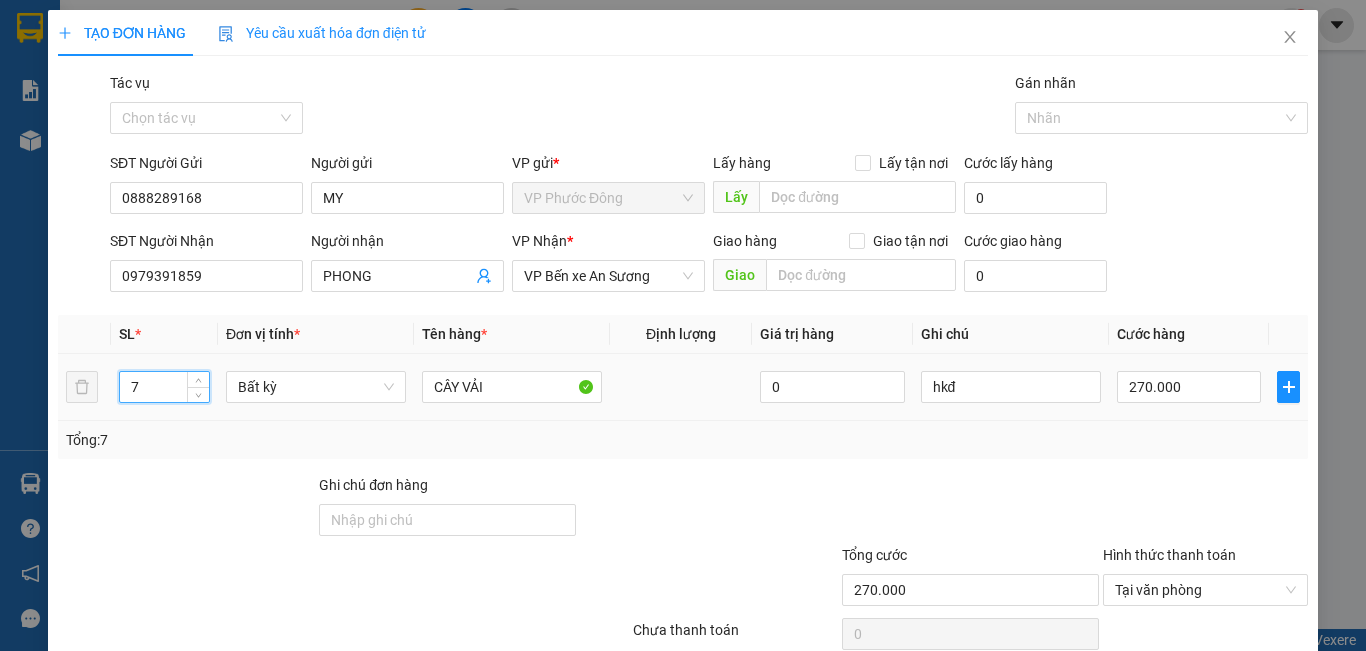 drag, startPoint x: 144, startPoint y: 379, endPoint x: 121, endPoint y: 381, distance: 23.086792 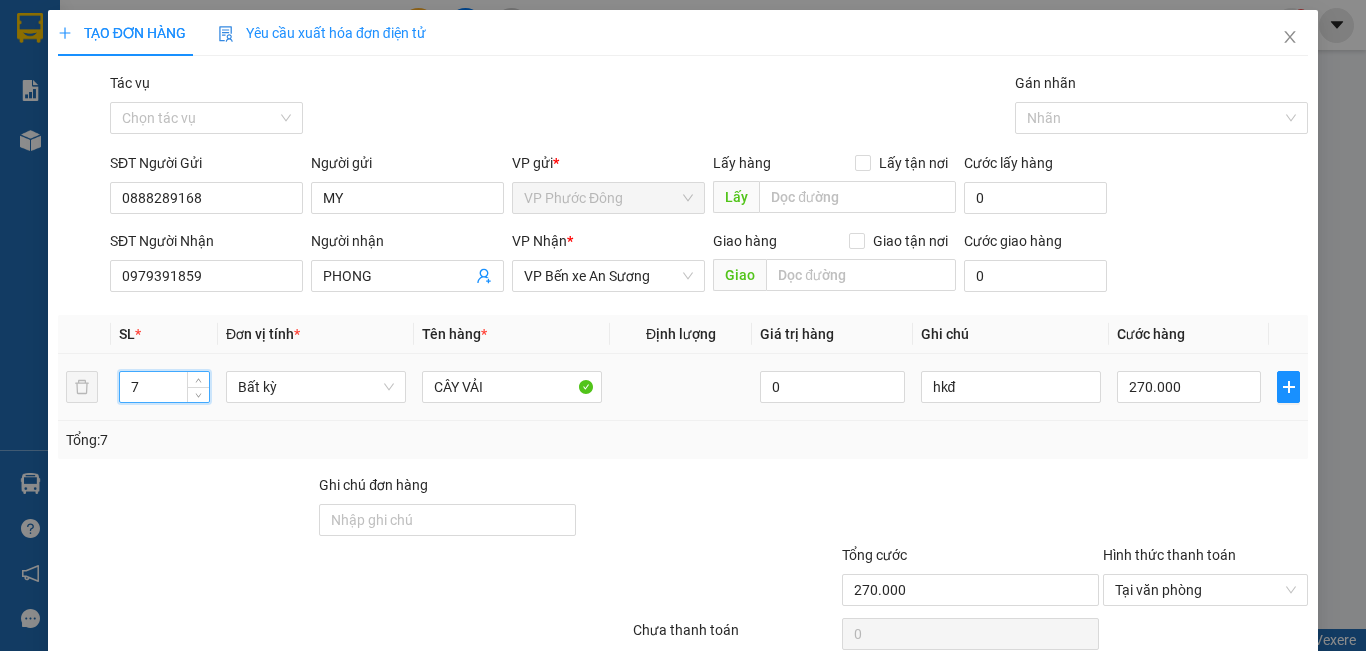 click on "7" at bounding box center [164, 387] 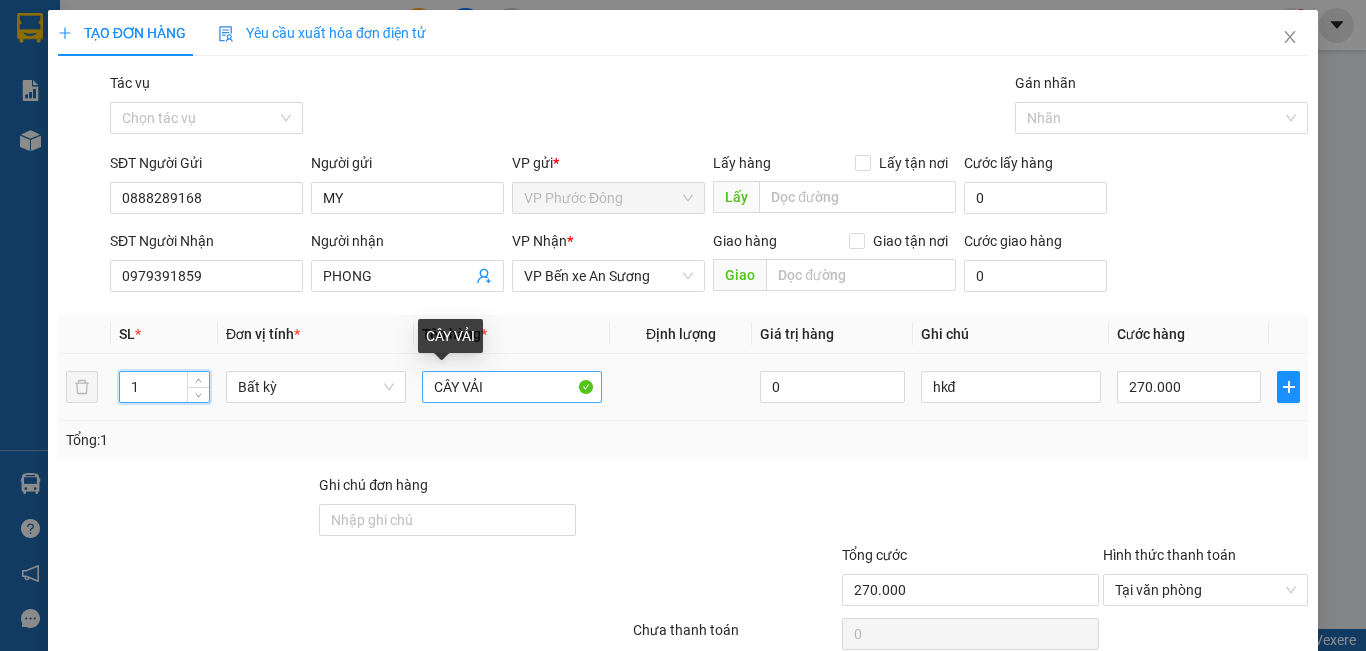 type on "1" 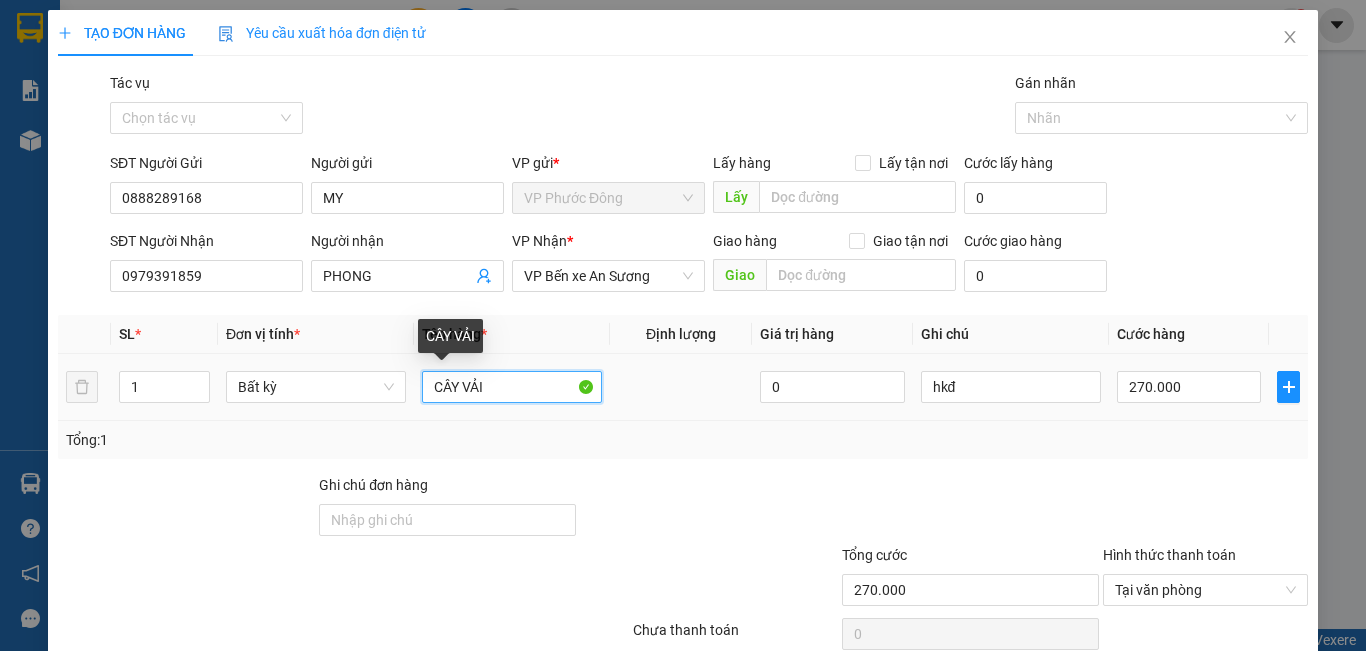 drag, startPoint x: 478, startPoint y: 384, endPoint x: 420, endPoint y: 390, distance: 58.30952 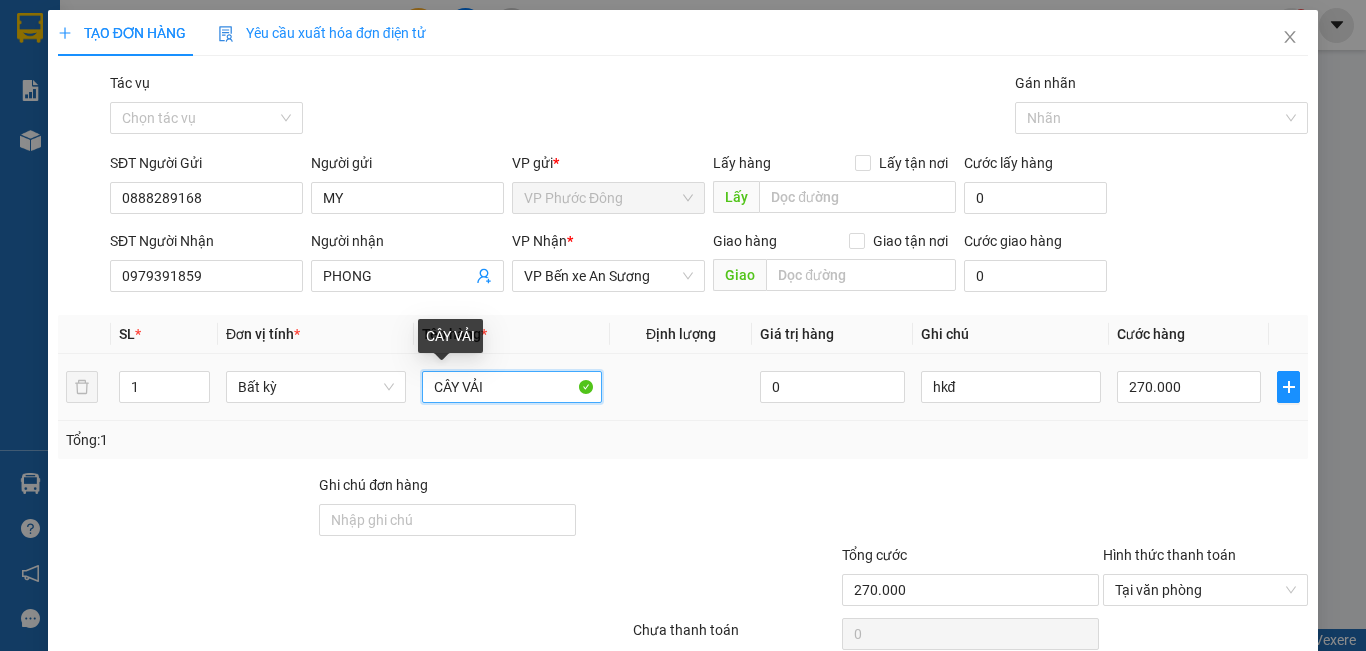click on "CÂY VẢI" at bounding box center [512, 387] 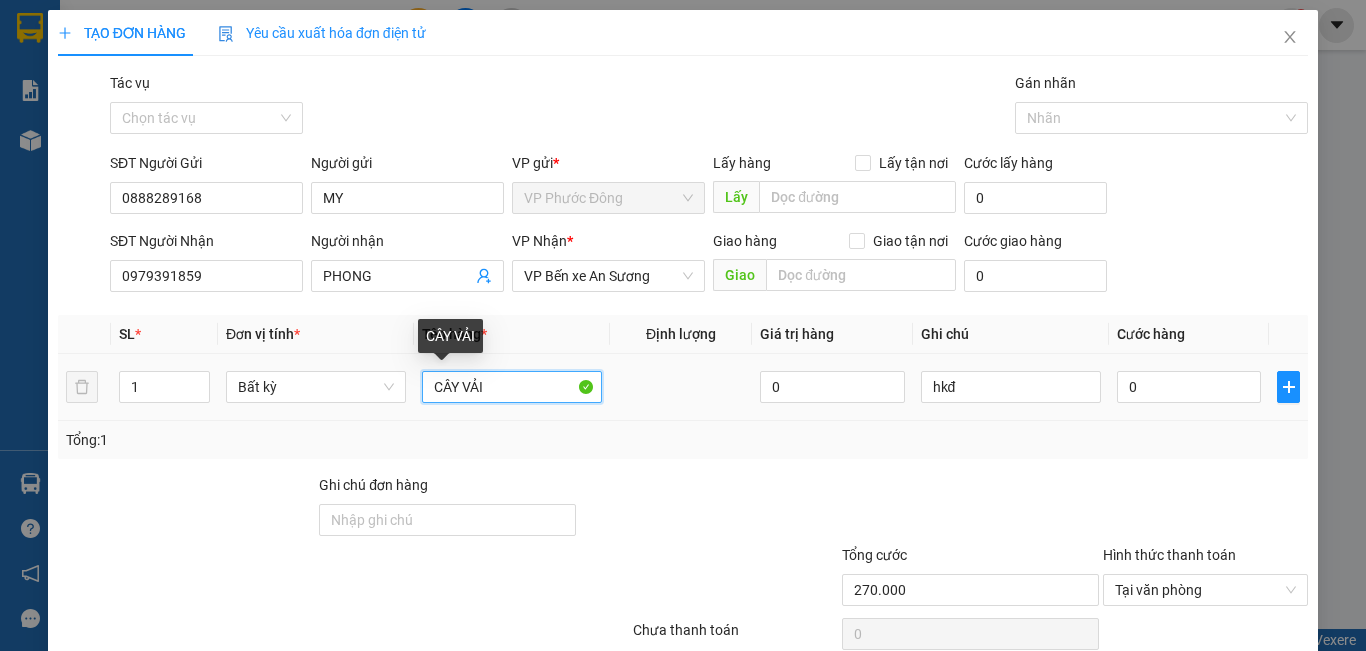 type on "0" 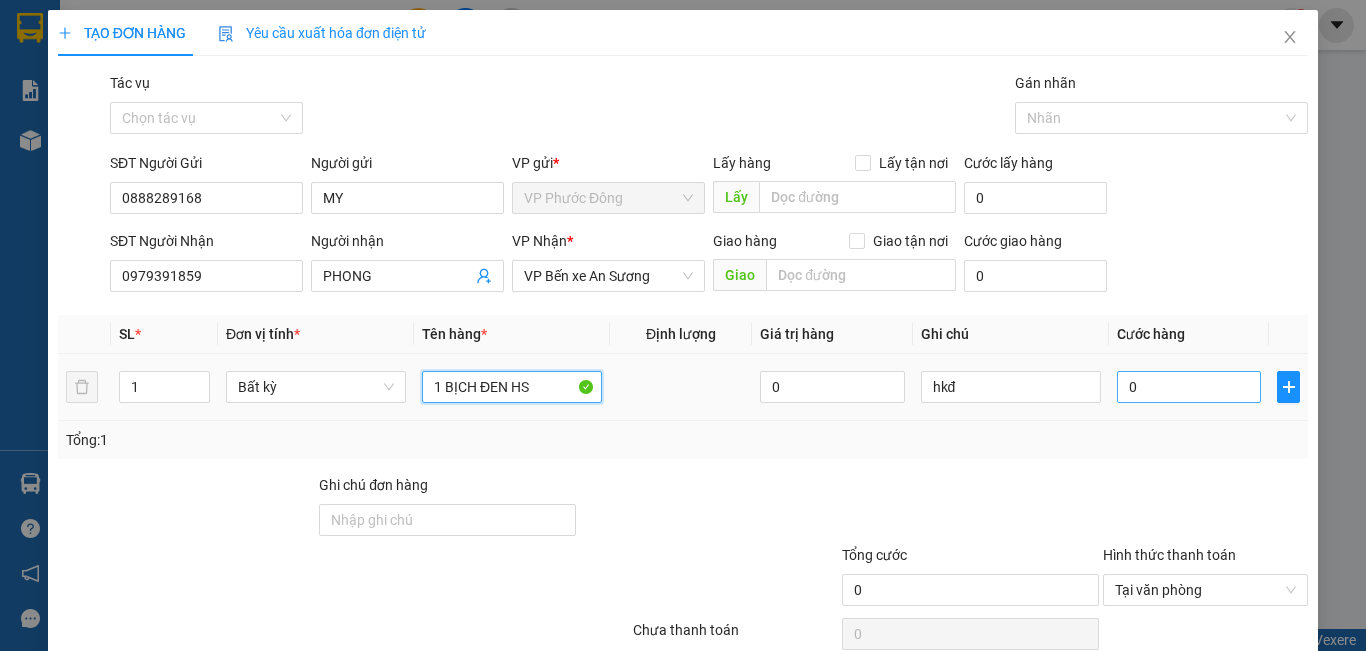 type on "1 BỊCH ĐEN HS" 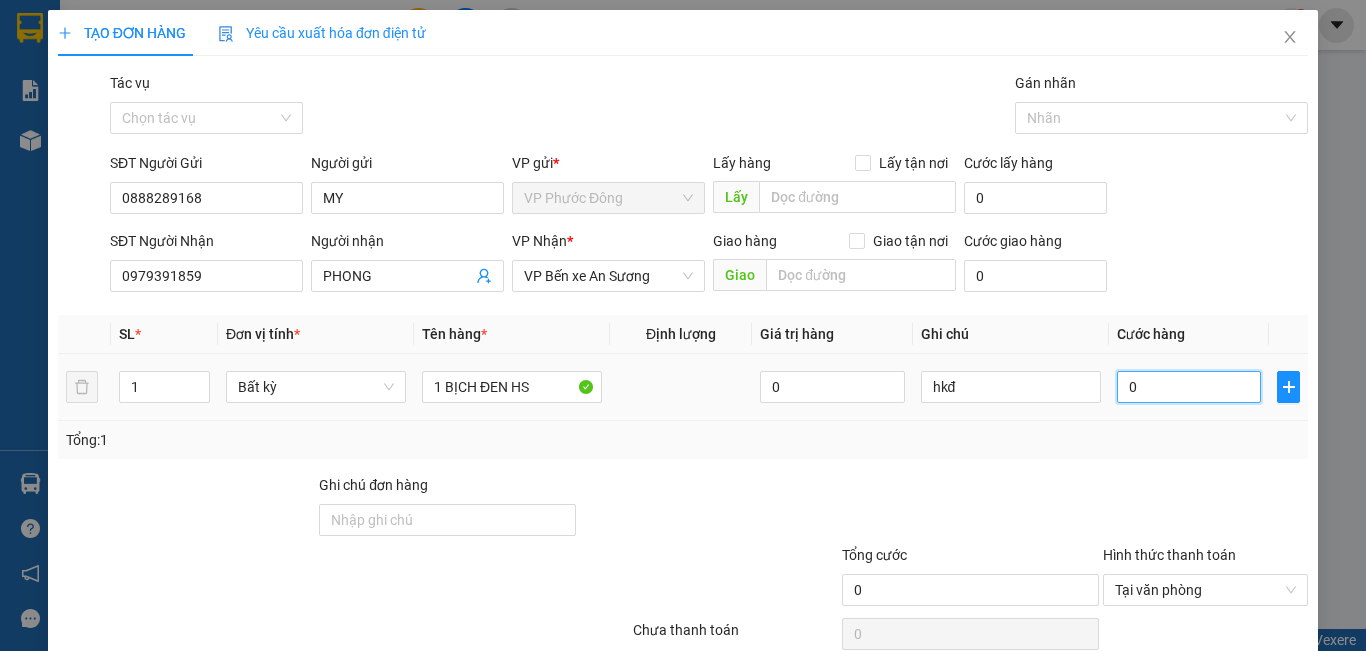 click on "0" at bounding box center [1189, 387] 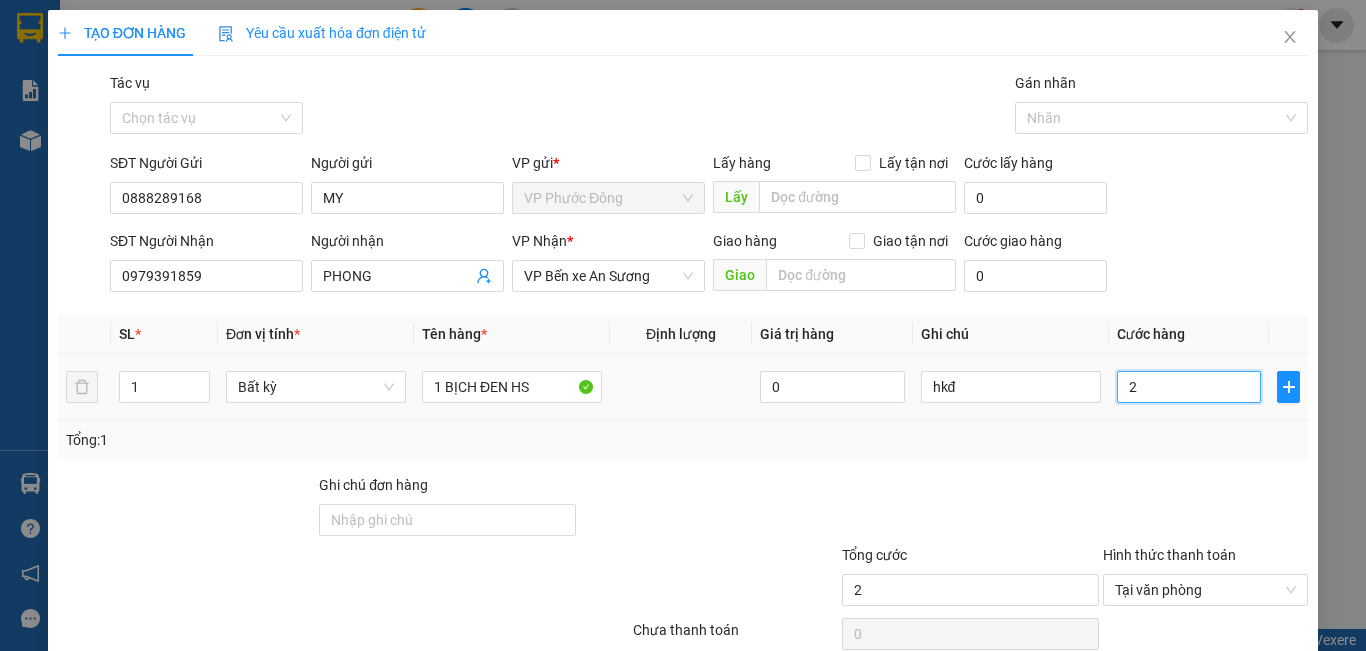 type on "20" 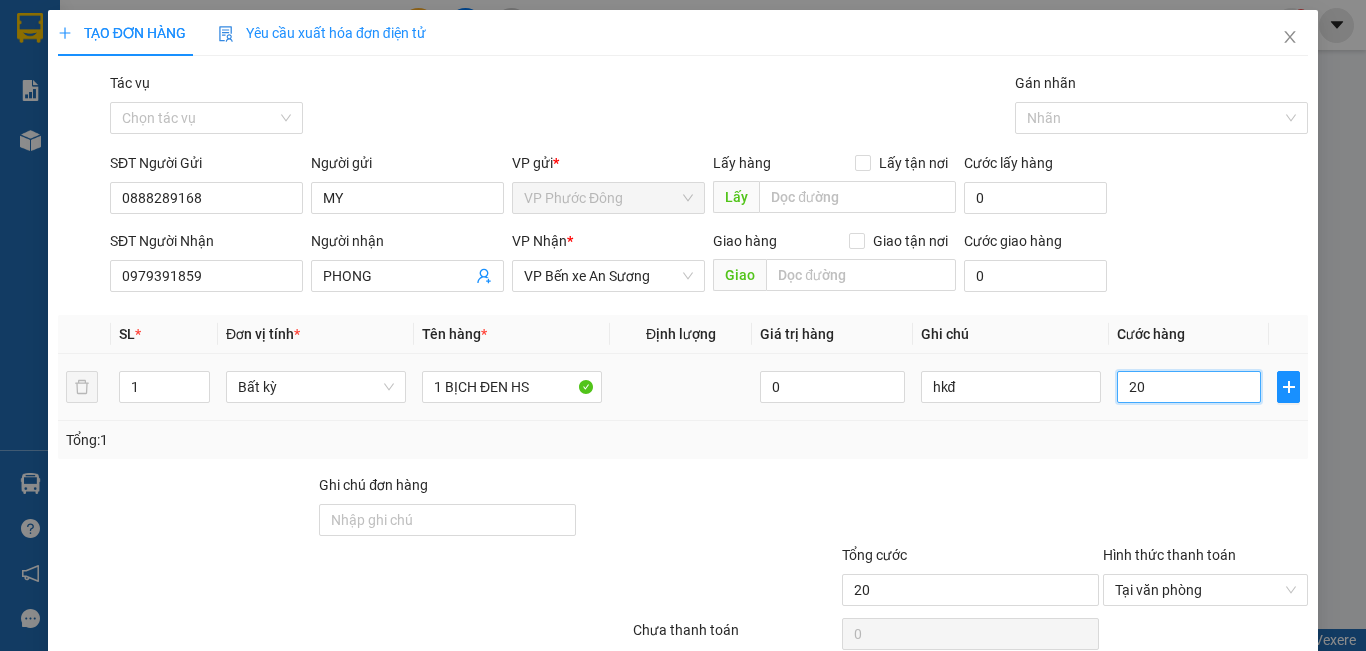 type on "20" 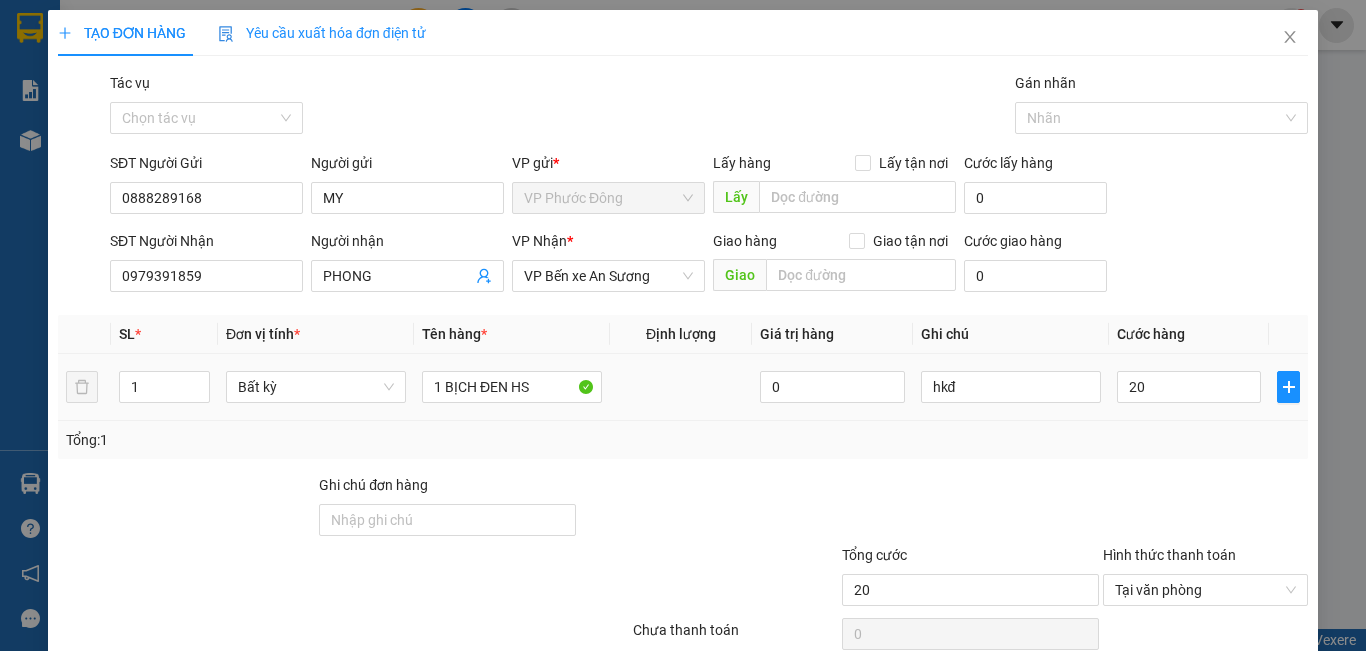 type on "20.000" 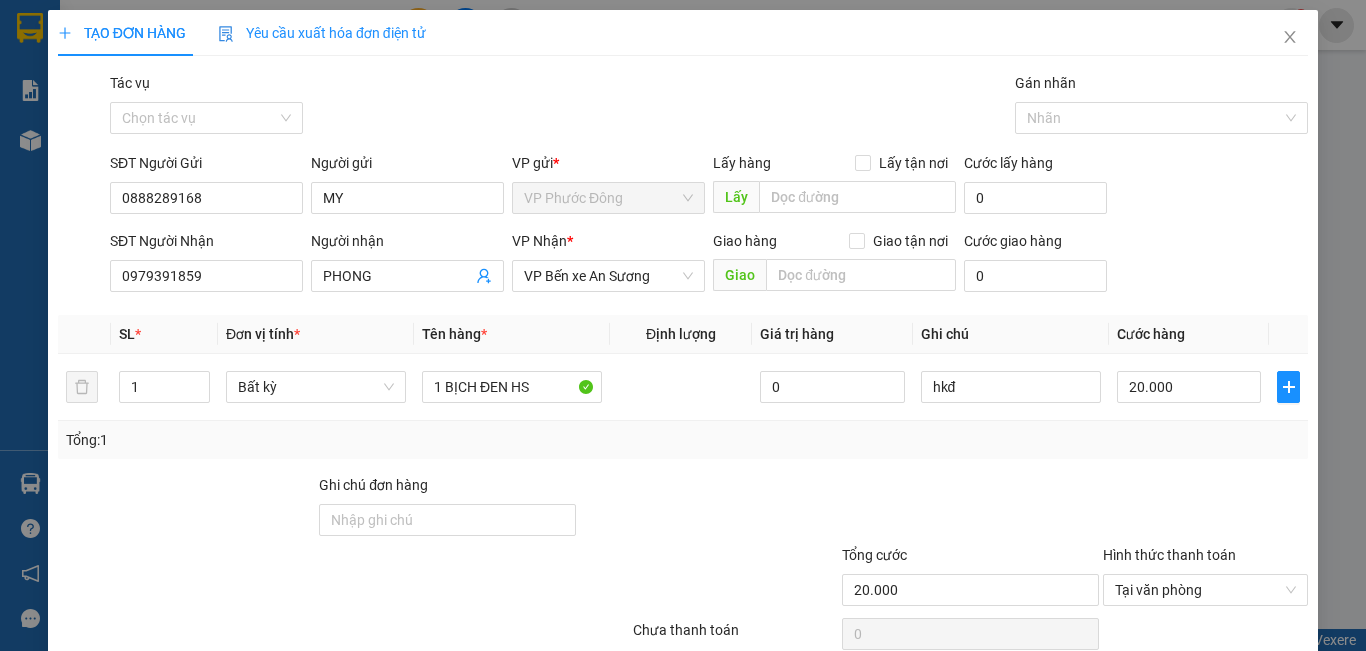 click on "Tổng:  1" at bounding box center (683, 440) 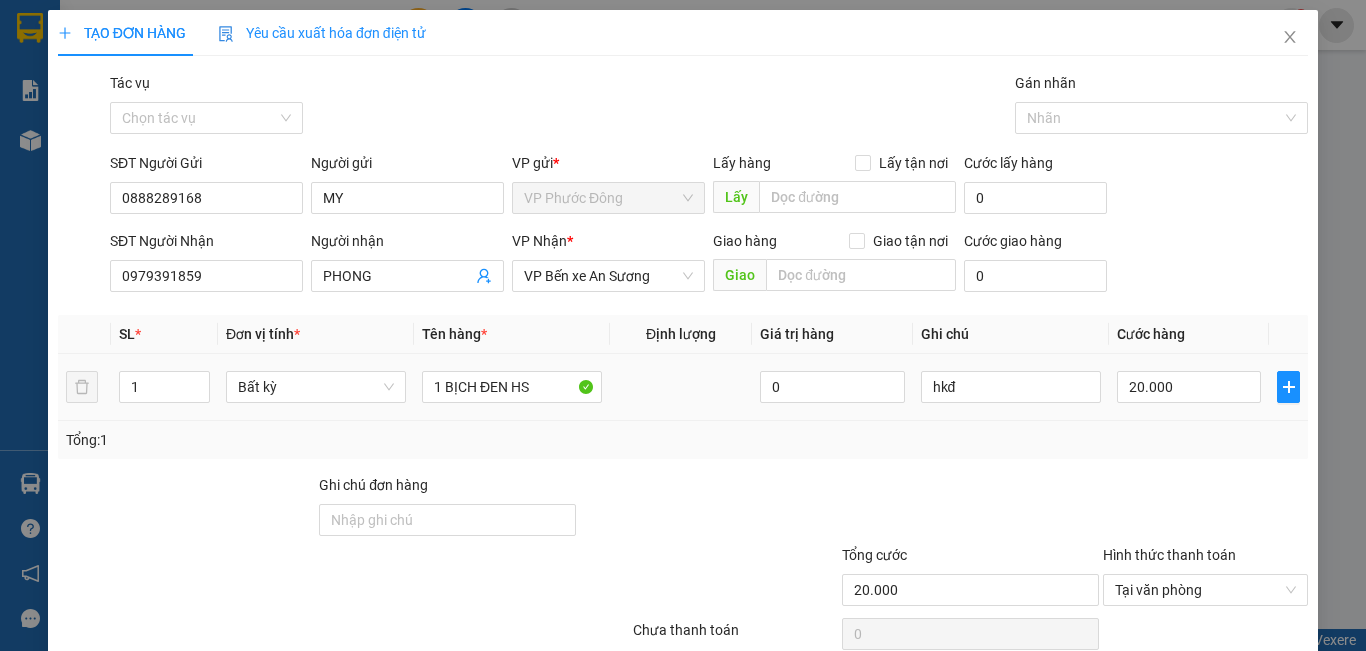 scroll, scrollTop: 89, scrollLeft: 0, axis: vertical 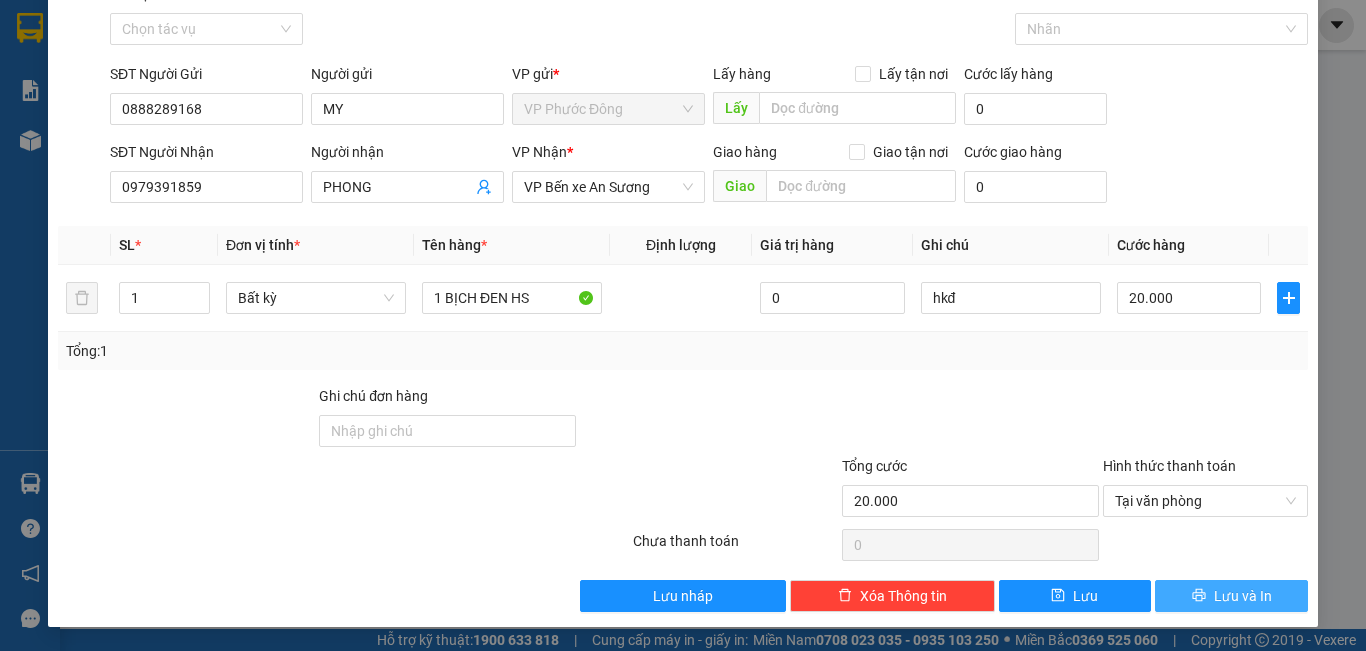 click on "Lưu và In" at bounding box center (1243, 596) 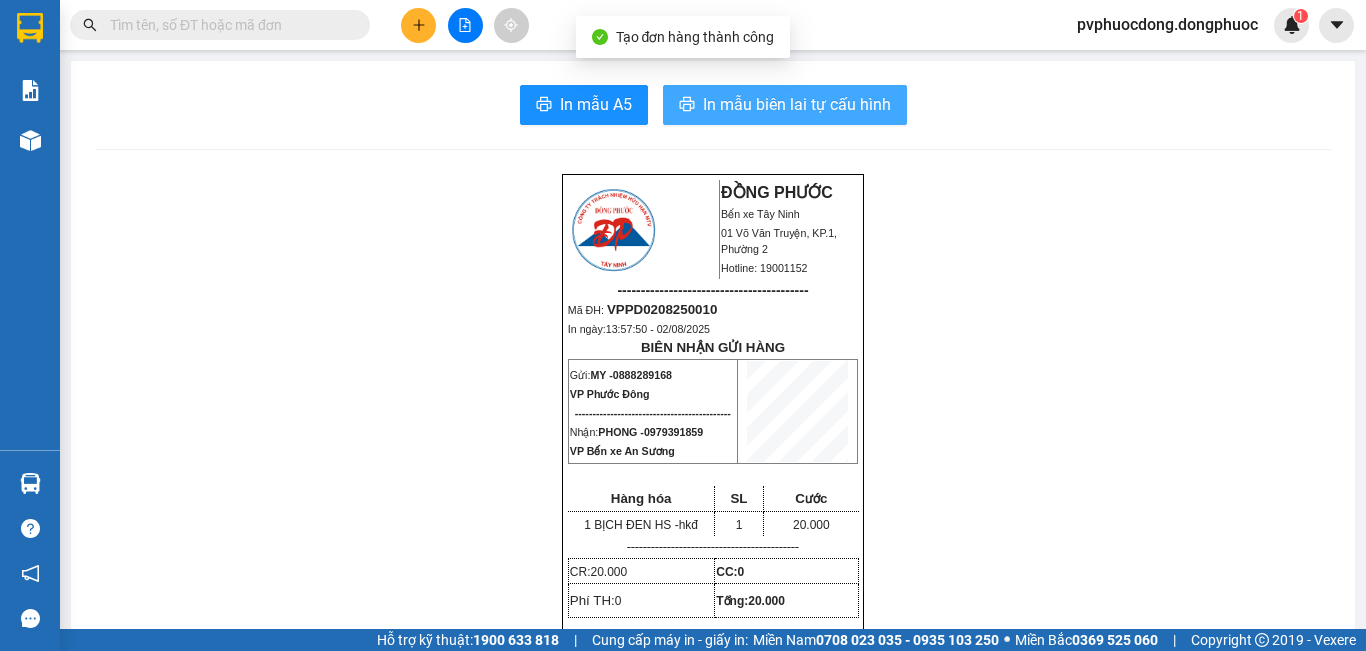 click on "In mẫu biên lai tự cấu hình" at bounding box center [797, 104] 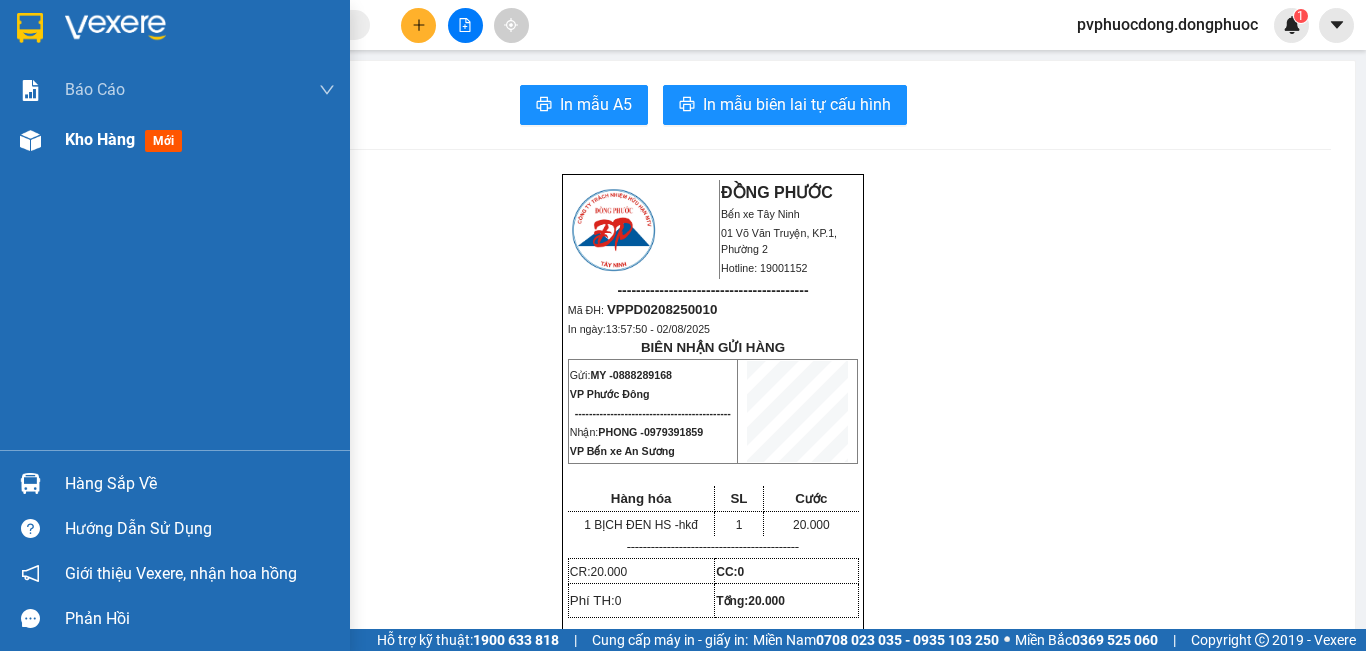 click on "Kho hàng mới" at bounding box center (200, 140) 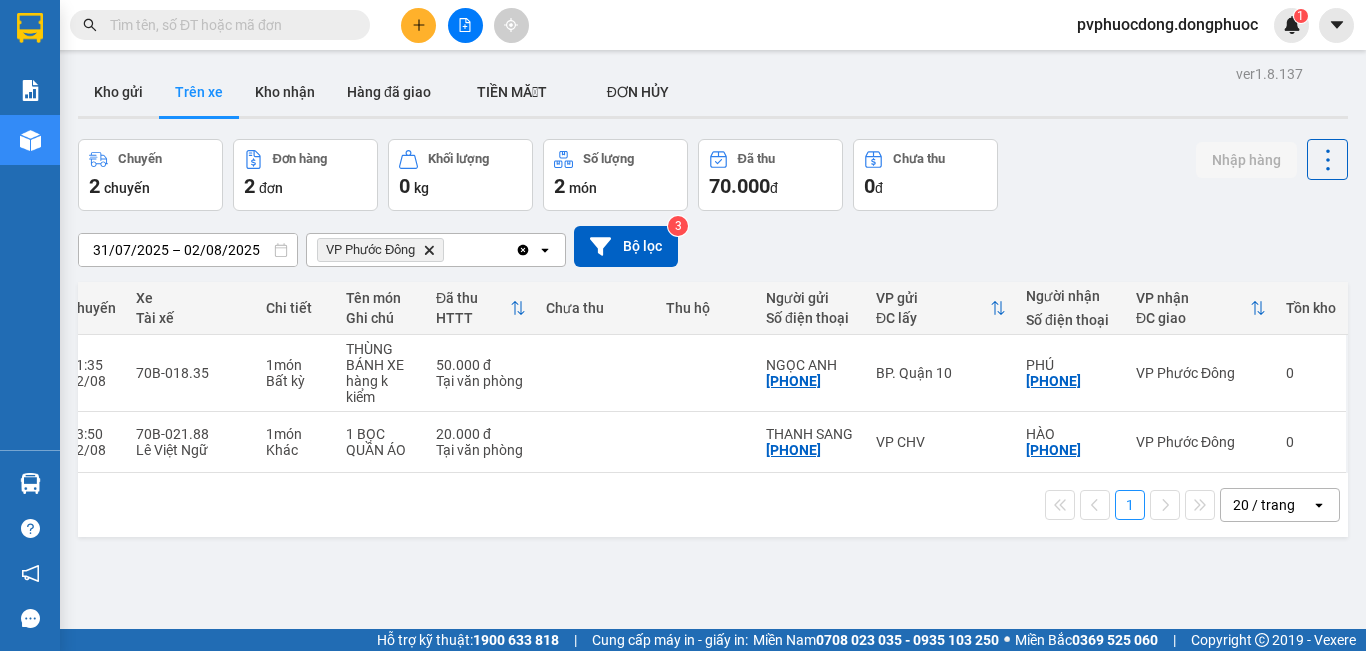scroll, scrollTop: 0, scrollLeft: 362, axis: horizontal 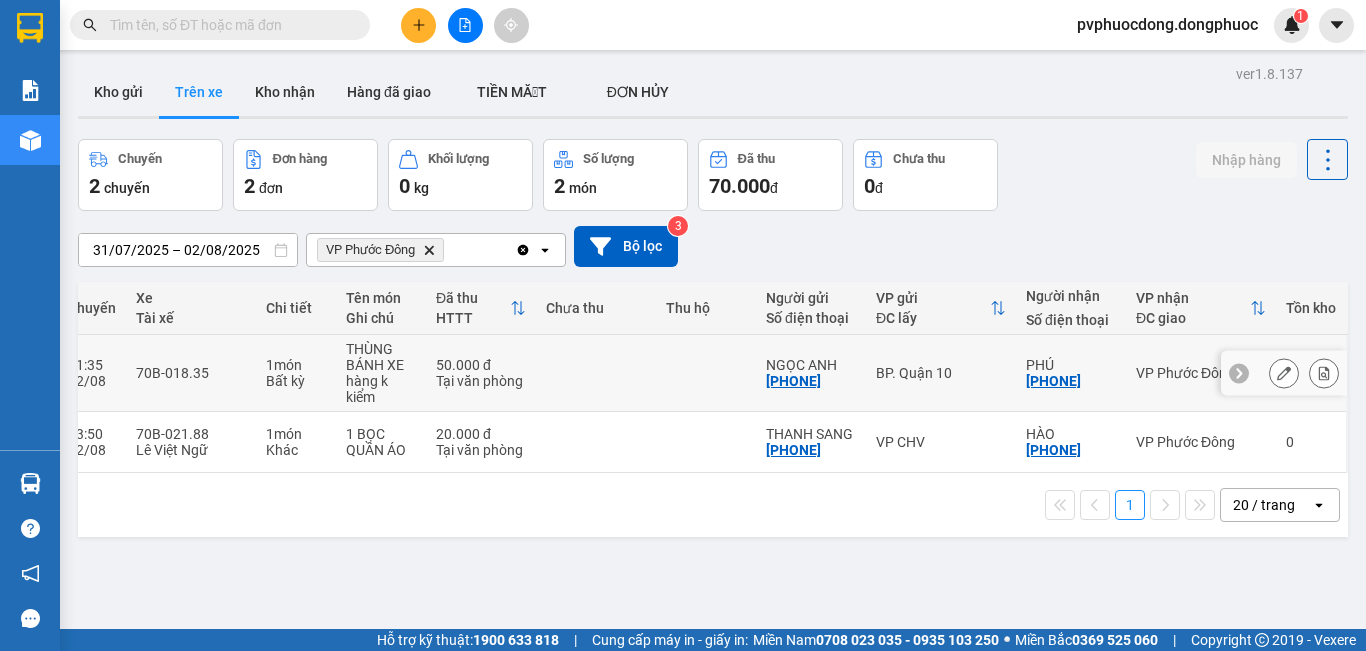 click at bounding box center [706, 373] 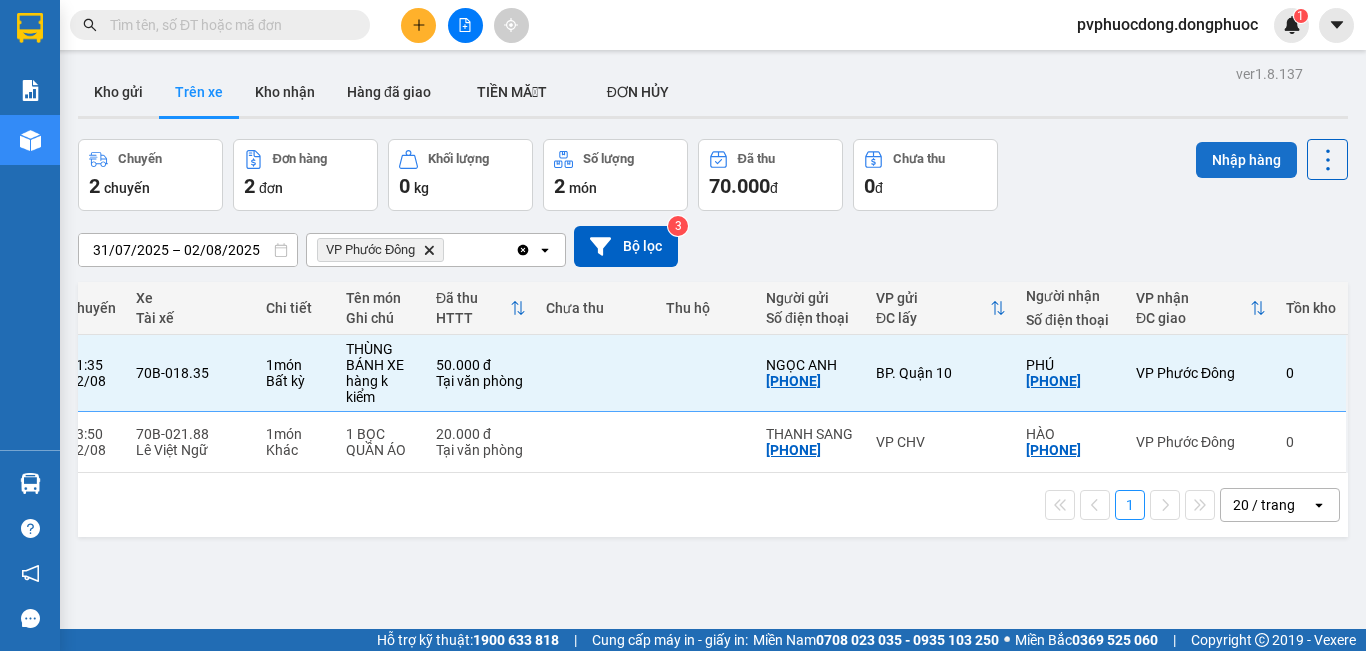 click on "Nhập hàng" at bounding box center [1246, 160] 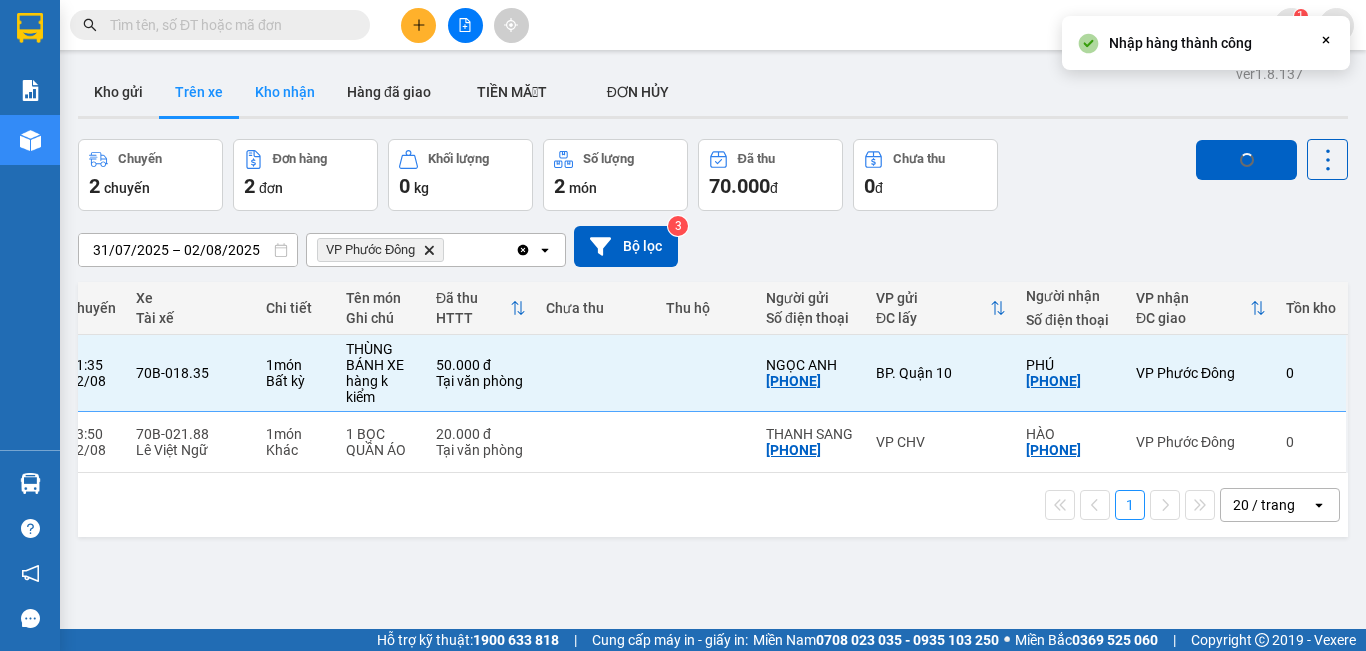 checkbox on "false" 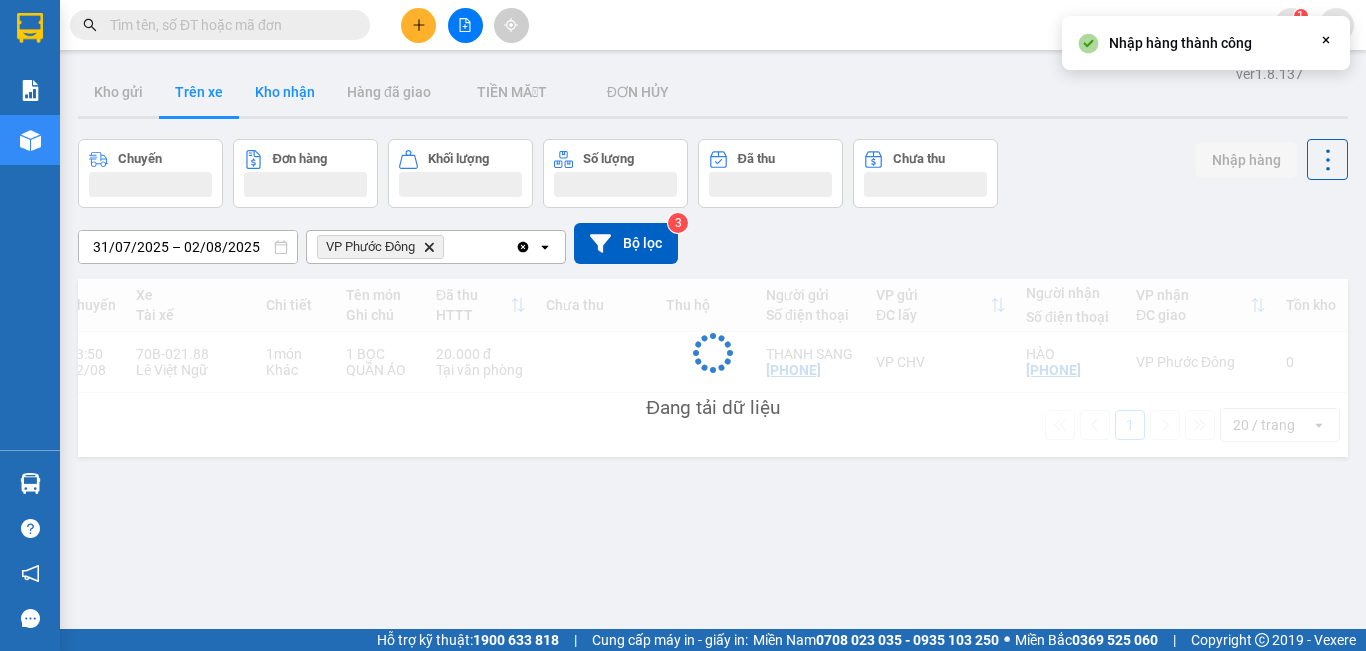 scroll, scrollTop: 0, scrollLeft: 329, axis: horizontal 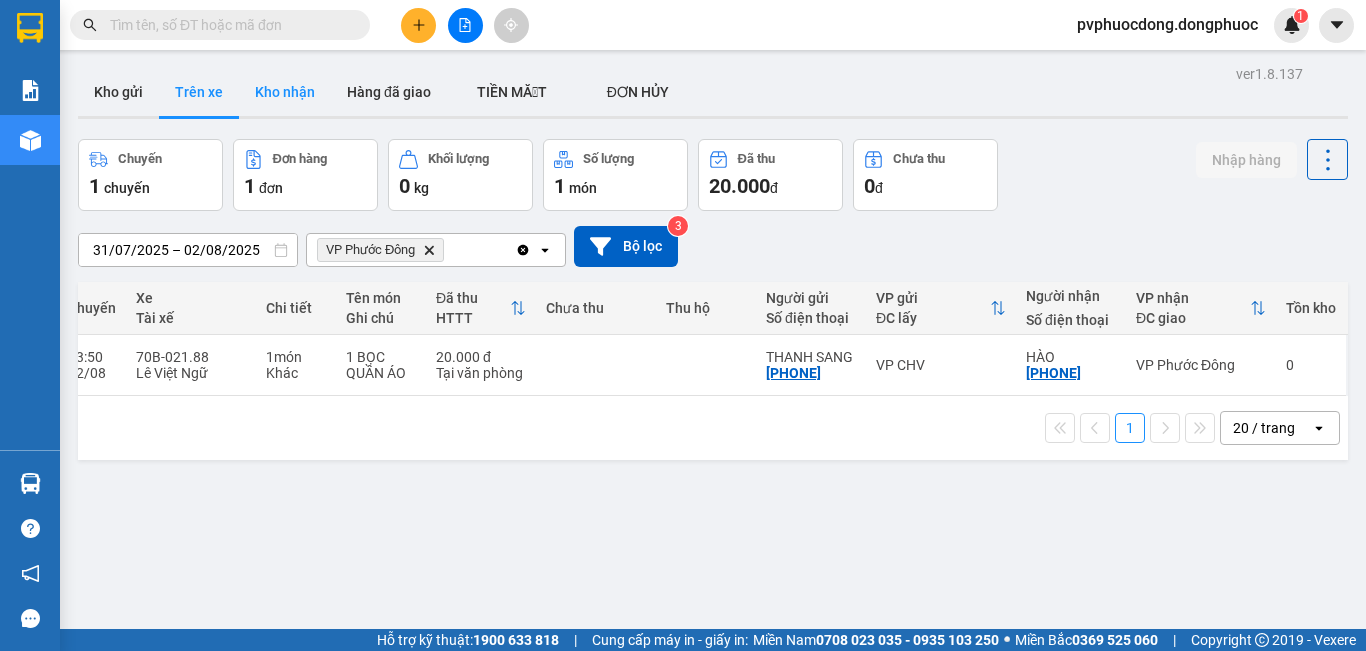 click on "Kho nhận" at bounding box center (285, 92) 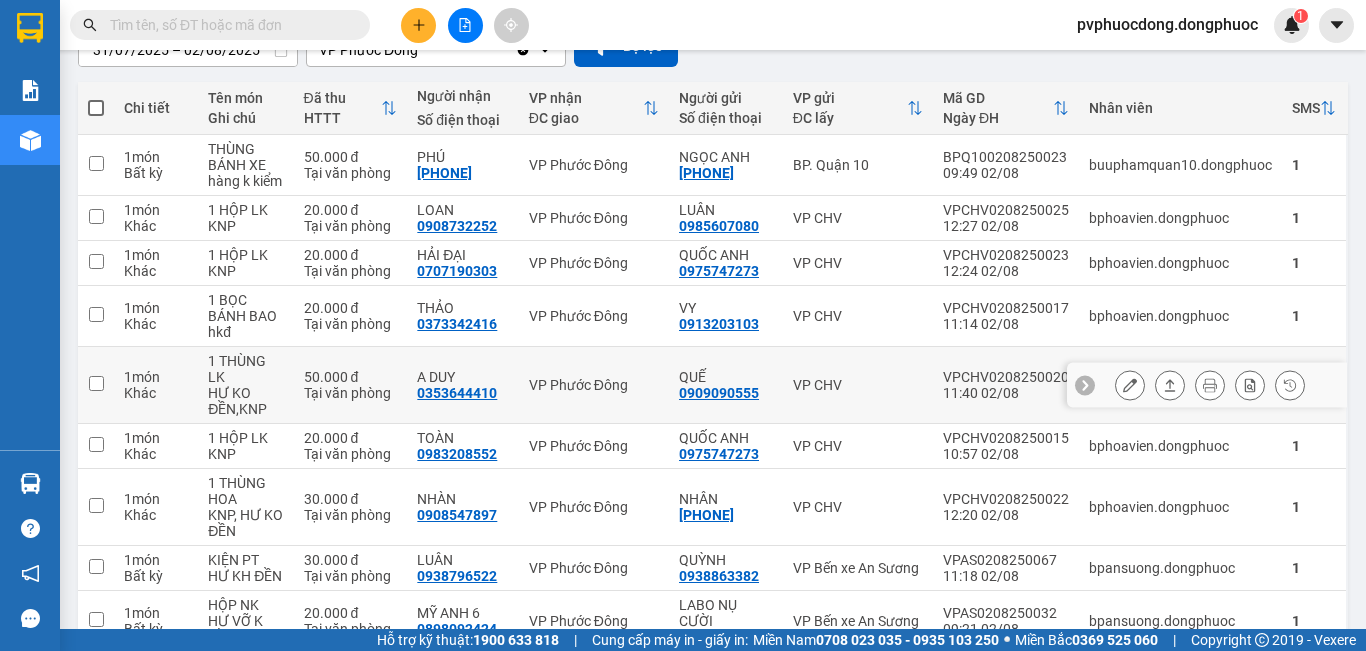 scroll, scrollTop: 0, scrollLeft: 0, axis: both 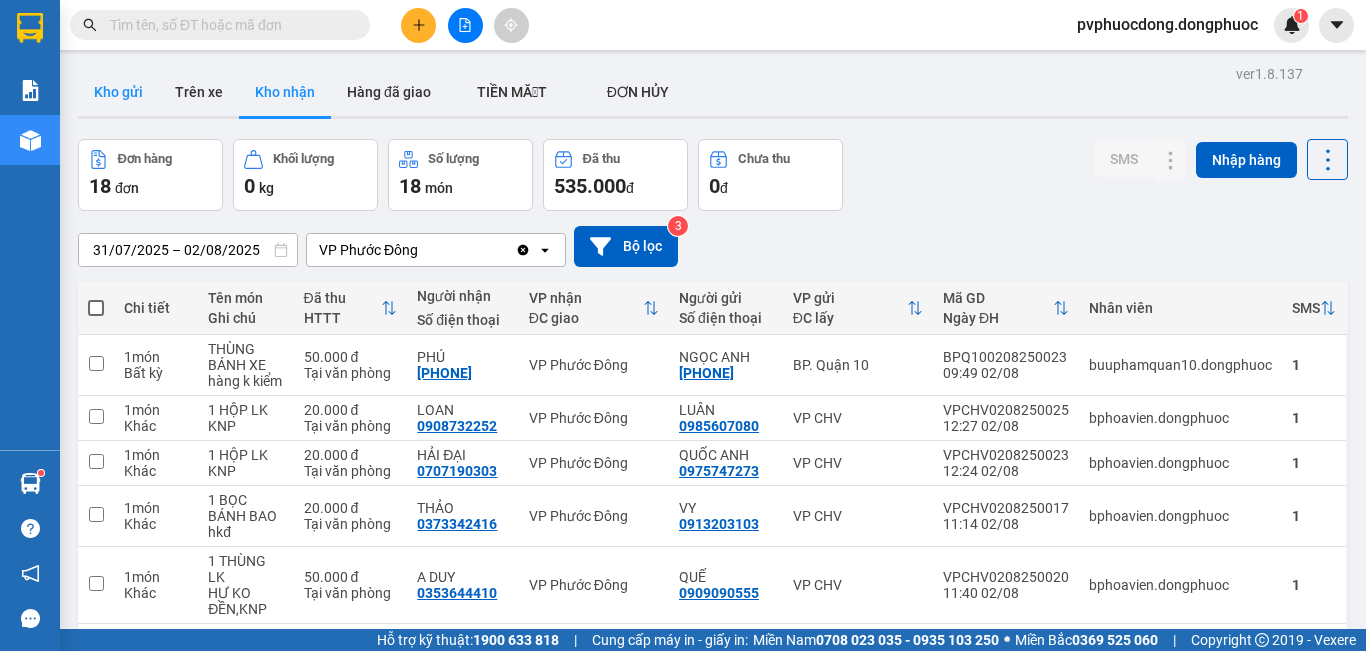 click on "Kho gửi" at bounding box center [118, 92] 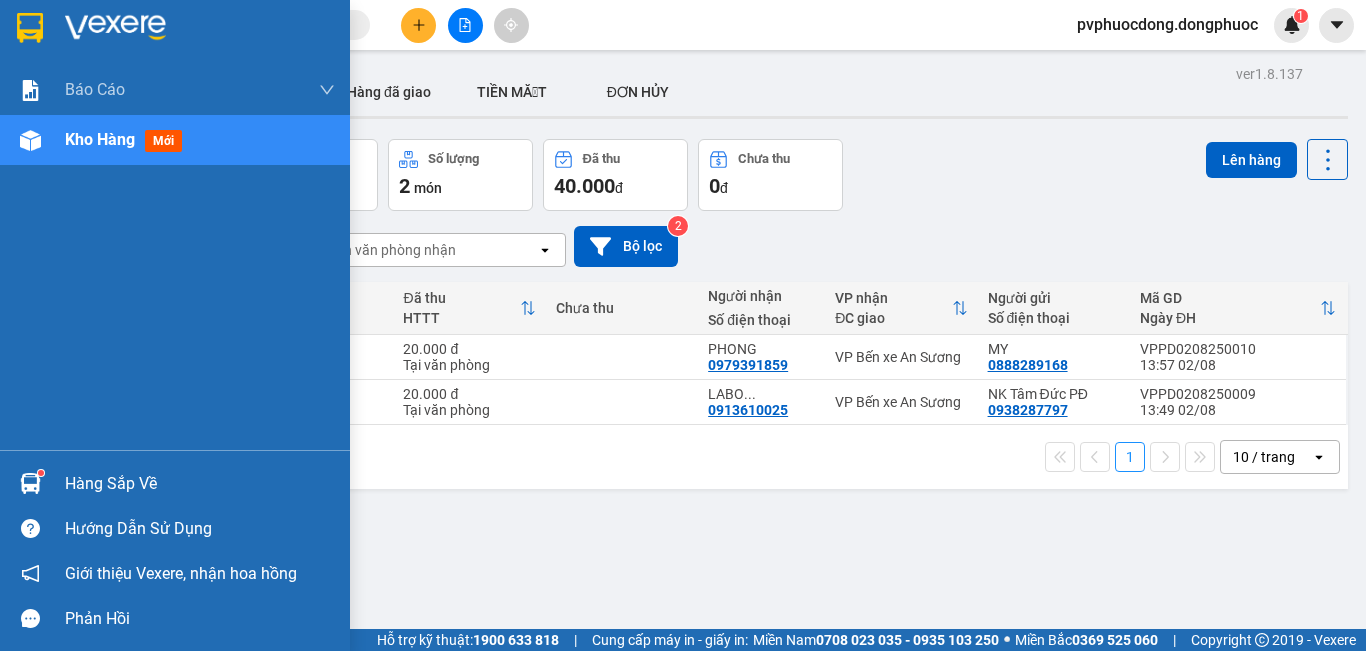 click at bounding box center [30, 483] 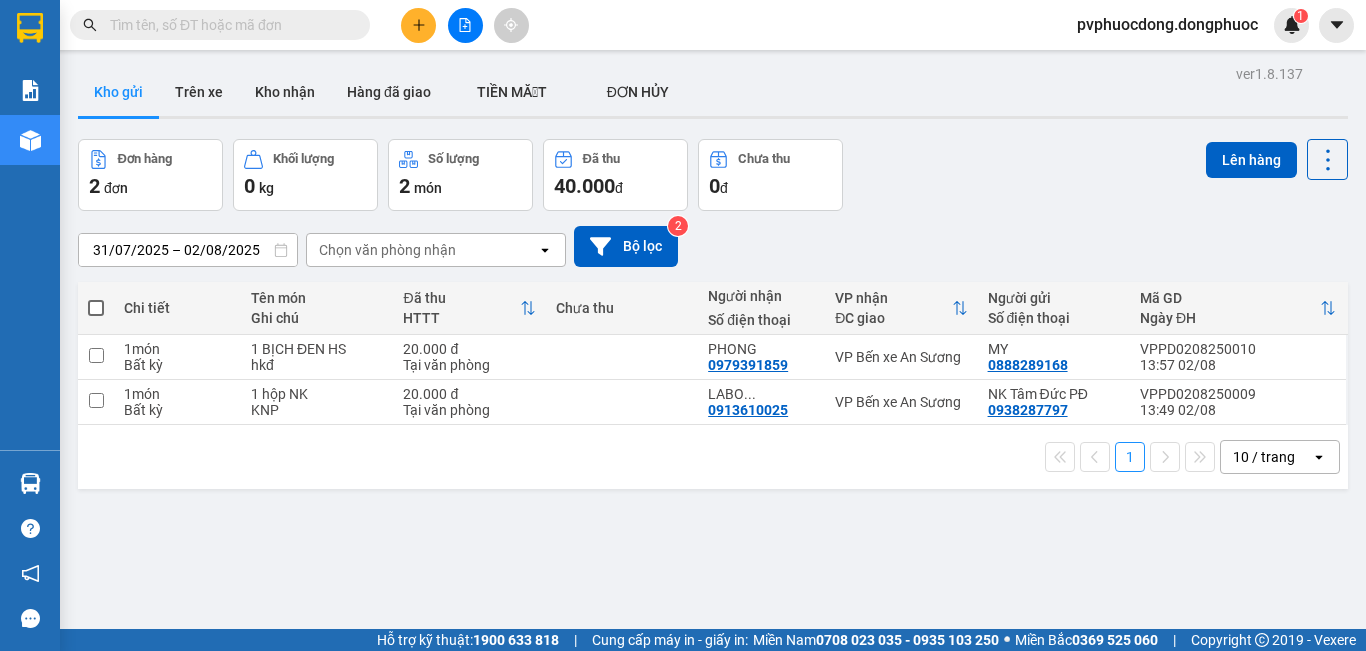 click on "Kết quả tìm kiếm ( 430 )  Bộ lọc  Mã ĐH Trạng thái Món hàng Tổng cước Chưa cước Nhãn Người gửi VP Gửi Người nhận VP Nhận VPTrB0208250002 07:02 - 02/08 VP Nhận   70B-021.75 08:09 - 02/08 THÙNG THUỐC THÚ Y SL:  1 25.000 0906849373 ANH NHÂN  VP Trảng Bàng 0343010528 loan VP Phước Đông VPCHV2702250034 14:52 - 27/02 VP Nhận   70B-020.64 18:06 - 27/02 1 HỘP NK SL:  1 20.000 0528704095 NHI VP CHV 0868758712 CƯỜNG VP Bến xe An Sương HT1805240042 11:34 - 18/05 VP Nhận   70B-023.70 12:59 - 18/05 THÙNG SẦU RIÊNG SL:  1 30.000 0388270528 LÊ Hòa Thành 0707240810 HUY VP Trảng Bàng HT2704240039 11:34 - 27/04 VP Nhận   70B-020.39 13:51 - 27/04 THÙNG SẦU RIÊNG SL:  1 30.000 0388270528 LÊ Hòa Thành 0707240810 HUY VP Trảng Bàng VPMC1003240005 09:09 - 10/03 VP Nhận   70B-020.10 12:45 - 10/03 3 THÙNG ĐIỀU TRÁI (HU DAP K DEN) SL:  3 150.000 0933600719 LỘC  VP Mỏ Công 0528829877 KHÁNH VP Bến xe An Sương BXTN2501230014   SL:" at bounding box center (683, 325) 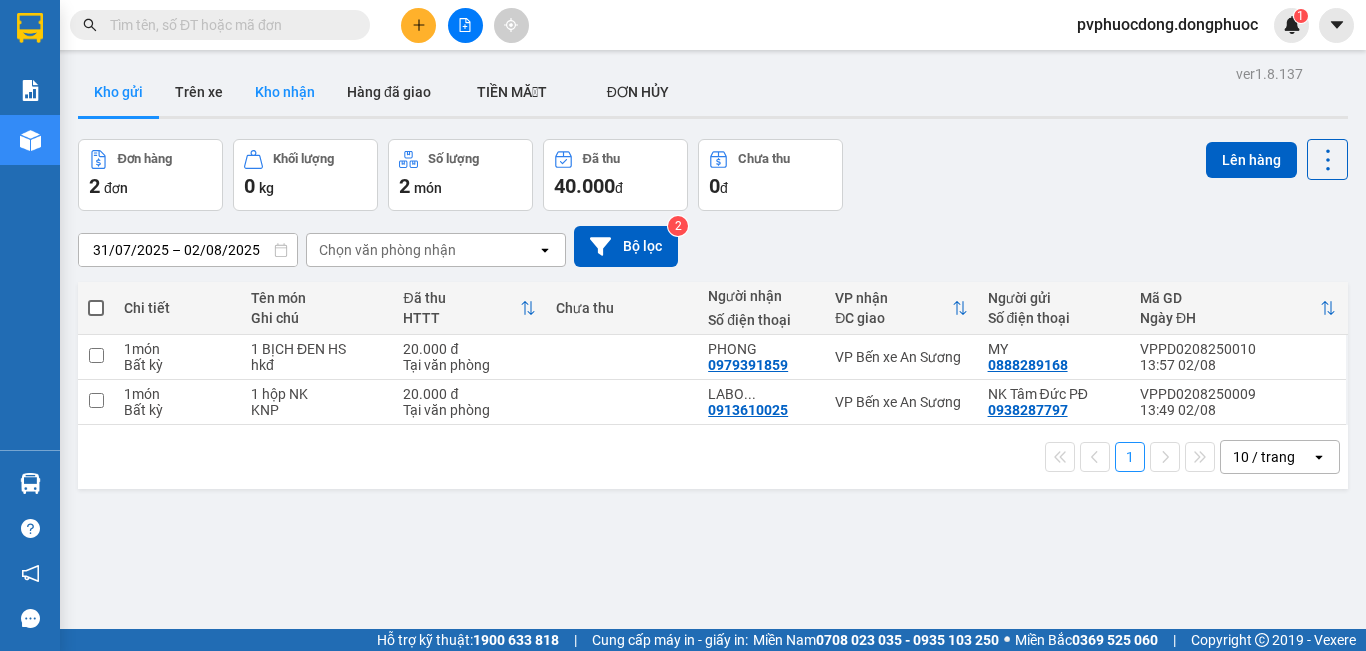 click on "Kho nhận" at bounding box center [285, 92] 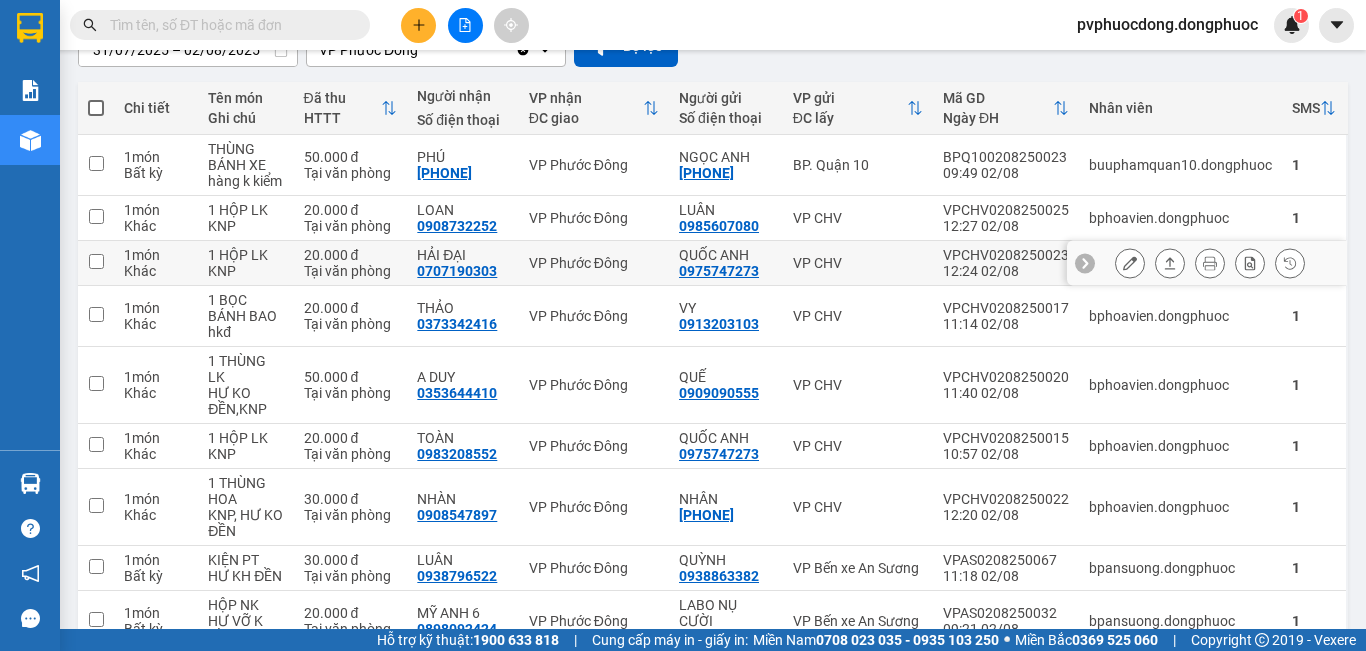 scroll, scrollTop: 400, scrollLeft: 0, axis: vertical 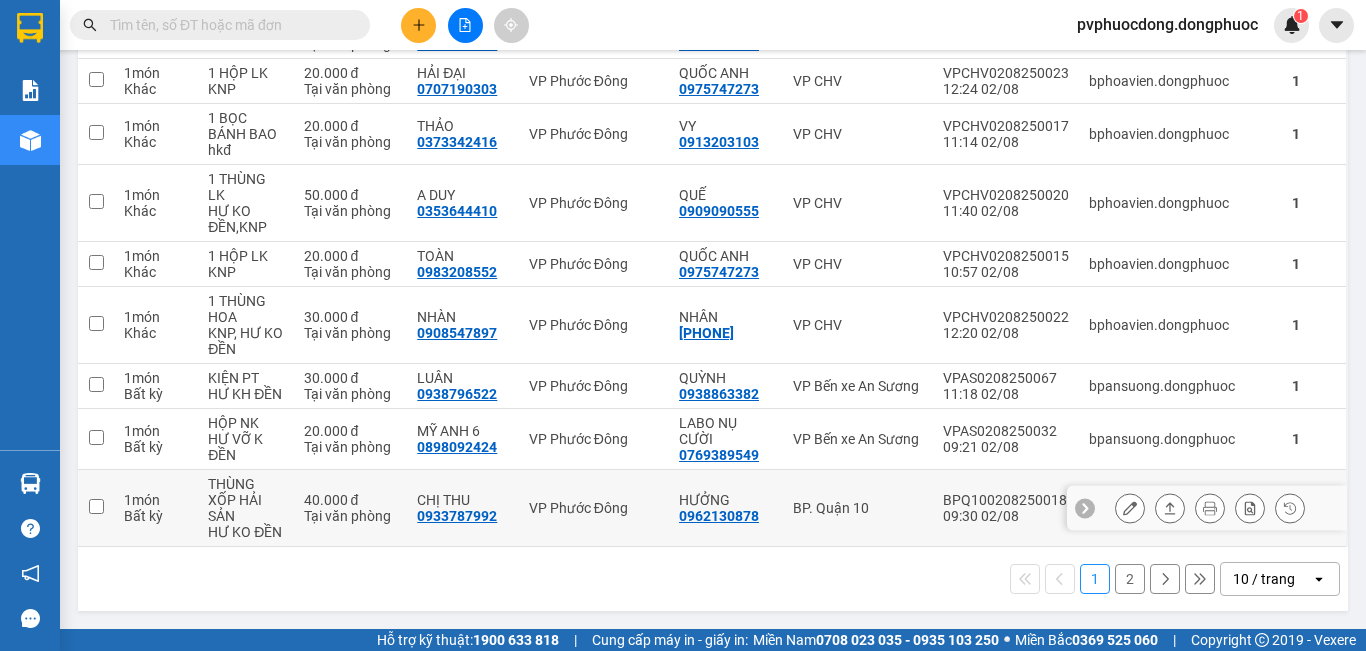 click on "VP Phước Đông" at bounding box center [594, 508] 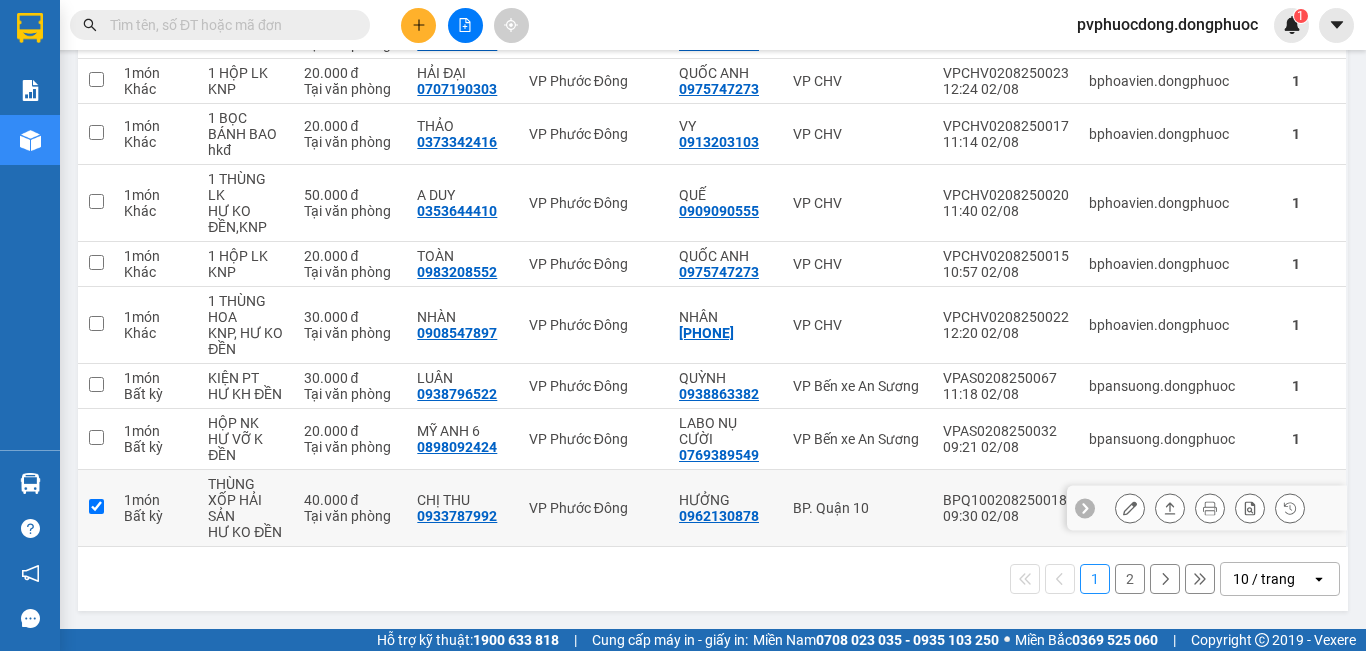 checkbox on "true" 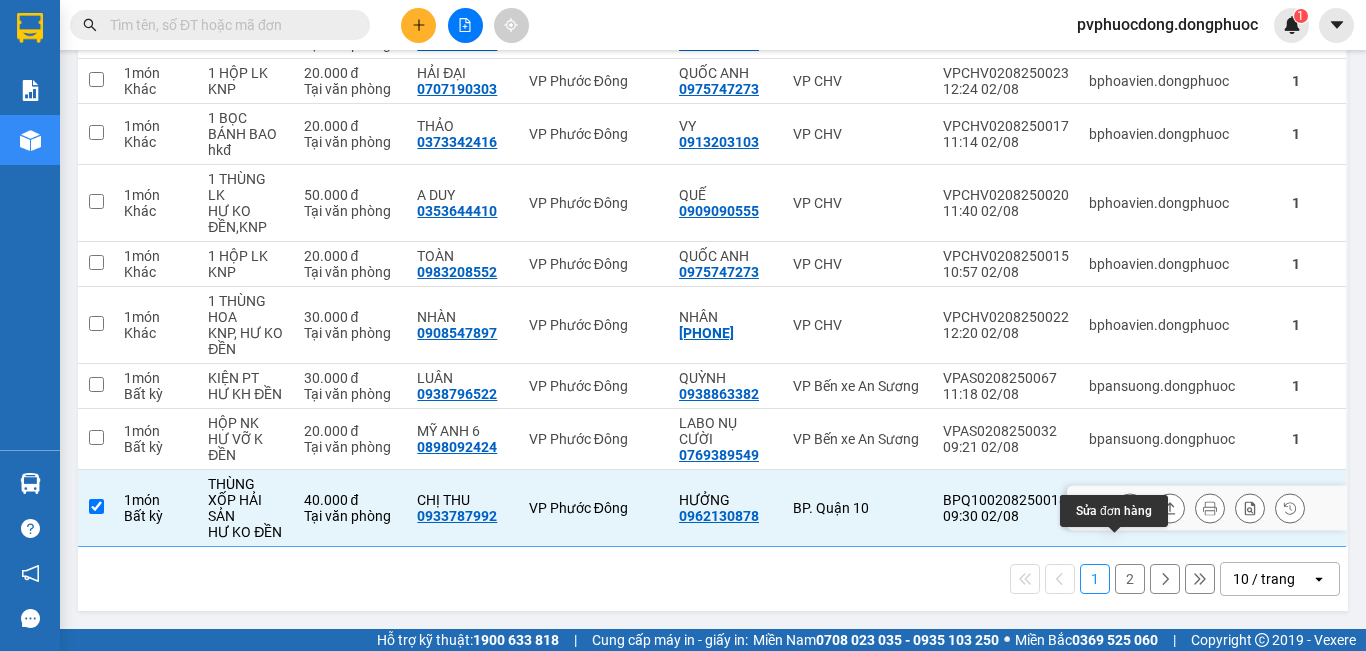 click 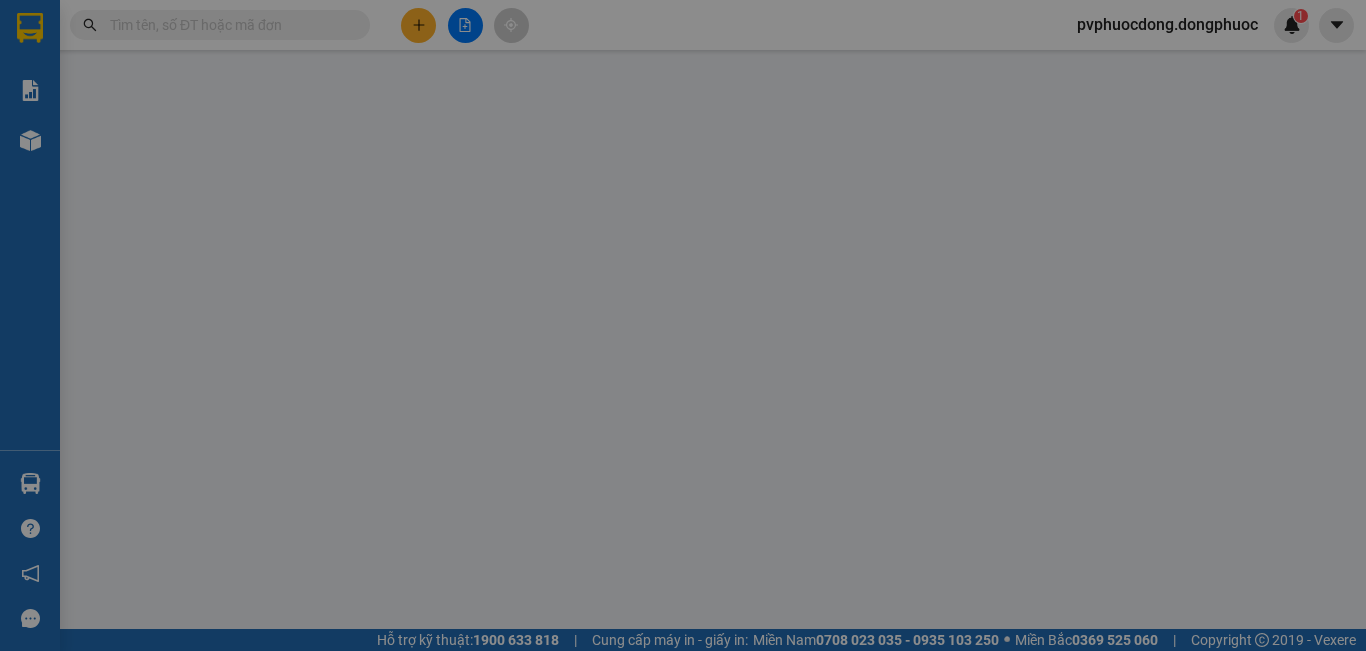 scroll, scrollTop: 0, scrollLeft: 0, axis: both 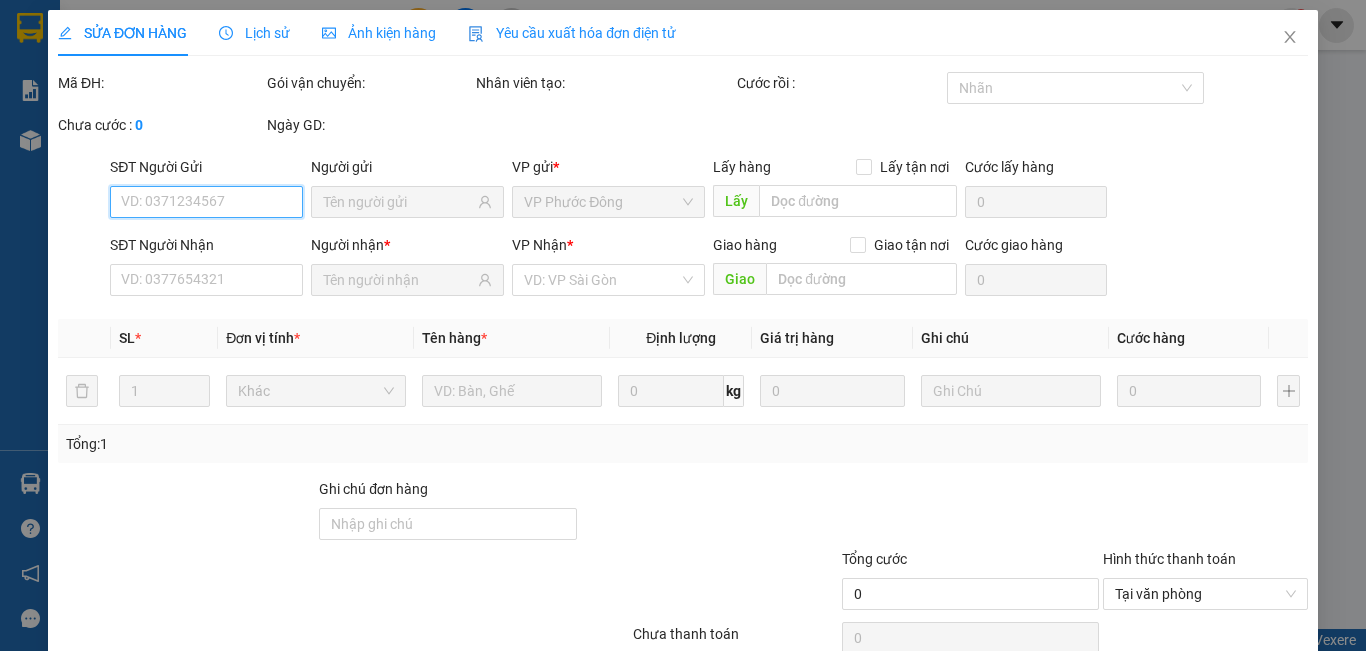 type on "0962130878" 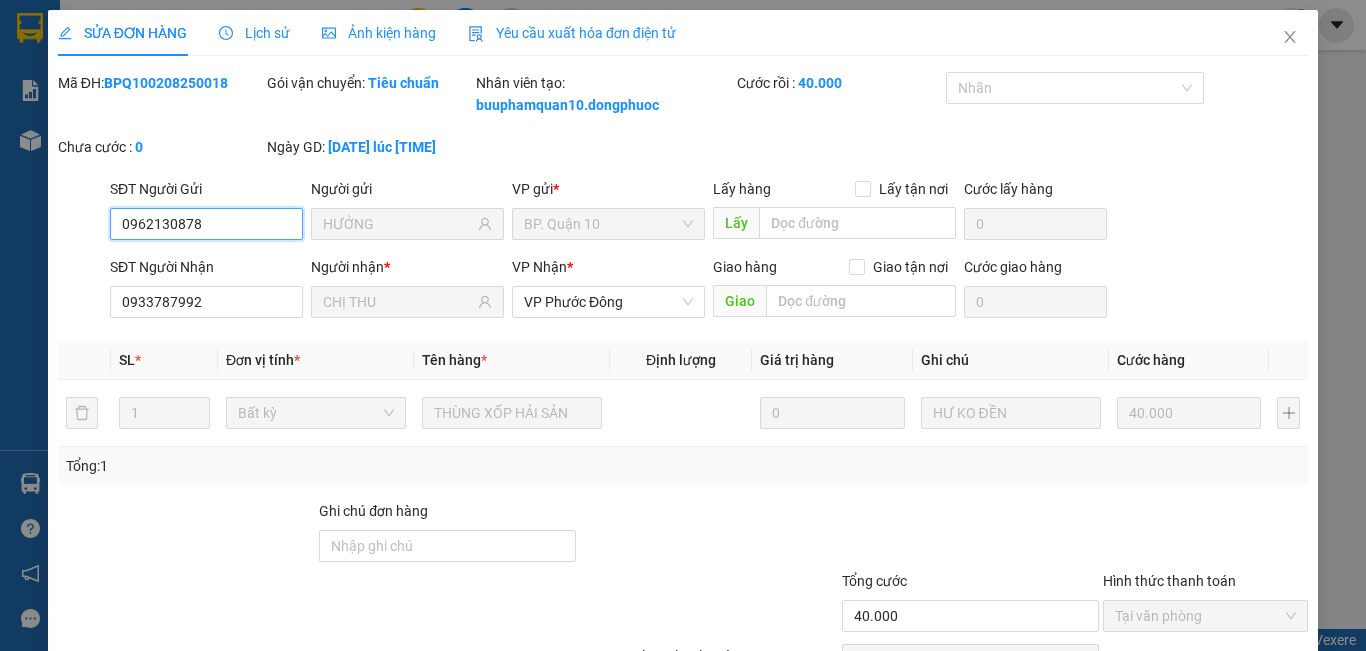 scroll, scrollTop: 115, scrollLeft: 0, axis: vertical 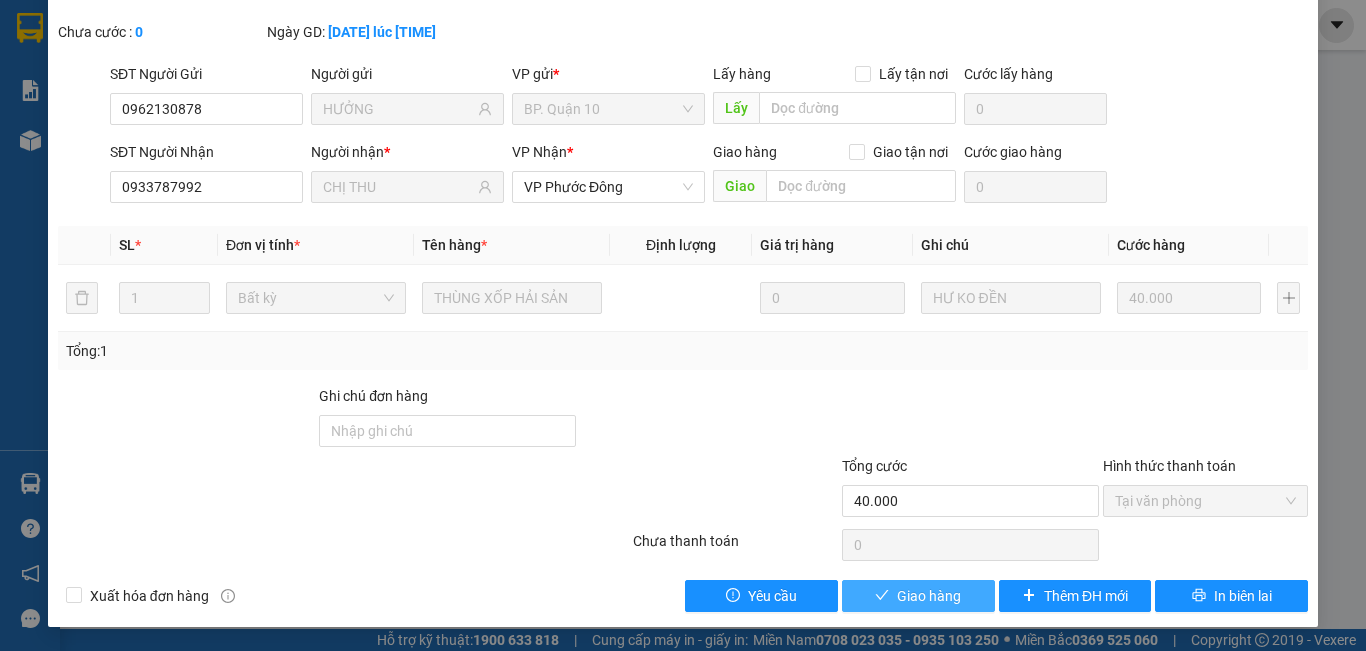 click on "Giao hàng" at bounding box center (929, 596) 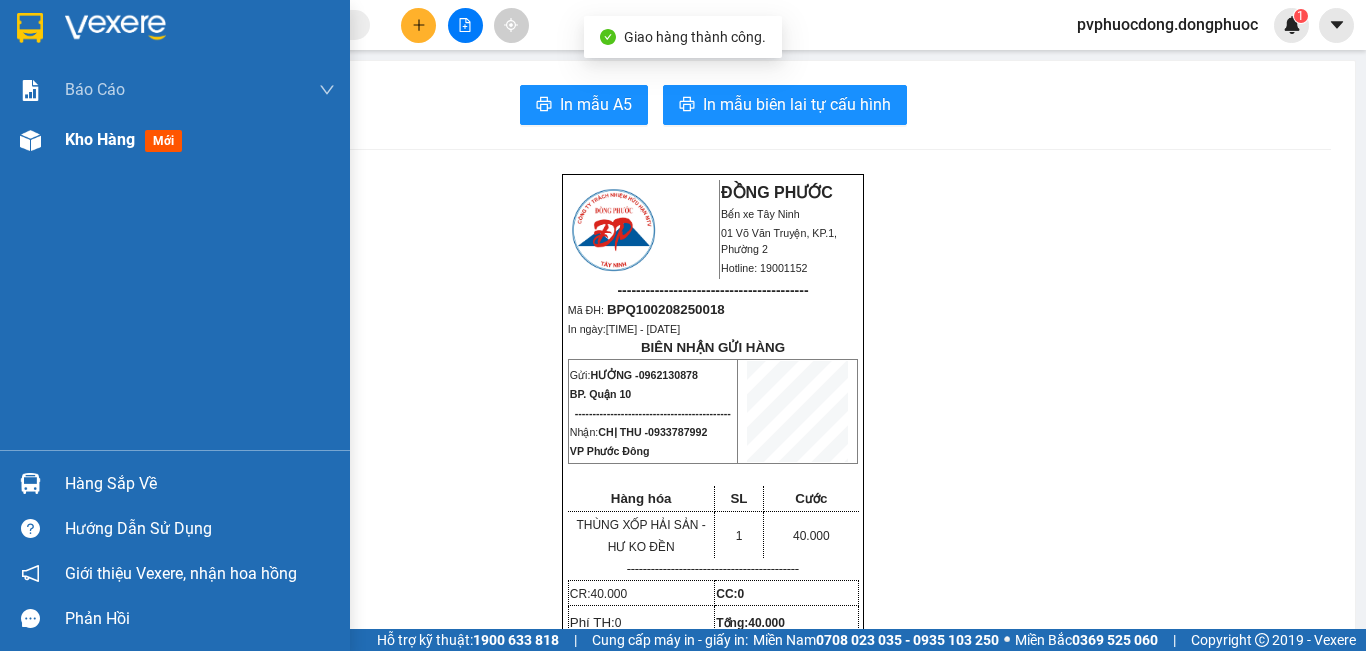 click on "Kho hàng mới" at bounding box center [175, 140] 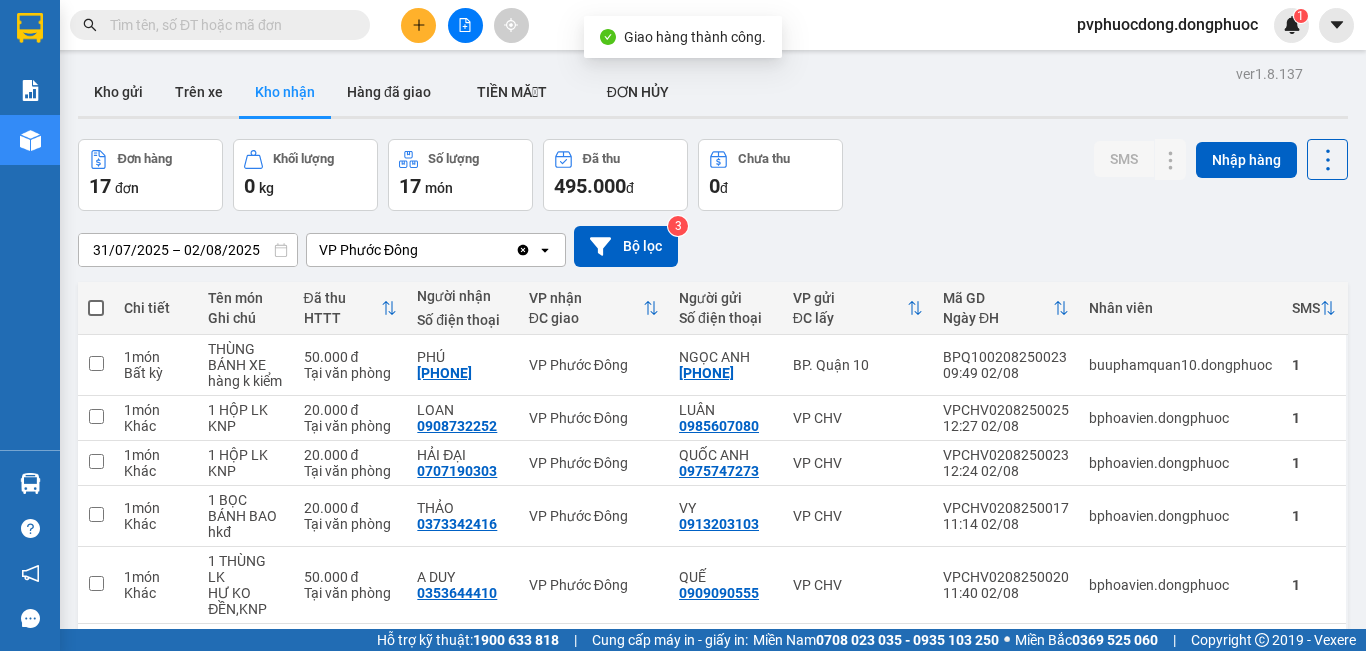 scroll, scrollTop: 379, scrollLeft: 0, axis: vertical 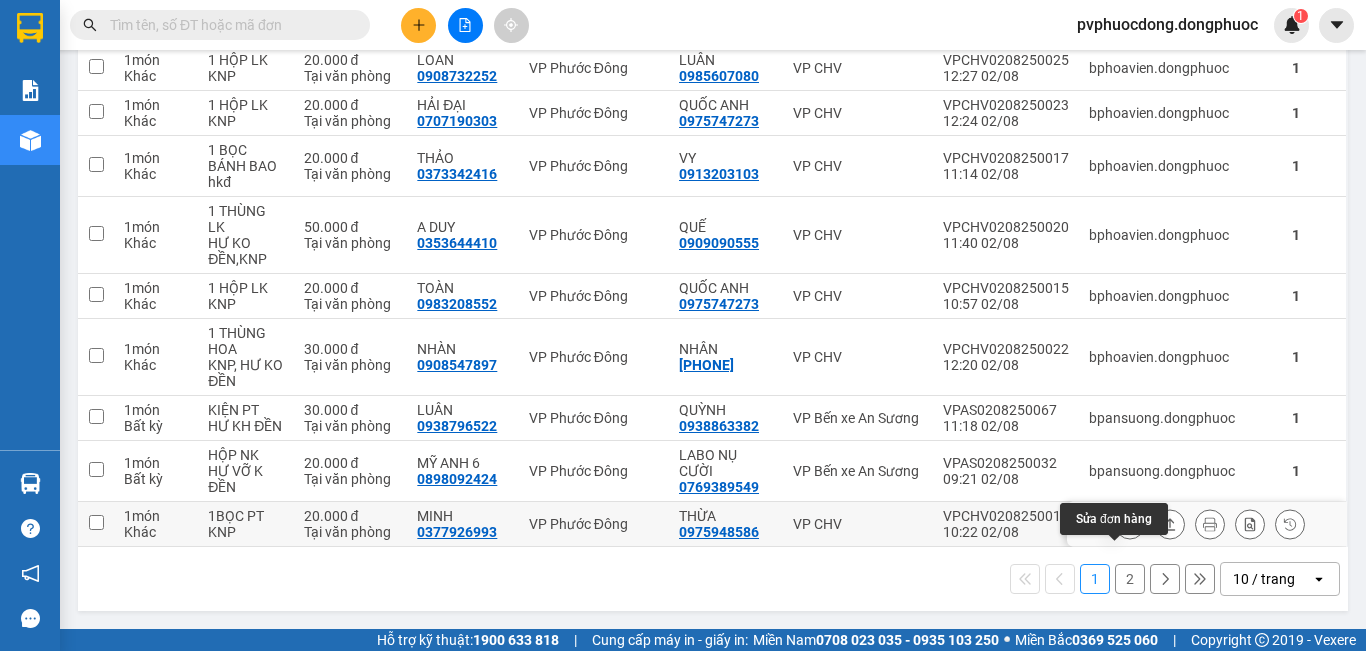 drag, startPoint x: 0, startPoint y: 0, endPoint x: 1109, endPoint y: 531, distance: 1229.5698 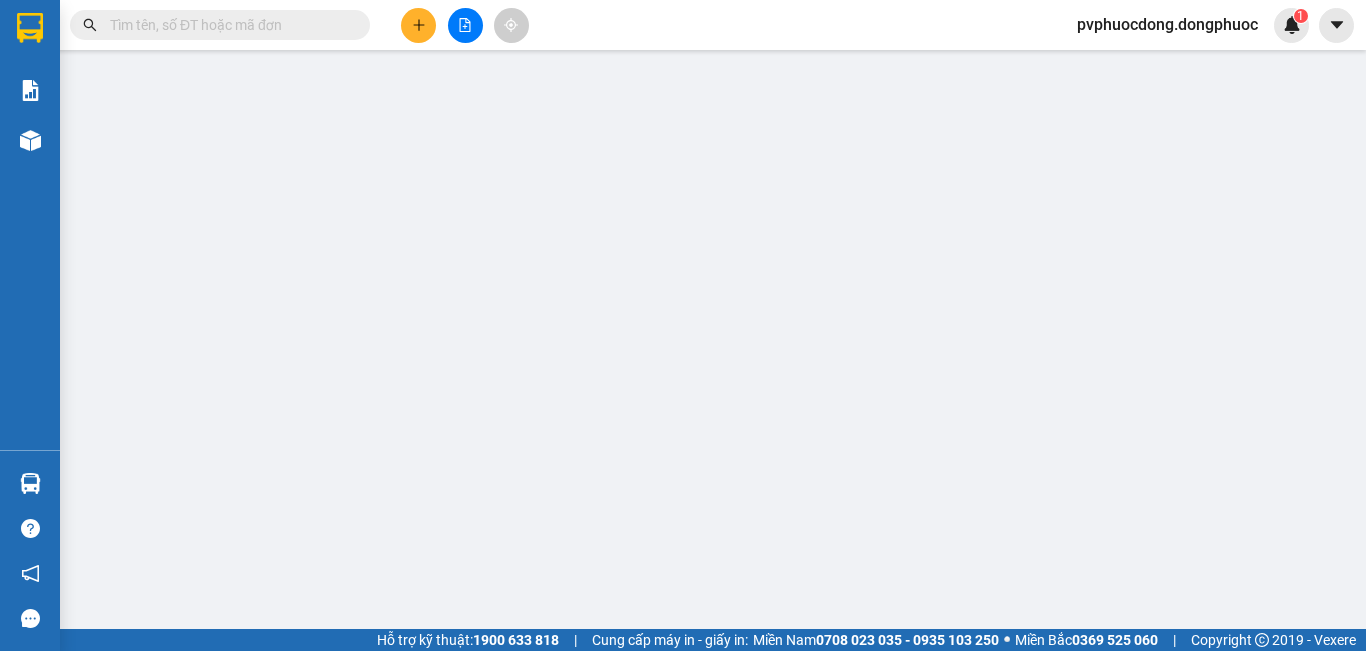 type on "0975948586" 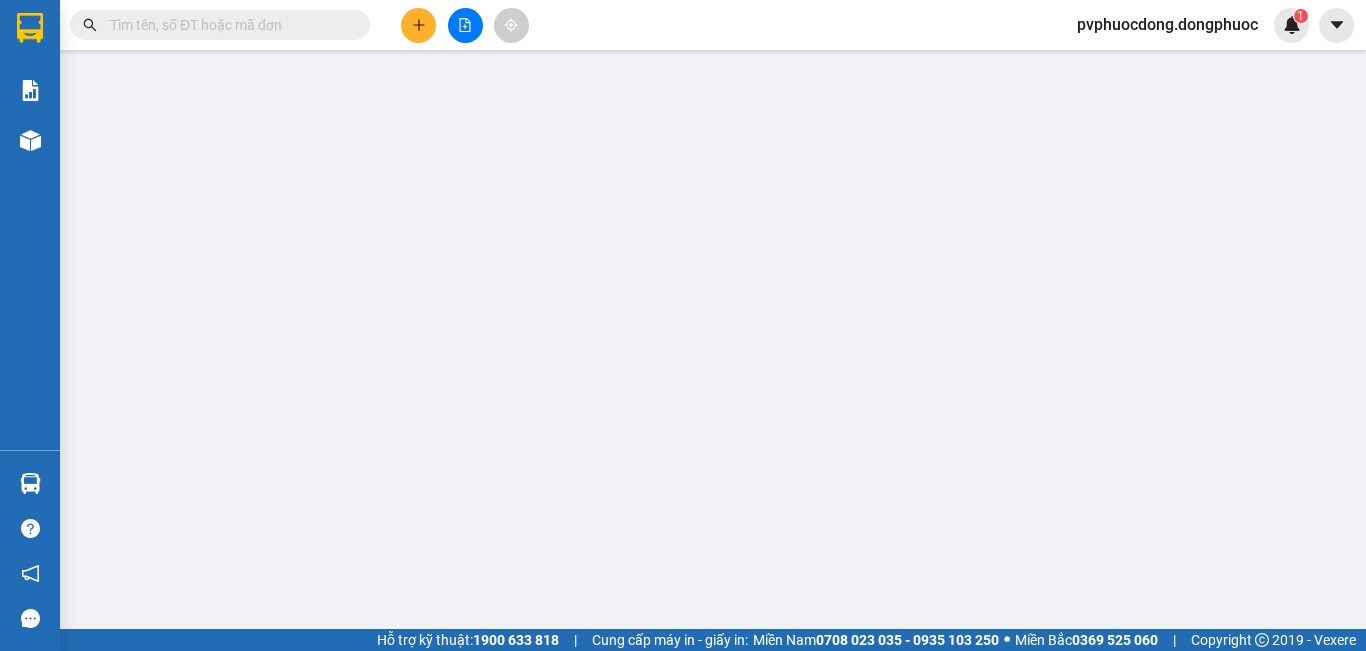 type on "THỪA" 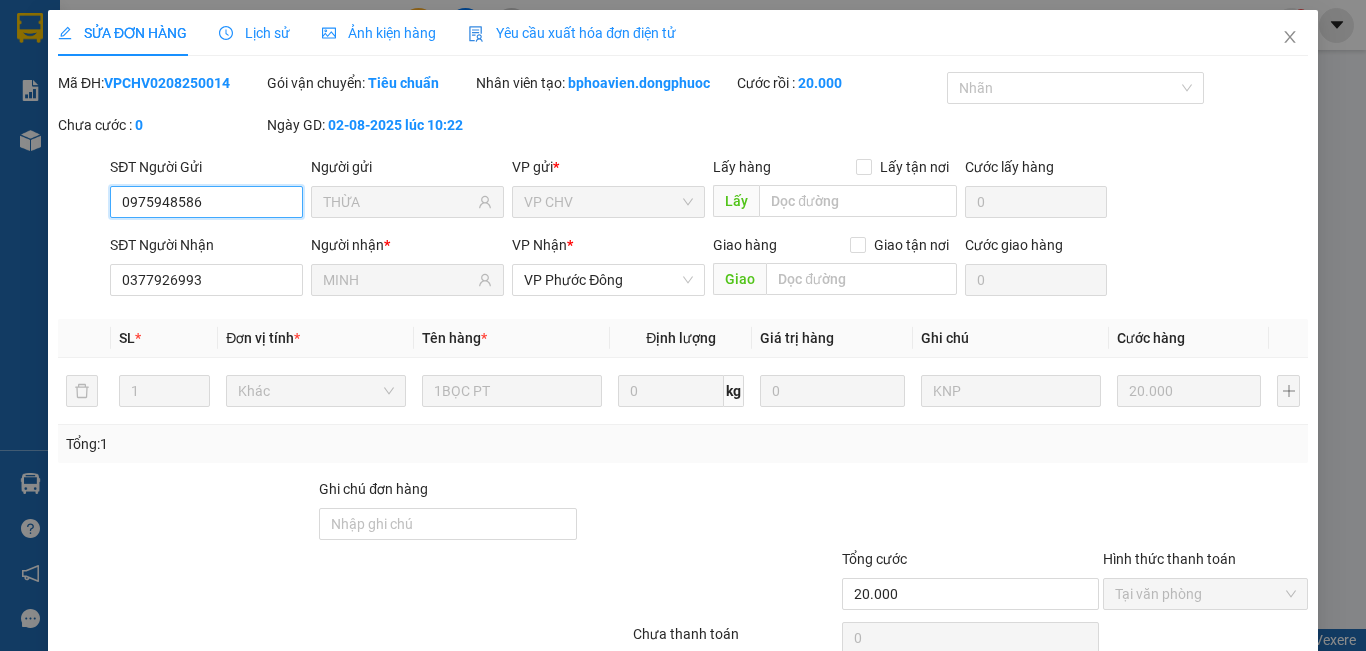 scroll, scrollTop: 0, scrollLeft: 0, axis: both 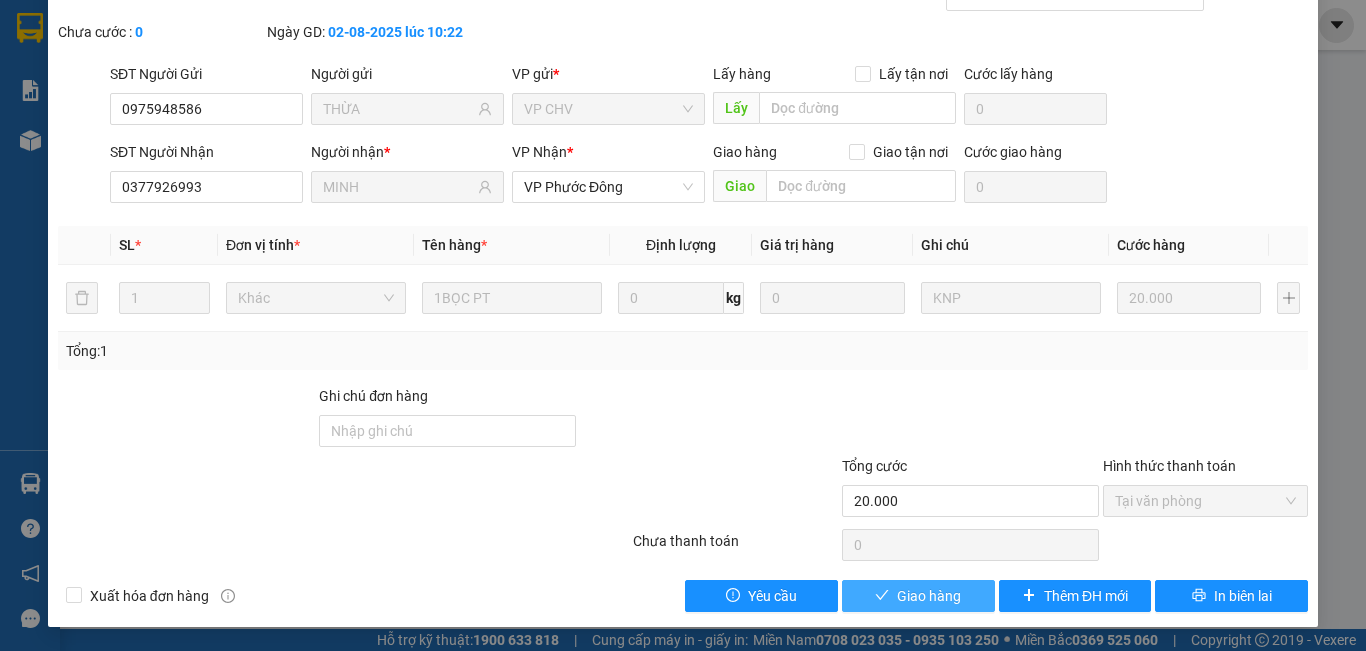 click on "Giao hàng" at bounding box center [929, 596] 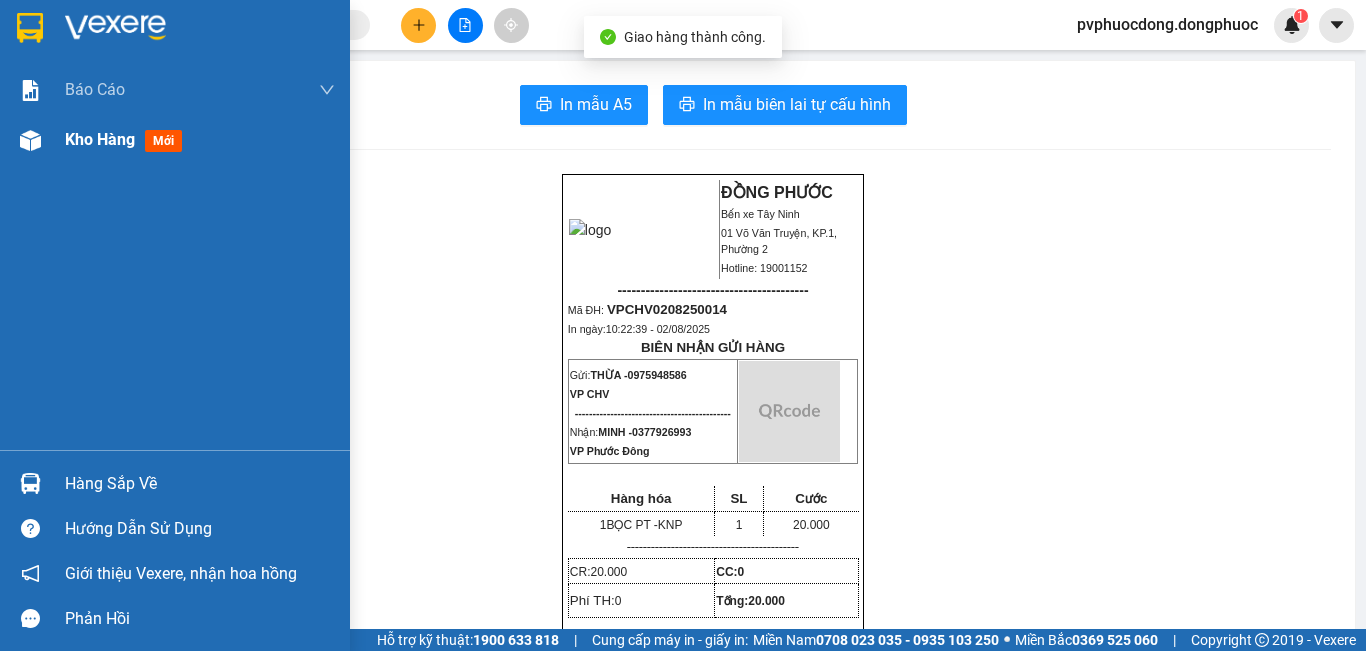 click on "Kho hàng" at bounding box center (100, 139) 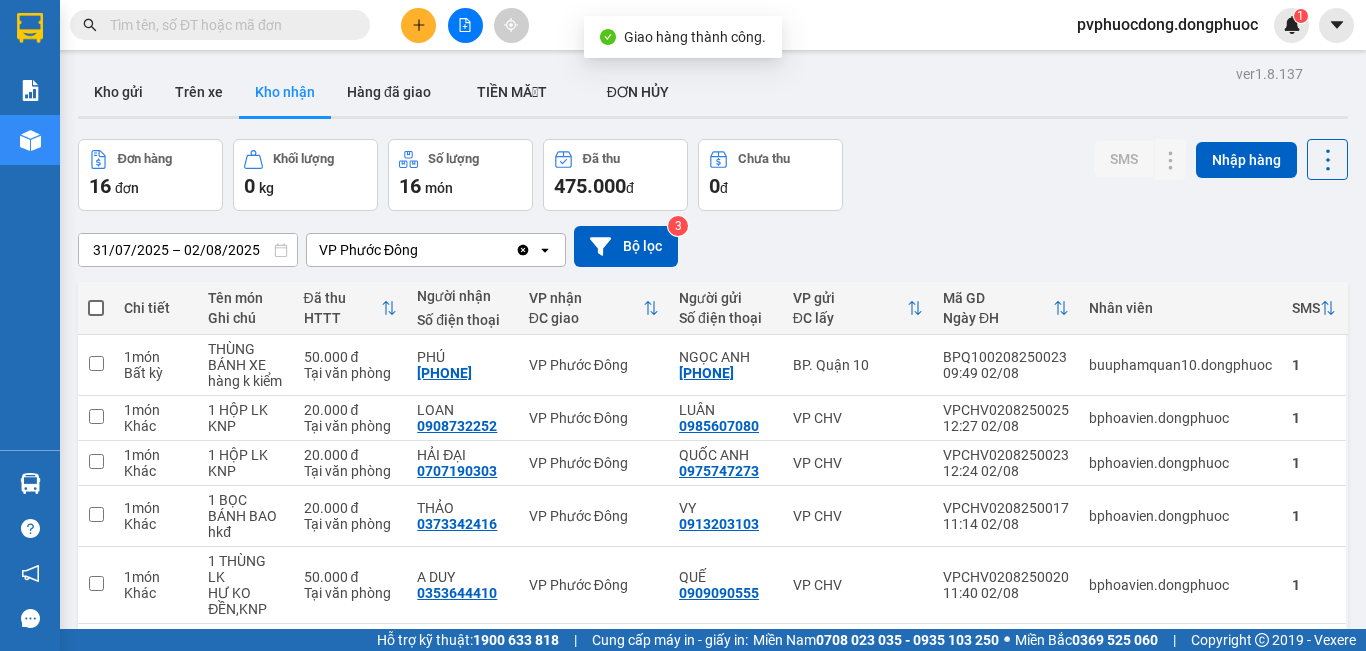 scroll, scrollTop: 382, scrollLeft: 0, axis: vertical 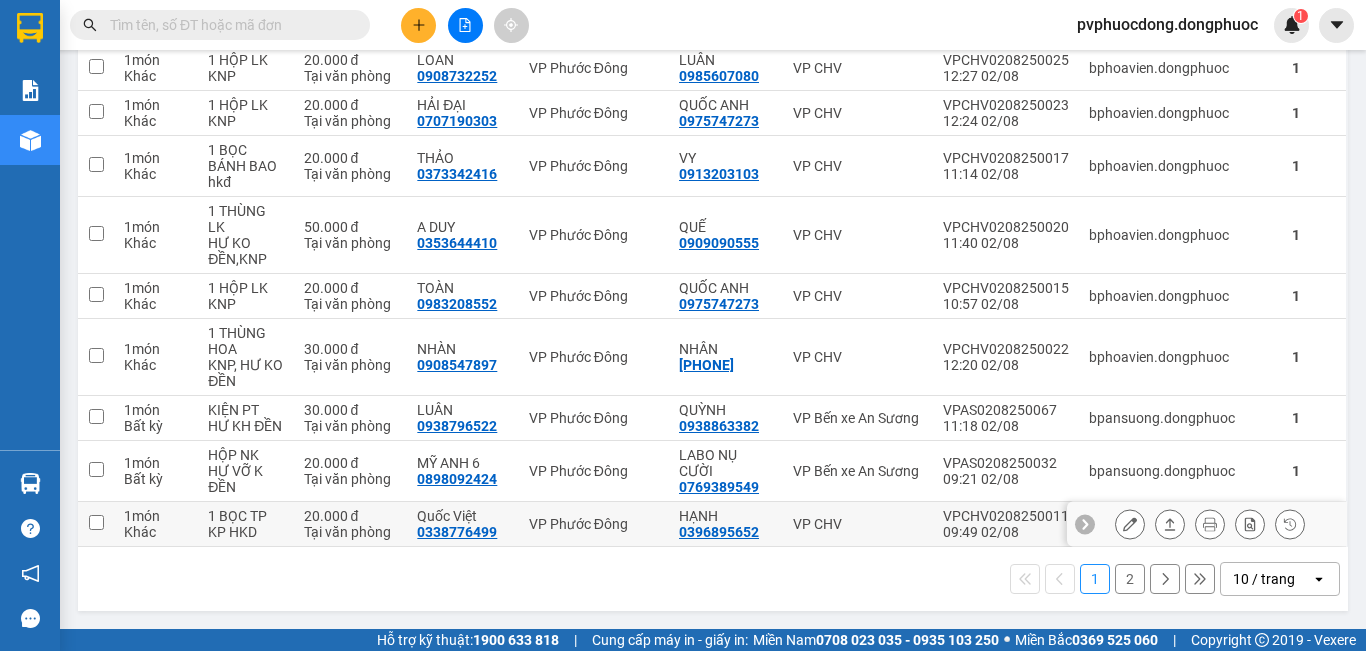 click 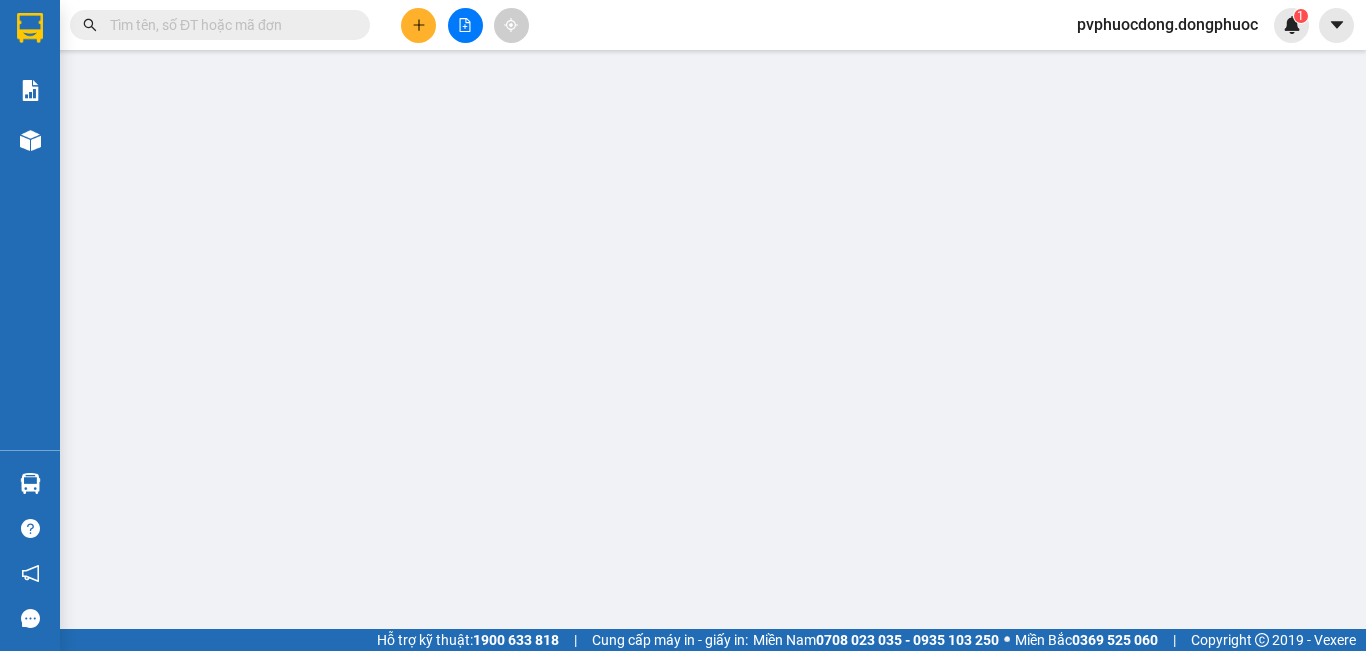 scroll, scrollTop: 0, scrollLeft: 0, axis: both 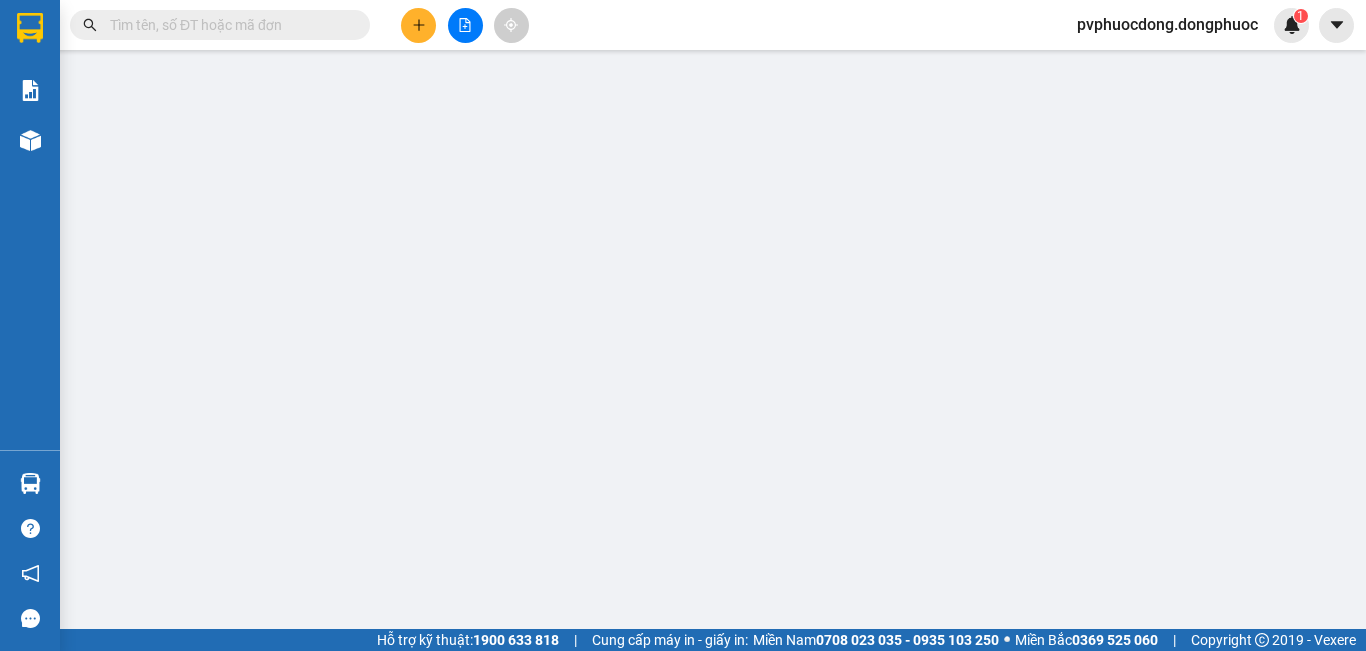 type on "0338776499" 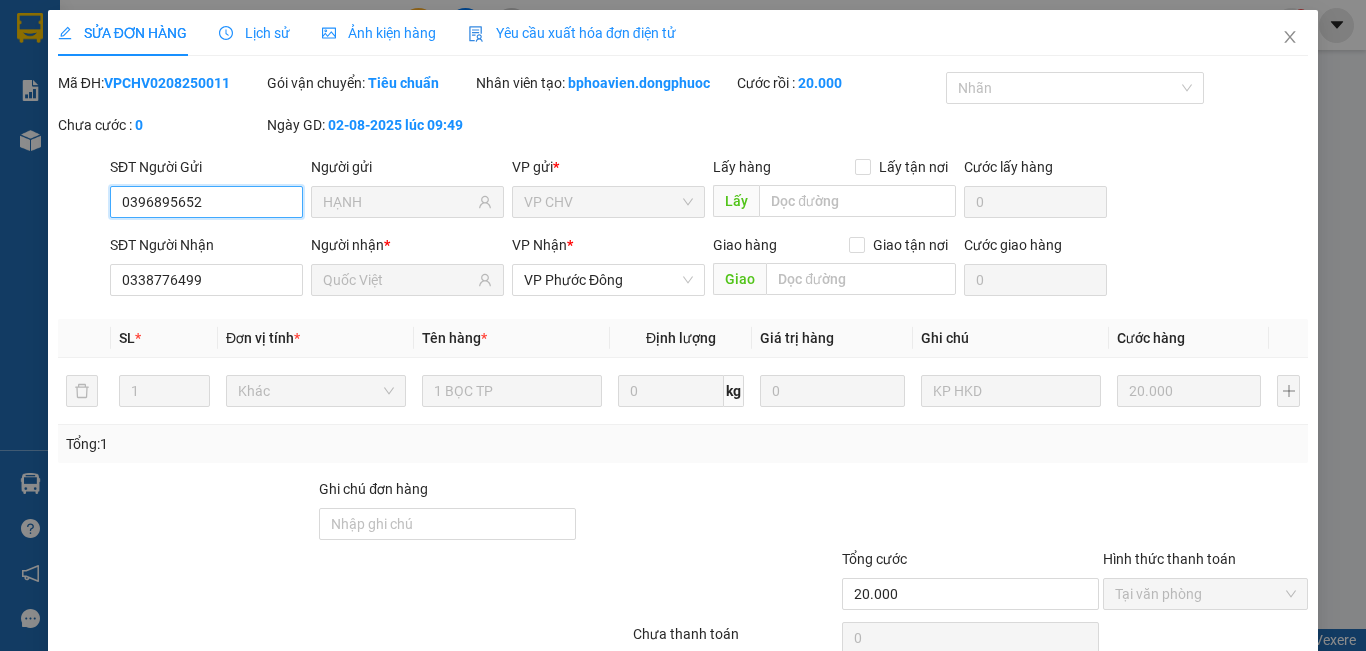scroll, scrollTop: 93, scrollLeft: 0, axis: vertical 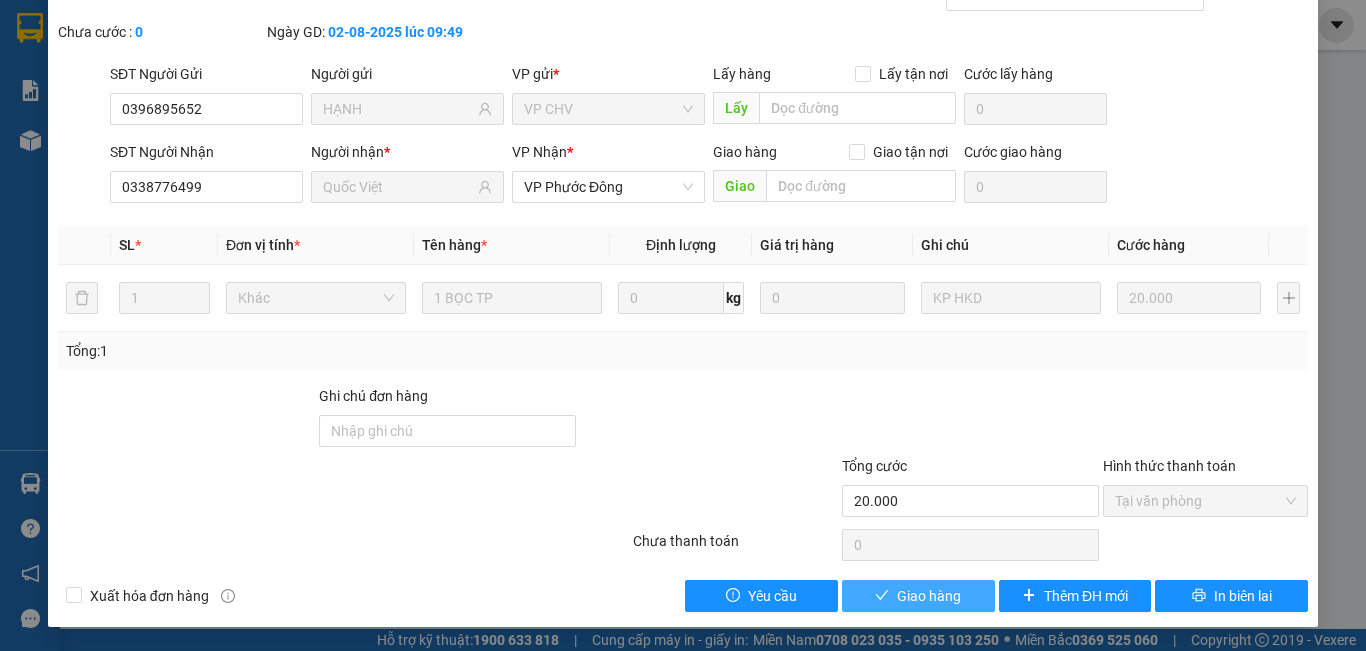 click on "Giao hàng" at bounding box center (929, 596) 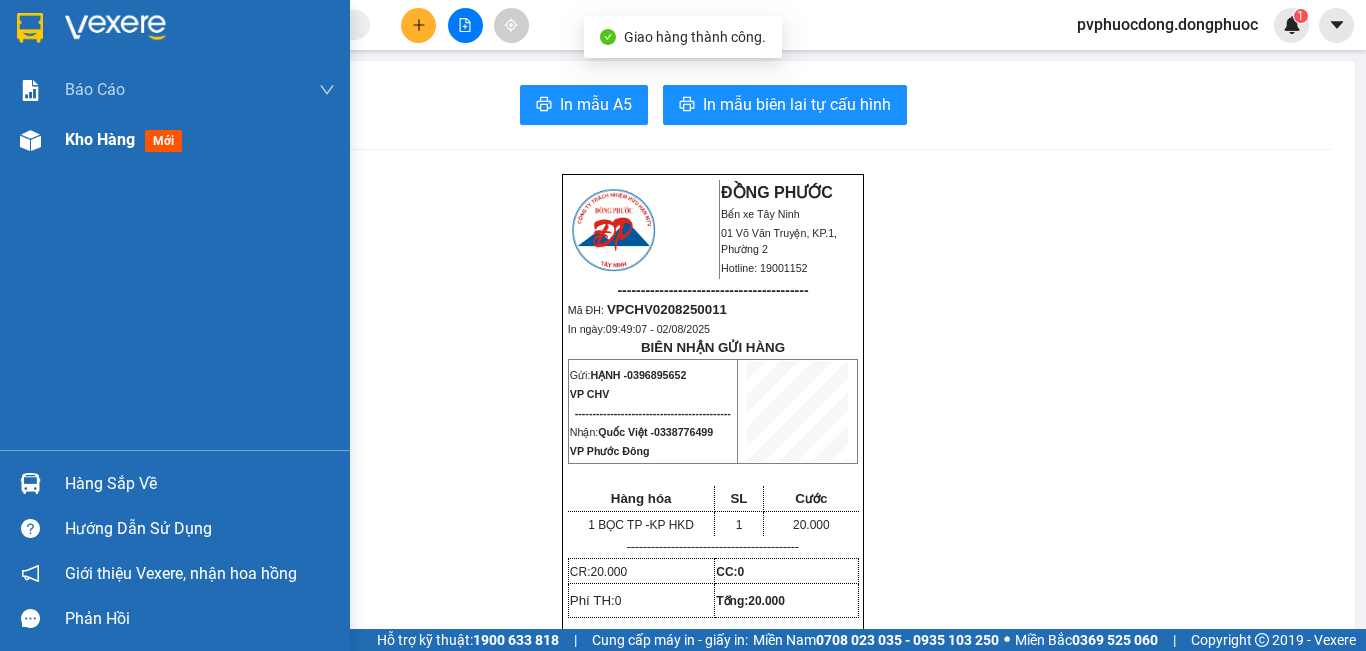 click on "Kho hàng mới" at bounding box center [175, 140] 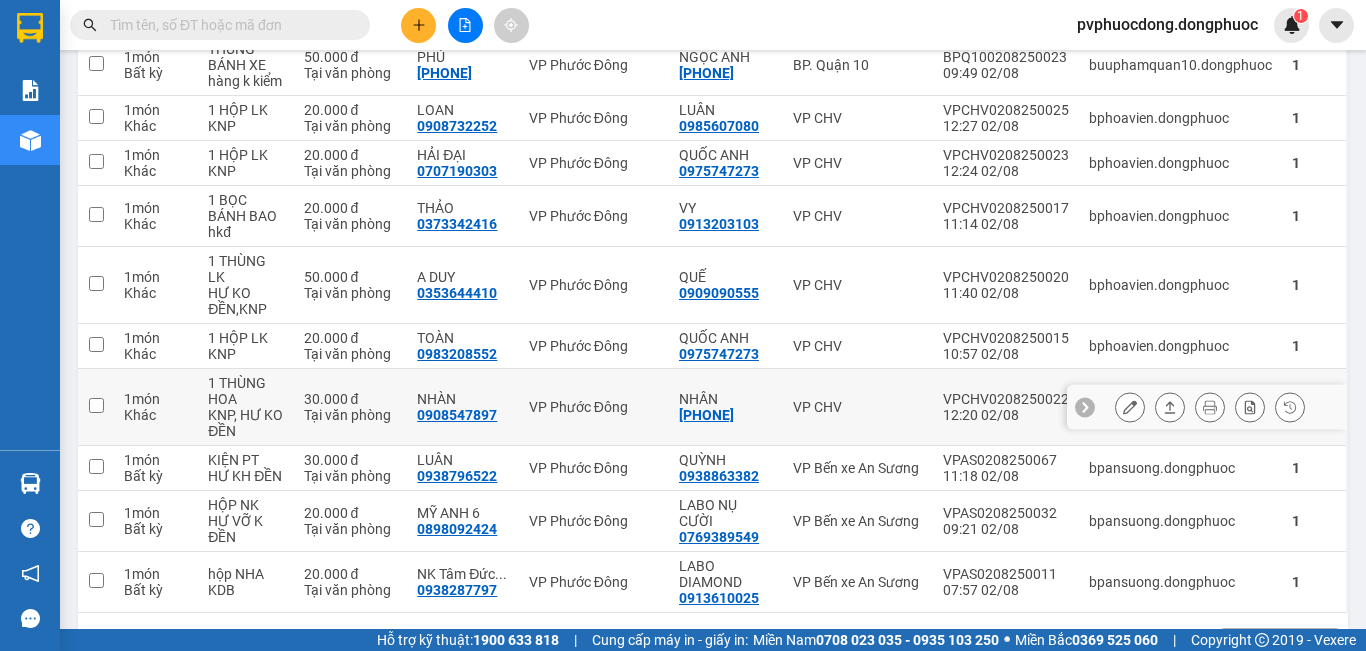 scroll, scrollTop: 398, scrollLeft: 0, axis: vertical 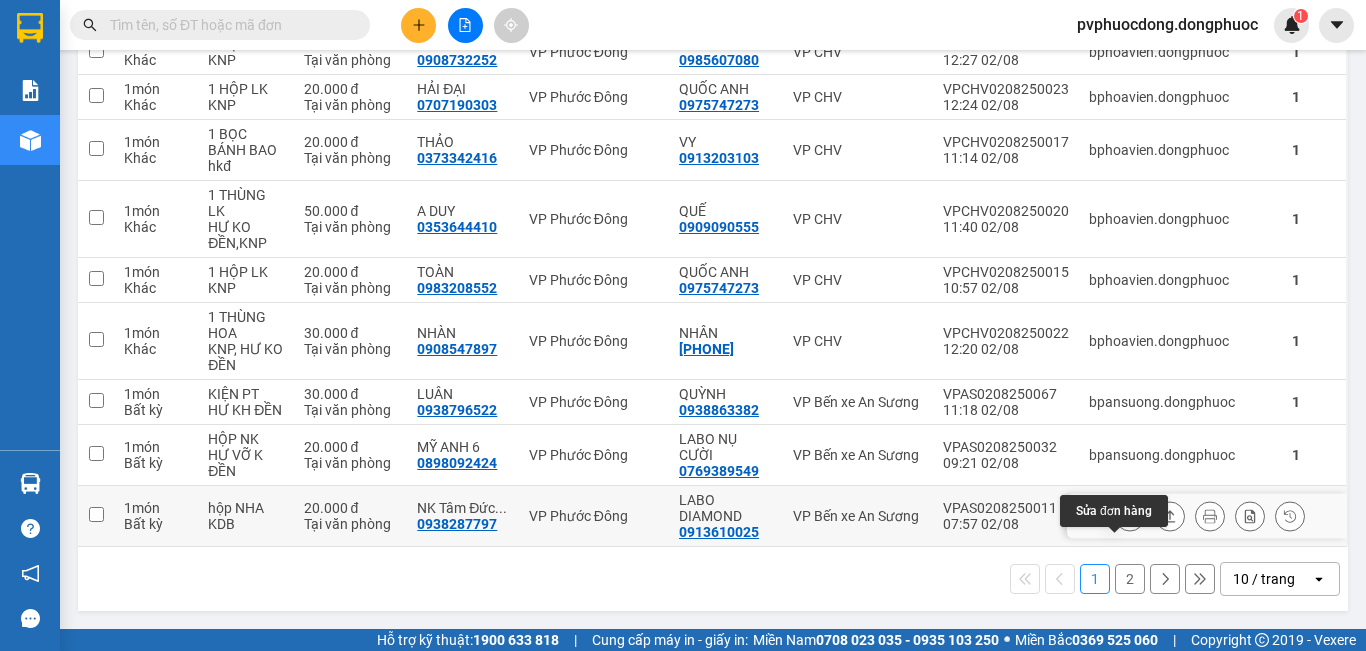 click 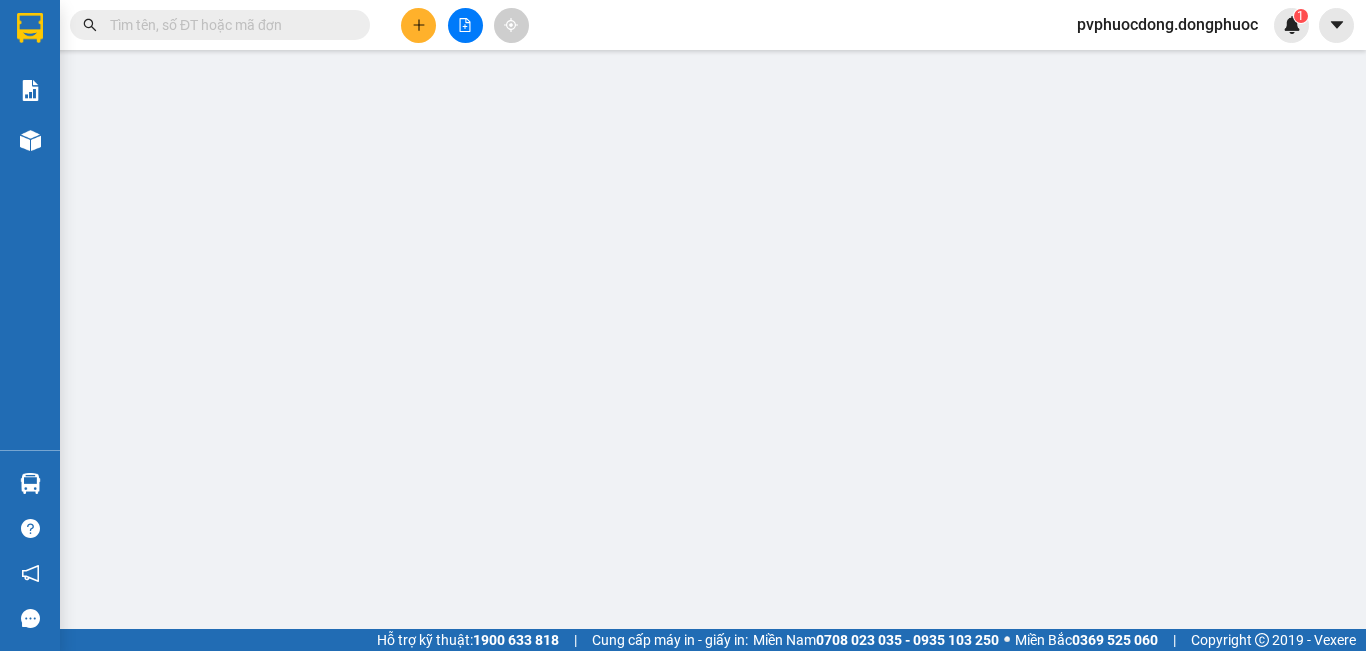 type on "0913610025" 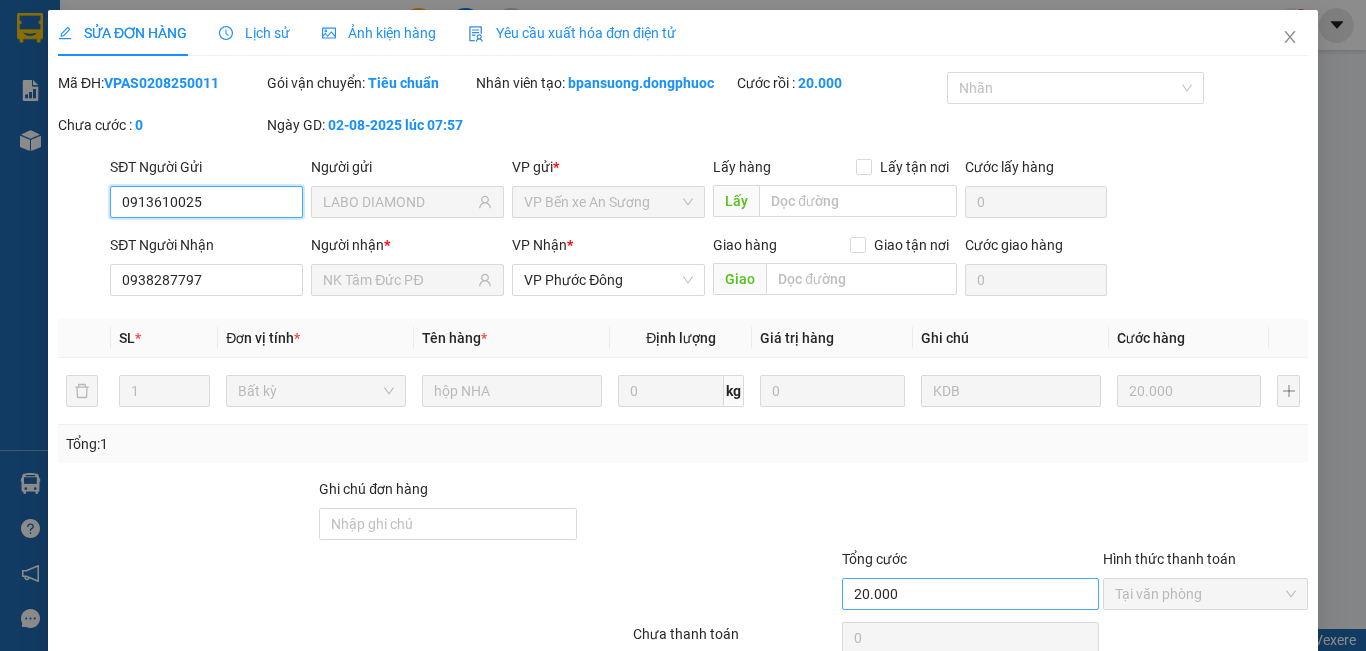 scroll, scrollTop: 0, scrollLeft: 0, axis: both 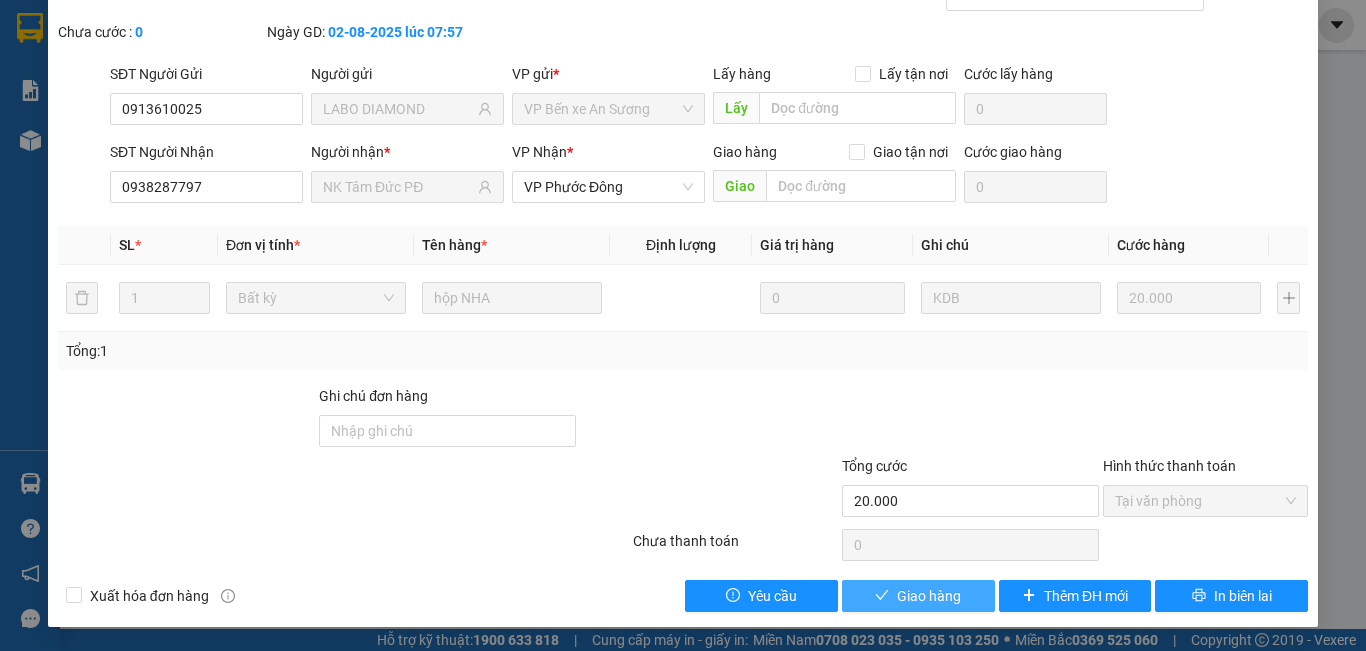 click on "Giao hàng" at bounding box center [929, 596] 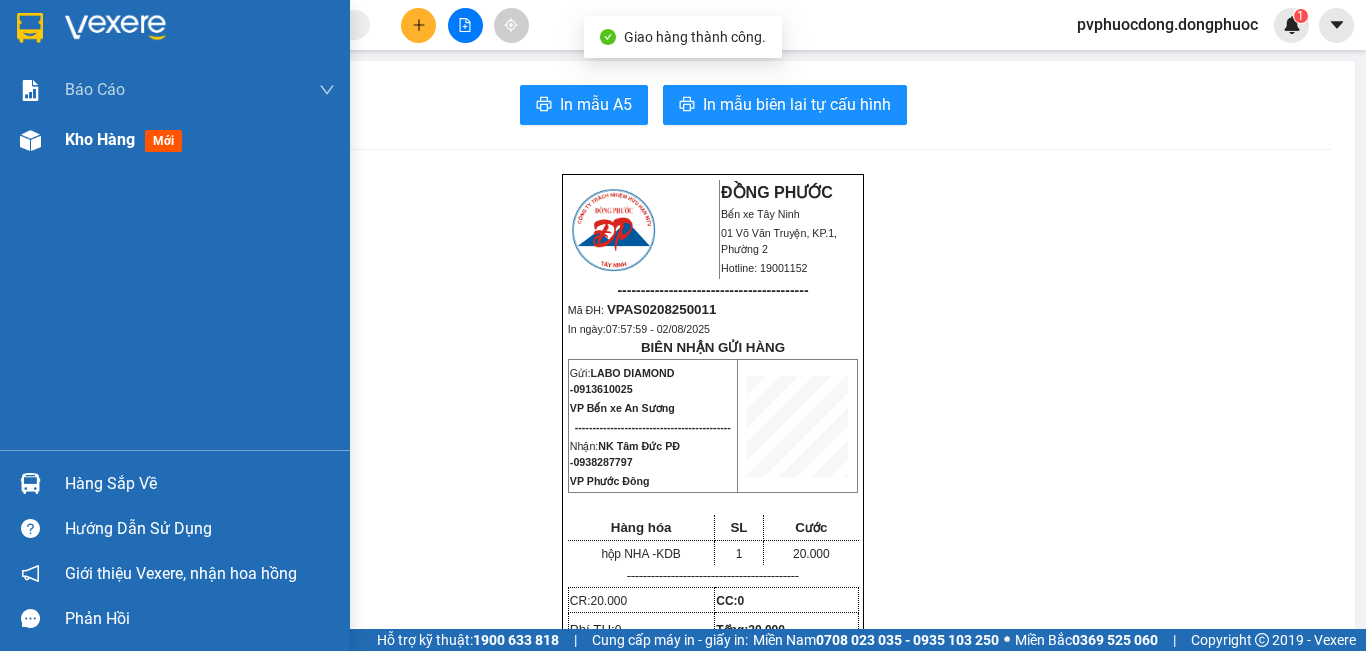 click on "Kho hàng" at bounding box center [100, 139] 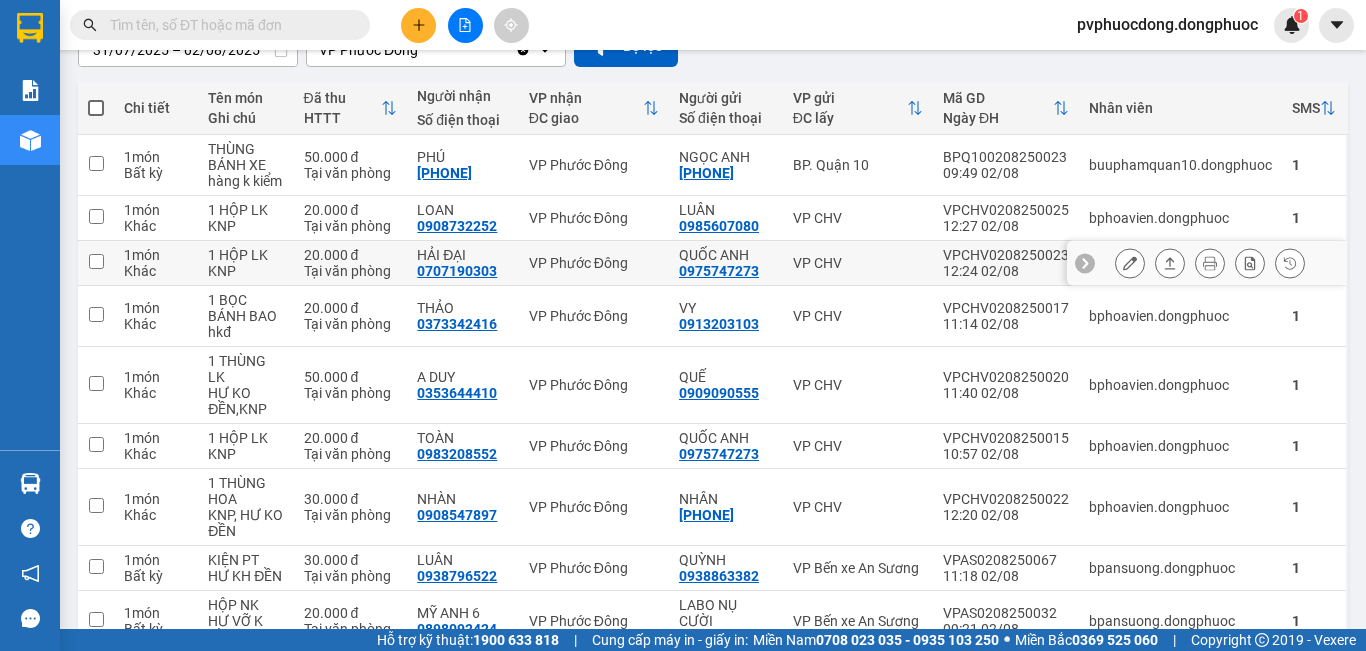 scroll, scrollTop: 400, scrollLeft: 0, axis: vertical 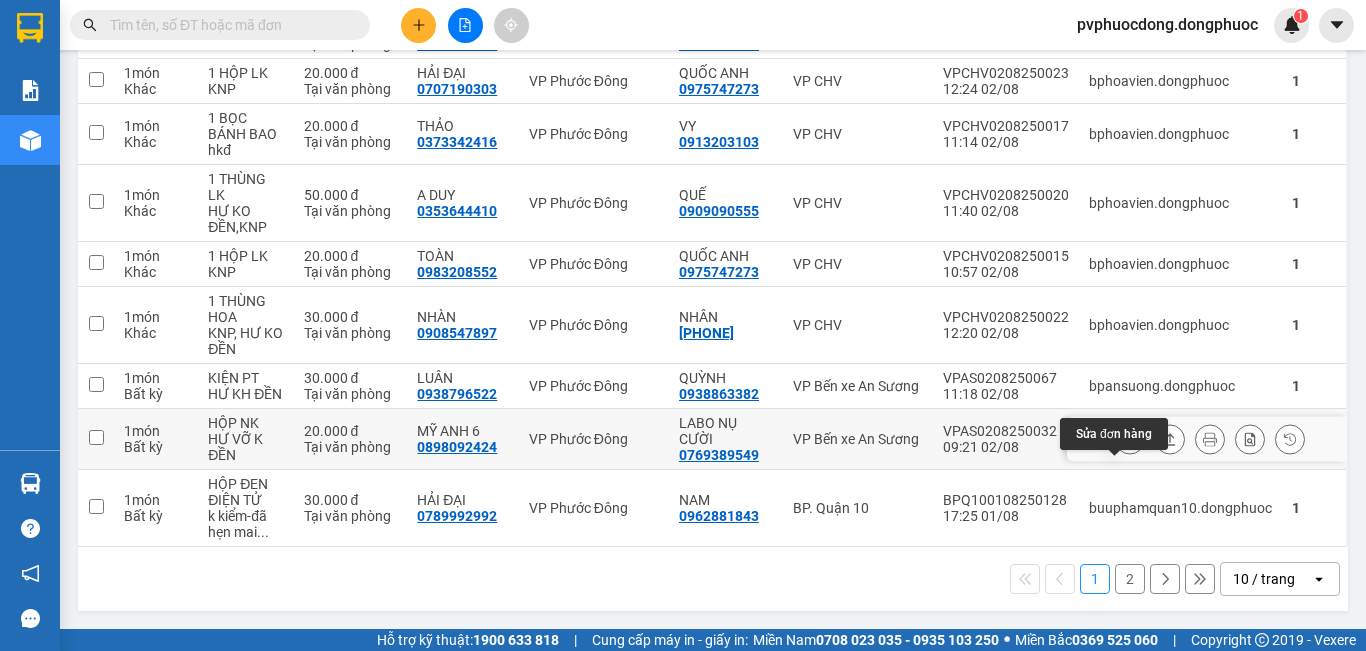 click 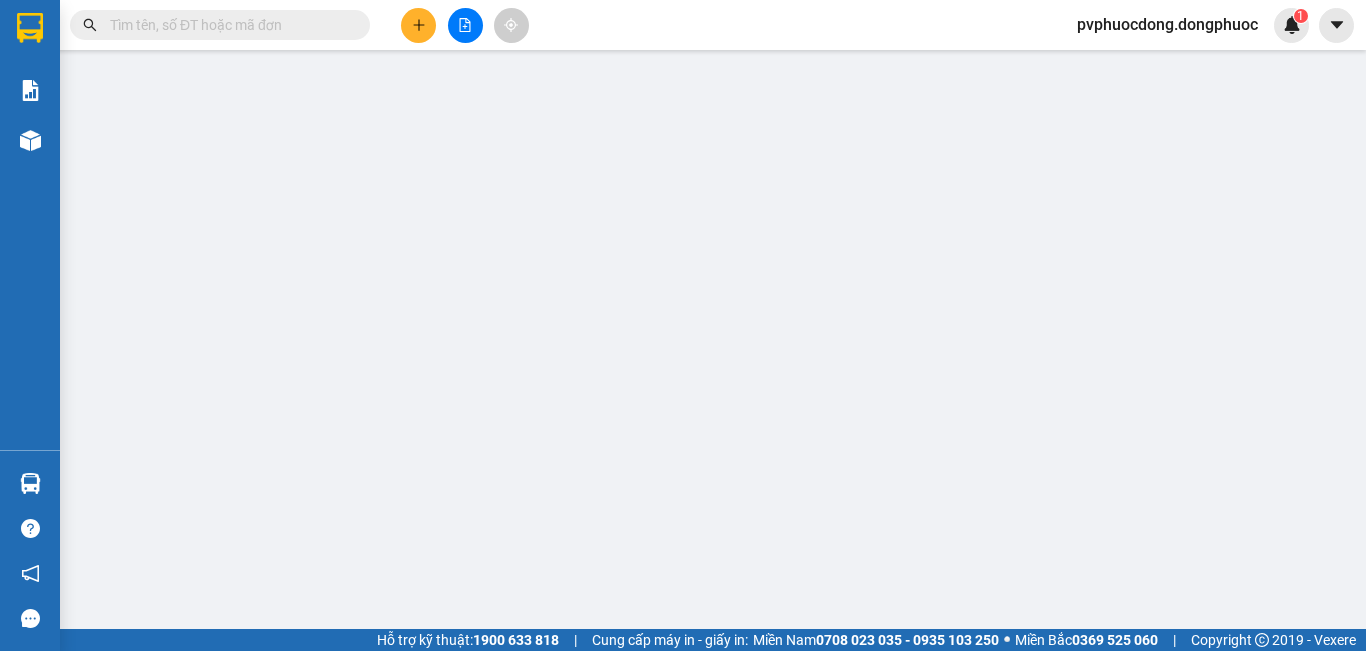 scroll, scrollTop: 0, scrollLeft: 0, axis: both 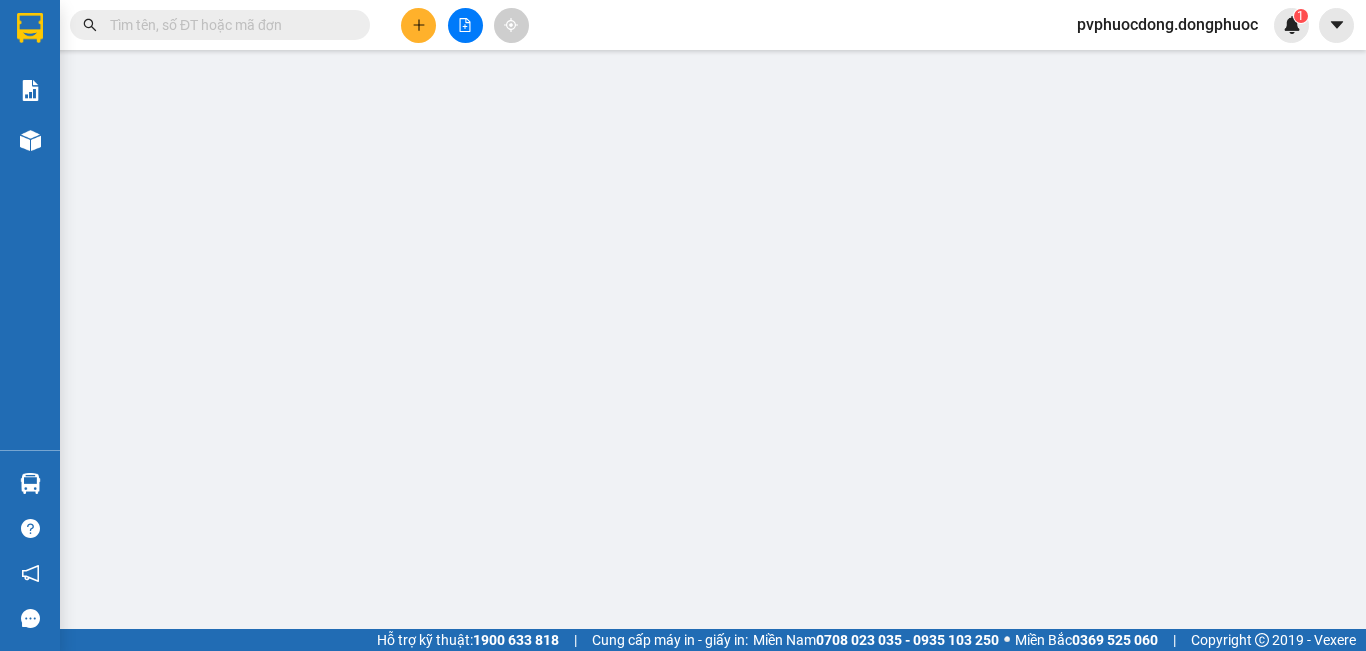 type on "LABO NỤ CƯỜI" 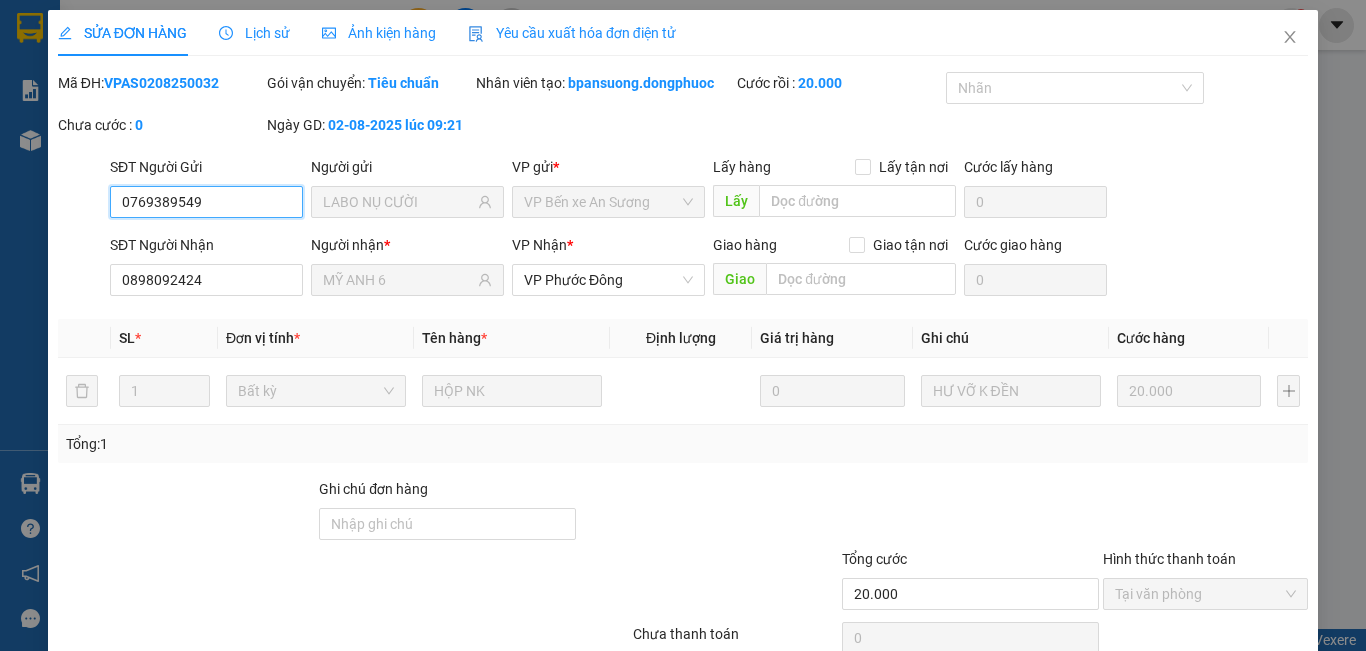 scroll, scrollTop: 93, scrollLeft: 0, axis: vertical 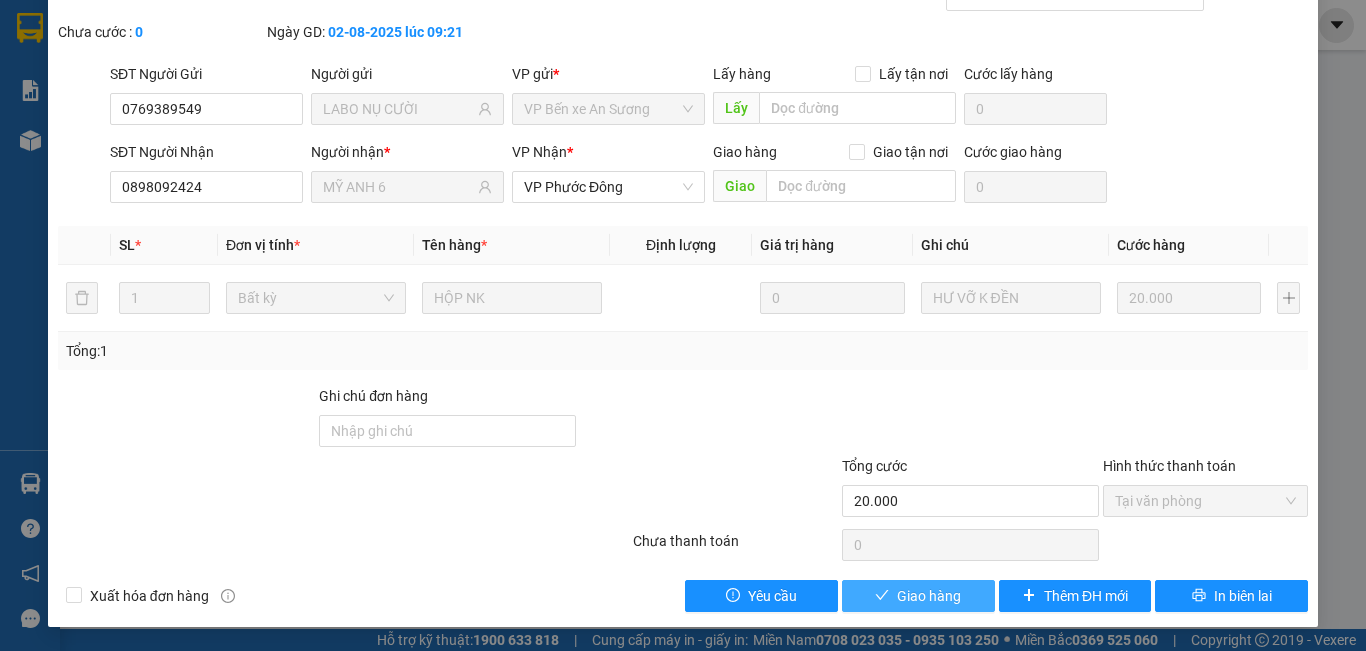 click on "Giao hàng" at bounding box center [929, 596] 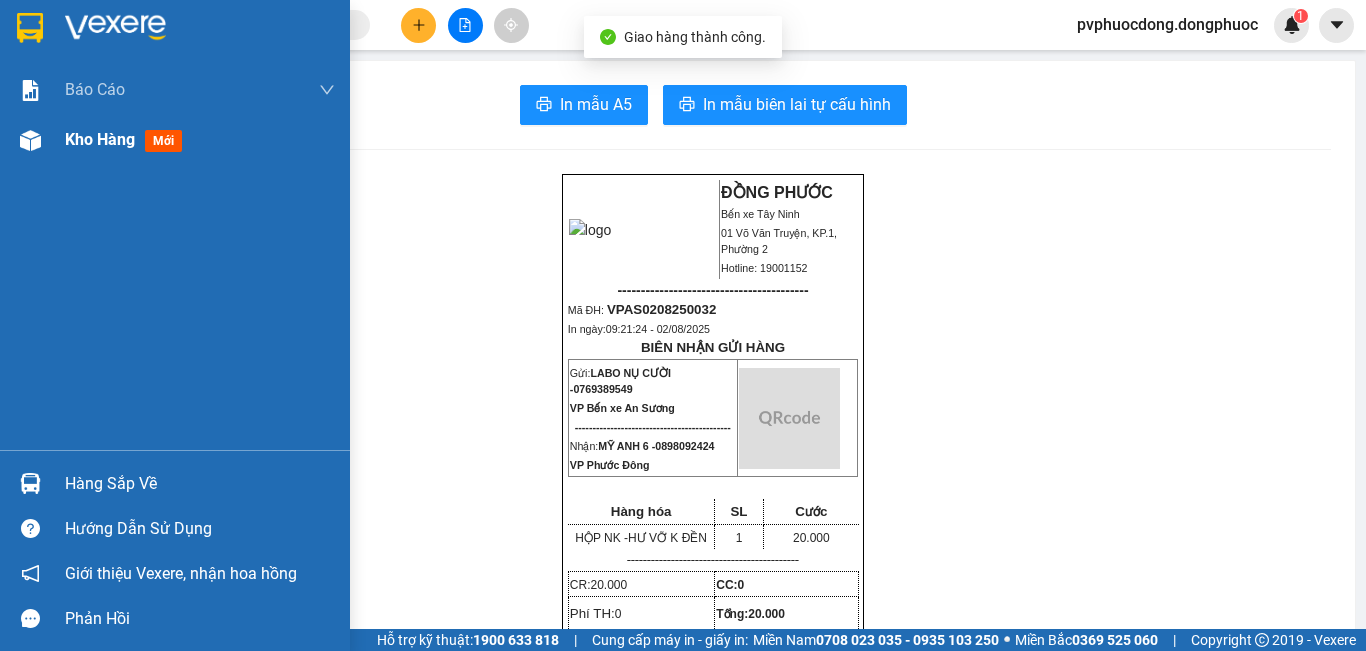 click on "Kho hàng mới" at bounding box center [175, 140] 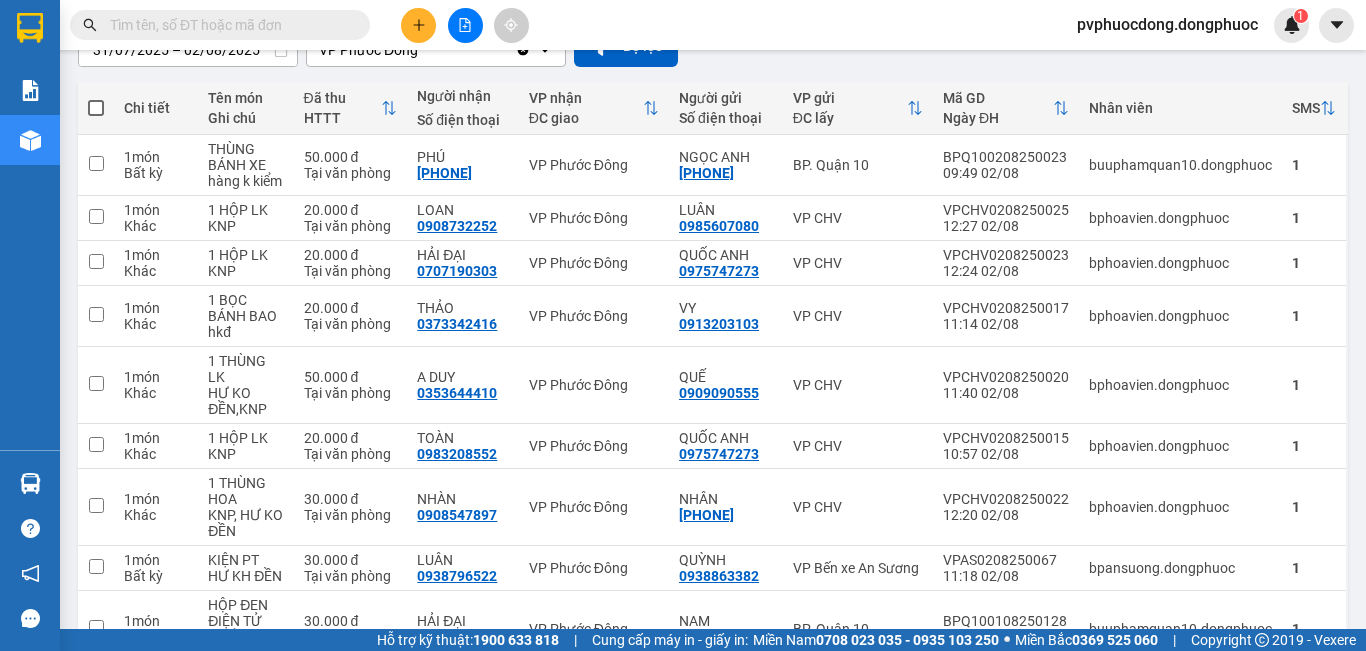 scroll, scrollTop: 0, scrollLeft: 0, axis: both 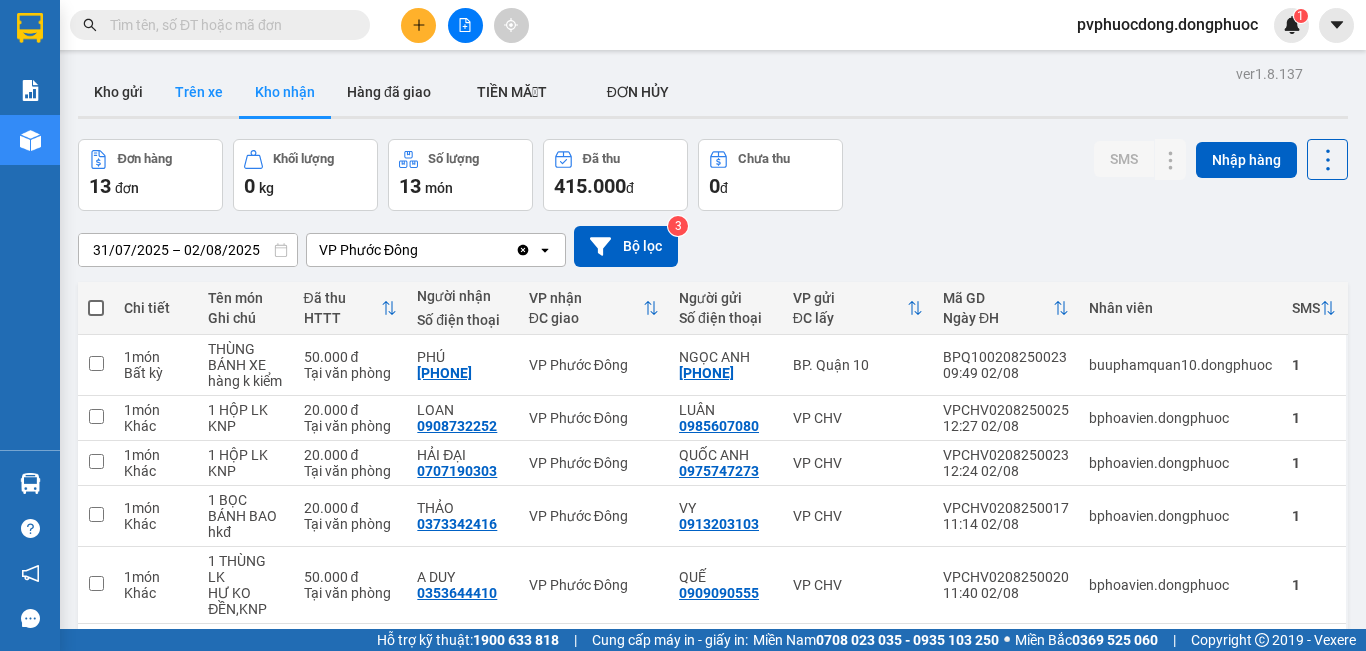click on "Trên xe" at bounding box center [199, 92] 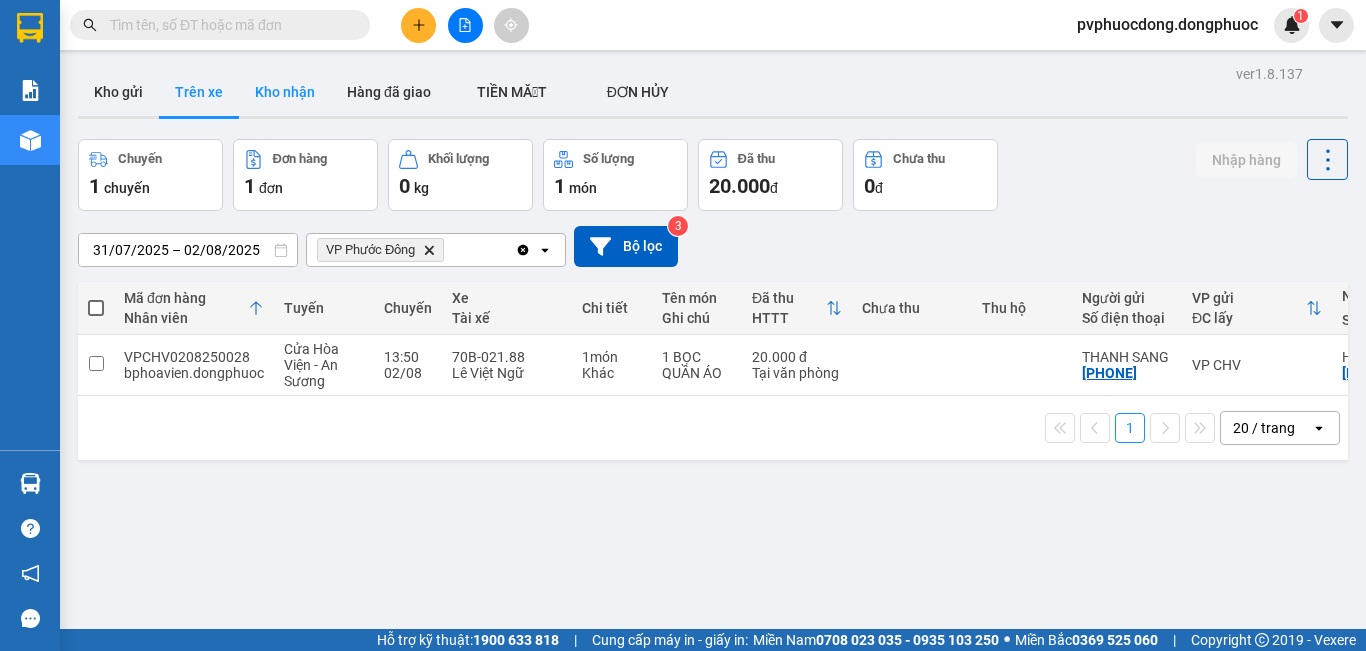 click on "Kho nhận" at bounding box center (285, 92) 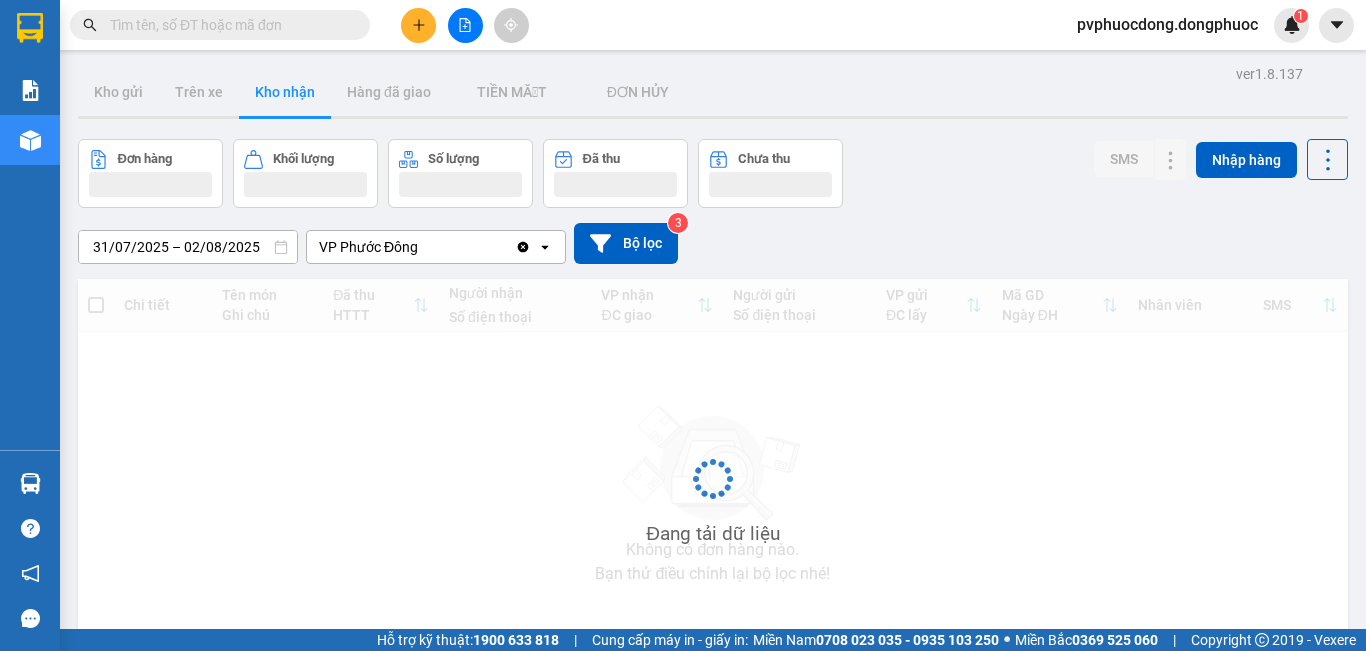 click on "Kho nhận" at bounding box center [285, 92] 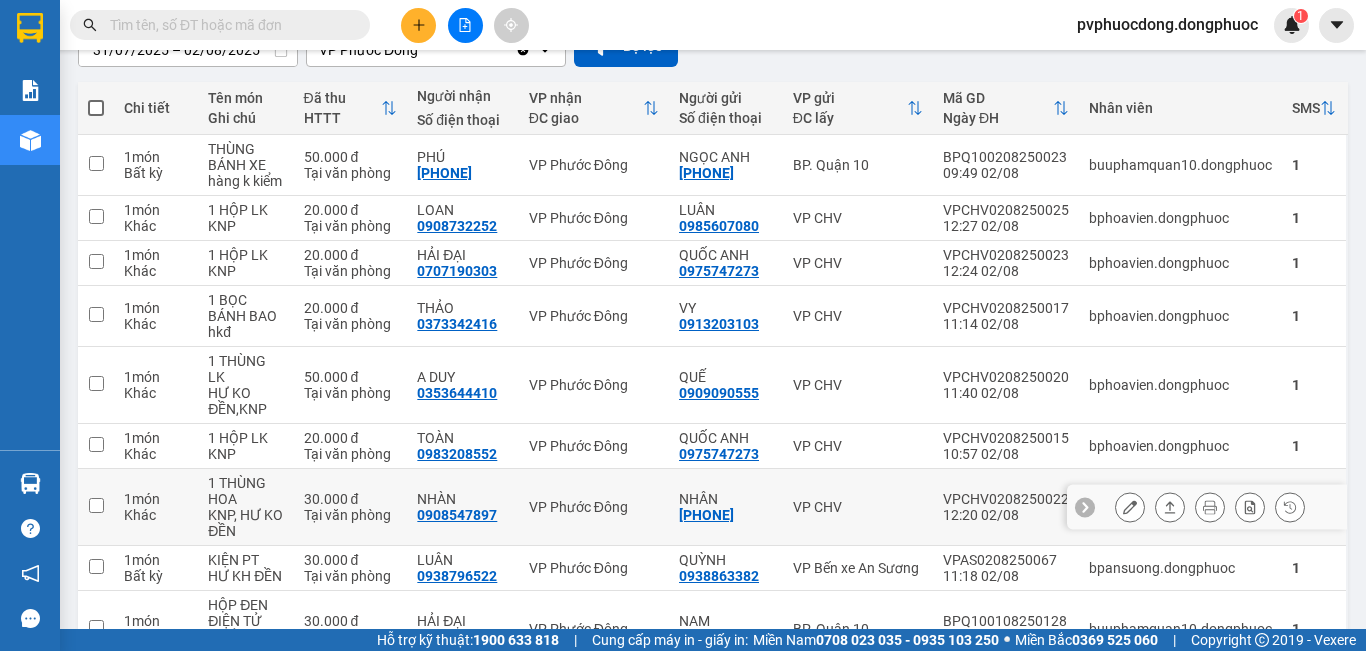 scroll, scrollTop: 0, scrollLeft: 0, axis: both 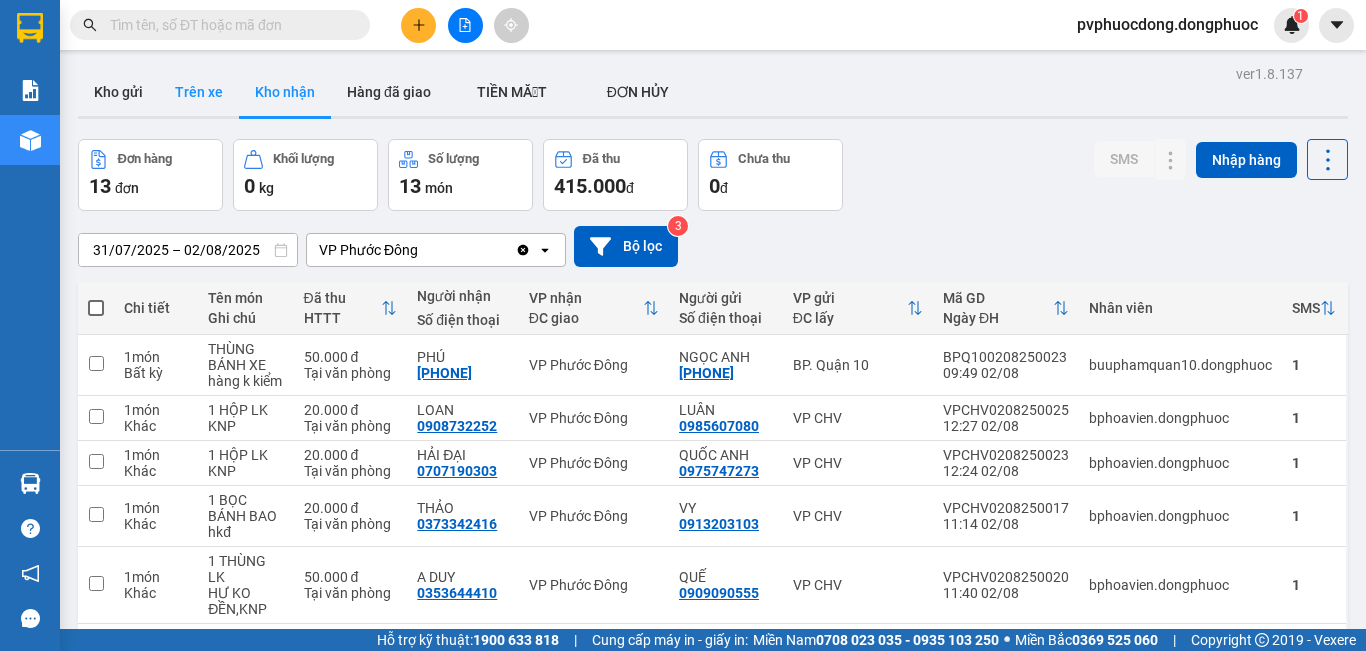 click on "Trên xe" at bounding box center [199, 92] 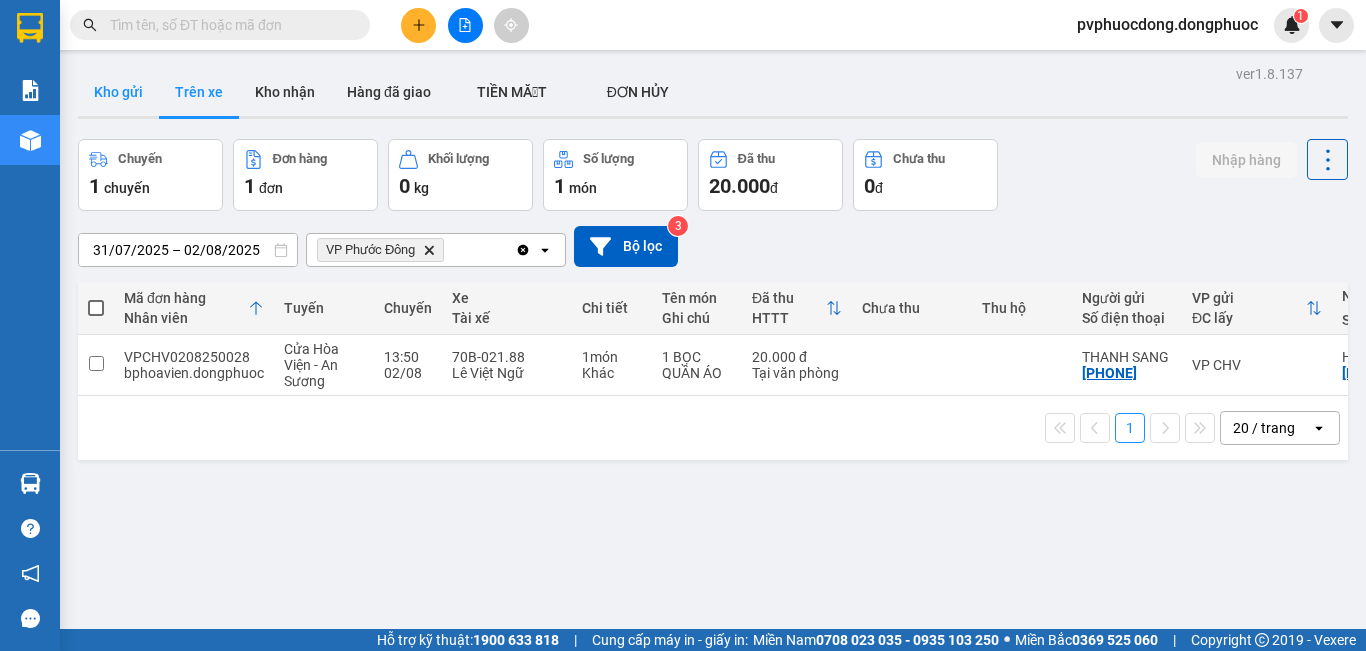 click on "Kho gửi" at bounding box center (118, 92) 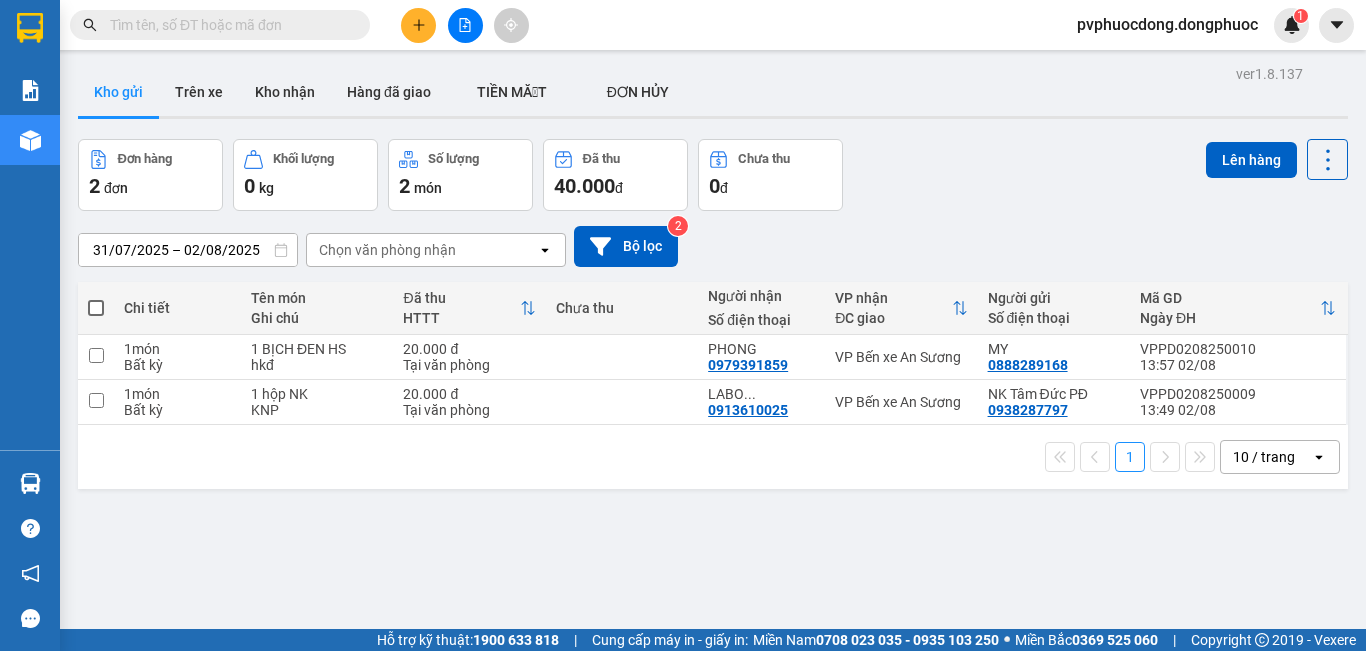 click on "Trên xe" at bounding box center [199, 92] 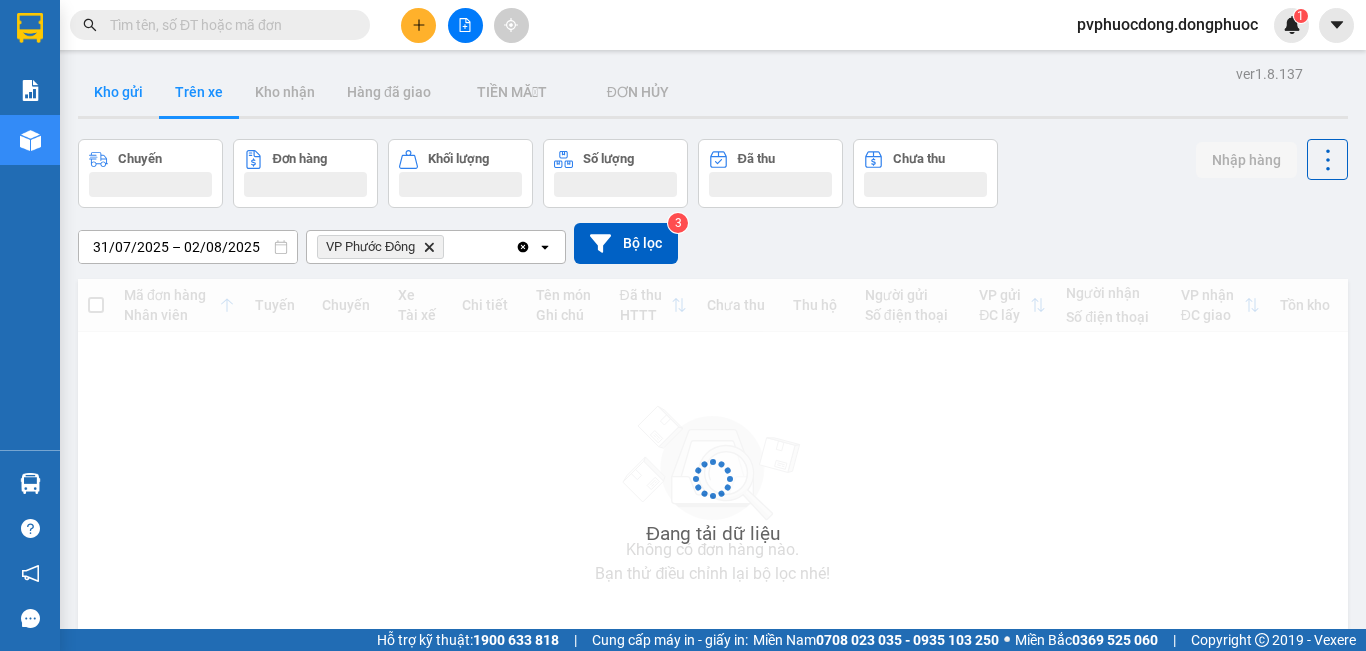 click on "Trên xe" at bounding box center [199, 92] 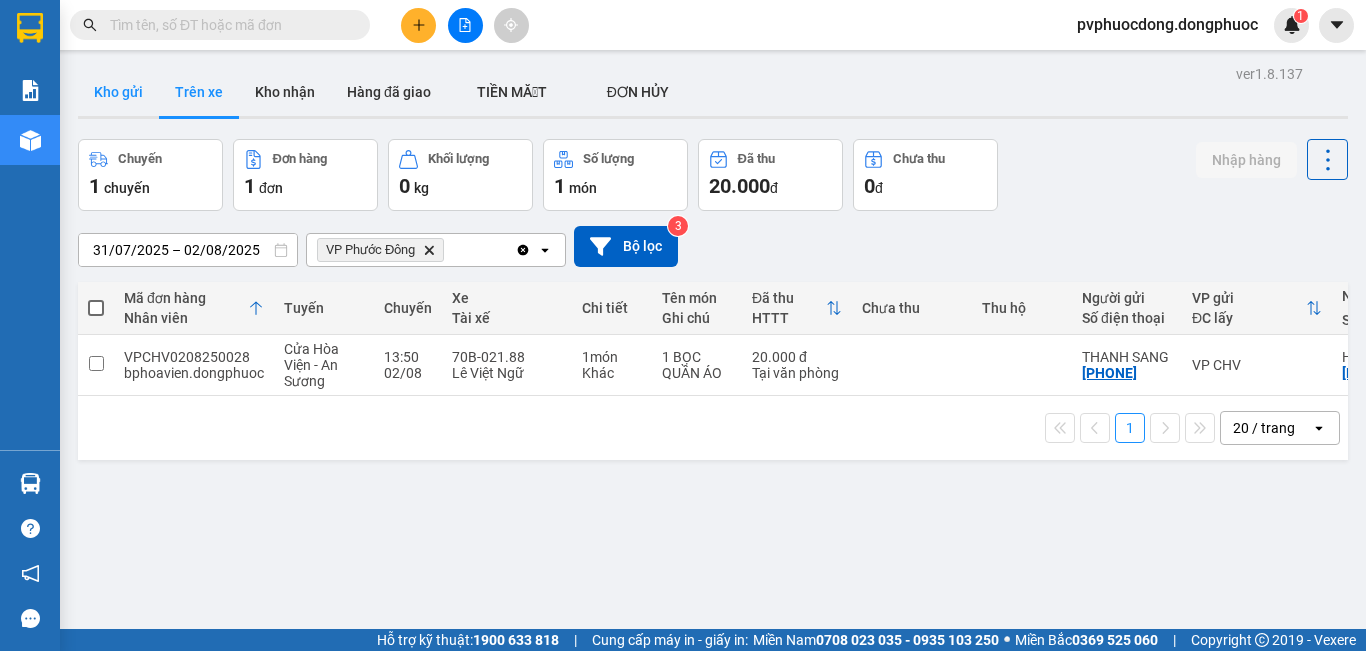click on "Kho gửi" at bounding box center (118, 92) 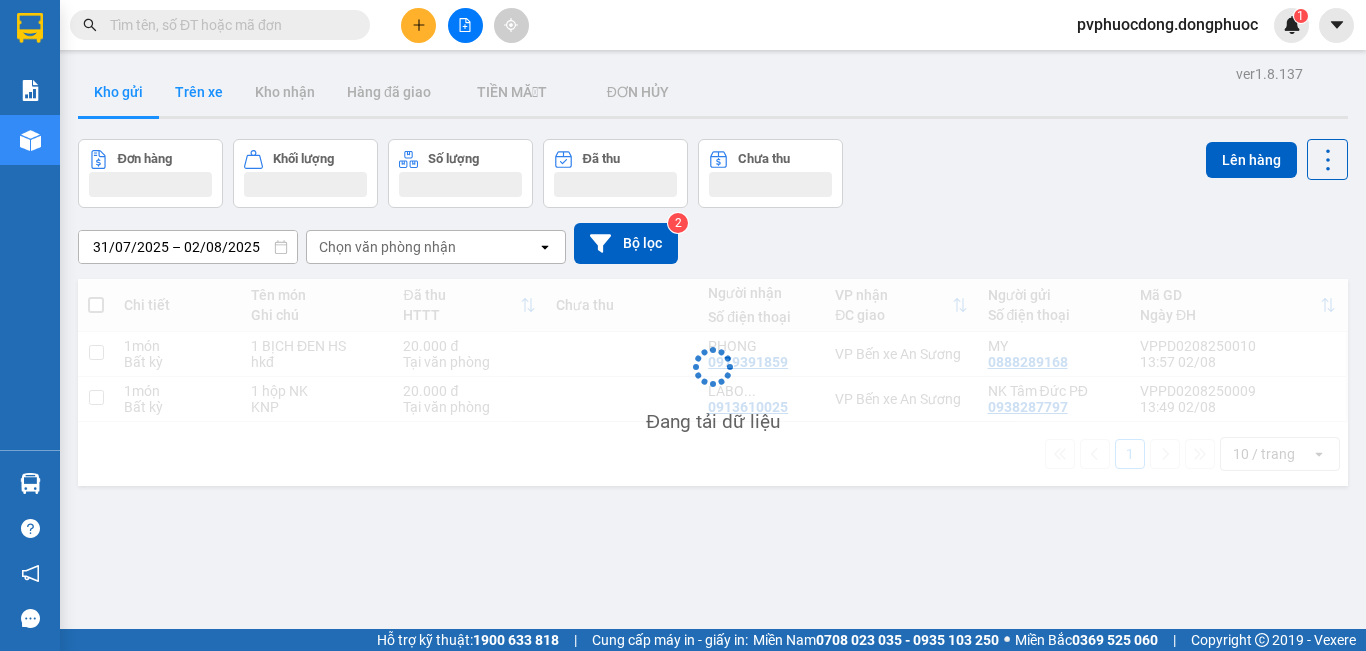 click on "Trên xe" at bounding box center [199, 92] 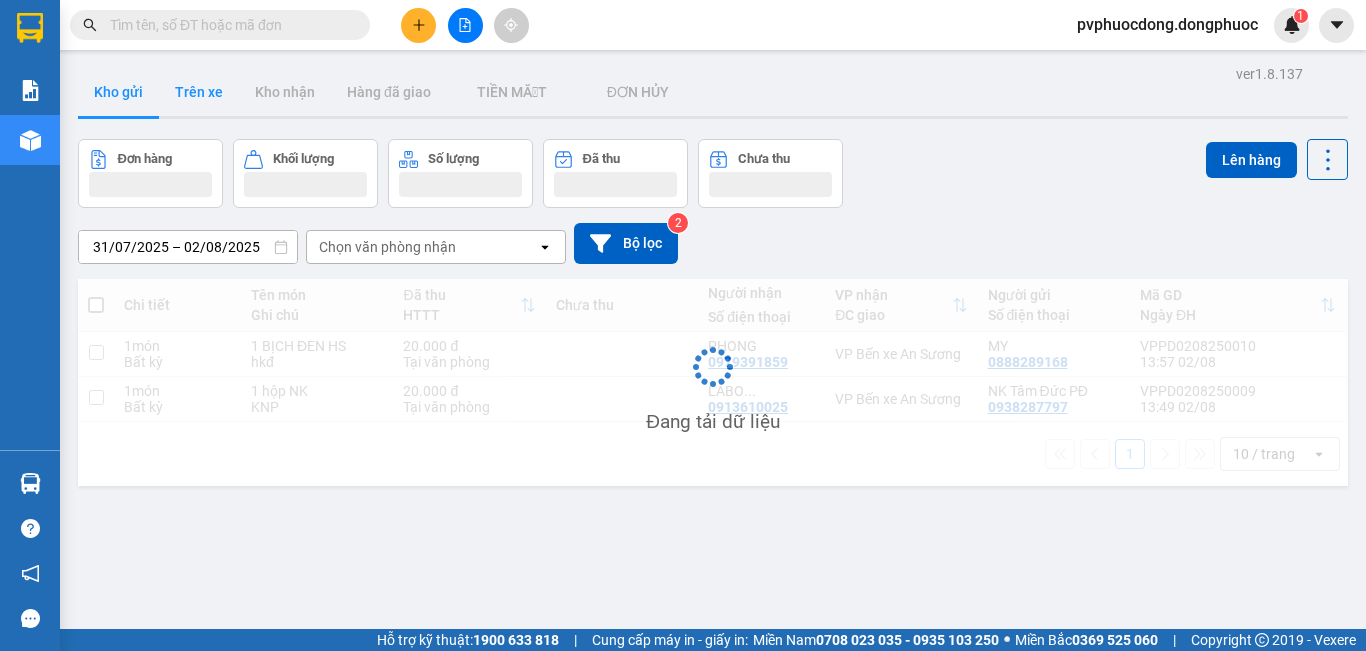 click on "Trên xe" at bounding box center (199, 92) 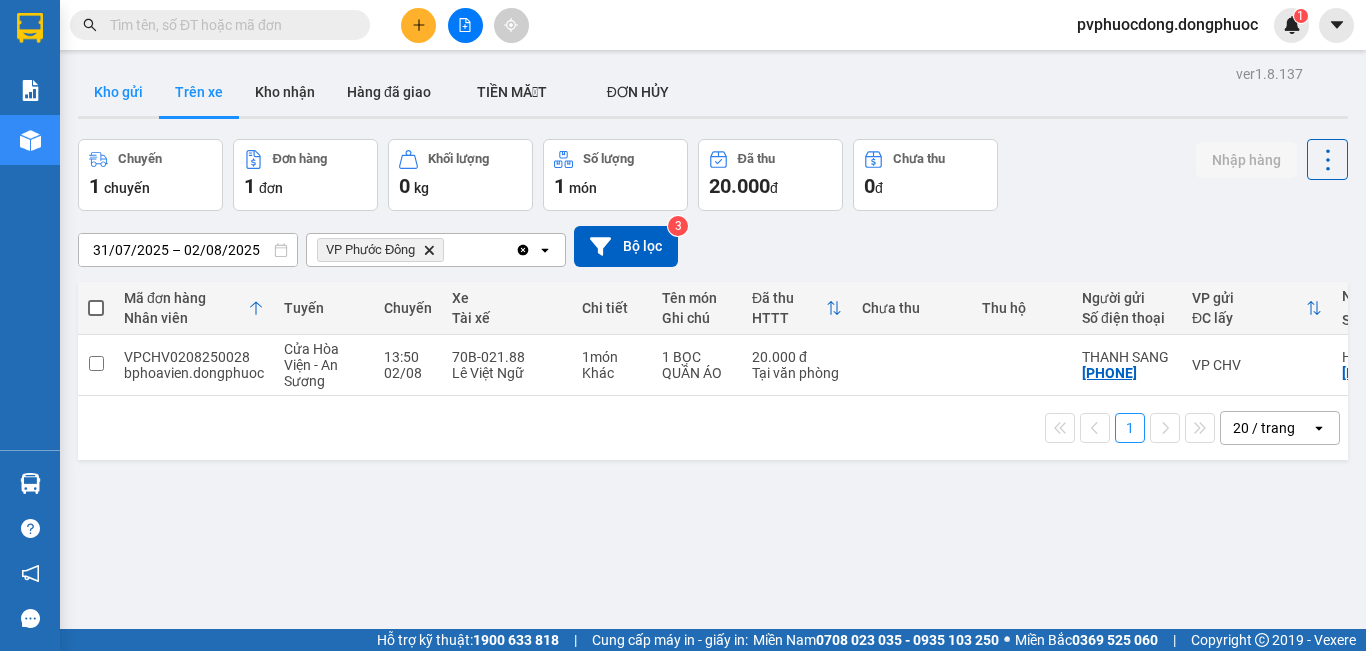 click on "Kho gửi" at bounding box center (118, 92) 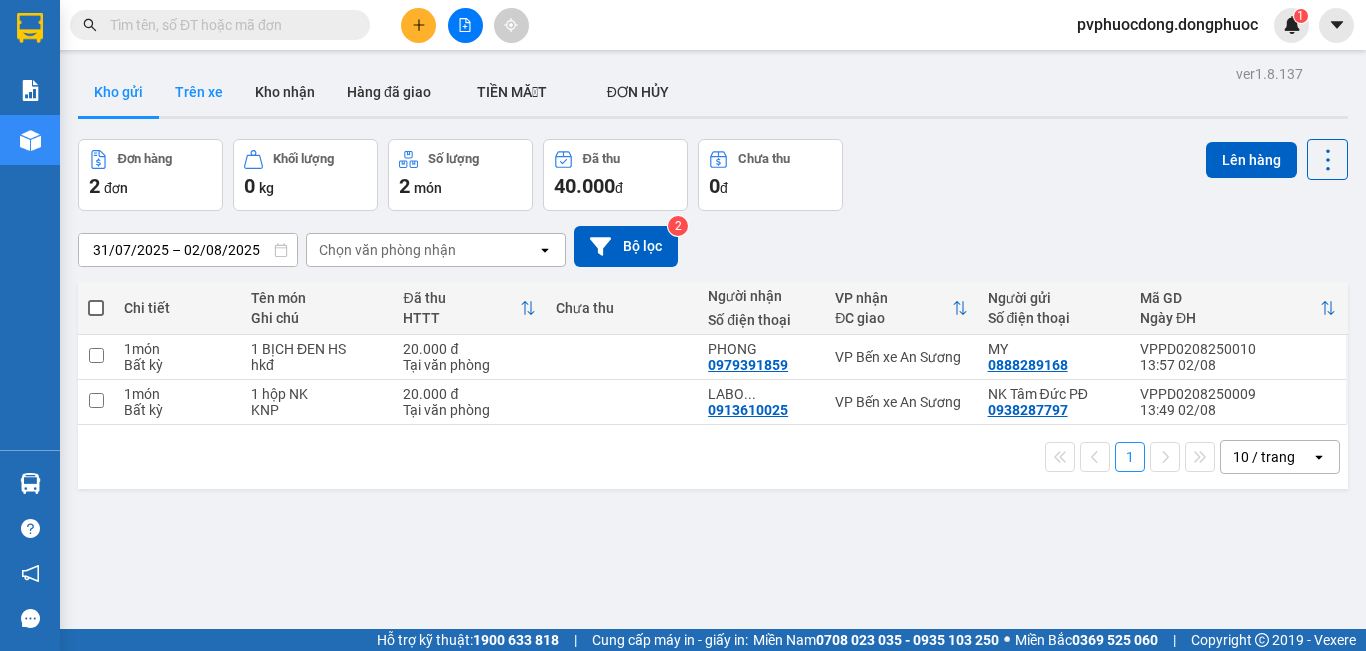 click on "Trên xe" at bounding box center (199, 92) 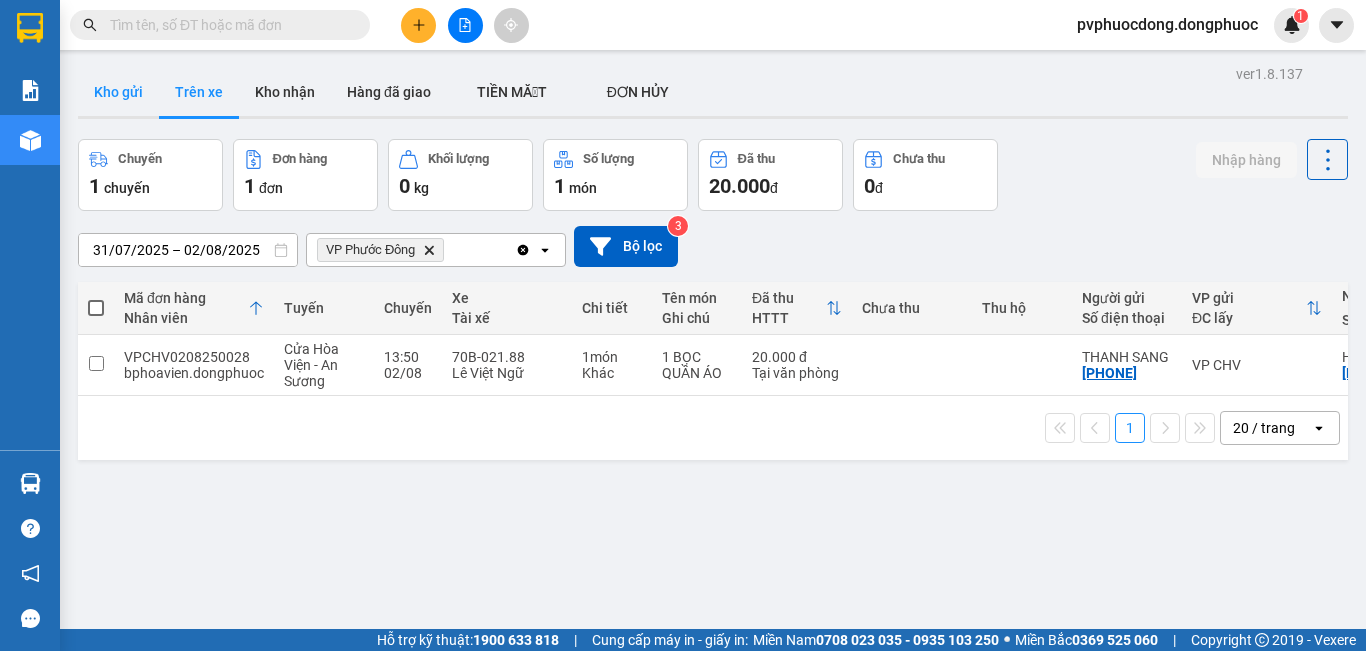 click on "Kho gửi" at bounding box center [118, 92] 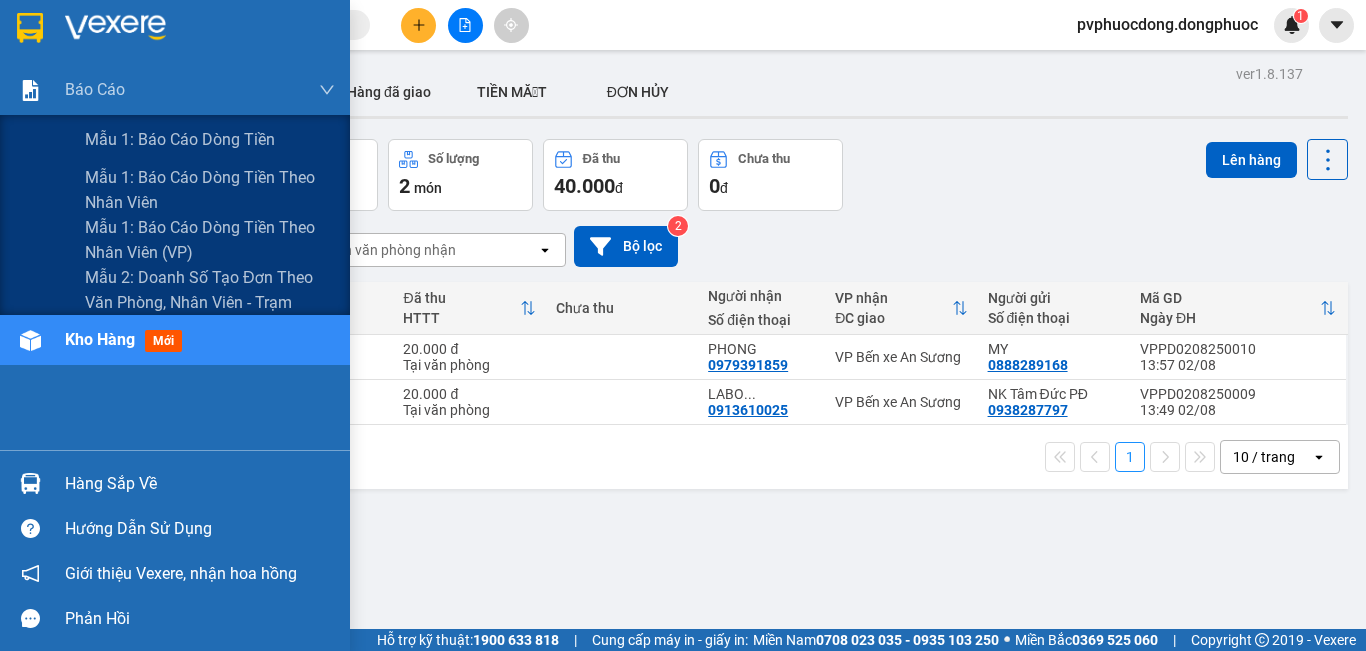 drag, startPoint x: 37, startPoint y: 277, endPoint x: 178, endPoint y: 323, distance: 148.31386 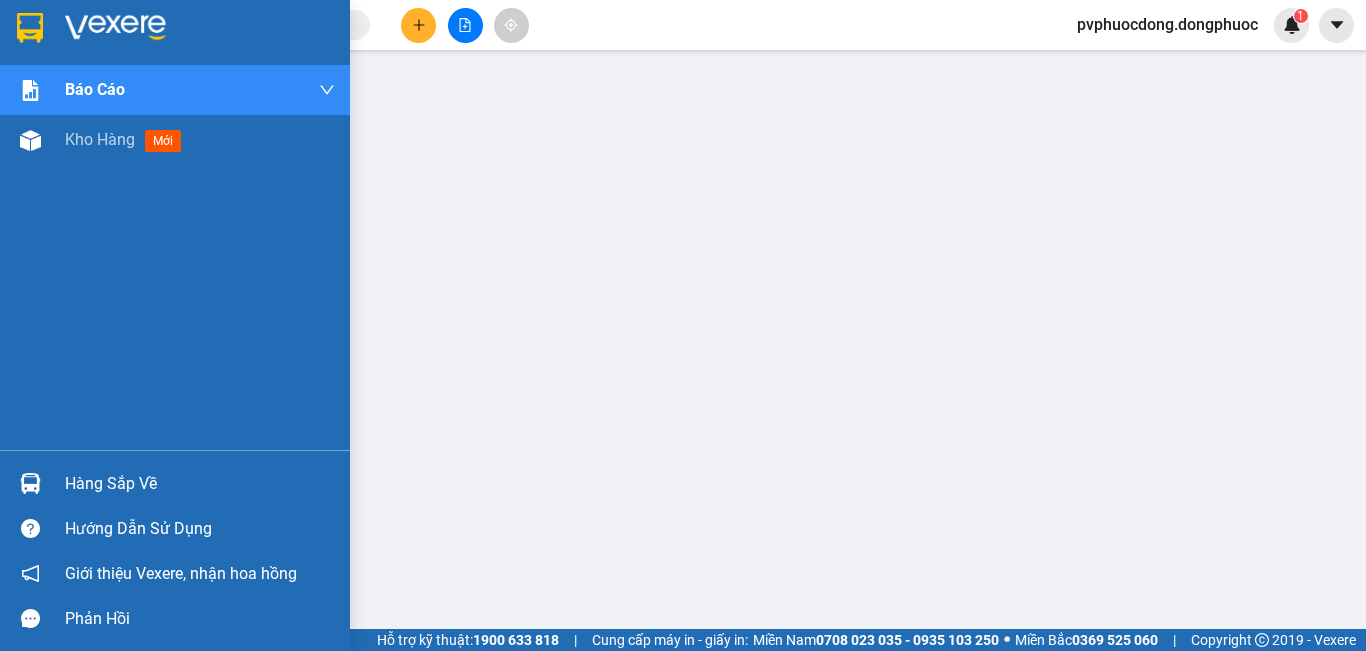 click on "Hàng sắp về" at bounding box center [175, 483] 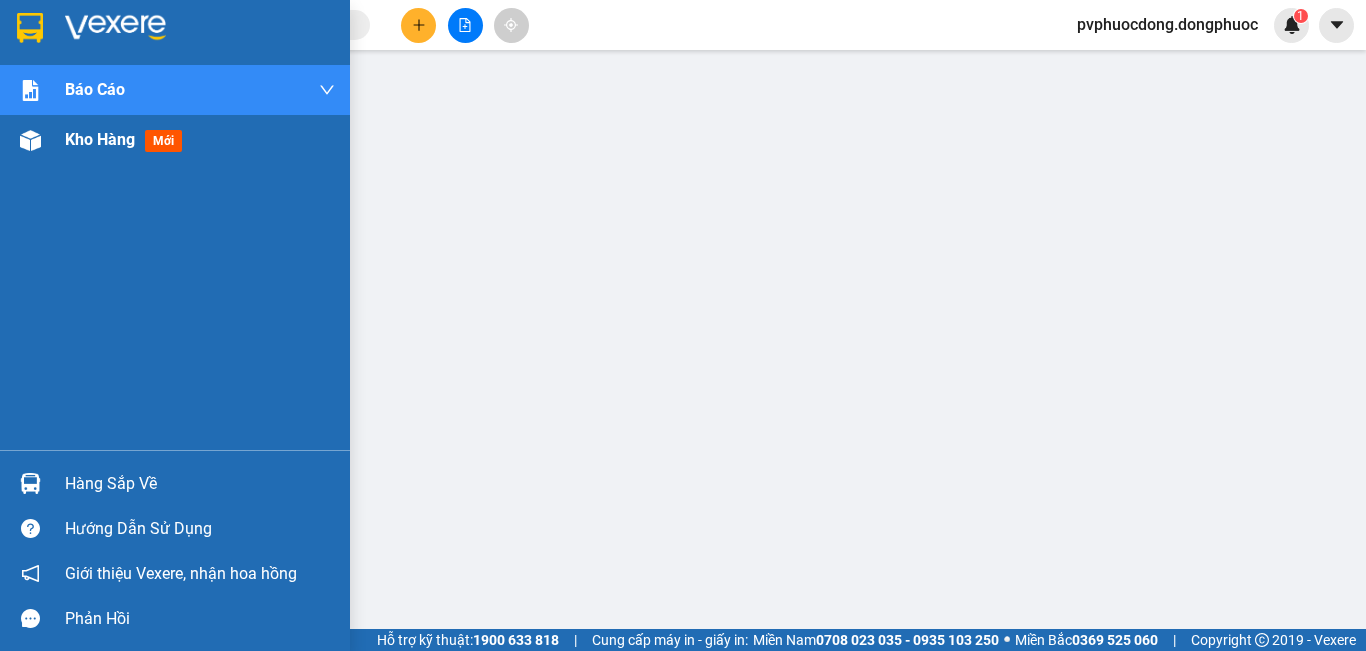 click on "Kho hàng" at bounding box center [100, 139] 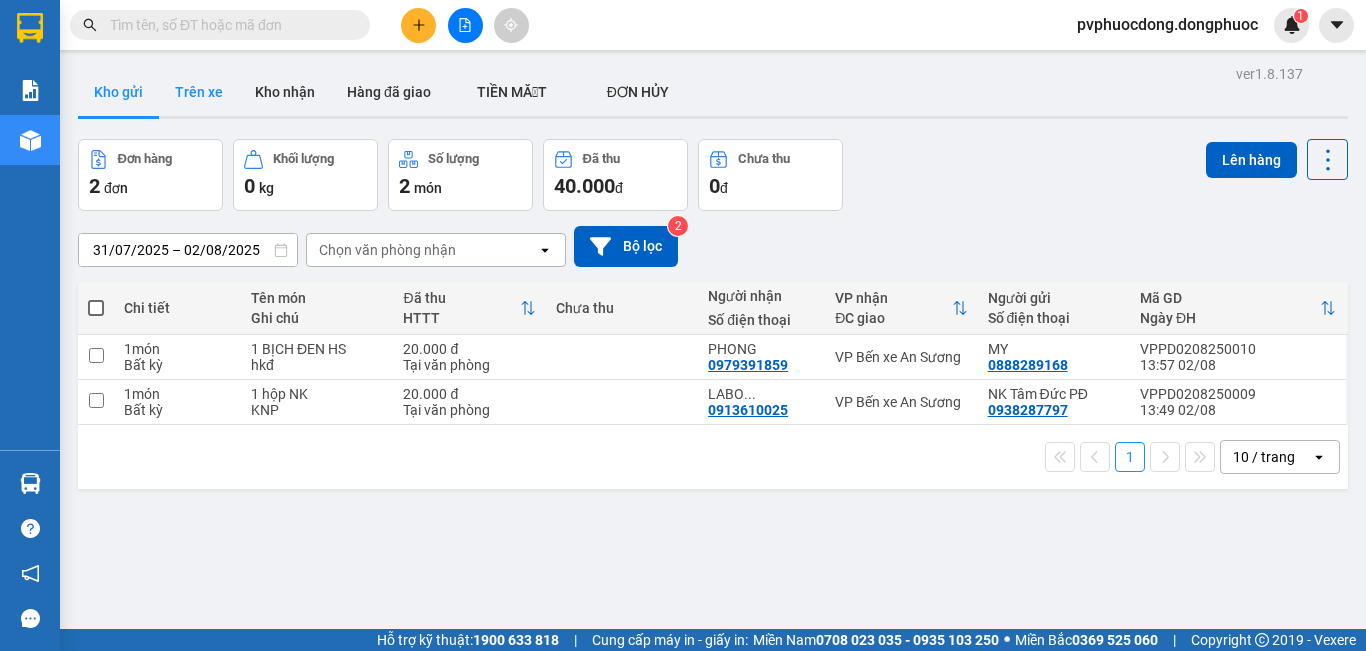 click on "Trên xe" at bounding box center (199, 92) 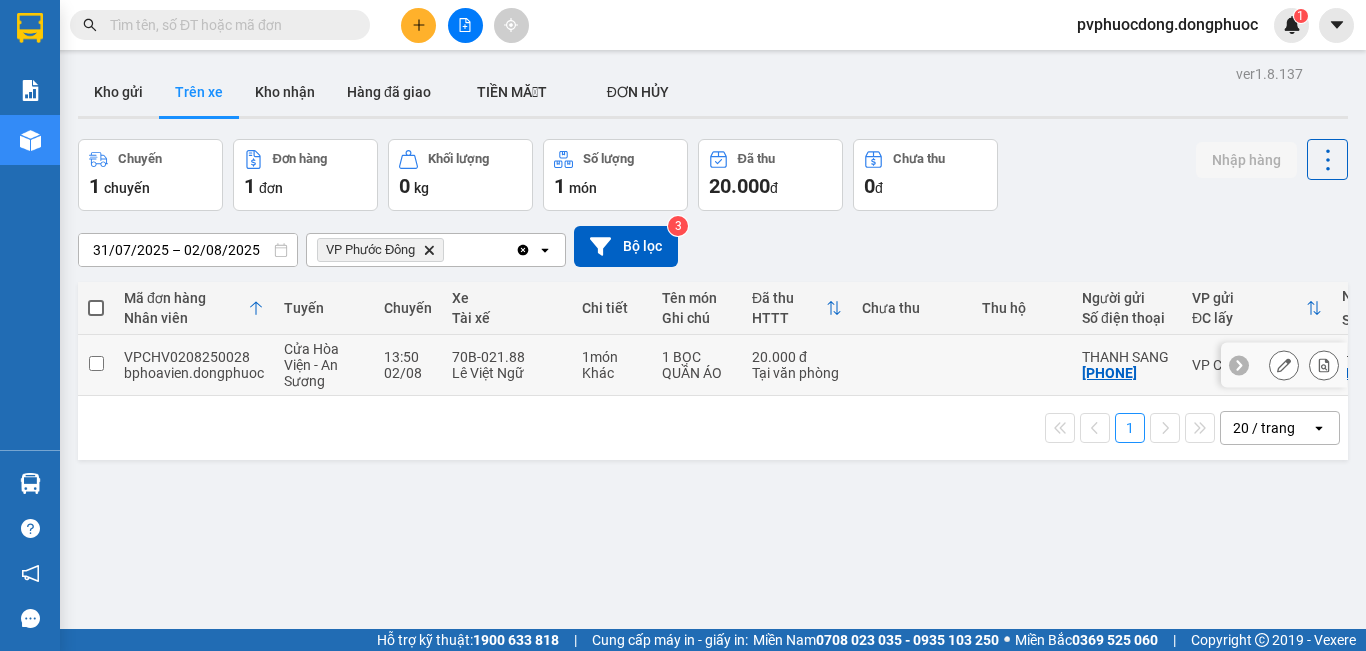 click at bounding box center (912, 365) 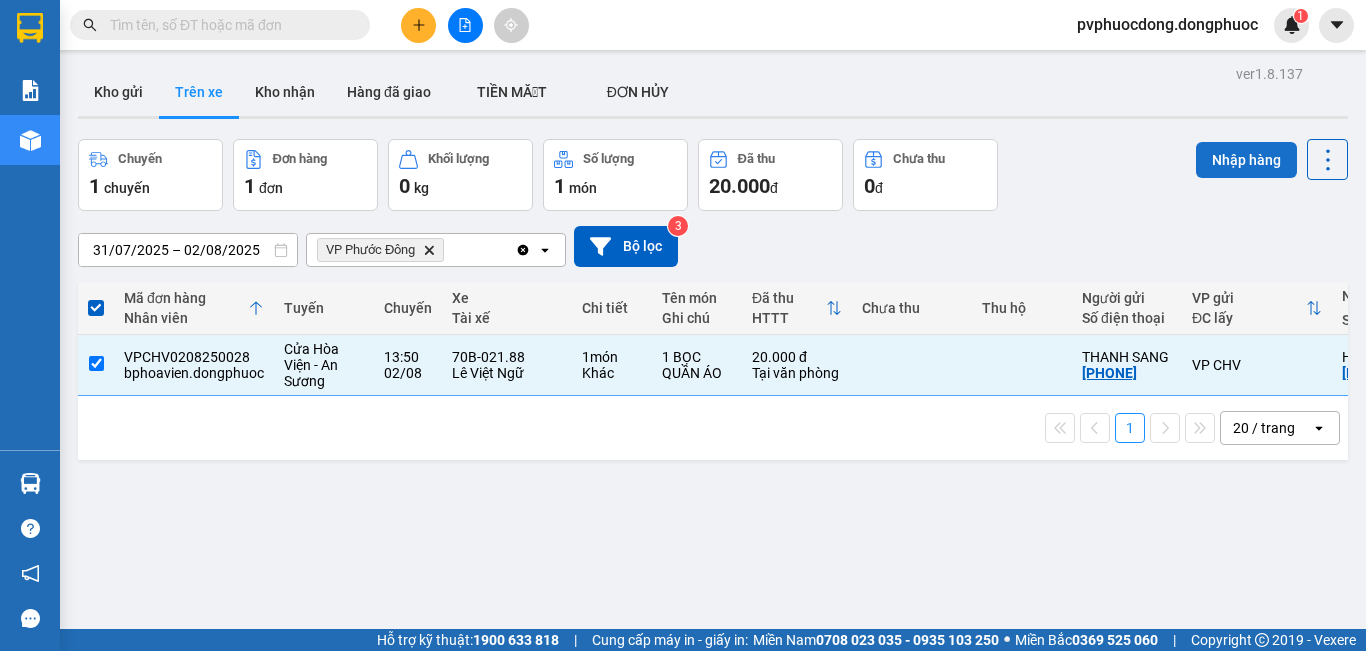 click on "Nhập hàng" at bounding box center (1246, 160) 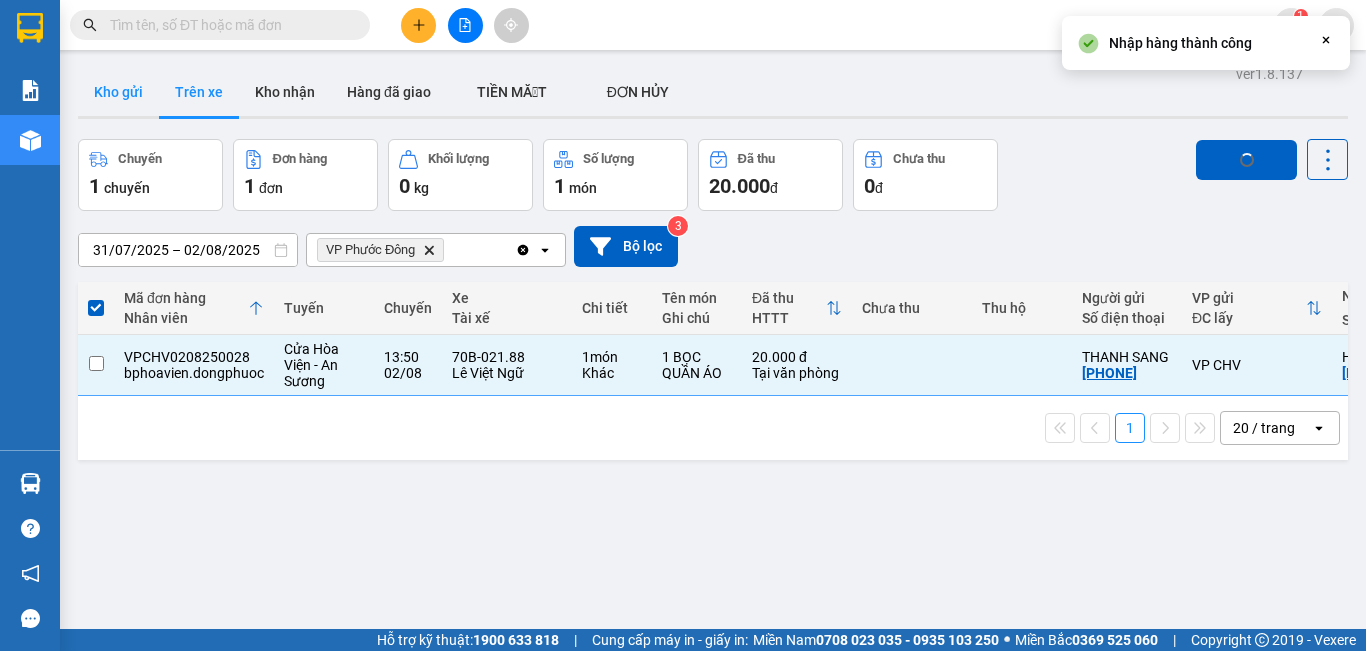 checkbox on "false" 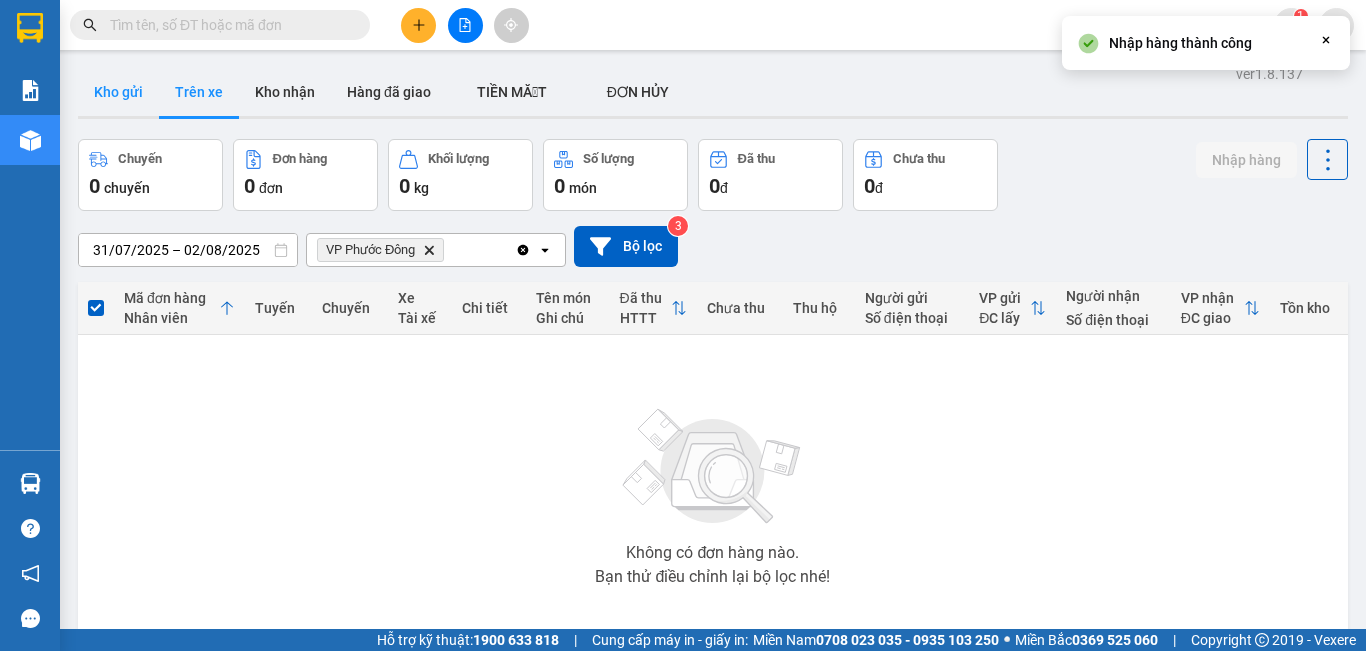 drag, startPoint x: 122, startPoint y: 91, endPoint x: 134, endPoint y: 97, distance: 13.416408 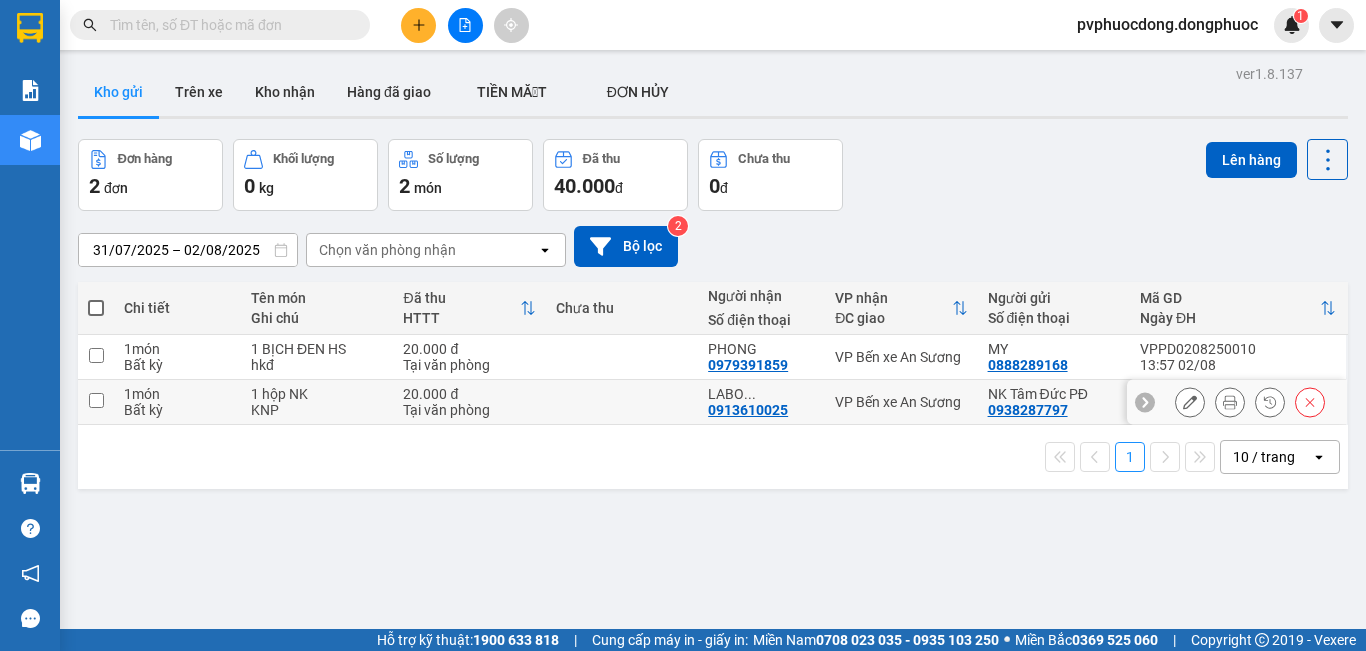 click on "VP Bến xe An Sương" at bounding box center (901, 402) 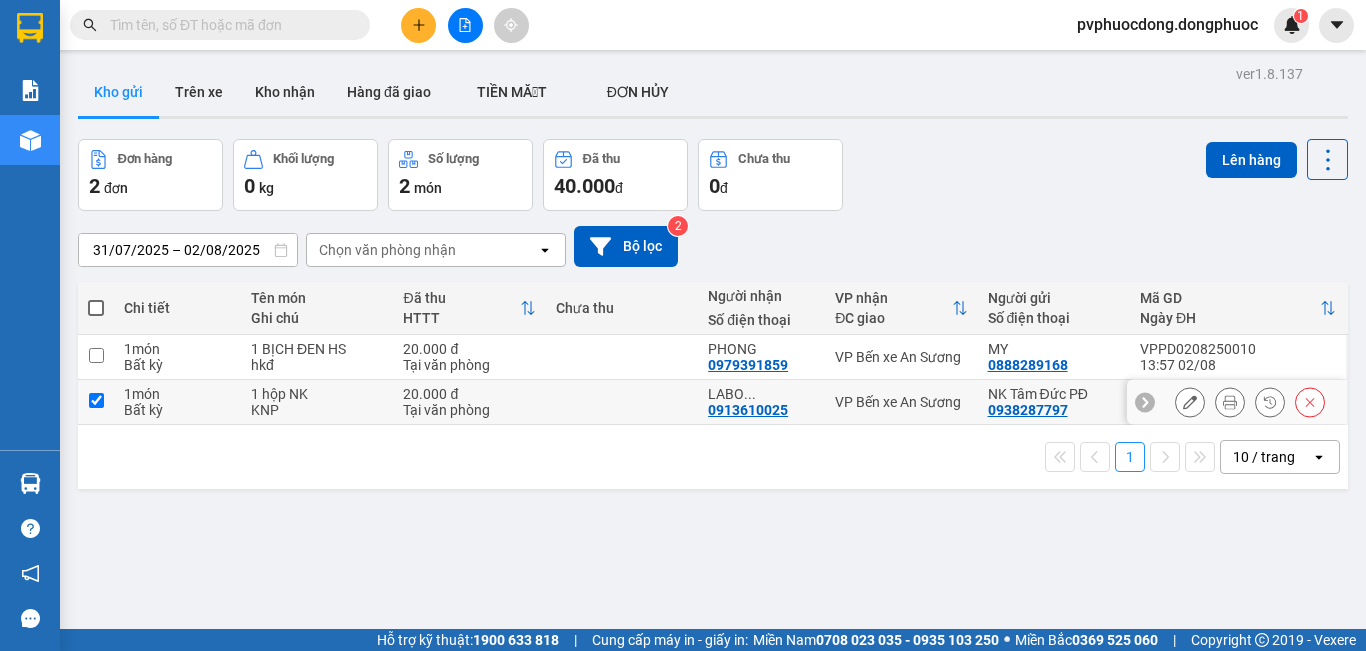 checkbox on "true" 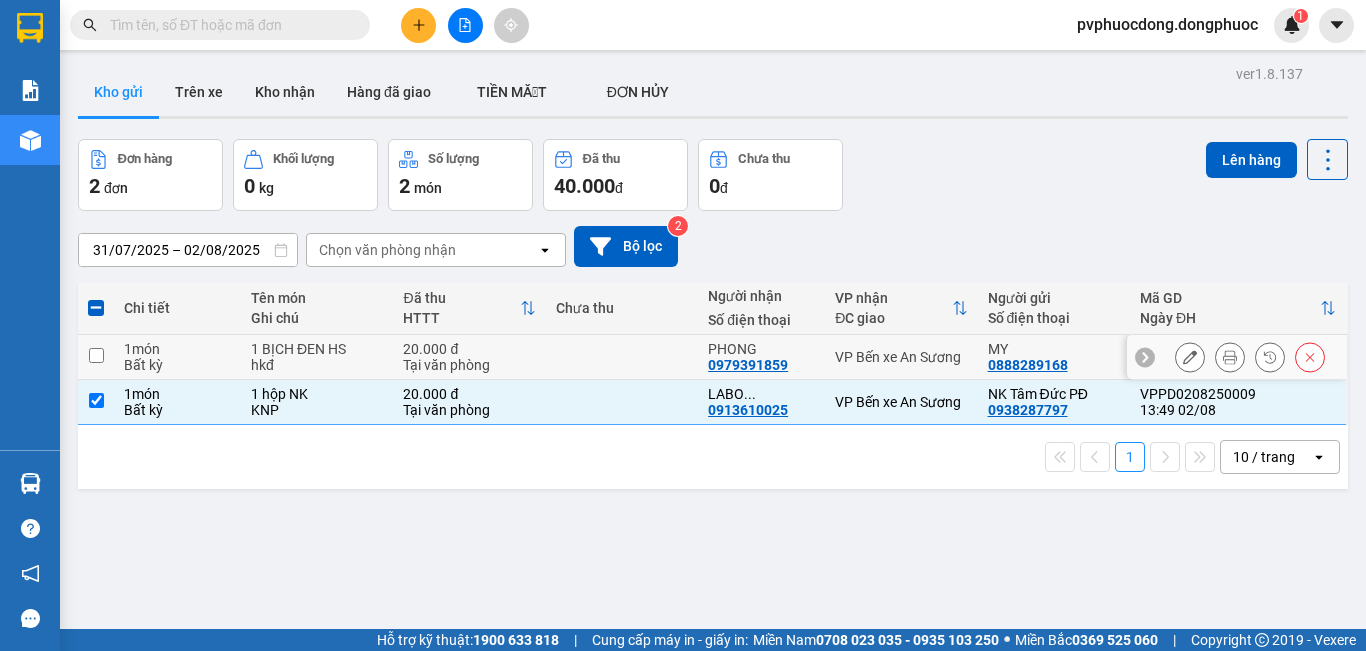 click on "VP Bến xe An Sương" at bounding box center (901, 357) 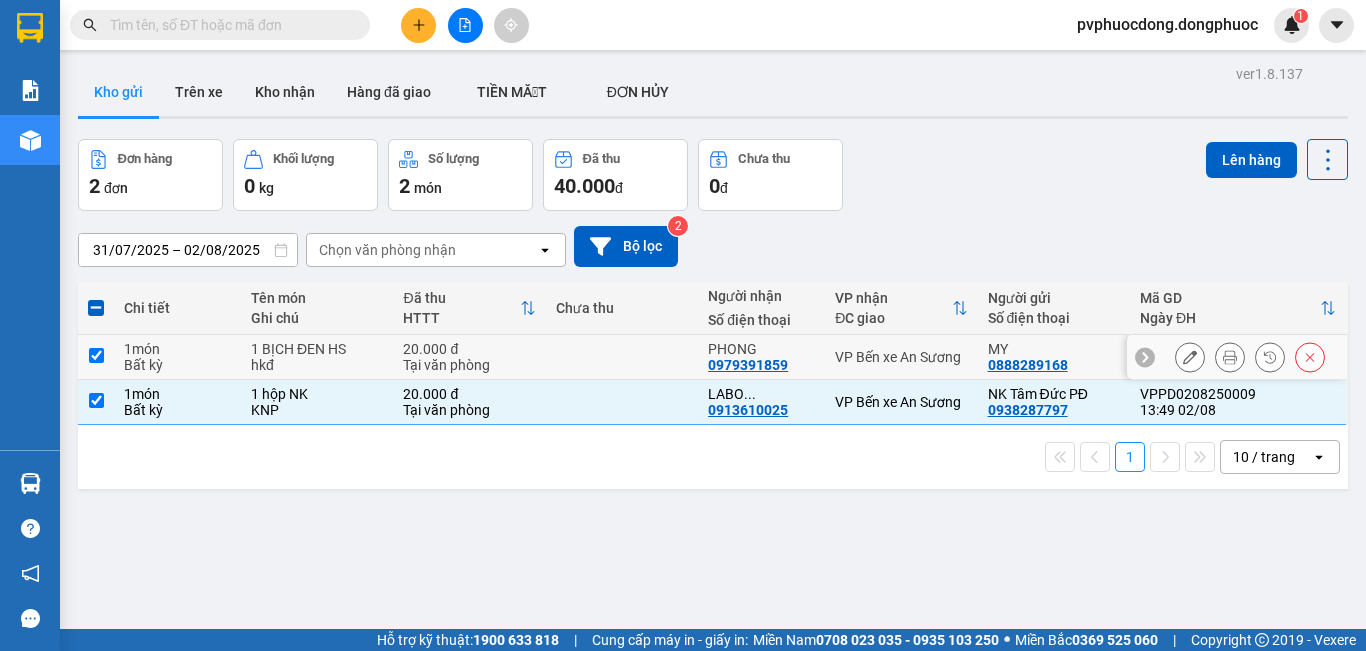 checkbox on "true" 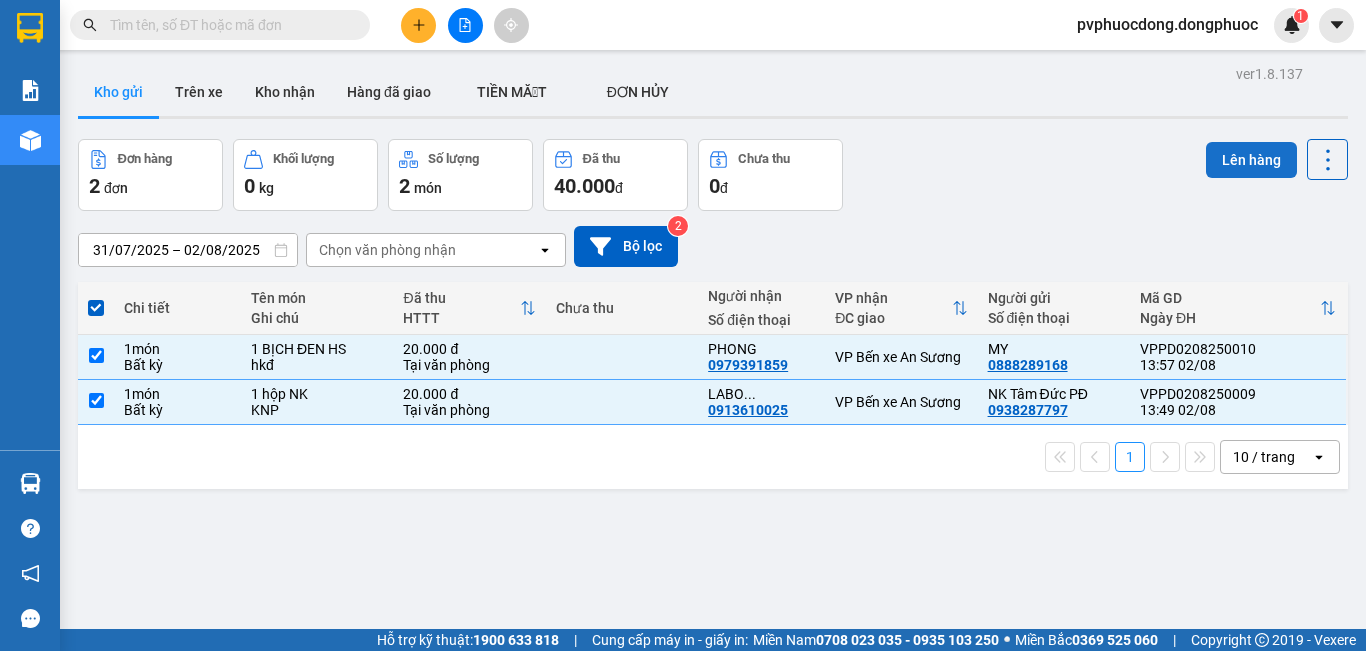 click on "Lên hàng" at bounding box center [1251, 160] 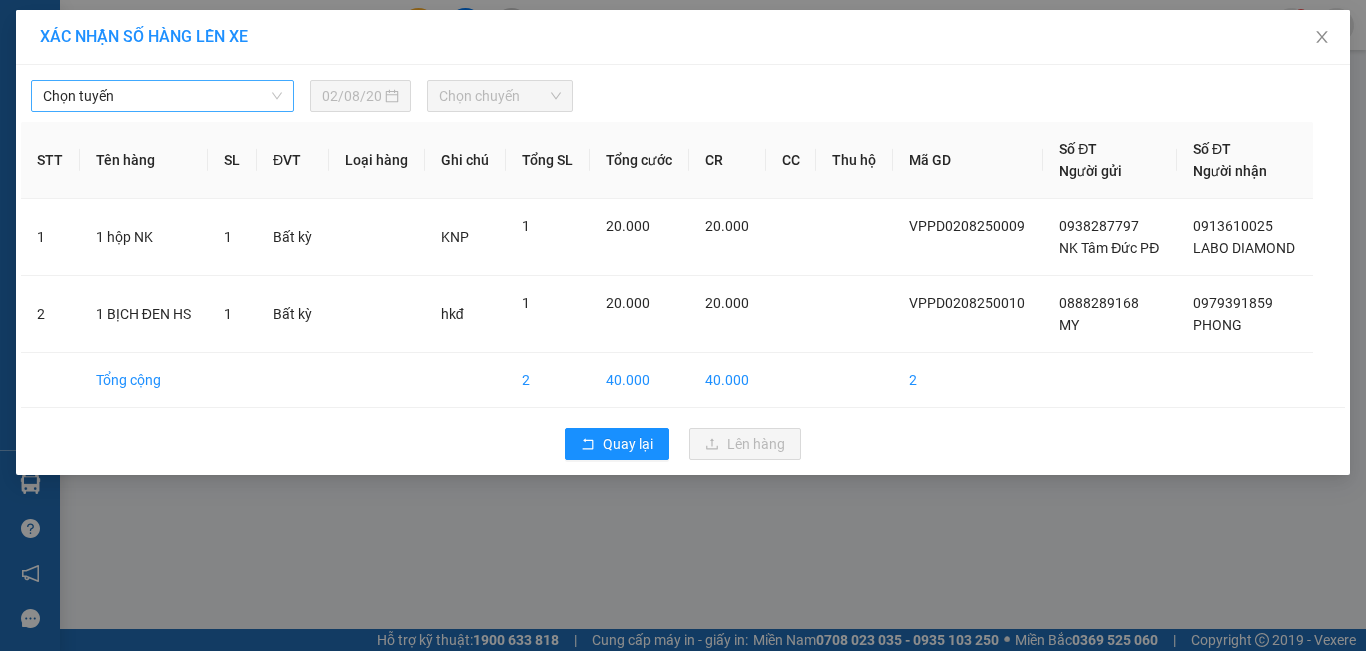 click on "Chọn tuyến" at bounding box center (162, 96) 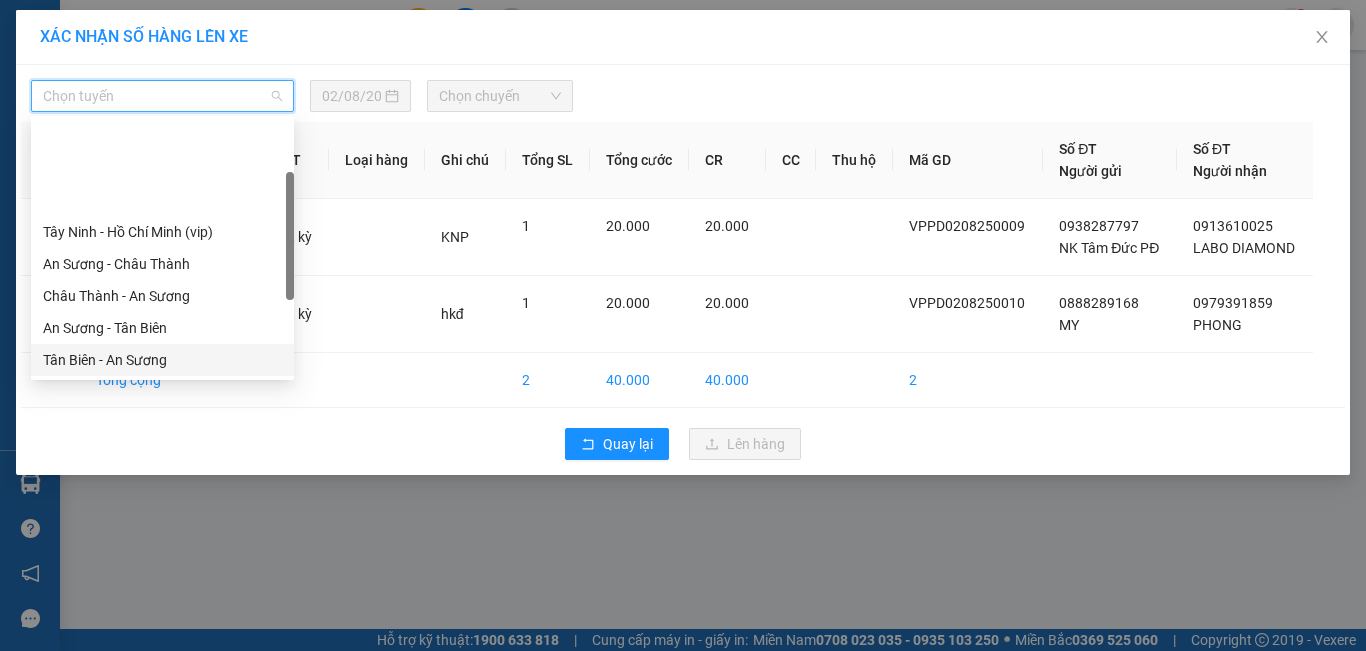 scroll, scrollTop: 280, scrollLeft: 0, axis: vertical 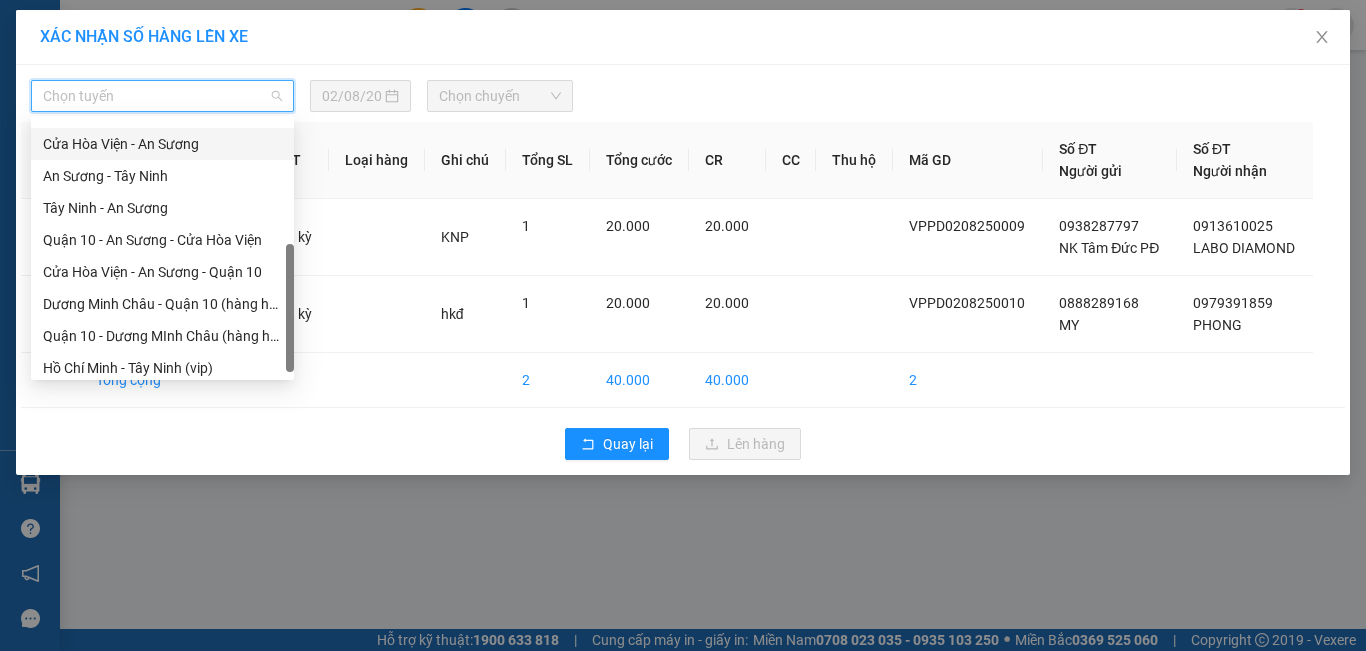 click on "Cửa Hòa Viện - An Sương" at bounding box center (162, 144) 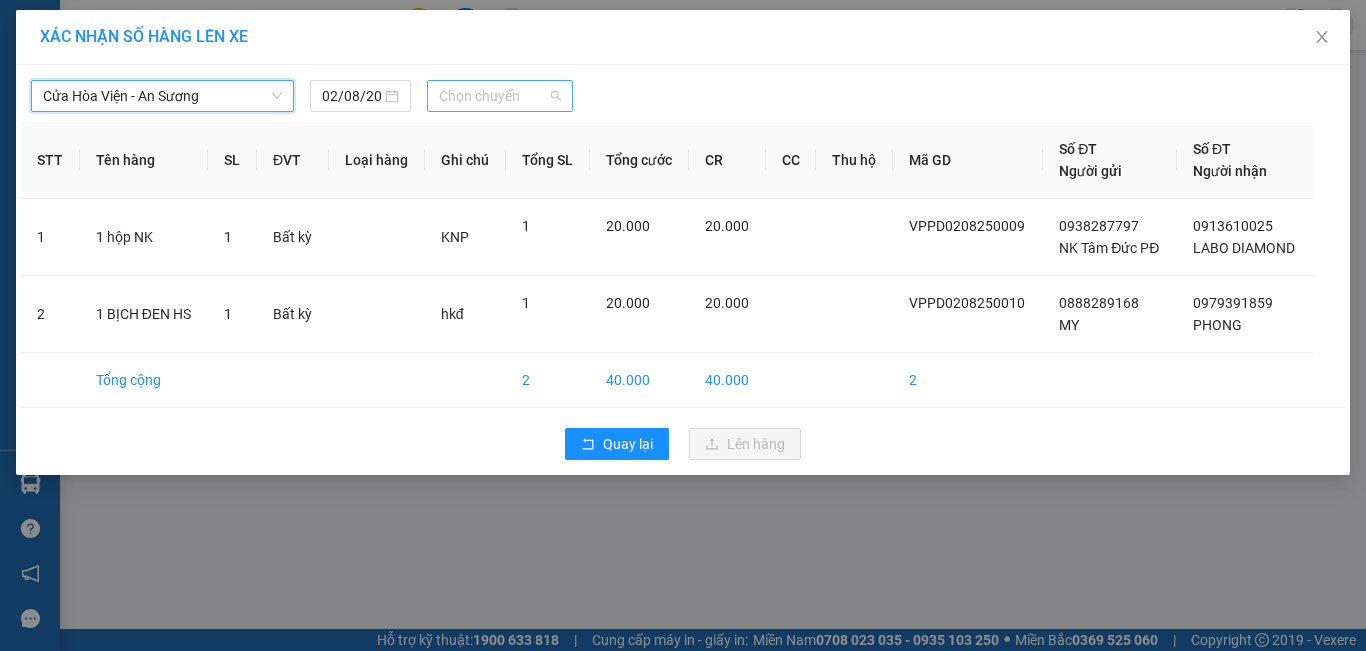click on "Chọn chuyến" at bounding box center (500, 96) 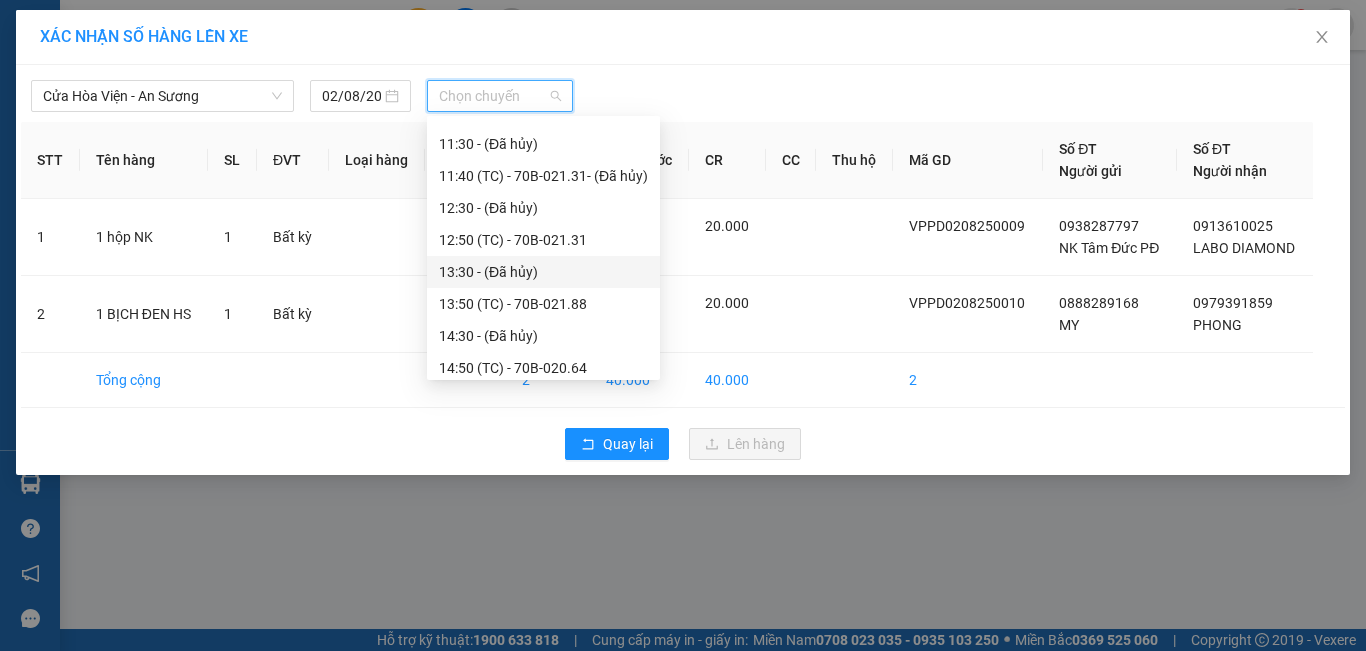 scroll, scrollTop: 700, scrollLeft: 0, axis: vertical 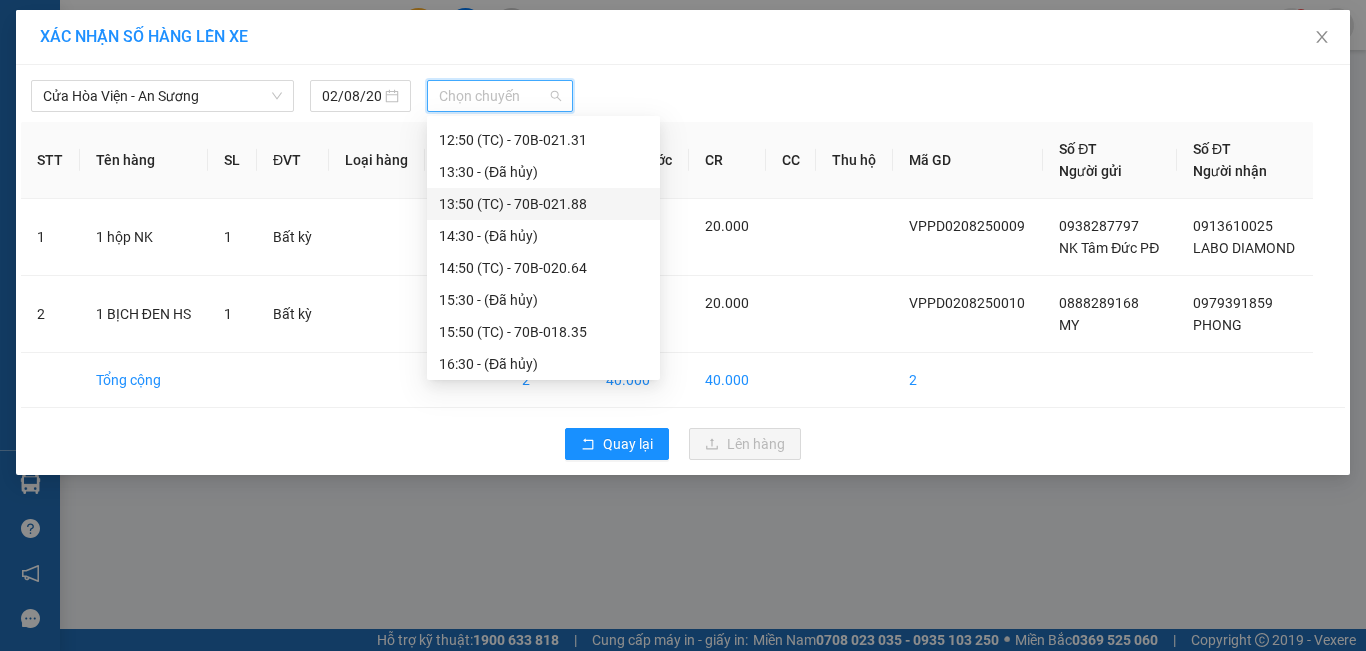 click on "13:50   (TC)   - 70B-021.88" at bounding box center (543, 204) 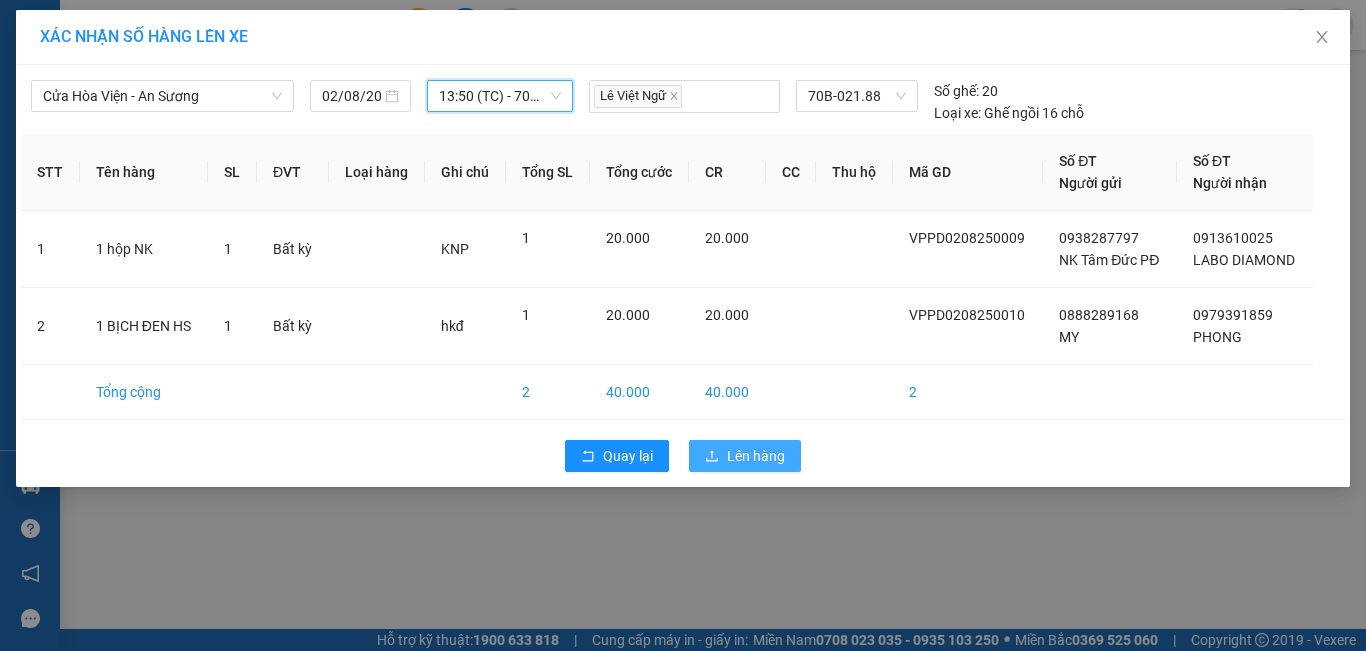 click on "Lên hàng" at bounding box center (756, 456) 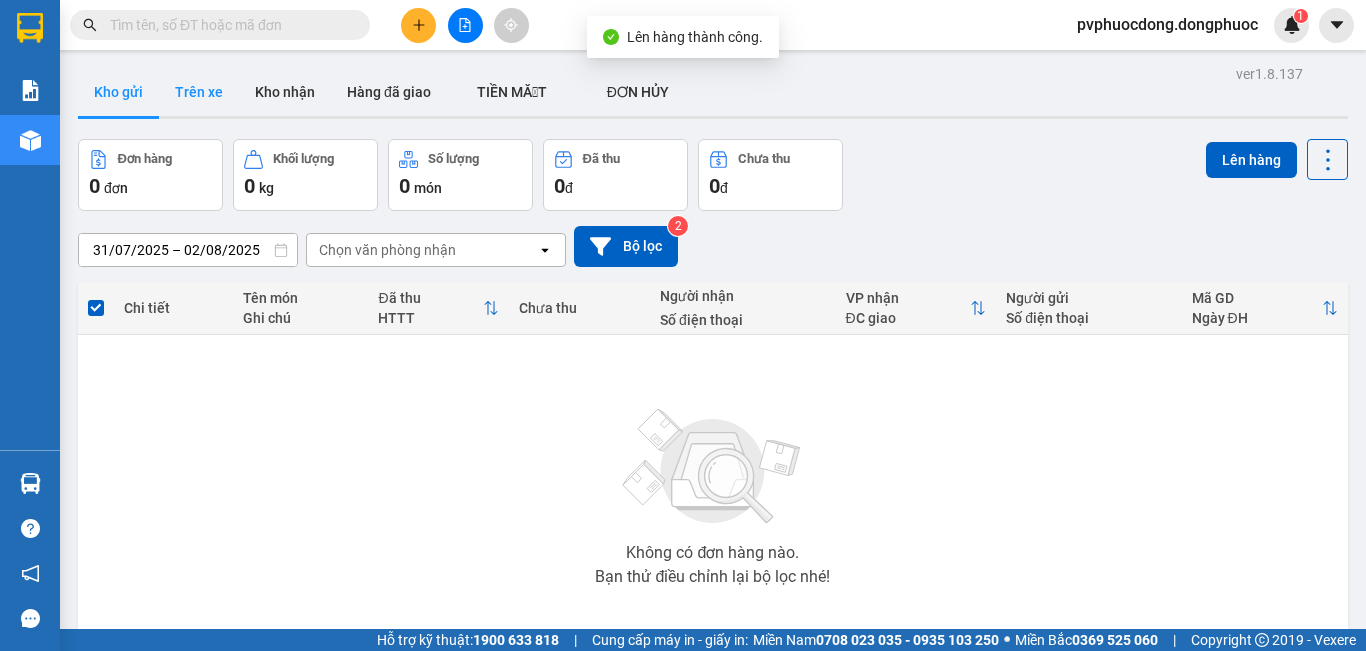 click on "Trên xe" at bounding box center [199, 92] 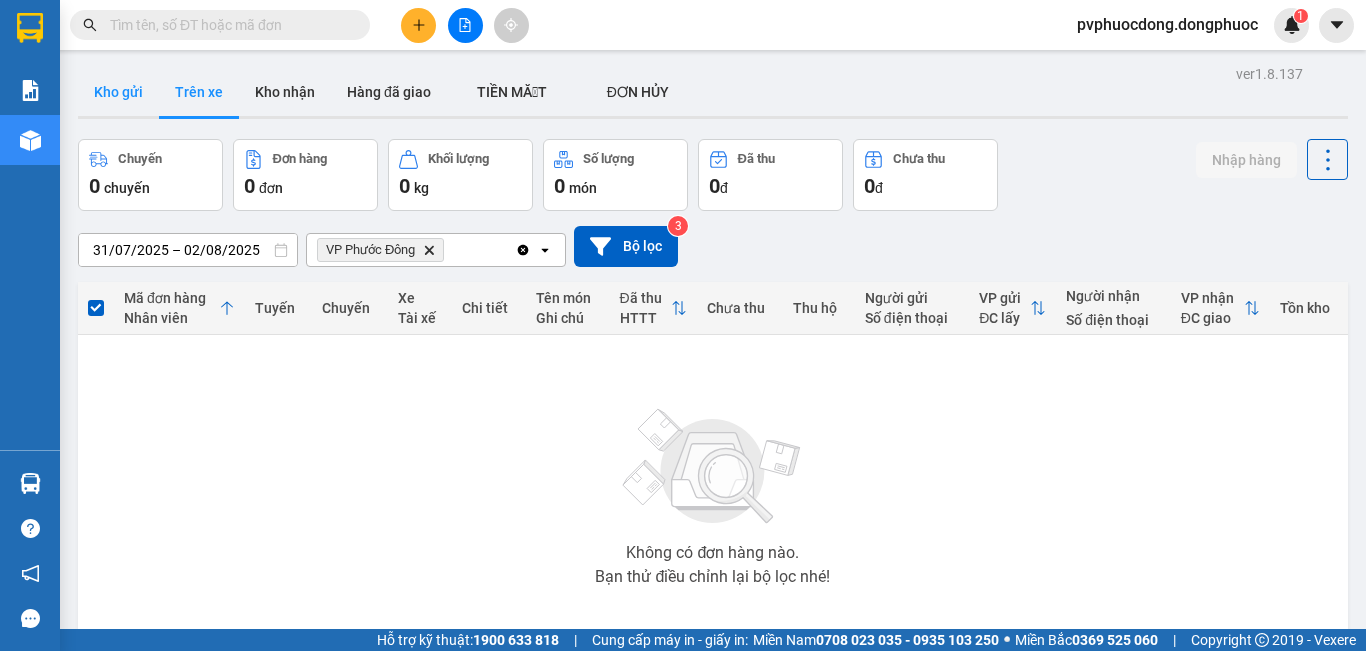 click on "Kho gửi" at bounding box center (118, 92) 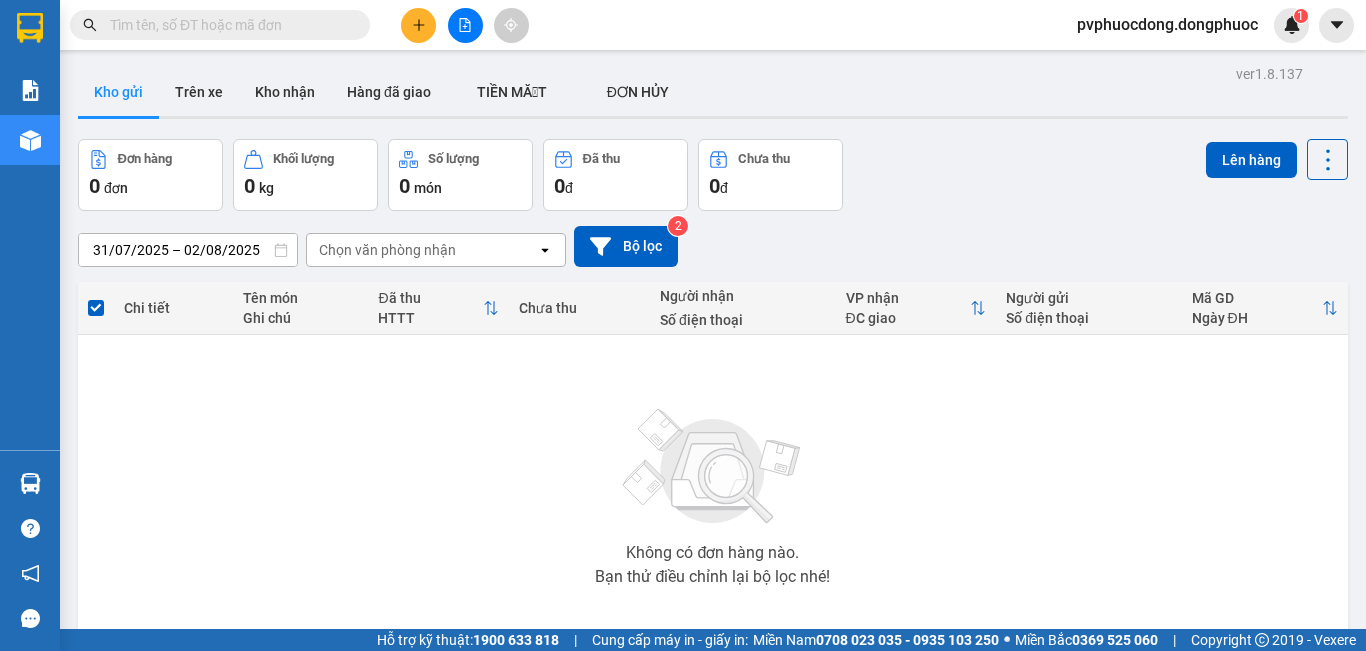 click at bounding box center (465, 25) 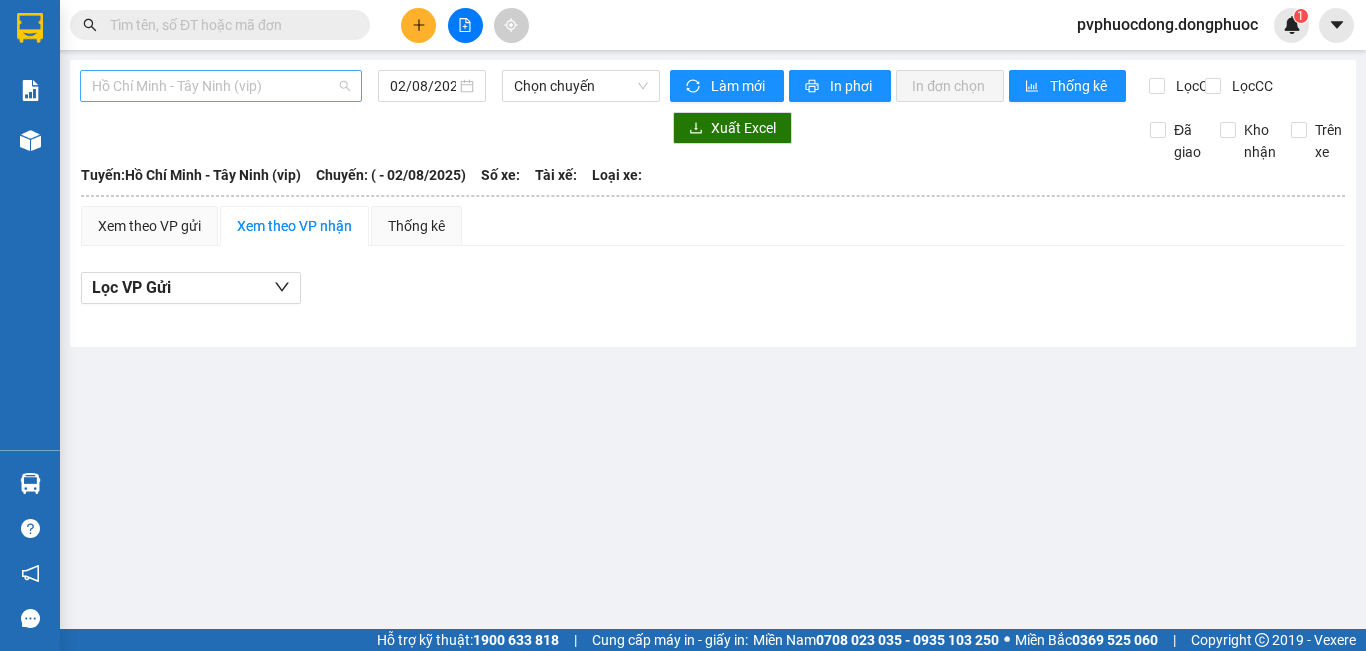 click on "Hồ Chí Minh - Tây Ninh (vip)" at bounding box center (221, 86) 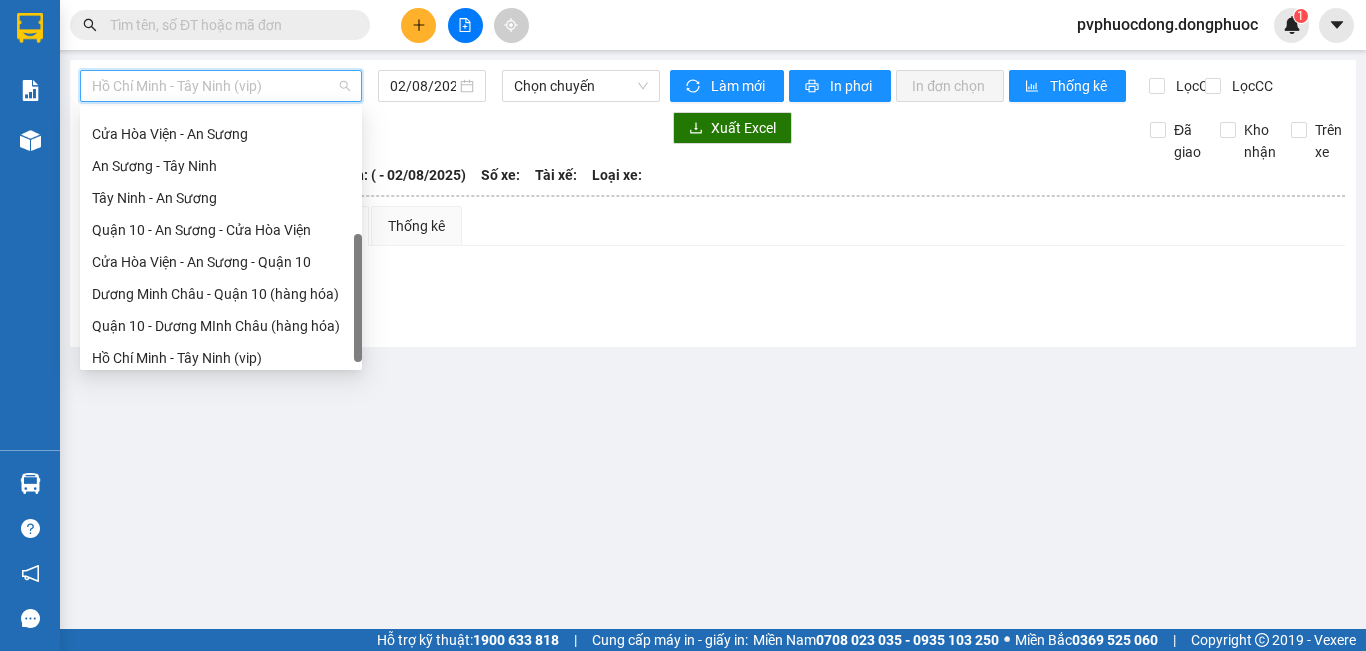 scroll, scrollTop: 288, scrollLeft: 0, axis: vertical 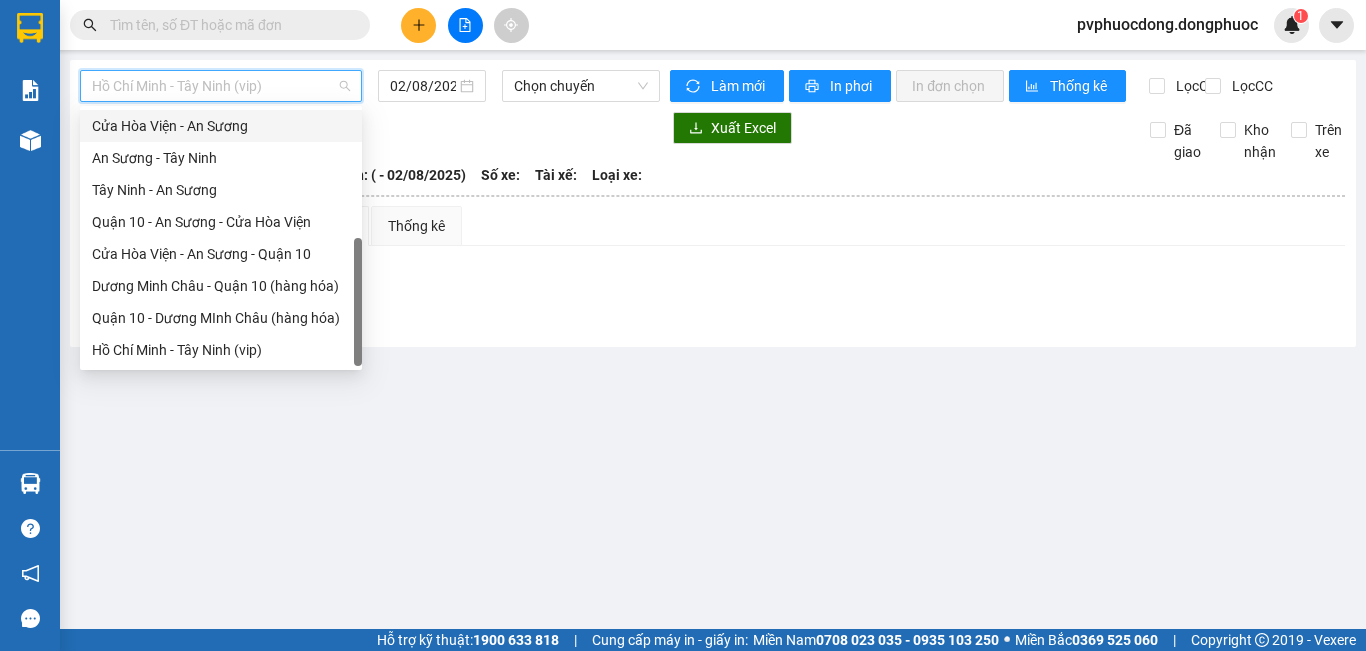 click on "Cửa Hòa Viện - An Sương" at bounding box center (221, 126) 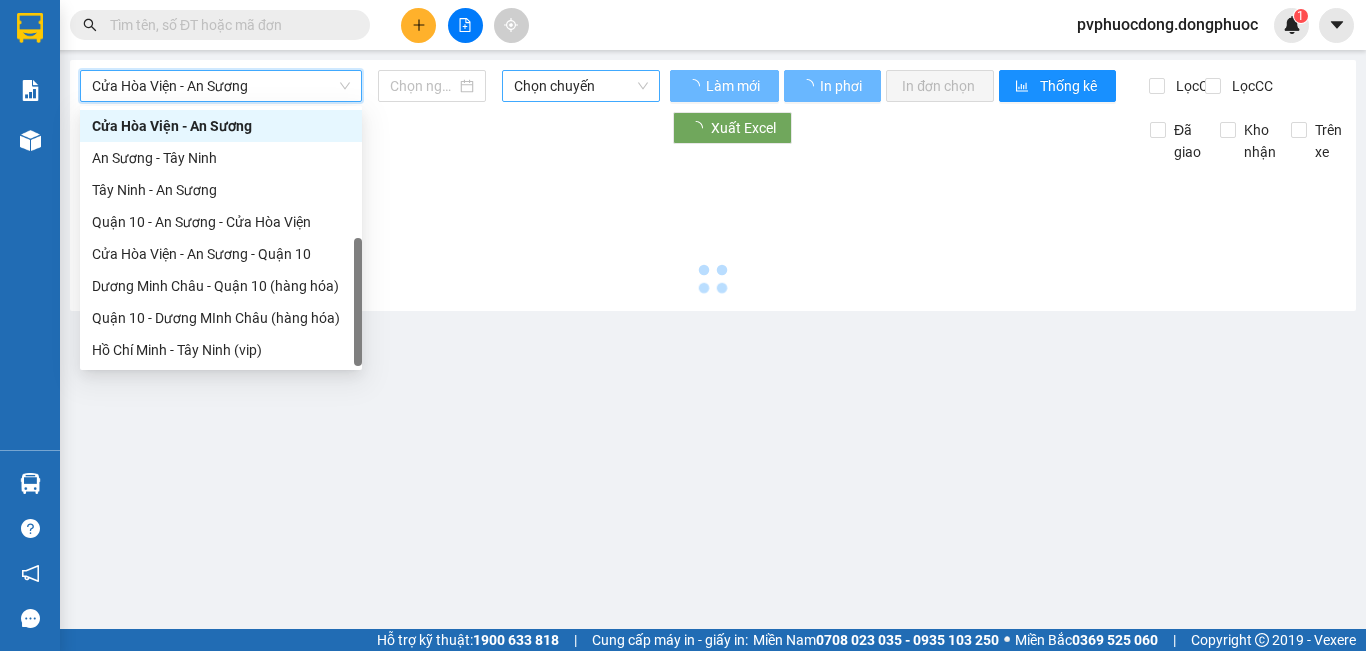 type on "02/08/2025" 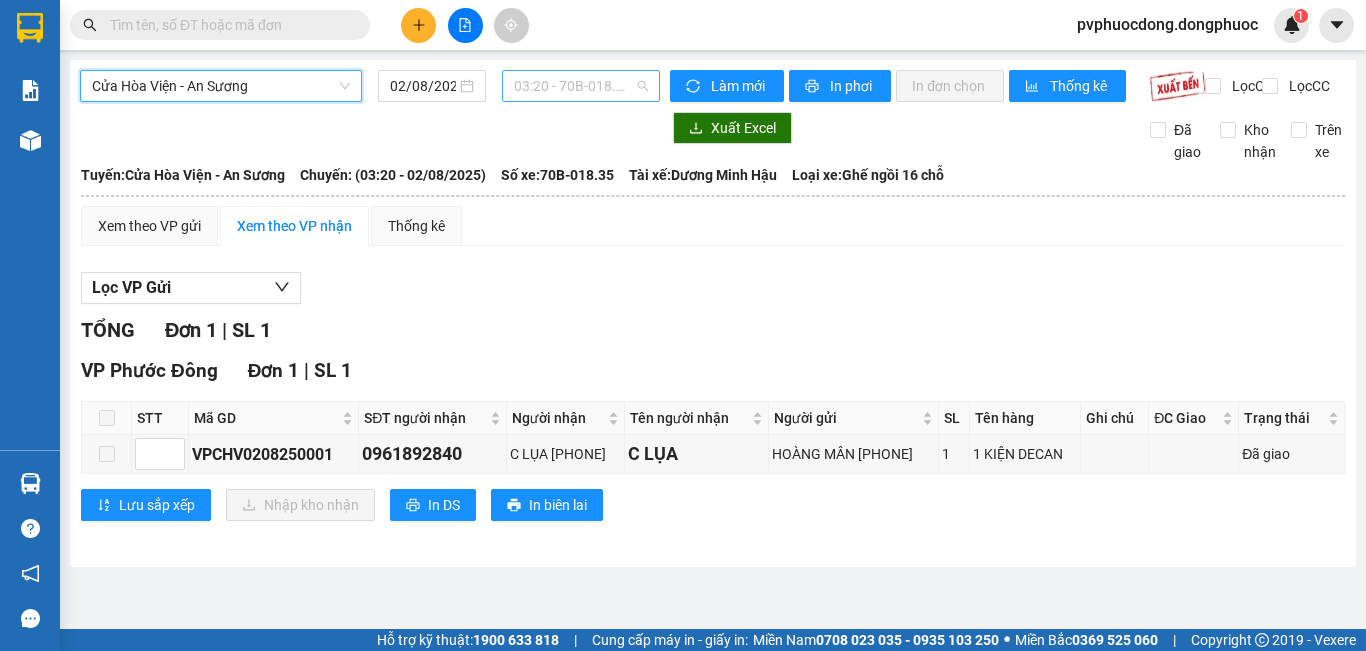 click on "03:20     - 70B-018.35" at bounding box center [581, 86] 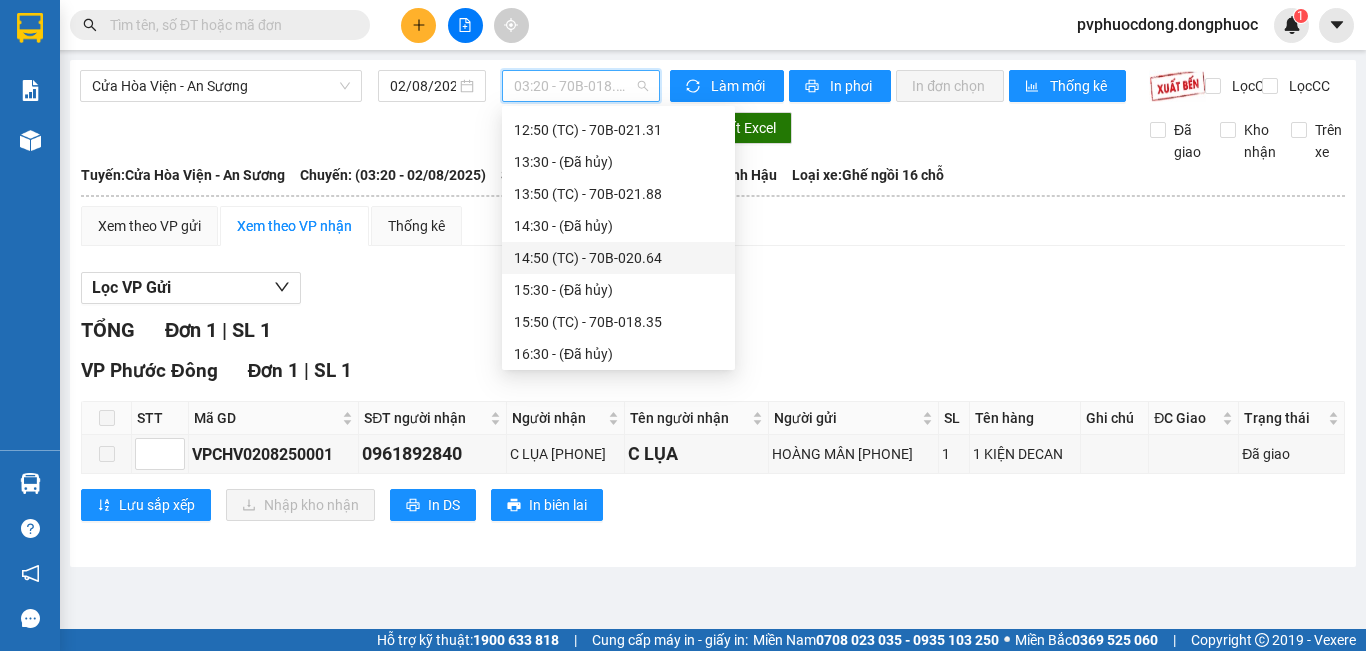 scroll, scrollTop: 736, scrollLeft: 0, axis: vertical 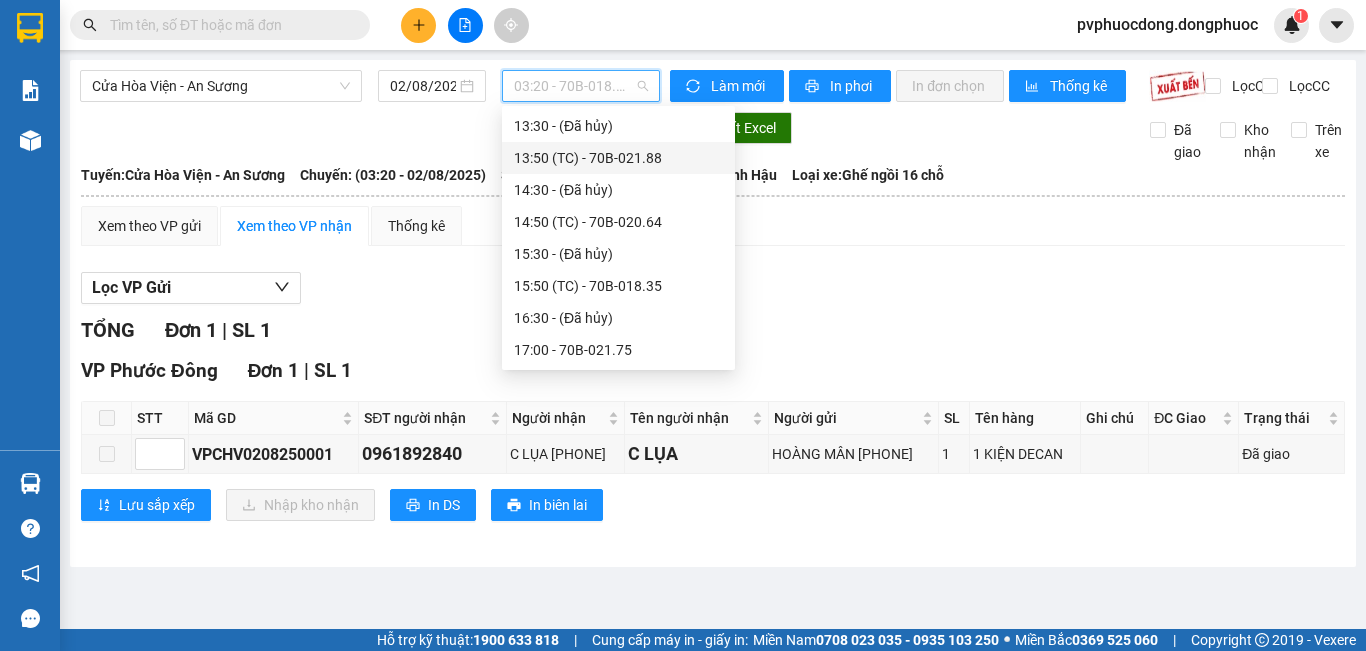 click on "13:50   (TC)   - 70B-021.88" at bounding box center [618, 158] 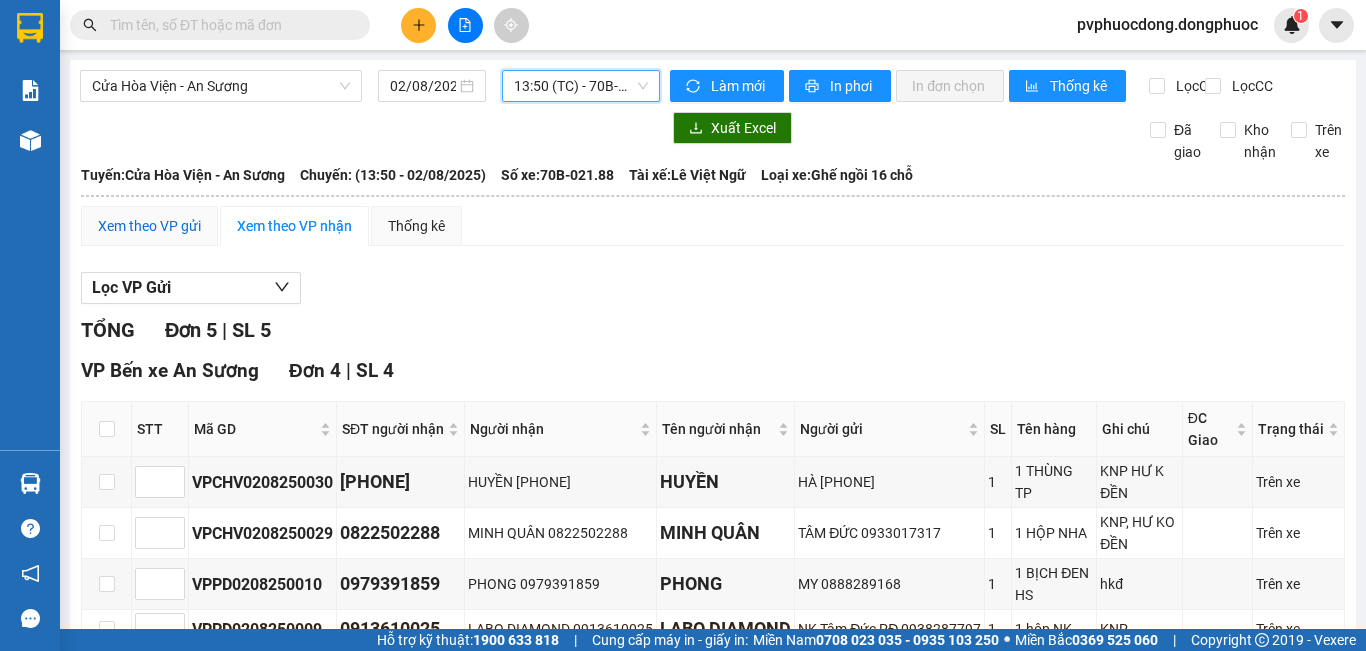 click on "Xem theo VP gửi" at bounding box center (149, 226) 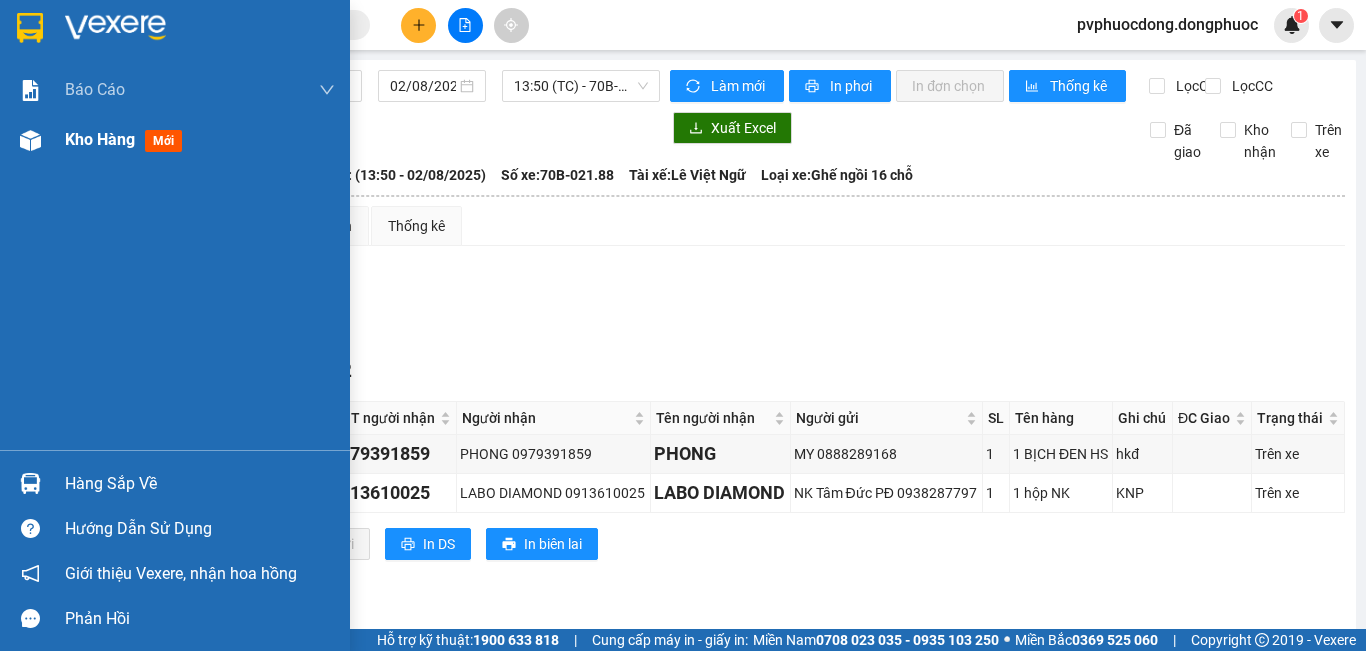 click on "Kho hàng" at bounding box center [100, 139] 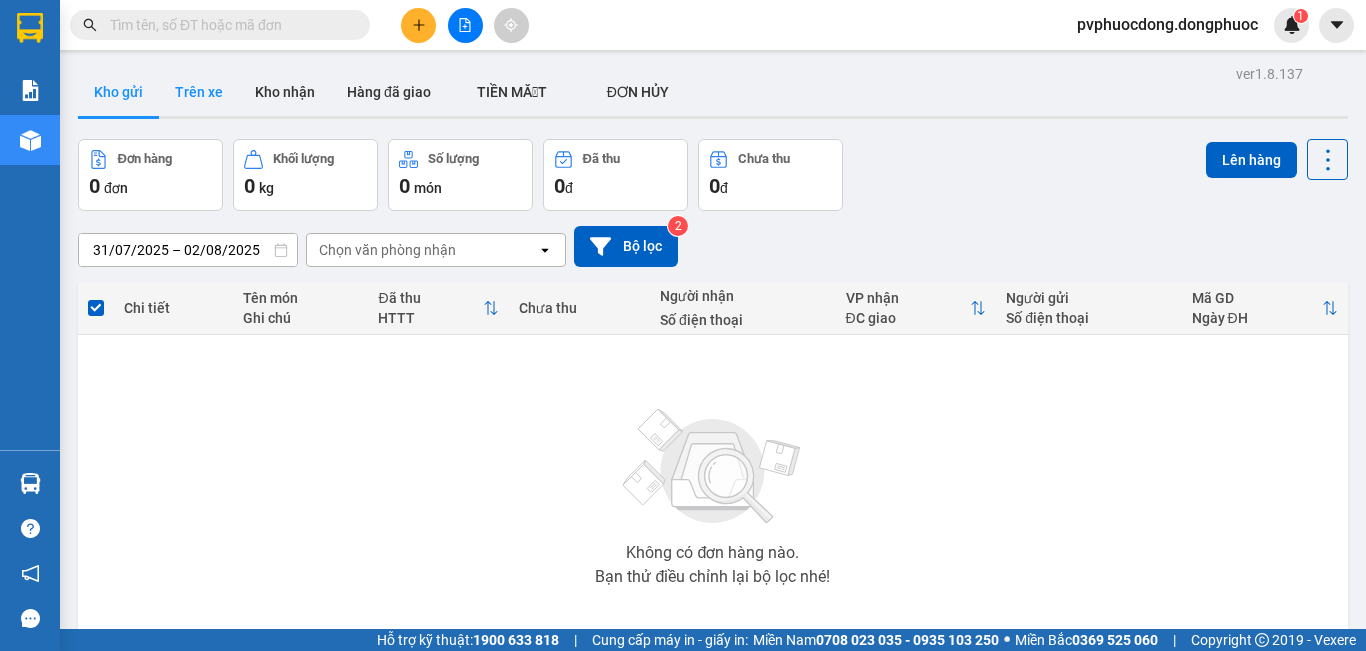 click on "Trên xe" at bounding box center (199, 92) 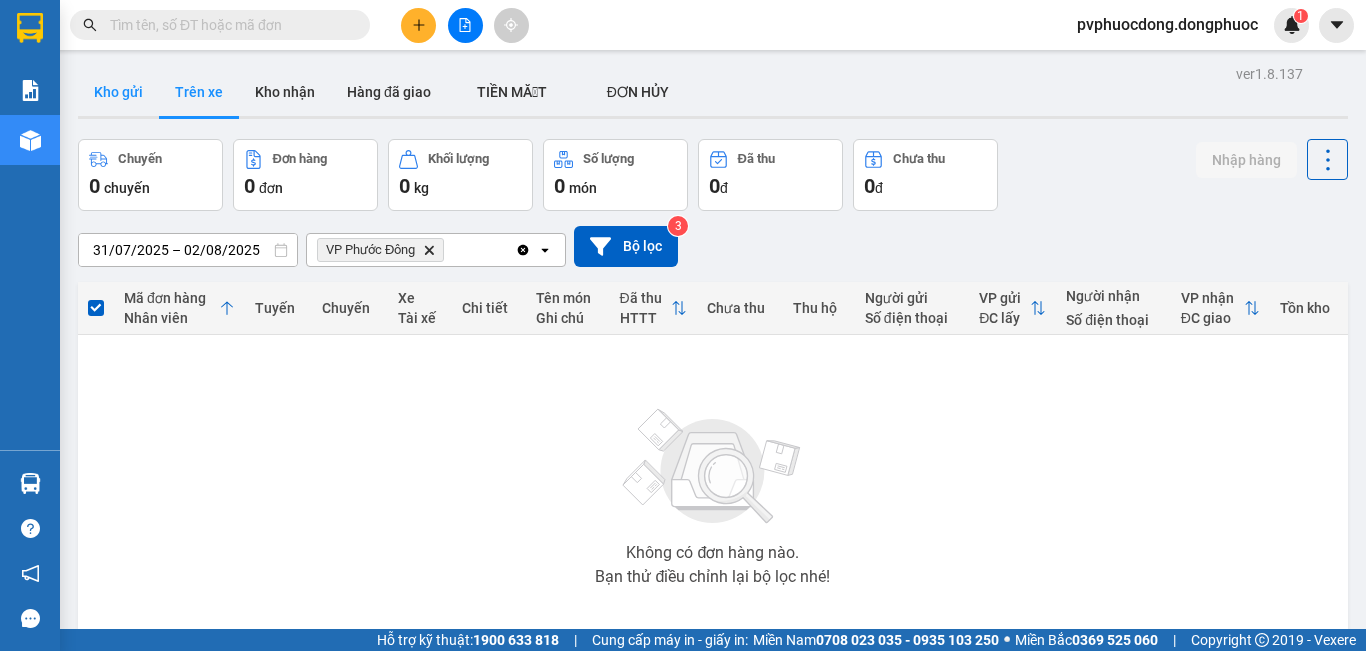 click on "Kho gửi" at bounding box center (118, 92) 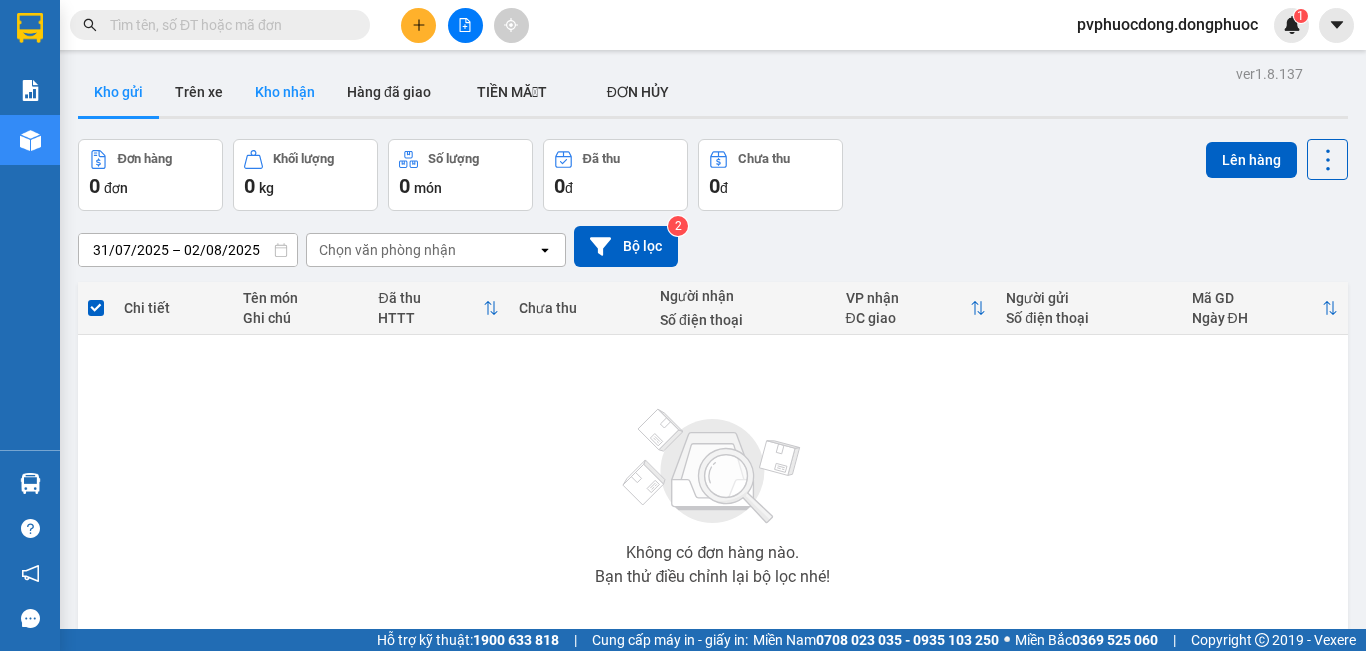 click on "Kho nhận" at bounding box center (285, 92) 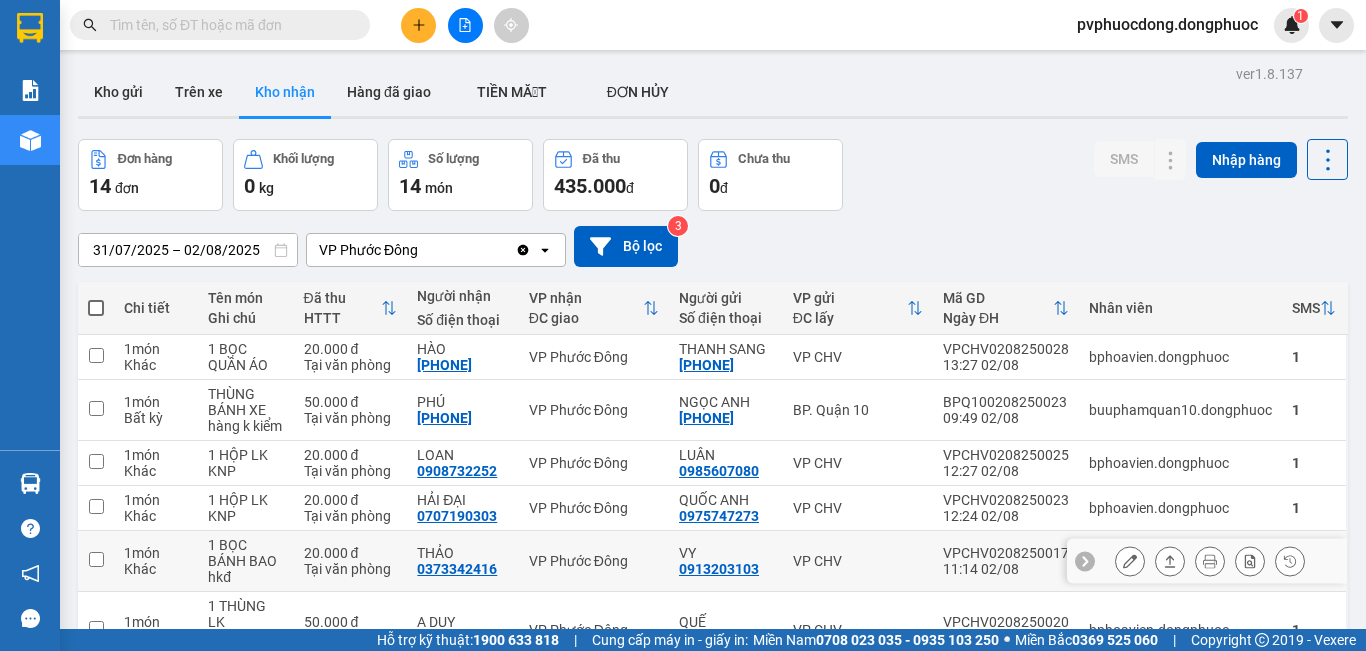 scroll, scrollTop: 200, scrollLeft: 0, axis: vertical 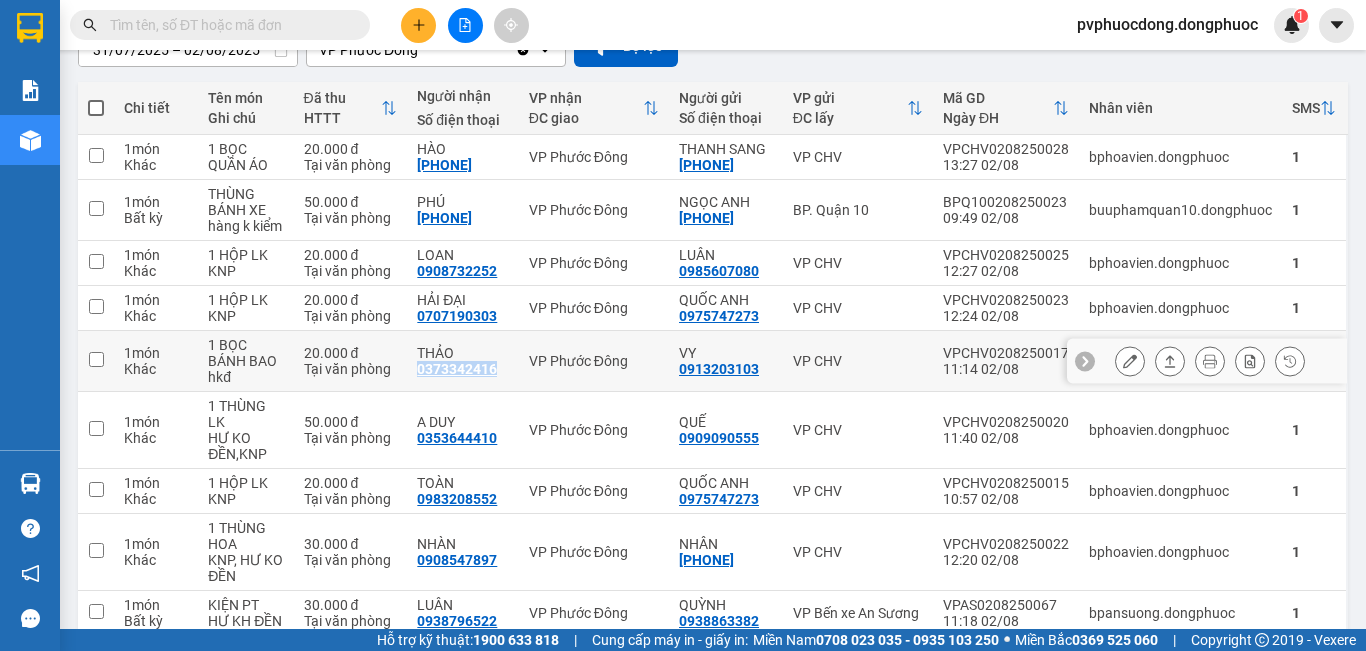 drag, startPoint x: 404, startPoint y: 391, endPoint x: 488, endPoint y: 395, distance: 84.095184 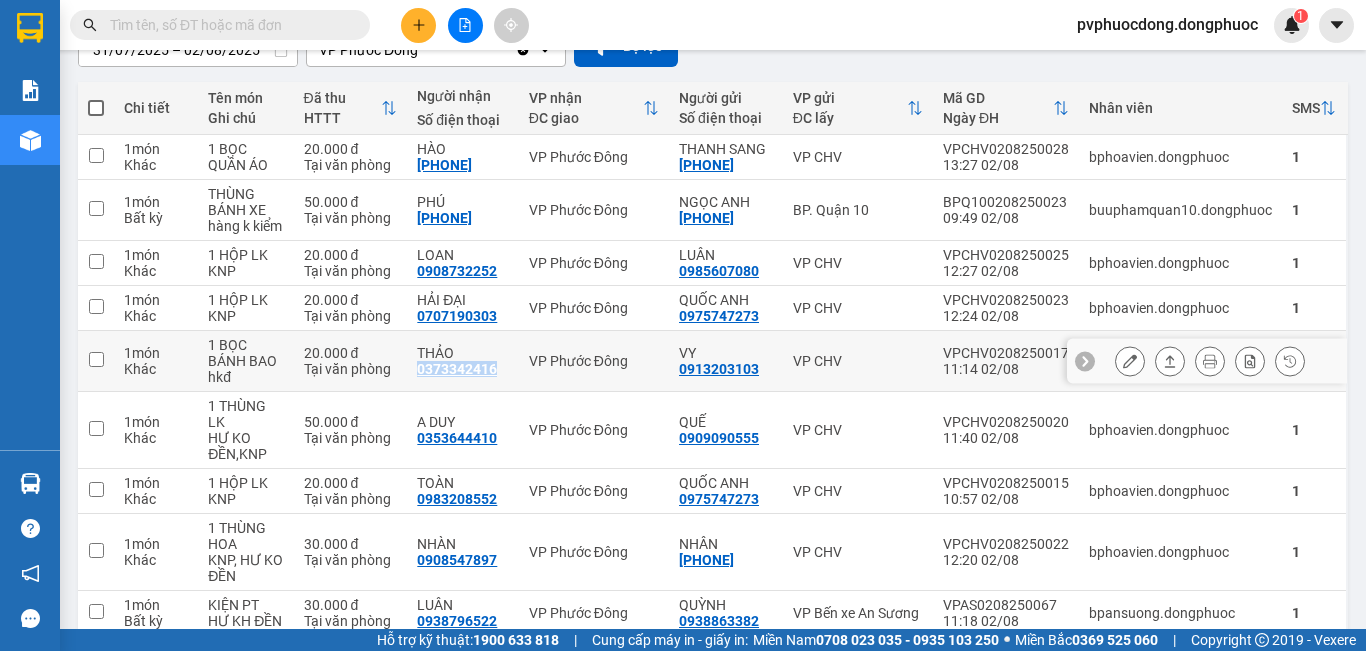 click on "THẢO 0373342416" at bounding box center [462, 361] 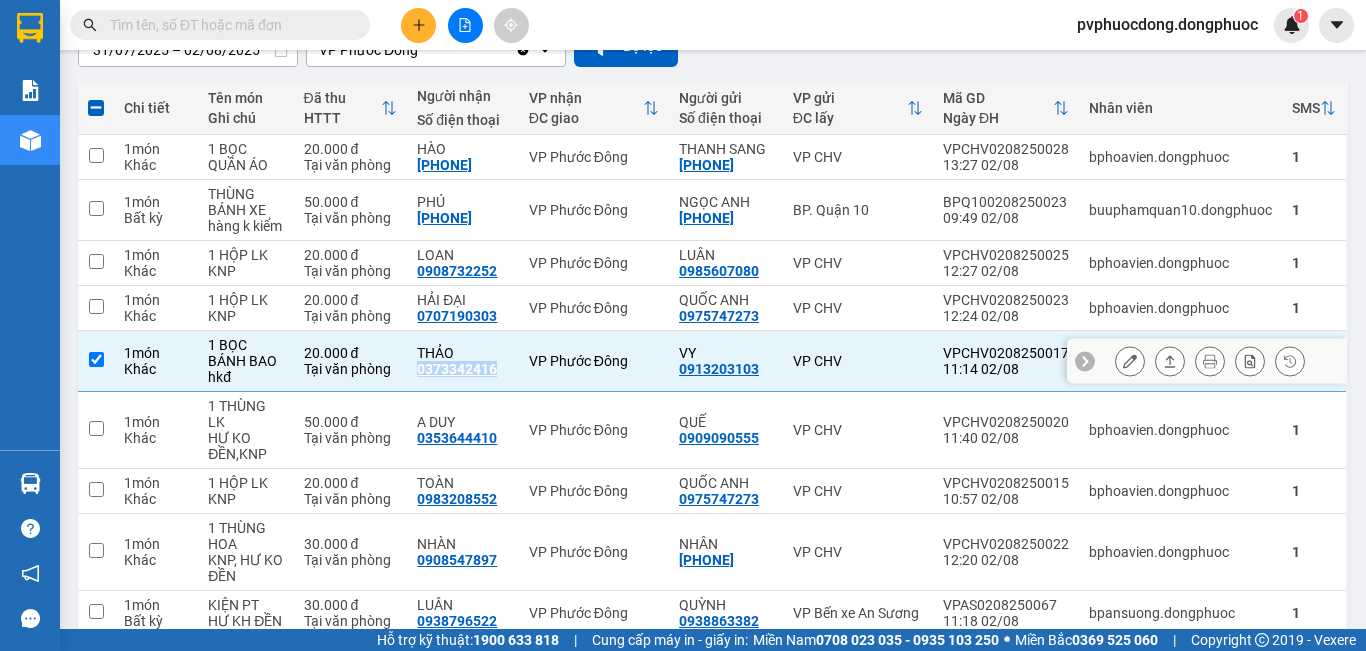 copy on "0373342416" 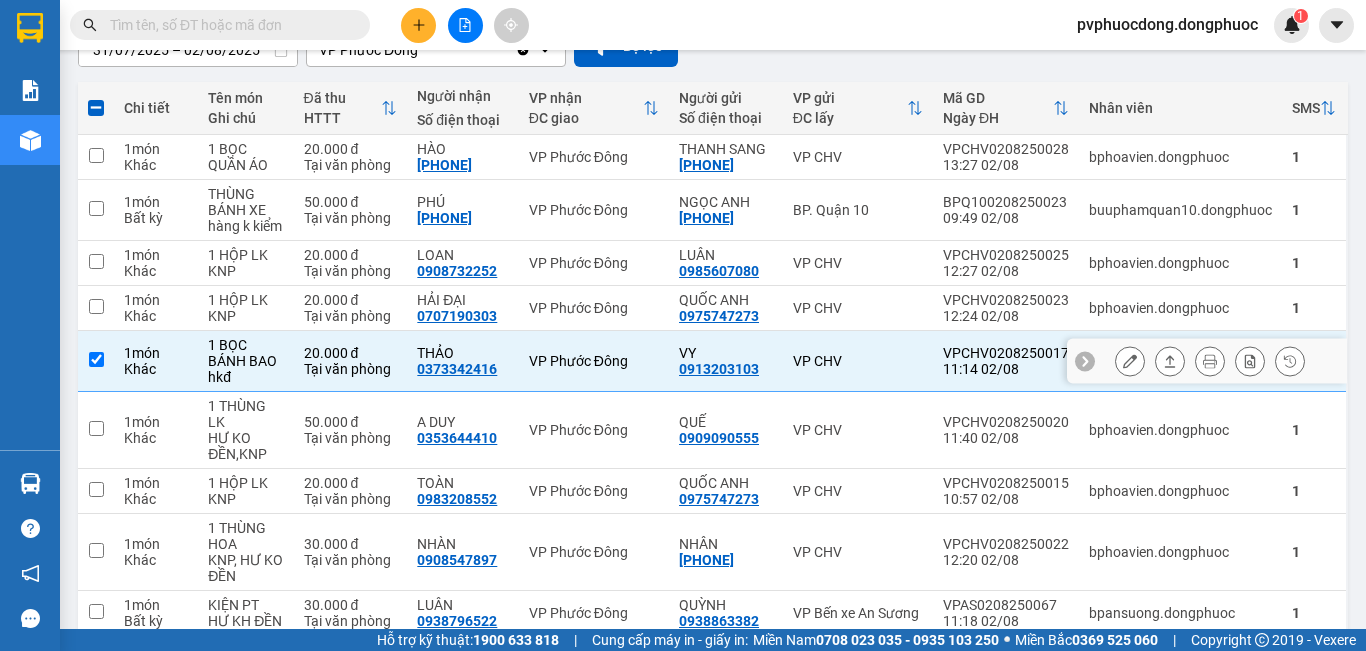 click on "1 BỌC BÁNH BAO hkđ" at bounding box center [245, 361] 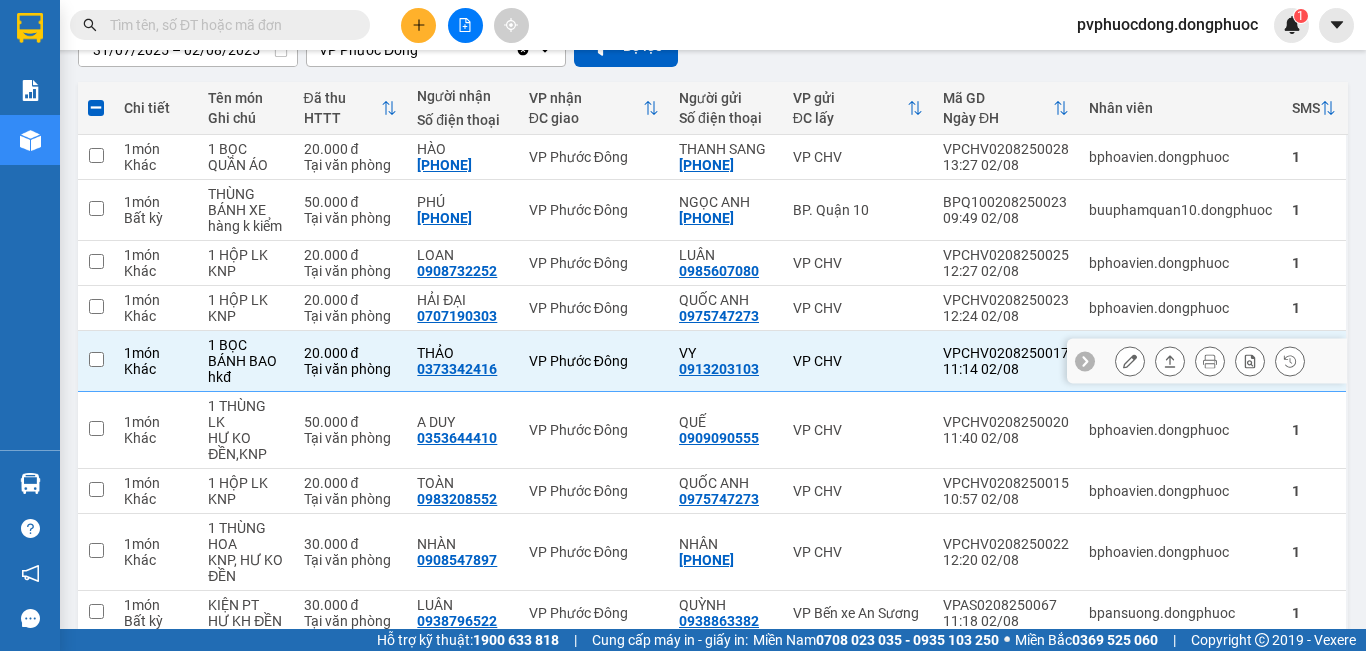 checkbox on "false" 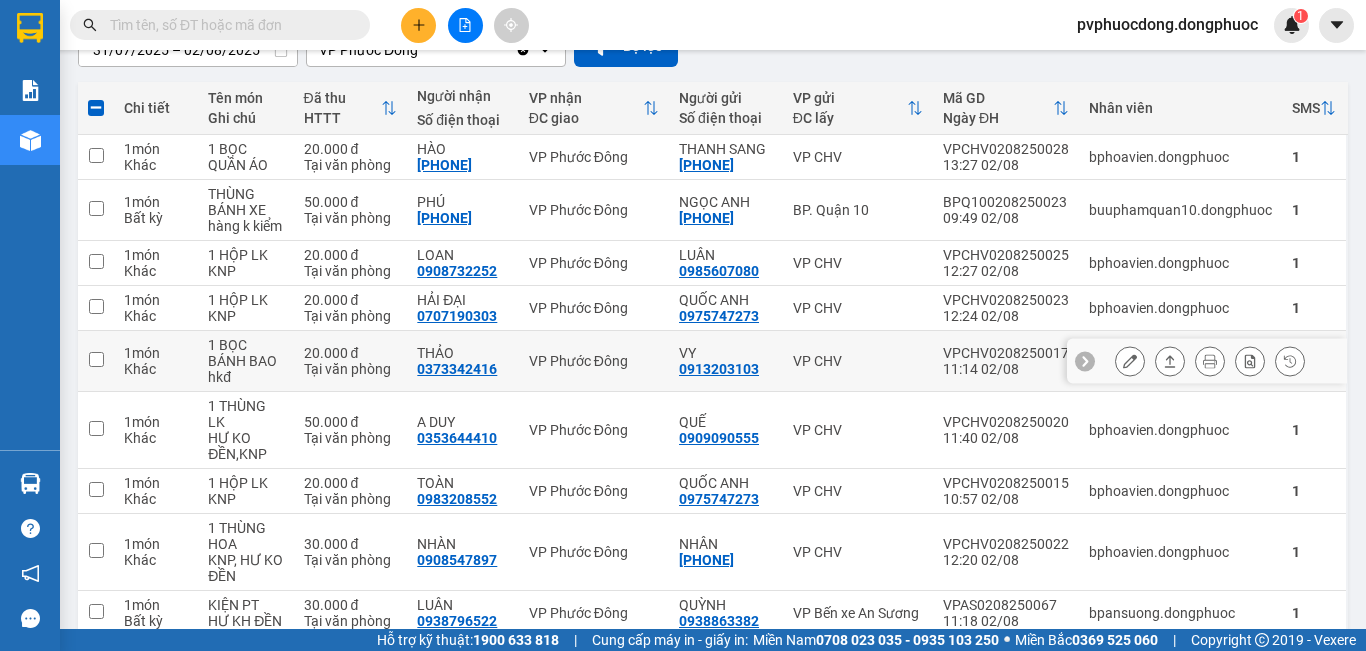 scroll, scrollTop: 0, scrollLeft: 0, axis: both 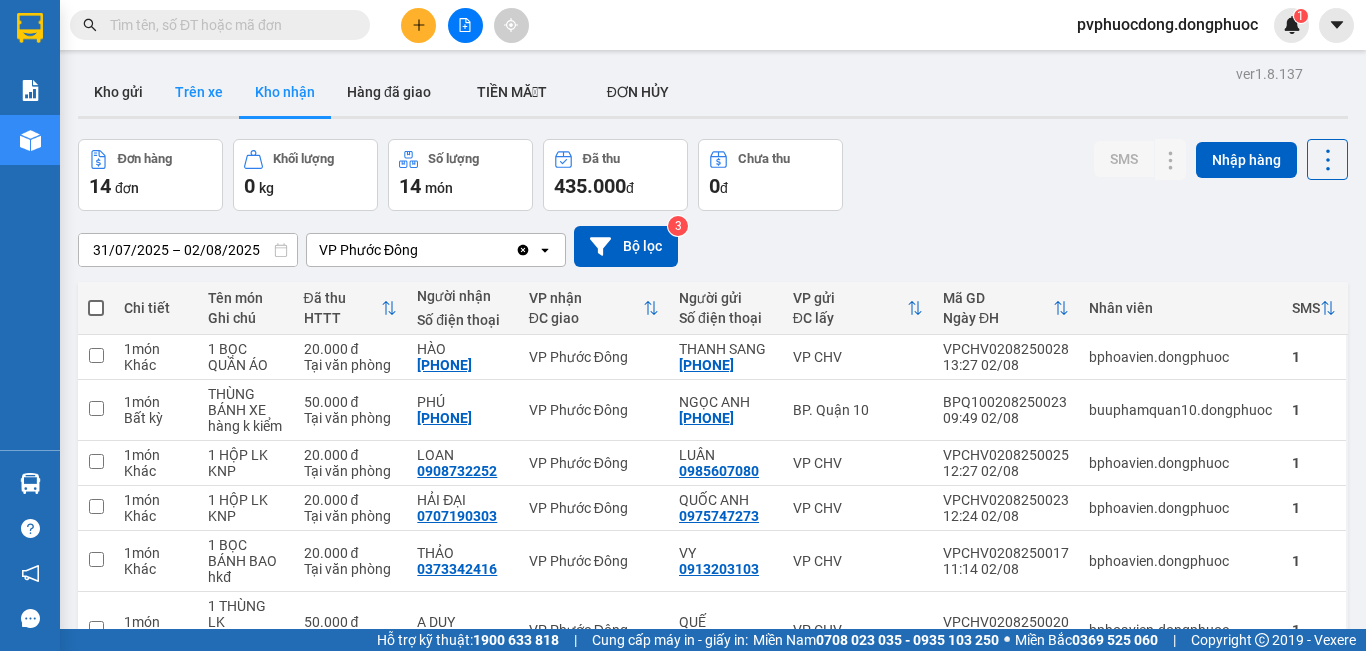 click on "Trên xe" at bounding box center [199, 92] 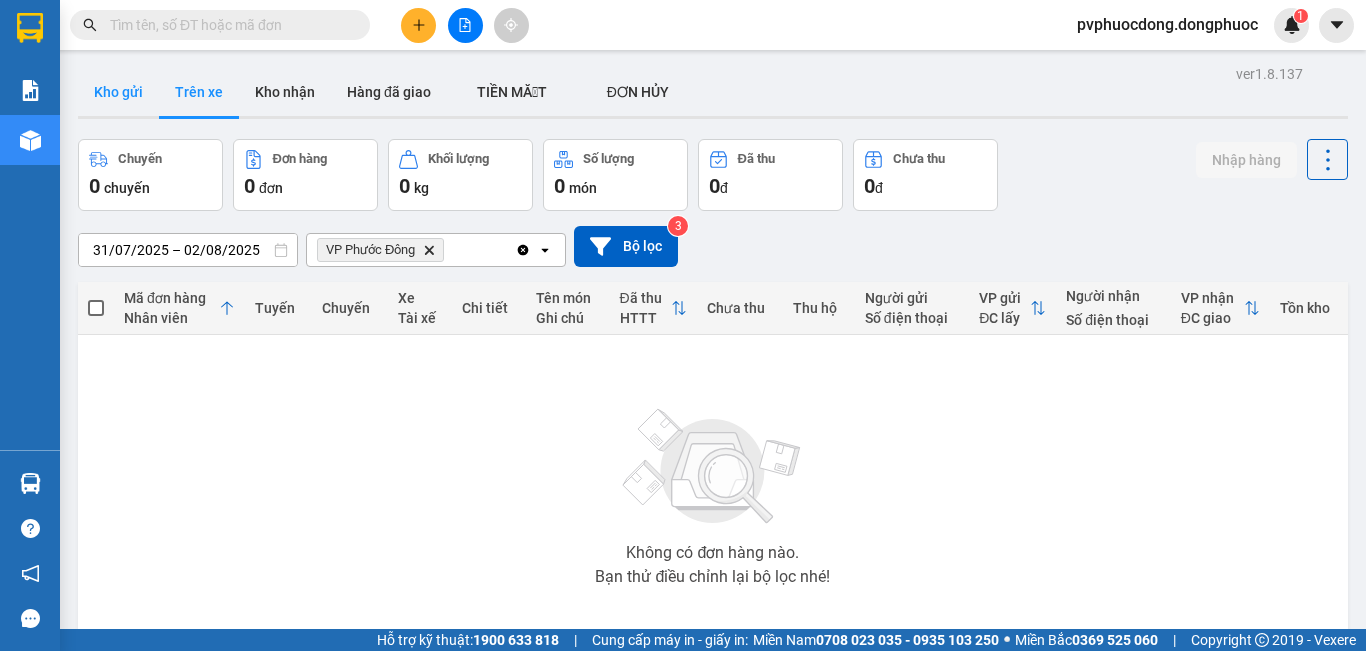 click on "Kho gửi" at bounding box center [118, 92] 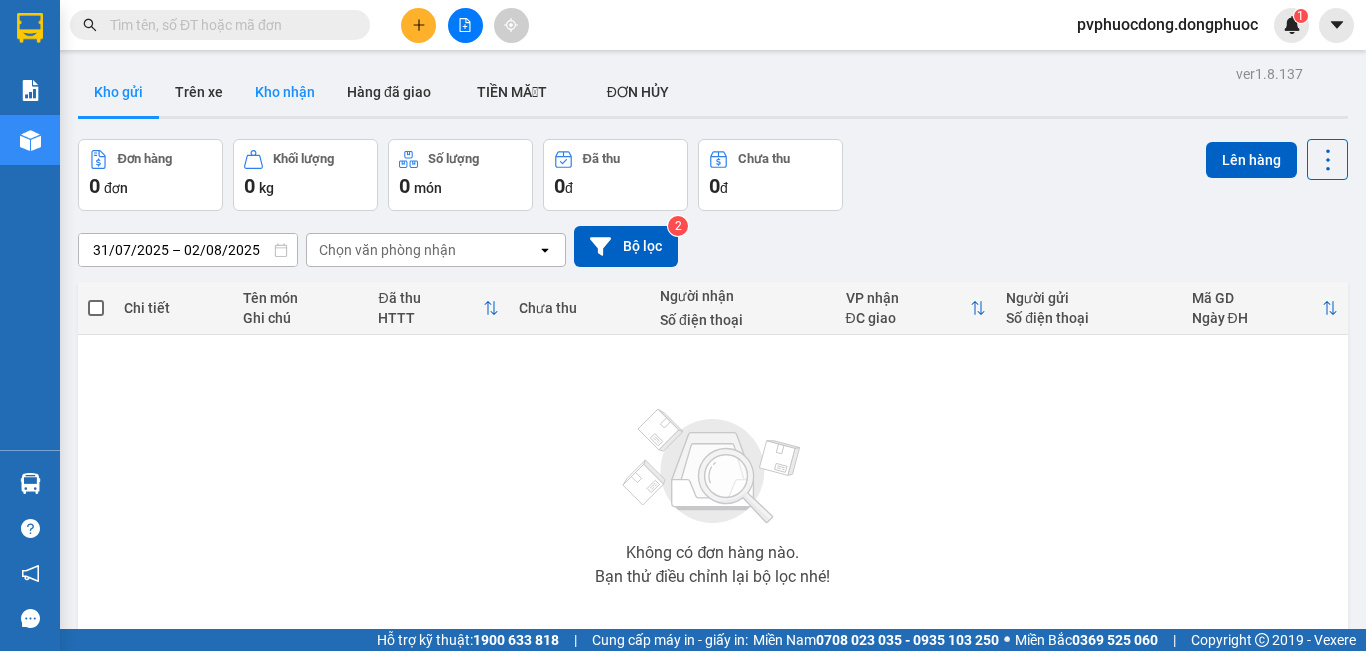 click on "Kho nhận" at bounding box center (285, 92) 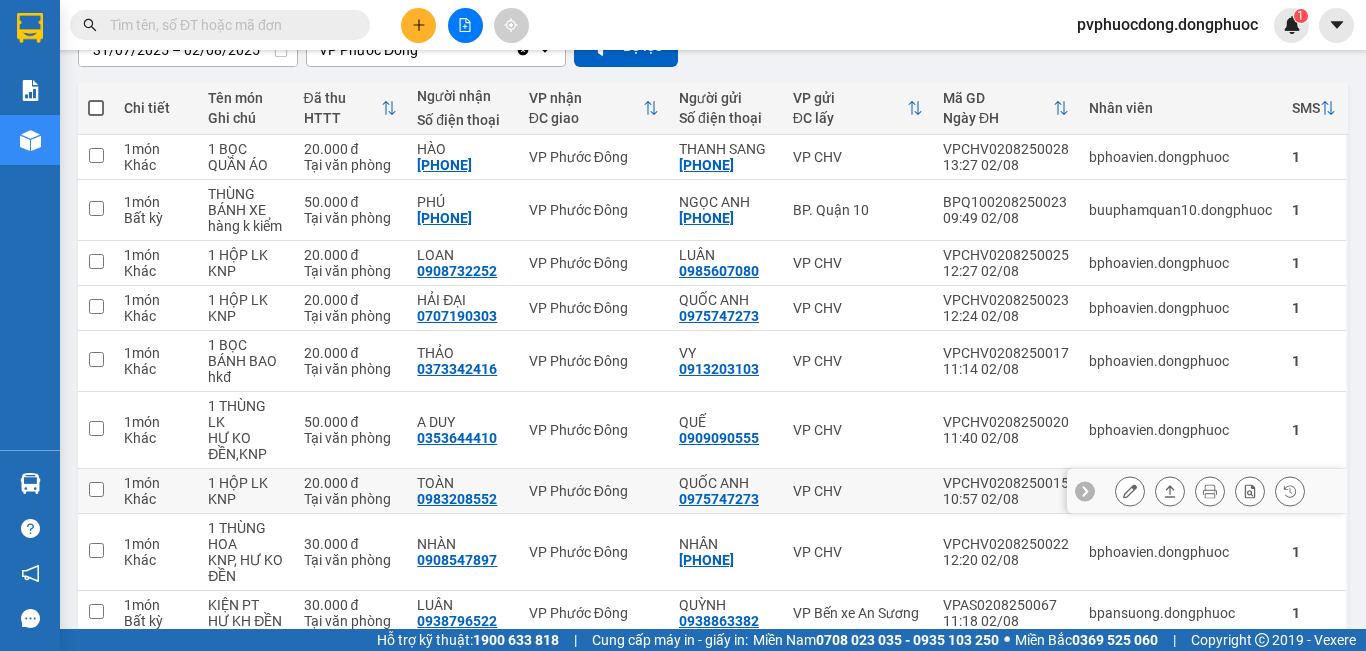 scroll, scrollTop: 300, scrollLeft: 0, axis: vertical 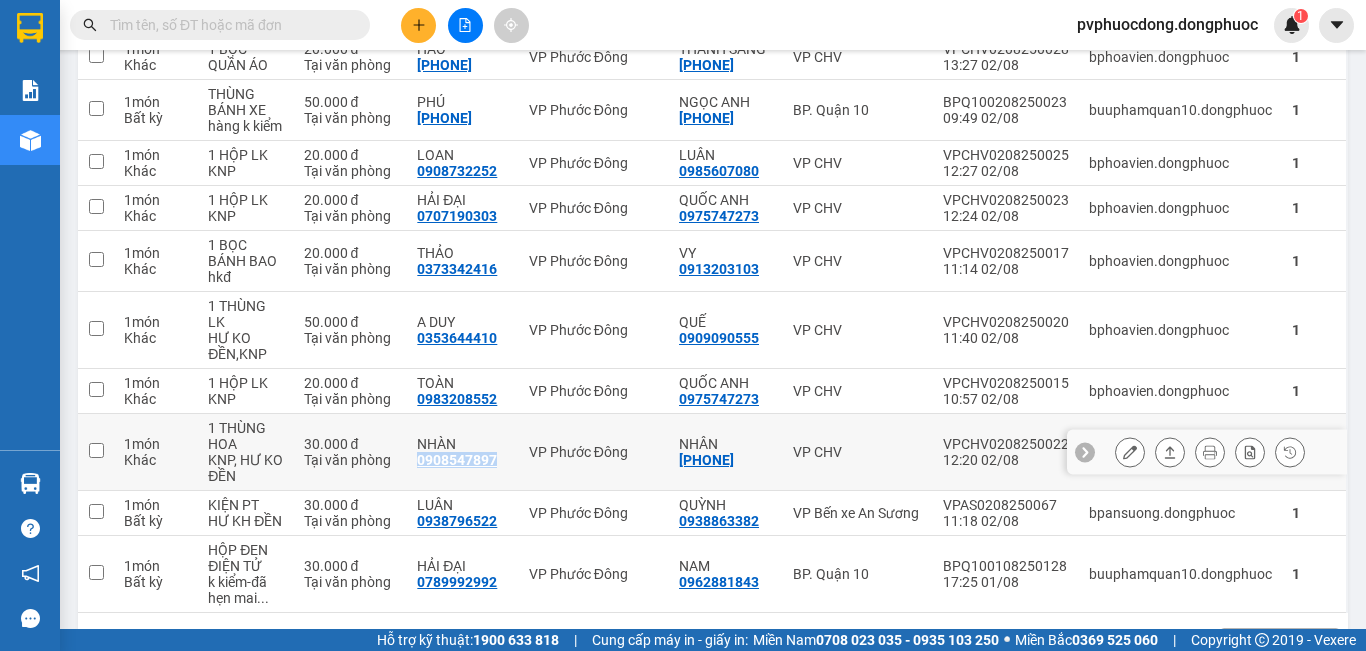 drag, startPoint x: 401, startPoint y: 481, endPoint x: 505, endPoint y: 480, distance: 104.00481 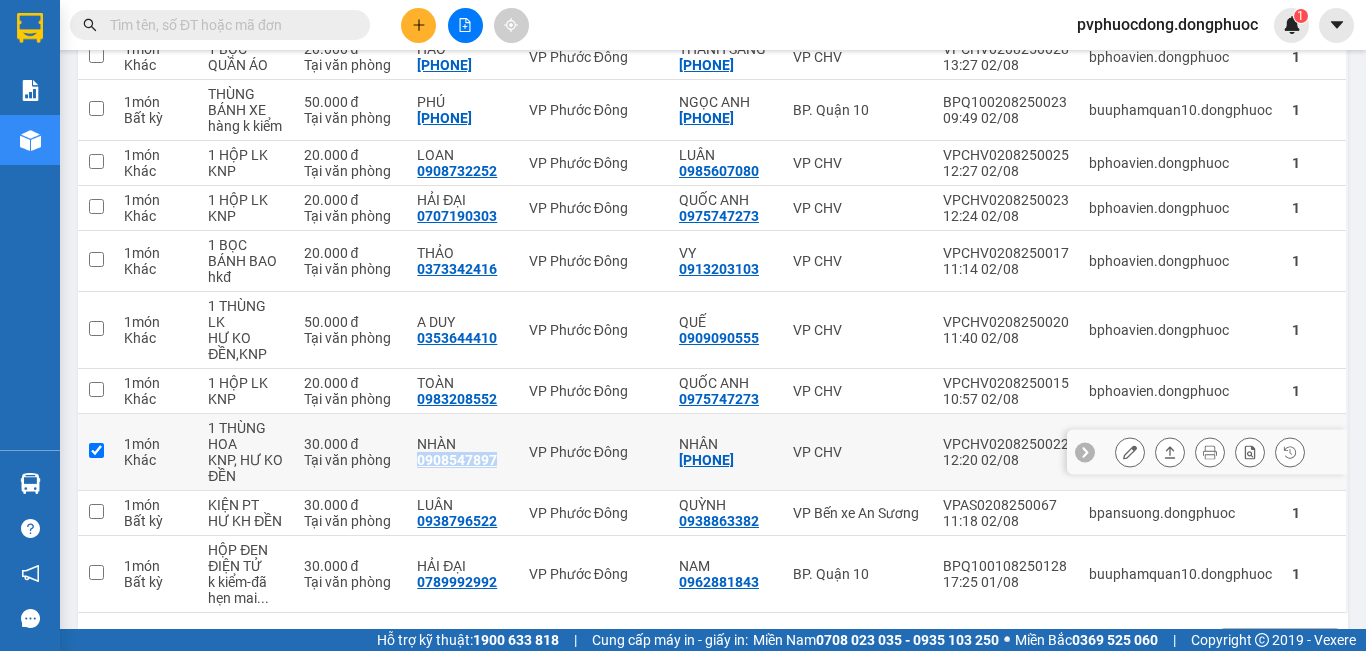 checkbox on "true" 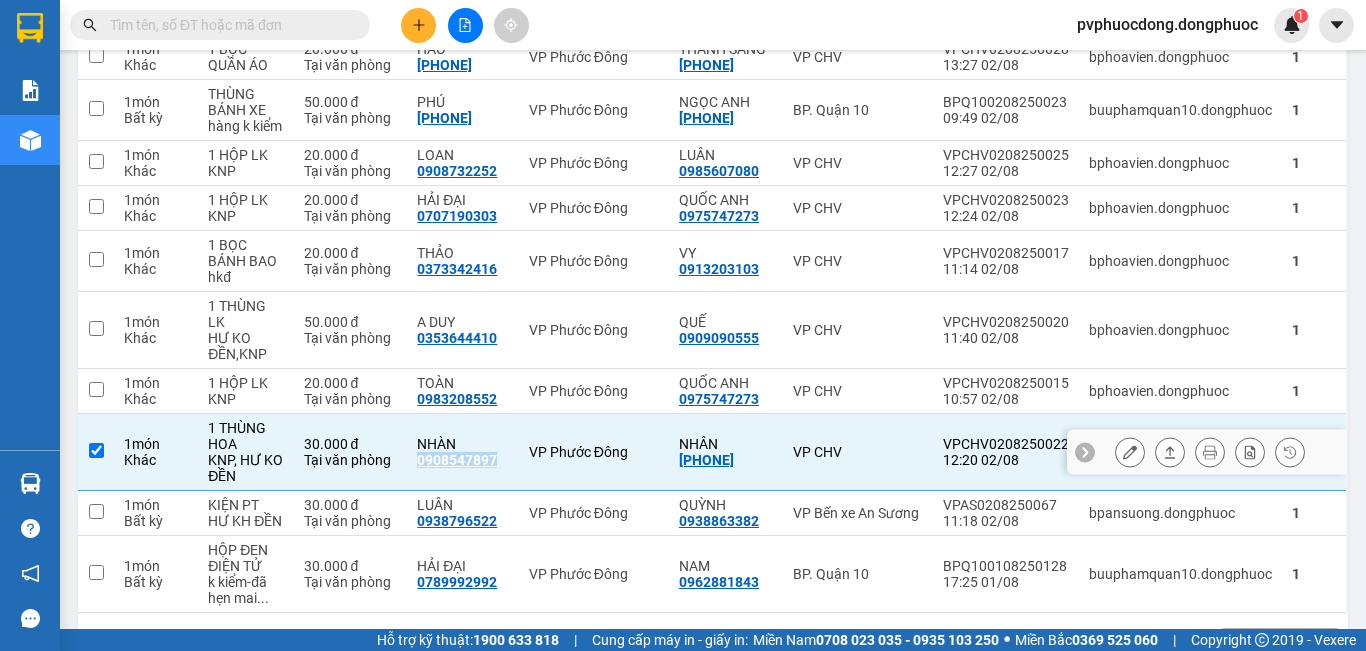 copy on "0908547897" 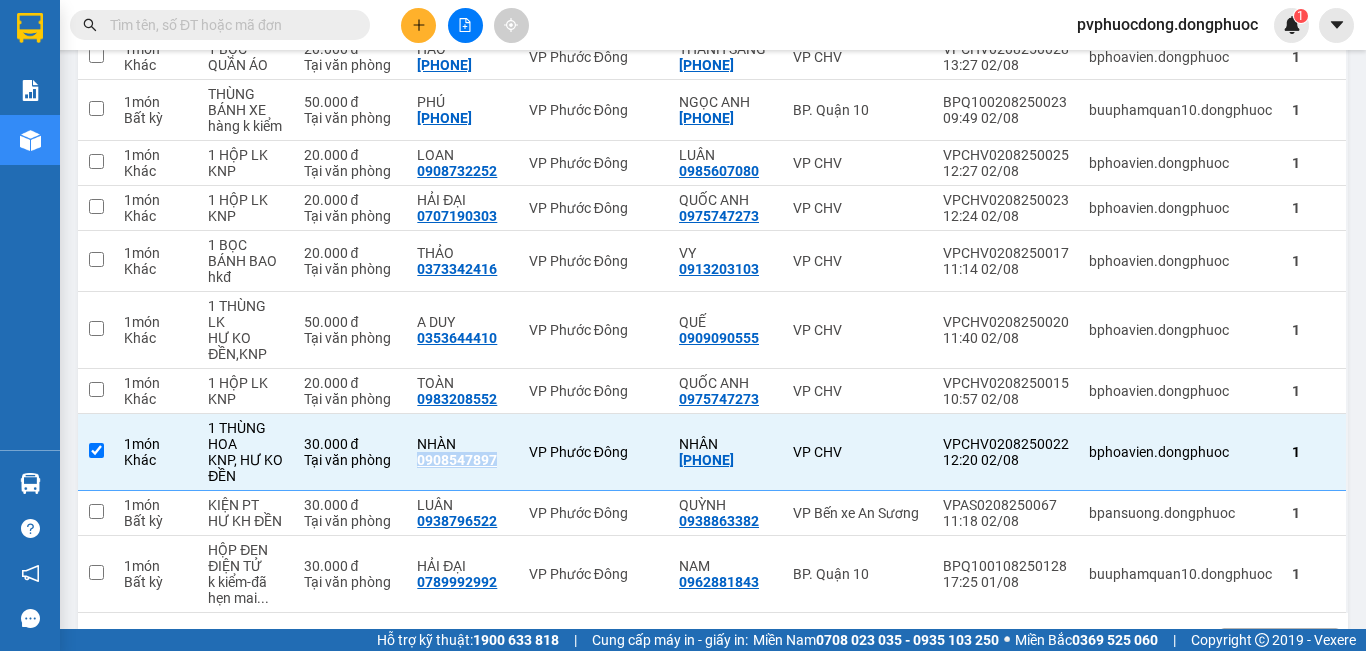 scroll, scrollTop: 0, scrollLeft: 0, axis: both 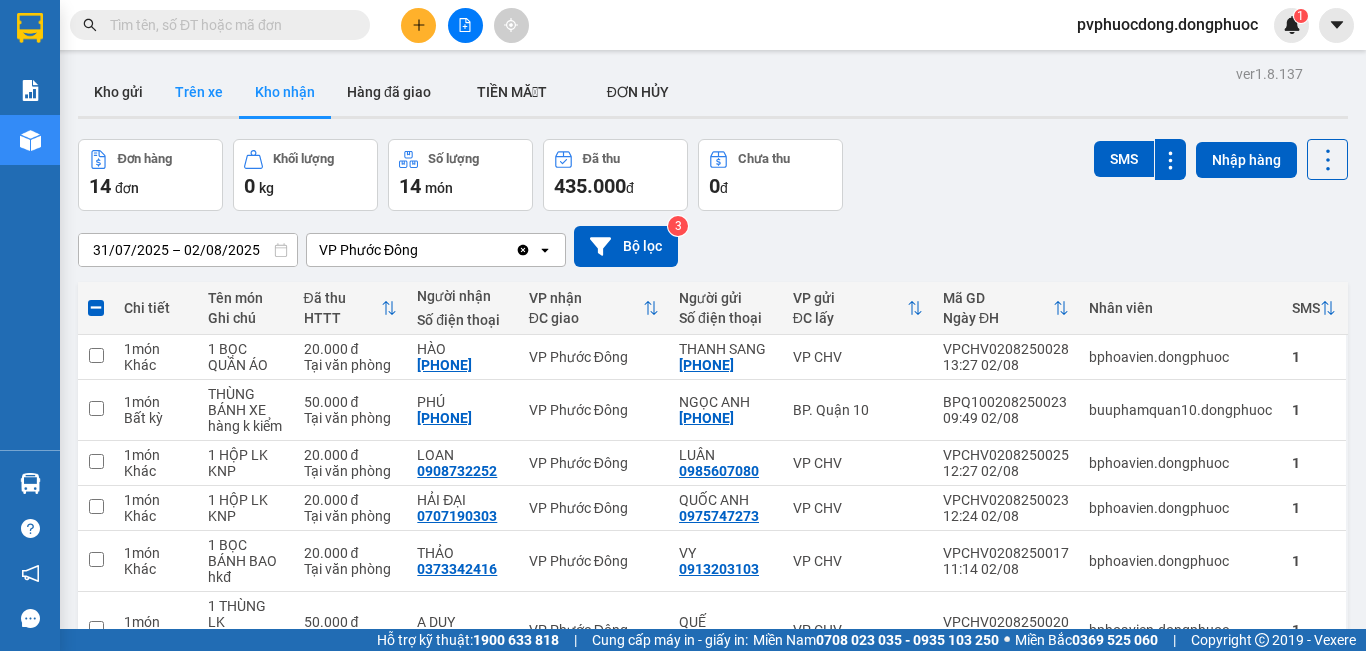 click on "Trên xe" at bounding box center [199, 92] 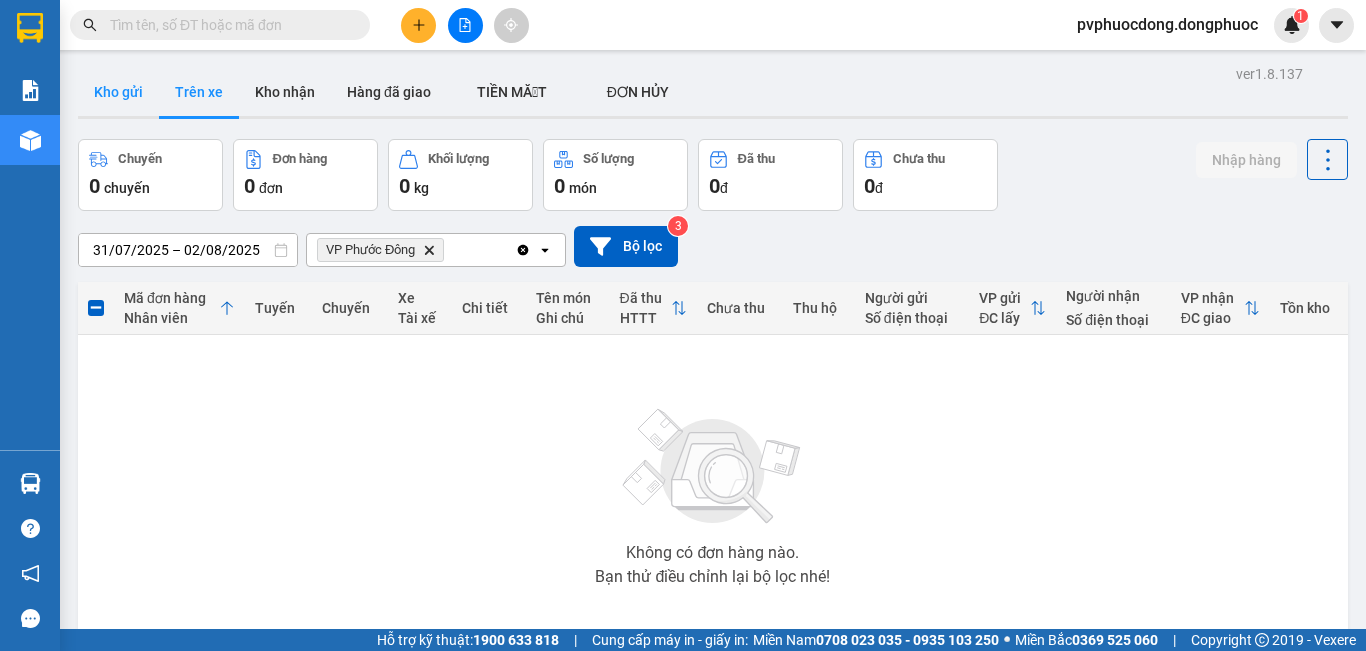 click on "Kho gửi" at bounding box center (118, 92) 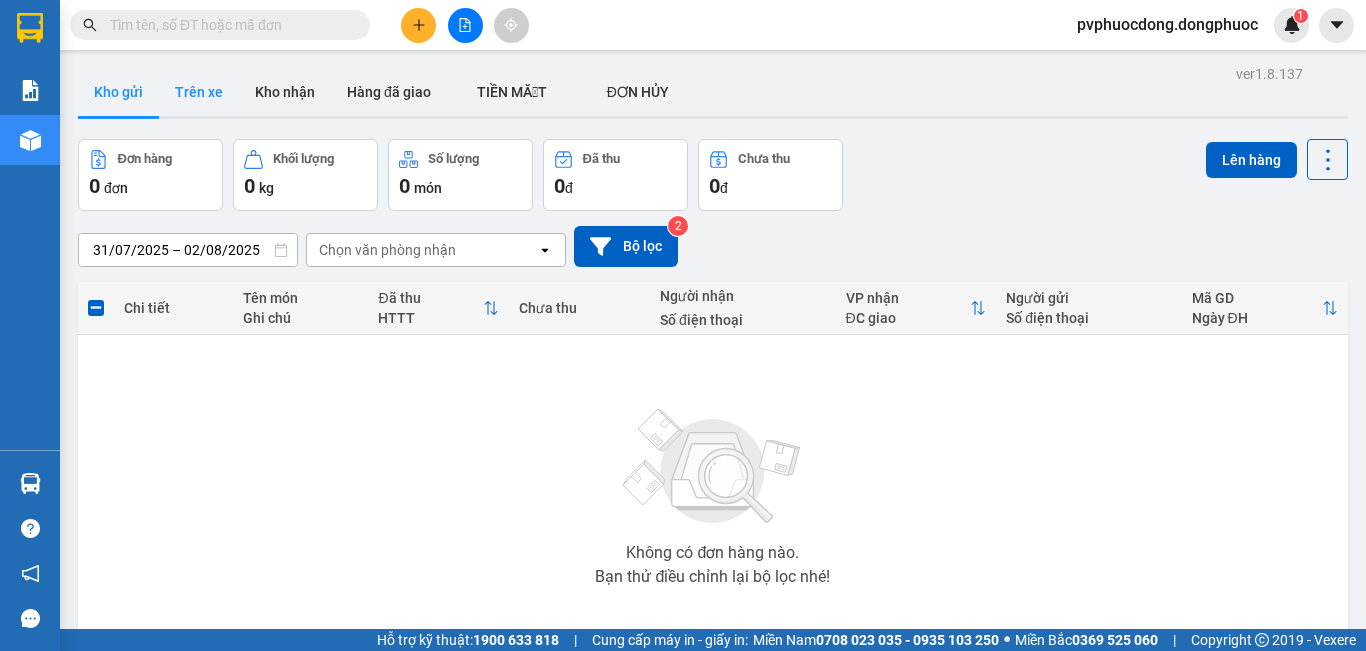click on "Trên xe" at bounding box center (199, 92) 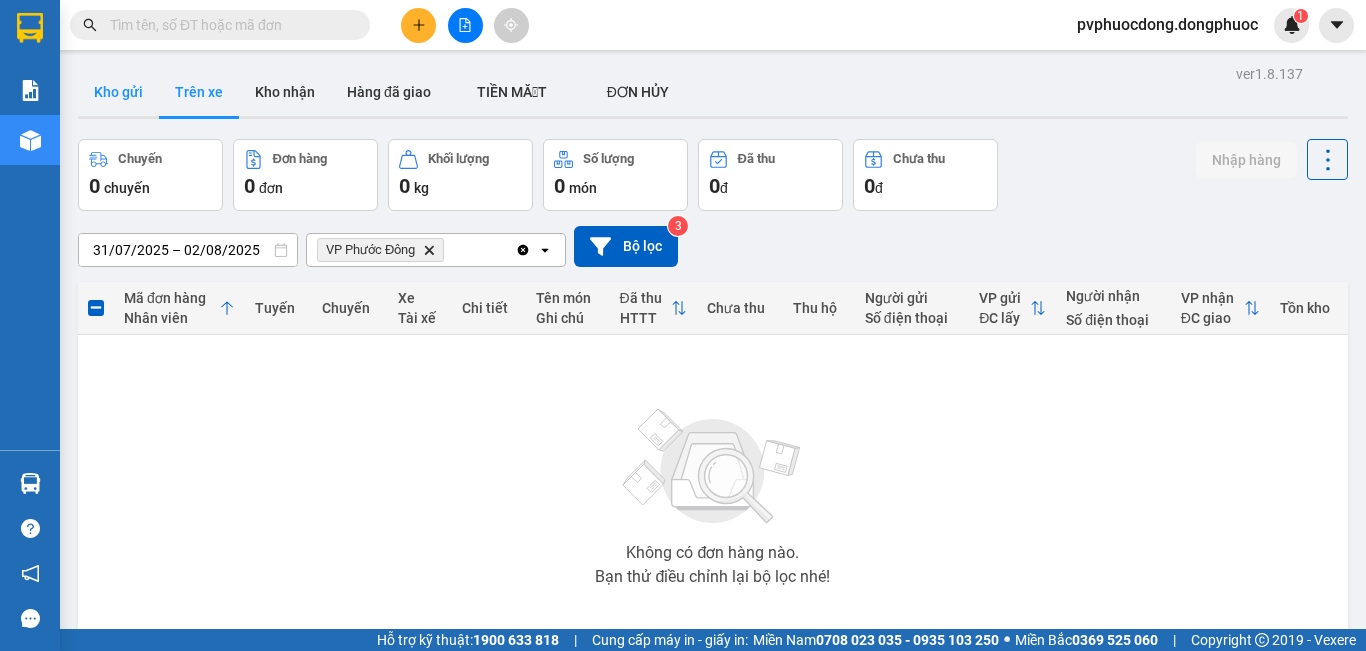 click on "Kho gửi" at bounding box center (118, 92) 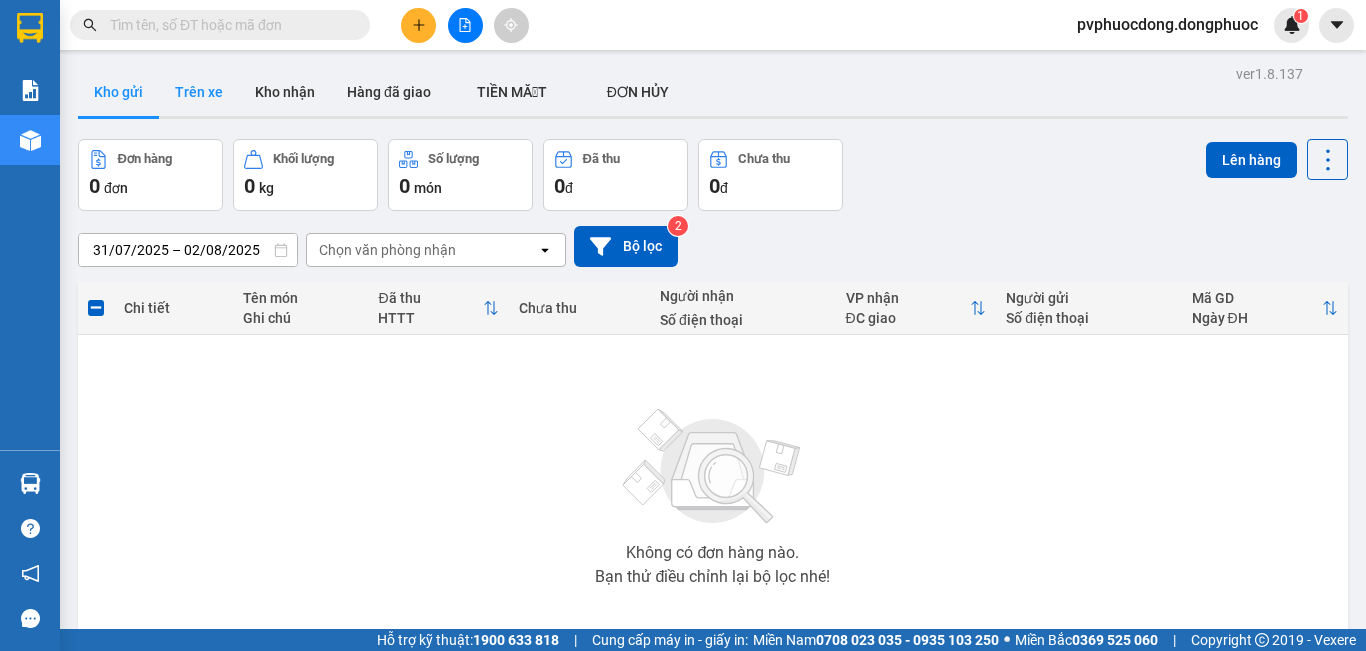 click on "Trên xe" at bounding box center (199, 92) 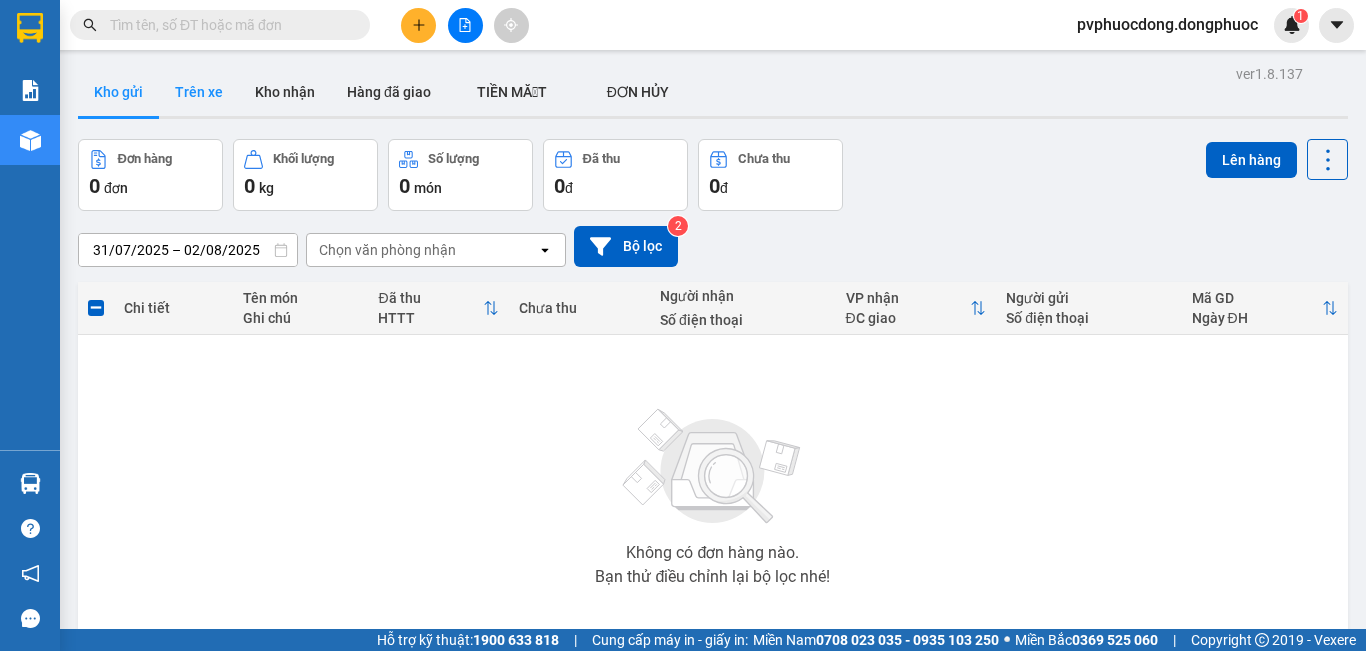 click on "Trên xe" at bounding box center (199, 92) 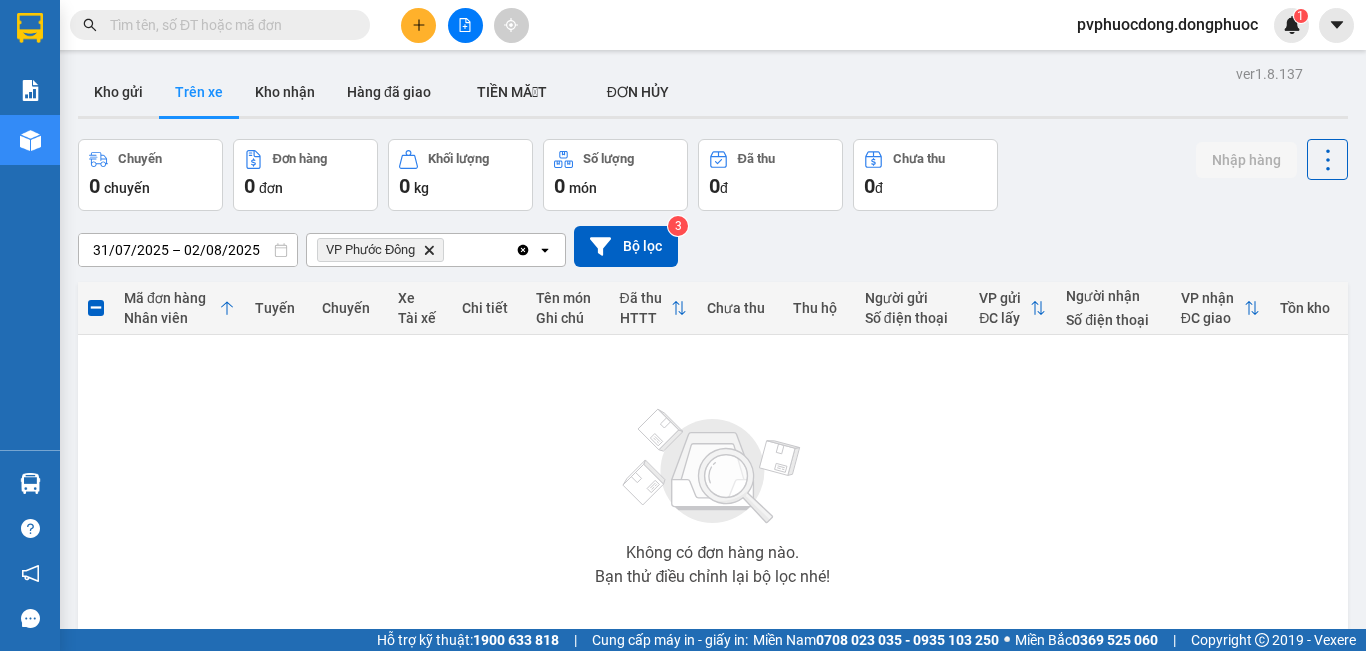 click on "Kho gửi" at bounding box center (118, 92) 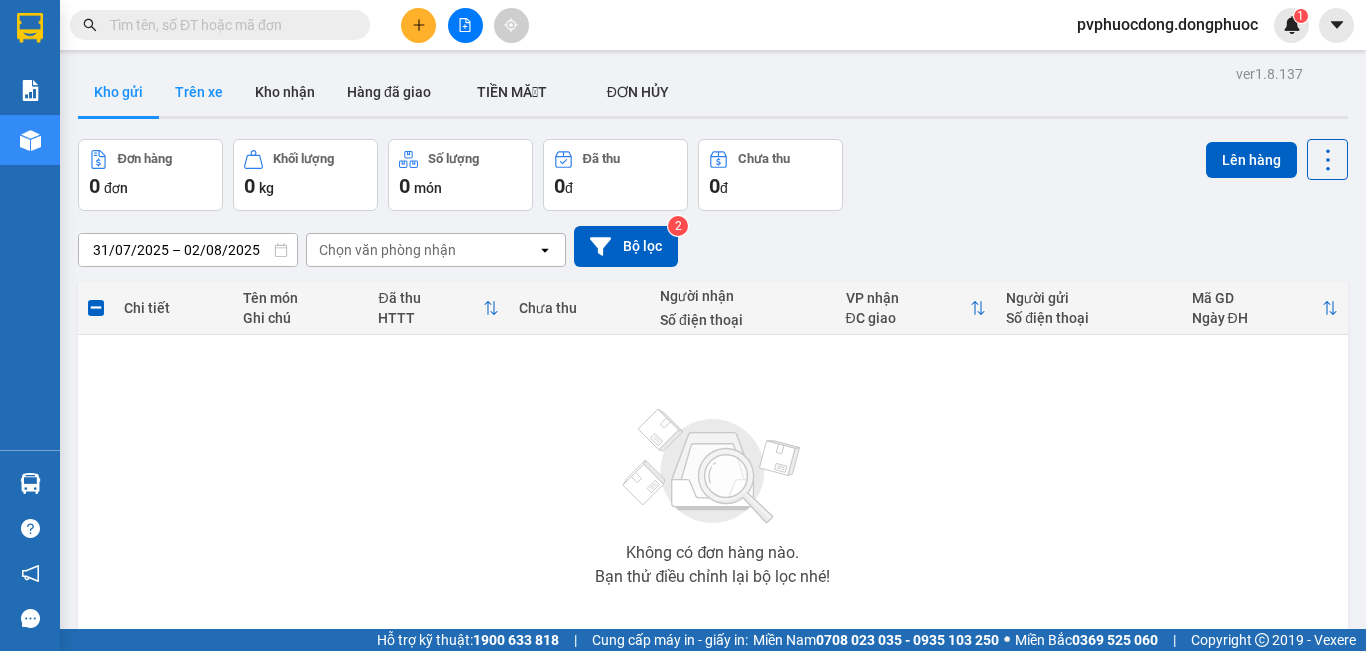 click on "Trên xe" at bounding box center [199, 92] 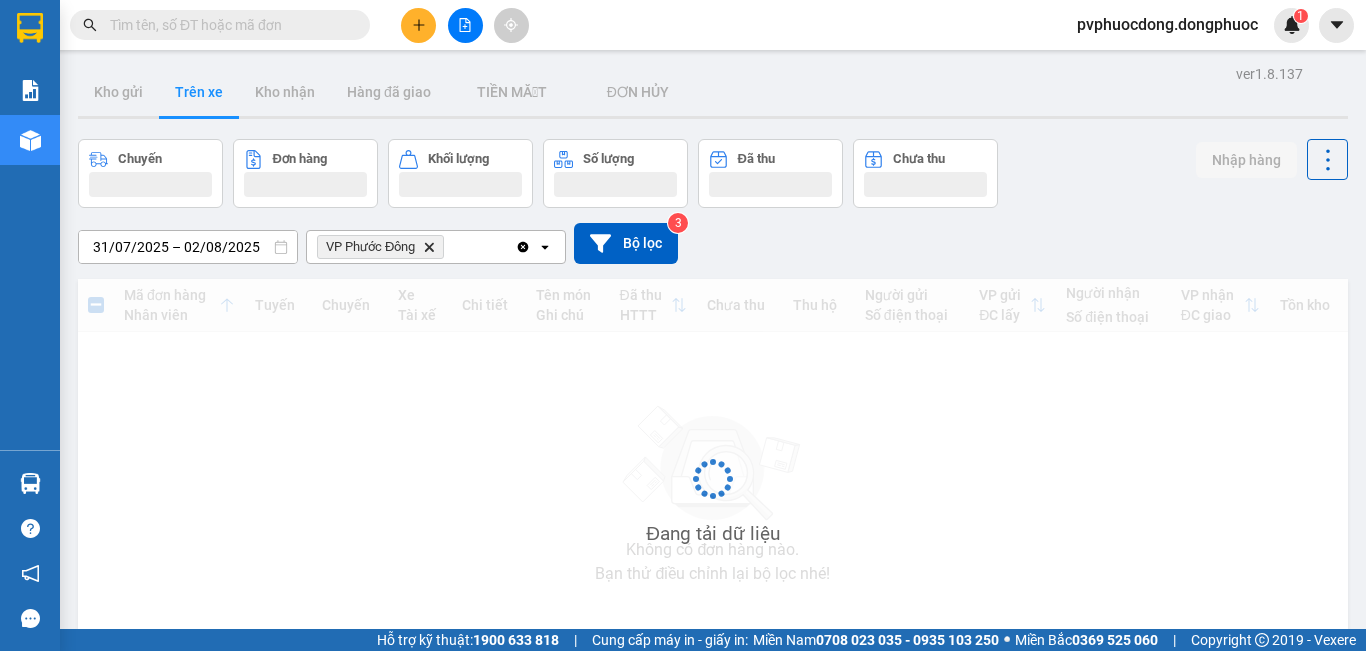 click on "Trên xe" at bounding box center [199, 92] 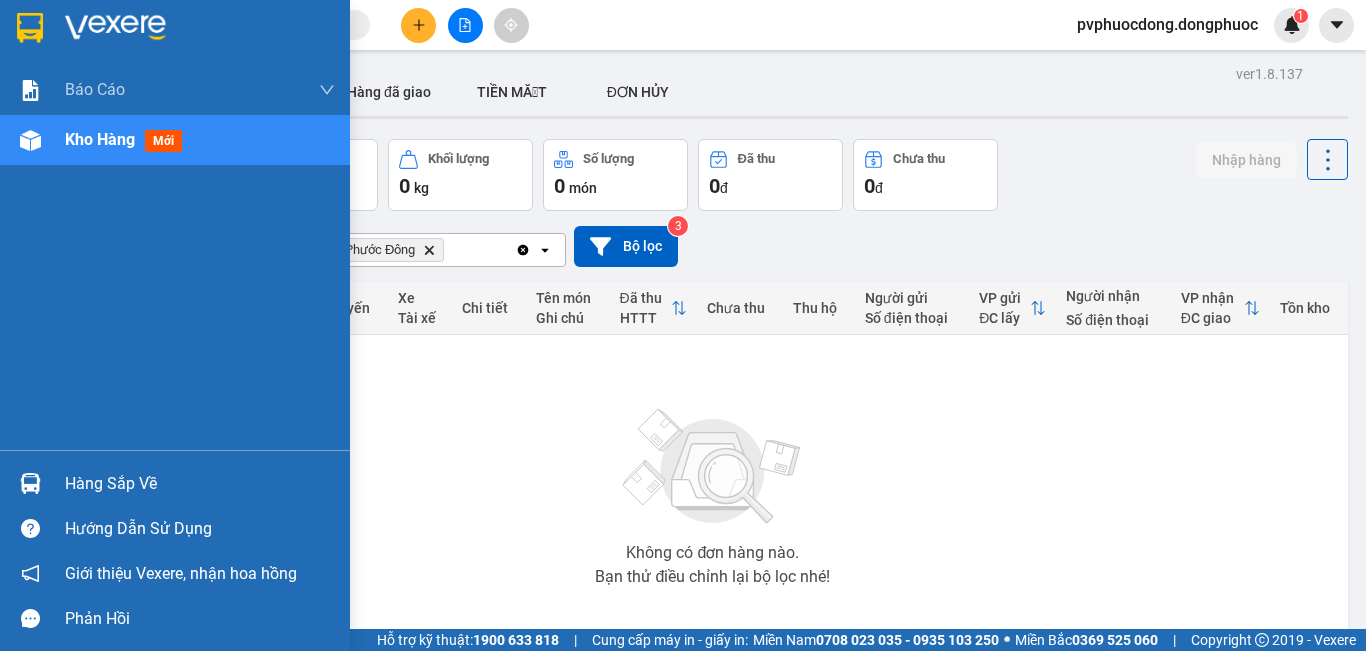 click on "Hàng sắp về" at bounding box center (175, 483) 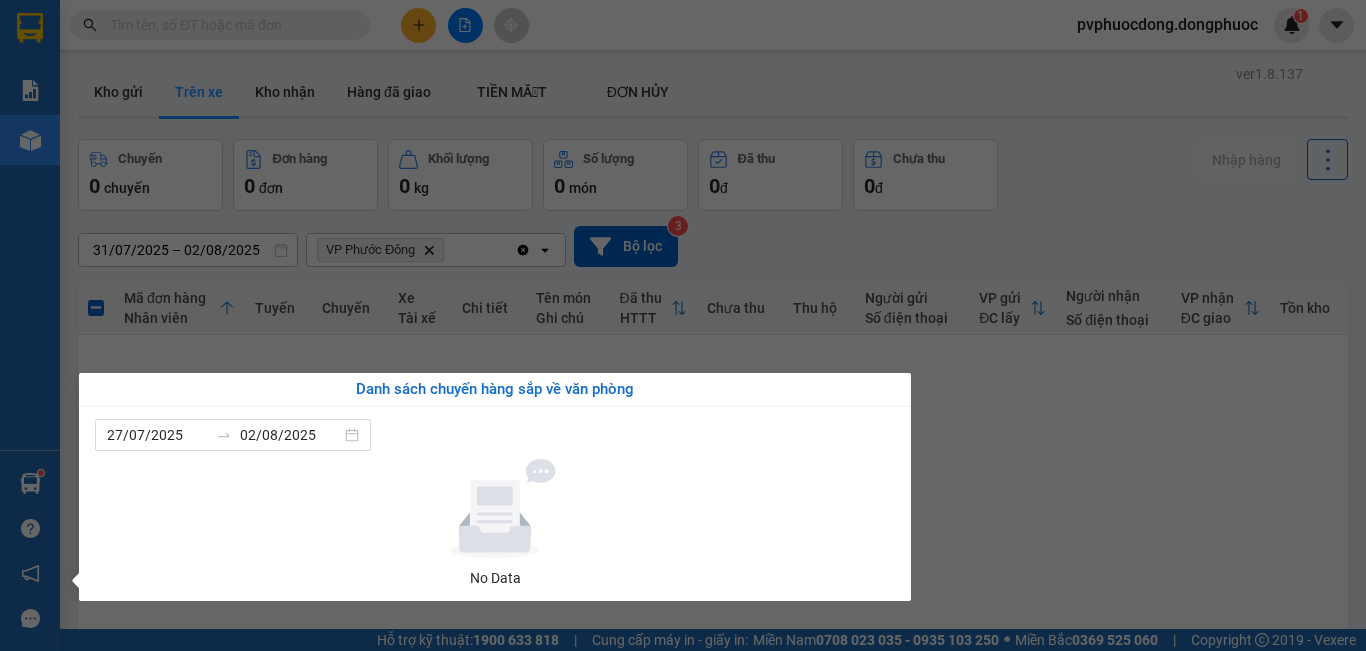 click on "Kết quả tìm kiếm ( 430 )  Bộ lọc  Mã ĐH Trạng thái Món hàng Tổng cước Chưa cước Nhãn Người gửi VP Gửi Người nhận VP Nhận VPTrB0208250002 07:02 - 02/08 VP Nhận   70B-021.75 08:09 - 02/08 THÙNG THUỐC THÚ Y SL:  1 25.000 0906849373 ANH NHÂN  VP Trảng Bàng 0343010528 loan VP Phước Đông VPCHV2702250034 14:52 - 27/02 VP Nhận   70B-020.64 18:06 - 27/02 1 HỘP NK SL:  1 20.000 0528704095 NHI VP CHV 0868758712 CƯỜNG VP Bến xe An Sương HT1805240042 11:34 - 18/05 VP Nhận   70B-023.70 12:59 - 18/05 THÙNG SẦU RIÊNG SL:  1 30.000 0388270528 LÊ Hòa Thành 0707240810 HUY VP Trảng Bàng HT2704240039 11:34 - 27/04 VP Nhận   70B-020.39 13:51 - 27/04 THÙNG SẦU RIÊNG SL:  1 30.000 0388270528 LÊ Hòa Thành 0707240810 HUY VP Trảng Bàng VPMC1003240005 09:09 - 10/03 VP Nhận   70B-020.10 12:45 - 10/03 3 THÙNG ĐIỀU TRÁI (HU DAP K DEN) SL:  3 150.000 0933600719 LỘC  VP Mỏ Công 0528829877 KHÁNH VP Bến xe An Sương BXTN2501230014   SL:" at bounding box center (683, 325) 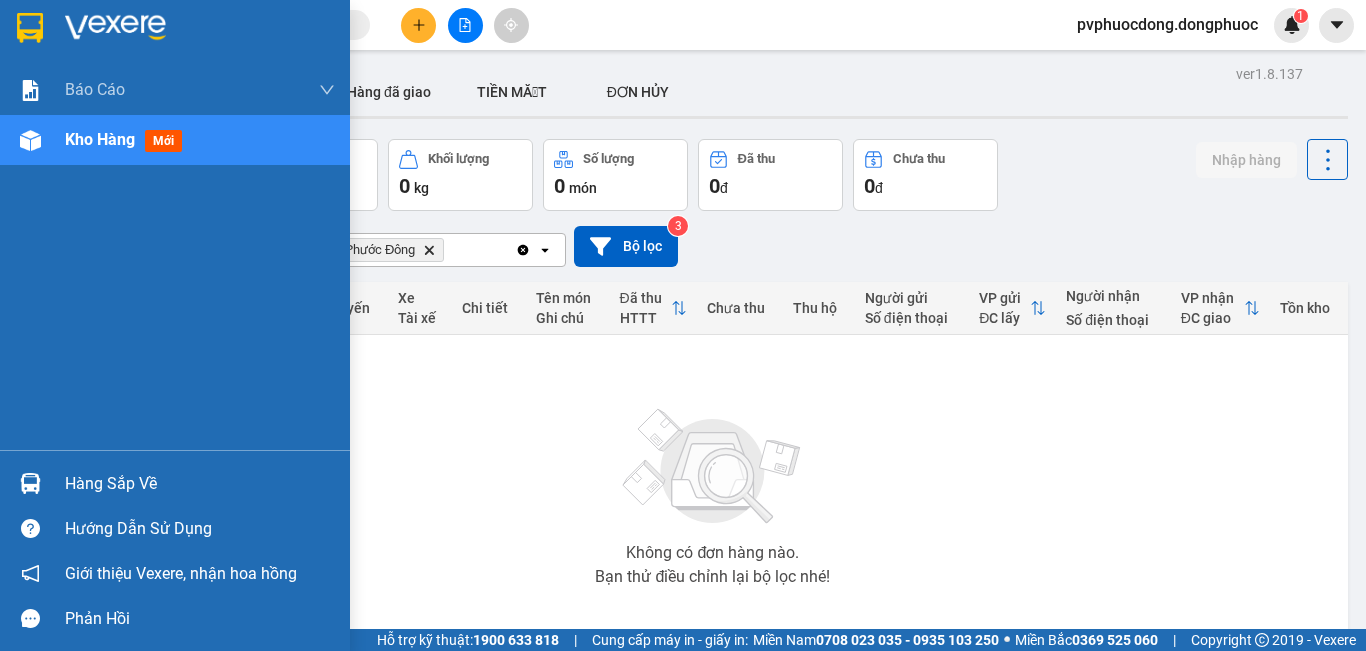 click at bounding box center (30, 483) 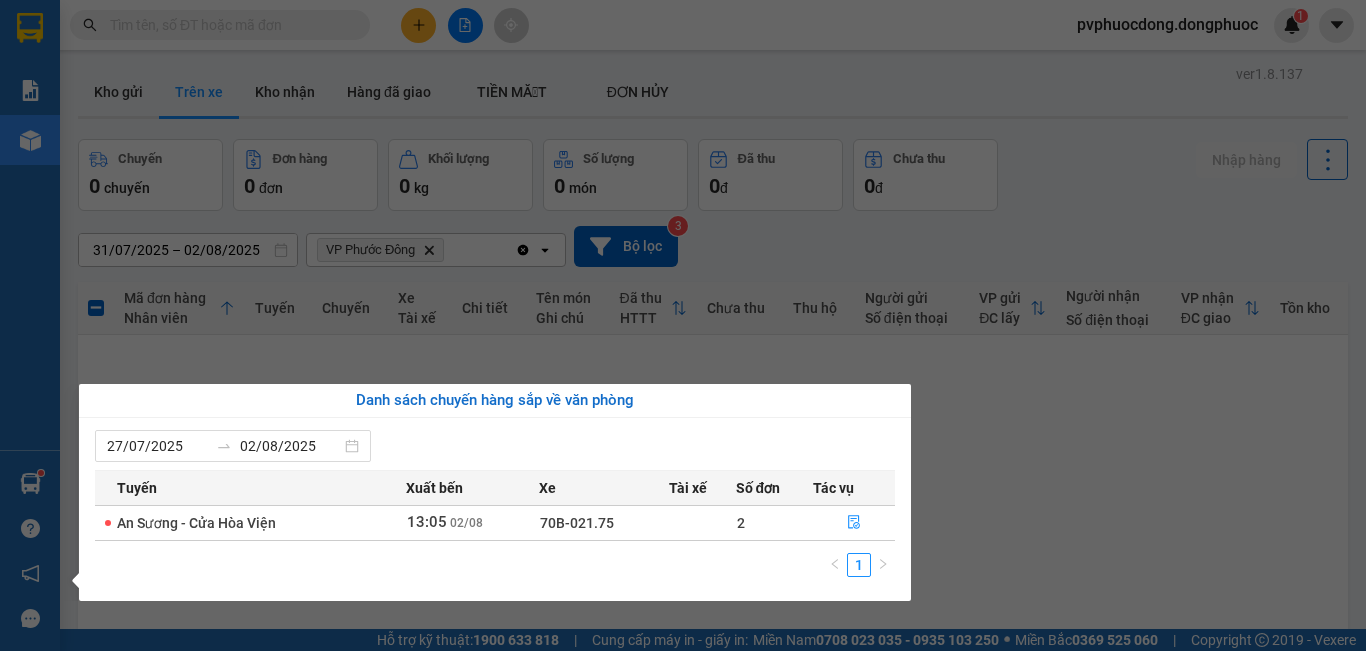 click on "Kết quả tìm kiếm ( 430 )  Bộ lọc  Mã ĐH Trạng thái Món hàng Tổng cước Chưa cước Nhãn Người gửi VP Gửi Người nhận VP Nhận VPTrB0208250002 07:02 - 02/08 VP Nhận   70B-021.75 08:09 - 02/08 THÙNG THUỐC THÚ Y SL:  1 25.000 0906849373 ANH NHÂN  VP Trảng Bàng 0343010528 loan VP Phước Đông VPCHV2702250034 14:52 - 27/02 VP Nhận   70B-020.64 18:06 - 27/02 1 HỘP NK SL:  1 20.000 0528704095 NHI VP CHV 0868758712 CƯỜNG VP Bến xe An Sương HT1805240042 11:34 - 18/05 VP Nhận   70B-023.70 12:59 - 18/05 THÙNG SẦU RIÊNG SL:  1 30.000 0388270528 LÊ Hòa Thành 0707240810 HUY VP Trảng Bàng HT2704240039 11:34 - 27/04 VP Nhận   70B-020.39 13:51 - 27/04 THÙNG SẦU RIÊNG SL:  1 30.000 0388270528 LÊ Hòa Thành 0707240810 HUY VP Trảng Bàng VPMC1003240005 09:09 - 10/03 VP Nhận   70B-020.10 12:45 - 10/03 3 THÙNG ĐIỀU TRÁI (HU DAP K DEN) SL:  3 150.000 0933600719 LỘC  VP Mỏ Công 0528829877 KHÁNH VP Bến xe An Sương BXTN2501230014   SL:" at bounding box center [683, 325] 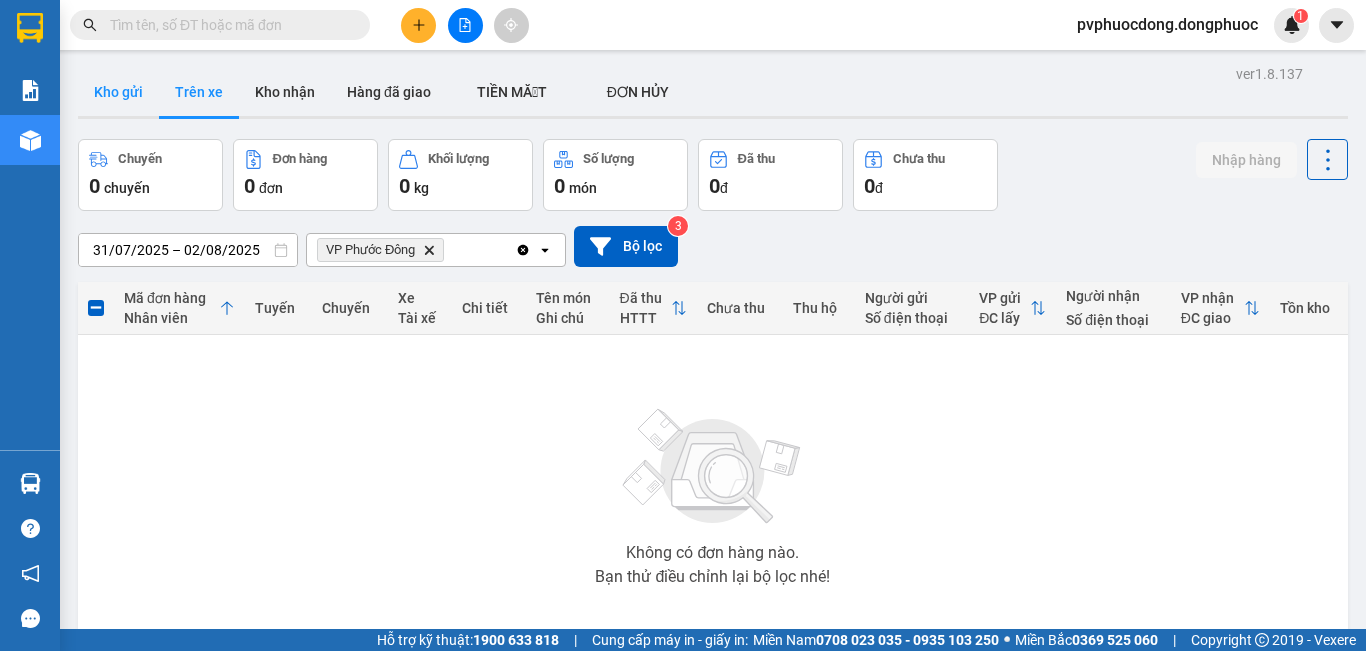 click on "Kho gửi" at bounding box center (118, 92) 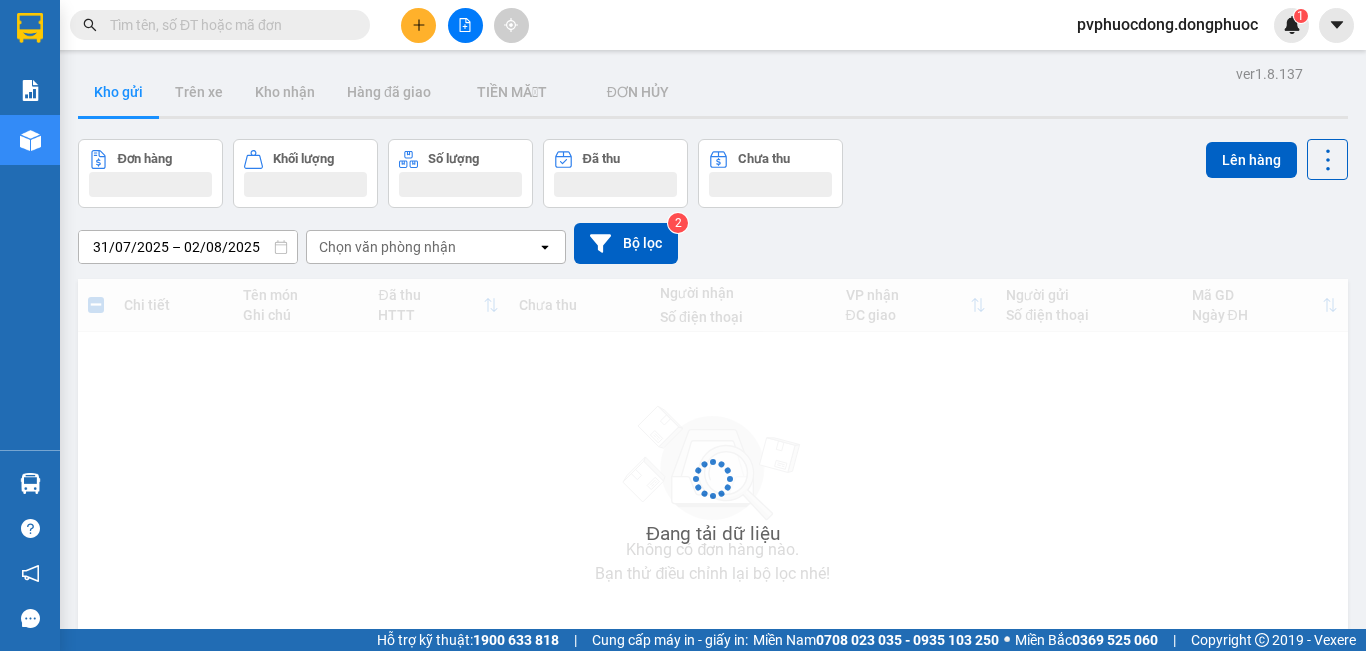 click on "Trên xe" at bounding box center (199, 92) 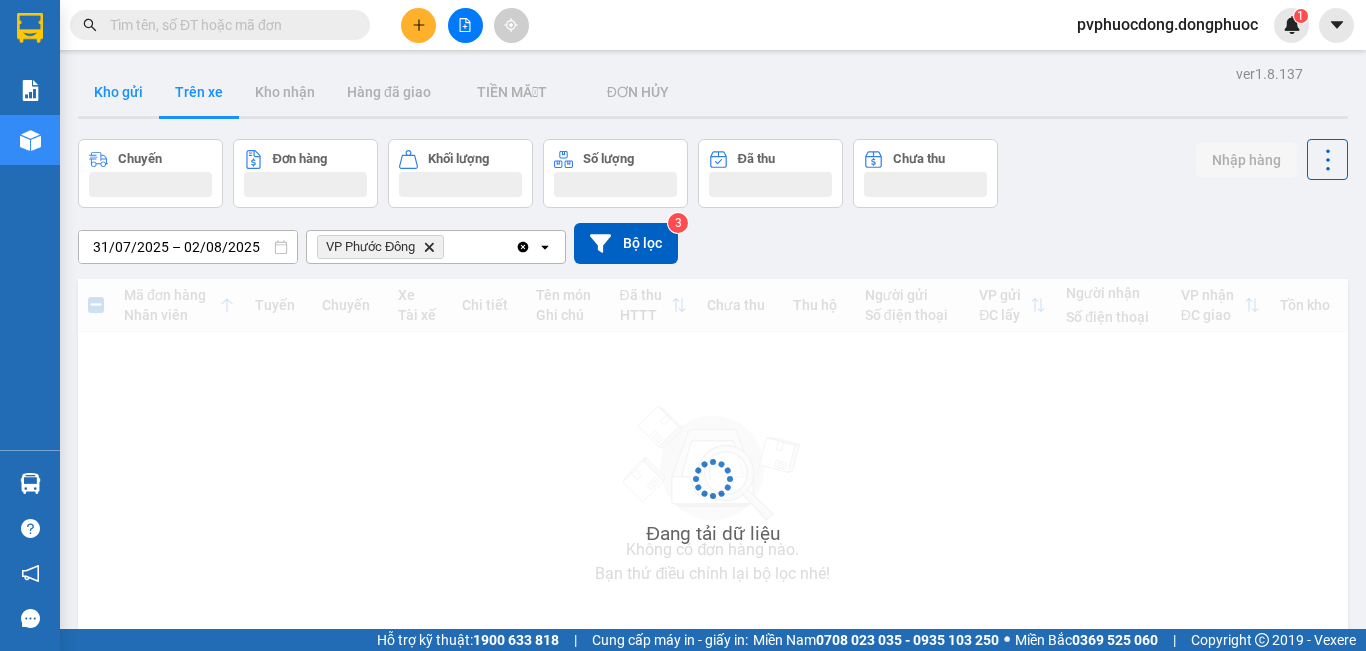 click on "Trên xe" at bounding box center [199, 92] 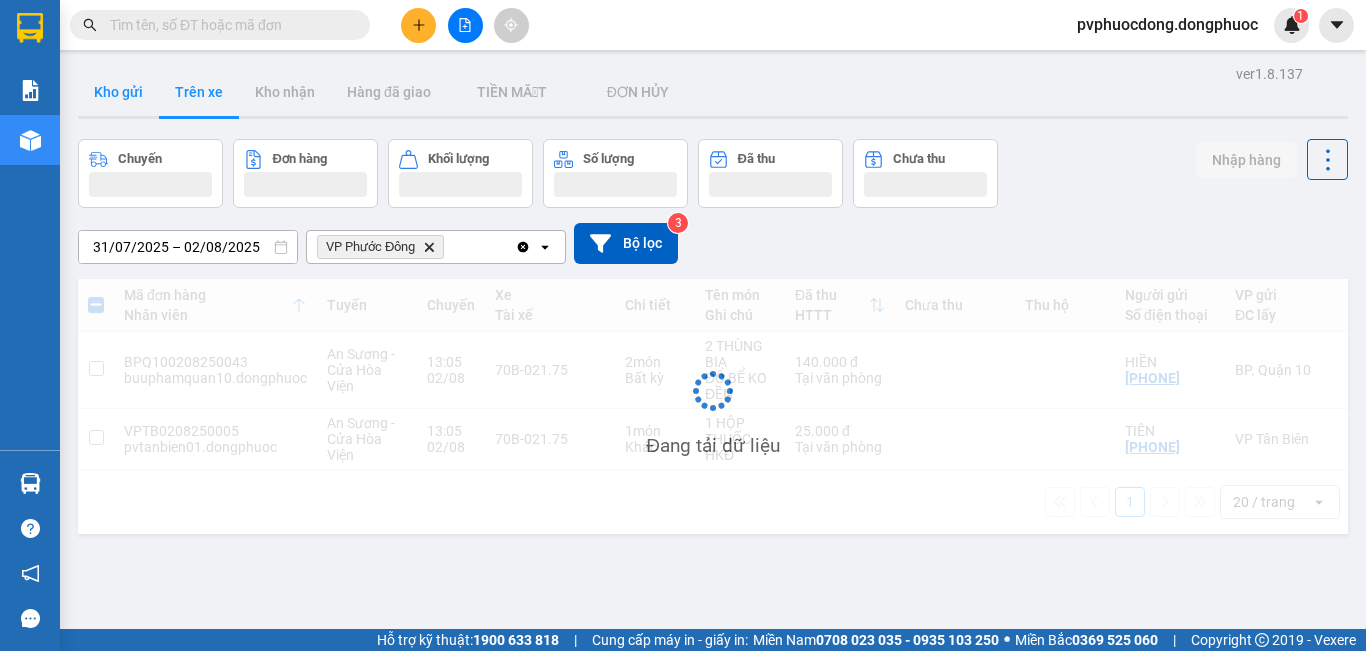 click on "Trên xe" at bounding box center (199, 92) 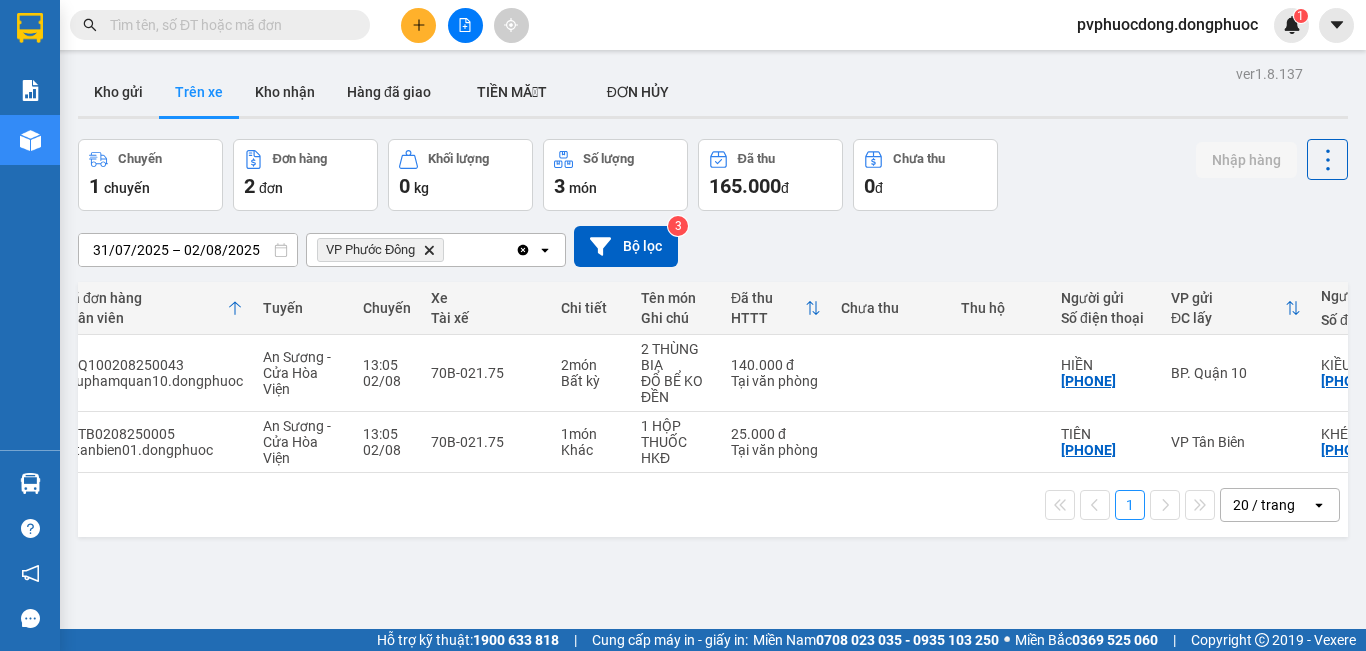 scroll, scrollTop: 0, scrollLeft: 0, axis: both 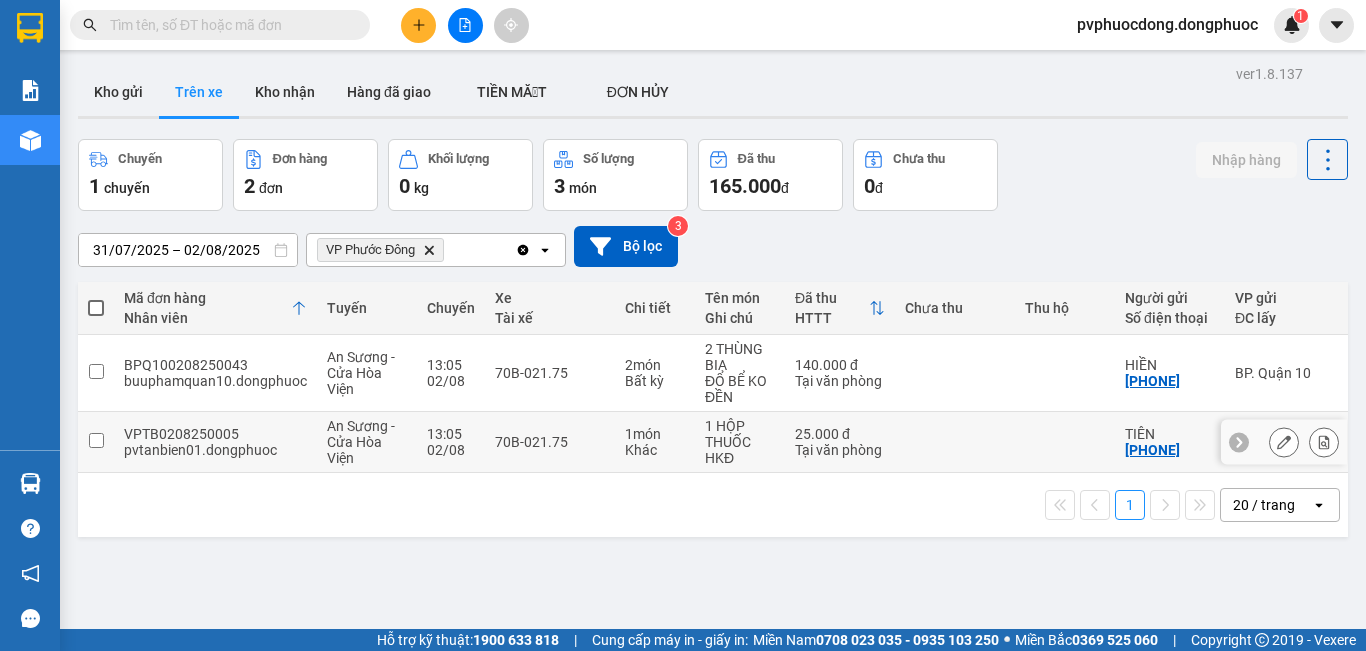 click on "70B-021.75" at bounding box center [550, 442] 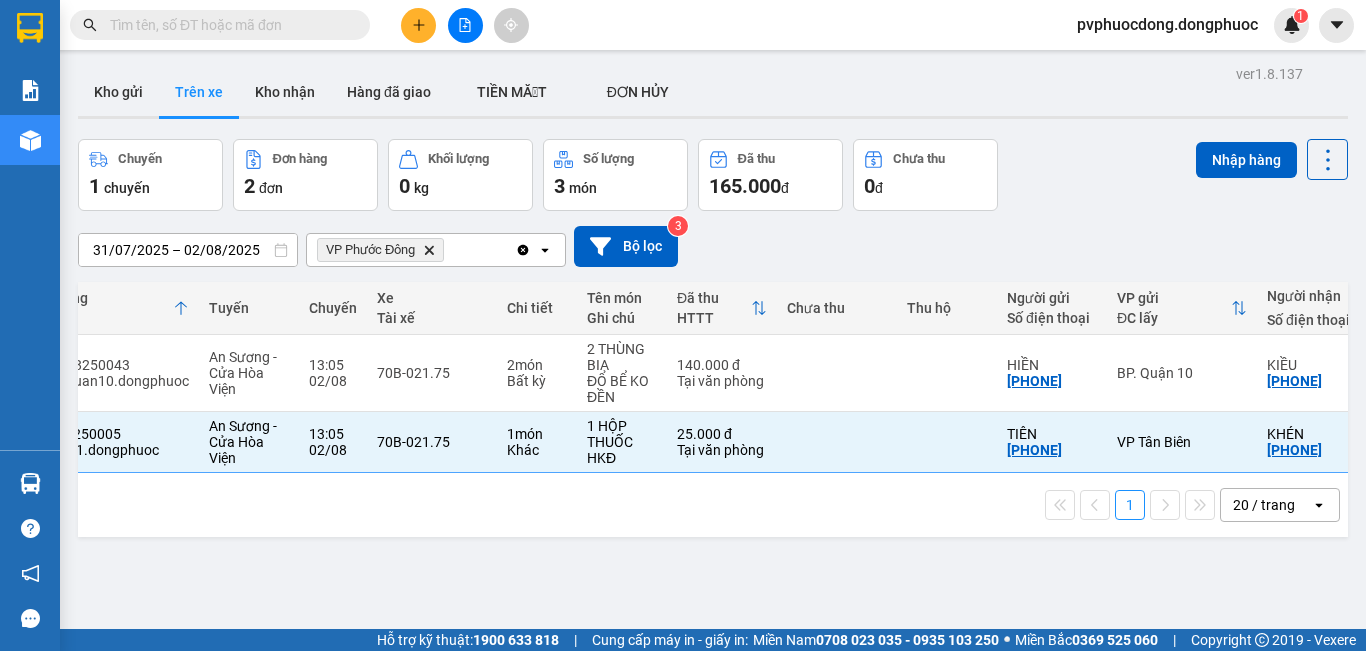 scroll, scrollTop: 0, scrollLeft: 0, axis: both 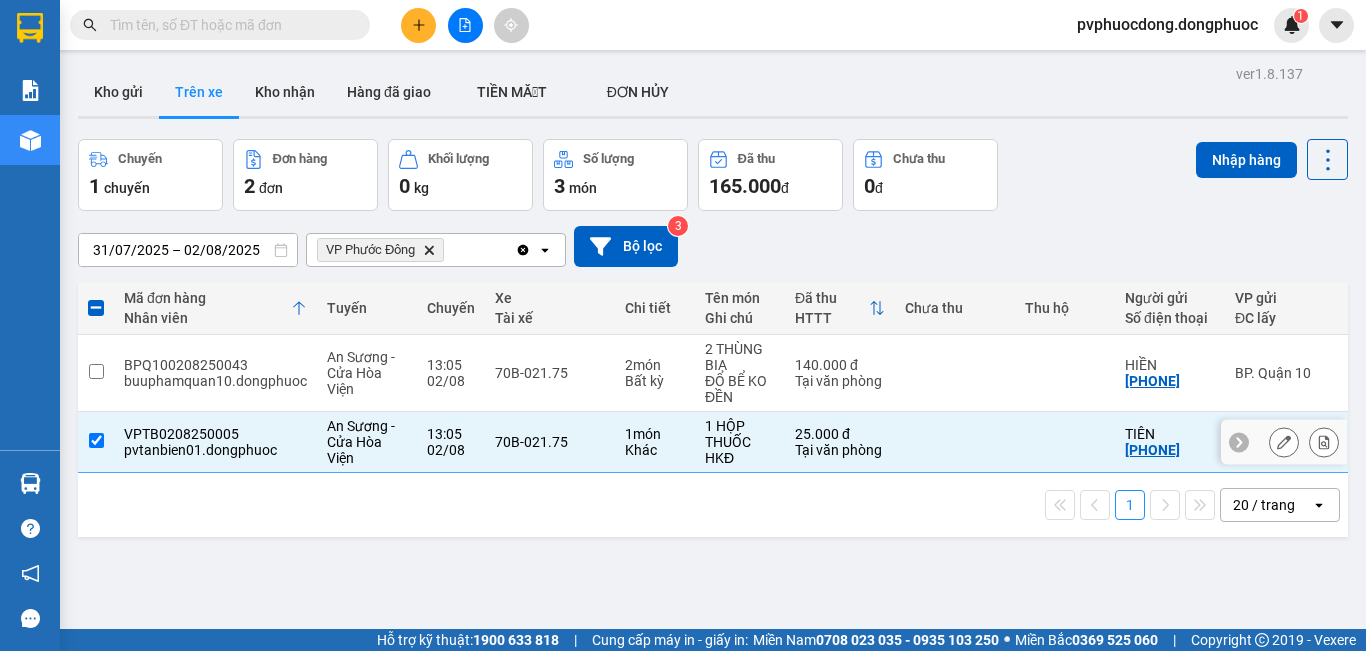 click on "VPTB0208250005" at bounding box center [215, 434] 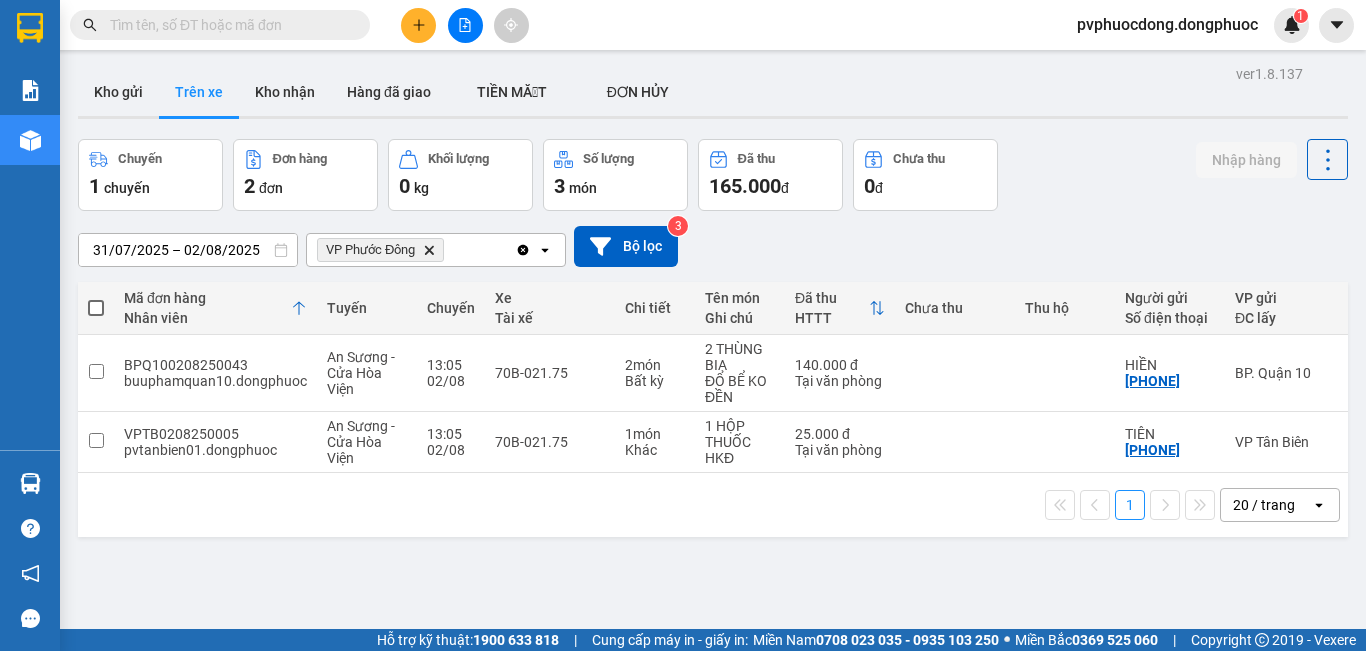click on "ver  1.8.137 Kho gửi Trên xe Kho nhận Hàng đã giao TIỀN MẶT  ĐƠN HỦY Chuyến 1 chuyến Đơn hàng 2 đơn Khối lượng 0 kg Số lượng 3 món Đã thu 165.000  đ Chưa thu 0  đ Nhập hàng 31/07/2025 – 02/08/2025 Press the down arrow key to interact with the calendar and select a date. Press the escape button to close the calendar. Selected date range is from 31/07/2025 to 02/08/2025. VP Phước Đông Delete Clear all open Bộ lọc 3 Mã đơn hàng Nhân viên Tuyến Chuyến Xe Tài xế Chi tiết Tên món Ghi chú Đã thu HTTT Chưa thu Thu hộ Người gửi Số điện thoại VP gửi ĐC lấy Người nhận Số điện thoại VP nhận ĐC giao Tồn kho BPQ100208250043 buuphamquan10.dongphuoc An Sương - Cửa Hòa Viện 13:05 02/08 70B-021.75 2  món Bất kỳ 2 THÙNG BIA ĐỔ BỂ KO ĐỀN 140.000 đ Tại văn phòng HIỀN 0903737056 BP. Quận 10 KIỀU 0383113182 VP Phước Đông 0   VPTB0208250005 pvtanbien01.dongphuoc 13:05 02/08 70B-021.75" at bounding box center (713, 385) 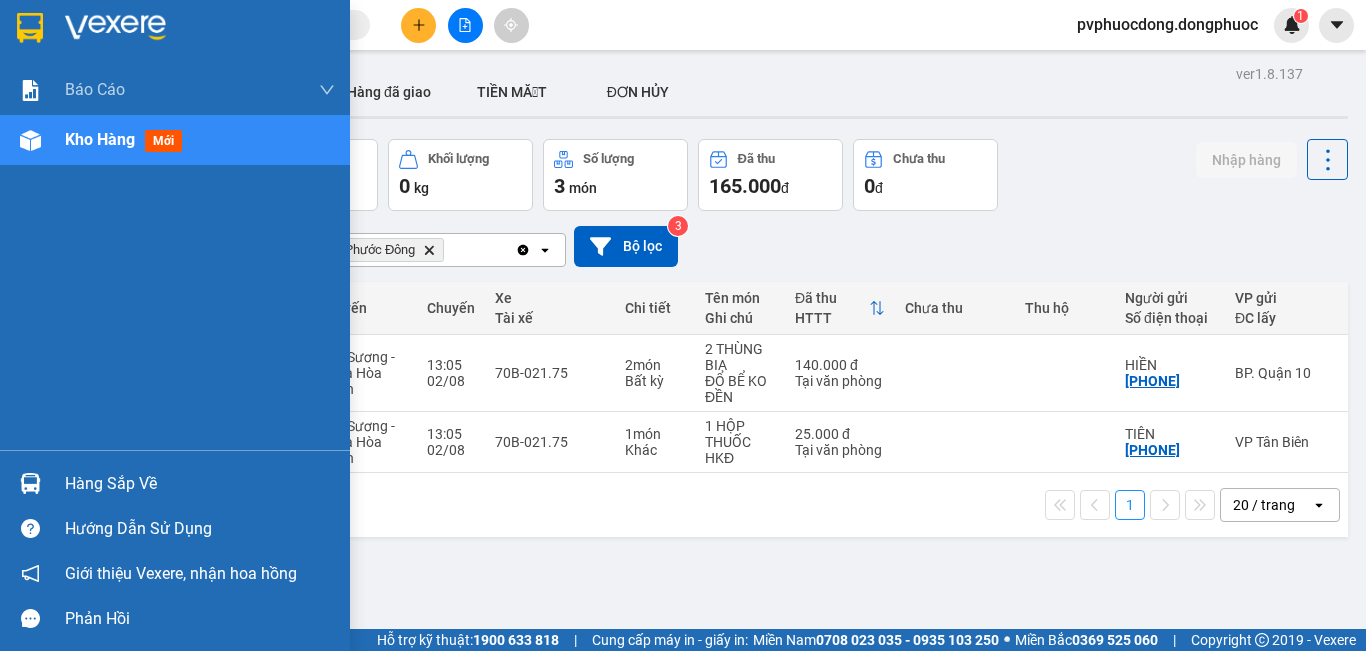 click at bounding box center (30, 483) 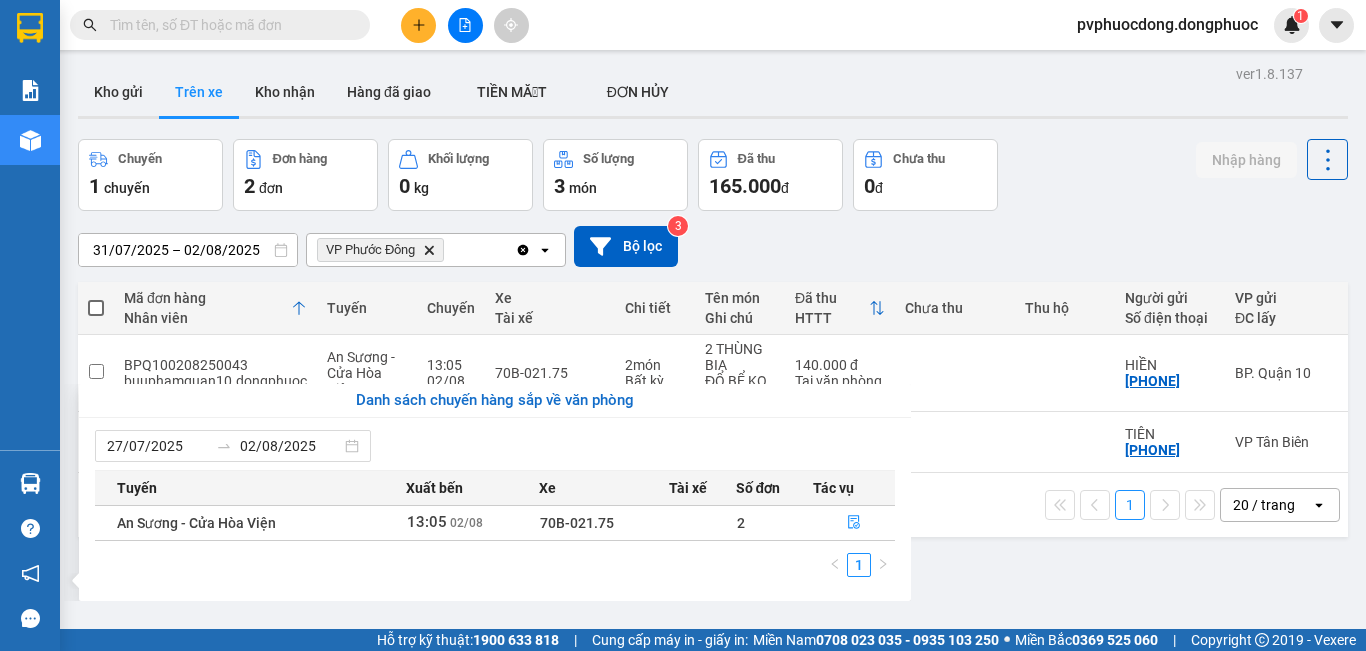 drag, startPoint x: 991, startPoint y: 588, endPoint x: 875, endPoint y: 537, distance: 126.71622 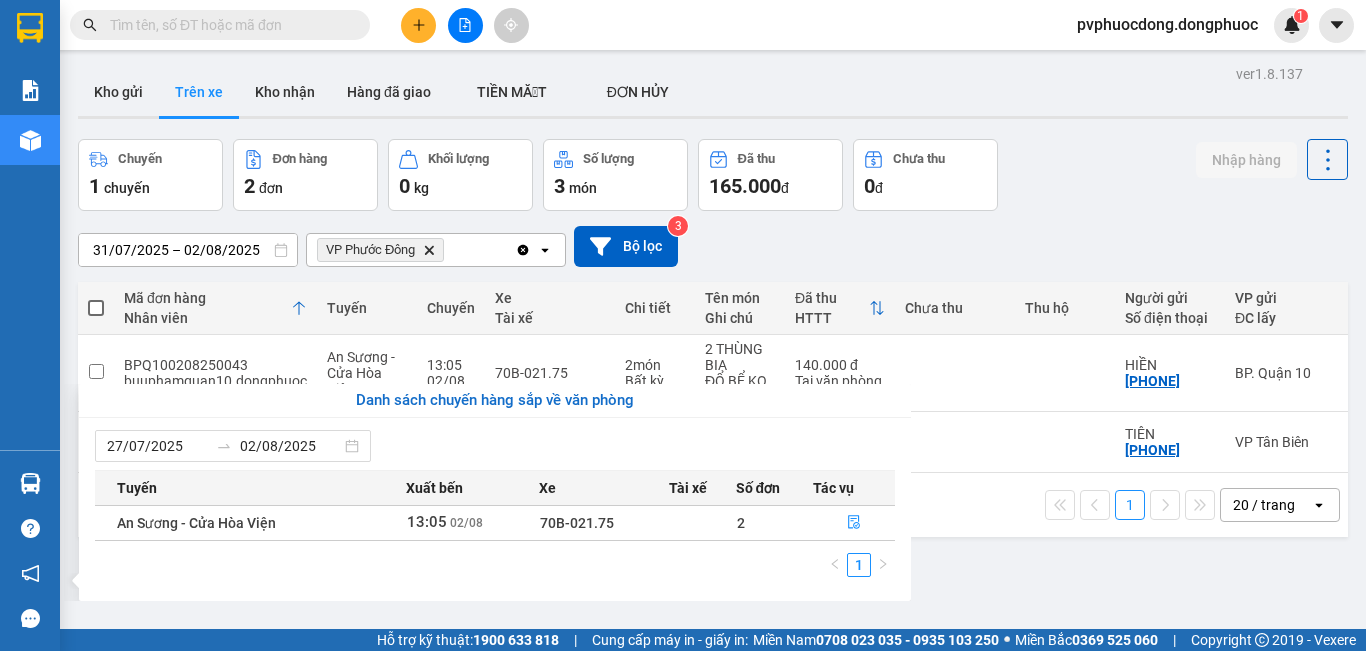 click on "Kết quả tìm kiếm ( 430 )  Bộ lọc  Mã ĐH Trạng thái Món hàng Tổng cước Chưa cước Nhãn Người gửi VP Gửi Người nhận VP Nhận VPTrB0208250002 07:02 - 02/08 VP Nhận   70B-021.75 08:09 - 02/08 THÙNG THUỐC THÚ Y SL:  1 25.000 0906849373 ANH NHÂN  VP Trảng Bàng 0343010528 loan VP Phước Đông VPCHV2702250034 14:52 - 27/02 VP Nhận   70B-020.64 18:06 - 27/02 1 HỘP NK SL:  1 20.000 0528704095 NHI VP CHV 0868758712 CƯỜNG VP Bến xe An Sương HT1805240042 11:34 - 18/05 VP Nhận   70B-023.70 12:59 - 18/05 THÙNG SẦU RIÊNG SL:  1 30.000 0388270528 LÊ Hòa Thành 0707240810 HUY VP Trảng Bàng HT2704240039 11:34 - 27/04 VP Nhận   70B-020.39 13:51 - 27/04 THÙNG SẦU RIÊNG SL:  1 30.000 0388270528 LÊ Hòa Thành 0707240810 HUY VP Trảng Bàng VPMC1003240005 09:09 - 10/03 VP Nhận   70B-020.10 12:45 - 10/03 3 THÙNG ĐIỀU TRÁI (HU DAP K DEN) SL:  3 150.000 0933600719 LỘC  VP Mỏ Công 0528829877 KHÁNH VP Bến xe An Sương BXTN2501230014   SL:" at bounding box center (683, 325) 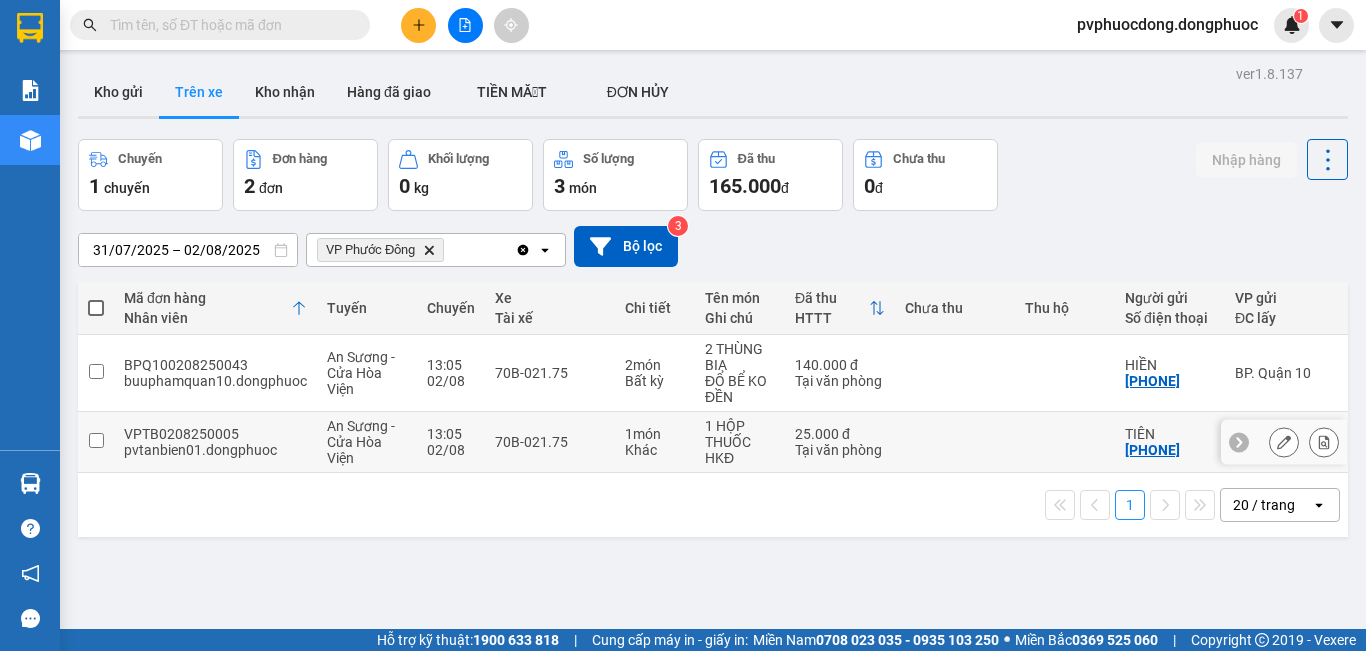 click on "Khác" at bounding box center (655, 450) 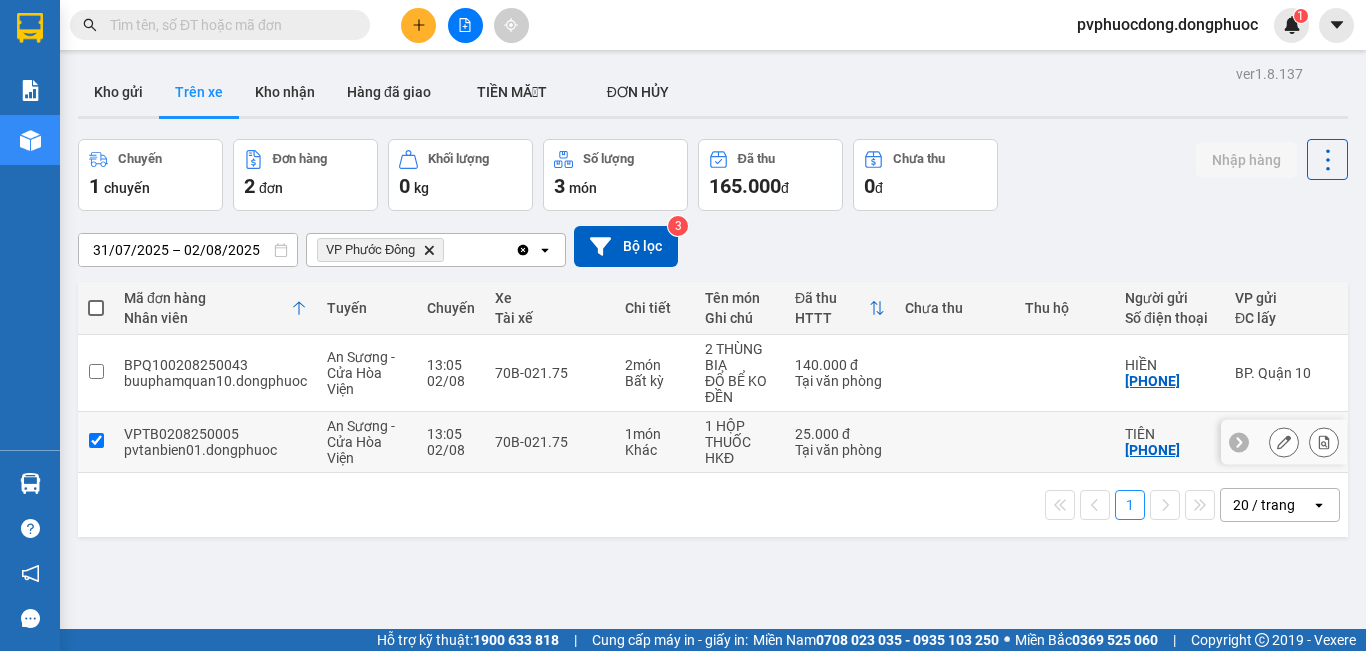 checkbox on "true" 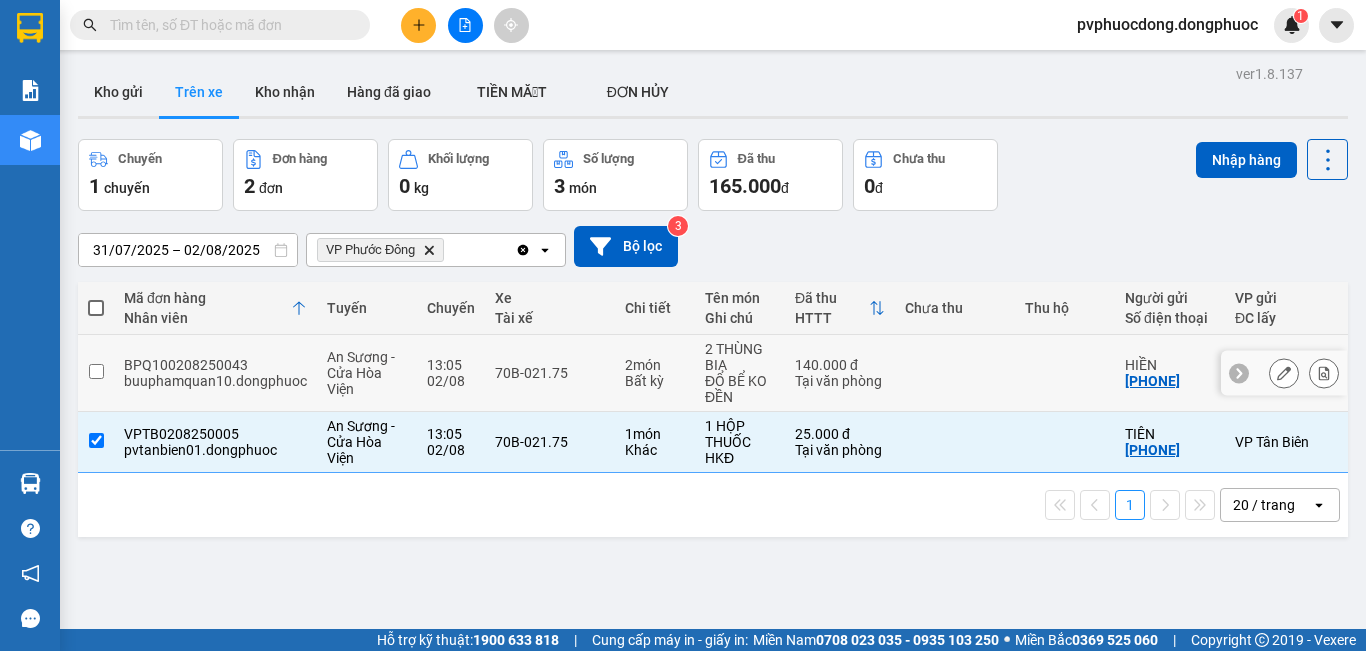 click on "2  món Bất kỳ" at bounding box center (655, 373) 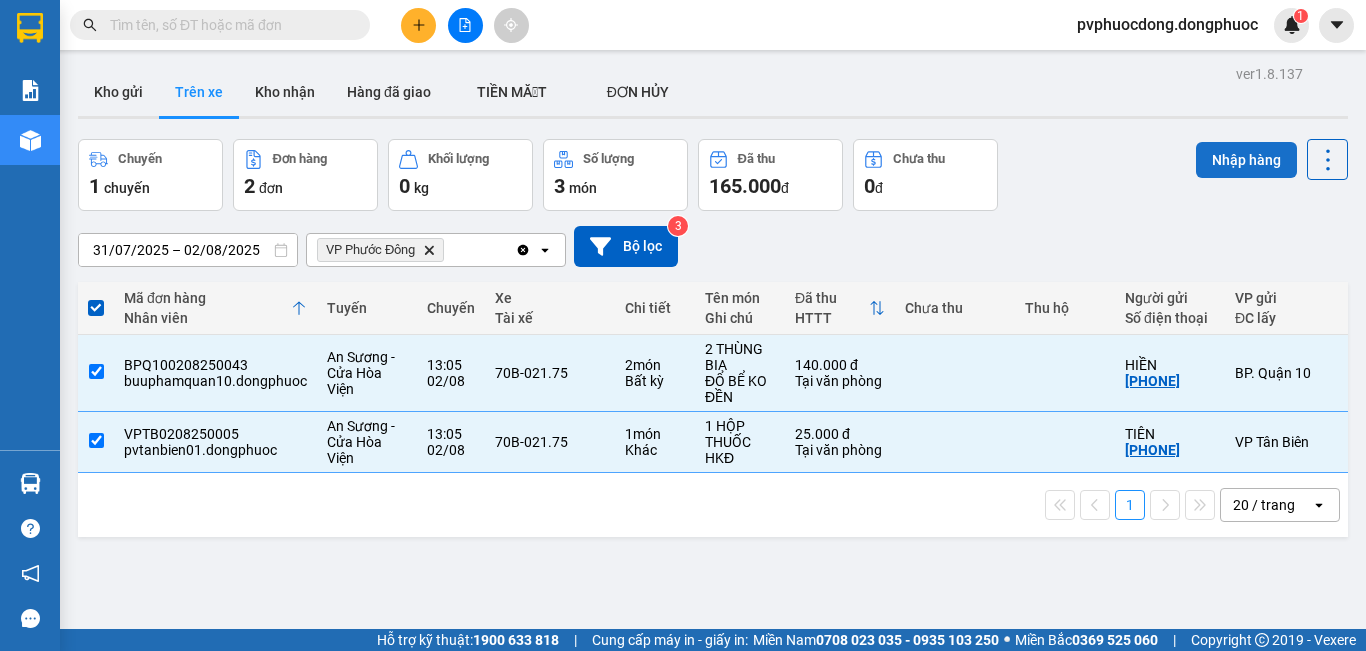 click on "Nhập hàng" at bounding box center [1246, 160] 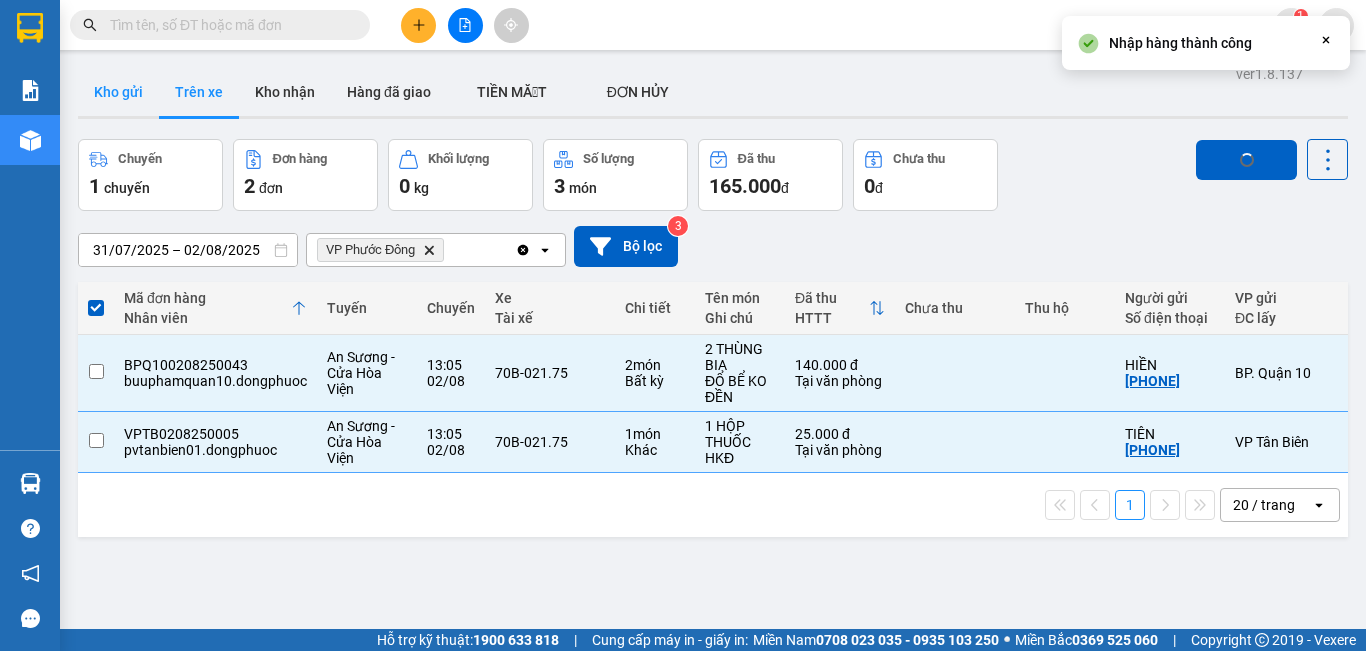 checkbox on "false" 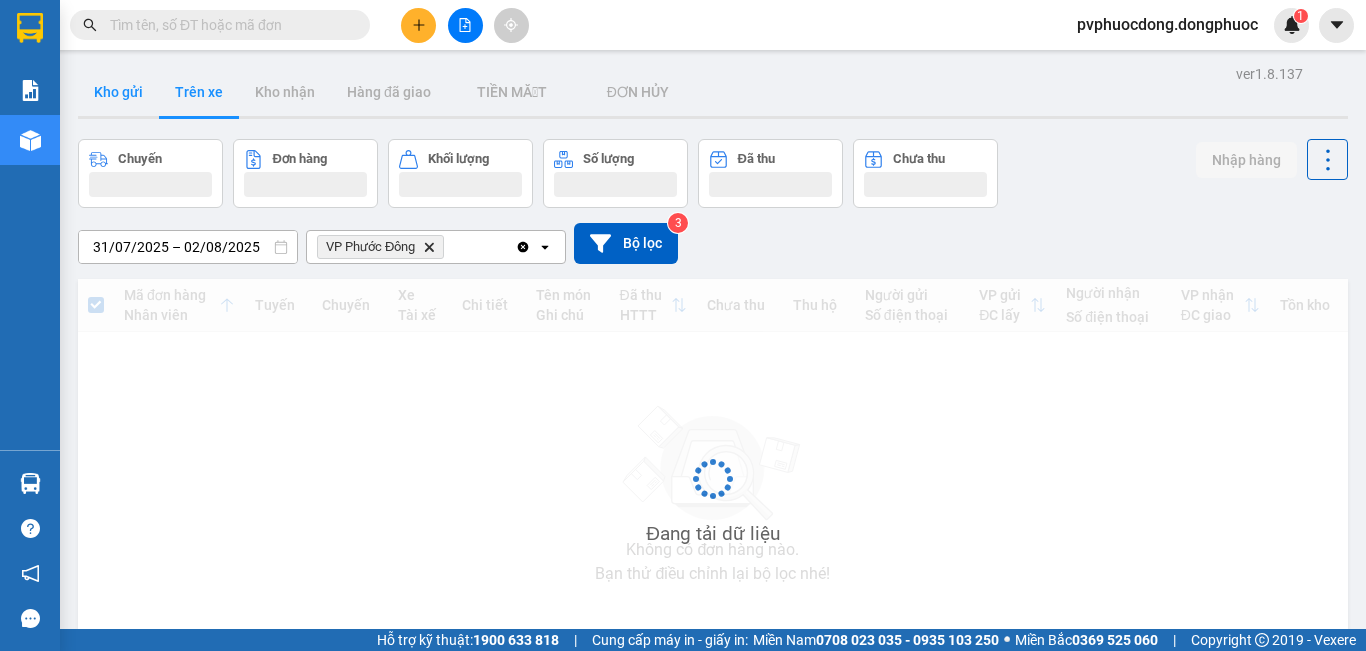 click on "Kho gửi" at bounding box center (118, 92) 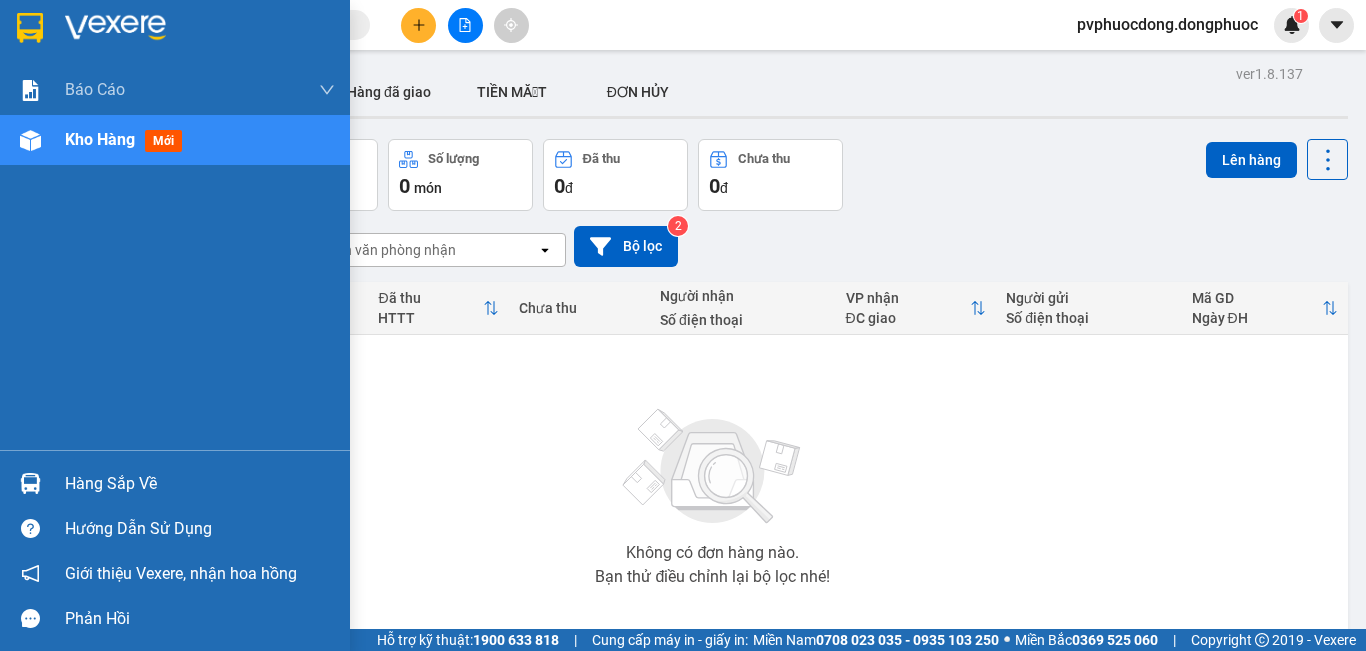 click on "Hàng sắp về" at bounding box center (200, 484) 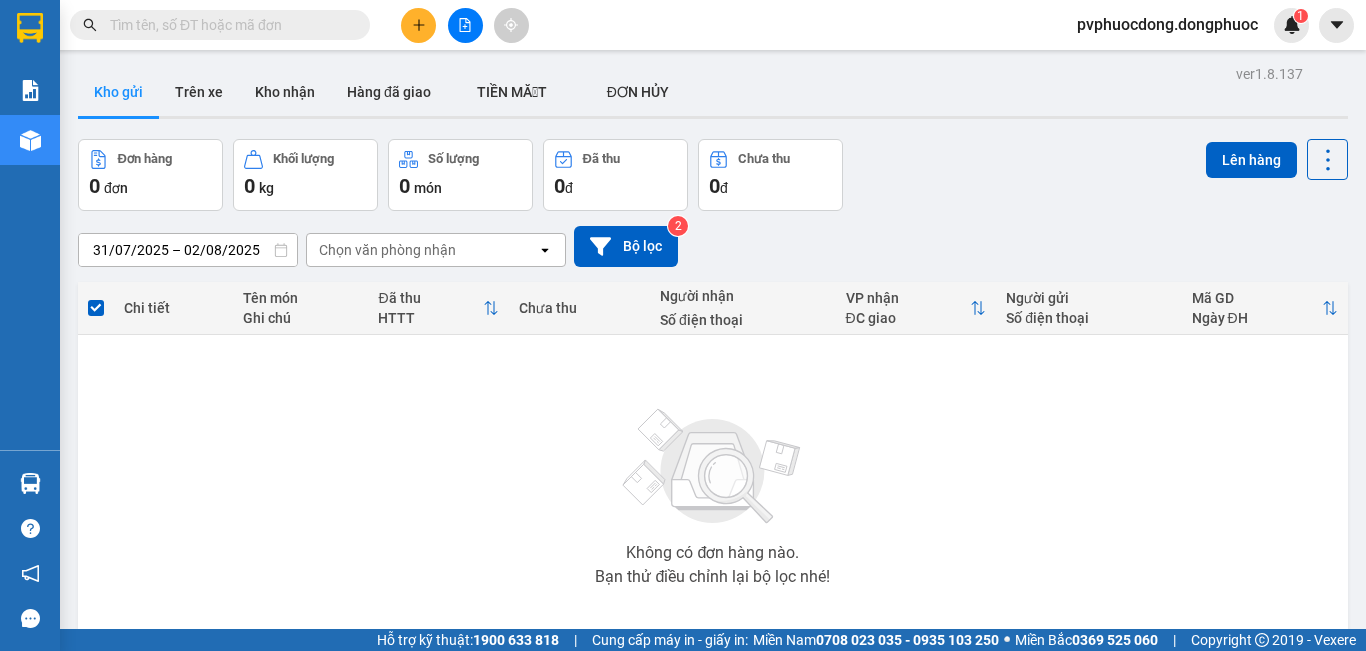 drag, startPoint x: 1244, startPoint y: 466, endPoint x: 637, endPoint y: 333, distance: 621.4 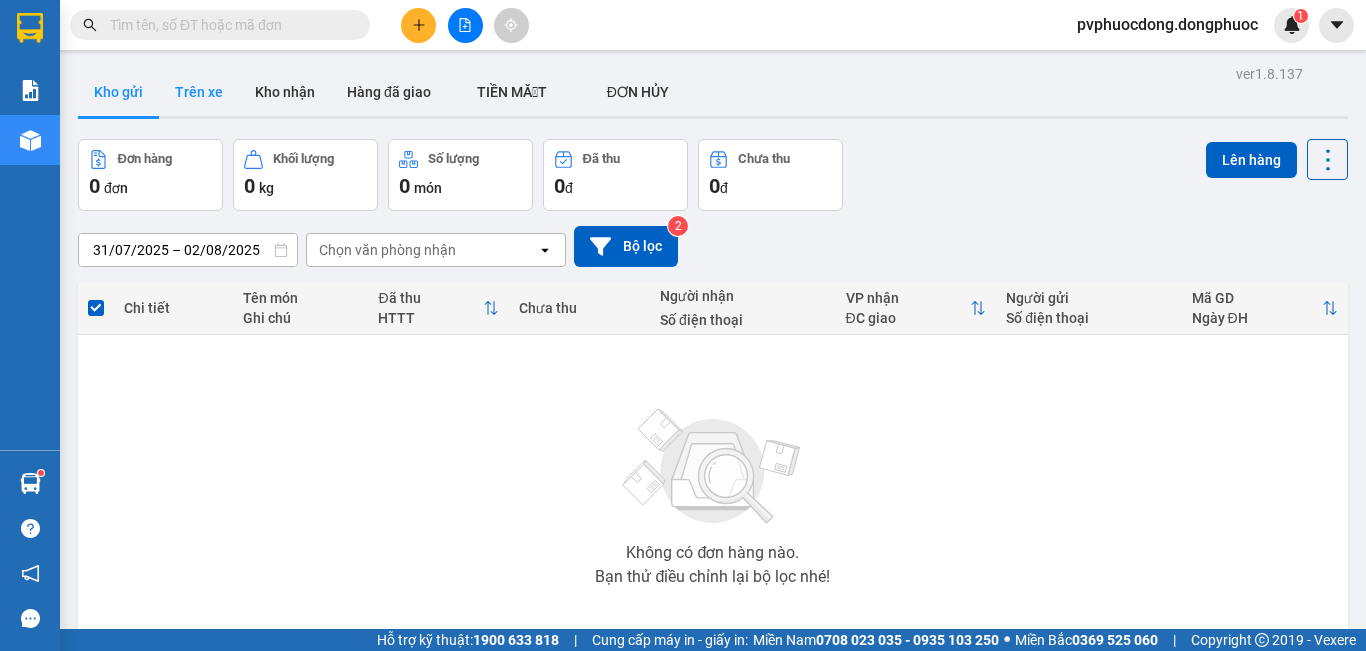 click on "Trên xe" at bounding box center [199, 92] 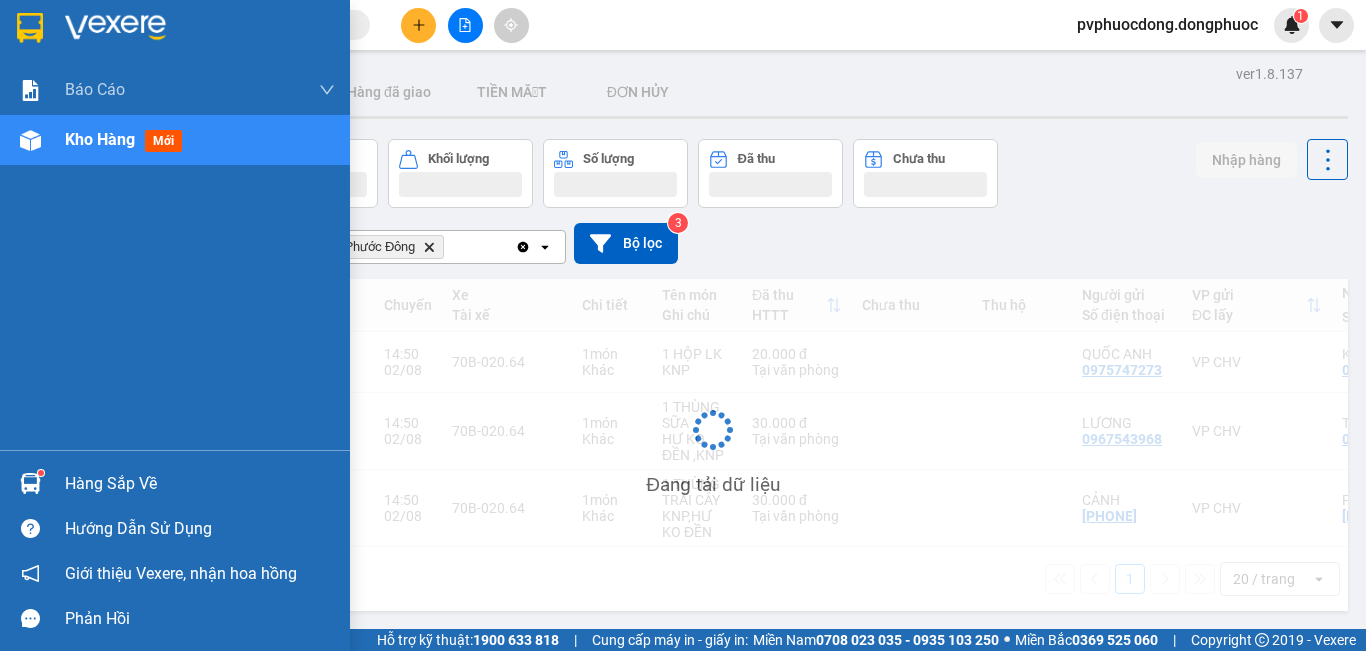 click at bounding box center (30, 483) 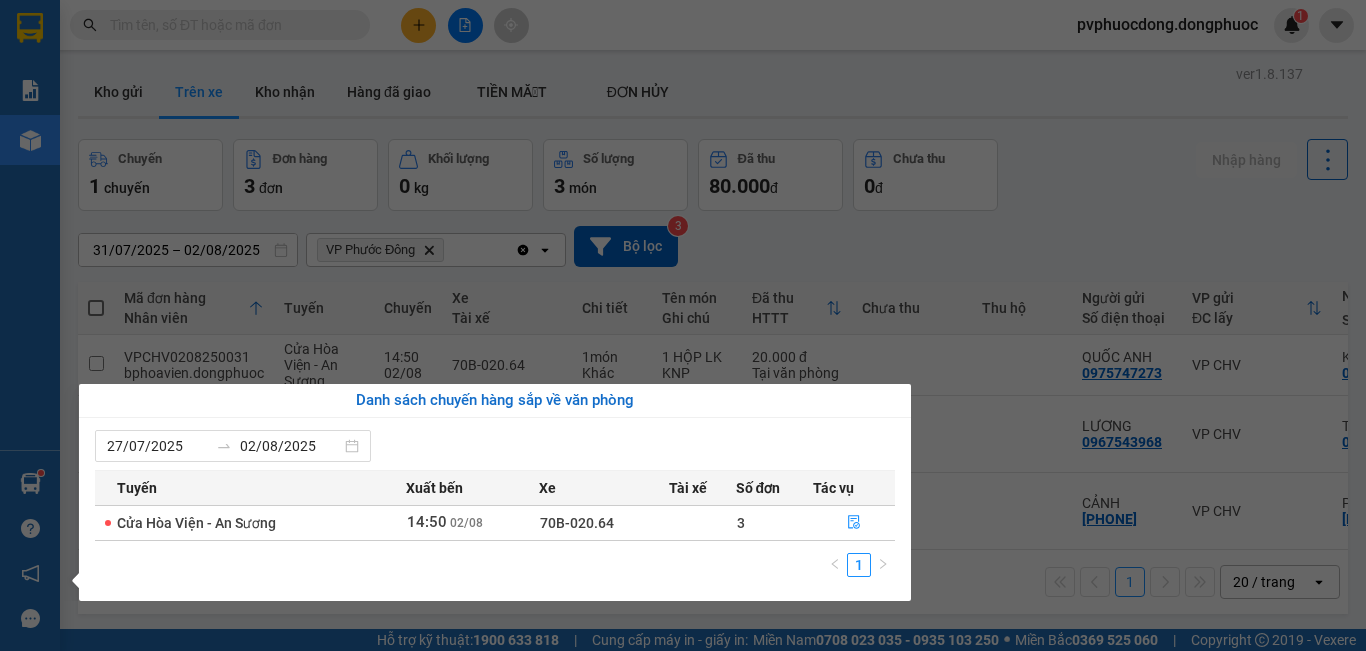 click on "Kết quả tìm kiếm ( 430 )  Bộ lọc  Mã ĐH Trạng thái Món hàng Tổng cước Chưa cước Nhãn Người gửi VP Gửi Người nhận VP Nhận VPTrB0208250002 07:02 - 02/08 VP Nhận   70B-021.75 08:09 - 02/08 THÙNG THUỐC THÚ Y SL:  1 25.000 0906849373 ANH NHÂN  VP Trảng Bàng 0343010528 loan VP Phước Đông VPCHV2702250034 14:52 - 27/02 VP Nhận   70B-020.64 18:06 - 27/02 1 HỘP NK SL:  1 20.000 0528704095 NHI VP CHV 0868758712 CƯỜNG VP Bến xe An Sương HT1805240042 11:34 - 18/05 VP Nhận   70B-023.70 12:59 - 18/05 THÙNG SẦU RIÊNG SL:  1 30.000 0388270528 LÊ Hòa Thành 0707240810 HUY VP Trảng Bàng HT2704240039 11:34 - 27/04 VP Nhận   70B-020.39 13:51 - 27/04 THÙNG SẦU RIÊNG SL:  1 30.000 0388270528 LÊ Hòa Thành 0707240810 HUY VP Trảng Bàng VPMC1003240005 09:09 - 10/03 VP Nhận   70B-020.10 12:45 - 10/03 3 THÙNG ĐIỀU TRÁI (HU DAP K DEN) SL:  3 150.000 0933600719 LỘC  VP Mỏ Công 0528829877 KHÁNH VP Bến xe An Sương BXTN2501230014   SL:" at bounding box center [683, 325] 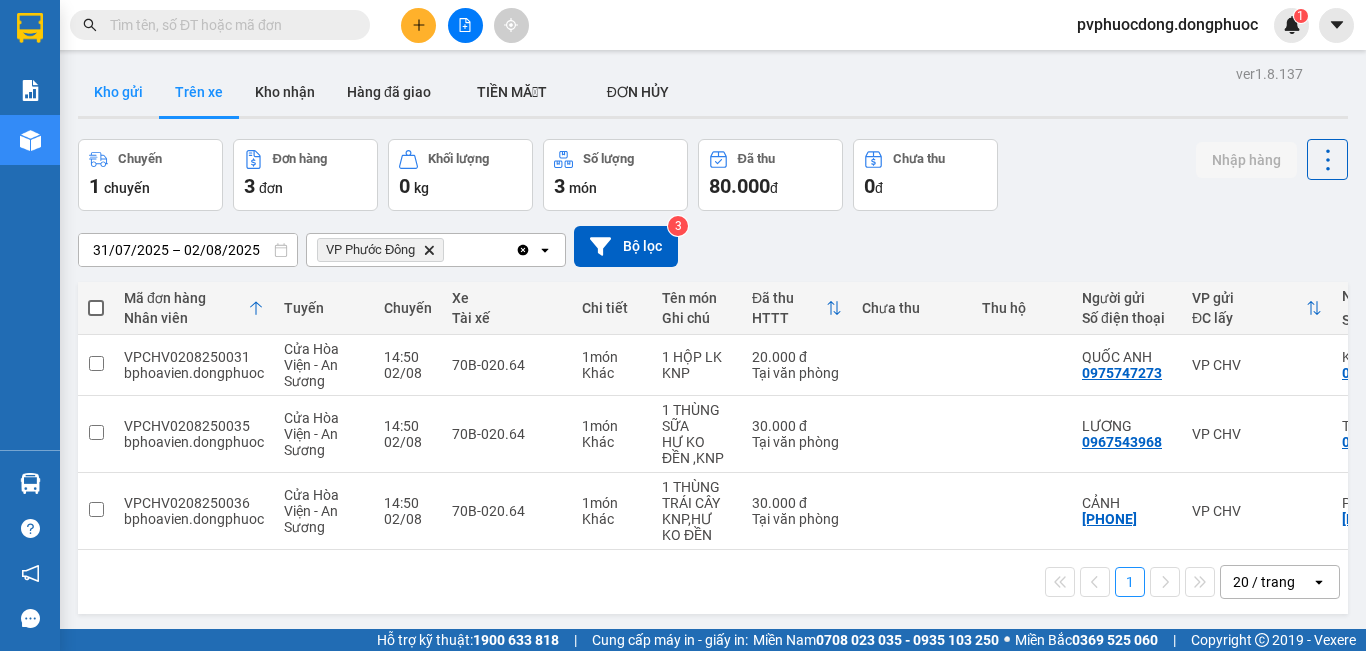 click on "Kho gửi" at bounding box center (118, 92) 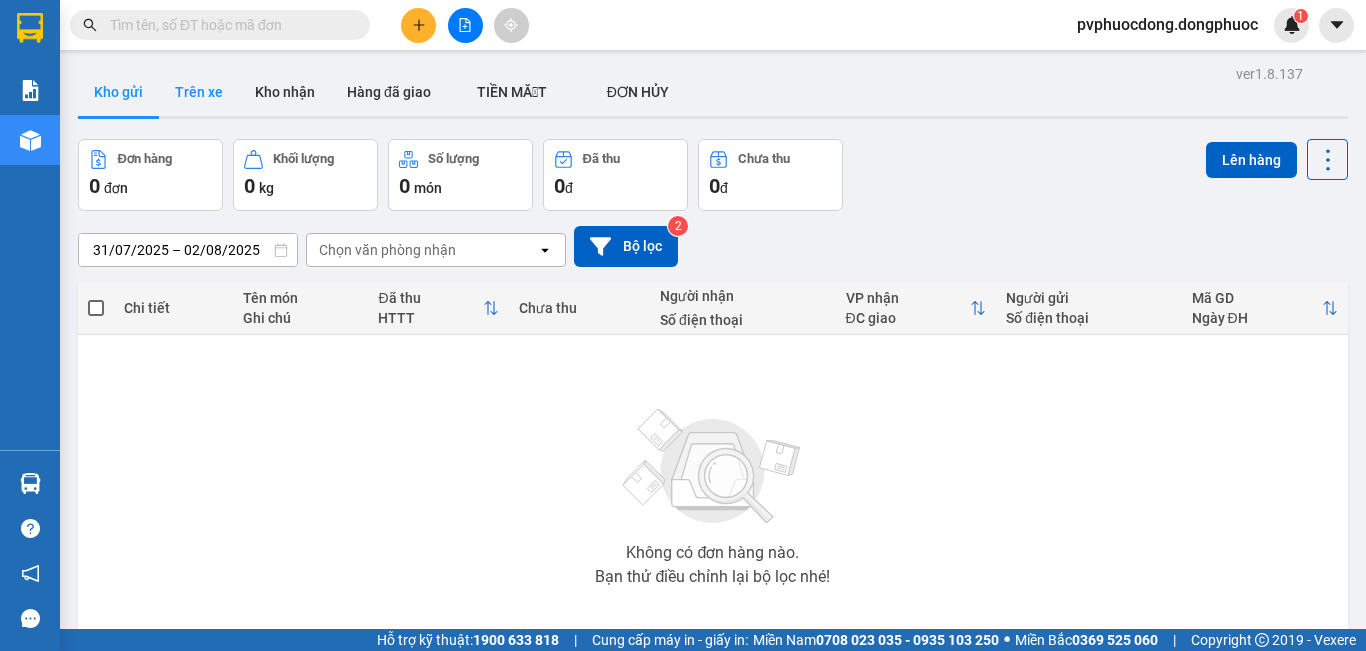 click on "Trên xe" at bounding box center [199, 92] 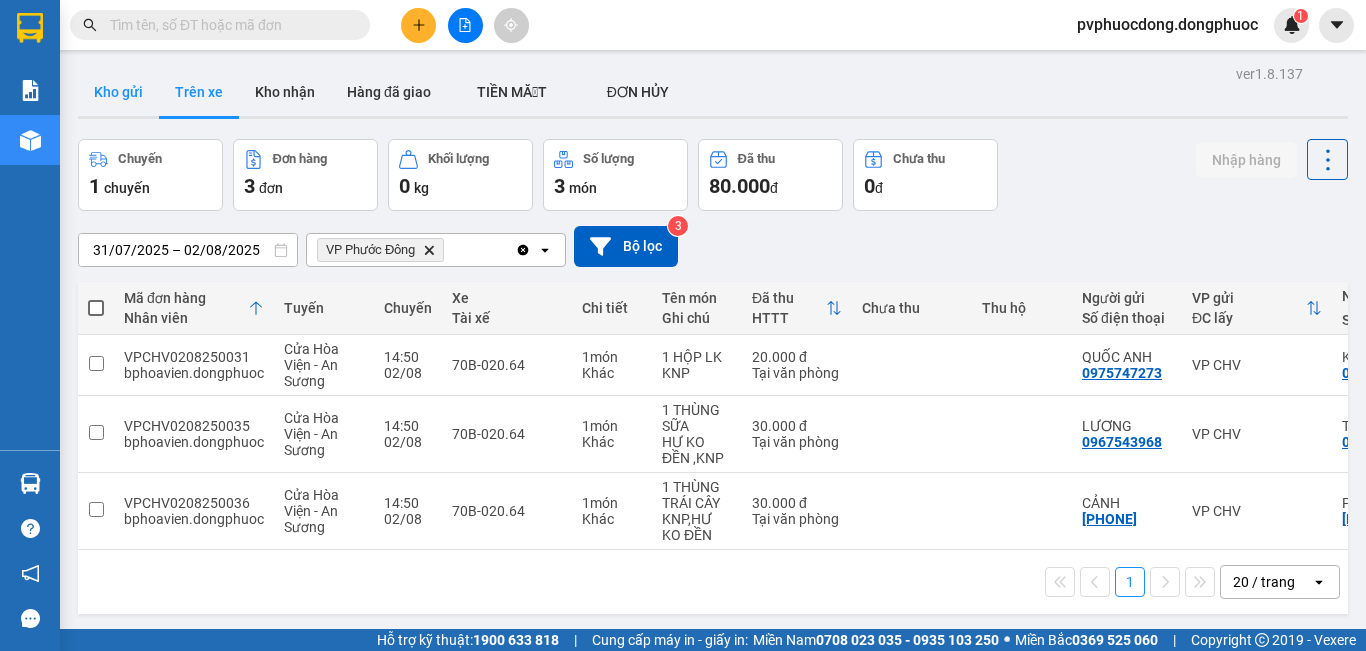 click on "Kho gửi" at bounding box center [118, 92] 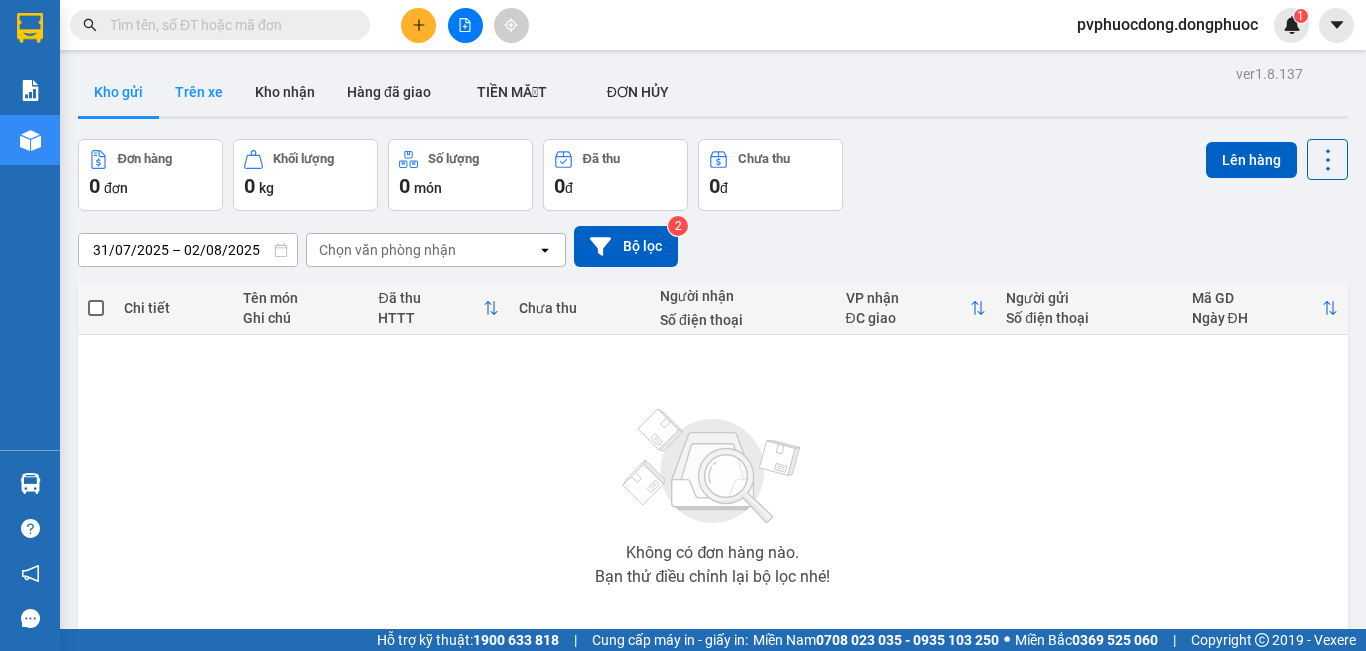 click on "Trên xe" at bounding box center [199, 92] 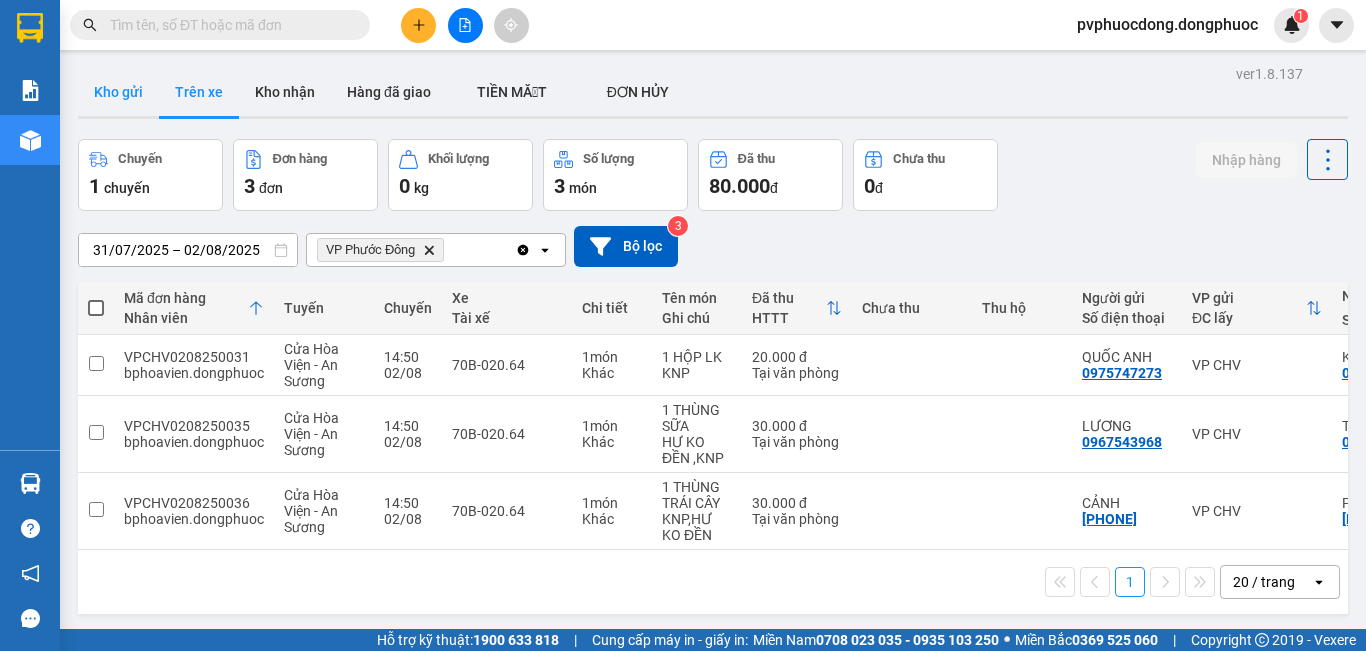 click on "Kho gửi" at bounding box center [118, 92] 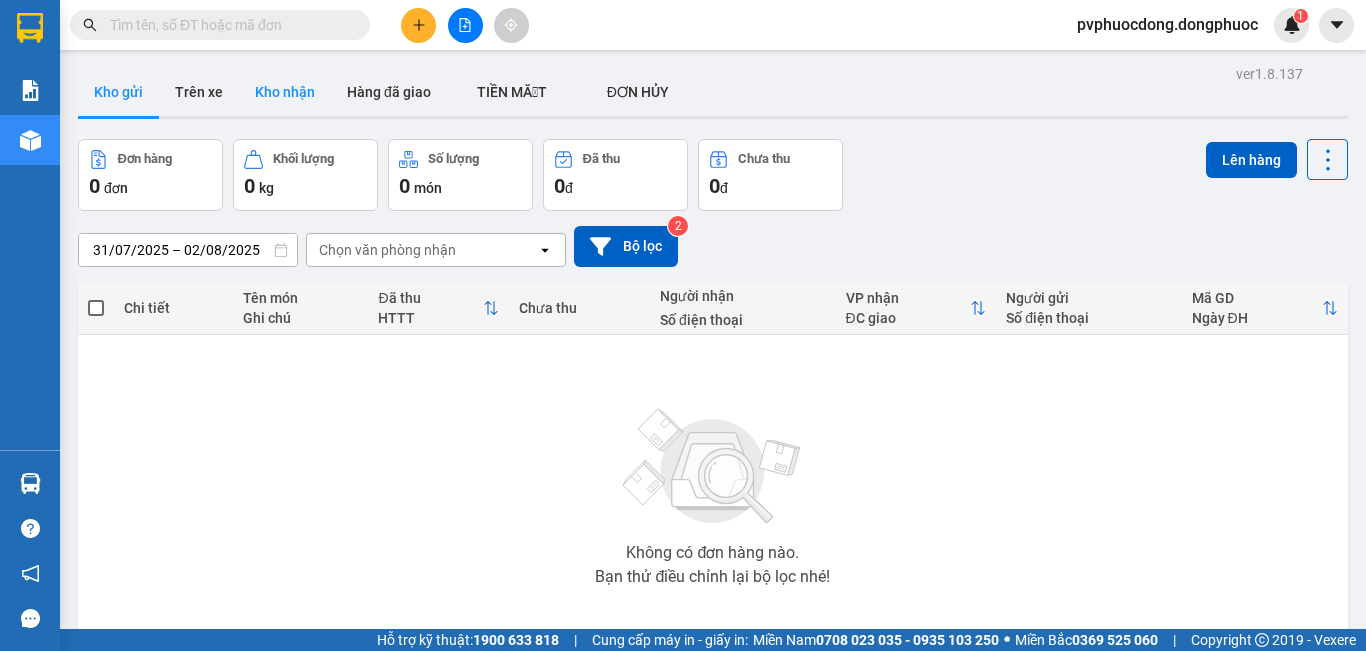 click on "Kho nhận" at bounding box center [285, 92] 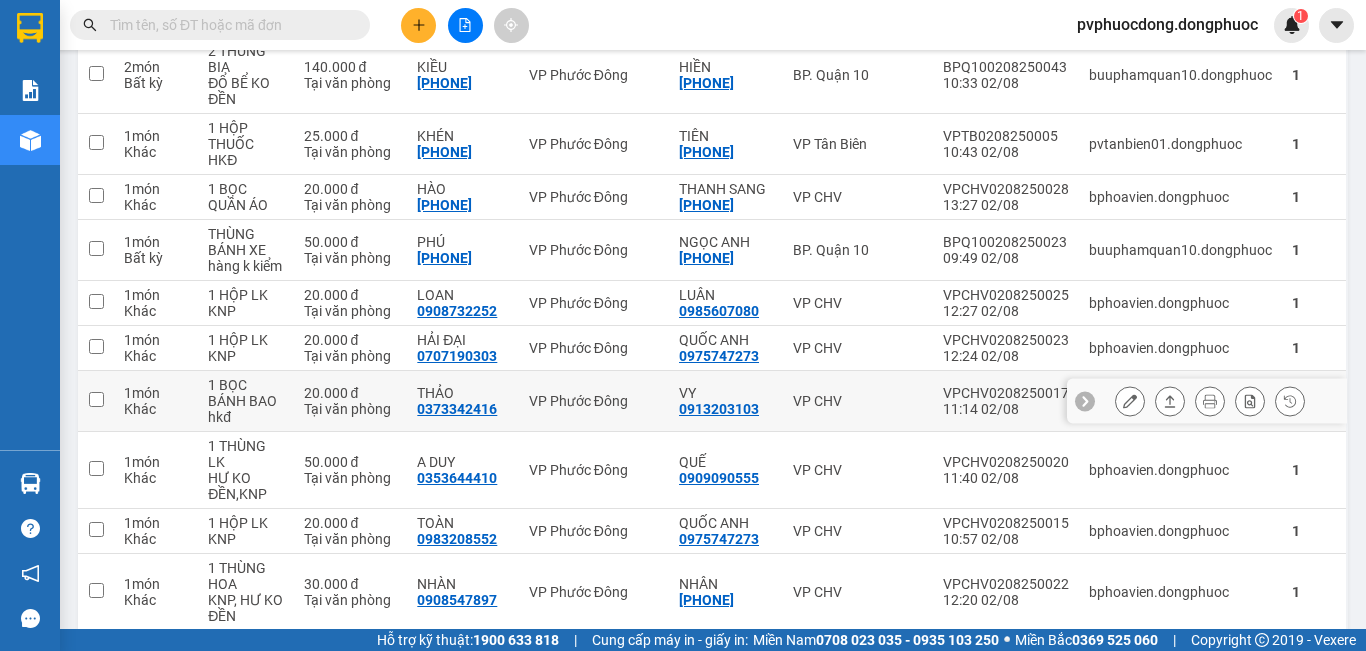 scroll, scrollTop: 398, scrollLeft: 0, axis: vertical 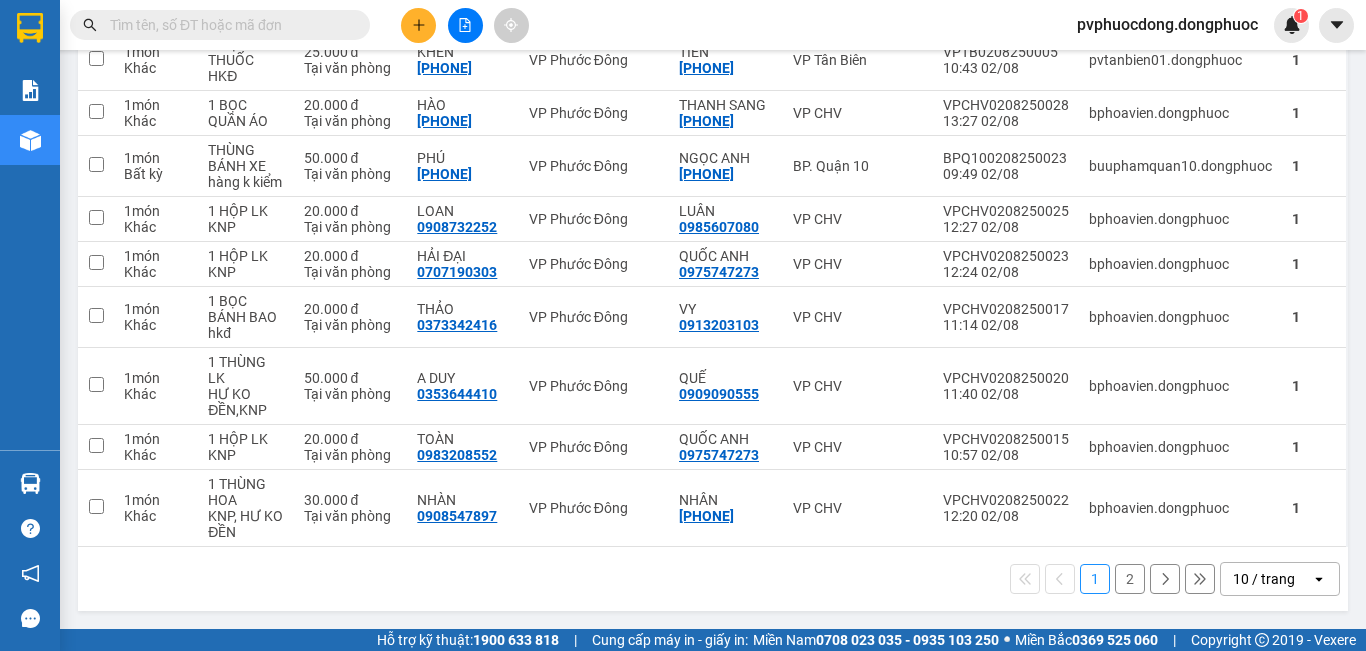 click at bounding box center (228, 25) 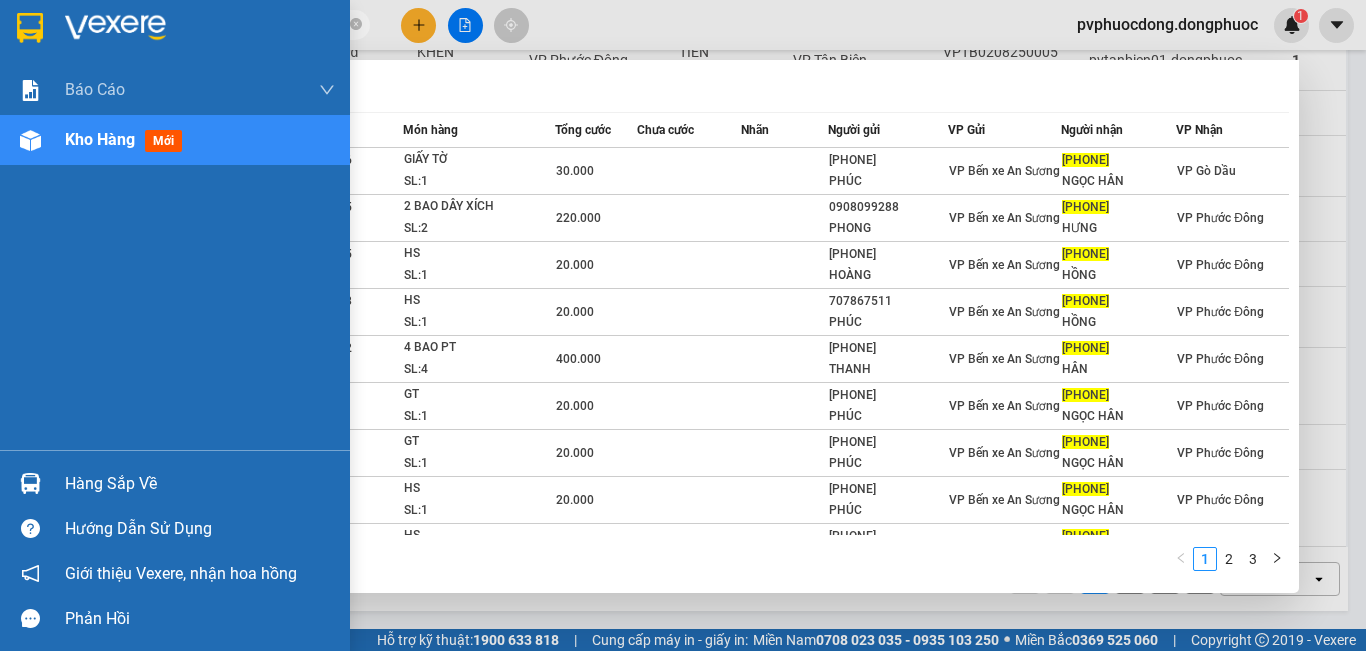 type on "0933859188" 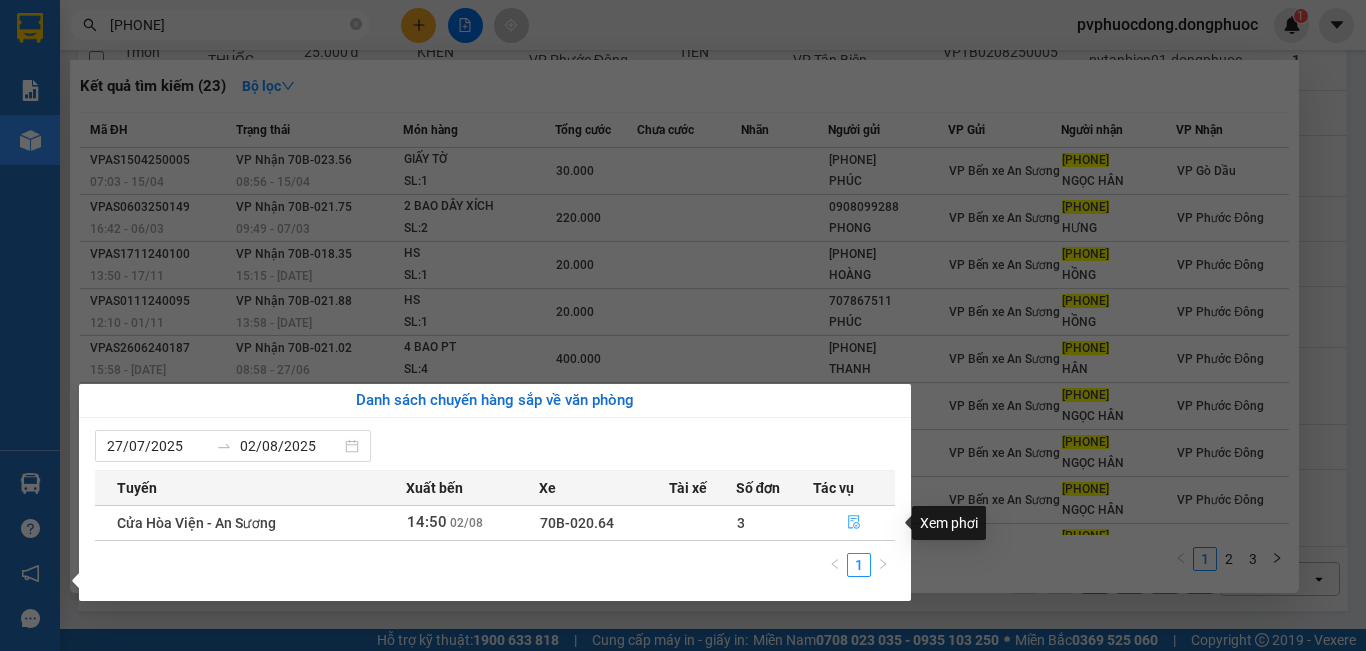 click 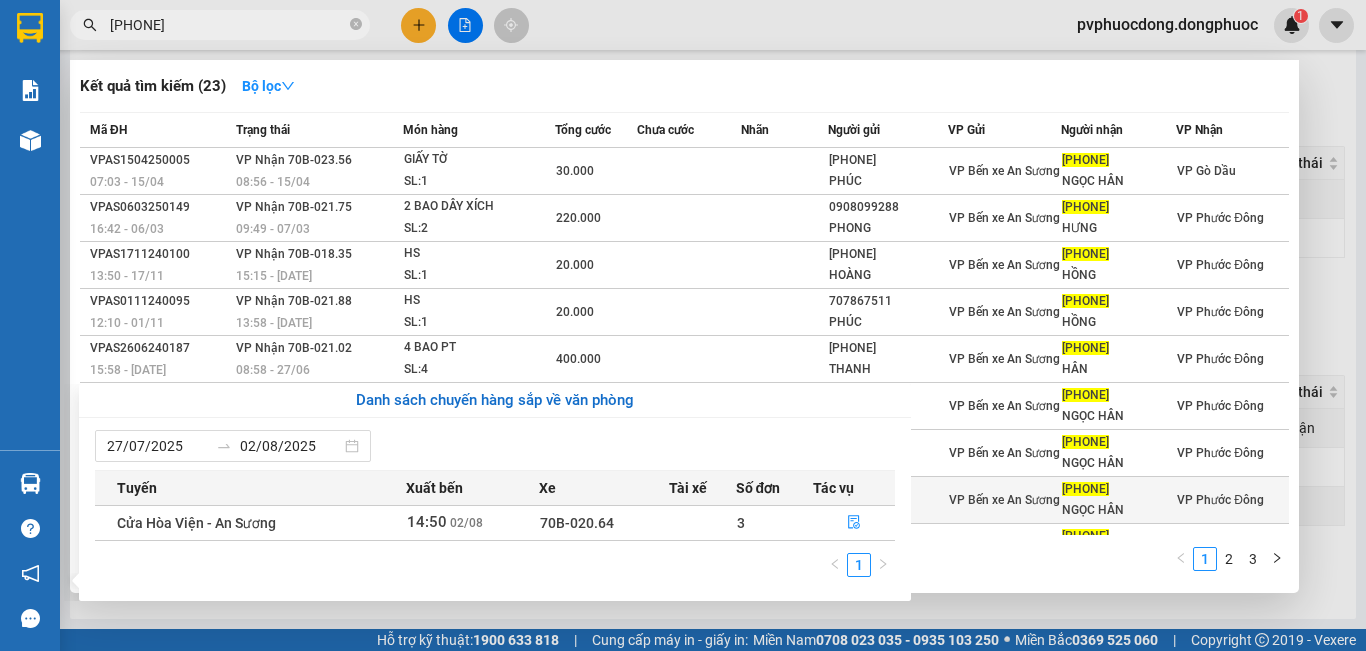 scroll, scrollTop: 0, scrollLeft: 0, axis: both 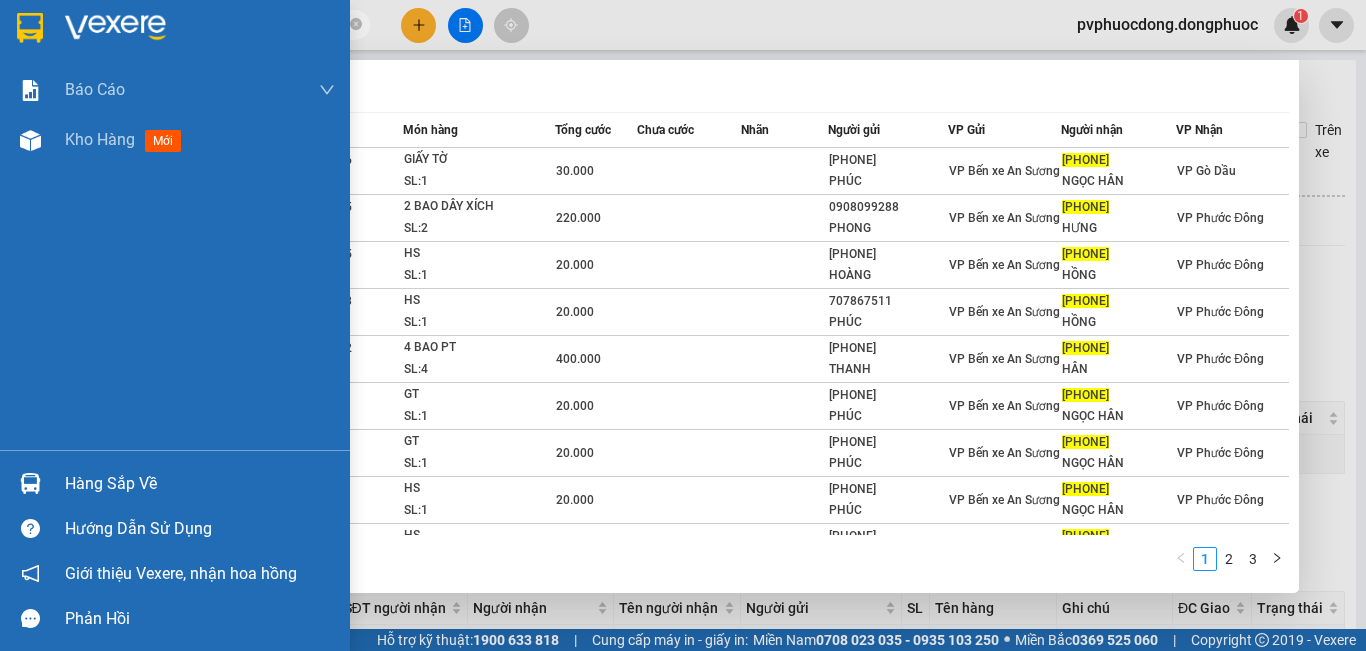 click on "Hàng sắp về" at bounding box center (200, 484) 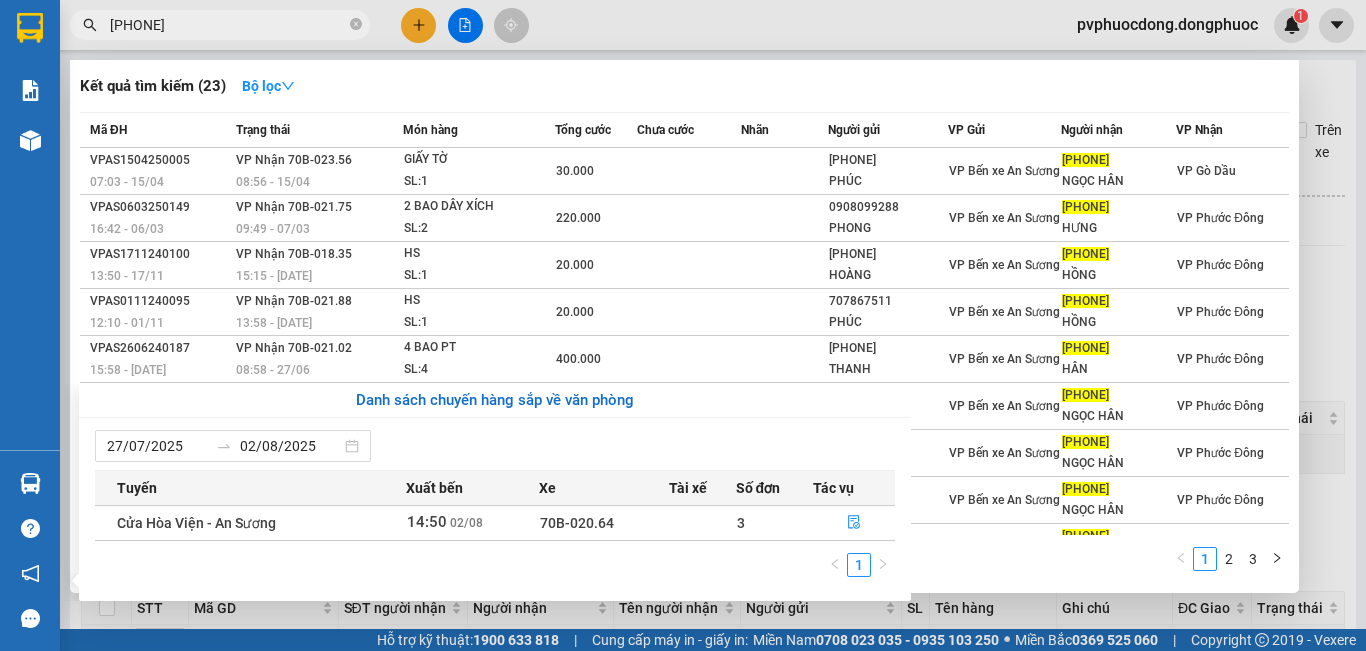 click on "Kết quả tìm kiếm ( 23 )  Bộ lọc  Mã ĐH Trạng thái Món hàng Tổng cước Chưa cước Nhãn Người gửi VP Gửi Người nhận VP Nhận VPAS1504250005 07:03 - 15/04 VP Nhận   70B-023.56 08:56 - 15/04 GIẤY TỜ SL:  1 30.000 0938793552 PHÚC  VP Bến xe An Sương 0933859188 NGỌC HÂN  VP Gò Dầu VPAS0603250149 16:42 - 06/03 VP Nhận   70B-021.75 09:49 - 07/03 2 BAO DÂY XÍCH SL:  2 220.000 0908099288 PHONG VP Bến xe An Sương 0933859188 HƯNG VP Phước Đông VPAS1711240100 13:50 - 17/11 VP Nhận   70B-018.35 15:15 - 17/11 HS SL:  1 20.000 0938743552 HOÀNG  VP Bến xe An Sương 0933859188 HỒNG VP Phước Đông VPAS0111240095 12:10 - 01/11 VP Nhận   70B-021.88 13:58 - 01/11 HS SL:  1 20.000 0707867511 PHÚC VP Bến xe An Sương 0933859188 HỒNG VP Phước Đông VPAS2606240187 15:58 - 26/06 VP Nhận   70B-021.02 08:58 - 27/06 4 BAO PT SL:  4 400.000 0986688445 THANH VP Bến xe An Sương 0933859188 HÂN VP Phước Đông VPAS2706250105 14:07 - 27/06" at bounding box center [683, 325] 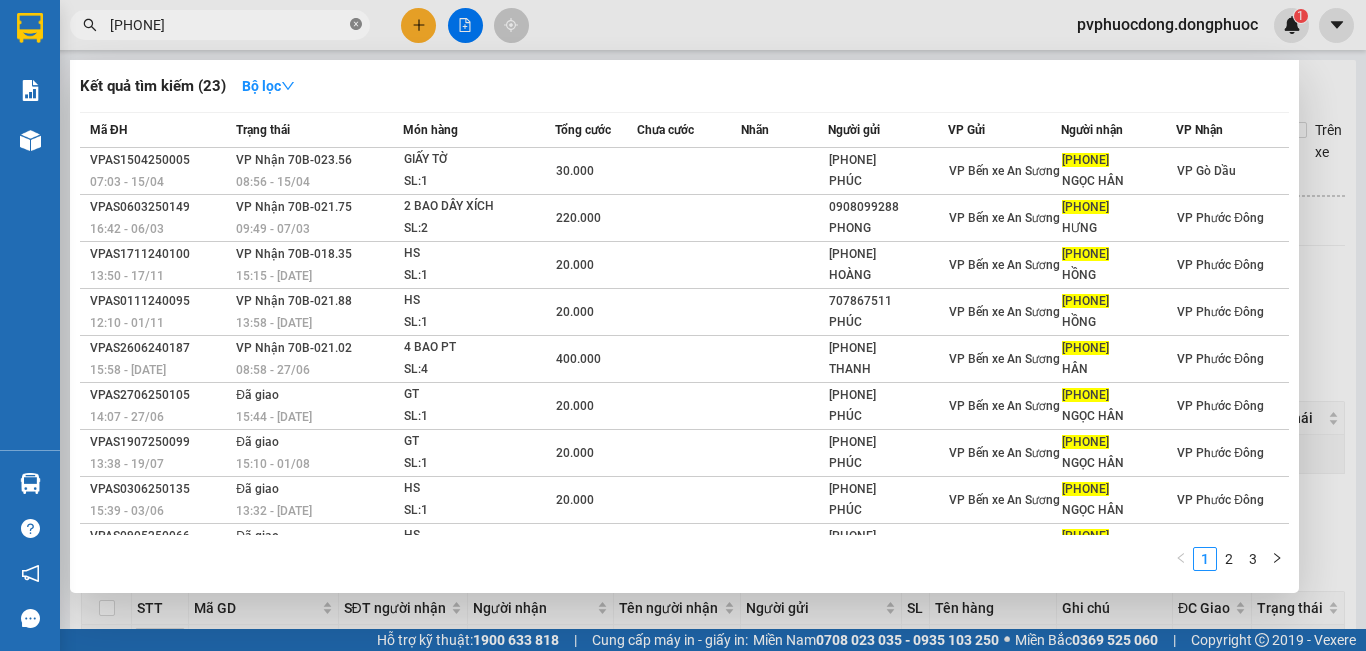 click 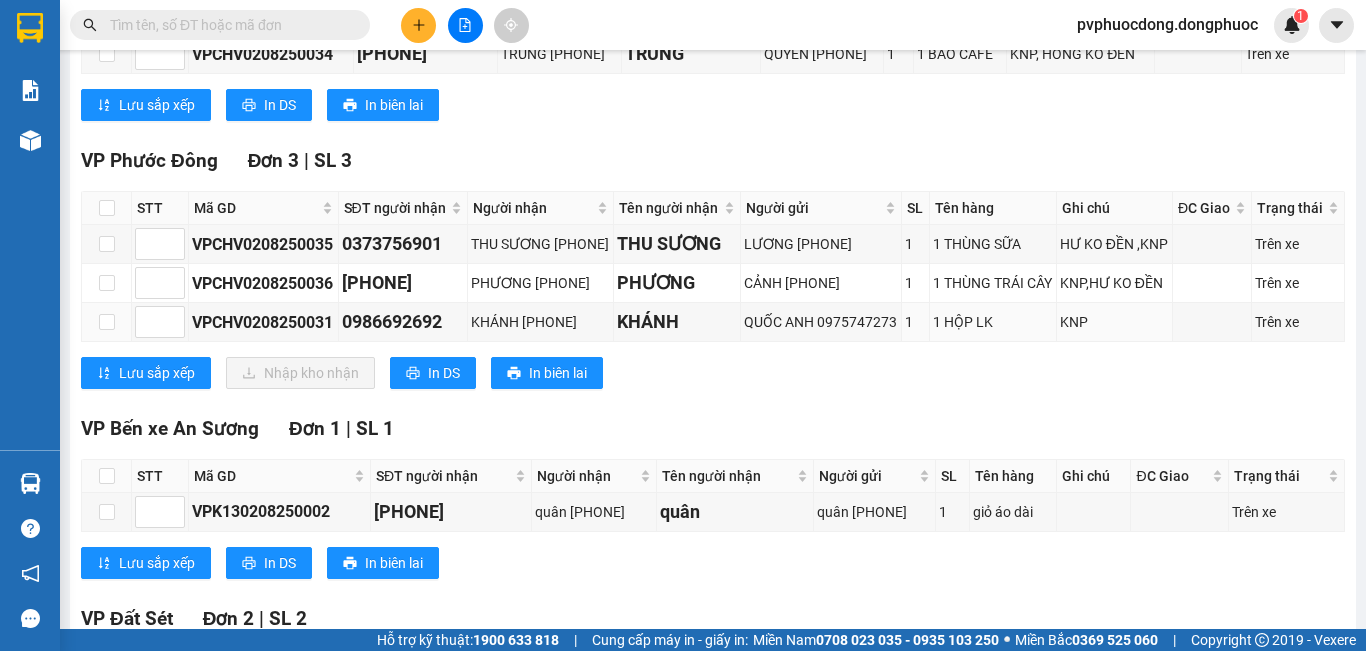 scroll, scrollTop: 200, scrollLeft: 0, axis: vertical 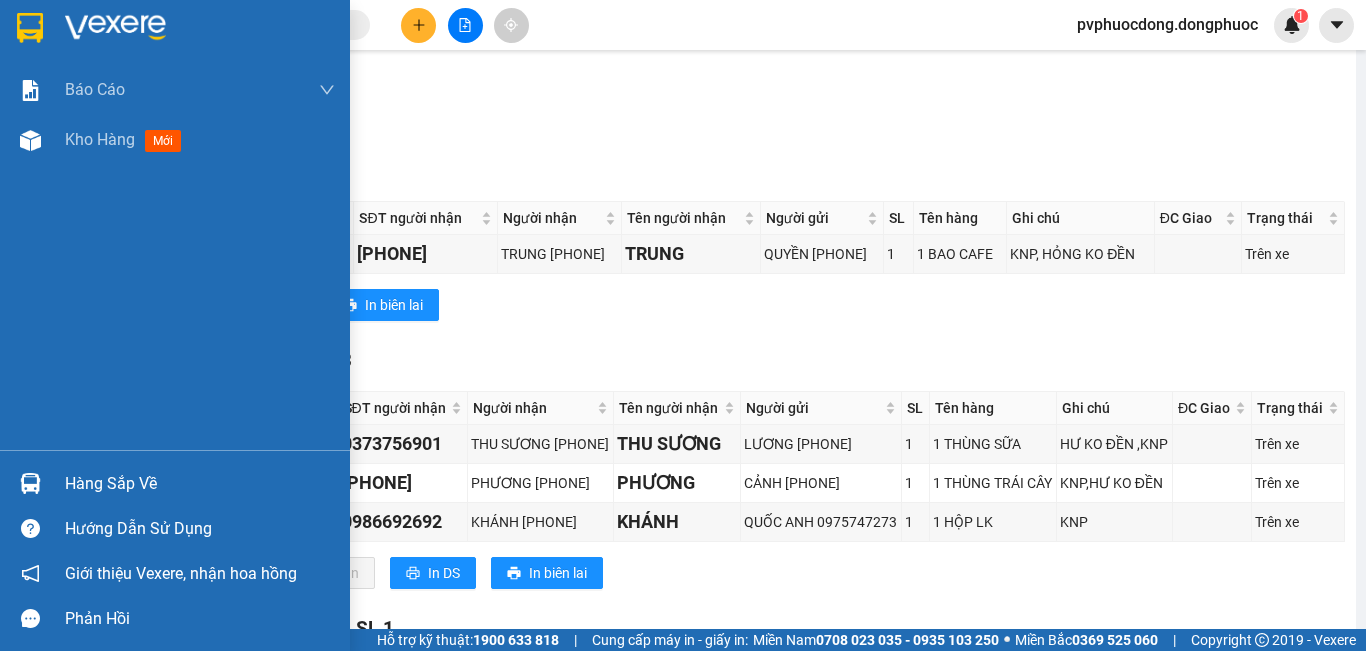 click on "Hàng sắp về" at bounding box center [200, 484] 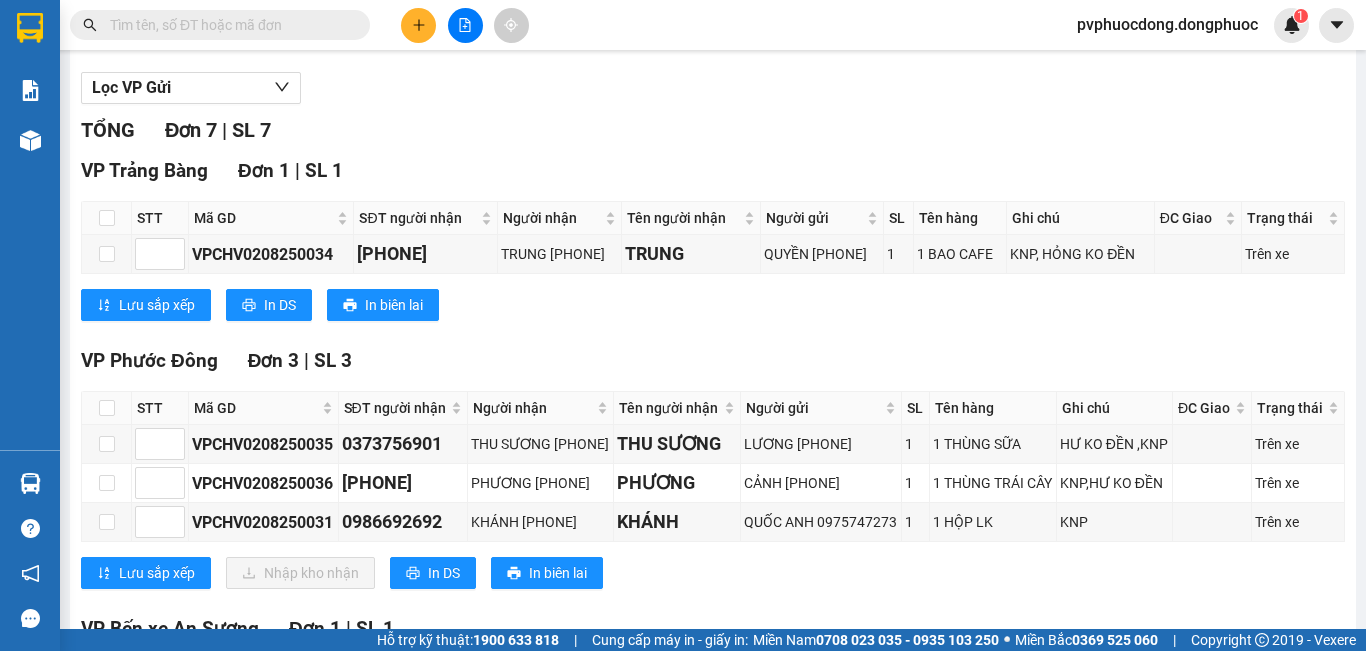 click on "Kết quả tìm kiếm ( 23 )  Bộ lọc  Mã ĐH Trạng thái Món hàng Tổng cước Chưa cước Nhãn Người gửi VP Gửi Người nhận VP Nhận VPAS1504250005 07:03 - 15/04 VP Nhận   70B-023.56 08:56 - 15/04 GIẤY TỜ SL:  1 30.000 0938793552 PHÚC  VP Bến xe An Sương 0933859188 NGỌC HÂN  VP Gò Dầu VPAS0603250149 16:42 - 06/03 VP Nhận   70B-021.75 09:49 - 07/03 2 BAO DÂY XÍCH SL:  2 220.000 0908099288 PHONG VP Bến xe An Sương 0933859188 HƯNG VP Phước Đông VPAS1711240100 13:50 - 17/11 VP Nhận   70B-018.35 15:15 - 17/11 HS SL:  1 20.000 0938743552 HOÀNG  VP Bến xe An Sương 0933859188 HỒNG VP Phước Đông VPAS0111240095 12:10 - 01/11 VP Nhận   70B-021.88 13:58 - 01/11 HS SL:  1 20.000 0707867511 PHÚC VP Bến xe An Sương 0933859188 HỒNG VP Phước Đông VPAS2606240187 15:58 - 26/06 VP Nhận   70B-021.02 08:58 - 27/06 4 BAO PT SL:  4 400.000 0986688445 THANH VP Bến xe An Sương 0933859188 HÂN VP Phước Đông VPAS2706250105 14:07 - 27/06" at bounding box center [683, 325] 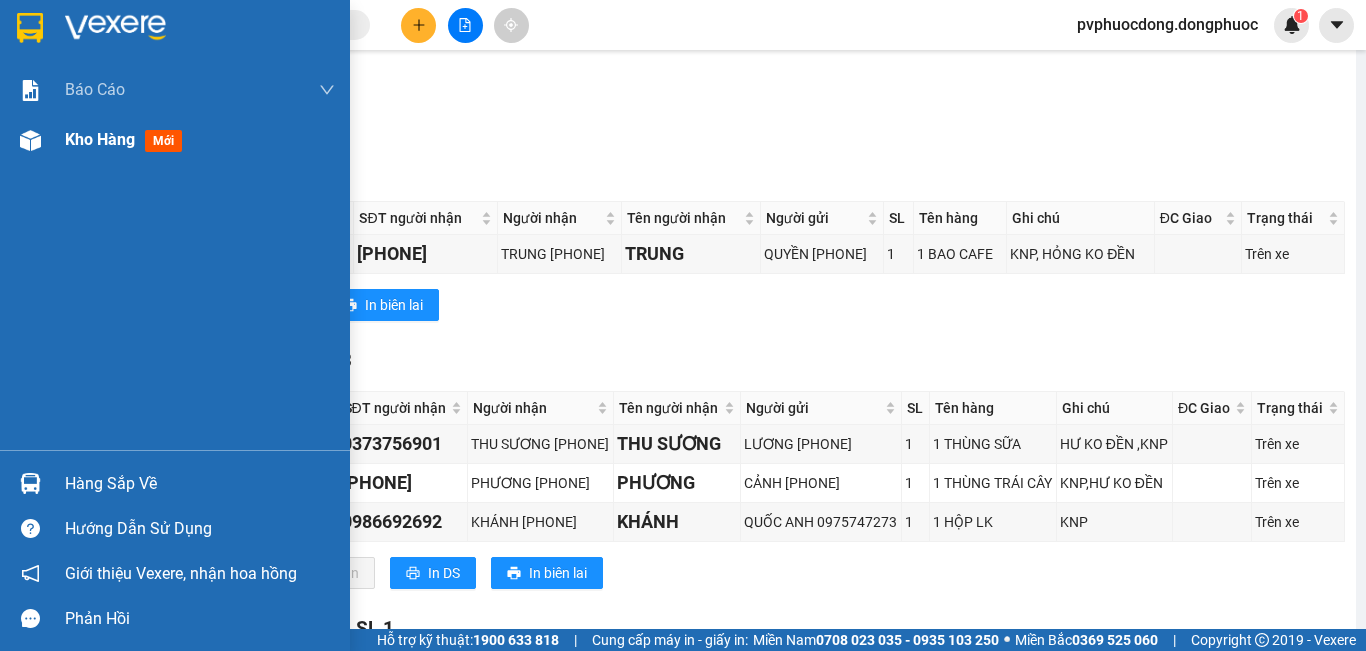 click on "Kho hàng" at bounding box center (100, 139) 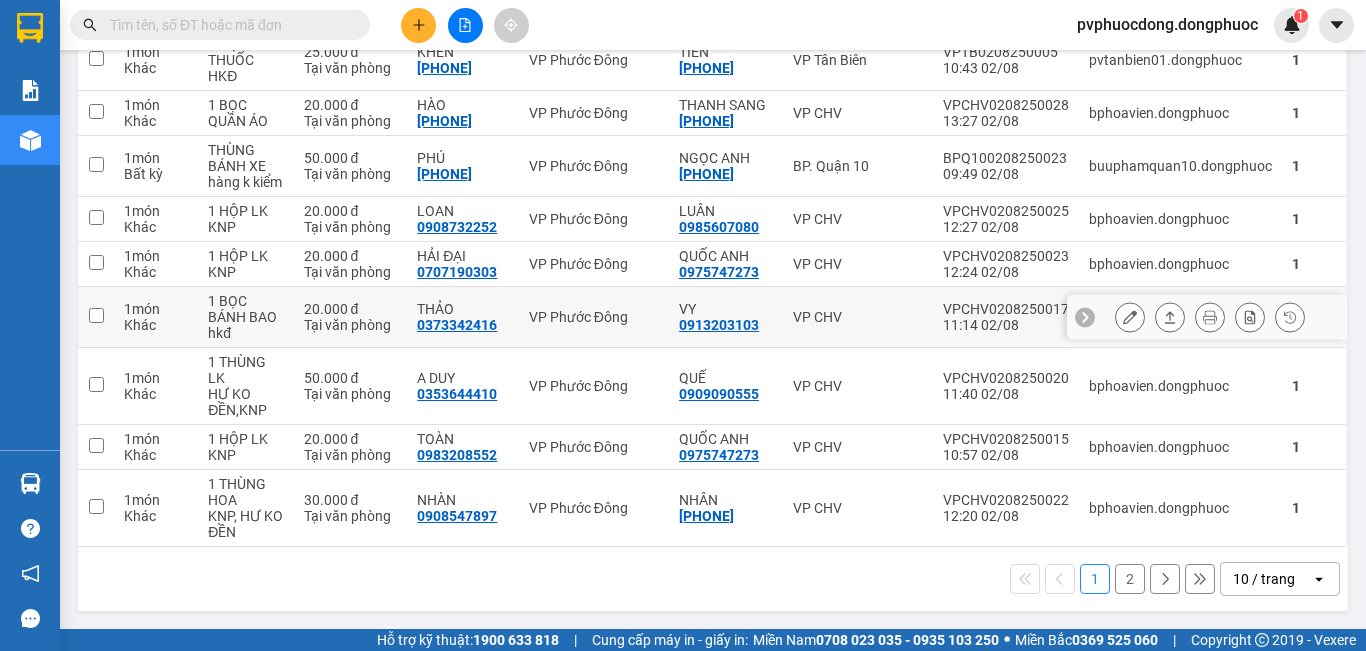 scroll, scrollTop: 298, scrollLeft: 0, axis: vertical 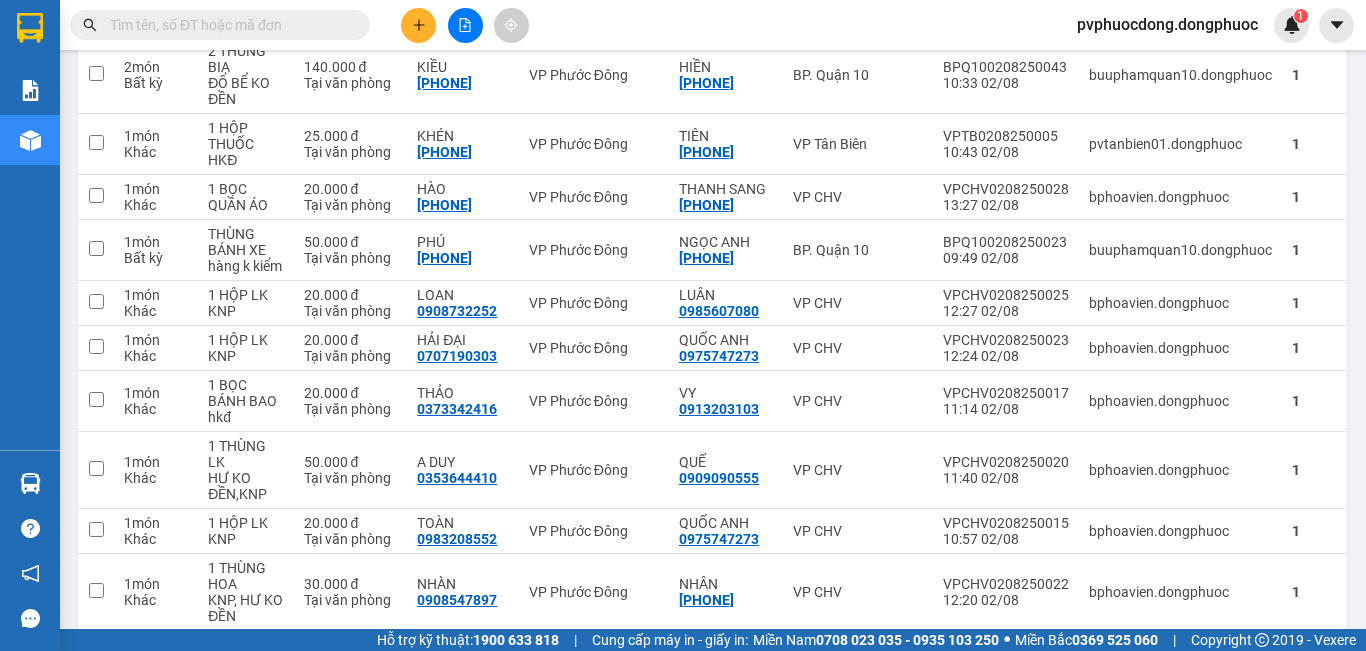 click at bounding box center [228, 25] 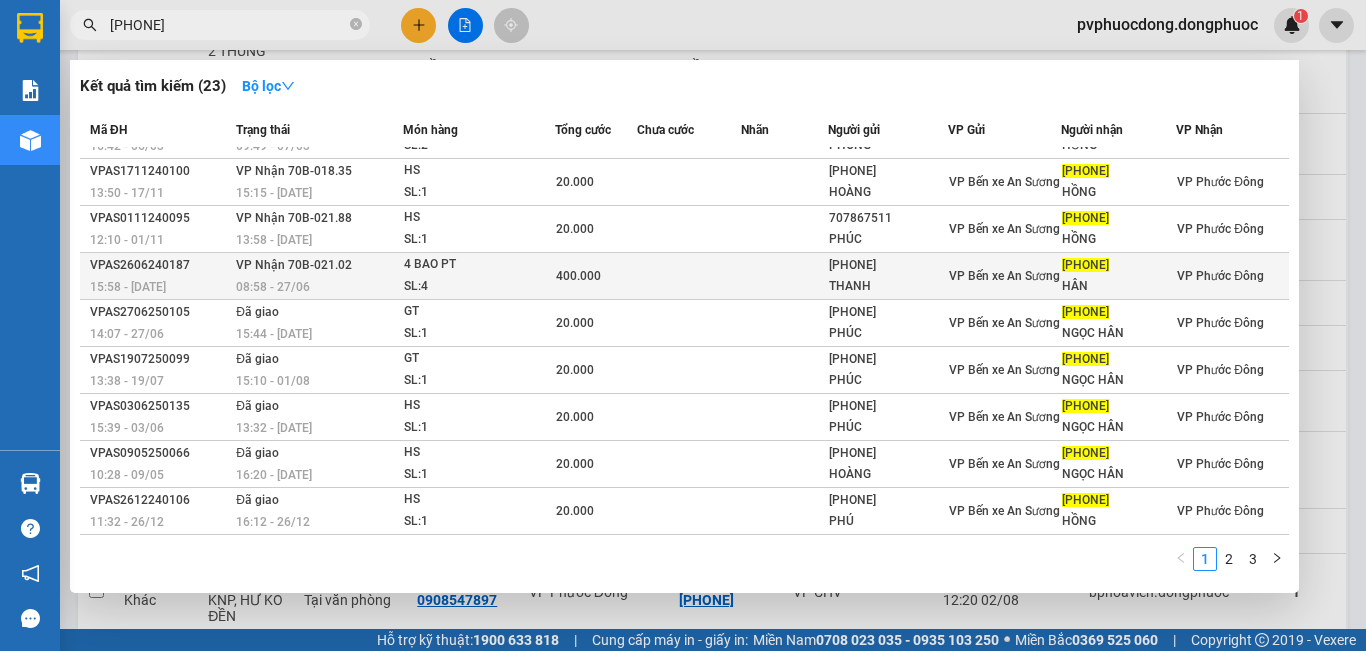 scroll, scrollTop: 0, scrollLeft: 0, axis: both 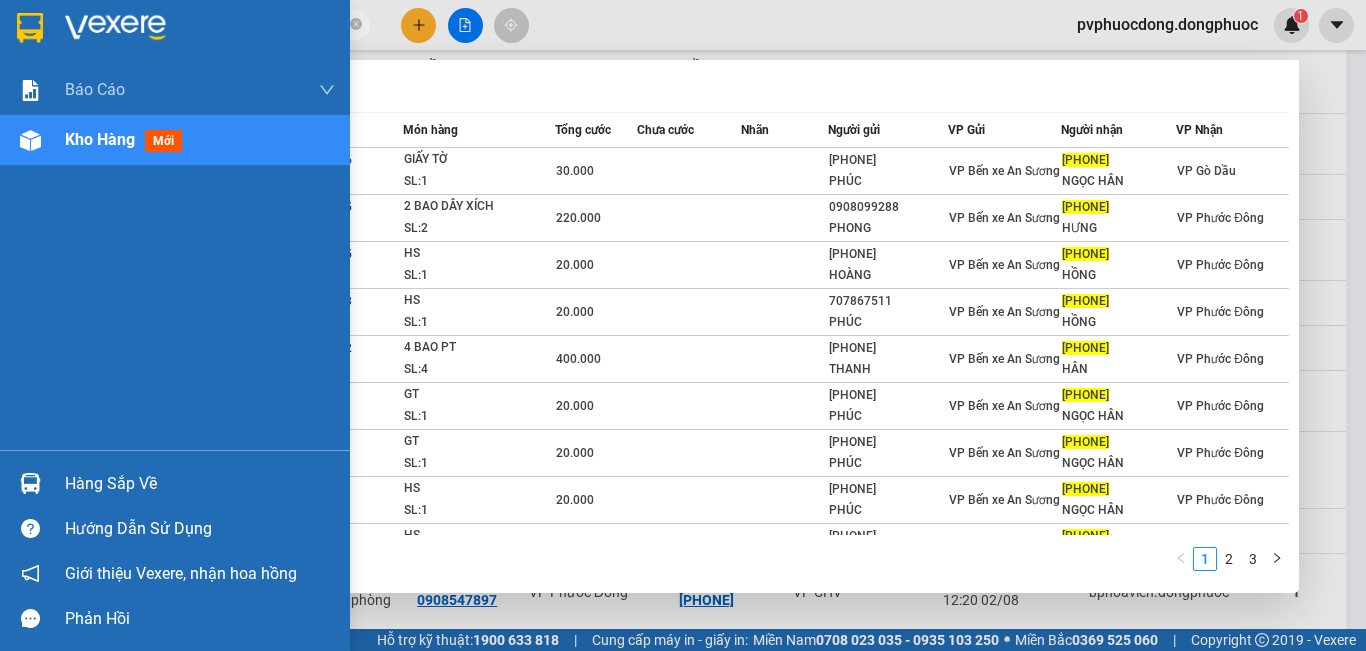 type on "0933859188" 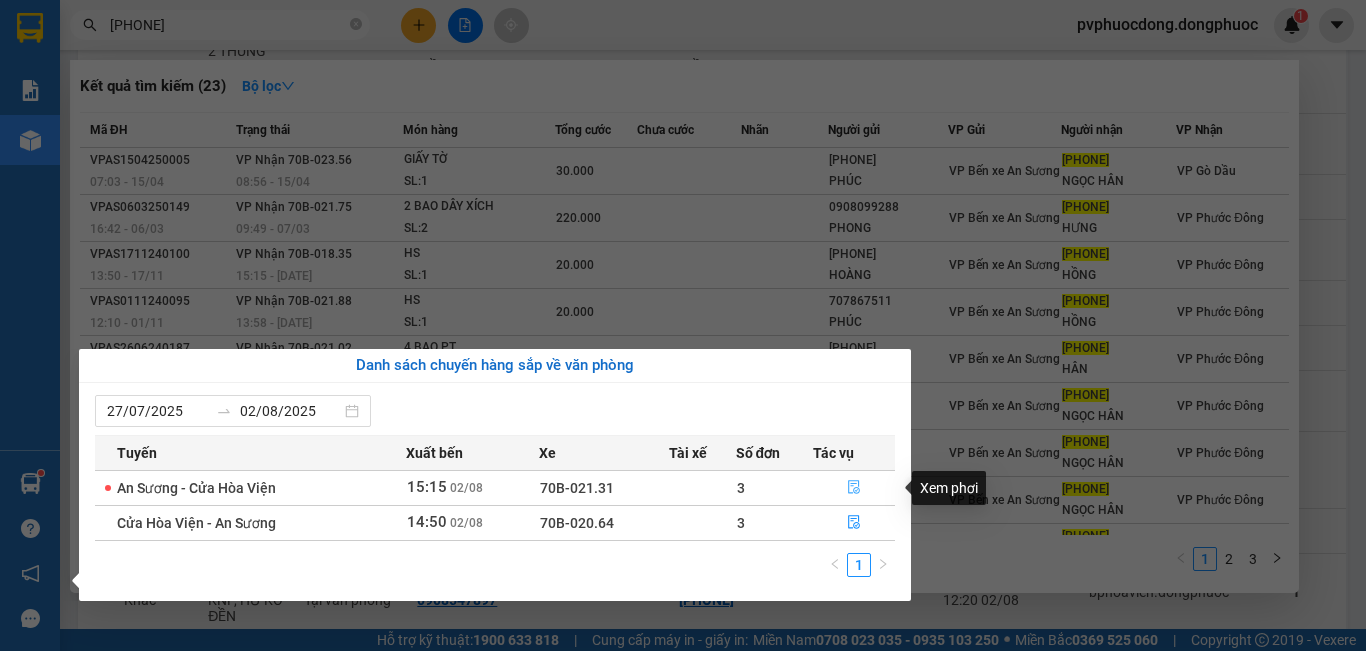 click 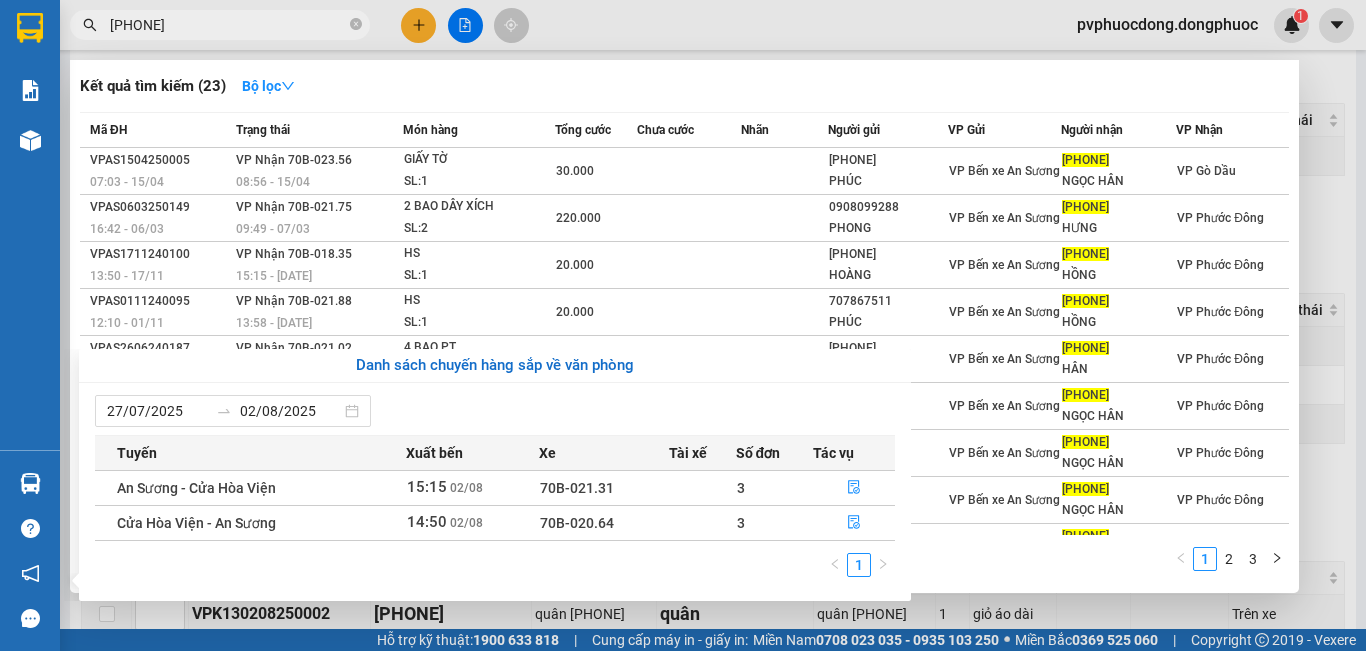 scroll, scrollTop: 0, scrollLeft: 0, axis: both 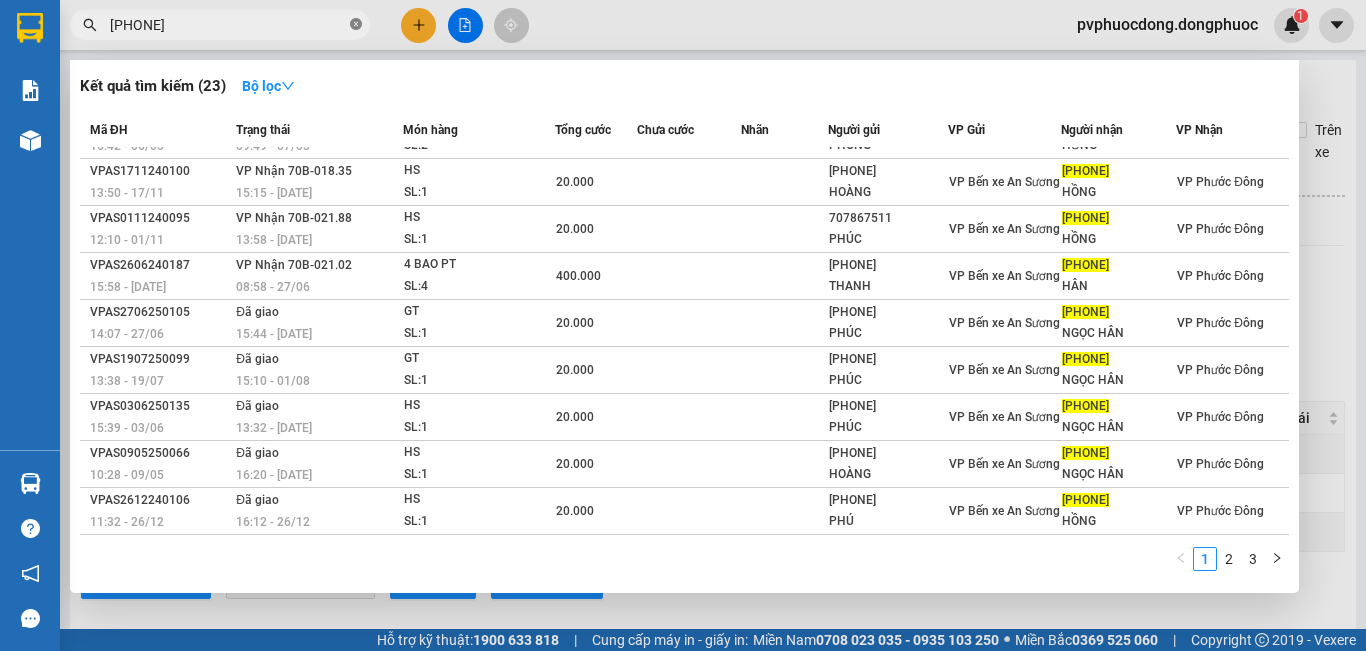 click 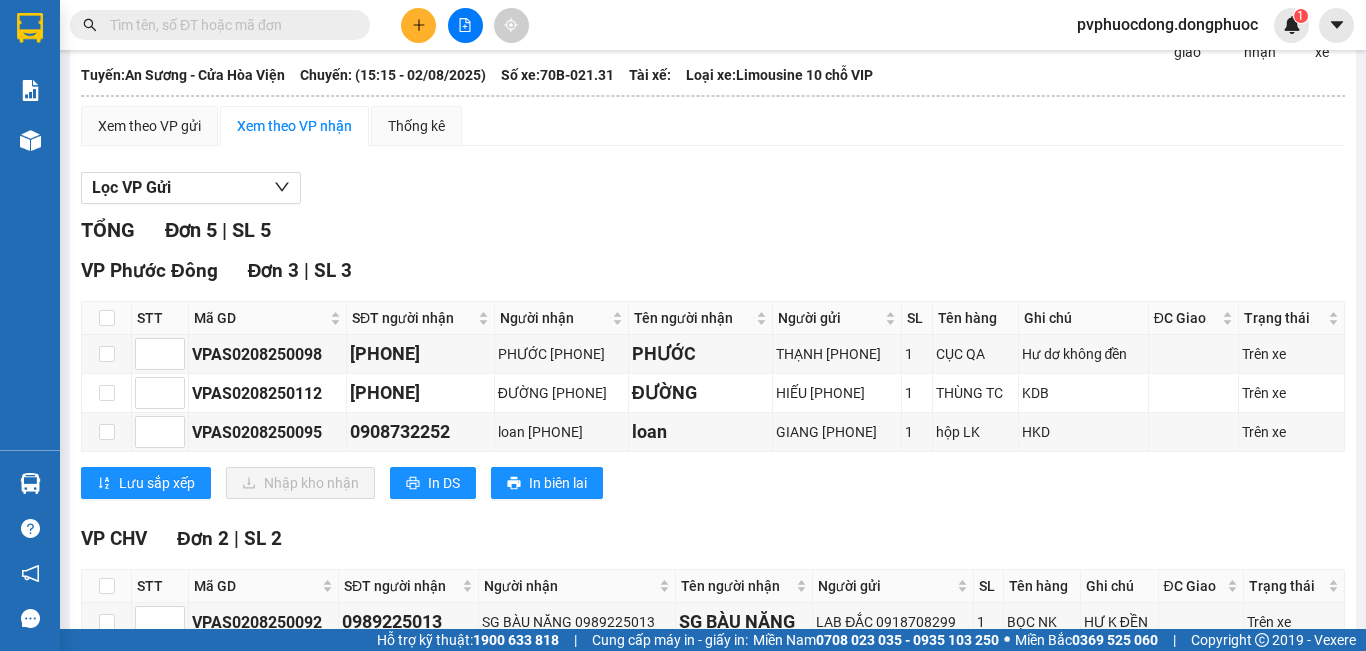 scroll, scrollTop: 200, scrollLeft: 0, axis: vertical 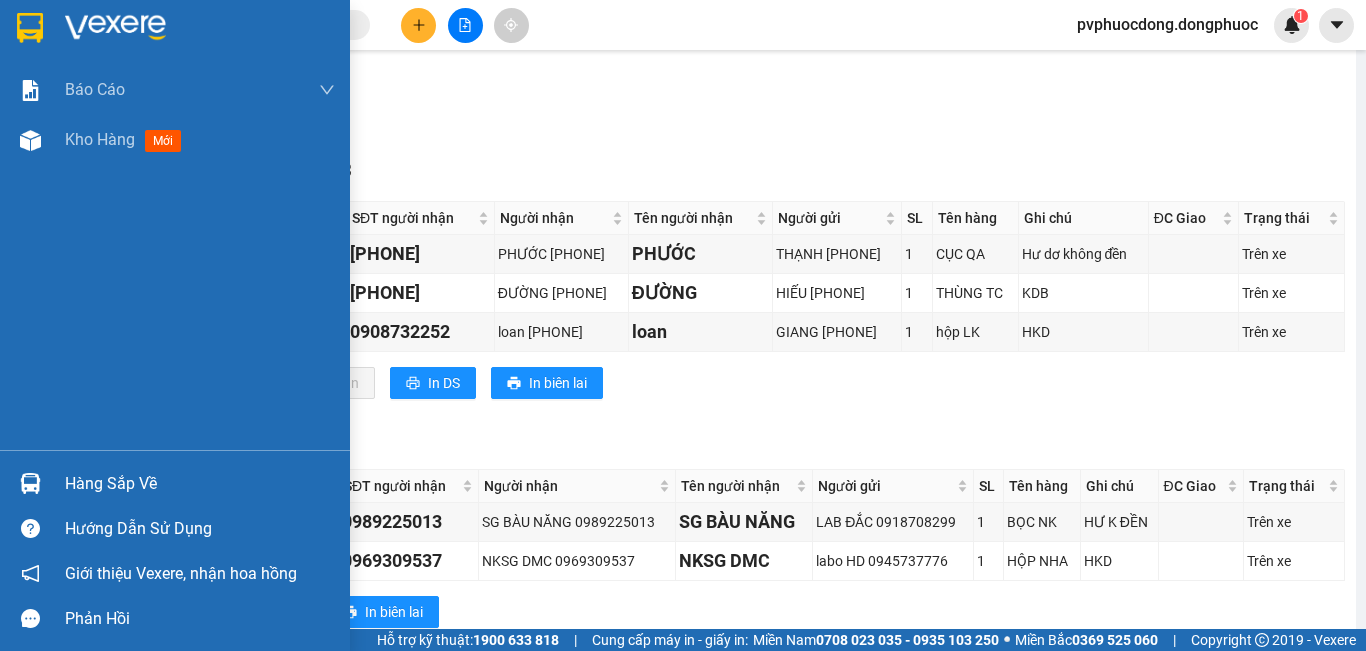 click on "Hàng sắp về" at bounding box center (200, 484) 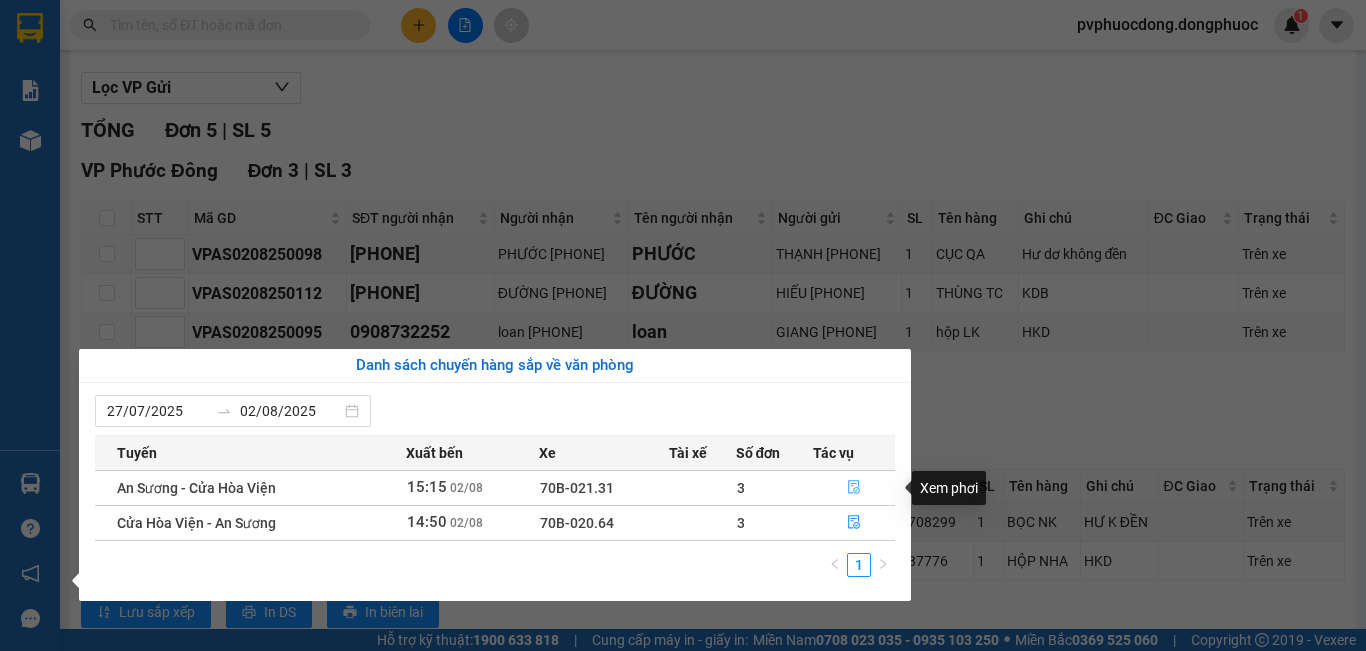 click 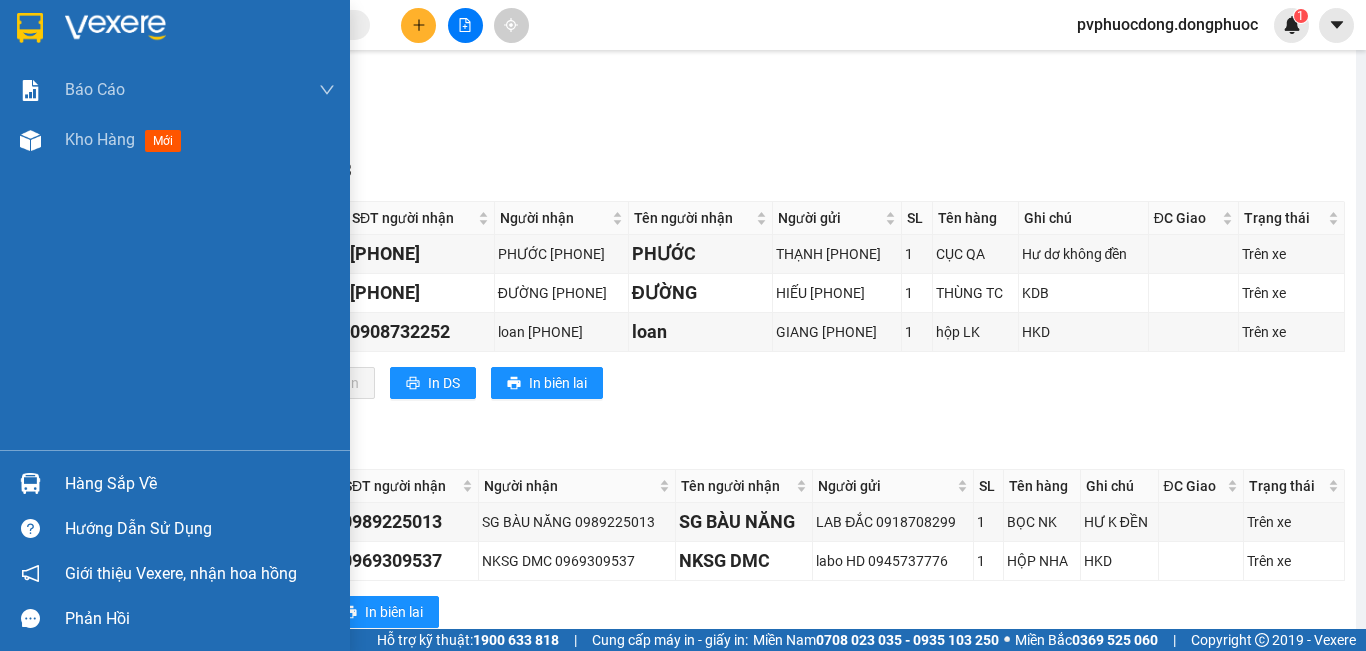 click on "Hàng sắp về" at bounding box center [200, 484] 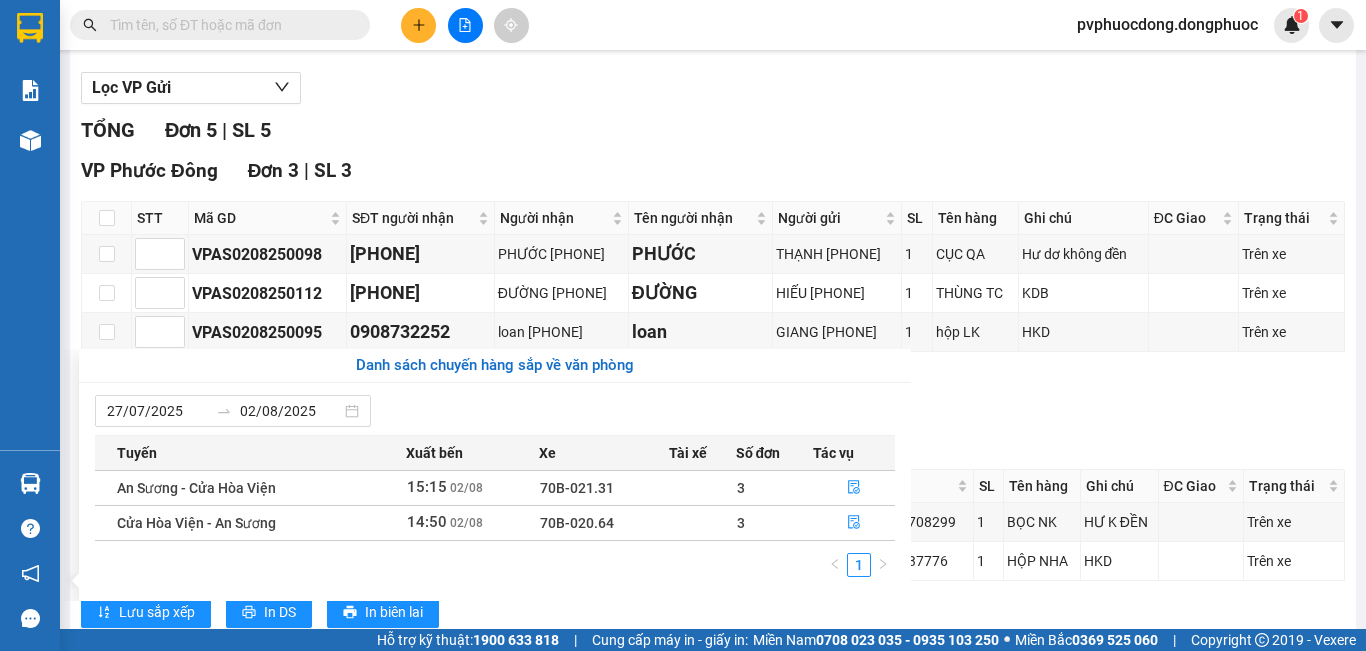 click on "Kết quả tìm kiếm ( 23 )  Bộ lọc  Mã ĐH Trạng thái Món hàng Tổng cước Chưa cước Nhãn Người gửi VP Gửi Người nhận VP Nhận VPAS1504250005 07:03 - 15/04 VP Nhận   70B-023.56 08:56 - 15/04 GIẤY TỜ SL:  1 30.000 0938793552 PHÚC  VP Bến xe An Sương 0933859188 NGỌC HÂN  VP Gò Dầu VPAS0603250149 16:42 - 06/03 VP Nhận   70B-021.75 09:49 - 07/03 2 BAO DÂY XÍCH SL:  2 220.000 0908099288 PHONG VP Bến xe An Sương 0933859188 HƯNG VP Phước Đông VPAS1711240100 13:50 - 17/11 VP Nhận   70B-018.35 15:15 - 17/11 HS SL:  1 20.000 0938743552 HOÀNG  VP Bến xe An Sương 0933859188 HỒNG VP Phước Đông VPAS0111240095 12:10 - 01/11 VP Nhận   70B-021.88 13:58 - 01/11 HS SL:  1 20.000 0707867511 PHÚC VP Bến xe An Sương 0933859188 HỒNG VP Phước Đông VPAS2606240187 15:58 - 26/06 VP Nhận   70B-021.02 08:58 - 27/06 4 BAO PT SL:  4 400.000 0986688445 THANH VP Bến xe An Sương 0933859188 HÂN VP Phước Đông VPAS2706250105 14:07 - 27/06" at bounding box center [683, 325] 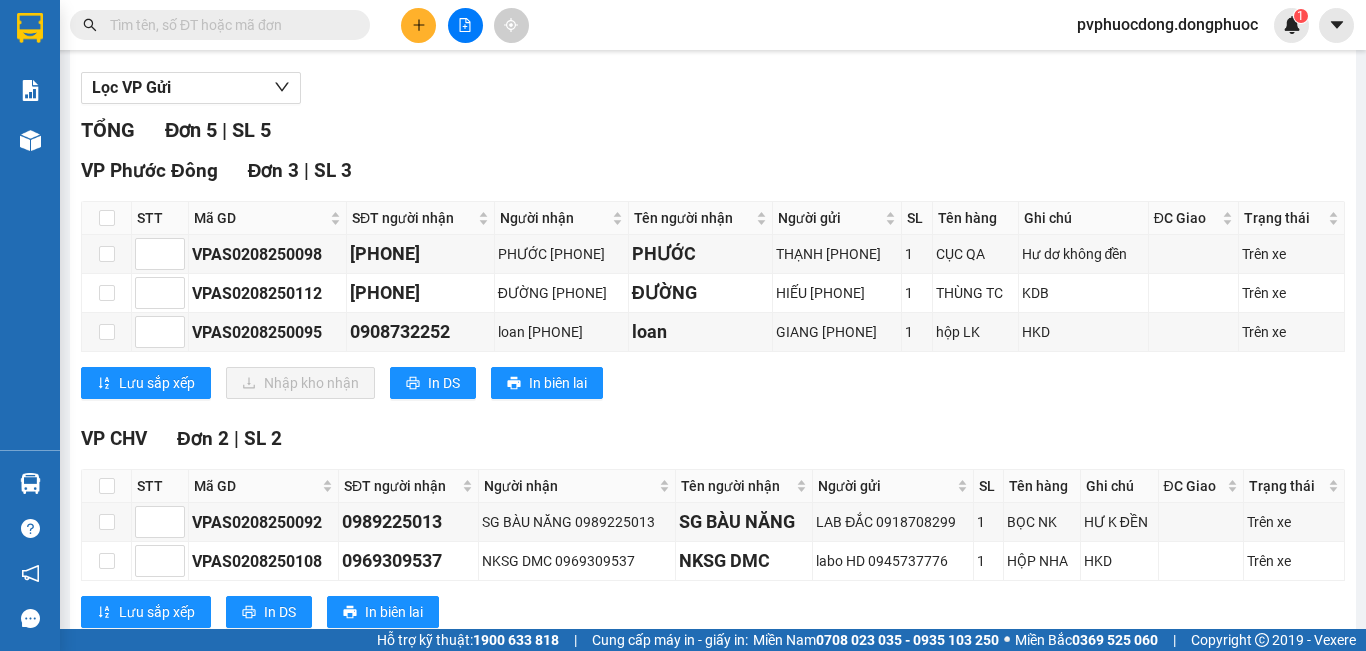 click at bounding box center (228, 25) 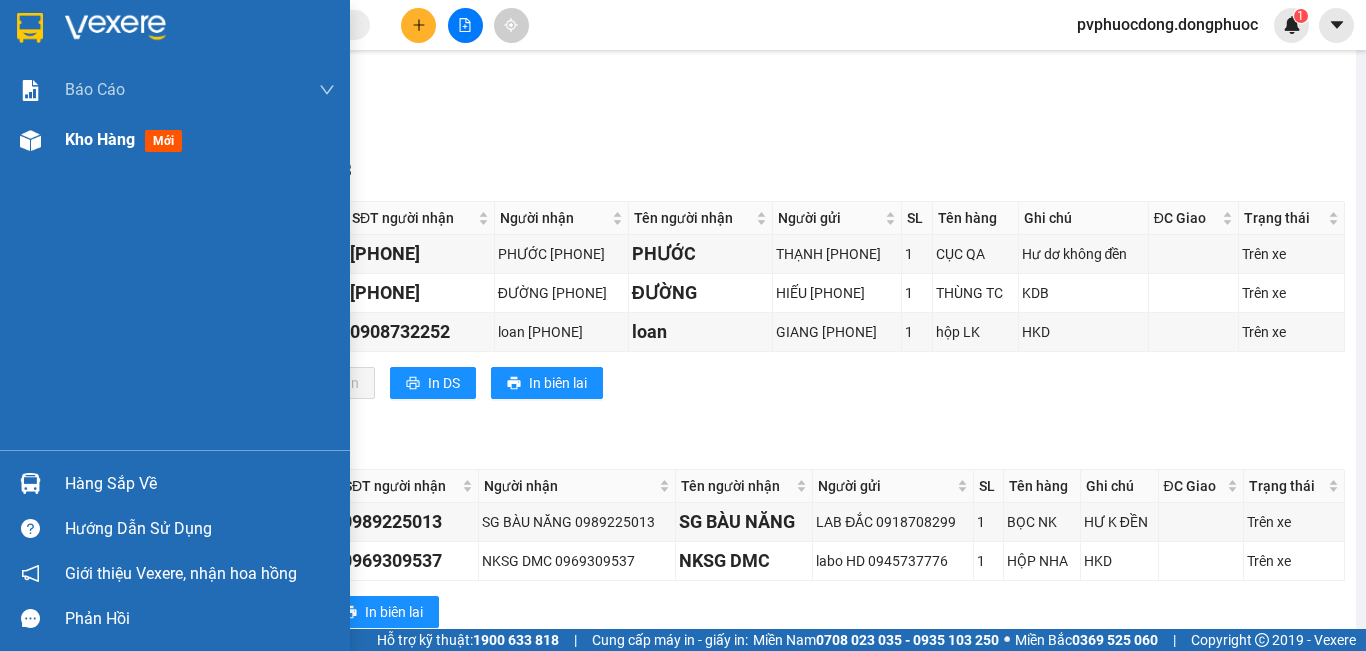 click on "Kho hàng" at bounding box center [100, 139] 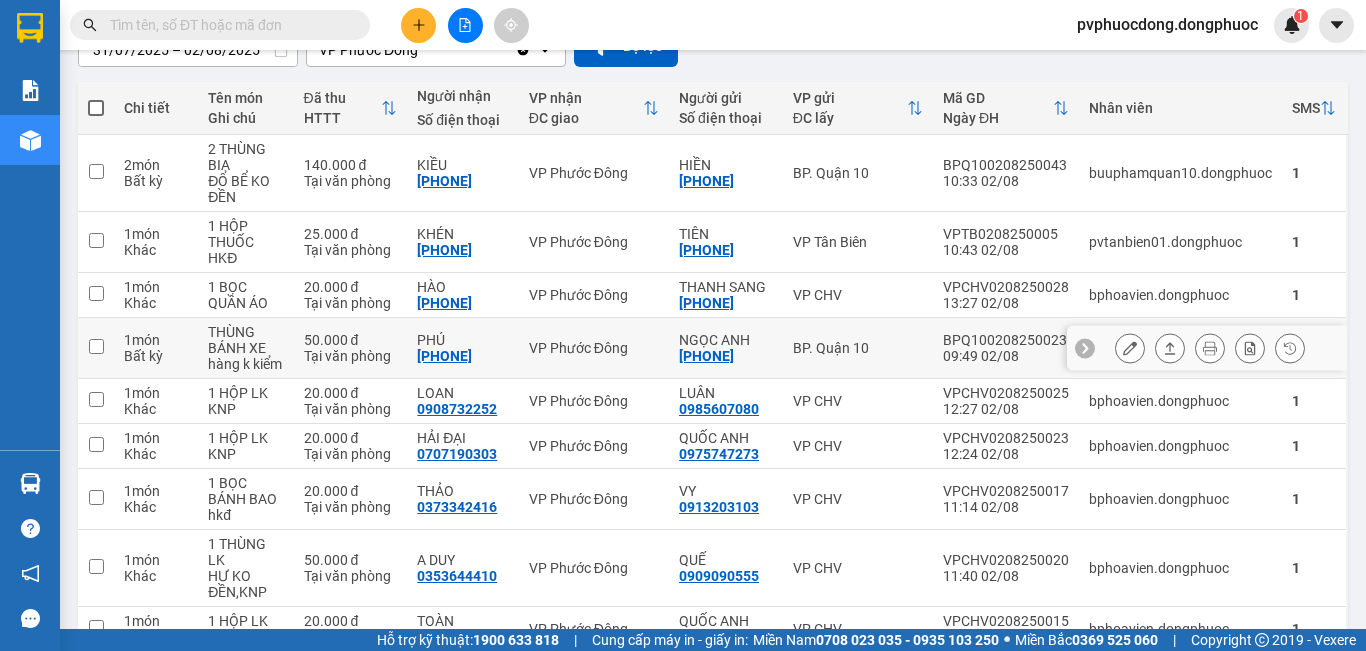 scroll, scrollTop: 0, scrollLeft: 0, axis: both 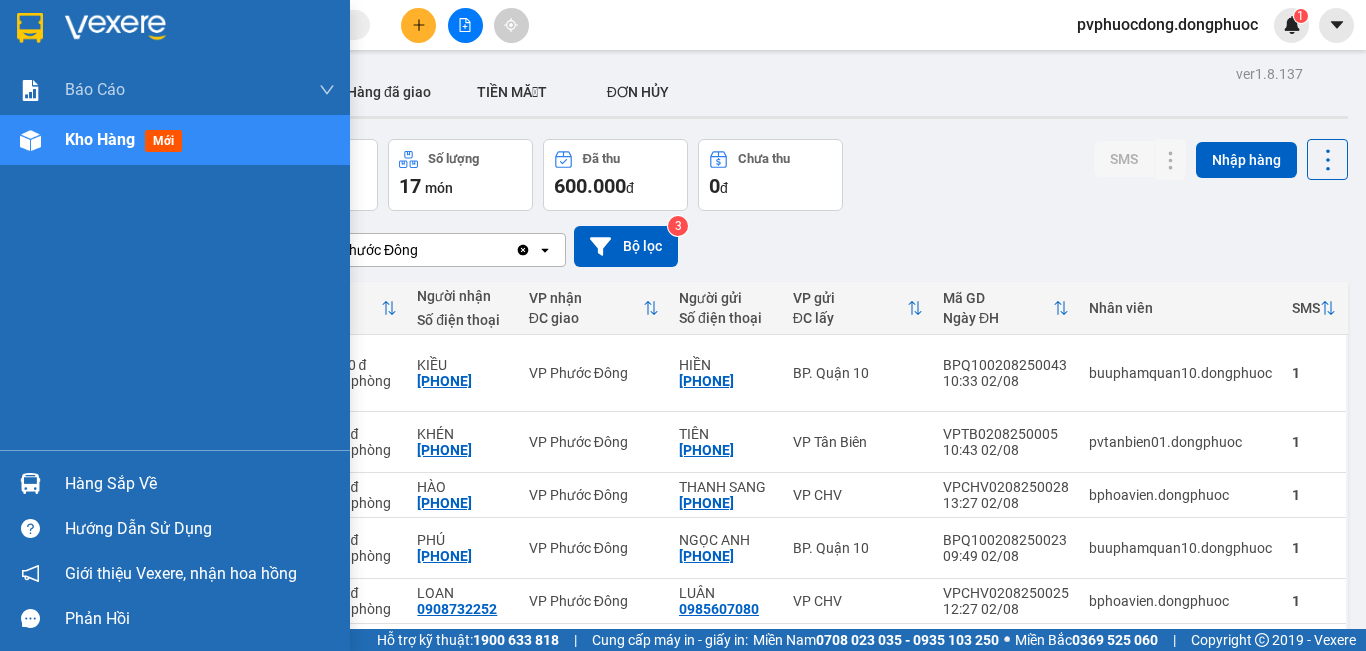 click on "Hàng sắp về" at bounding box center [175, 483] 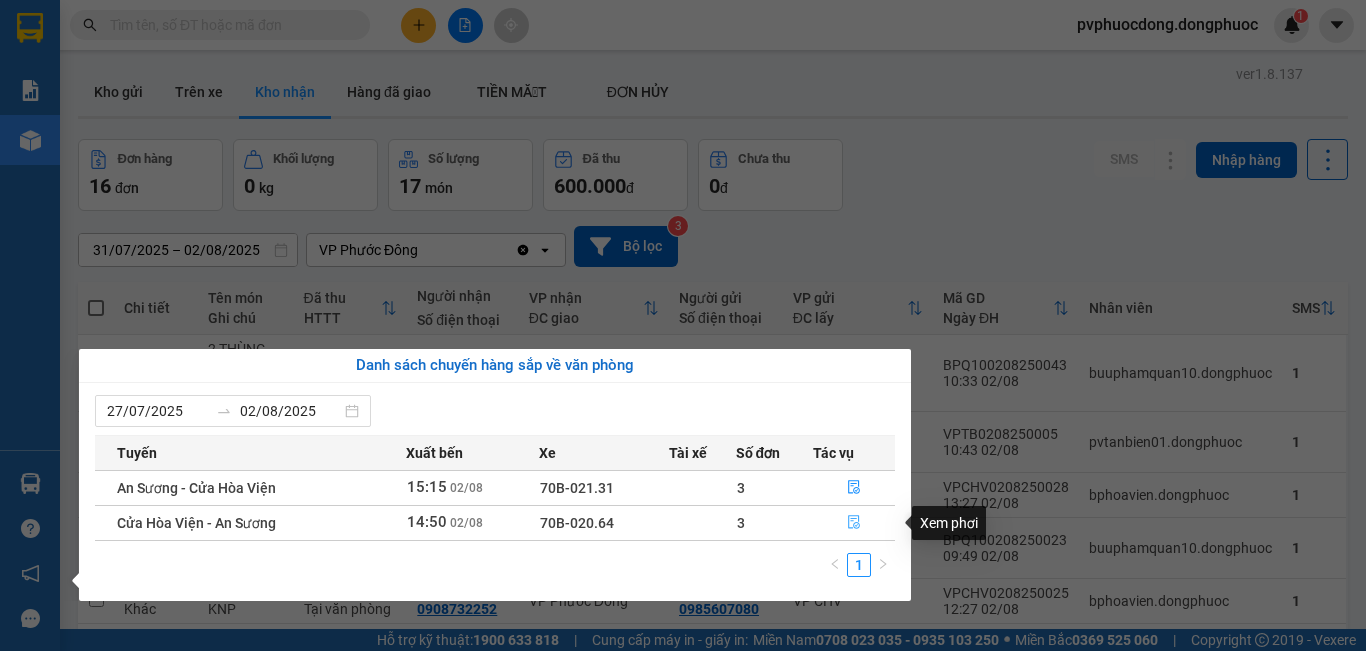 click 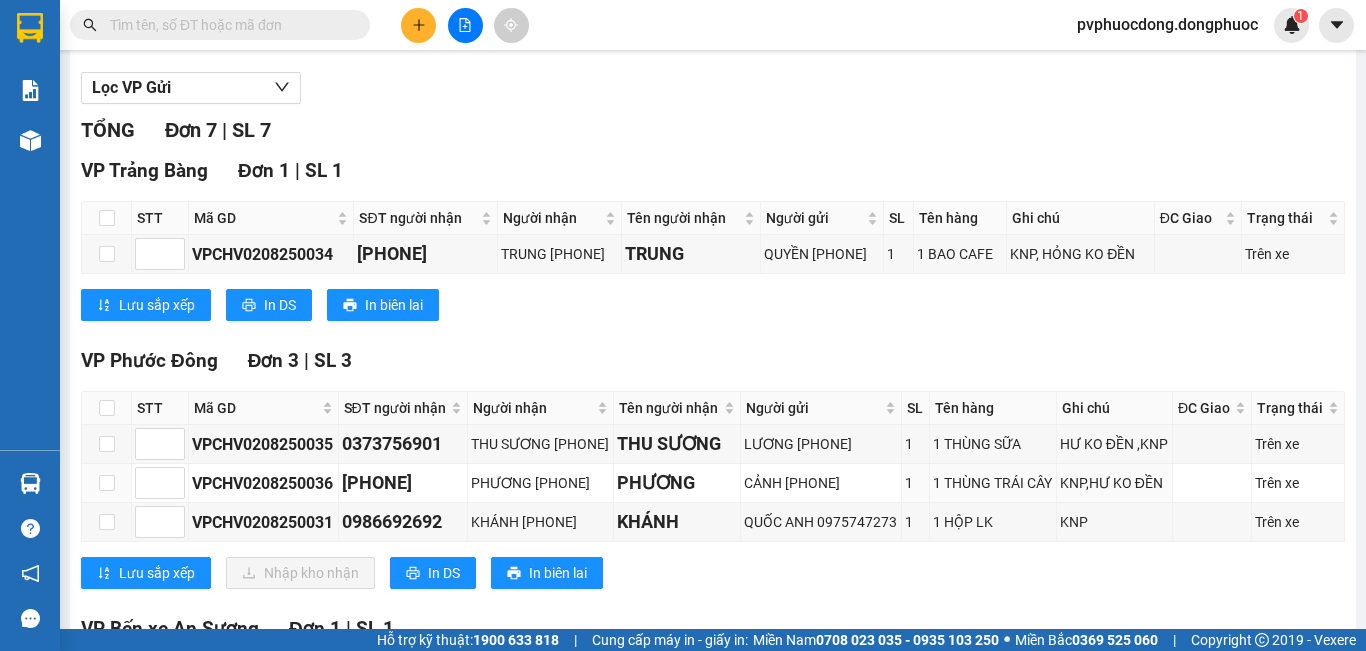 scroll, scrollTop: 300, scrollLeft: 0, axis: vertical 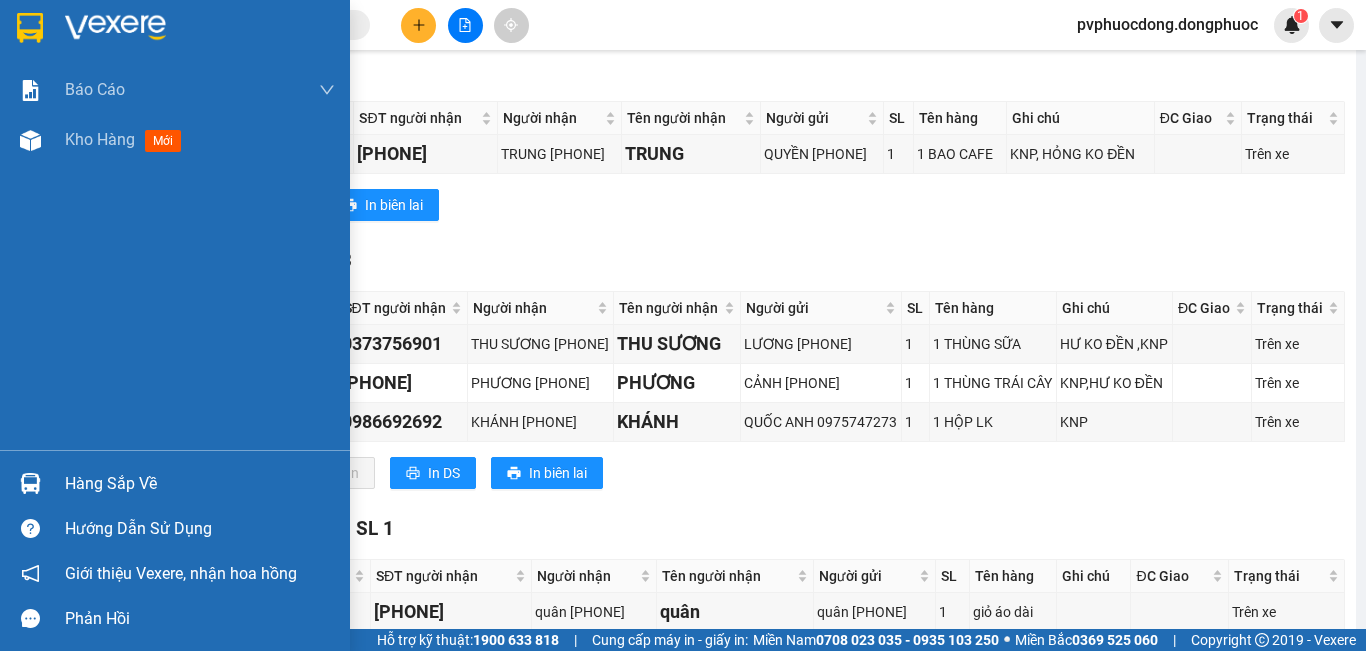 drag, startPoint x: 59, startPoint y: 152, endPoint x: 252, endPoint y: 231, distance: 208.54256 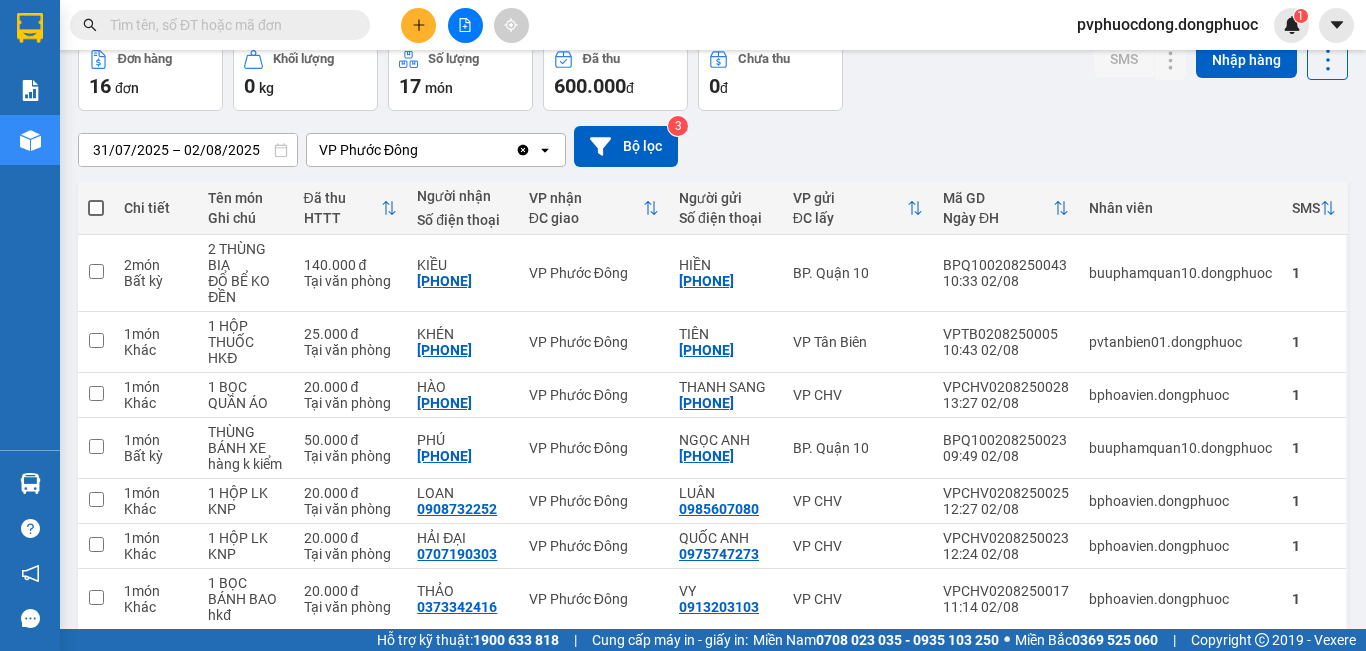 scroll, scrollTop: 0, scrollLeft: 0, axis: both 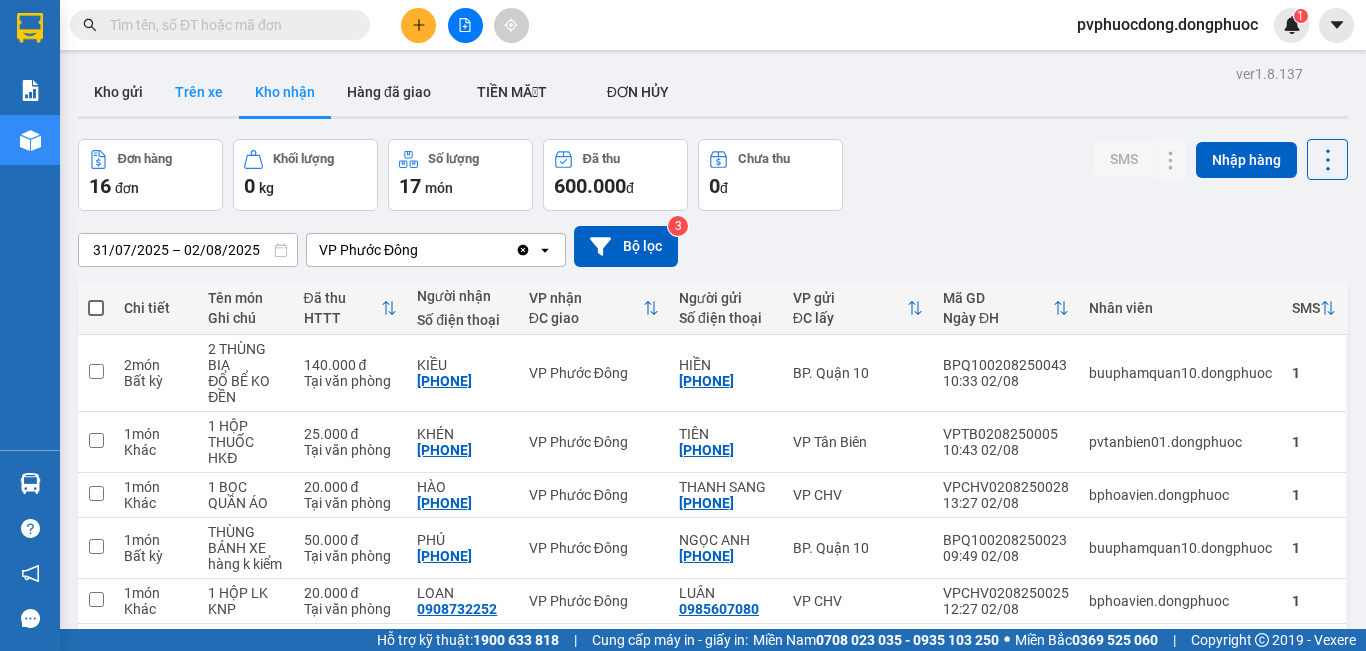 click on "Trên xe" at bounding box center (199, 92) 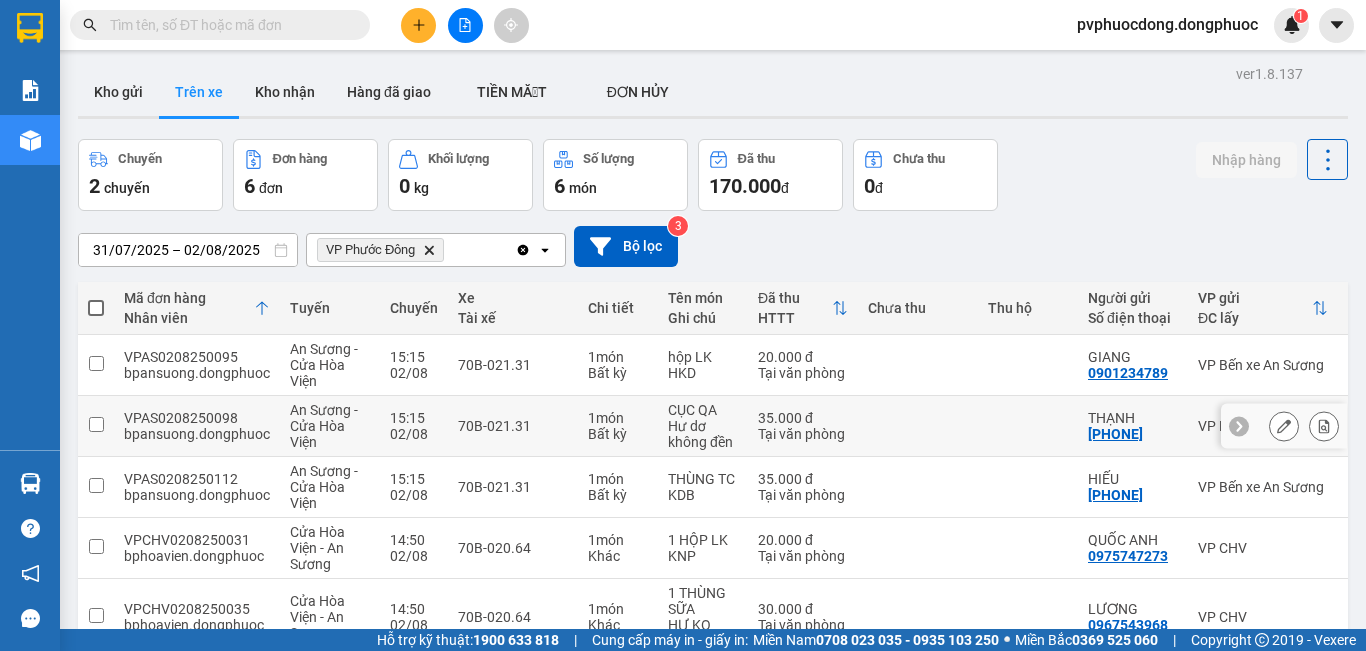 scroll, scrollTop: 194, scrollLeft: 0, axis: vertical 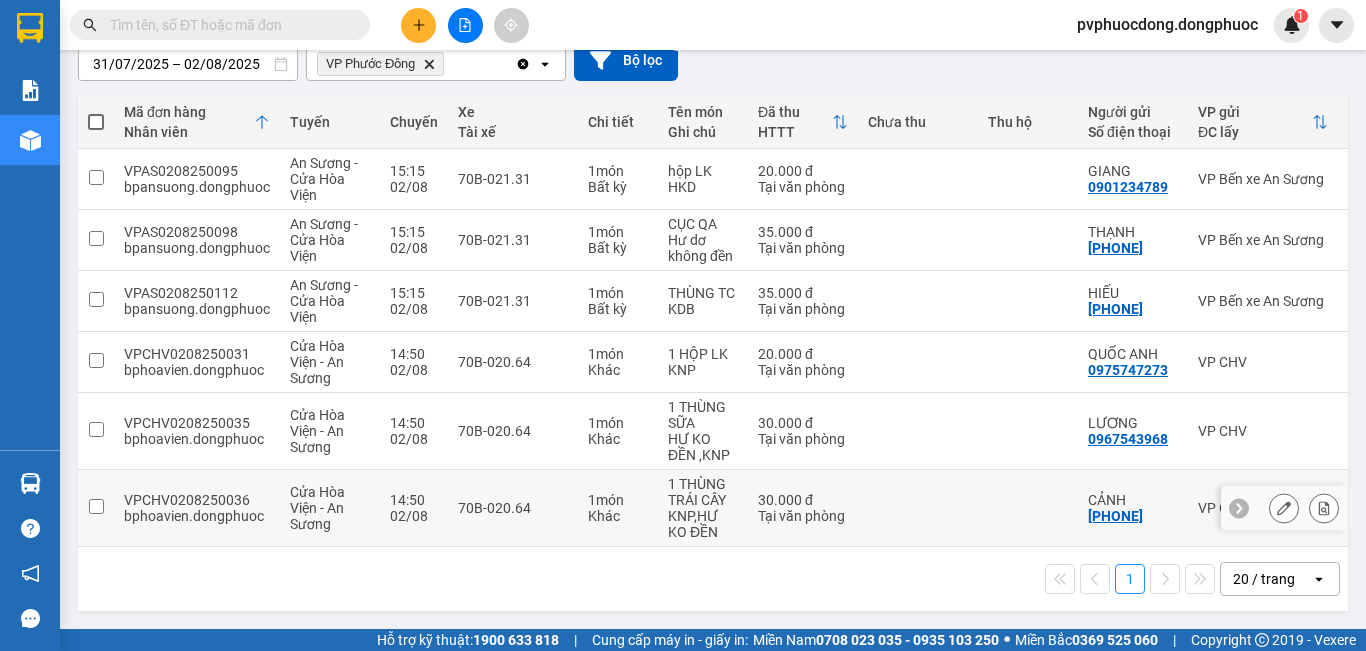 click on "Tại văn phòng" at bounding box center (803, 516) 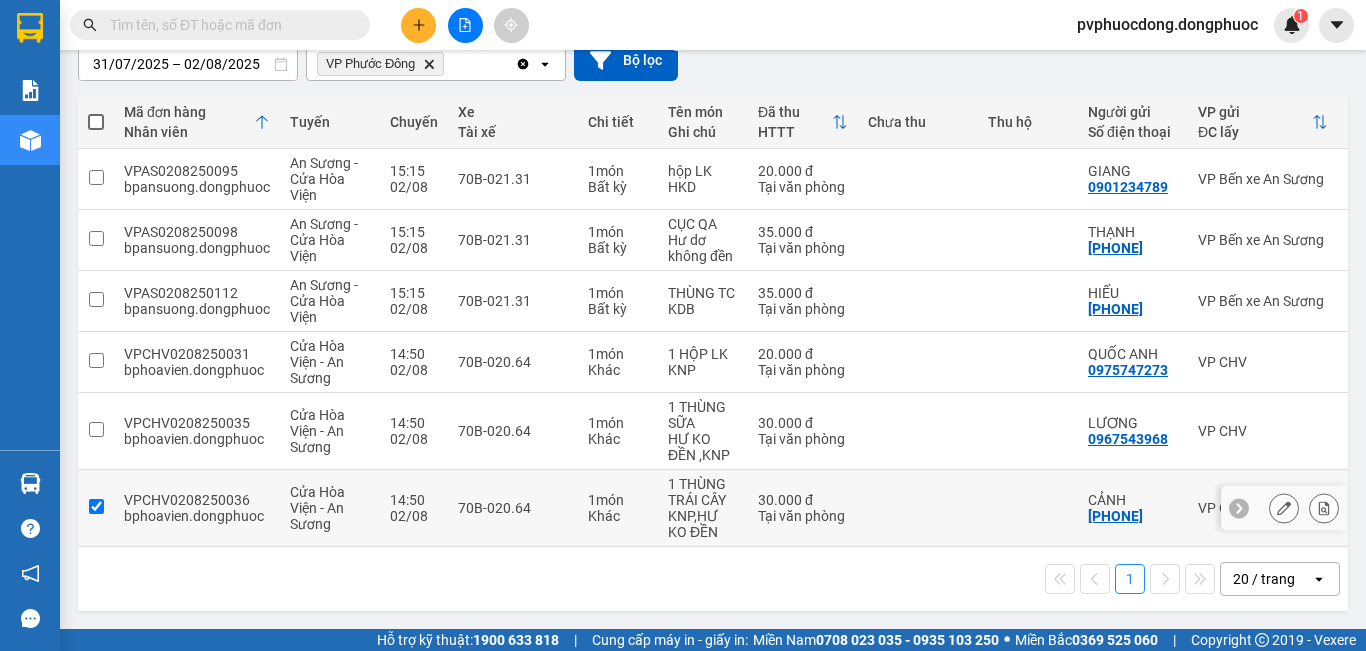 checkbox on "true" 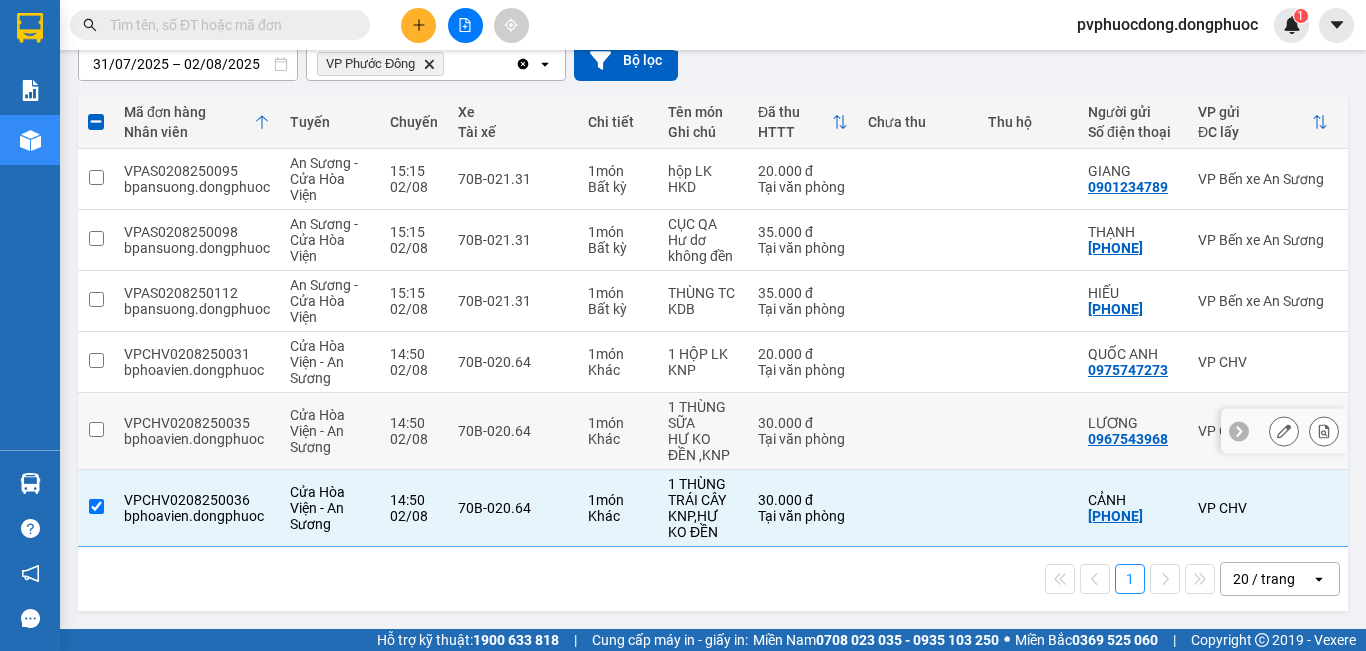 click on "Tại văn phòng" at bounding box center [803, 439] 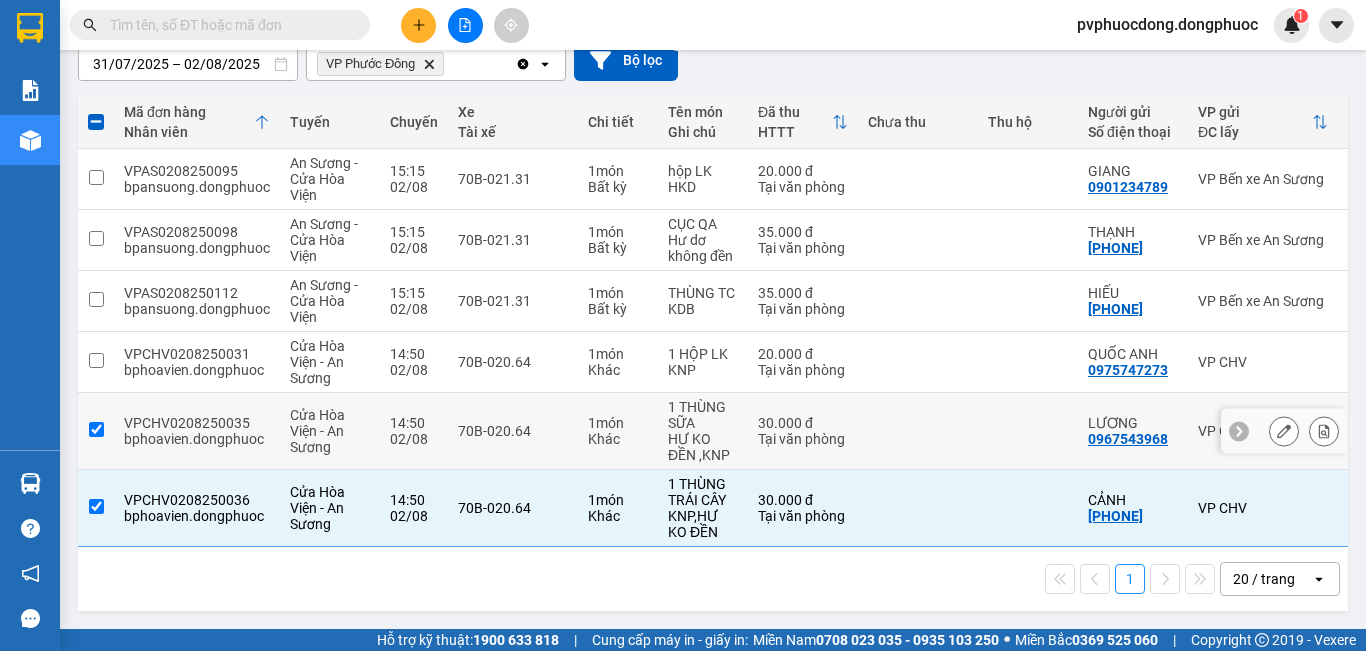 checkbox on "true" 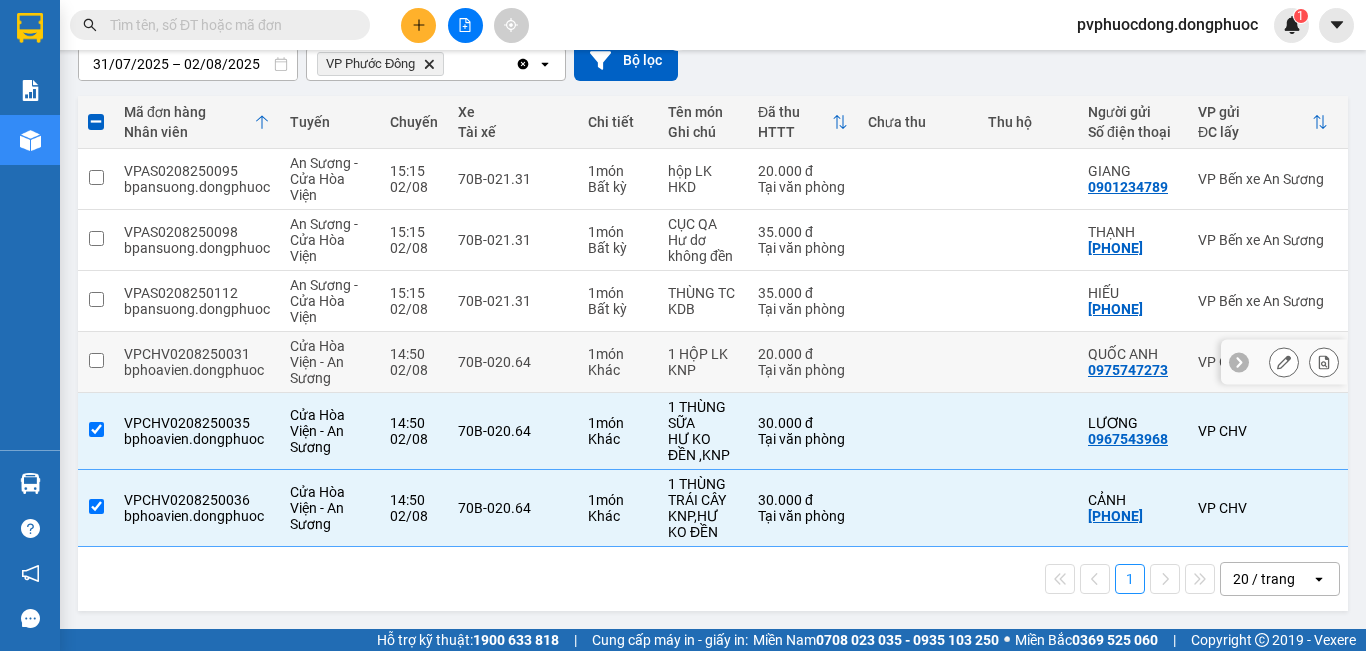 click on "20.000 đ Tại văn phòng" at bounding box center (803, 362) 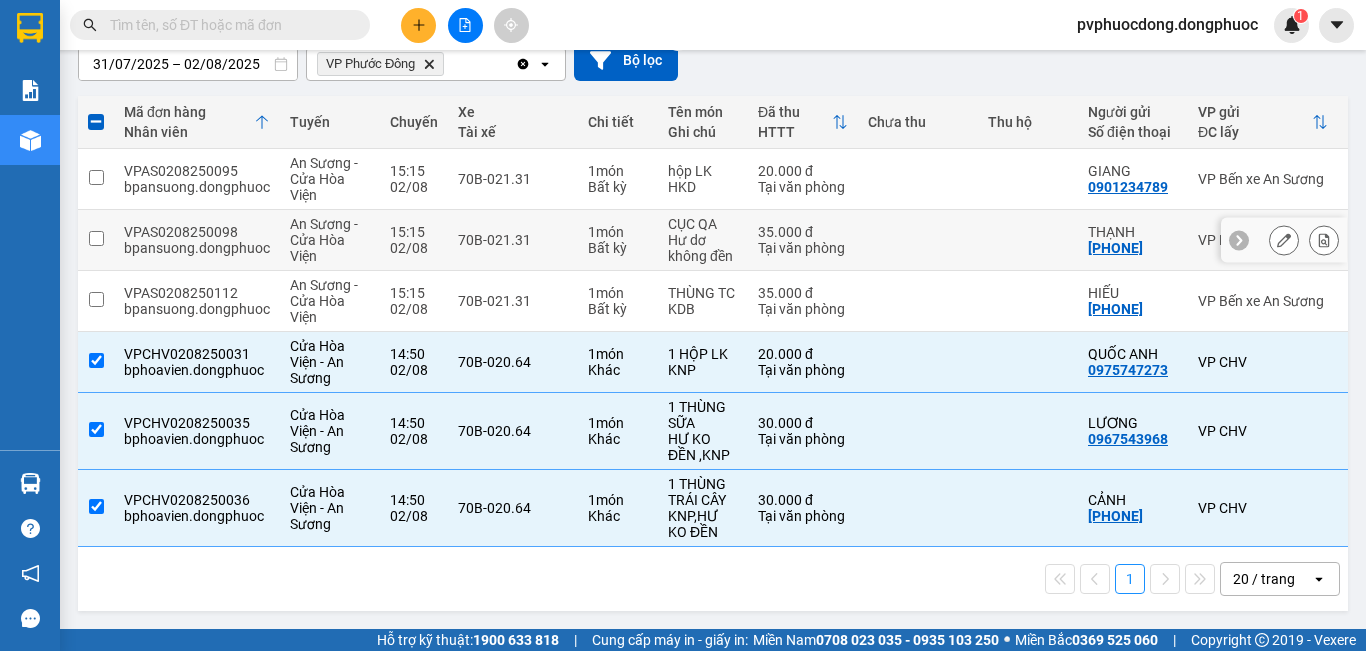 scroll, scrollTop: 94, scrollLeft: 0, axis: vertical 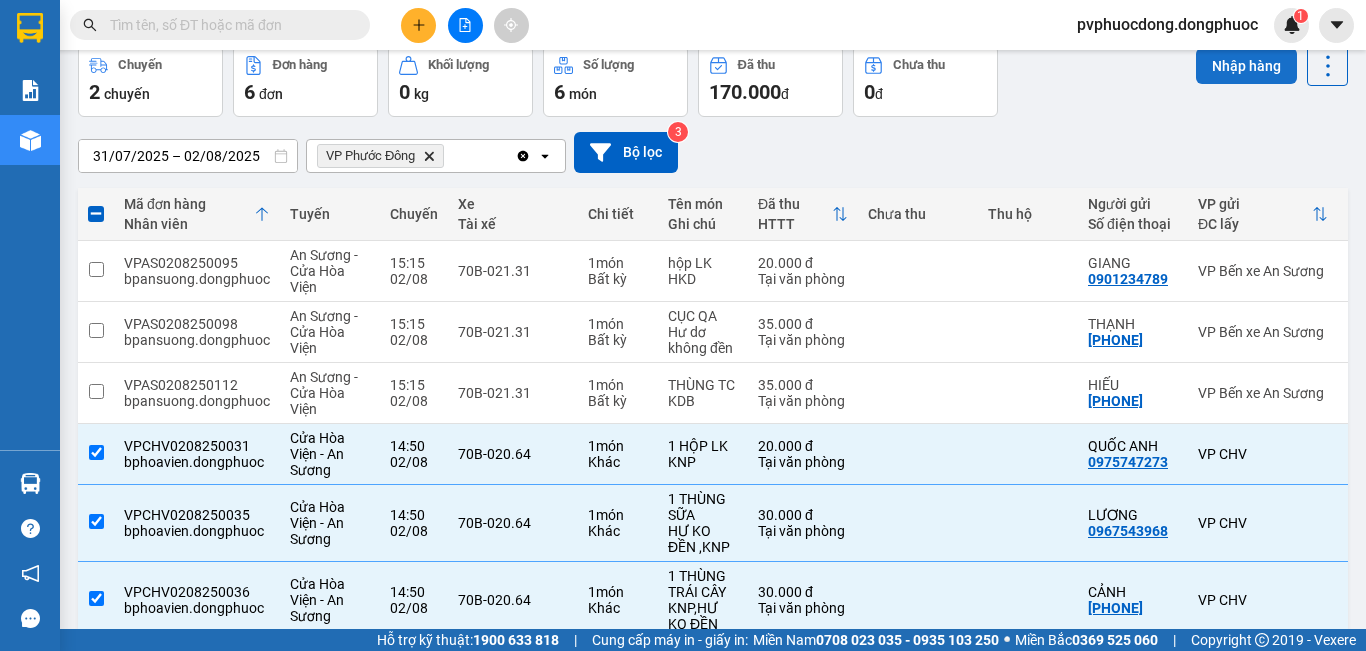click on "Nhập hàng" at bounding box center (1246, 66) 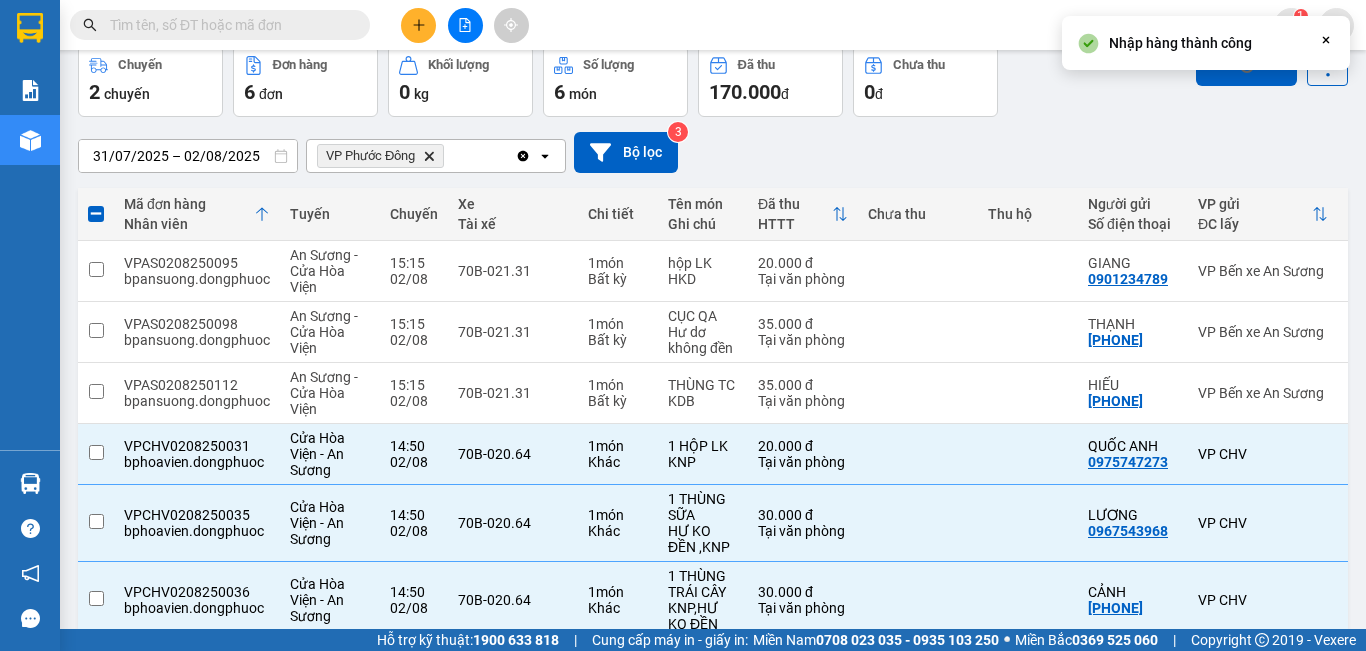 checkbox on "false" 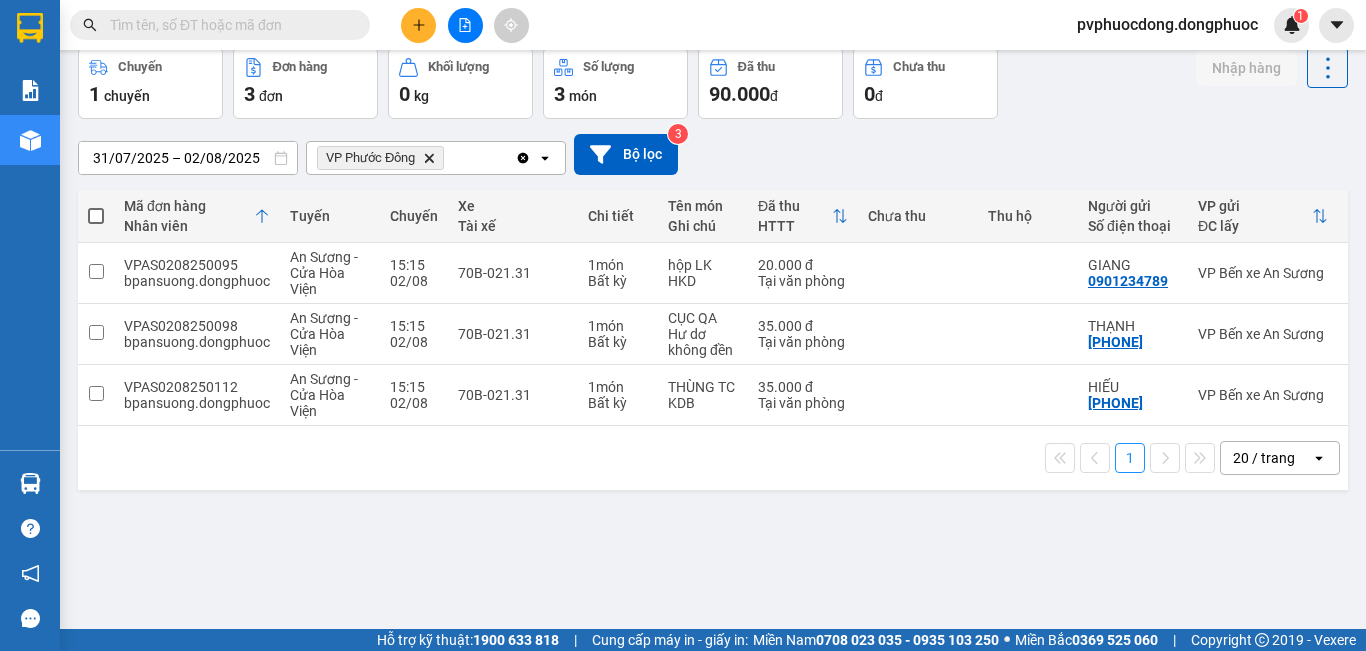 scroll, scrollTop: 0, scrollLeft: 0, axis: both 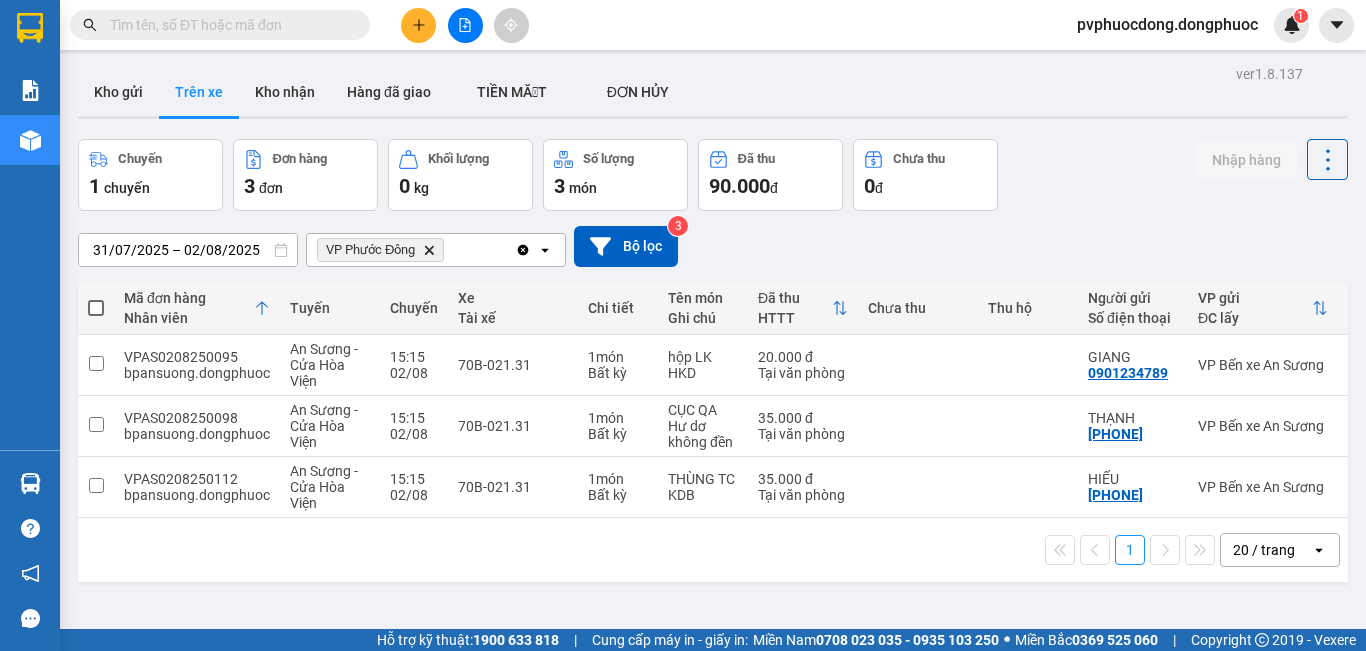 click at bounding box center (713, 117) 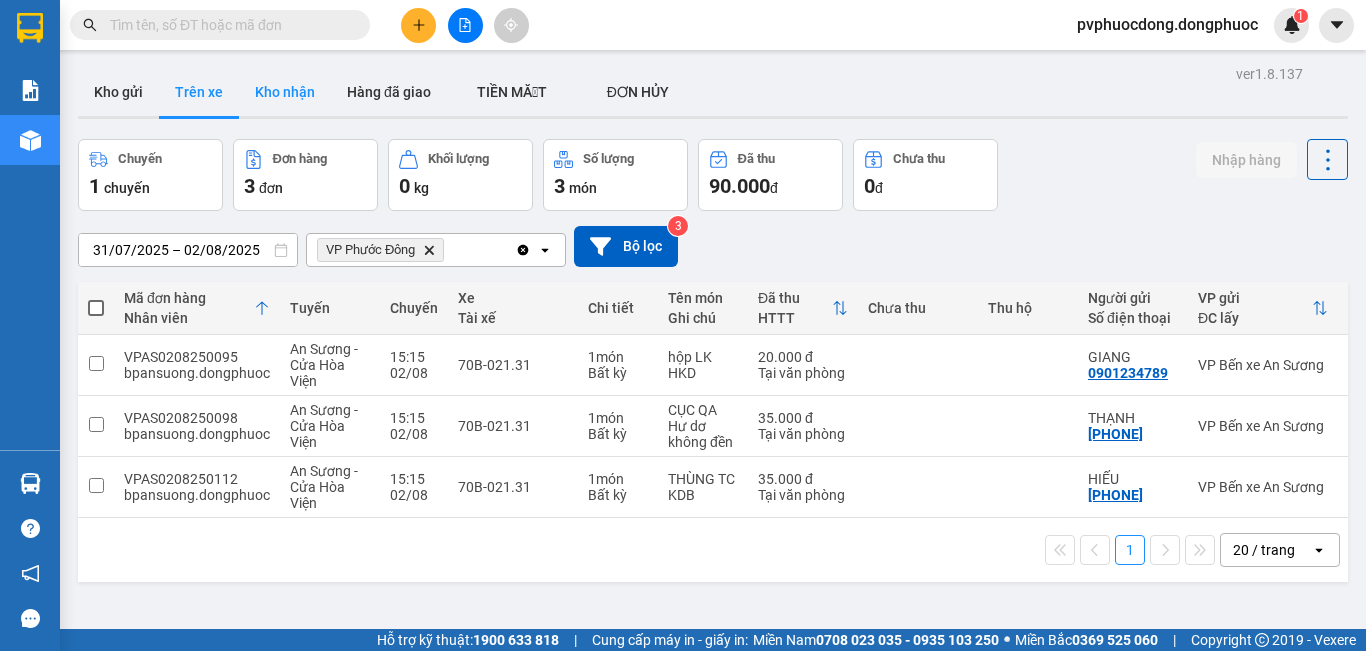 click on "Kho nhận" at bounding box center (285, 92) 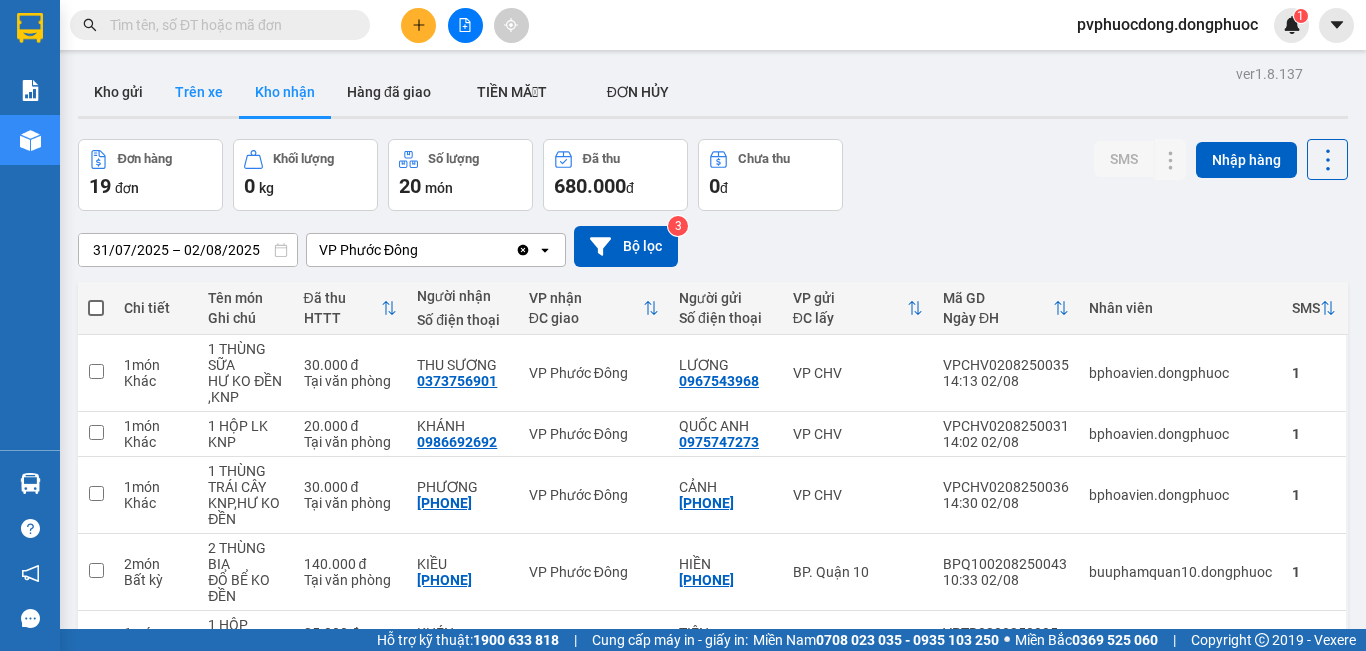 click on "Trên xe" at bounding box center (199, 92) 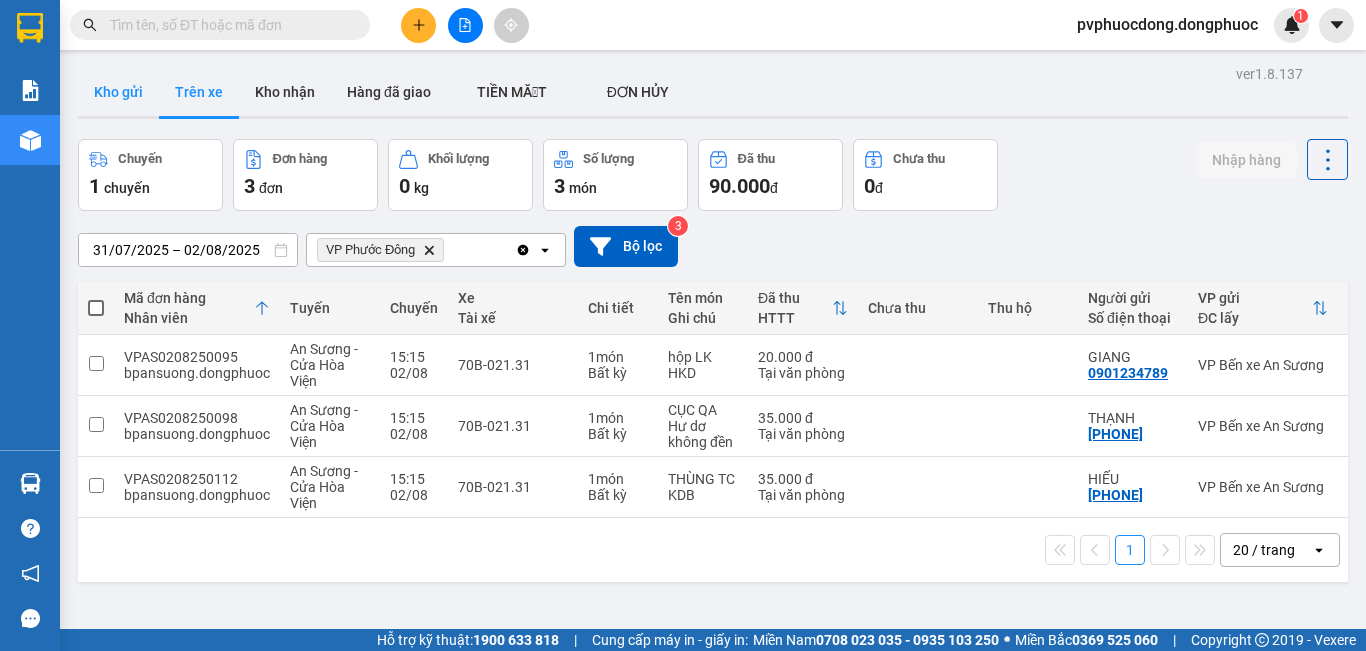 click on "Kho gửi" at bounding box center [118, 92] 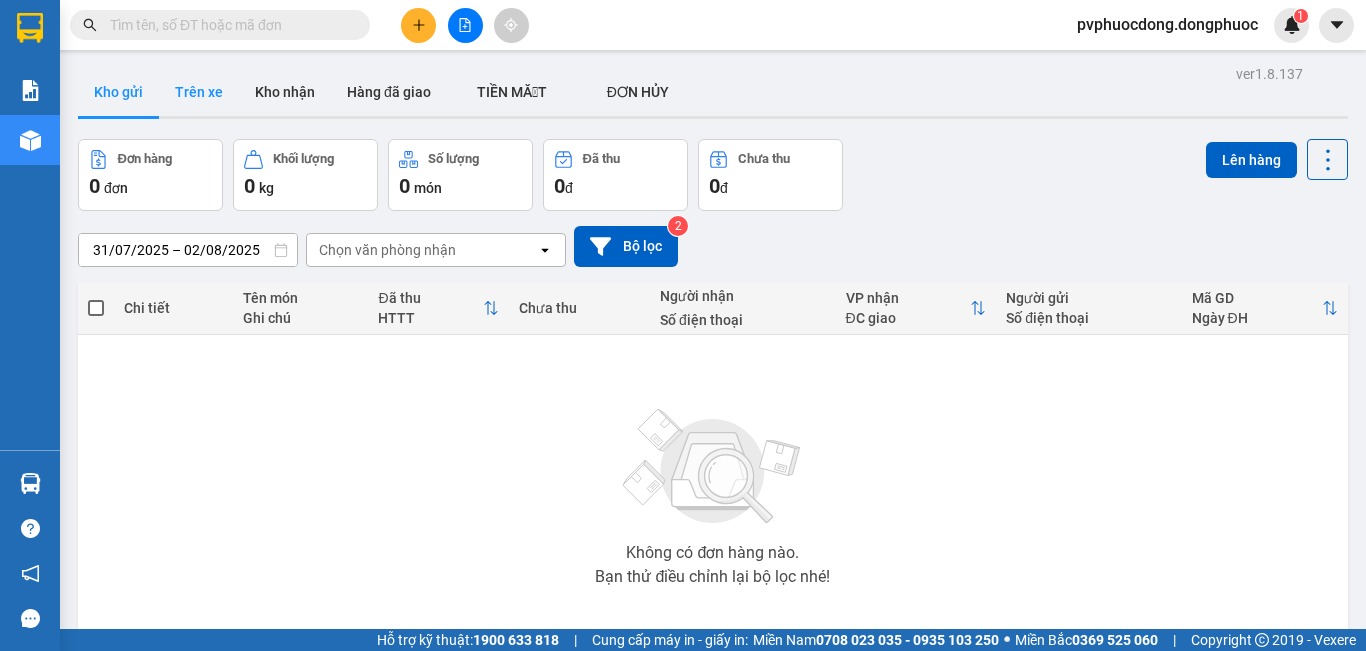 click on "Trên xe" at bounding box center (199, 92) 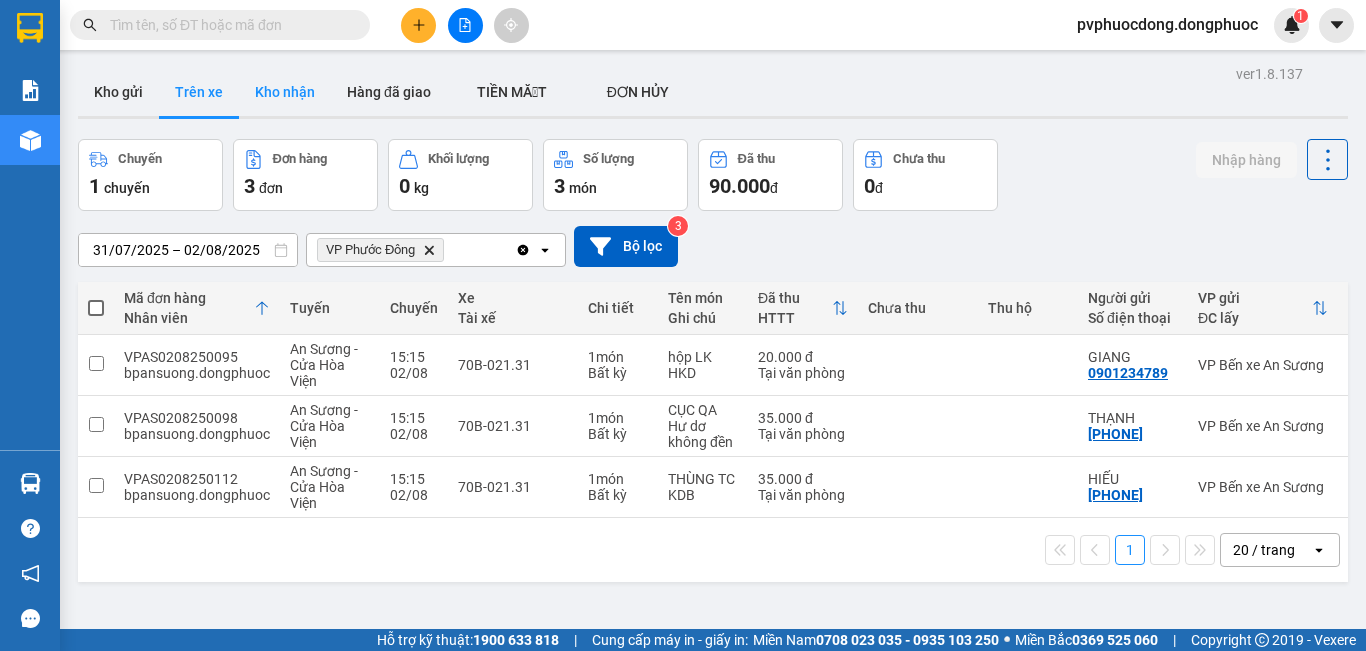 click on "Kho nhận" at bounding box center [285, 92] 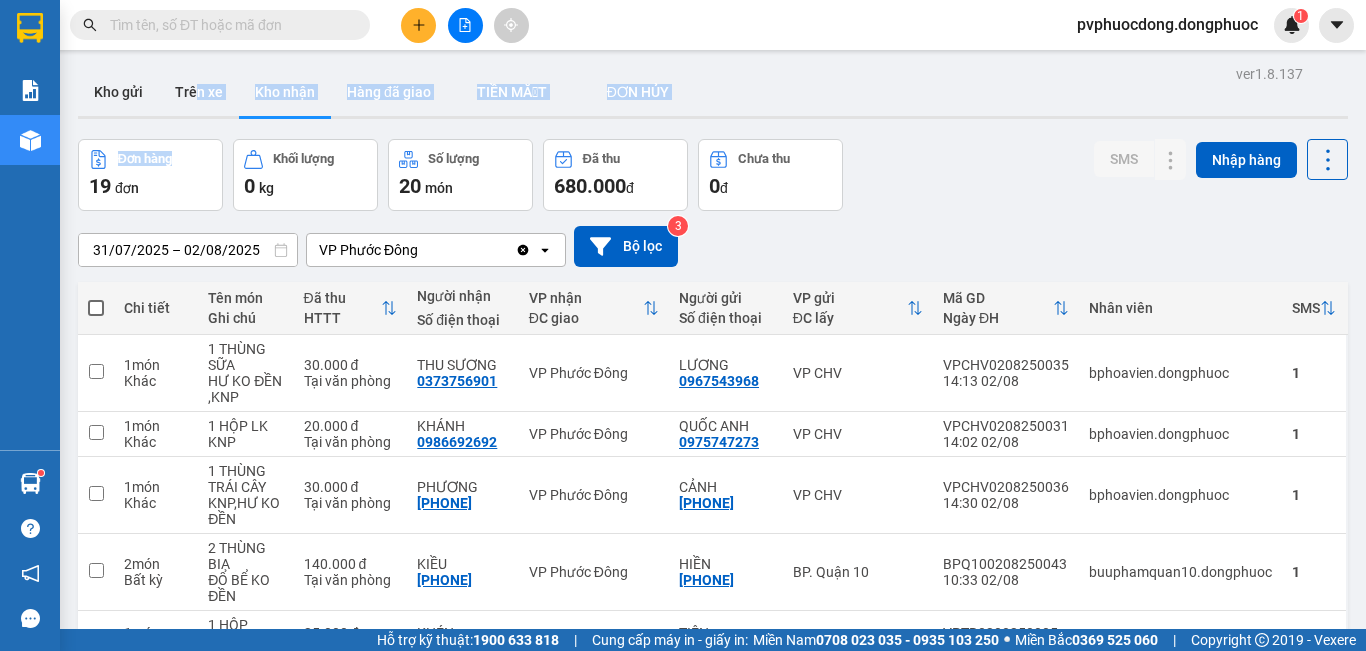 click on "ver  1.8.137 Kho gửi Trên xe Kho nhận Hàng đã giao TIỀN MẶT  ĐƠN HỦY Đơn hàng 19 đơn Khối lượng 0 kg Số lượng 20 món Đã thu 680.000  đ Chưa thu 0  đ SMS Nhập hàng 31/07/2025 – 02/08/2025 Press the down arrow key to interact with the calendar and select a date. Press the escape button to close the calendar. Selected date range is from 31/07/2025 to 02/08/2025. VP Phước Đông Clear value open Bộ lọc 3 Chi tiết Tên món Ghi chú Đã thu HTTT Người nhận Số điện thoại VP nhận ĐC giao Người gửi Số điện thoại VP gửi ĐC lấy Mã GD Ngày ĐH Nhân viên SMS 1  món Khác 1 THÙNG SỮA HƯ KO ĐỀN ,KNP 30.000 đ Tại văn phòng THU SƯƠNG 0373756901 VP Phước Đông LƯƠNG 0967543968 VP CHV VPCHV0208250035 14:13 02/08 bphoavien.dongphuoc 1 1  món Khác 1 HỘP LK KNP 20.000 đ Tại văn phòng KHÁNH 0986692692 VP Phước Đông QUỐC ANH 0975747273 VP CHV VPCHV0208250031 14:02 02/08 bphoavien.dongphuoc 1 1  món Khác" at bounding box center [713, 530] 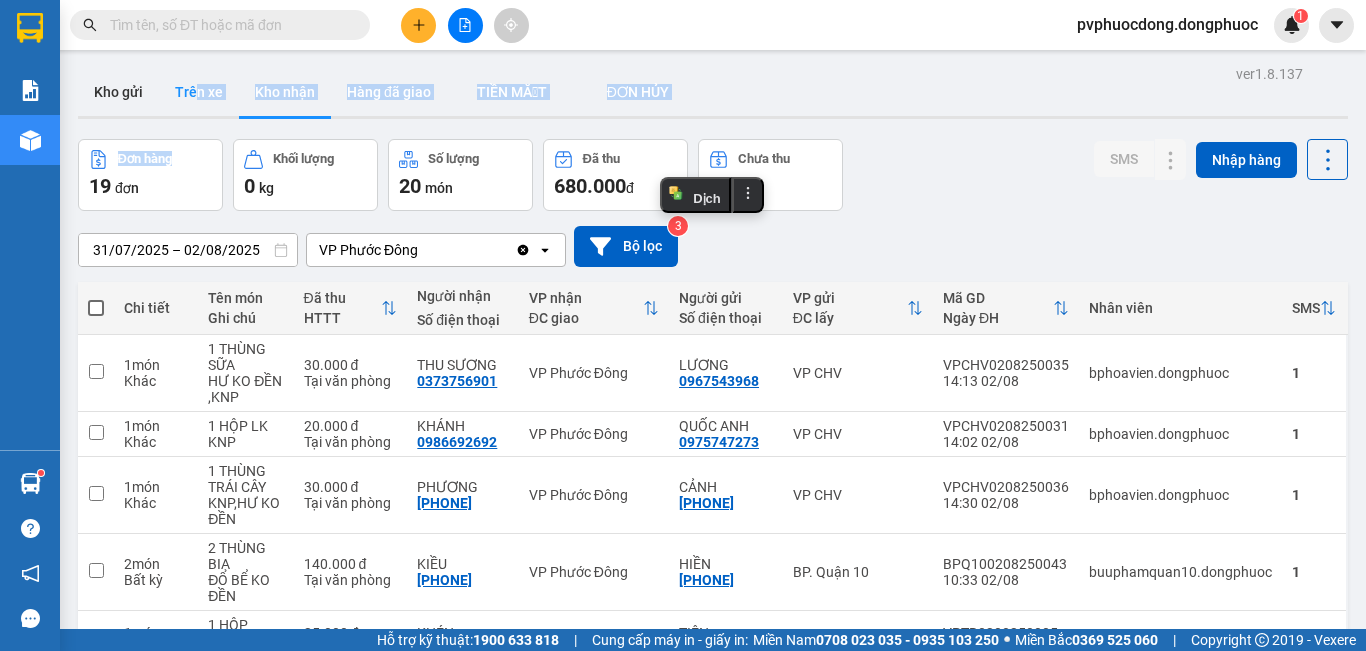 click on "Trên xe" at bounding box center (199, 92) 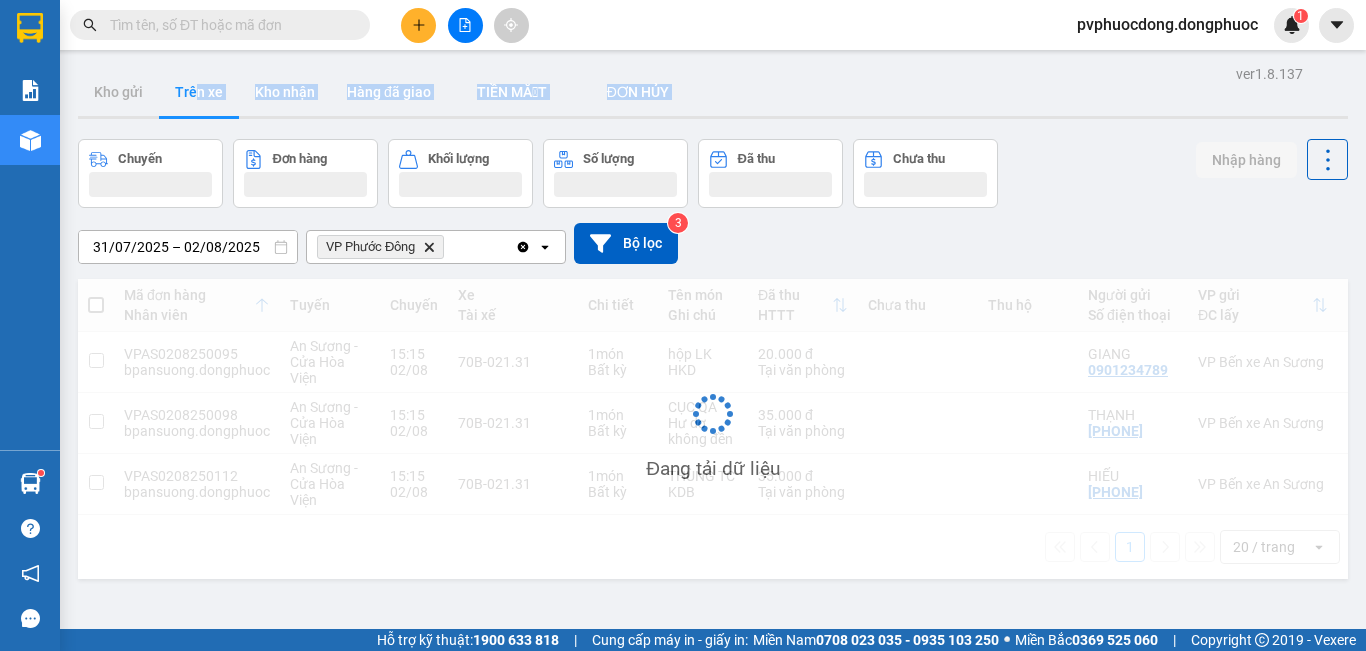click on "Kho gửi" at bounding box center [118, 92] 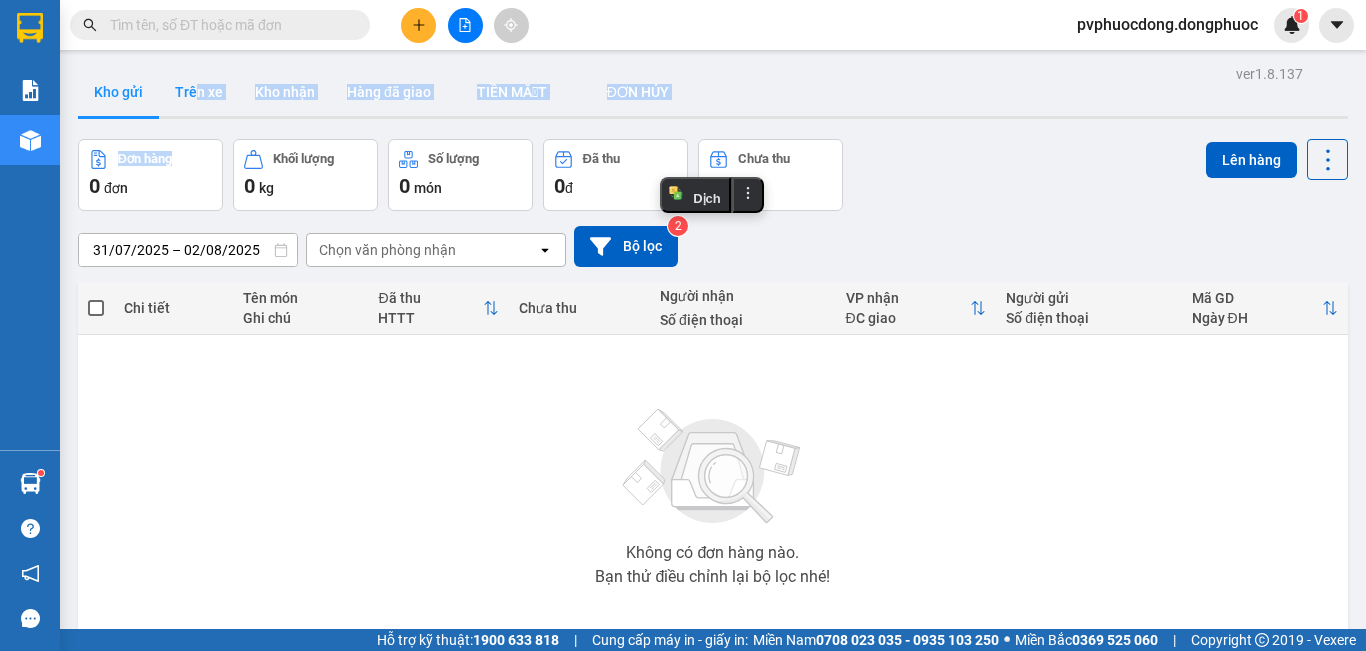 click on "Trên xe" at bounding box center (199, 92) 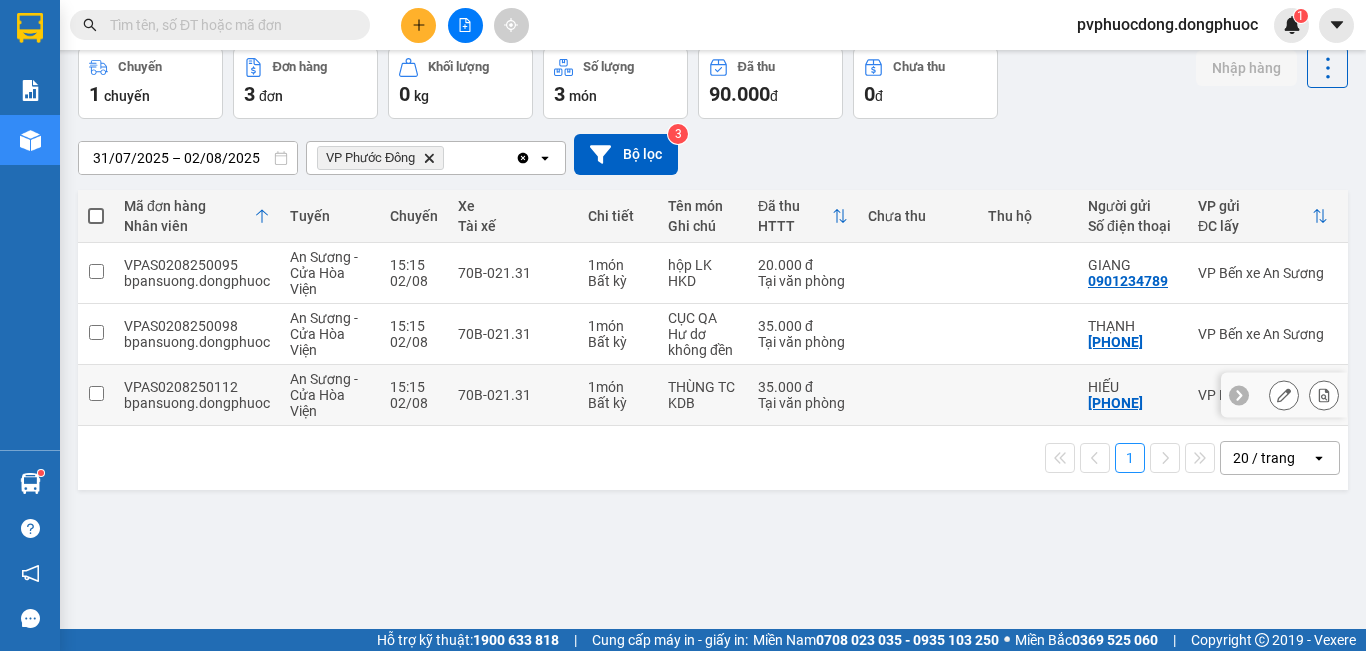 scroll, scrollTop: 0, scrollLeft: 0, axis: both 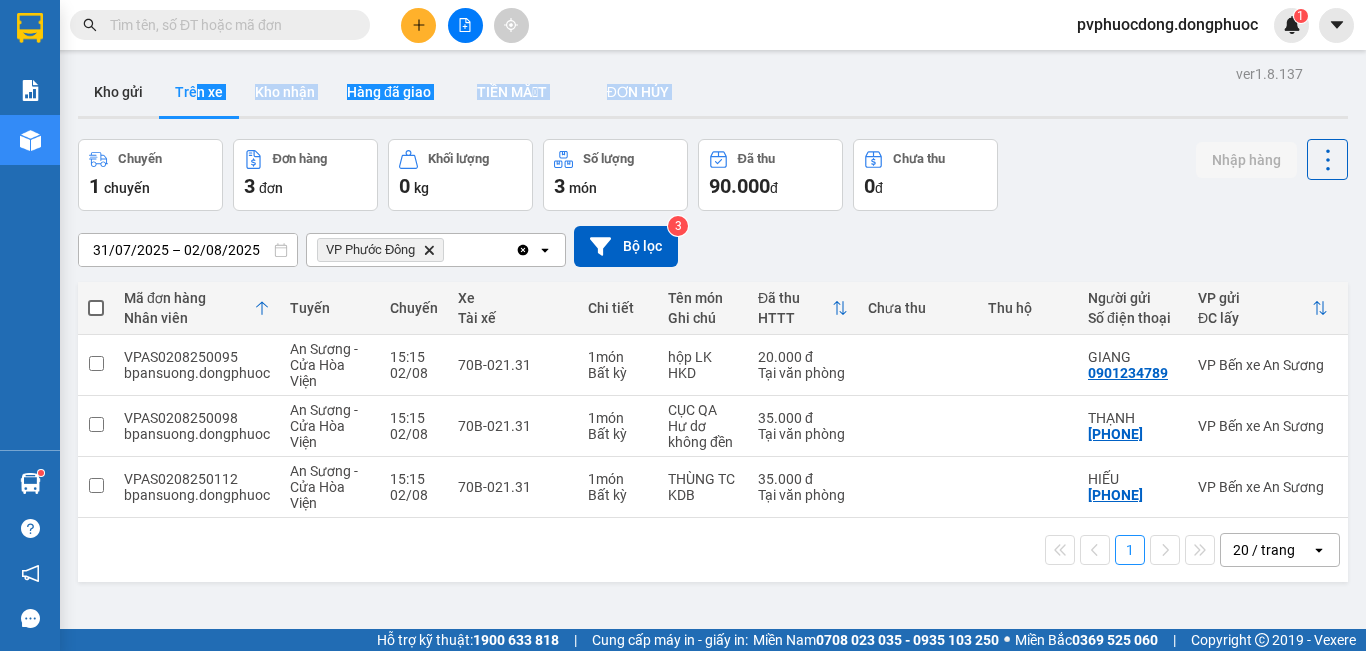 click on "Kho nhận" at bounding box center (285, 92) 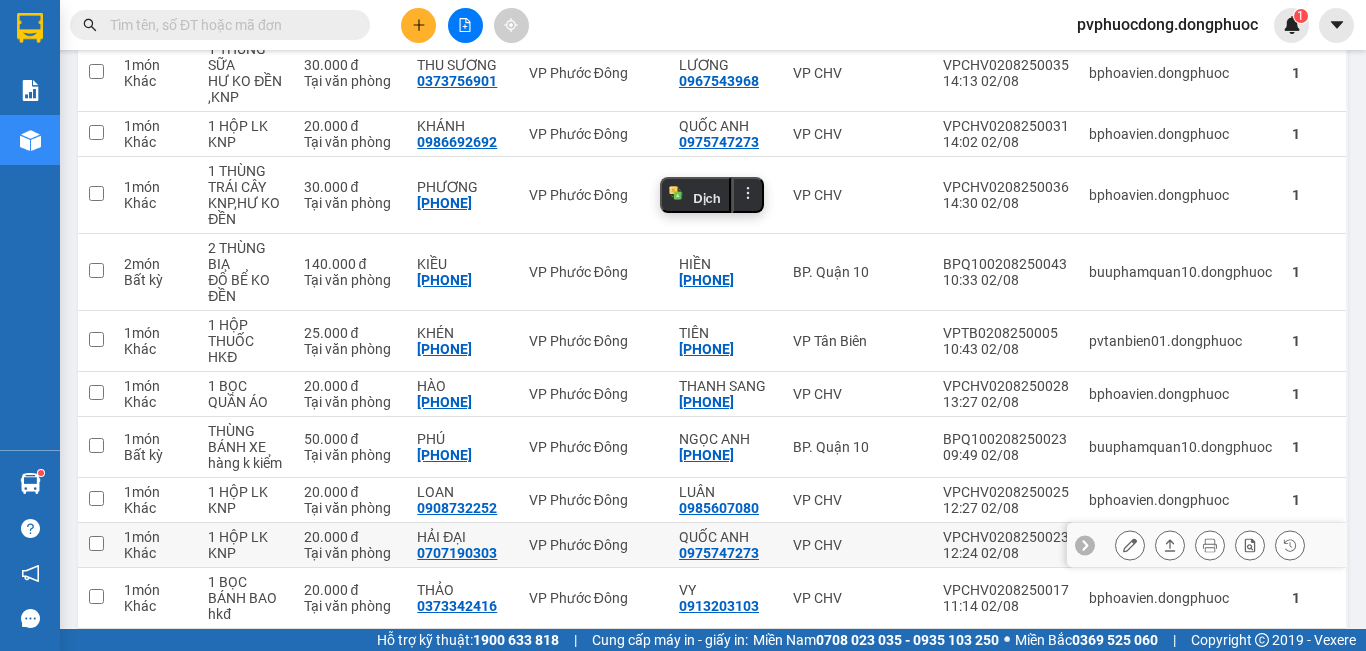 scroll, scrollTop: 398, scrollLeft: 0, axis: vertical 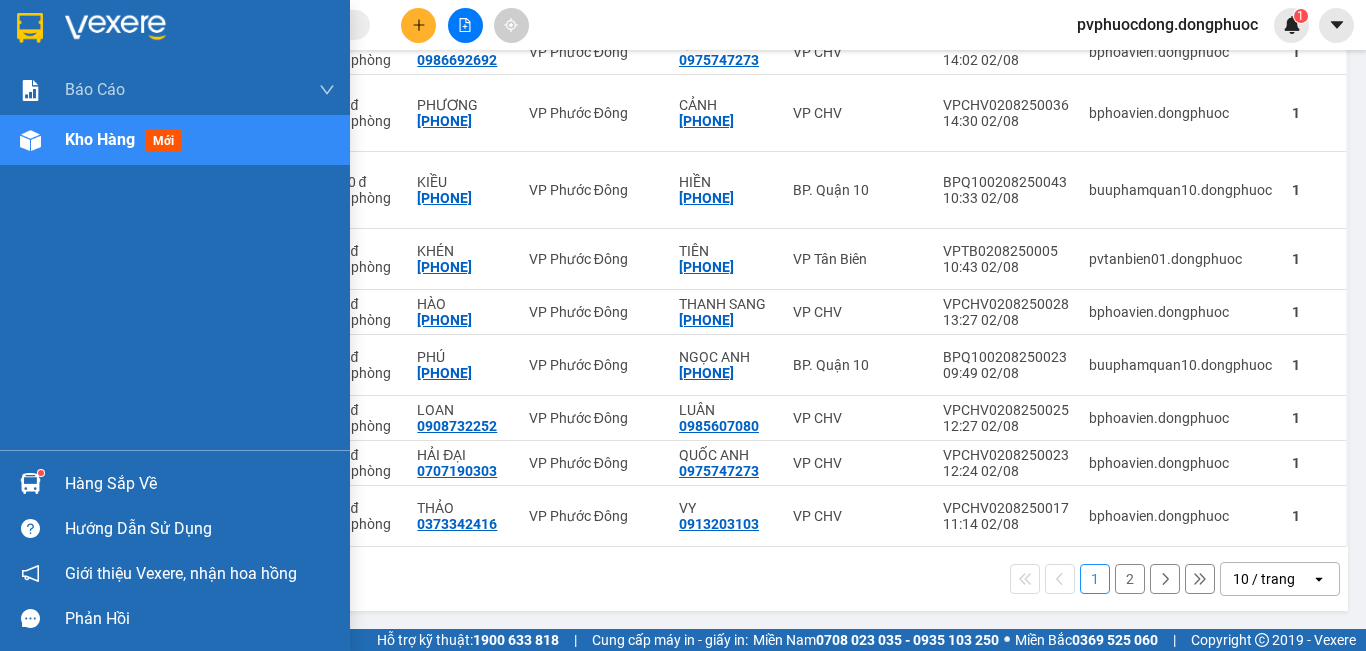drag, startPoint x: 56, startPoint y: 489, endPoint x: 92, endPoint y: 511, distance: 42.190044 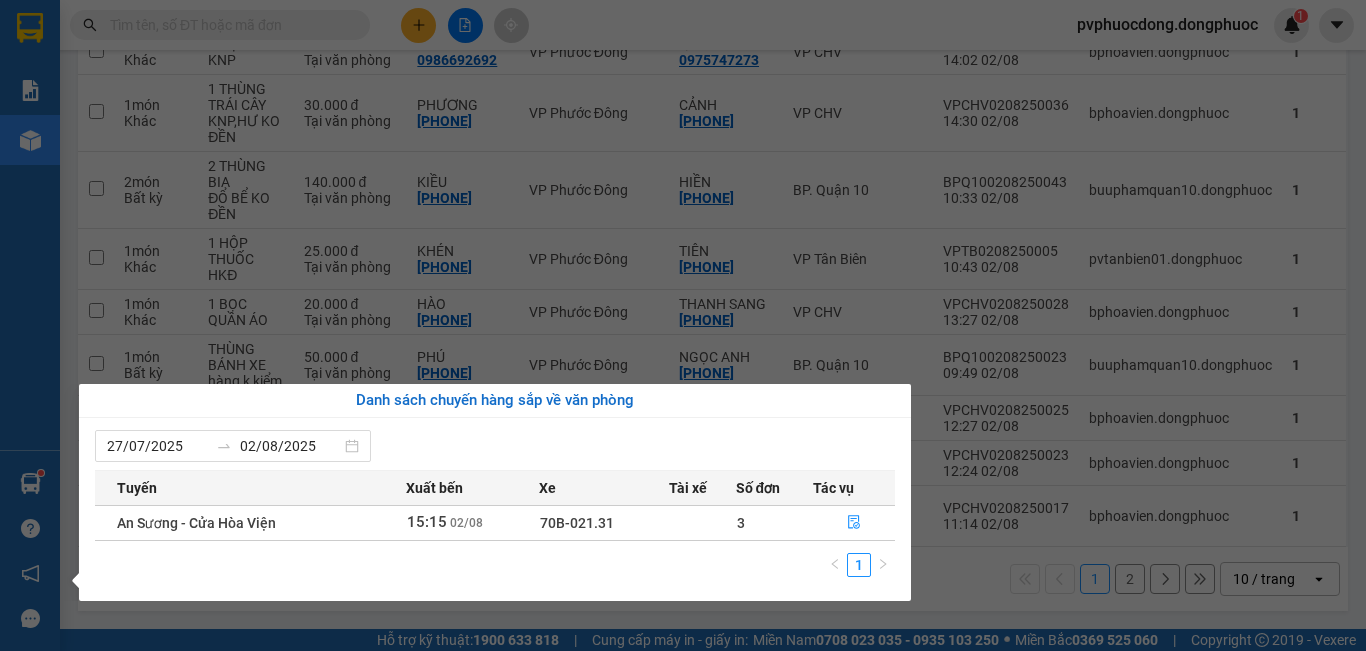 click on "Kết quả tìm kiếm ( 23 )  Bộ lọc  Mã ĐH Trạng thái Món hàng Tổng cước Chưa cước Nhãn Người gửi VP Gửi Người nhận VP Nhận VPAS1504250005 07:03 - 15/04 VP Nhận   70B-023.56 08:56 - 15/04 GIẤY TỜ SL:  1 30.000 0938793552 PHÚC  VP Bến xe An Sương 0933859188 NGỌC HÂN  VP Gò Dầu VPAS0603250149 16:42 - 06/03 VP Nhận   70B-021.75 09:49 - 07/03 2 BAO DÂY XÍCH SL:  2 220.000 0908099288 PHONG VP Bến xe An Sương 0933859188 HƯNG VP Phước Đông VPAS1711240100 13:50 - 17/11 VP Nhận   70B-018.35 15:15 - 17/11 HS SL:  1 20.000 0938743552 HOÀNG  VP Bến xe An Sương 0933859188 HỒNG VP Phước Đông VPAS0111240095 12:10 - 01/11 VP Nhận   70B-021.88 13:58 - 01/11 HS SL:  1 20.000 0707867511 PHÚC VP Bến xe An Sương 0933859188 HỒNG VP Phước Đông VPAS2606240187 15:58 - 26/06 VP Nhận   70B-021.02 08:58 - 27/06 4 BAO PT SL:  4 400.000 0986688445 THANH VP Bến xe An Sương 0933859188 HÂN VP Phước Đông VPAS2706250105 14:07 - 27/06" at bounding box center [683, 325] 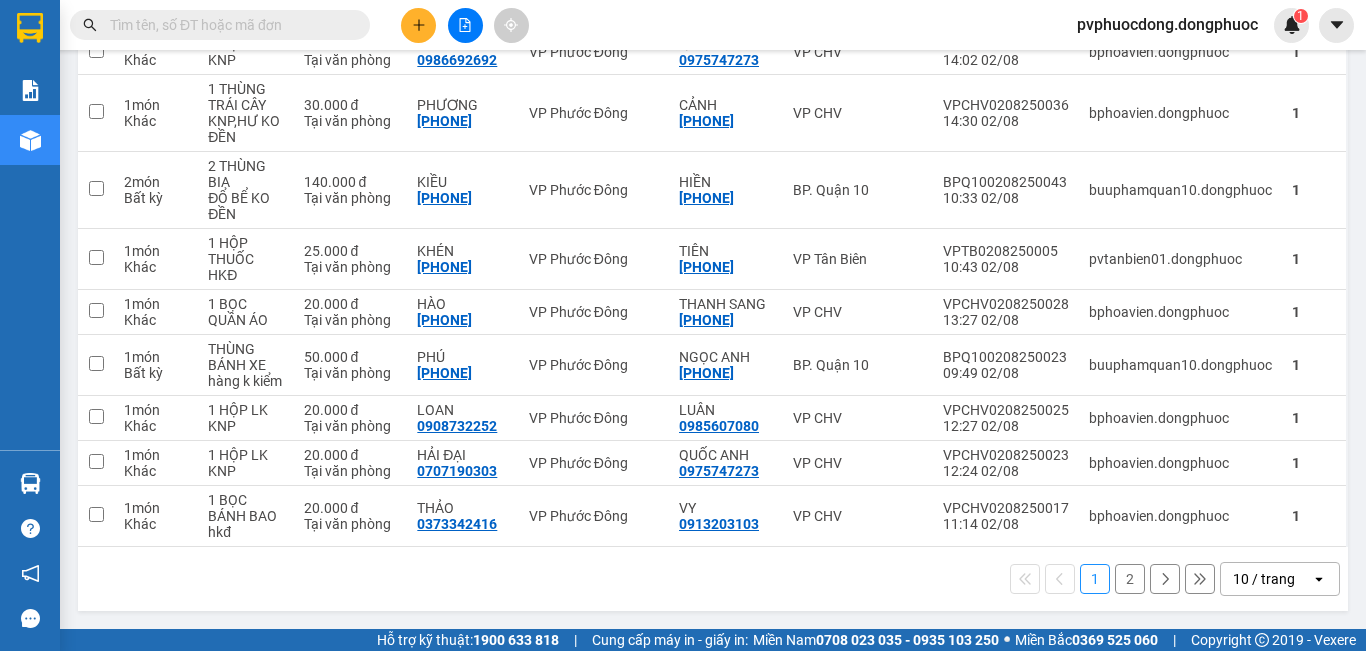 scroll, scrollTop: 0, scrollLeft: 0, axis: both 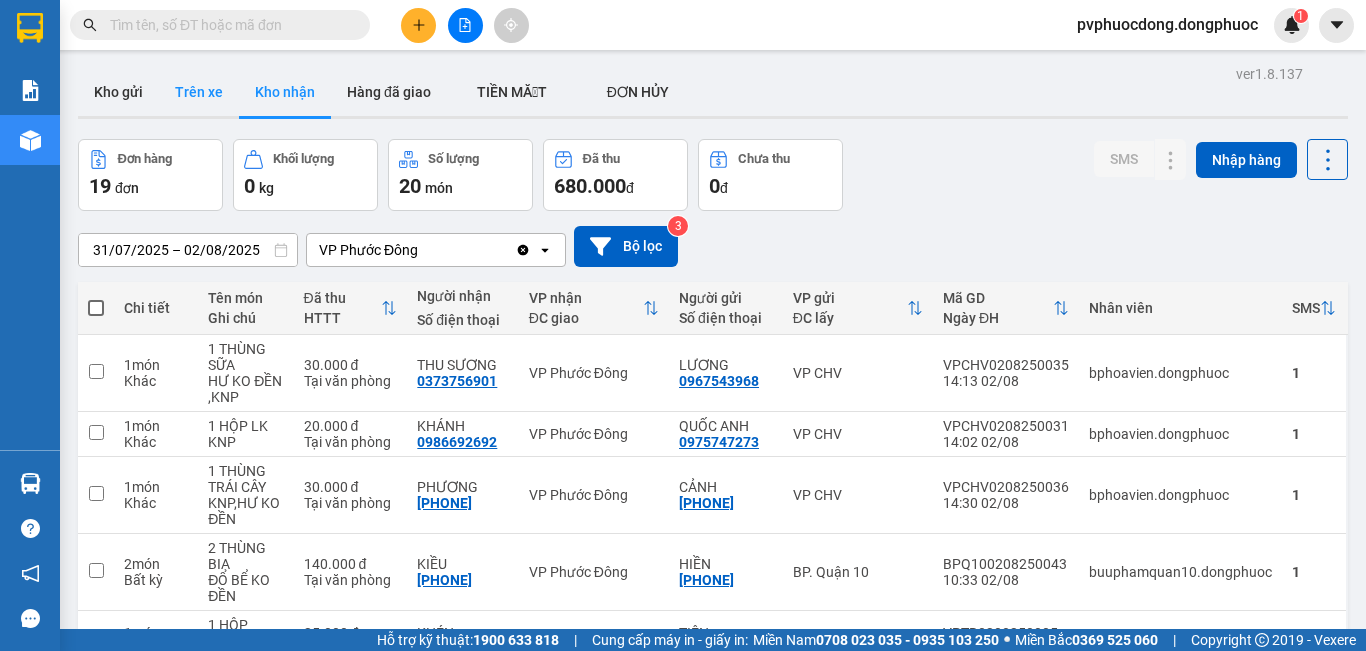 click on "Trên xe" at bounding box center [199, 92] 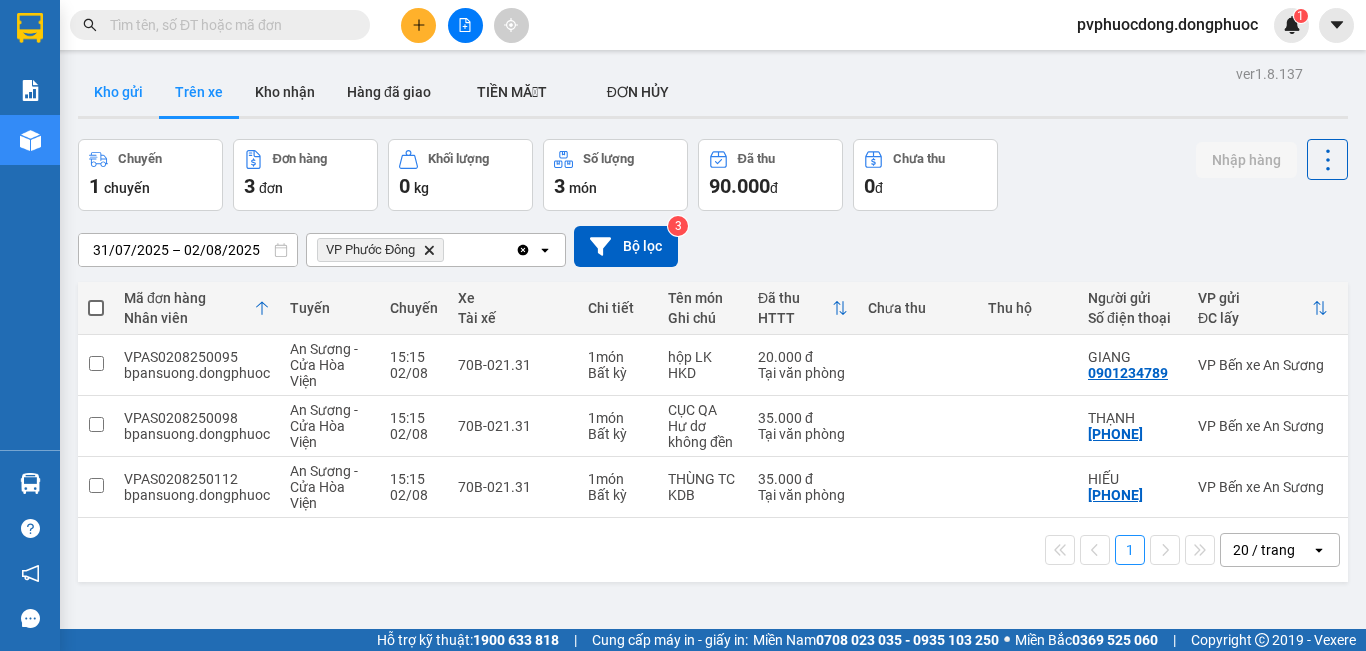 click on "Kho gửi" at bounding box center (118, 92) 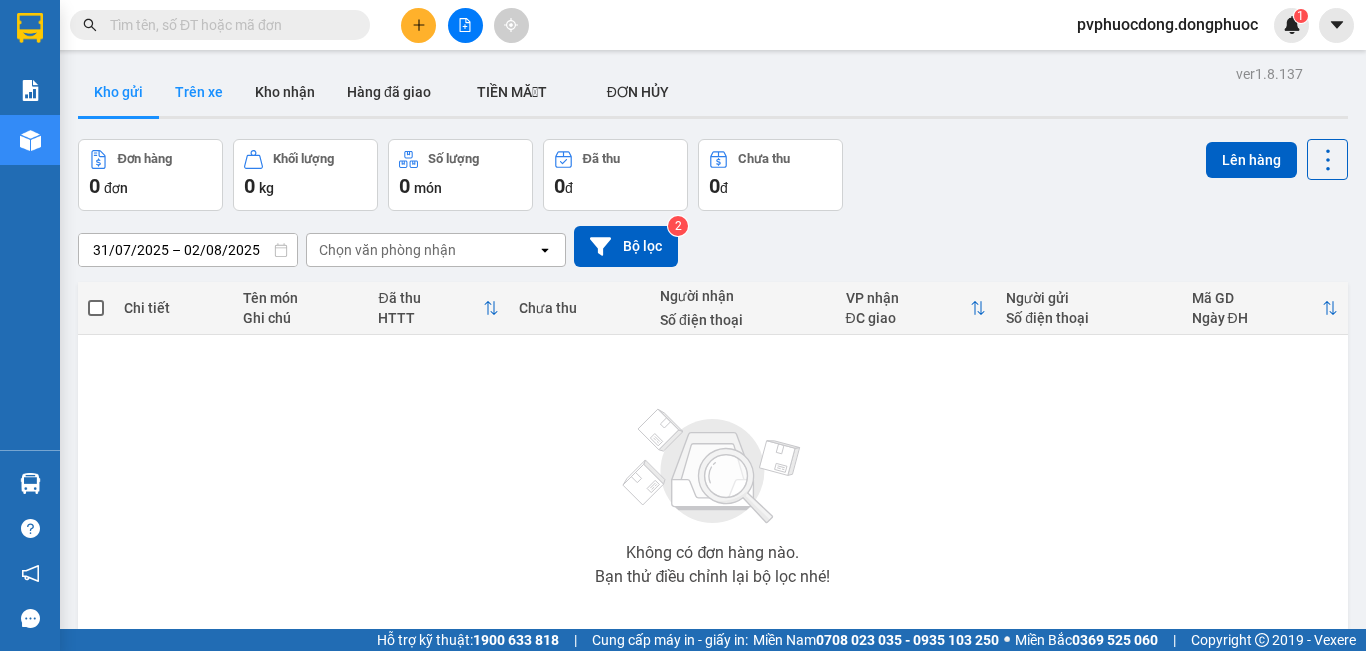 click on "Trên xe" at bounding box center (199, 92) 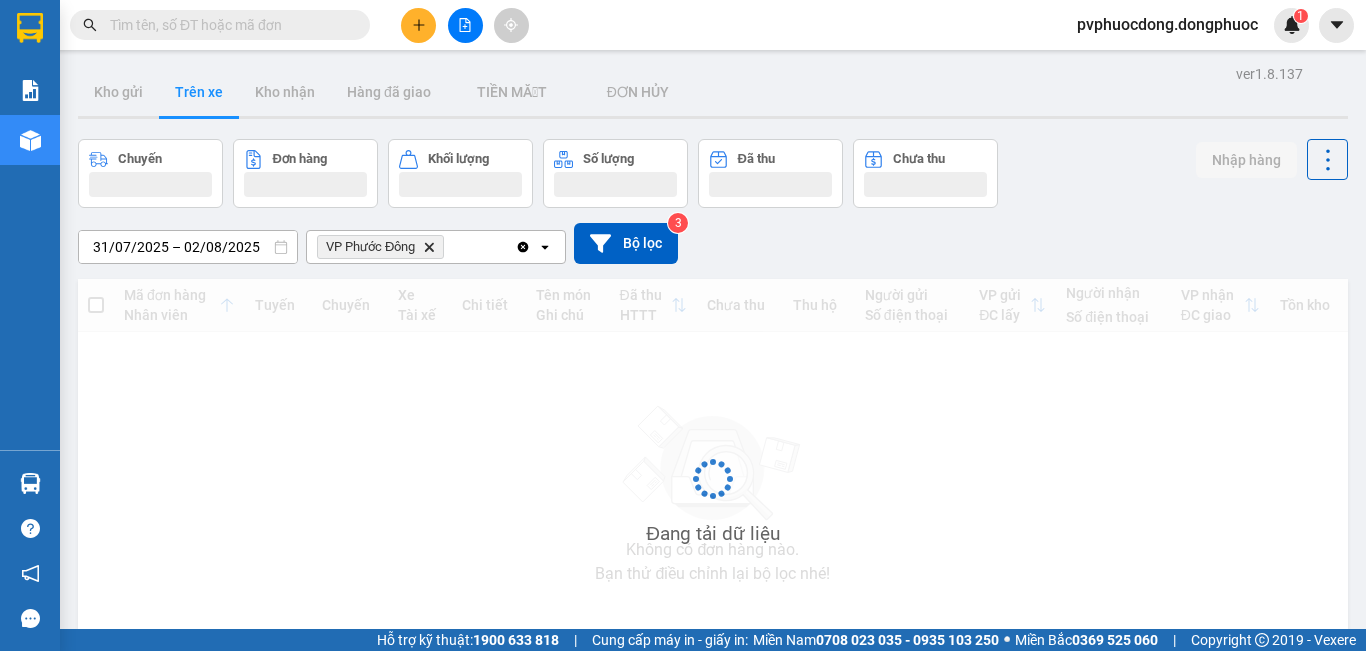 click on "Trên xe" at bounding box center (199, 92) 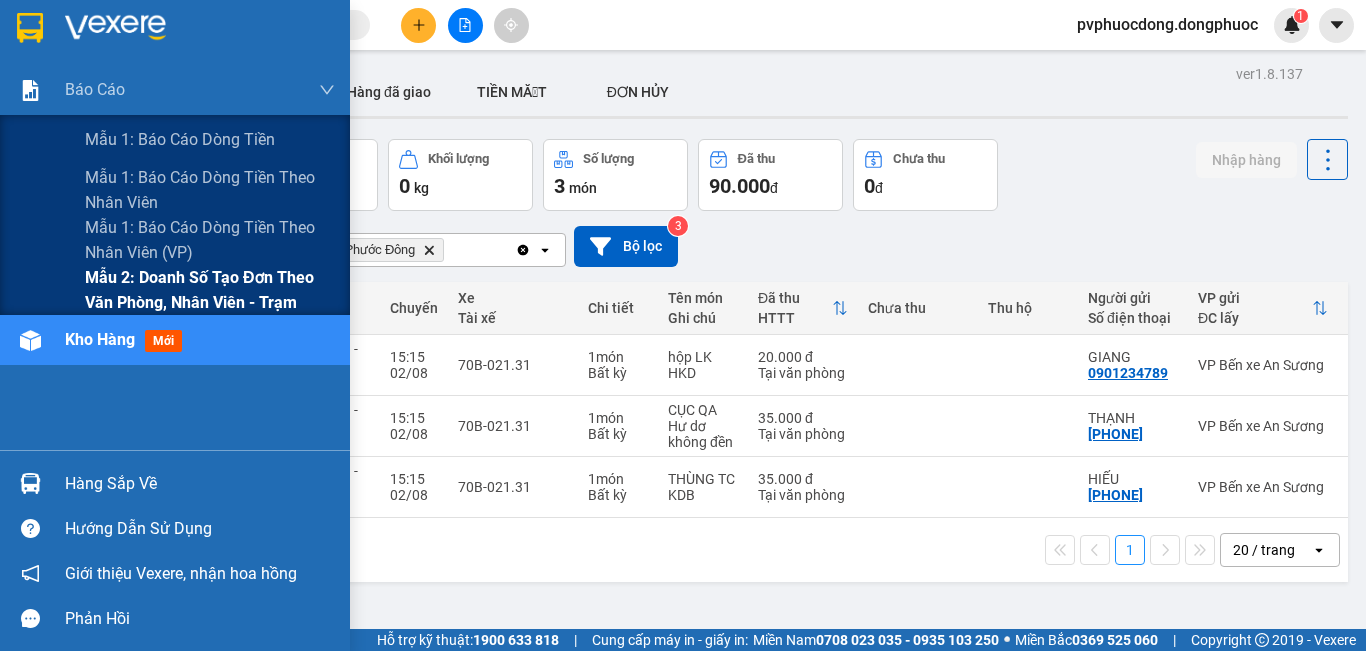 click on "Mẫu 2: Doanh số tạo đơn theo Văn phòng, nhân viên - Trạm" at bounding box center (210, 290) 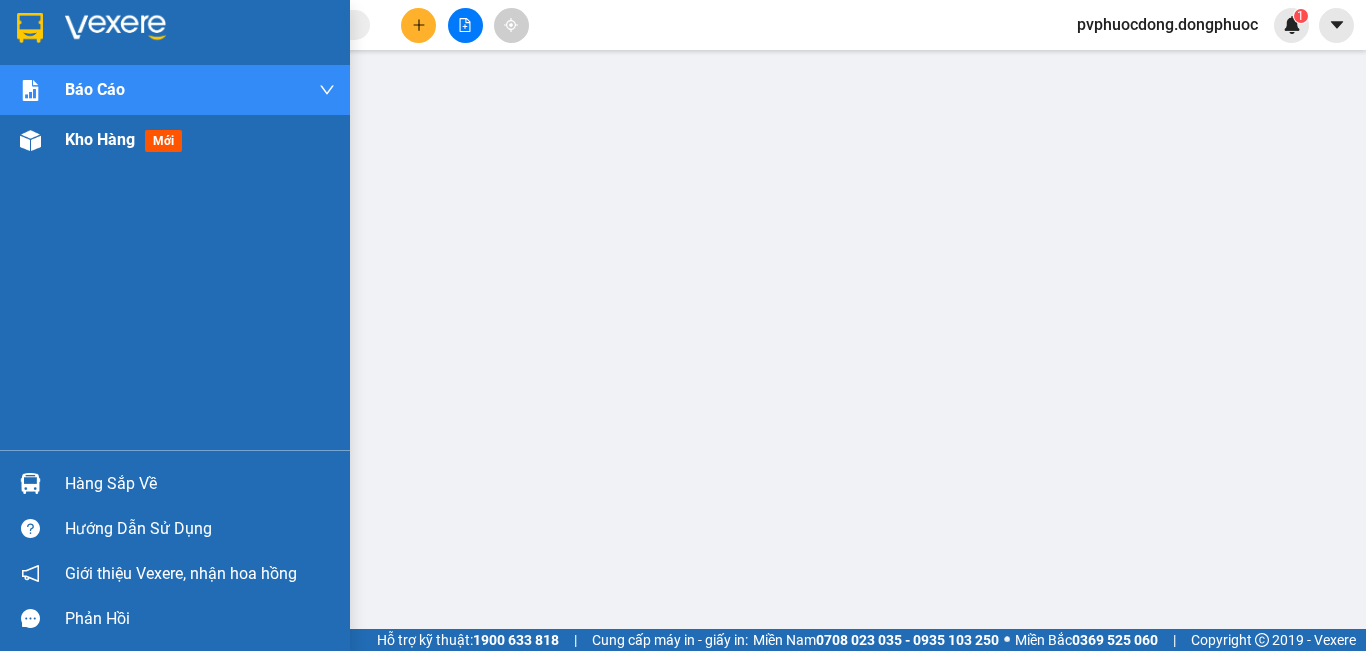 click on "mới" at bounding box center [163, 141] 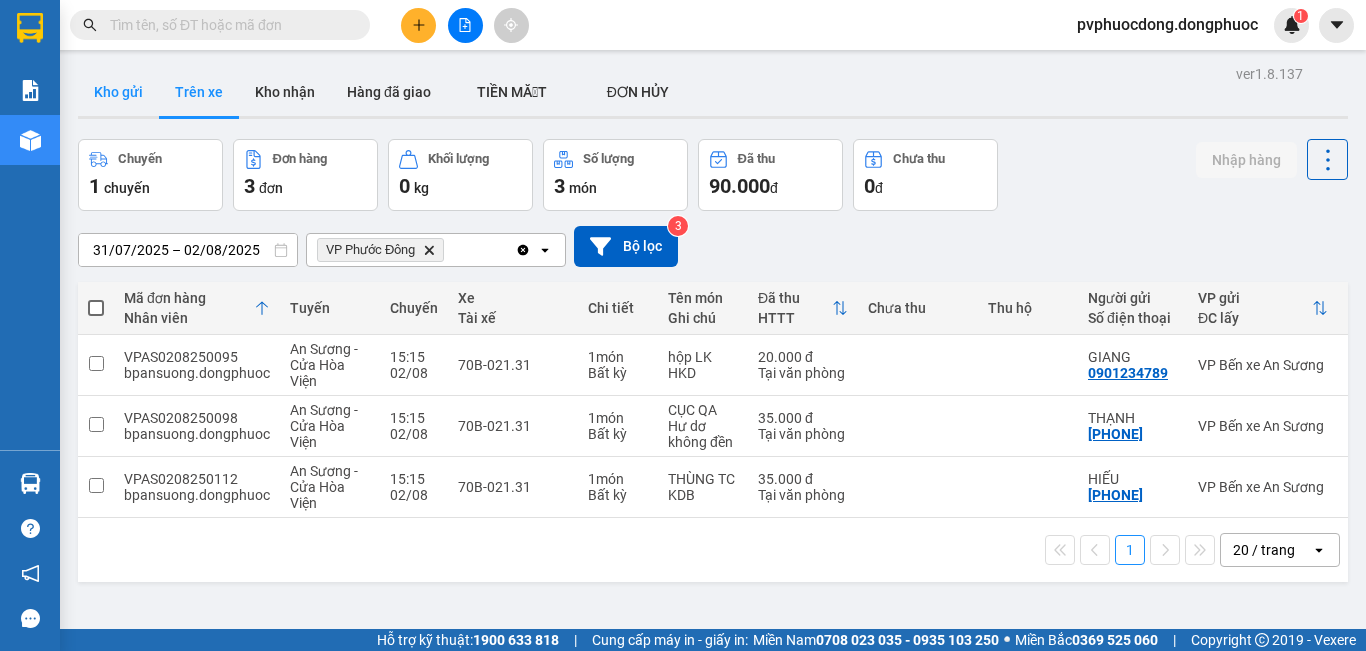 click on "Kho gửi" at bounding box center [118, 92] 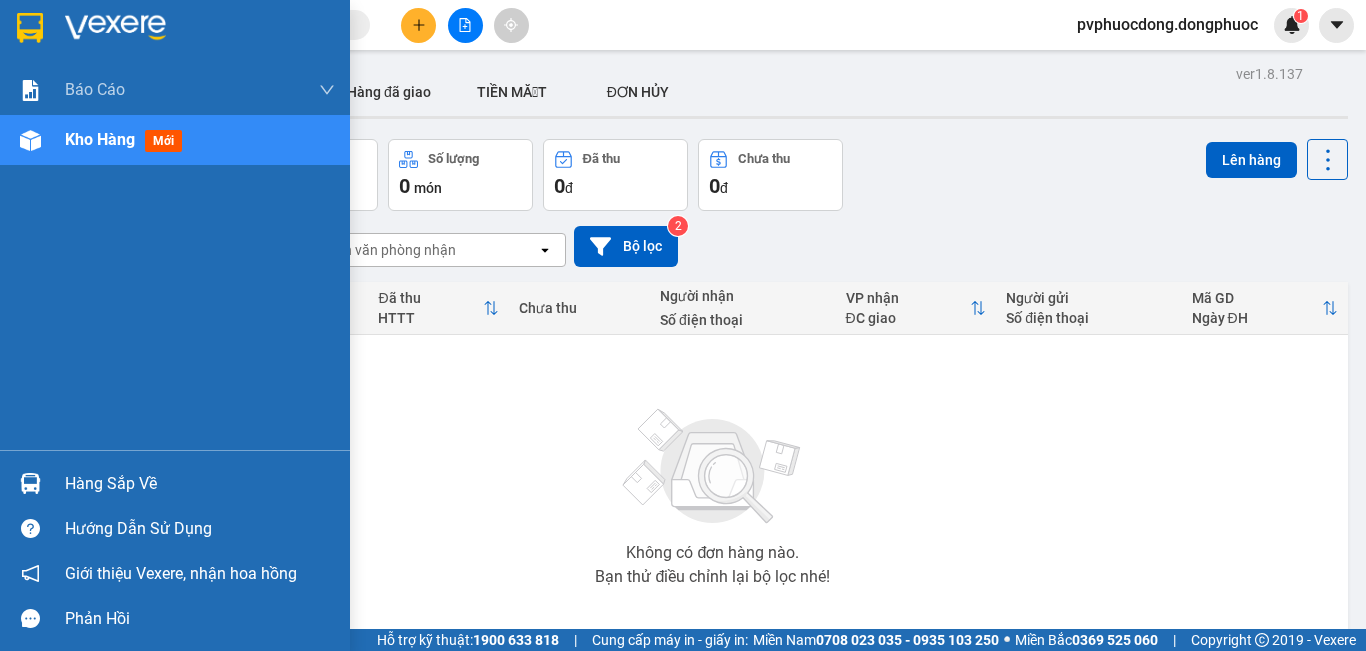 click on "Hàng sắp về" at bounding box center [175, 483] 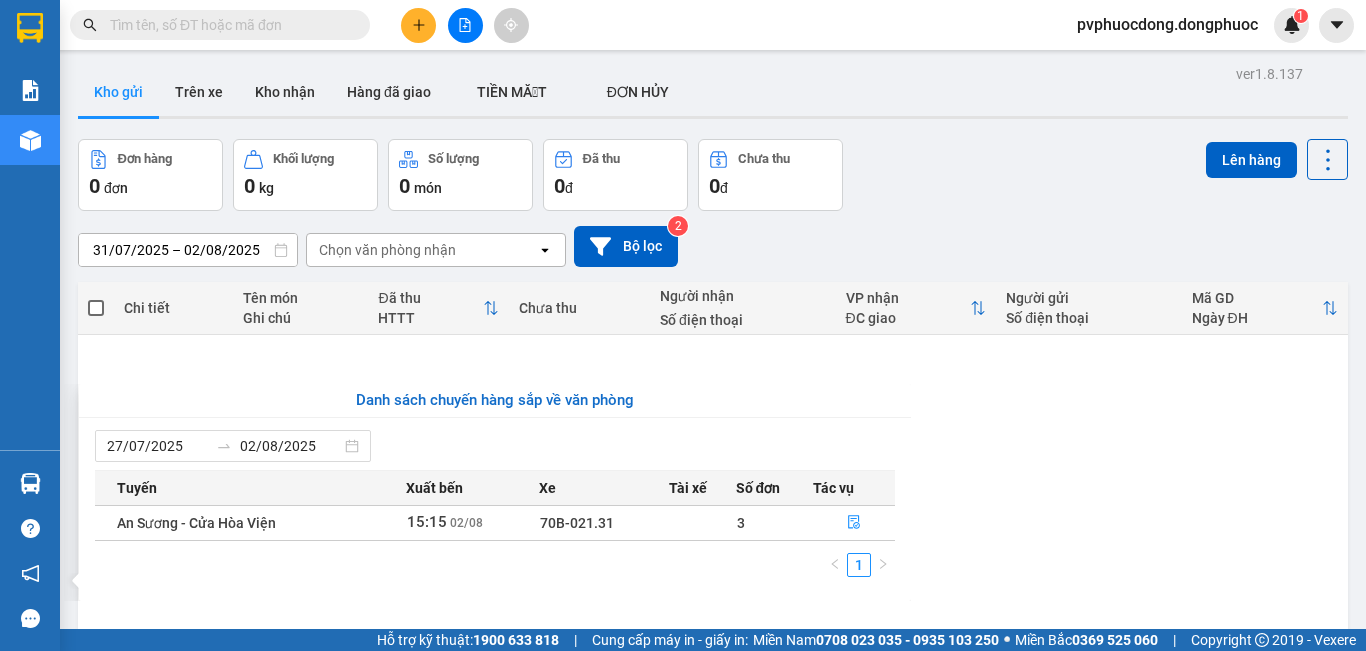 drag, startPoint x: 1047, startPoint y: 457, endPoint x: 401, endPoint y: 459, distance: 646.0031 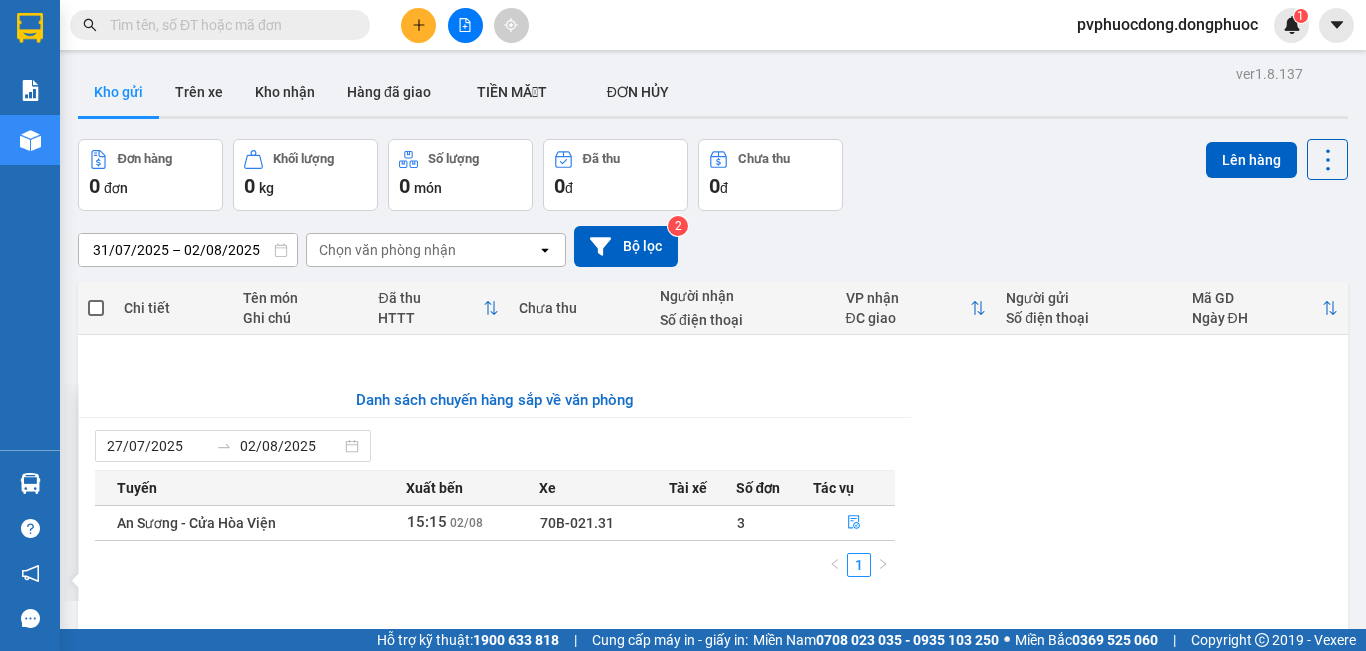 click on "Kết quả tìm kiếm ( 23 )  Bộ lọc  Mã ĐH Trạng thái Món hàng Tổng cước Chưa cước Nhãn Người gửi VP Gửi Người nhận VP Nhận VPAS1504250005 07:03 - 15/04 VP Nhận   70B-023.56 08:56 - 15/04 GIẤY TỜ SL:  1 30.000 0938793552 PHÚC  VP Bến xe An Sương 0933859188 NGỌC HÂN  VP Gò Dầu VPAS0603250149 16:42 - 06/03 VP Nhận   70B-021.75 09:49 - 07/03 2 BAO DÂY XÍCH SL:  2 220.000 0908099288 PHONG VP Bến xe An Sương 0933859188 HƯNG VP Phước Đông VPAS1711240100 13:50 - 17/11 VP Nhận   70B-018.35 15:15 - 17/11 HS SL:  1 20.000 0938743552 HOÀNG  VP Bến xe An Sương 0933859188 HỒNG VP Phước Đông VPAS0111240095 12:10 - 01/11 VP Nhận   70B-021.88 13:58 - 01/11 HS SL:  1 20.000 0707867511 PHÚC VP Bến xe An Sương 0933859188 HỒNG VP Phước Đông VPAS2606240187 15:58 - 26/06 VP Nhận   70B-021.02 08:58 - 27/06 4 BAO PT SL:  4 400.000 0986688445 THANH VP Bến xe An Sương 0933859188 HÂN VP Phước Đông VPAS2706250105 14:07 - 27/06" at bounding box center [683, 325] 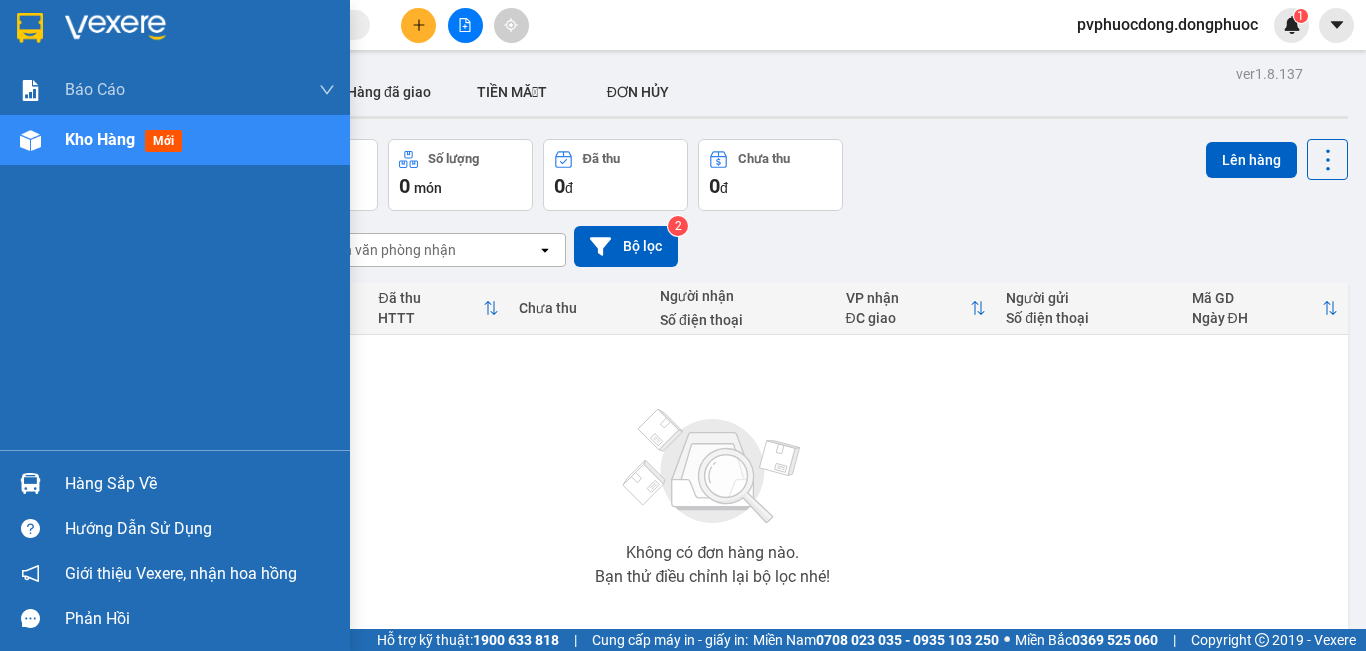 click at bounding box center (30, 483) 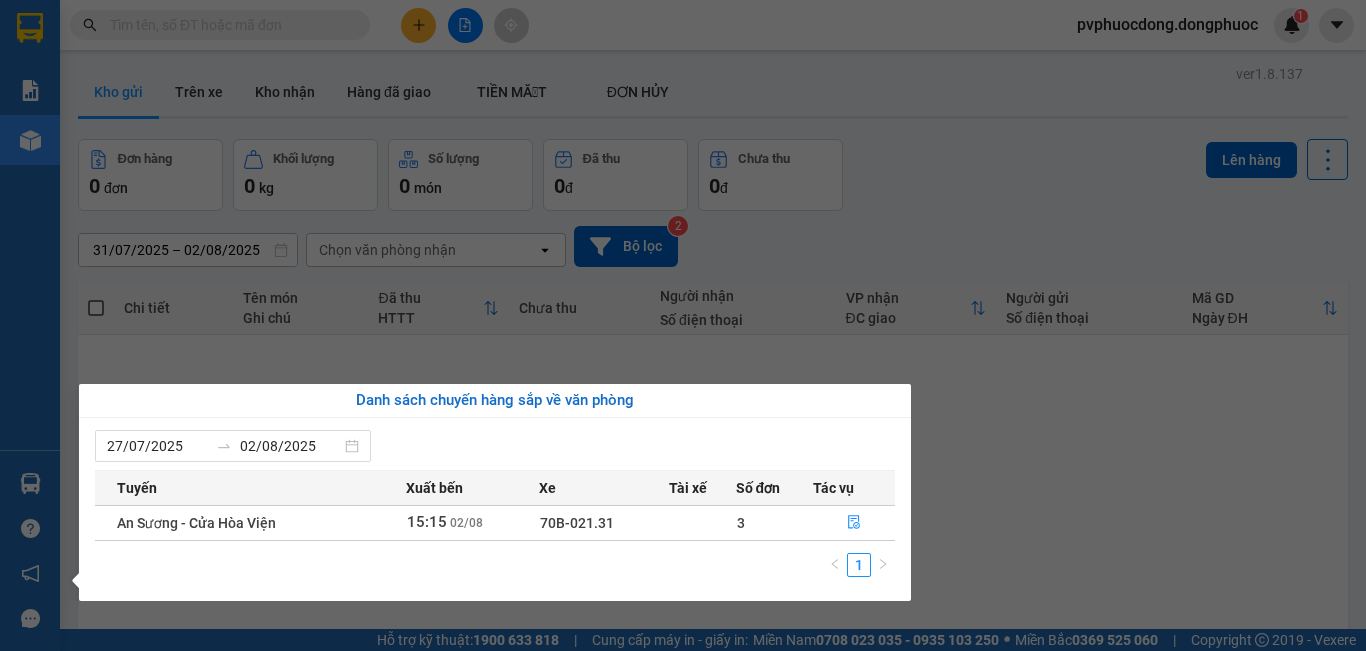click on "Kết quả tìm kiếm ( 23 )  Bộ lọc  Mã ĐH Trạng thái Món hàng Tổng cước Chưa cước Nhãn Người gửi VP Gửi Người nhận VP Nhận VPAS1504250005 07:03 - 15/04 VP Nhận   70B-023.56 08:56 - 15/04 GIẤY TỜ SL:  1 30.000 0938793552 PHÚC  VP Bến xe An Sương 0933859188 NGỌC HÂN  VP Gò Dầu VPAS0603250149 16:42 - 06/03 VP Nhận   70B-021.75 09:49 - 07/03 2 BAO DÂY XÍCH SL:  2 220.000 0908099288 PHONG VP Bến xe An Sương 0933859188 HƯNG VP Phước Đông VPAS1711240100 13:50 - 17/11 VP Nhận   70B-018.35 15:15 - 17/11 HS SL:  1 20.000 0938743552 HOÀNG  VP Bến xe An Sương 0933859188 HỒNG VP Phước Đông VPAS0111240095 12:10 - 01/11 VP Nhận   70B-021.88 13:58 - 01/11 HS SL:  1 20.000 0707867511 PHÚC VP Bến xe An Sương 0933859188 HỒNG VP Phước Đông VPAS2606240187 15:58 - 26/06 VP Nhận   70B-021.02 08:58 - 27/06 4 BAO PT SL:  4 400.000 0986688445 THANH VP Bến xe An Sương 0933859188 HÂN VP Phước Đông VPAS2706250105 14:07 - 27/06" at bounding box center (683, 325) 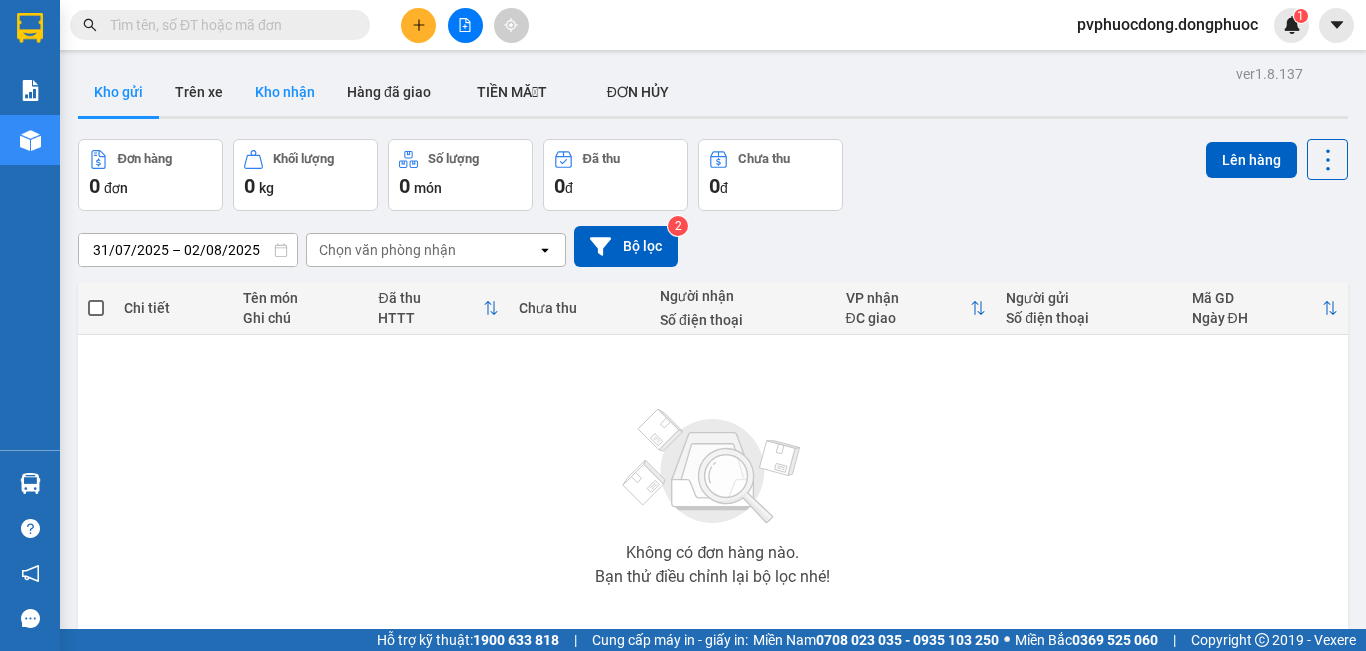 drag, startPoint x: 255, startPoint y: 78, endPoint x: 243, endPoint y: 84, distance: 13.416408 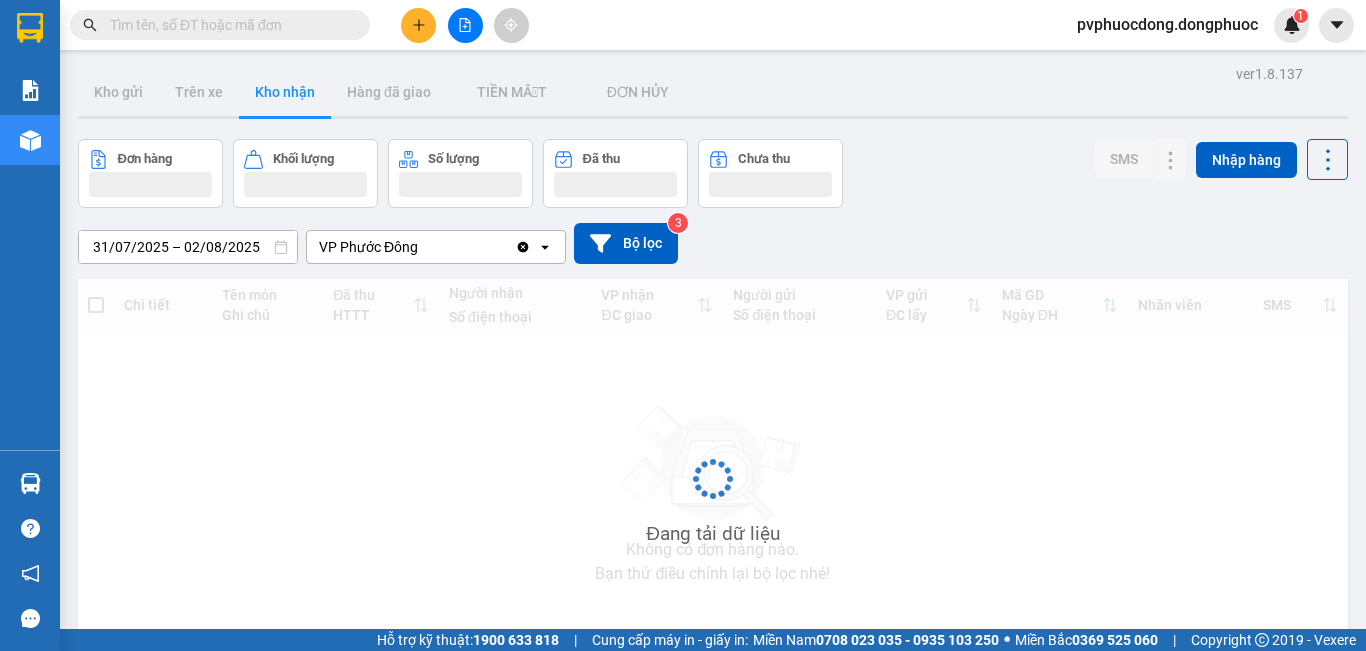 click on "Kho nhận" at bounding box center [285, 92] 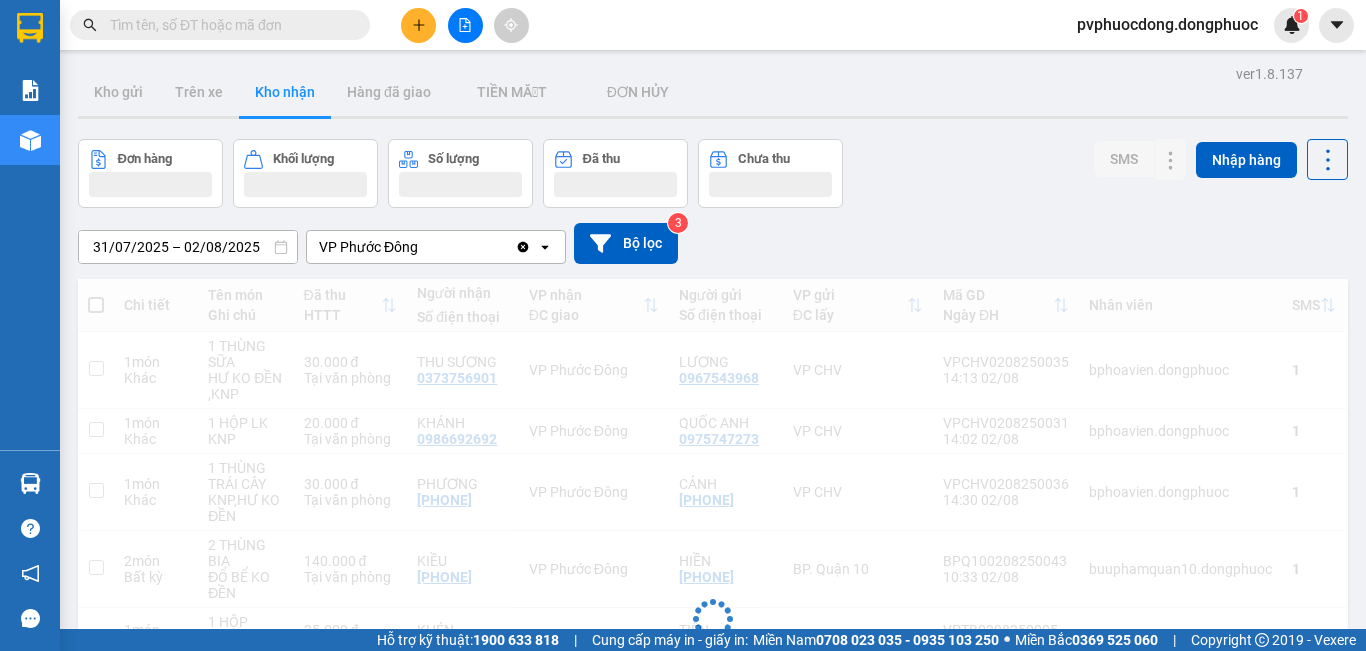 click on "Trên xe" at bounding box center (199, 92) 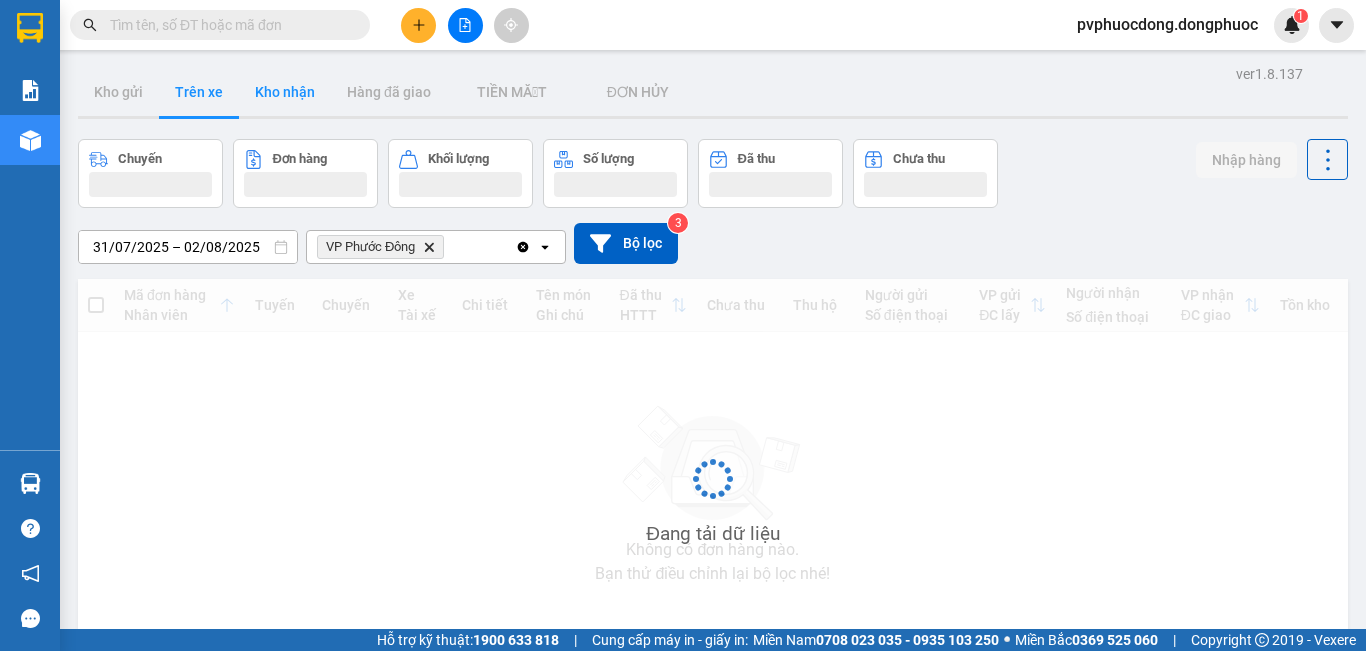 click on "Trên xe" at bounding box center [199, 92] 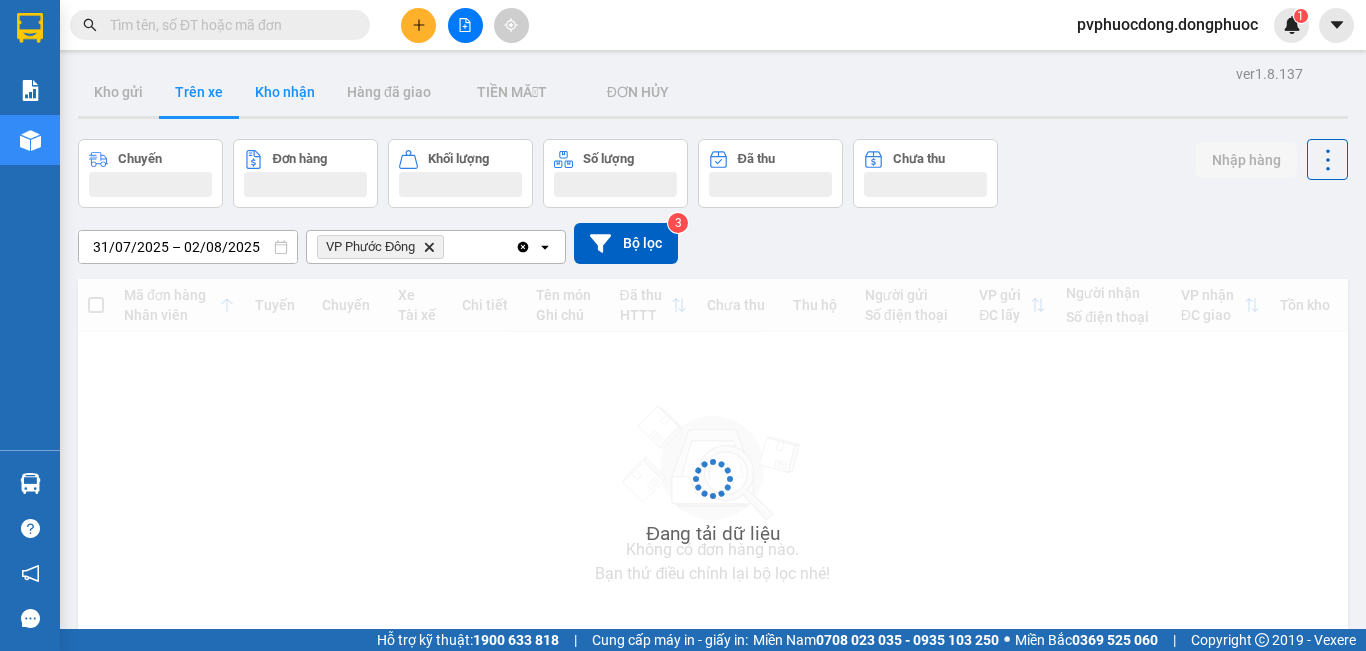 click on "Trên xe" at bounding box center (199, 92) 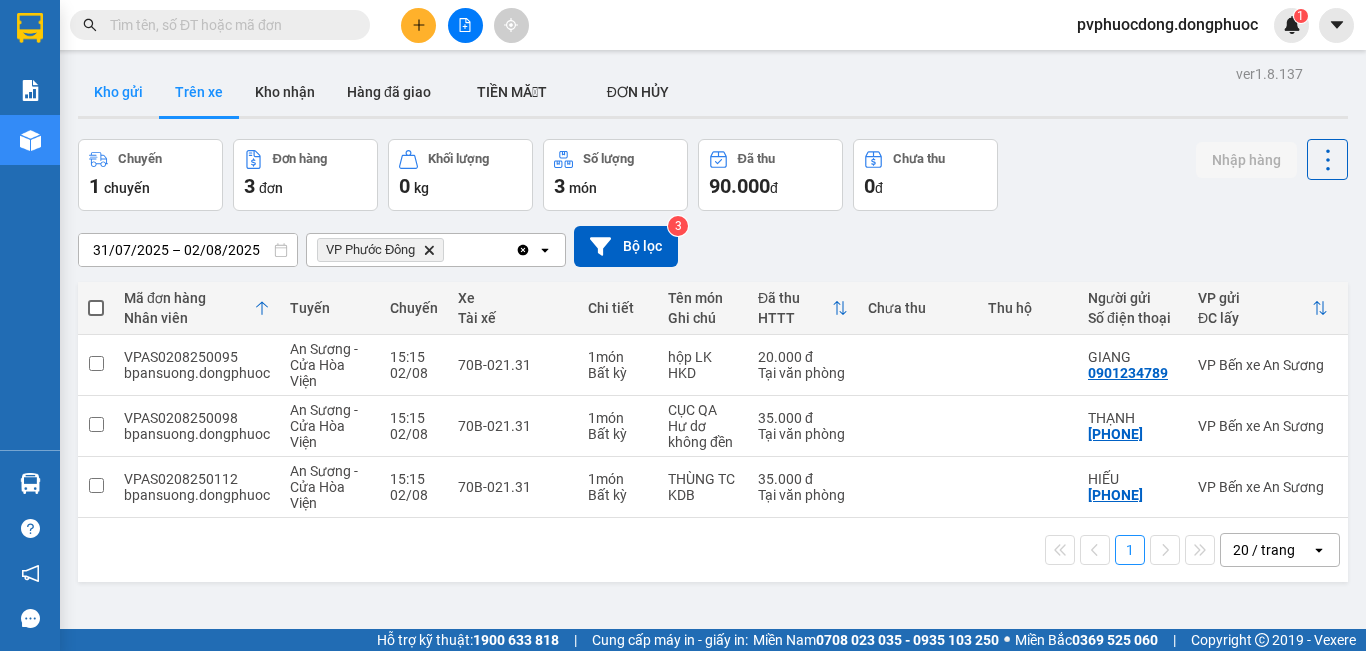 click on "Kho gửi" at bounding box center (118, 92) 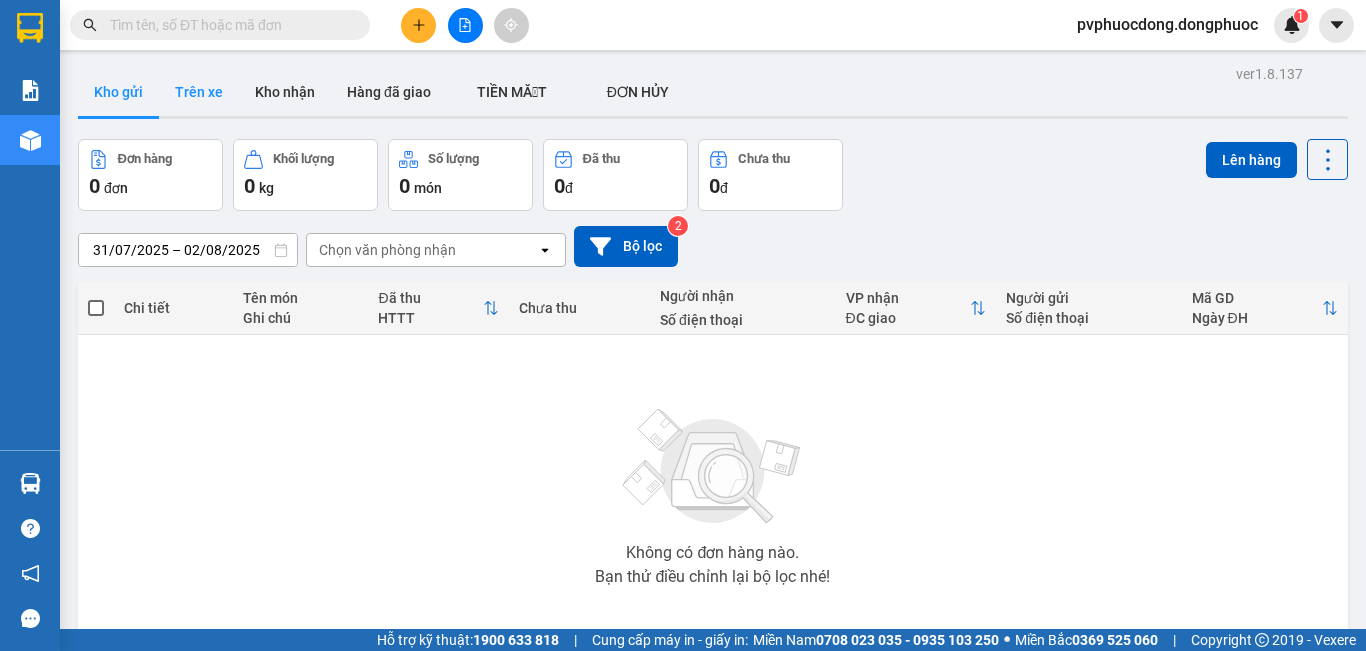 click on "Trên xe" at bounding box center [199, 92] 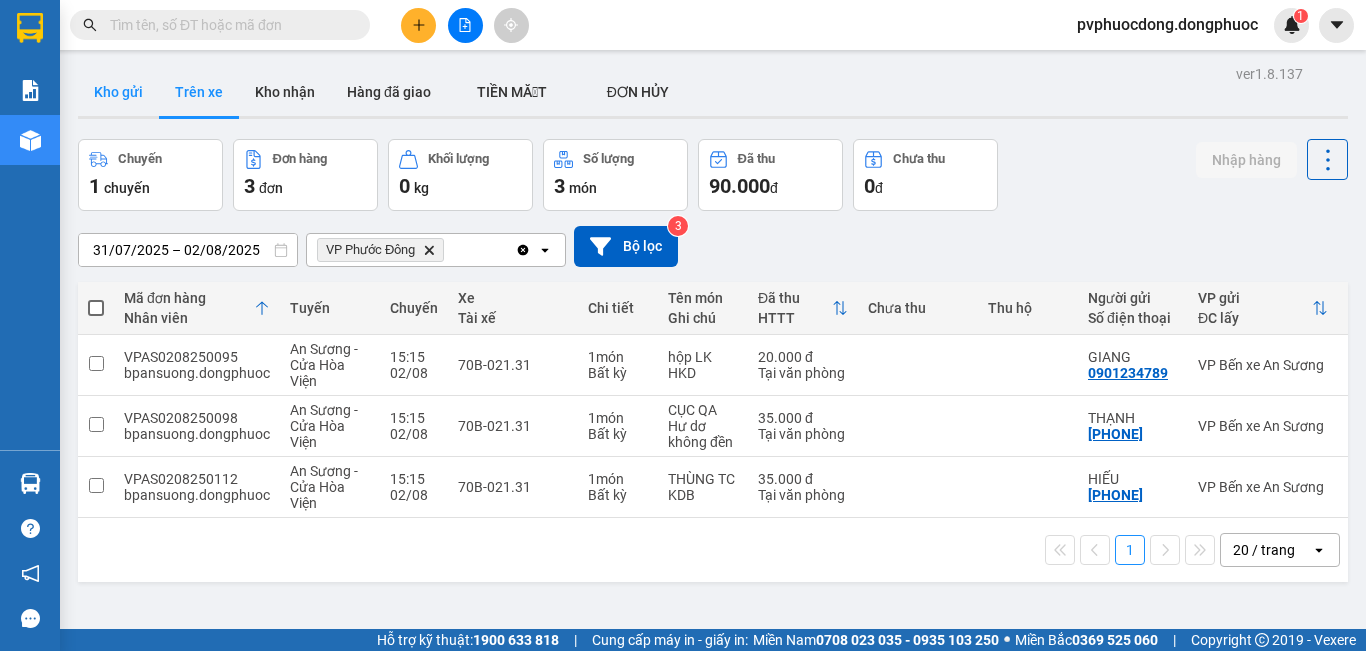 click on "Kho gửi" at bounding box center [118, 92] 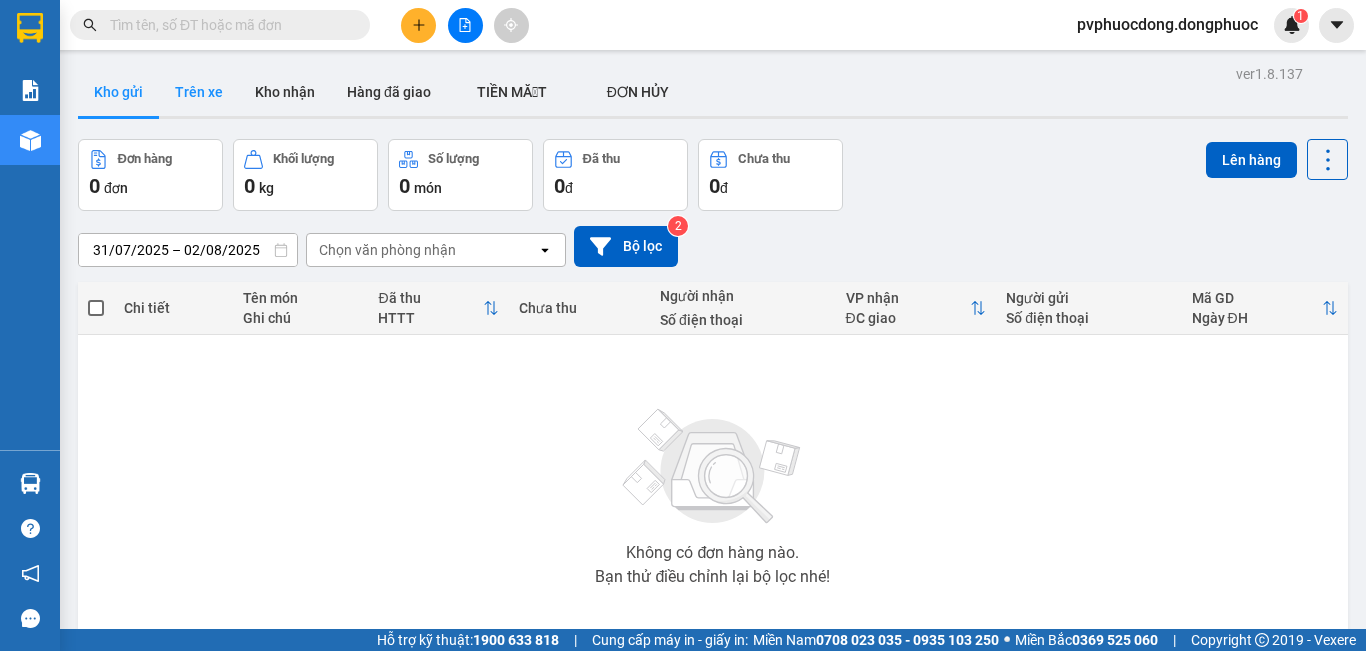 click on "Trên xe" at bounding box center (199, 92) 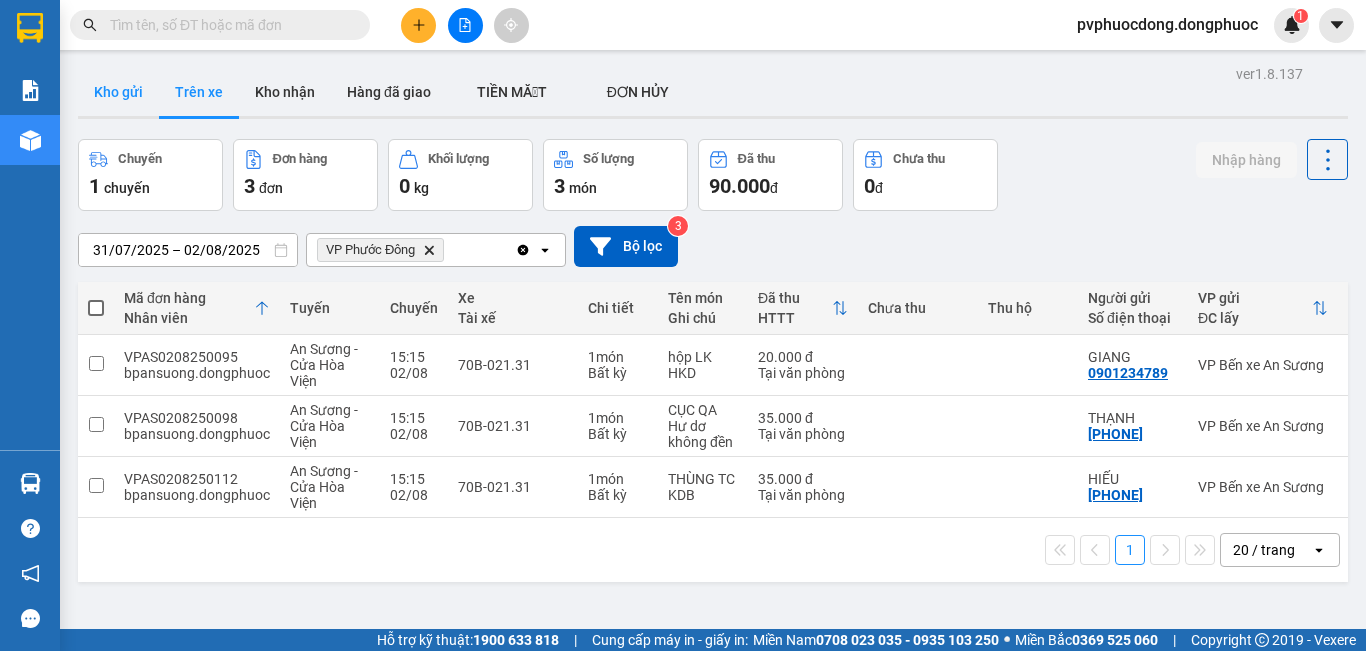 click on "Kho gửi" at bounding box center [118, 92] 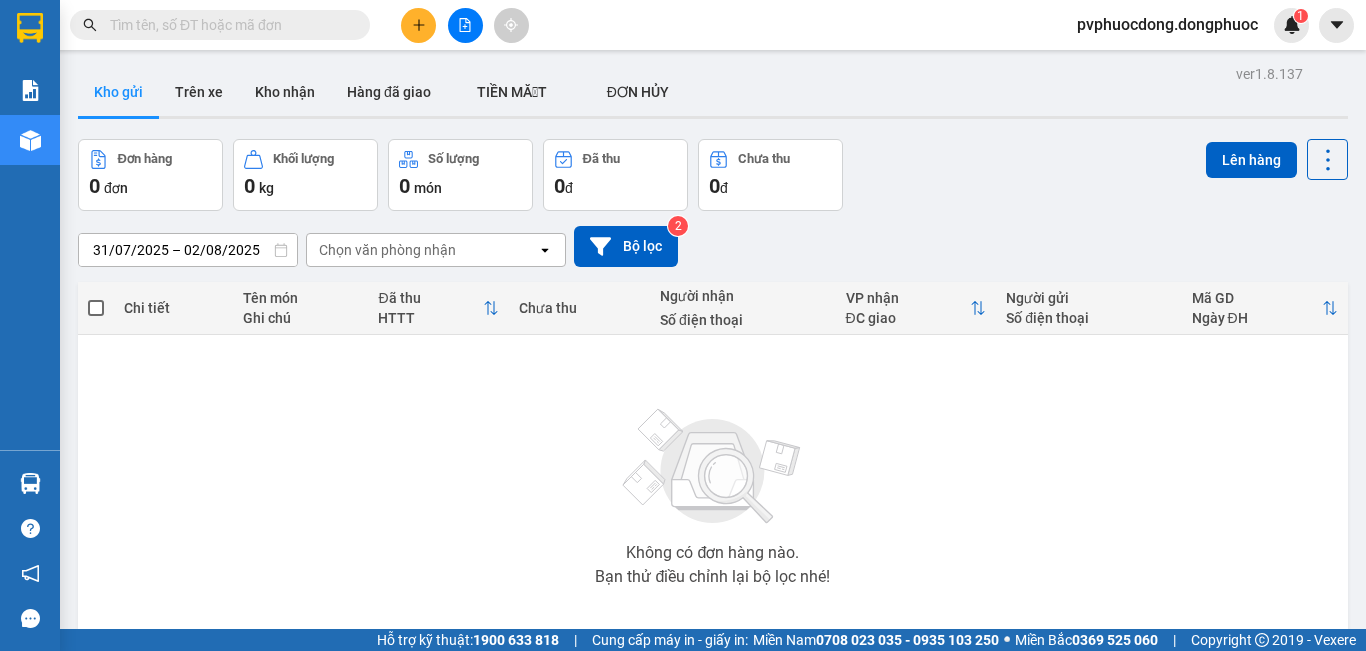 click on "Trên xe" at bounding box center [199, 92] 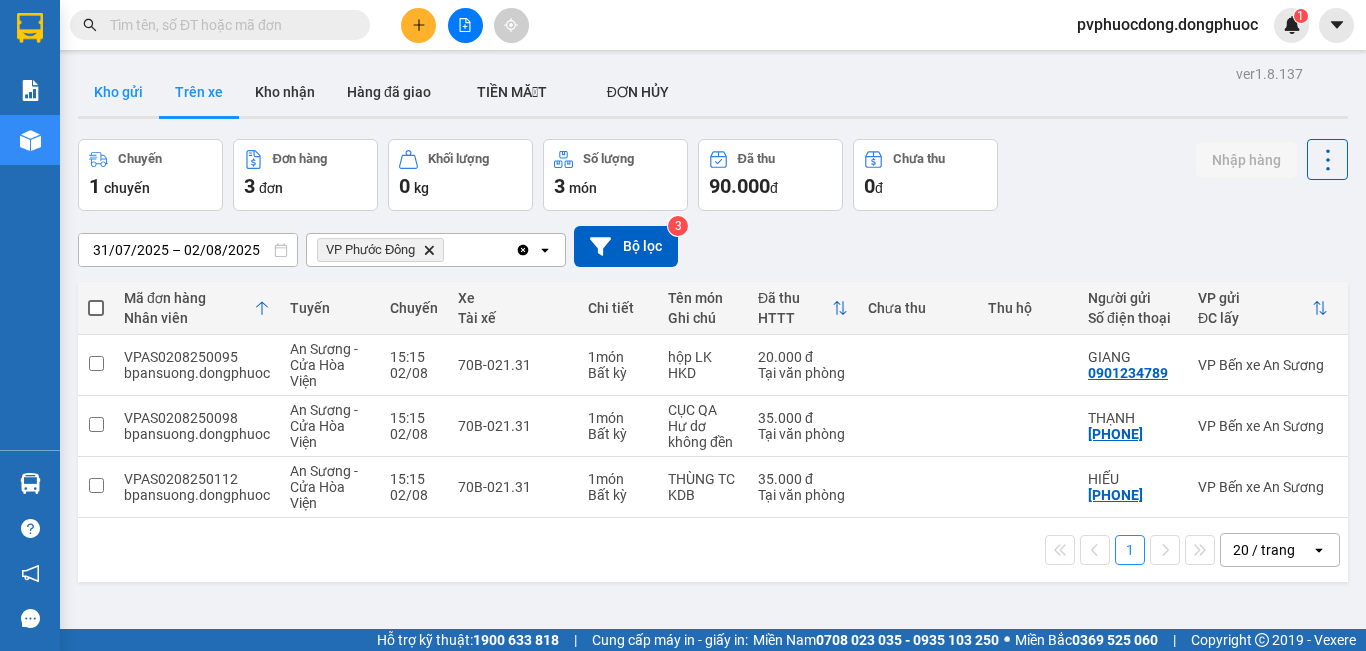 click on "Kho gửi" at bounding box center [118, 92] 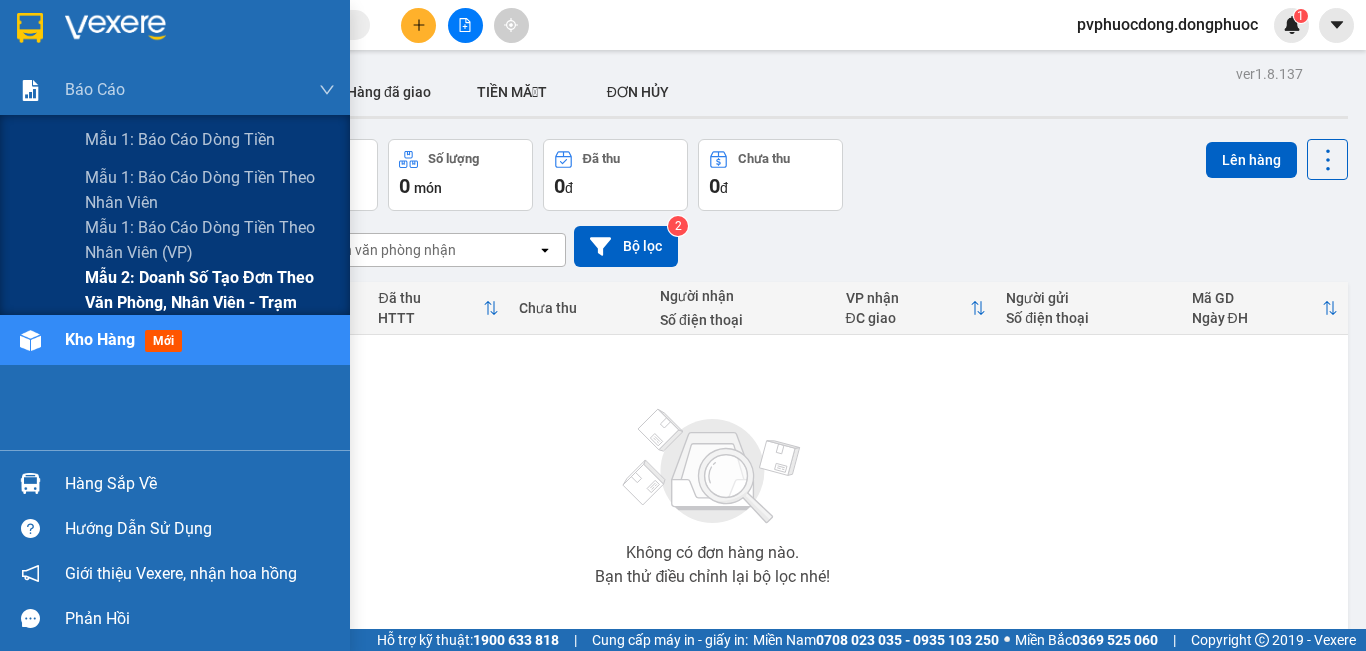 click on "Mẫu 2: Doanh số tạo đơn theo Văn phòng, nhân viên - Trạm" at bounding box center [210, 290] 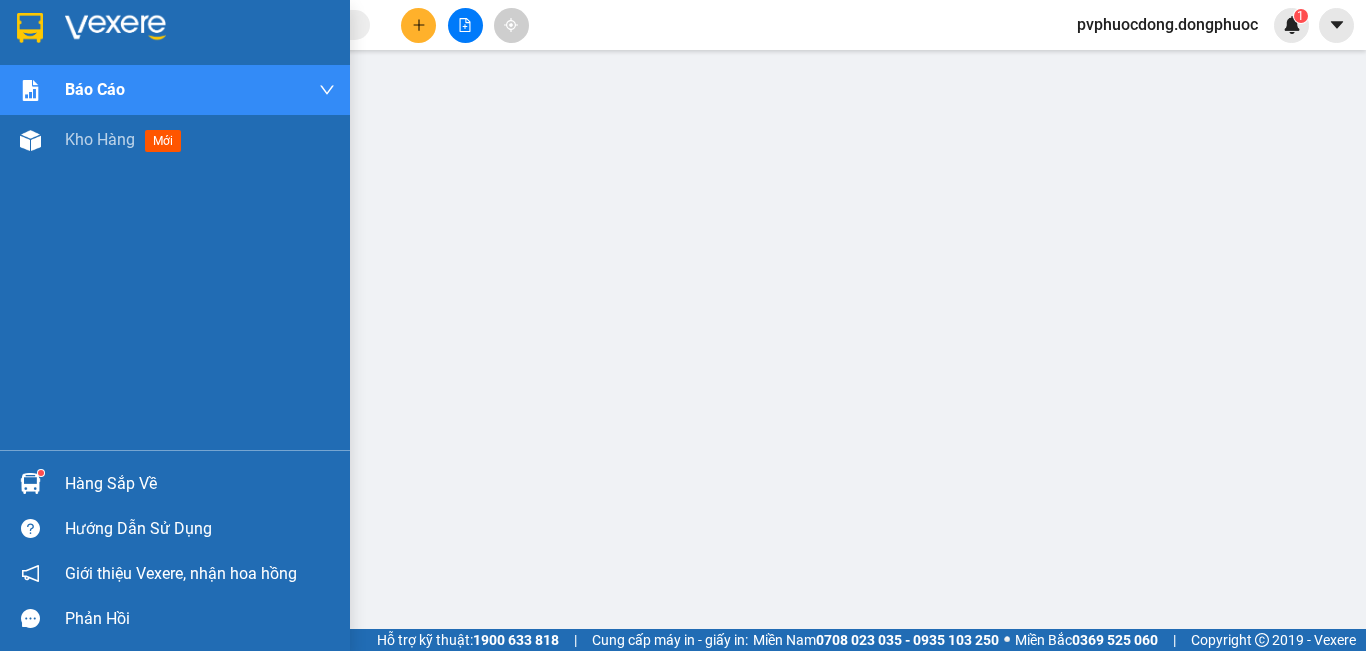 click on "Hàng sắp về" at bounding box center (200, 484) 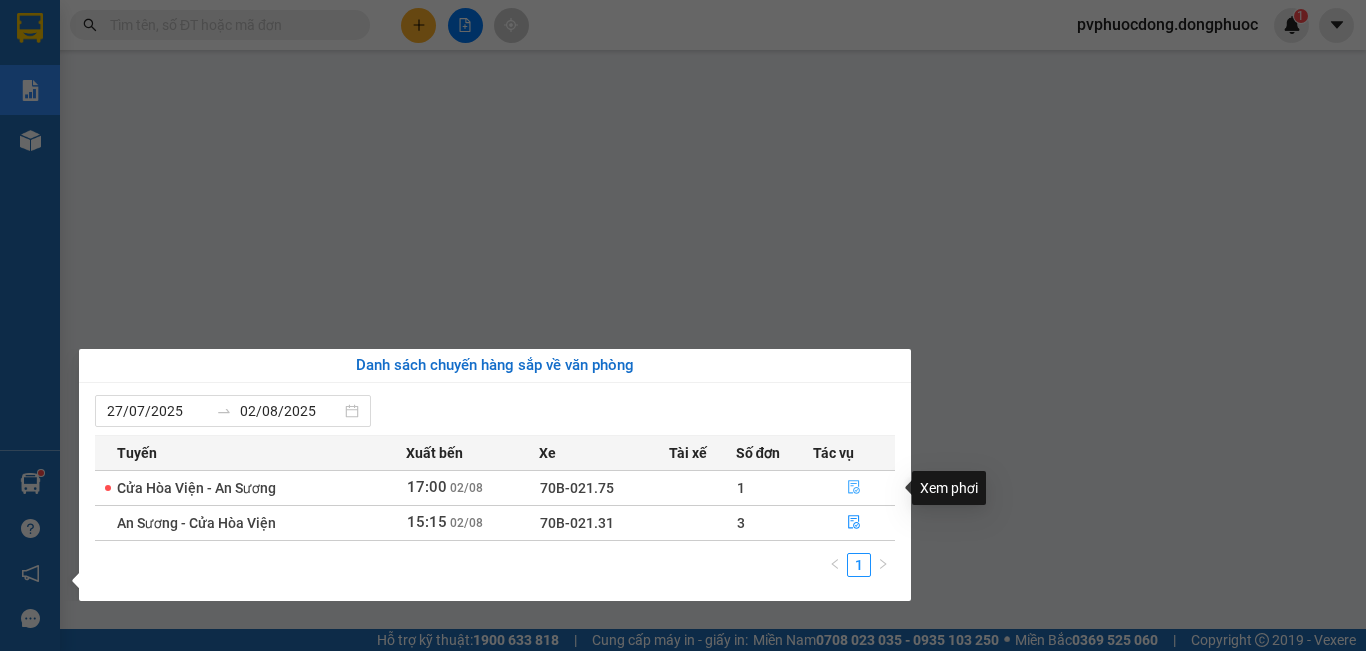 click 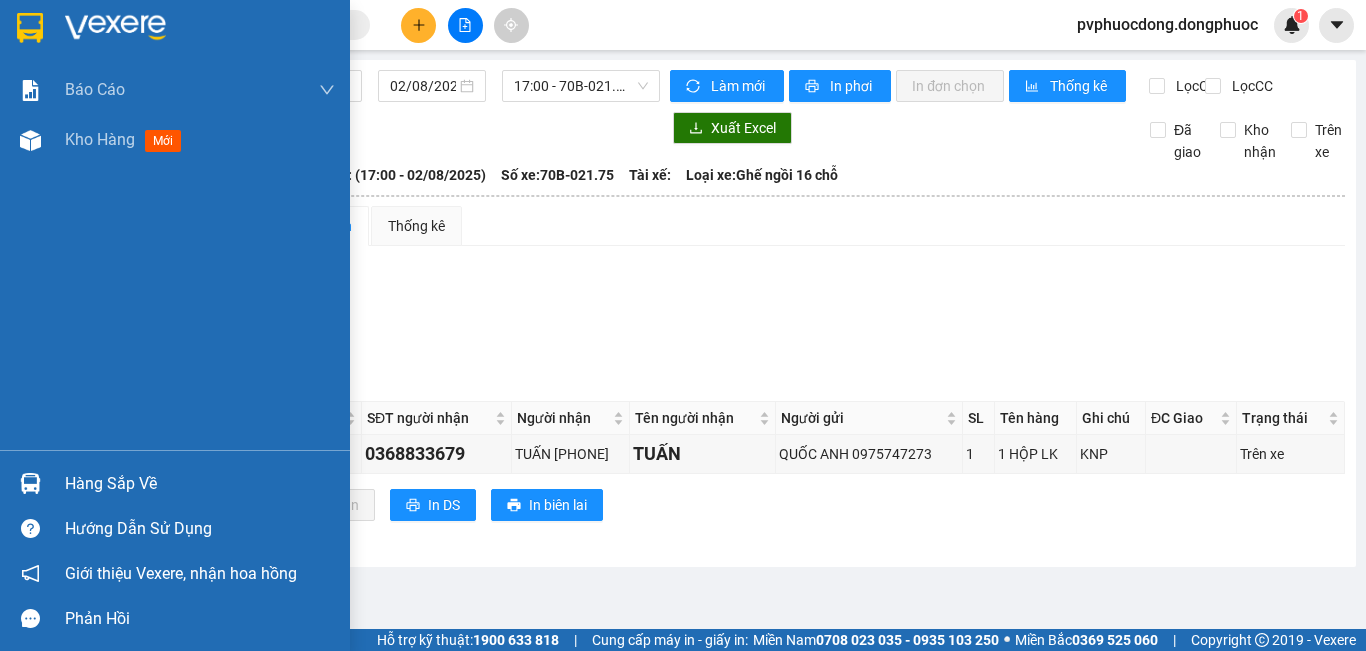 click on "Hàng sắp về" at bounding box center (200, 484) 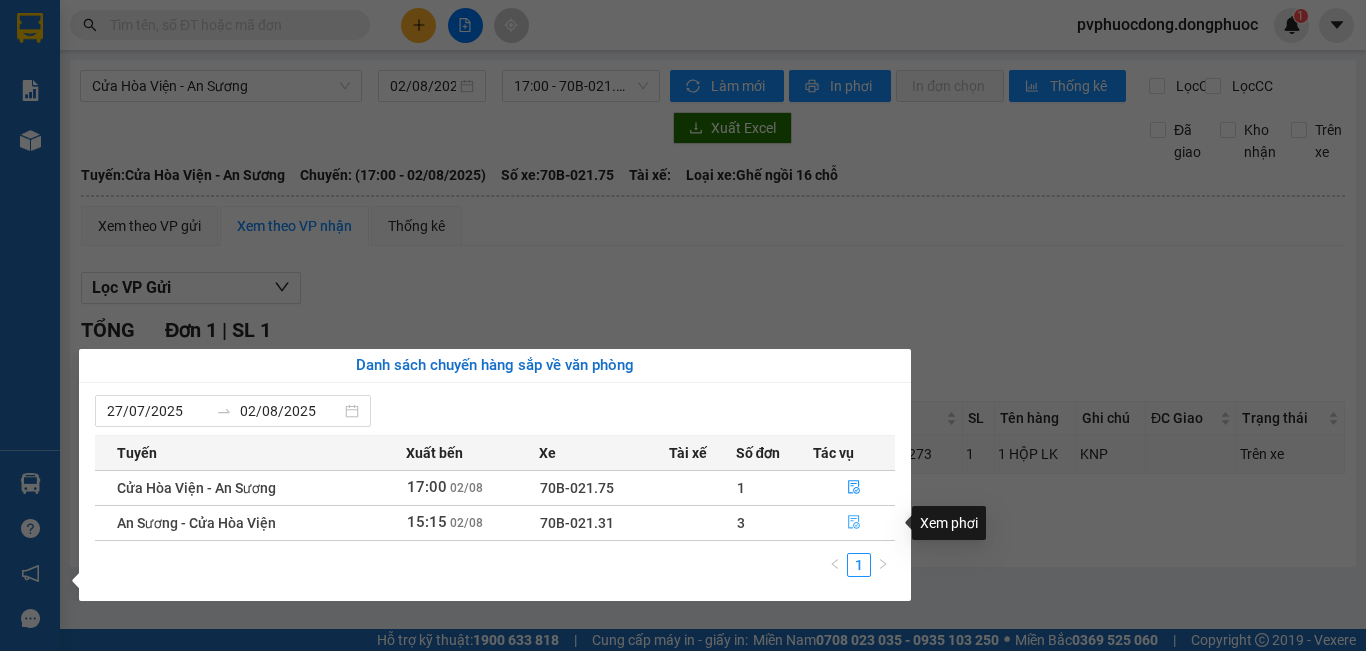 click 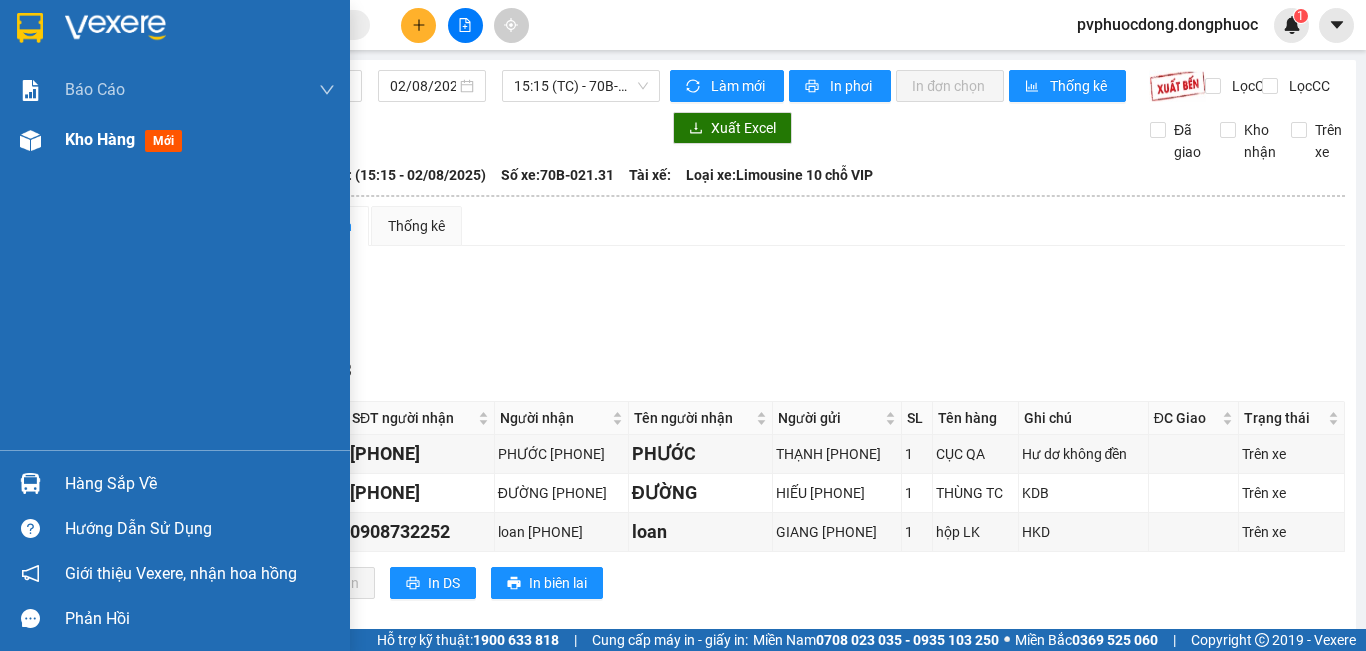 click on "Kho hàng" at bounding box center (100, 139) 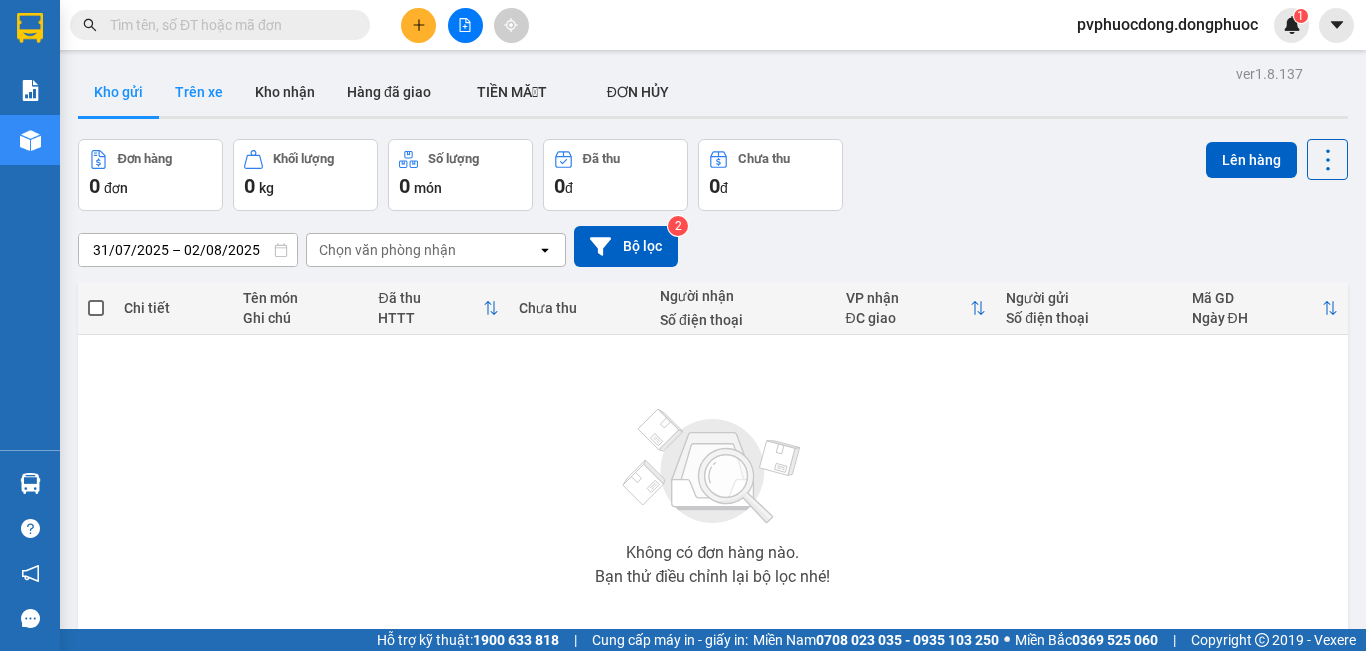 click on "Trên xe" at bounding box center (199, 92) 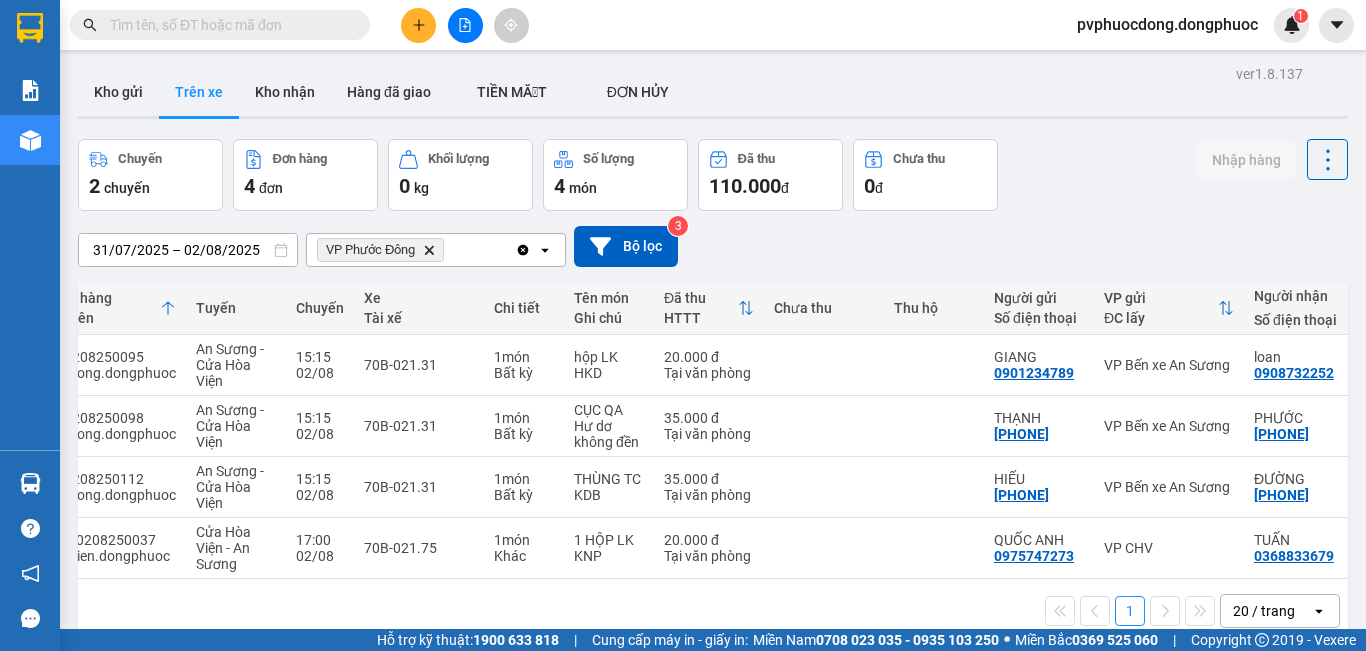 scroll, scrollTop: 0, scrollLeft: 82, axis: horizontal 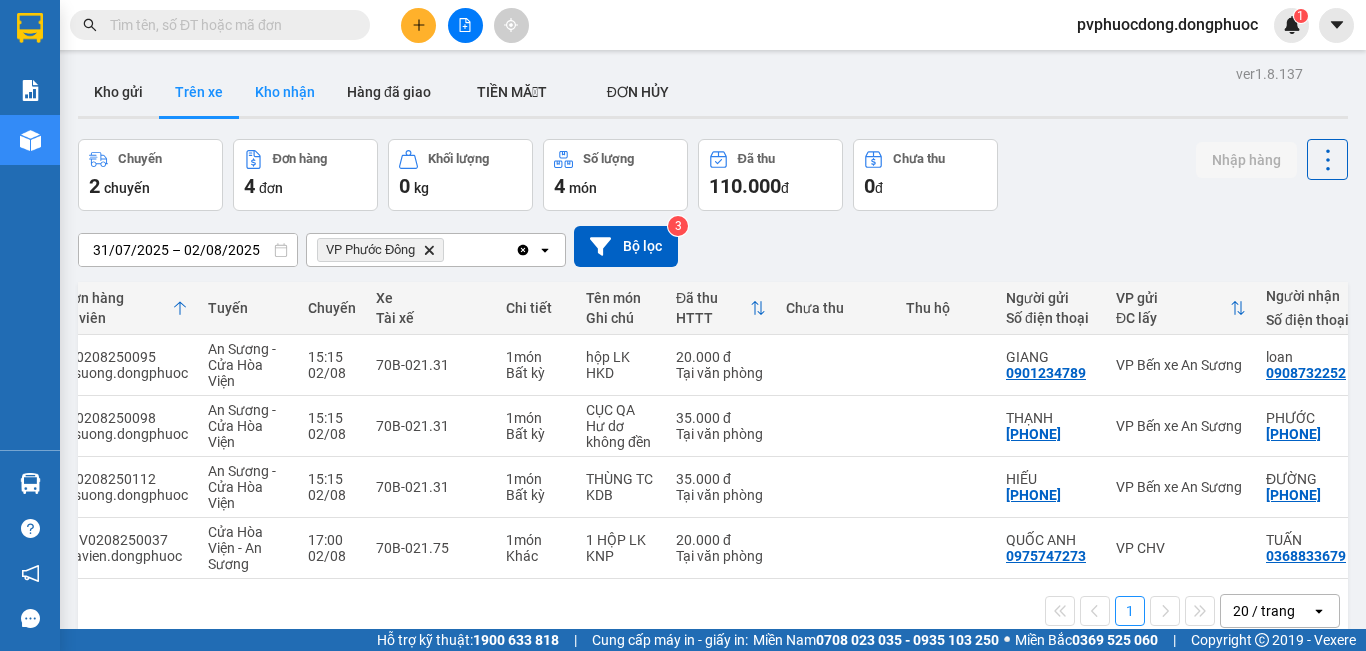 click on "Kho nhận" at bounding box center (285, 92) 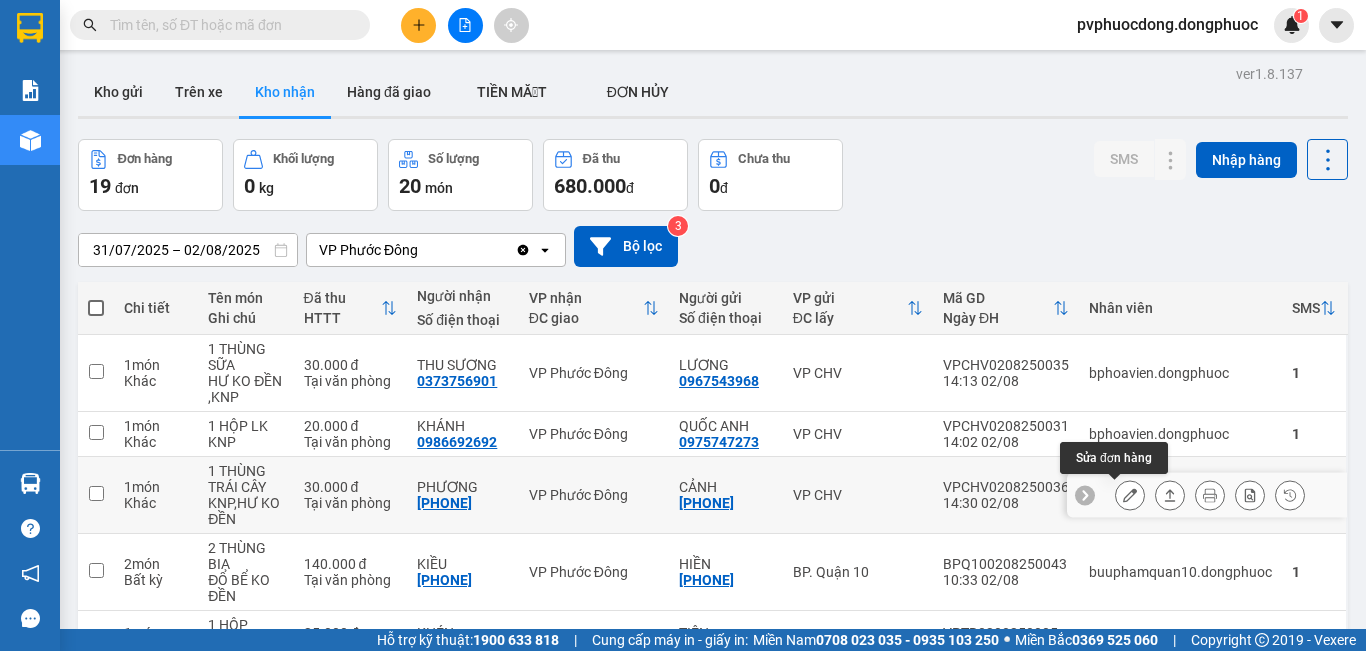 click 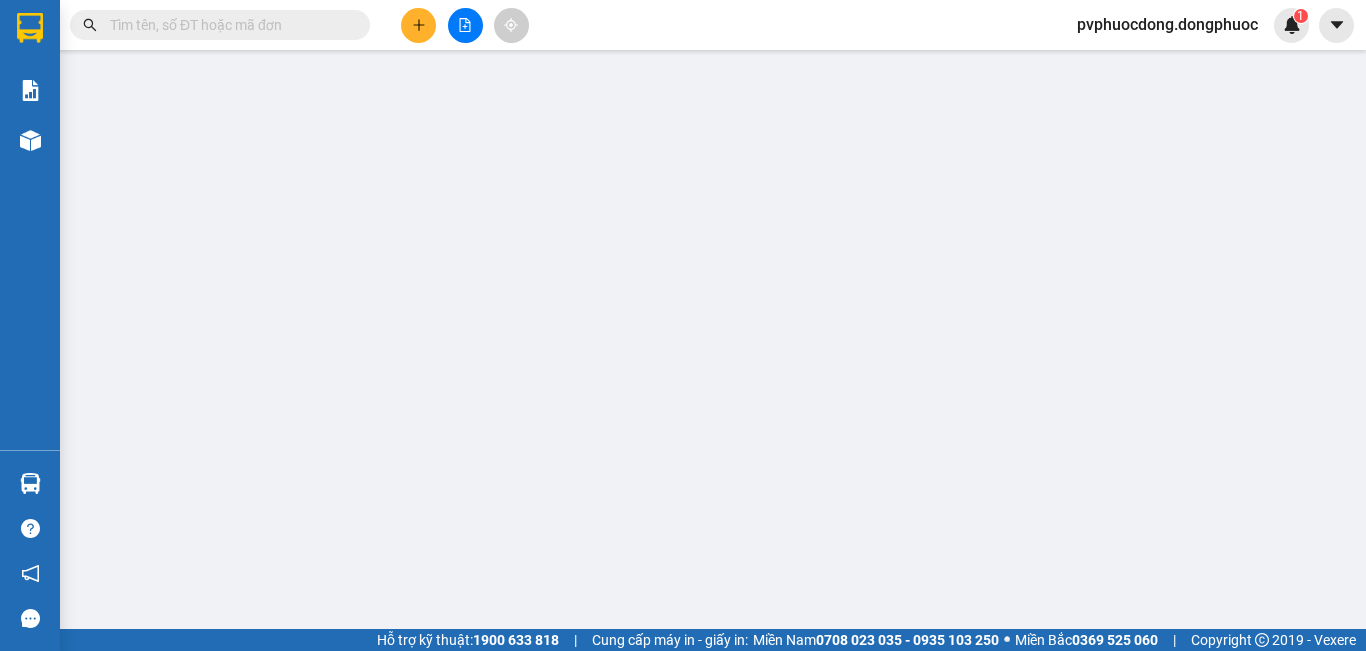 type on "0937456739" 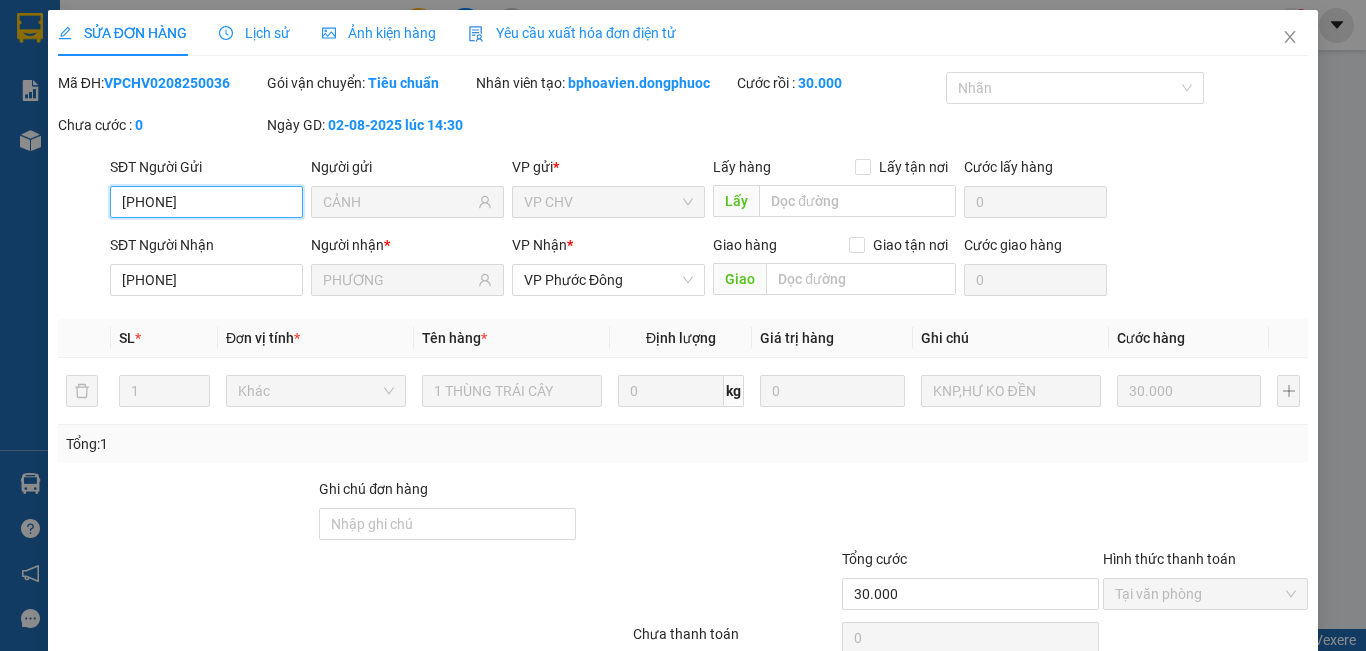 scroll, scrollTop: 93, scrollLeft: 0, axis: vertical 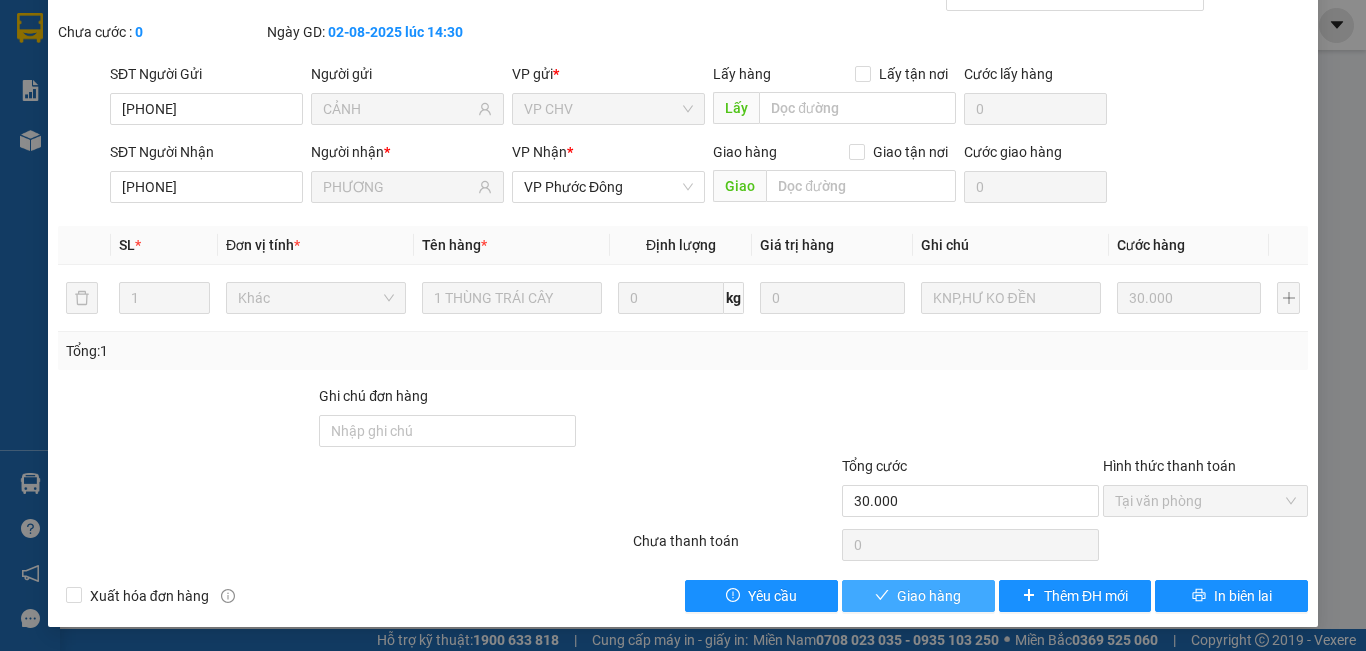 click on "Giao hàng" at bounding box center (929, 596) 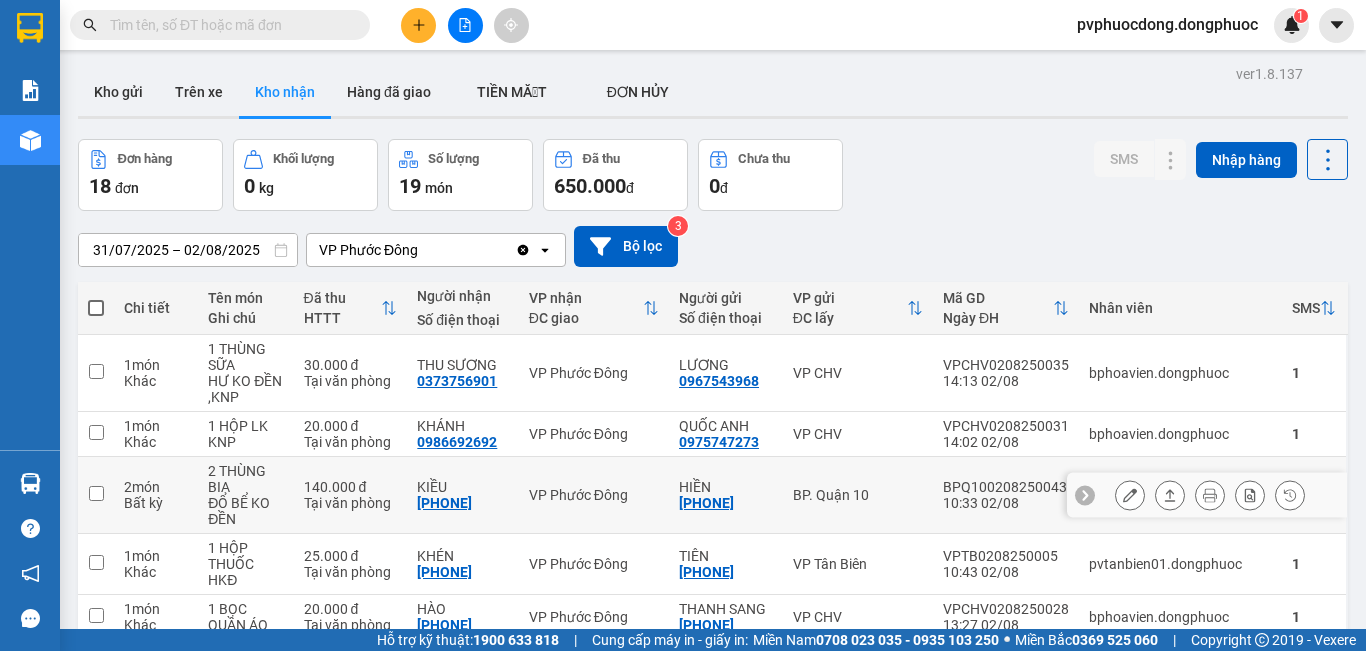 scroll, scrollTop: 200, scrollLeft: 0, axis: vertical 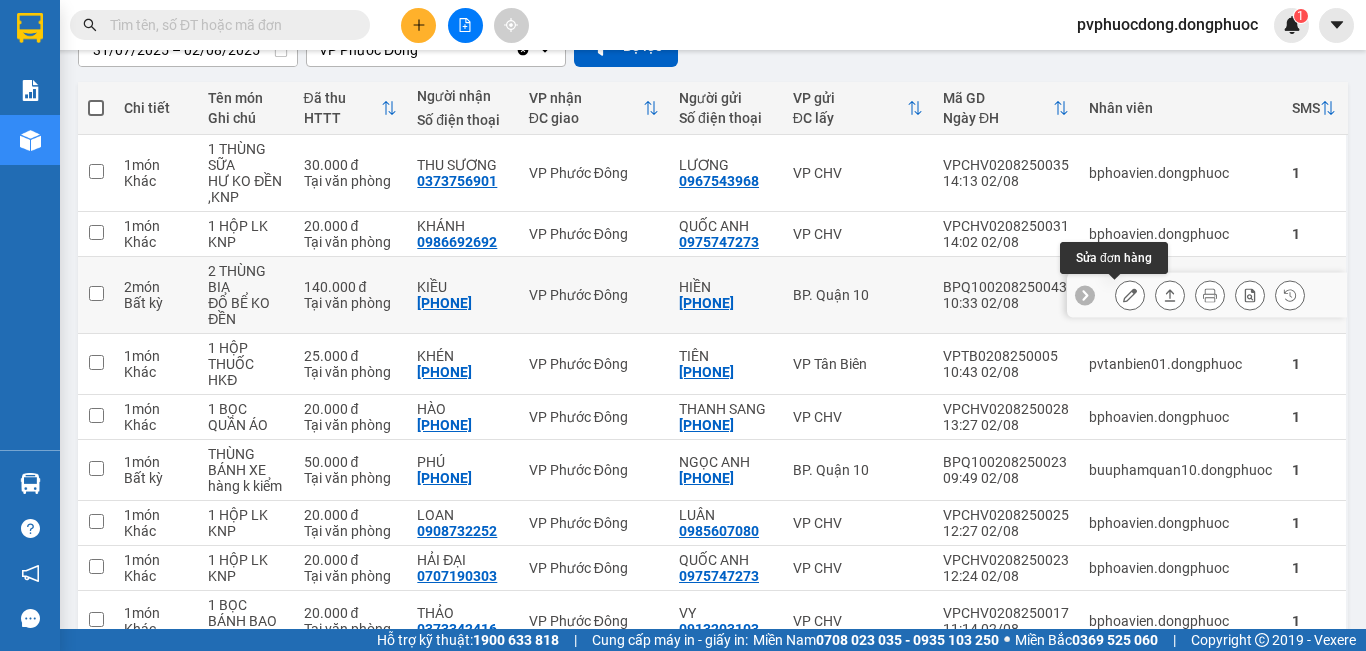 click 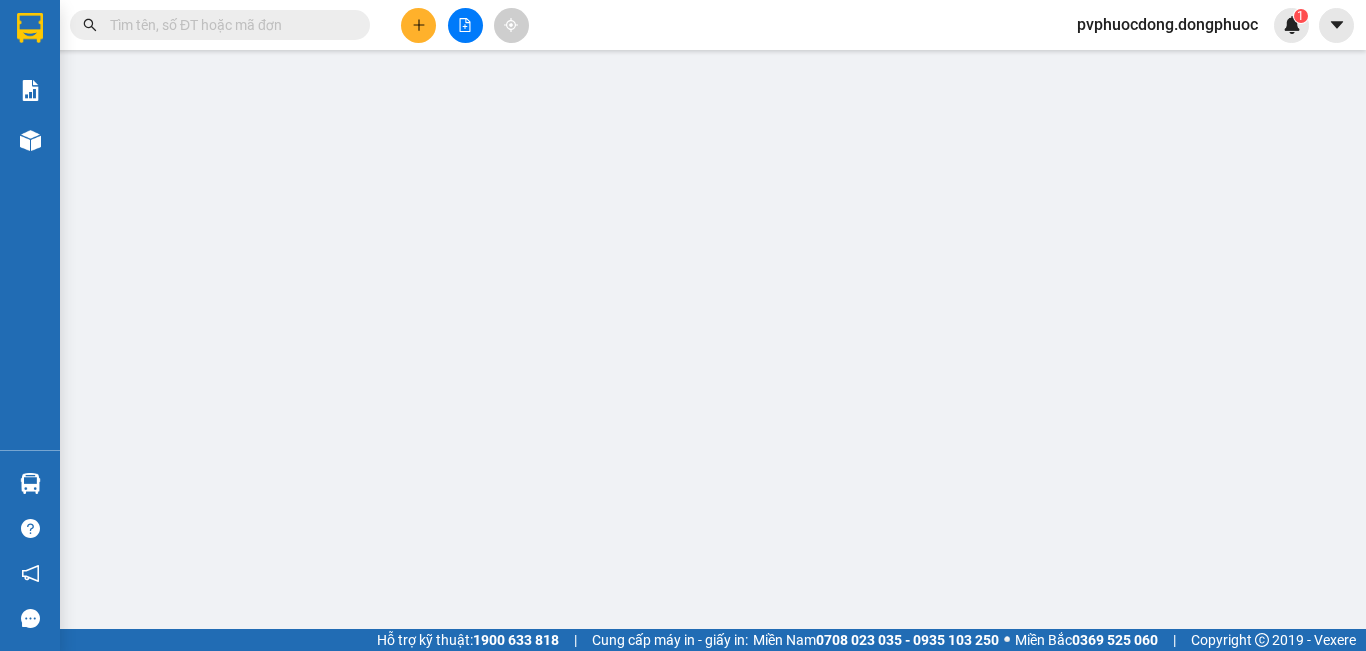 scroll, scrollTop: 0, scrollLeft: 0, axis: both 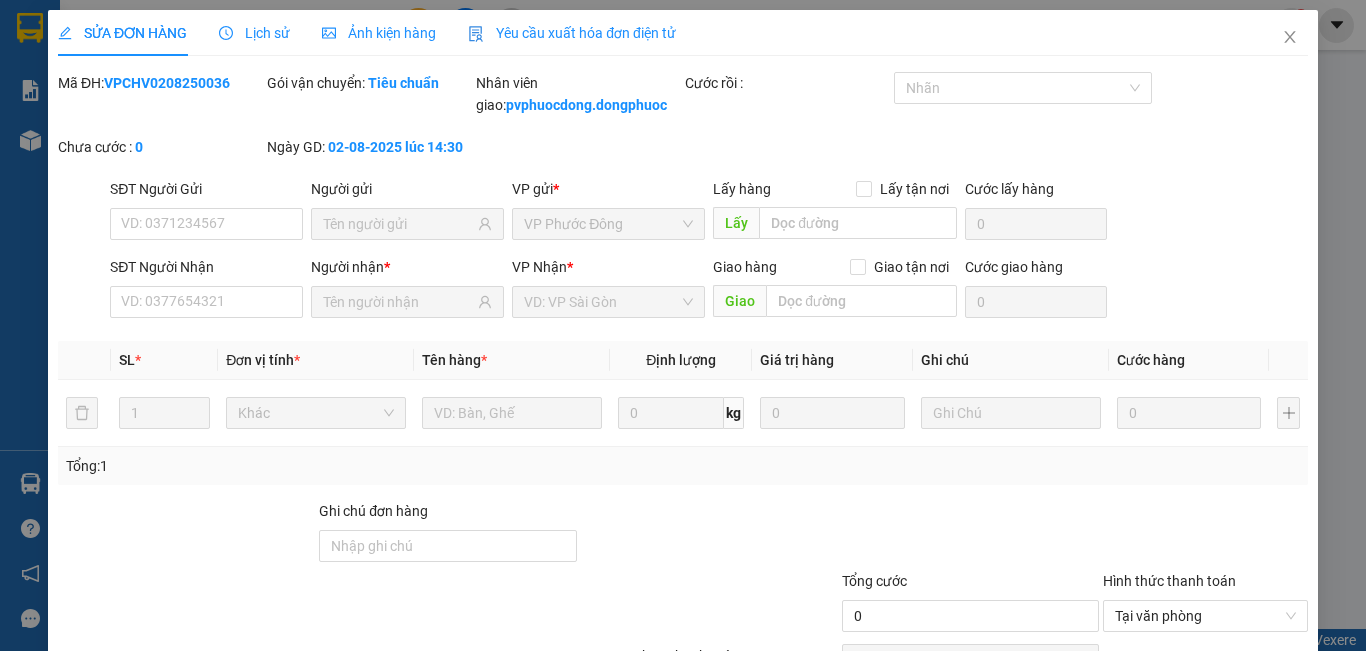 type on "0903737056" 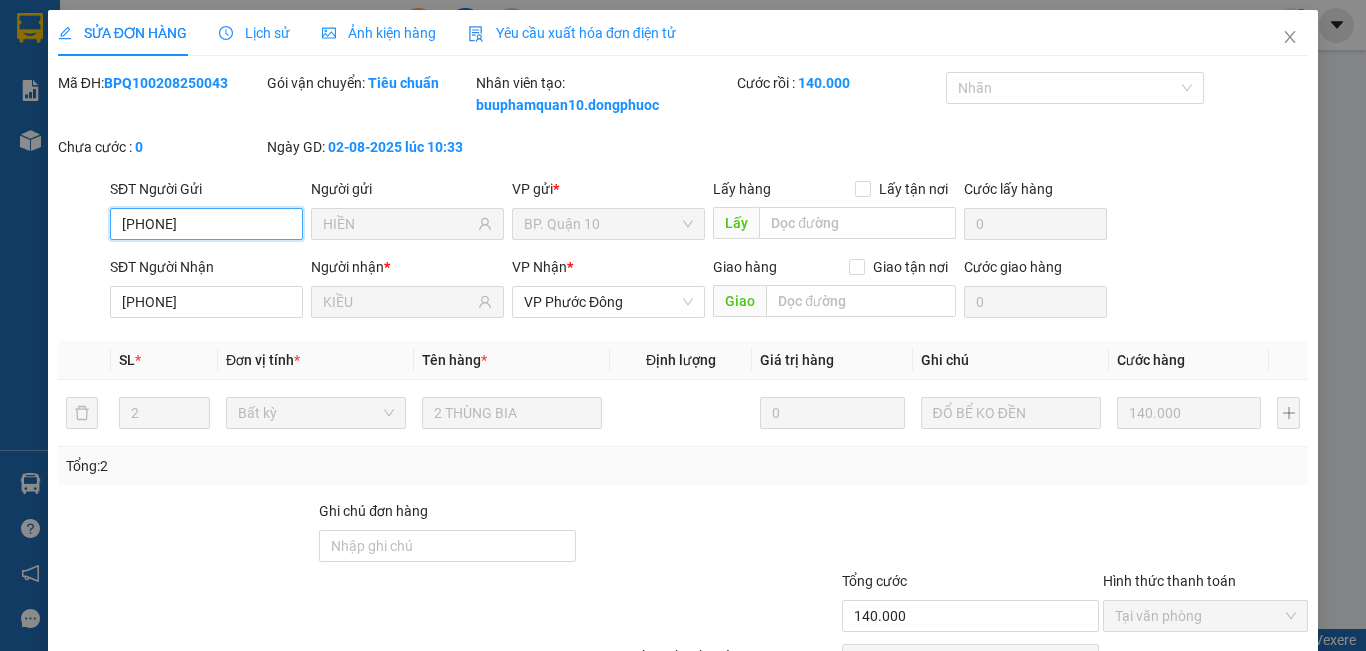 scroll, scrollTop: 115, scrollLeft: 0, axis: vertical 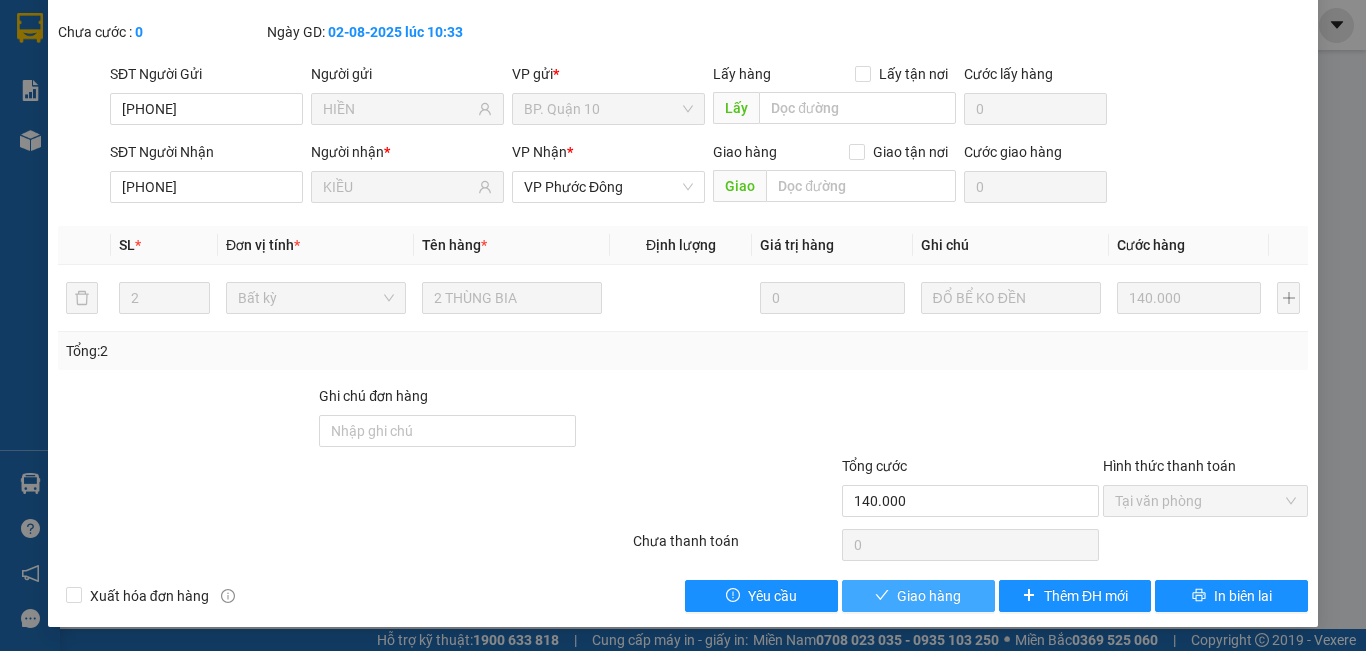 click on "Giao hàng" at bounding box center (929, 596) 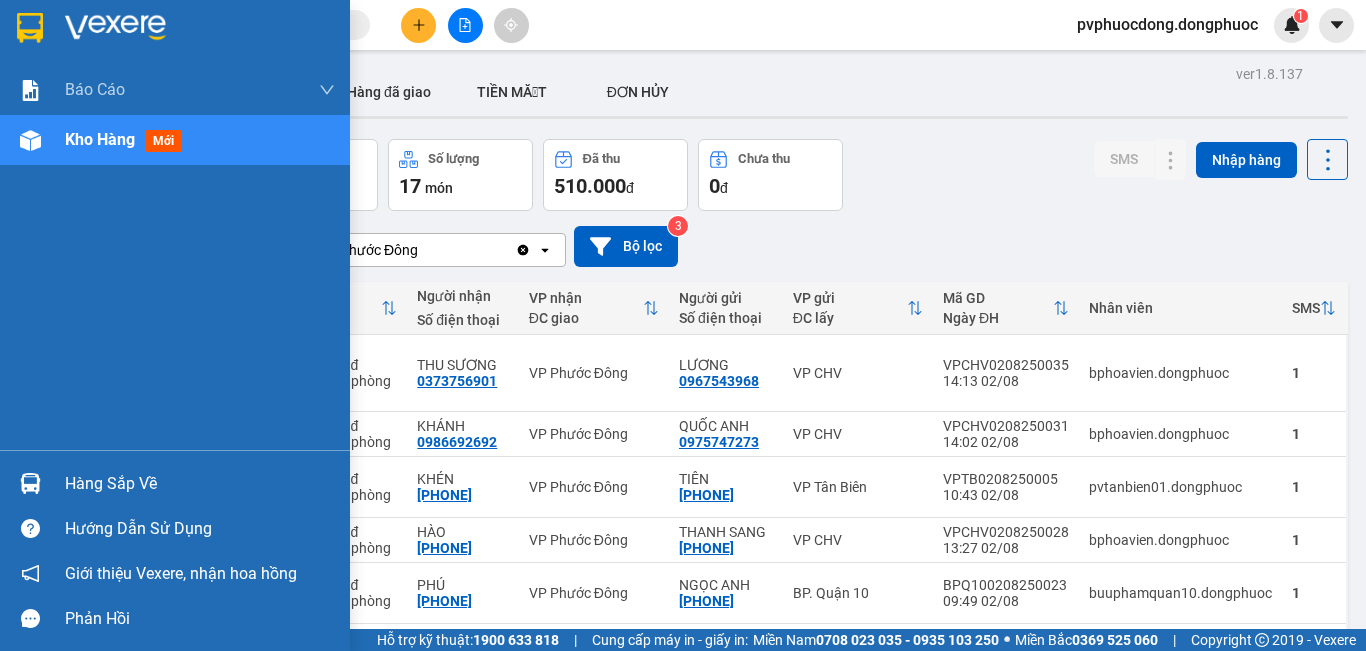 click on "Hàng sắp về" at bounding box center [200, 484] 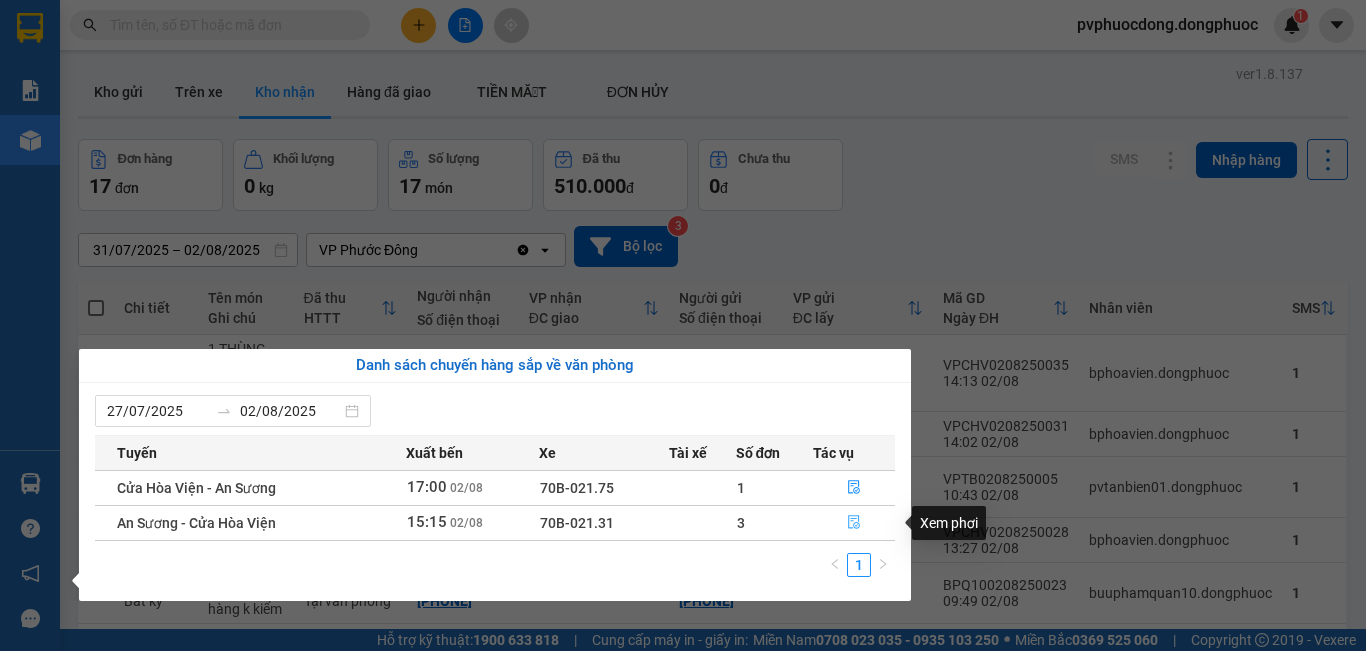click 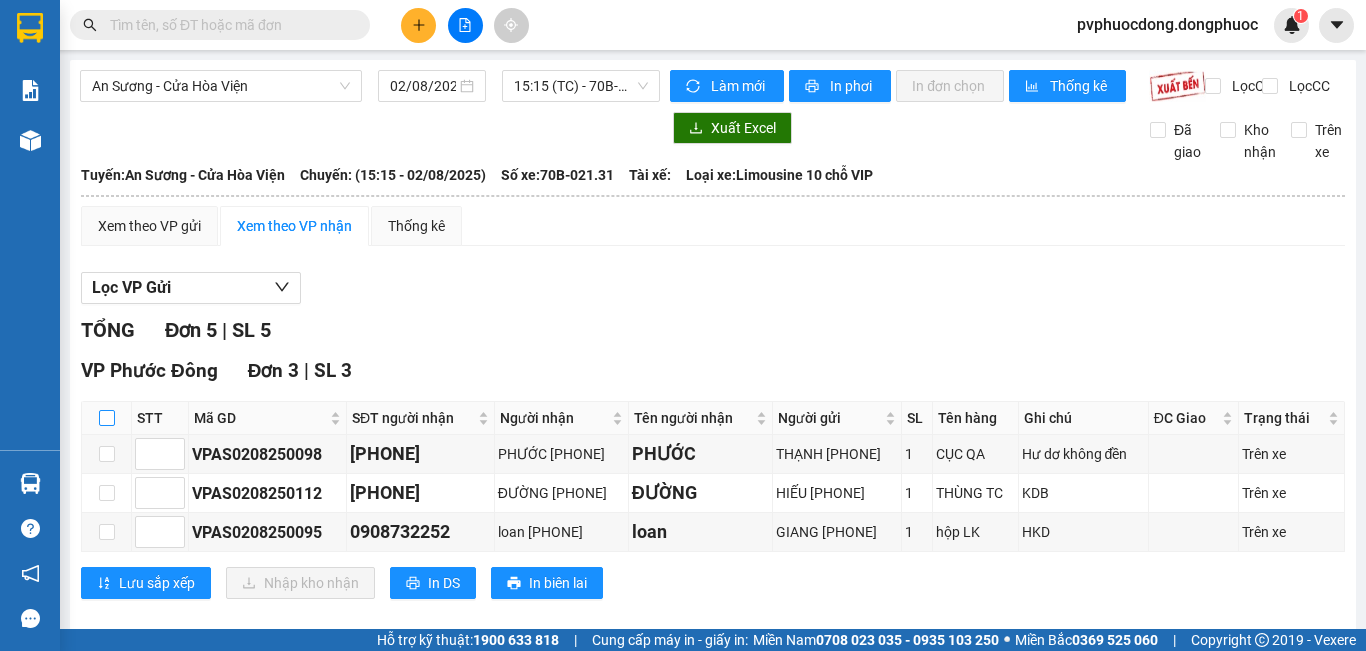 click at bounding box center [107, 418] 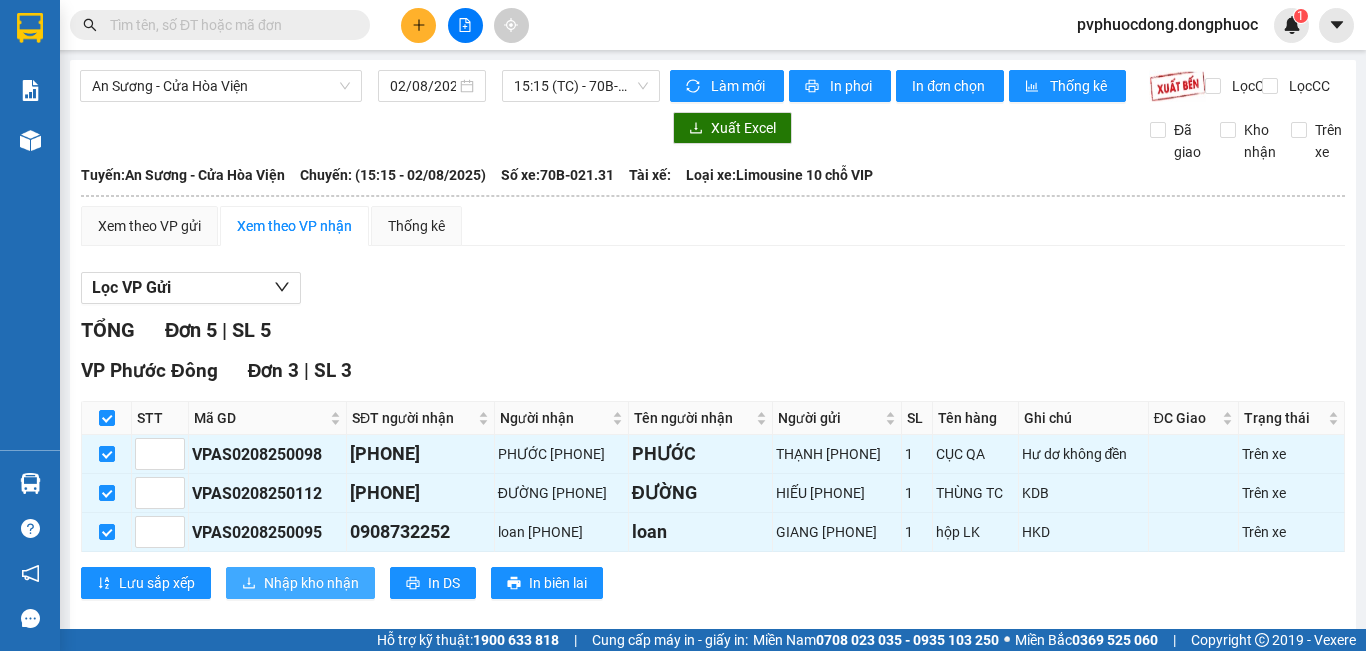 click on "Nhập kho nhận" at bounding box center [311, 583] 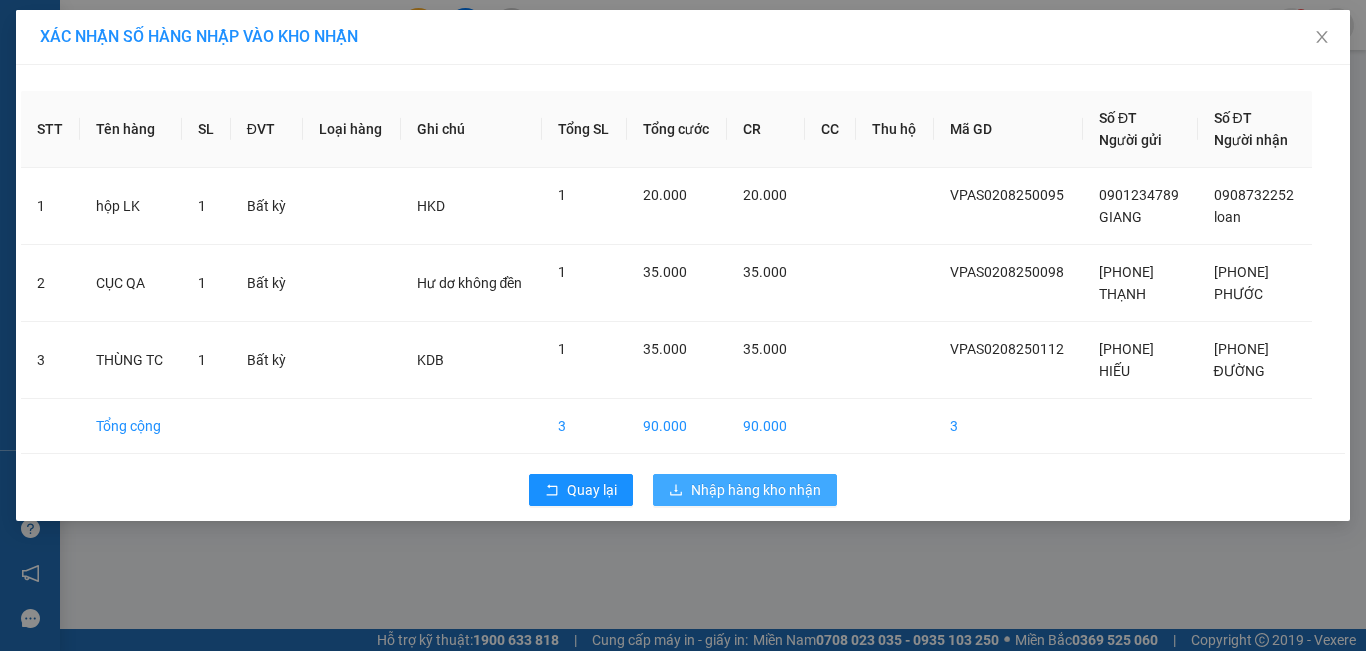 click on "Nhập hàng kho nhận" at bounding box center (756, 490) 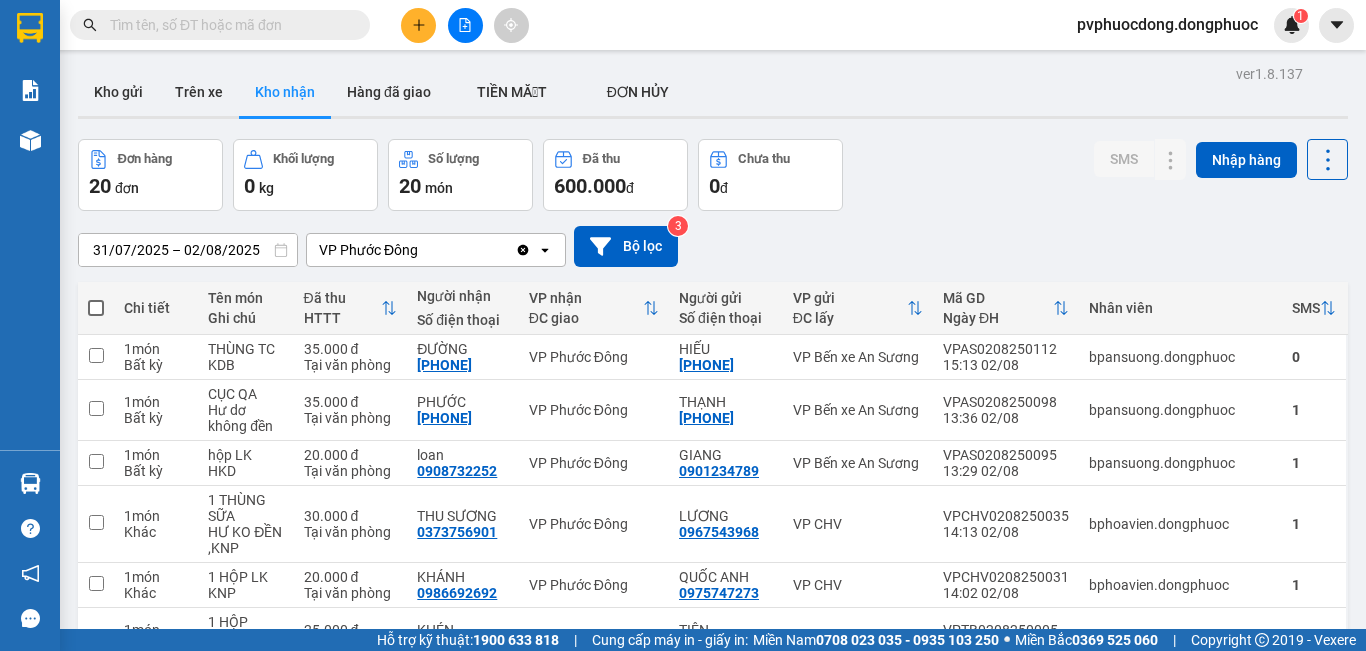 scroll, scrollTop: 0, scrollLeft: 0, axis: both 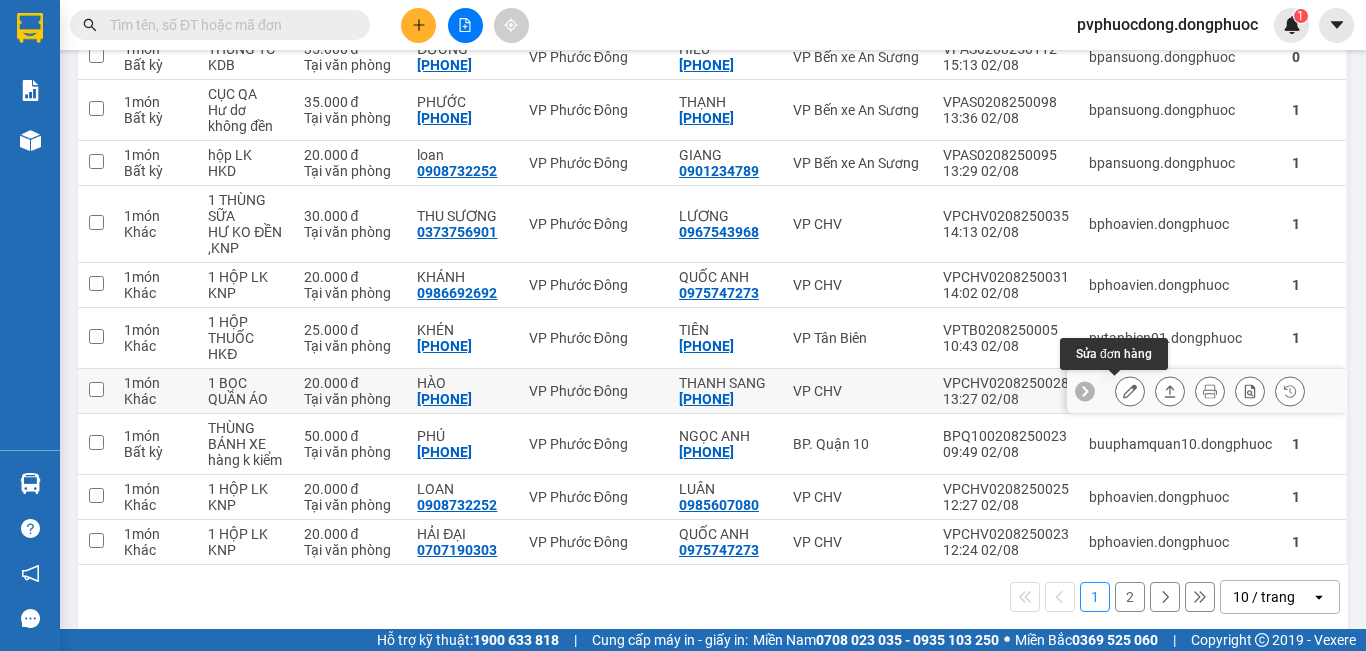 click at bounding box center [1130, 391] 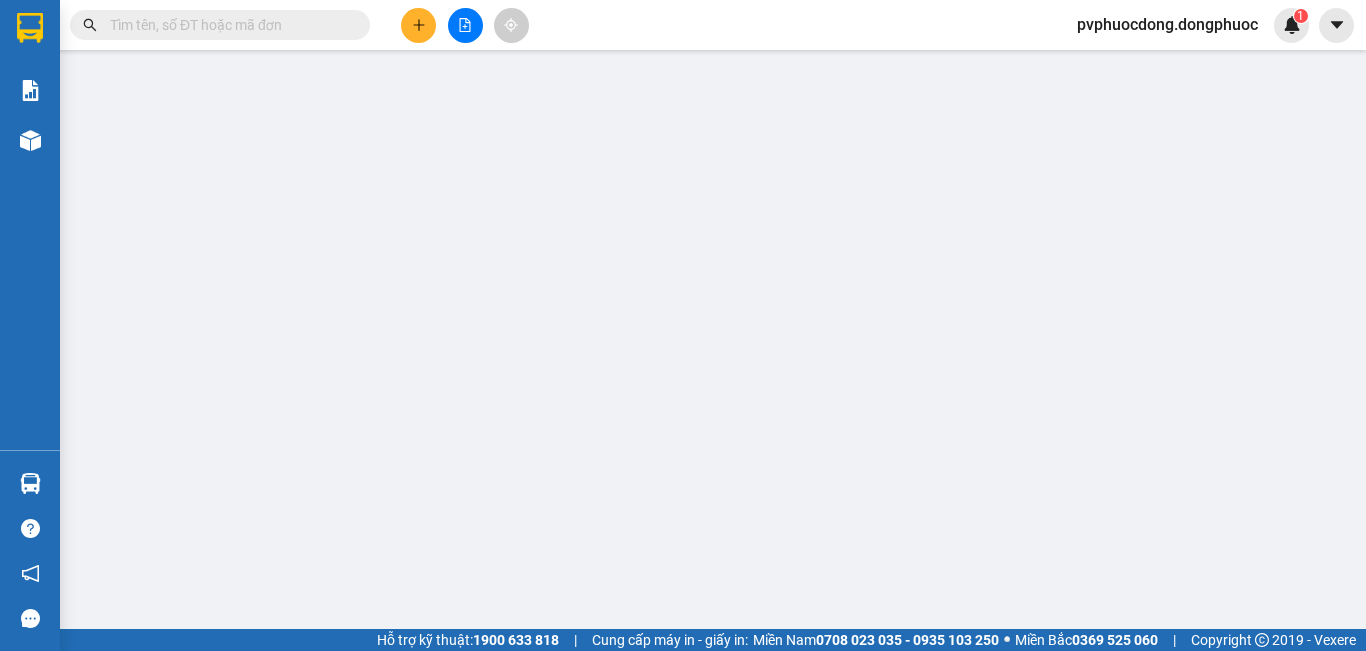 scroll, scrollTop: 0, scrollLeft: 0, axis: both 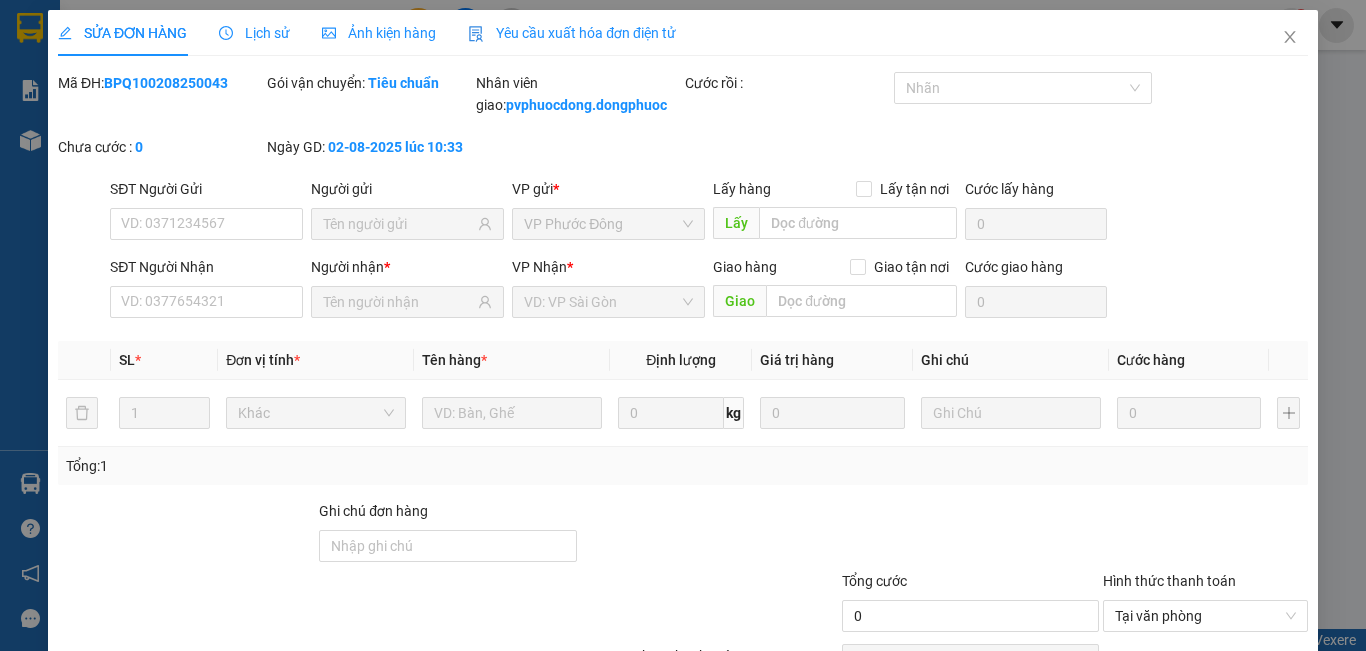 type on "[PHONE]" 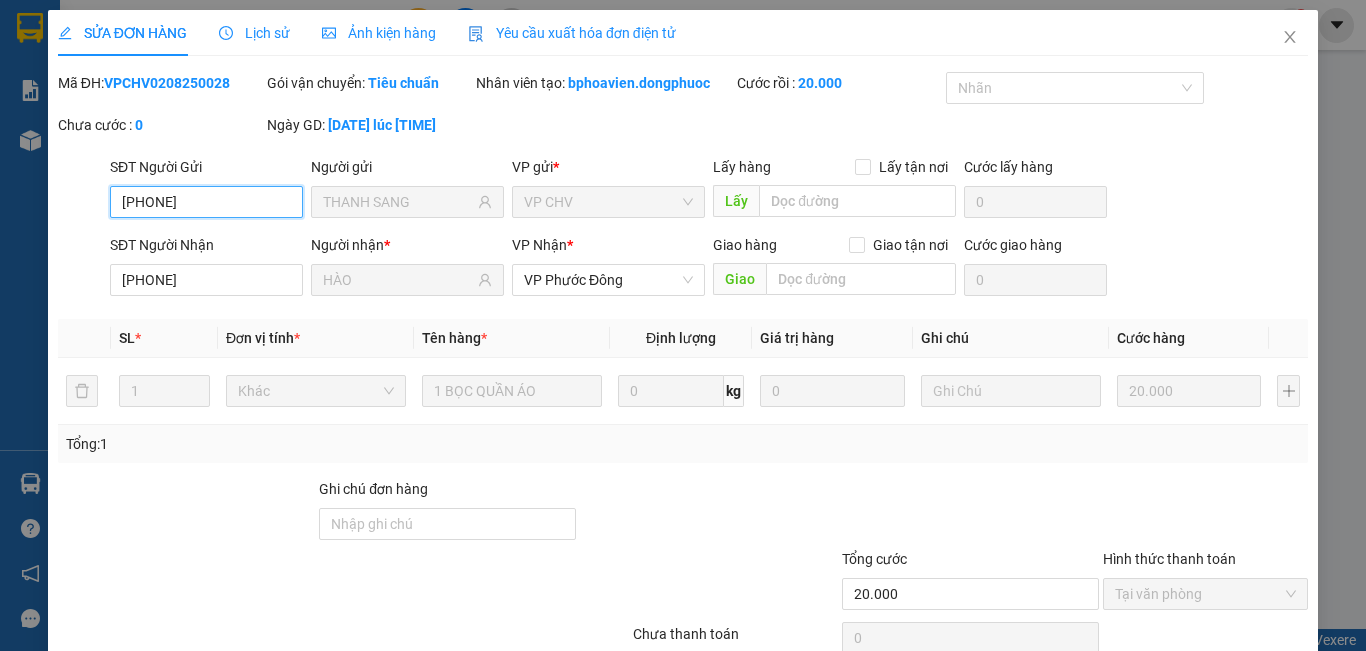 scroll, scrollTop: 93, scrollLeft: 0, axis: vertical 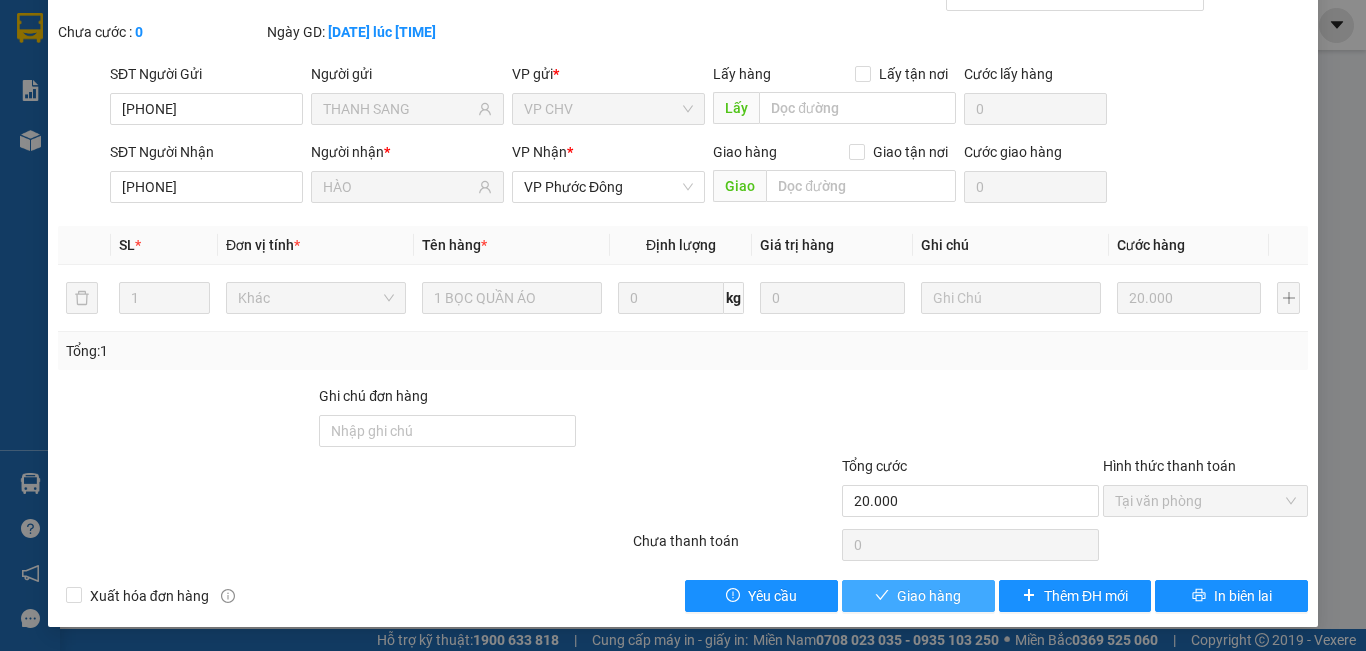 click on "Giao hàng" at bounding box center [929, 596] 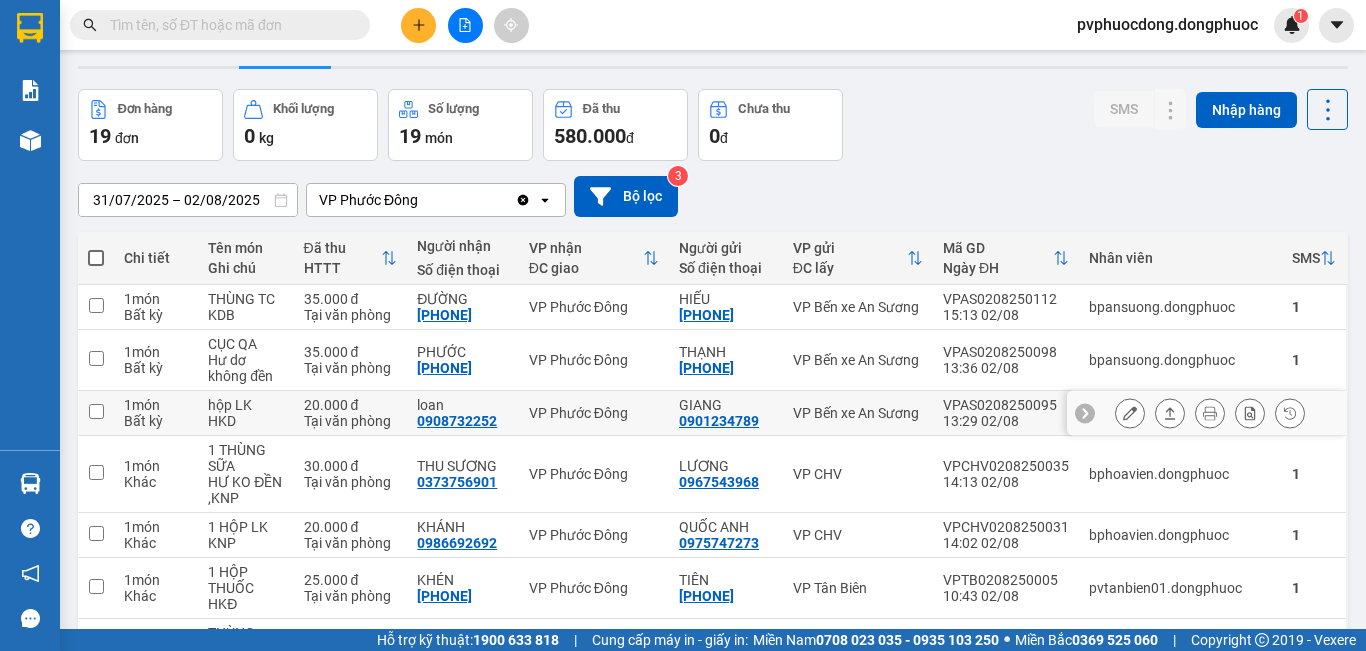 scroll, scrollTop: 350, scrollLeft: 0, axis: vertical 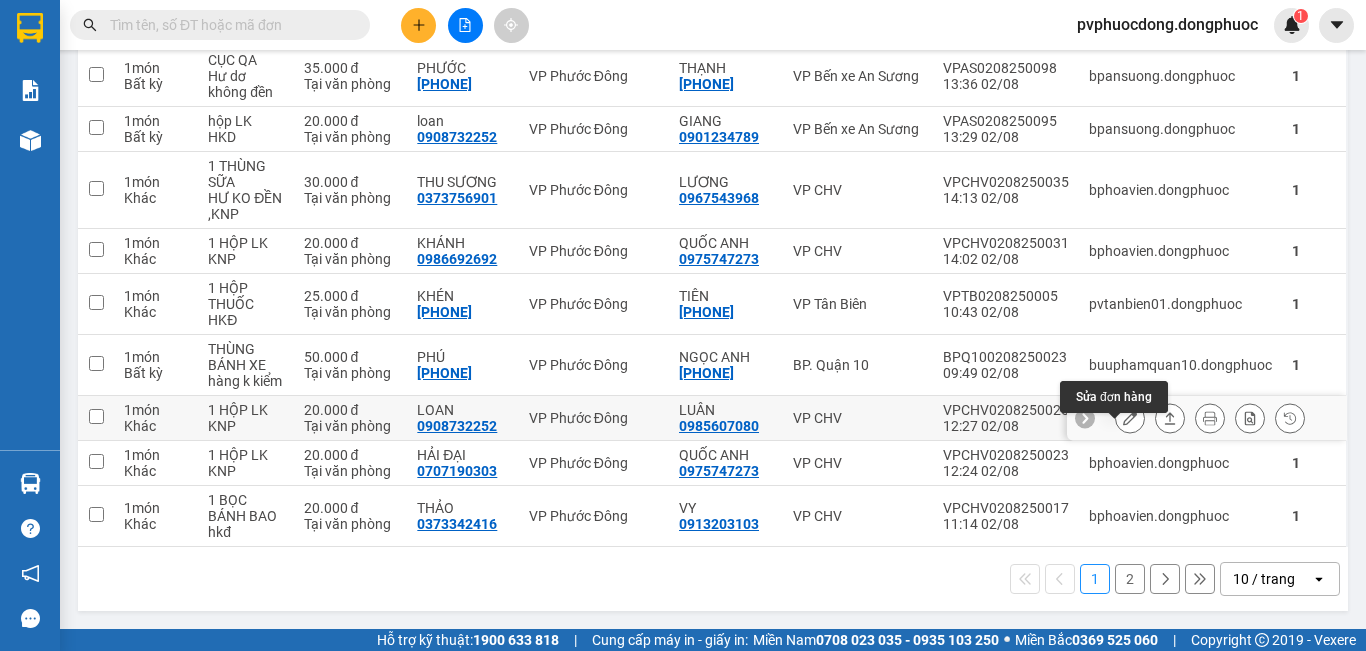 click 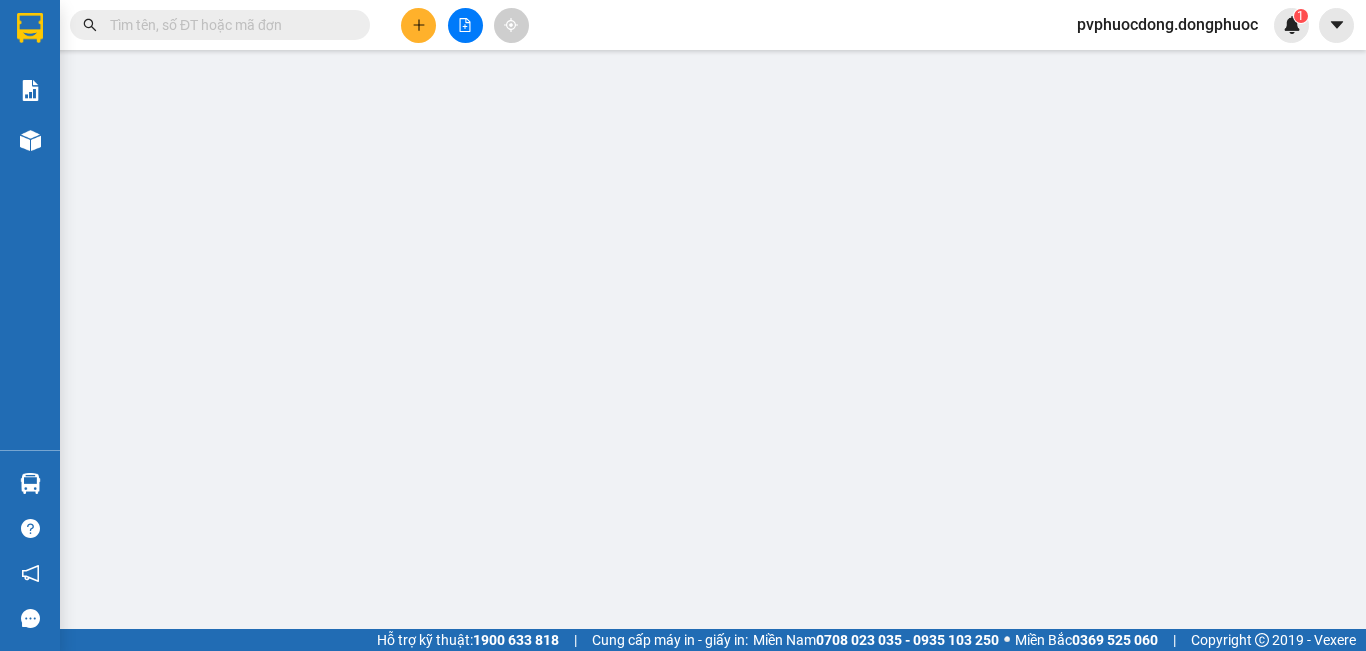 scroll, scrollTop: 0, scrollLeft: 0, axis: both 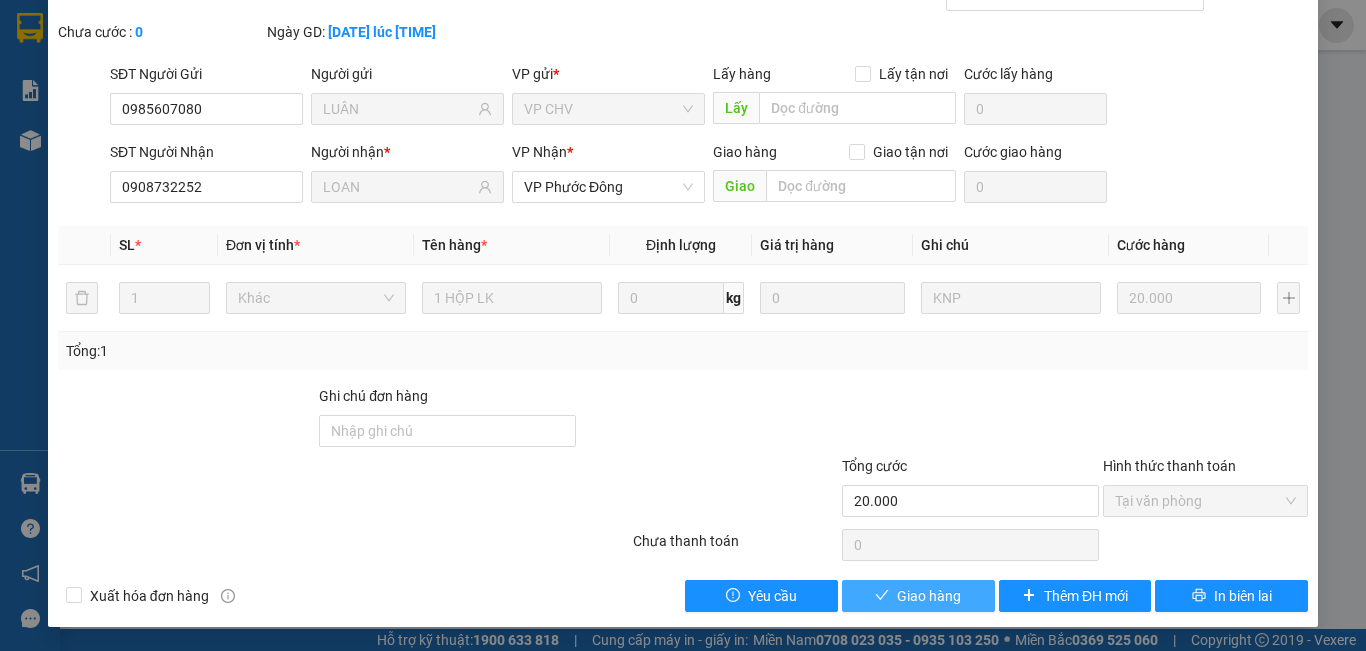 click on "Giao hàng" at bounding box center [918, 596] 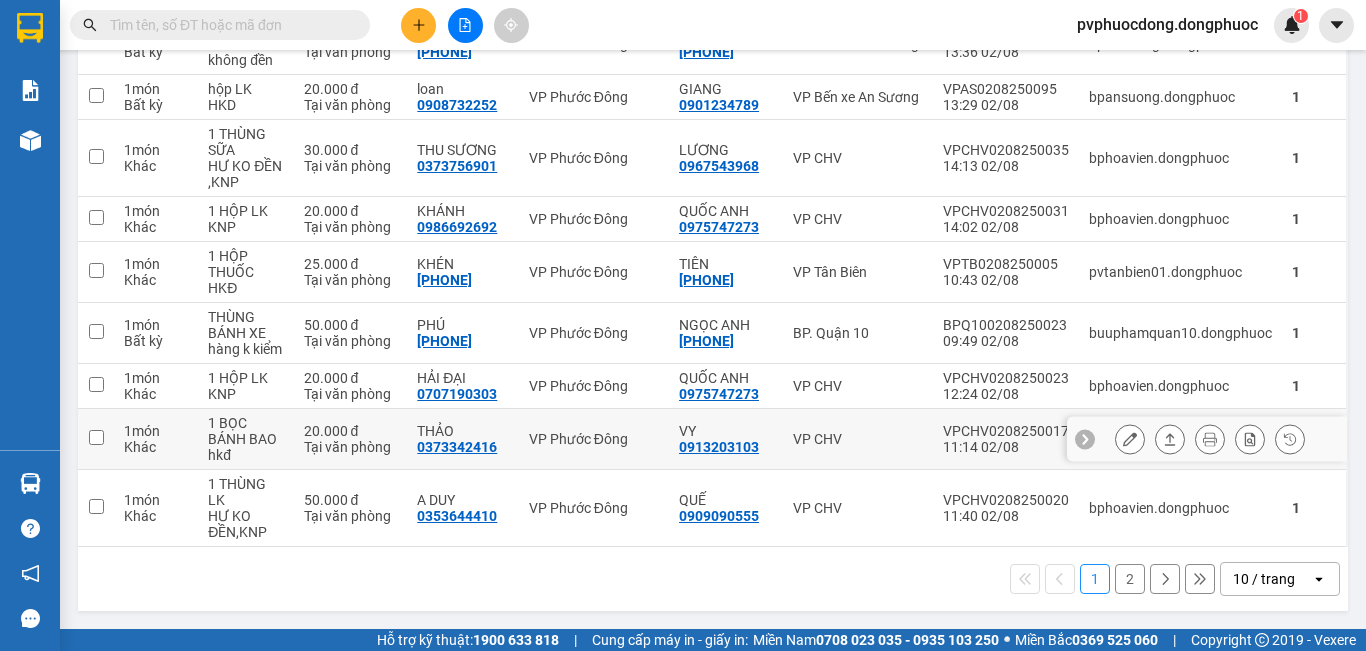 scroll, scrollTop: 0, scrollLeft: 0, axis: both 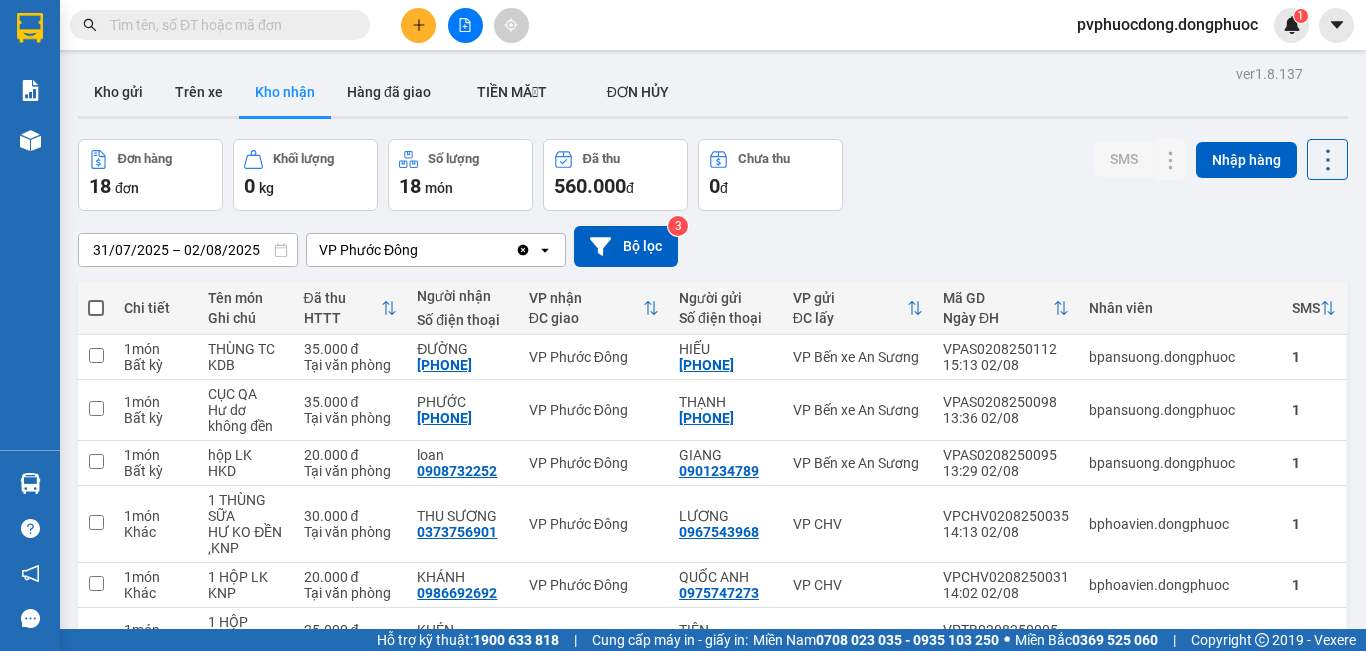 click at bounding box center (228, 25) 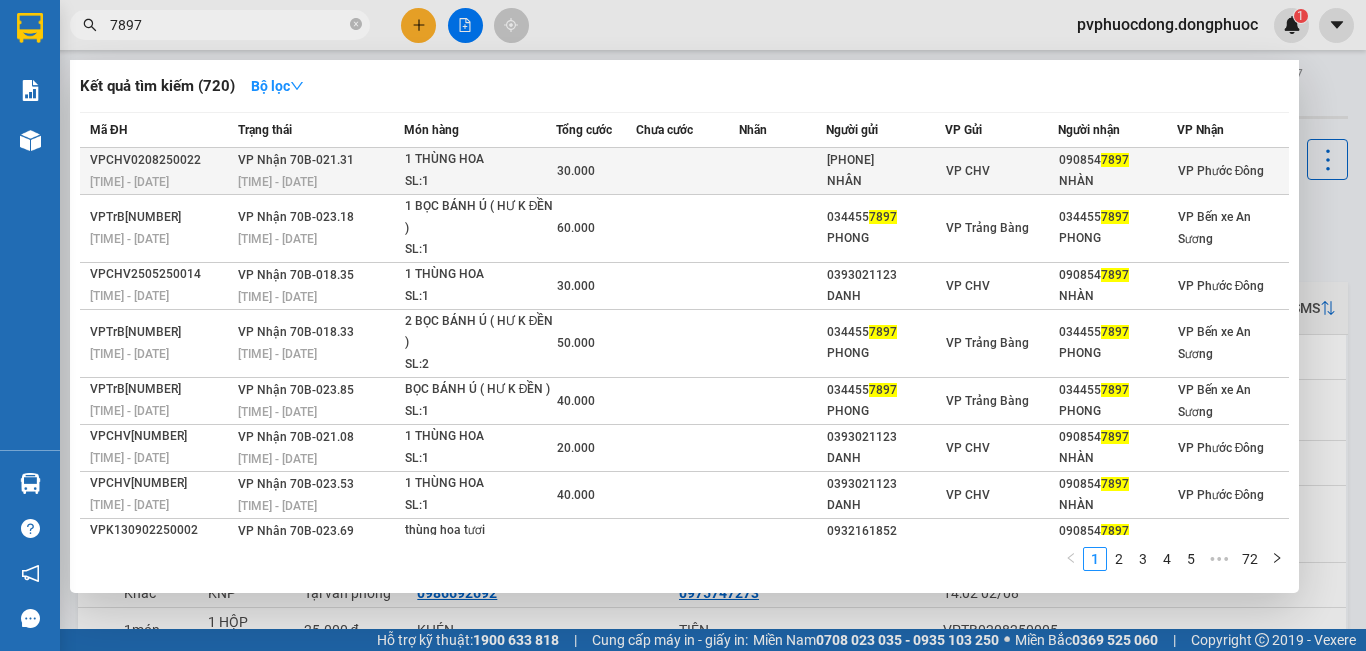 type on "7897" 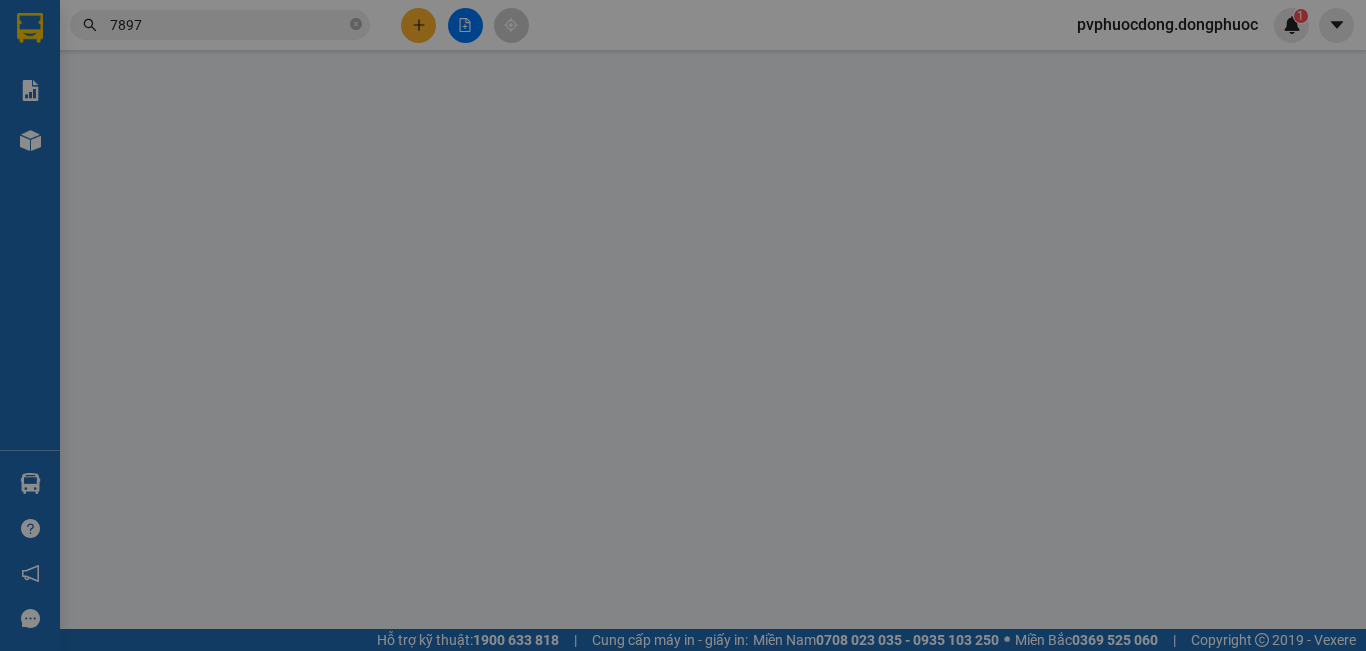 type on "0359362185" 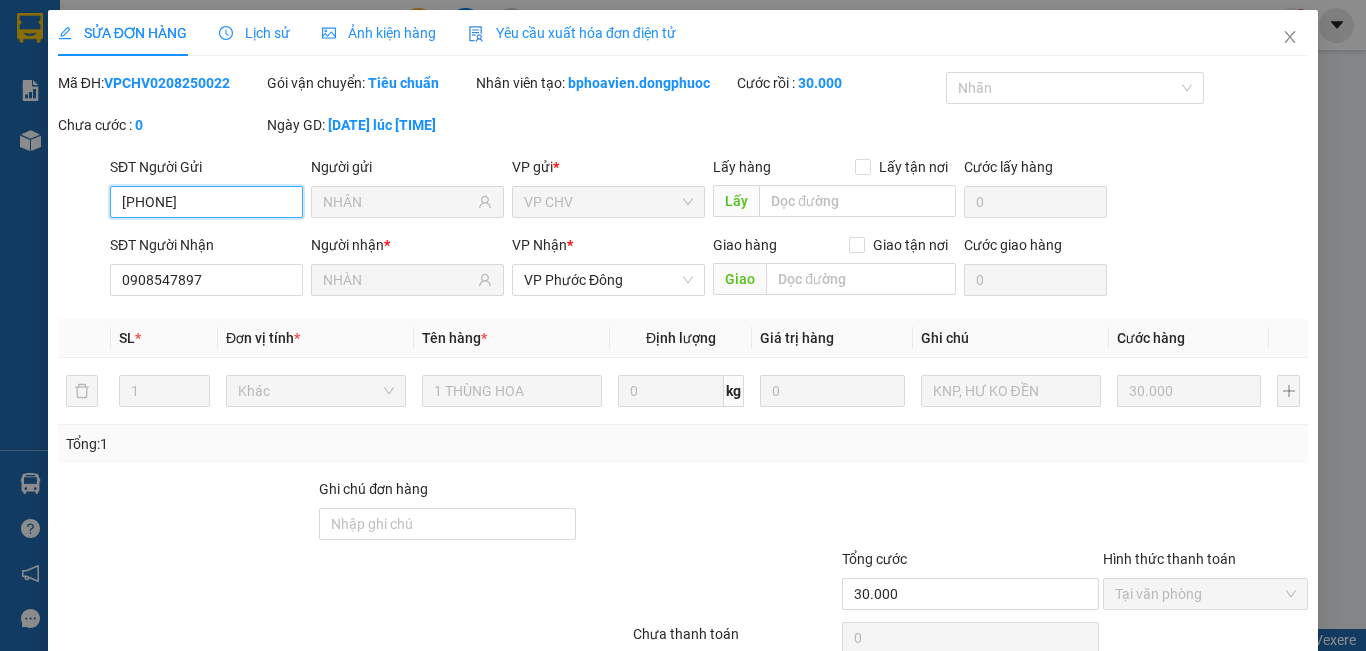 scroll, scrollTop: 93, scrollLeft: 0, axis: vertical 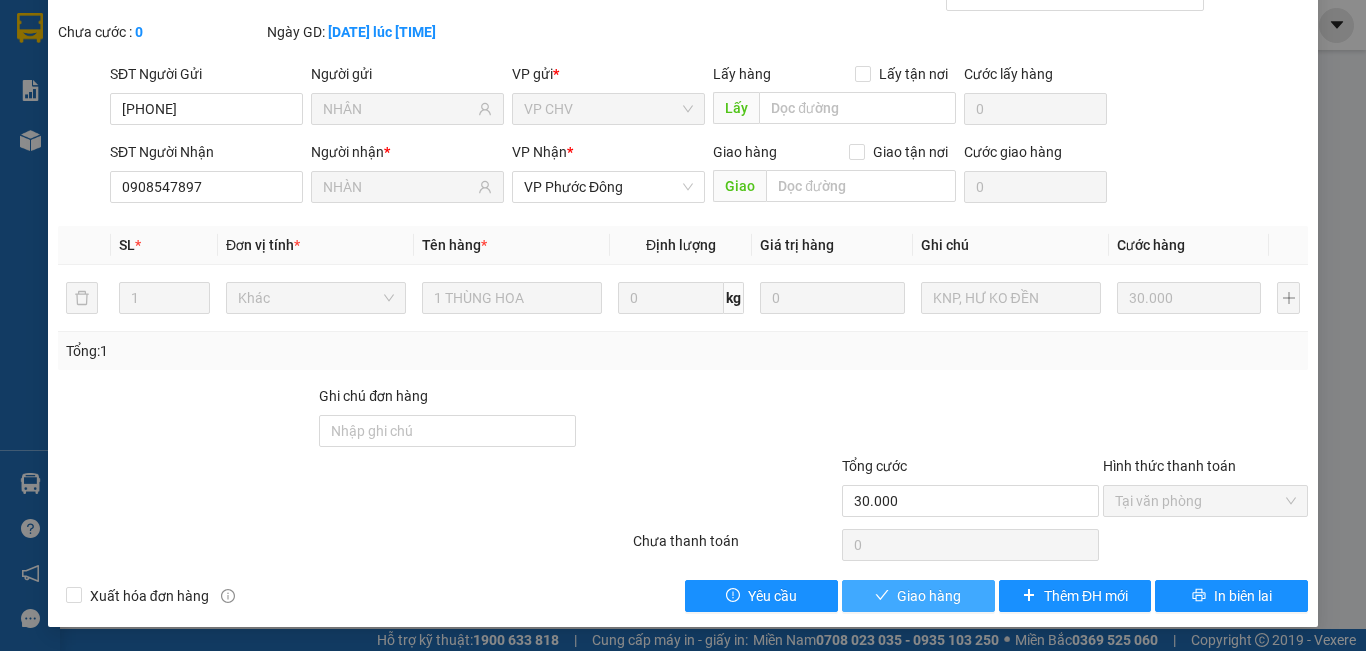 click on "Giao hàng" at bounding box center [929, 596] 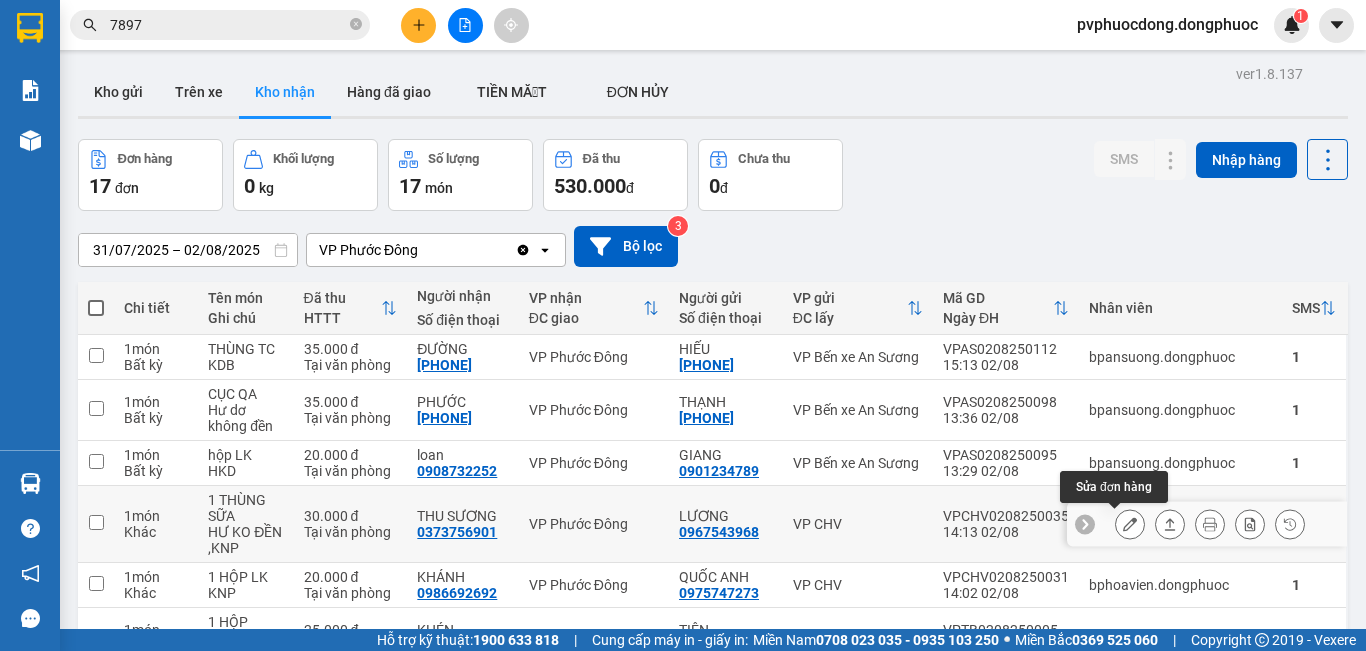 click at bounding box center [1130, 524] 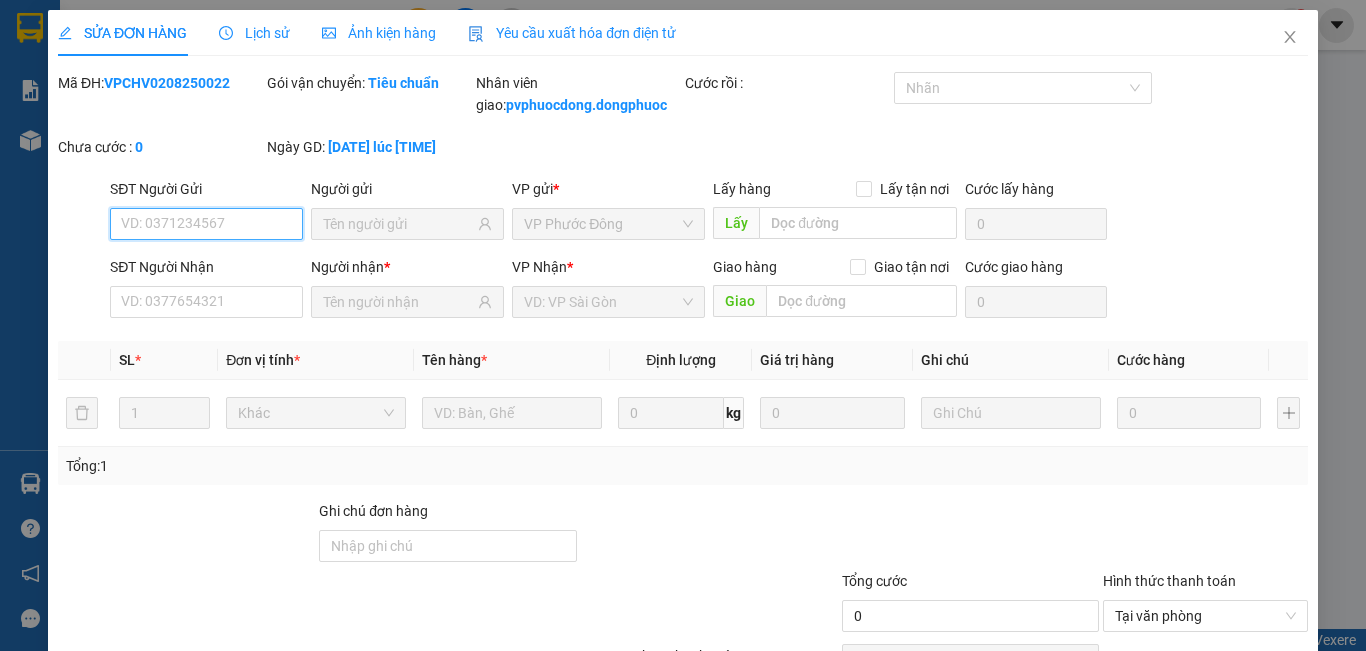 type on "0967543968" 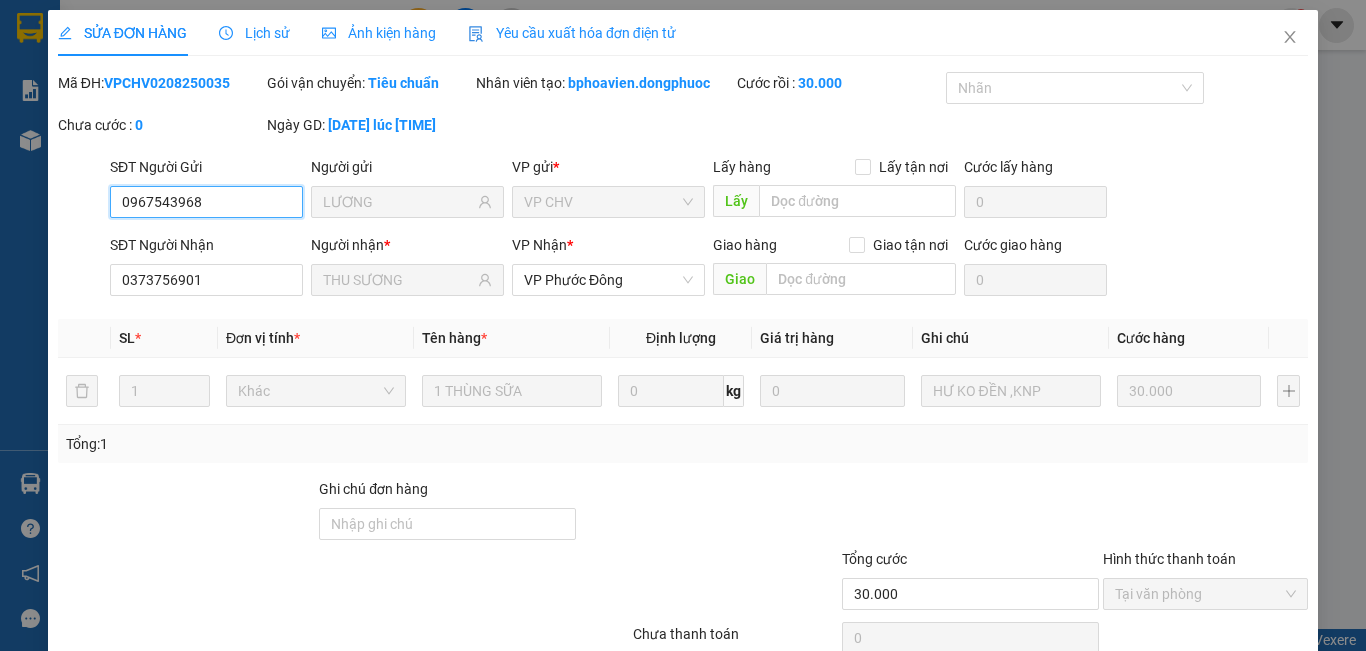 scroll, scrollTop: 93, scrollLeft: 0, axis: vertical 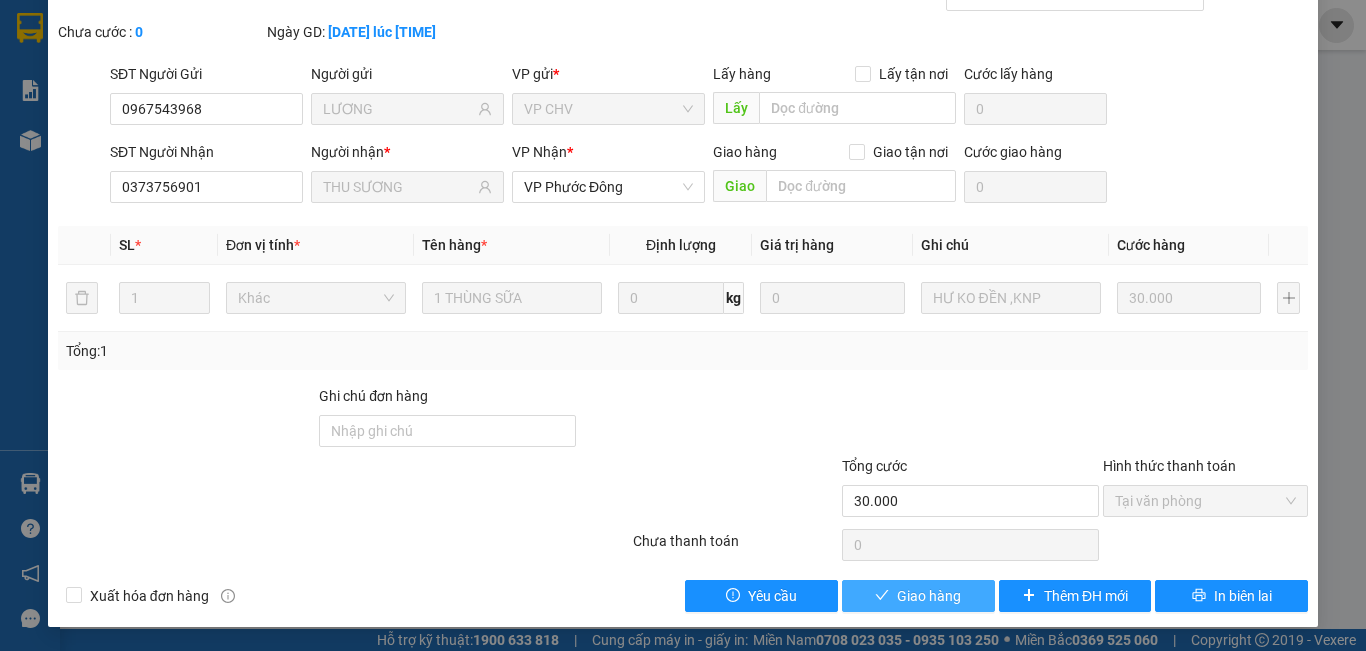 click on "Giao hàng" at bounding box center (929, 596) 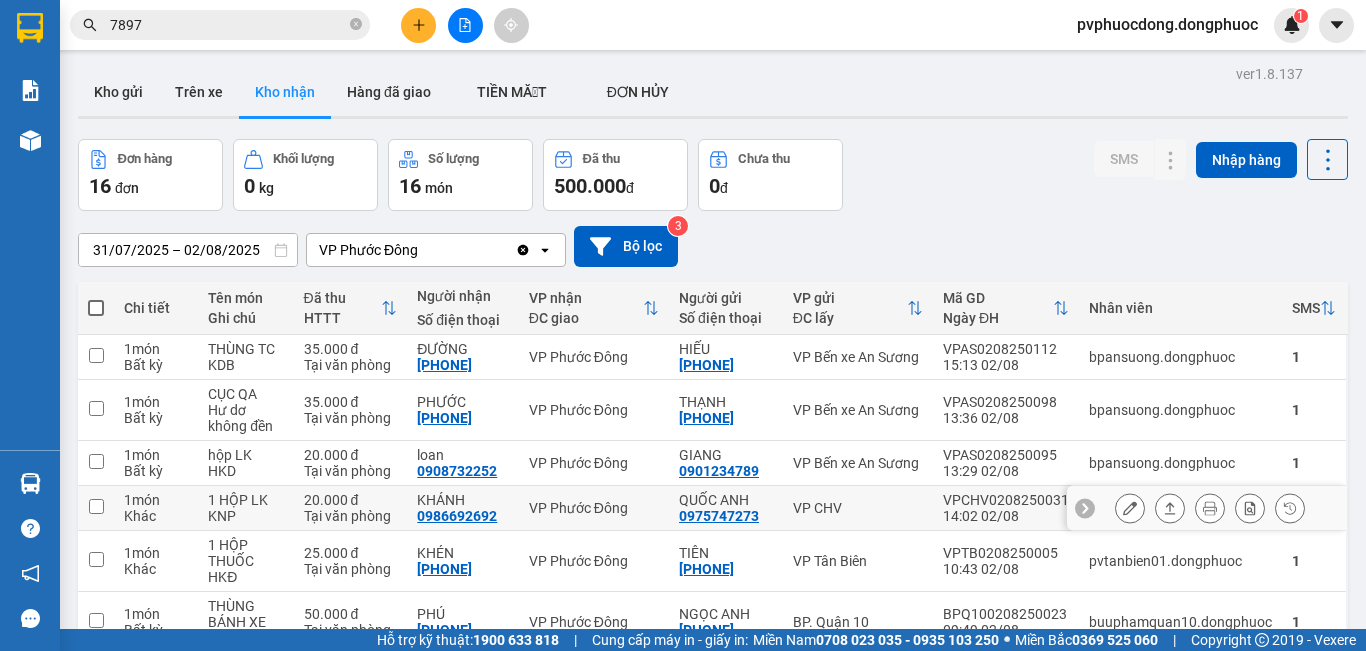 scroll, scrollTop: 300, scrollLeft: 0, axis: vertical 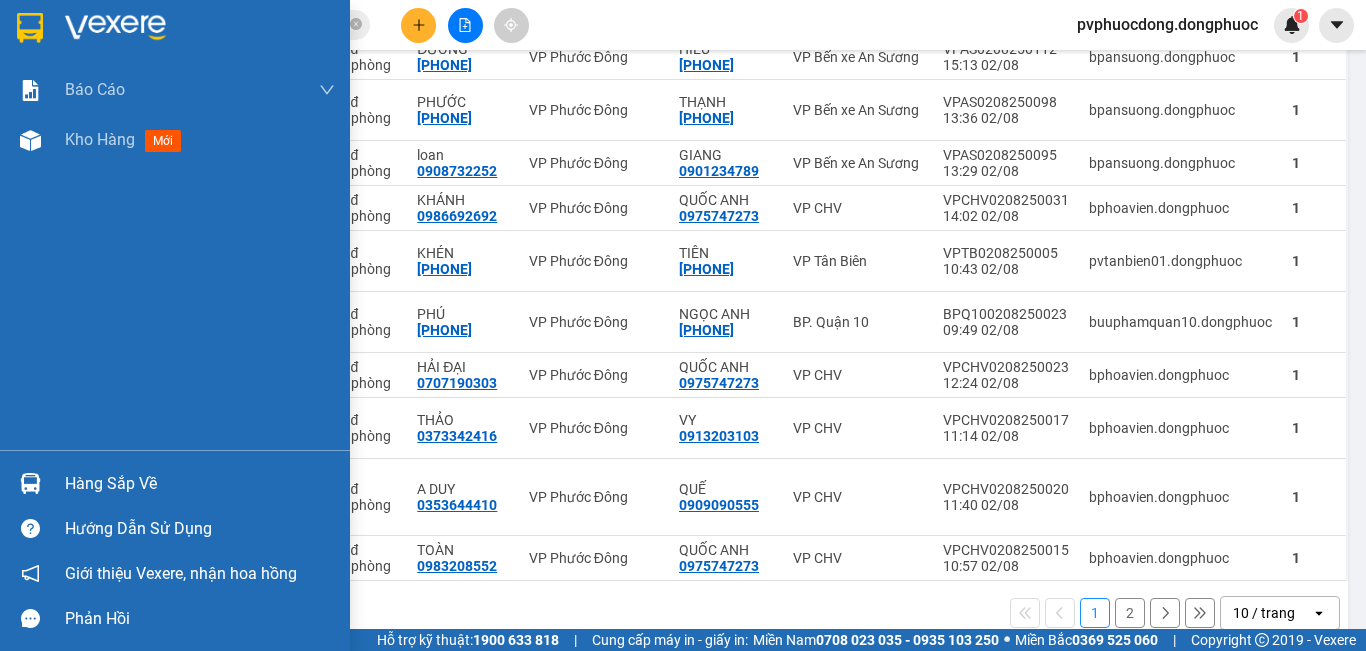 click on "Hàng sắp về" at bounding box center [200, 484] 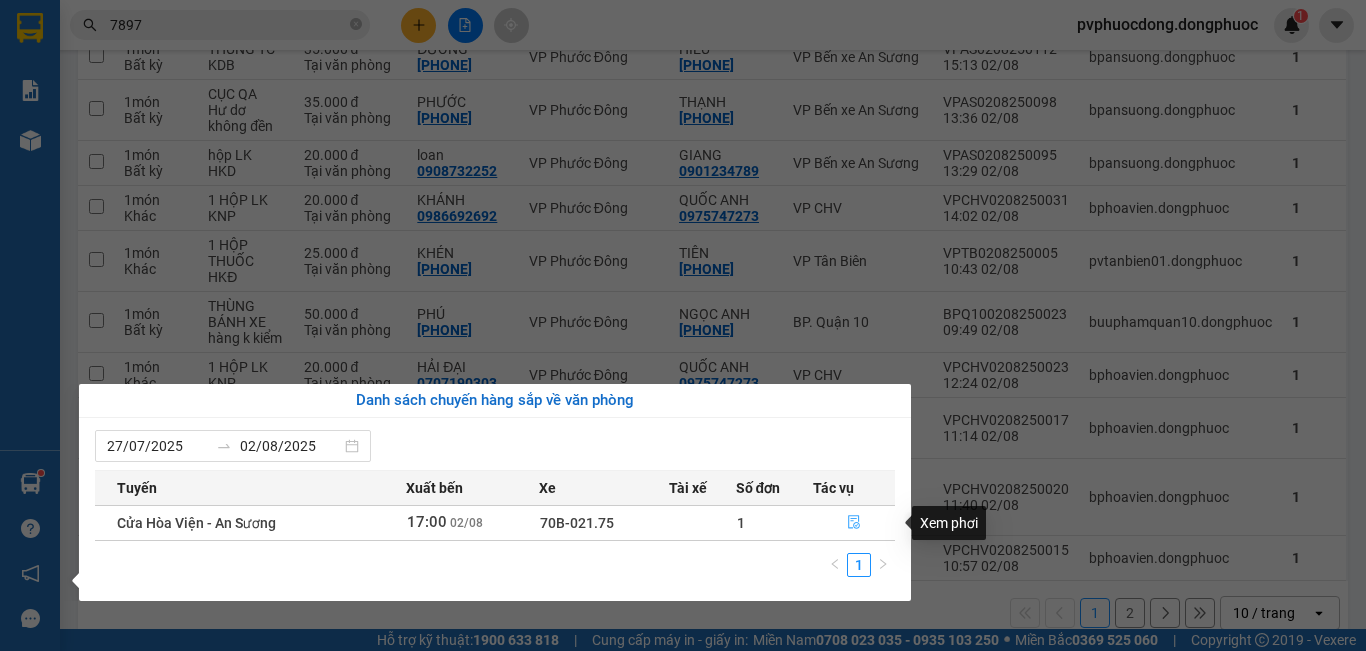 click 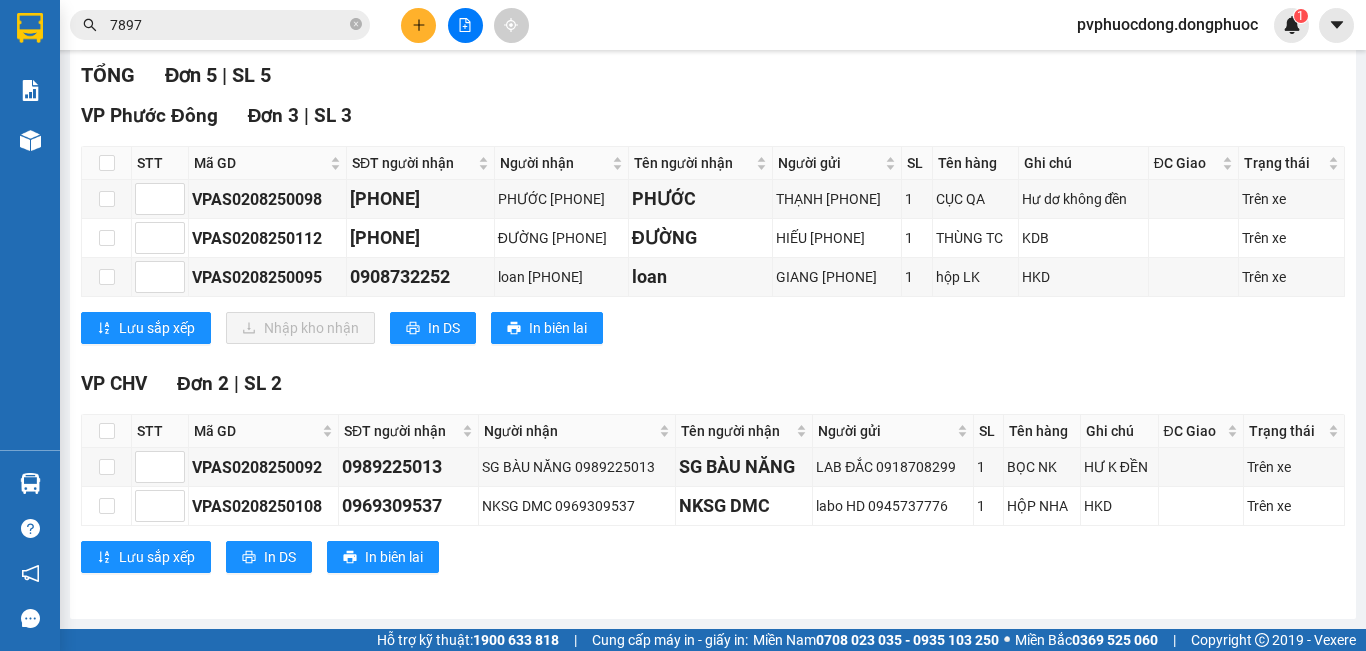 scroll, scrollTop: 0, scrollLeft: 0, axis: both 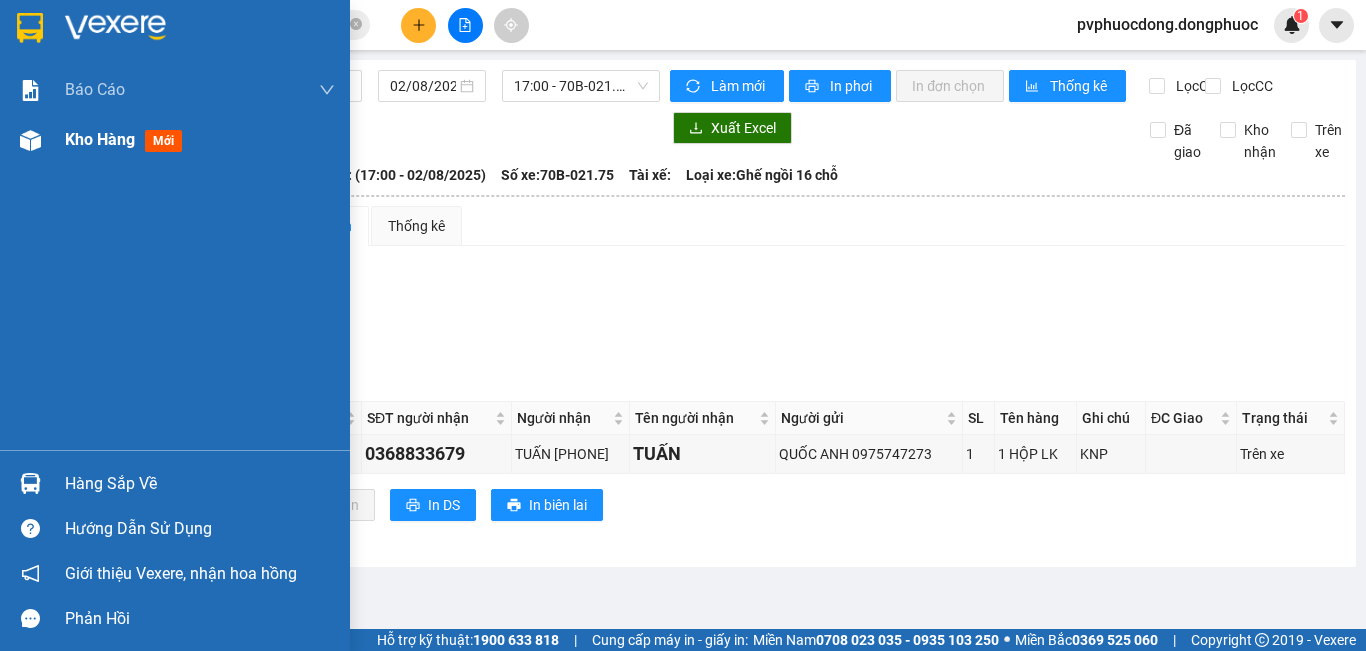click on "Kho hàng" at bounding box center [100, 139] 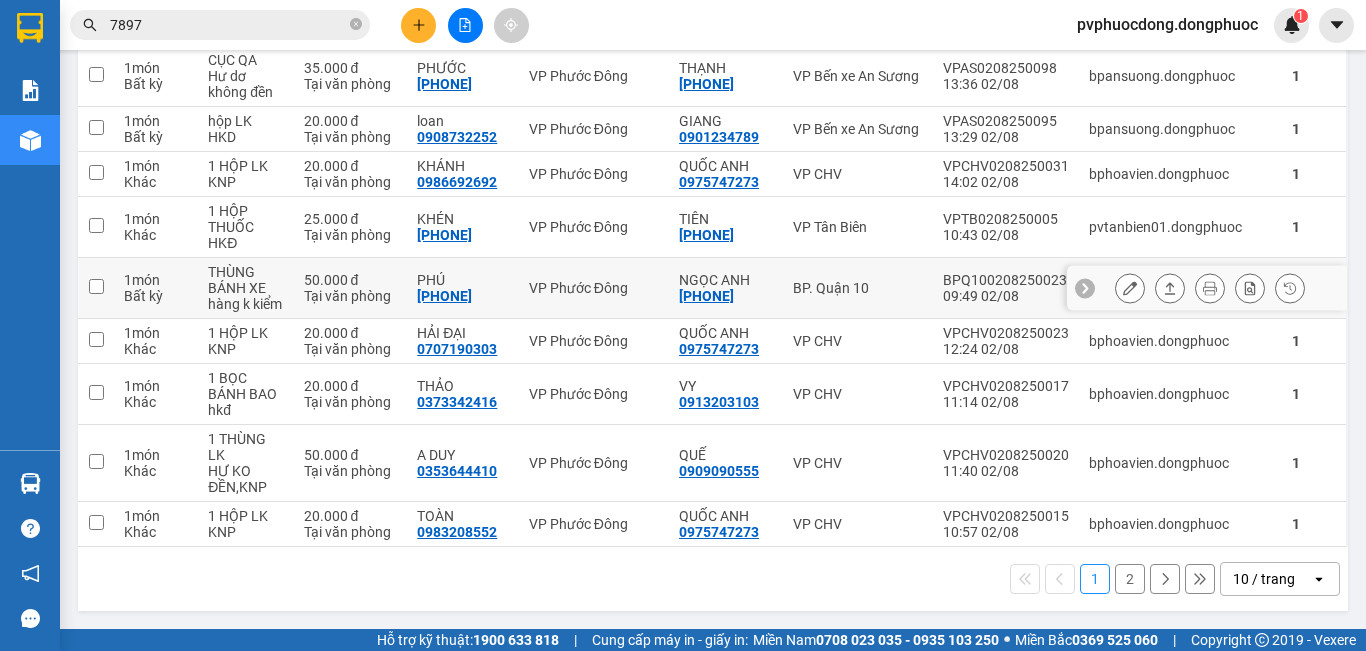 scroll, scrollTop: 0, scrollLeft: 0, axis: both 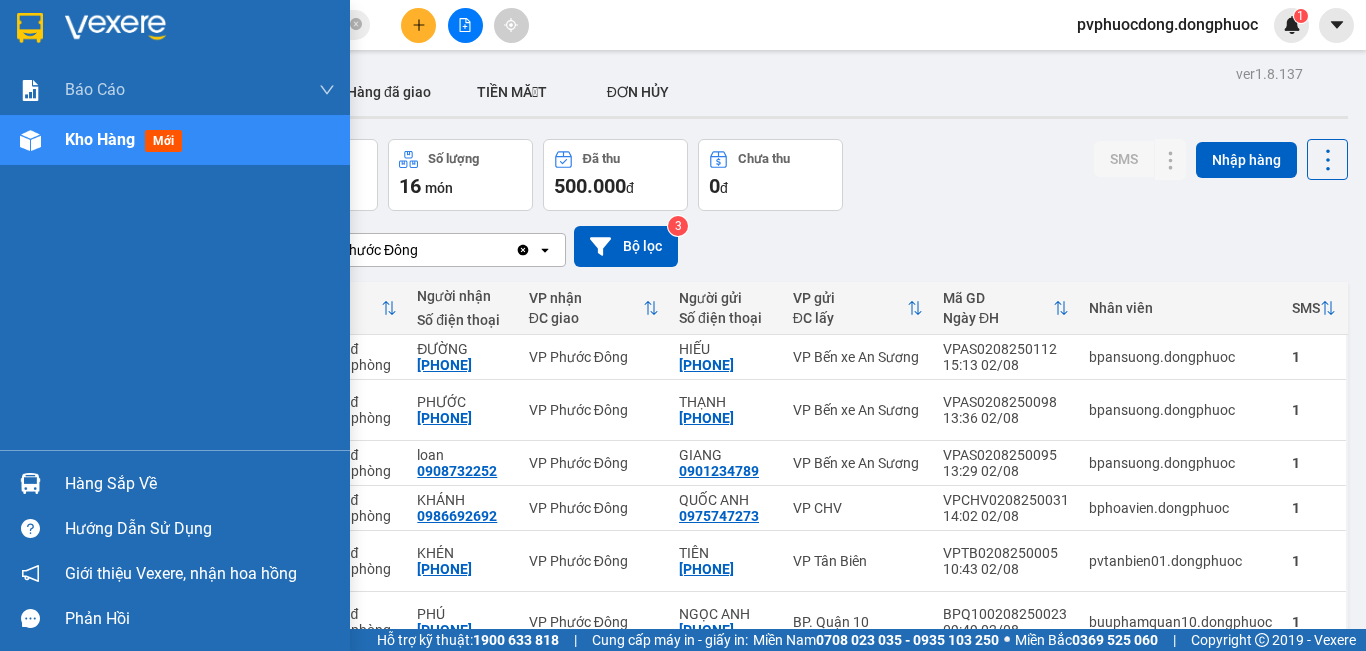 click on "Hàng sắp về" at bounding box center (175, 483) 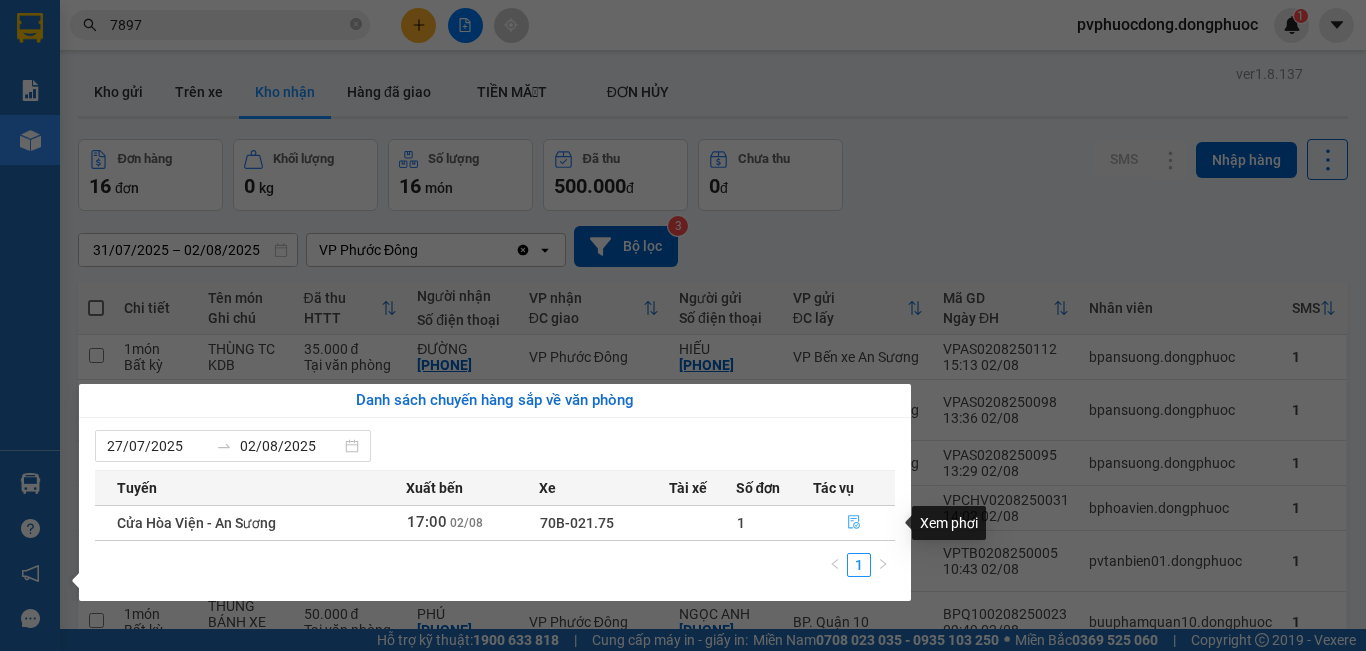 click 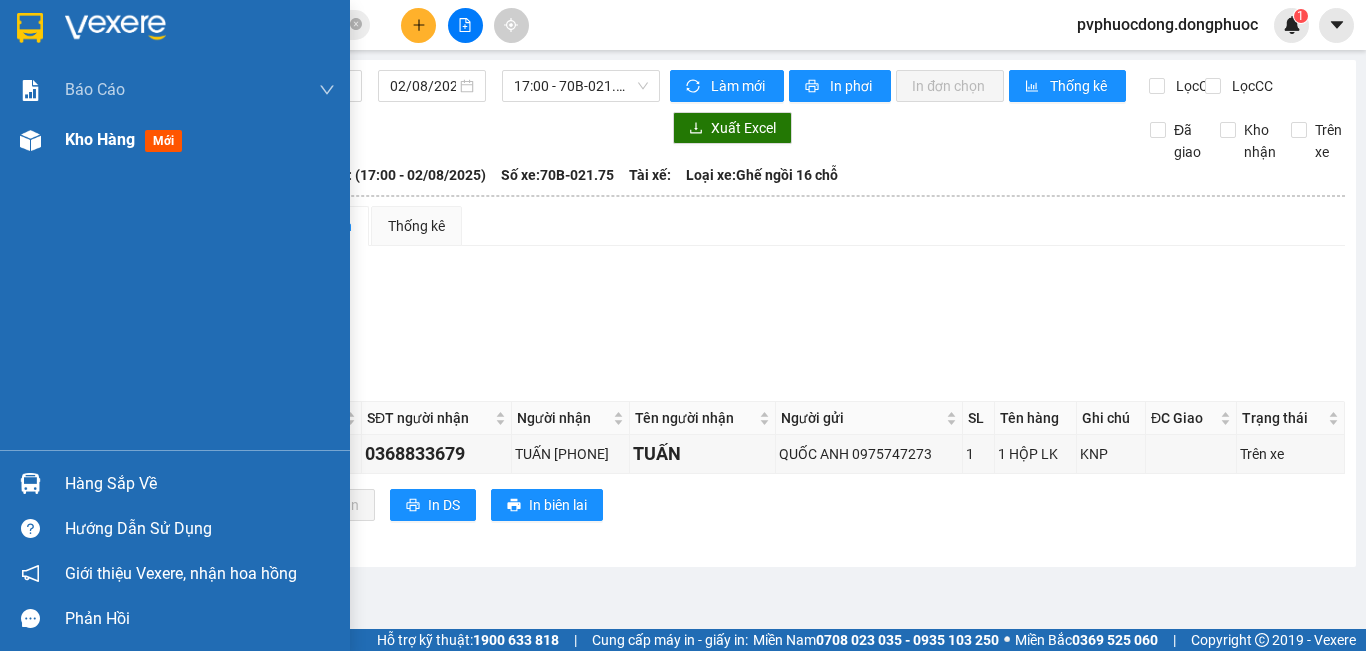 click on "Kho hàng" at bounding box center (100, 139) 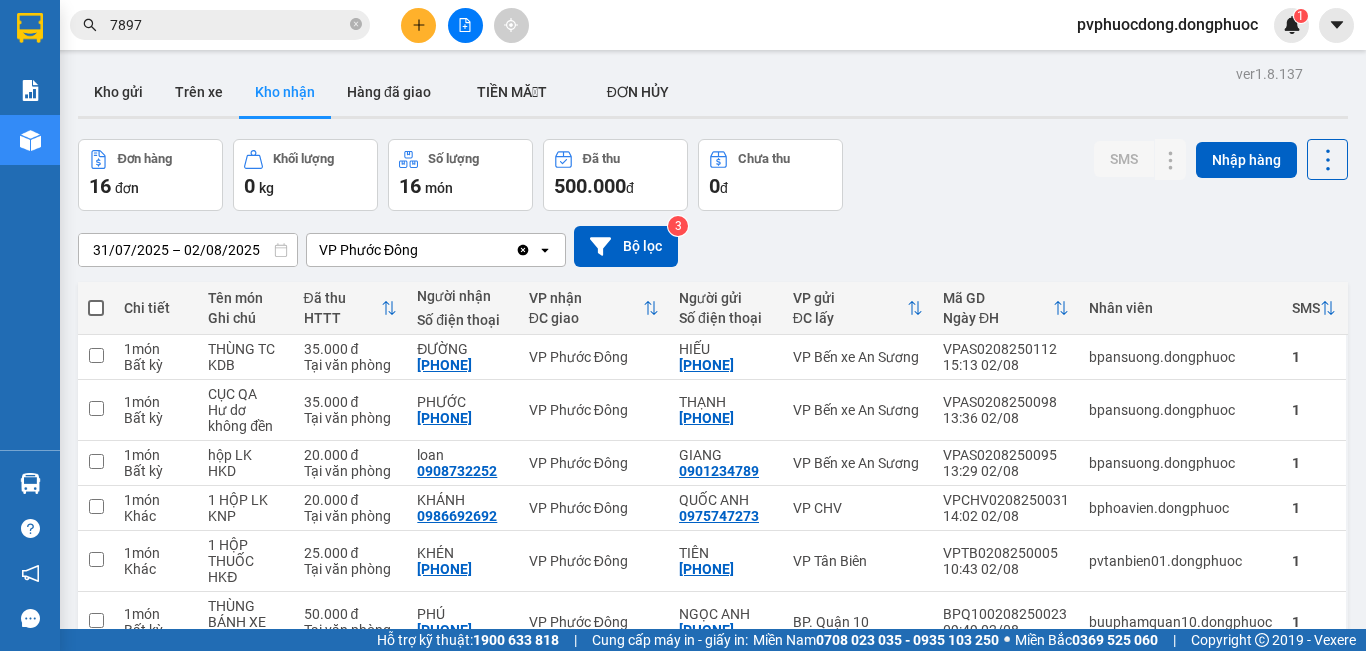 scroll, scrollTop: 200, scrollLeft: 0, axis: vertical 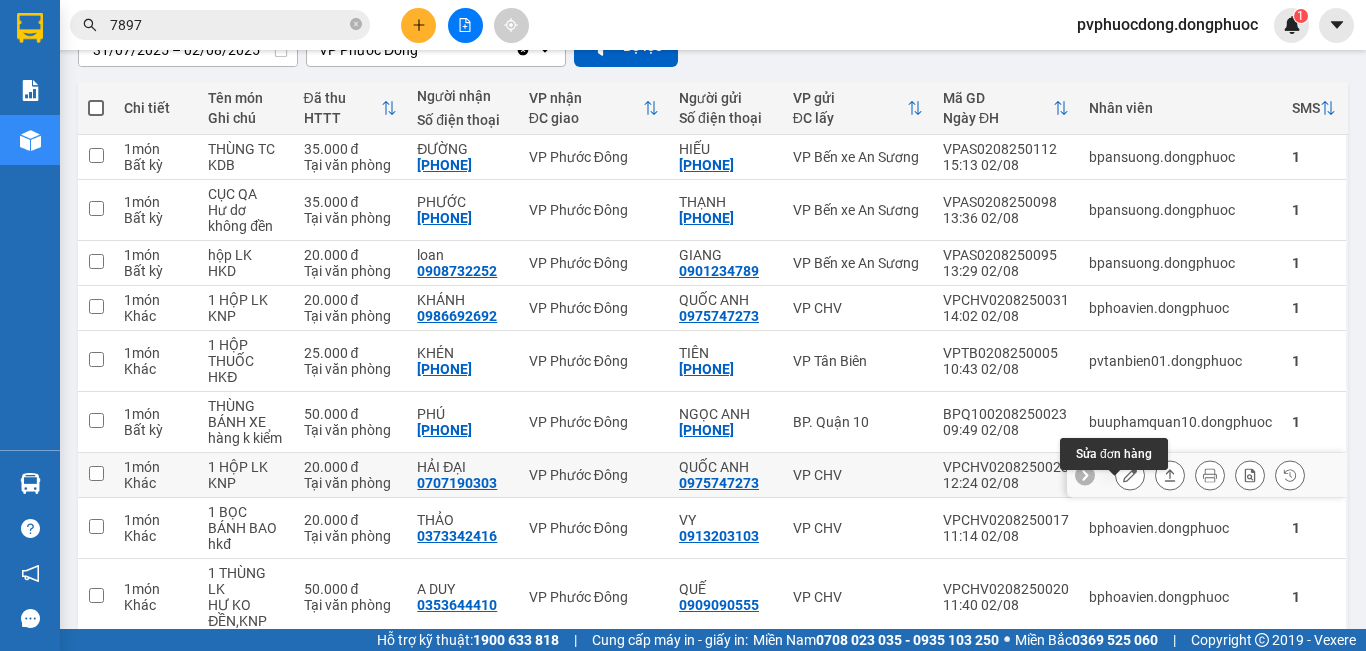 click 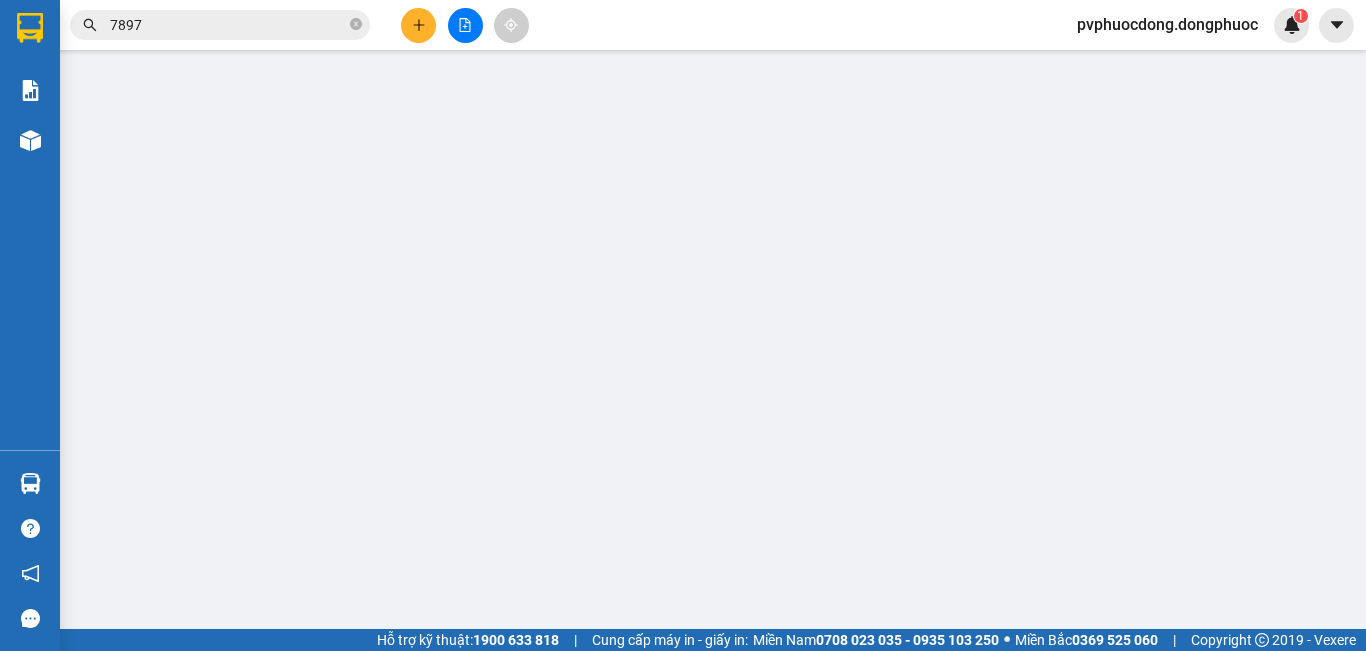 scroll, scrollTop: 0, scrollLeft: 0, axis: both 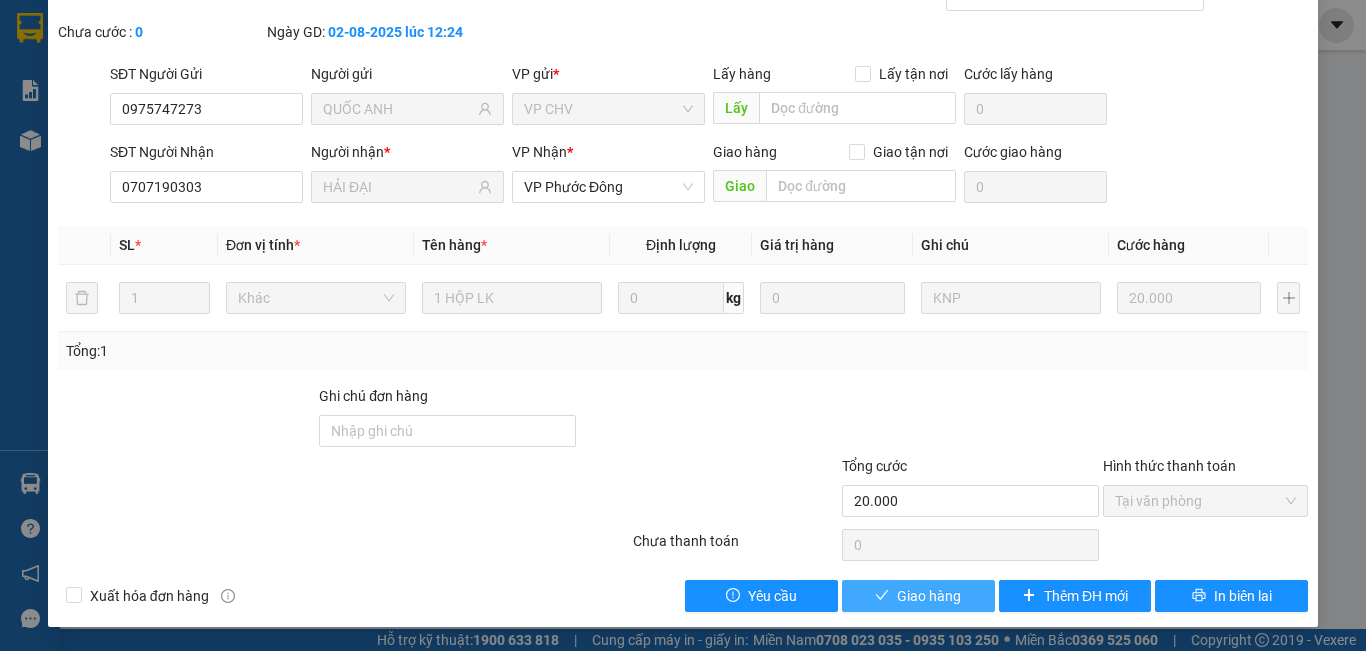 click on "Giao hàng" at bounding box center [929, 596] 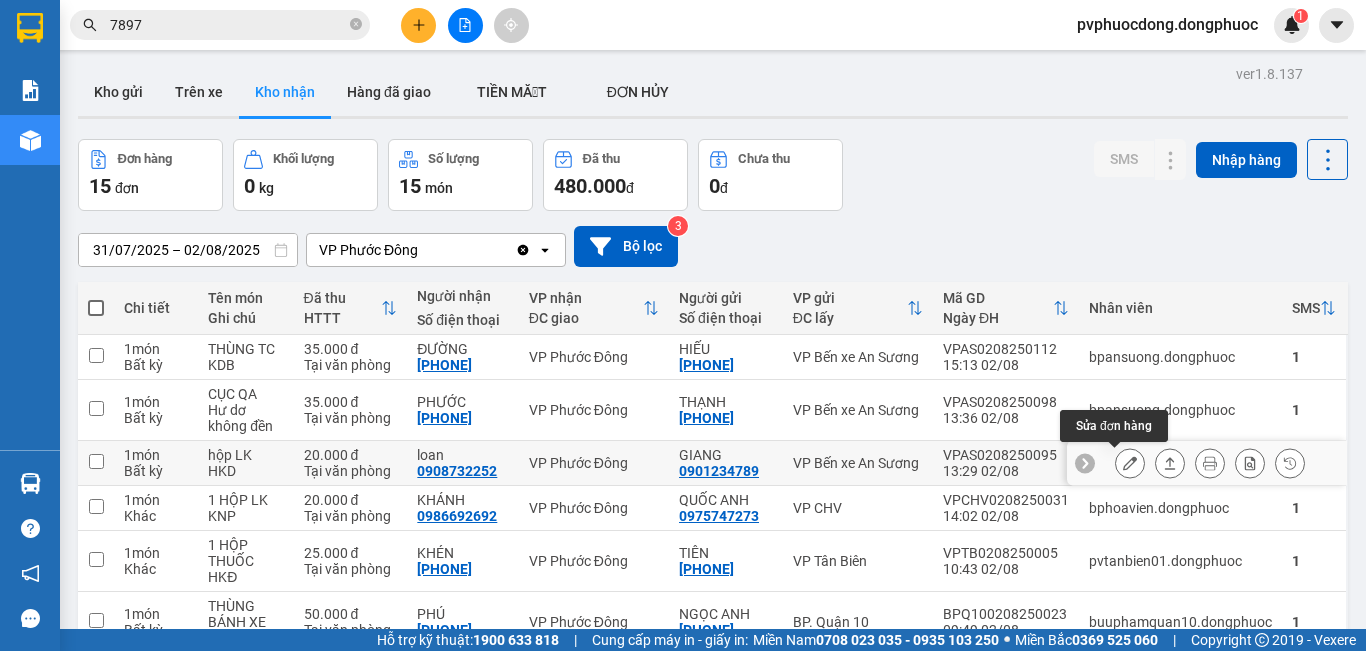 click at bounding box center [1130, 463] 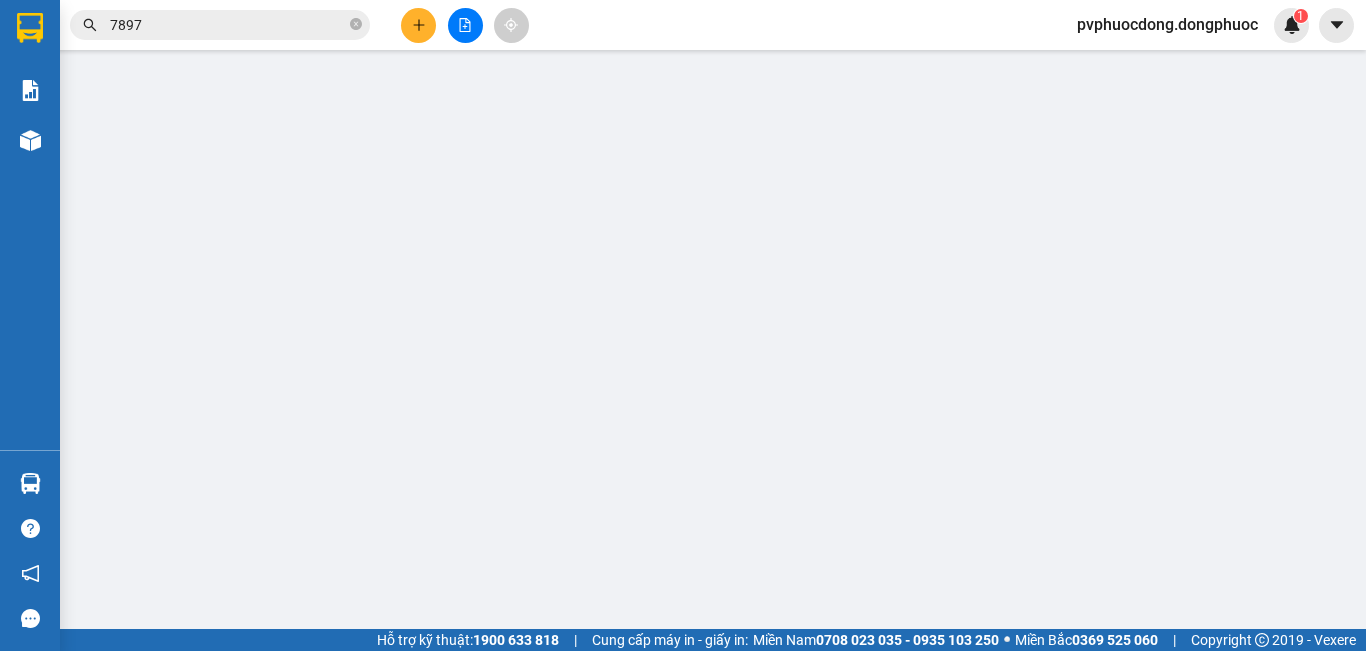 type on "0901234789" 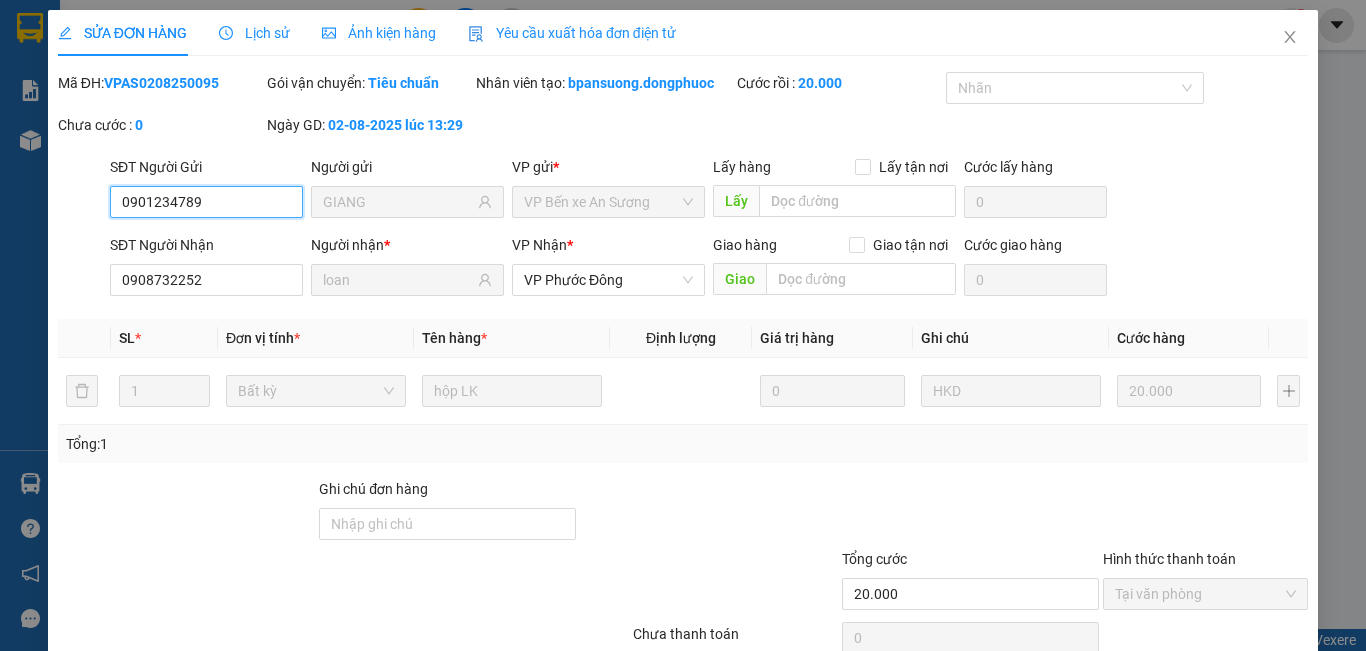 scroll, scrollTop: 93, scrollLeft: 0, axis: vertical 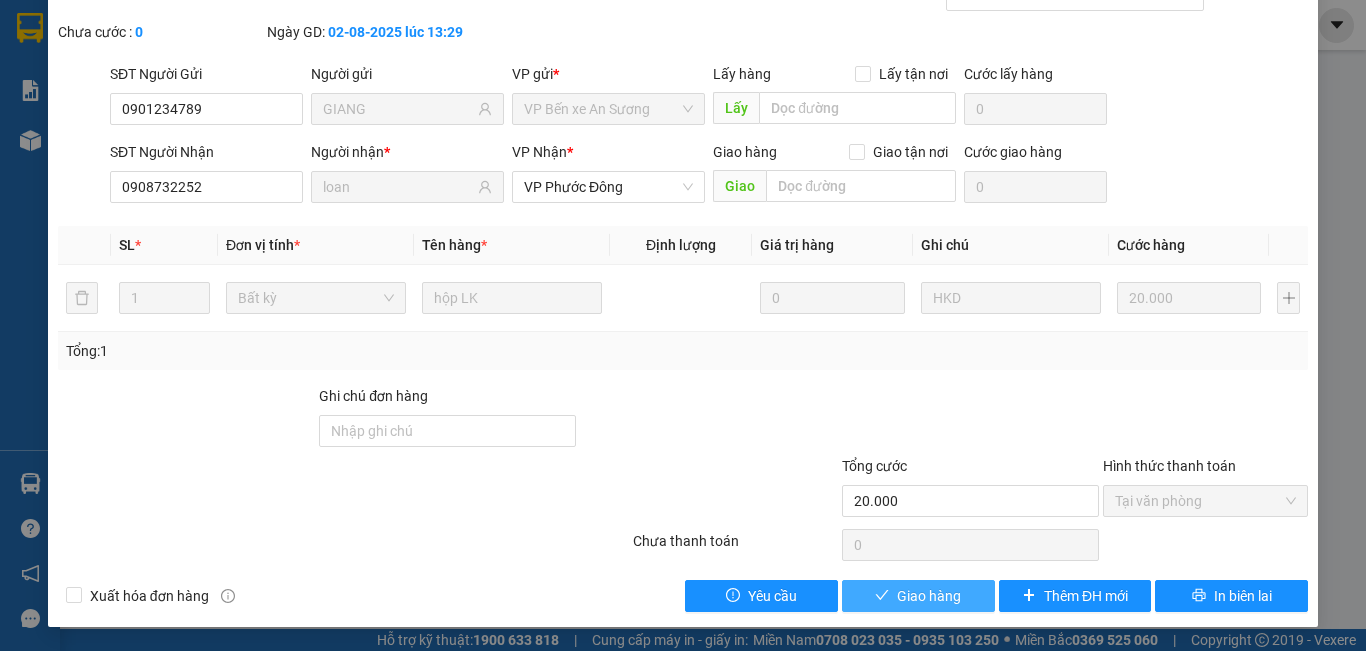 click on "Giao hàng" at bounding box center [929, 596] 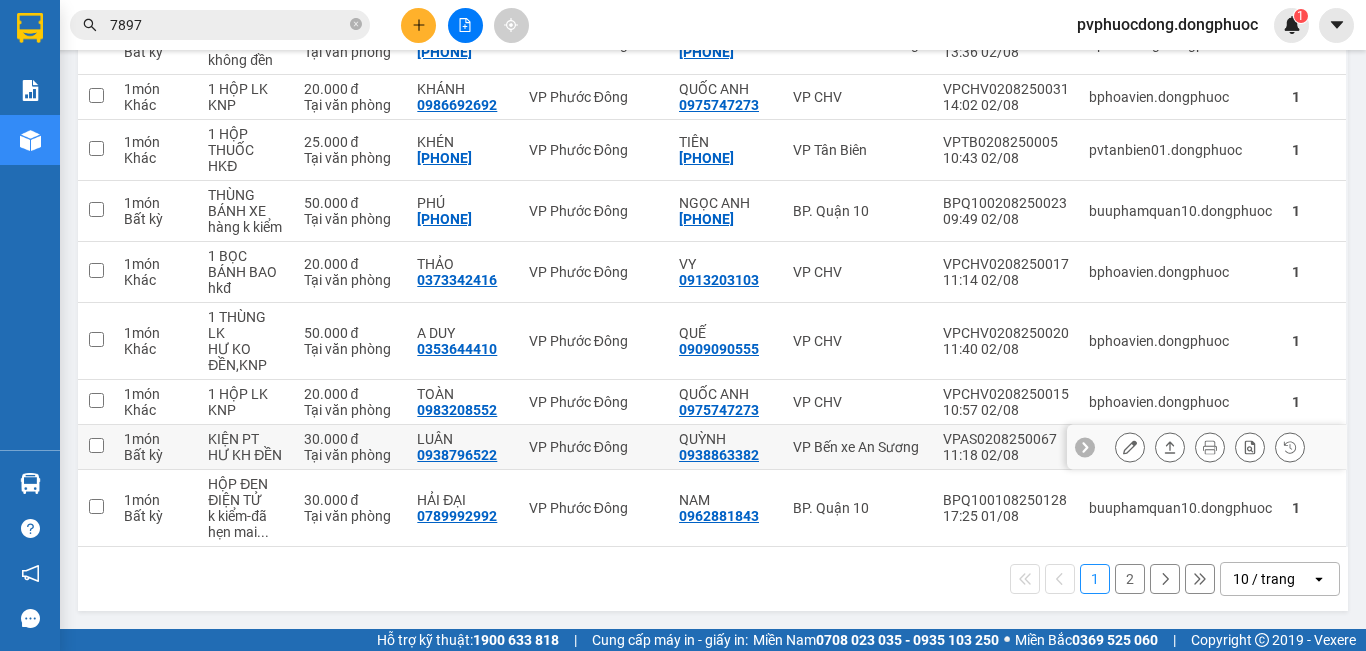 scroll, scrollTop: 98, scrollLeft: 0, axis: vertical 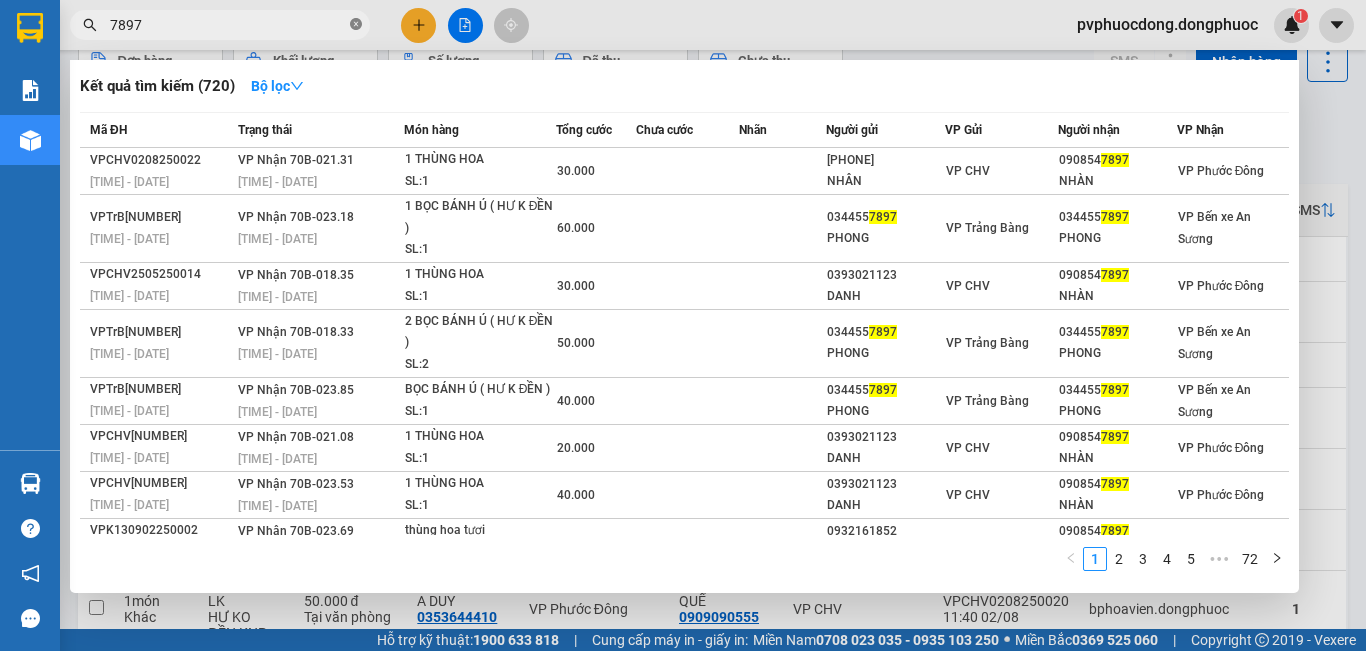 click 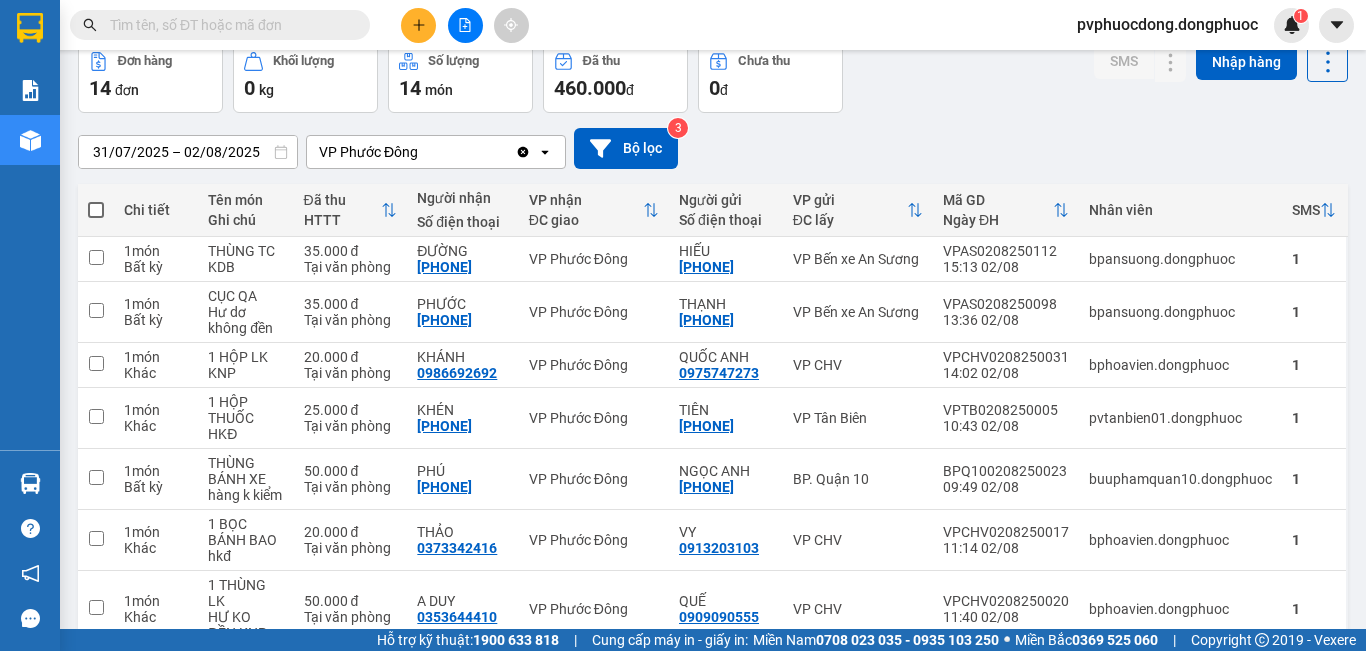click at bounding box center (228, 25) 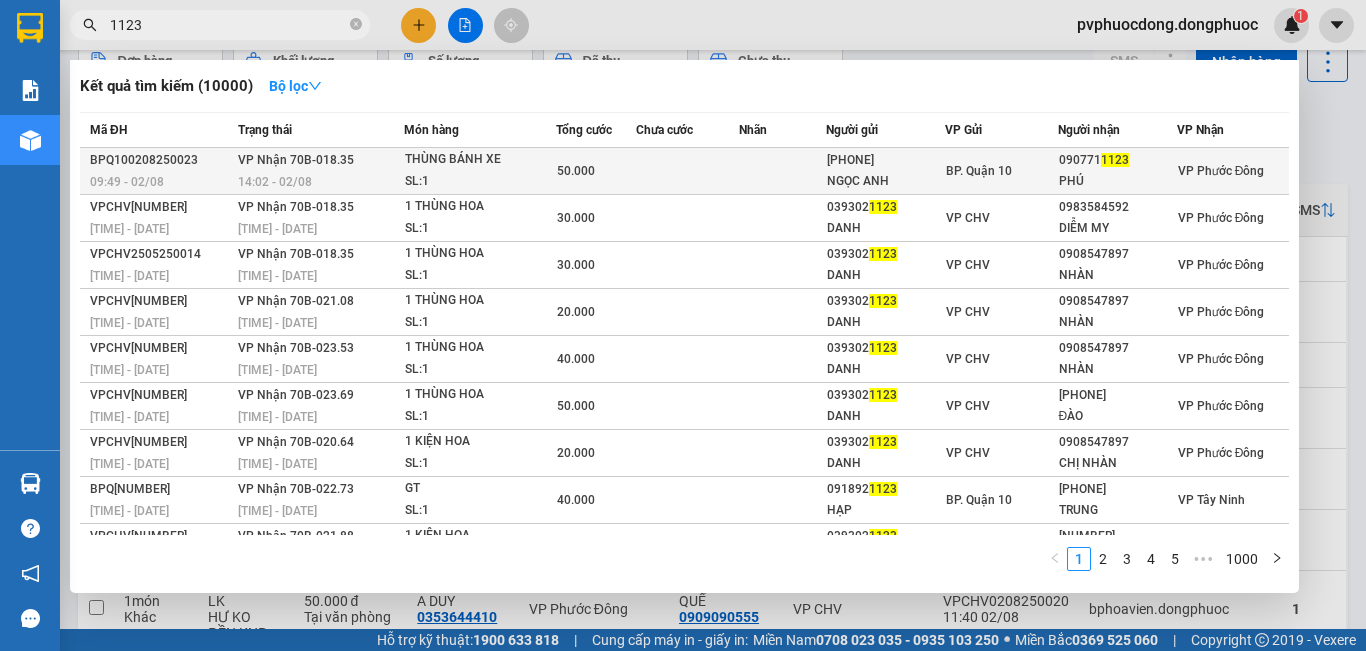 type on "1123" 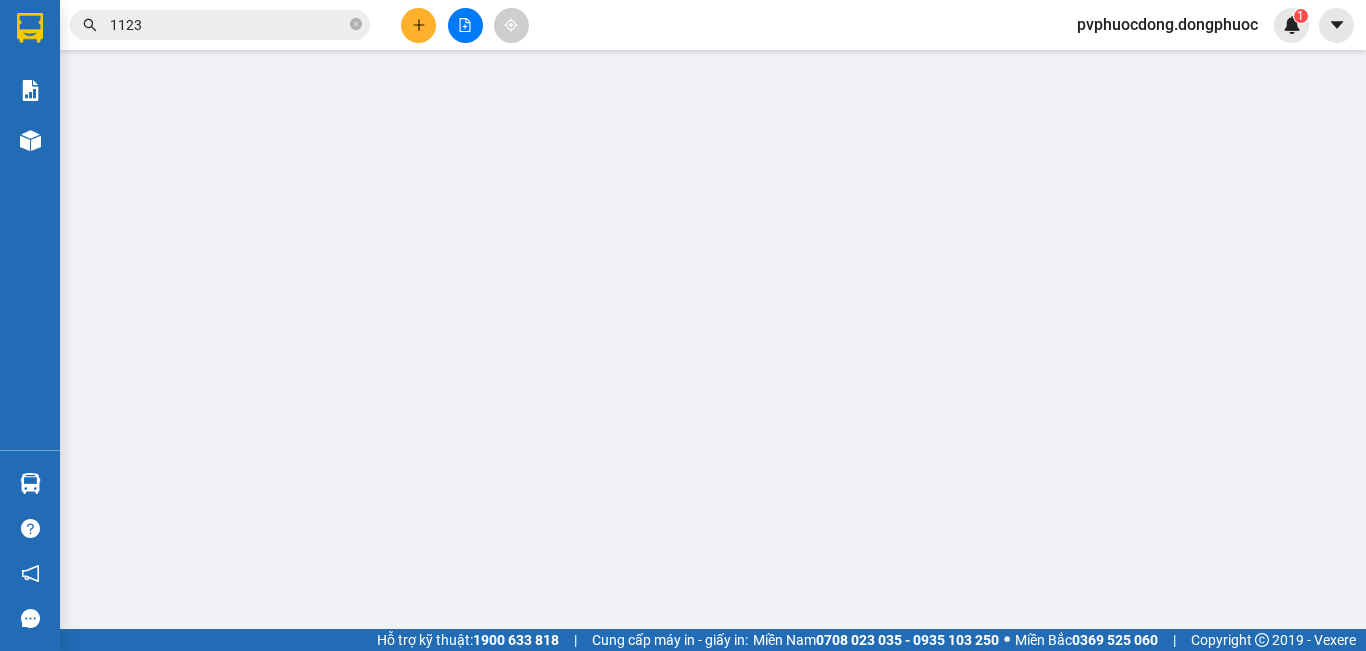 scroll, scrollTop: 0, scrollLeft: 0, axis: both 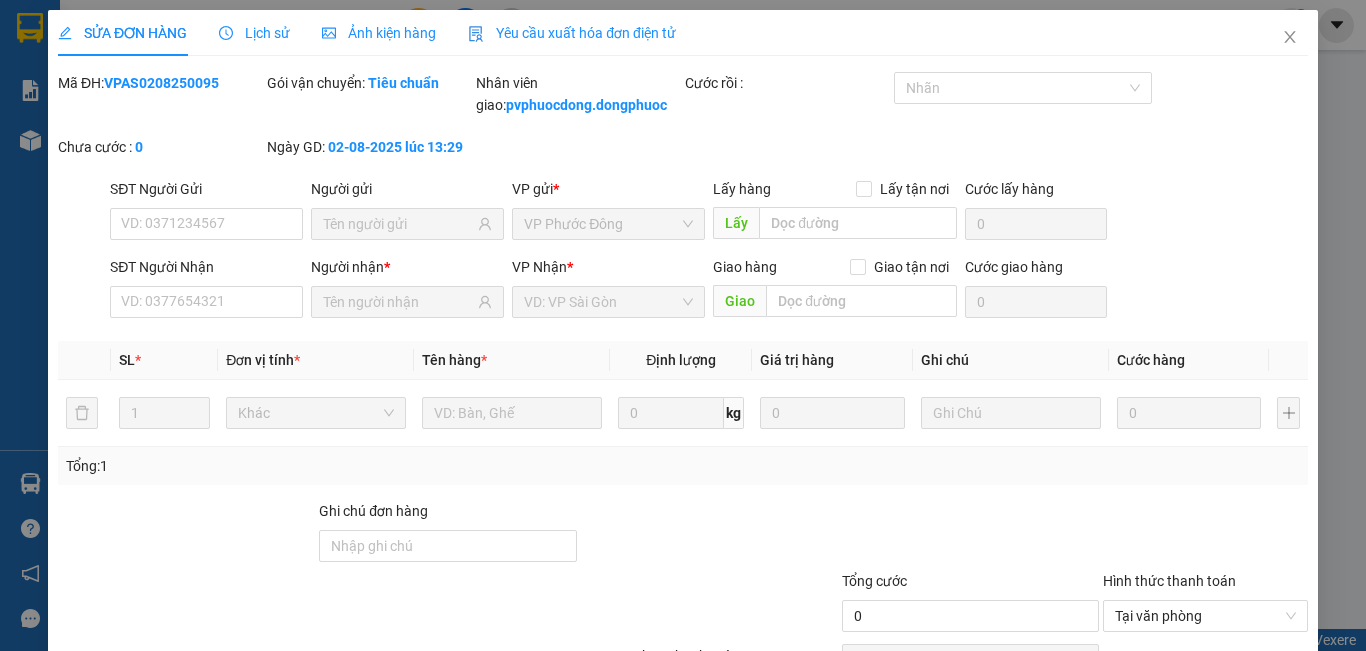 type on "0906922500" 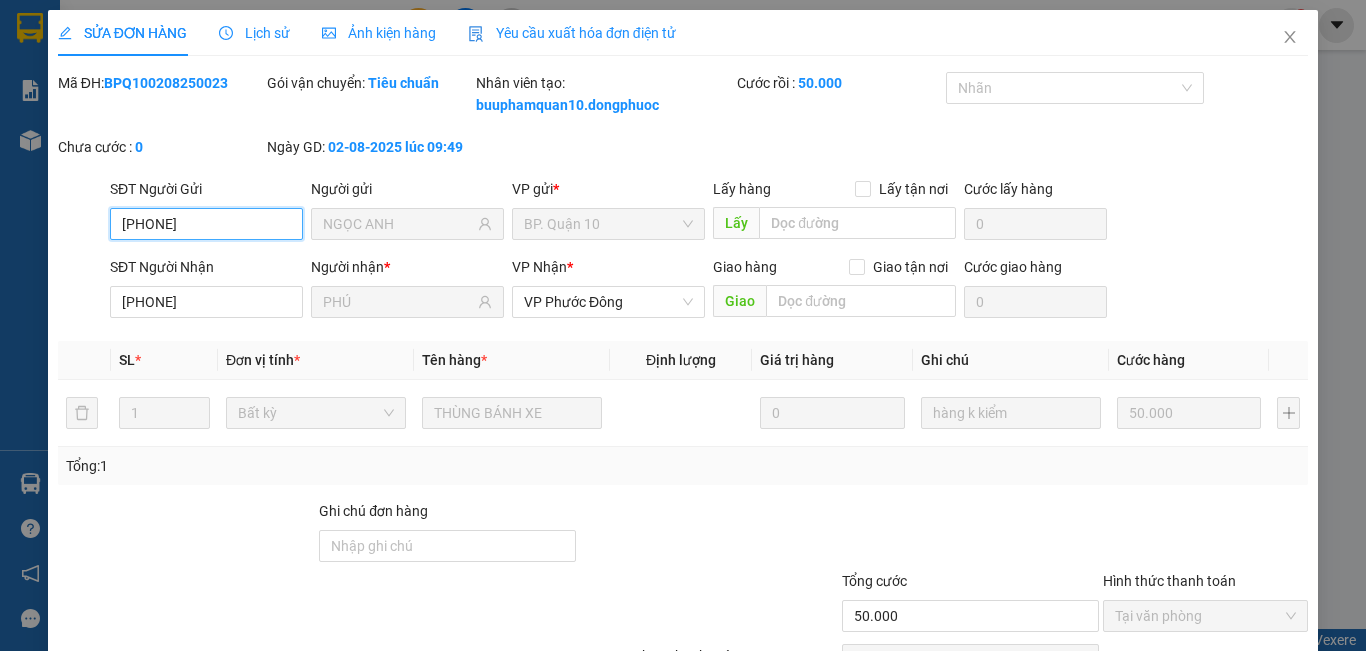 scroll, scrollTop: 105, scrollLeft: 0, axis: vertical 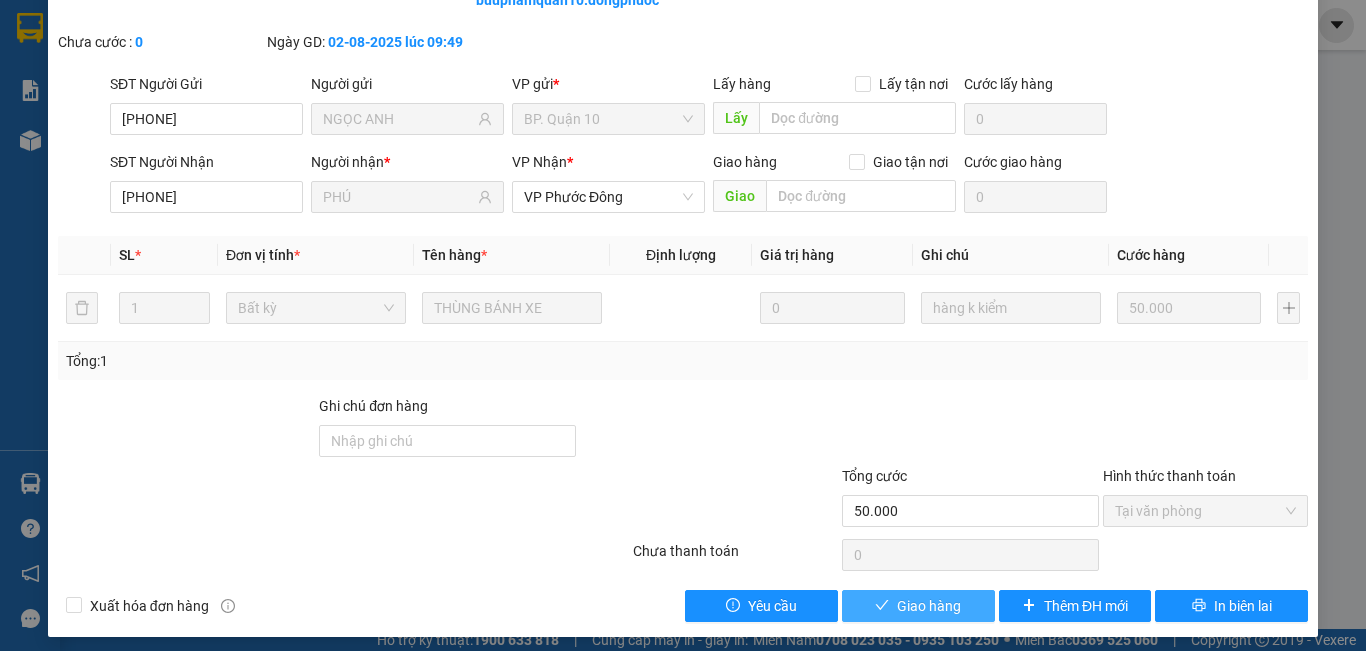 click on "Giao hàng" at bounding box center [929, 606] 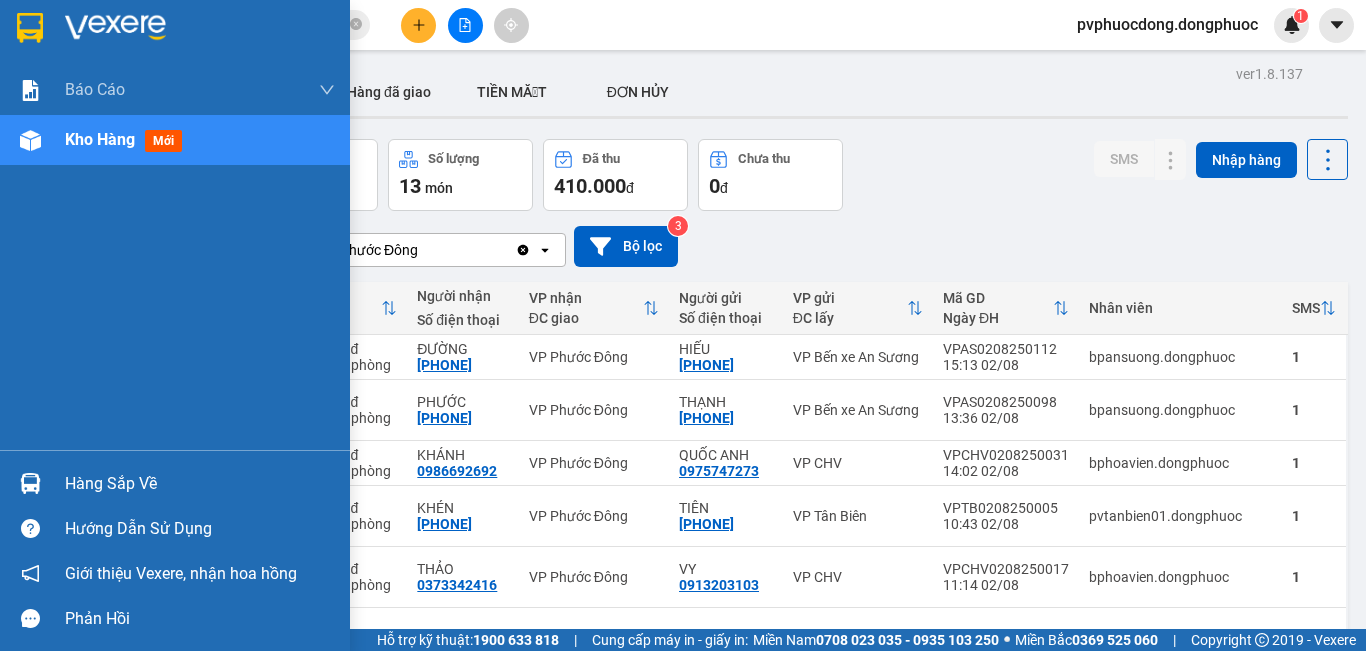 click on "Hàng sắp về" at bounding box center [200, 484] 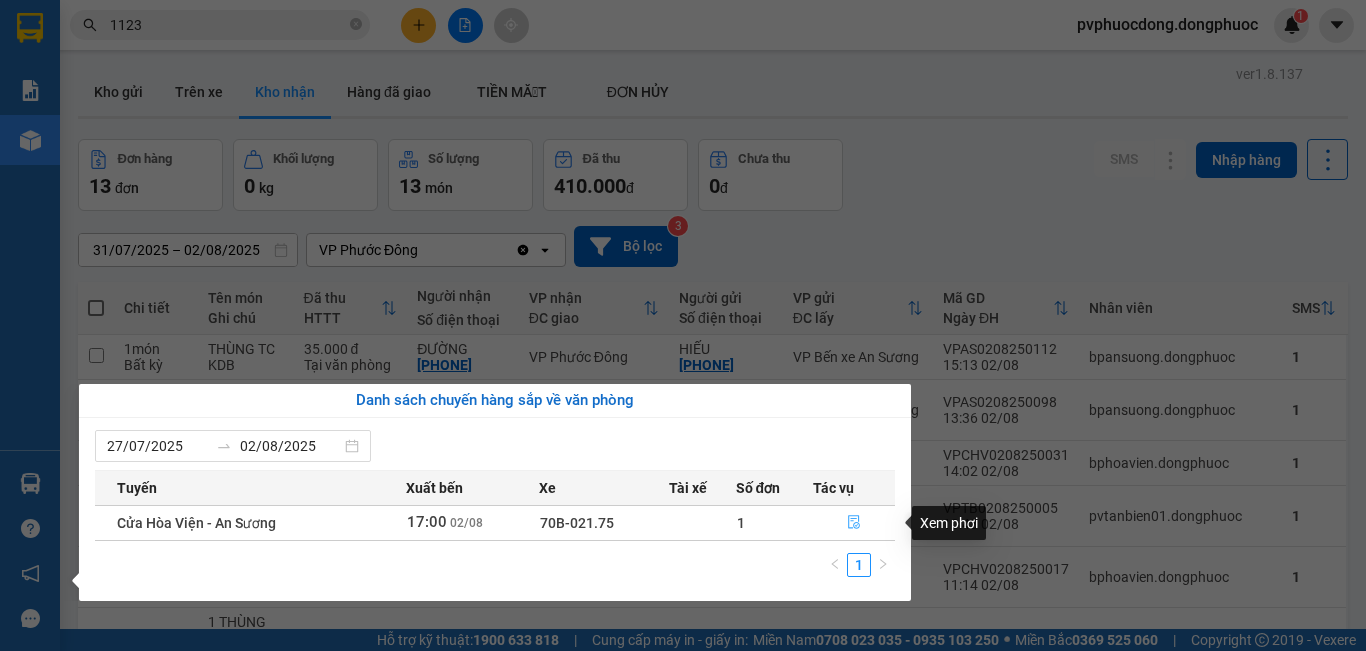 click 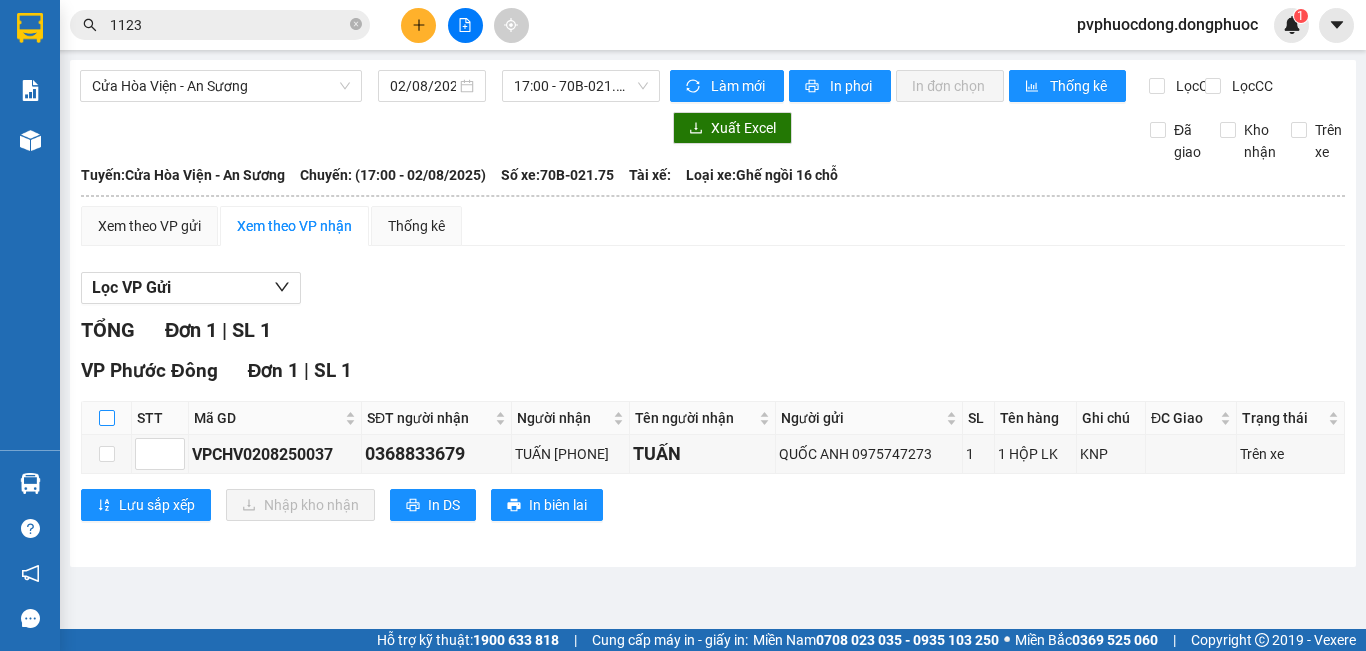 click at bounding box center [107, 418] 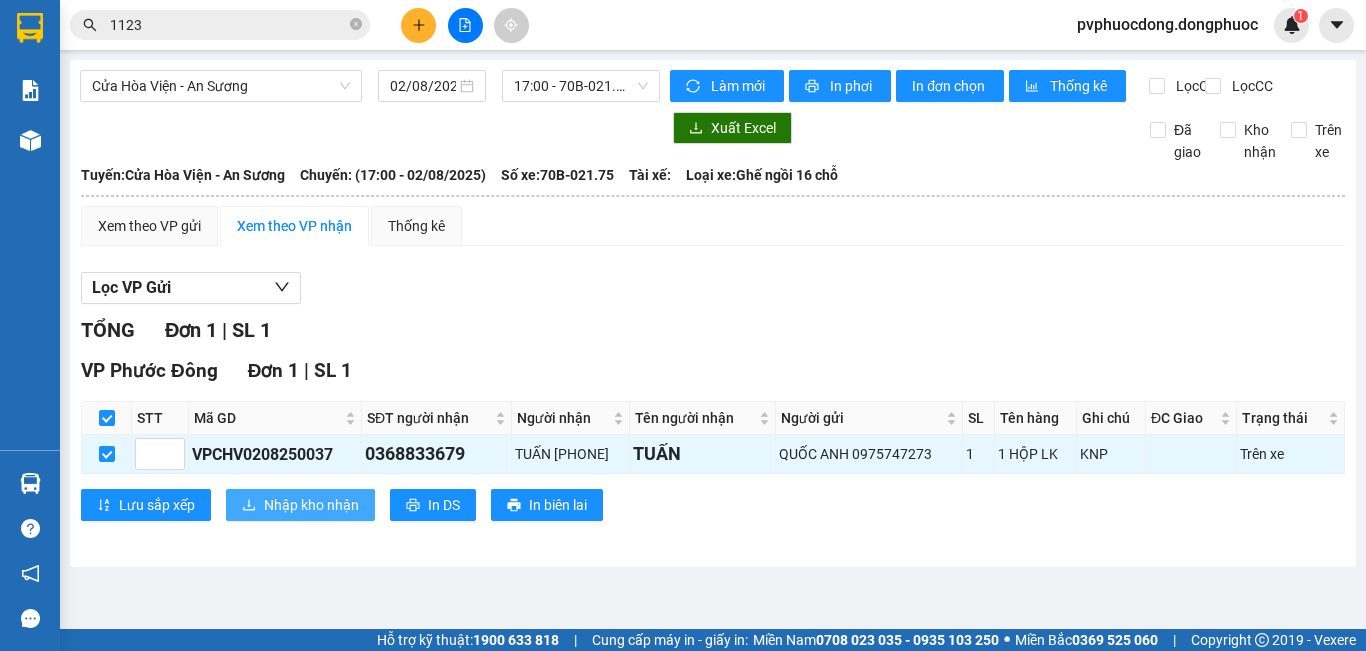 click on "Nhập kho nhận" at bounding box center [311, 505] 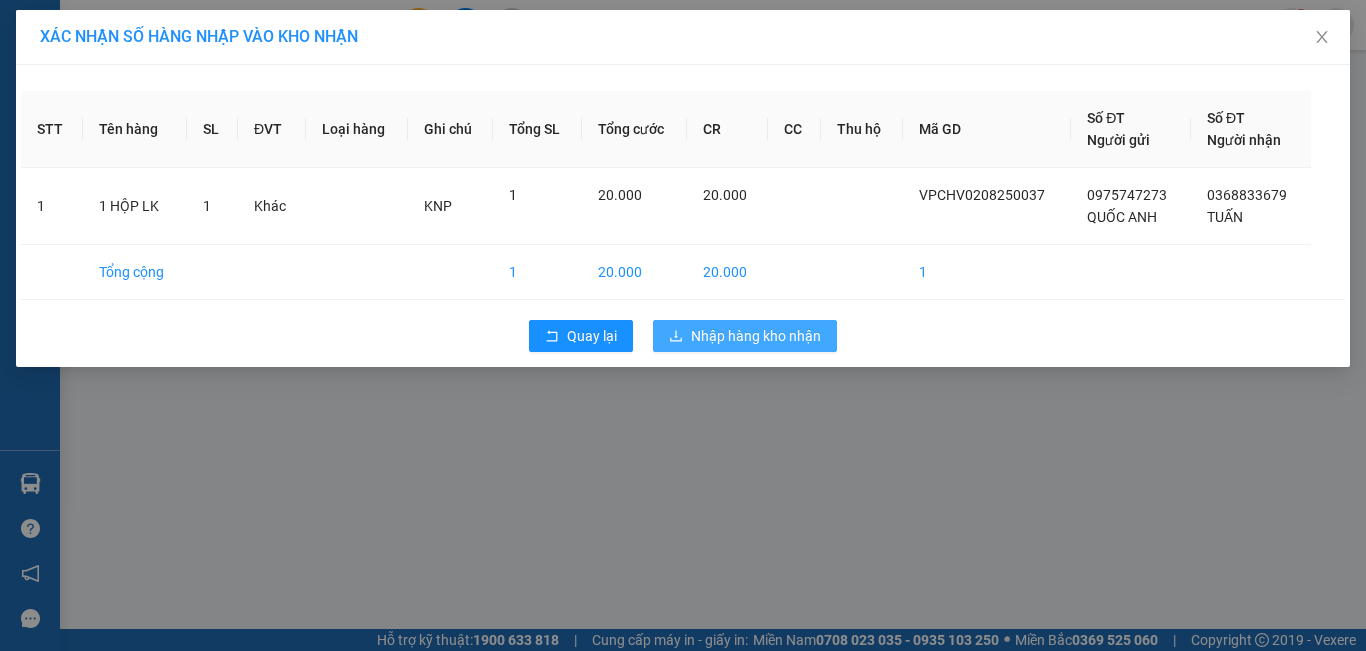 click on "Nhập hàng kho nhận" at bounding box center (756, 336) 